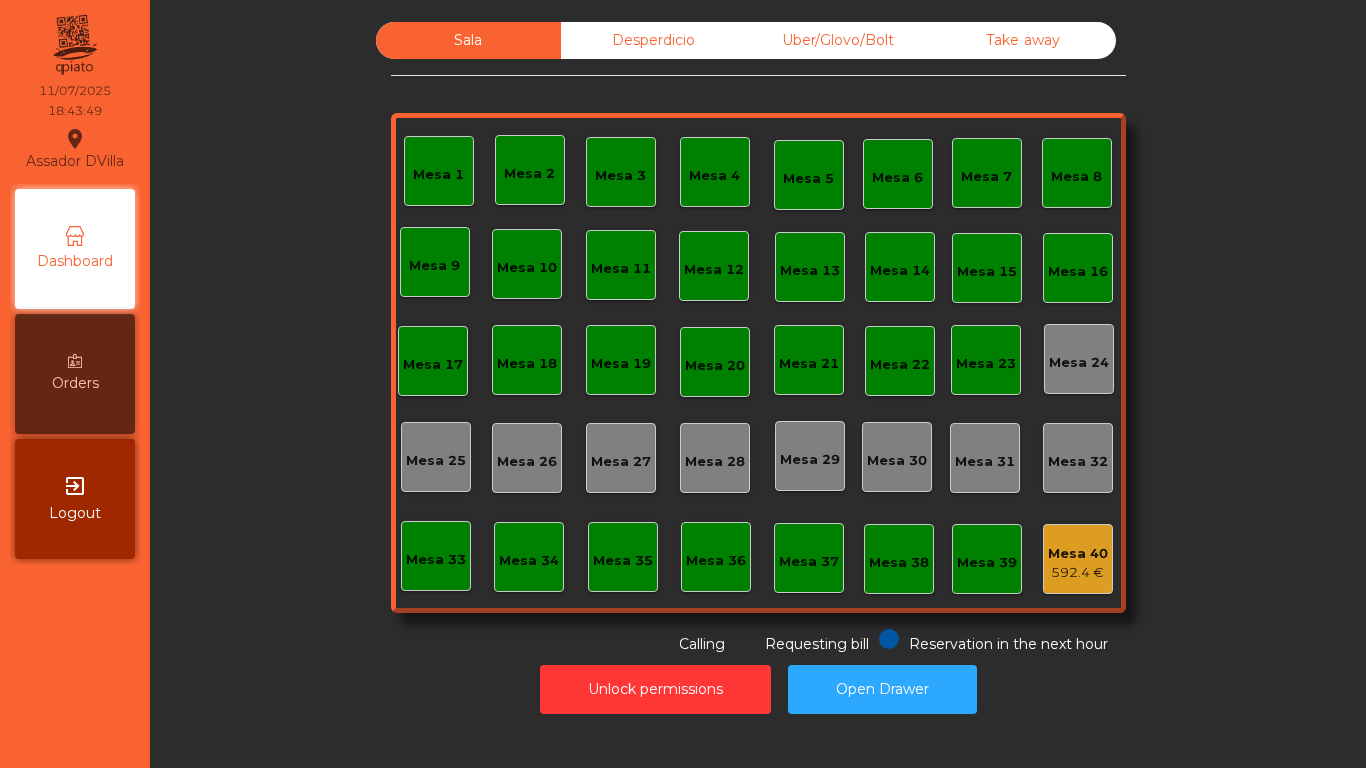 scroll, scrollTop: 0, scrollLeft: 0, axis: both 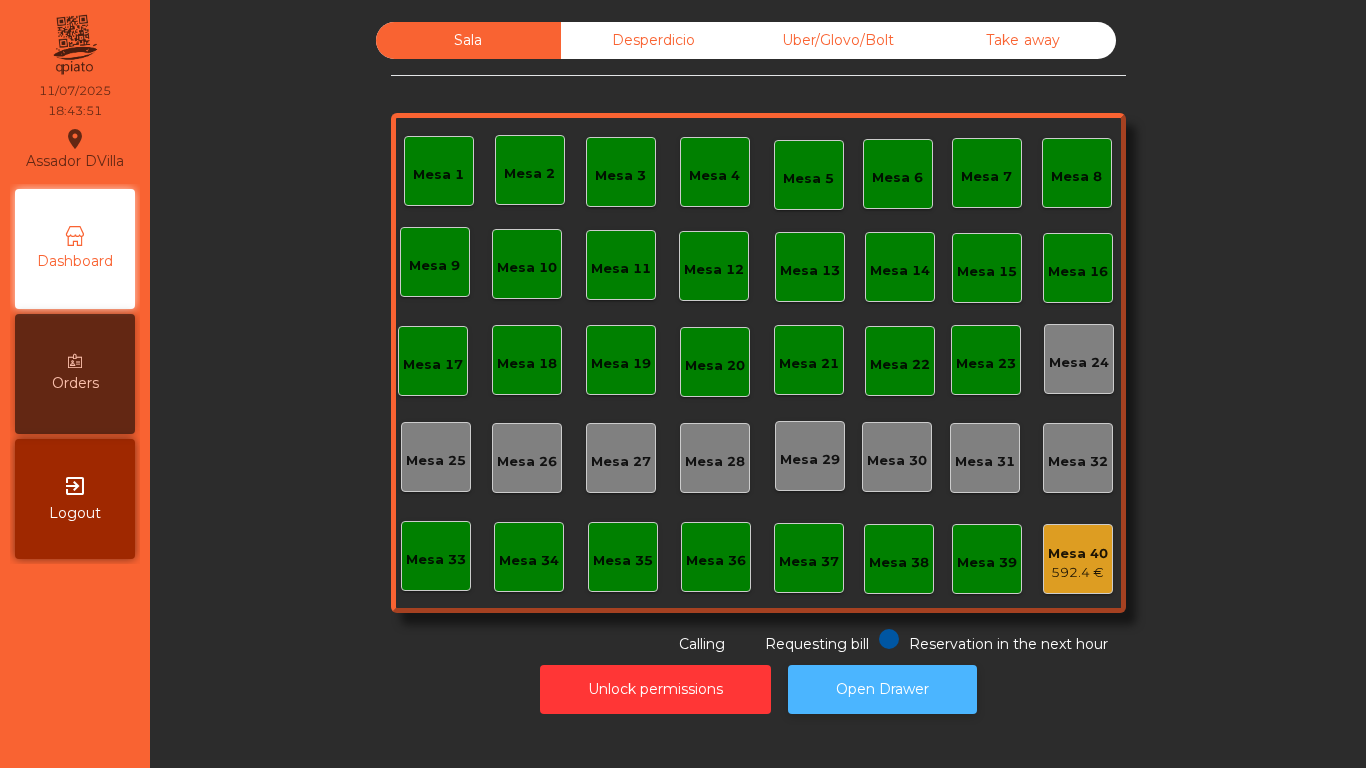 click on "Open Drawer" 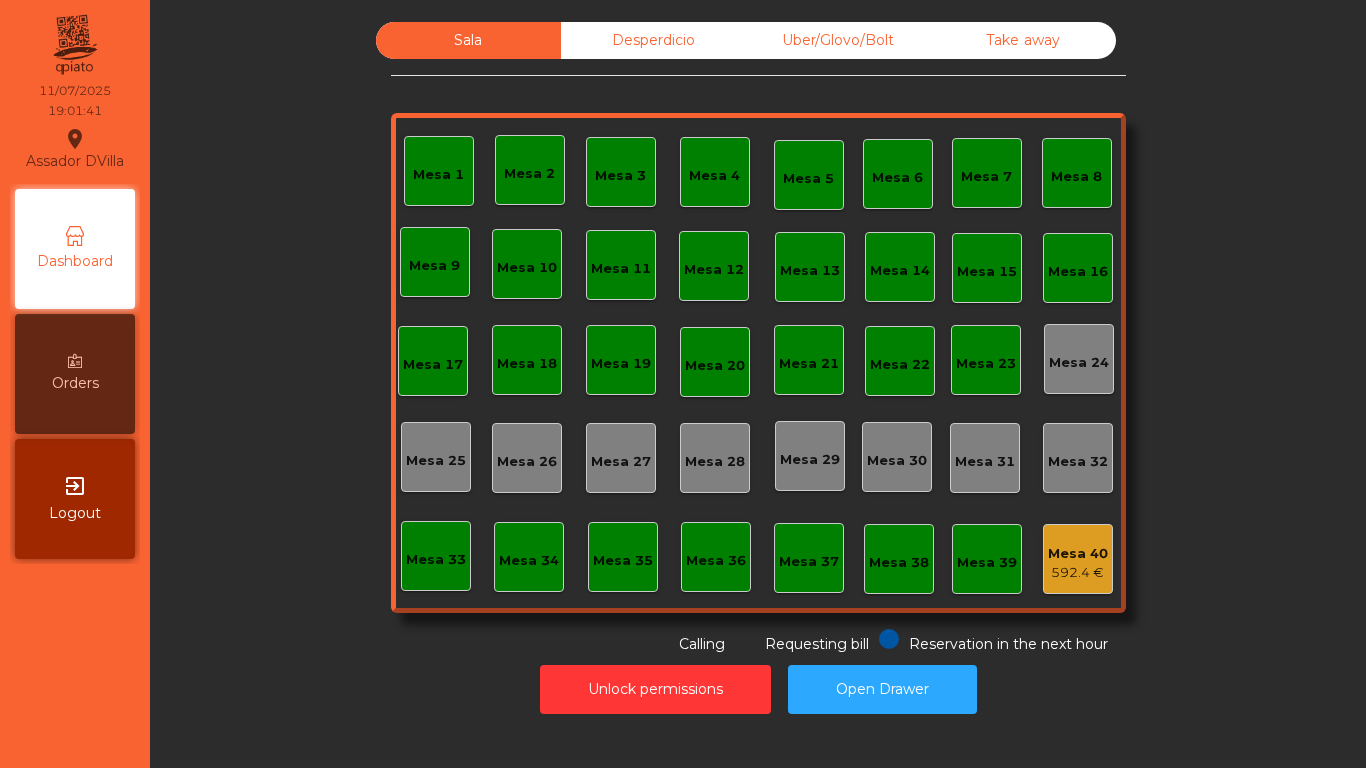 click on "Uber/Glovo/Bolt" 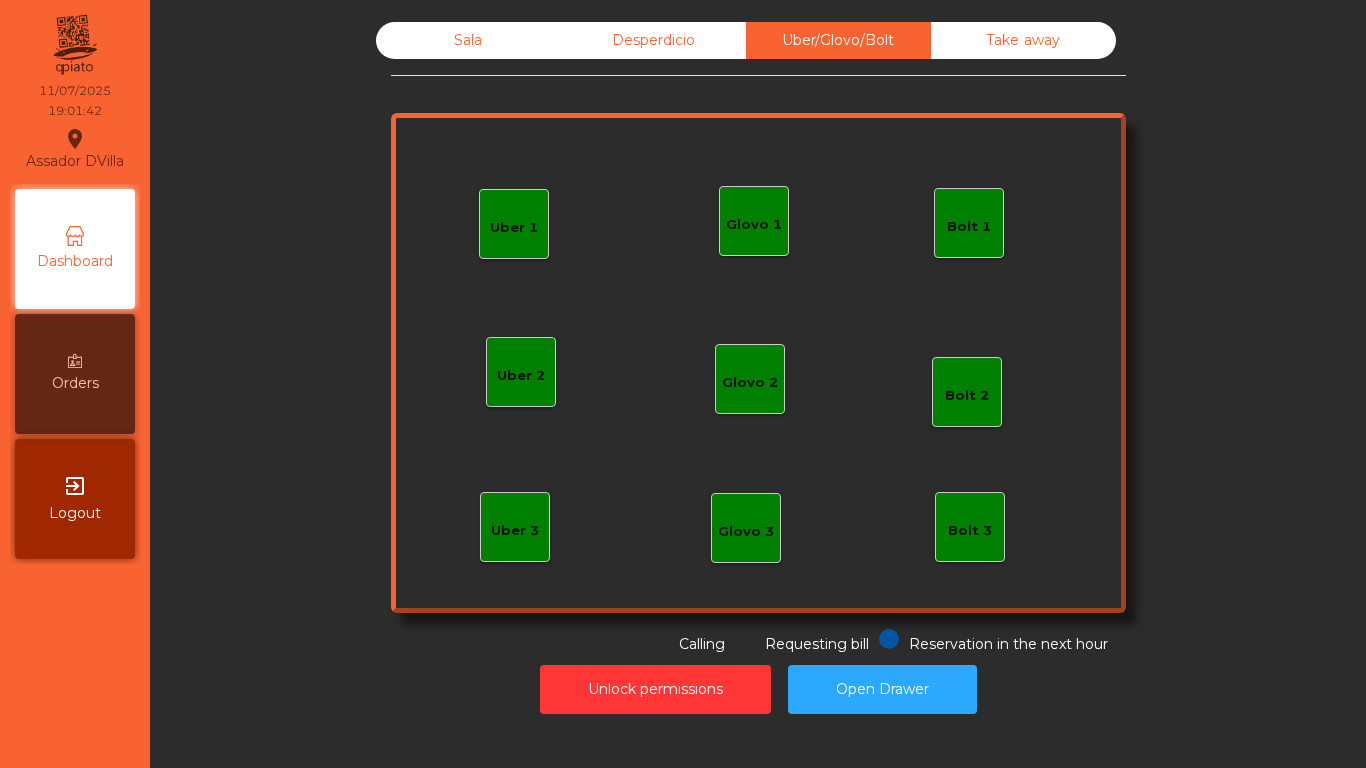 click on "Uber 1   Uber 3   Bolt 2   Glovo 2   Uber 2   Glovo 1   Bolt 1   Bolt 3   Glovo 3" 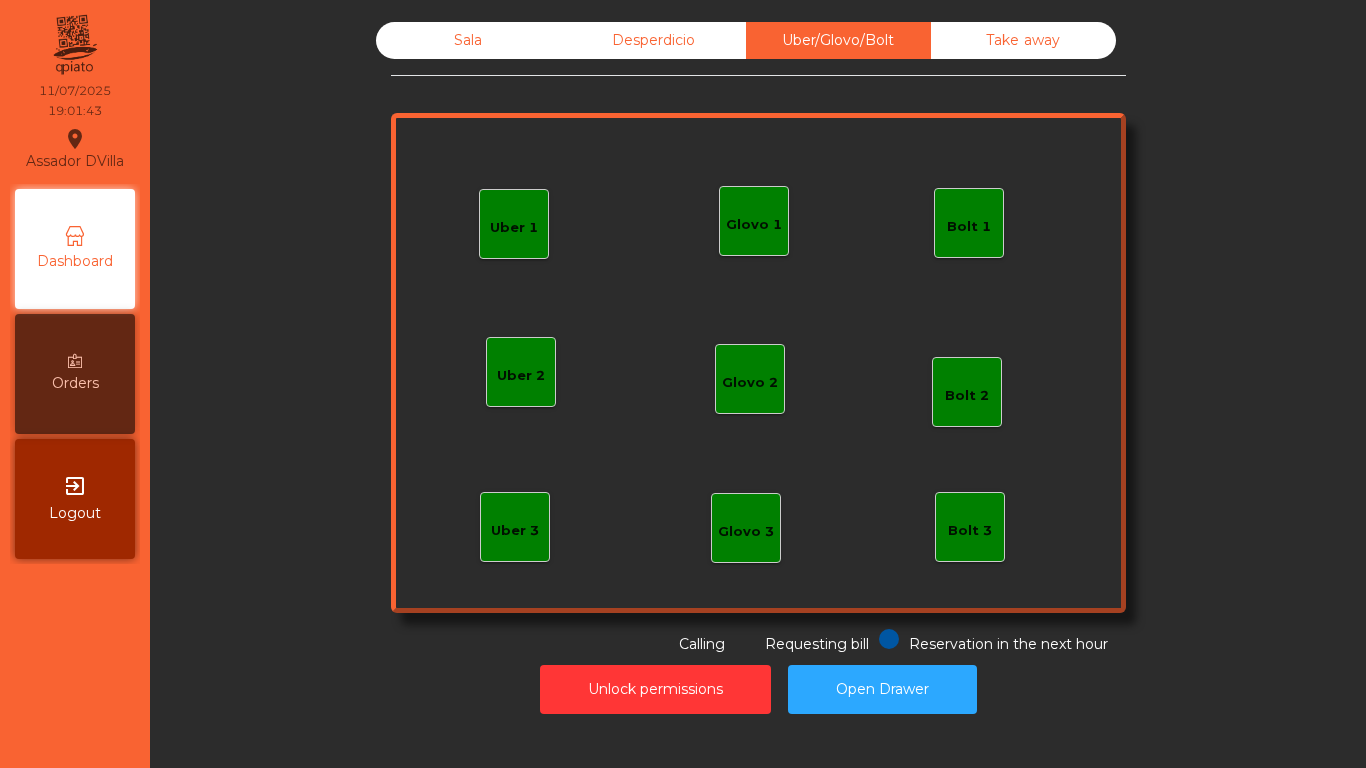 click on "Glovo 1" 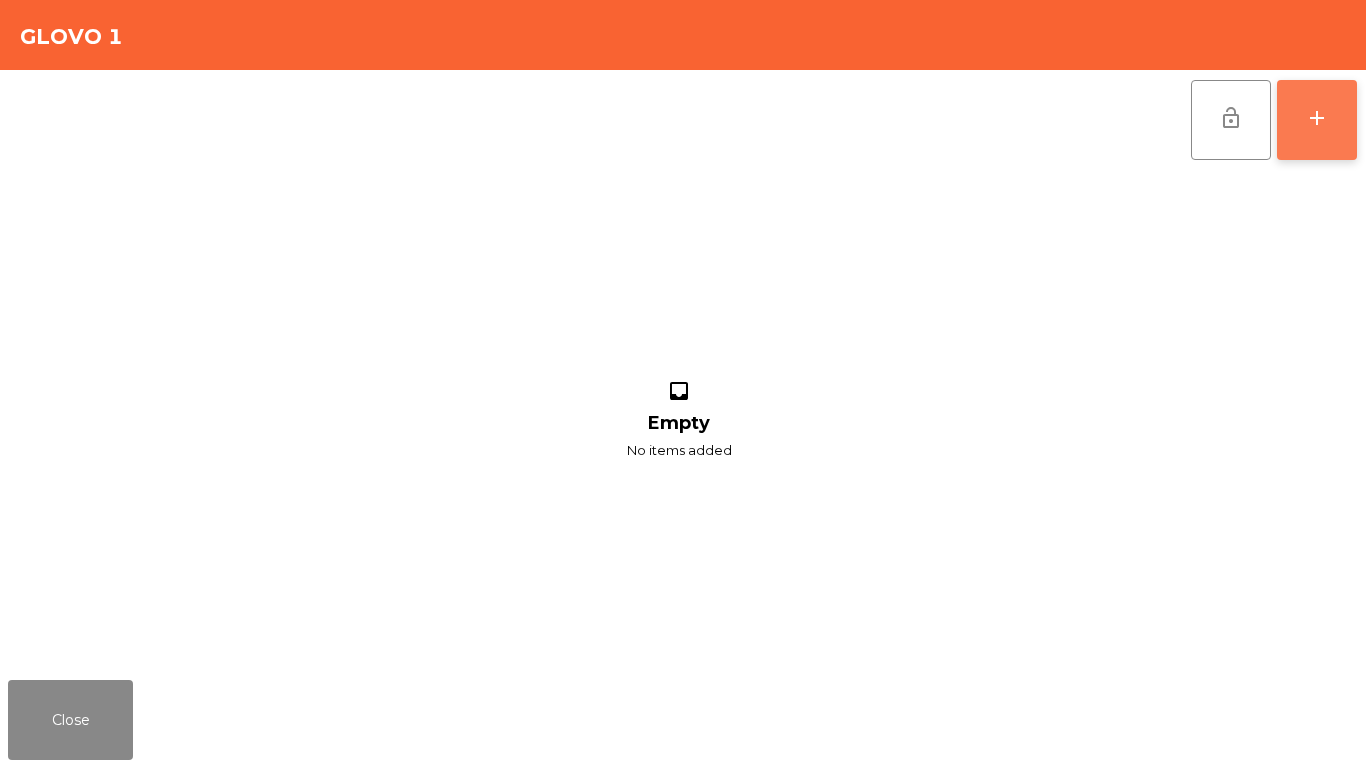 click on "add" 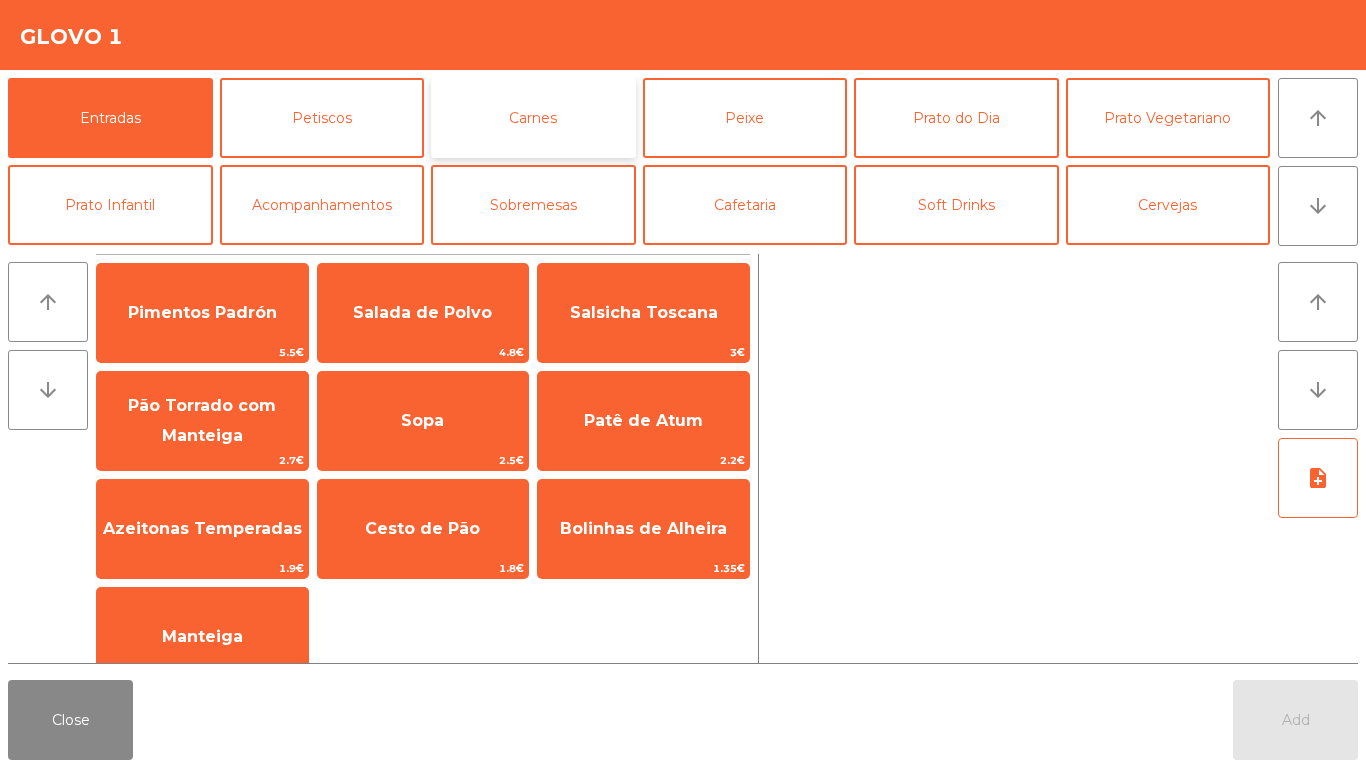 click on "Carnes" 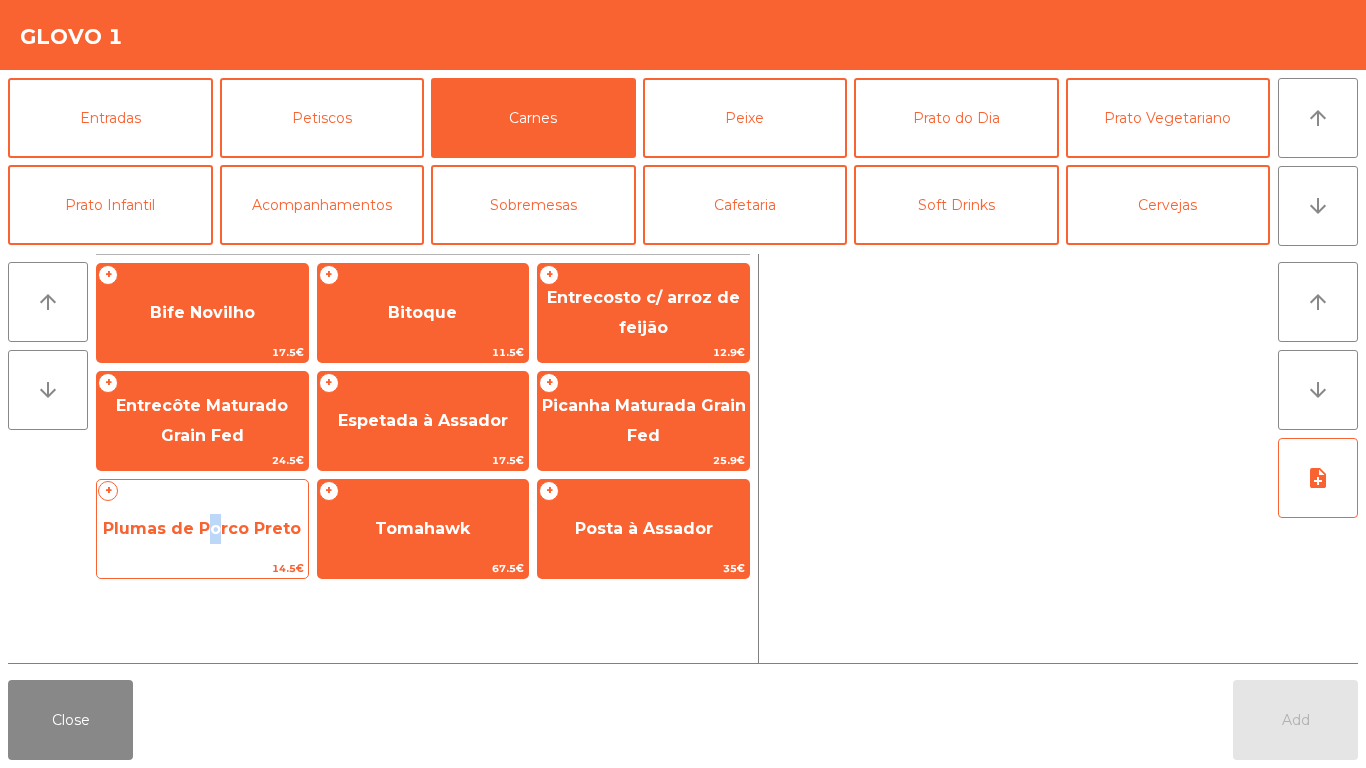 click on "Plumas de Porco Preto" 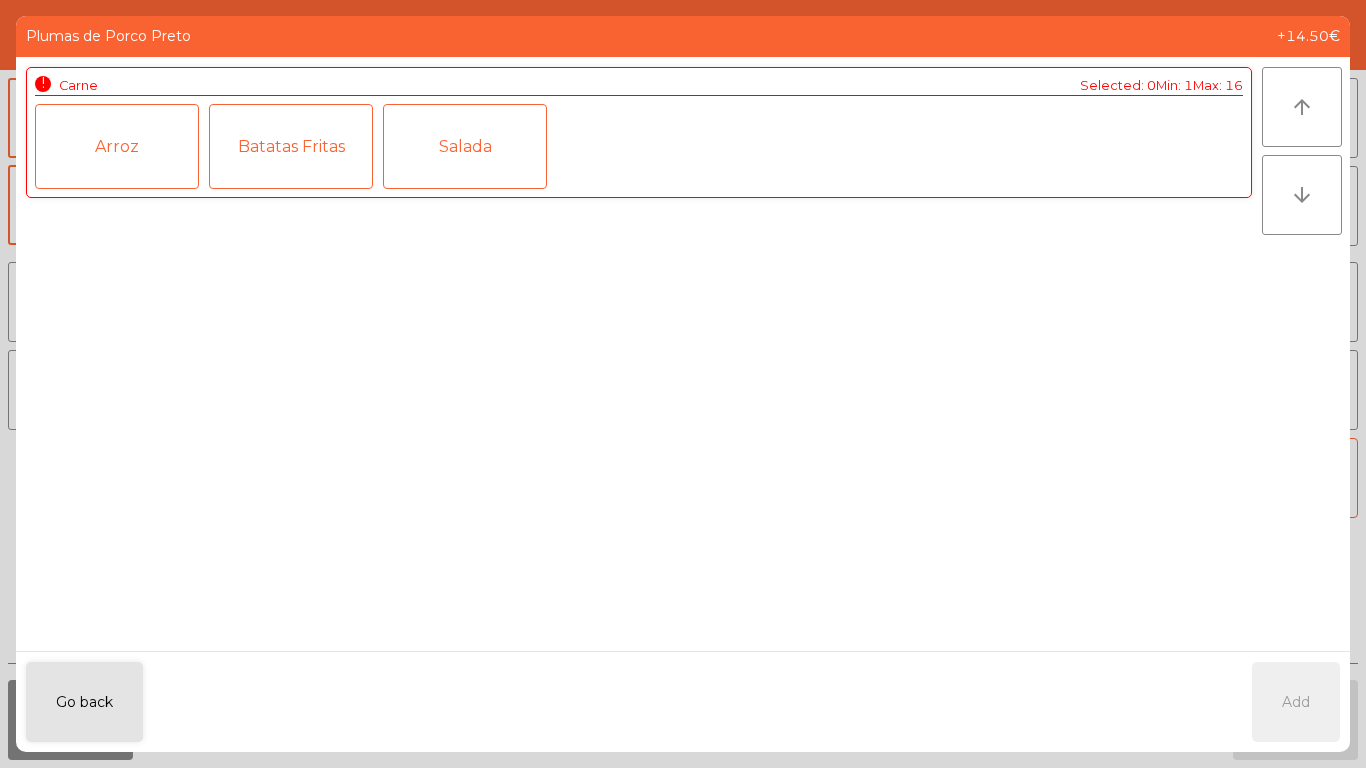 drag, startPoint x: 180, startPoint y: 163, endPoint x: 192, endPoint y: 163, distance: 12 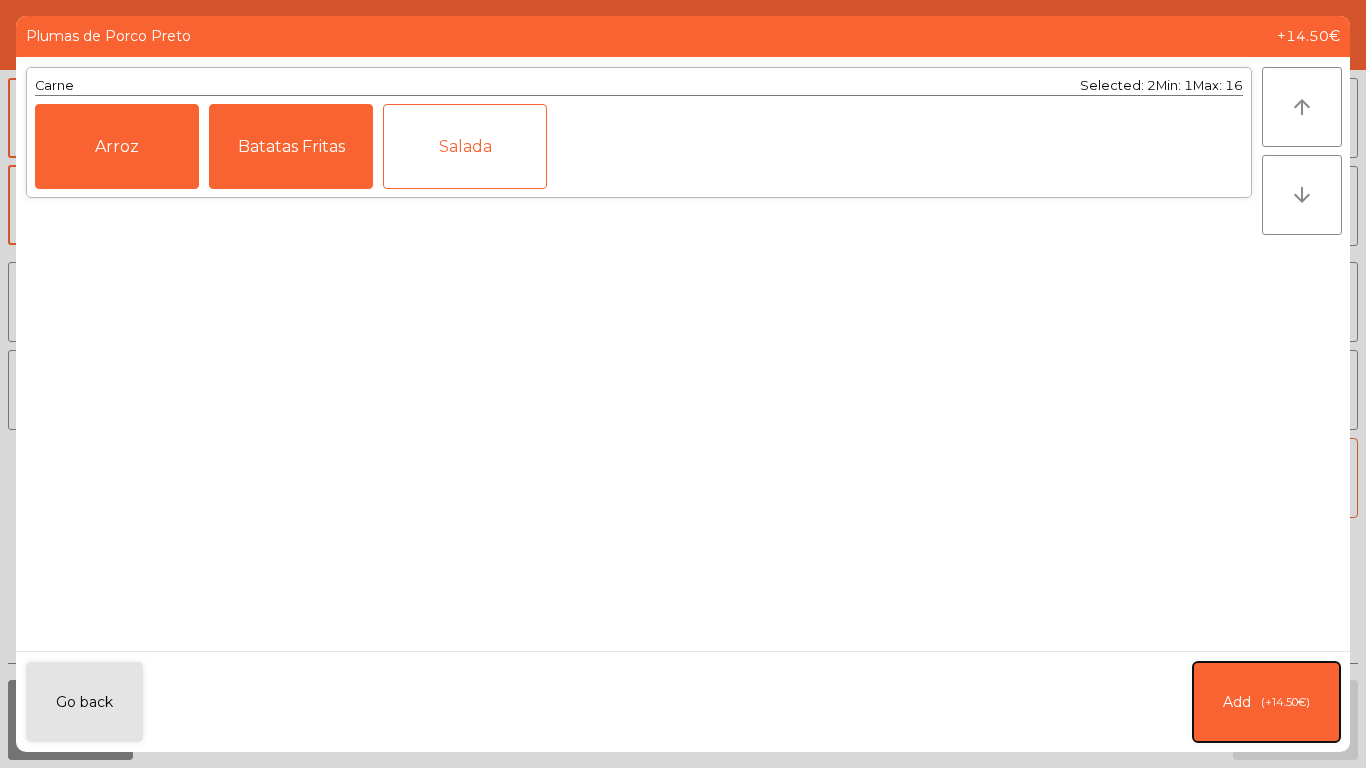 click on "Add   (+14.50€)" 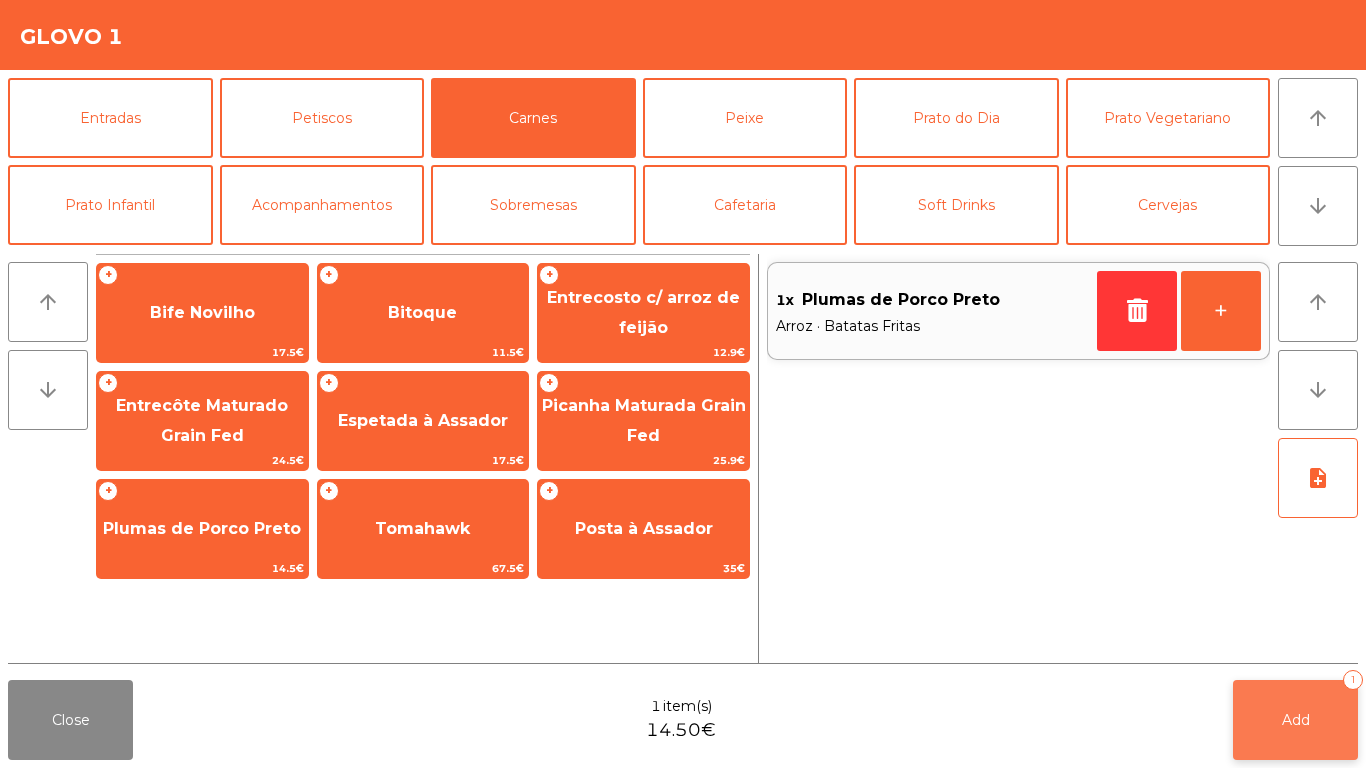 click on "Add   1" 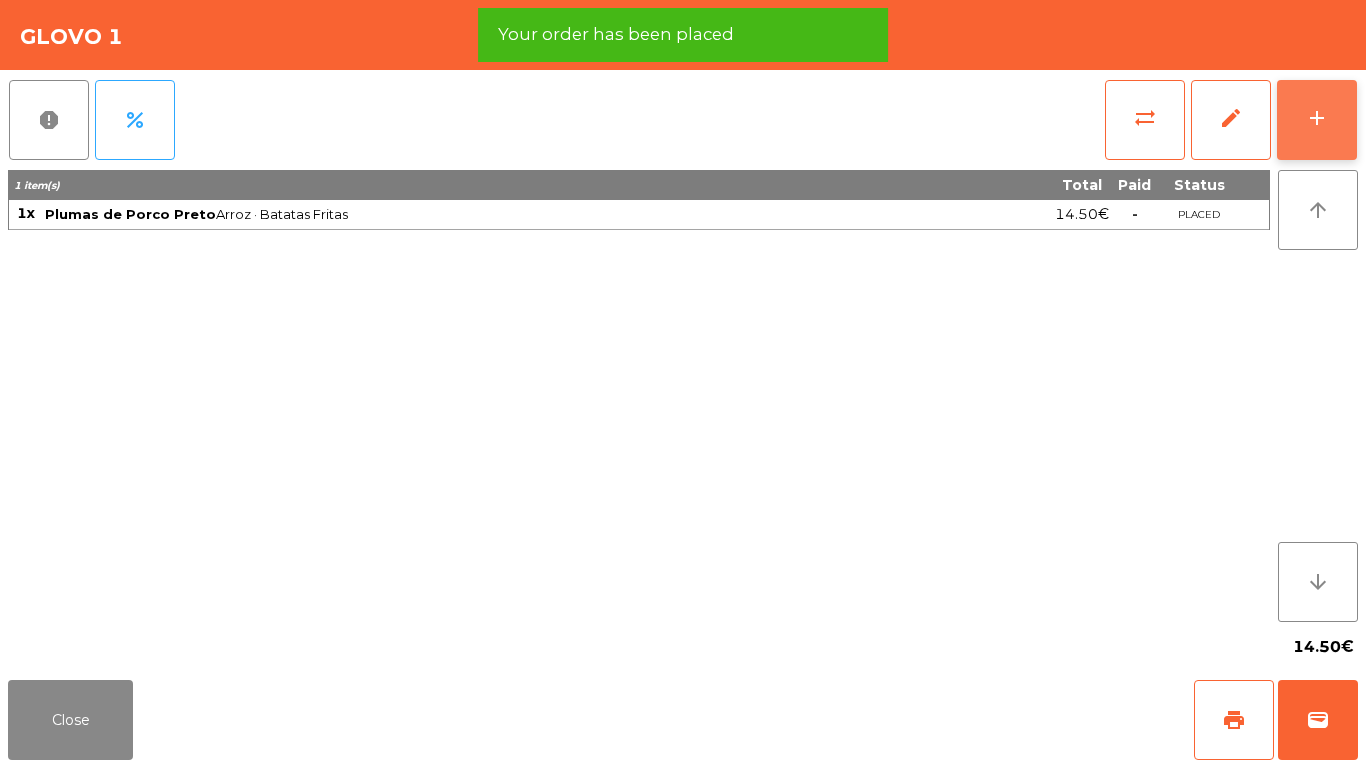 click on "add" 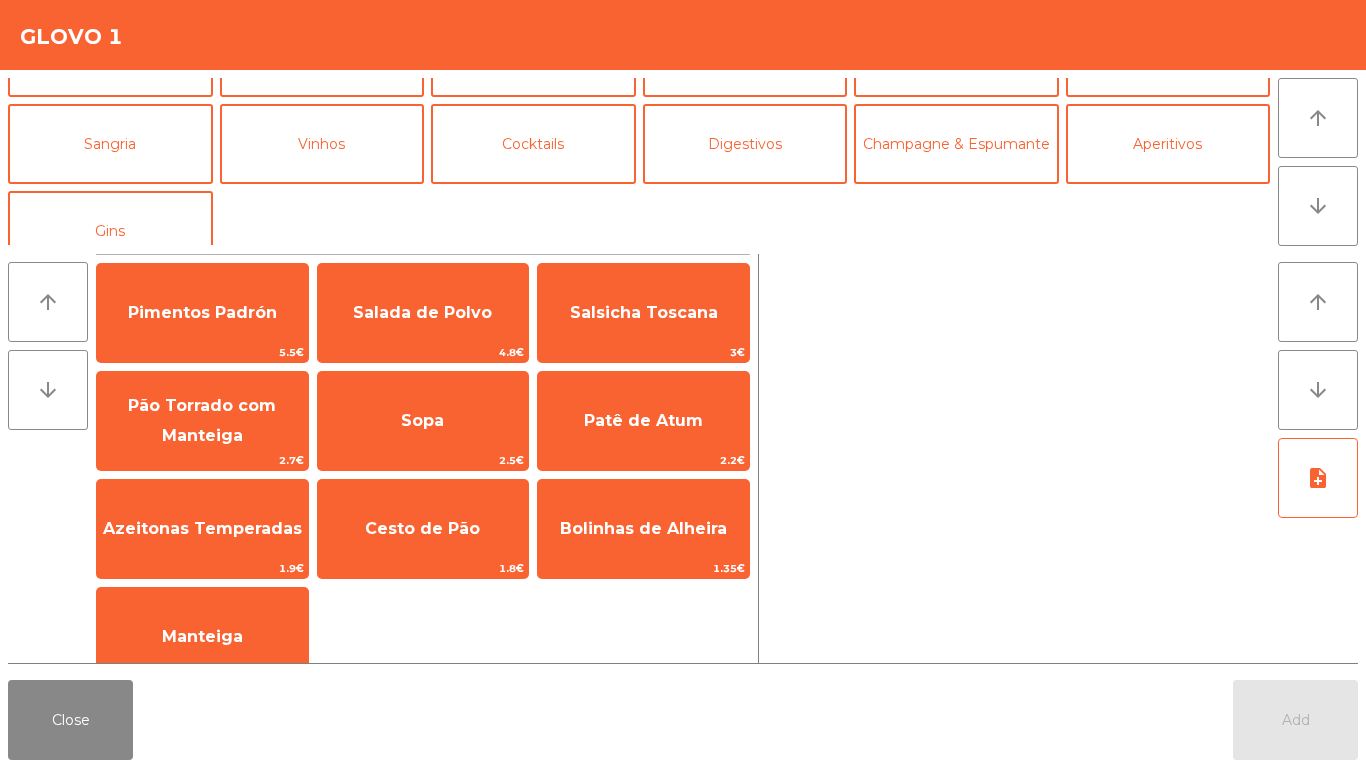 scroll, scrollTop: 174, scrollLeft: 0, axis: vertical 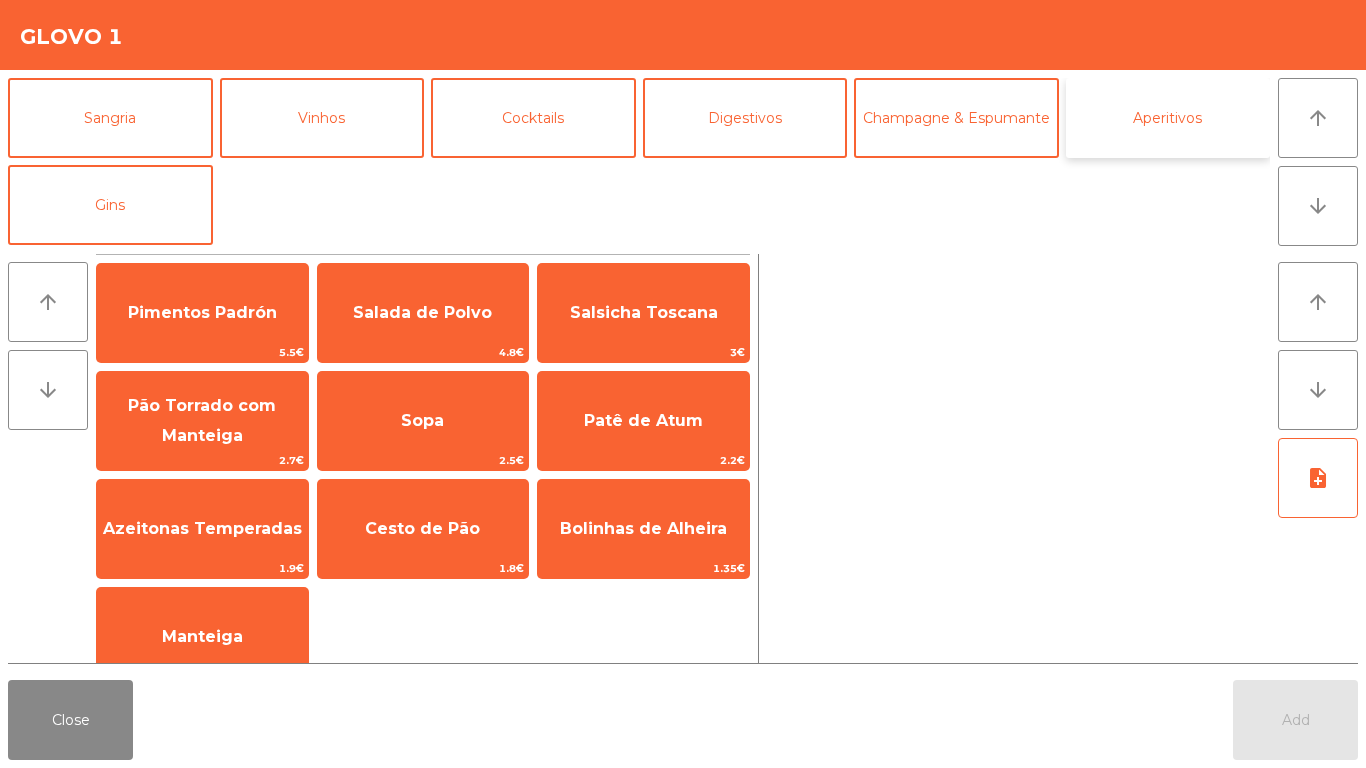 click on "Aperitivos" 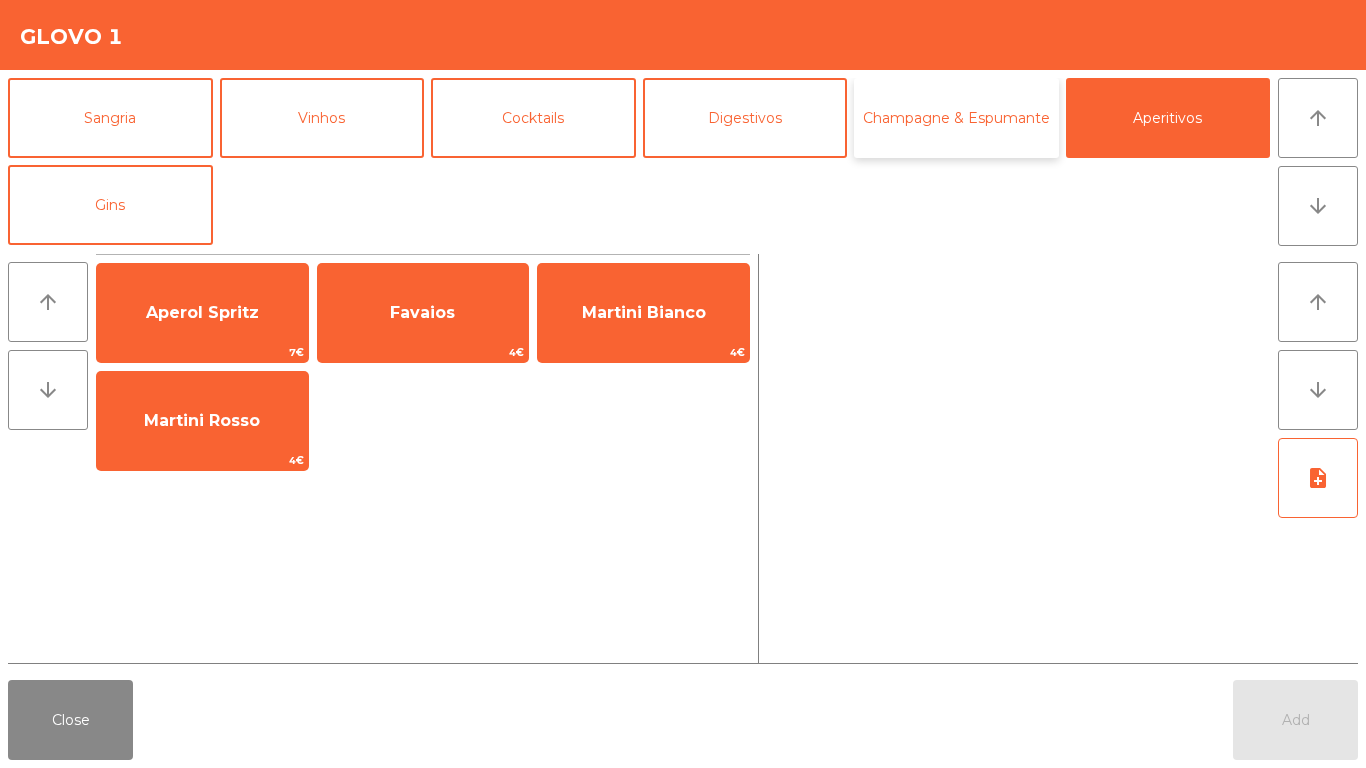 click on "Champagne & Espumante" 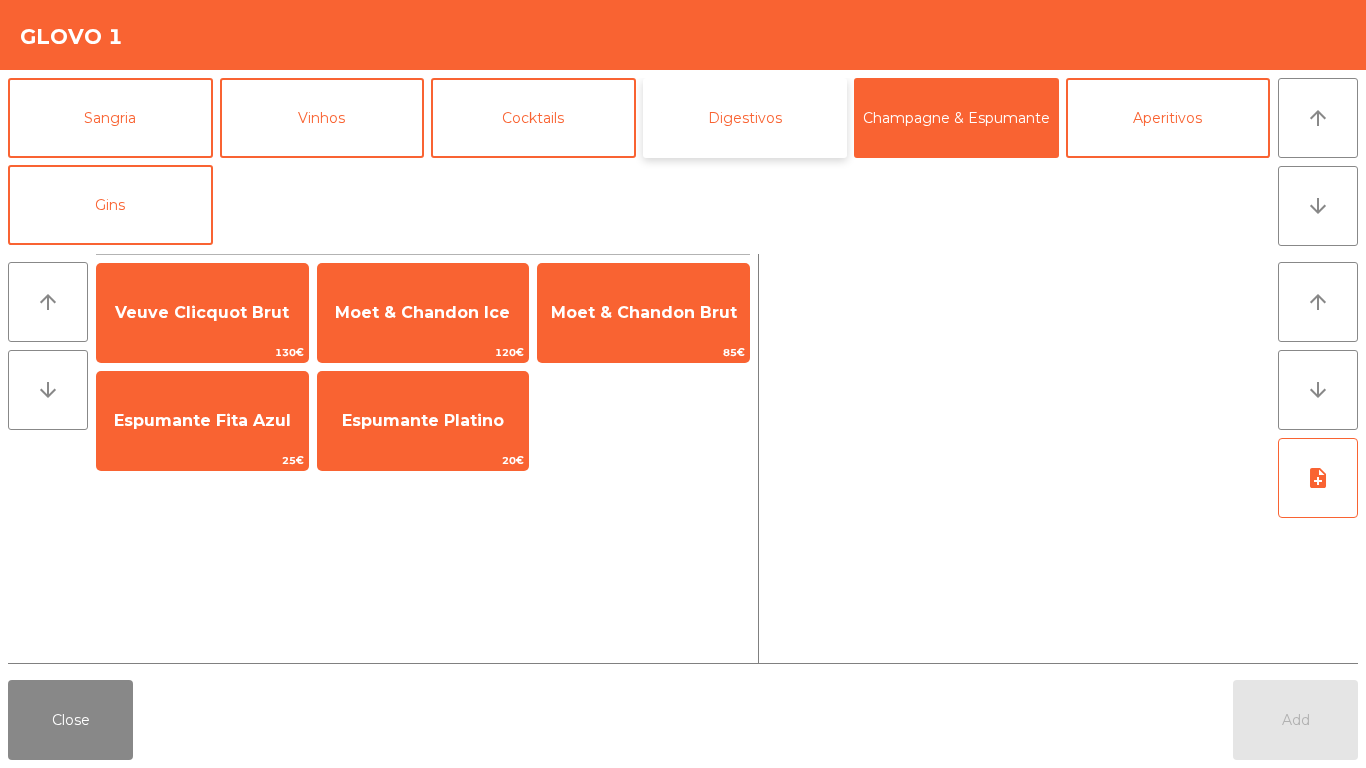 click on "Digestivos" 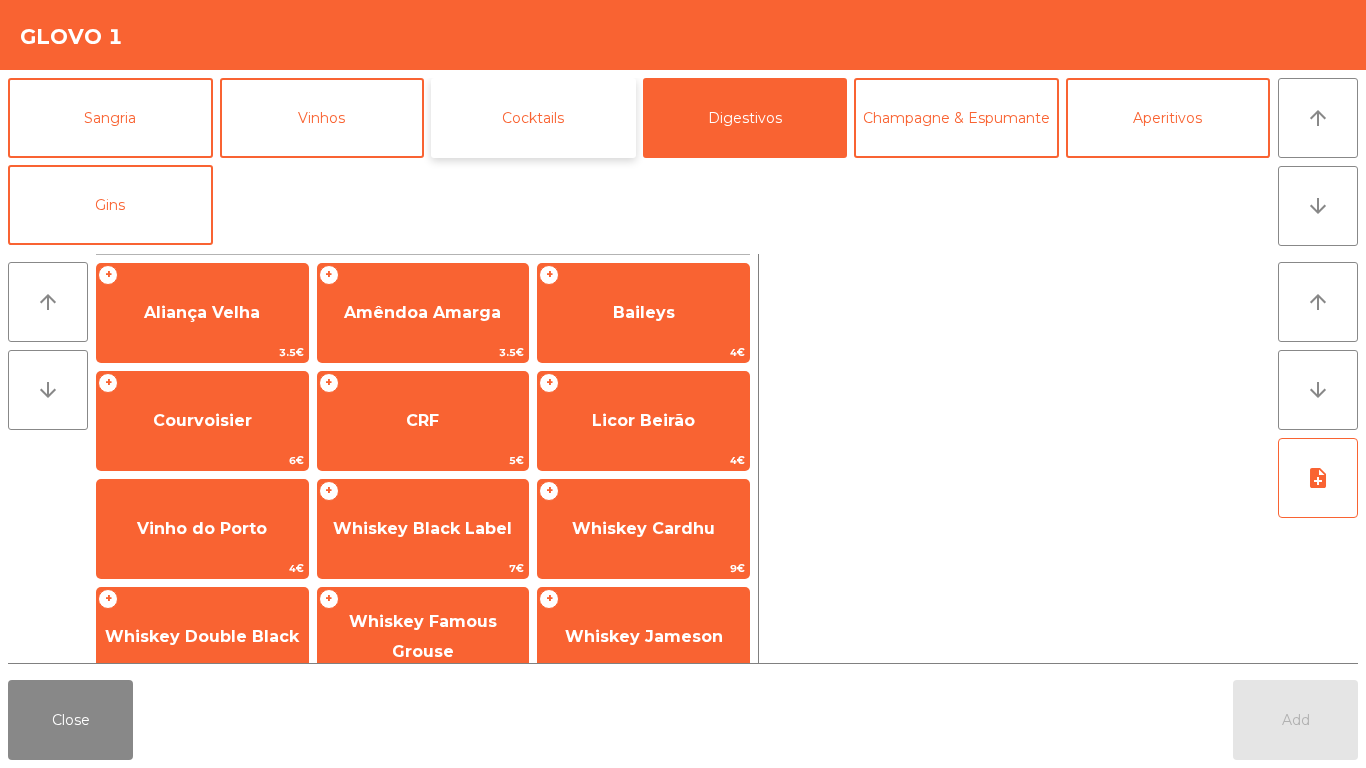 click on "Cocktails" 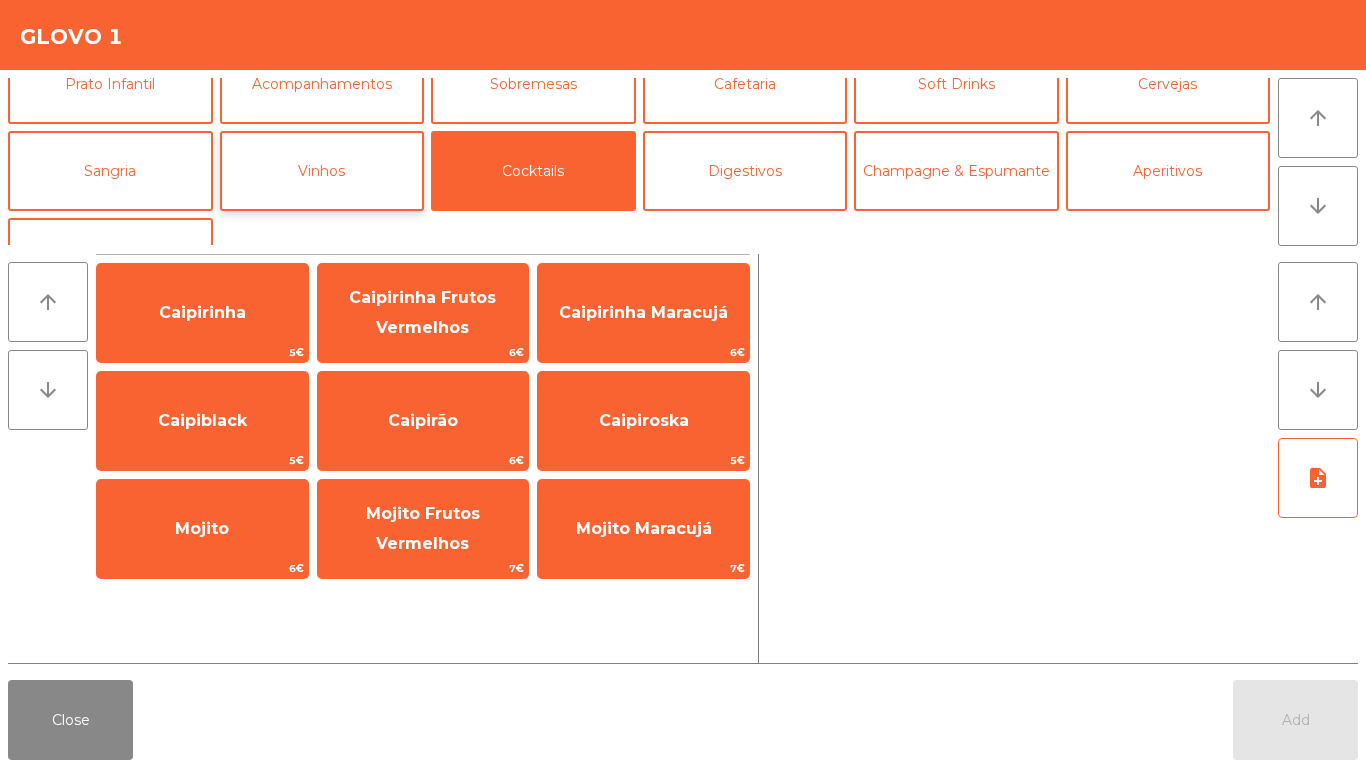 scroll, scrollTop: 74, scrollLeft: 0, axis: vertical 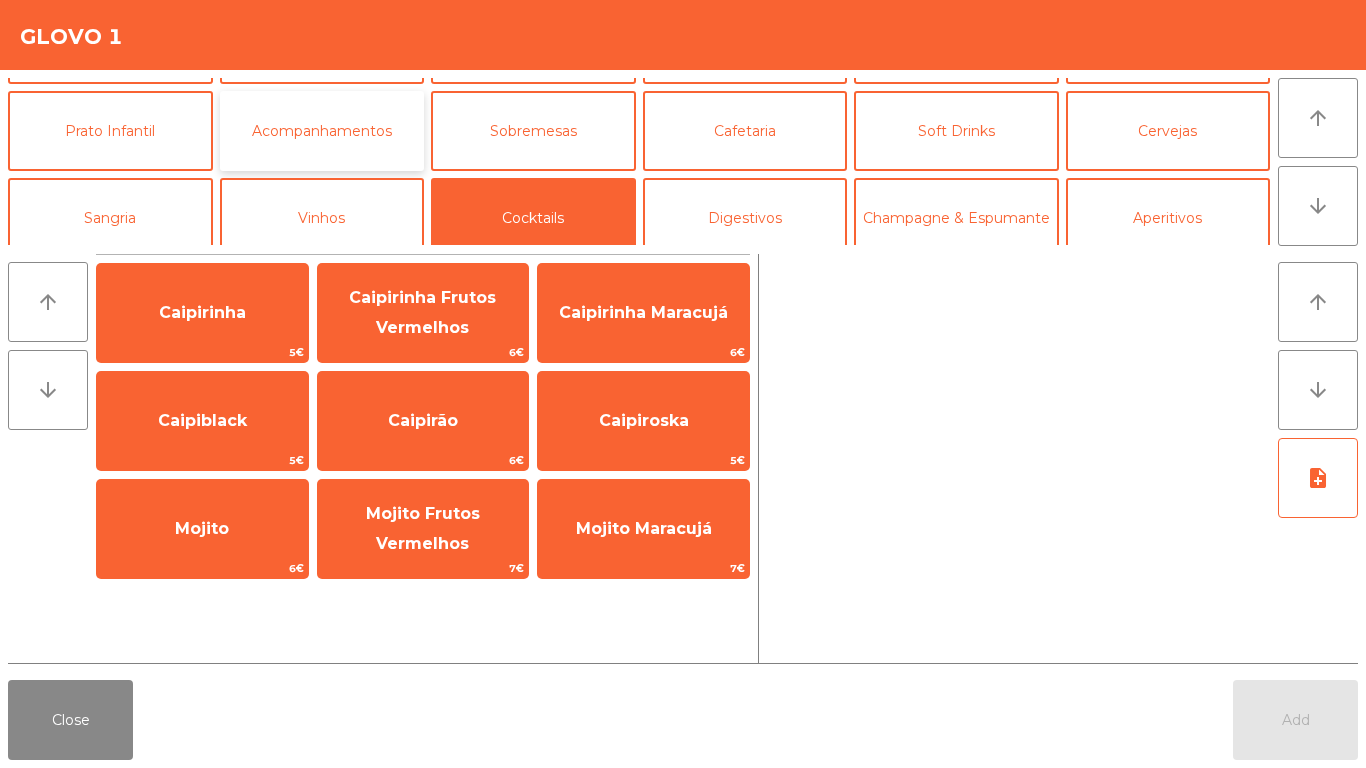 click on "Acompanhamentos" 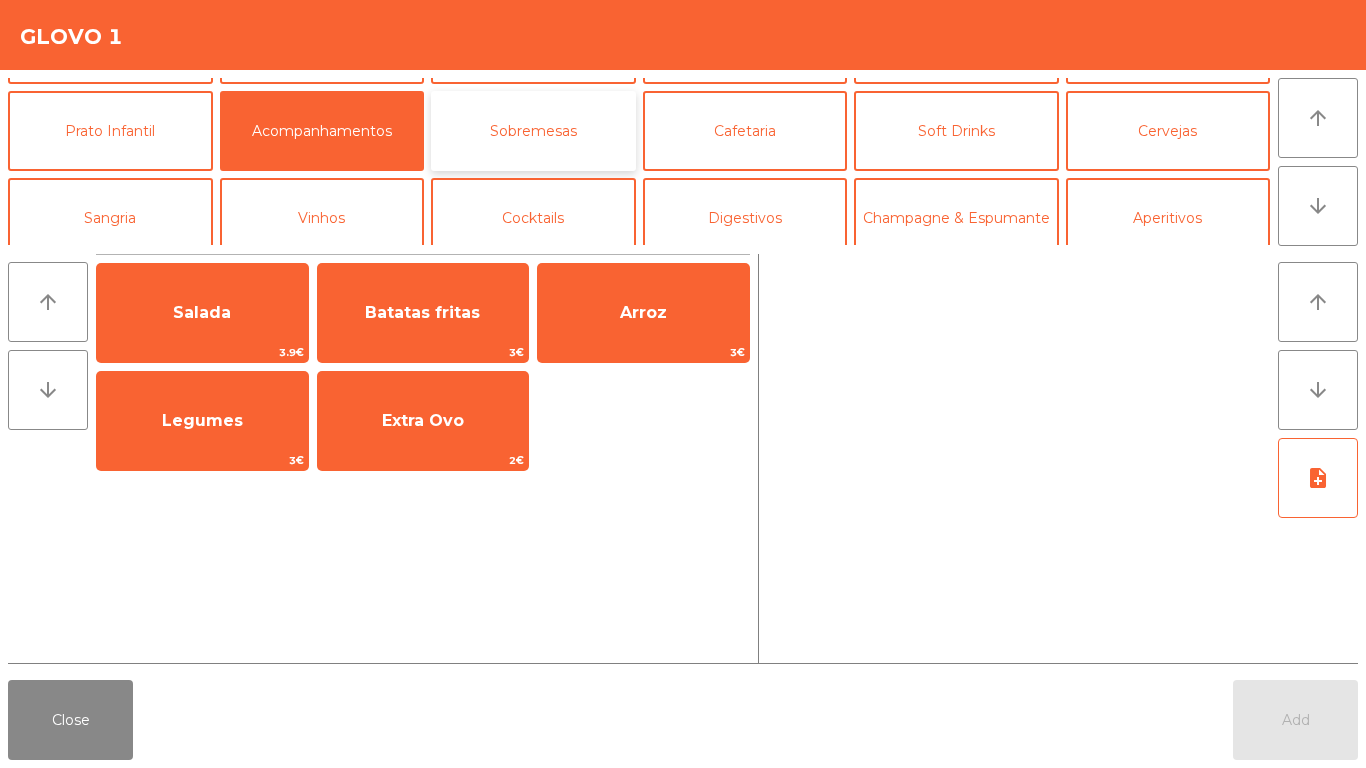 click on "Sobremesas" 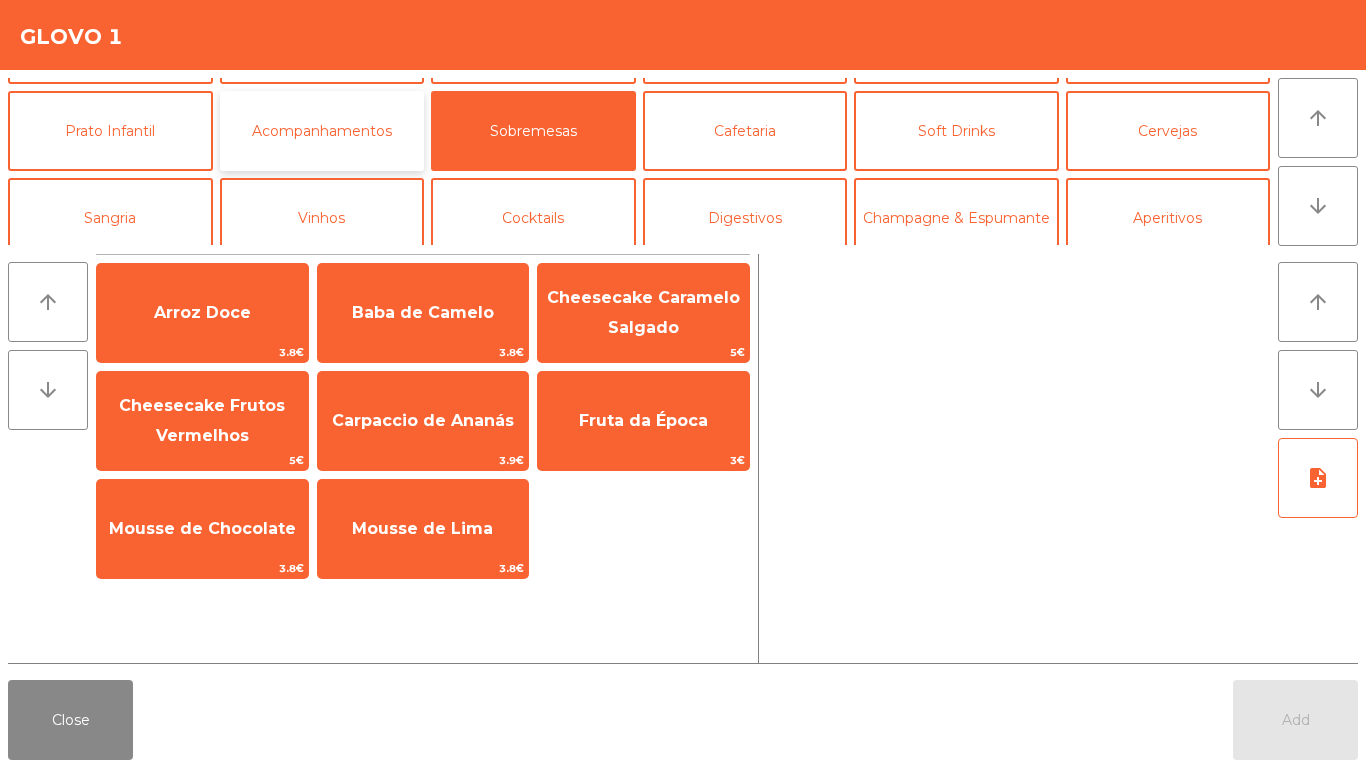 click on "Acompanhamentos" 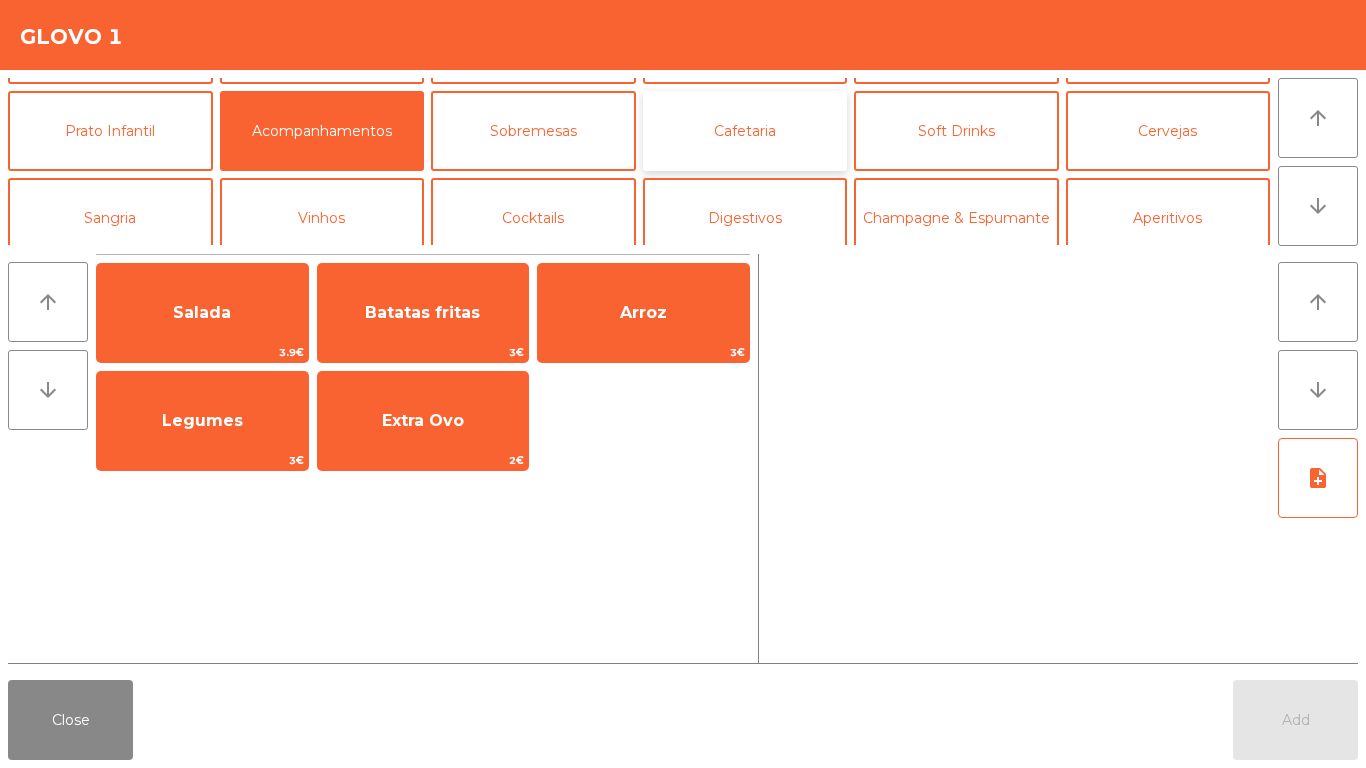 click on "Cafetaria" 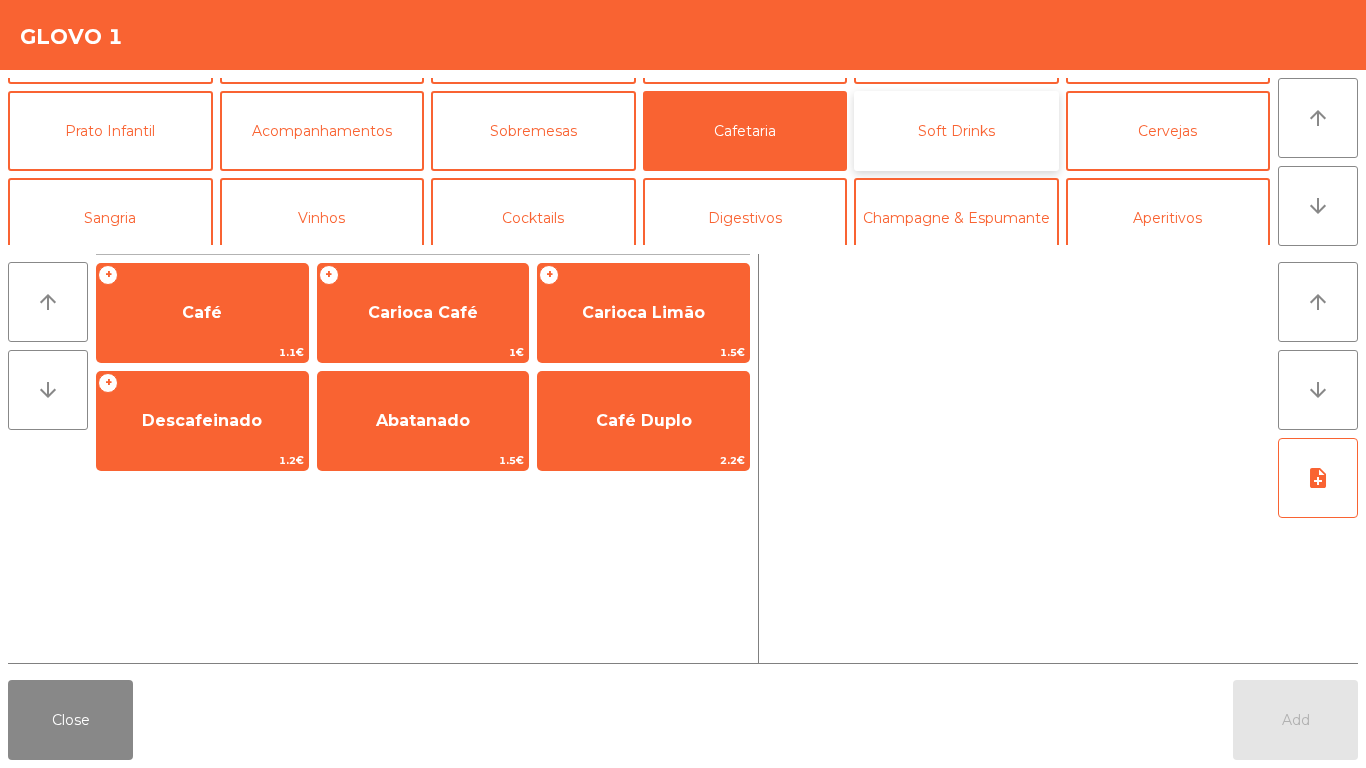click on "Soft Drinks" 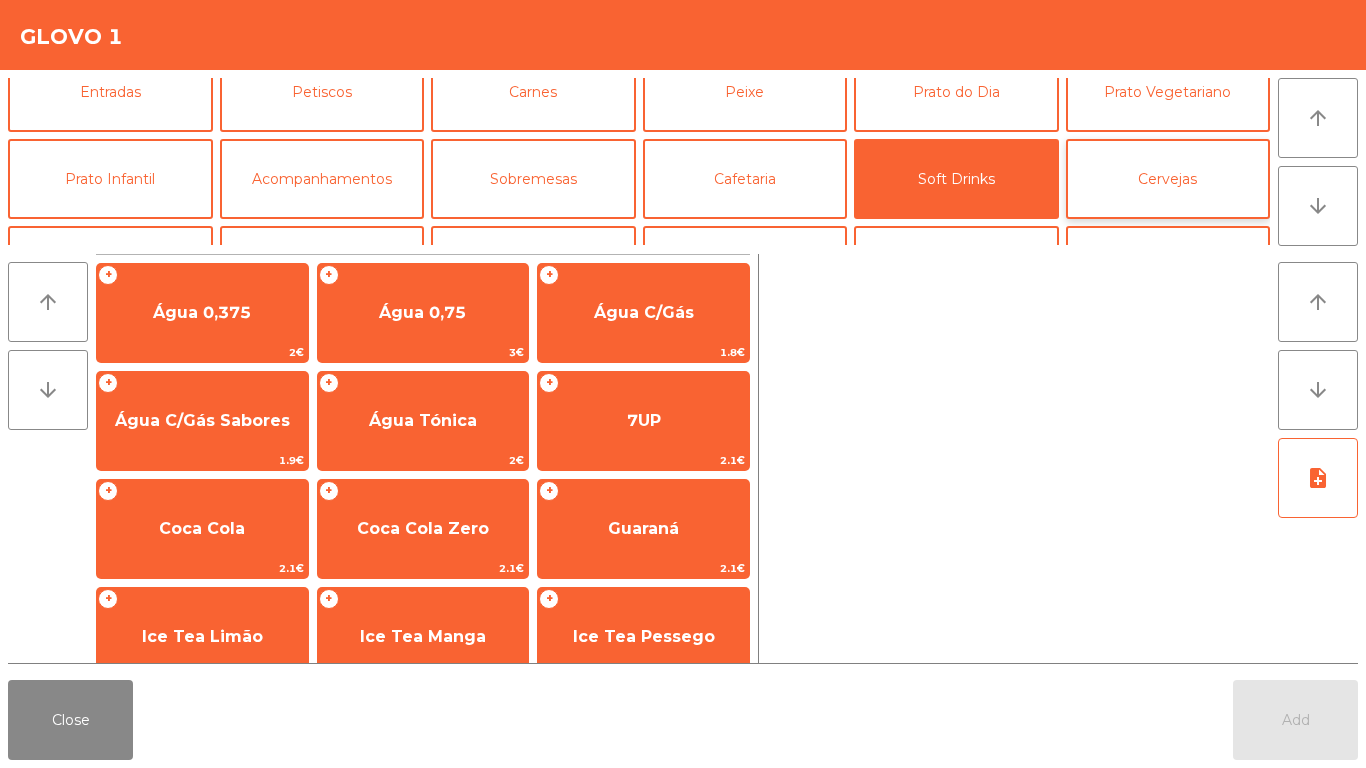 scroll, scrollTop: 0, scrollLeft: 0, axis: both 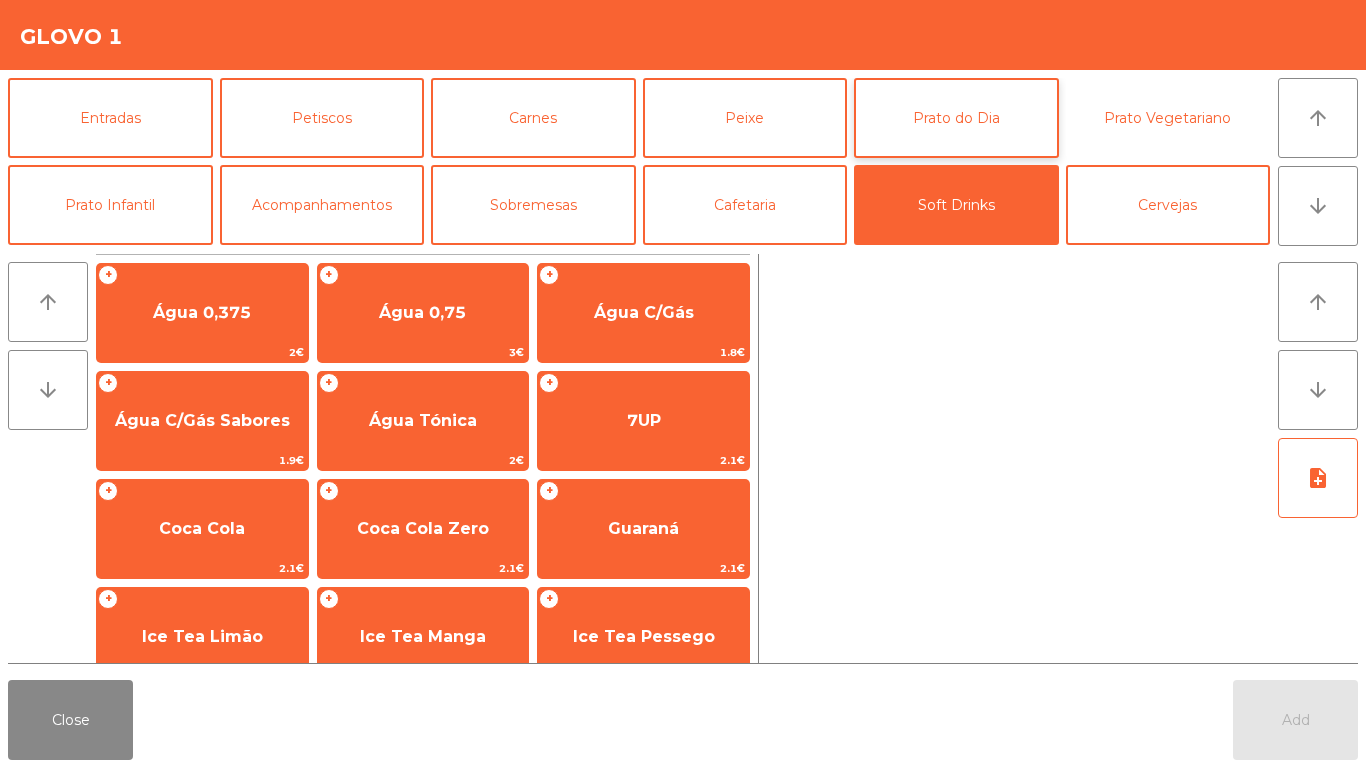 drag, startPoint x: 1127, startPoint y: 138, endPoint x: 960, endPoint y: 134, distance: 167.0479 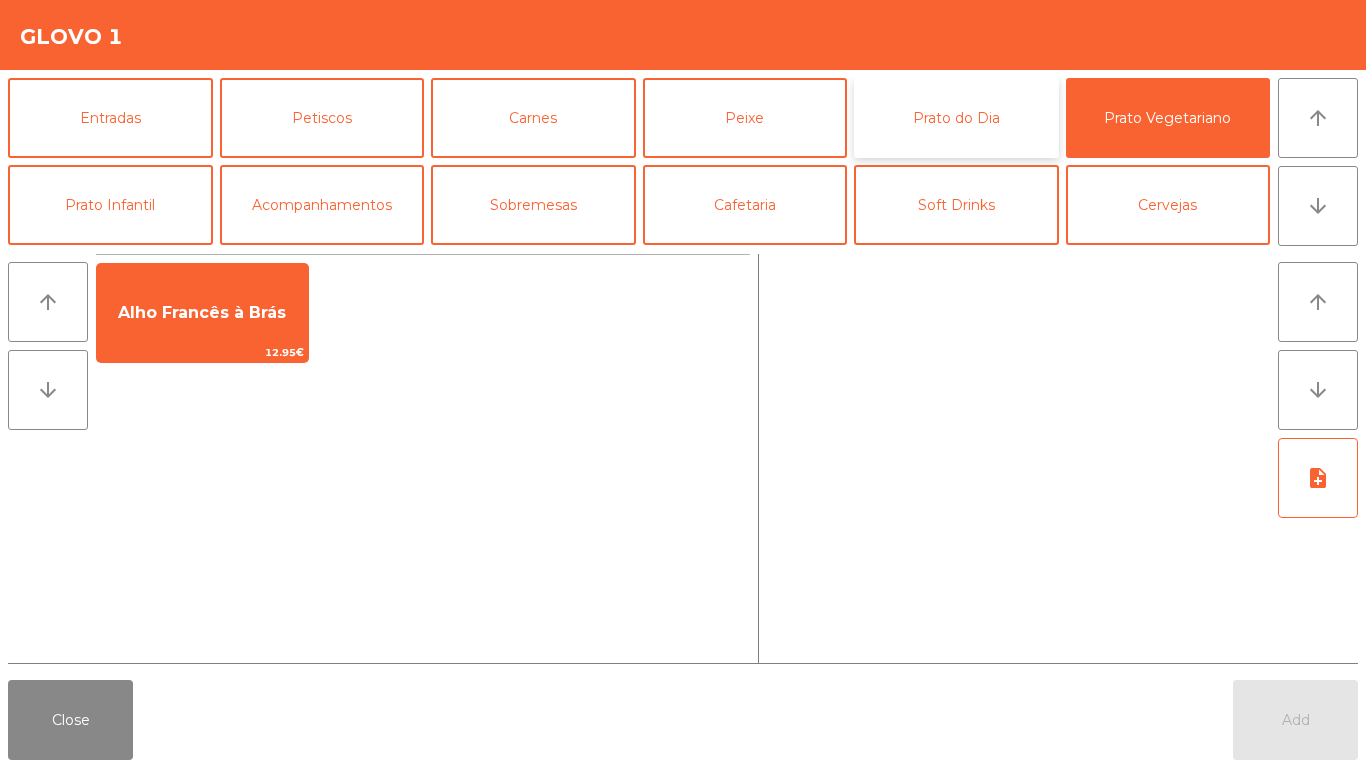 drag, startPoint x: 956, startPoint y: 134, endPoint x: 903, endPoint y: 127, distance: 53.460266 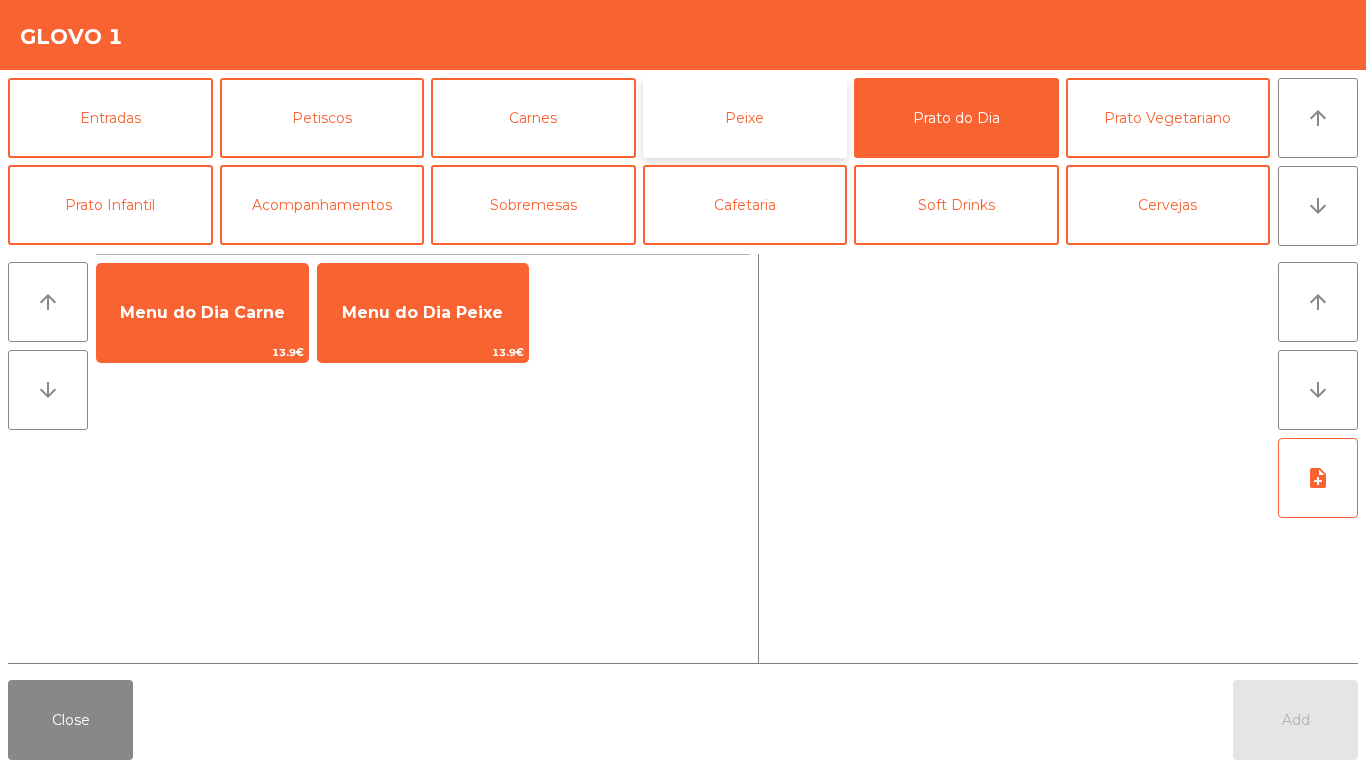 click on "Peixe" 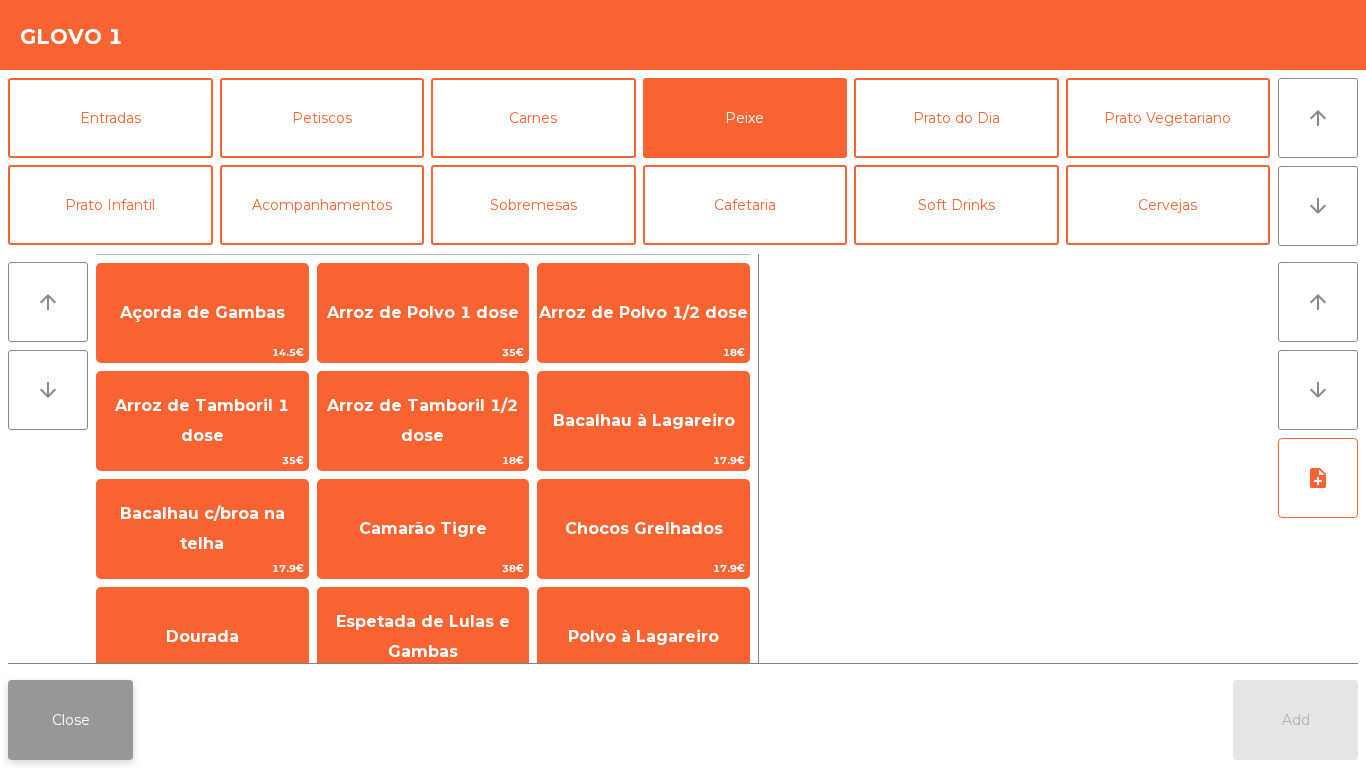 click on "Close" 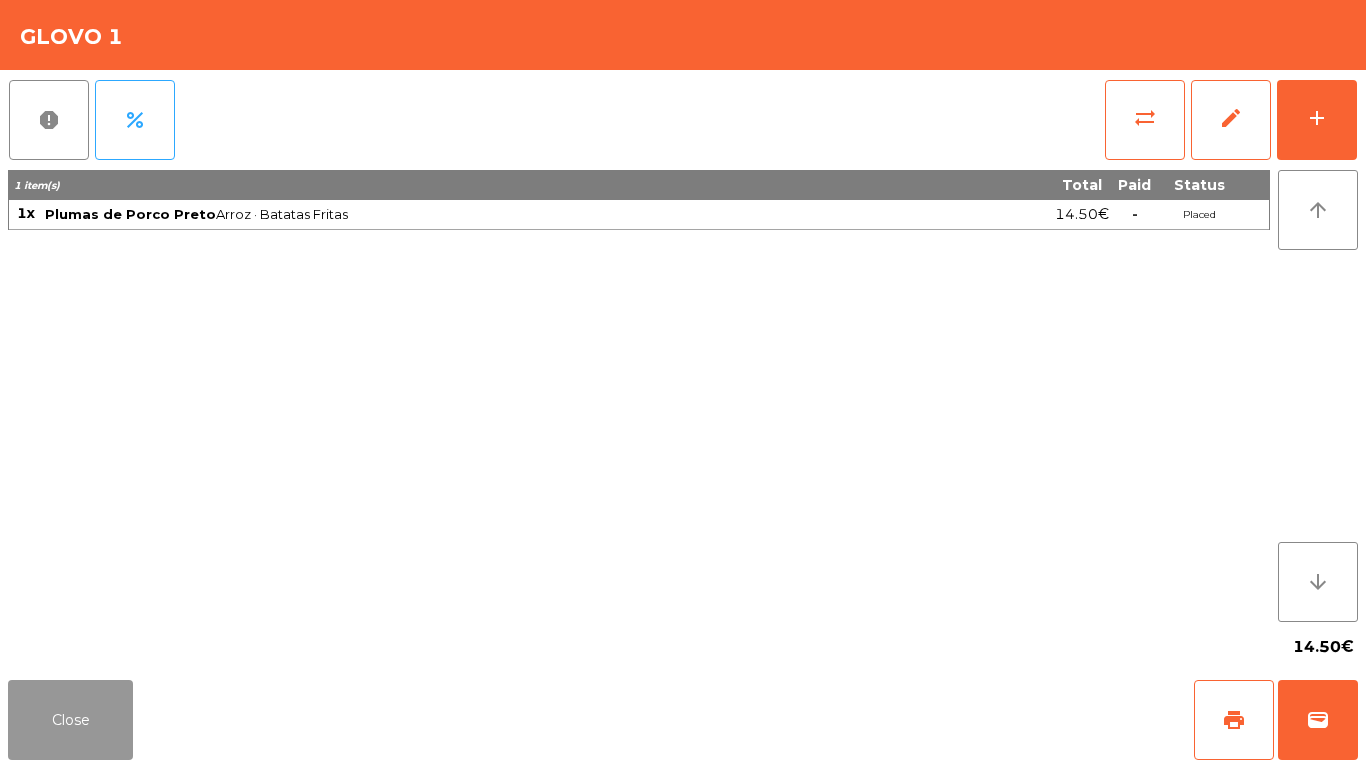 drag, startPoint x: 120, startPoint y: 722, endPoint x: 700, endPoint y: 740, distance: 580.27924 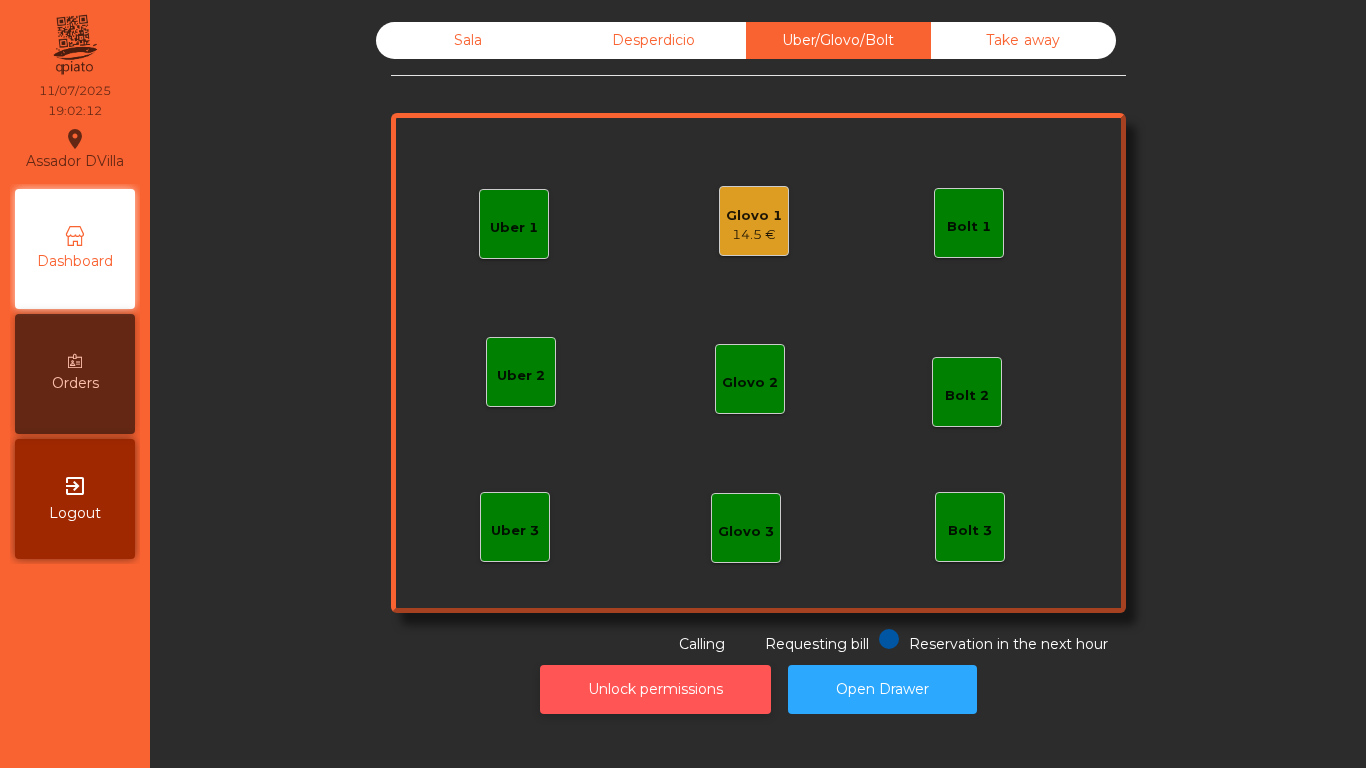 click on "Unlock permissions" 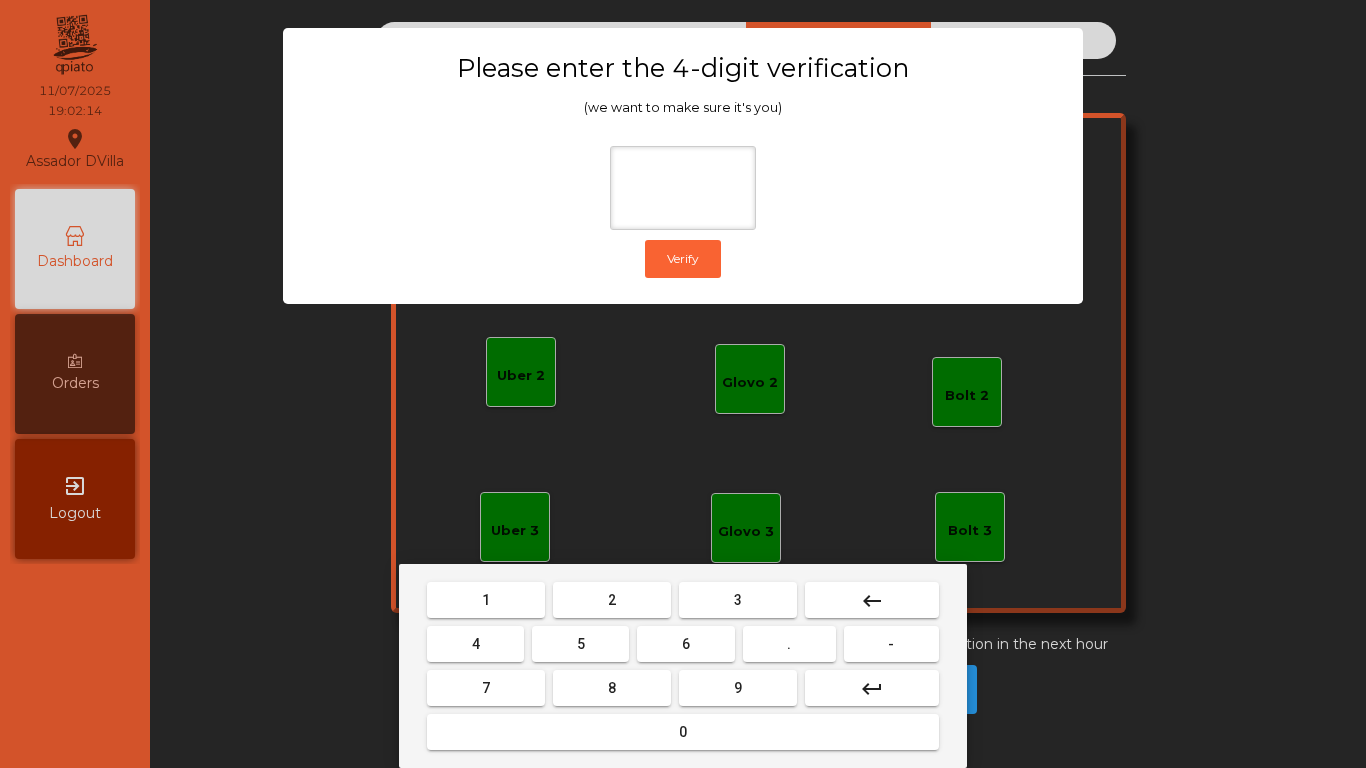 click on "1" at bounding box center [486, 600] 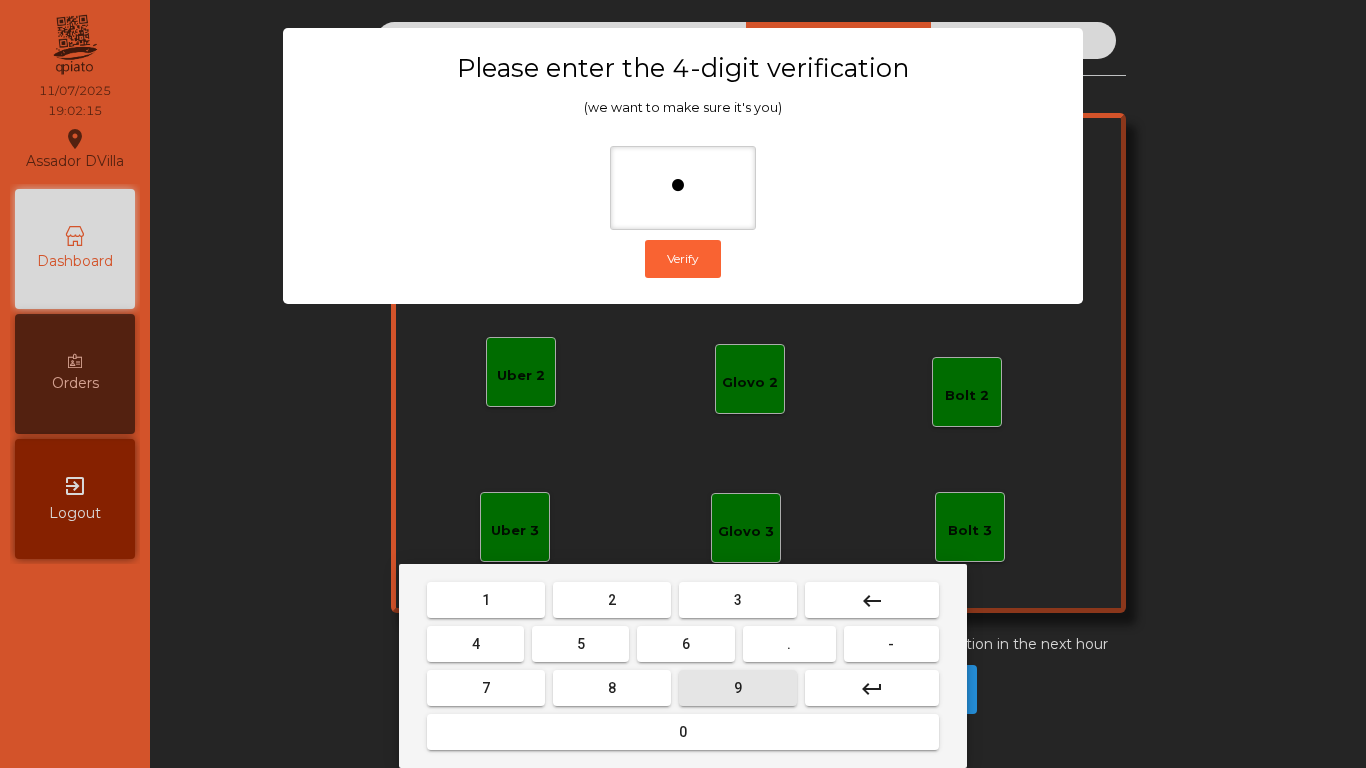 drag, startPoint x: 763, startPoint y: 695, endPoint x: 433, endPoint y: 648, distance: 333.33017 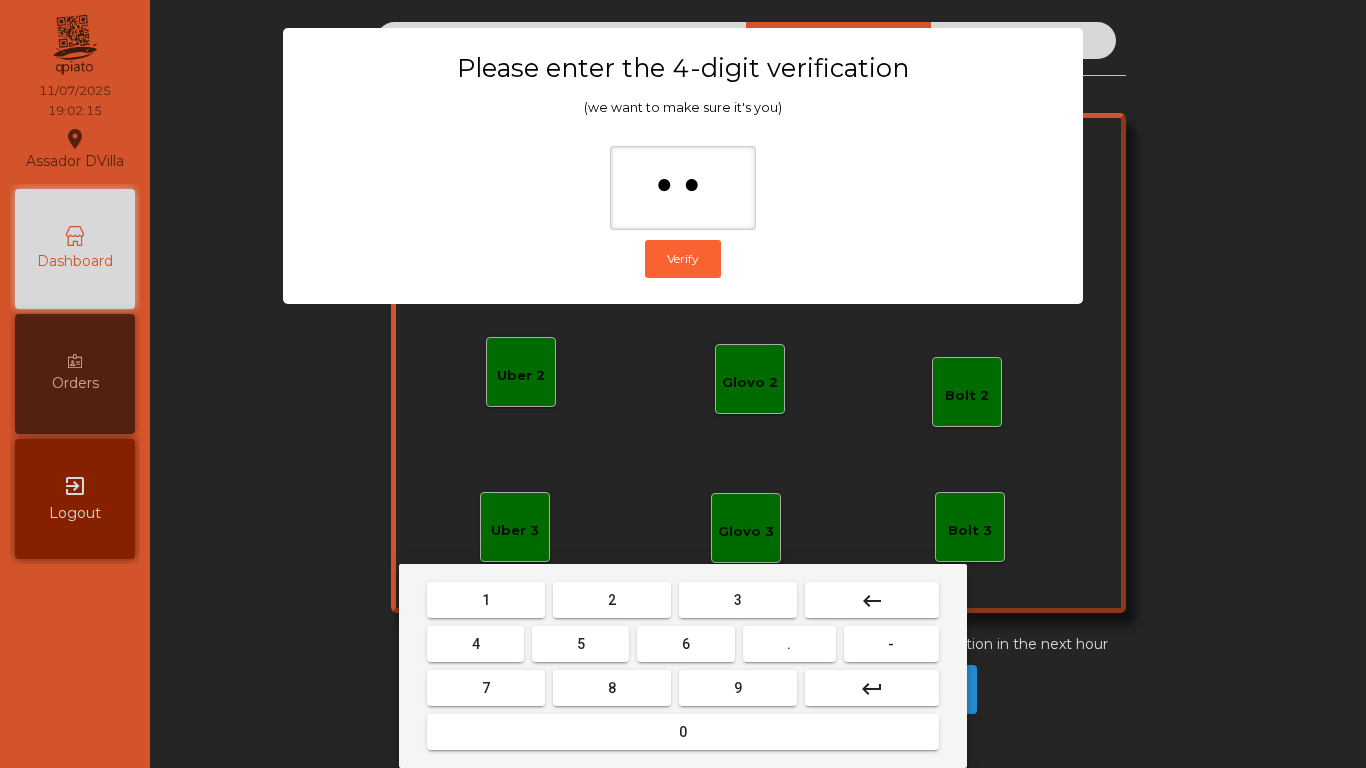 drag, startPoint x: 462, startPoint y: 640, endPoint x: 501, endPoint y: 679, distance: 55.154327 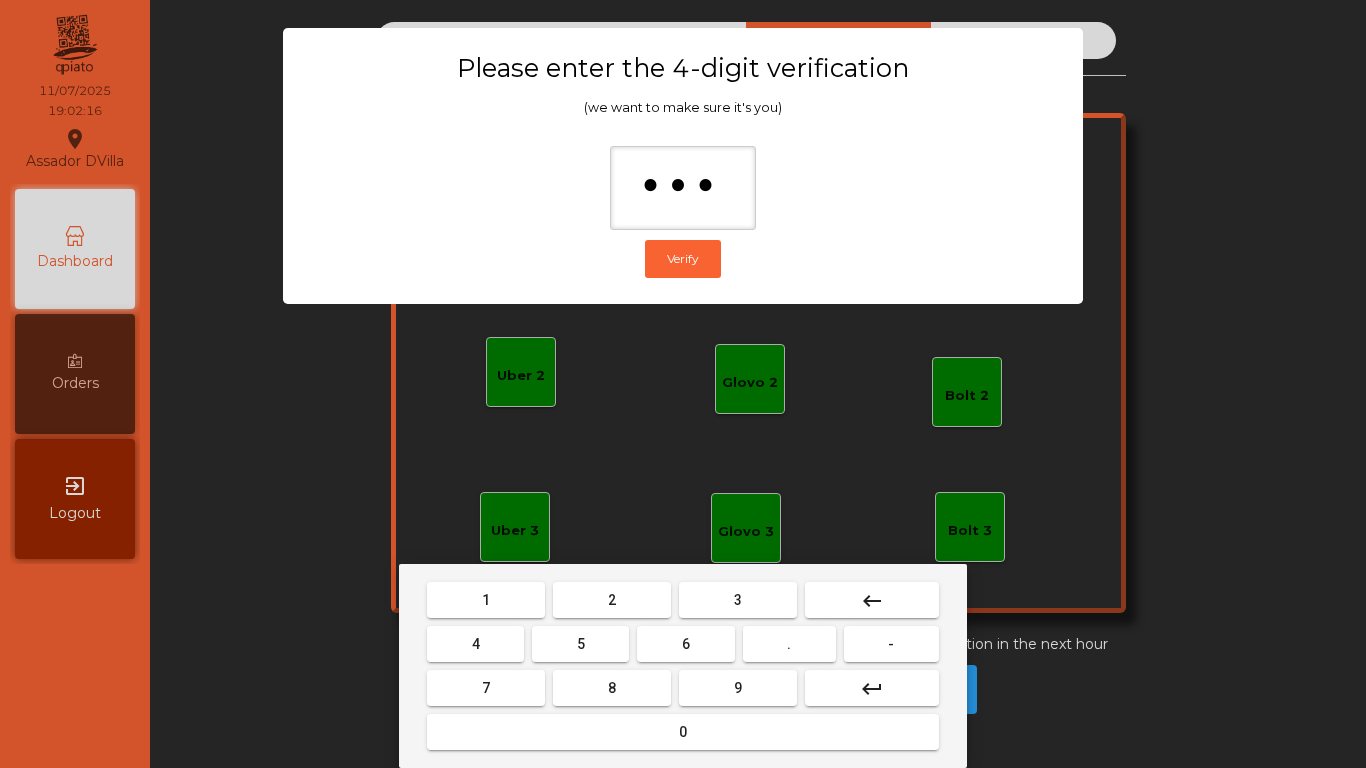 click on "0" at bounding box center [683, 732] 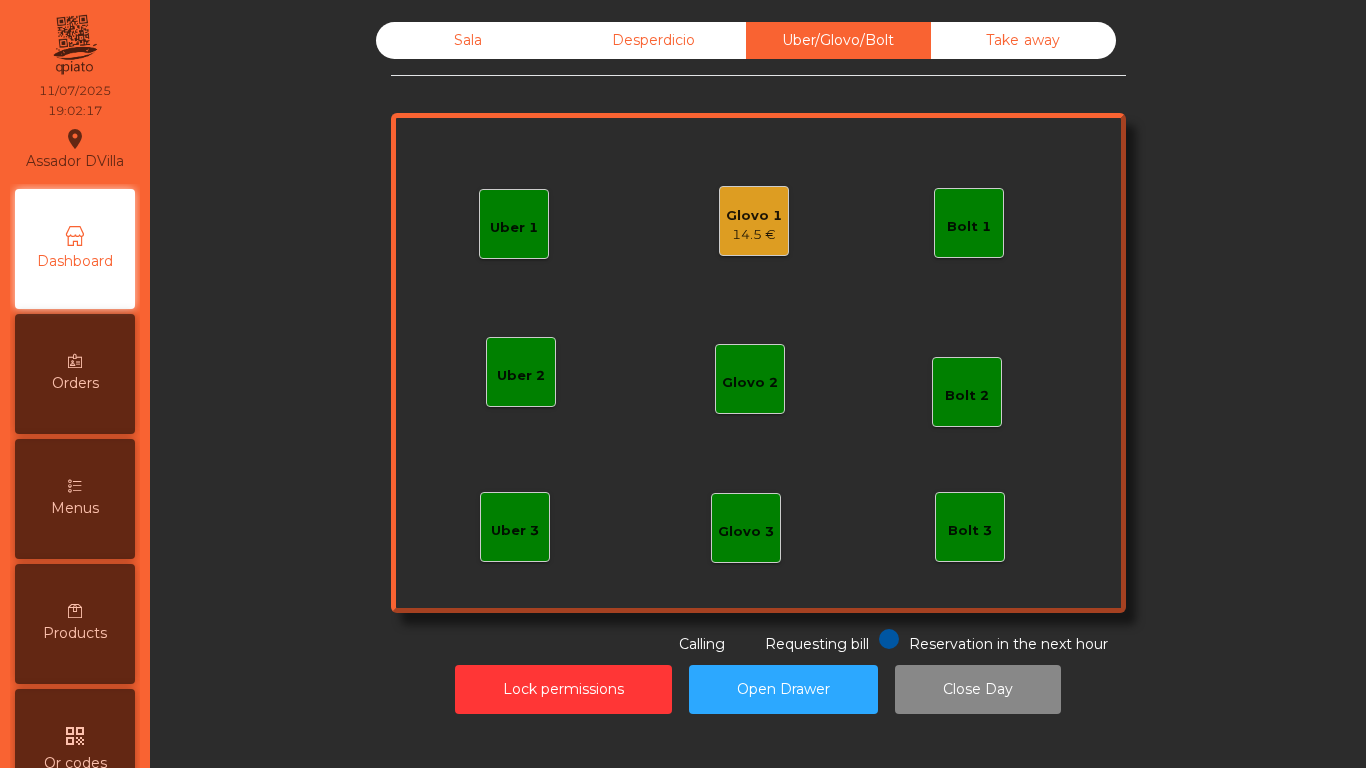 click on "14.5 €" 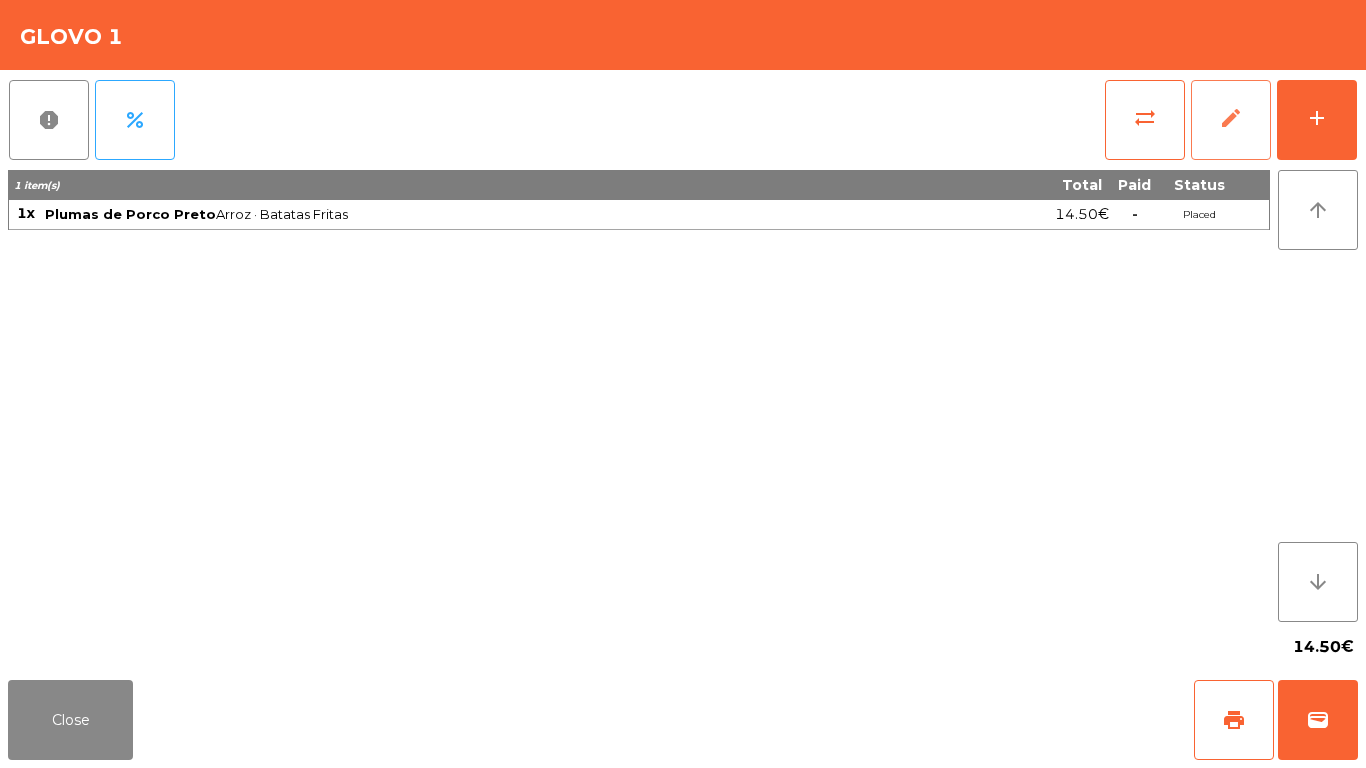 click on "edit" 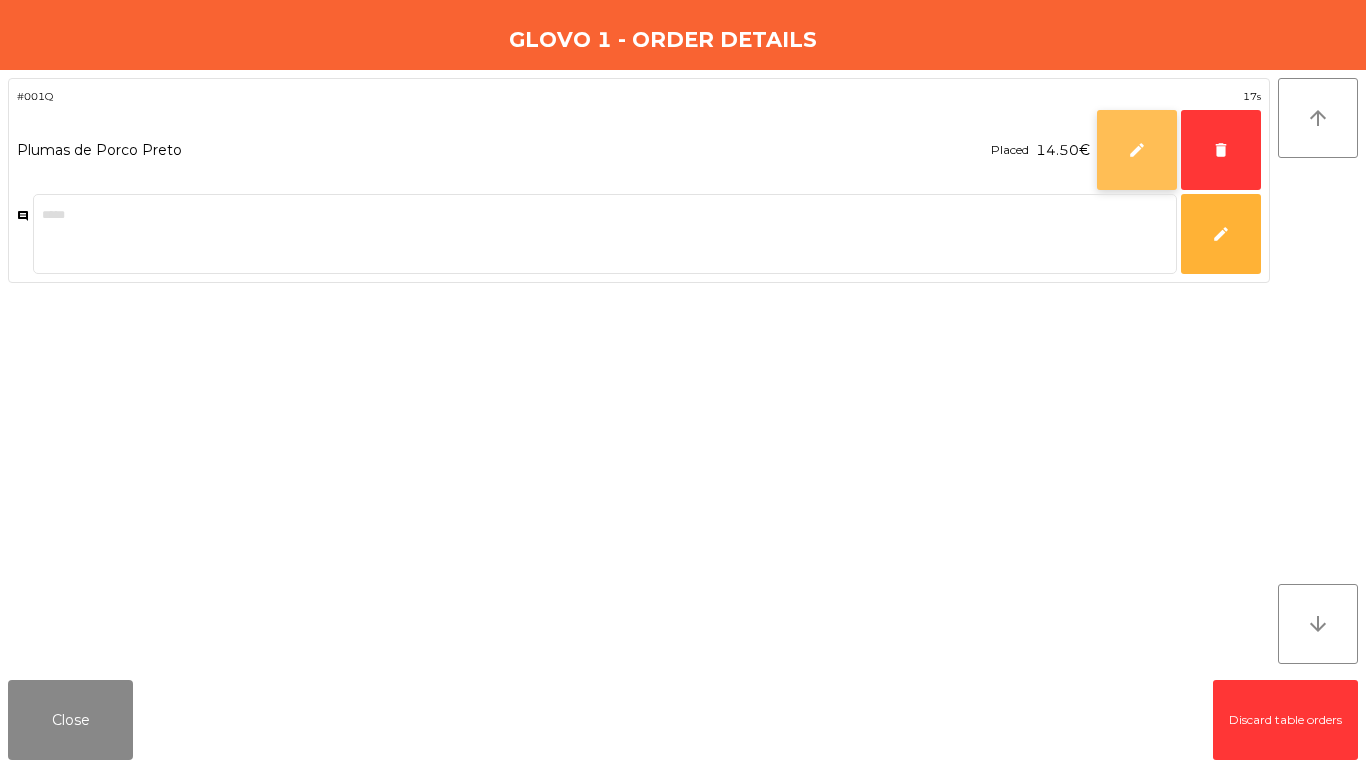 click on "edit" 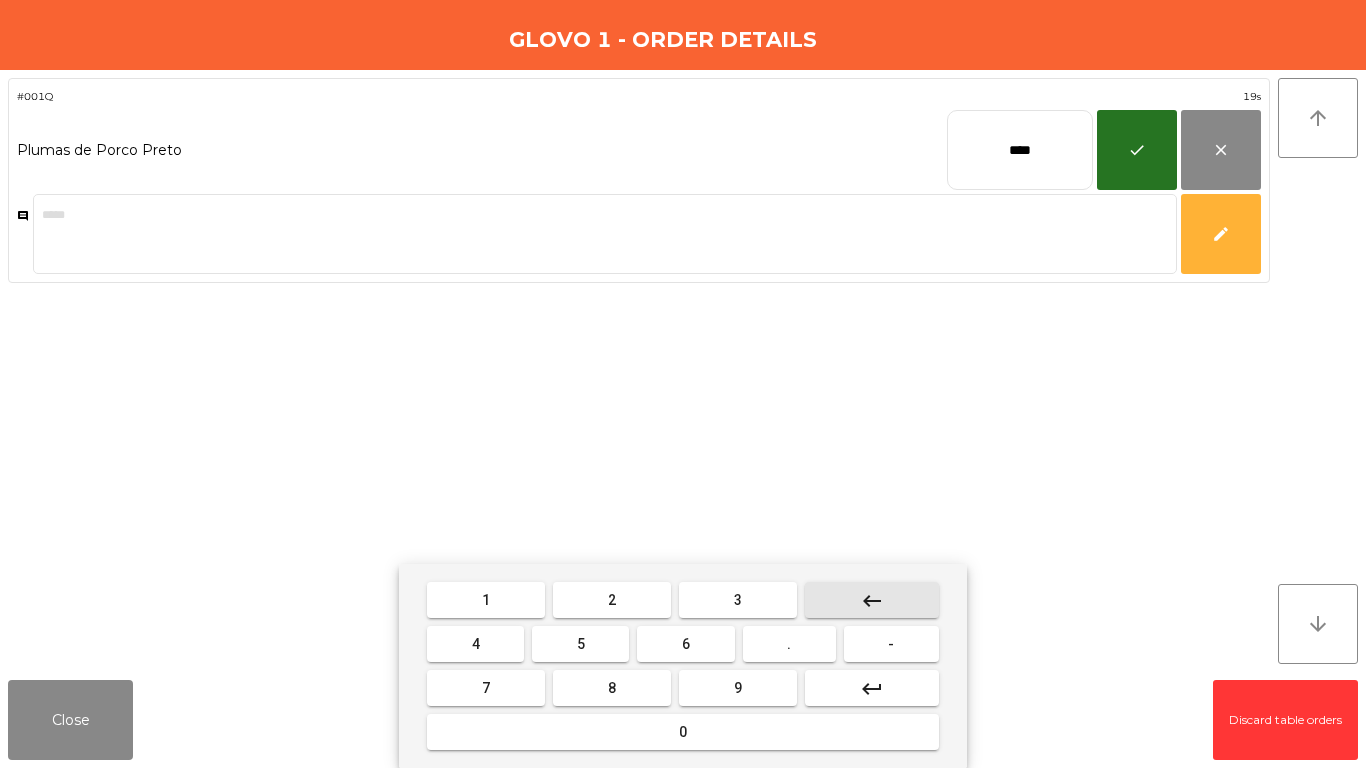 click on "keyboard_backspace" at bounding box center (872, 600) 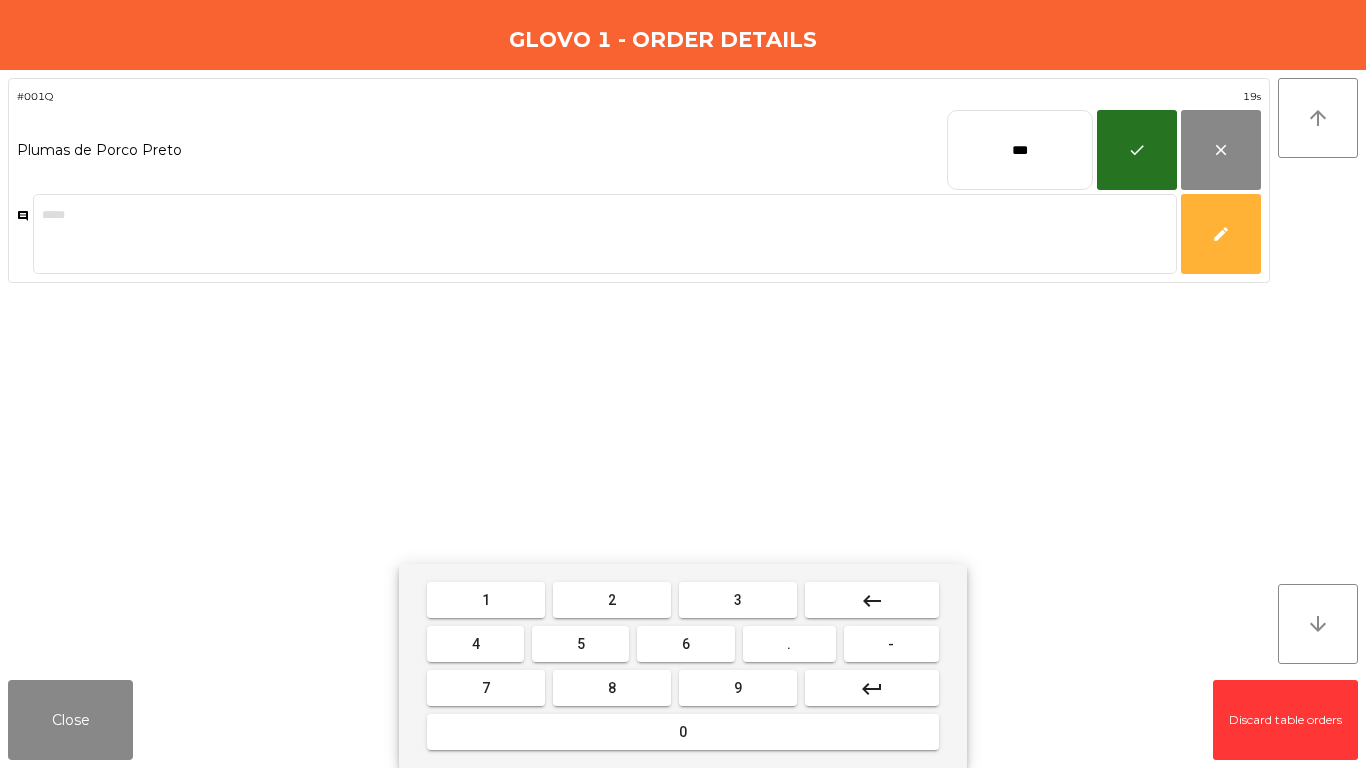 click on "keyboard_backspace" at bounding box center (872, 600) 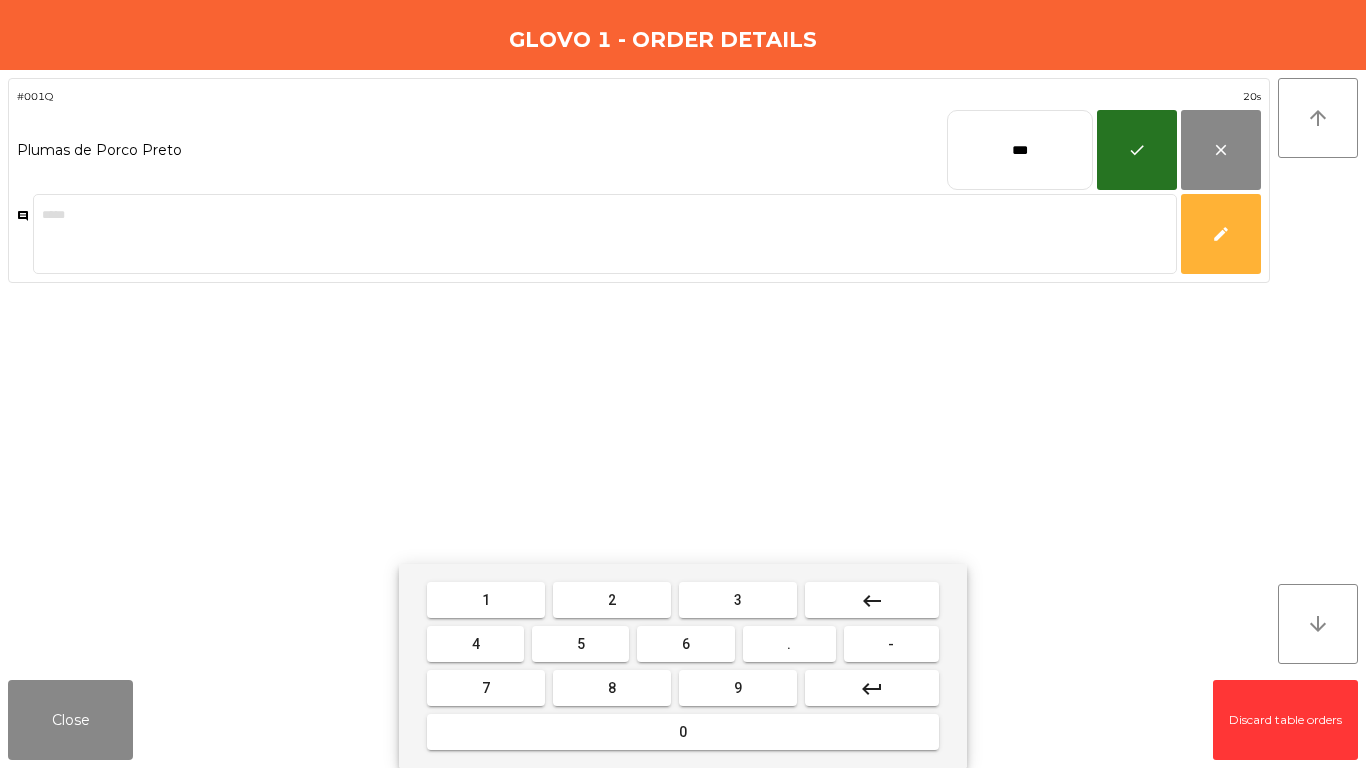 click on "keyboard_backspace" at bounding box center (872, 601) 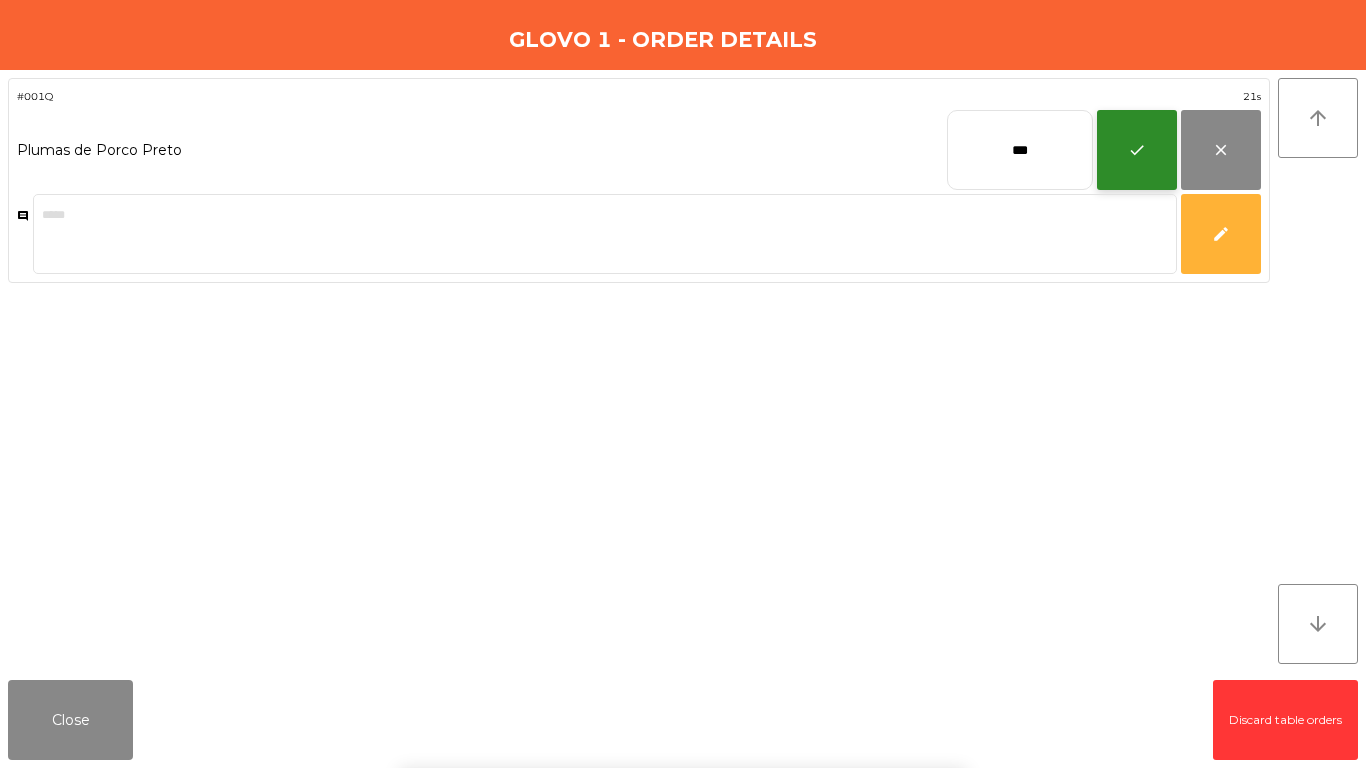 click on "check" 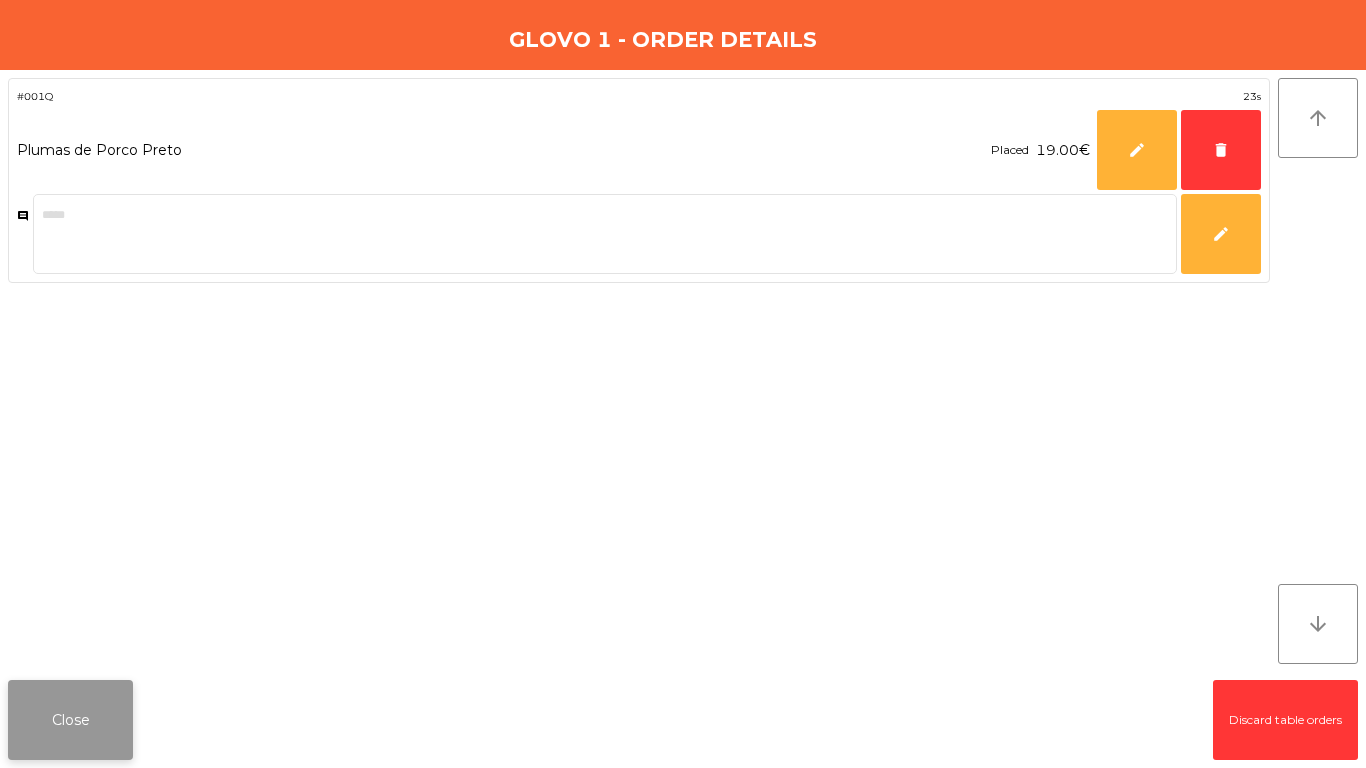 click on "Close" 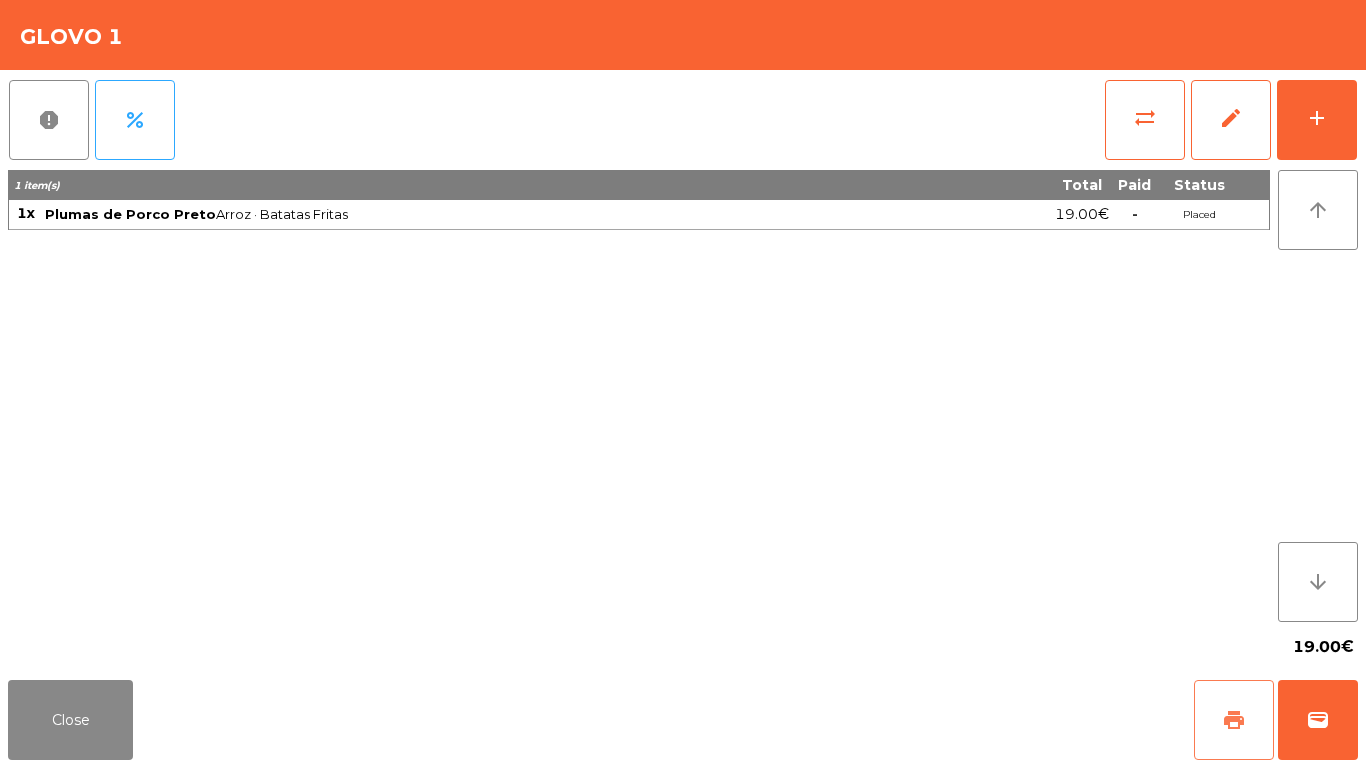 drag, startPoint x: 1260, startPoint y: 725, endPoint x: 367, endPoint y: 598, distance: 901.9856 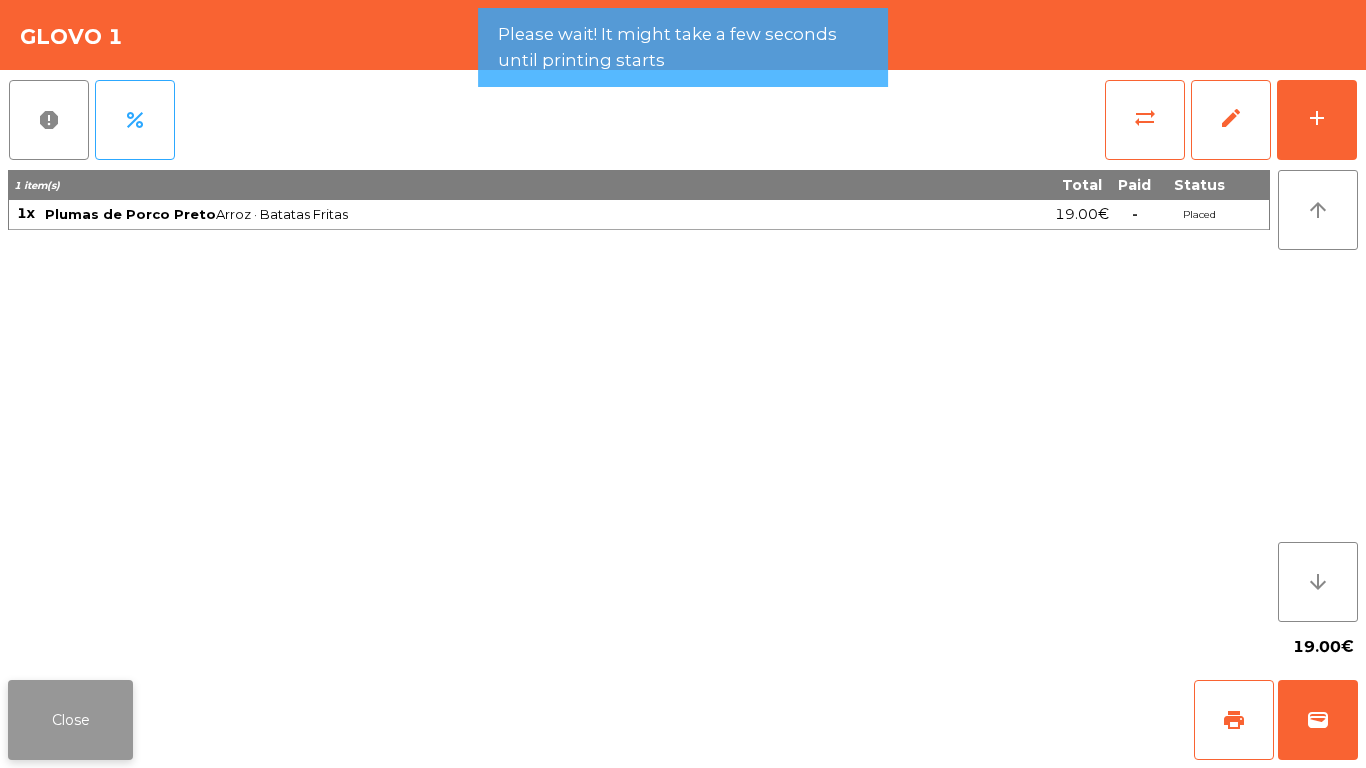 click on "Close" 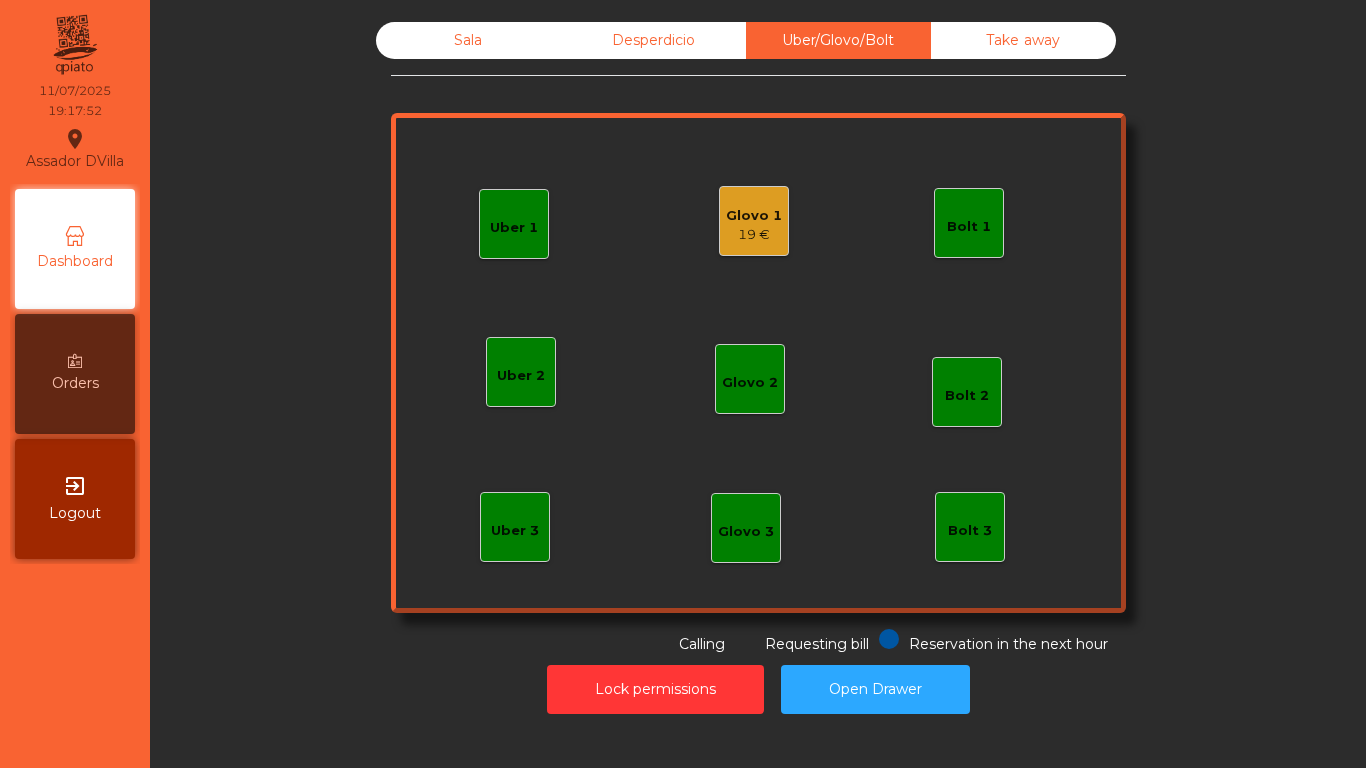 click on "Glovo 1" 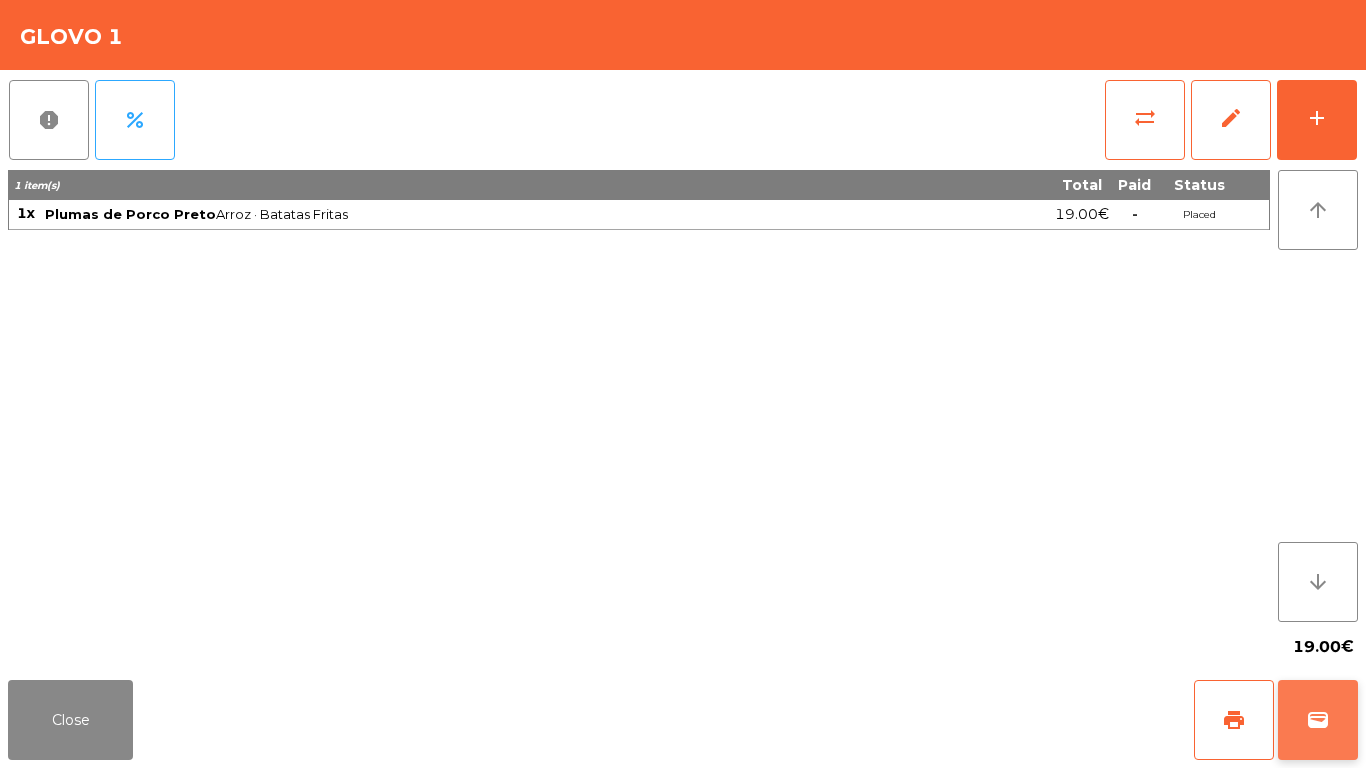 click on "wallet" 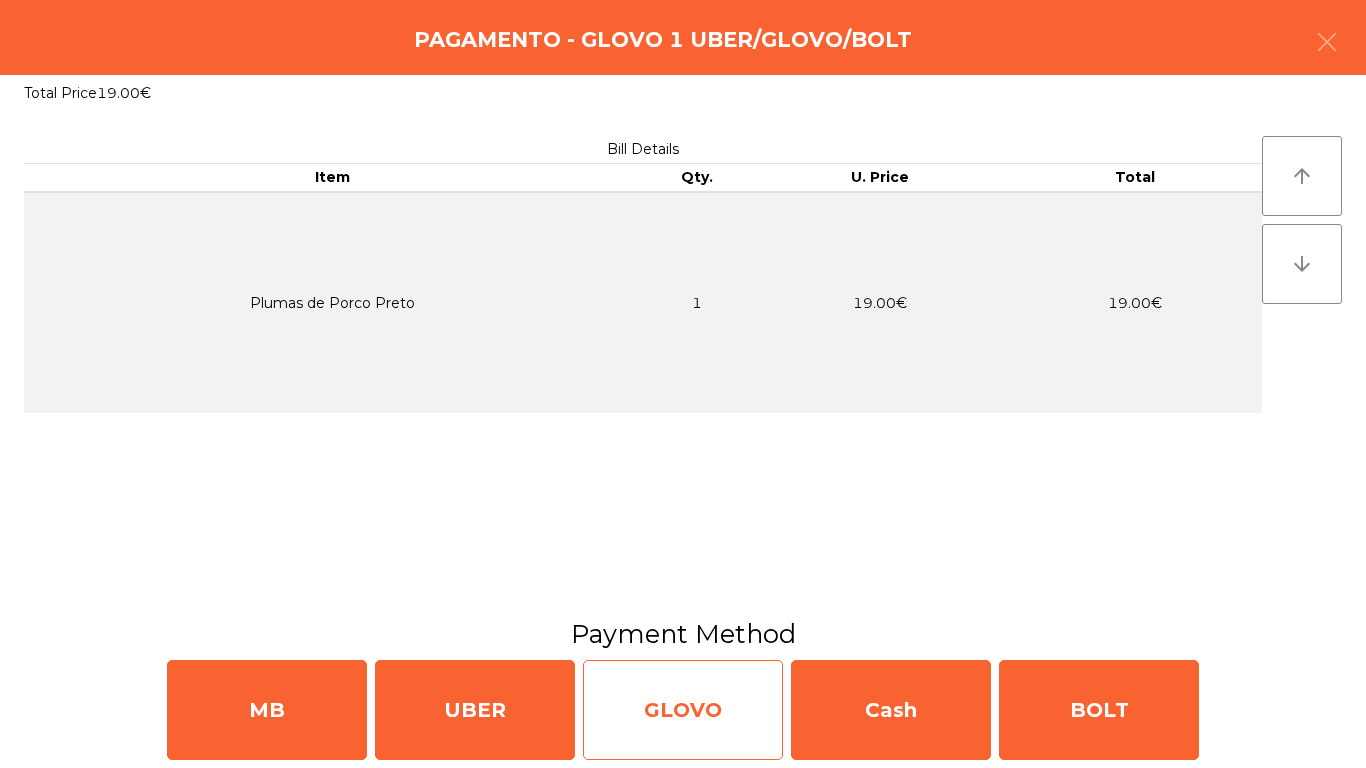 click on "GLOVO" 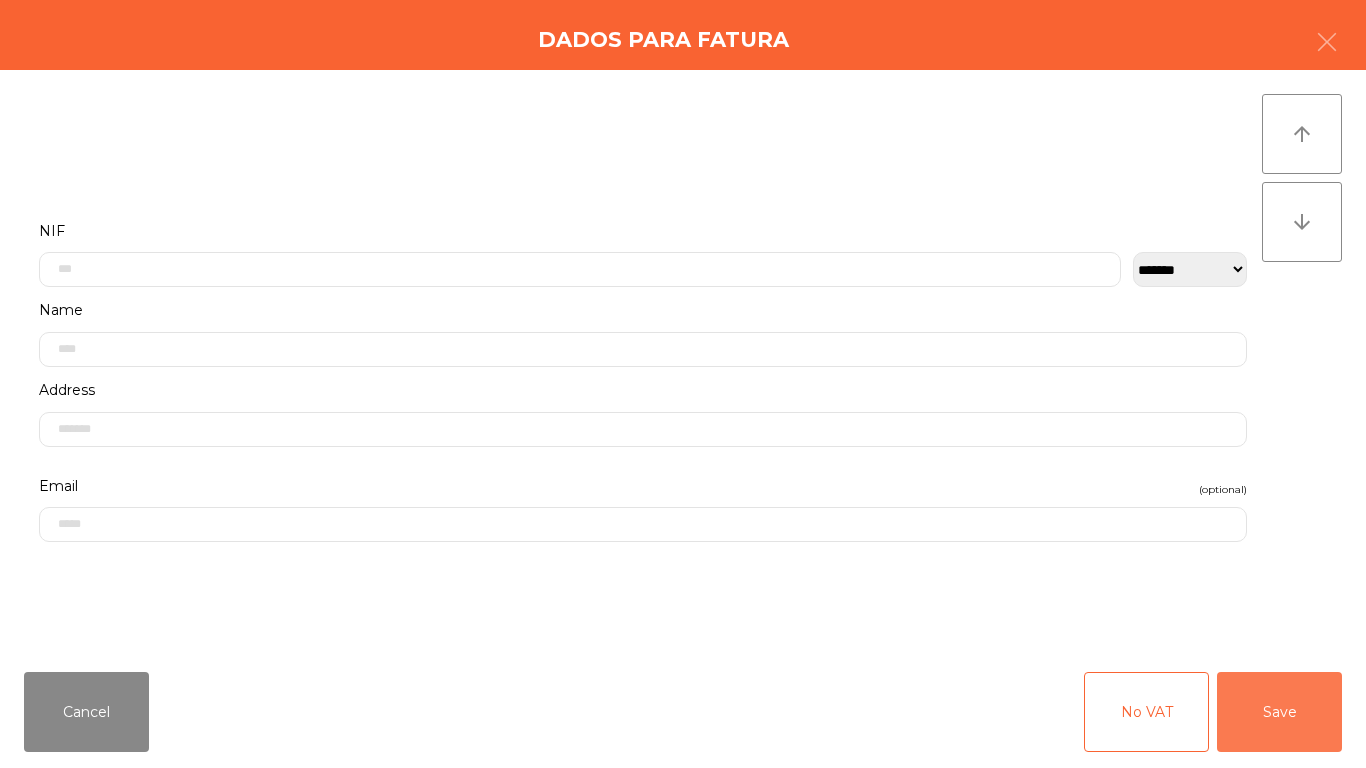 drag, startPoint x: 1311, startPoint y: 699, endPoint x: 1301, endPoint y: 700, distance: 10.049875 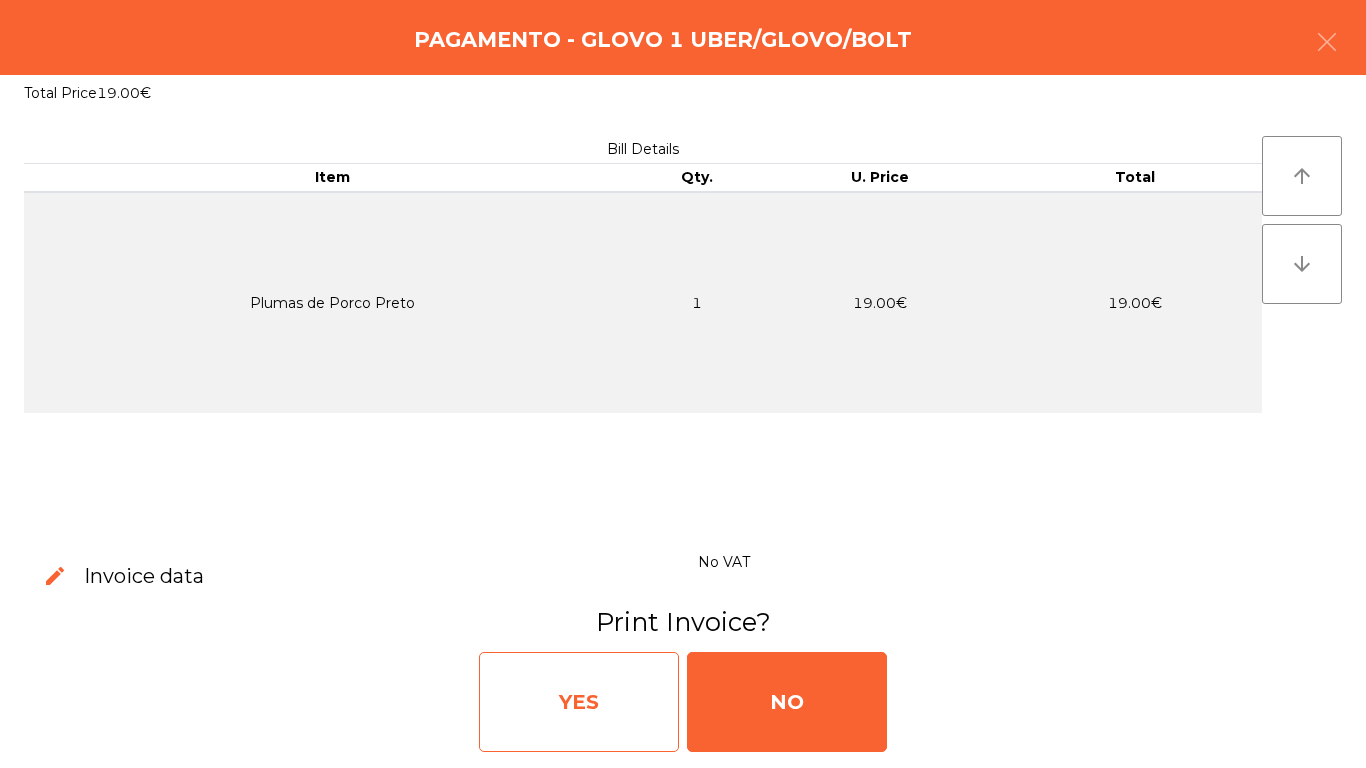 click on "YES" 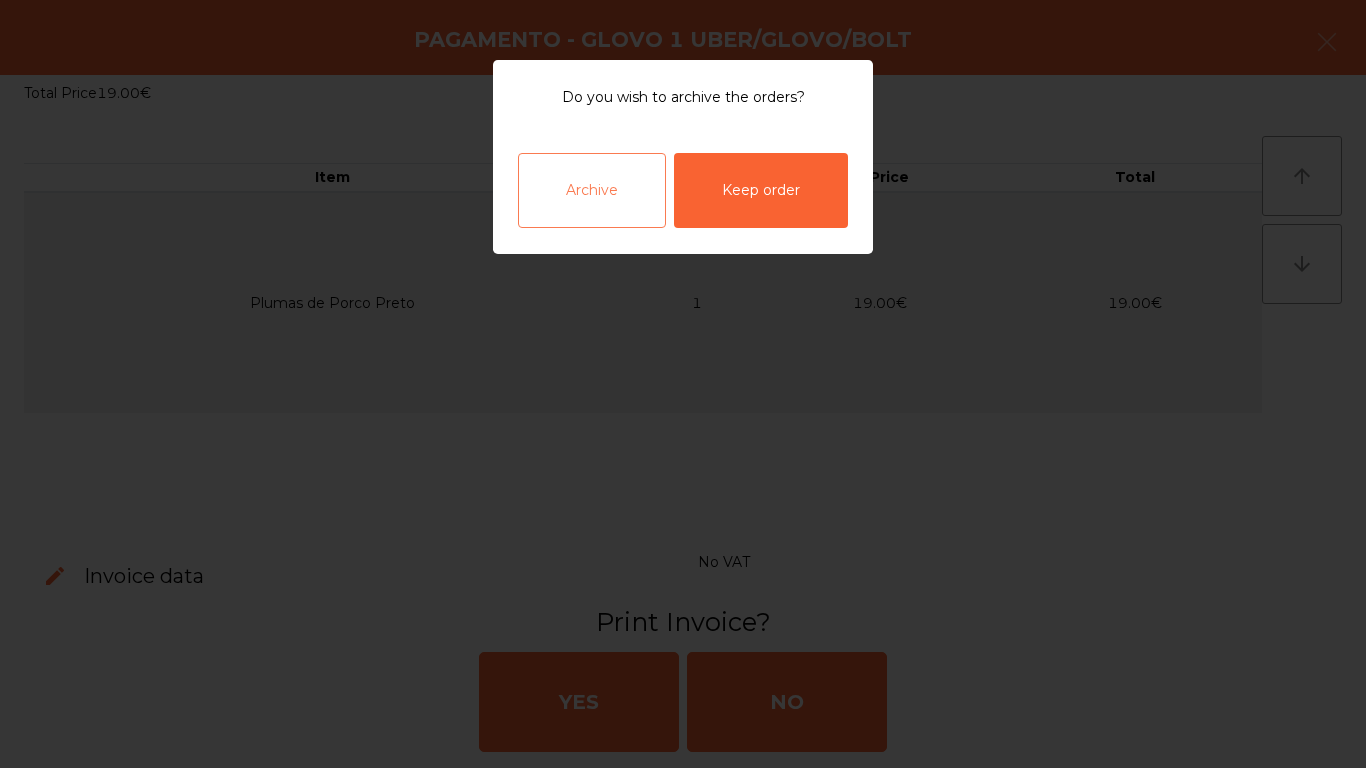 click on "Archive" 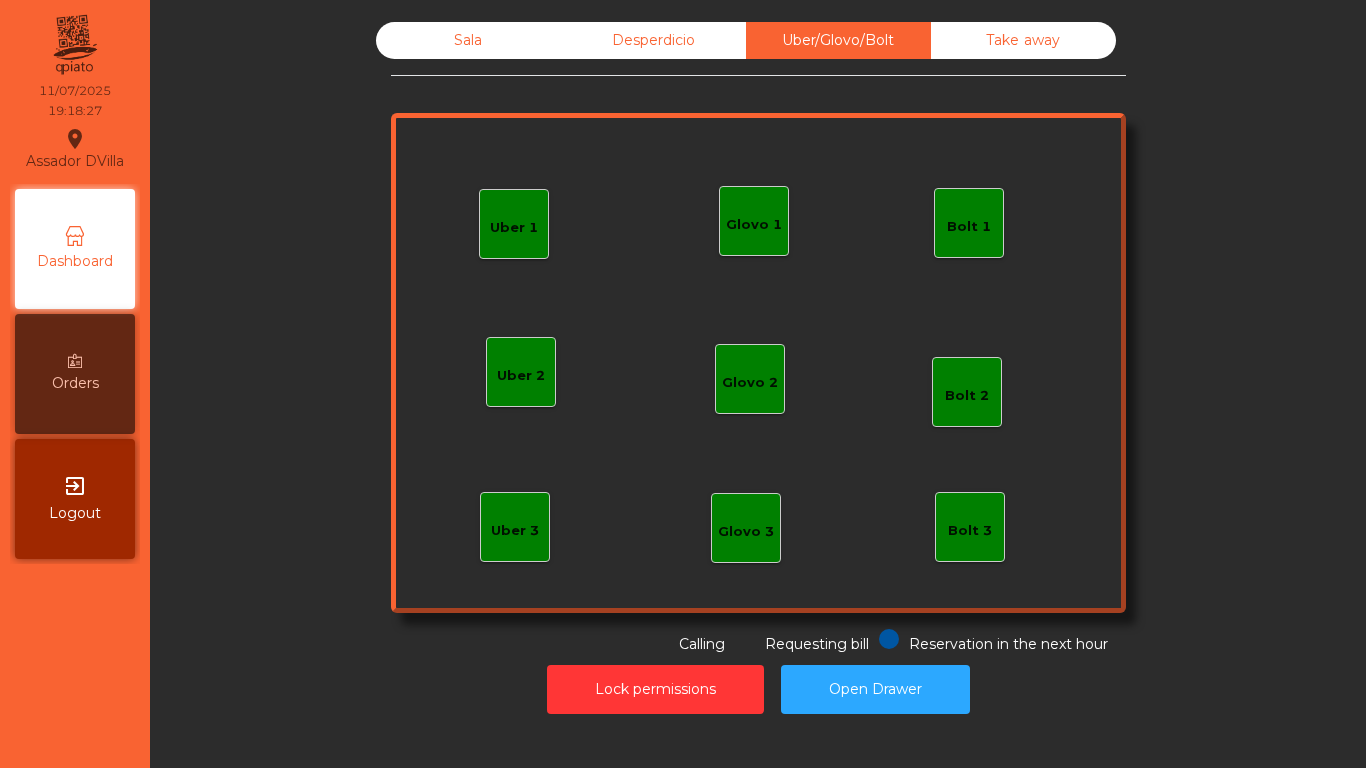click on "Sala" 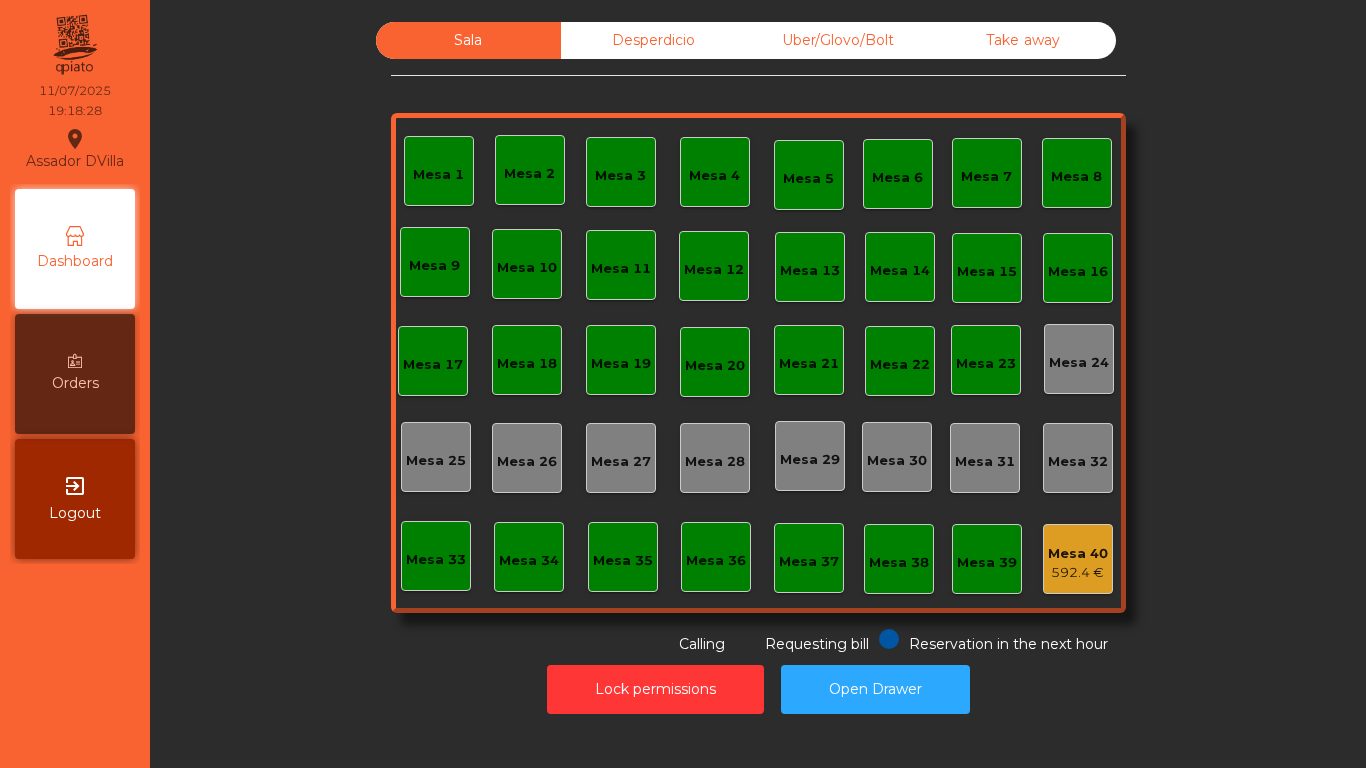 click on "Sala   Desperdicio   Uber/Glovo/Bolt   Take away   Mesa 1   Mesa 2   Mesa 3   Mesa 4   Mesa 5   Mesa 6   Mesa 7   Mesa 8   Mesa 9   Mesa 10   Mesa 11   Mesa 12   Mesa 13   Mesa 14   Mesa 15   Mesa 16   Mesa 17   Mesa 18   Mesa 19   Mesa 20   Mesa 21   Mesa 22   Mesa 23   Mesa 24   Mesa 25   Mesa 26   Mesa 27   Mesa 28   Mesa 29   Mesa 30   Mesa 31   Mesa 32   Mesa 33   Mesa 34   Mesa 35   Mesa 36   Mesa 37   Mesa 38   Mesa 39   Mesa 40   592.4 €  Reservation in the next hour Requesting bill Calling" 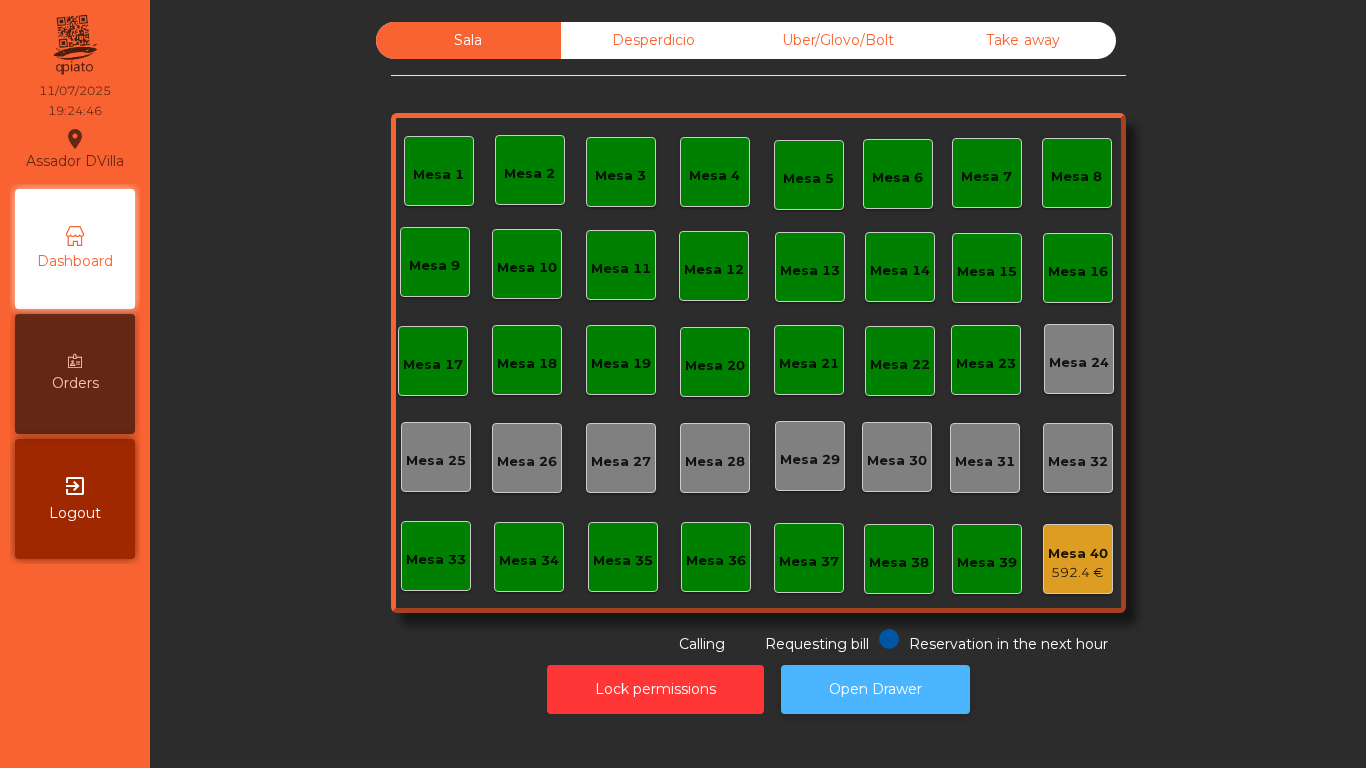 click on "Open Drawer" 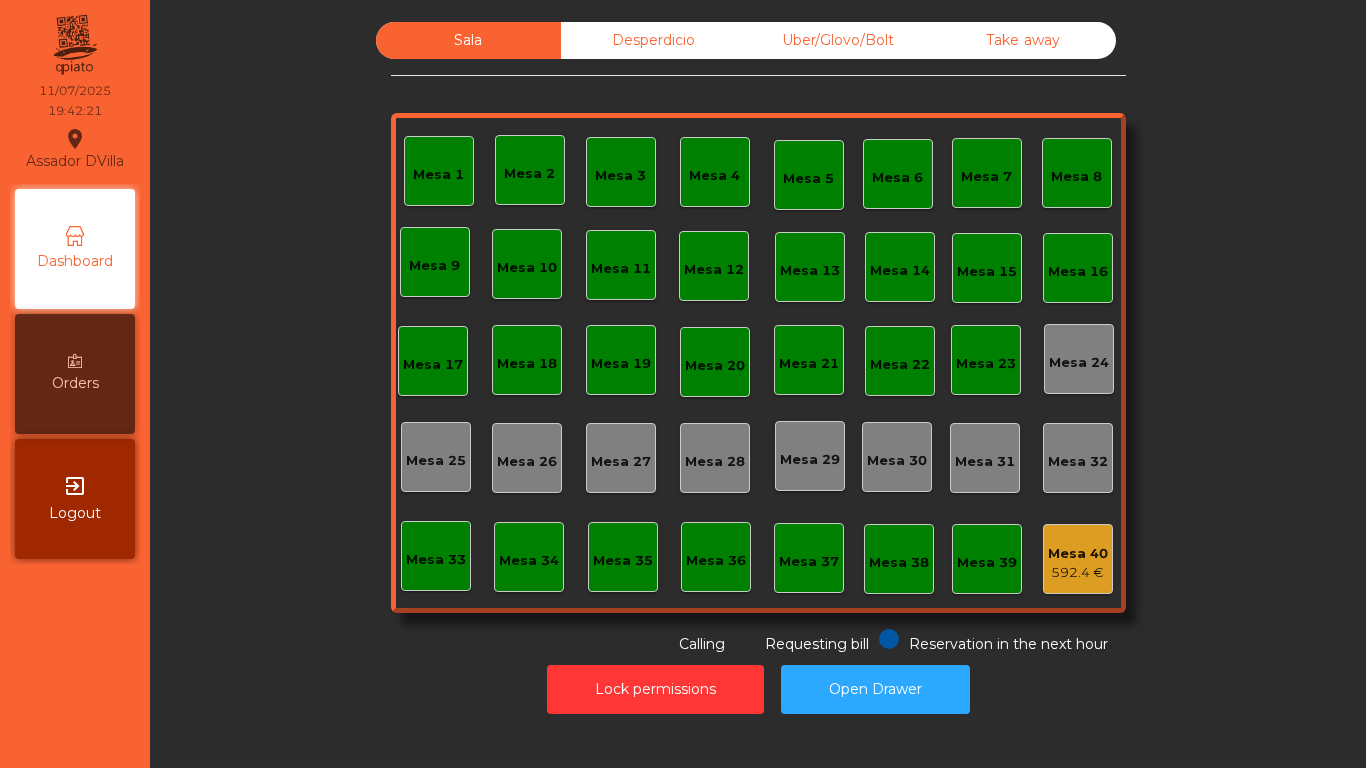 click on "Sala   Desperdicio   Uber/Glovo/Bolt   Take away   Mesa 1   Mesa 2   Mesa 3   Mesa 4   Mesa 5   Mesa 6   Mesa 7   Mesa 8   Mesa 9   Mesa 10   Mesa 11   Mesa 12   Mesa 13   Mesa 14   Mesa 15   Mesa 16   Mesa 17   Mesa 18   Mesa 19   Mesa 20   Mesa 21   Mesa 22   Mesa 23   Mesa 24   Mesa 25   Mesa 26   Mesa 27   Mesa 28   Mesa 29   Mesa 30   Mesa 31   Mesa 32   Mesa 33   Mesa 34   Mesa 35   Mesa 36   Mesa 37   Mesa 38   Mesa 39   Mesa 40   592.4 €  Reservation in the next hour Requesting bill Calling" 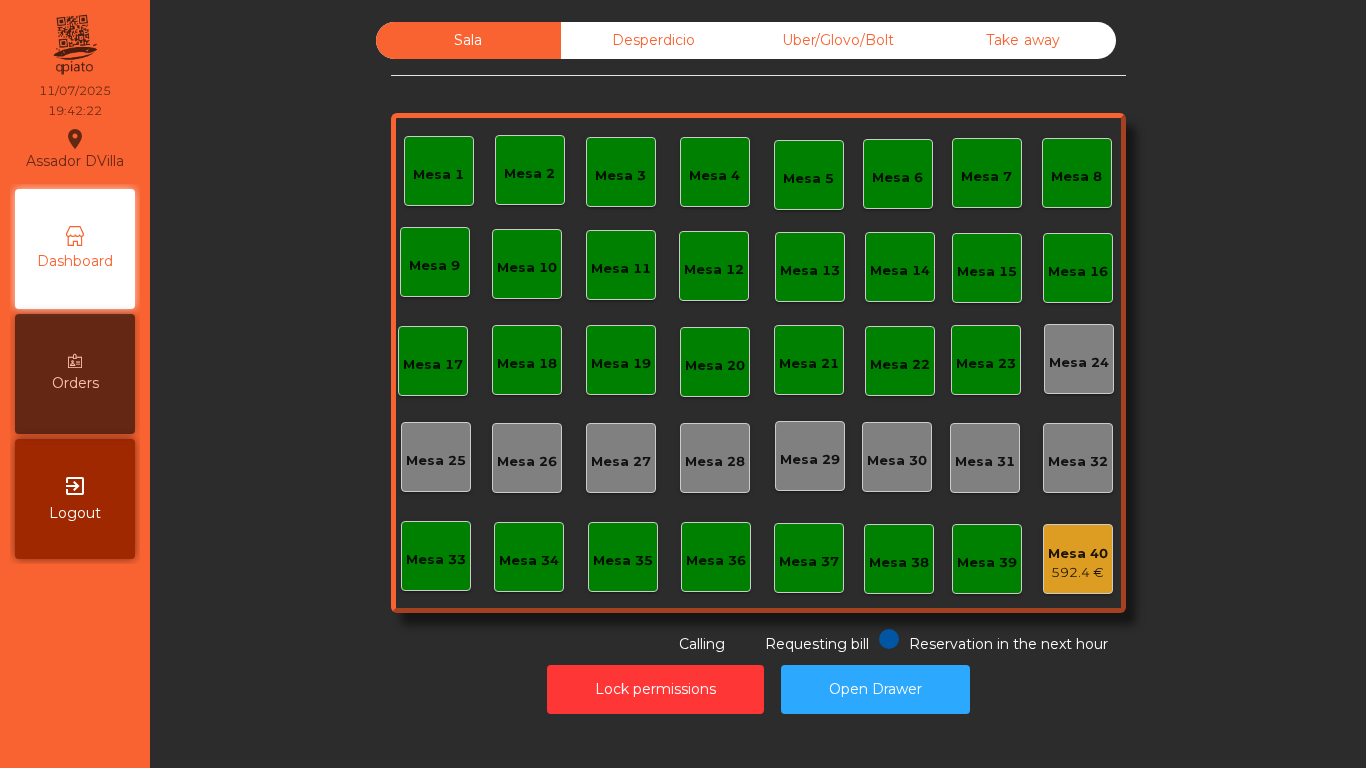 click on "Desperdicio" 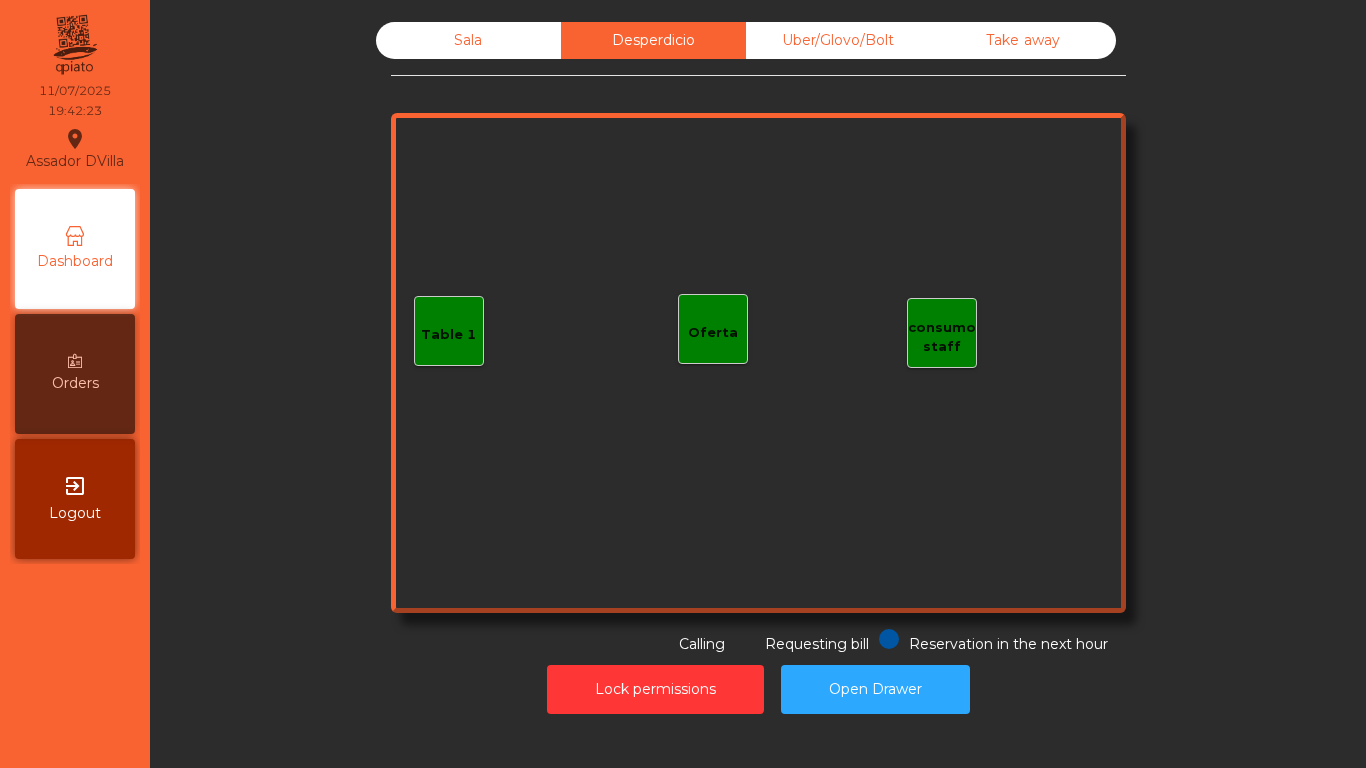 click on "Uber/Glovo/Bolt" 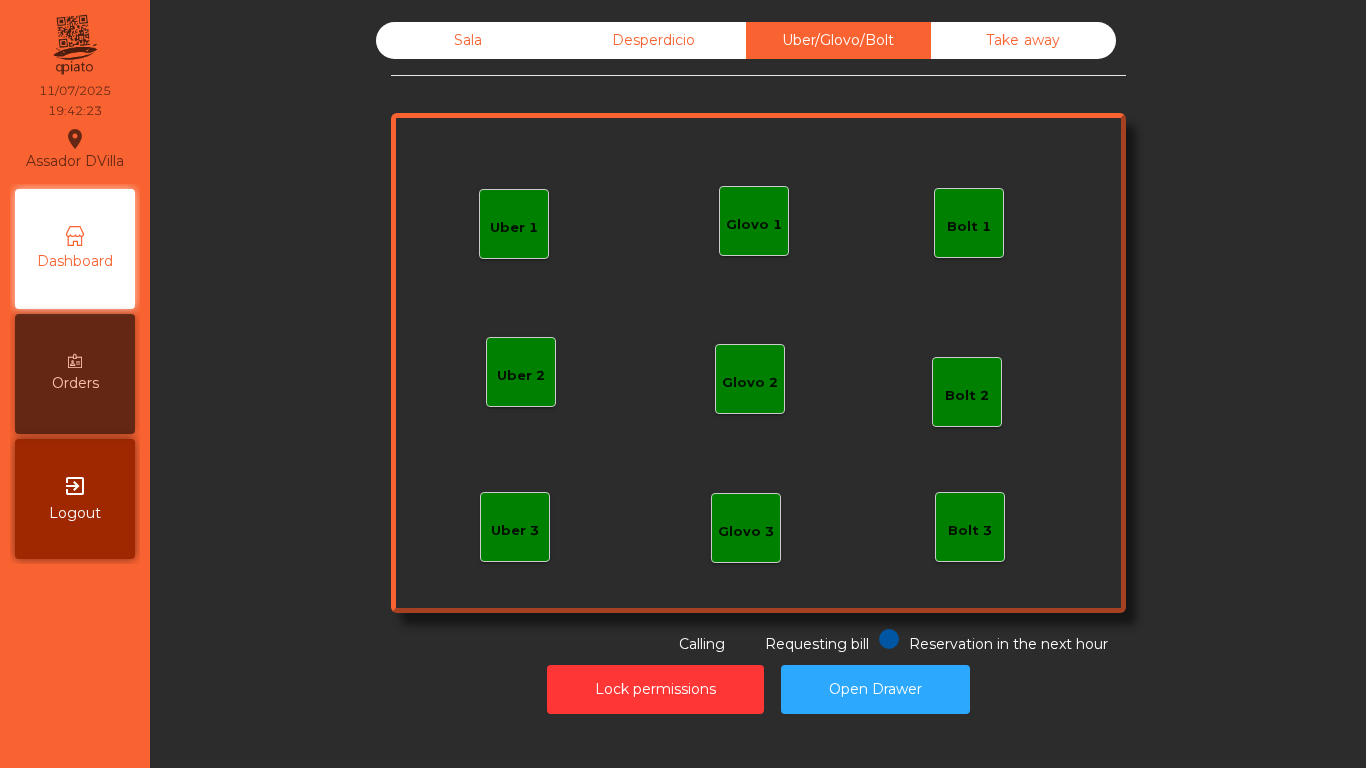 click on "Take away" 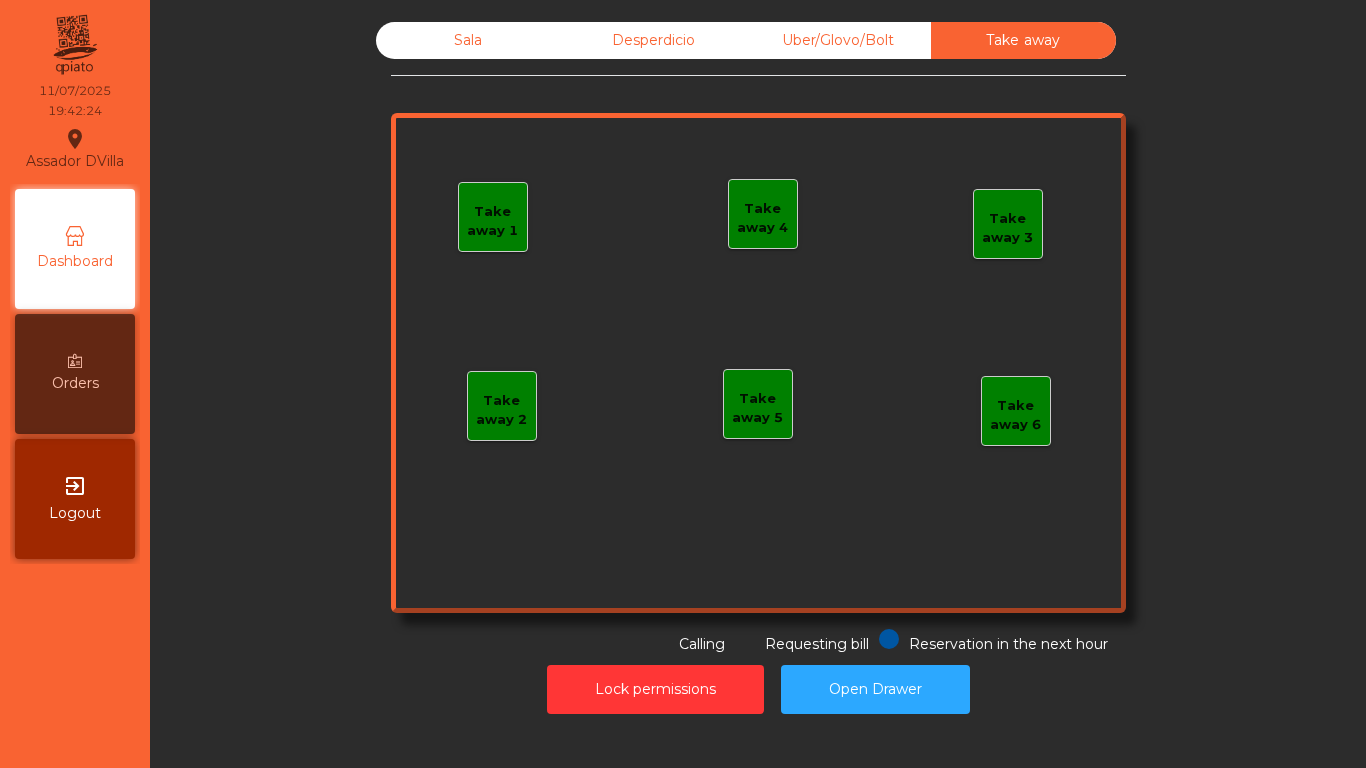 click on "Sala" 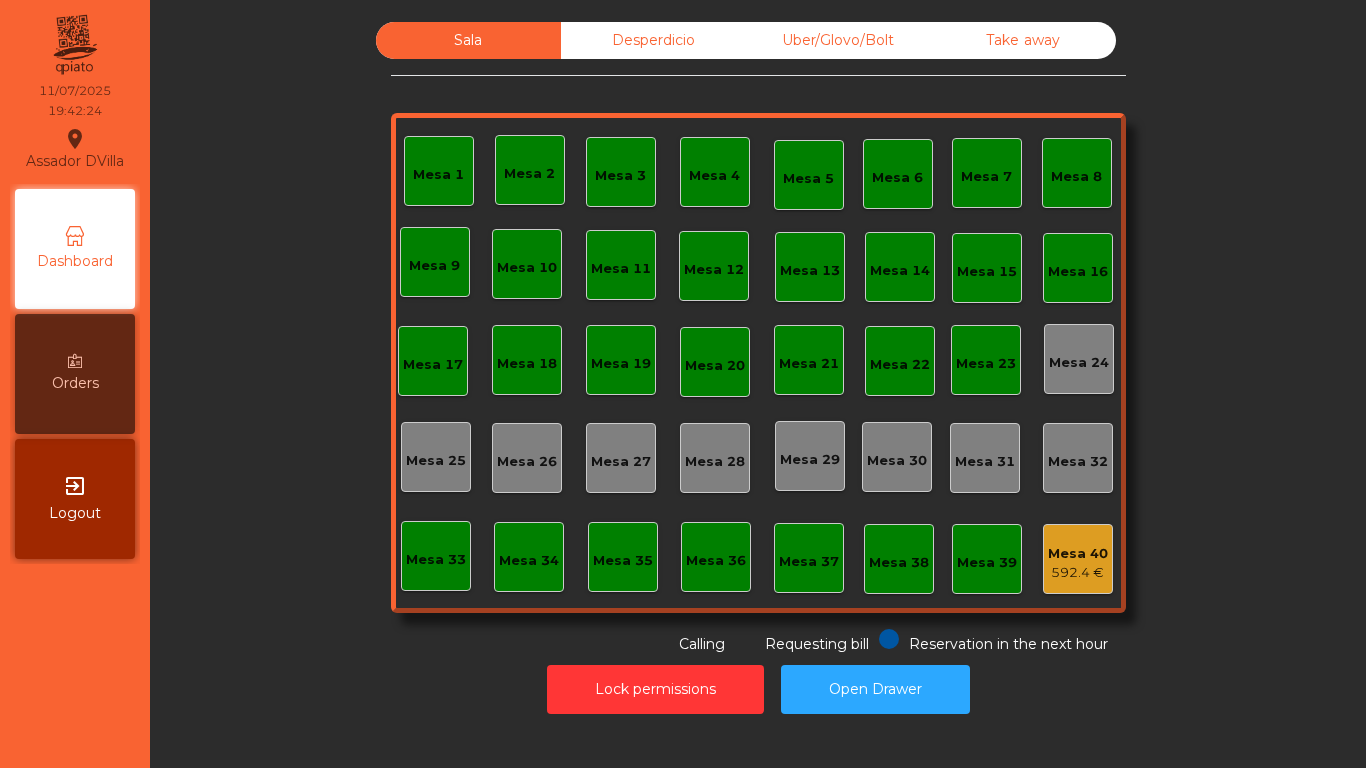 click on "Sala   Desperdicio   Uber/Glovo/Bolt   Take away   Mesa 1   Mesa 2   Mesa 3   Mesa 4   Mesa 5   Mesa 6   Mesa 7   Mesa 8   Mesa 9   Mesa 10   Mesa 11   Mesa 12   Mesa 13   Mesa 14   Mesa 15   Mesa 16   Mesa 17   Mesa 18   Mesa 19   Mesa 20   Mesa 21   Mesa 22   Mesa 23   Mesa 24   Mesa 25   Mesa 26   Mesa 27   Mesa 28   Mesa 29   Mesa 30   Mesa 31   Mesa 32   Mesa 33   Mesa 34   Mesa 35   Mesa 36   Mesa 37   Mesa 38   Mesa 39   Mesa 40   592.4 €  Reservation in the next hour Requesting bill Calling" 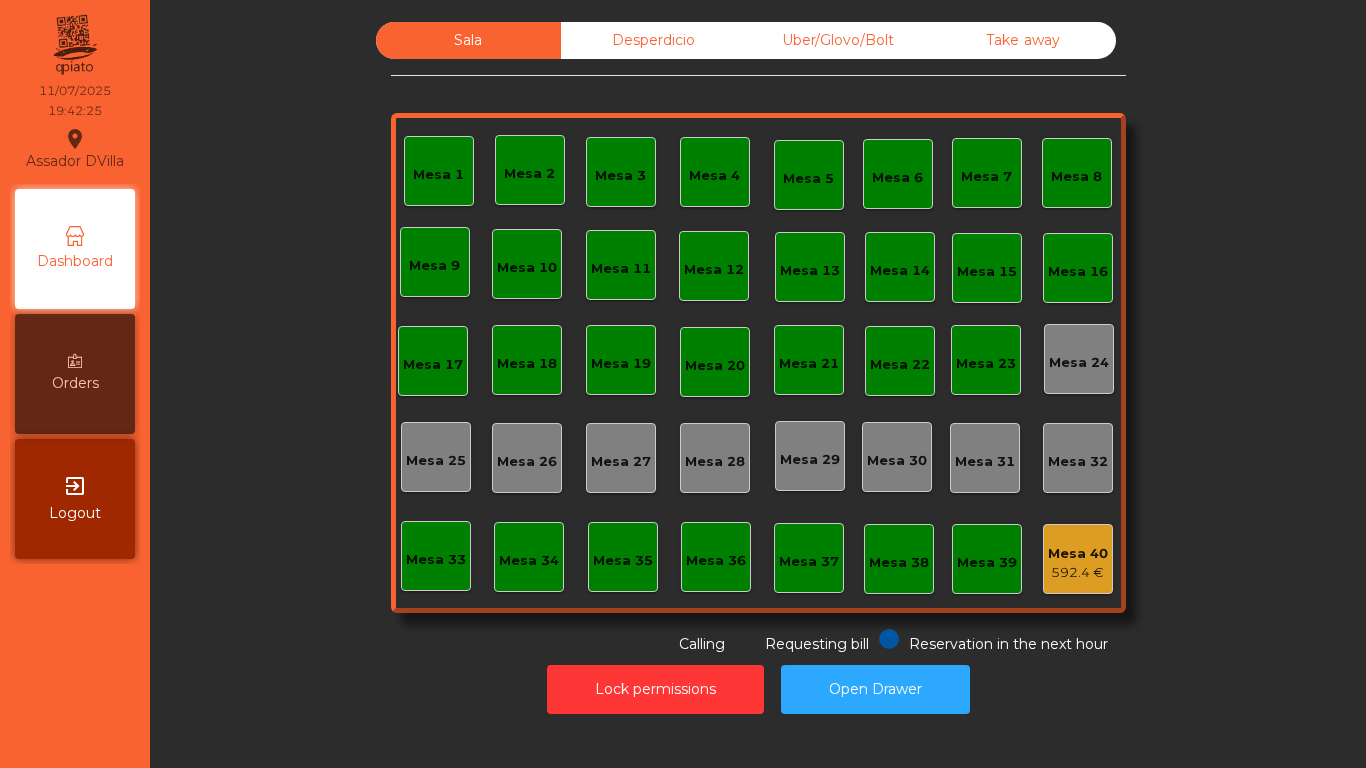 click on "Mesa 40" 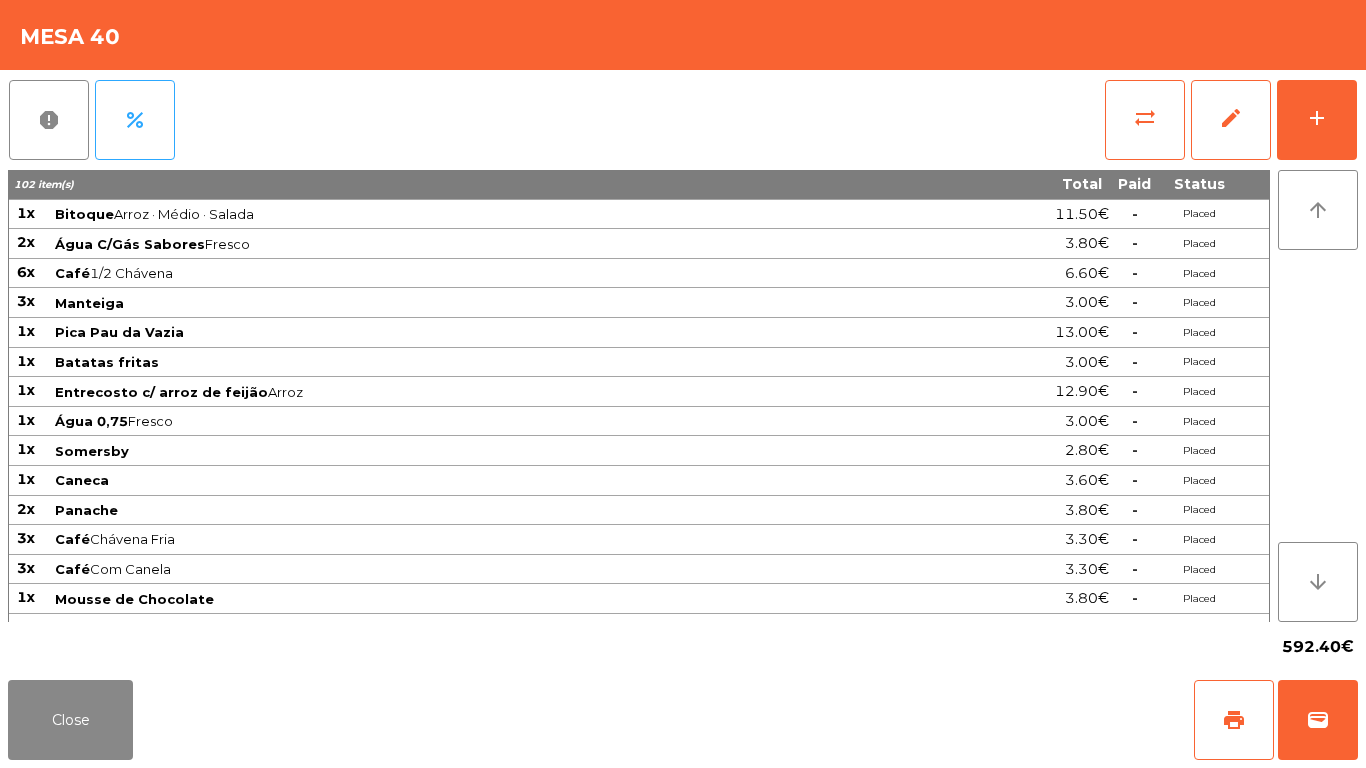 scroll, scrollTop: 732, scrollLeft: 0, axis: vertical 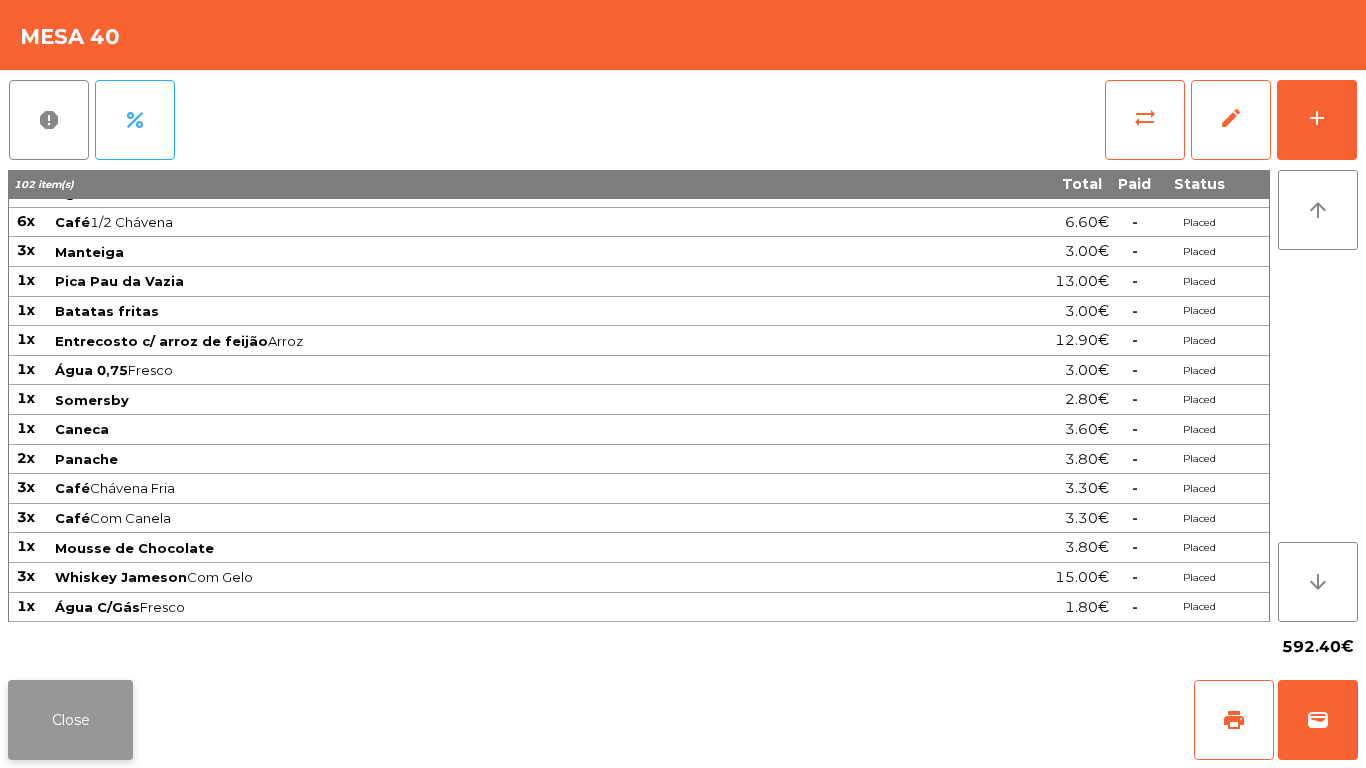 click on "Close" 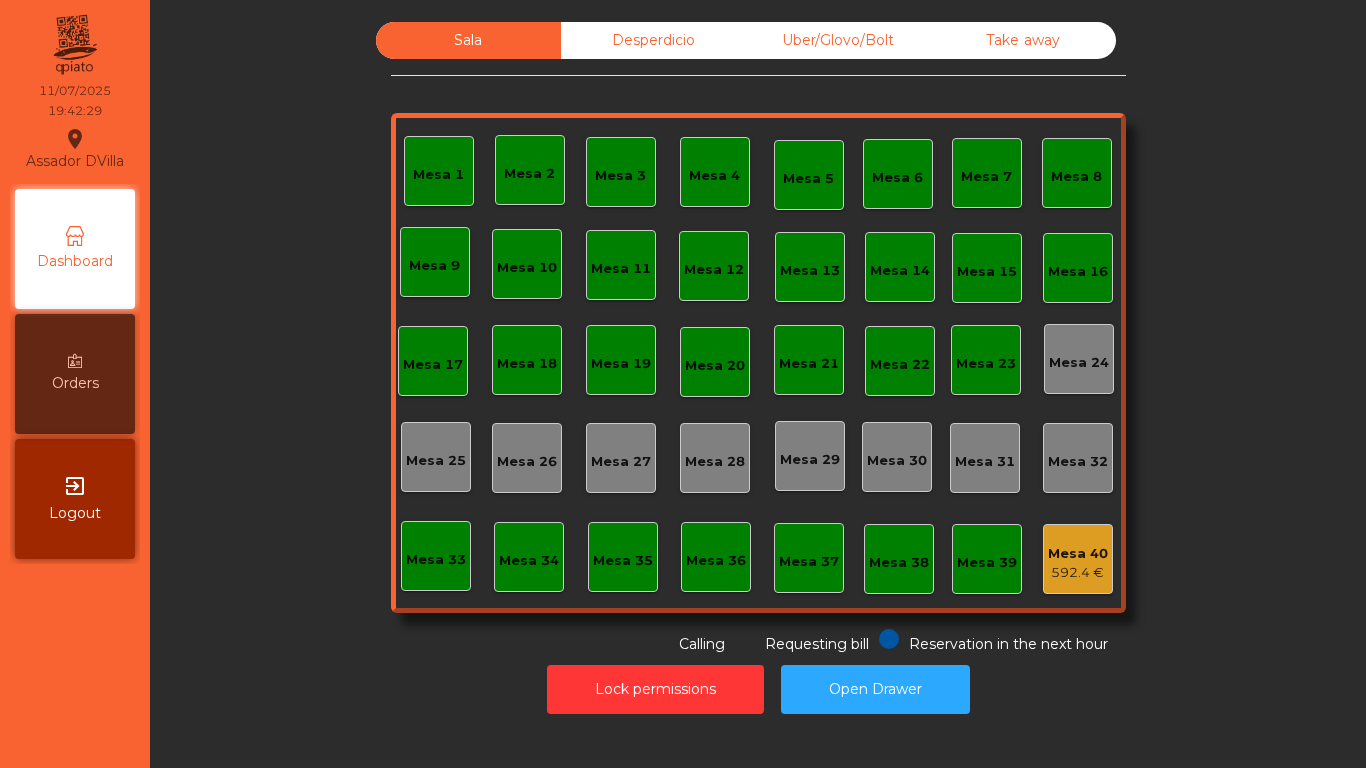 click on "Desperdicio" 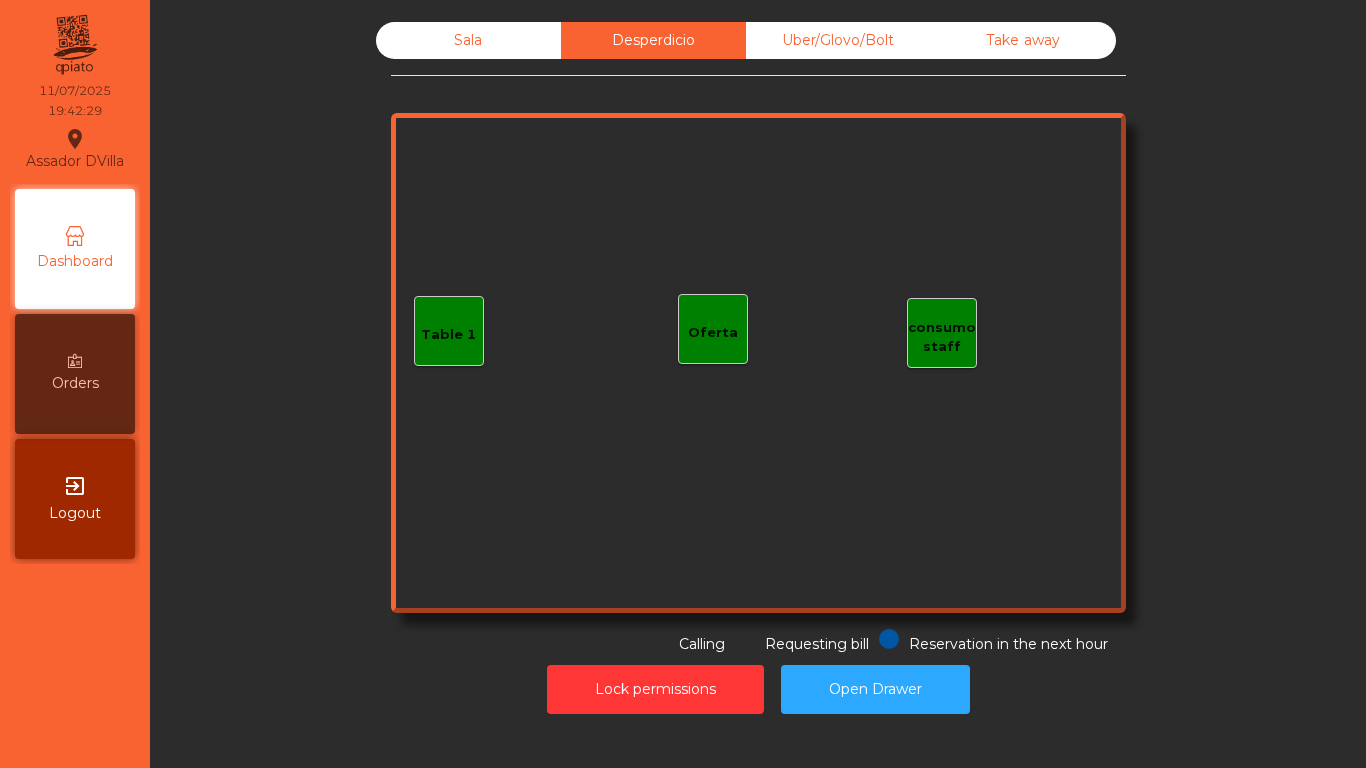 click on "Uber/Glovo/Bolt" 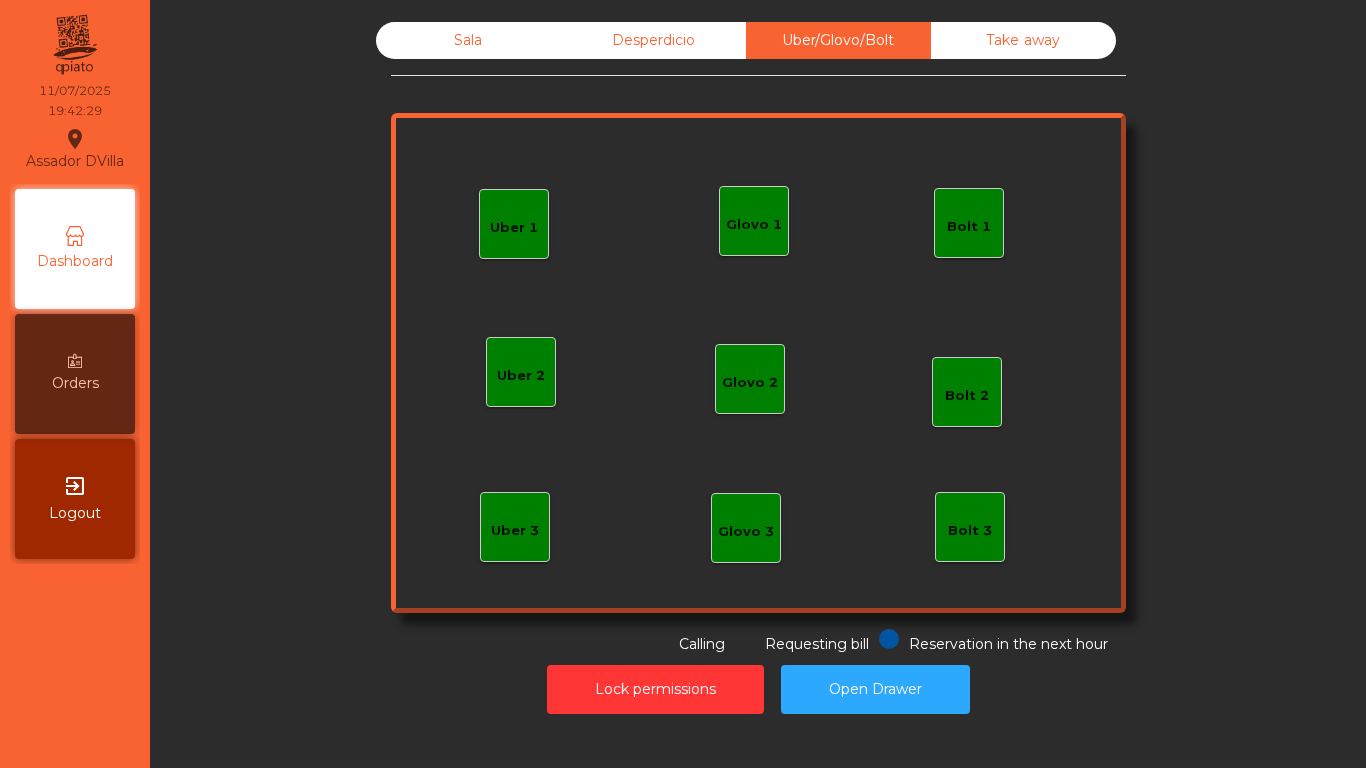 click on "Take away" 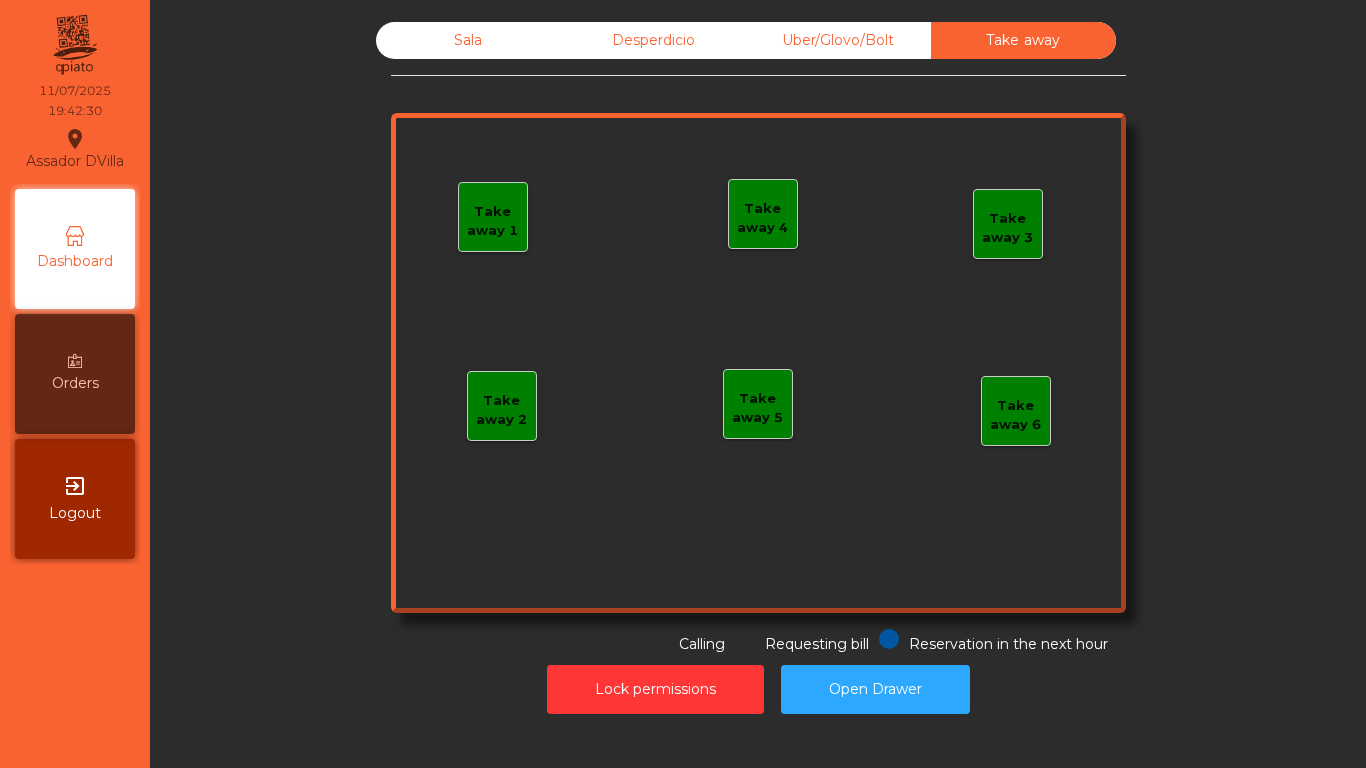 click on "Sala" 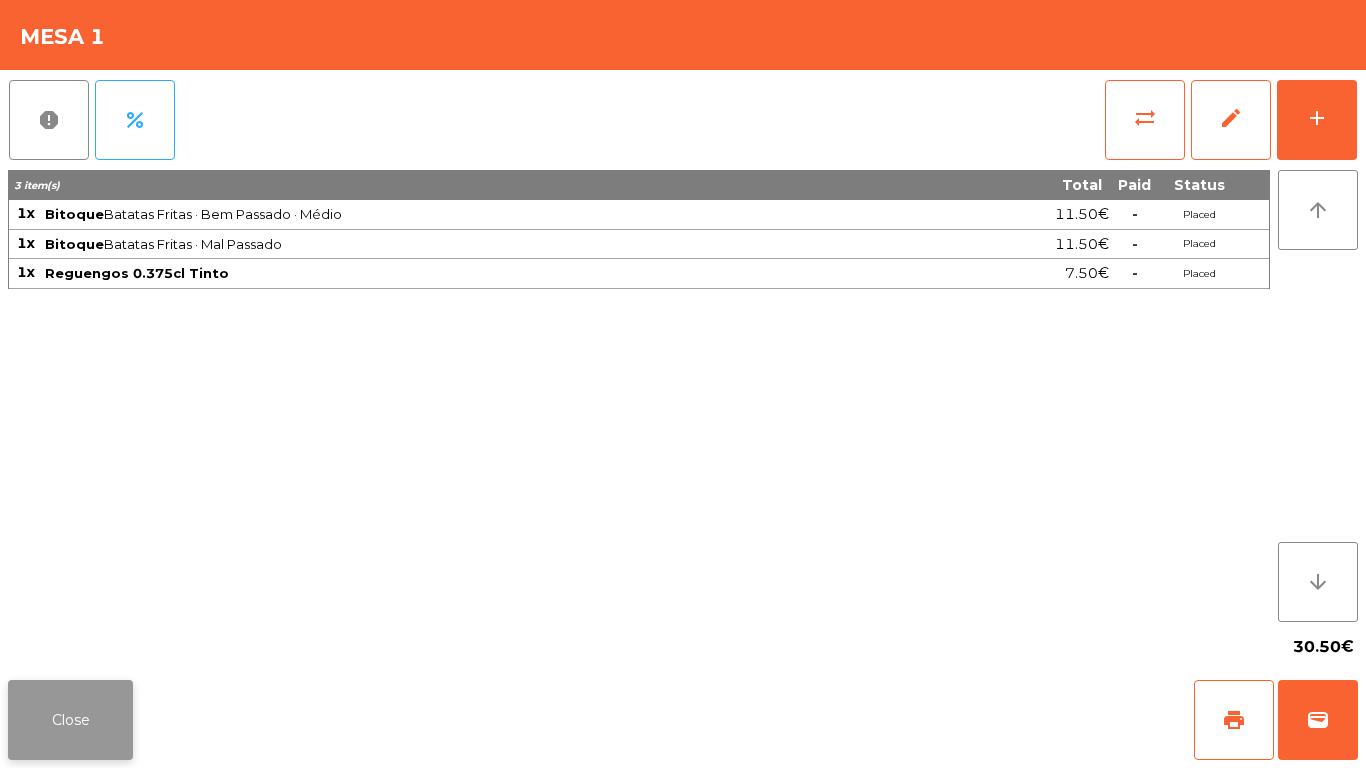 click on "Close" 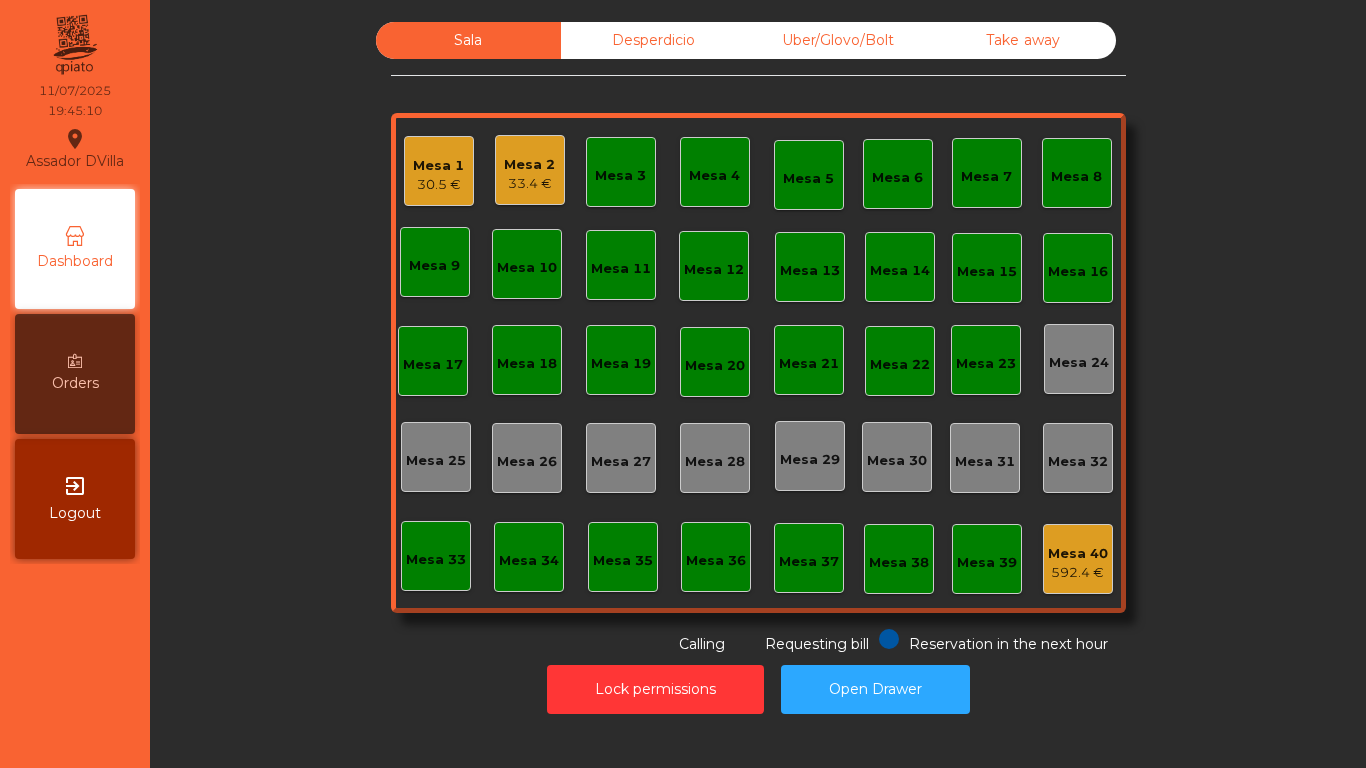 click on "Mesa 1" 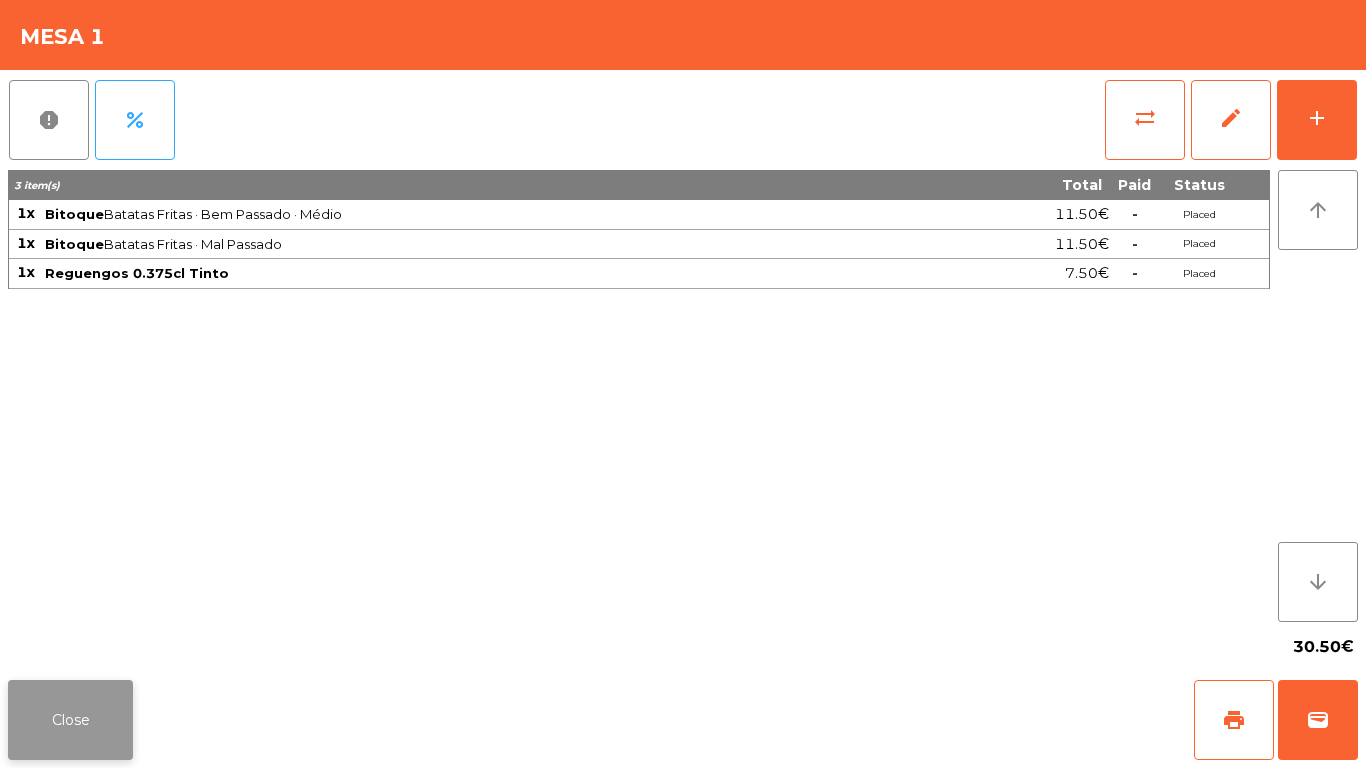 click on "Close" 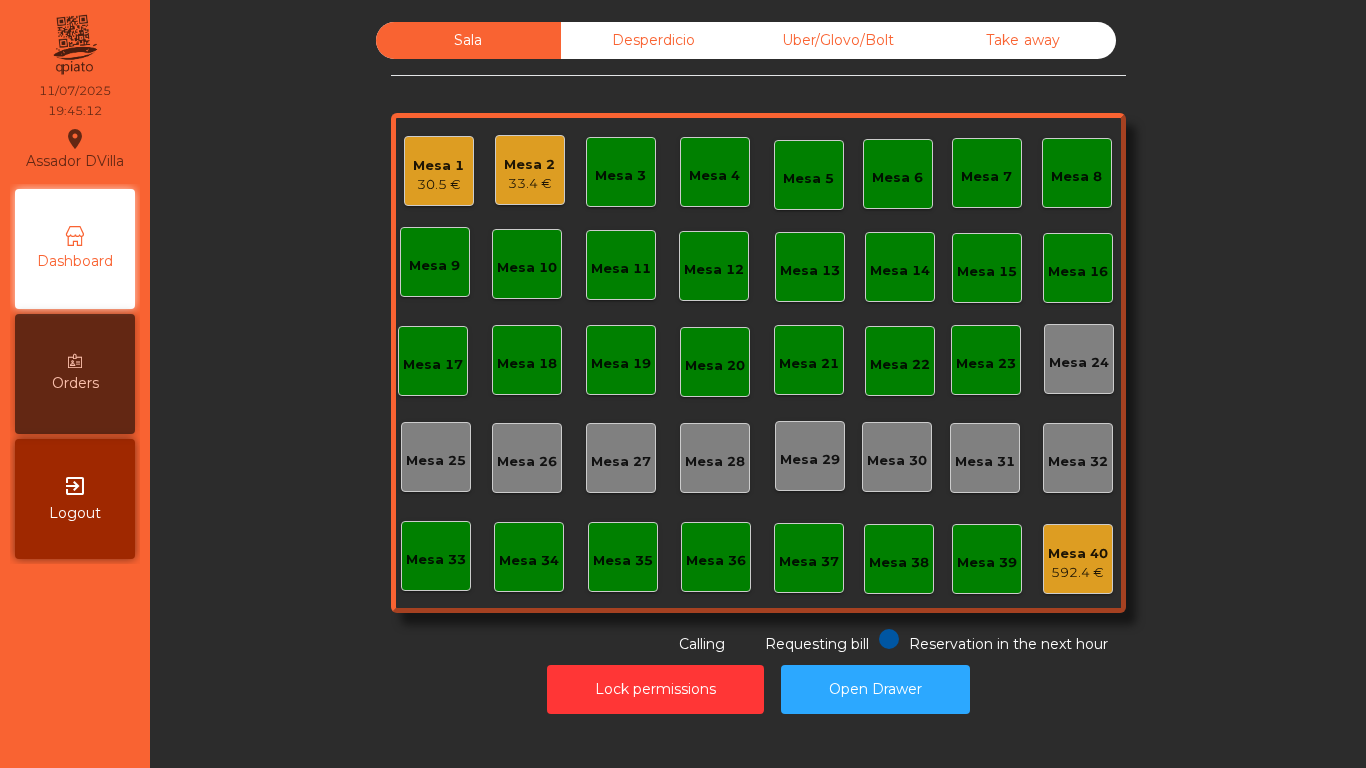 click on "33.4 €" 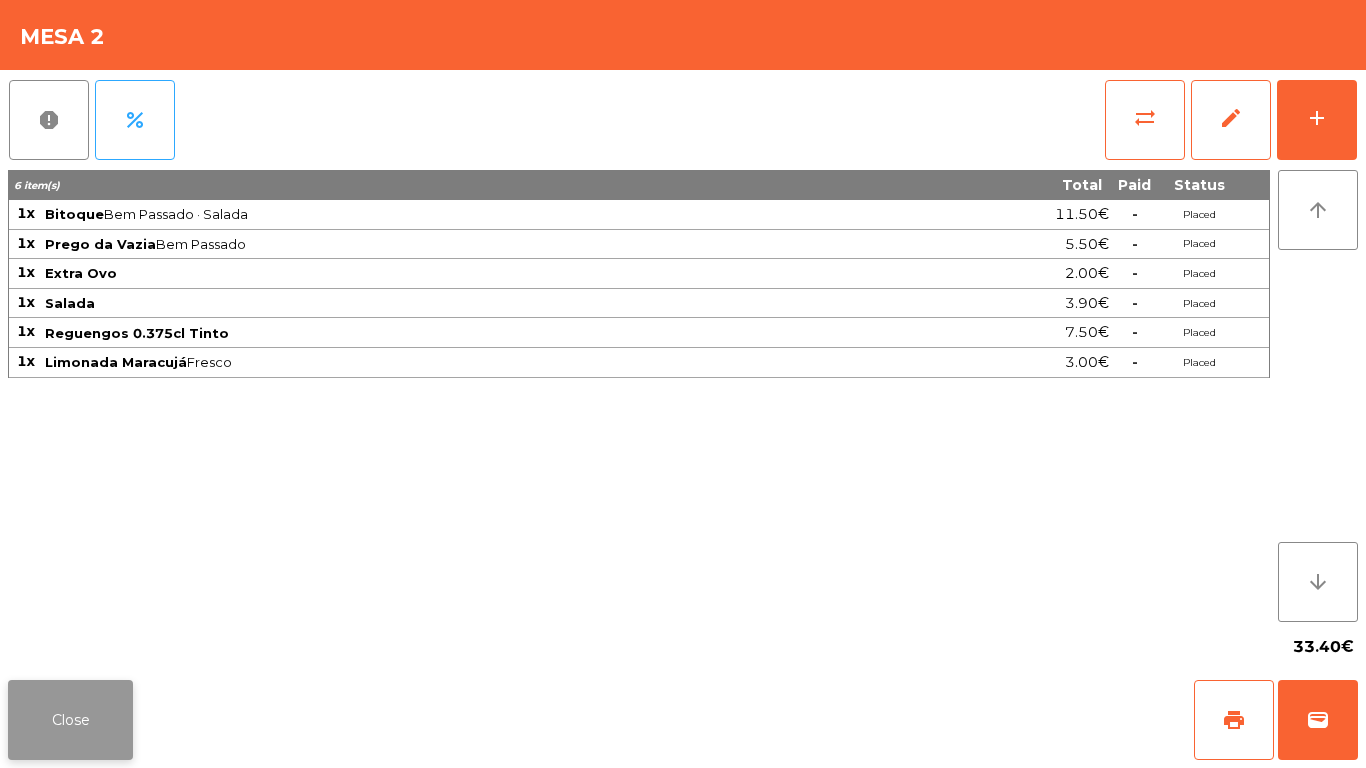 click on "Close" 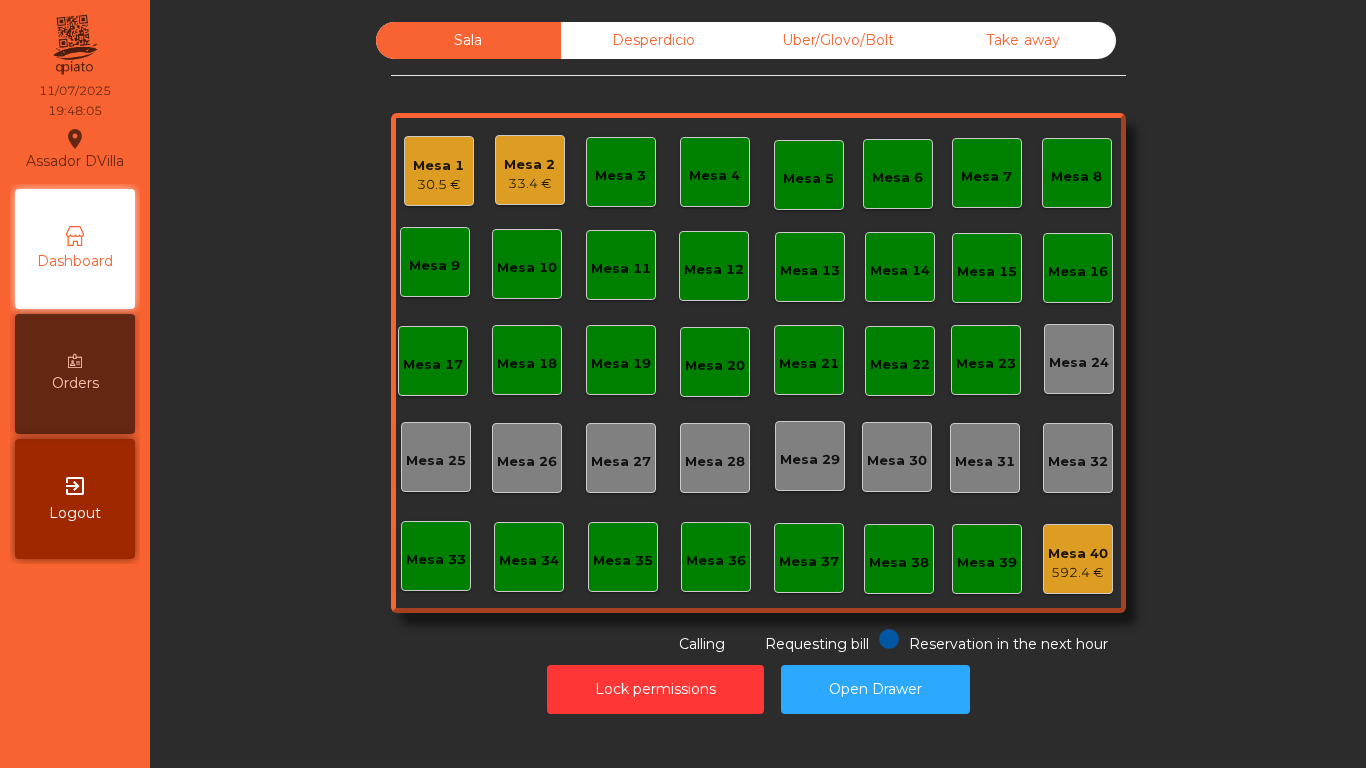 click on "Mesa 2   33.4 €" 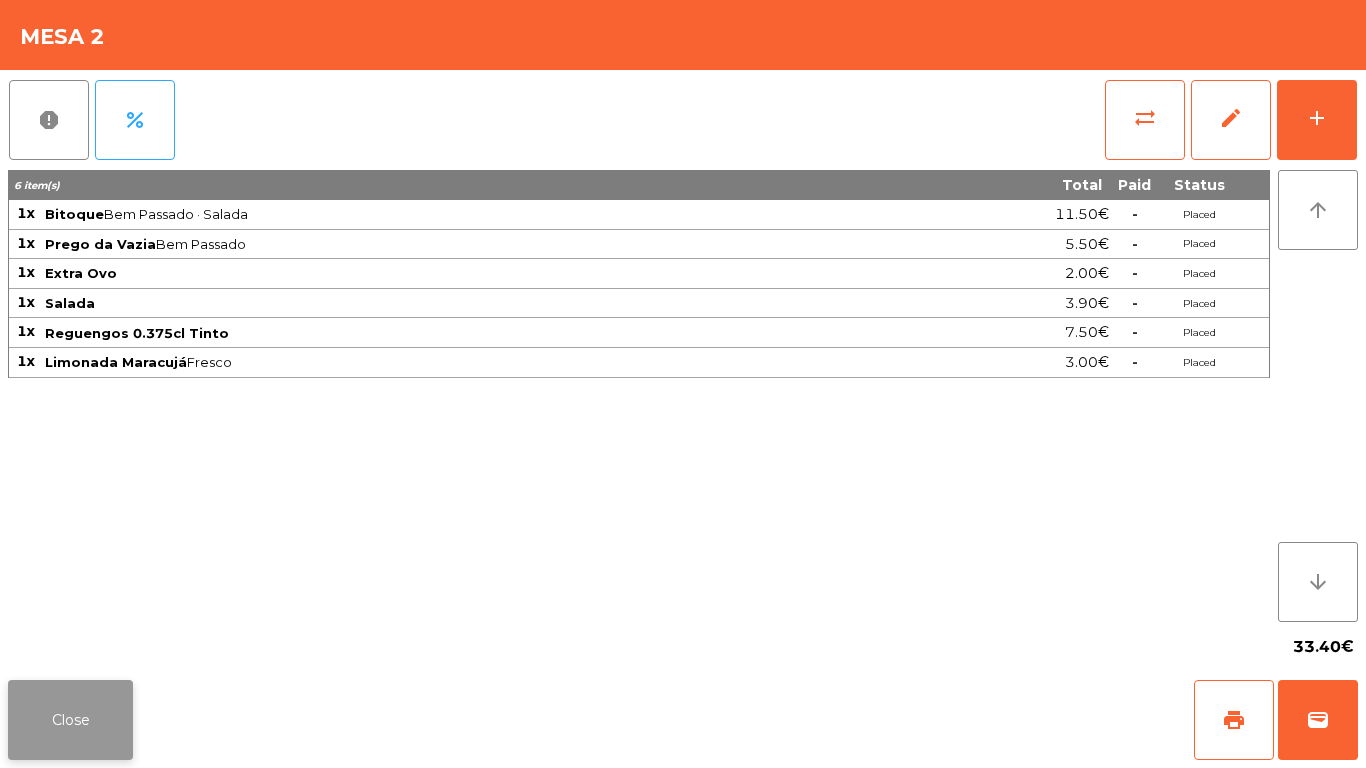 click on "Close" 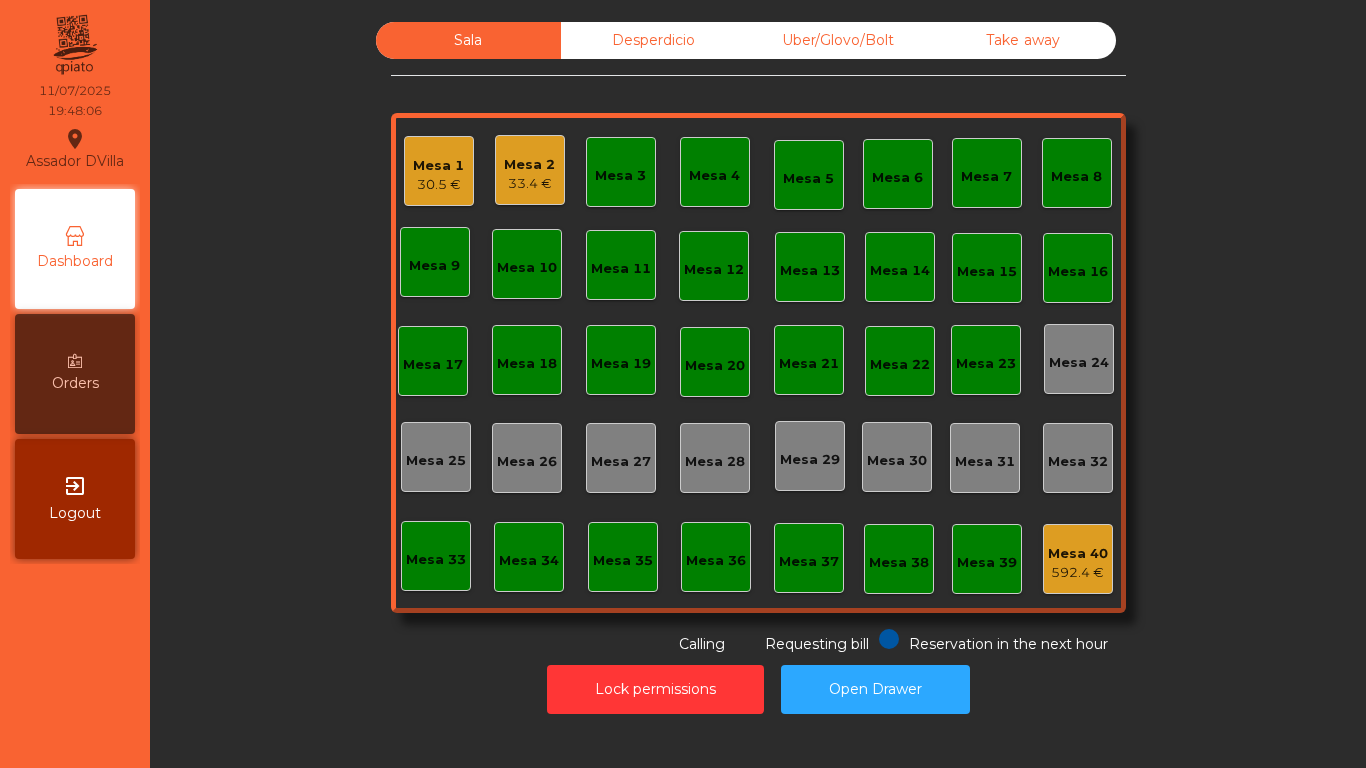 click on "Mesa 1   30.5 €" 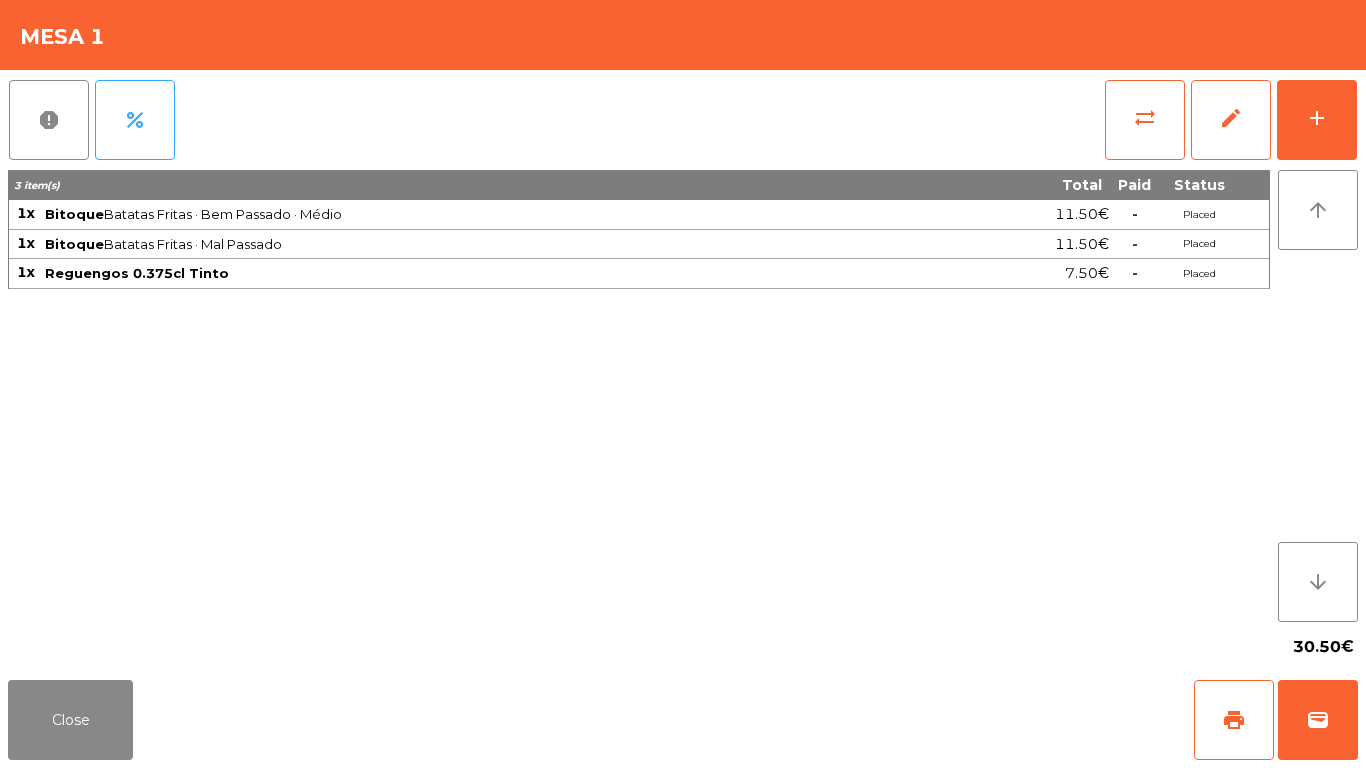 click on "30.50€" 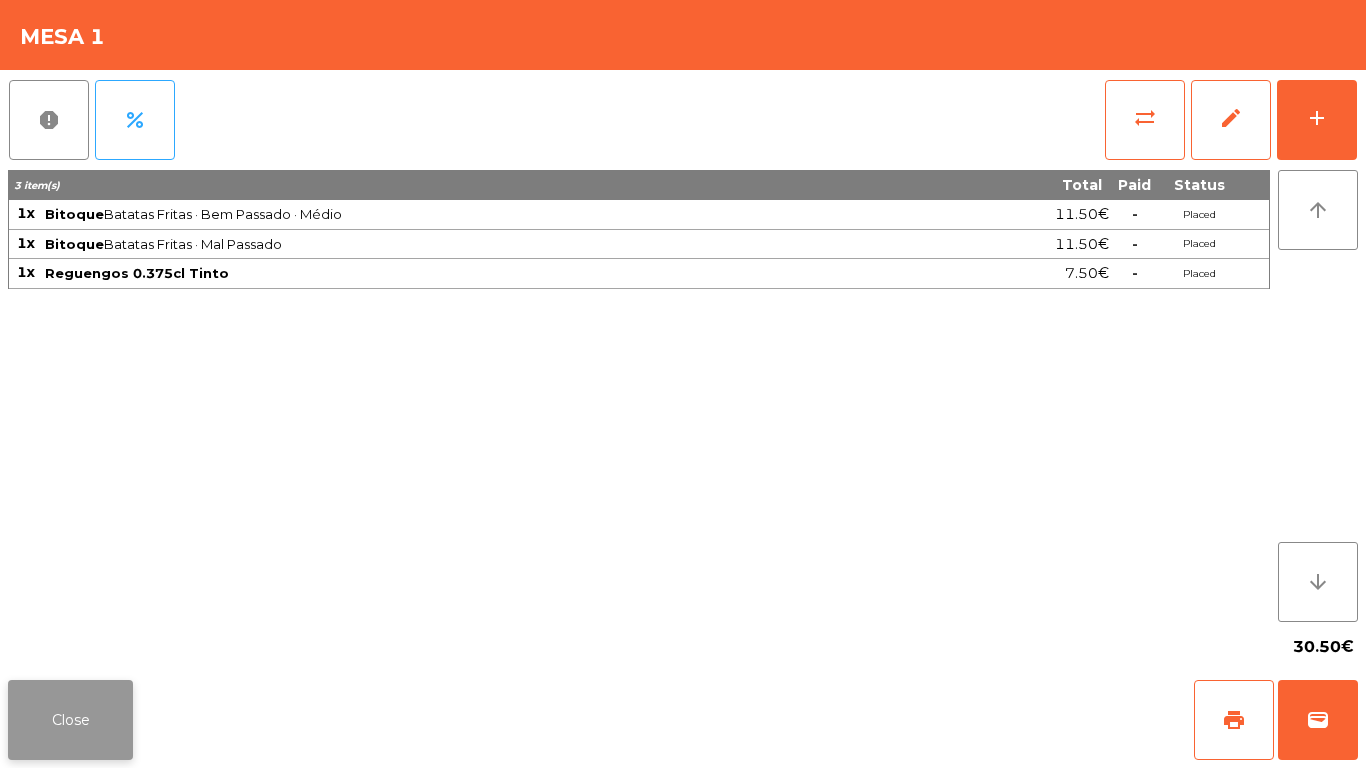 click on "Close" 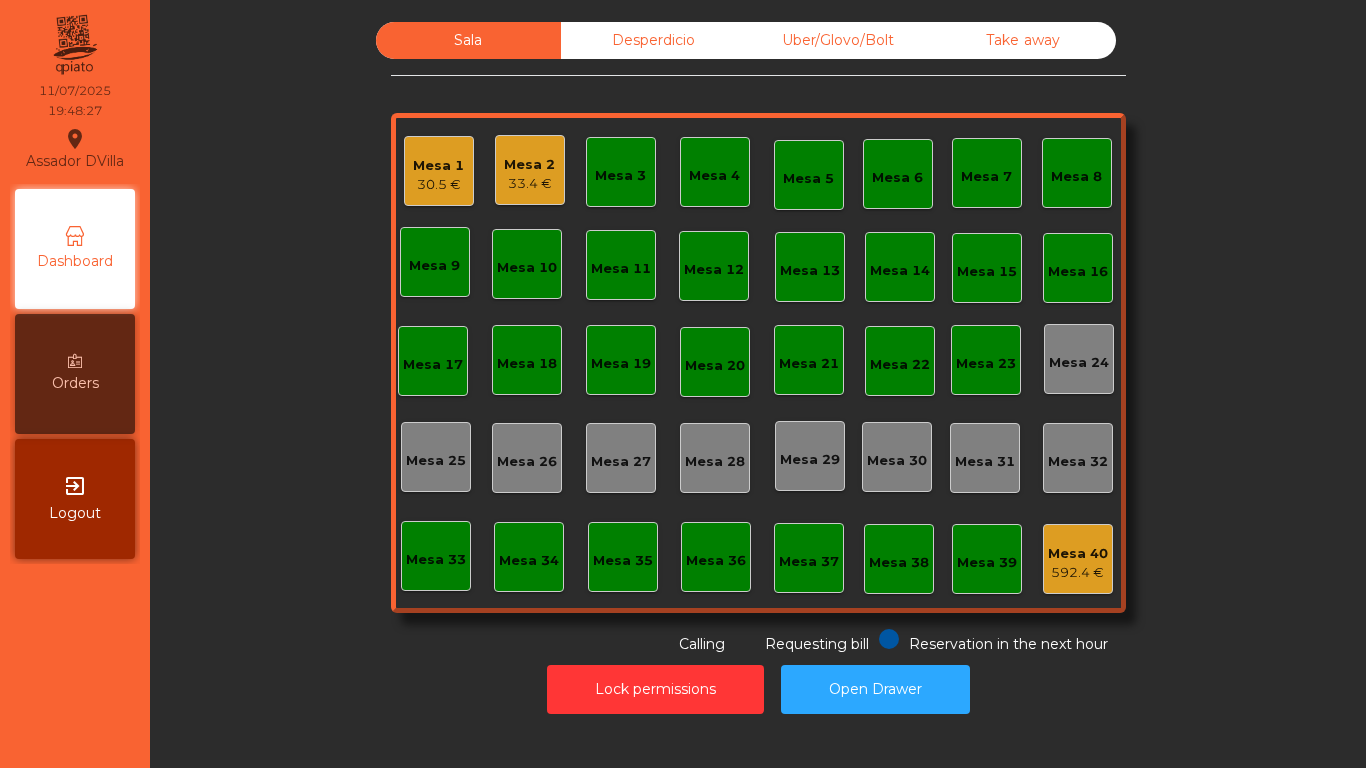 click on "Mesa 2   33.4 €" 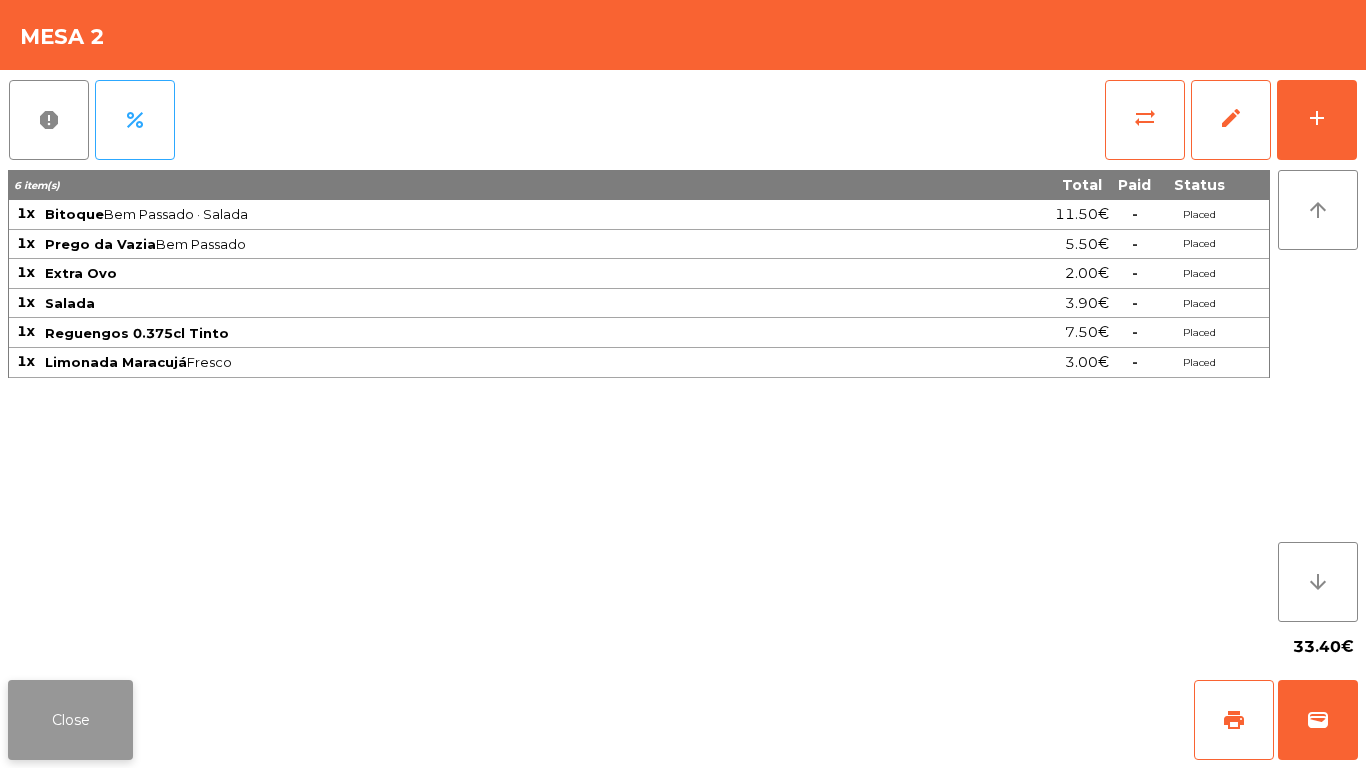 click on "Close" 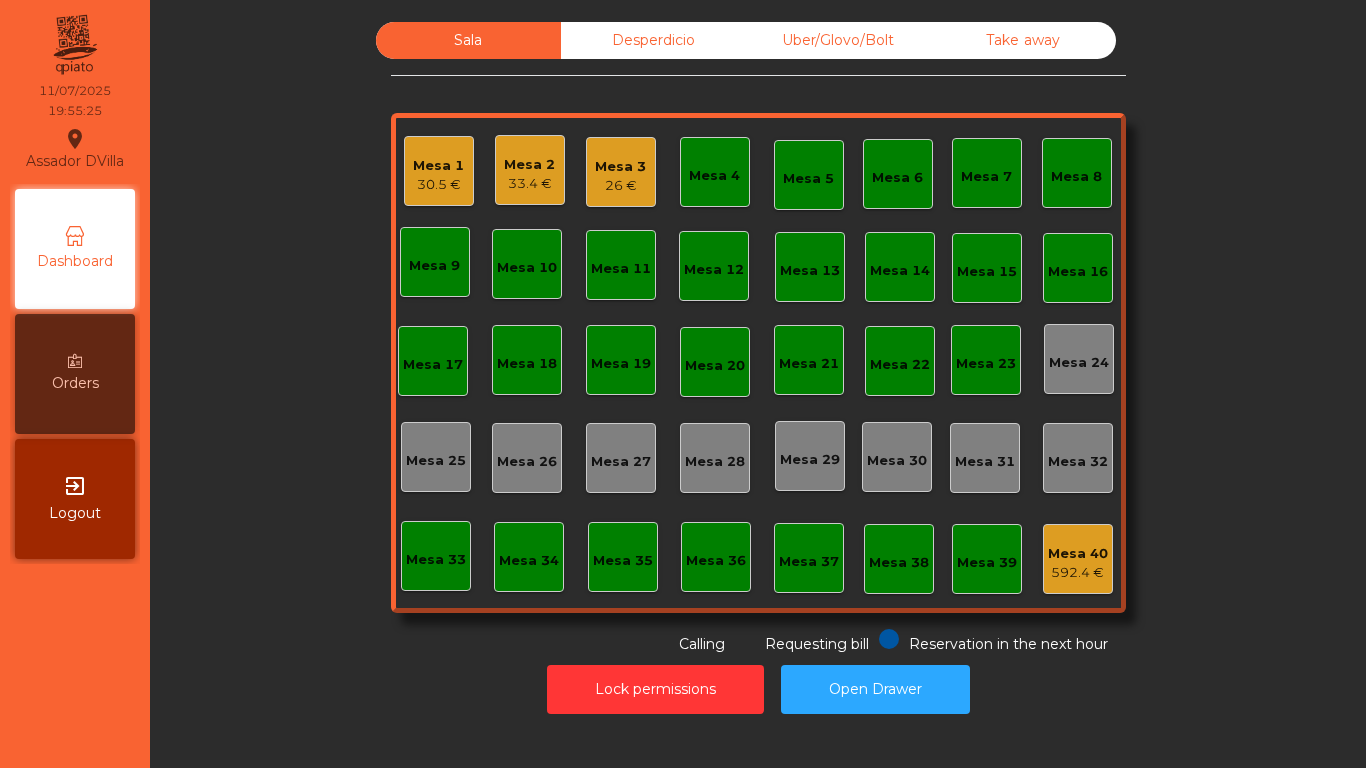 click on "Mesa 3" 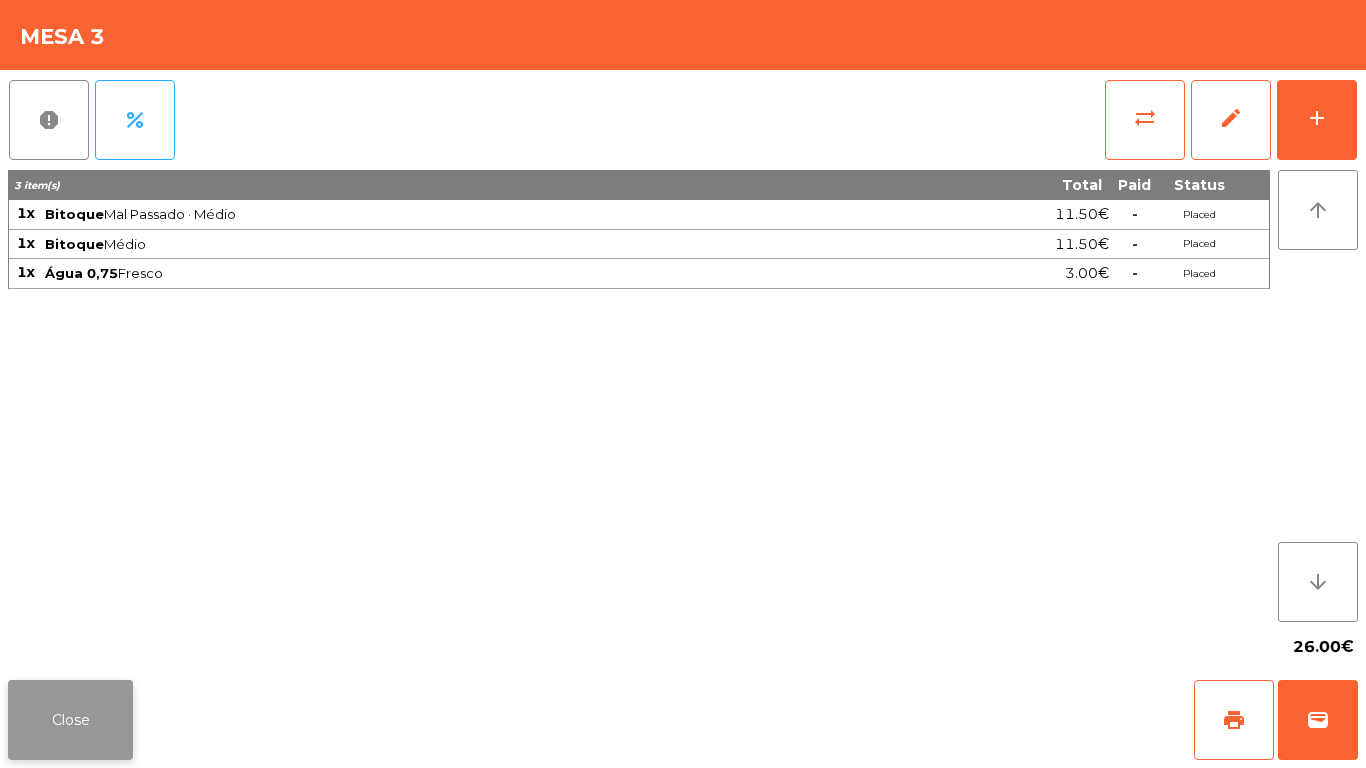 click on "Close" 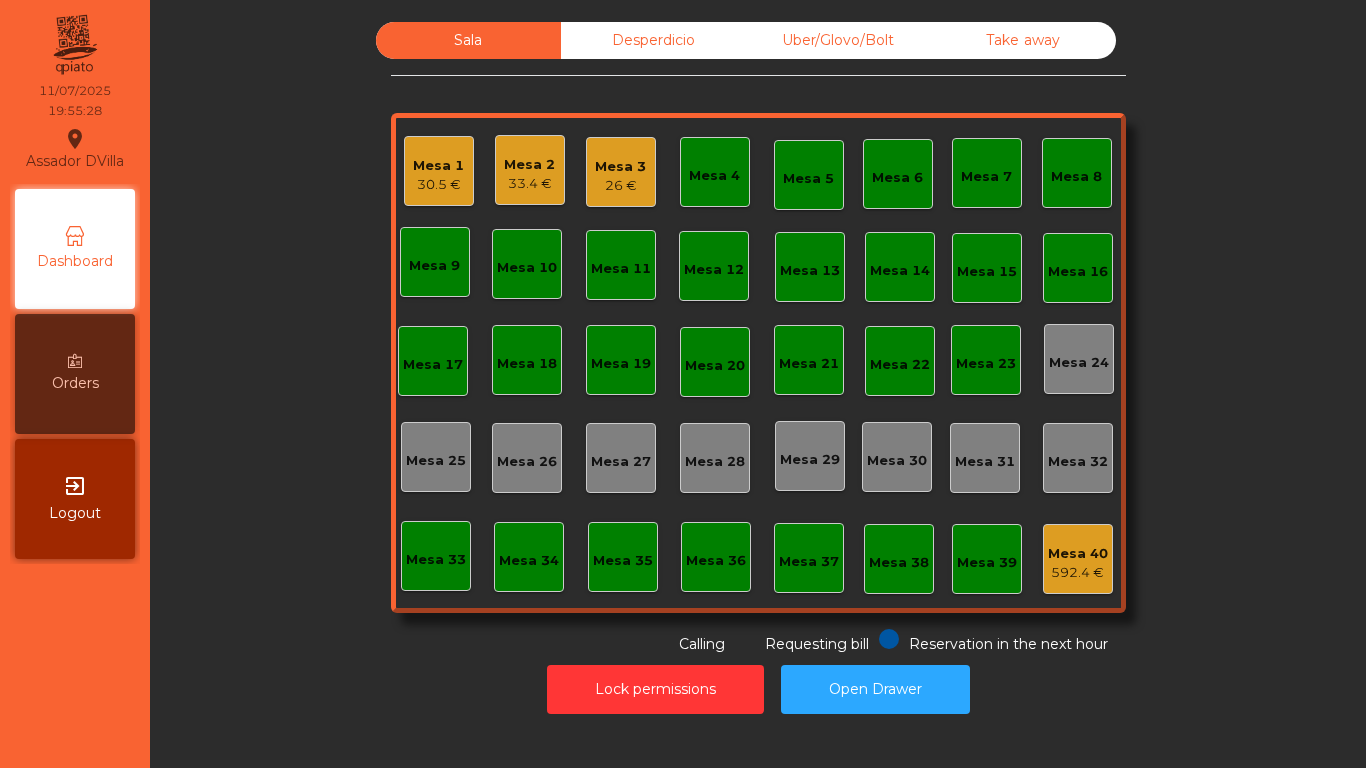 click on "Mesa 2" 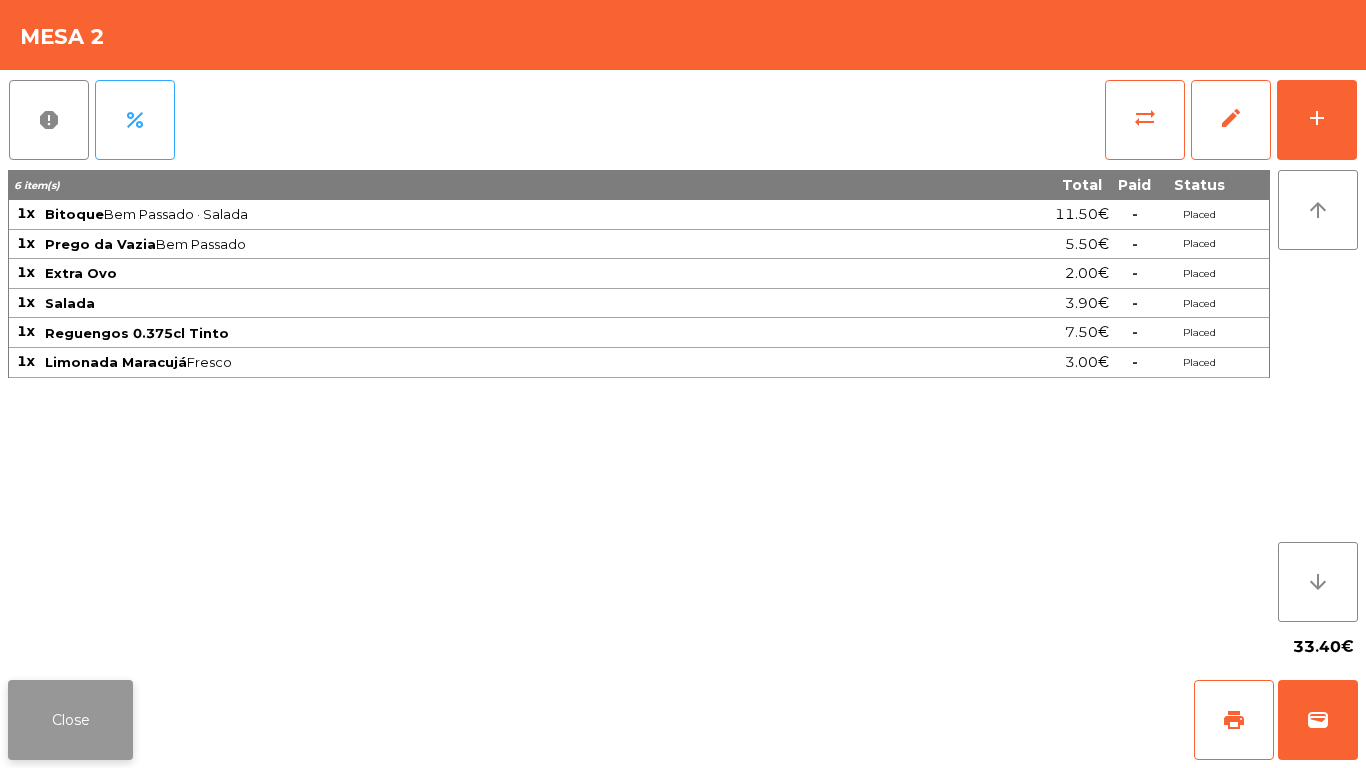 click on "Close" 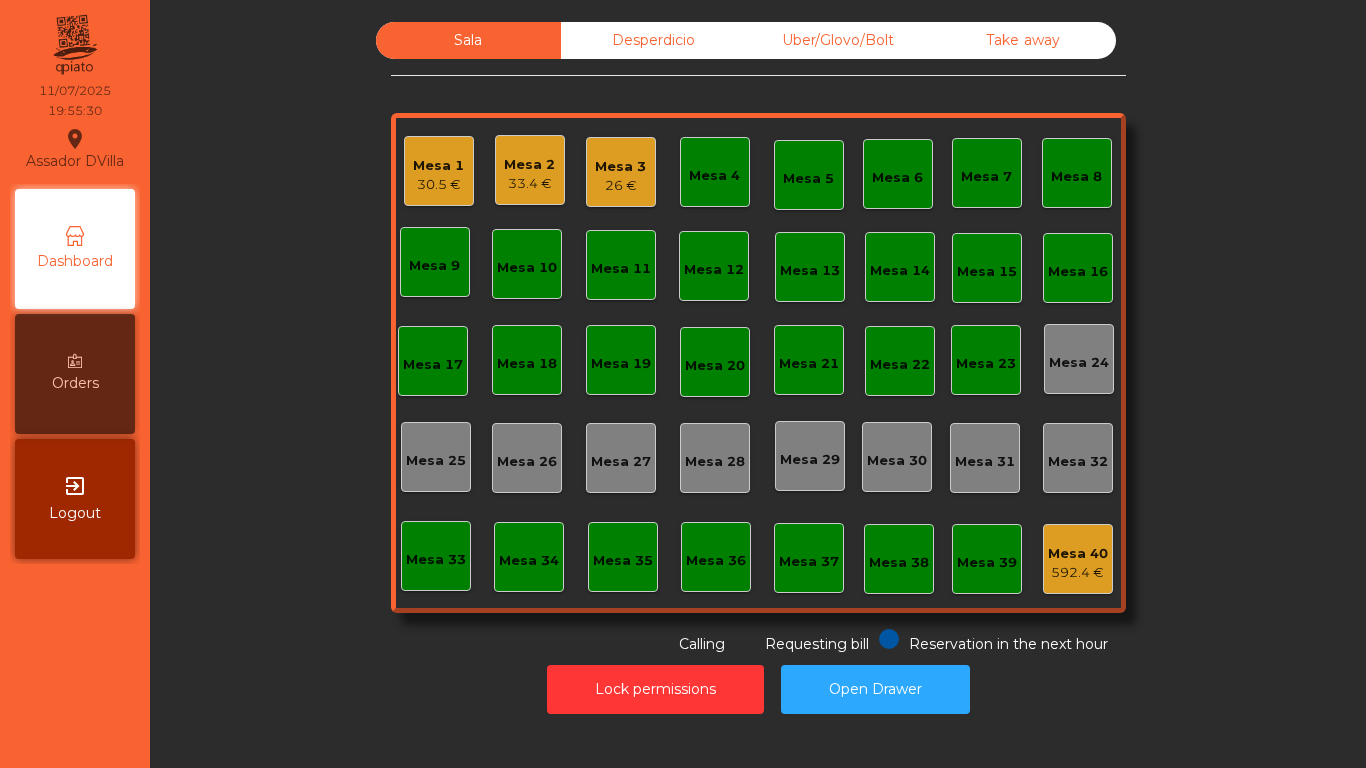click on "Mesa 1" 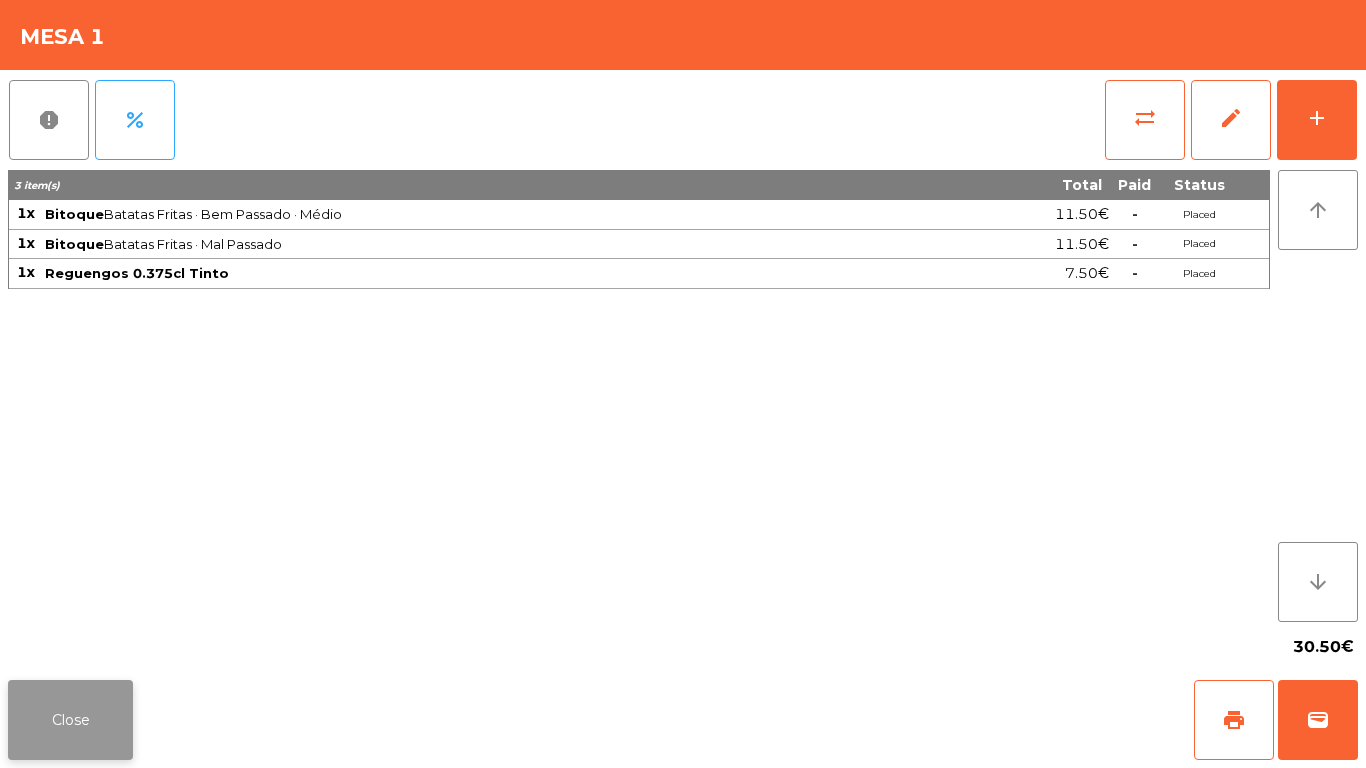 click on "Close" 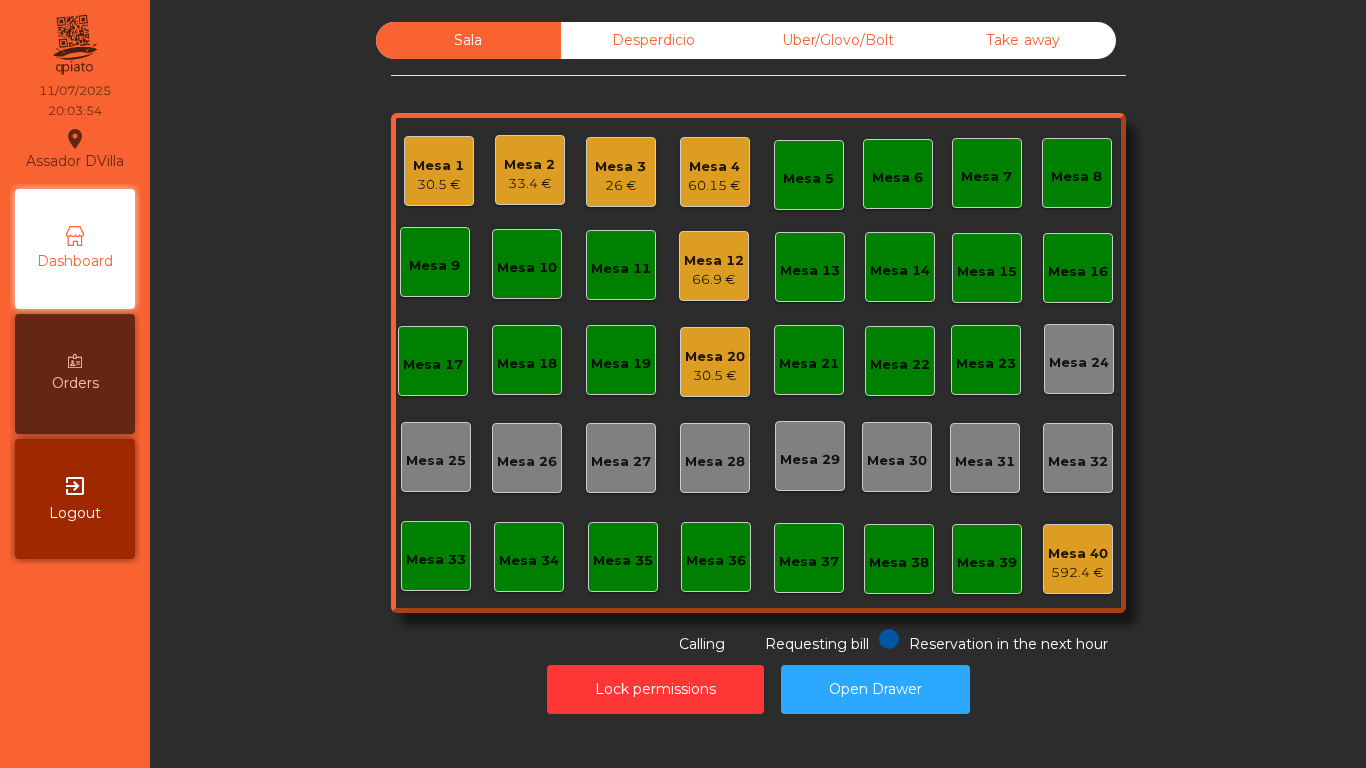 click on "Mesa 1   30.5 €" 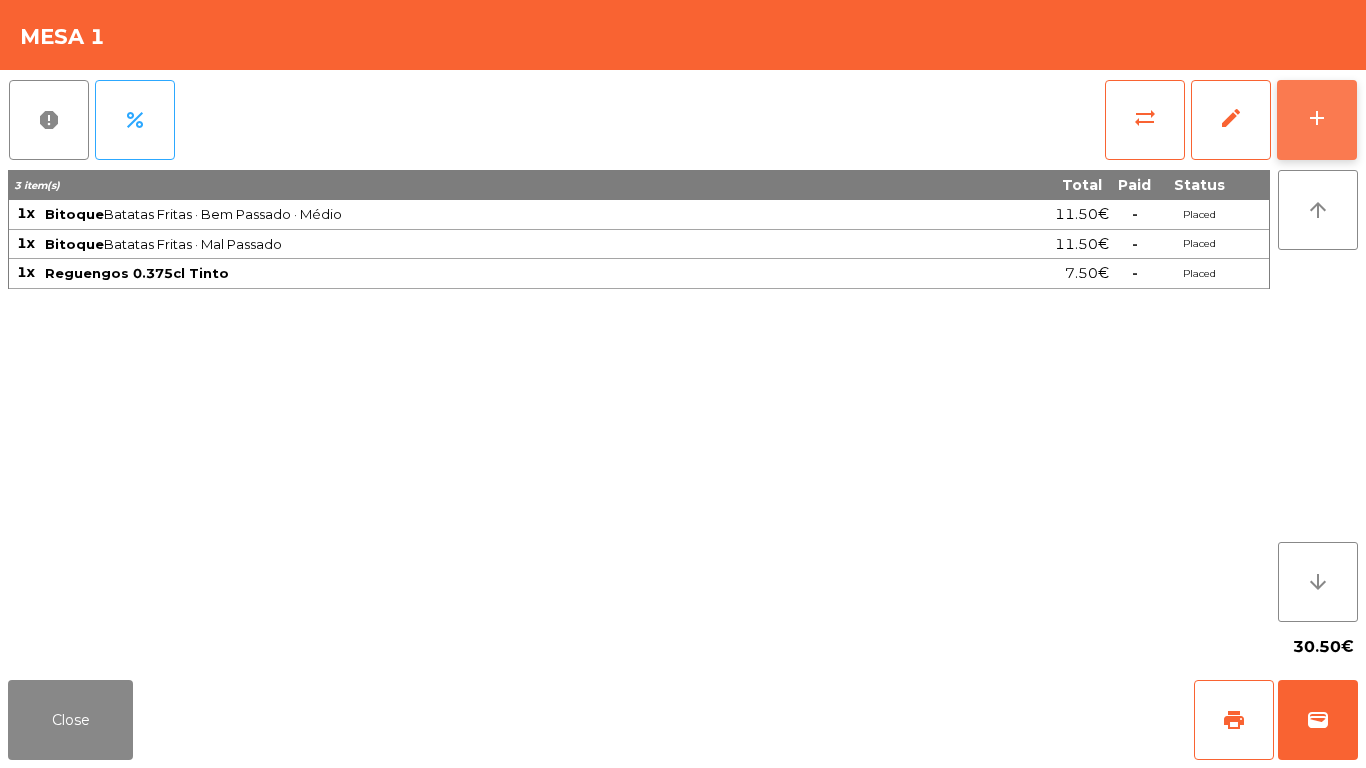 click on "add" 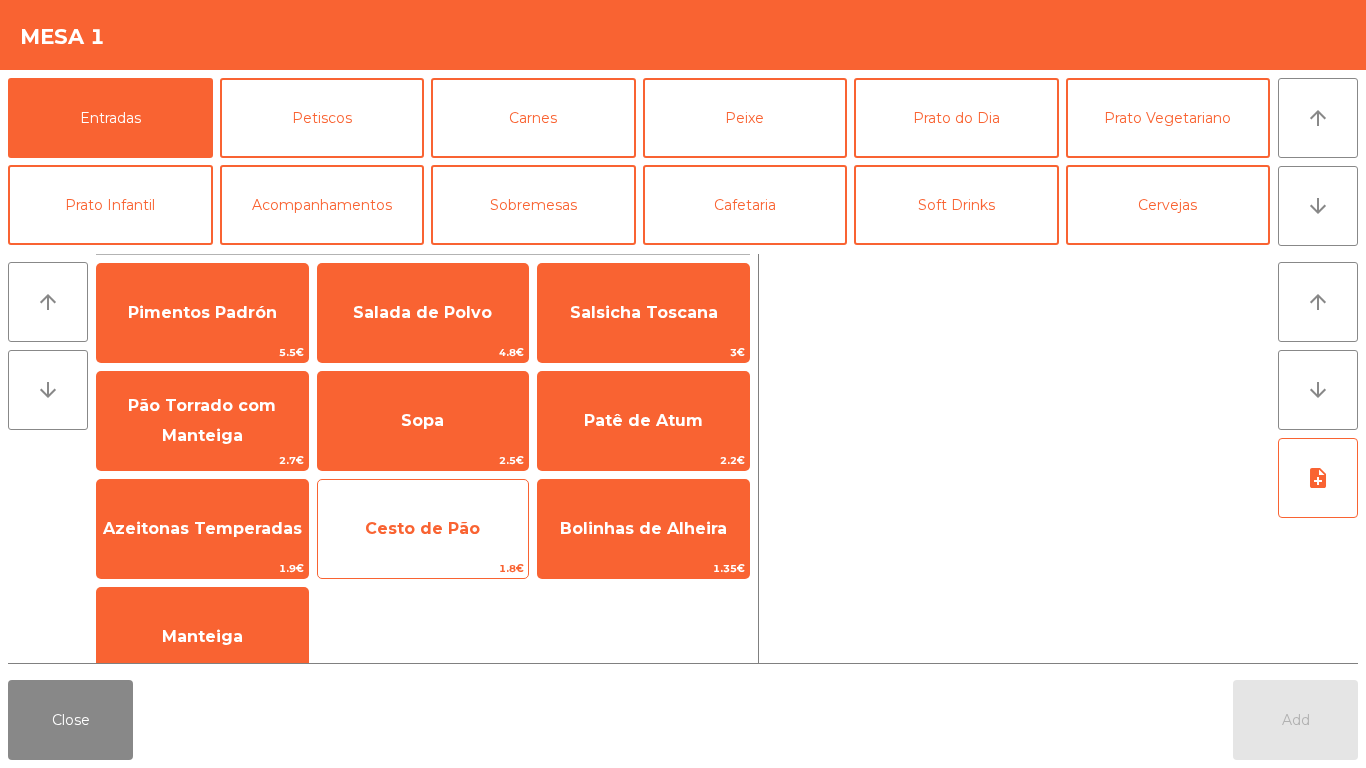 click on "Cesto de Pão" 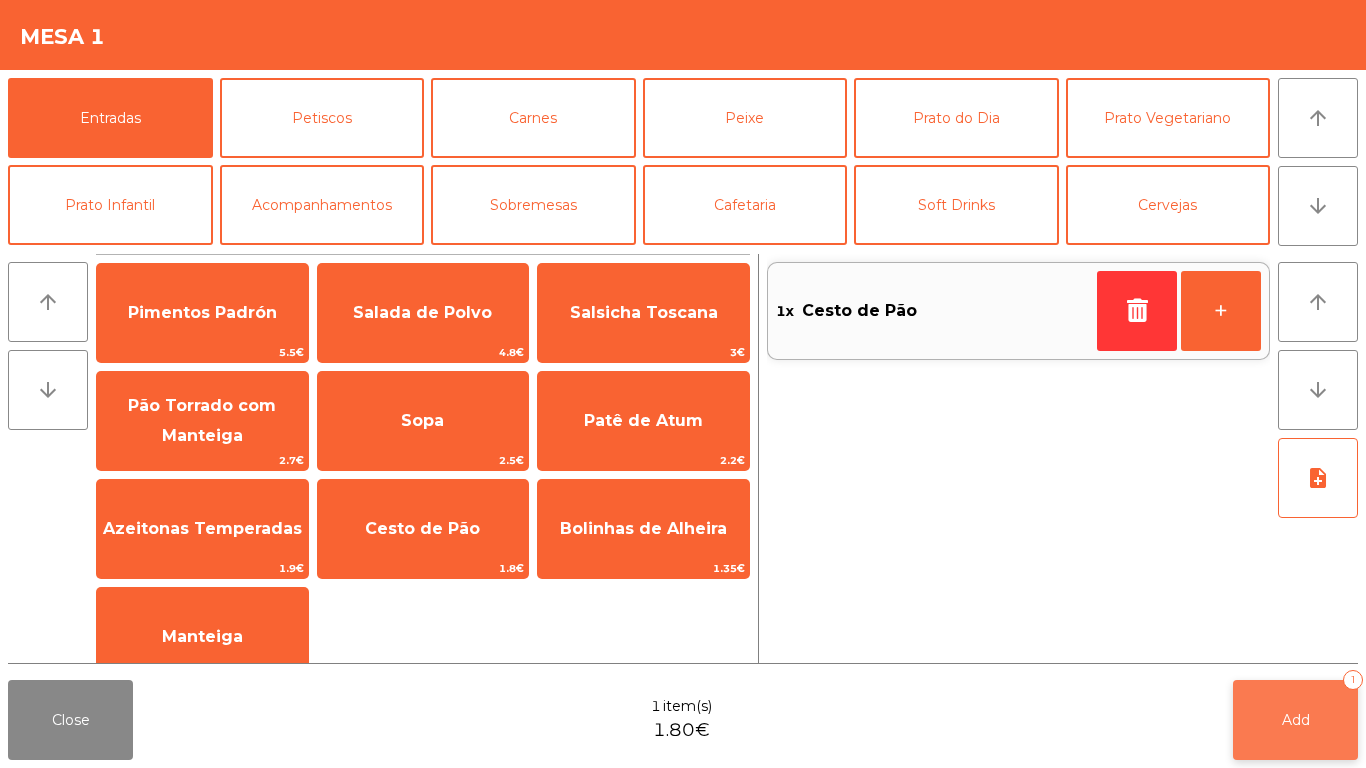 click on "Add   1" 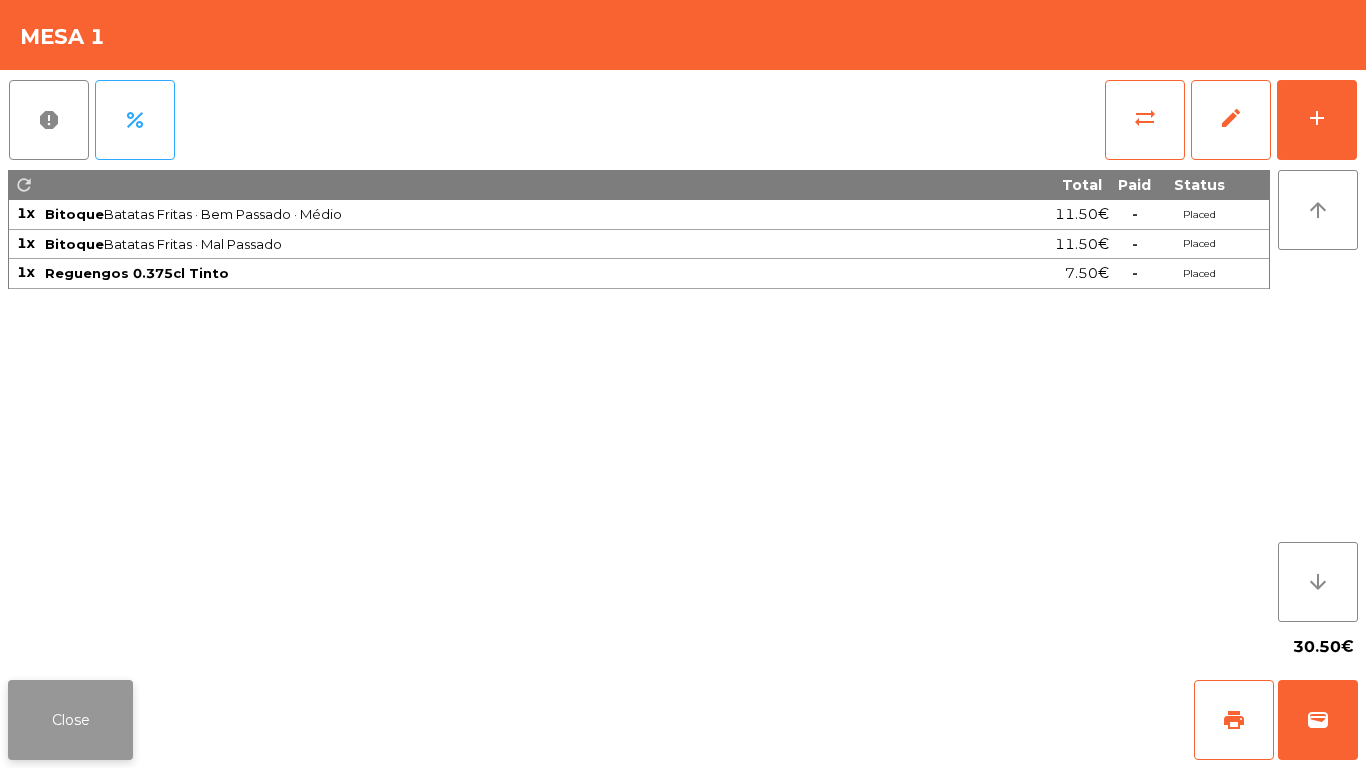 click on "Close" 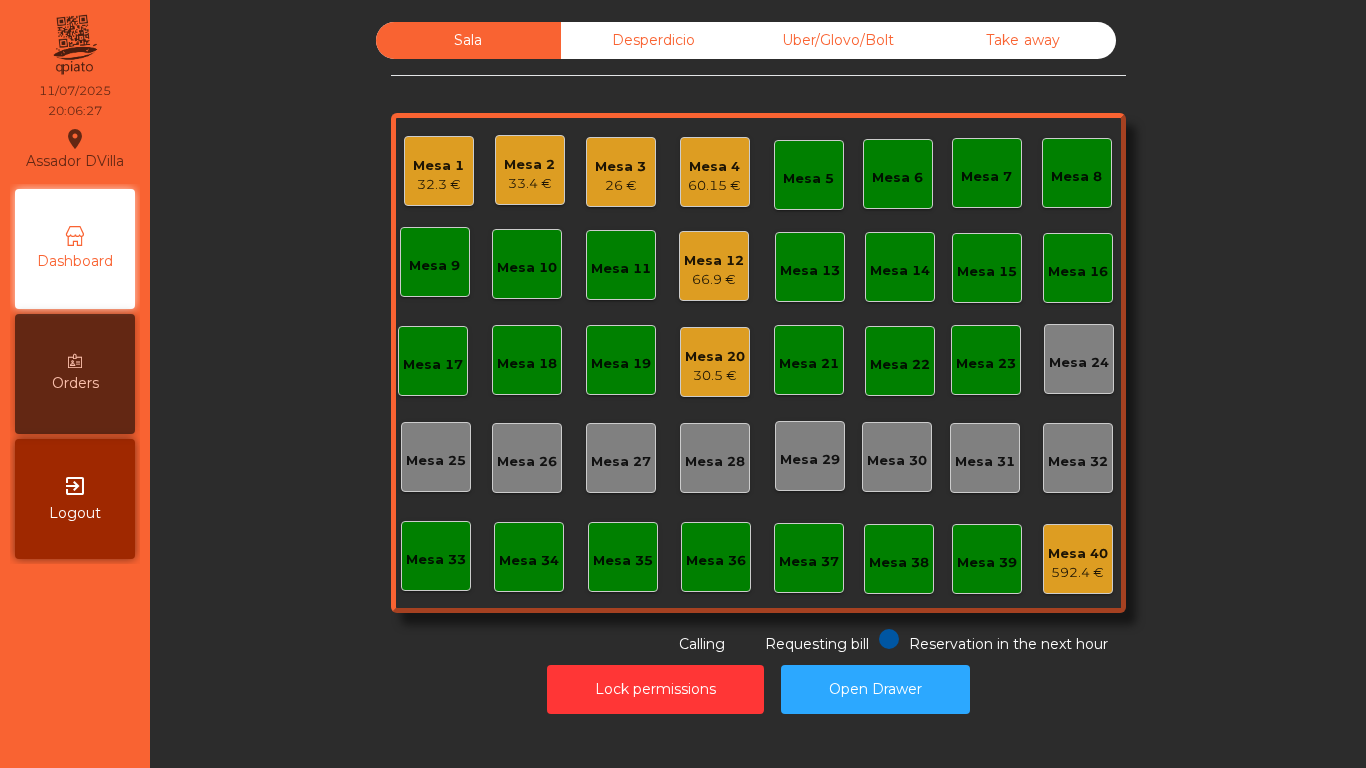 click on "66.9 €" 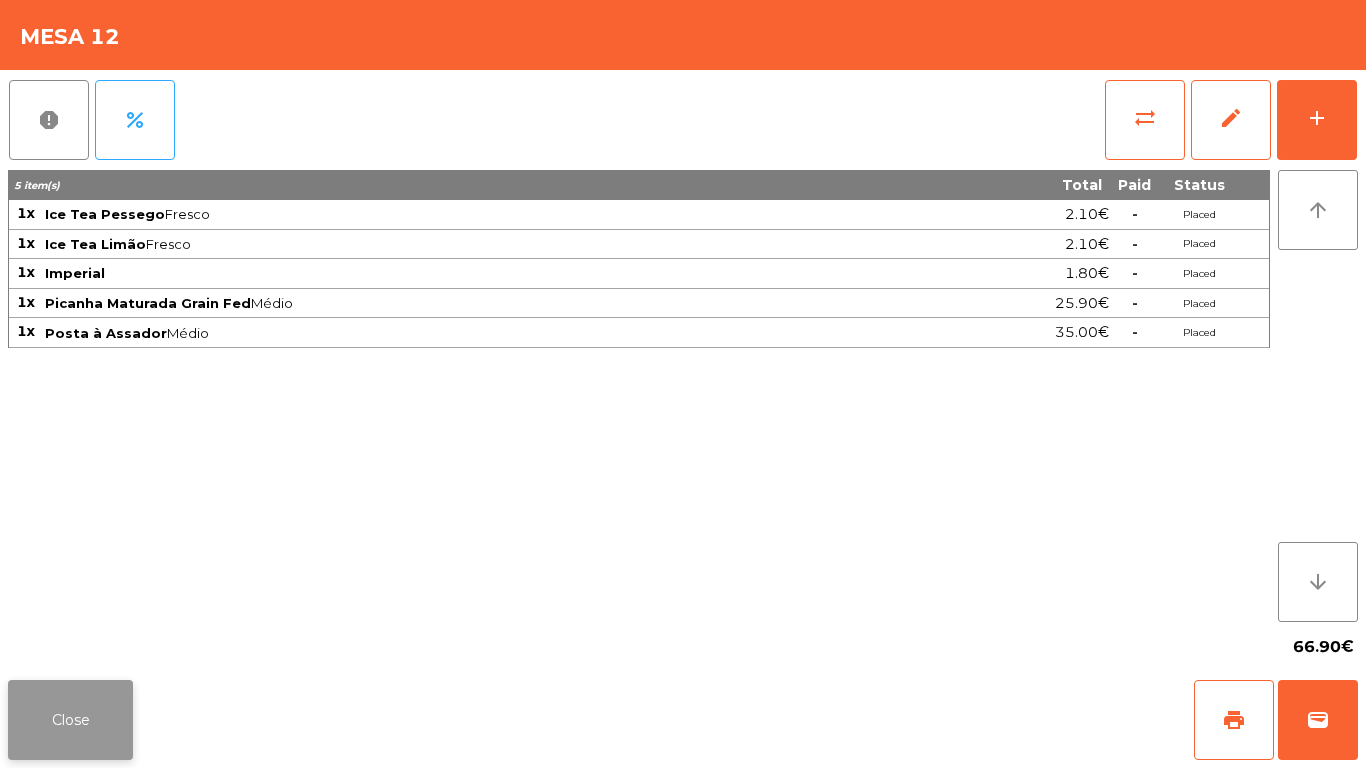 click on "Close" 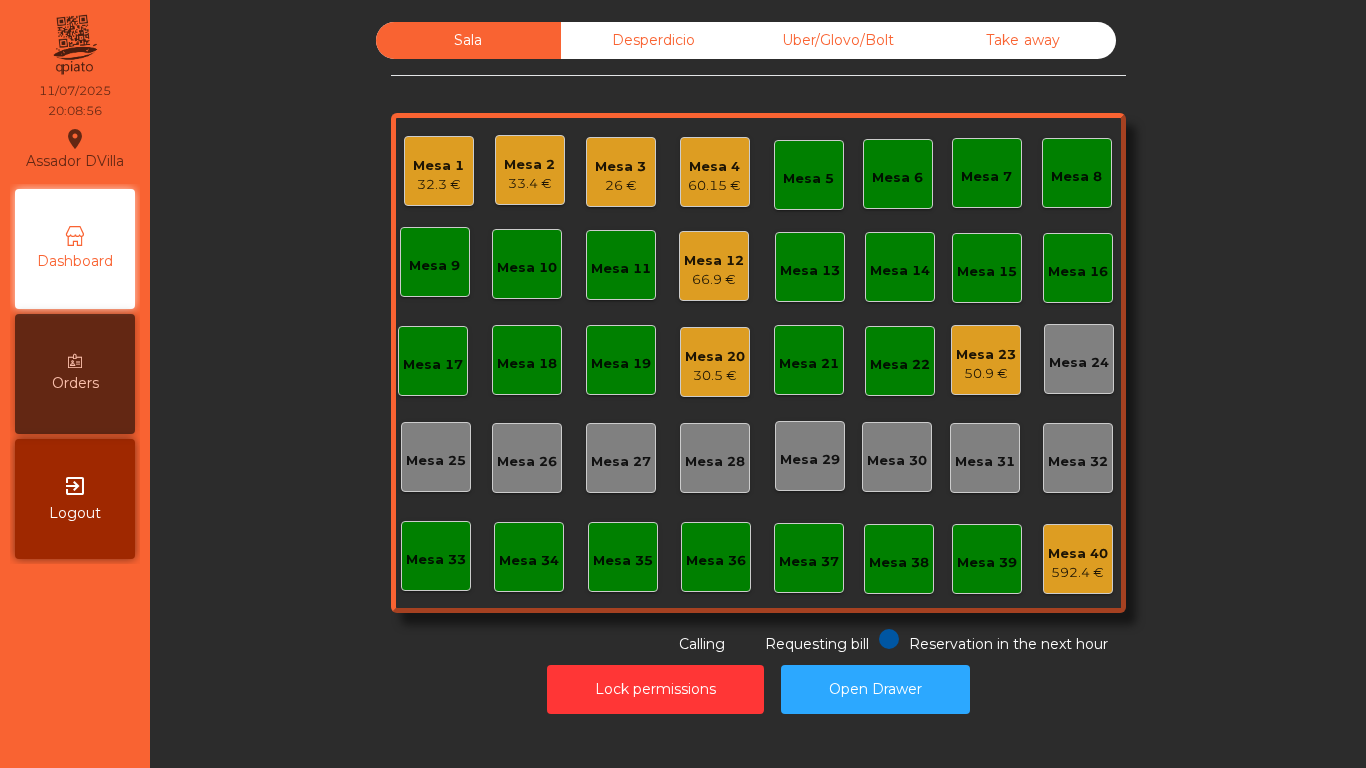 click on "50.9 €" 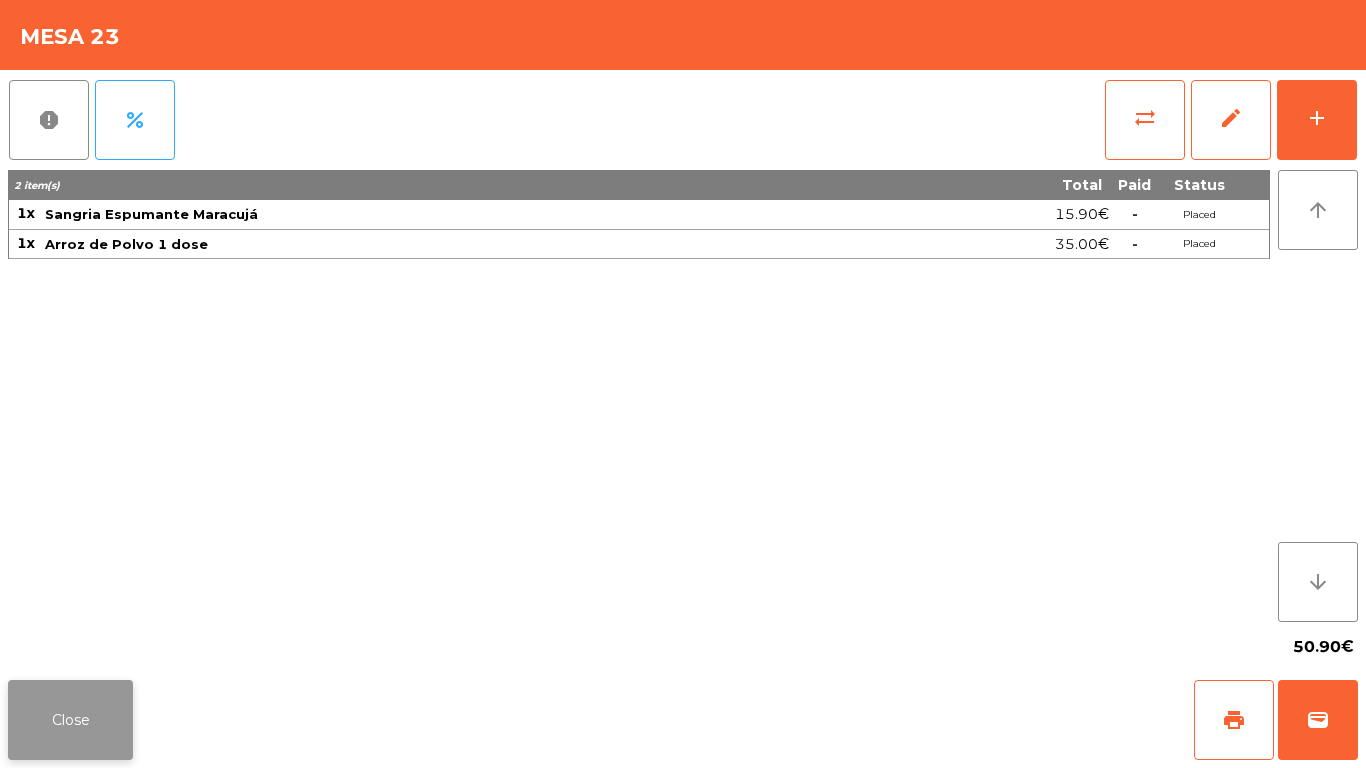 click on "Close" 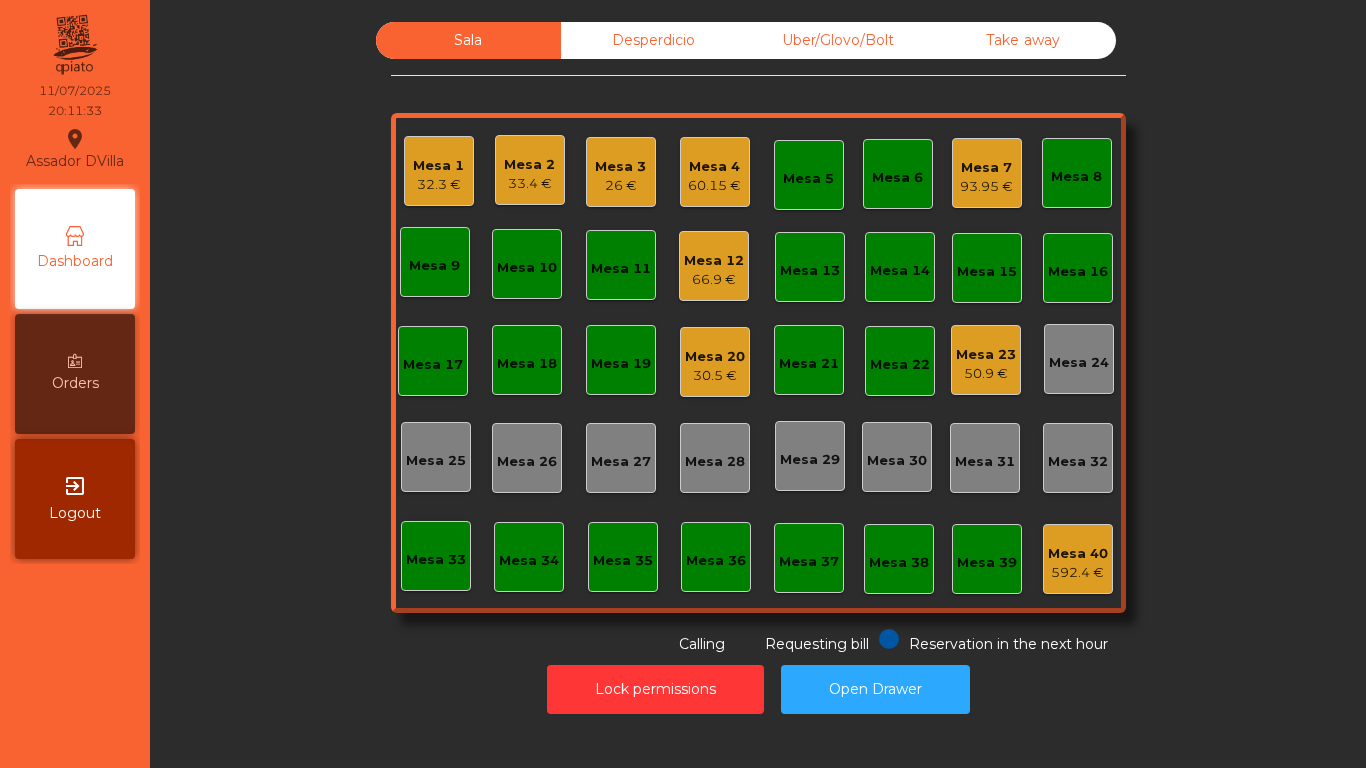 click on "Mesa 3" 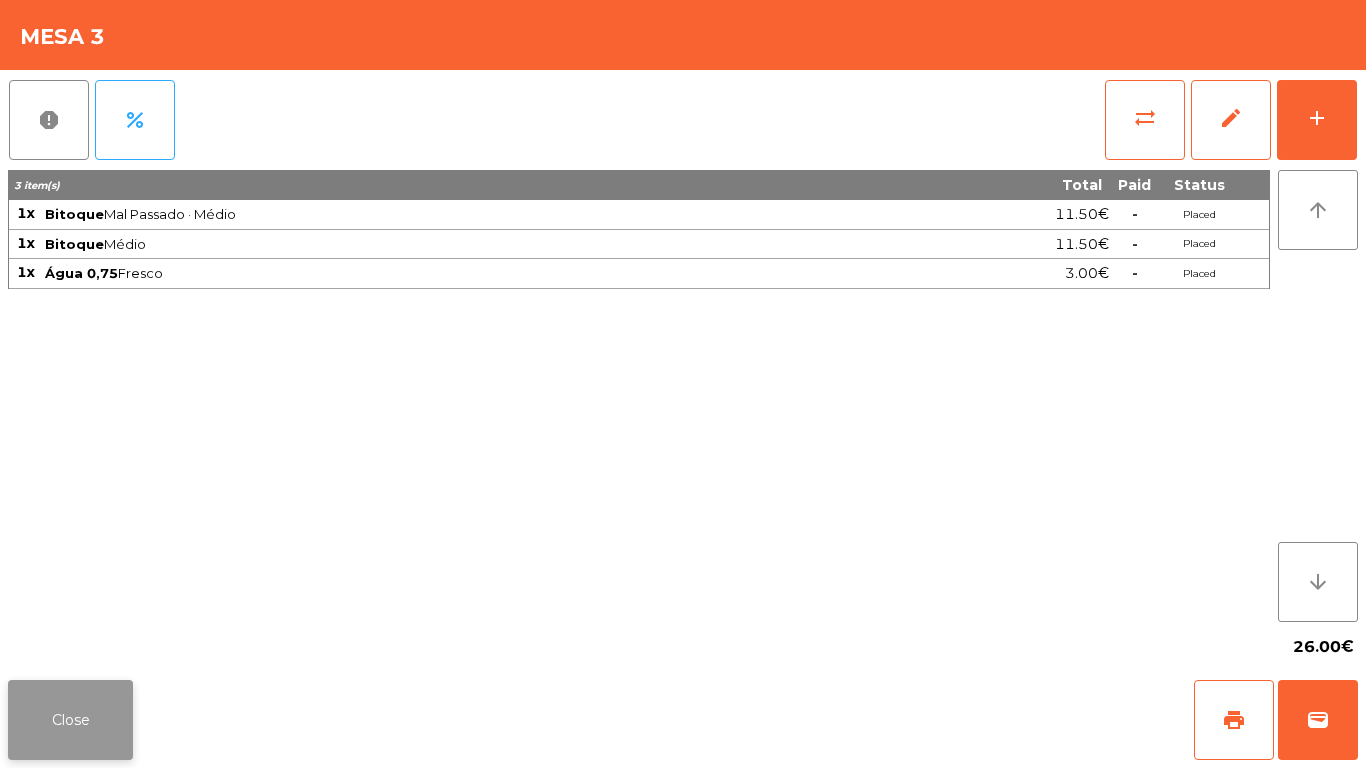 click on "Close" 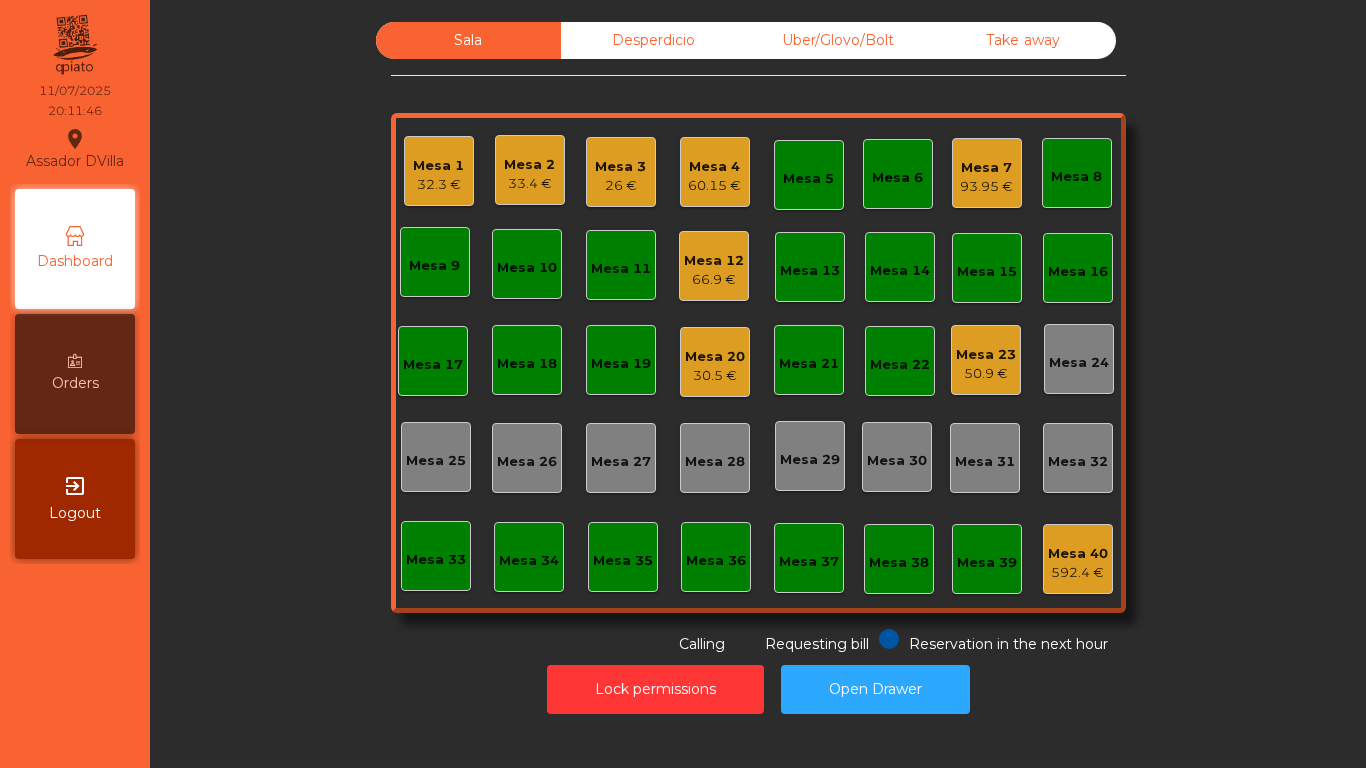 click on "Mesa 3" 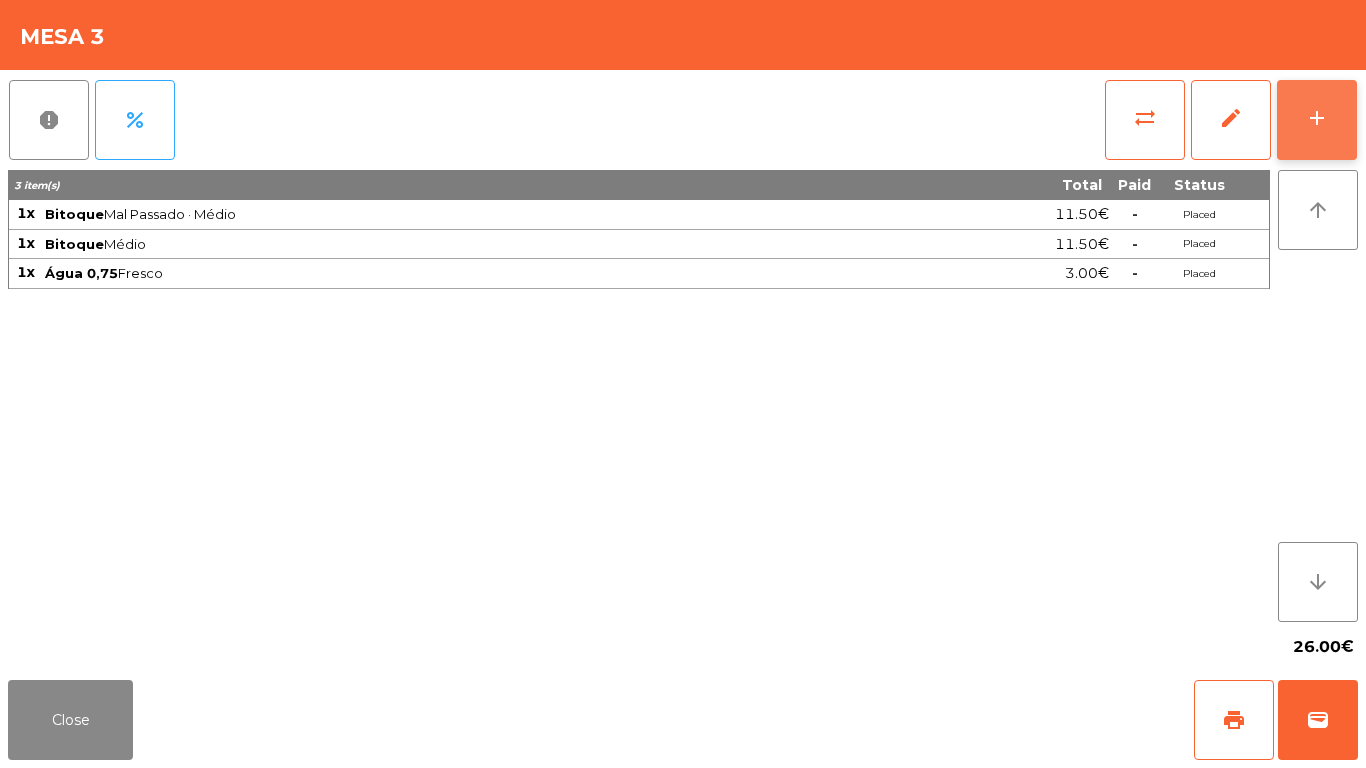 click on "add" 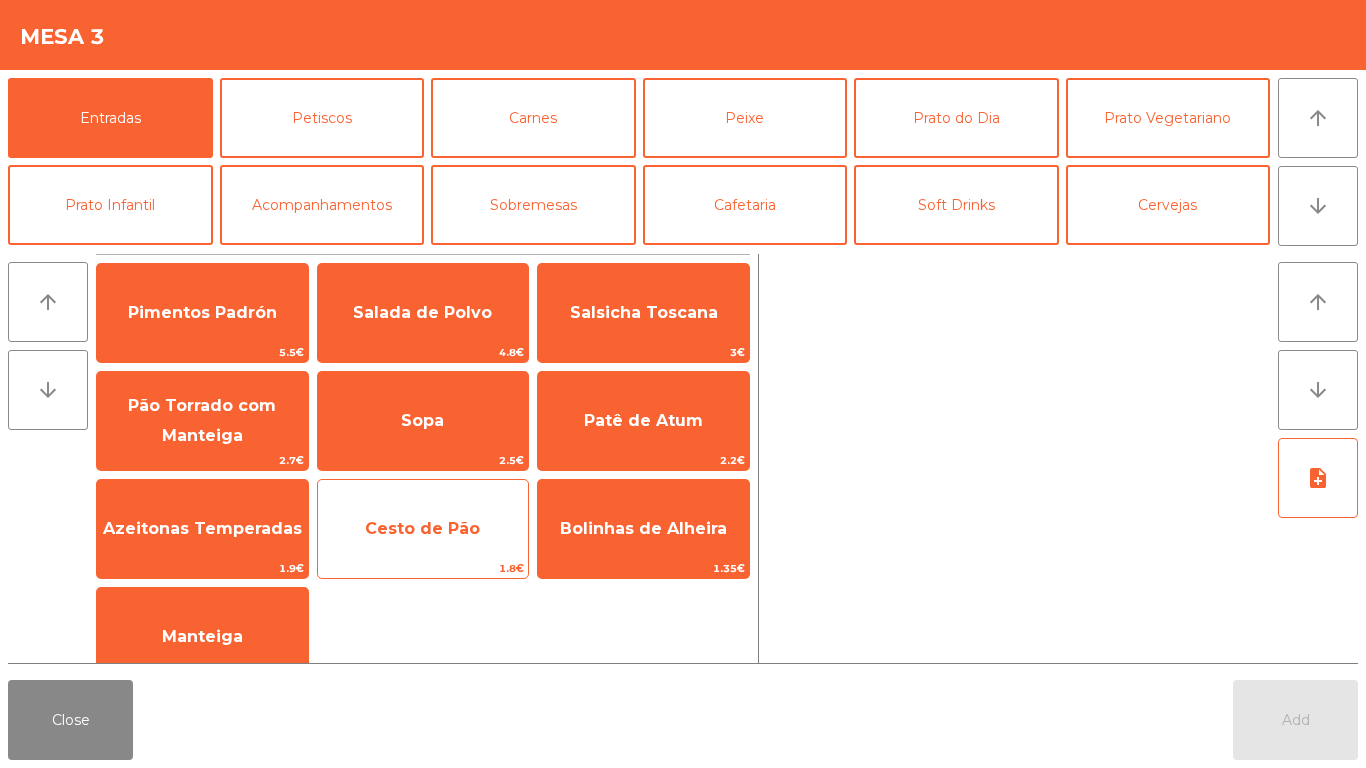 click on "Cesto de Pão" 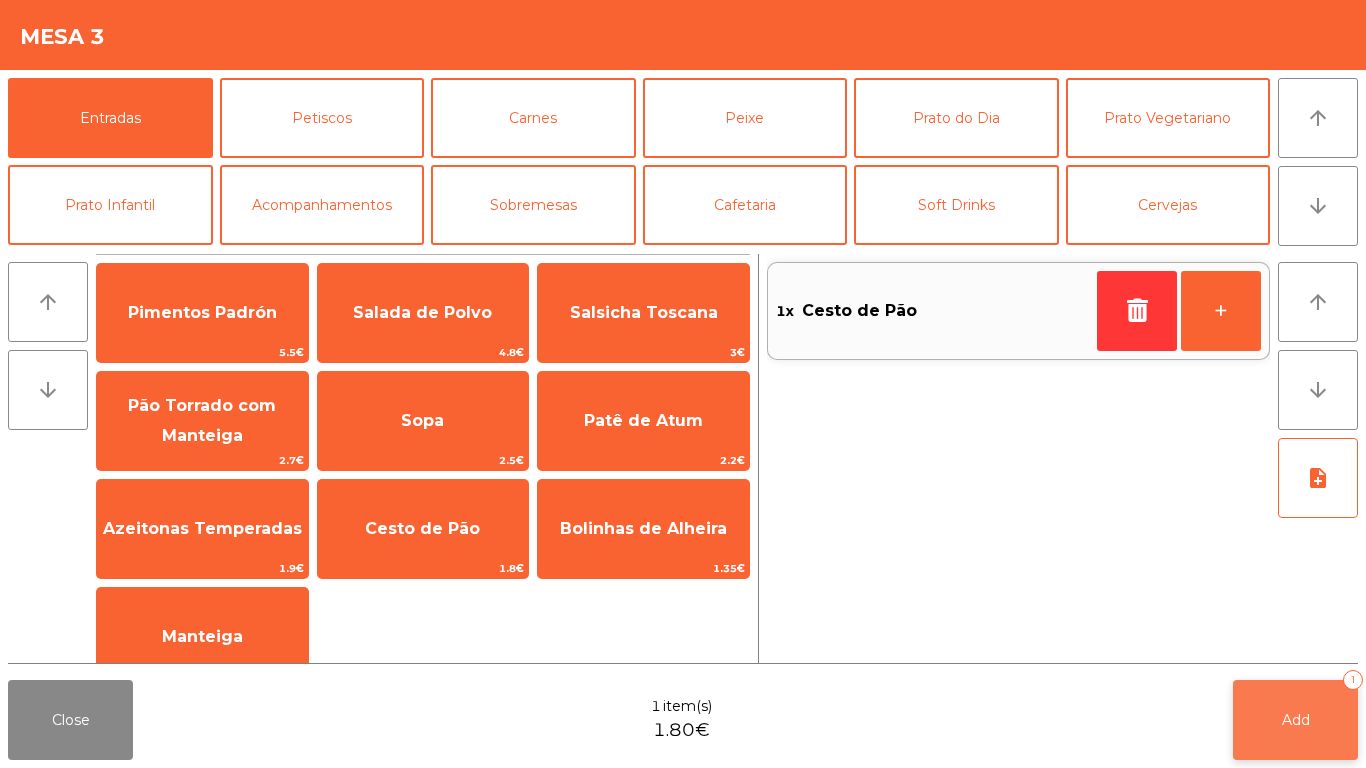 click on "Add   1" 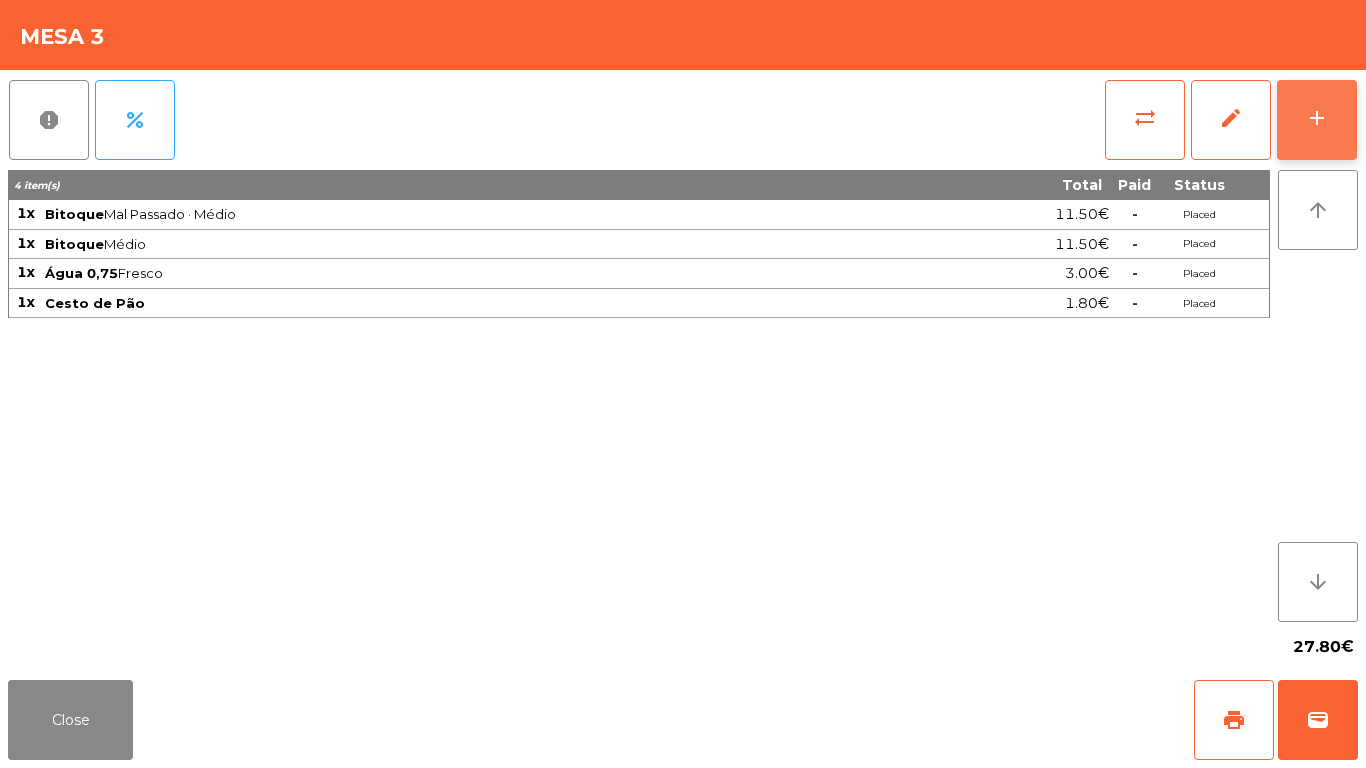 click on "add" 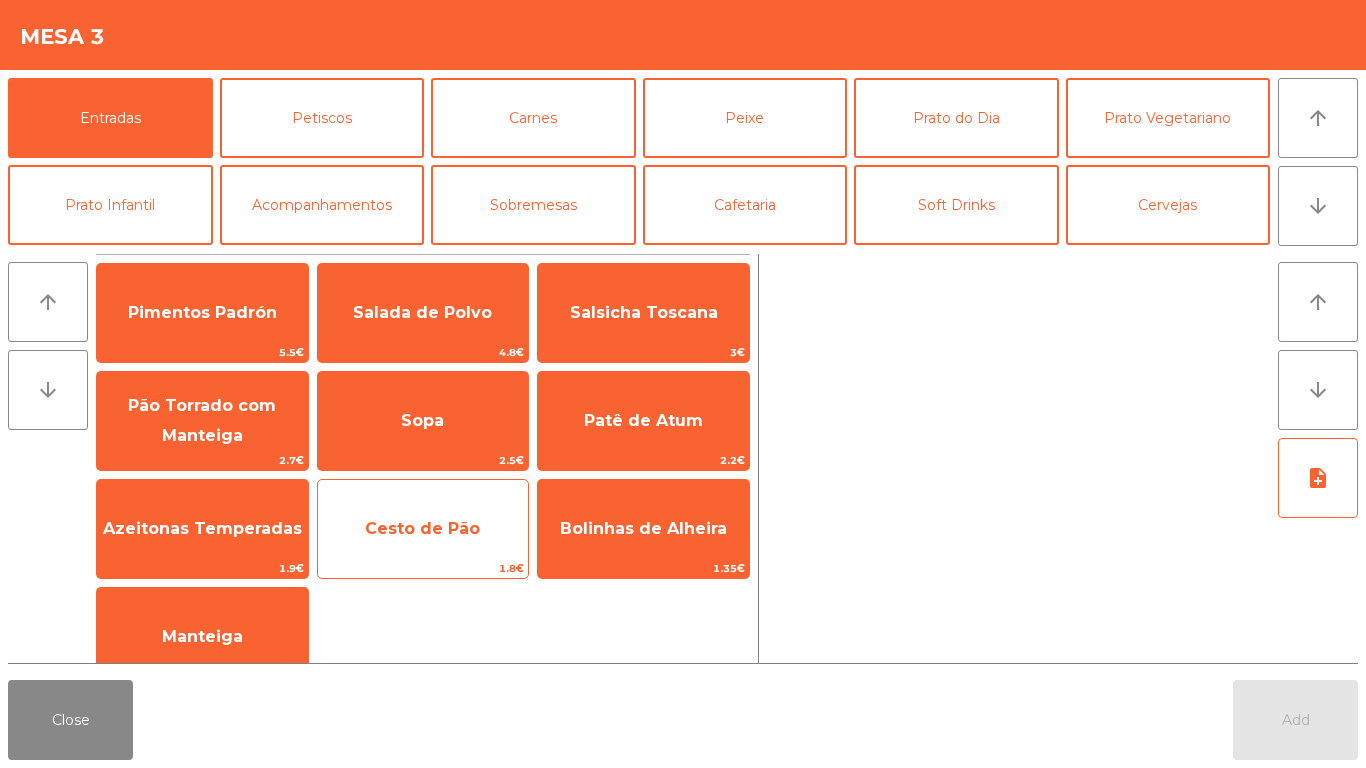 click on "Cesto de Pão" 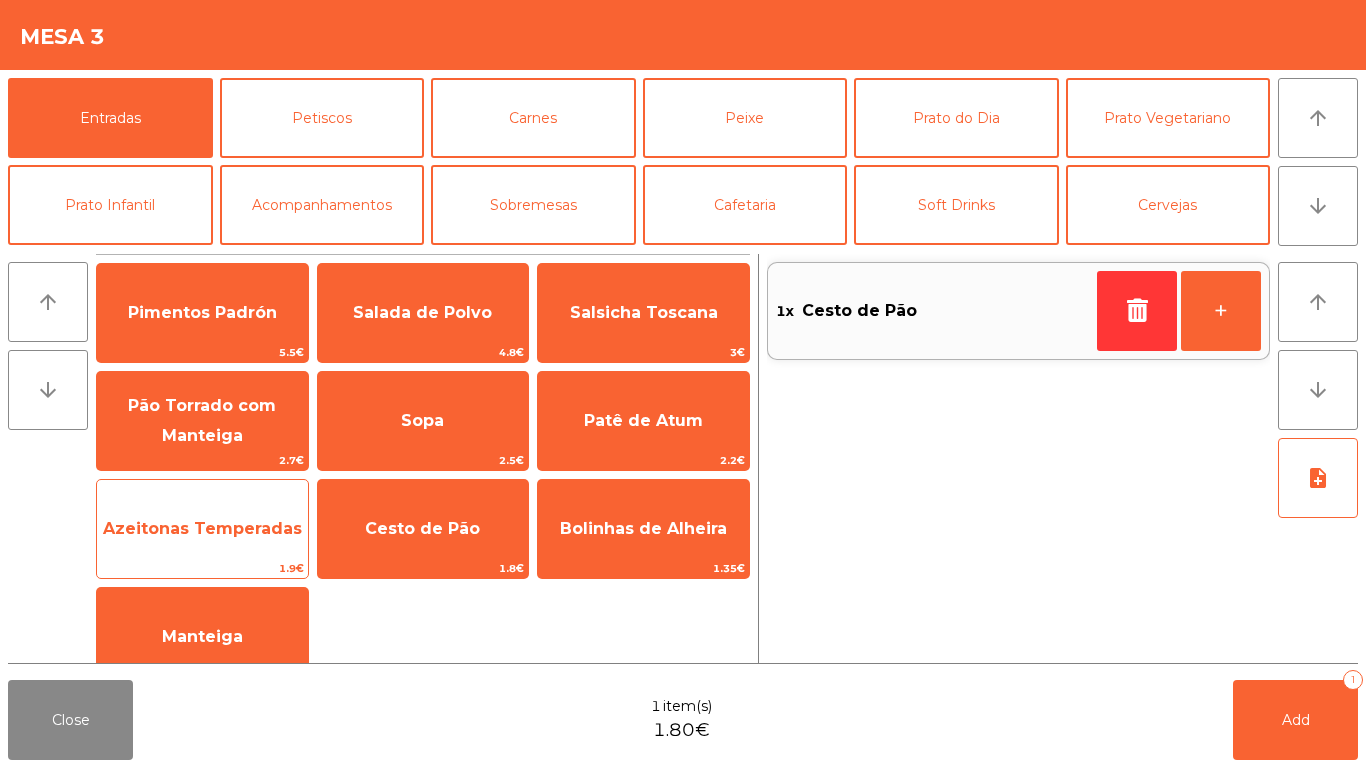 click on "Azeitonas Temperadas" 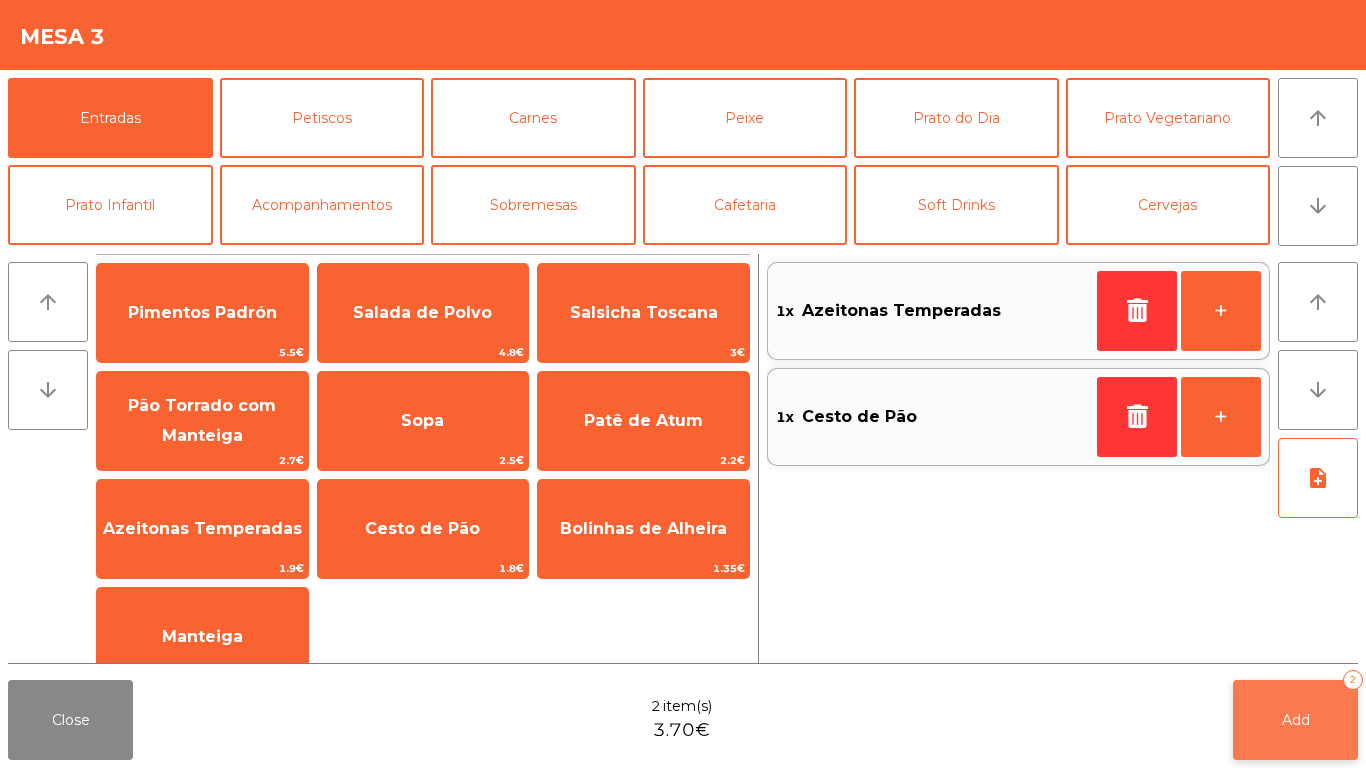 click on "Add   2" 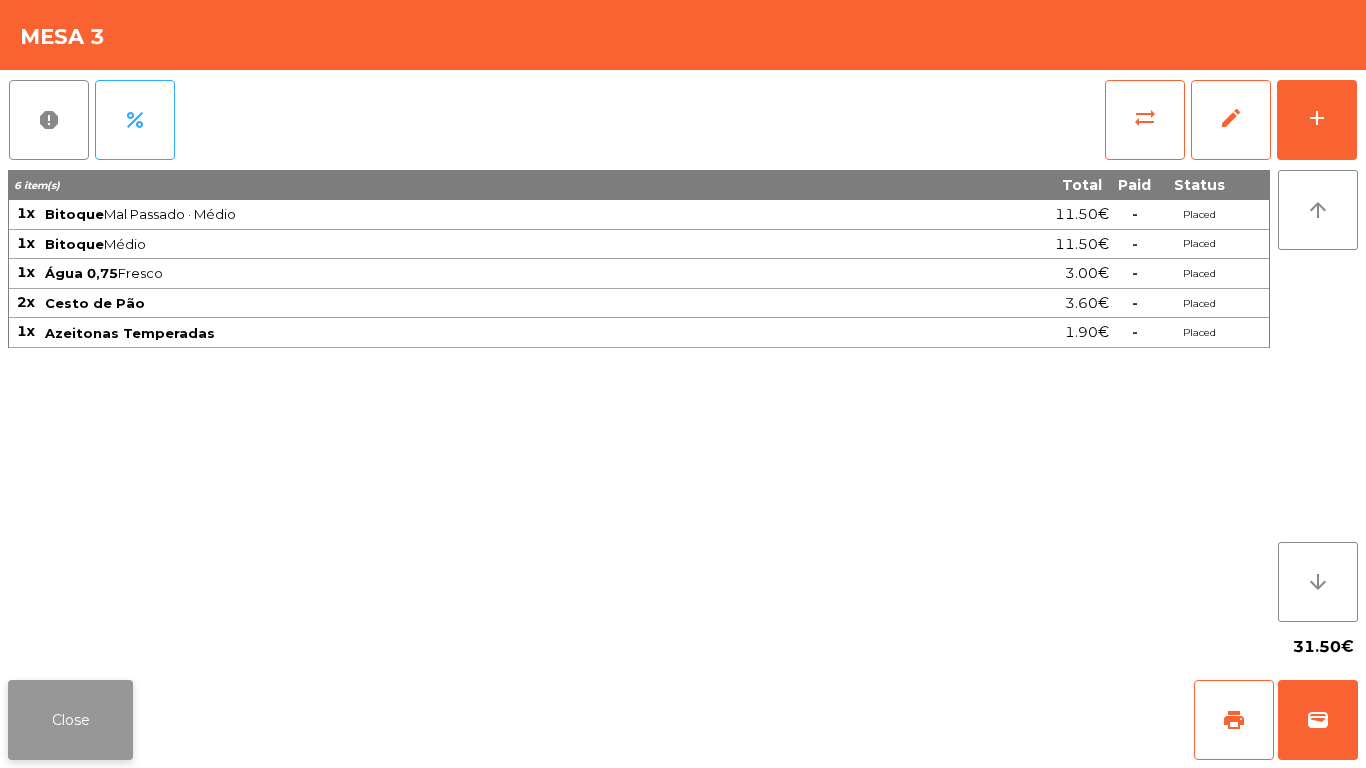 click on "Close" 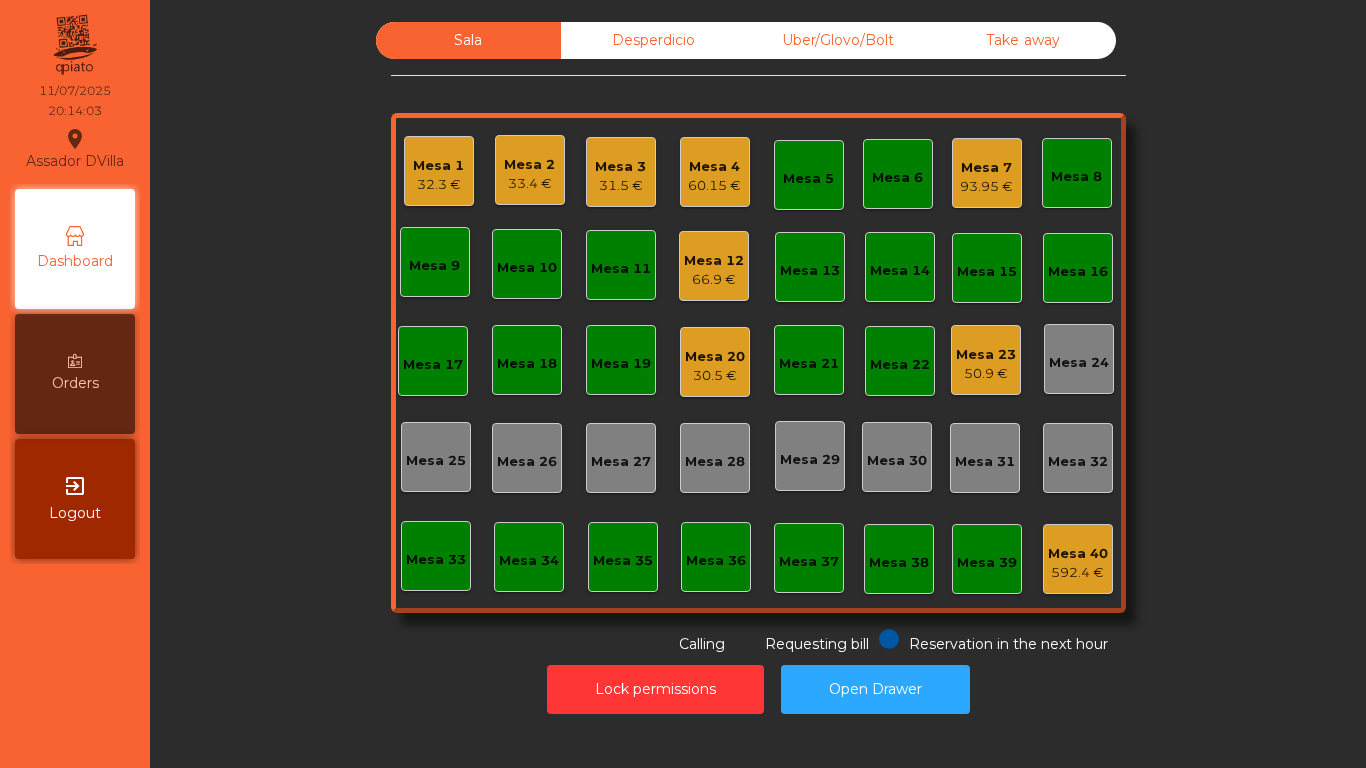 click on "30.5 €" 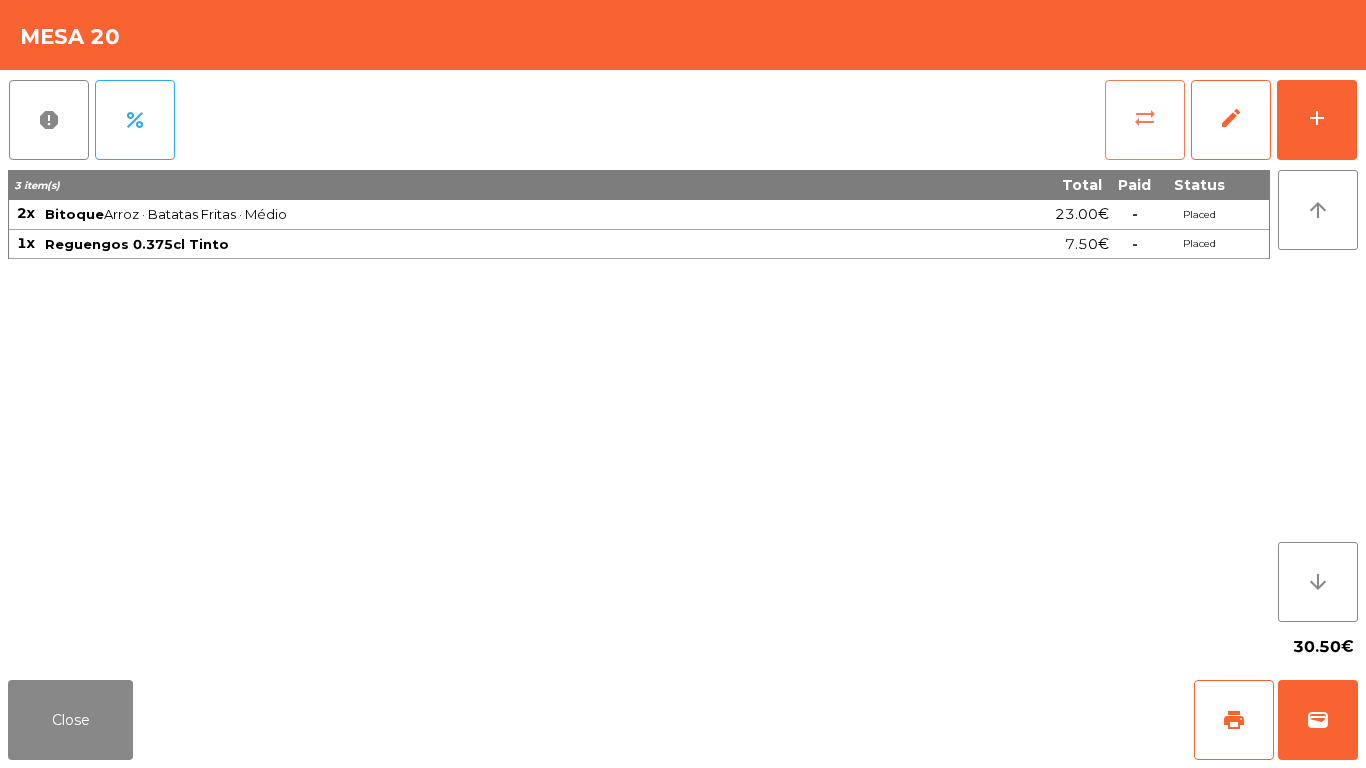 click on "sync_alt" 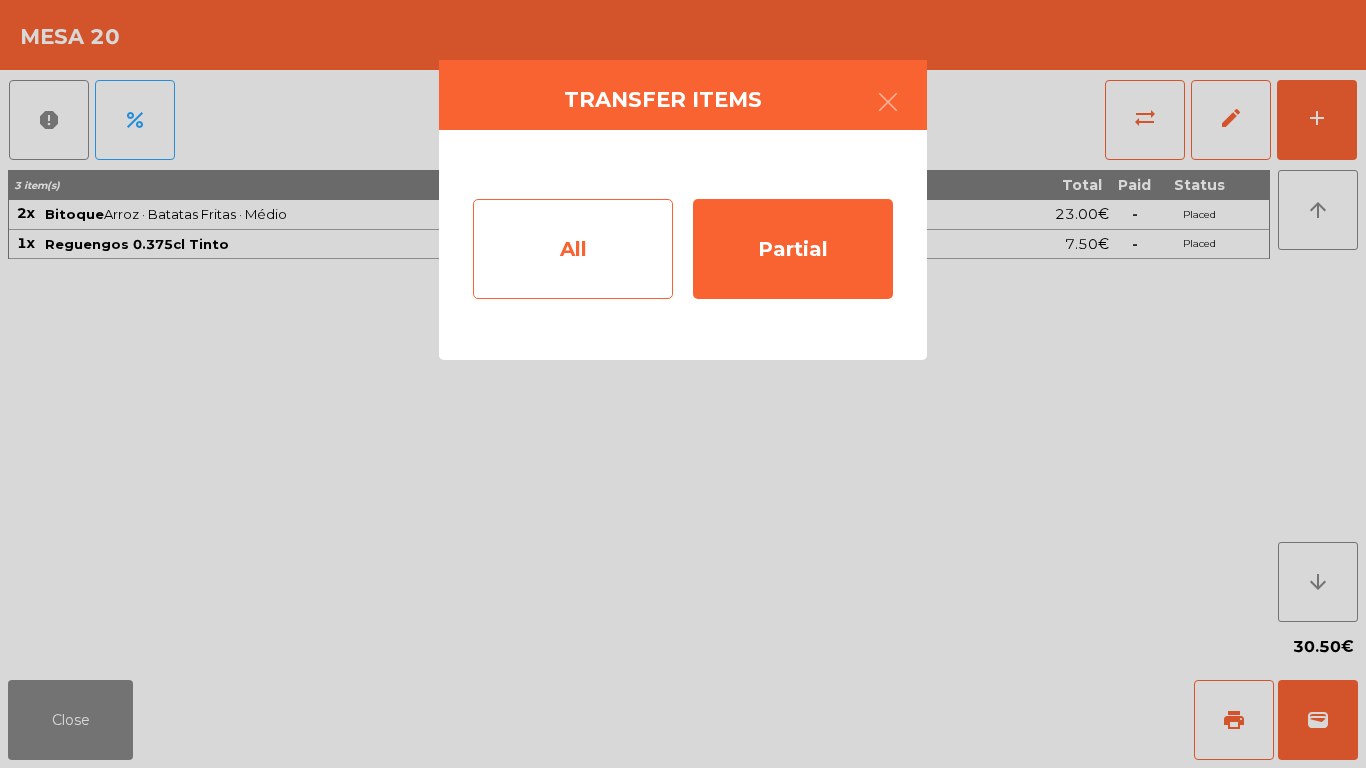 click on "All" 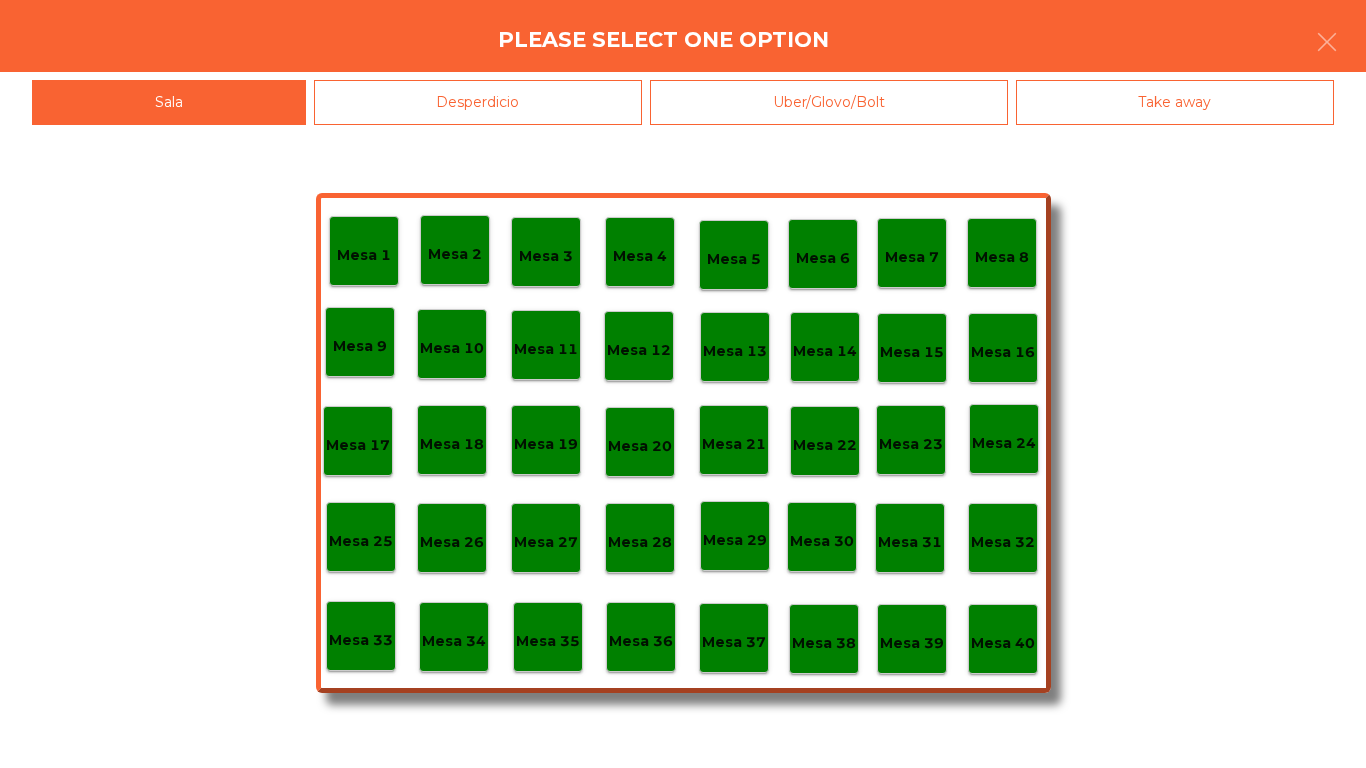 click on "Mesa 5" 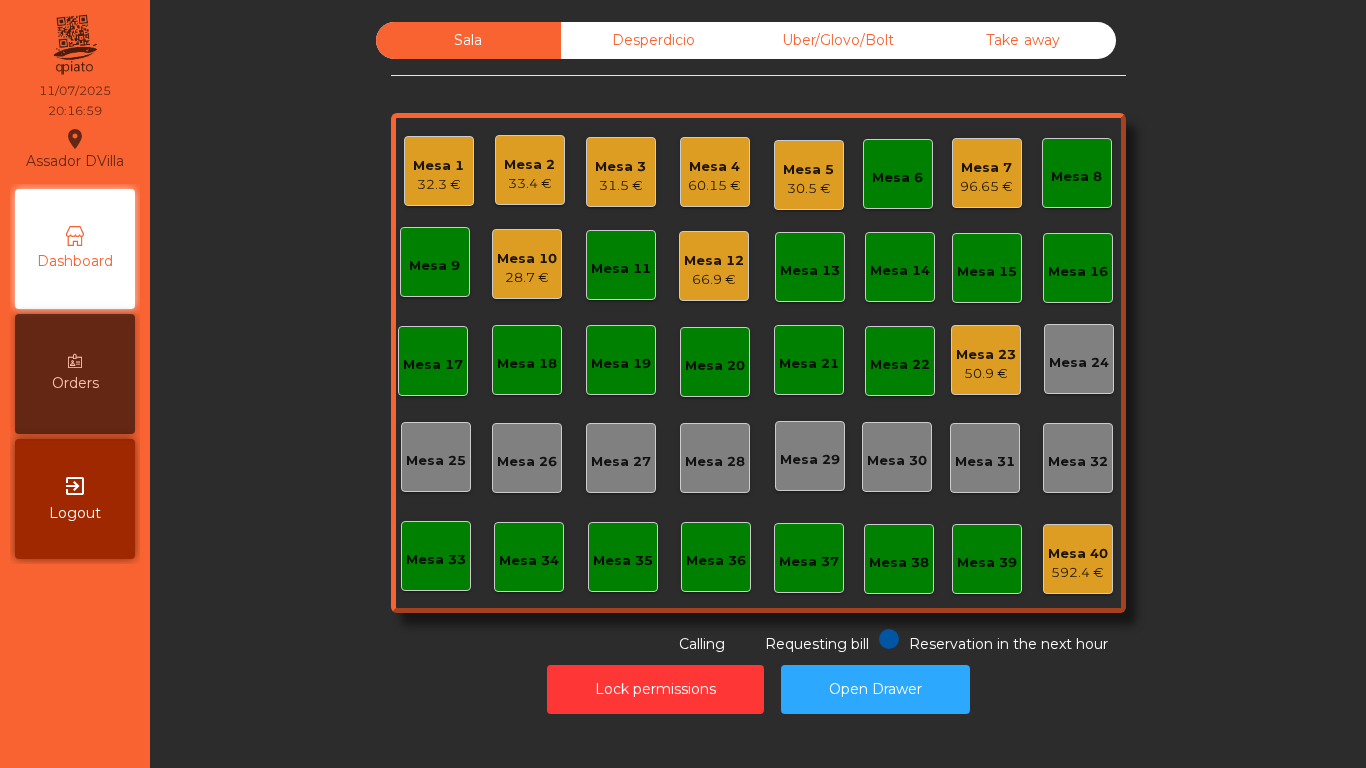click on "96.65 €" 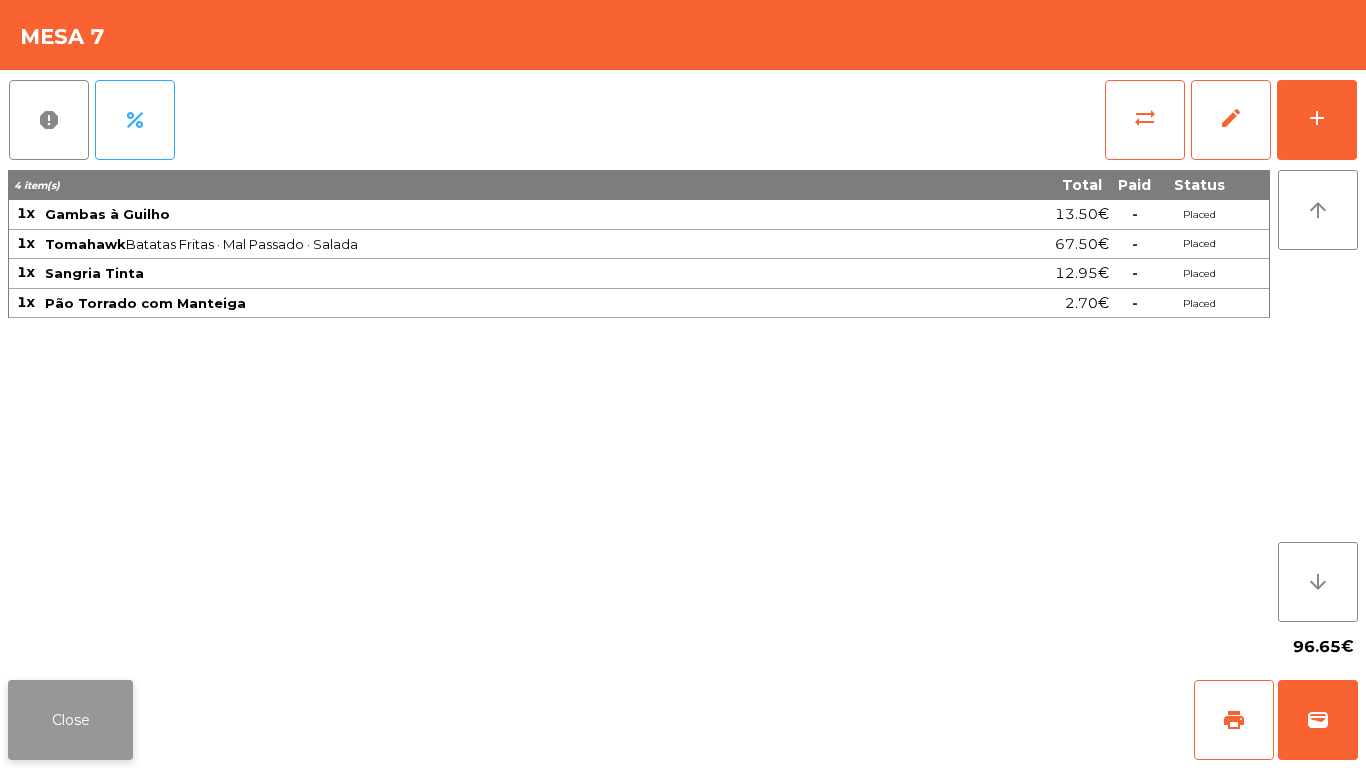 click on "Close" 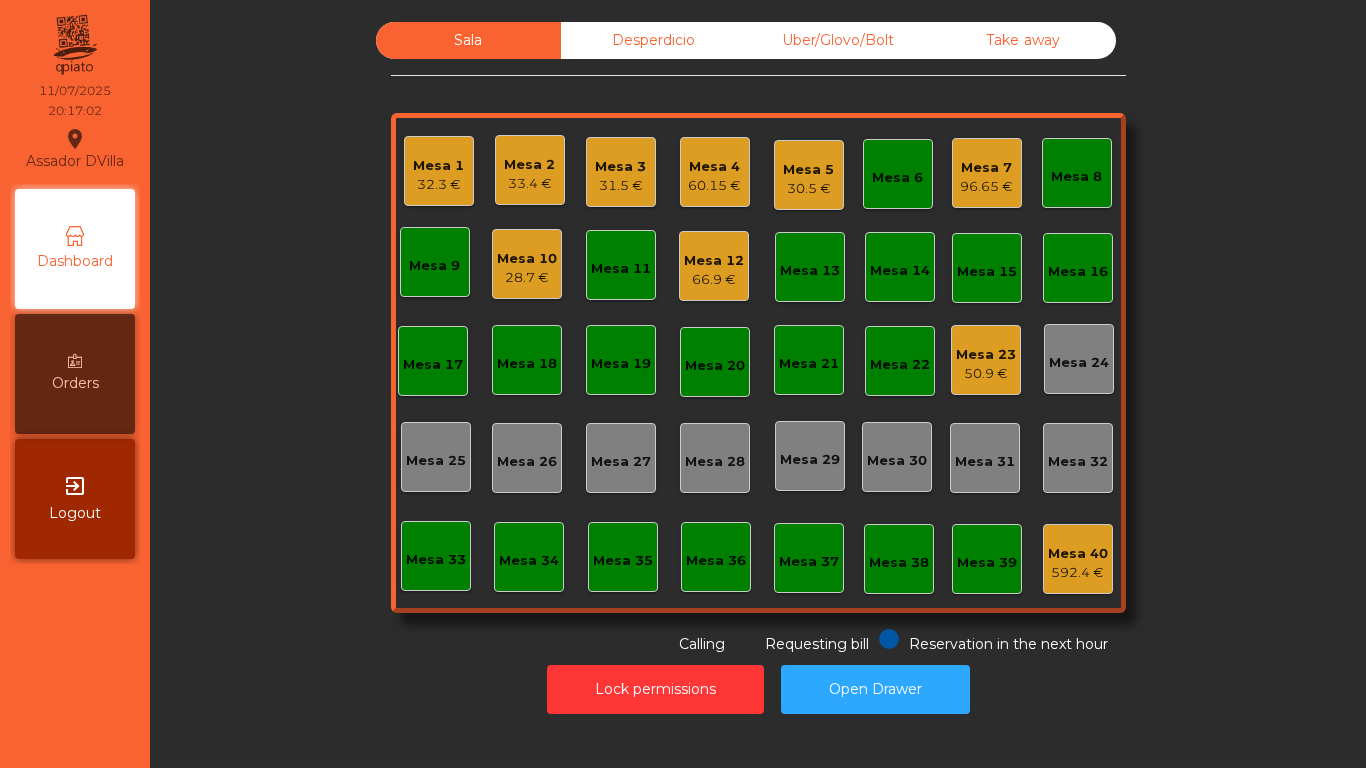 click on "Sala   Desperdicio   Uber/Glovo/Bolt   Take away   Mesa 1   32.3 €   Mesa 2   33.4 €   Mesa 3   31.5 €   Mesa 4   60.15 €   Mesa 5   30.5 €   Mesa 6   Mesa 7   96.65 €   Mesa 8   Mesa 9   Mesa 10   28.7 €   Mesa 11   Mesa 12   66.9 €   Mesa 13   Mesa 14   Mesa 15   Mesa 16   Mesa 17   Mesa 18   Mesa 19   Mesa 20   Mesa 21   Mesa 22   Mesa 23   50.9 €   Mesa 24   Mesa 25   Mesa 26   Mesa 27   Mesa 28   Mesa 29   Mesa 30   Mesa 31   Mesa 32   Mesa 33   Mesa 34   Mesa 35   Mesa 36   Mesa 37   Mesa 38   Mesa 39   Mesa 40   592.4 €  Reservation in the next hour Requesting bill Calling" 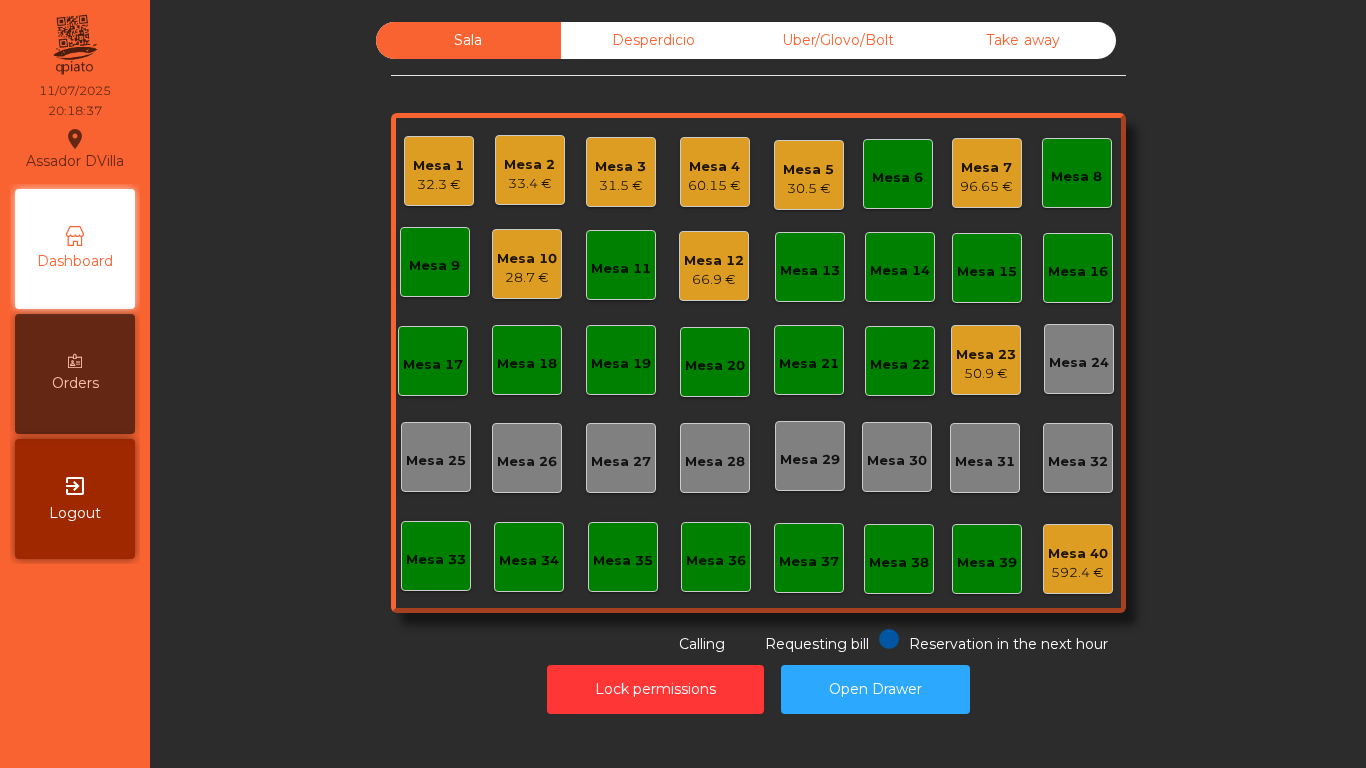 click on "96.65 €" 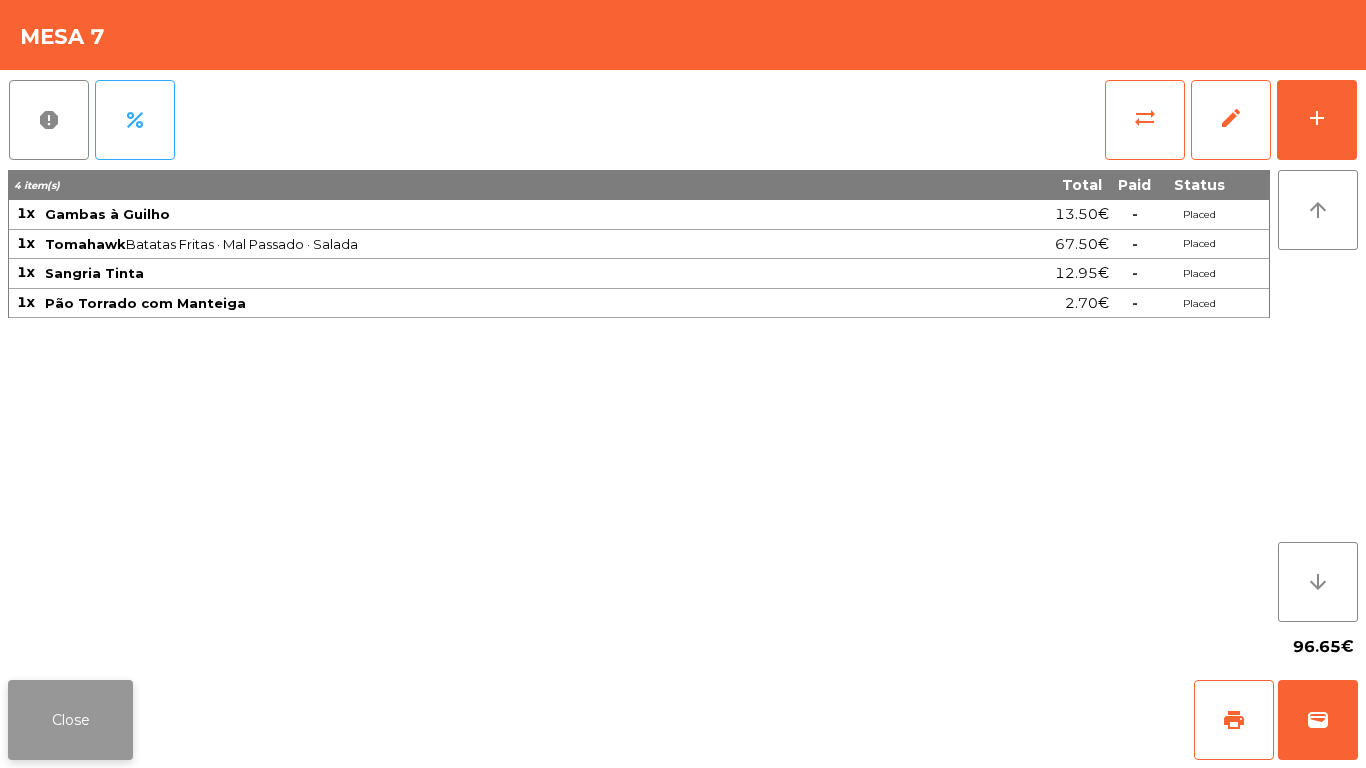 click on "Close" 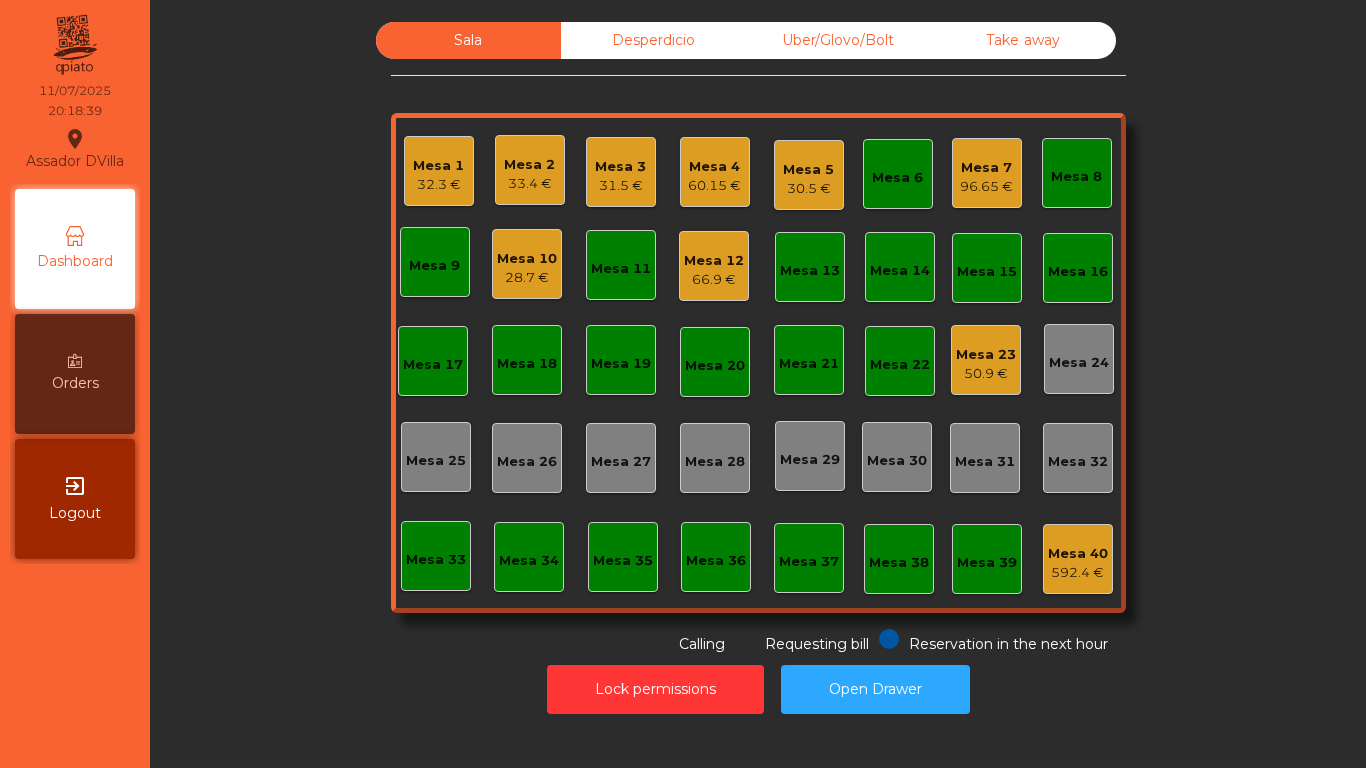 click on "Sala   Desperdicio   Uber/Glovo/Bolt   Take away   Mesa 1   32.3 €   Mesa 2   33.4 €   Mesa 3   31.5 €   Mesa 4   60.15 €   Mesa 5   30.5 €   Mesa 6   Mesa 7   96.65 €   Mesa 8   Mesa 9   Mesa 10   28.7 €   Mesa 11   Mesa 12   66.9 €   Mesa 13   Mesa 14   Mesa 15   Mesa 16   Mesa 17   Mesa 18   Mesa 19   Mesa 20   Mesa 21   Mesa 22   Mesa 23   50.9 €   Mesa 24   Mesa 25   Mesa 26   Mesa 27   Mesa 28   Mesa 29   Mesa 30   Mesa 31   Mesa 32   Mesa 33   Mesa 34   Mesa 35   Mesa 36   Mesa 37   Mesa 38   Mesa 39   Mesa 40   592.4 €  Reservation in the next hour Requesting bill Calling" 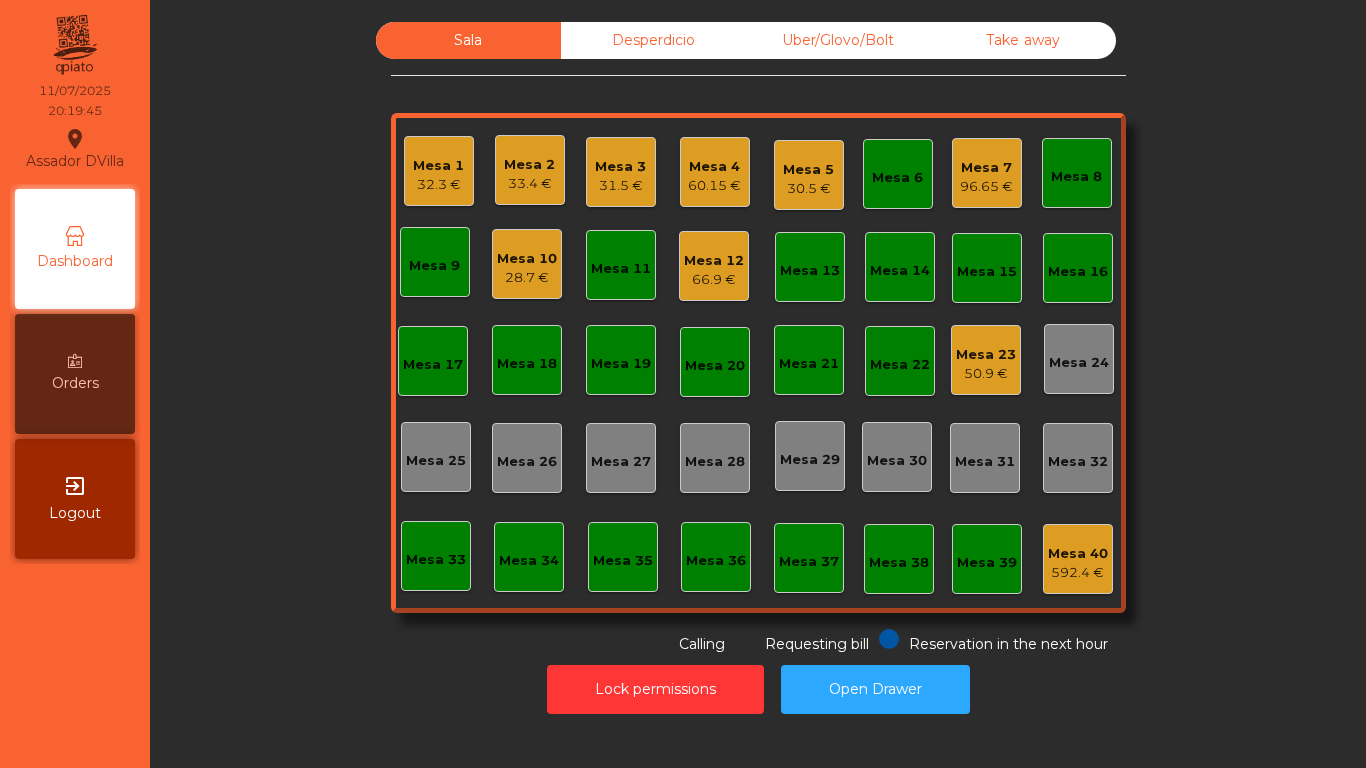 click on "Mesa 10" 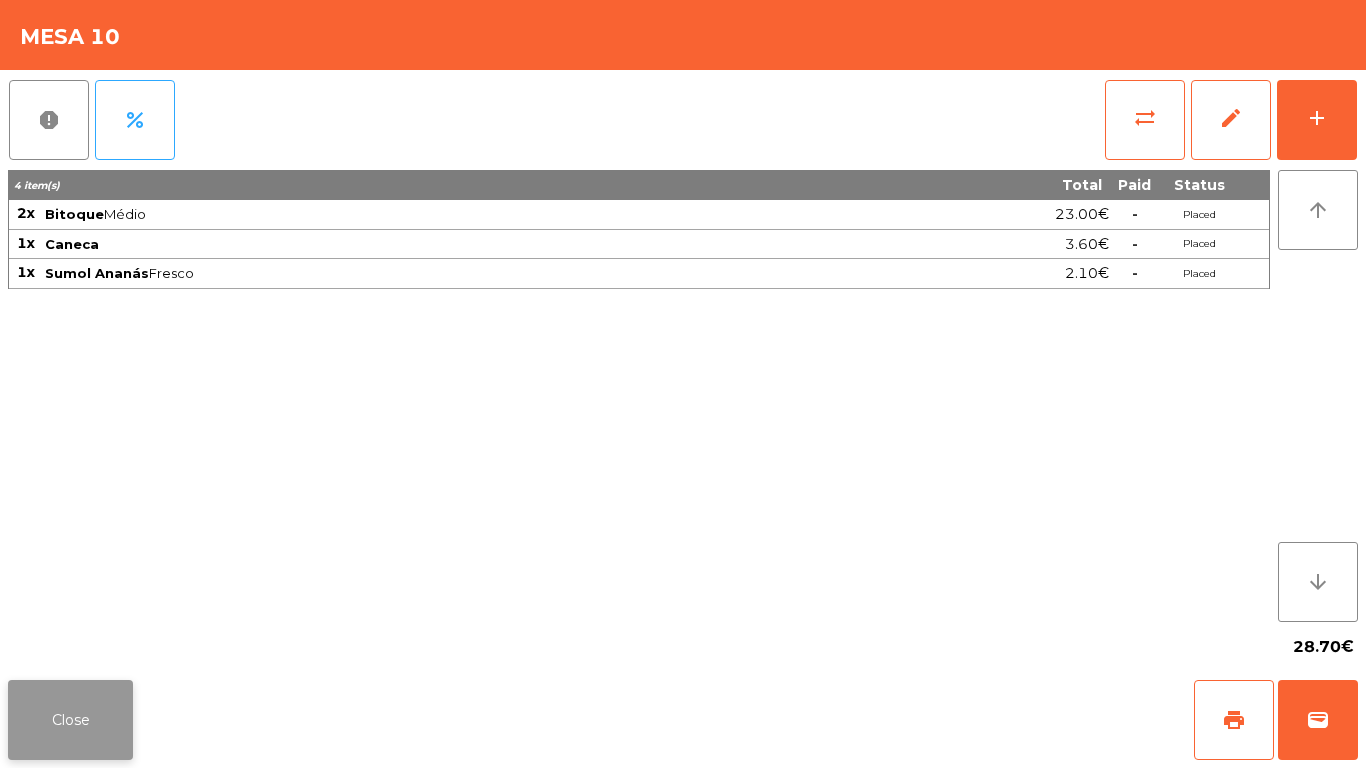 click on "Close" 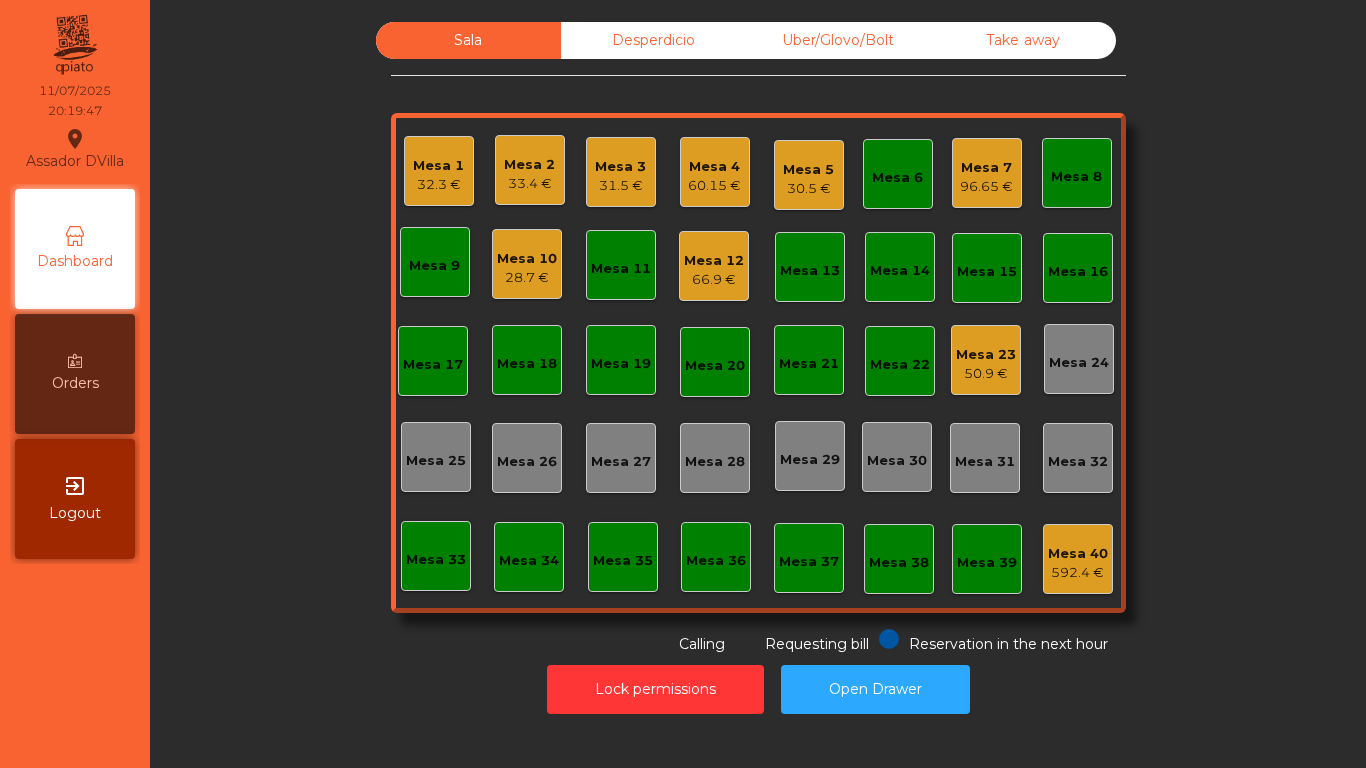 click on "Mesa 10" 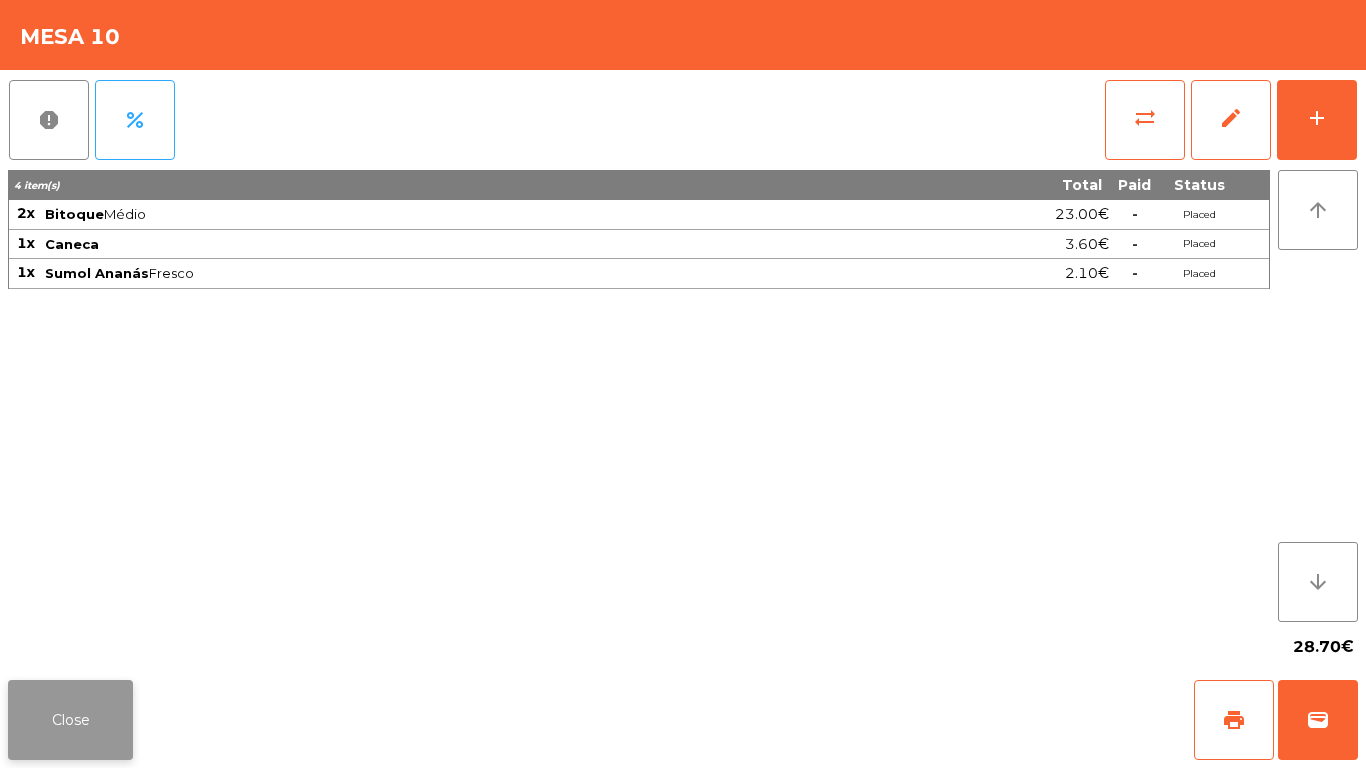 click on "Close" 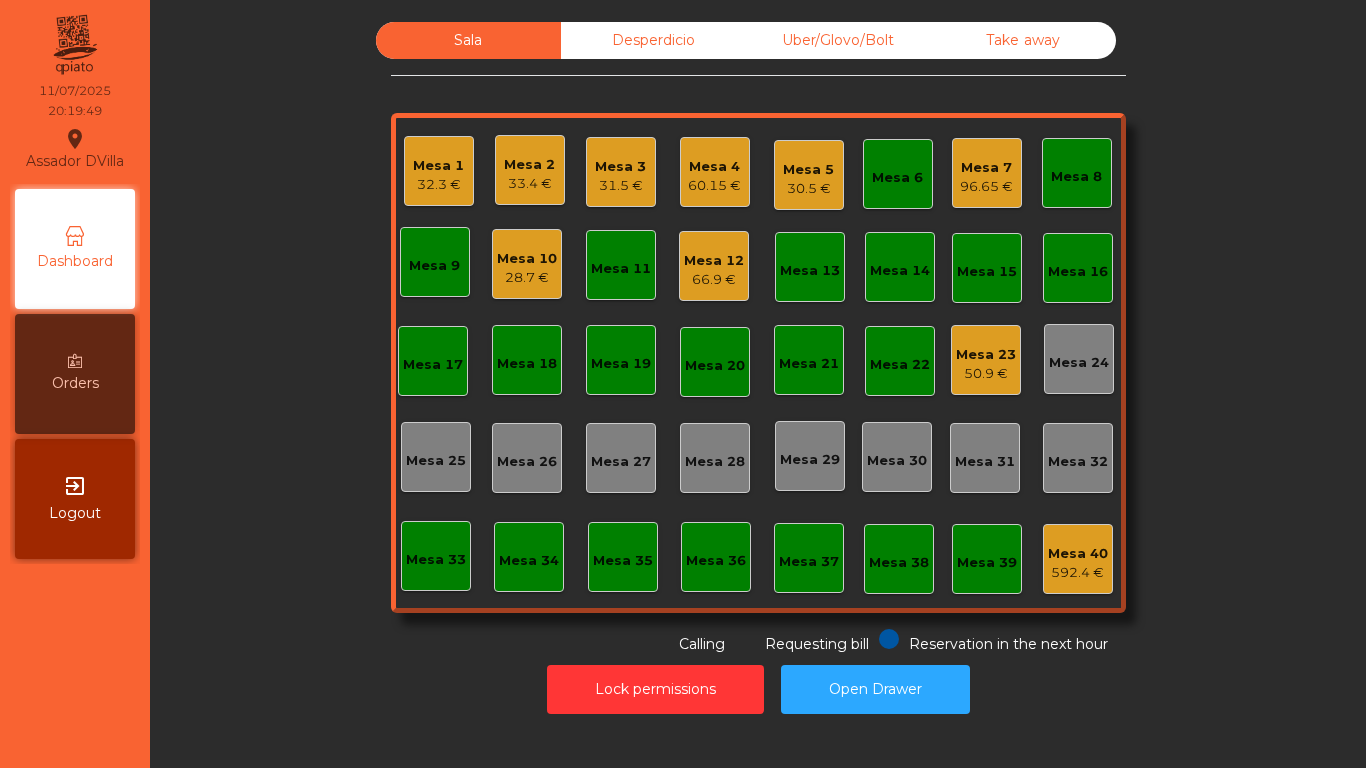 click on "31.5 €" 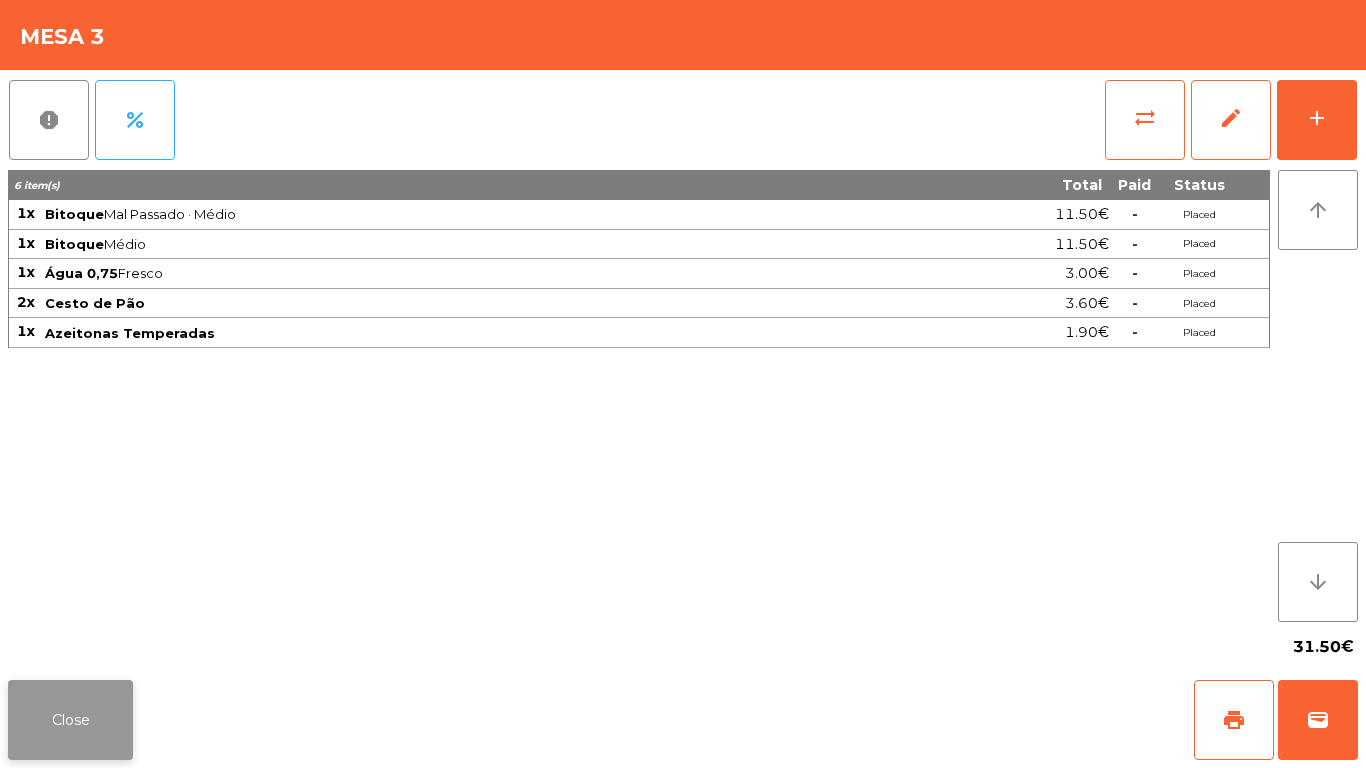 click on "Close" 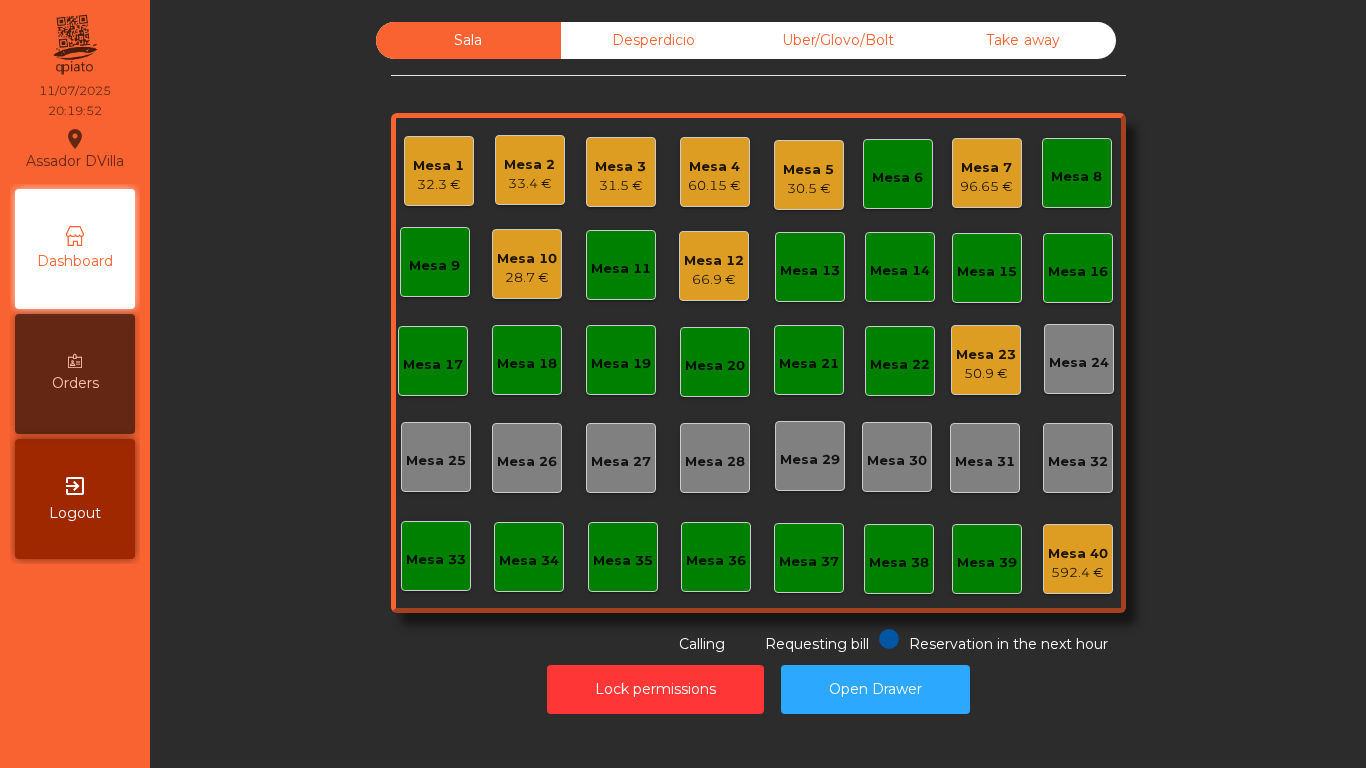 click on "Mesa 23   50.9 €" 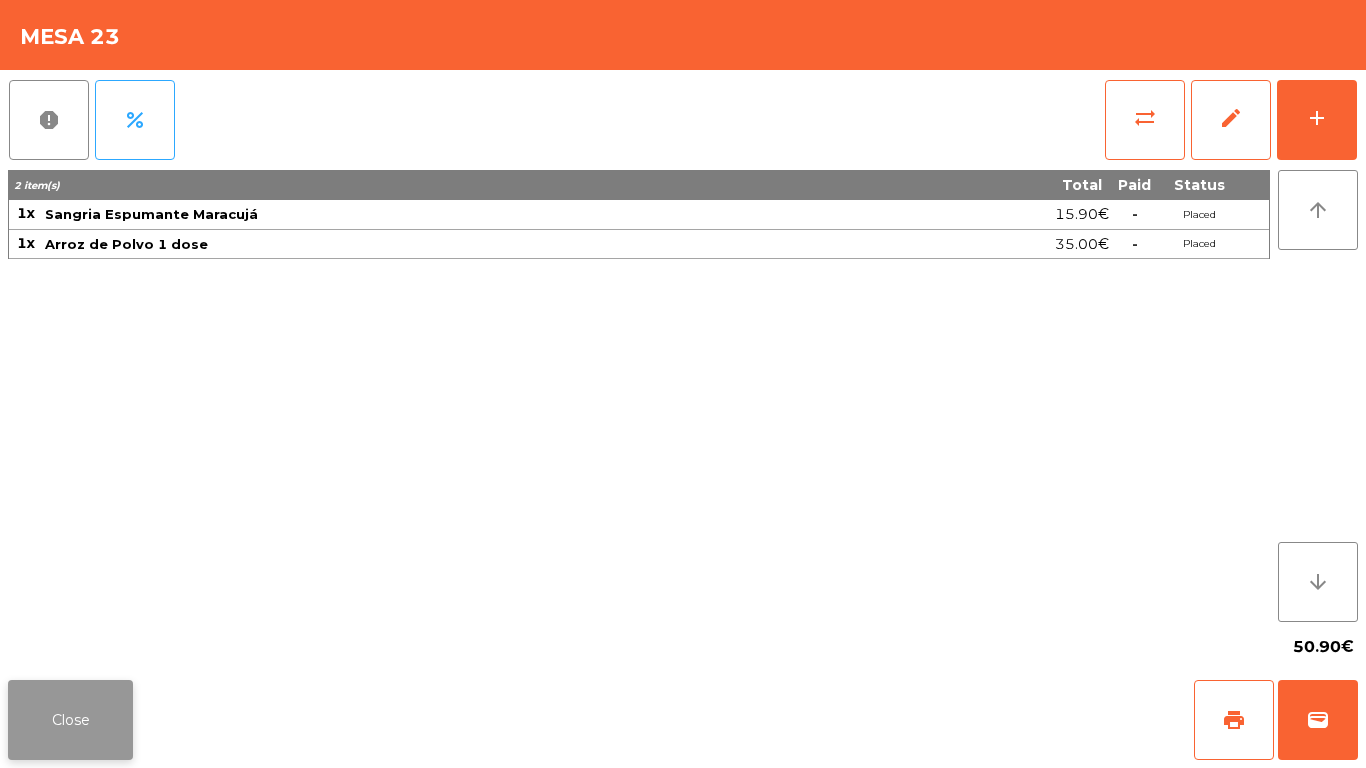 click on "Close" 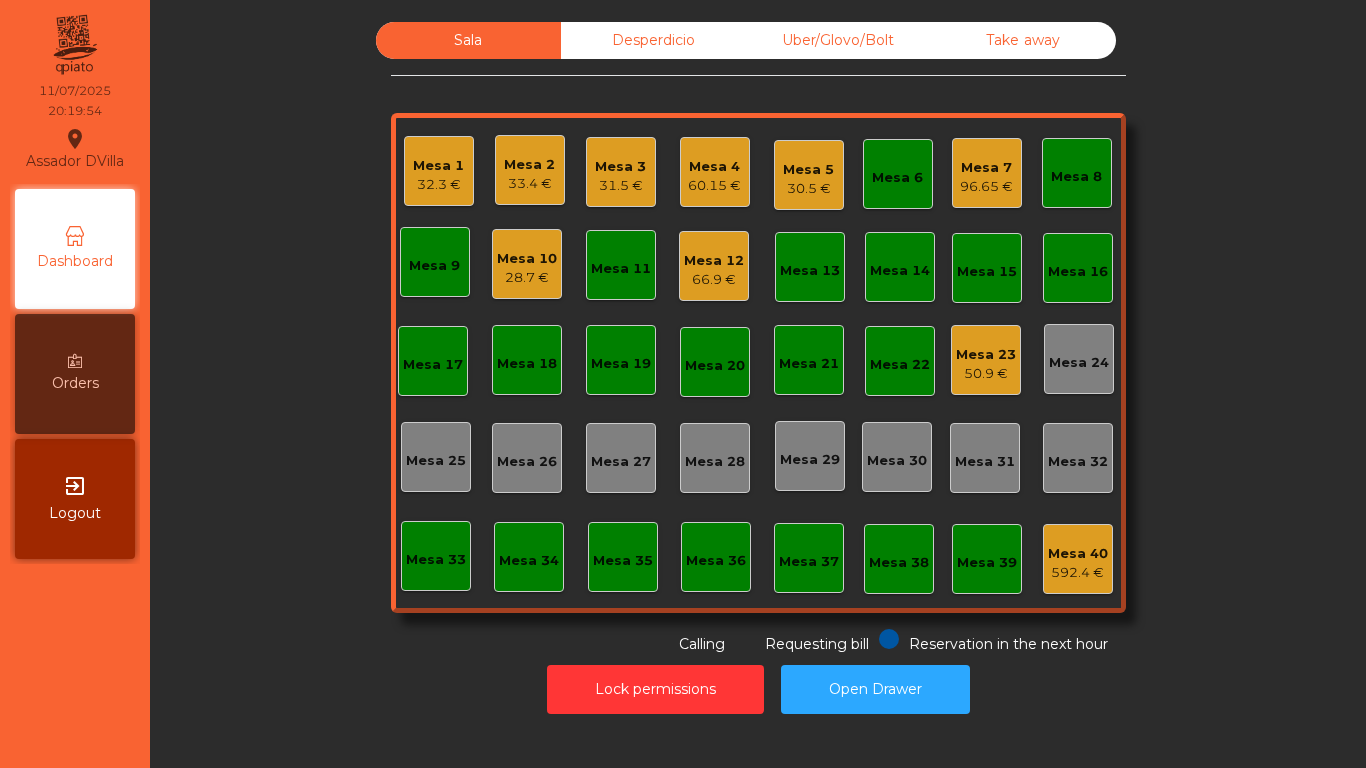 click on "Lock permissions   Open Drawer" 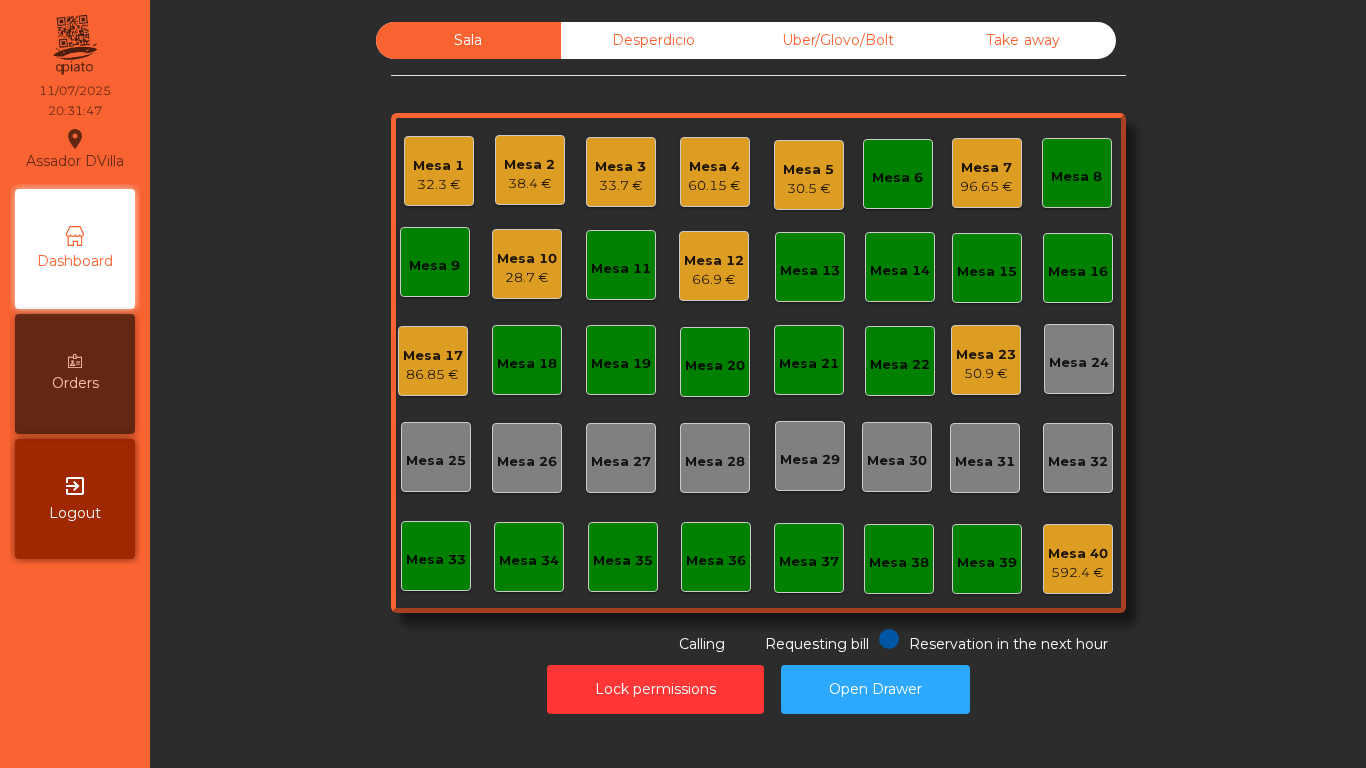 click on "Mesa 17" 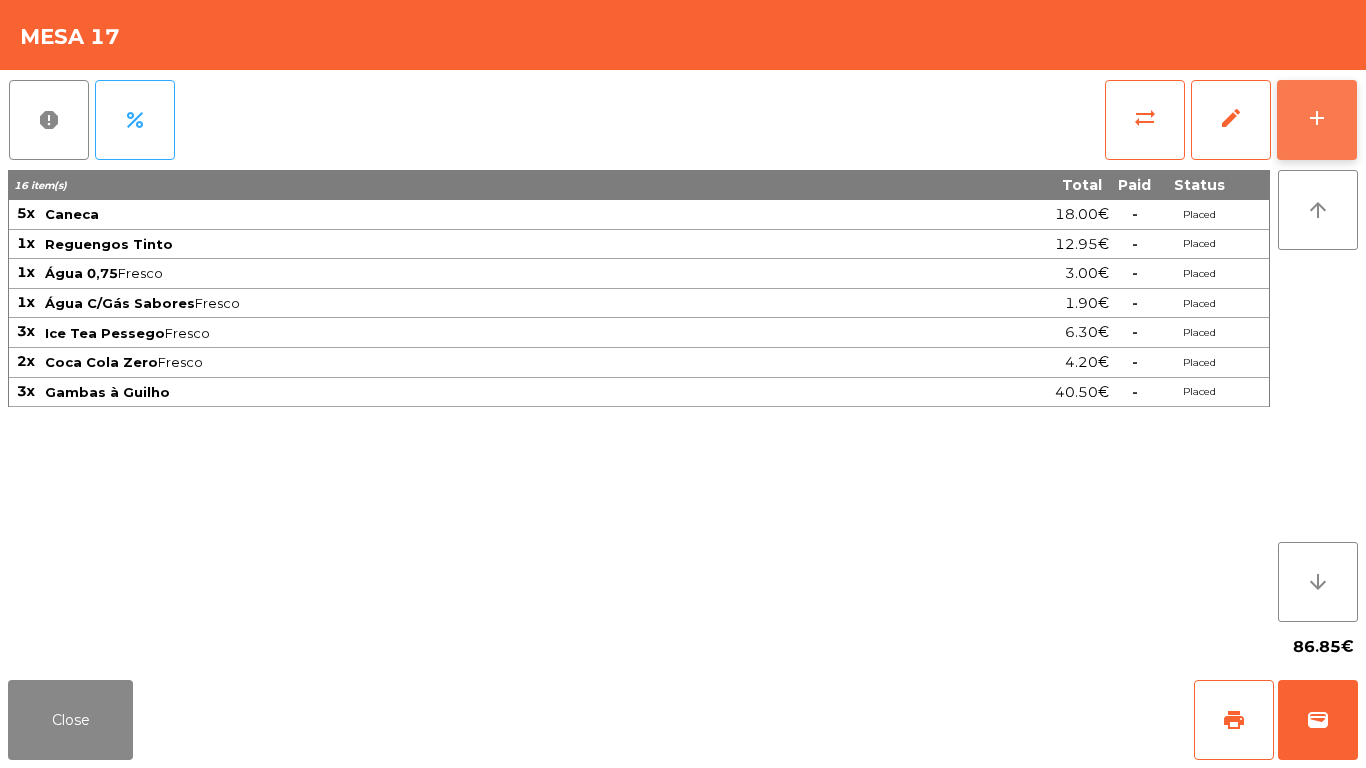 click on "add" 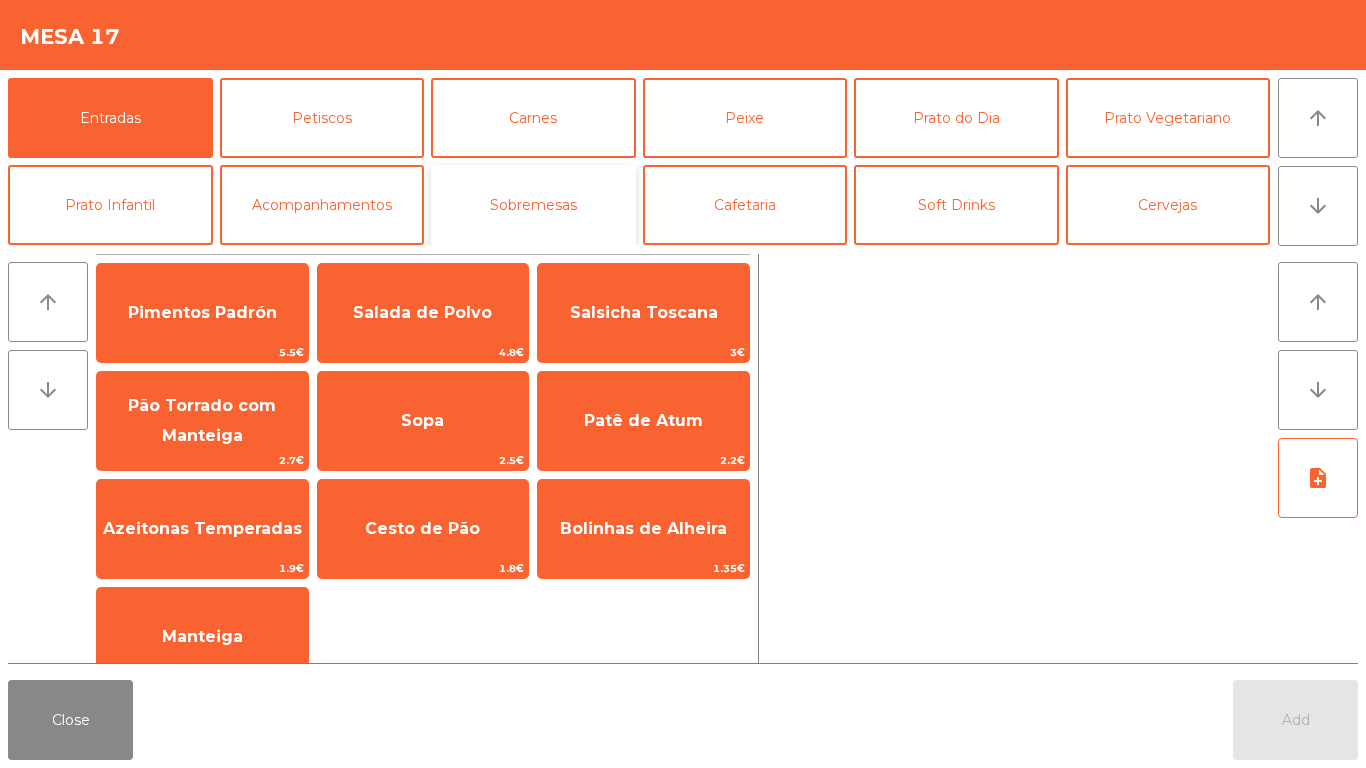 click on "Sobremesas" 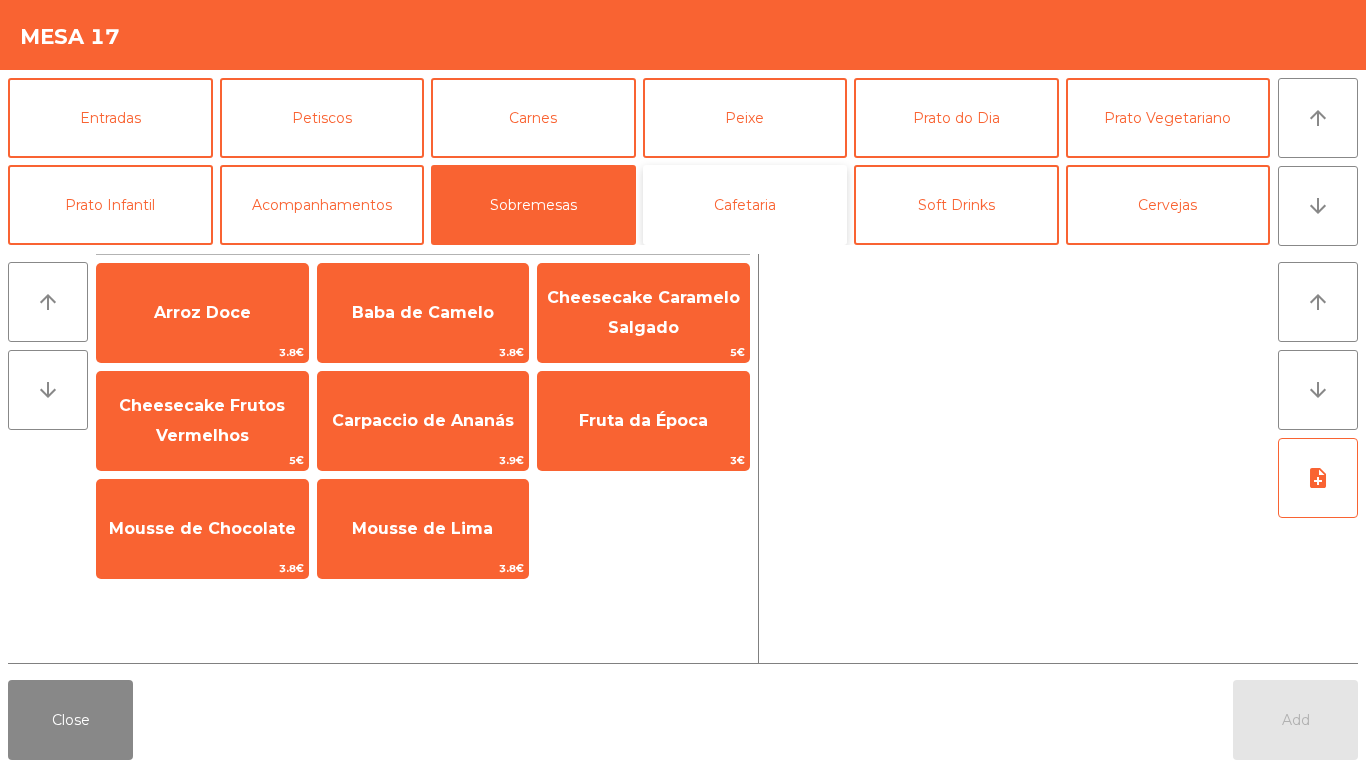click on "Cafetaria" 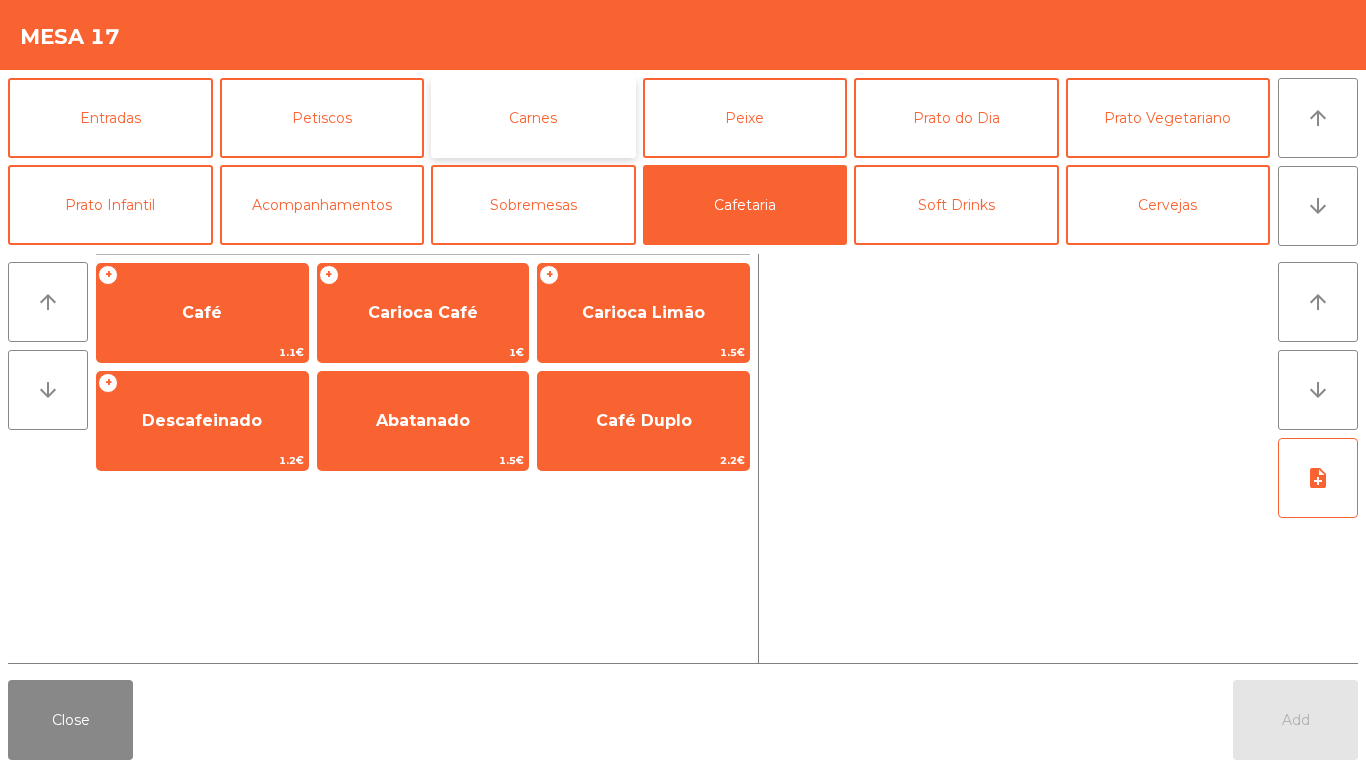 click on "Carnes" 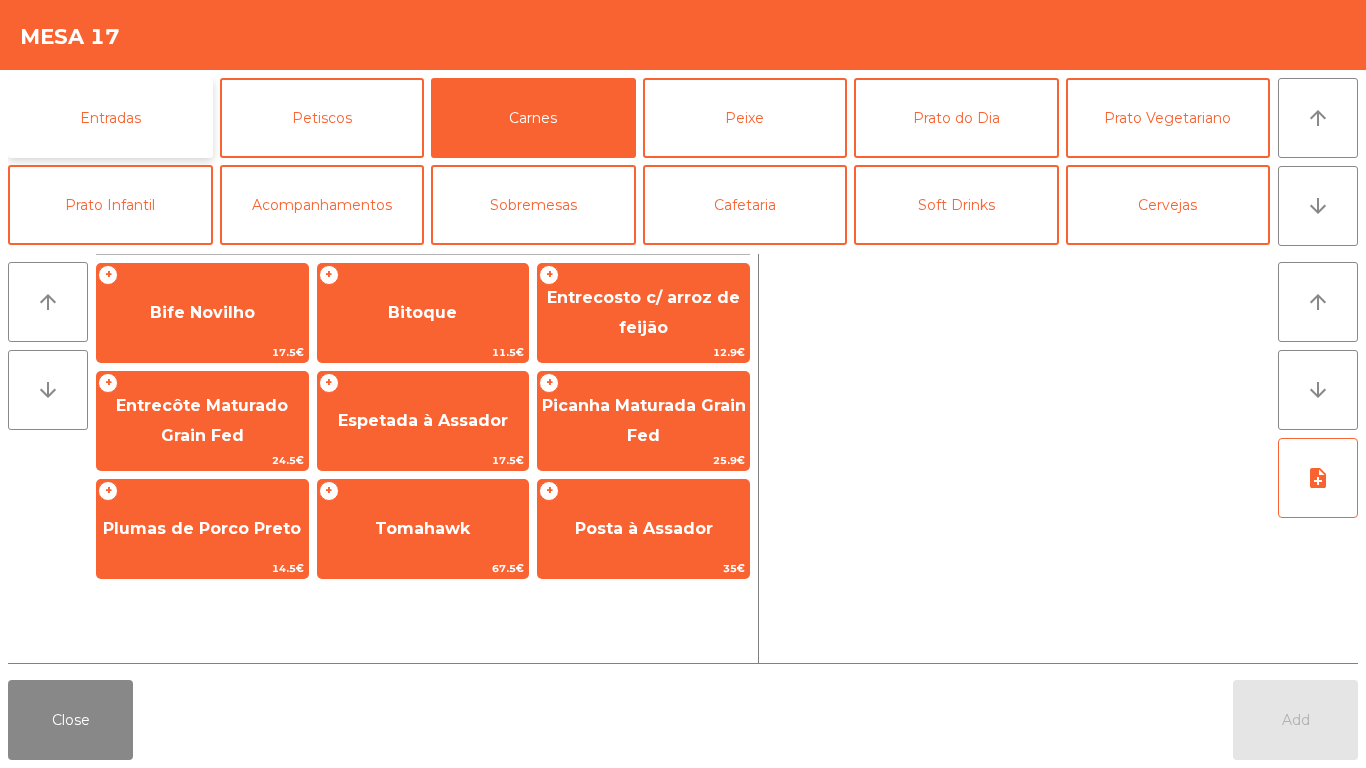 click on "Entradas" 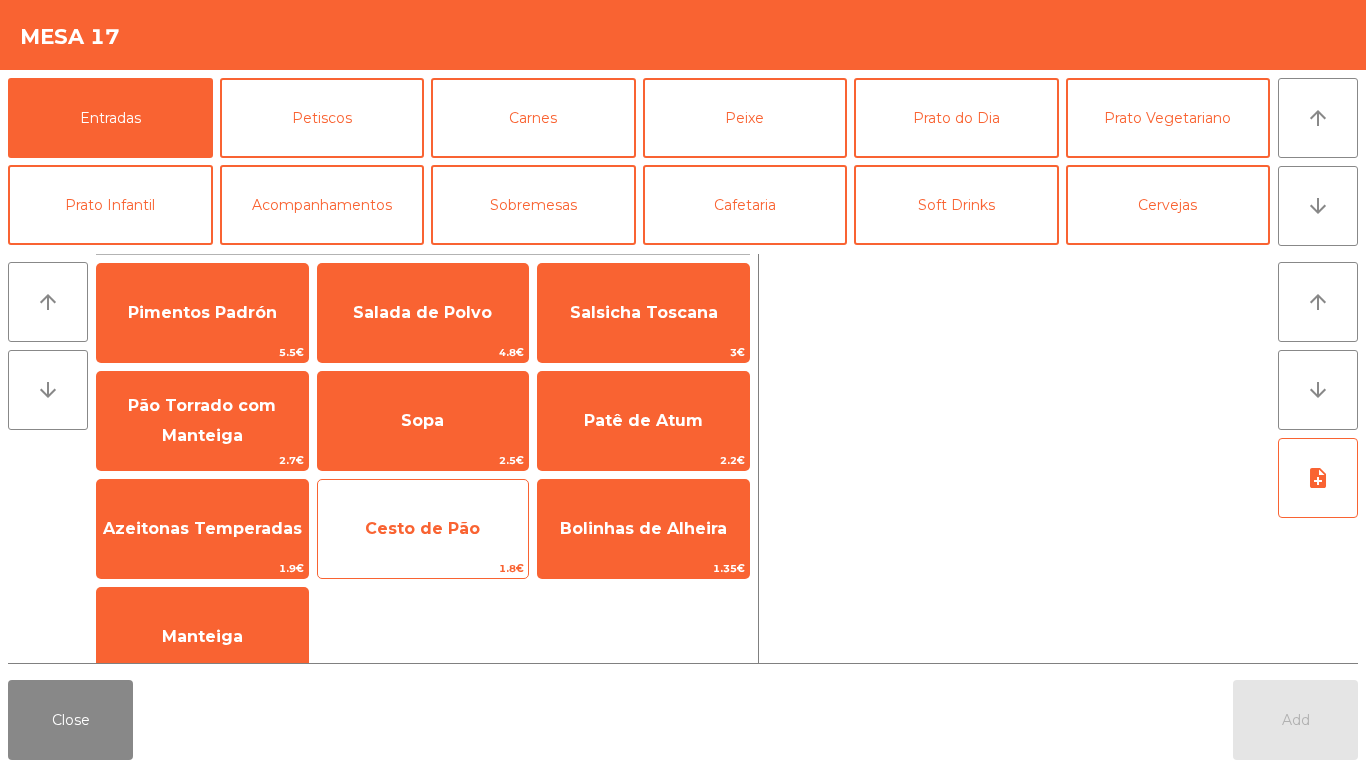click on "Cesto de Pão" 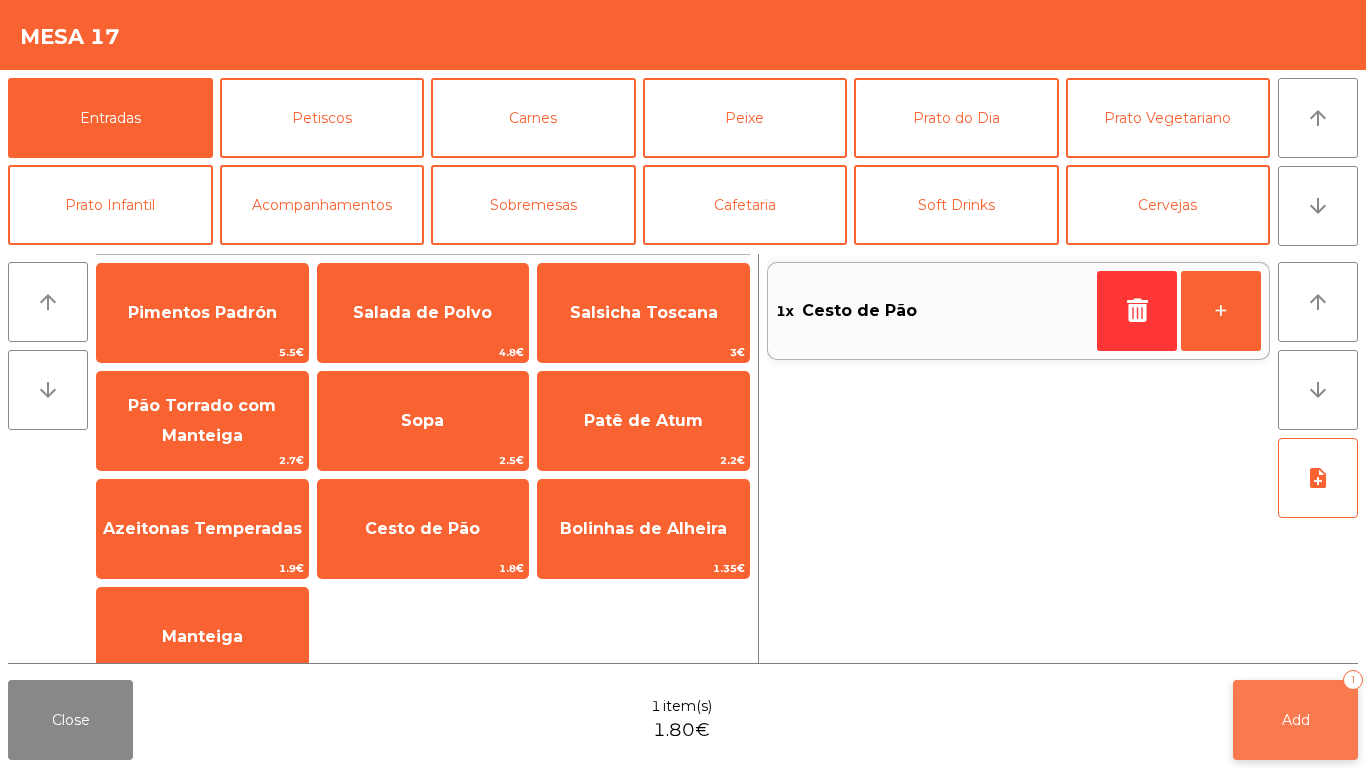 click on "Add   1" 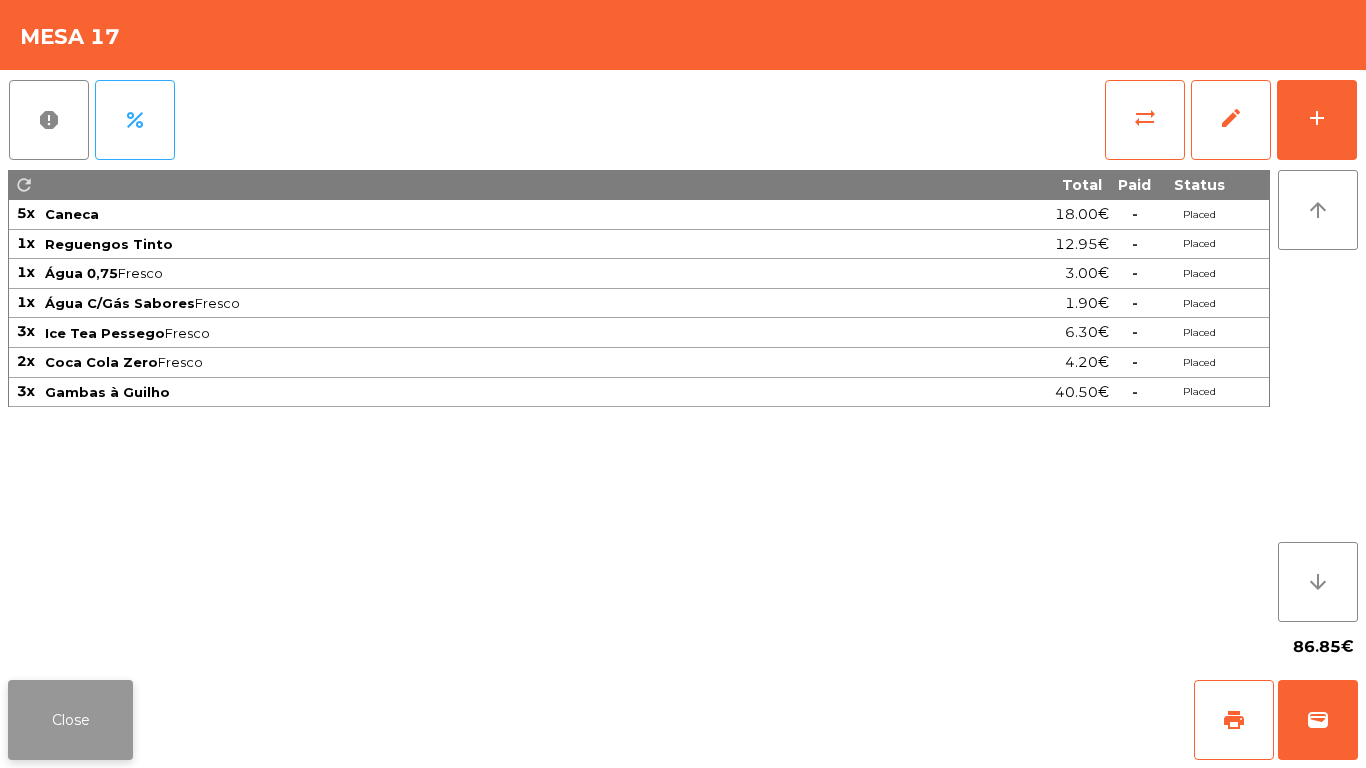click on "Close" 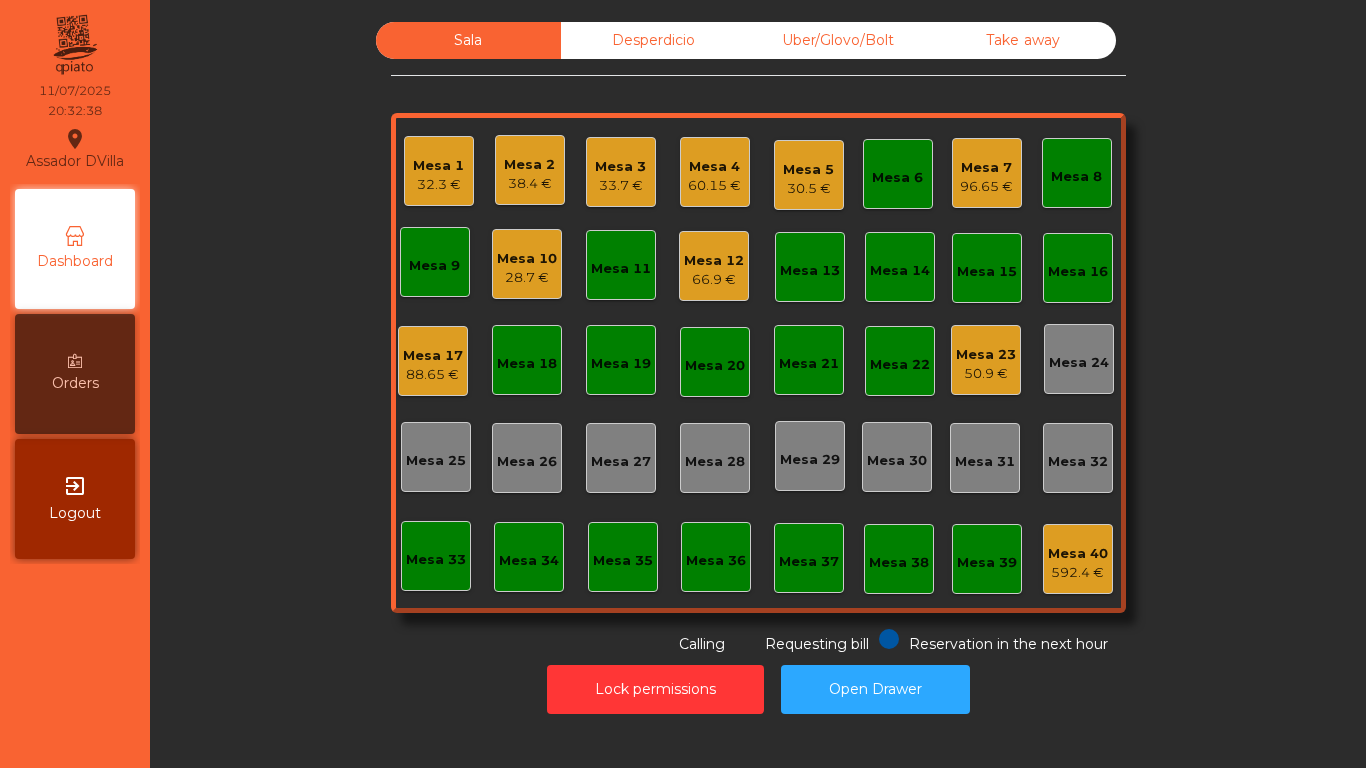 click on "Mesa 12" 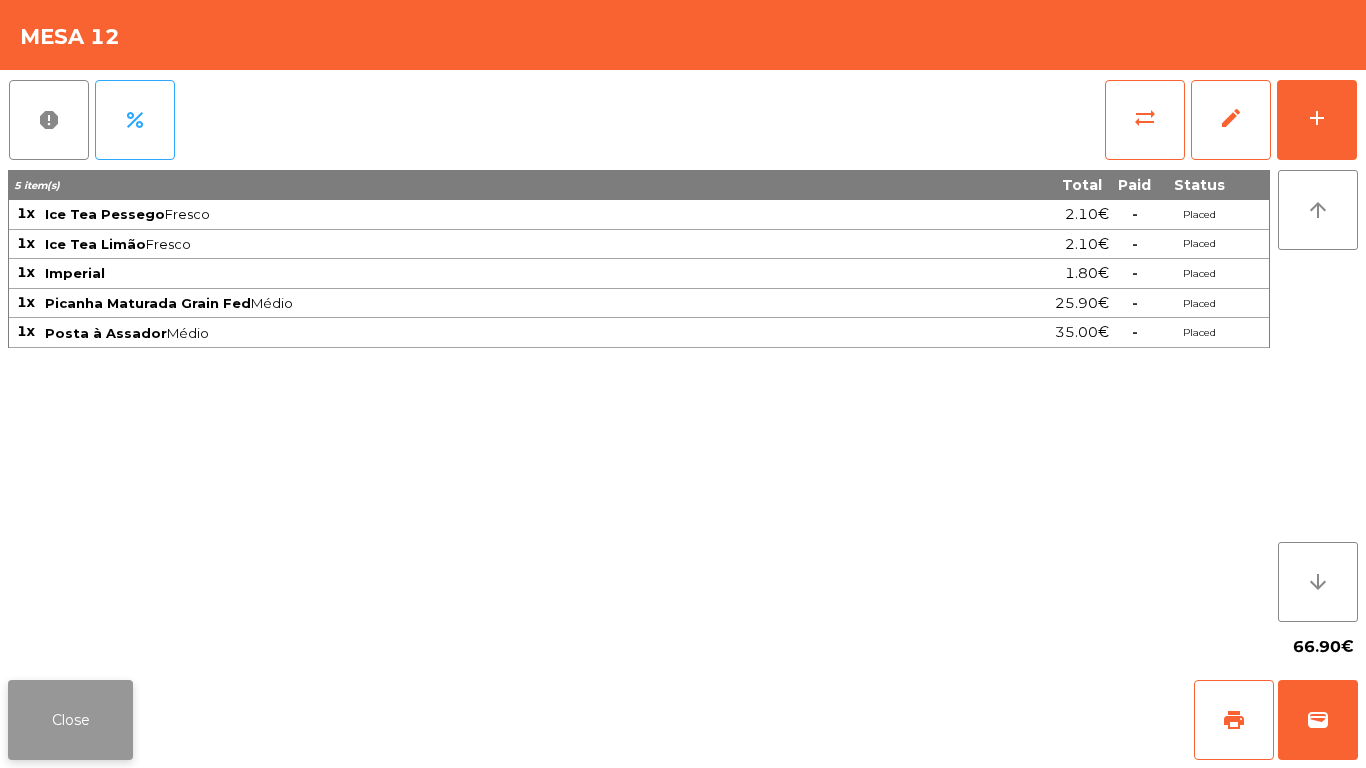 click on "Close" 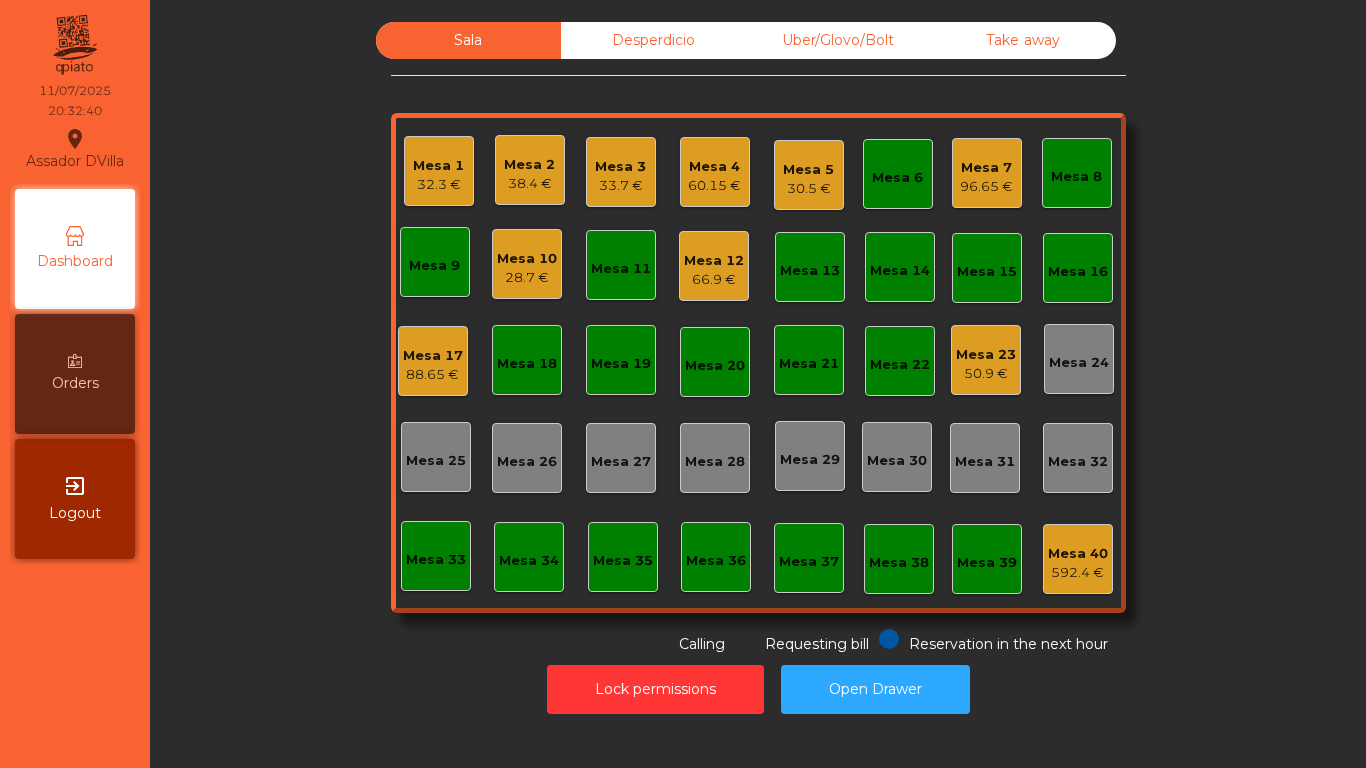 click on "Mesa 7" 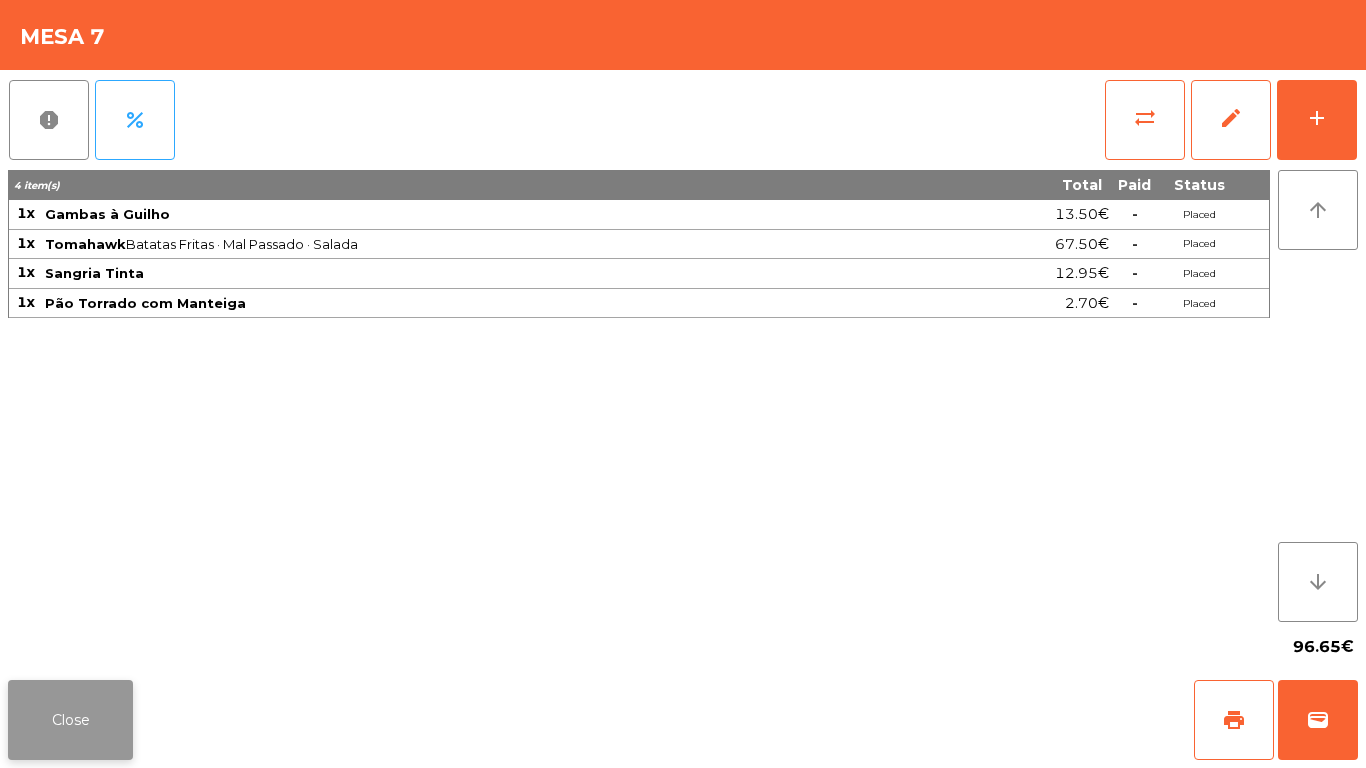 click on "Close" 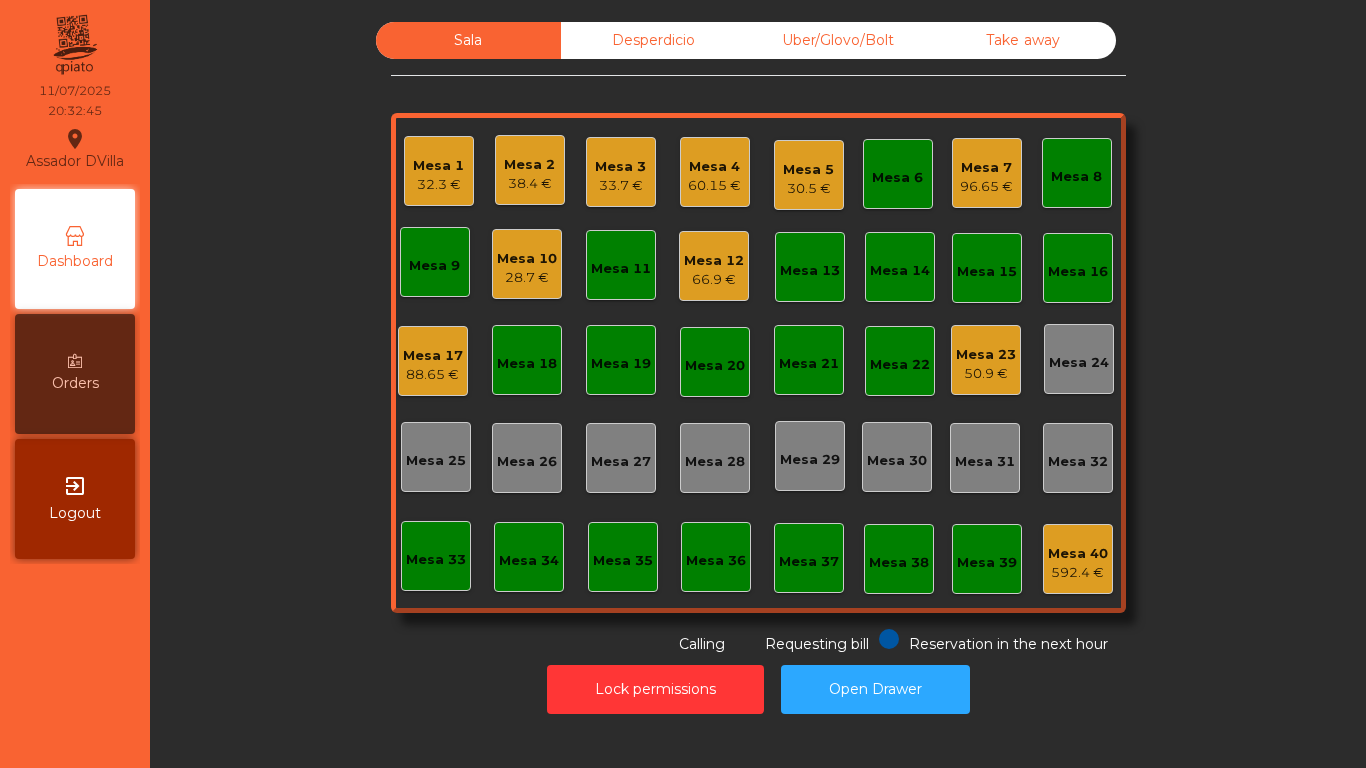 click on "Mesa 7" 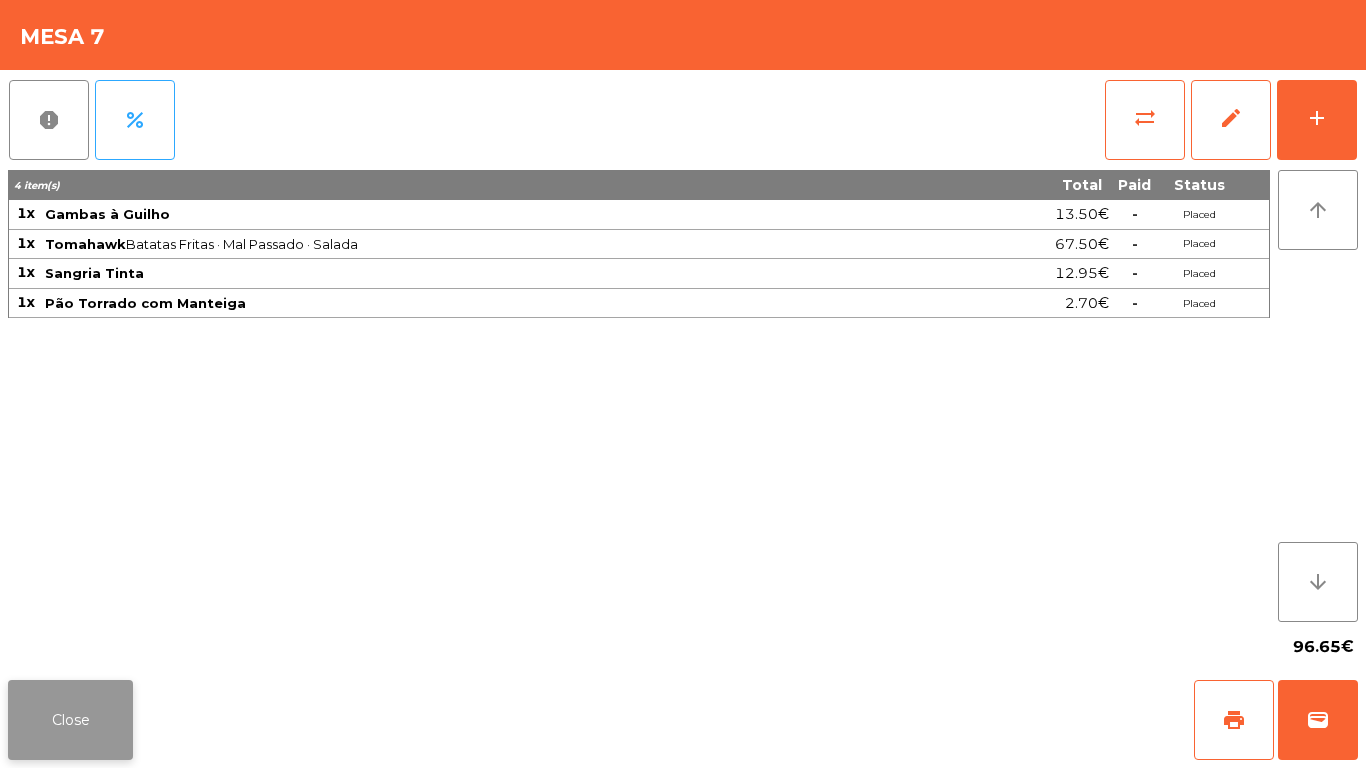 click on "Close" 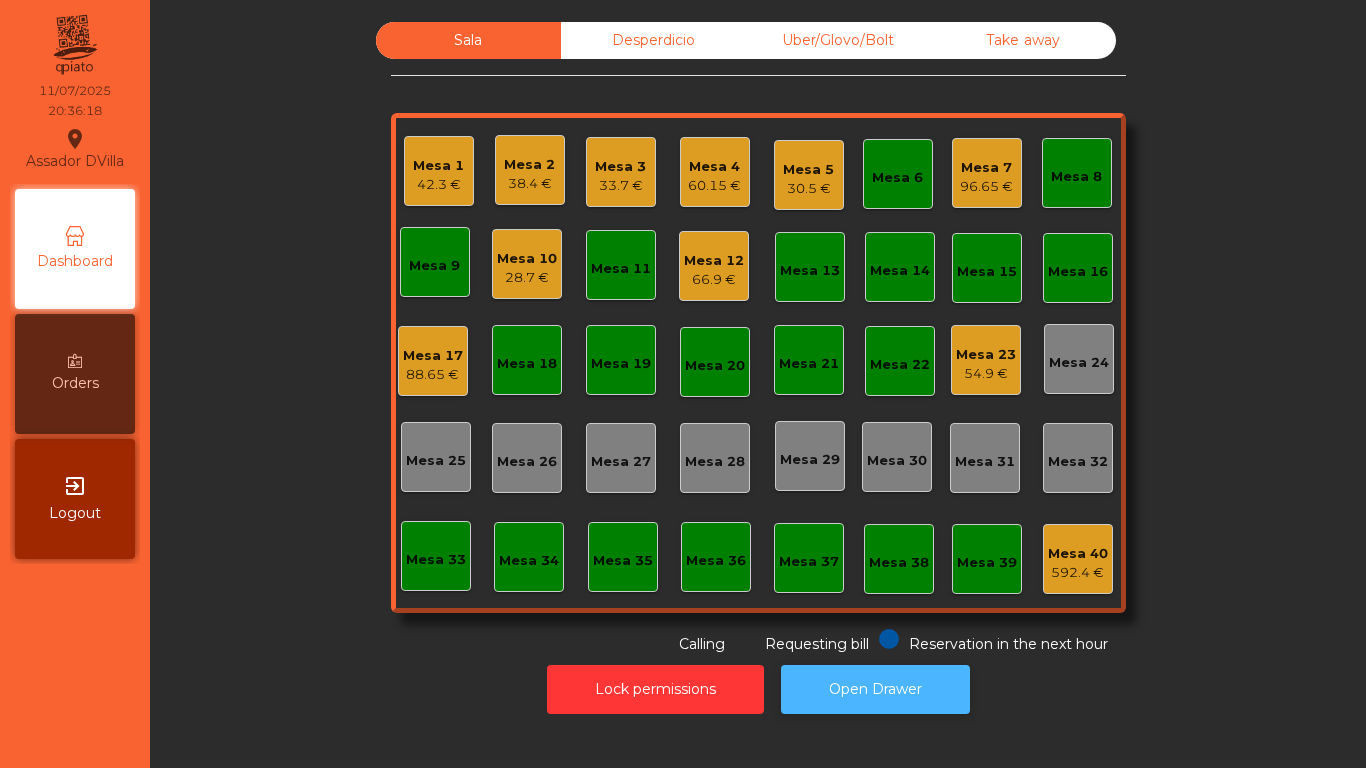 click on "Open Drawer" 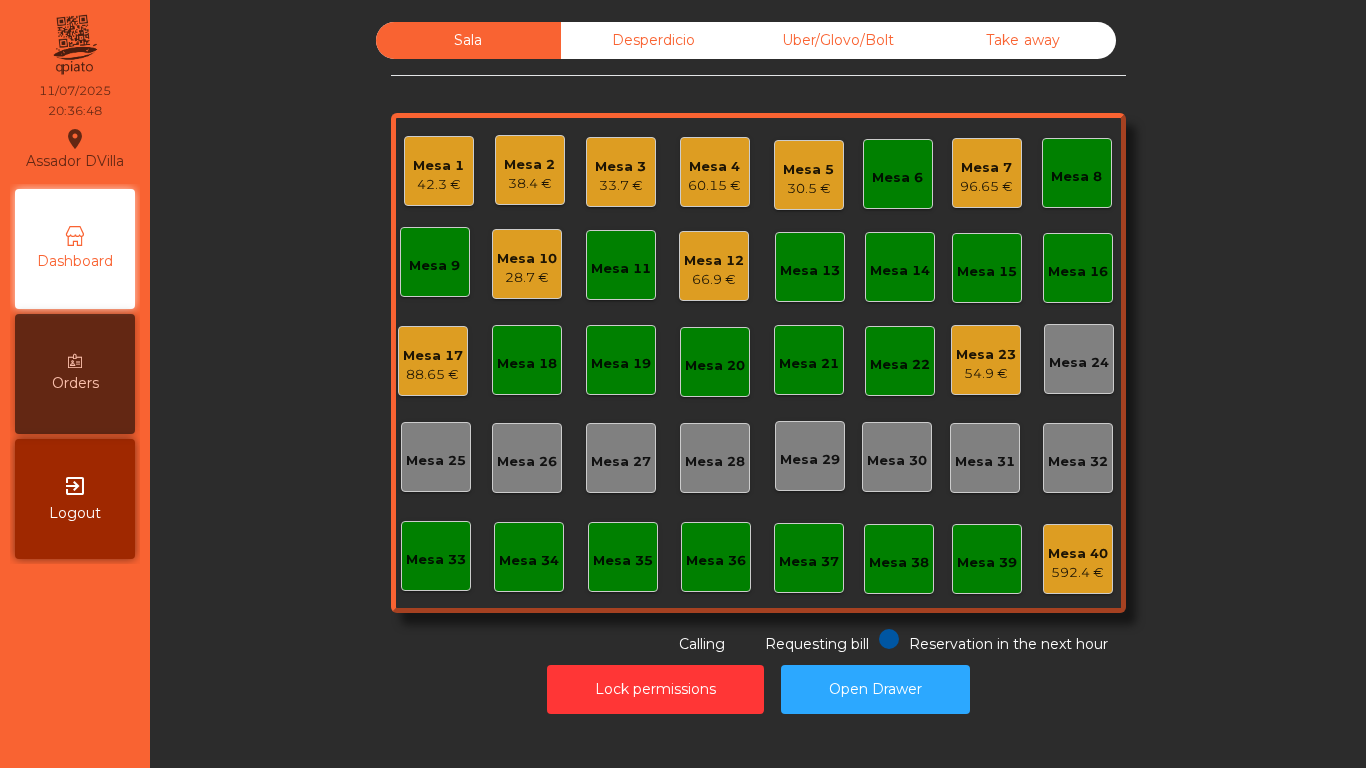 click on "66.9 €" 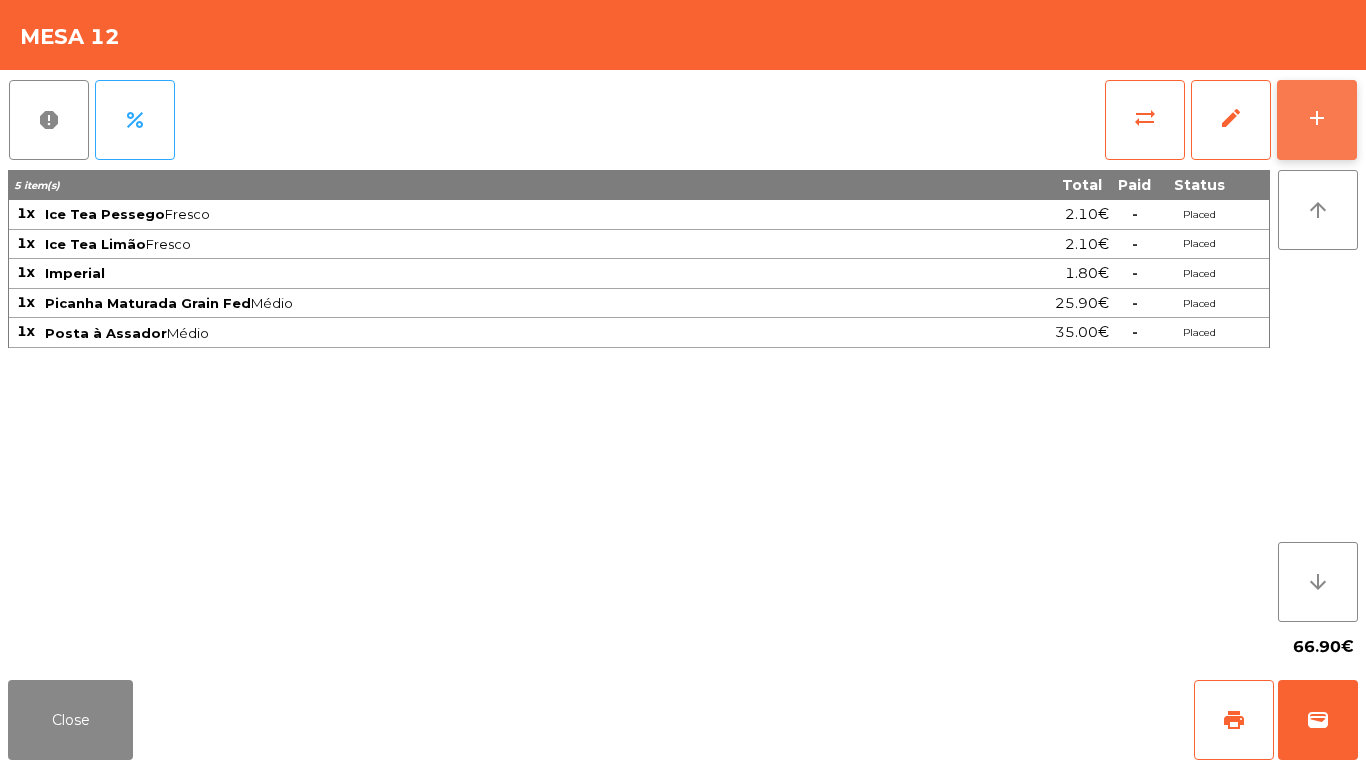 click on "add" 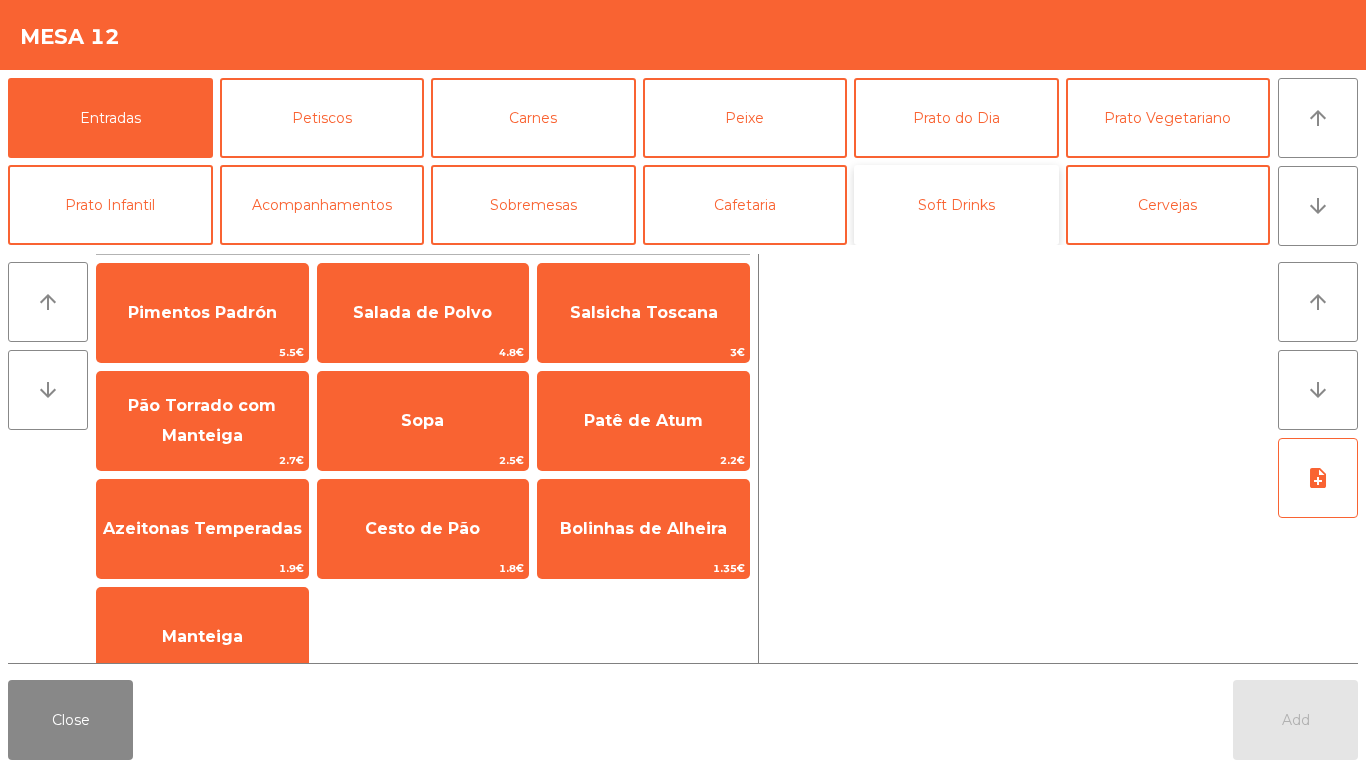 click on "Soft Drinks" 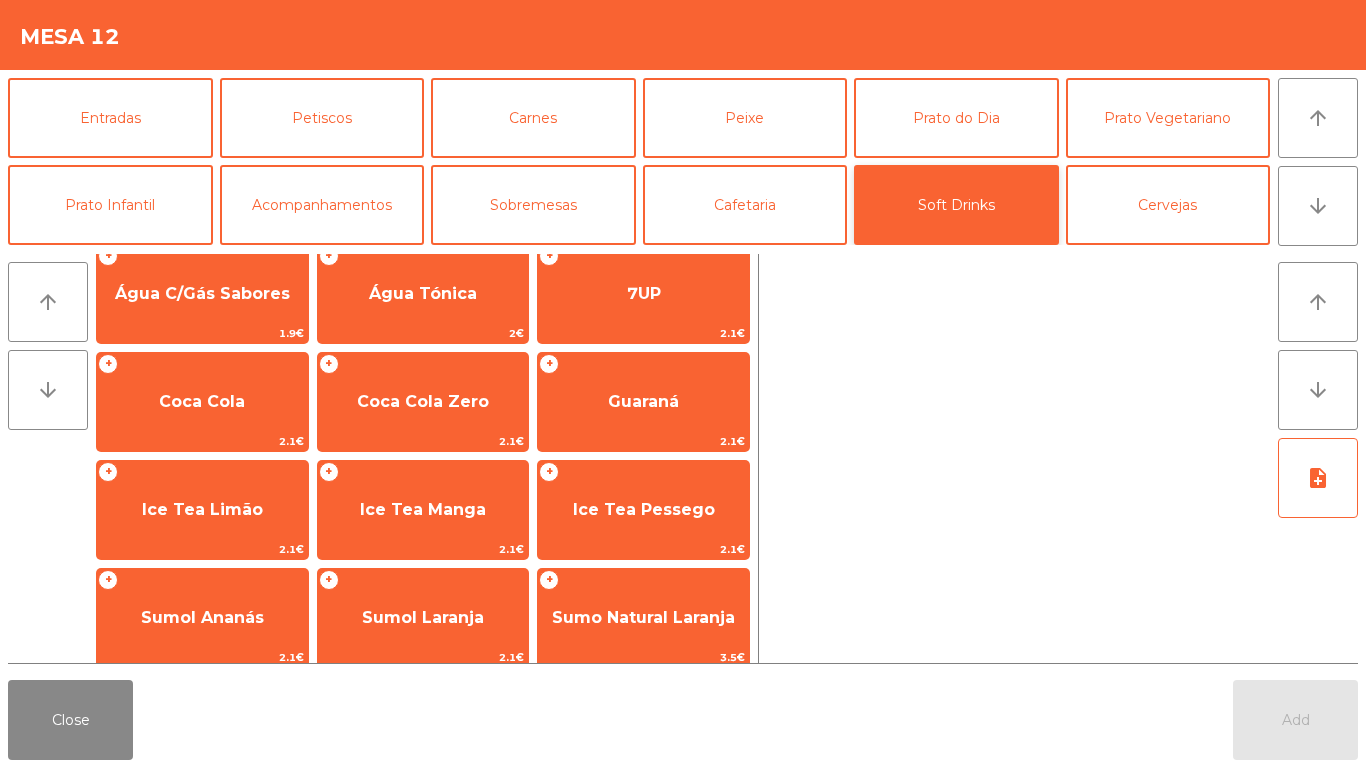 scroll, scrollTop: 138, scrollLeft: 0, axis: vertical 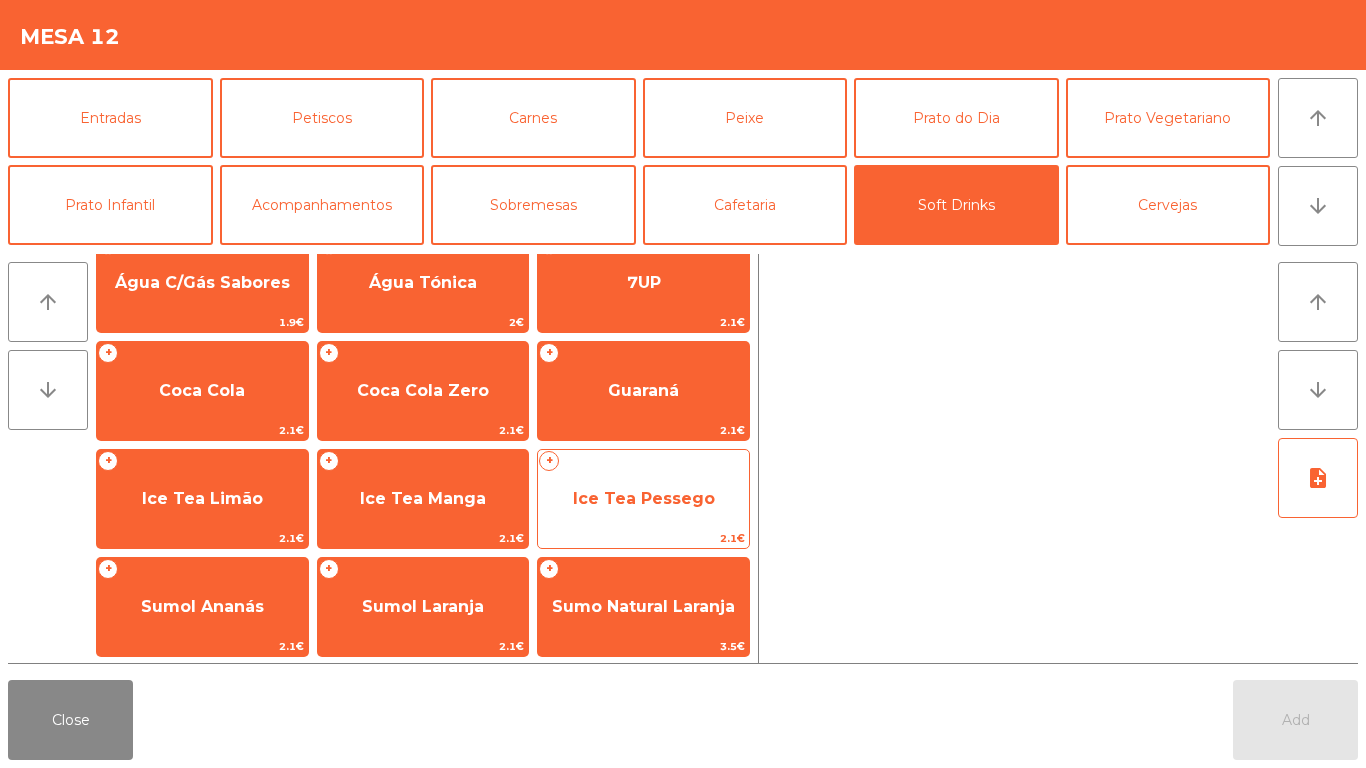 click on "Ice Tea Pessego" 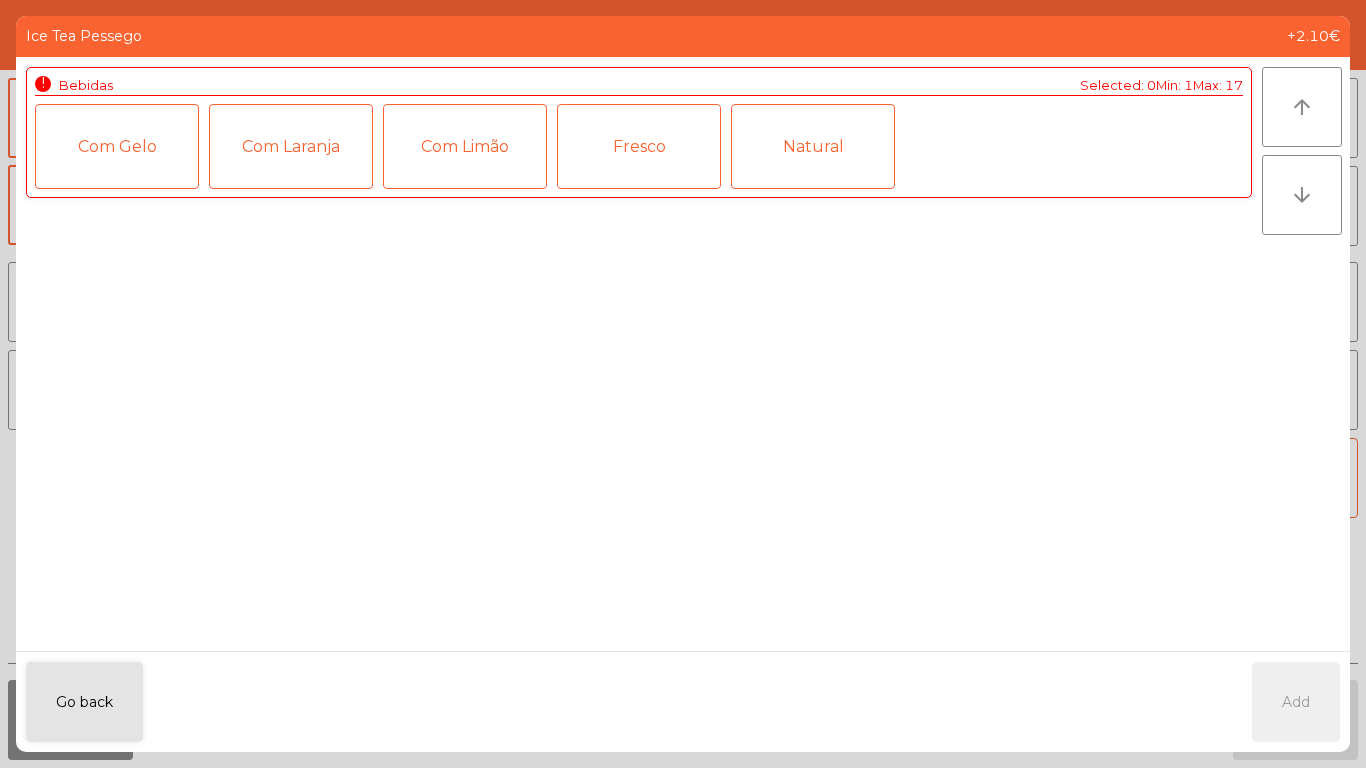 click on "Fresco" 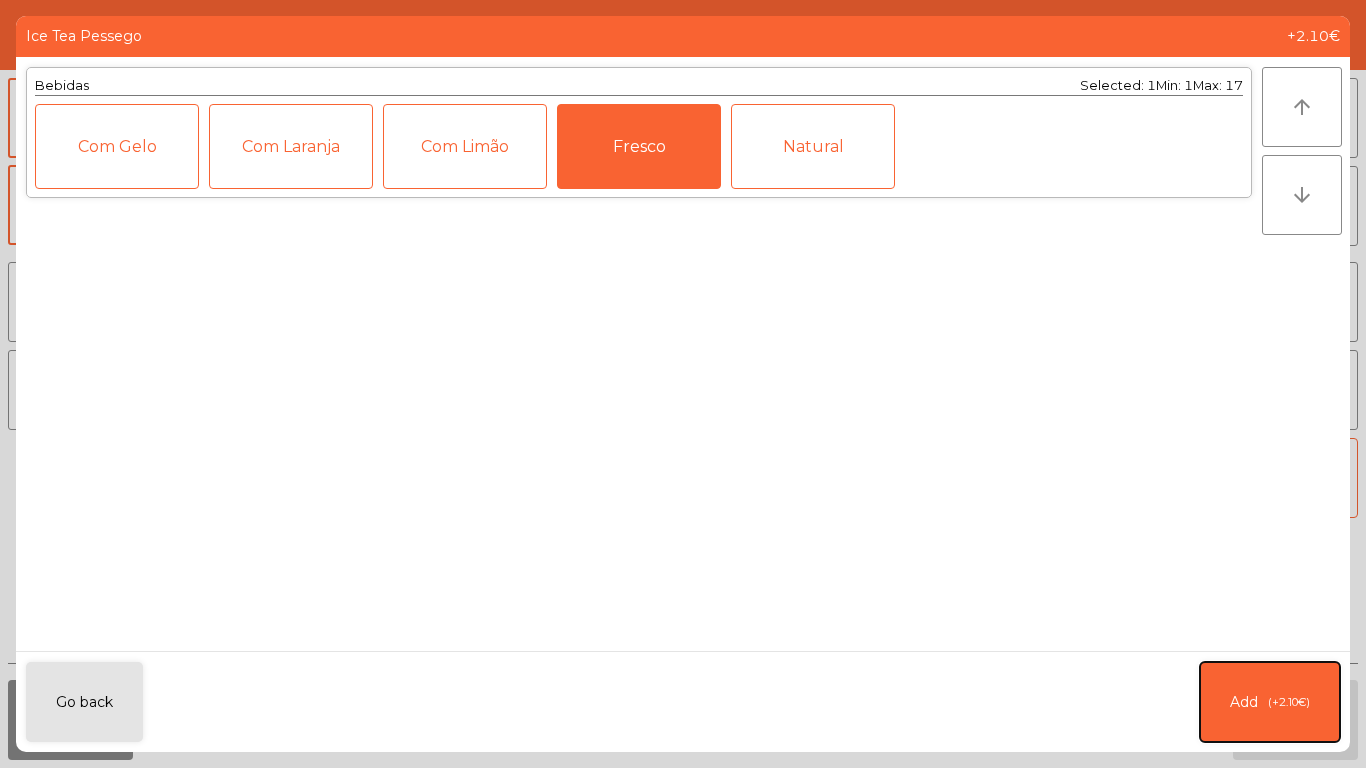 click on "Add   (+2.10€)" 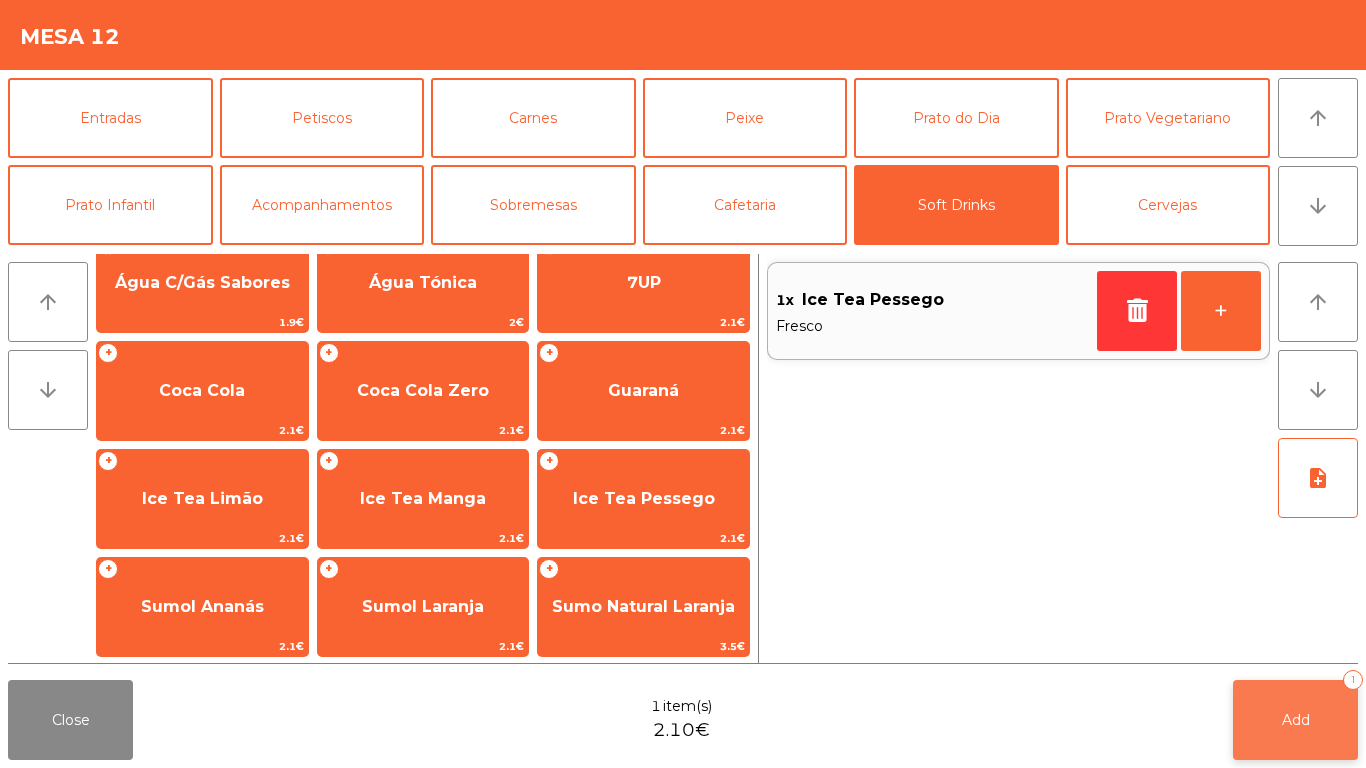 click on "Add   1" 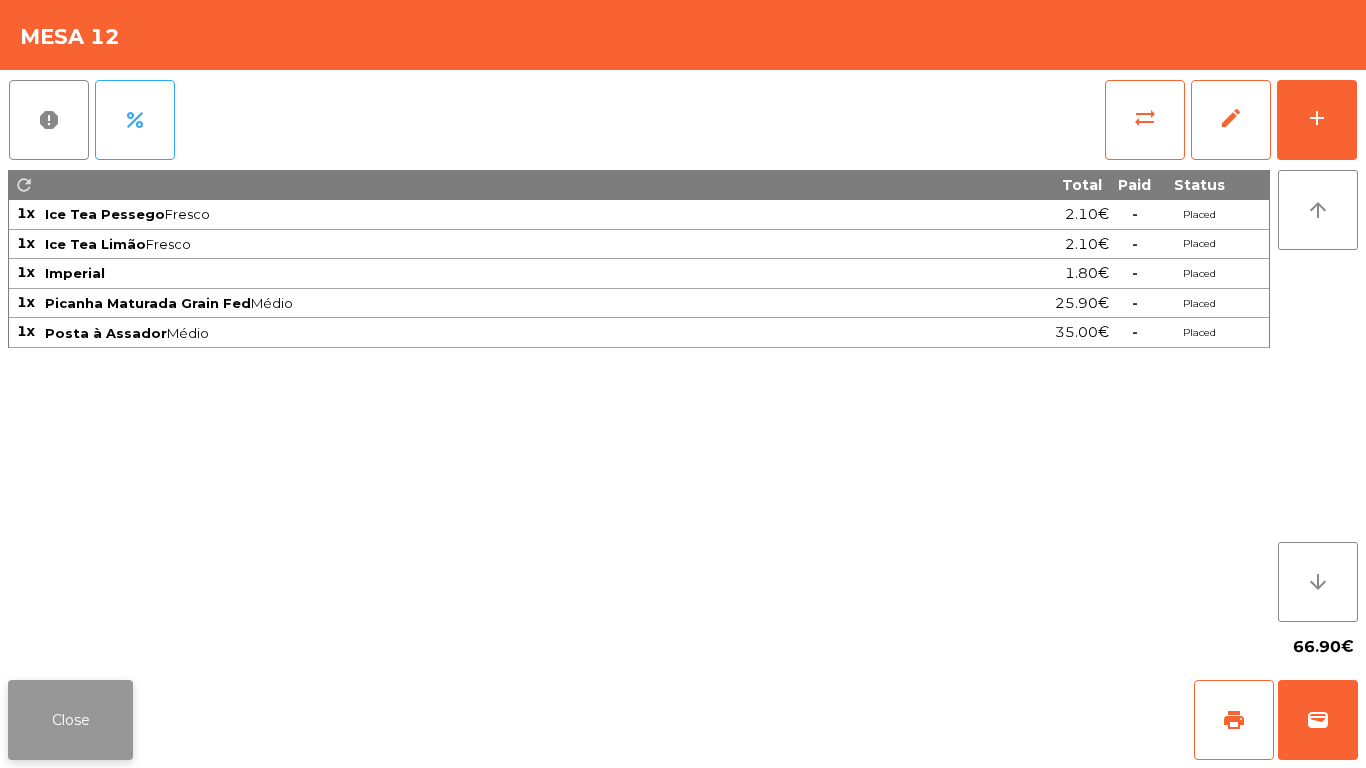 click on "Close" 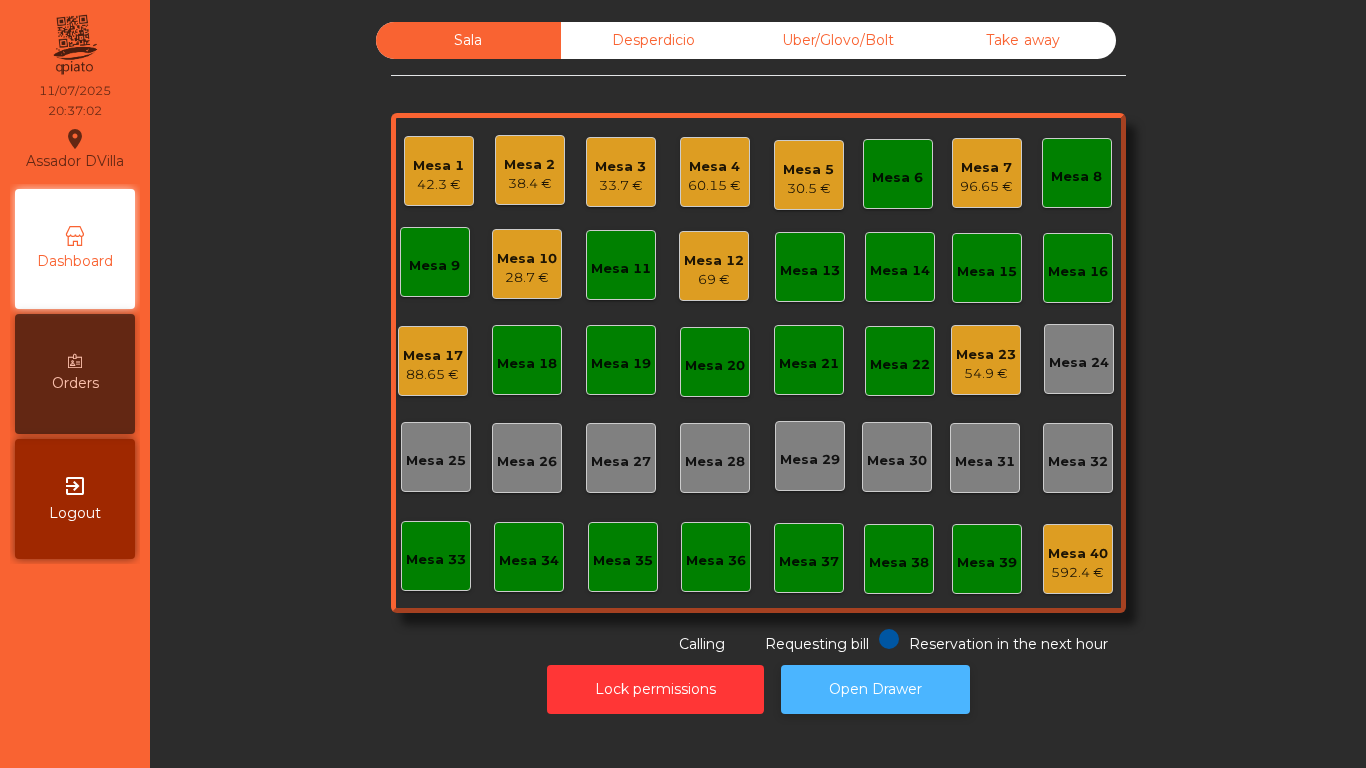 click on "Open Drawer" 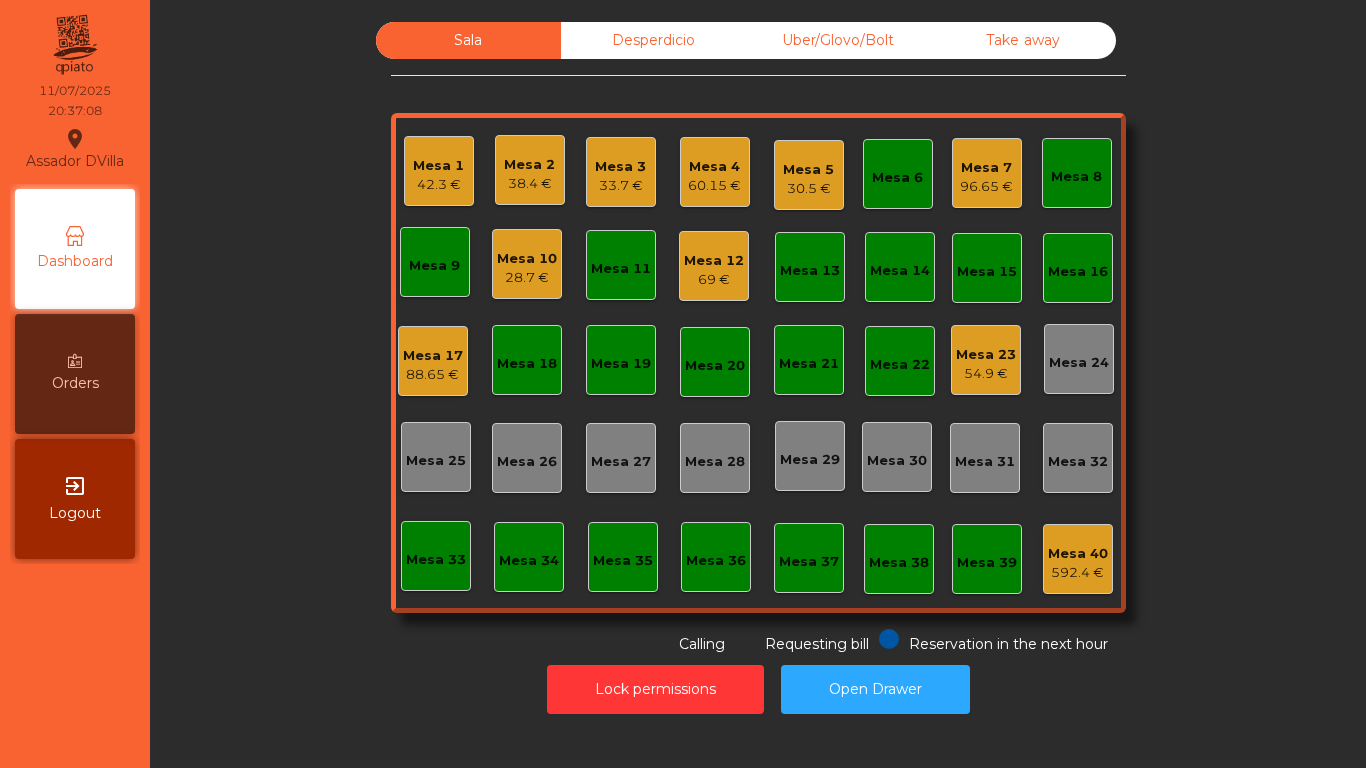 click on "33.7 €" 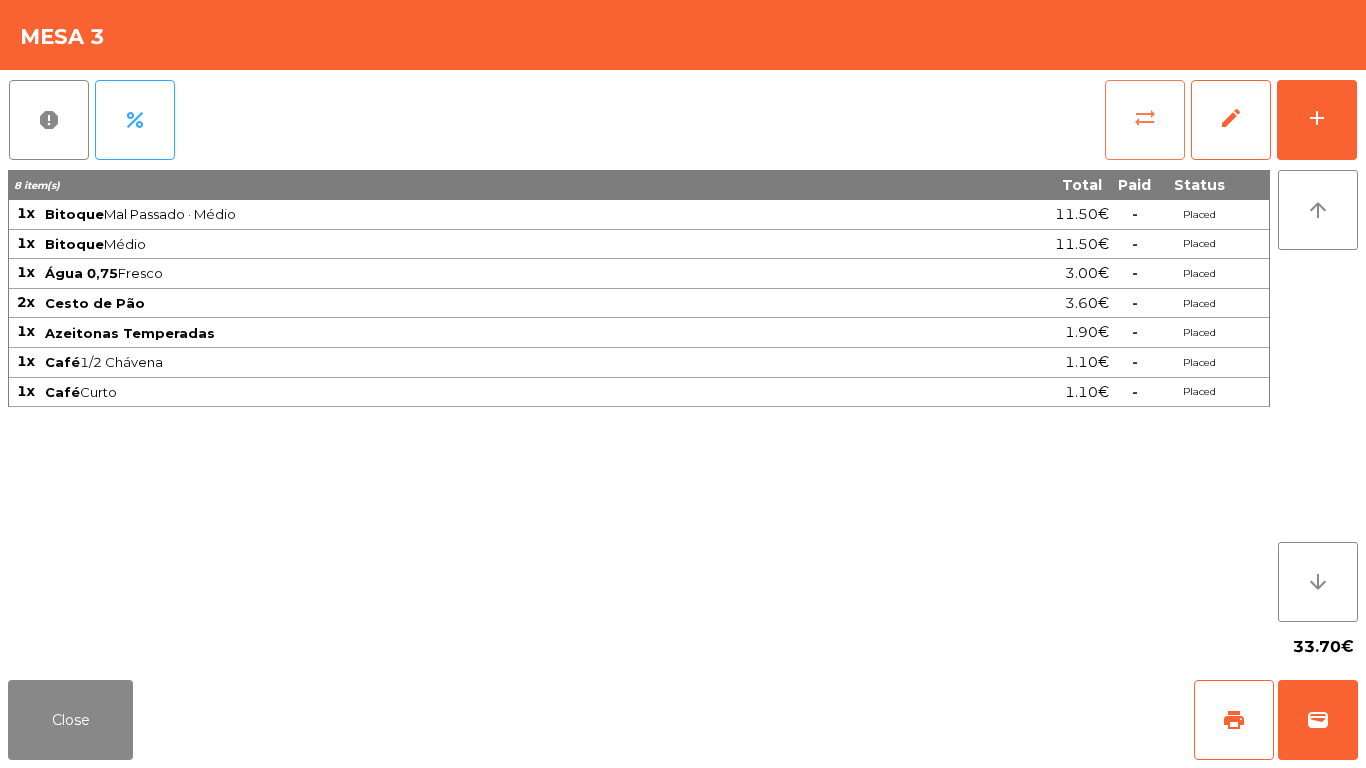 click on "sync_alt" 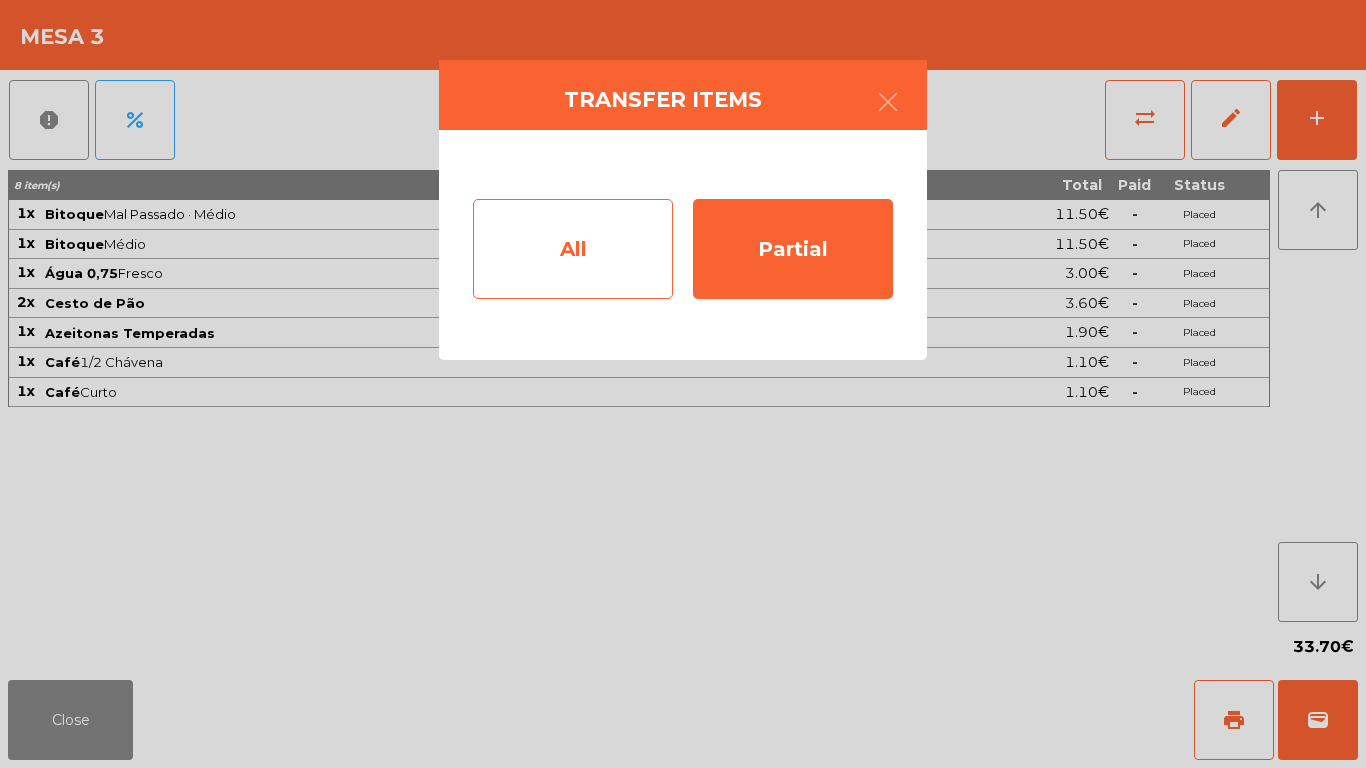 click on "All" 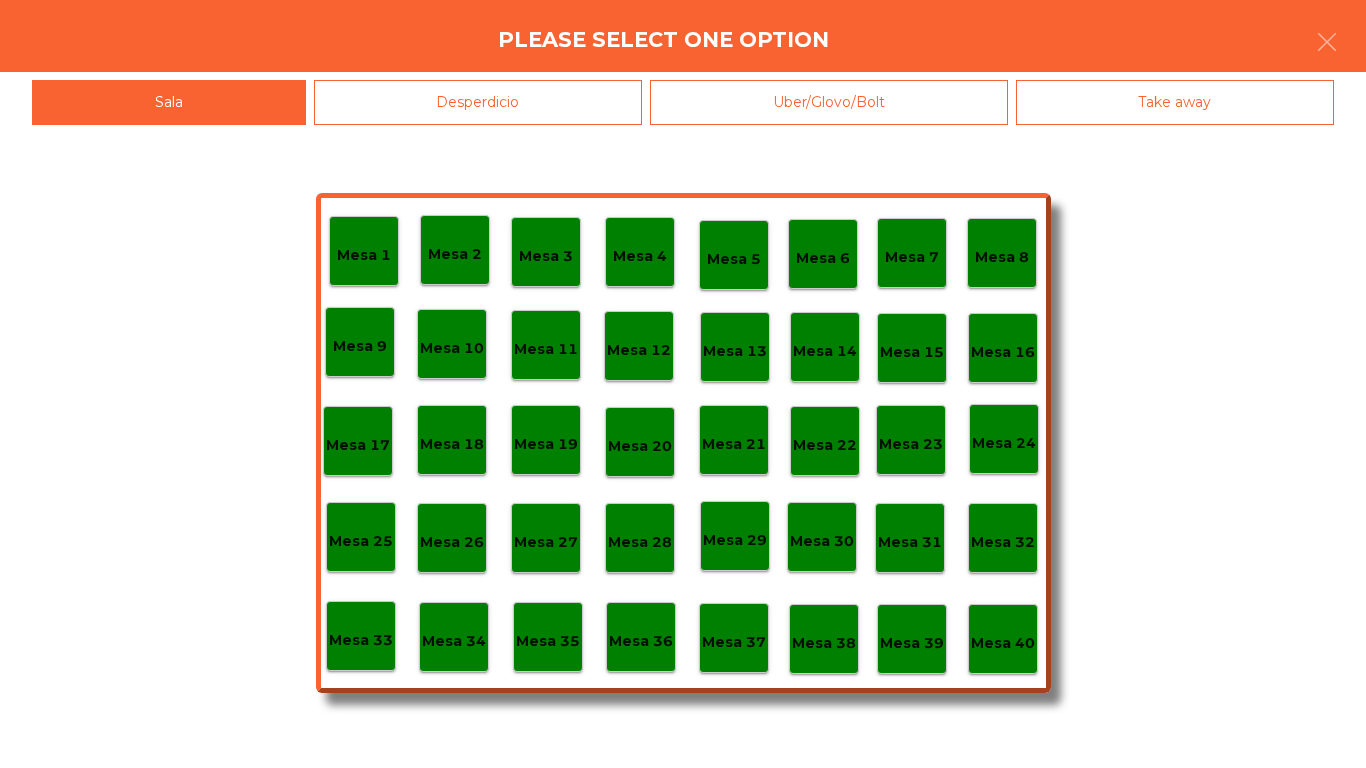click on "Mesa 39" 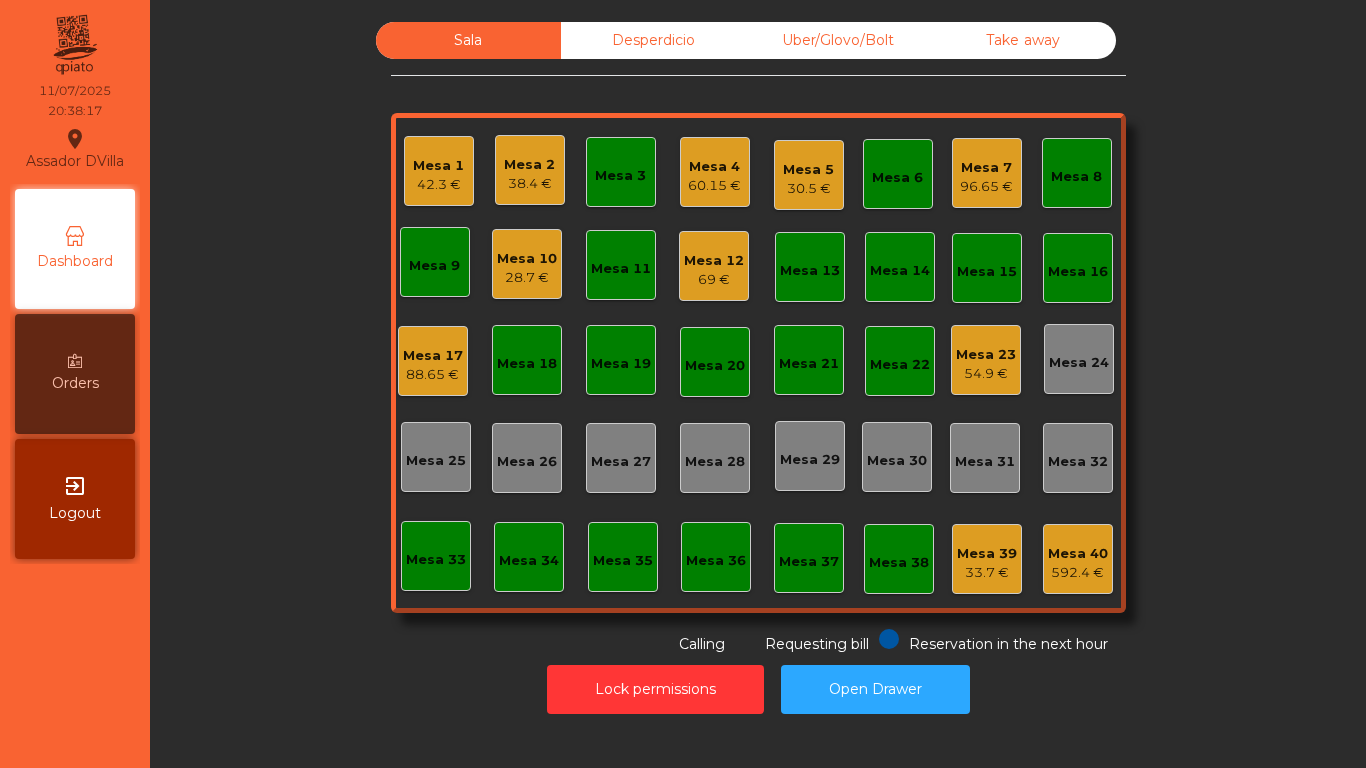 click on "Mesa 33" 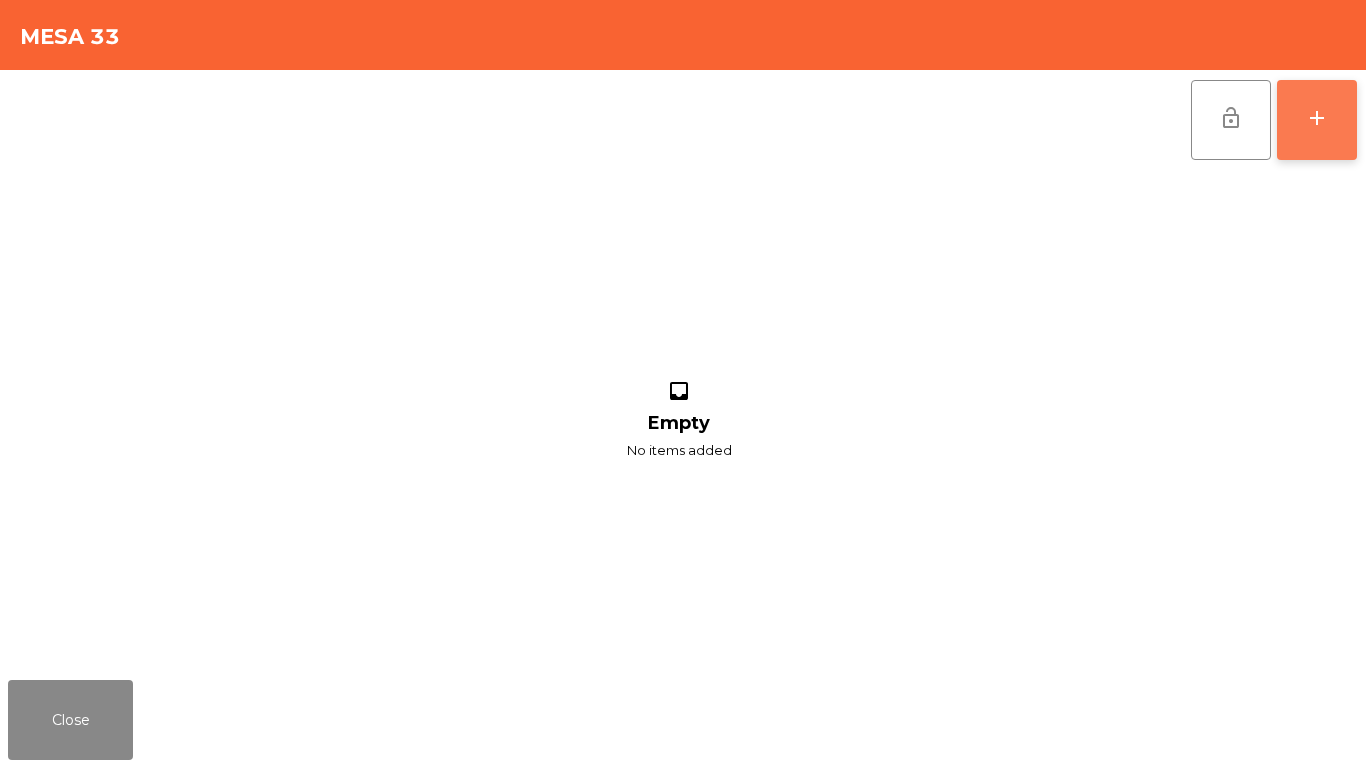 click on "add" 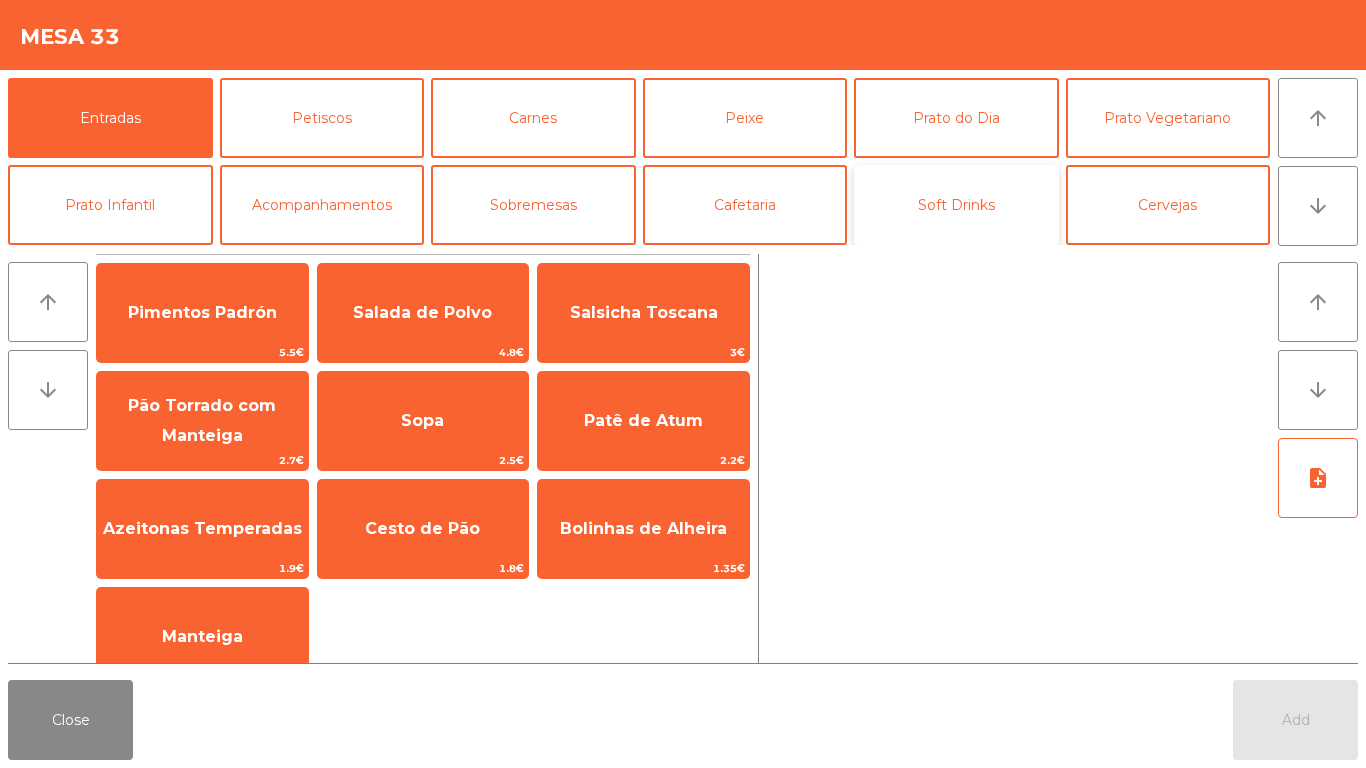 click on "Soft Drinks" 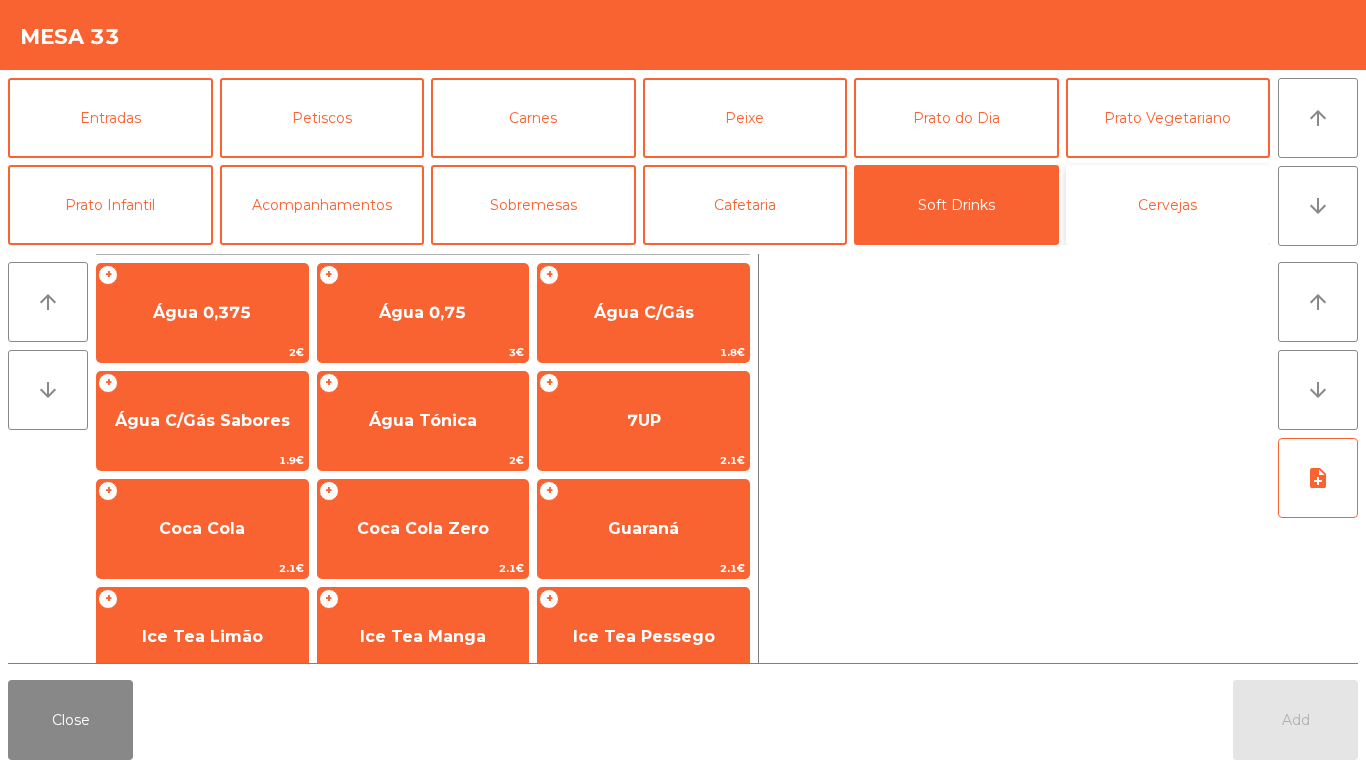 click on "Cervejas" 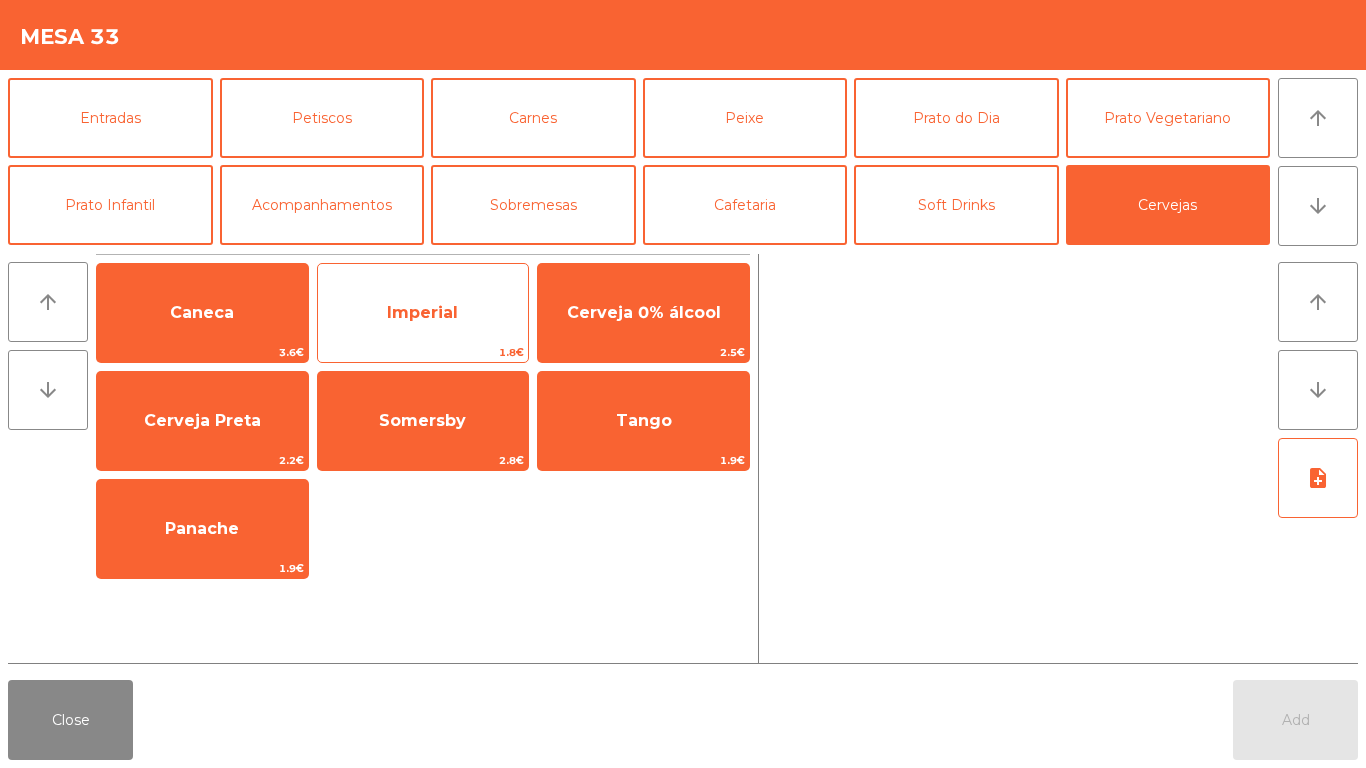 click on "Imperial" 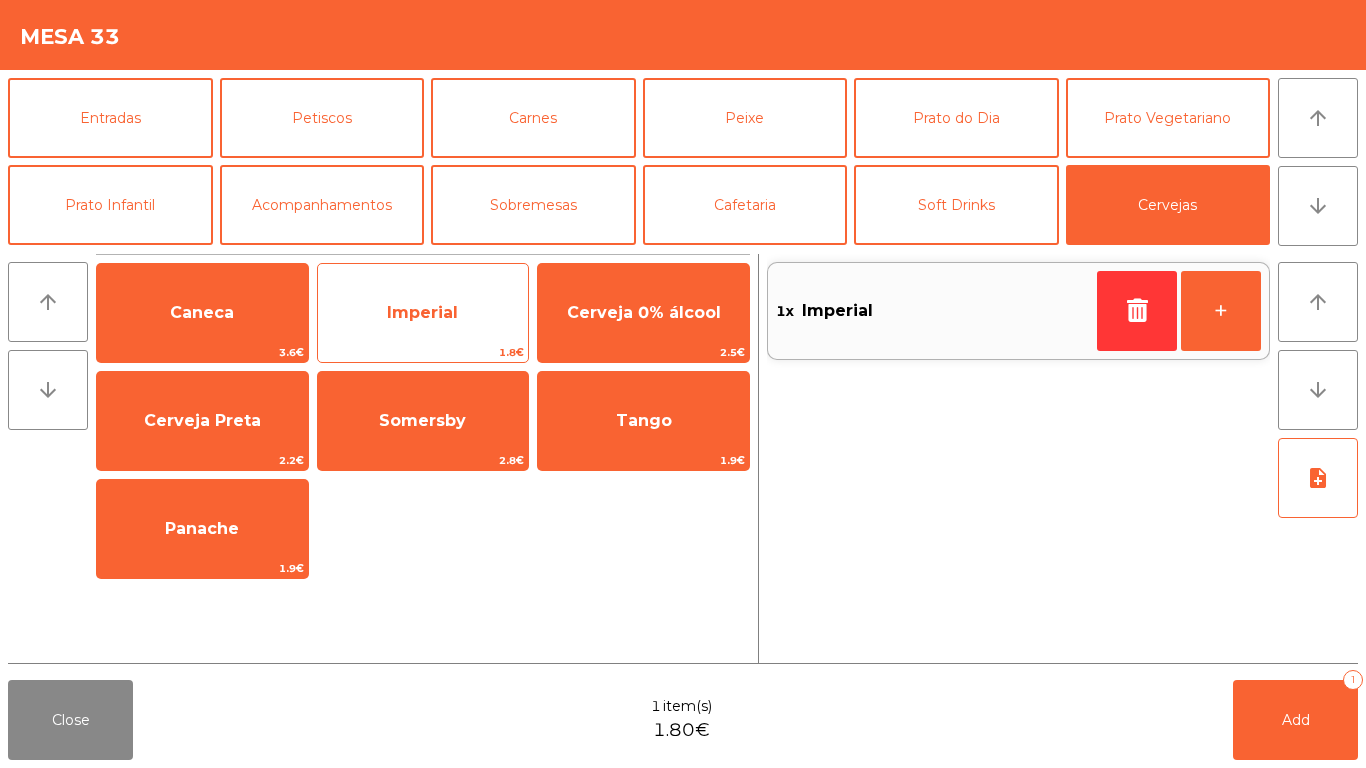 click on "Imperial" 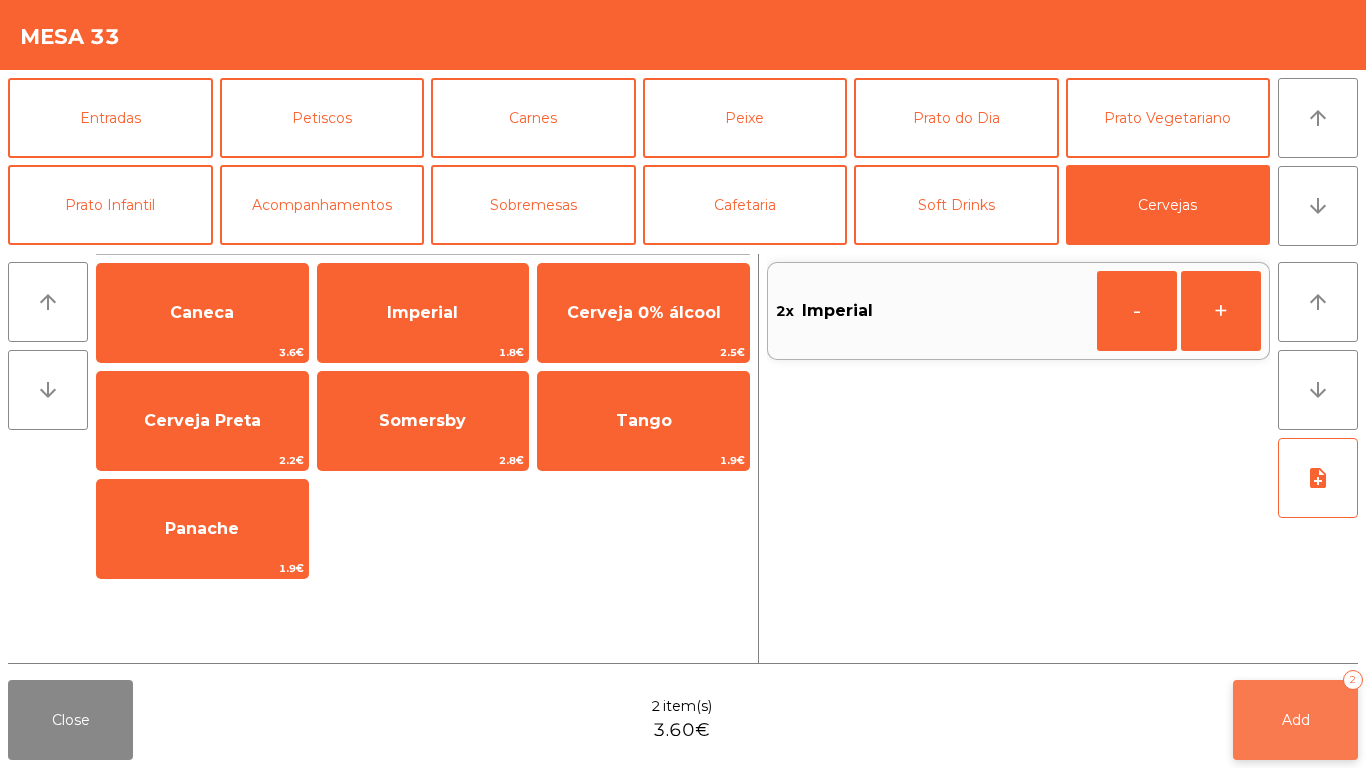 click on "Add   2" 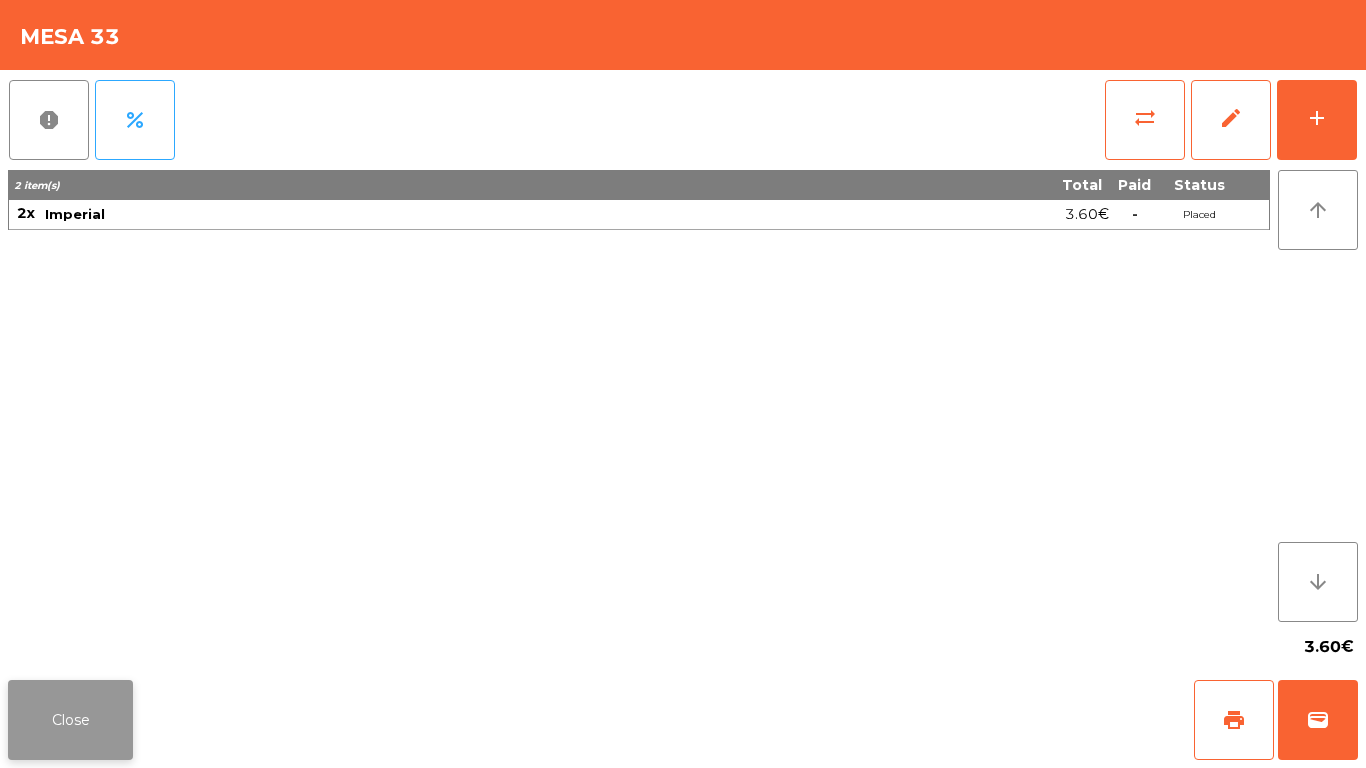 click on "Close" 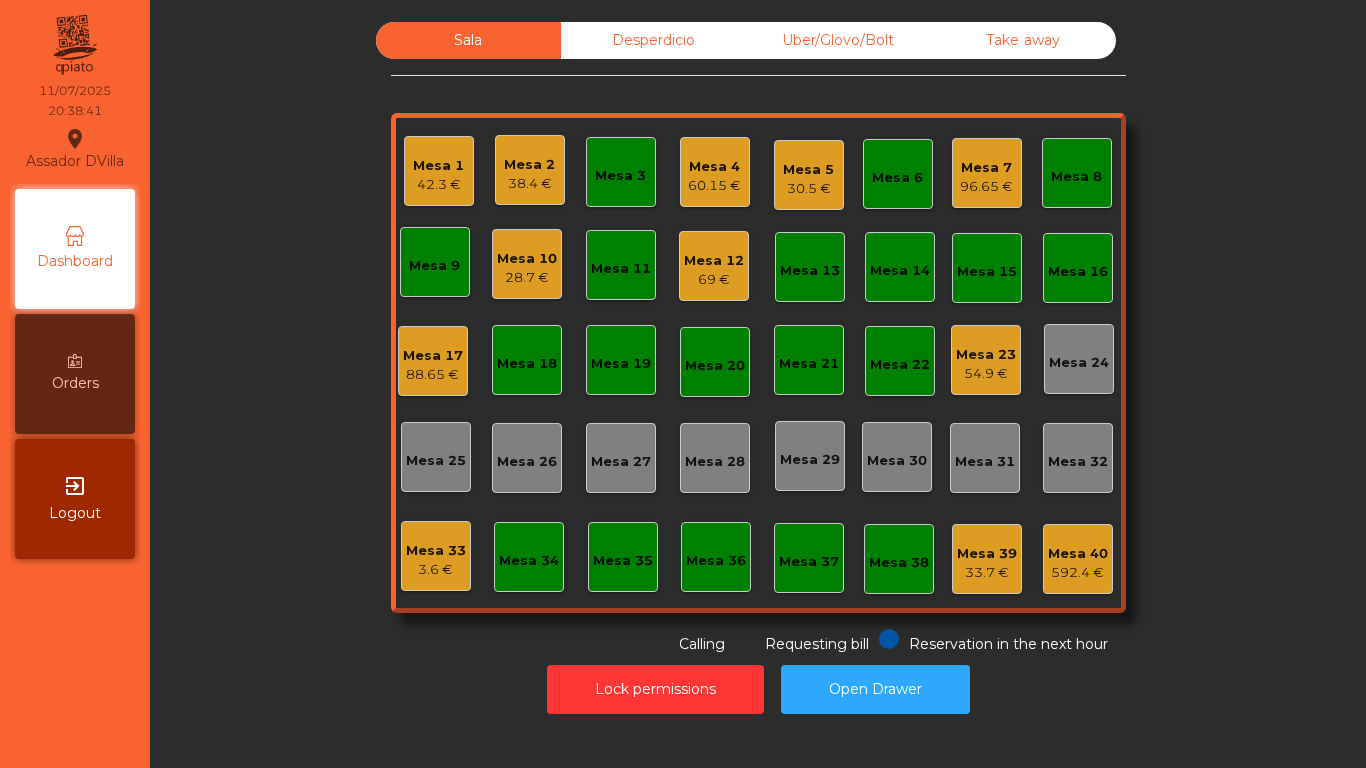 click on "Lock permissions   Open Drawer" 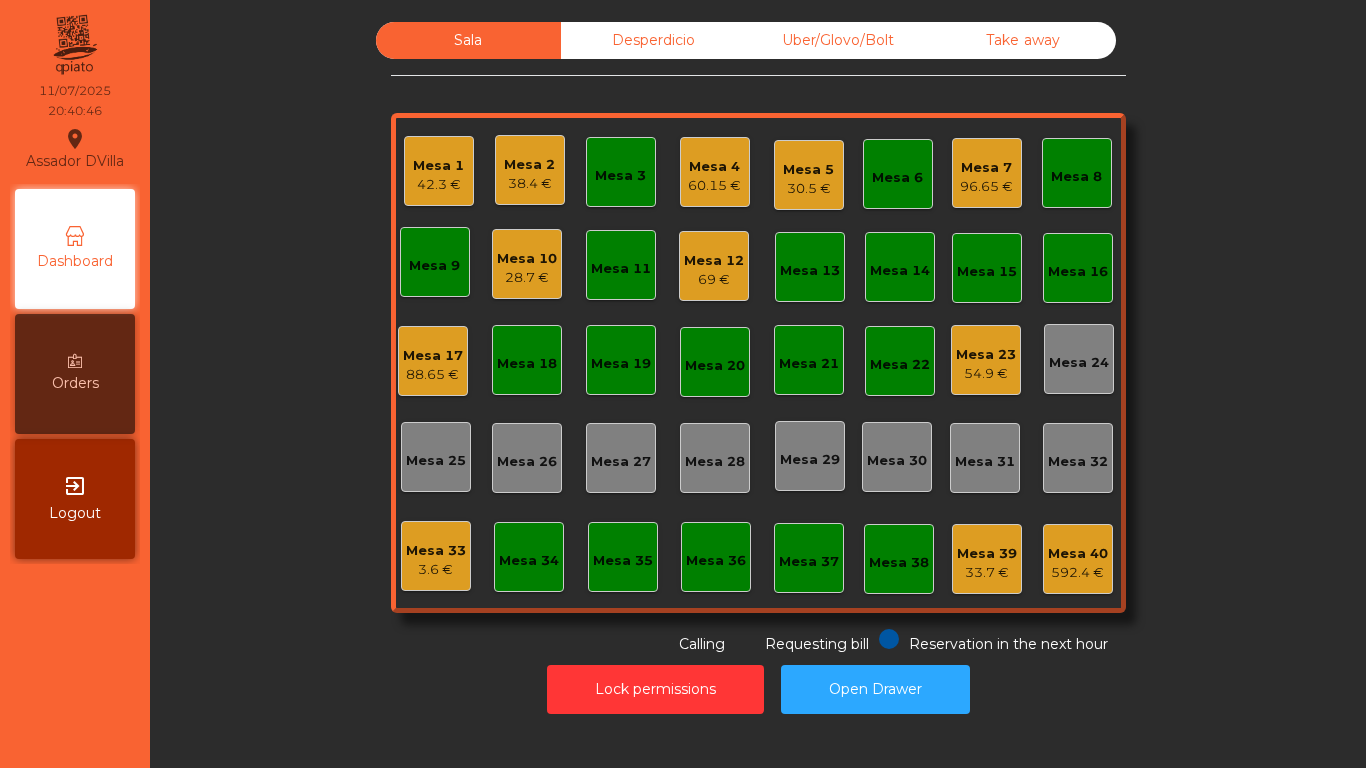 click on "Mesa 10" 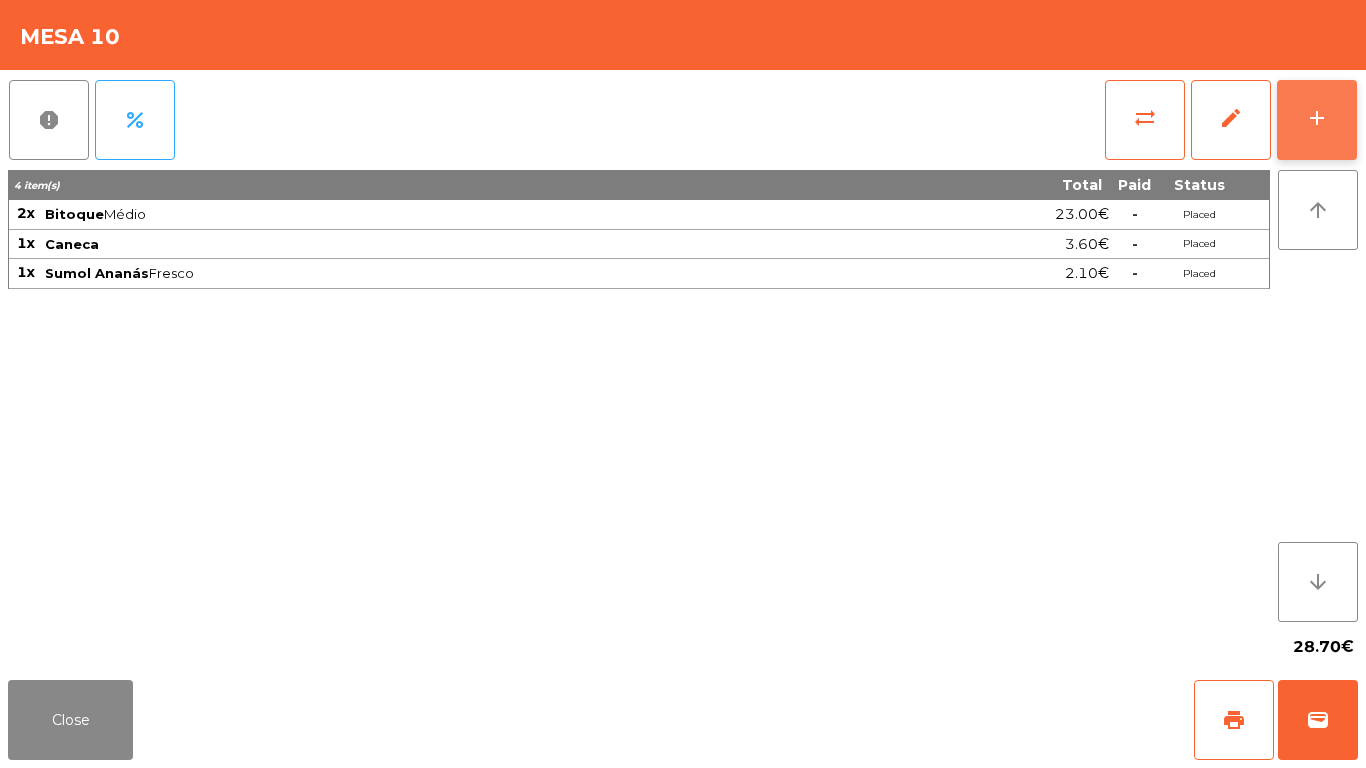 click on "add" 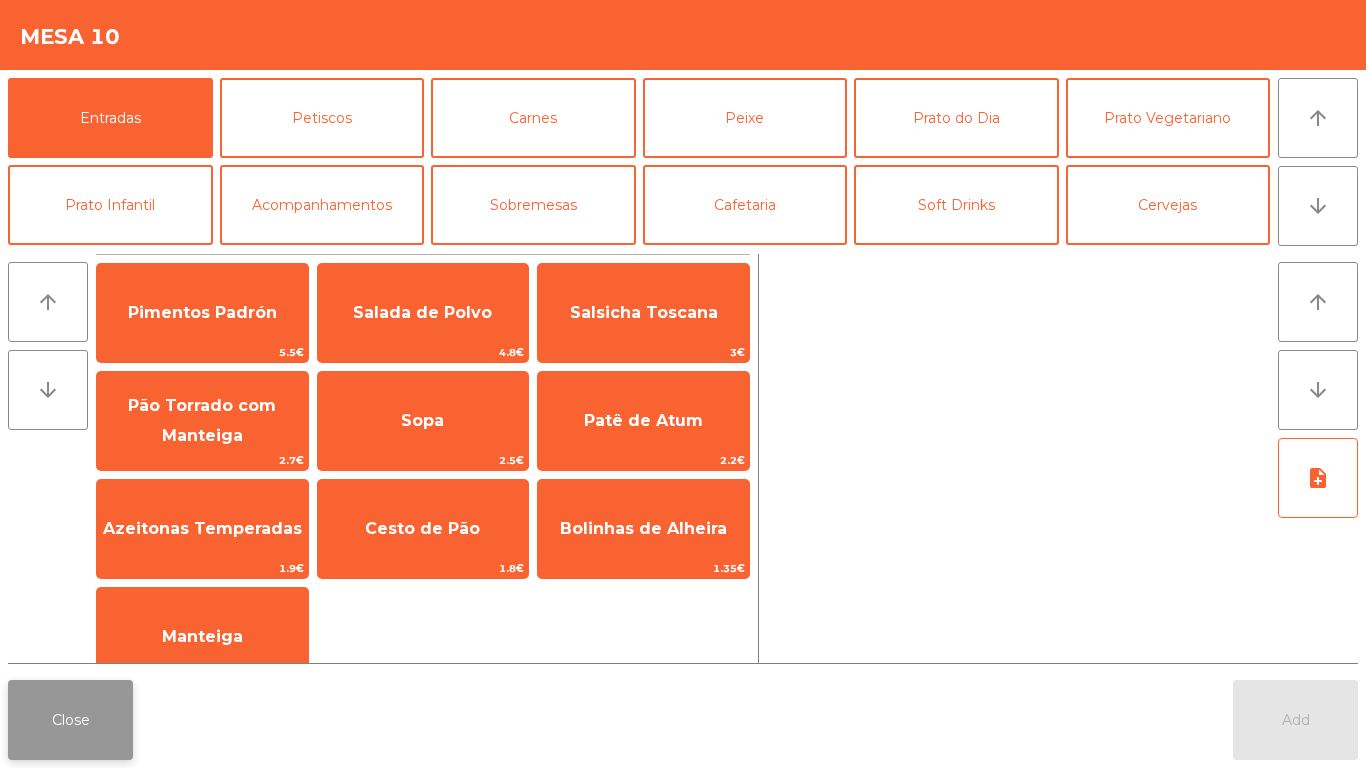 click on "Close" 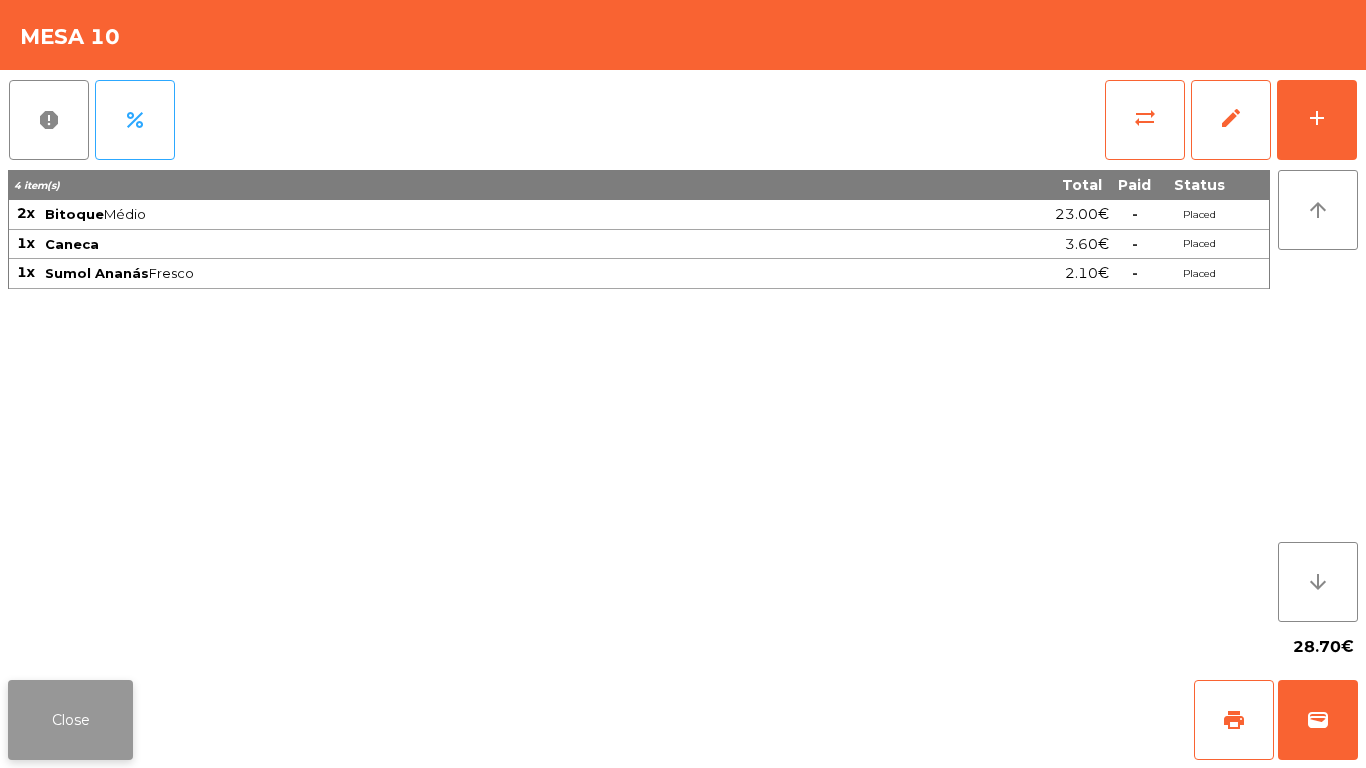 click on "Close" 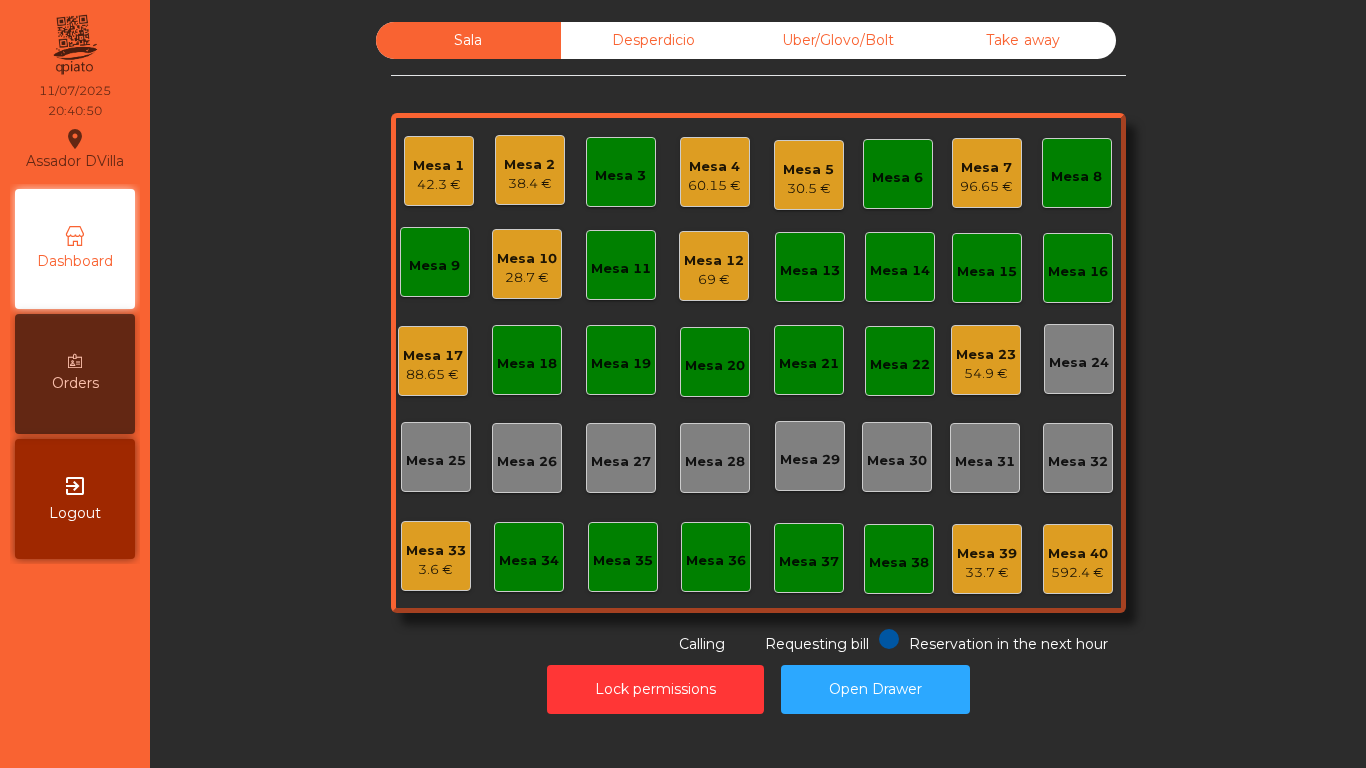 click on "Mesa 12" 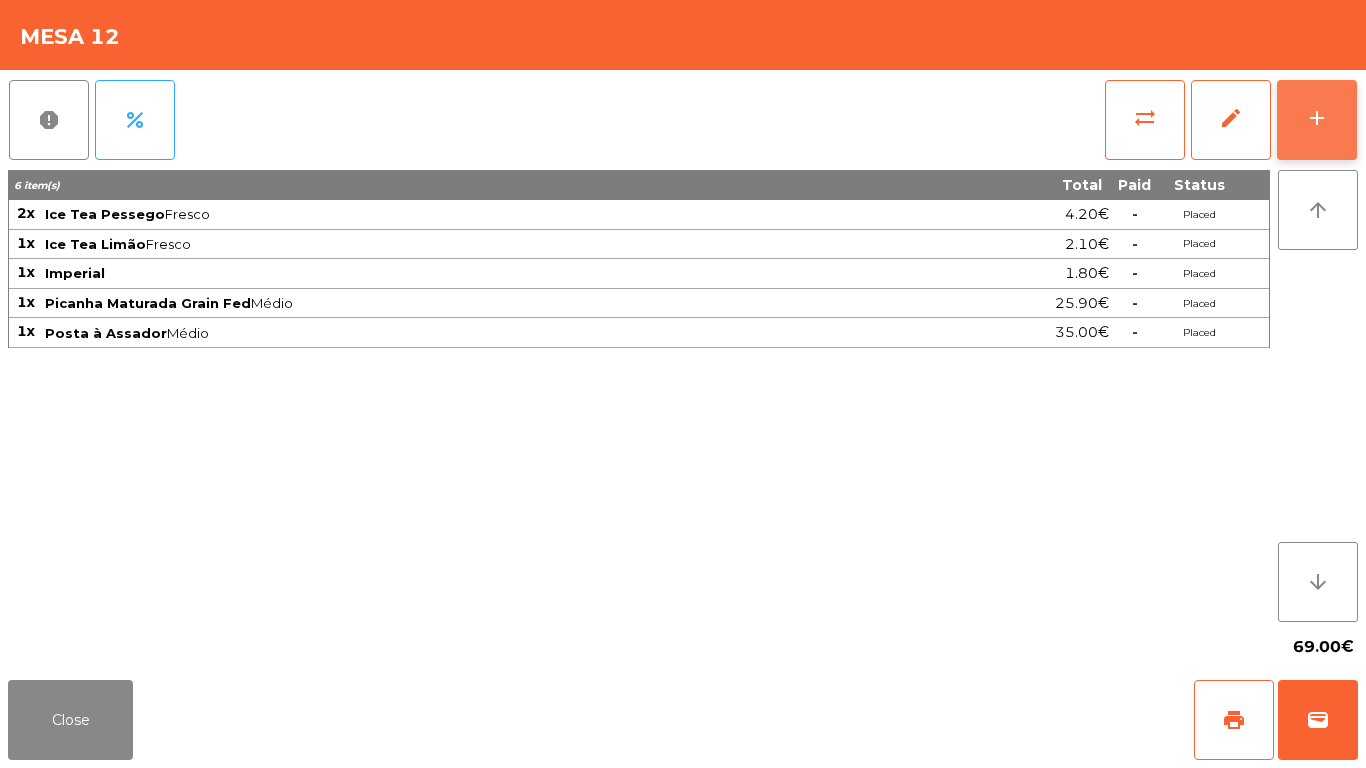 click on "add" 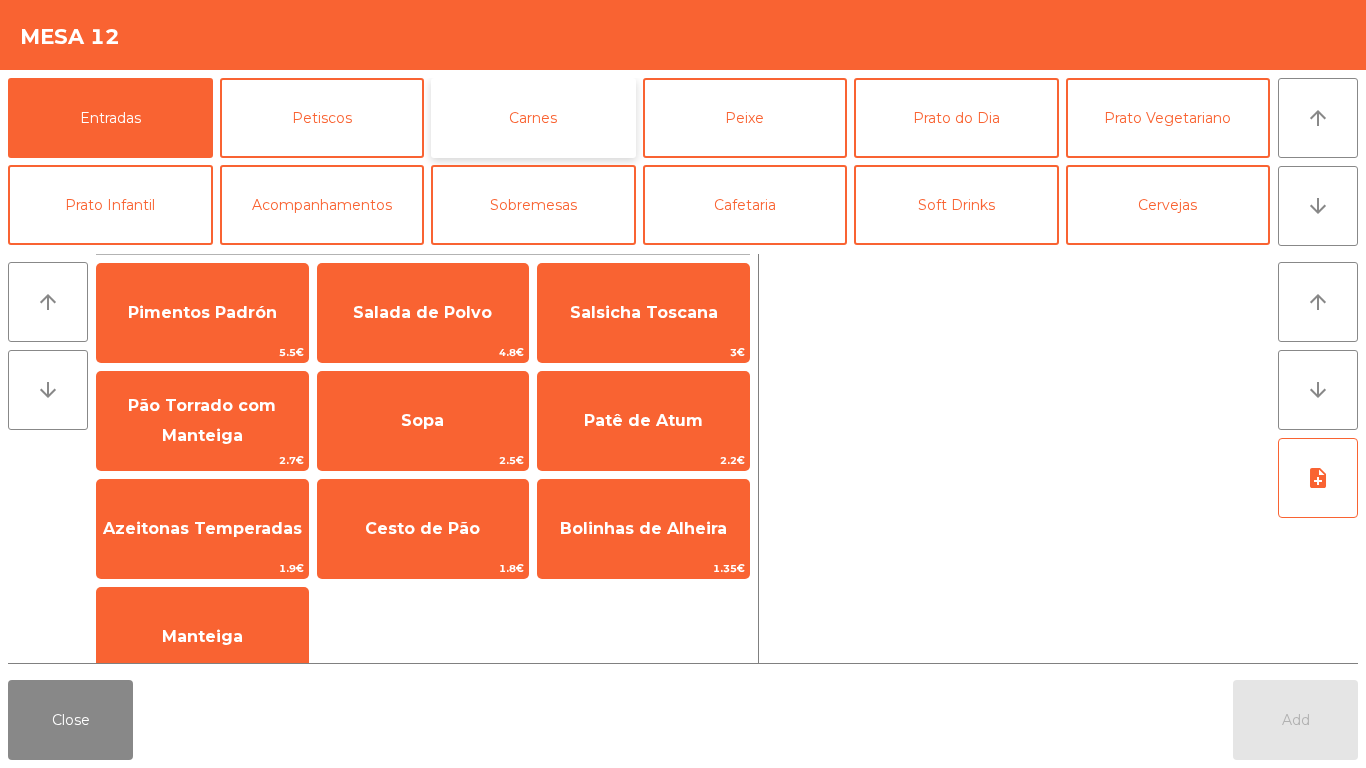 click on "Carnes" 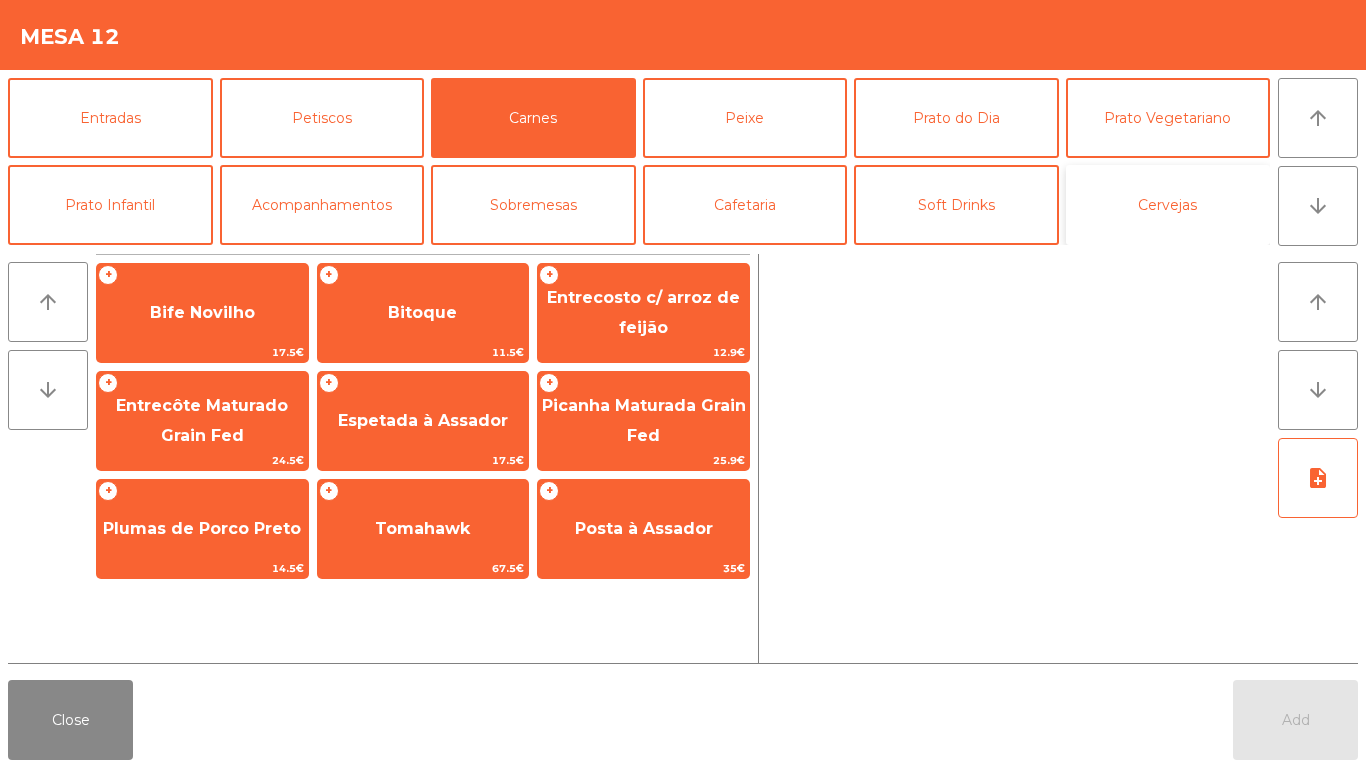 click on "Cervejas" 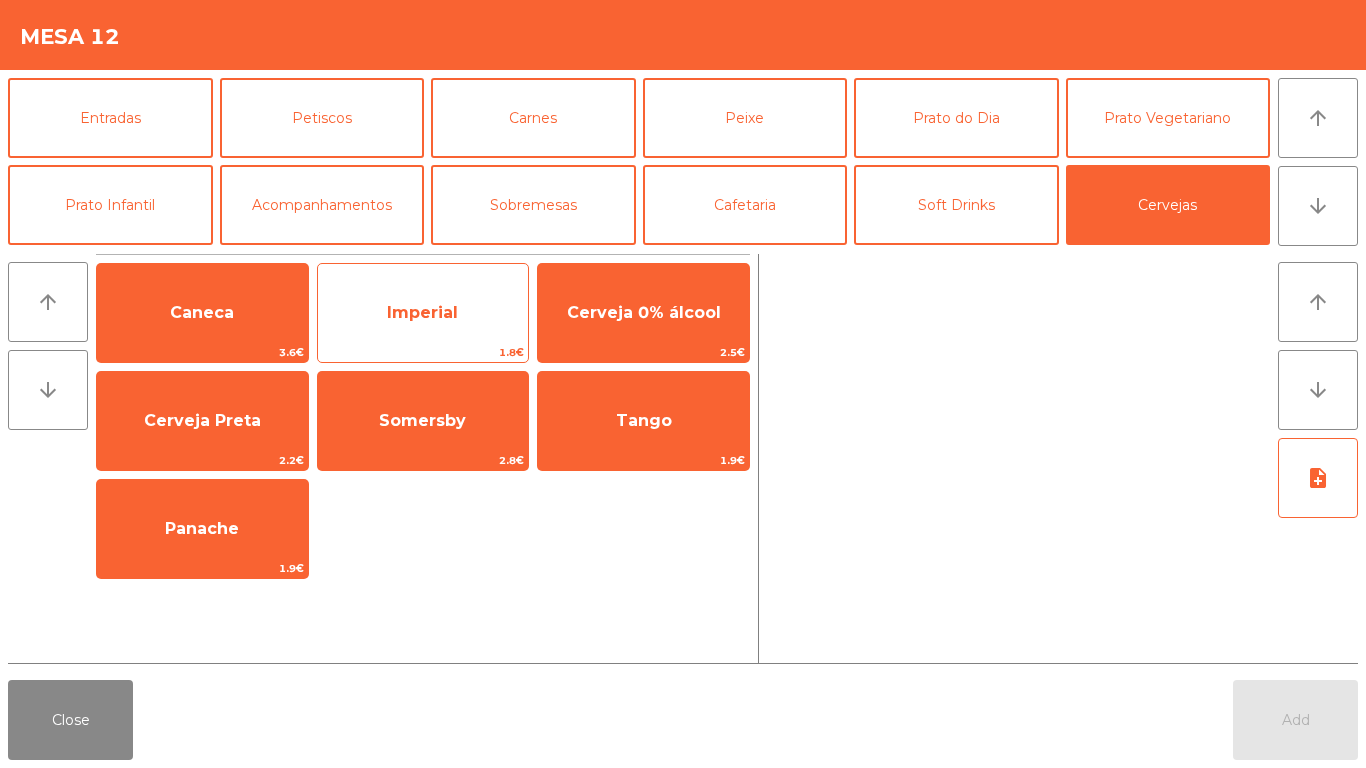 click on "Imperial" 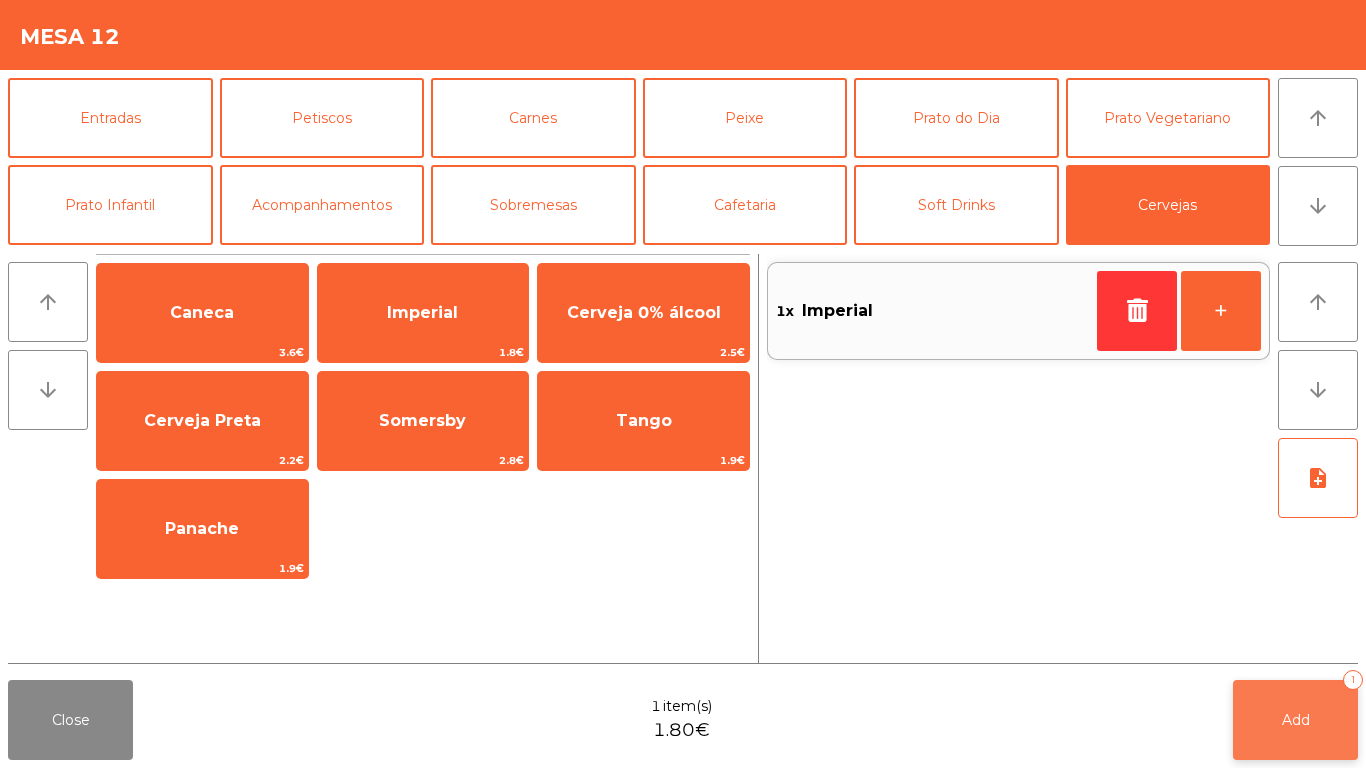 click on "Add   1" 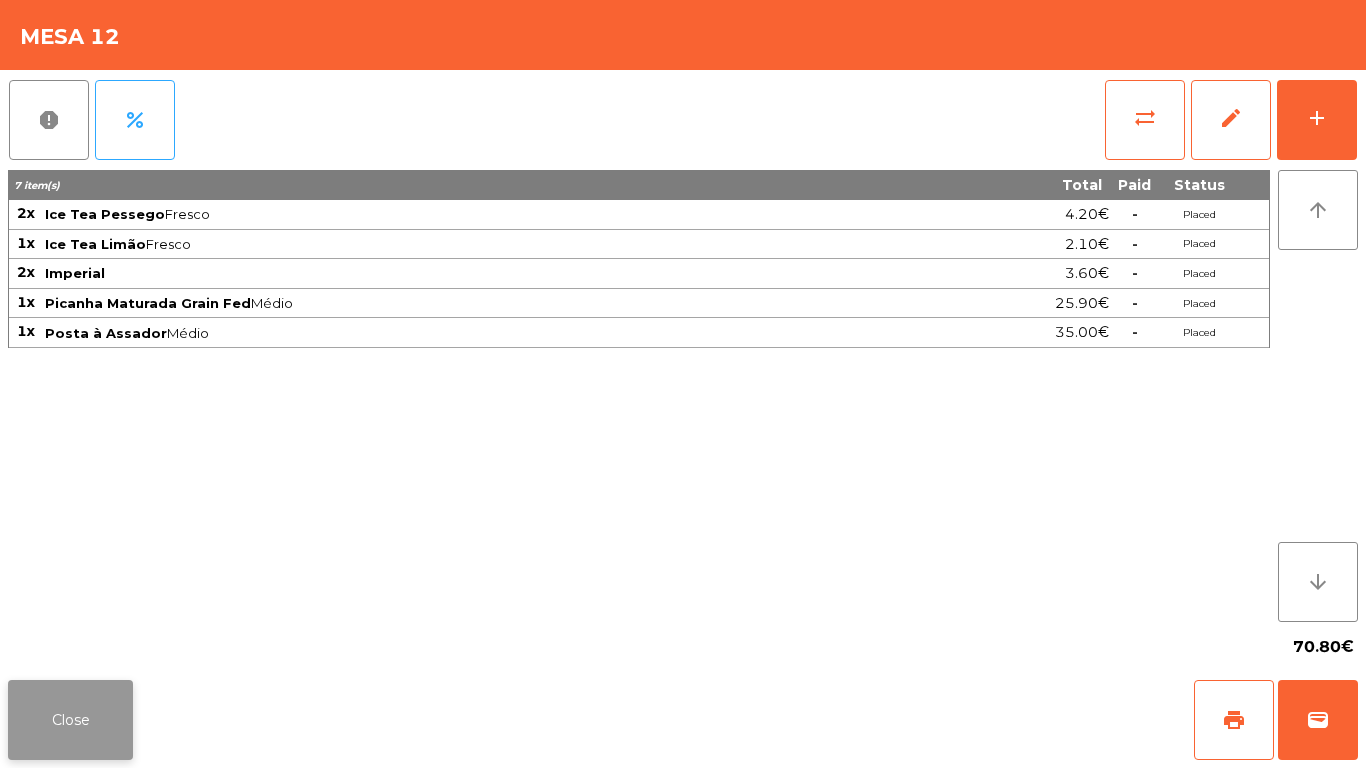 click on "Close" 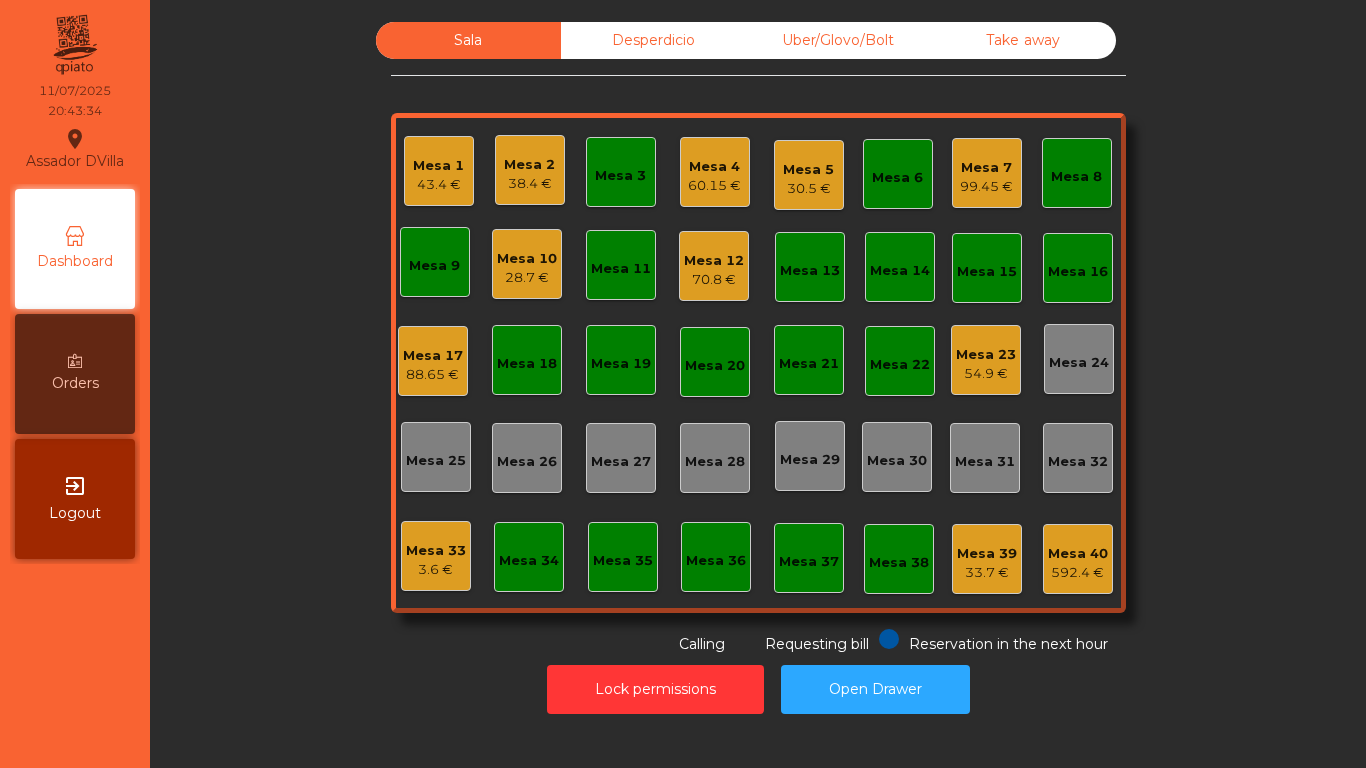 click on "Mesa 3" 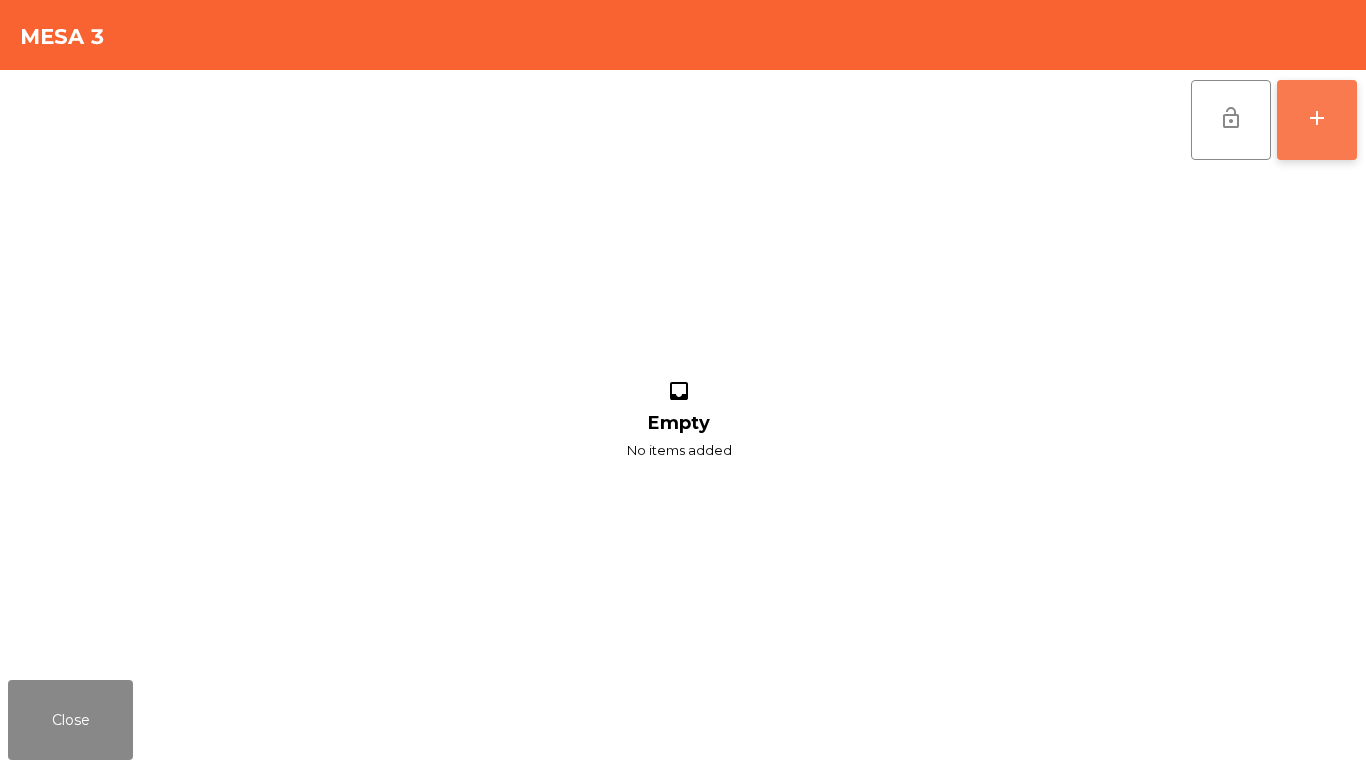 click on "add" 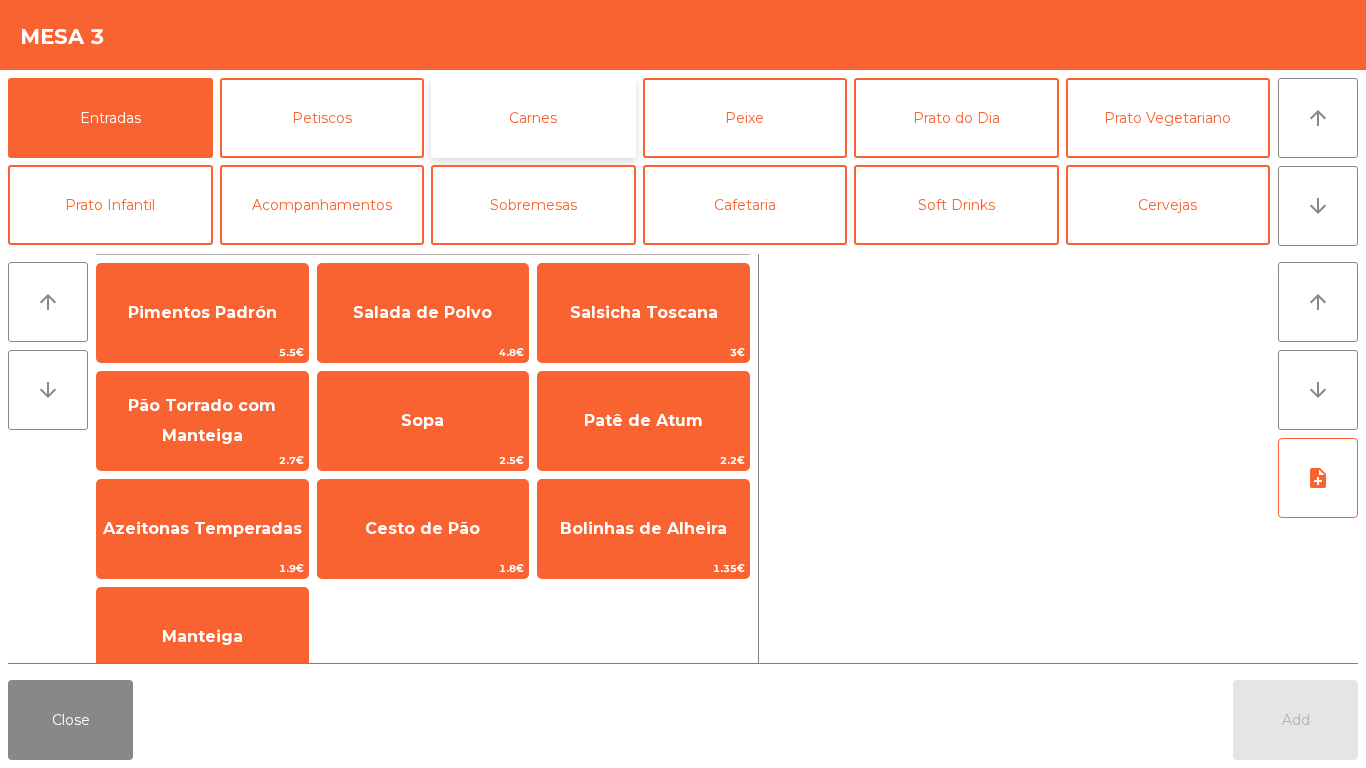click on "Carnes" 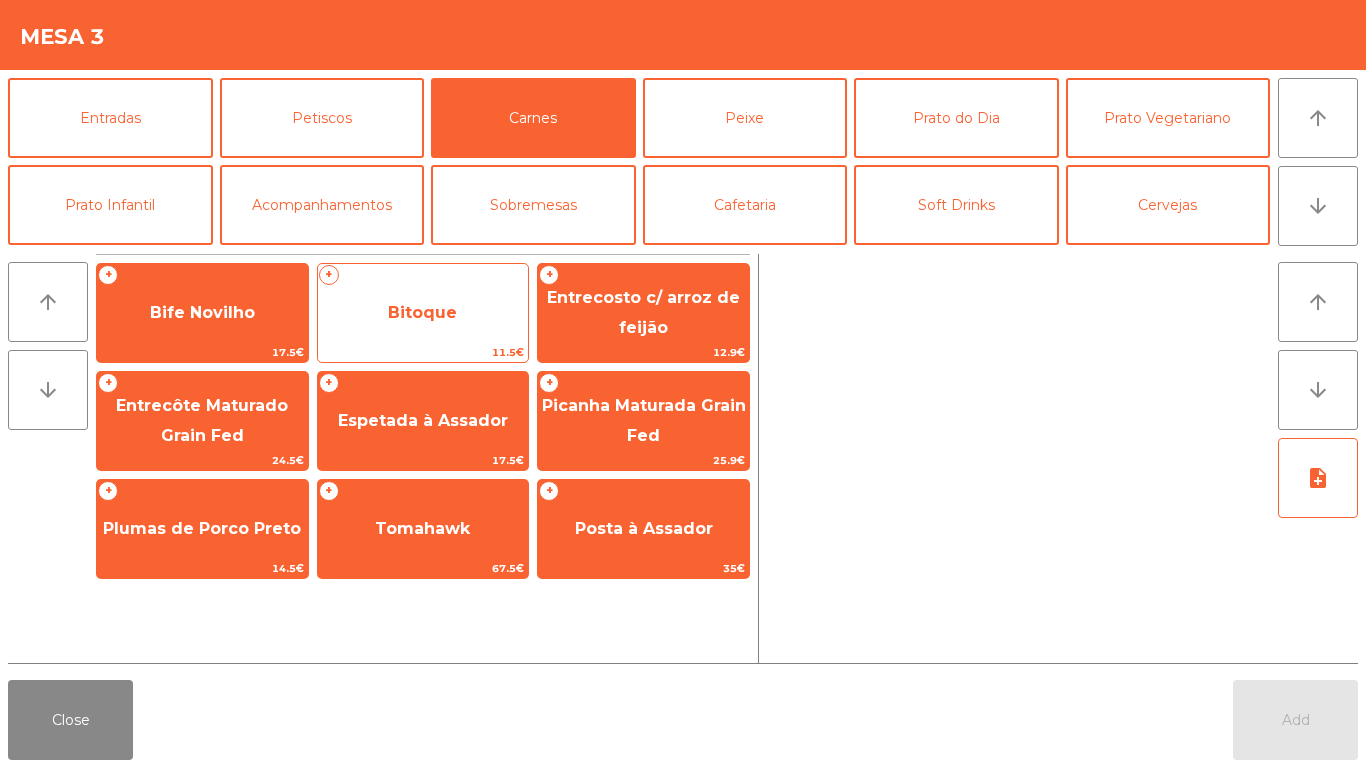 click on "Bitoque" 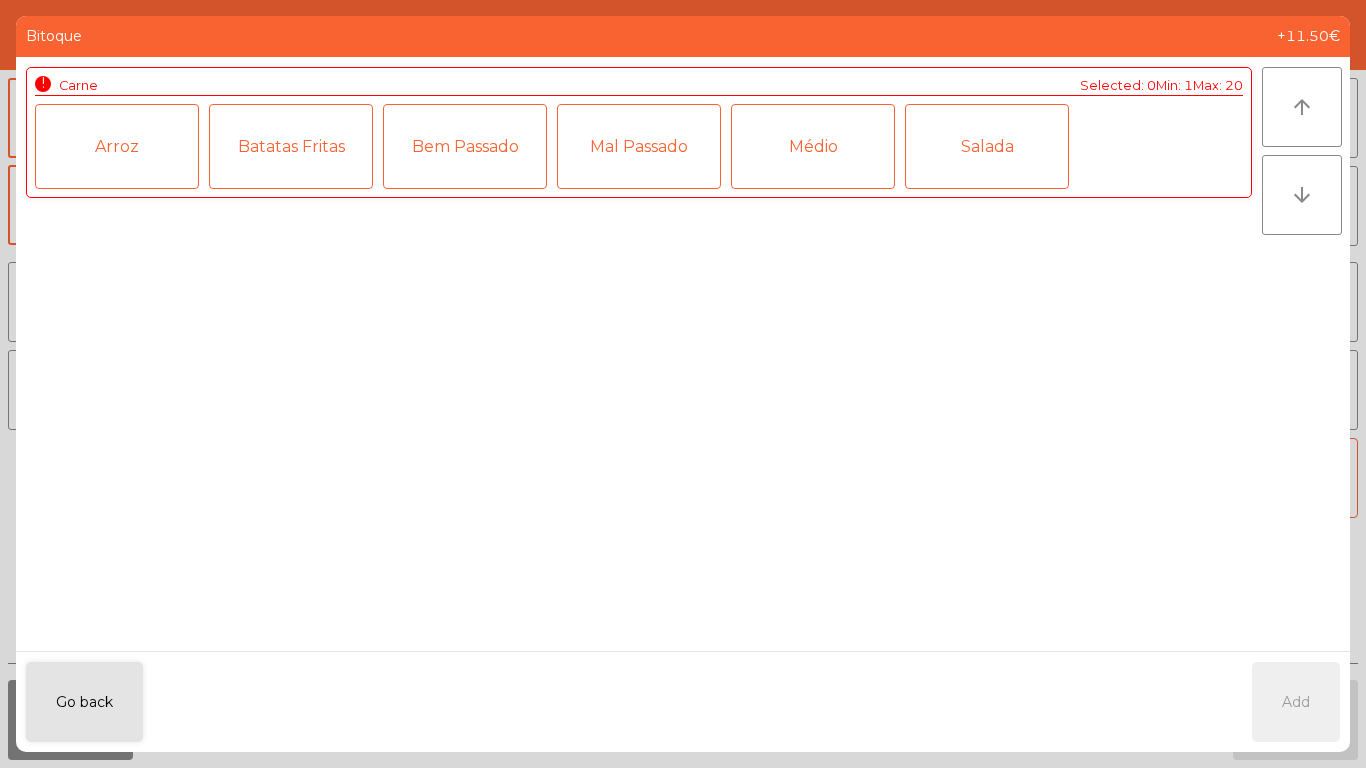click on "Médio" 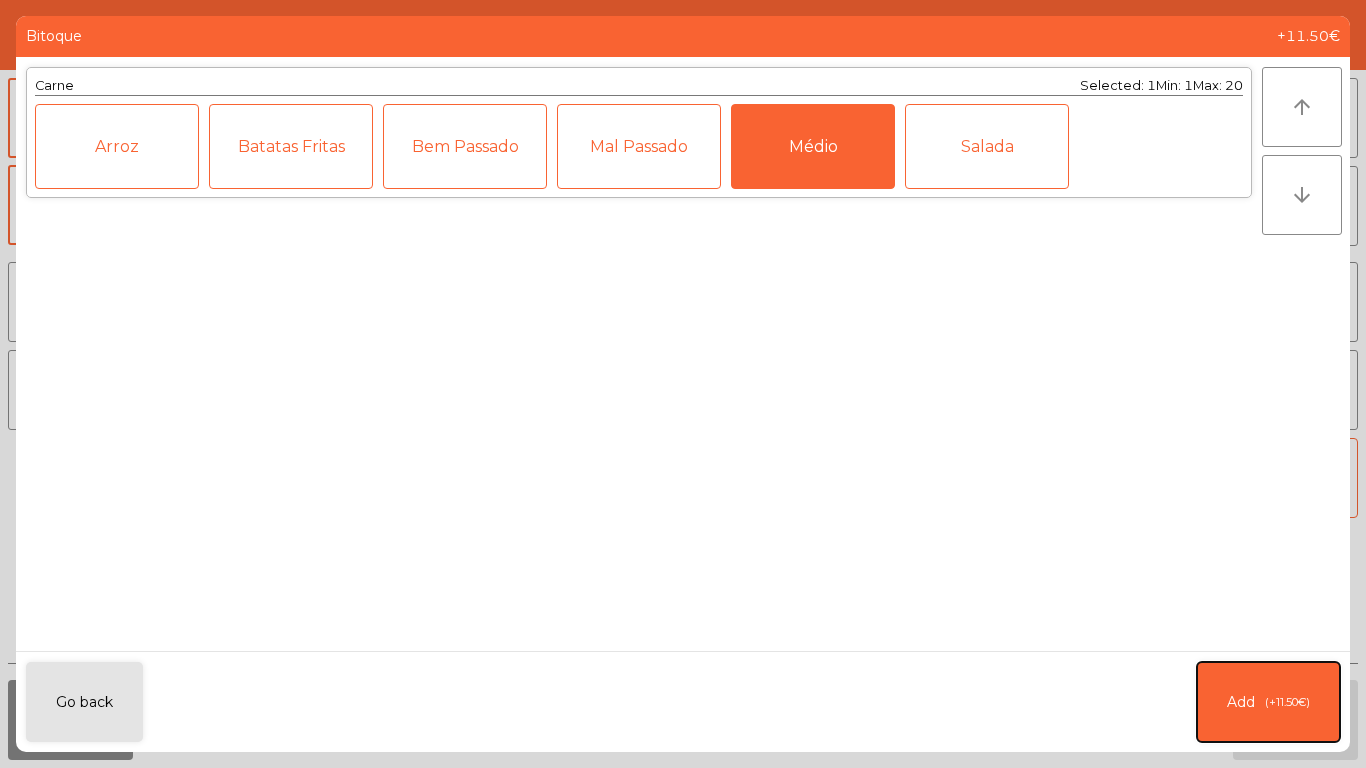 click on "Add   (+11.50€)" 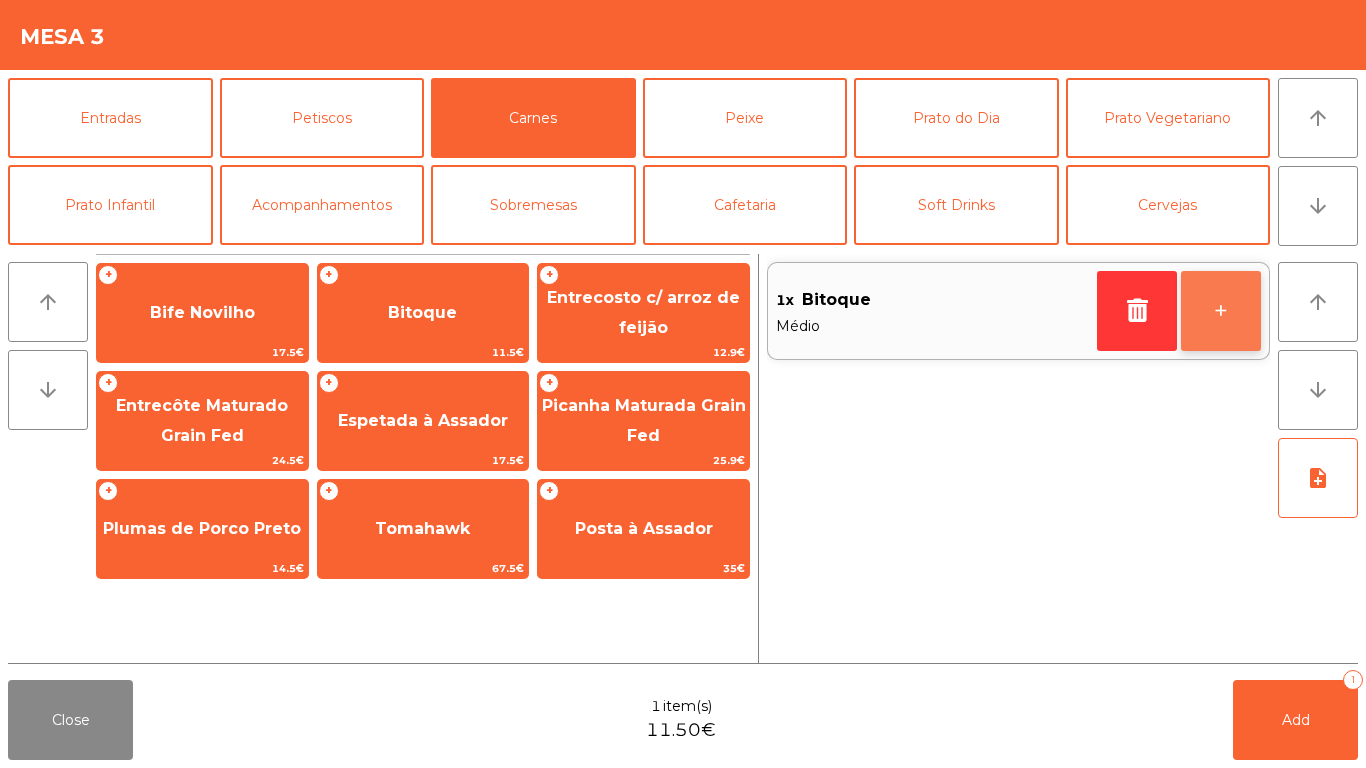 click on "+" 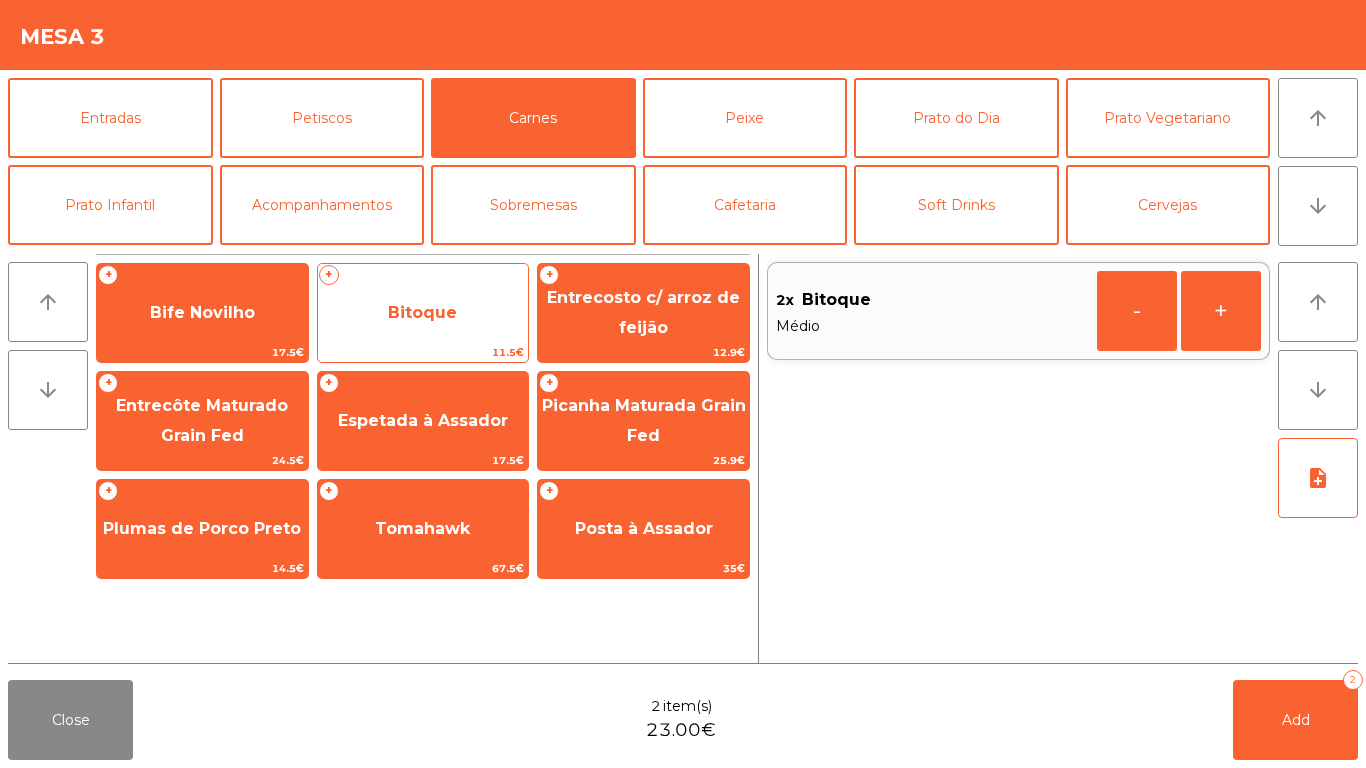 click on "Bitoque" 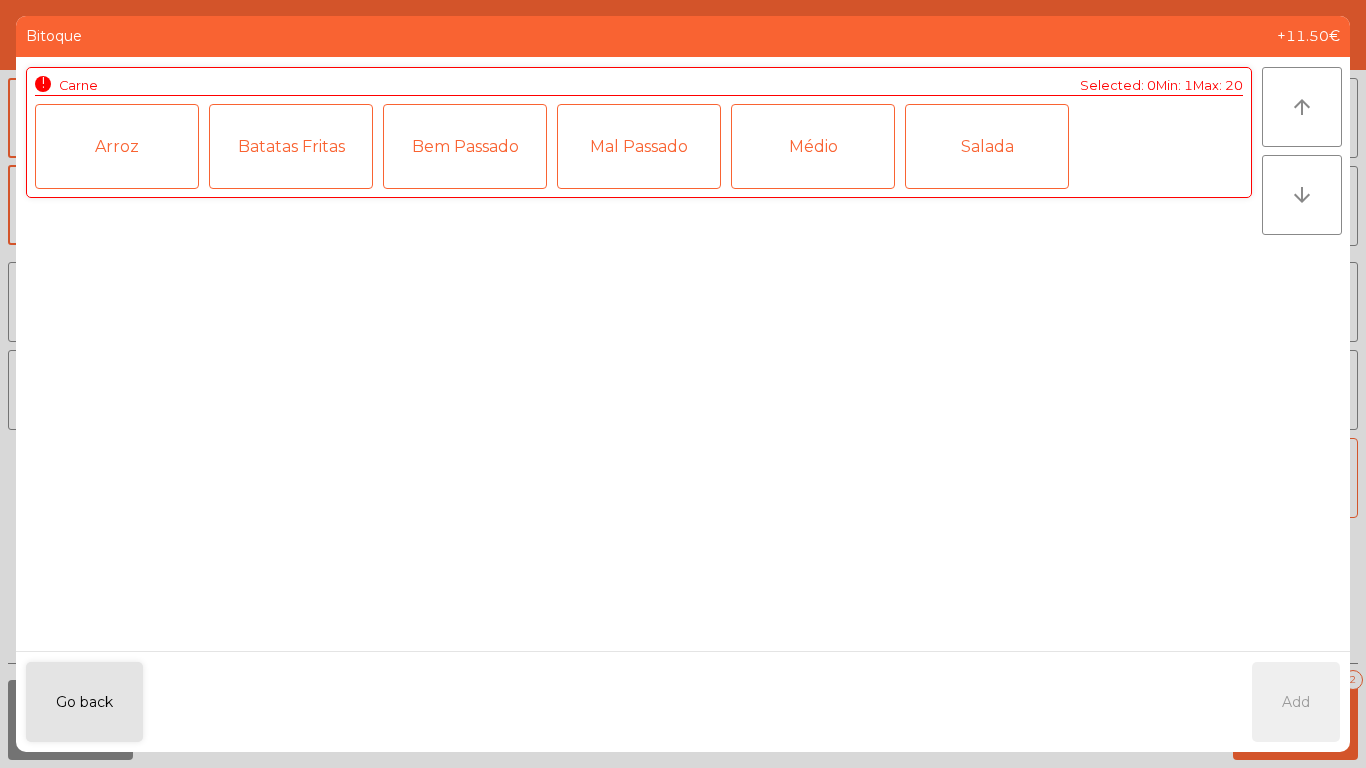 click on "Bem Passado" 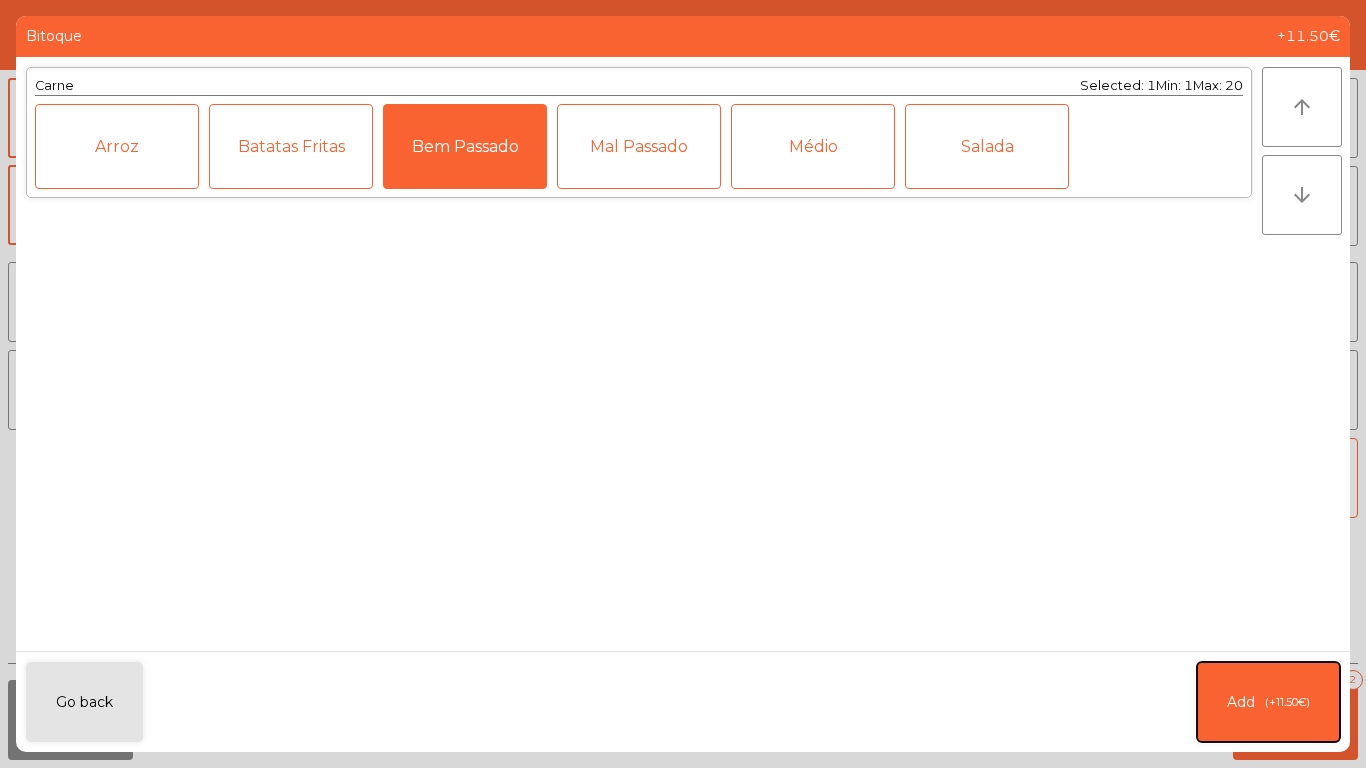 click on "Add   (+11.50€)" 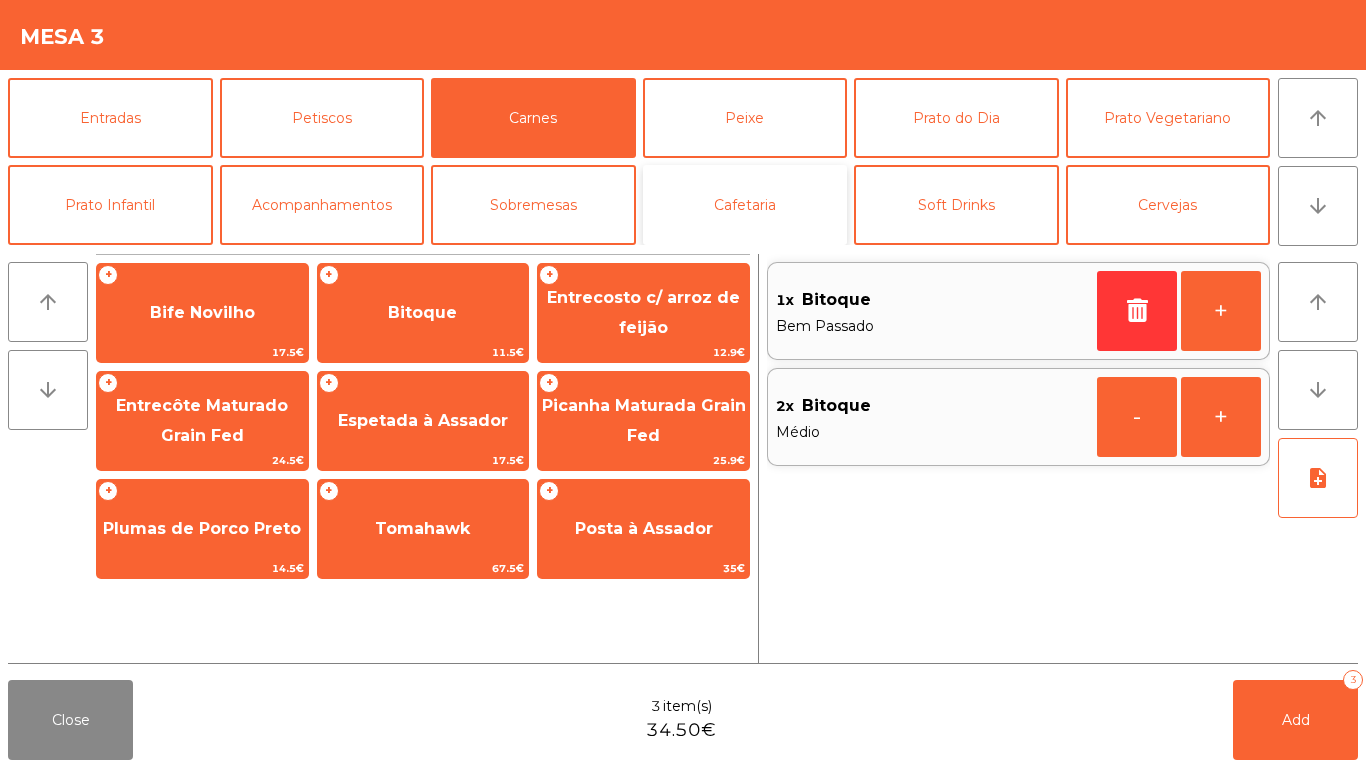 click on "Cafetaria" 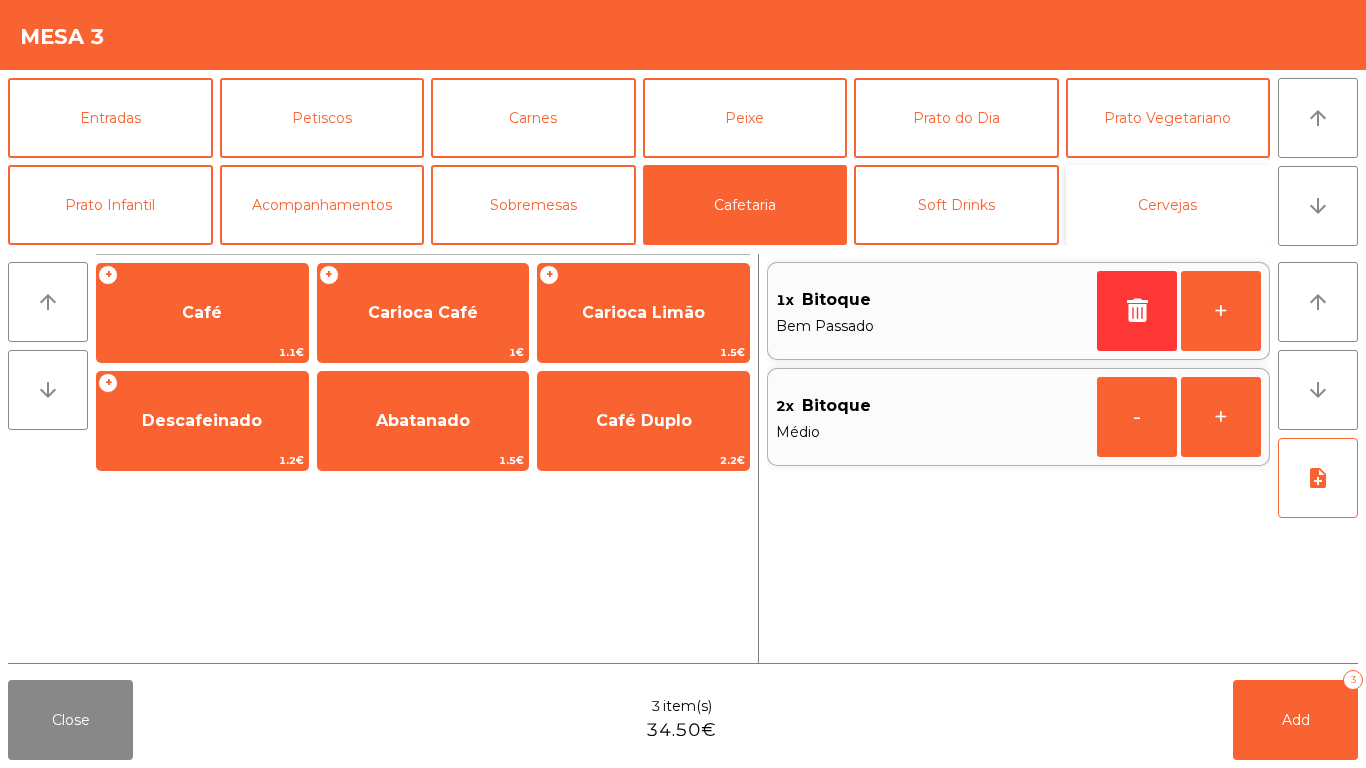 click on "Cervejas" 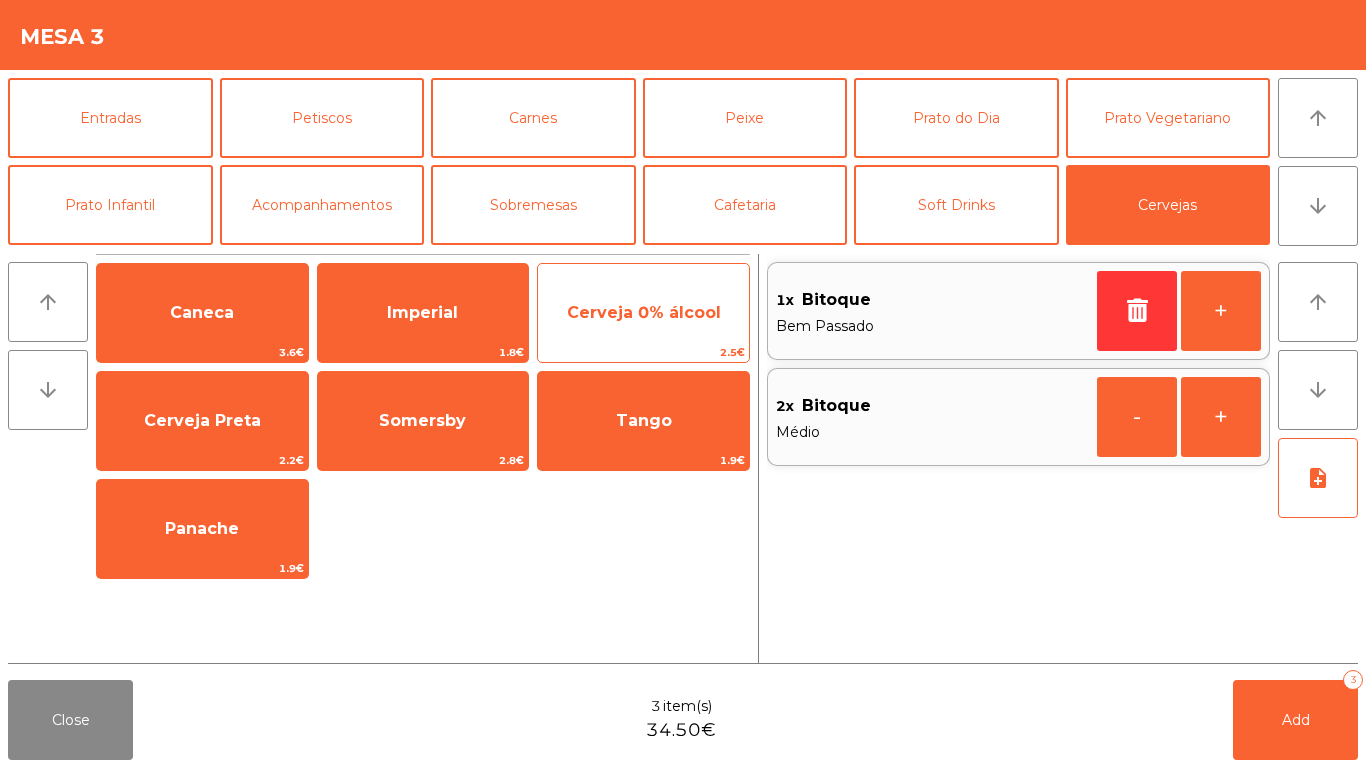 click on "Cerveja 0% álcool" 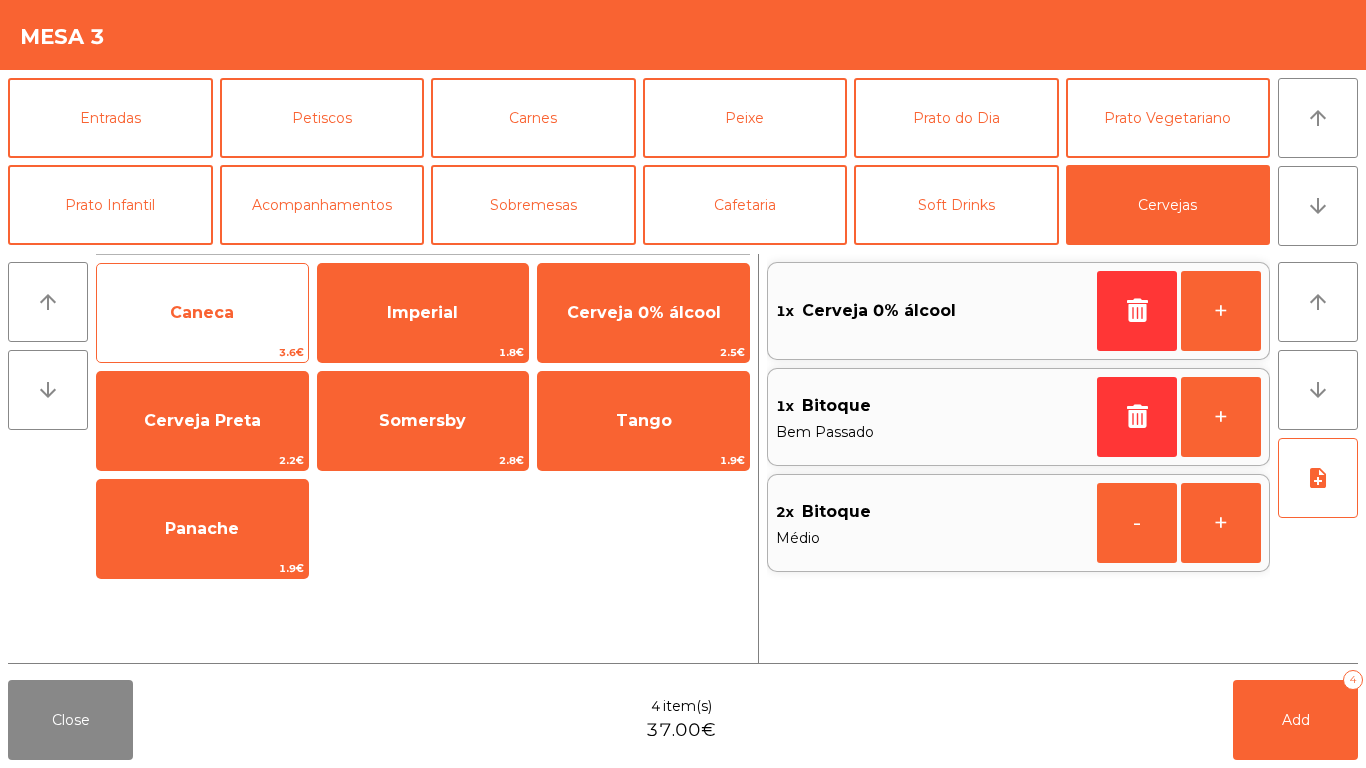 click on "Caneca" 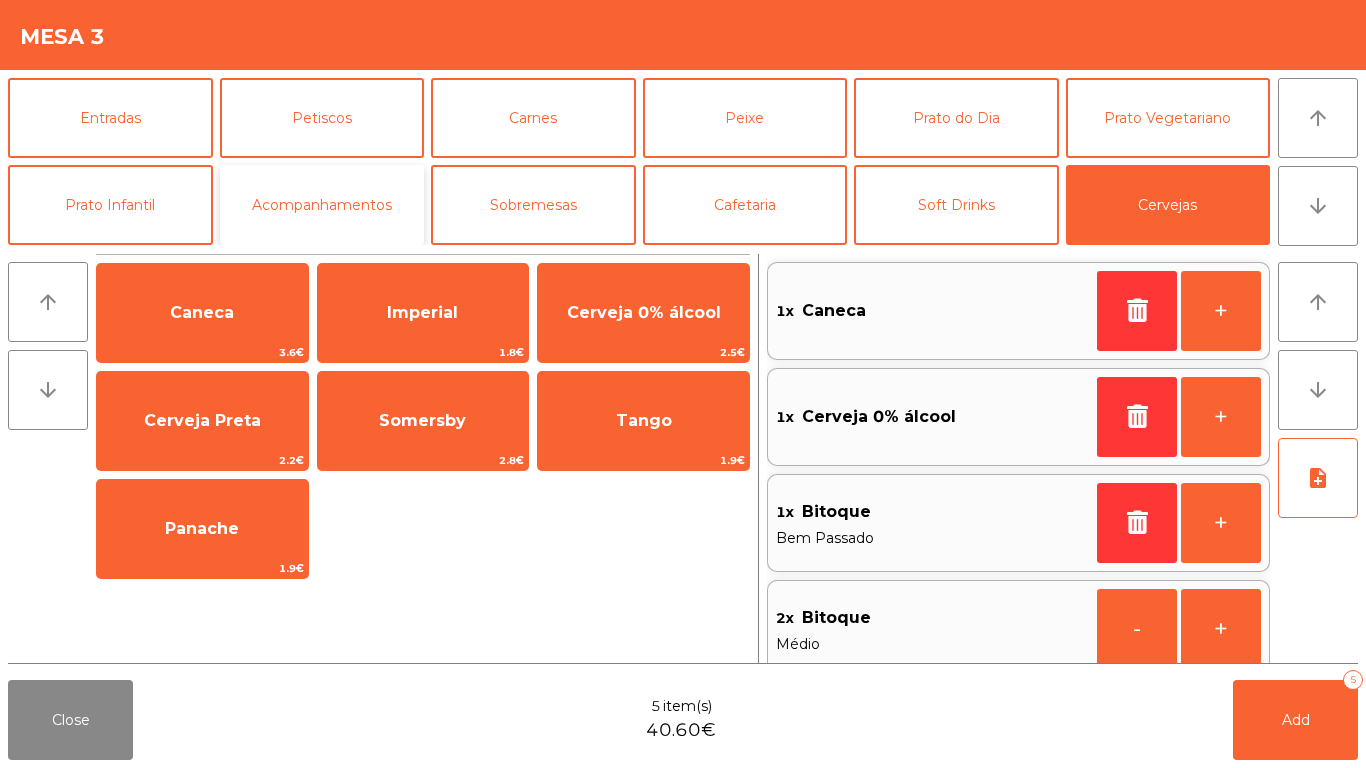 click on "Acompanhamentos" 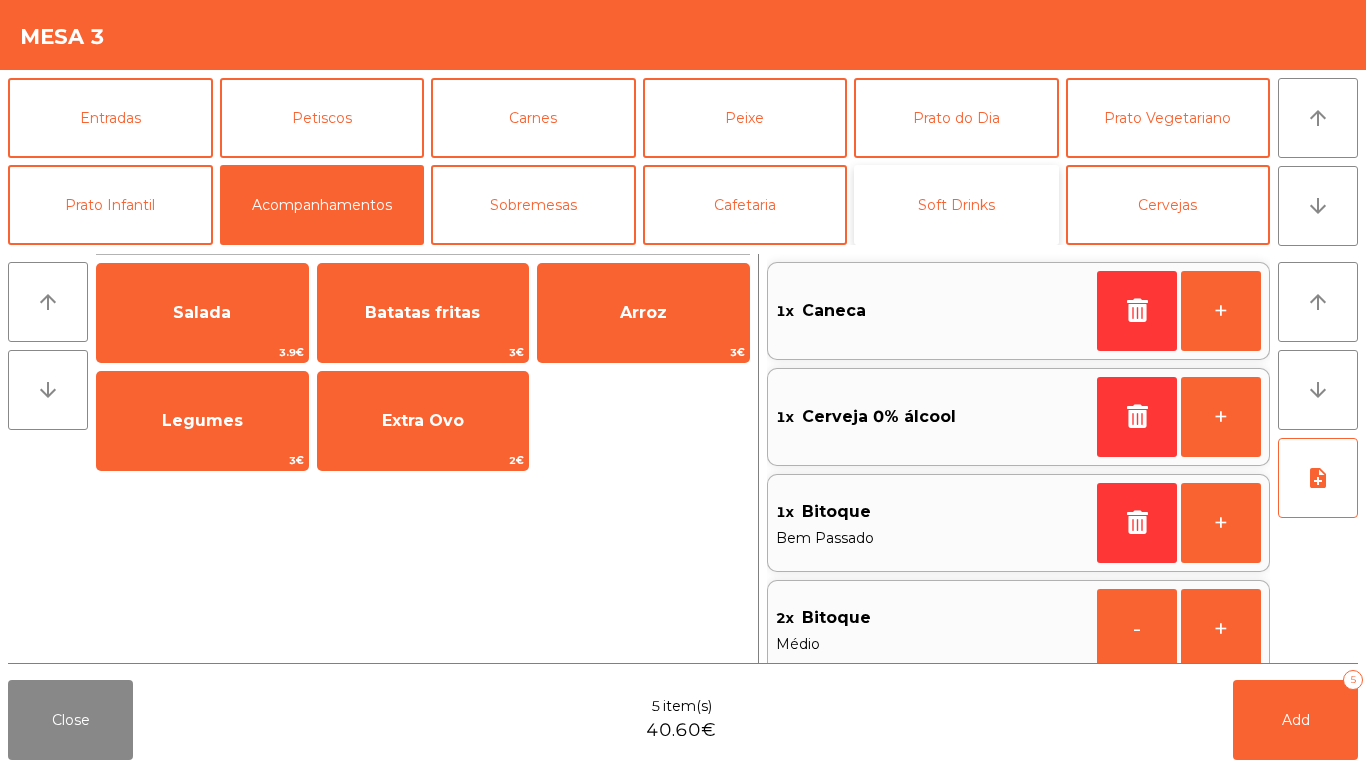 click on "Soft Drinks" 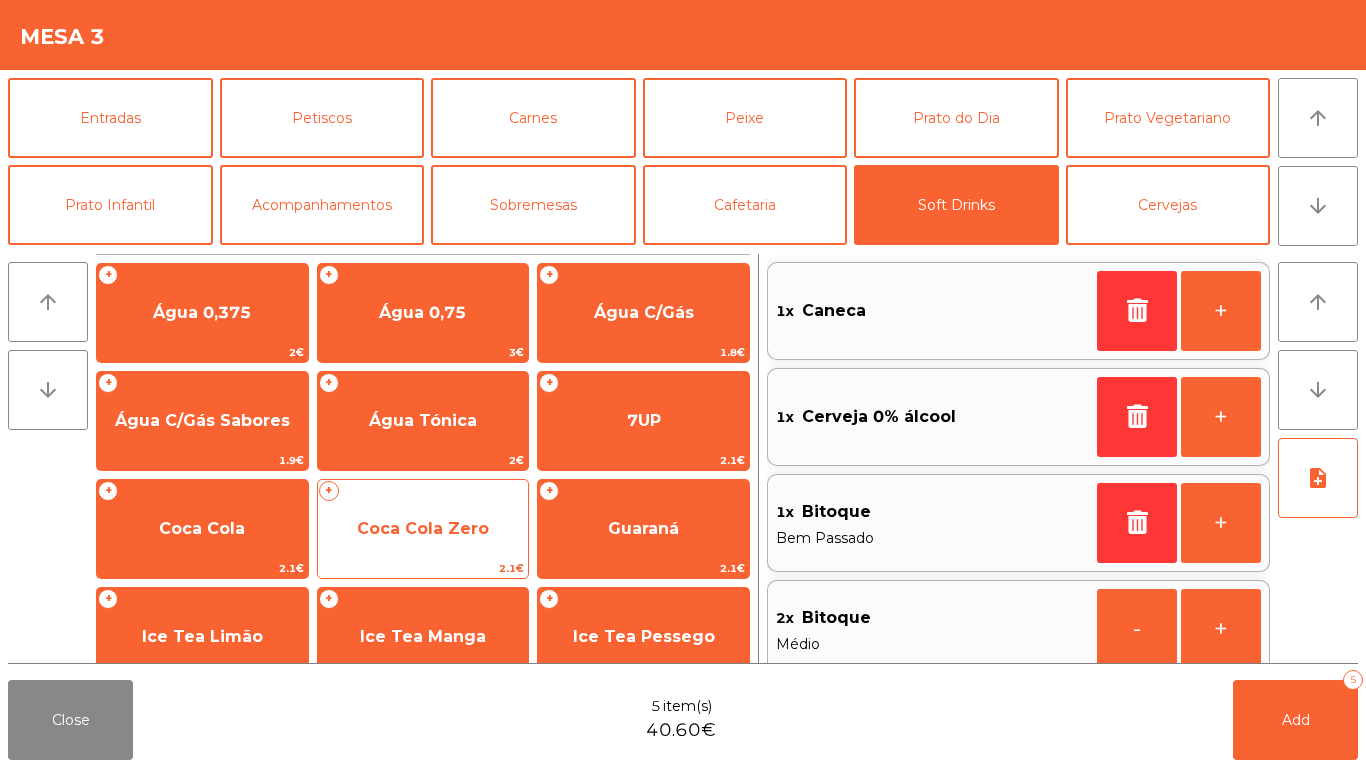 click on "Coca Cola Zero" 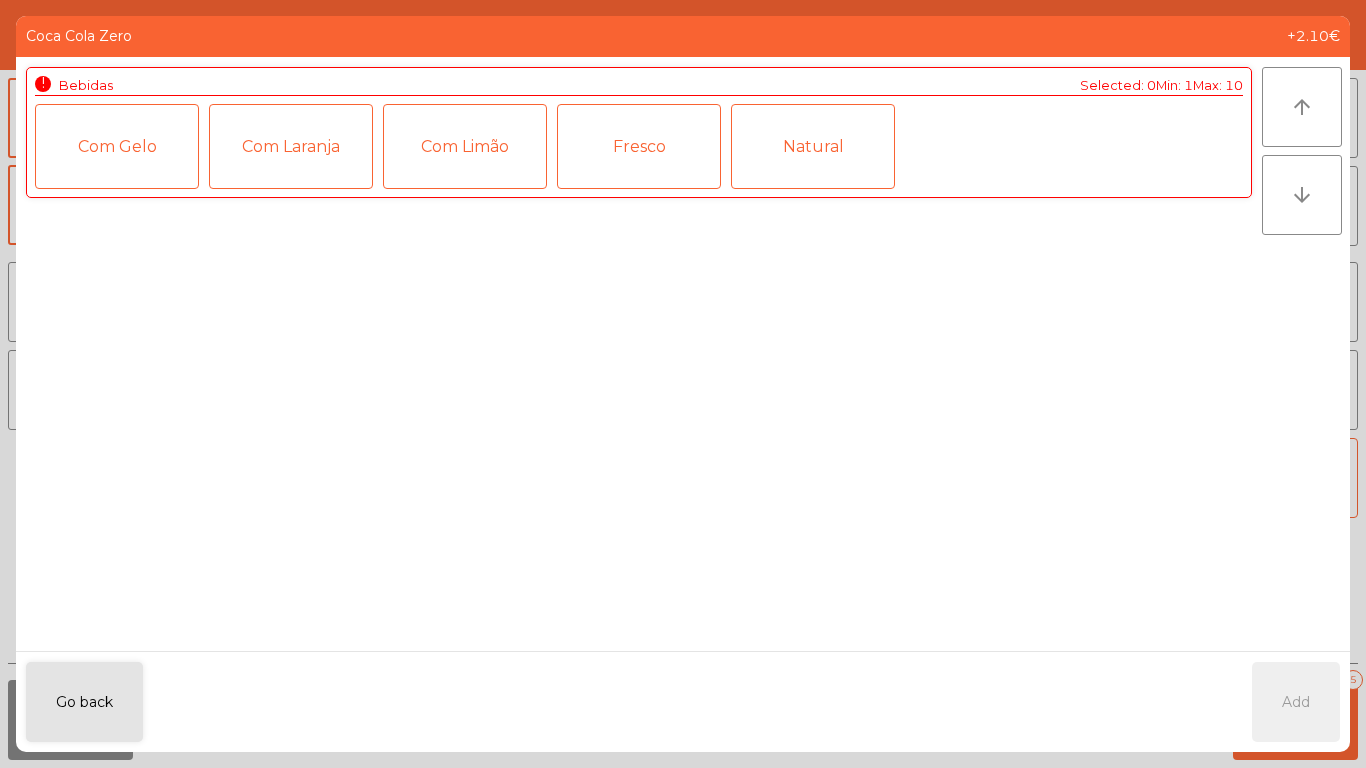 click on "Com Limão" 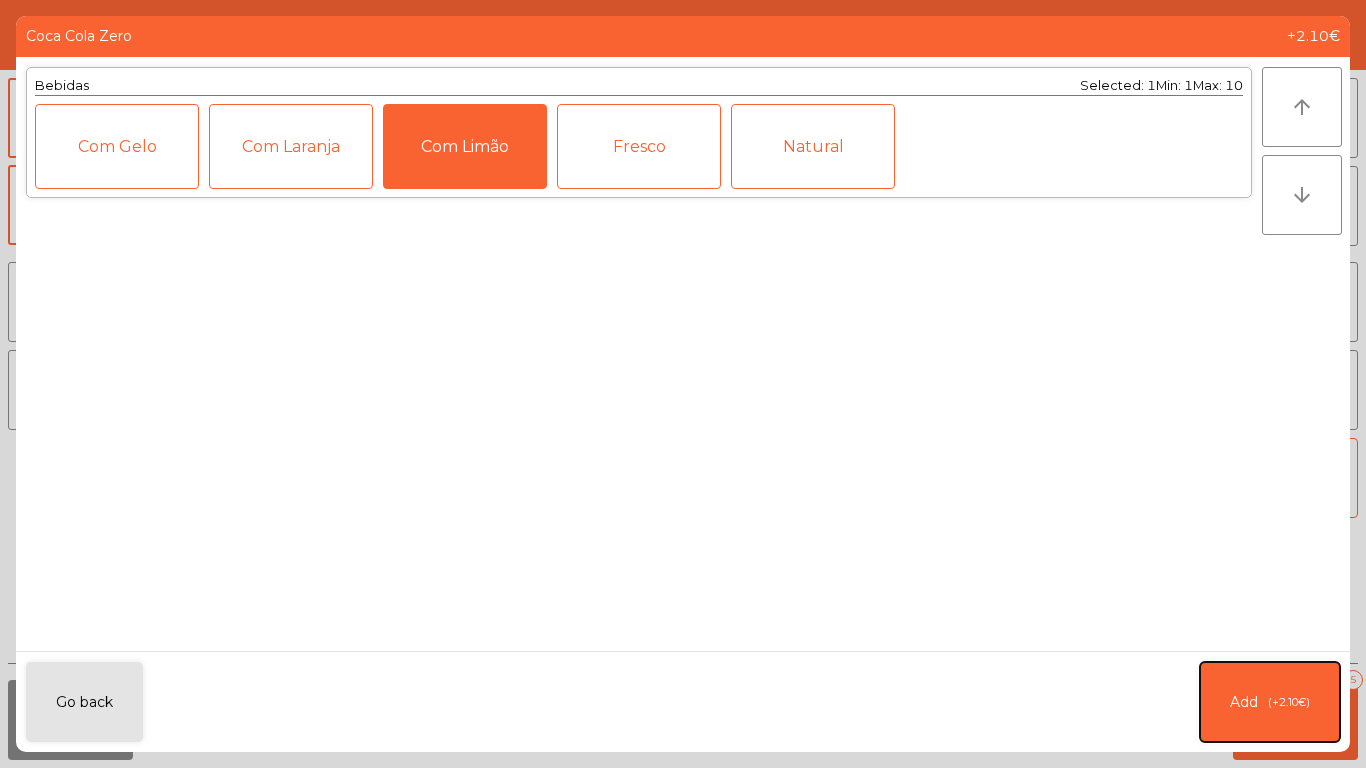 click on "Add   (+2.10€)" 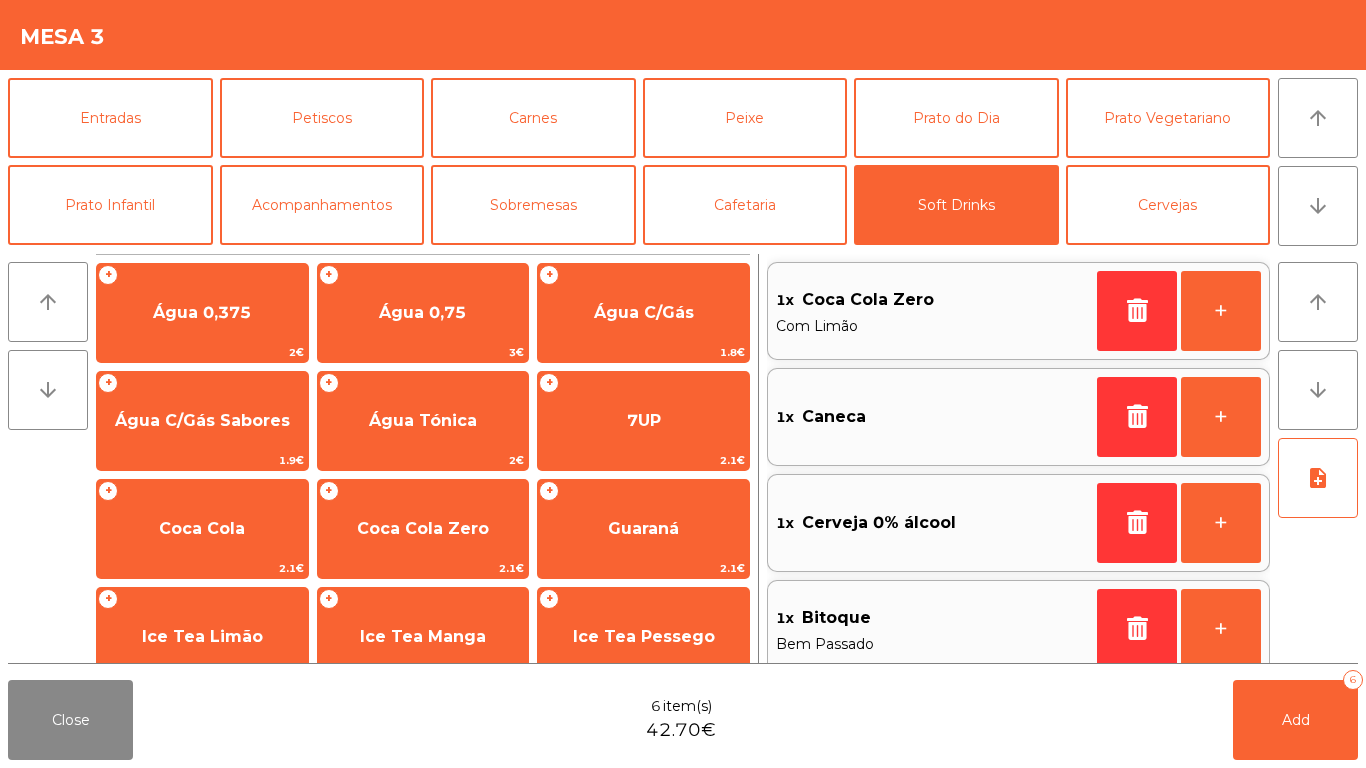 scroll, scrollTop: 8, scrollLeft: 0, axis: vertical 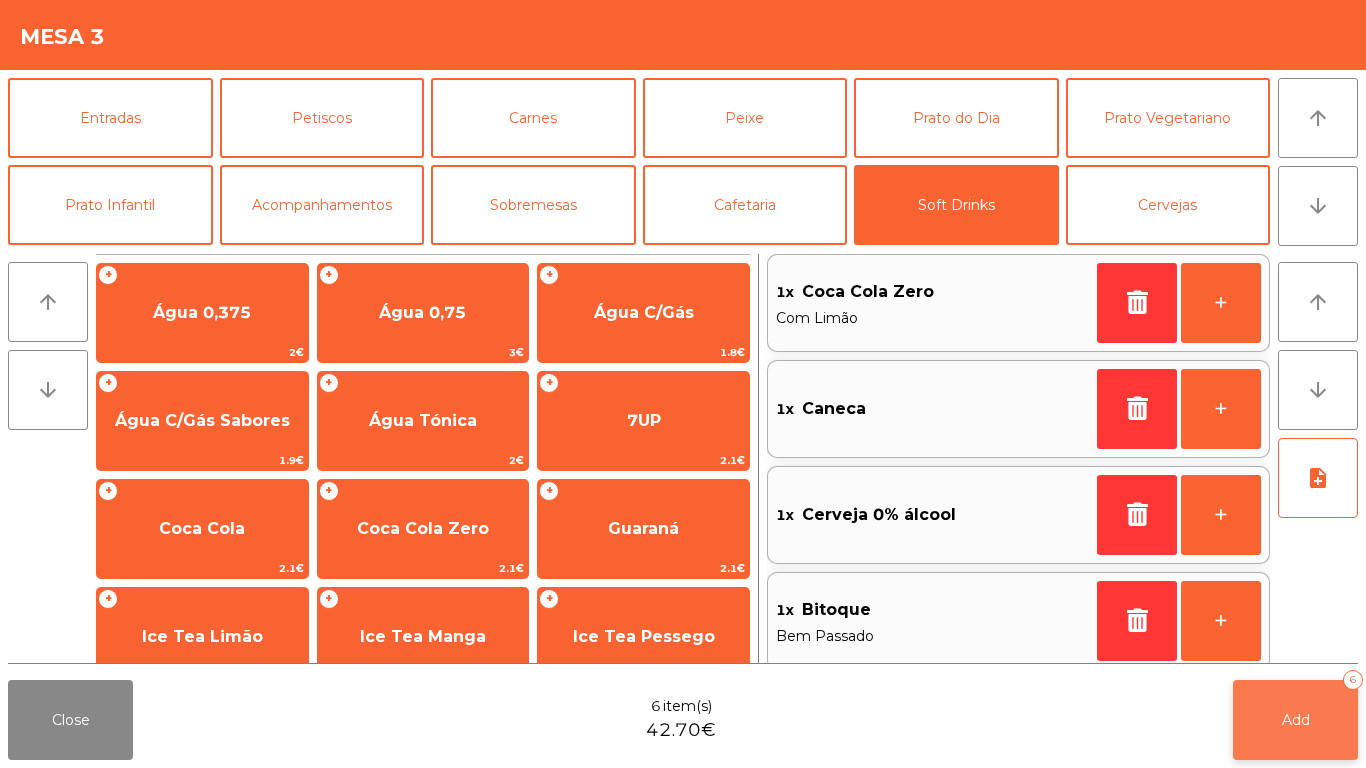 click on "Add" 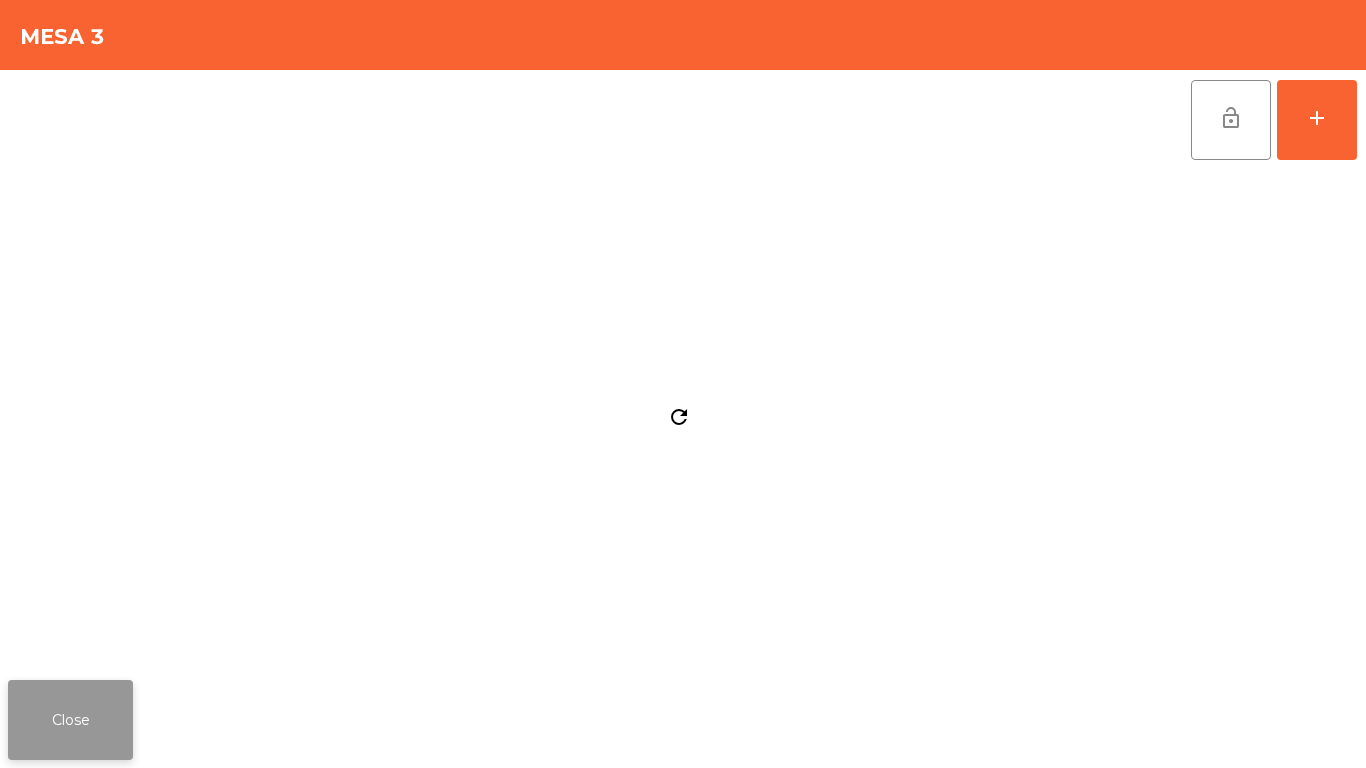 click on "Close" 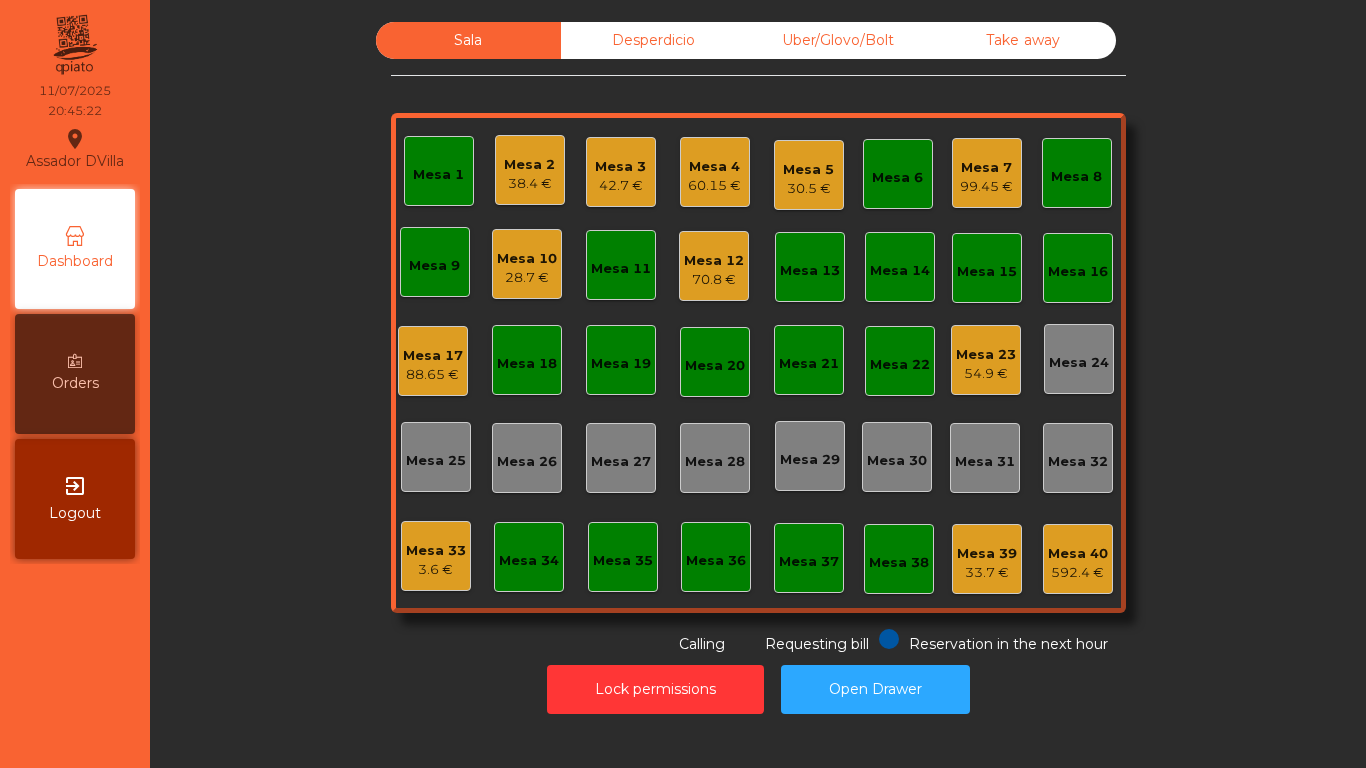 click on "Mesa 5" 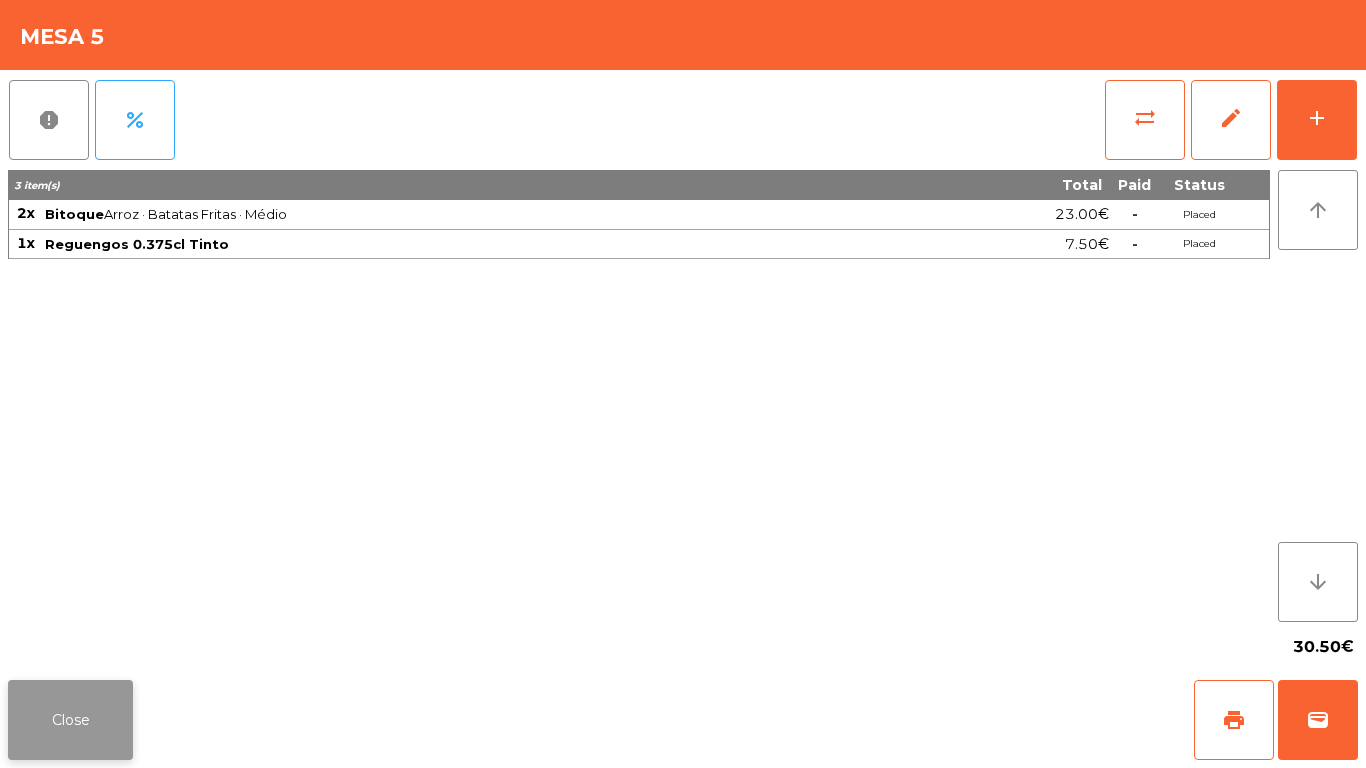 click on "Close" 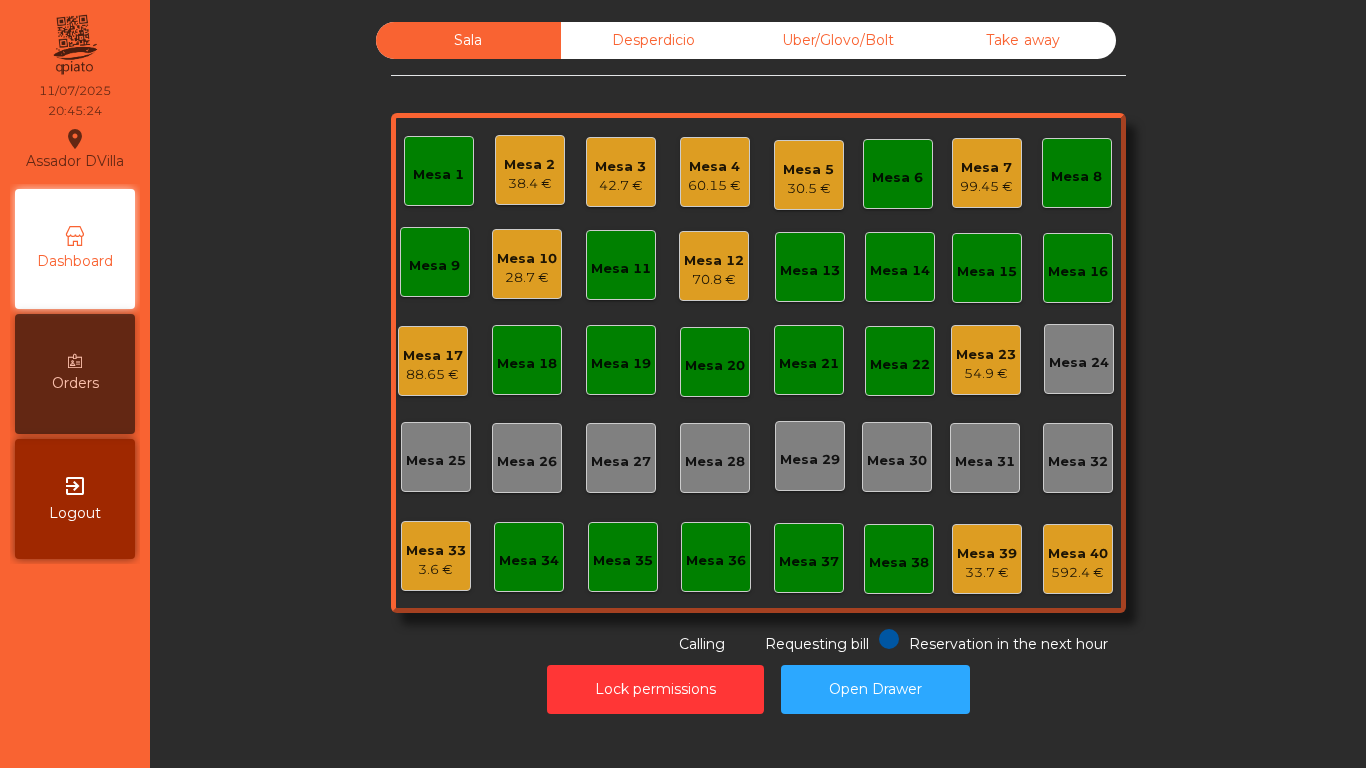 click on "Mesa 4" 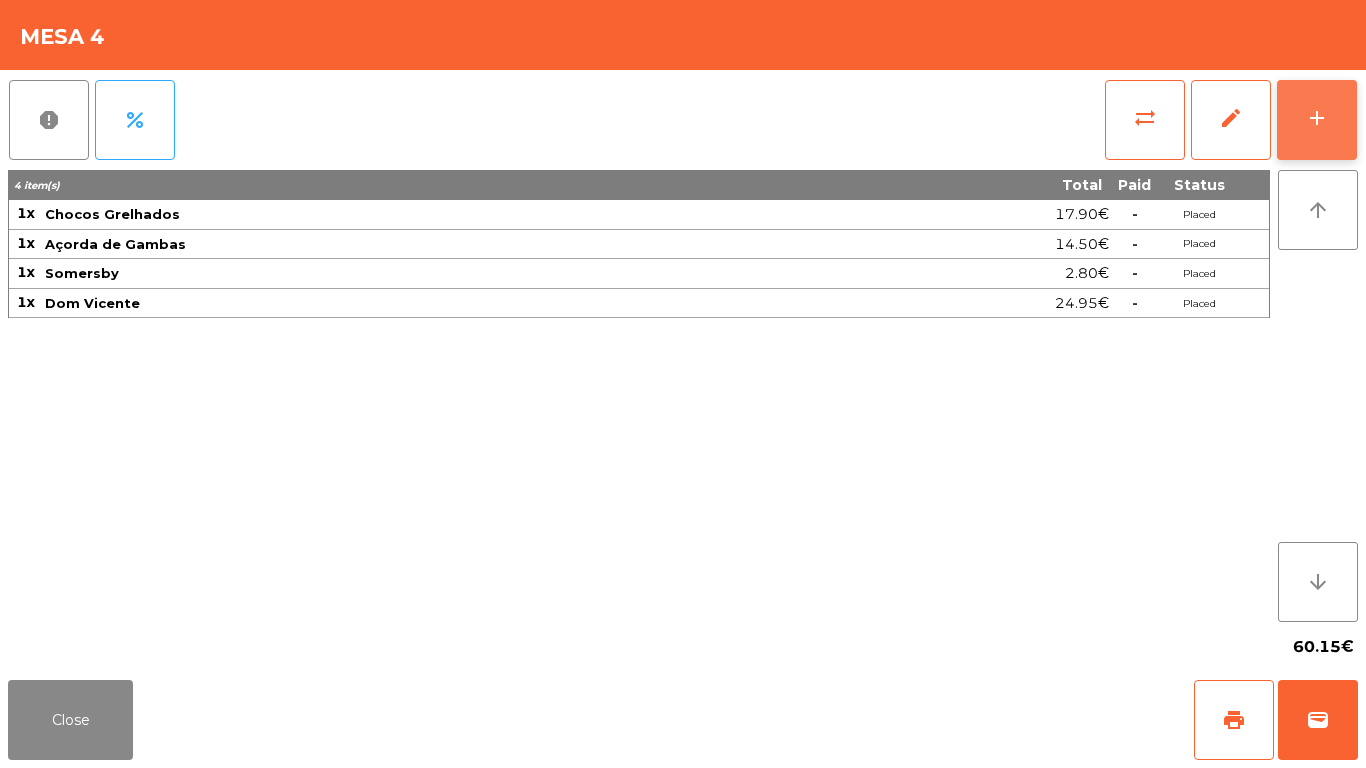 click on "add" 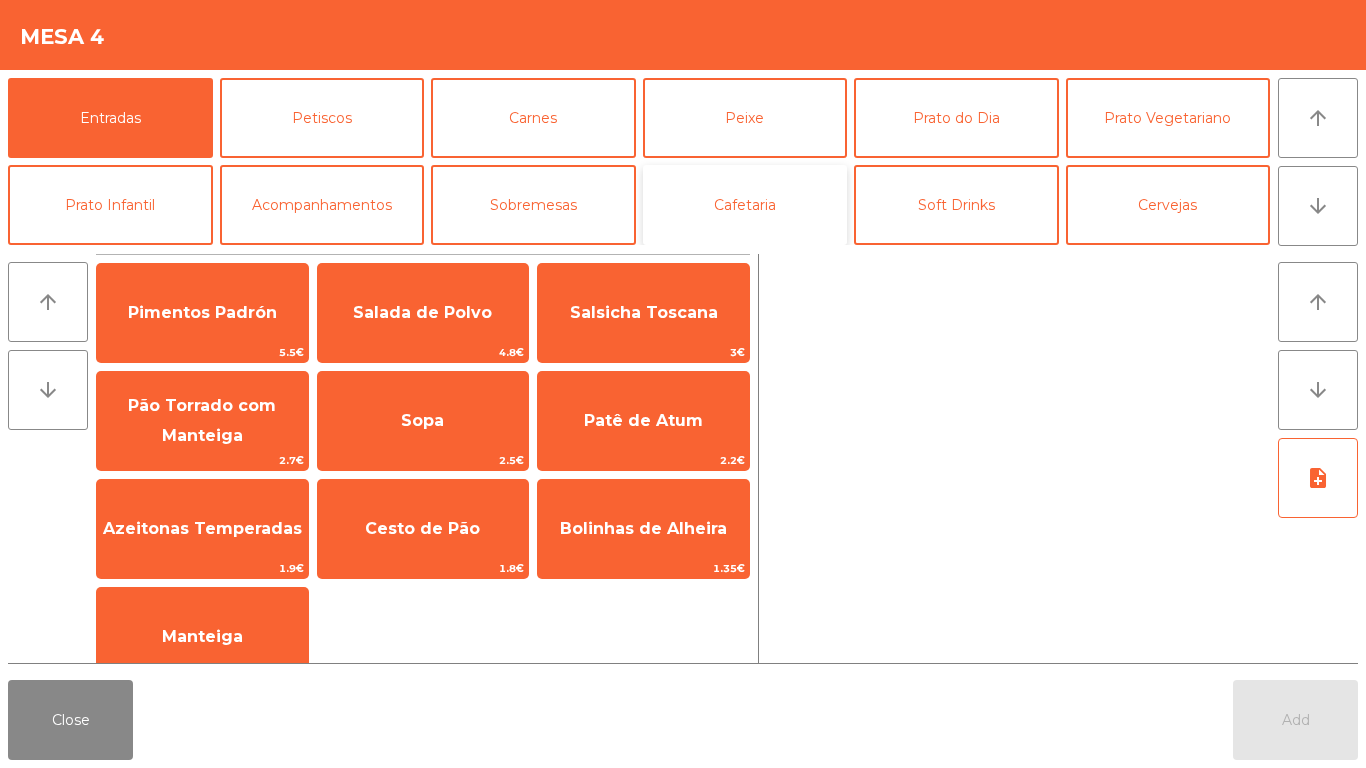 click on "Cafetaria" 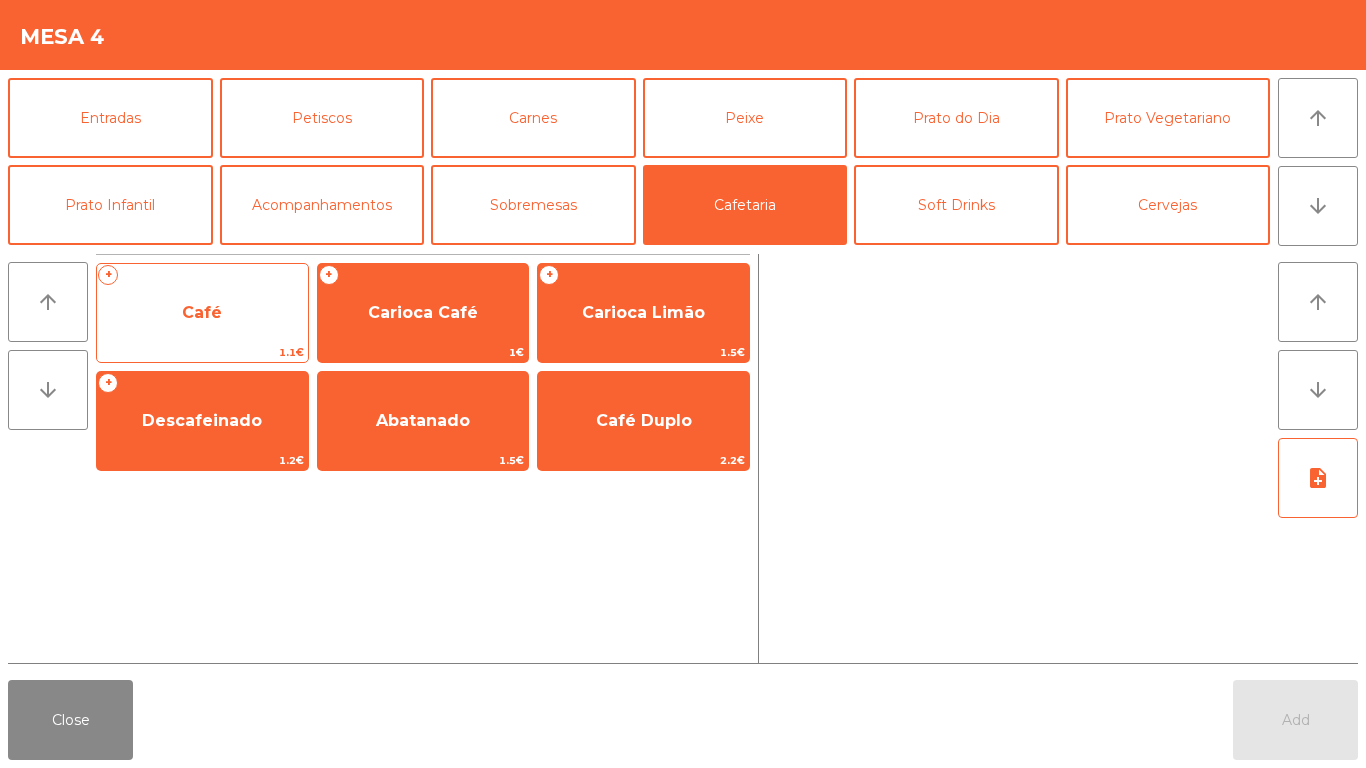 click on "Café" 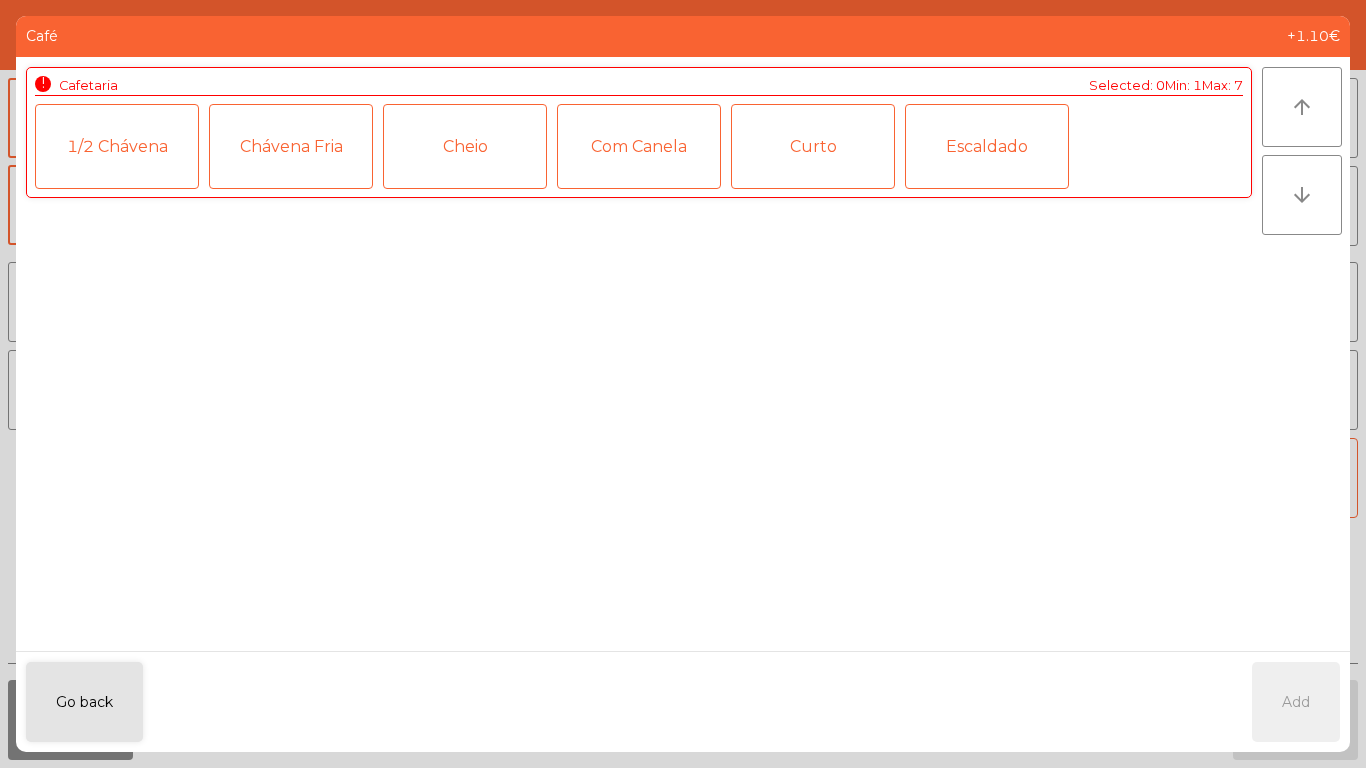 click on "1/2 Chávena" 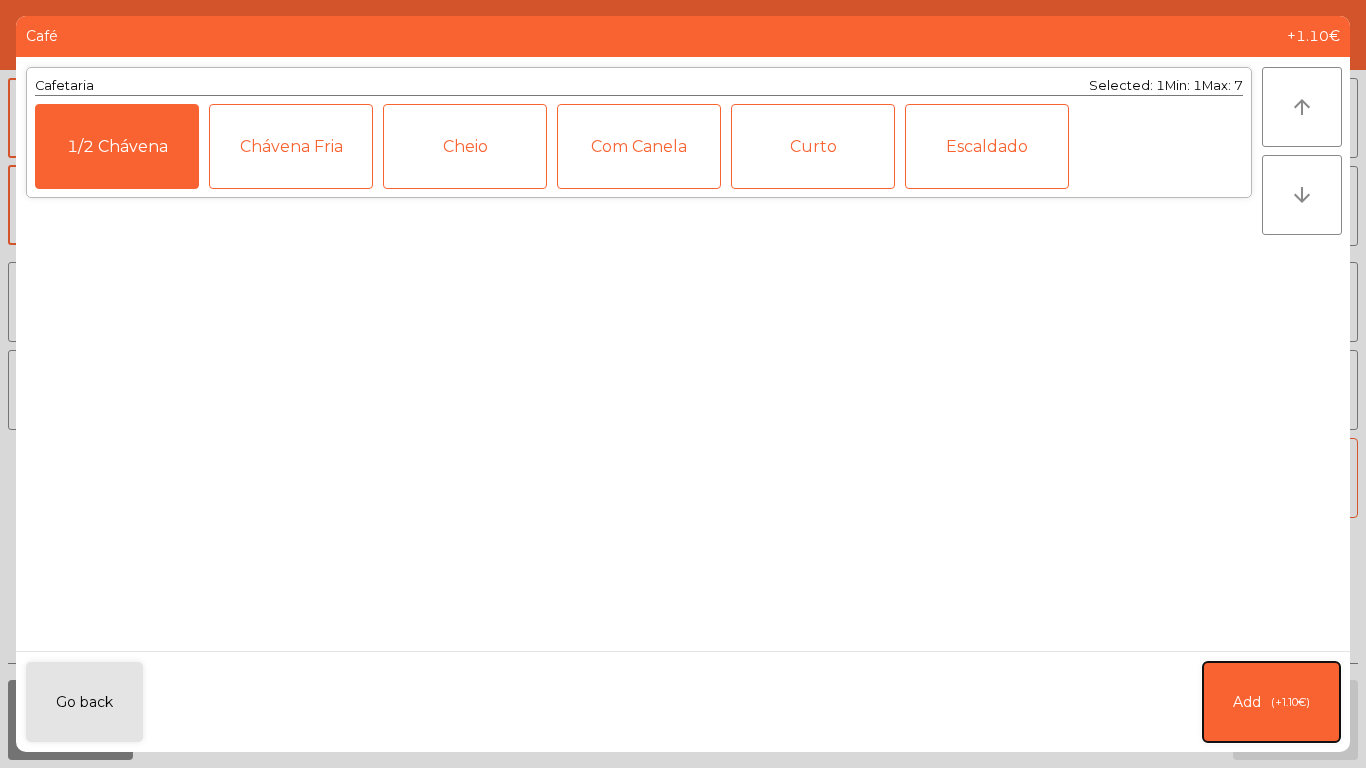 click on "(+1.10€)" 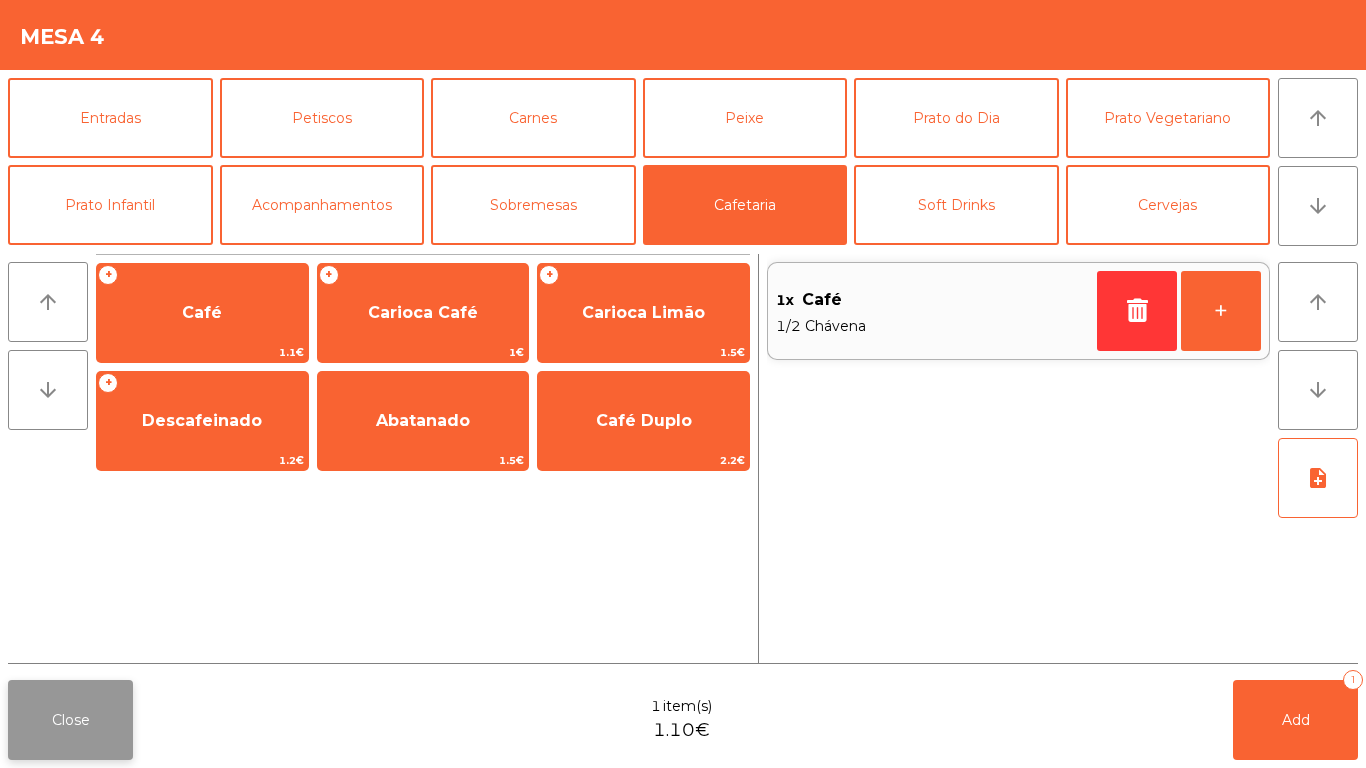 click on "Close" 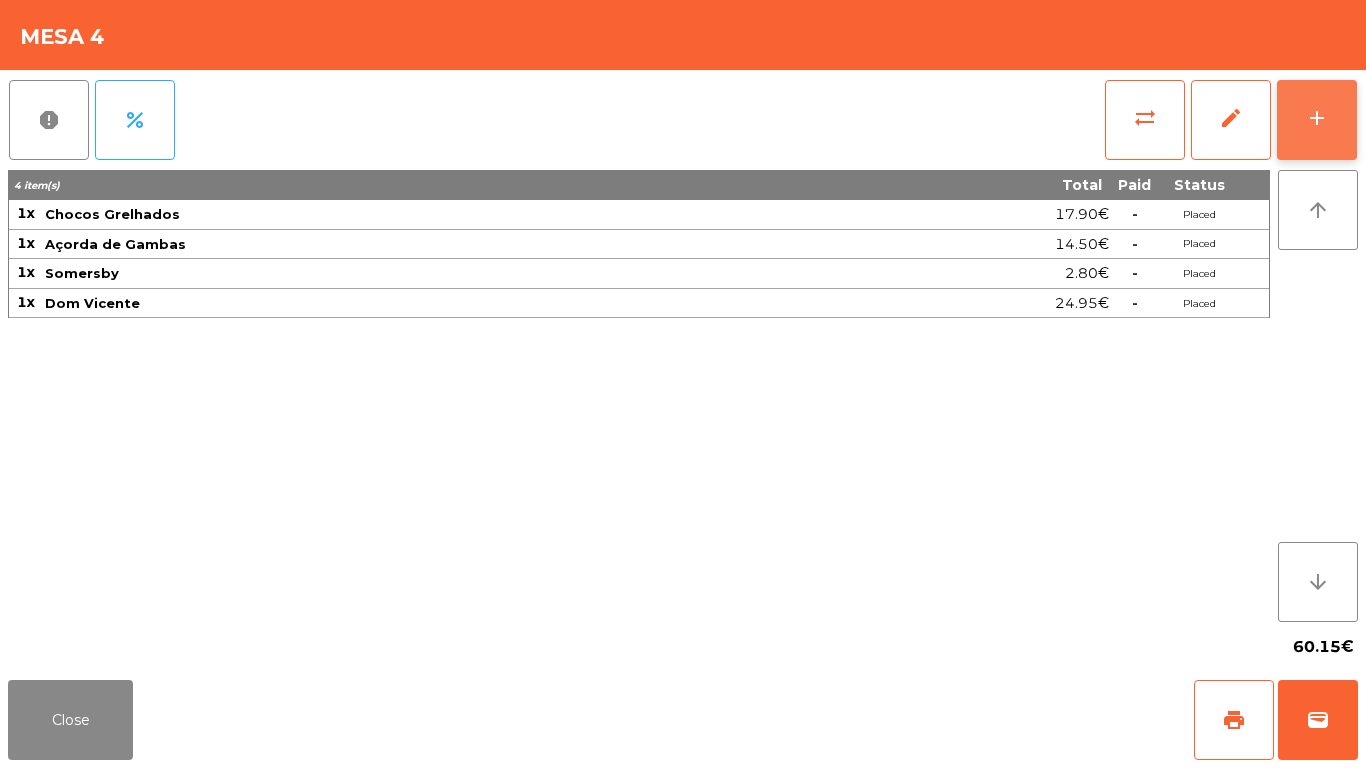 click on "add" 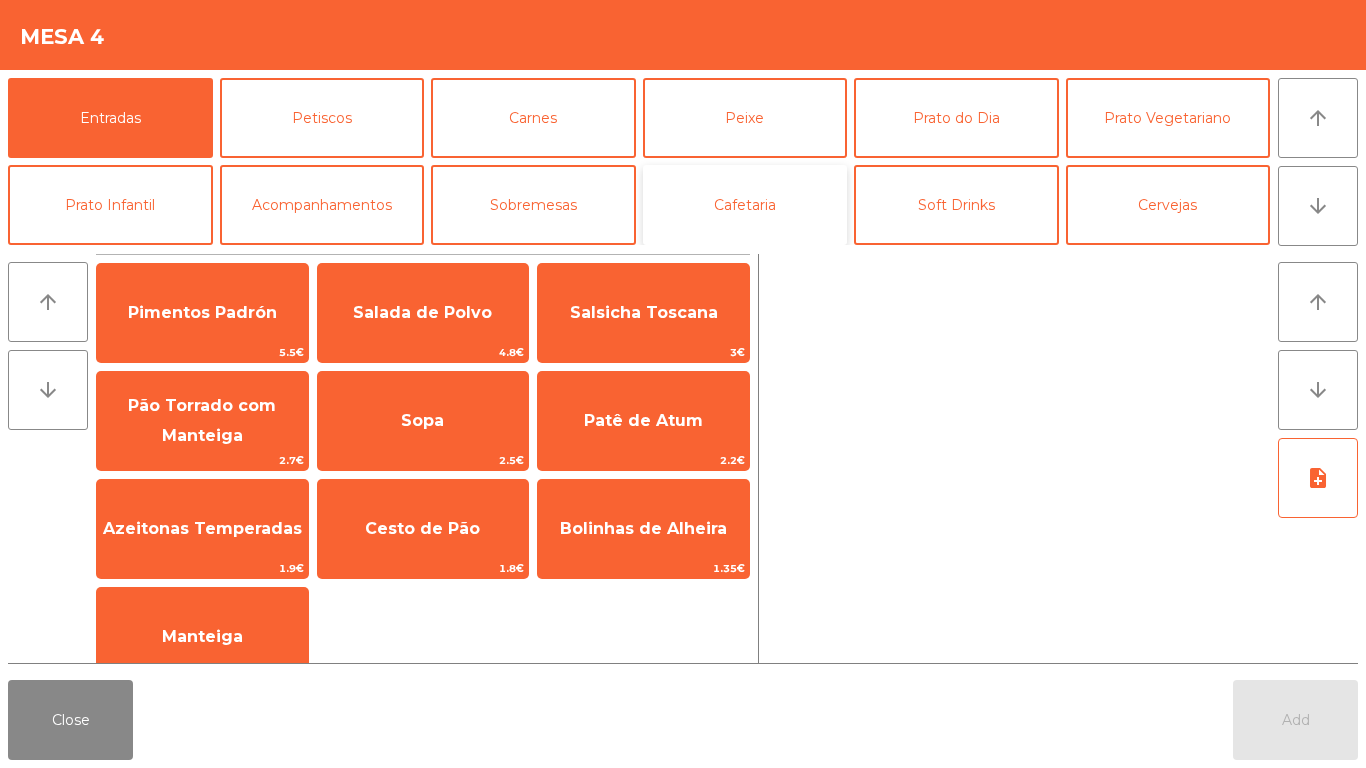 click on "Cafetaria" 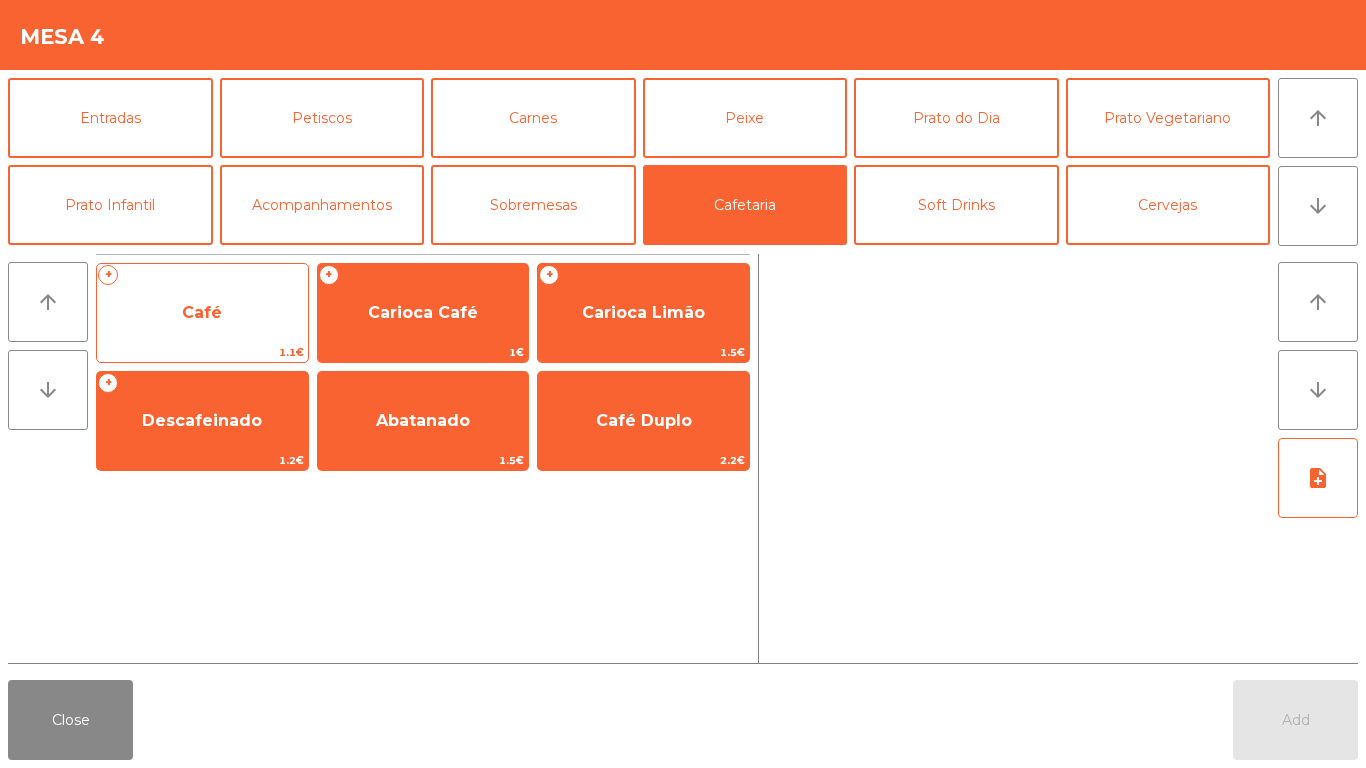 click on "Café" 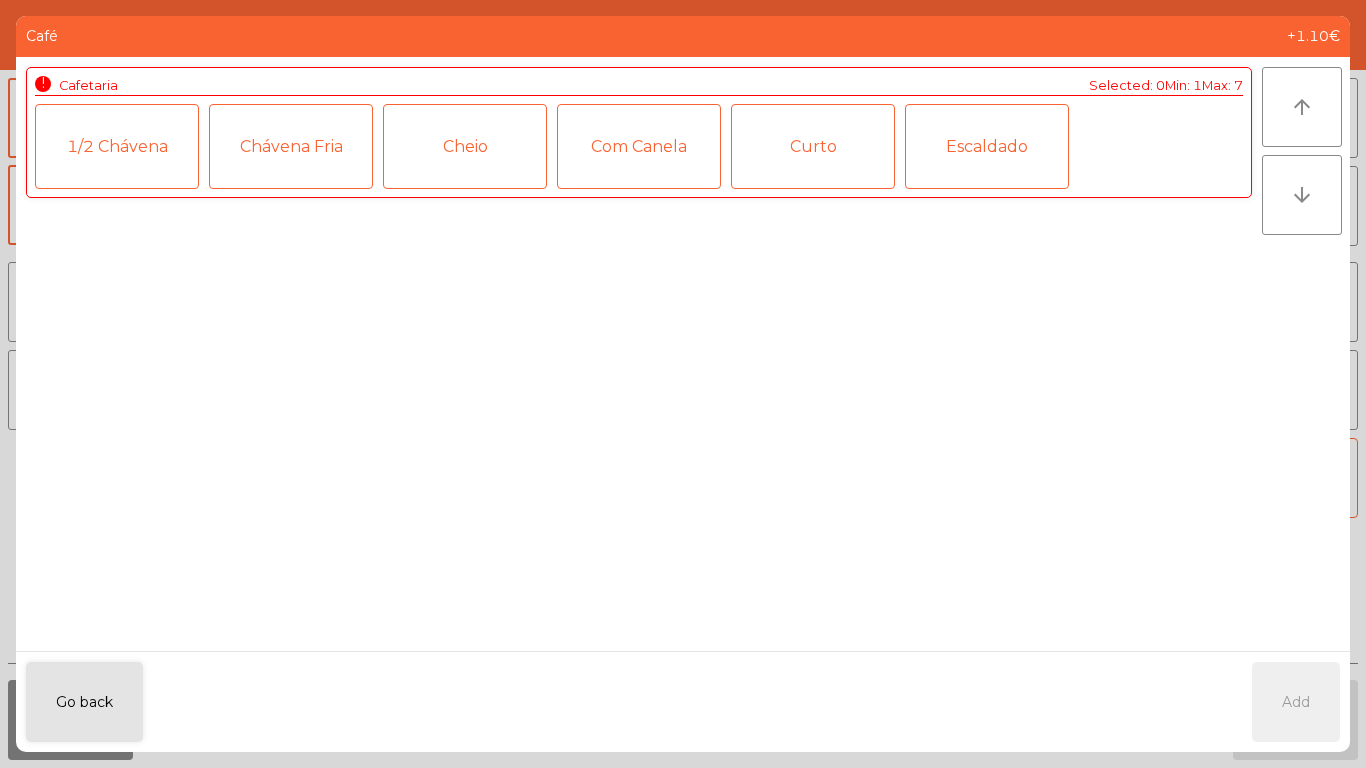 click on "1/2 Chávena" 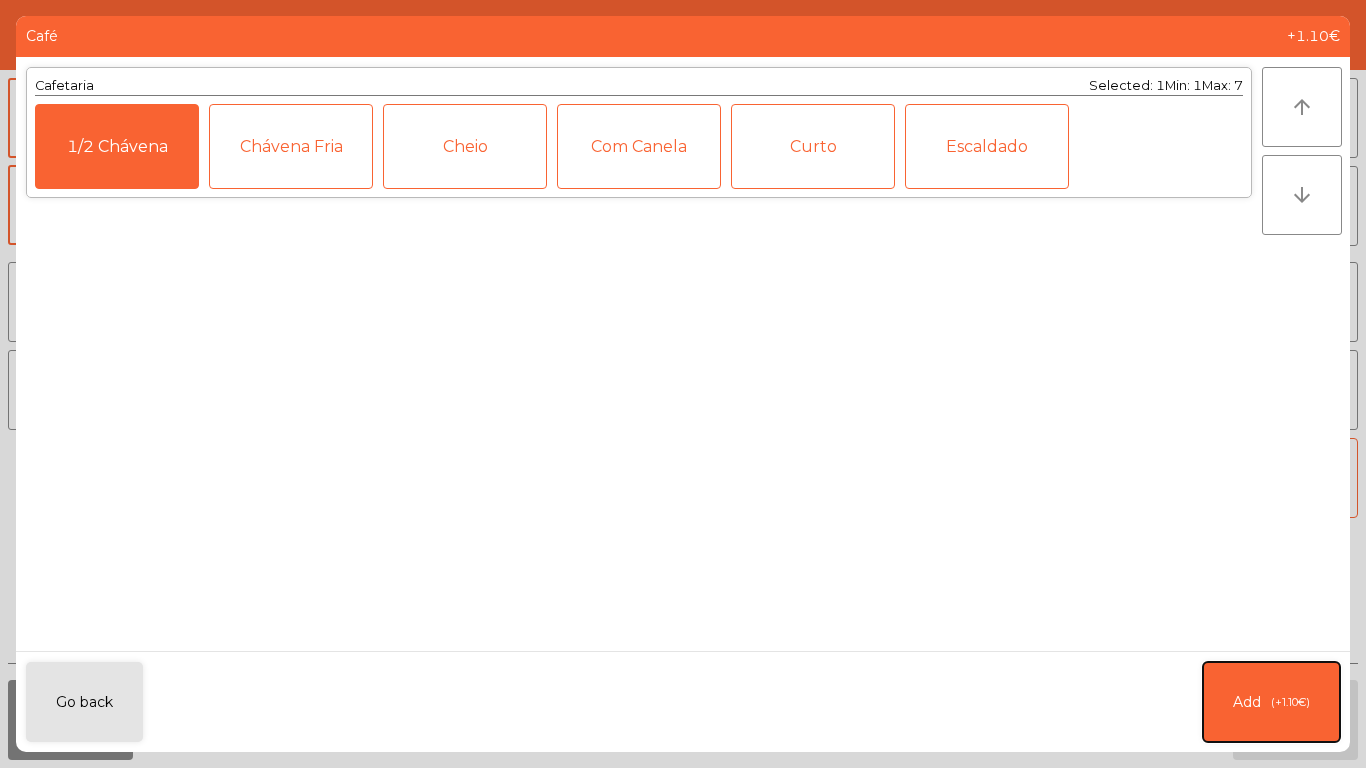 click on "Add   (+1.10€)" 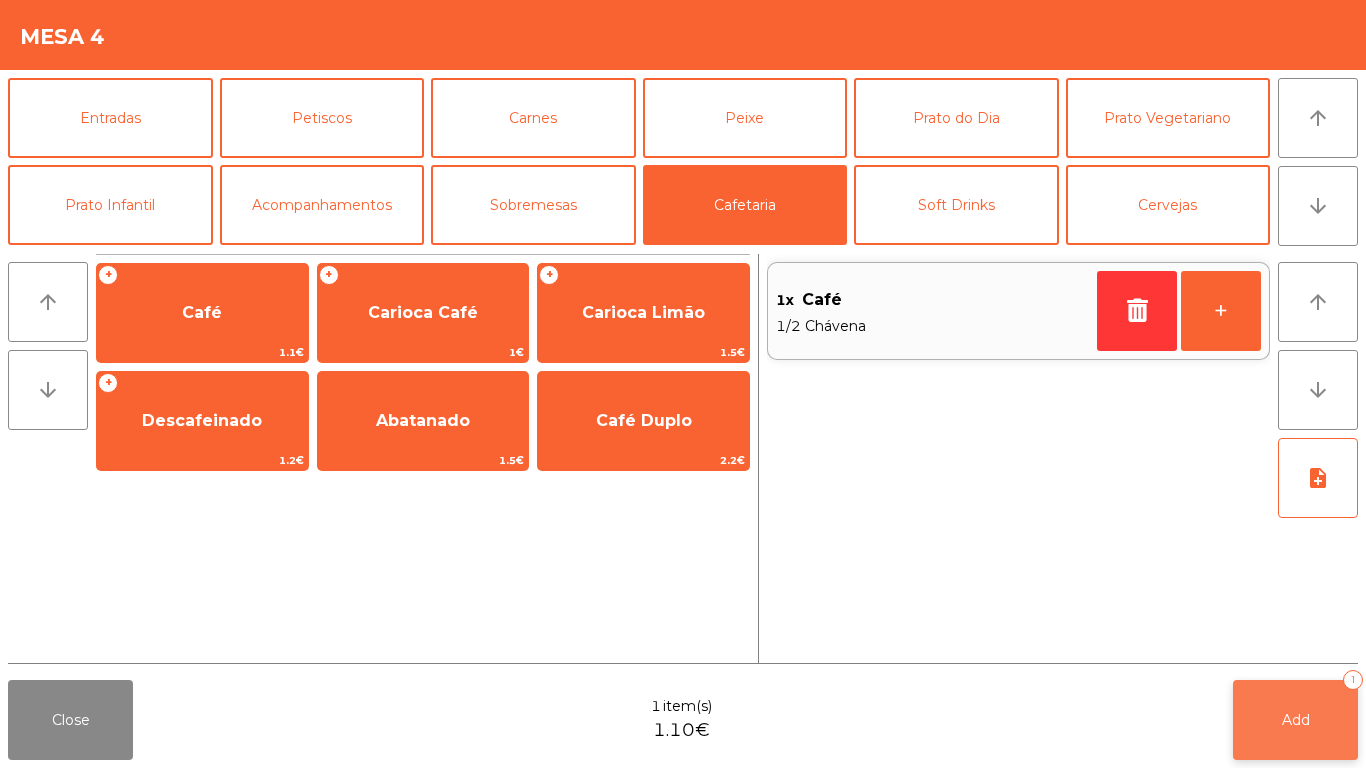 click on "Add   1" 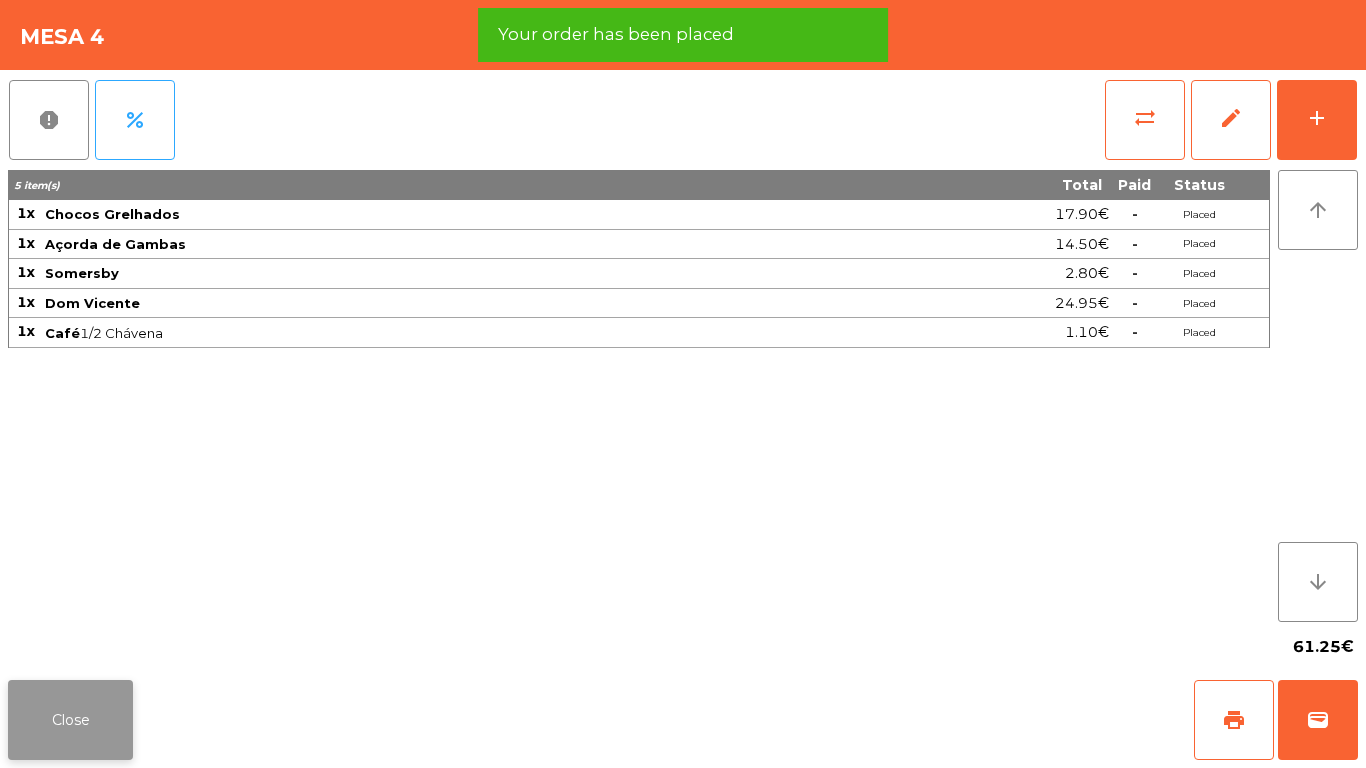 click on "Close" 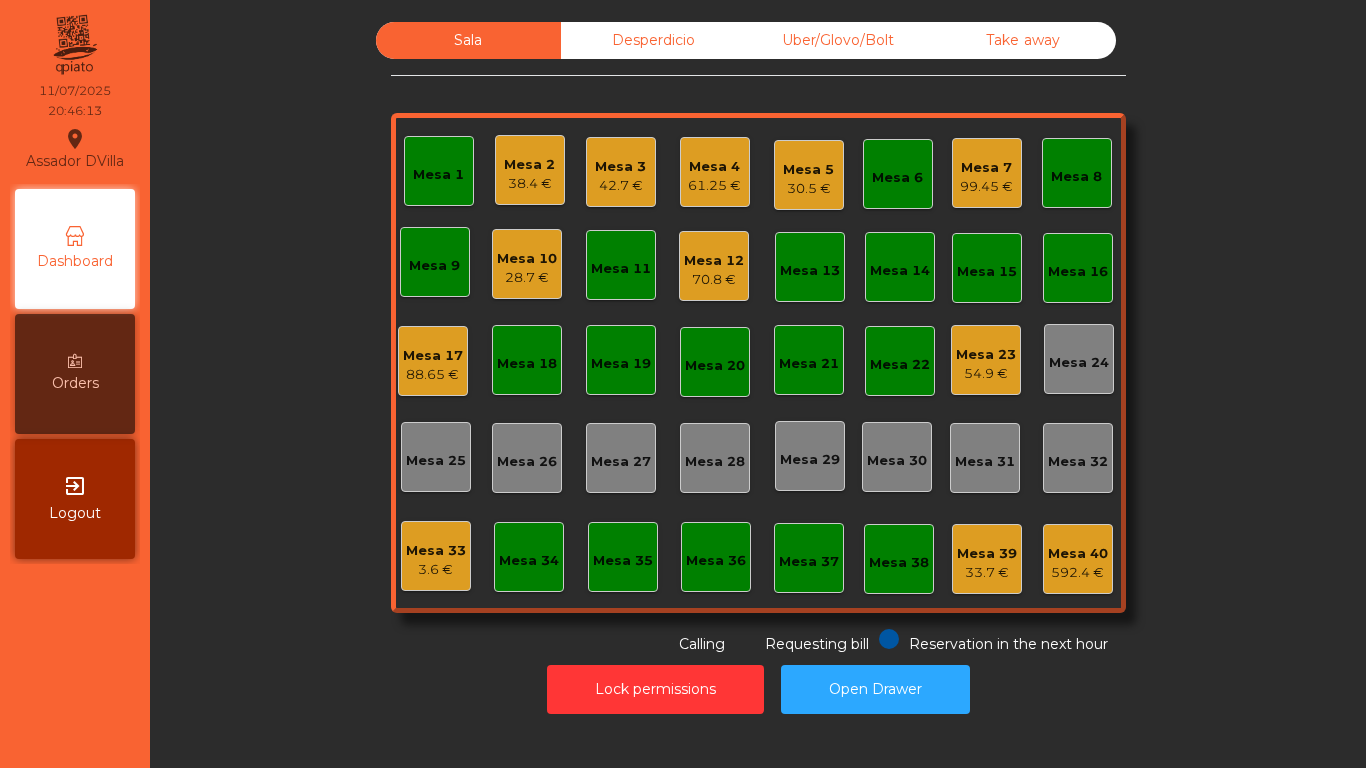 click on "Desperdicio" 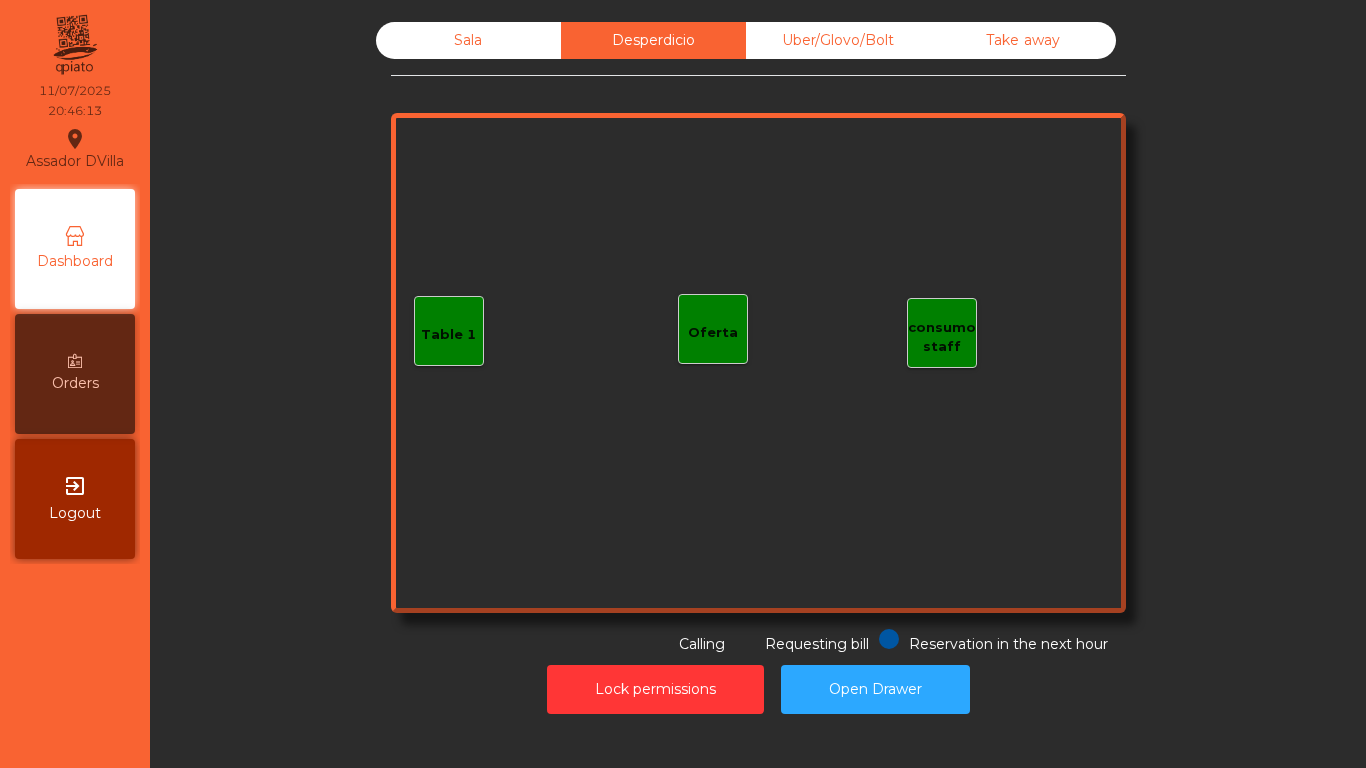 click on "Uber/Glovo/Bolt" 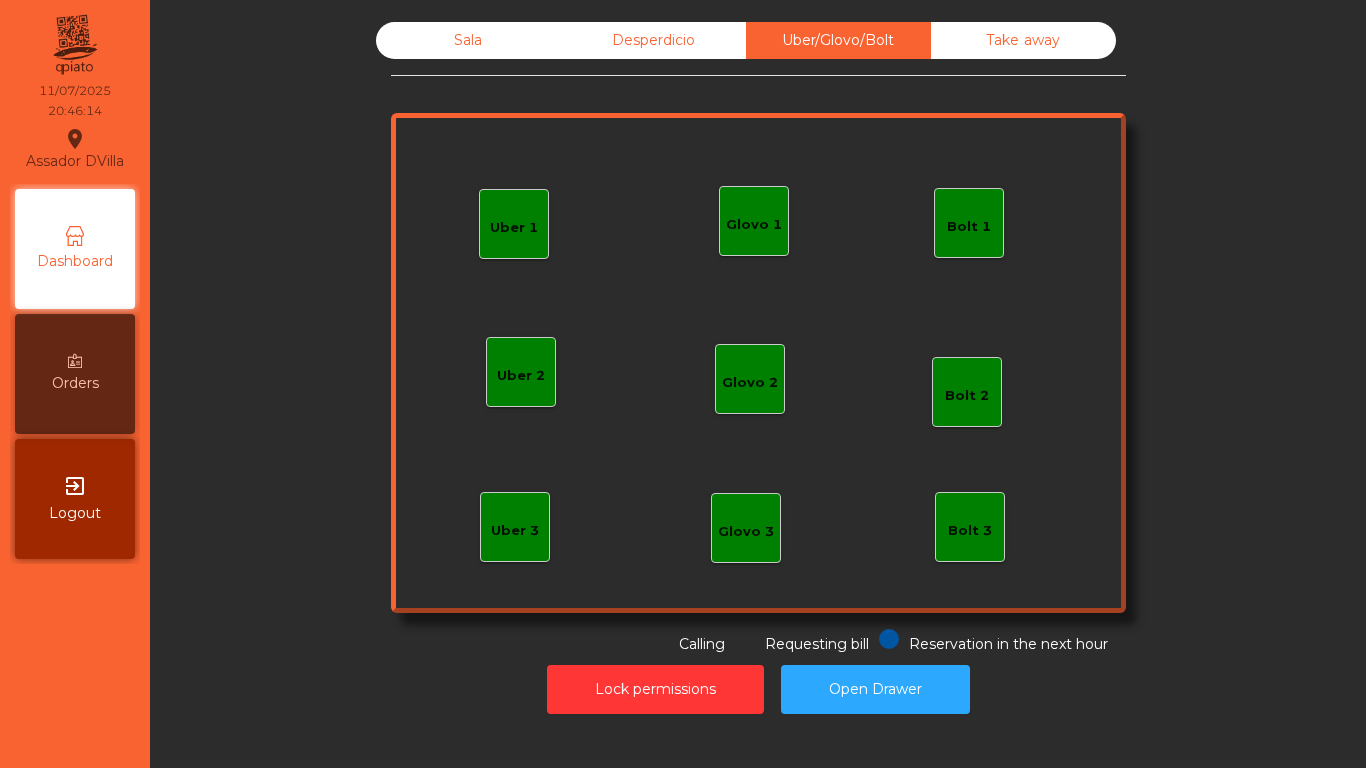 click on "Take away" 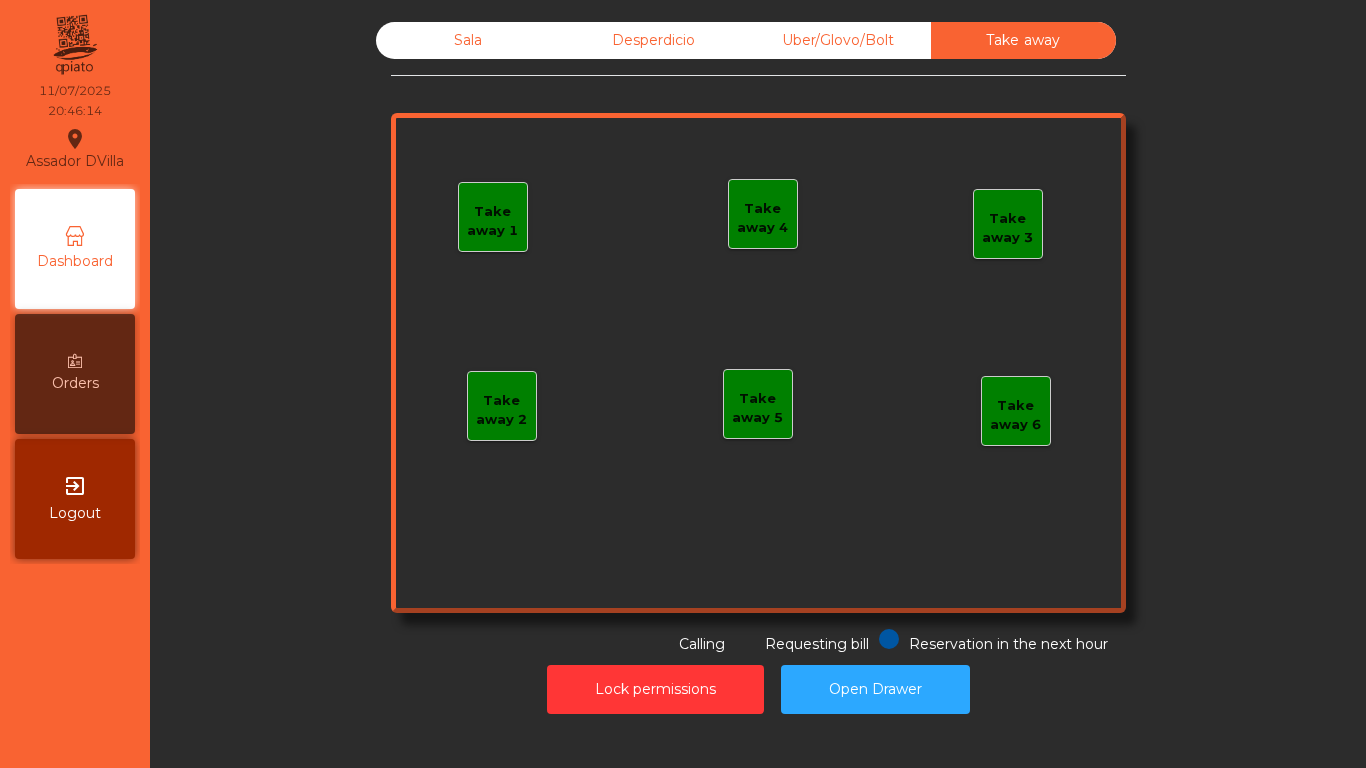 click on "Sala" 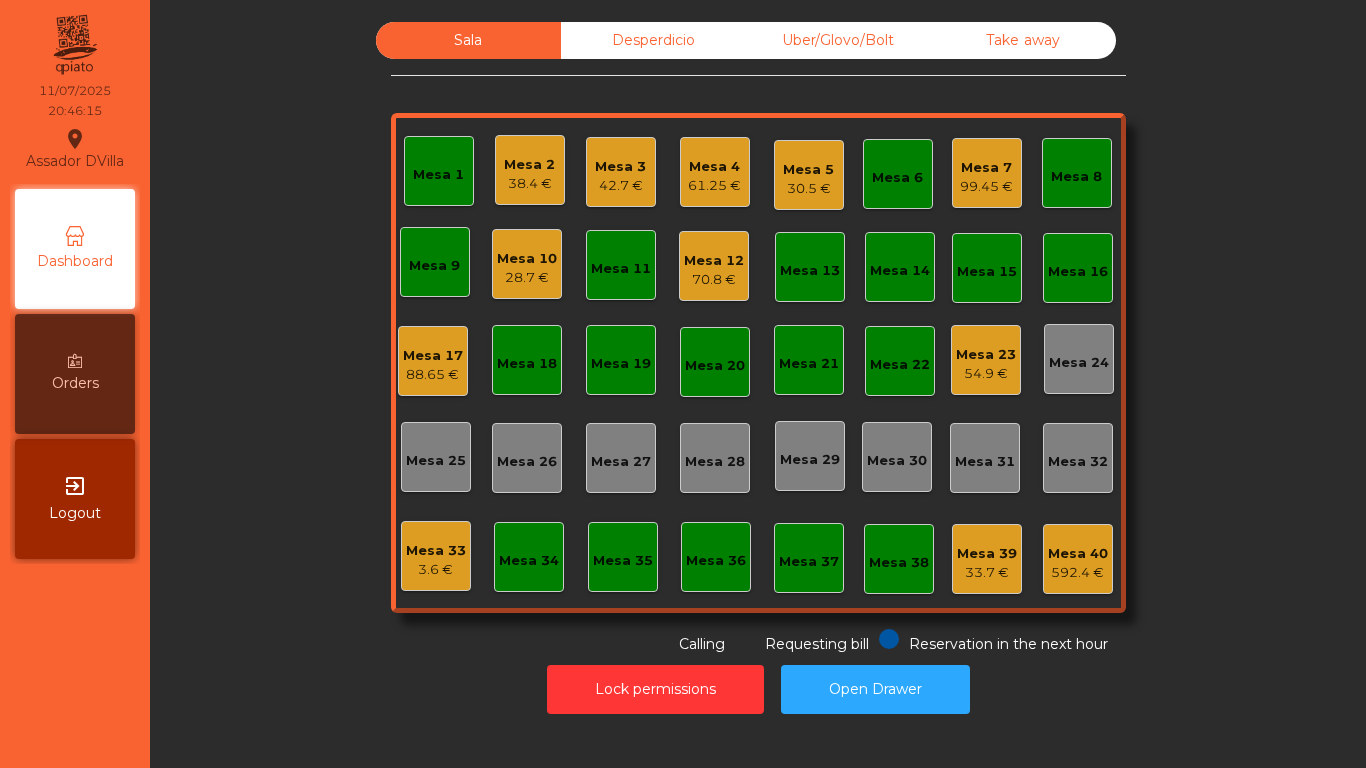 click on "Sala   Desperdicio   Uber/Glovo/Bolt   Take away   Mesa 1   Mesa 2   38.4 €   Mesa 3   42.7 €   Mesa 4   61.25 €   Mesa 5   30.5 €   Mesa 6   Mesa 7   99.45 €   Mesa 8   Mesa 9   Mesa 10   28.7 €   Mesa 11   Mesa 12   70.8 €   Mesa 13   Mesa 14   Mesa 15   Mesa 16   Mesa 17   88.65 €   Mesa 18   Mesa 19   Mesa 20   Mesa 21   Mesa 22   Mesa 23   54.9 €   Mesa 24   Mesa 25   Mesa 26   Mesa 27   Mesa 28   Mesa 29   Mesa 30   Mesa 31   Mesa 32   Mesa 33   3.6 €   Mesa 34   Mesa 35   Mesa 36   Mesa 37   Mesa 38   Mesa 39   33.7 €   Mesa 40   592.4 €  Reservation in the next hour Requesting bill Calling" 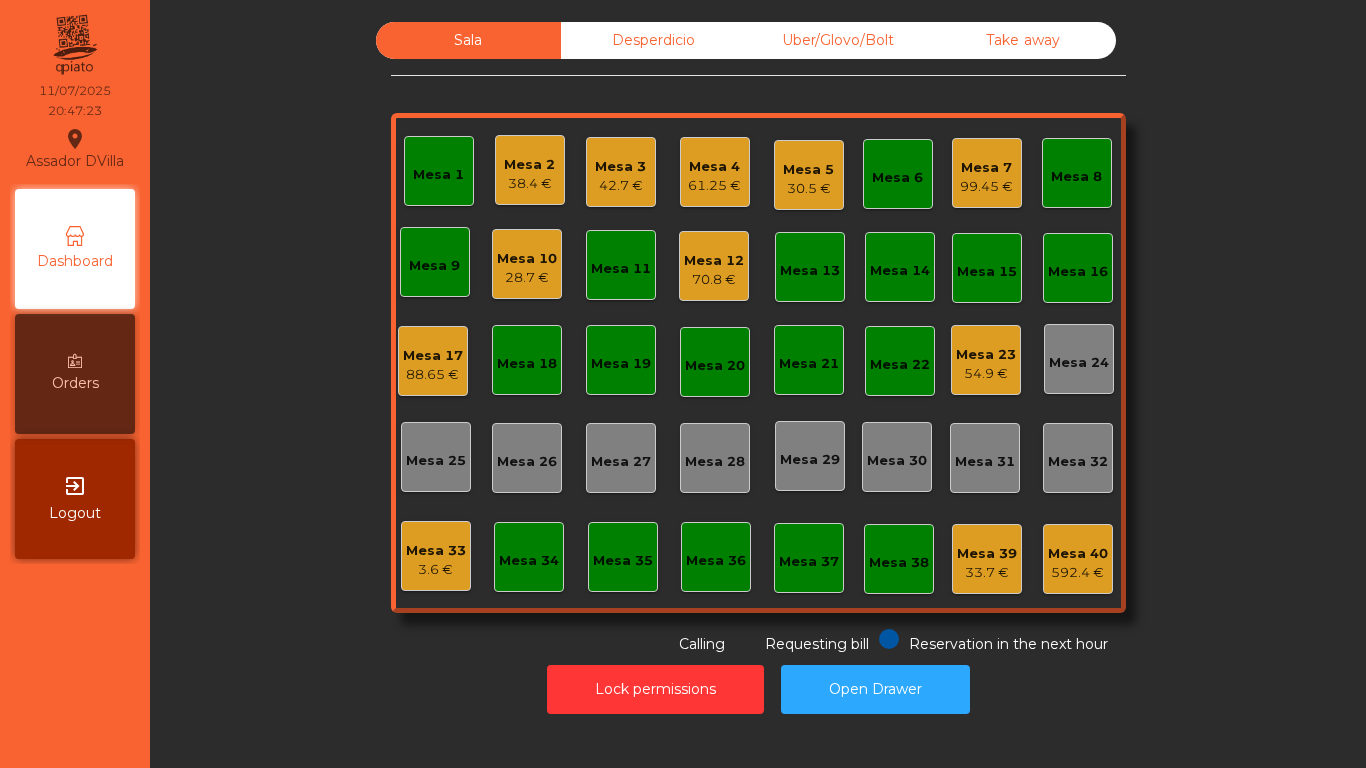 click on "28.7 €" 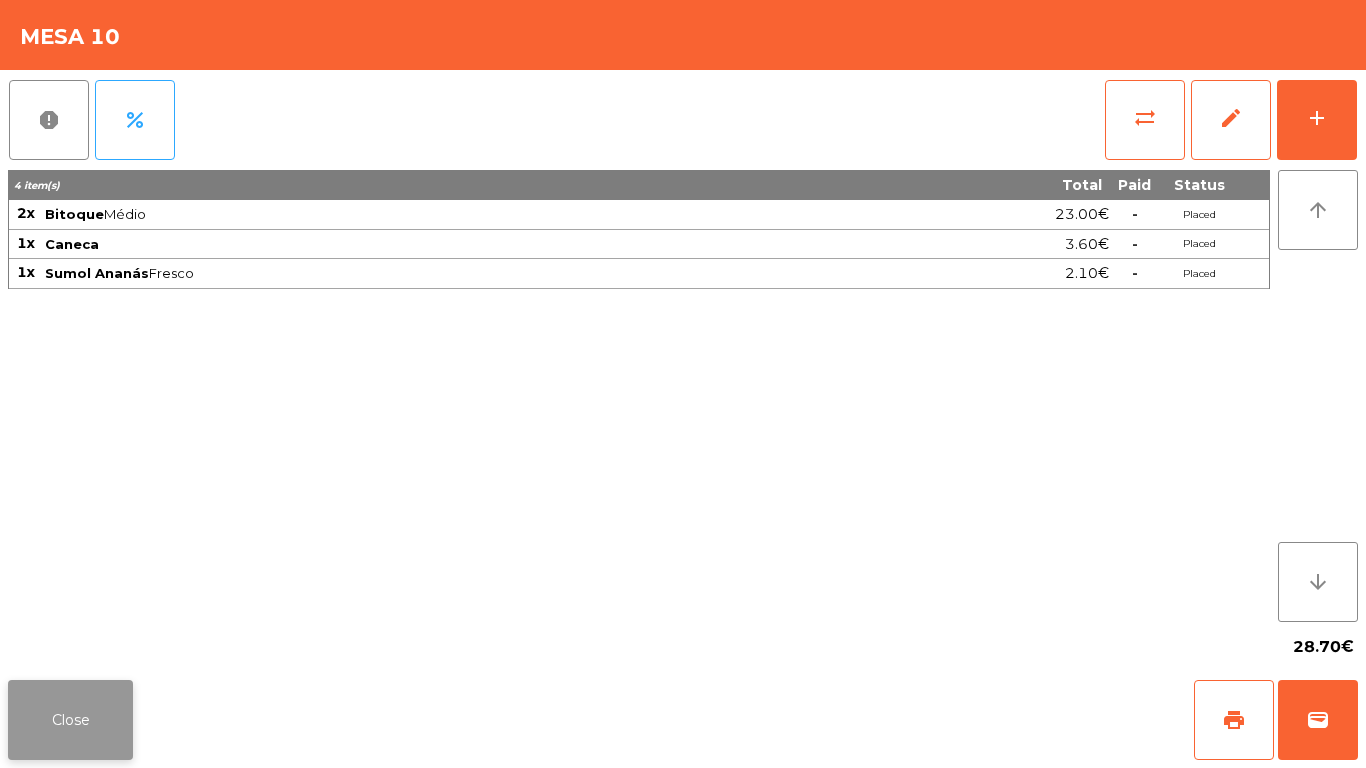 click on "Close" 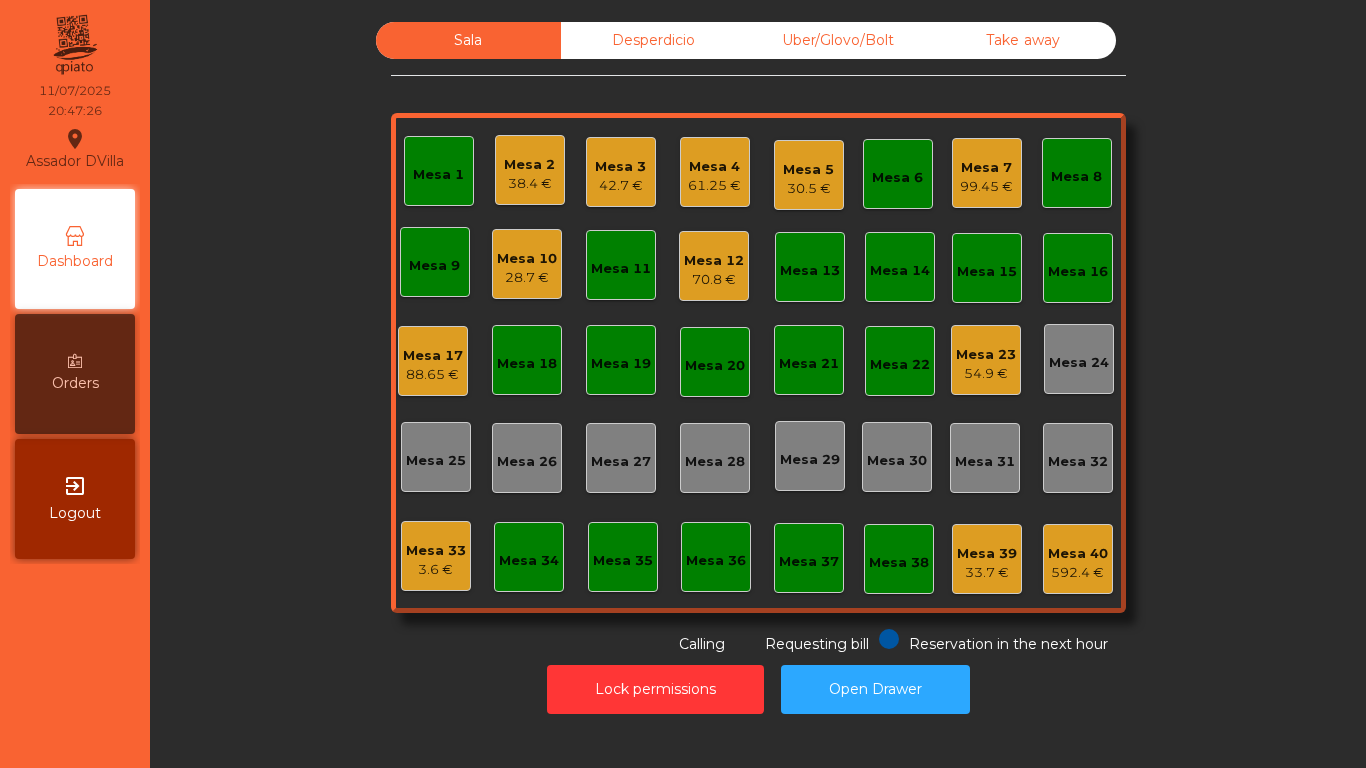 click on "Mesa 5" 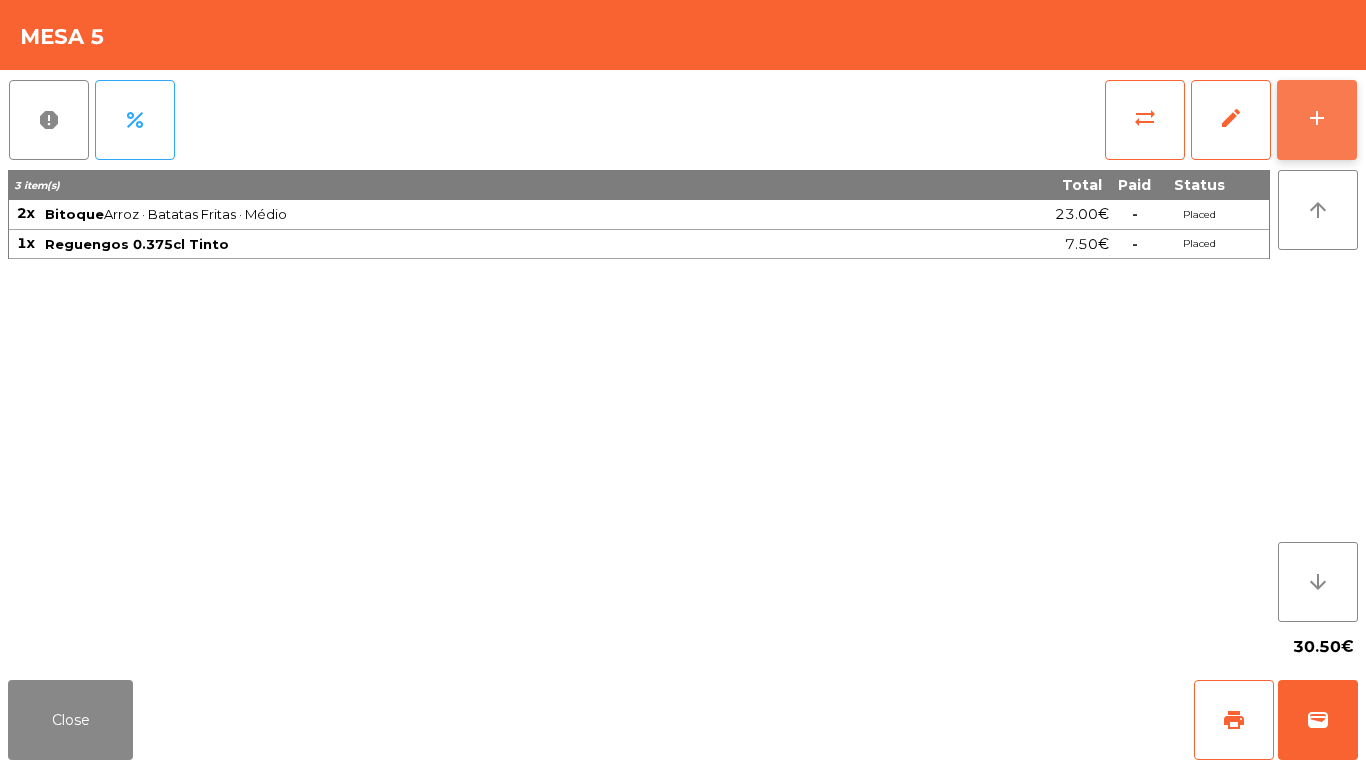 click on "add" 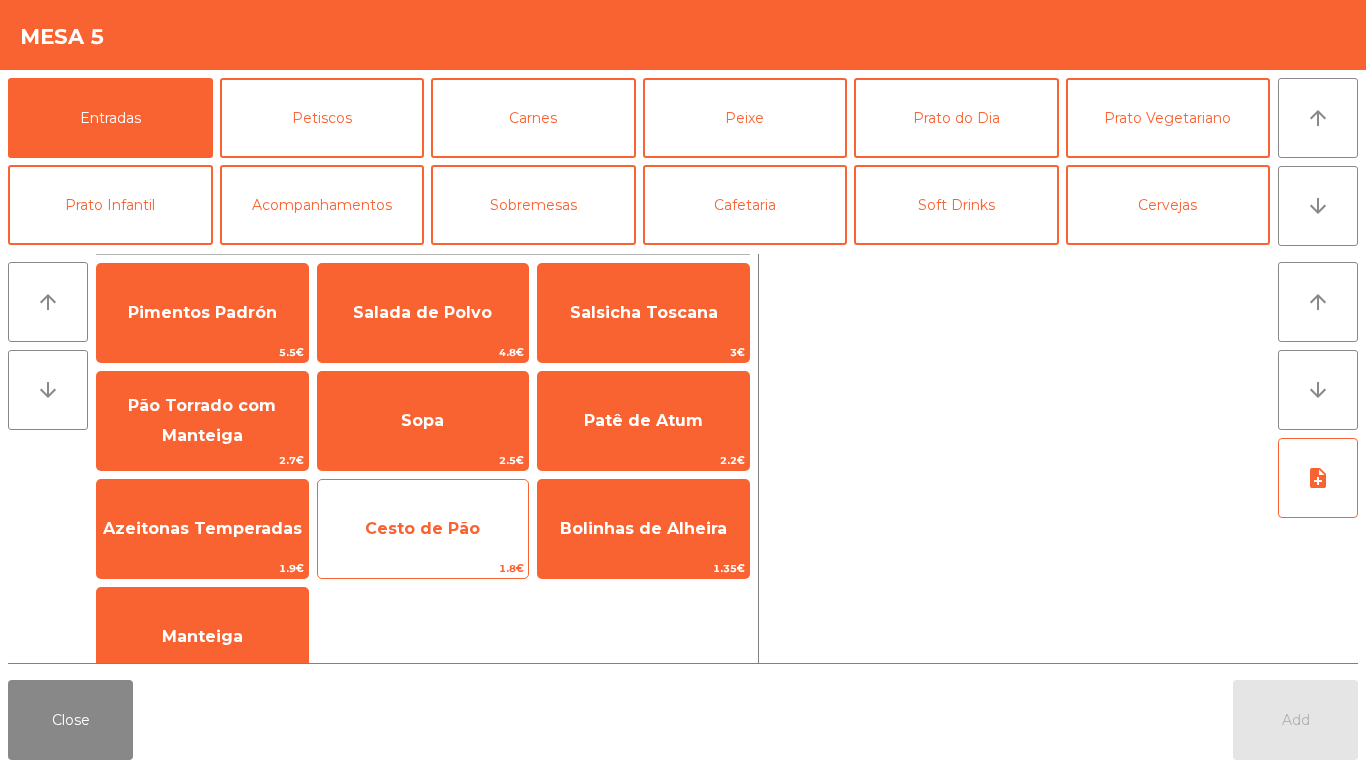 click on "Cesto de Pão" 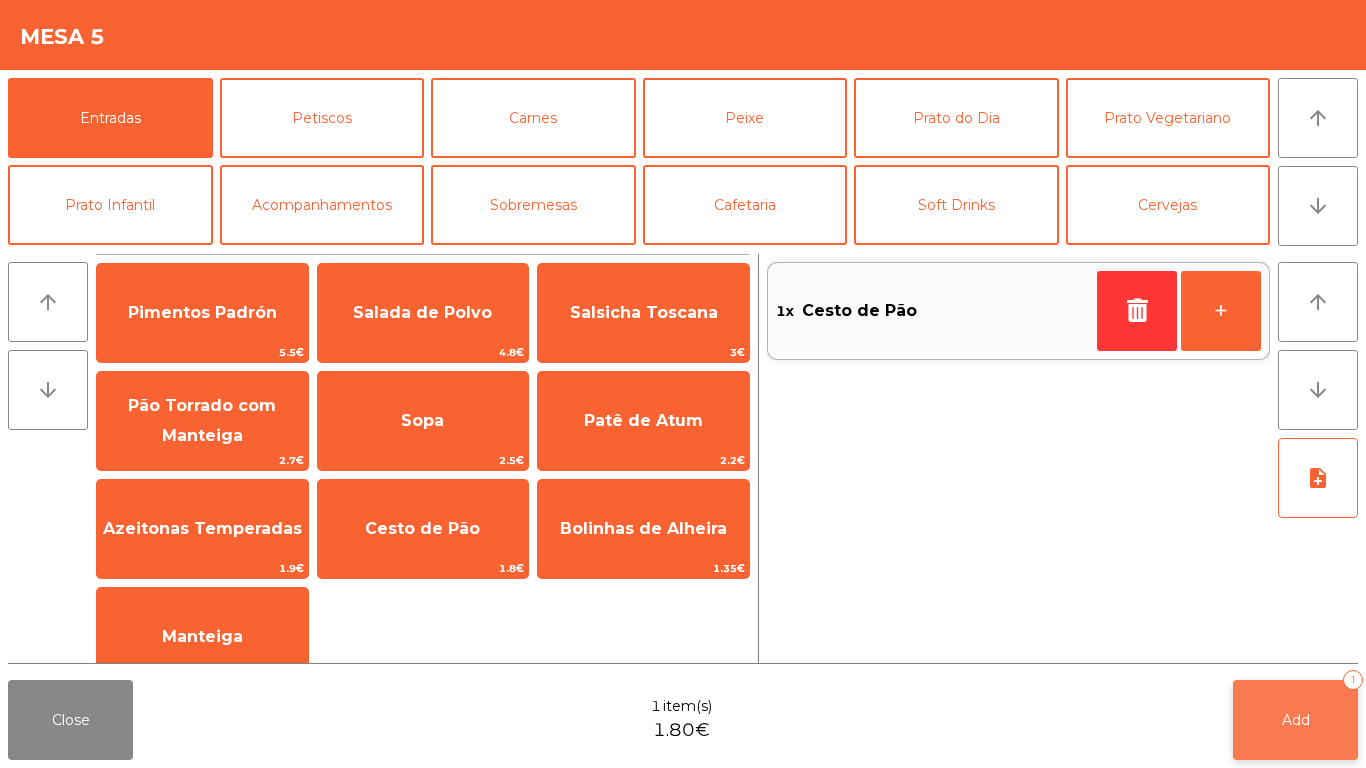 click on "Add   1" 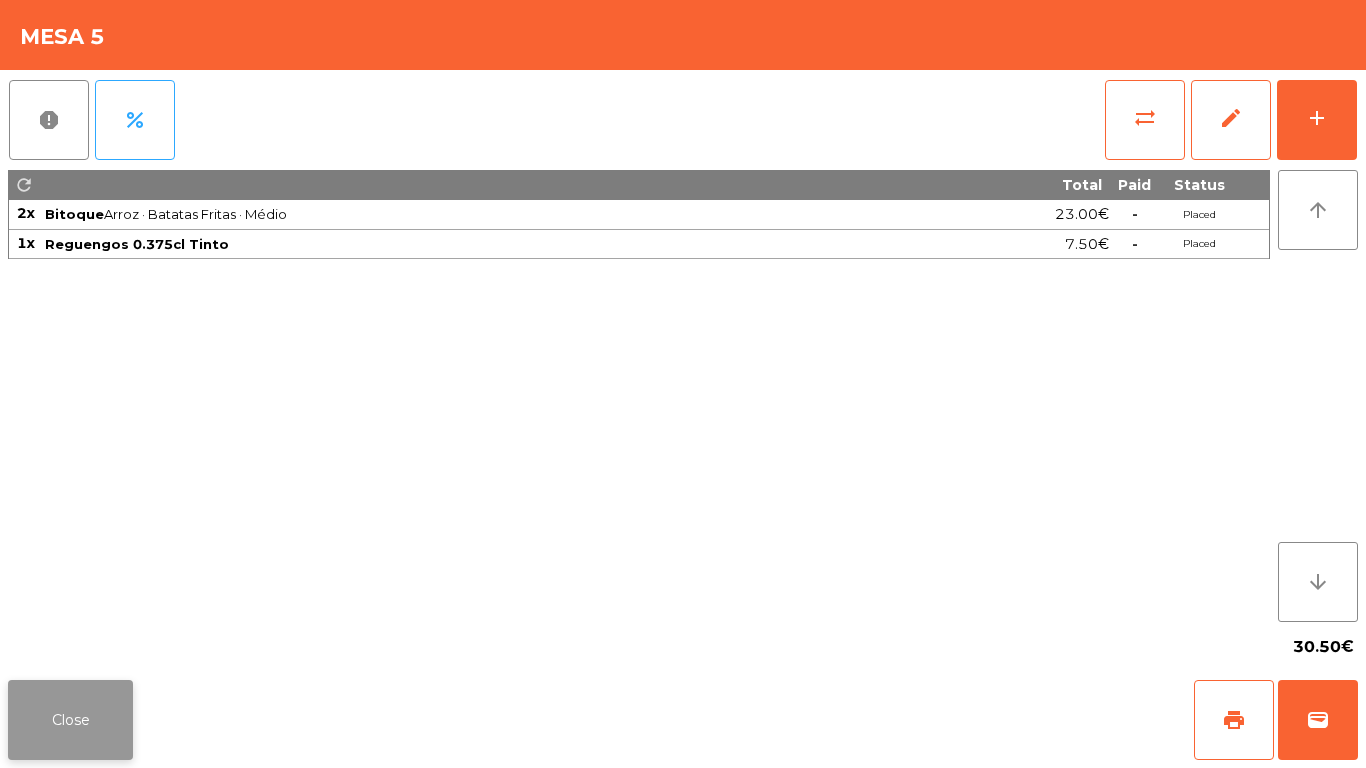 click on "Close" 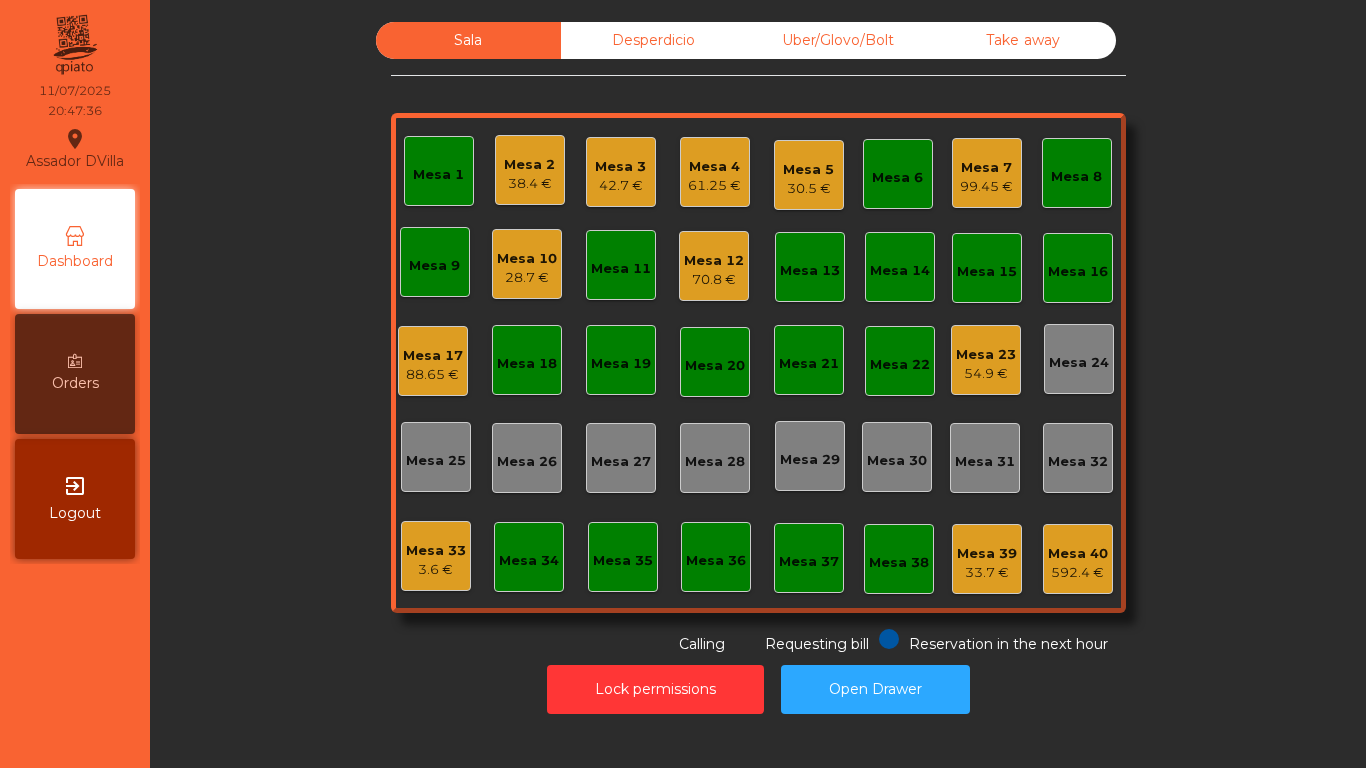 click on "Mesa 7" 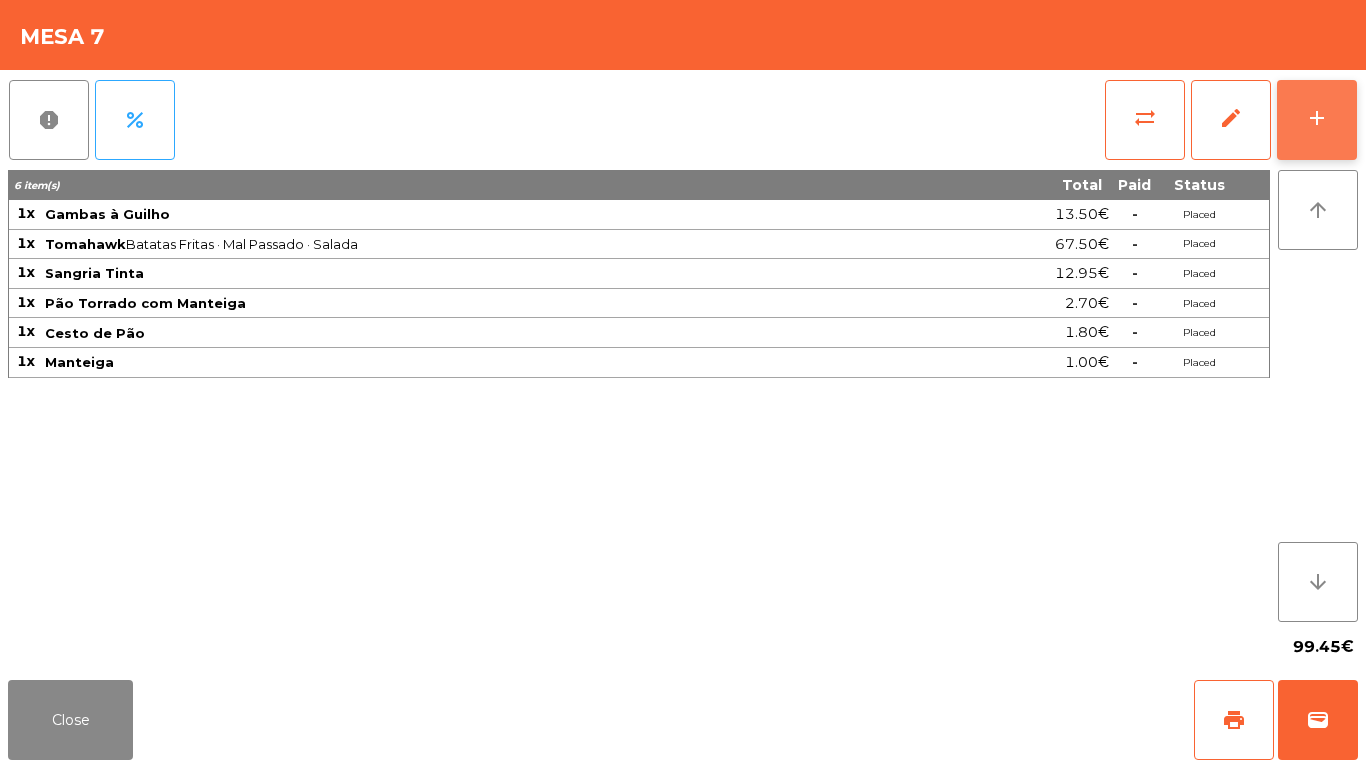 click on "add" 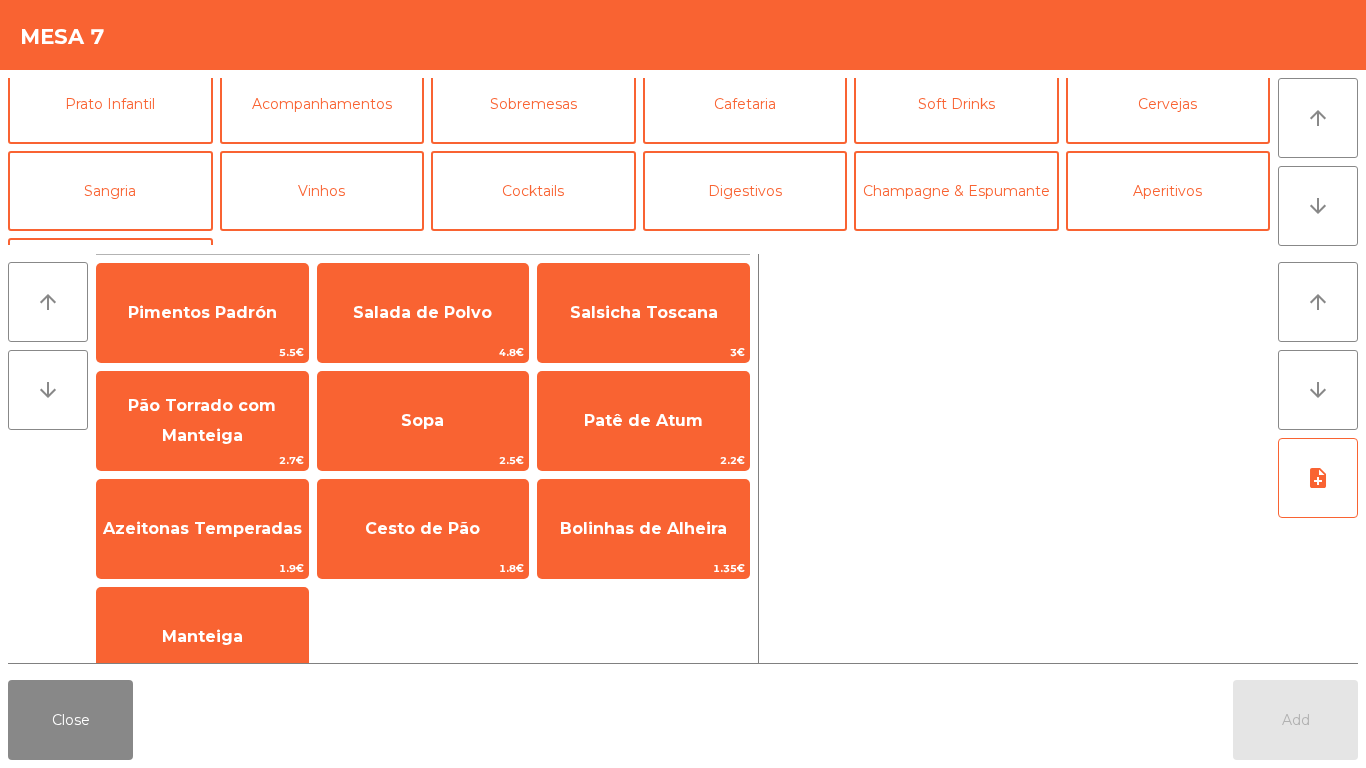scroll, scrollTop: 100, scrollLeft: 0, axis: vertical 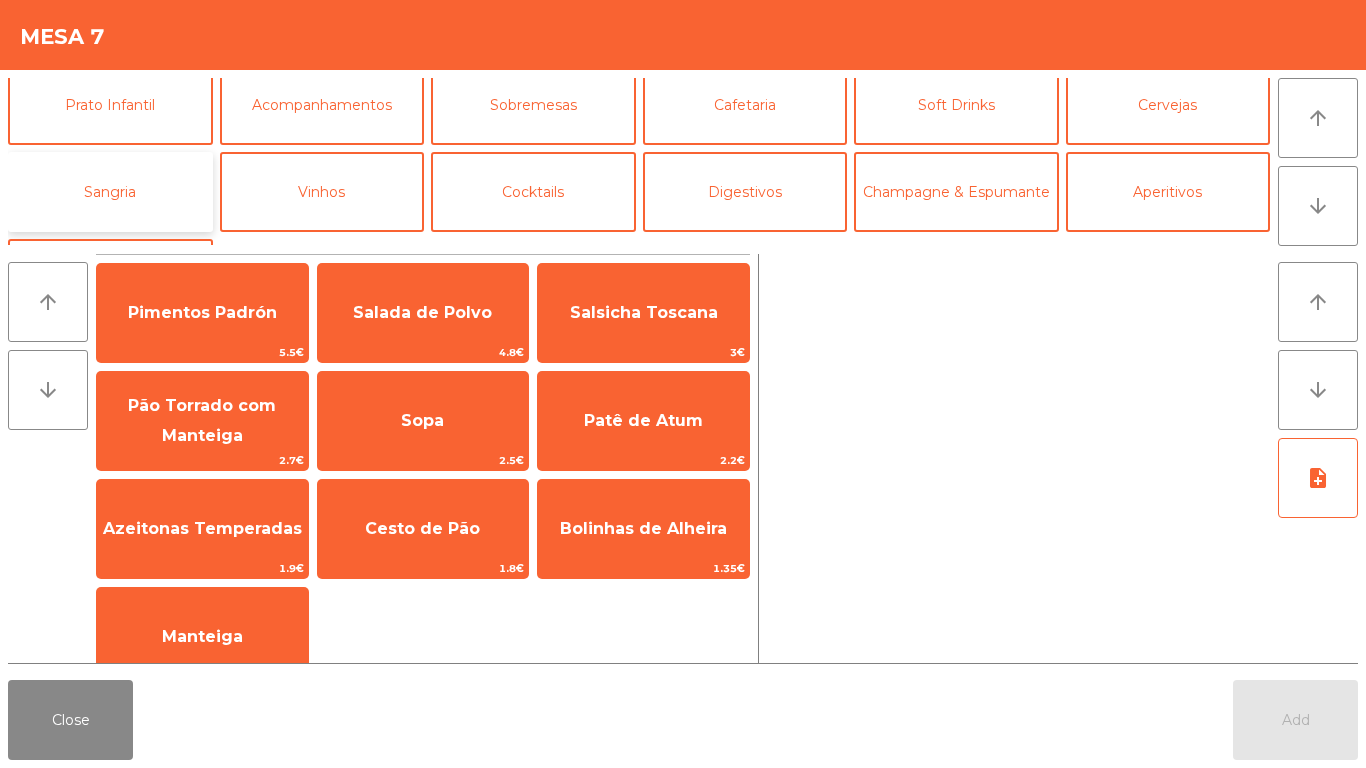 click on "Sangria" 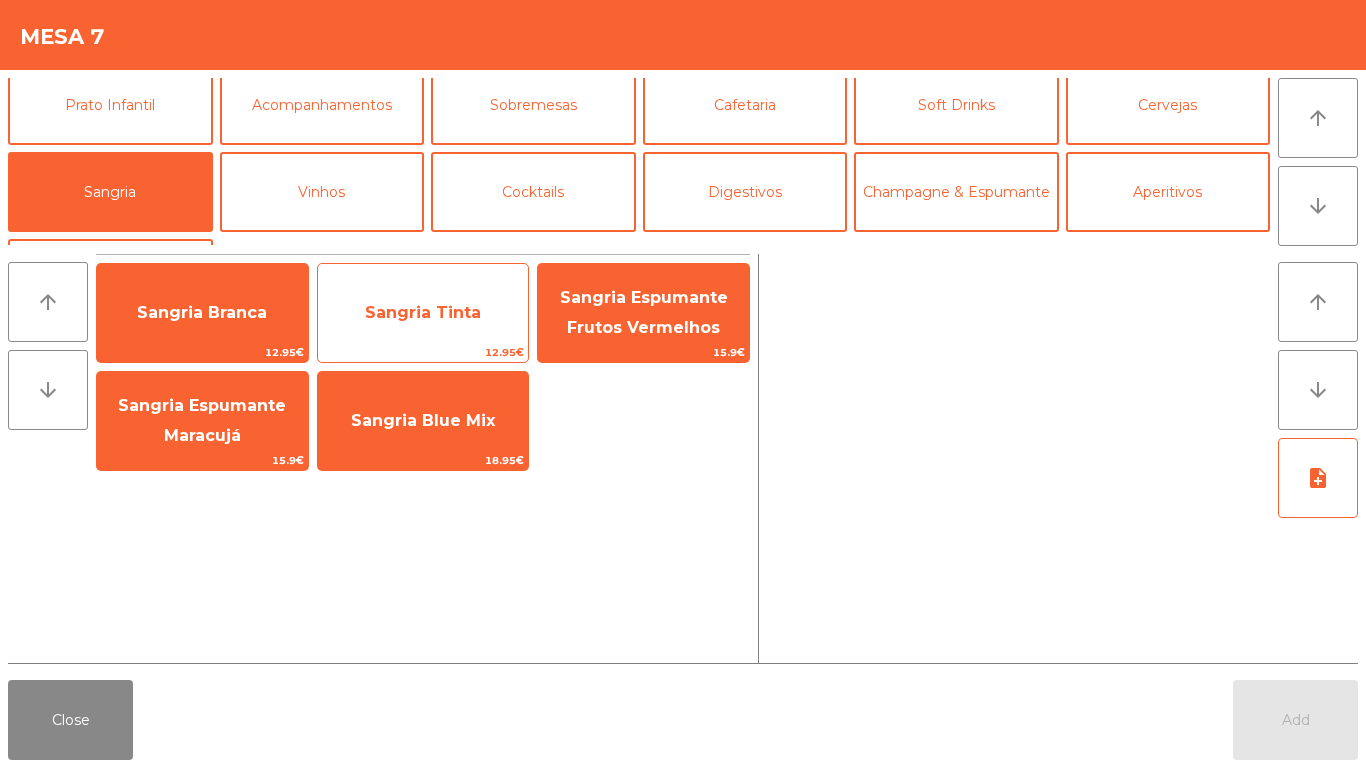 click on "Sangria Tinta" 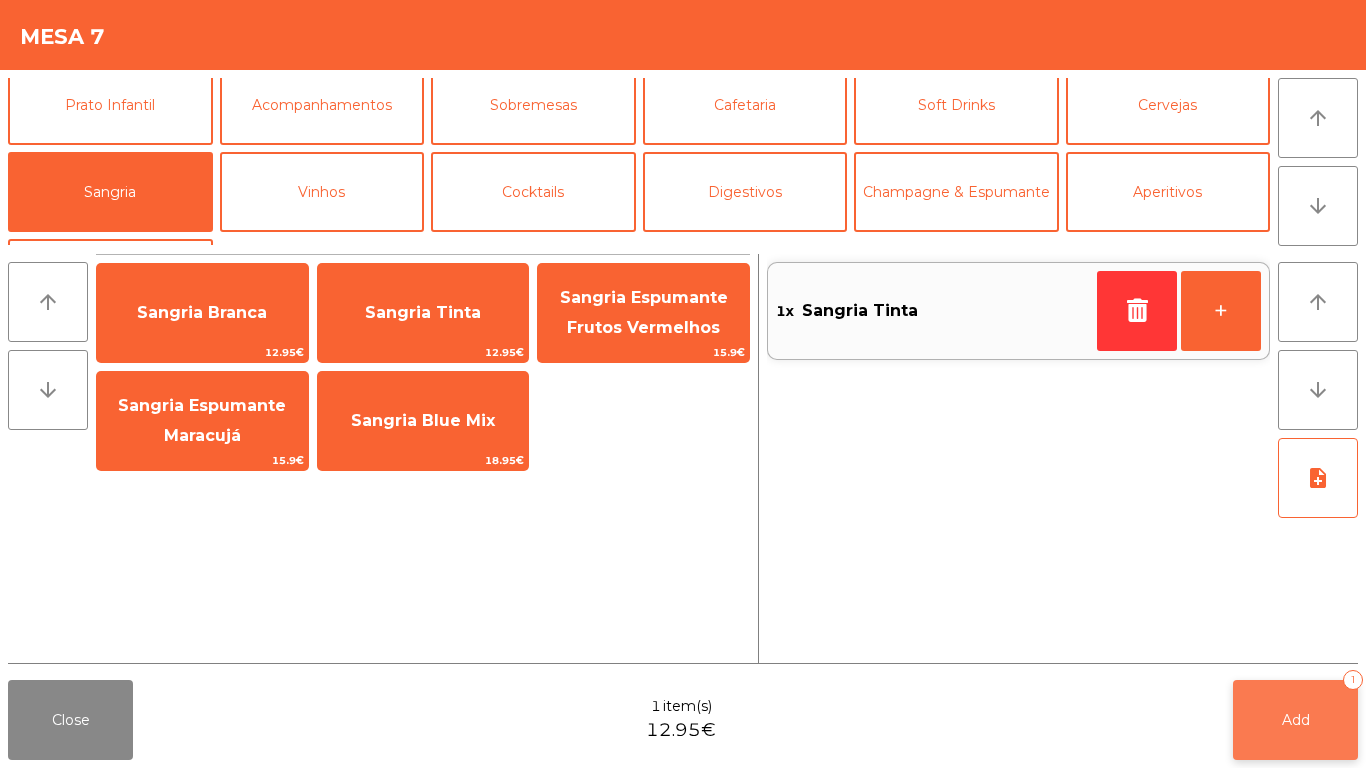 click on "Add   1" 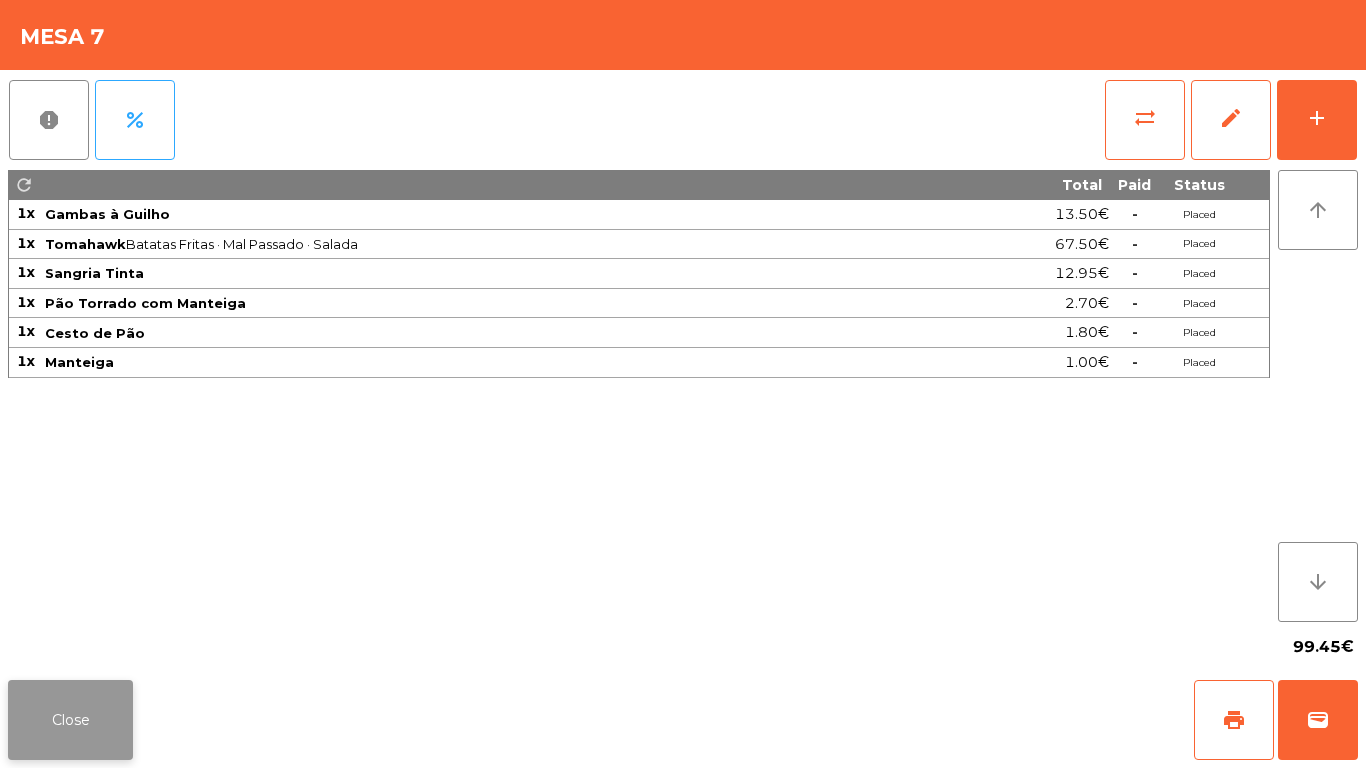 click on "Close" 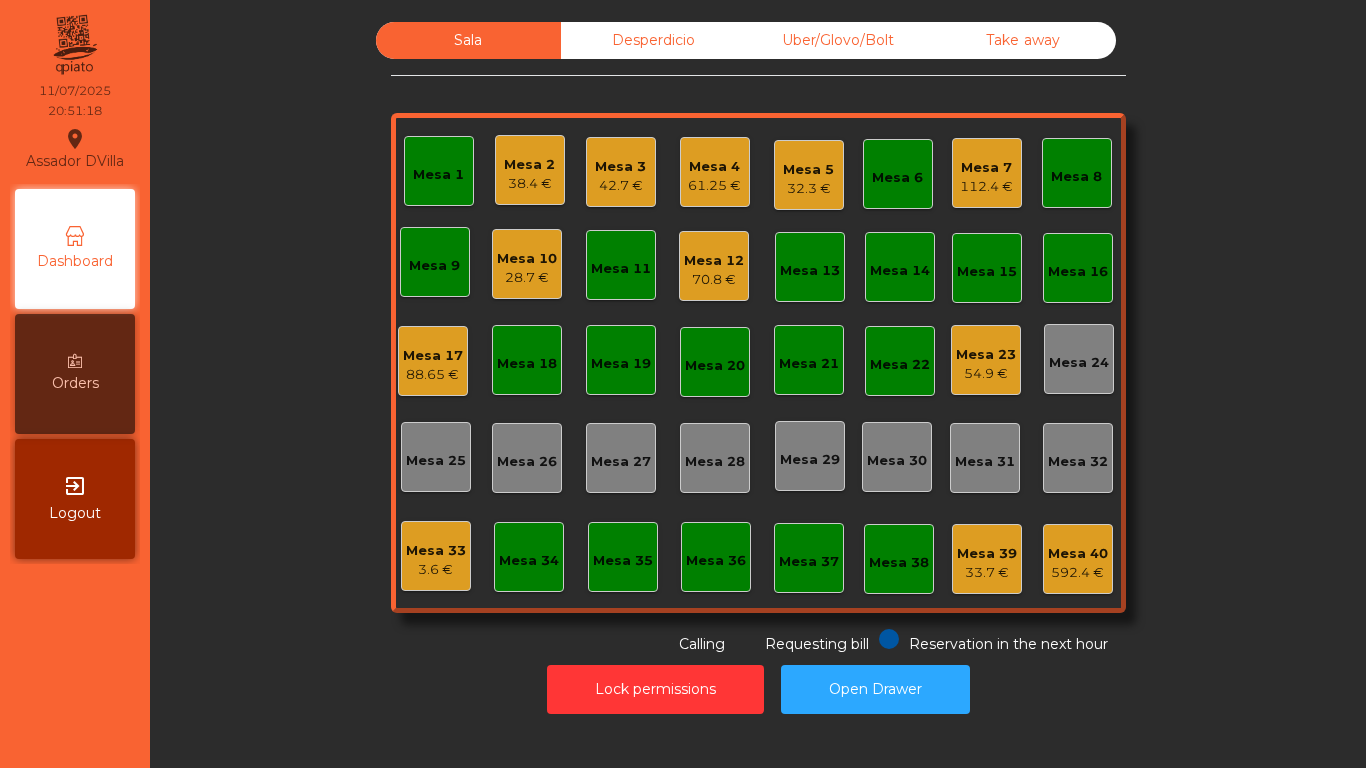click on "Mesa 5" 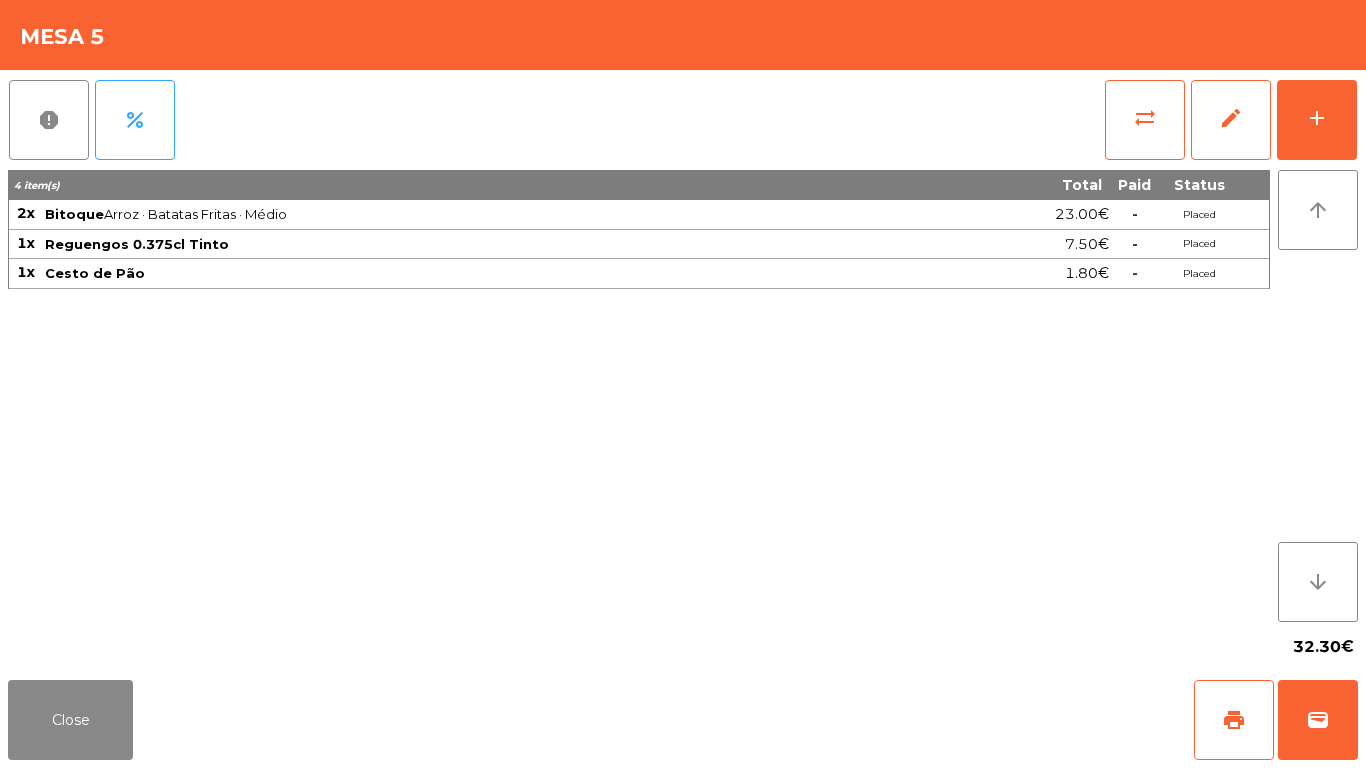 click on "report   percent   sync_alt   edit   add  4 item(s) Total Paid Status 2x Bitoque  Arroz · Batatas Fritas · Médio  23.00€  -  Placed 1x Reguengos 0.375cl Tinto 7.50€  -  Placed 1x Cesto de Pão 1.80€  -  Placed arrow_upward arrow_downward  32.30€" 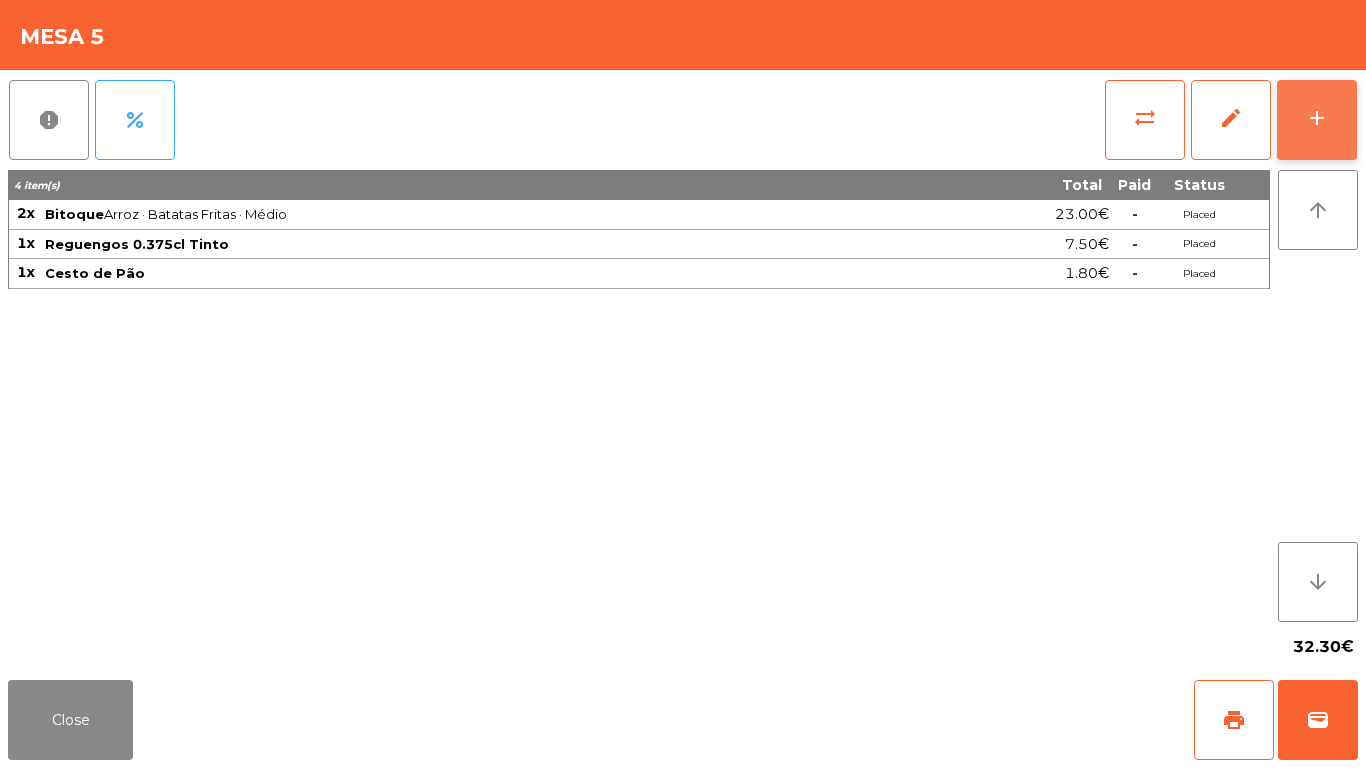 click on "add" 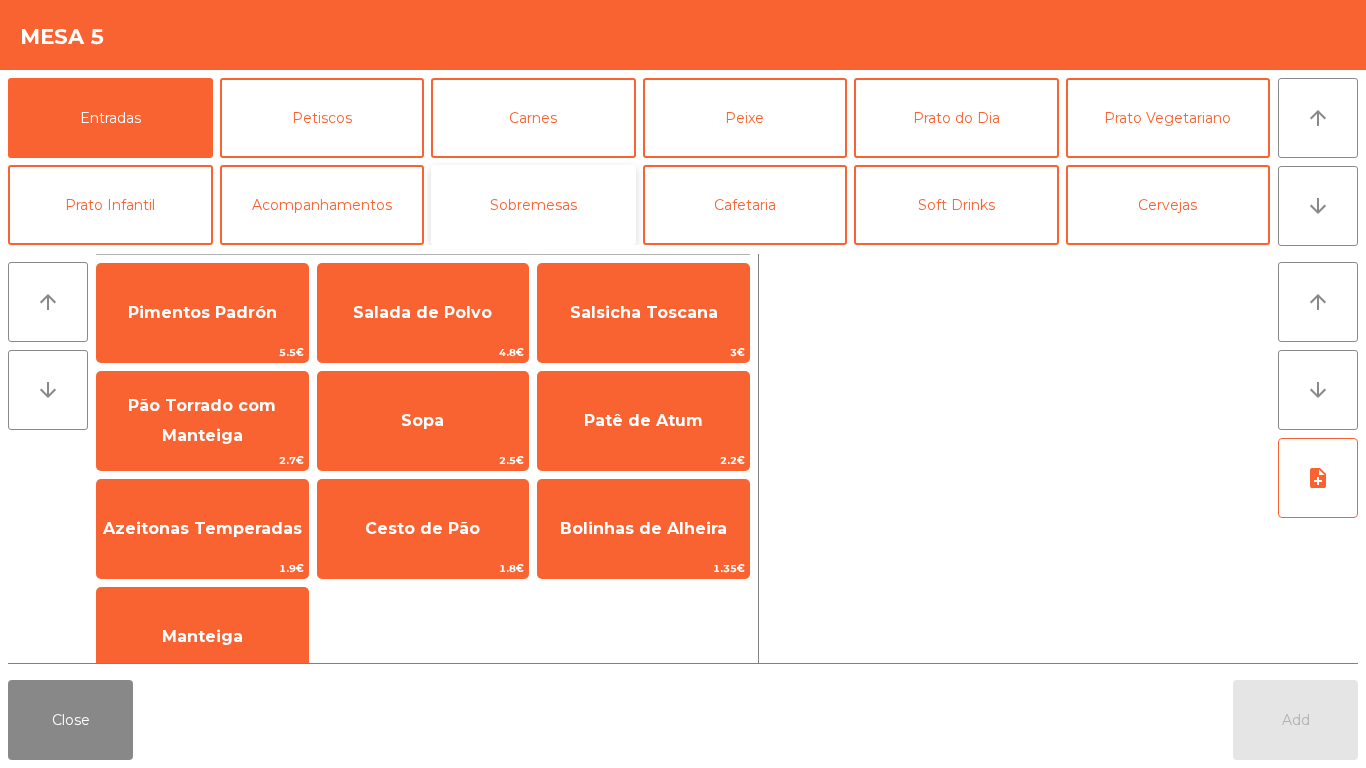 click on "Sobremesas" 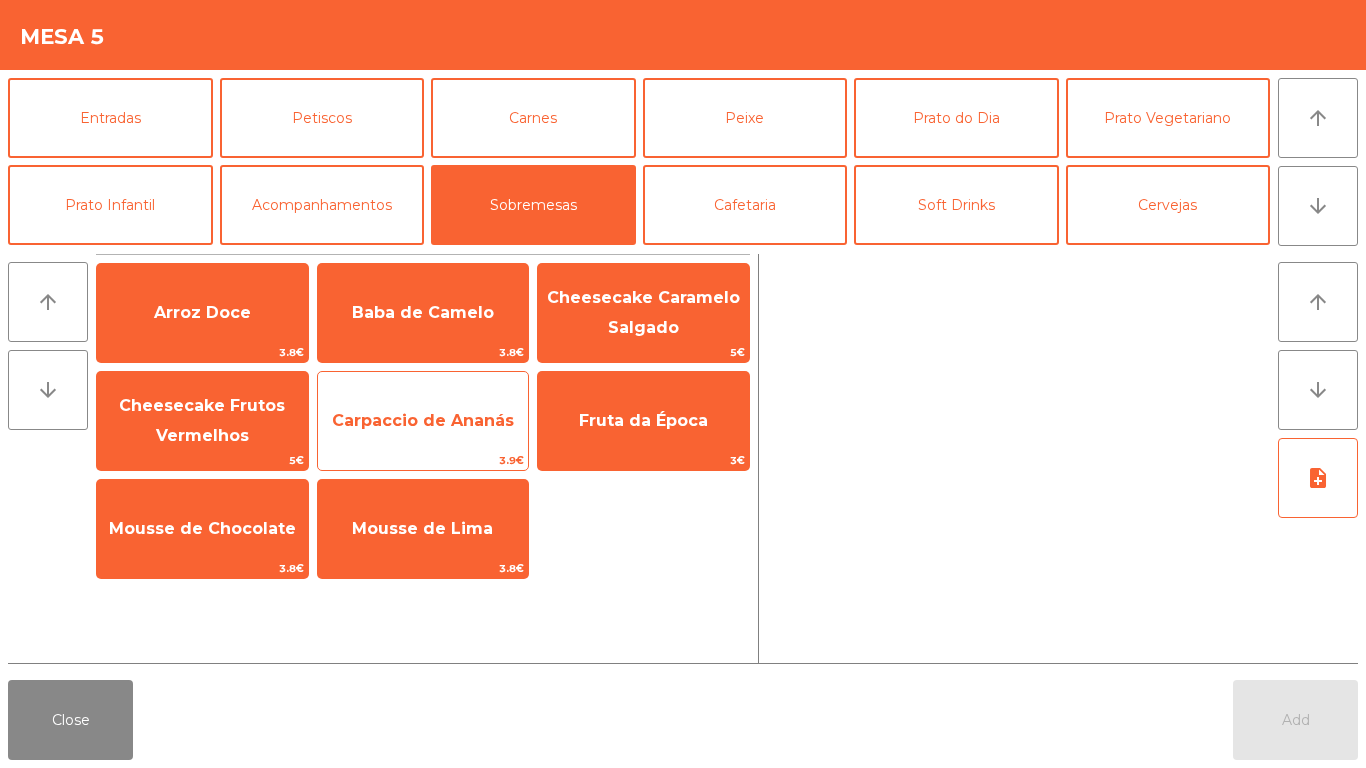 click on "Carpaccio de Ananás" 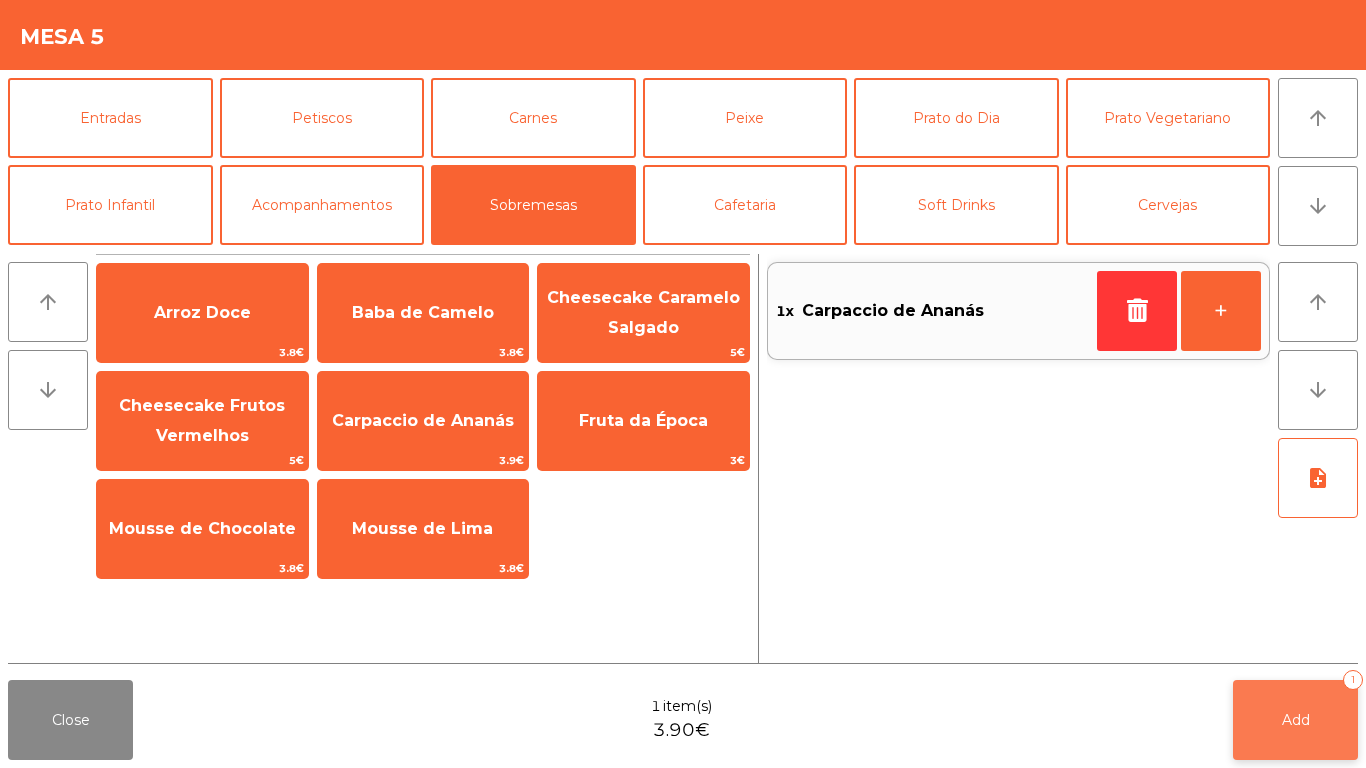 click on "Add   1" 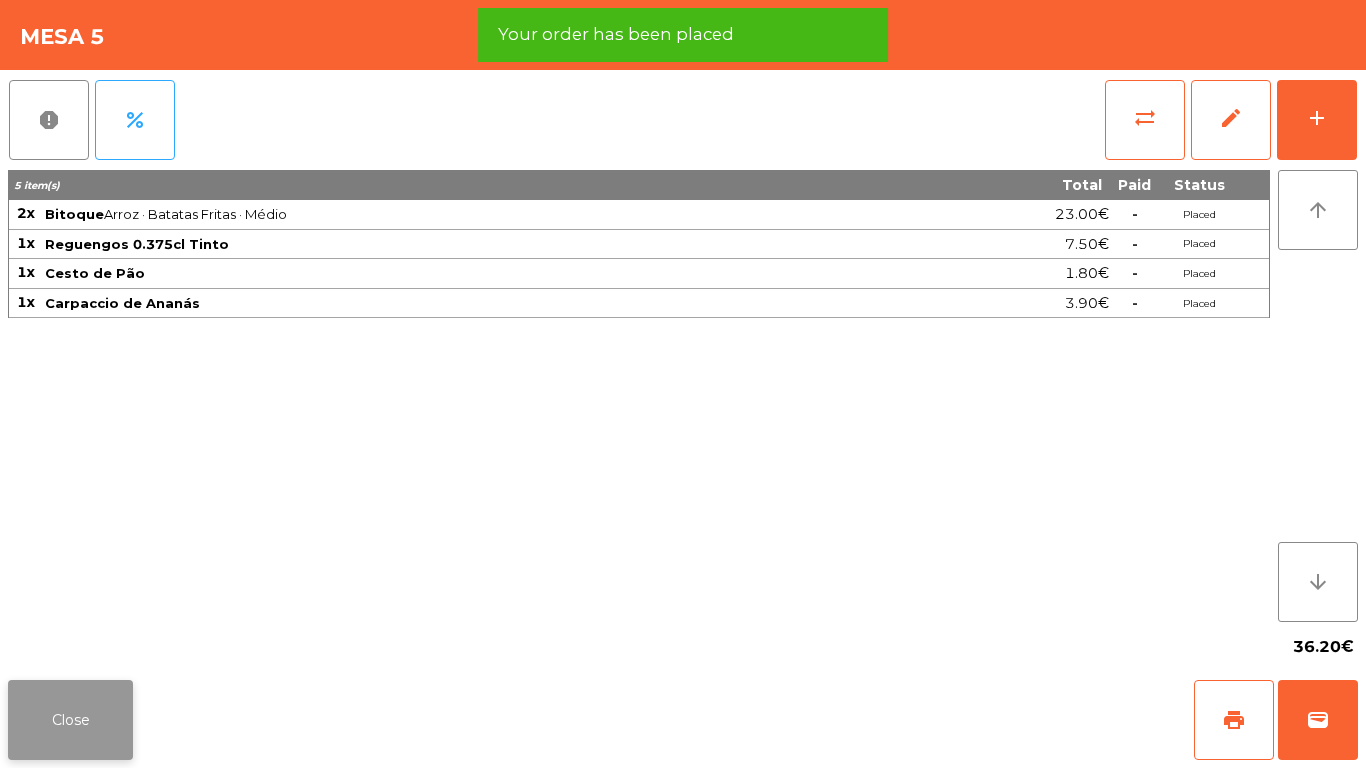click on "Close" 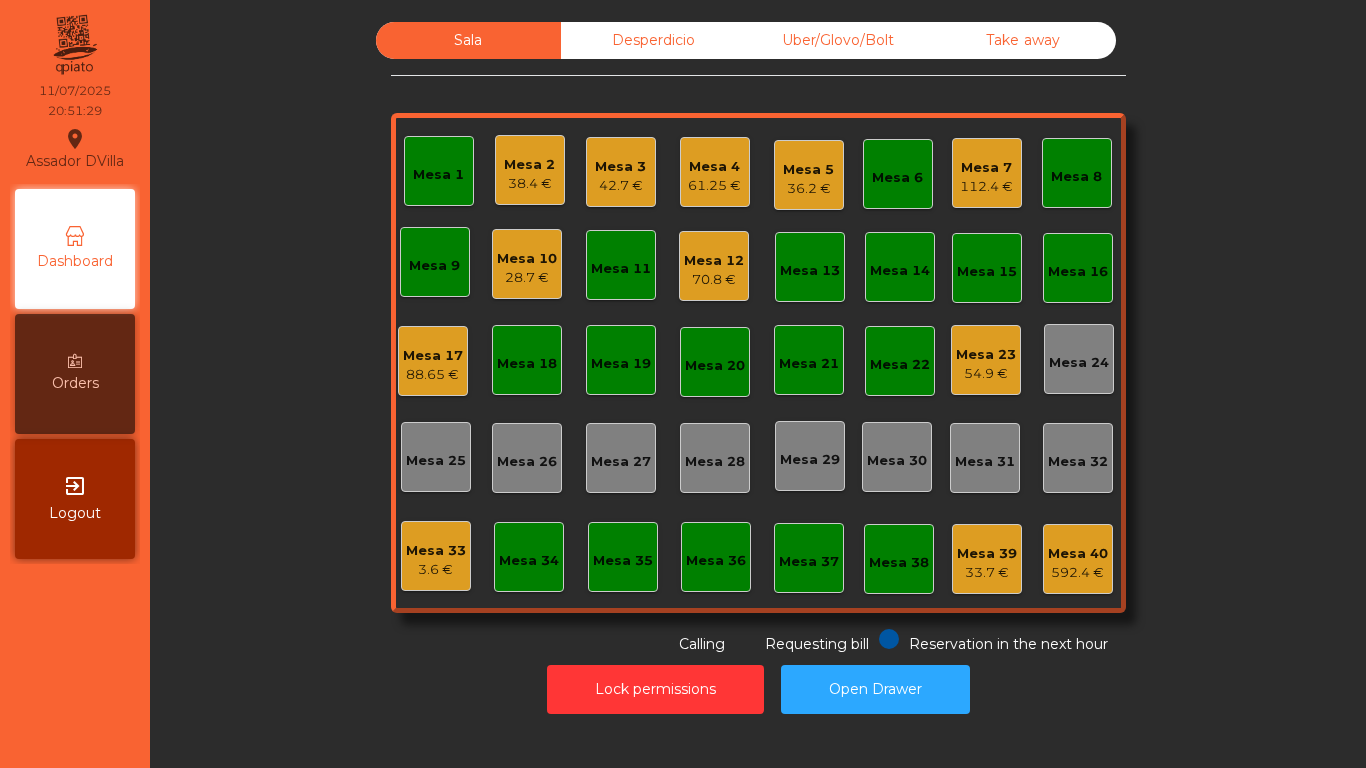 click on "36.2 €" 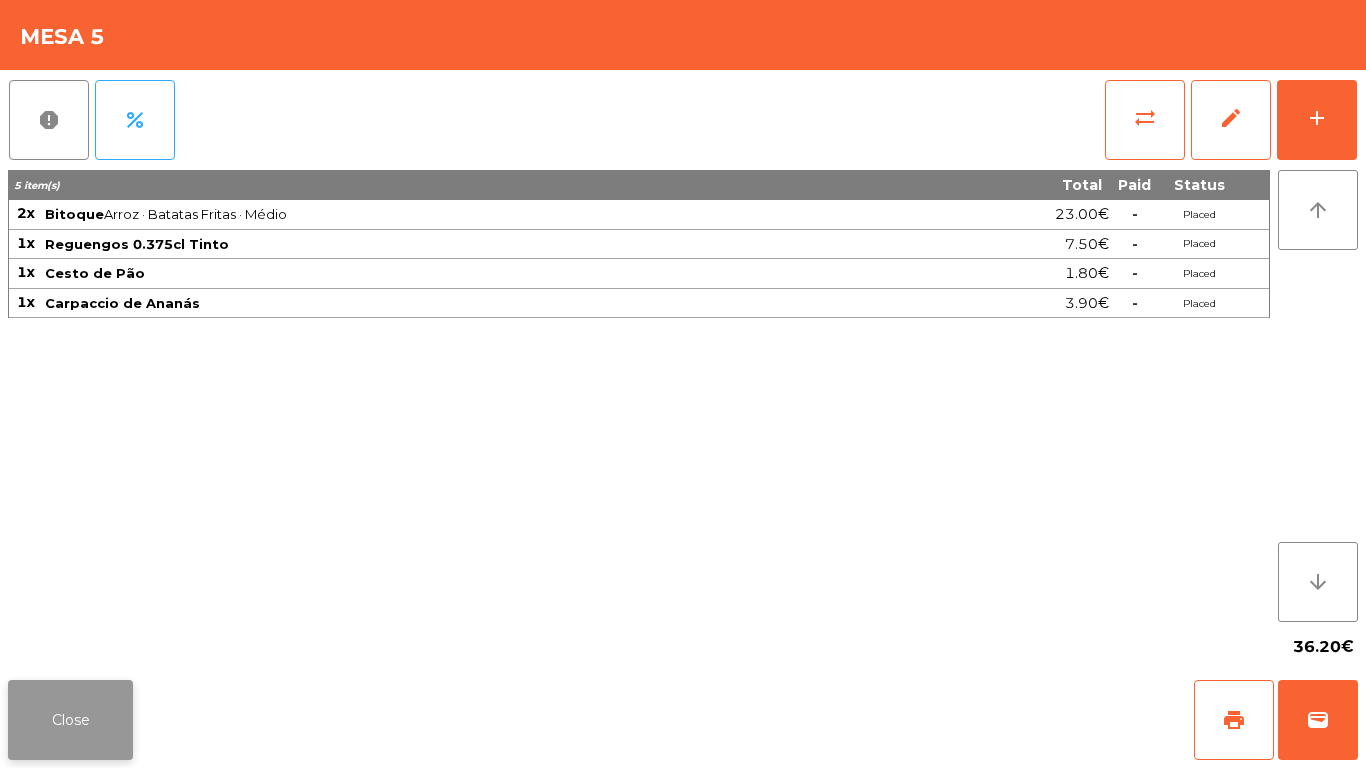 click on "Close" 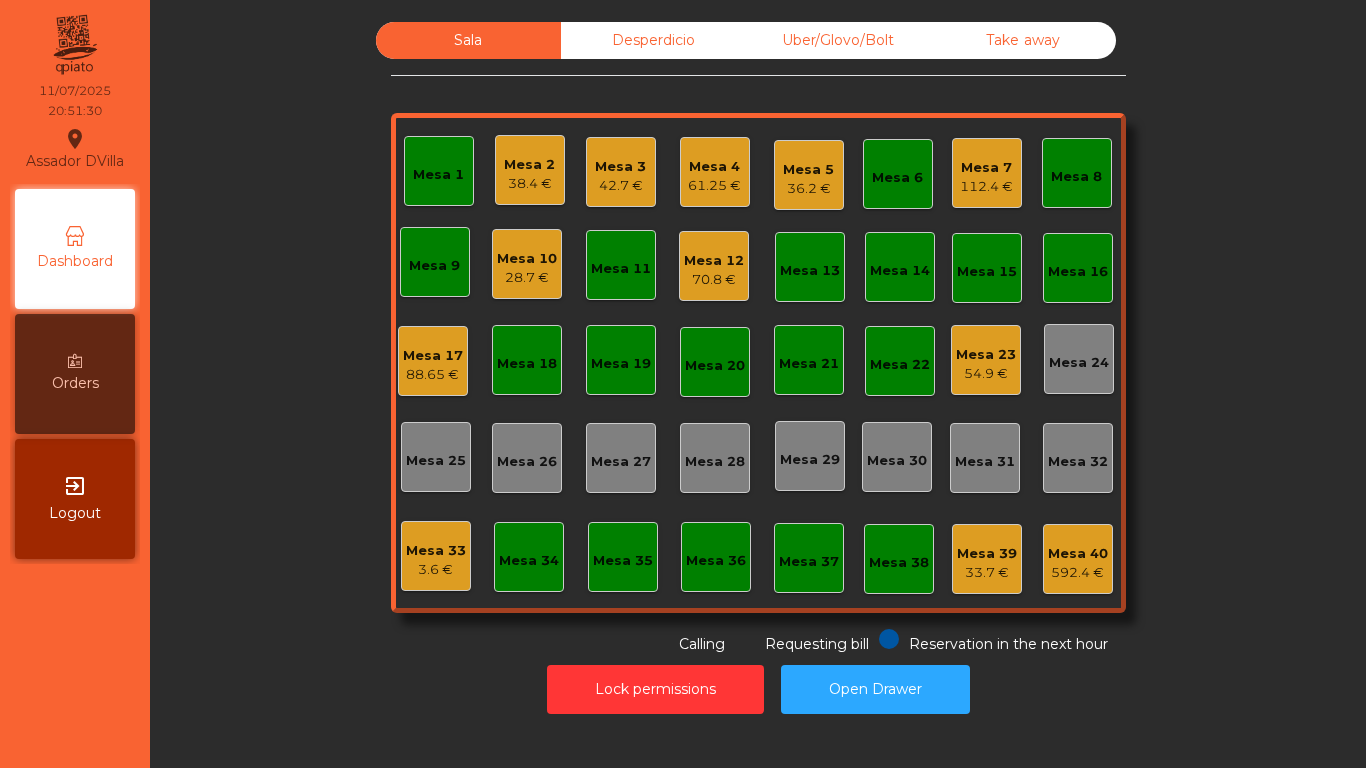 click on "Sala   Desperdicio   Uber/Glovo/Bolt   Take away   Mesa 1   Mesa 2   38.4 €   Mesa 3   42.7 €   Mesa 4   61.25 €   Mesa 5   36.2 €   Mesa 6   Mesa 7   112.4 €   Mesa 8   Mesa 9   Mesa 10   28.7 €   Mesa 11   Mesa 12   70.8 €   Mesa 13   Mesa 14   Mesa 15   Mesa 16   Mesa 17   88.65 €   Mesa 18   Mesa 19   Mesa 20   Mesa 21   Mesa 22   Mesa 23   54.9 €   Mesa 24   Mesa 25   Mesa 26   Mesa 27   Mesa 28   Mesa 29   Mesa 30   Mesa 31   Mesa 32   Mesa 33   3.6 €   Mesa 34   Mesa 35   Mesa 36   Mesa 37   Mesa 38   Mesa 39   33.7 €   Mesa 40   592.4 €  Reservation in the next hour Requesting bill Calling" 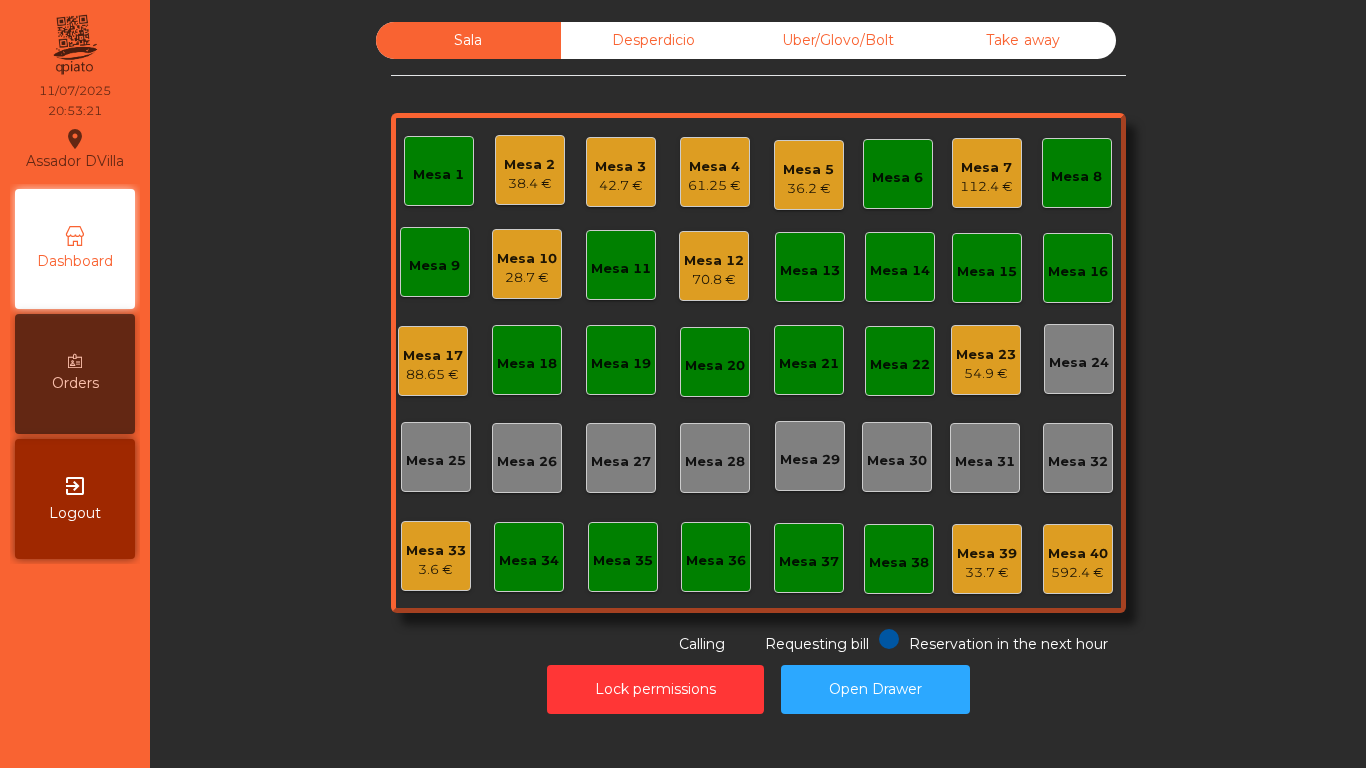 click on "Mesa 2   38.4 €" 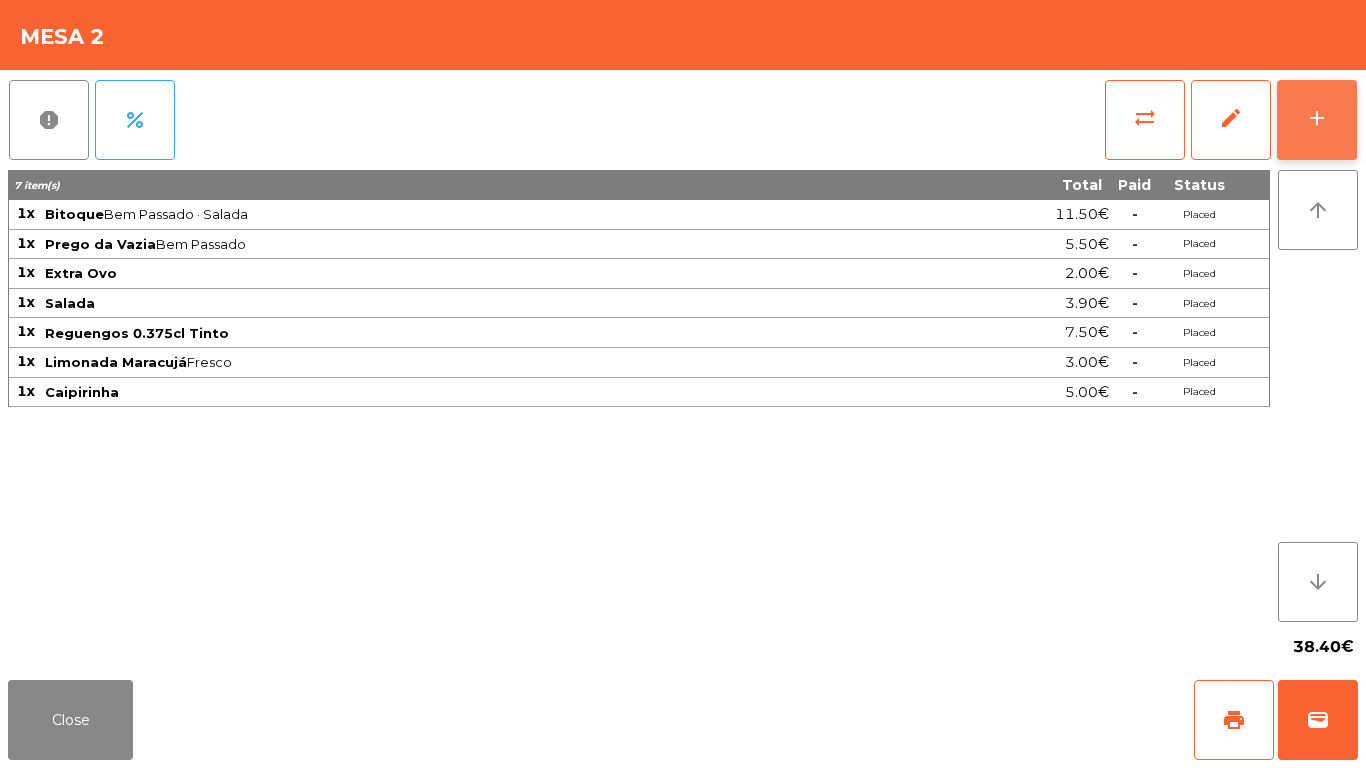 click on "add" 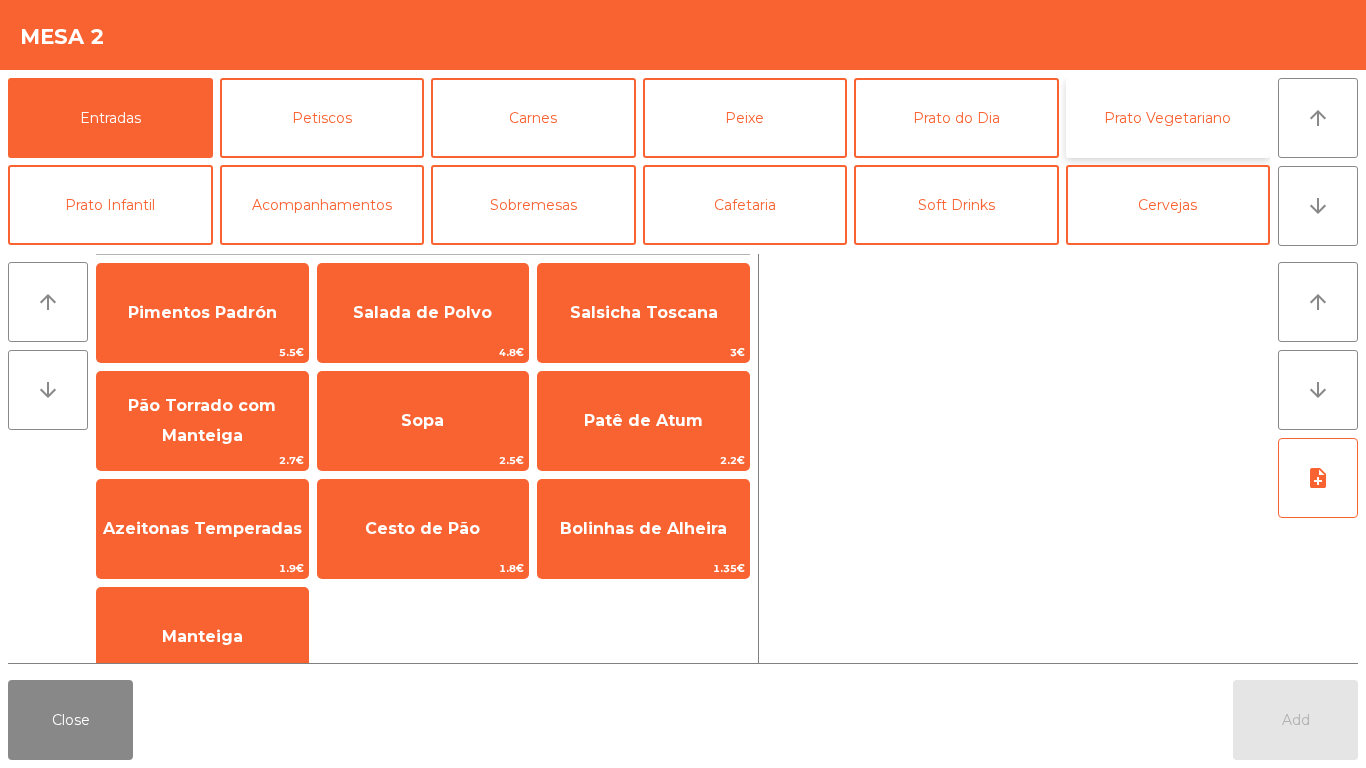 click on "Prato Vegetariano" 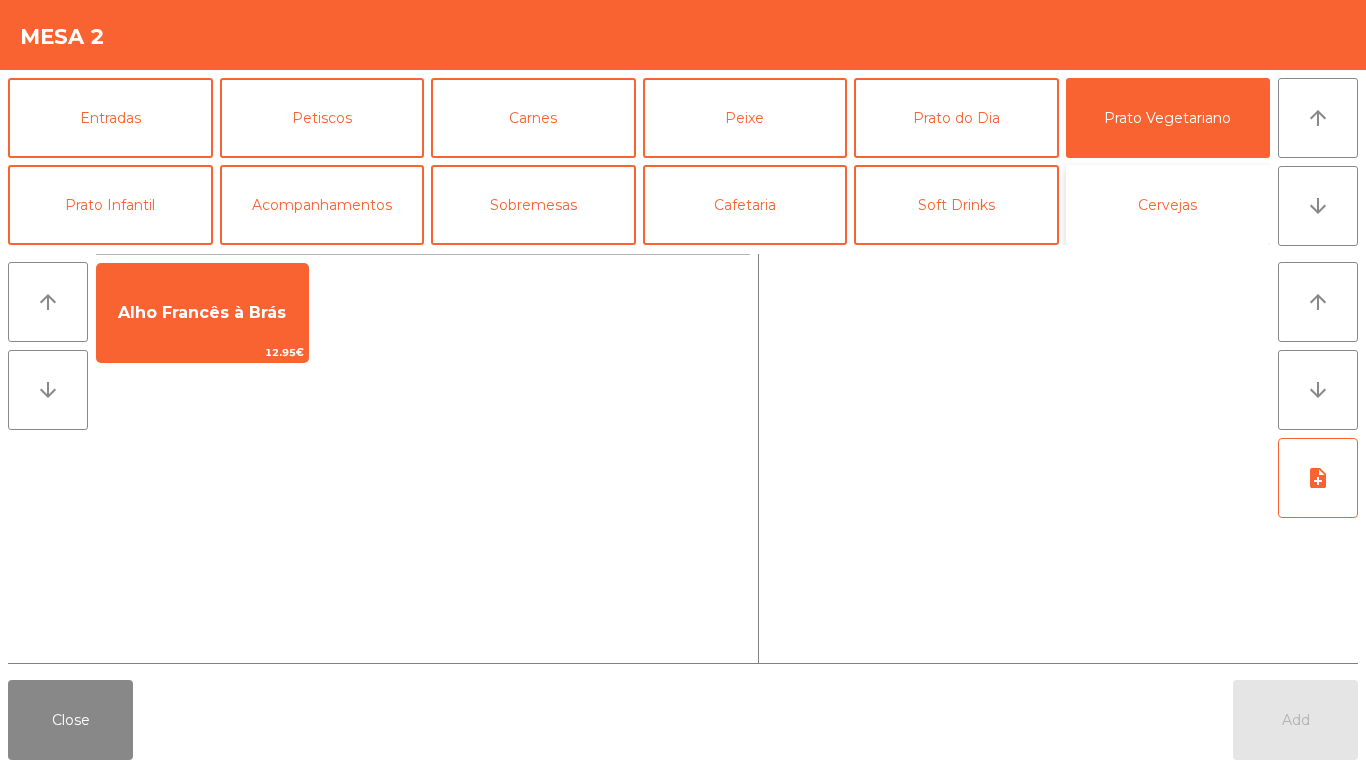 click on "Cervejas" 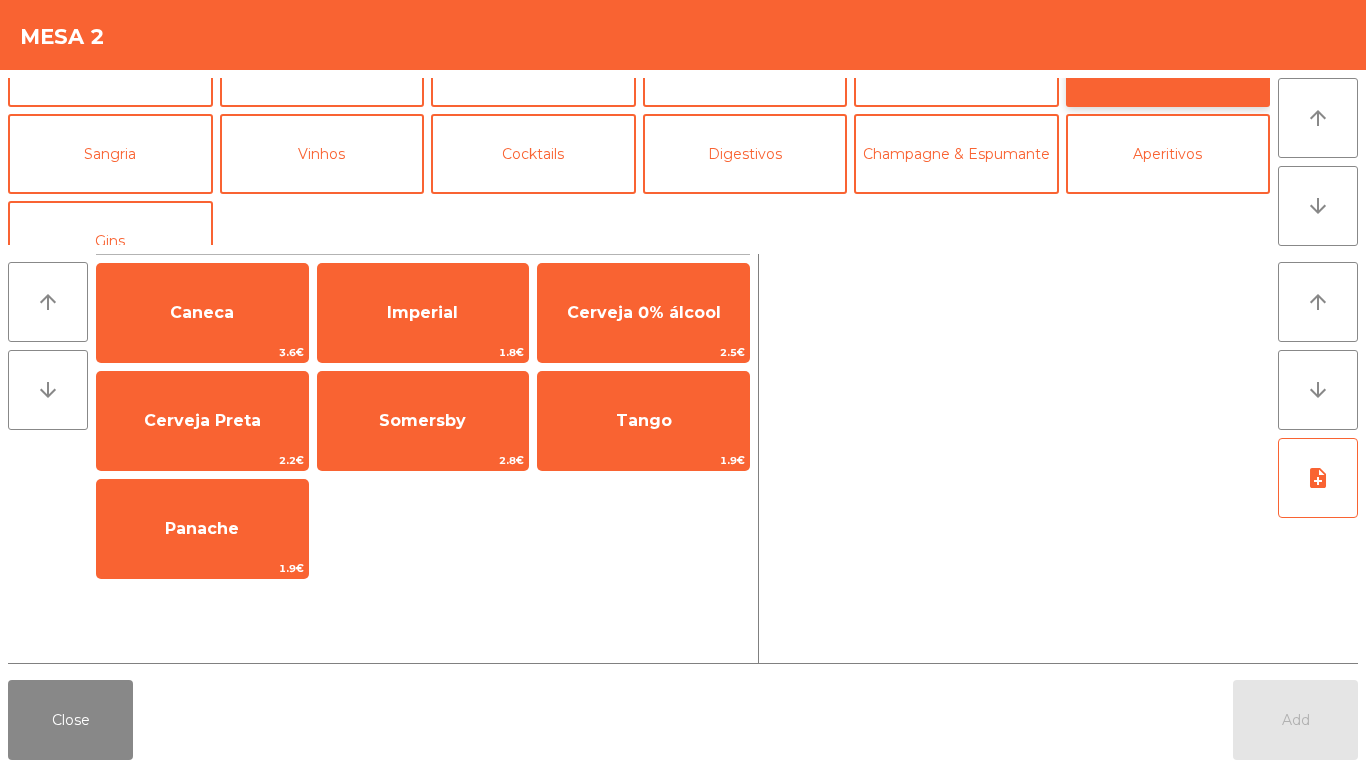 scroll, scrollTop: 140, scrollLeft: 0, axis: vertical 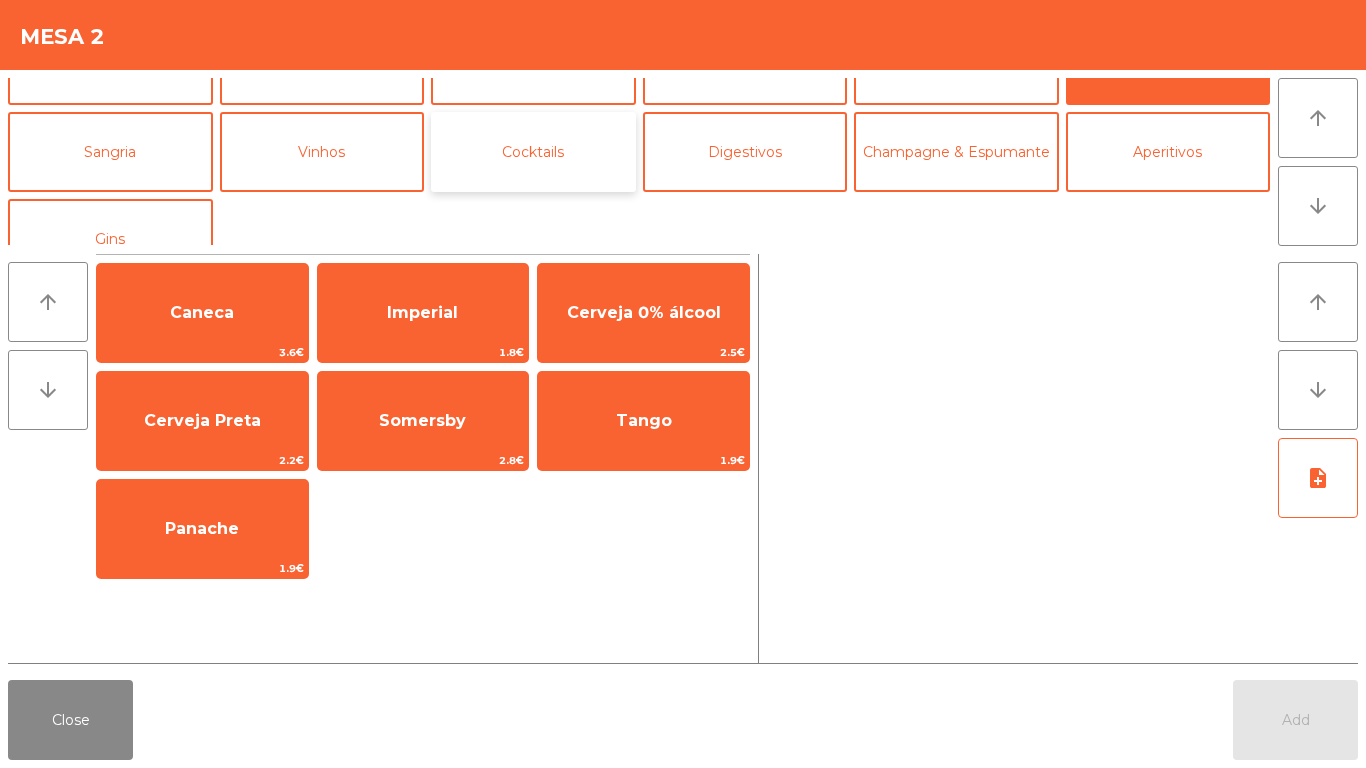 click on "Cocktails" 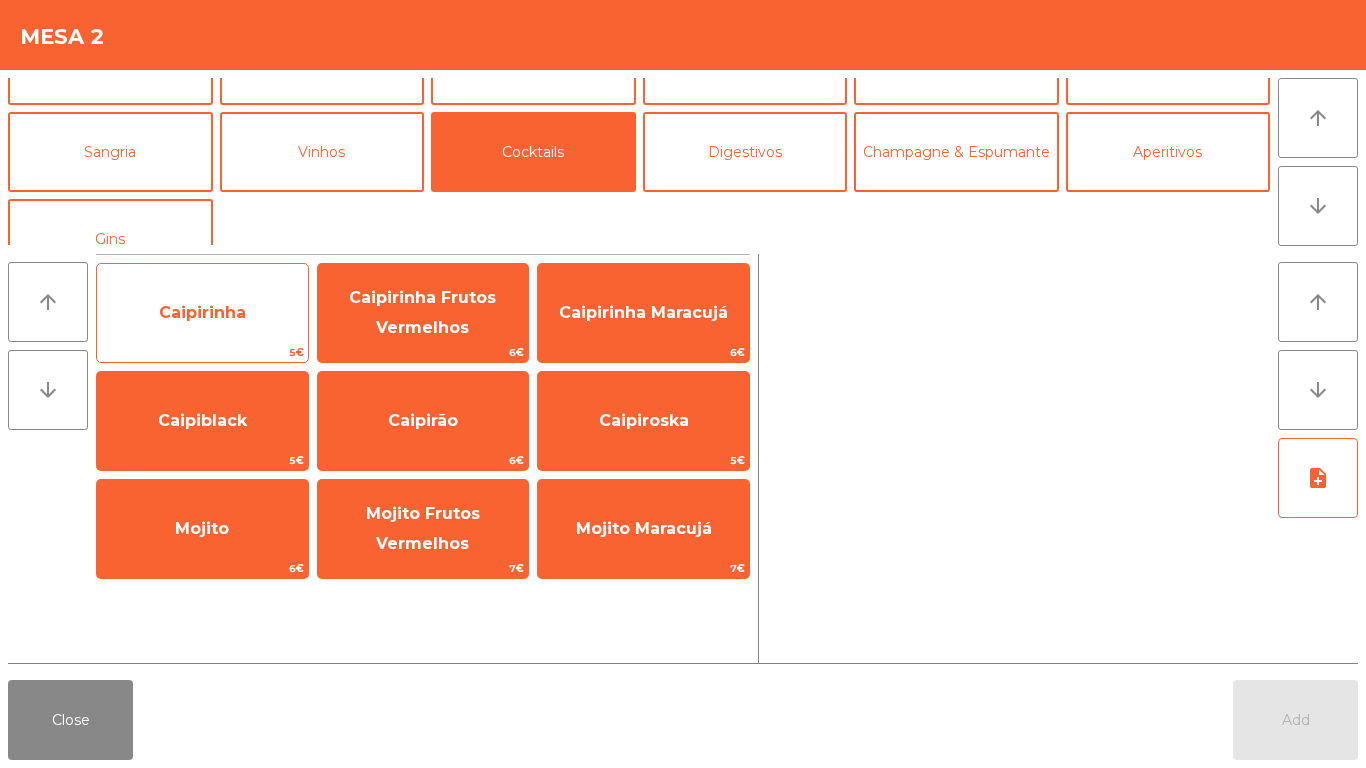 click on "Caipirinha" 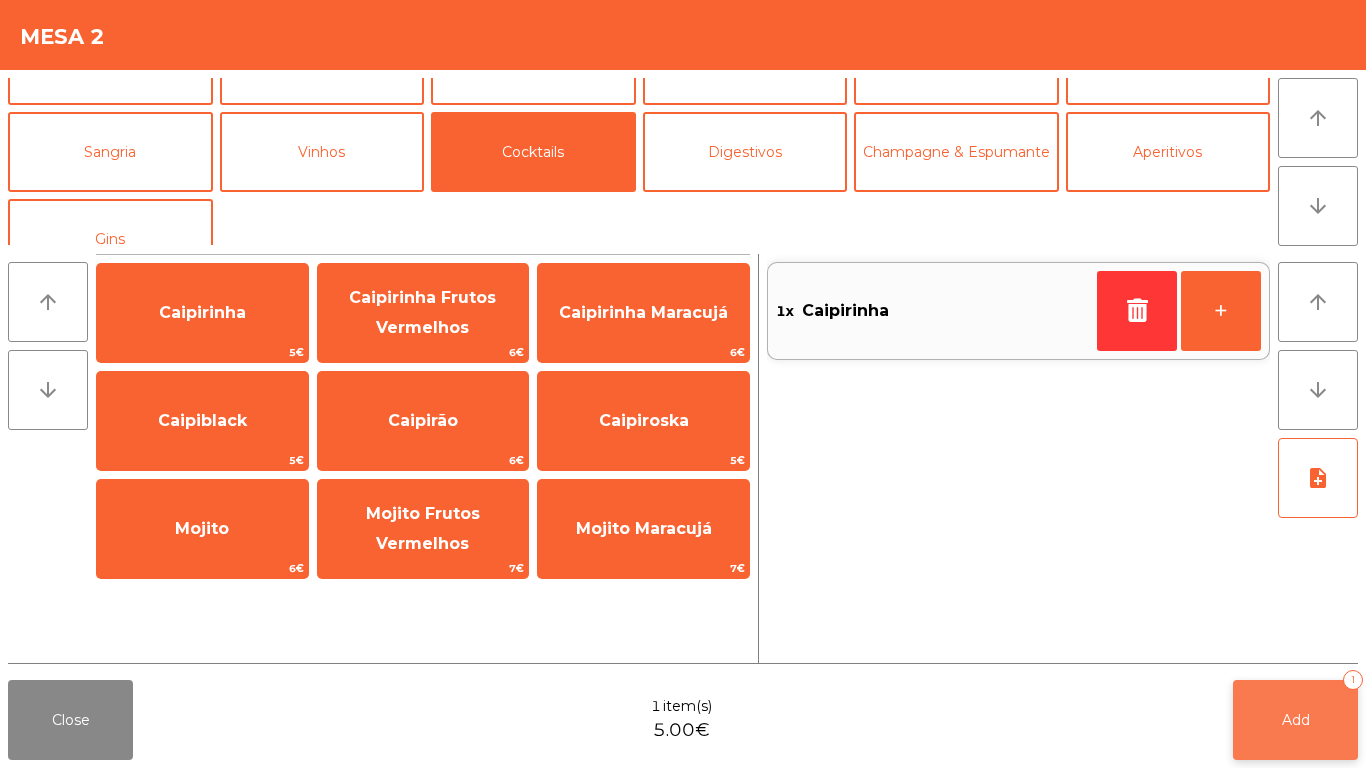 click on "Add   1" 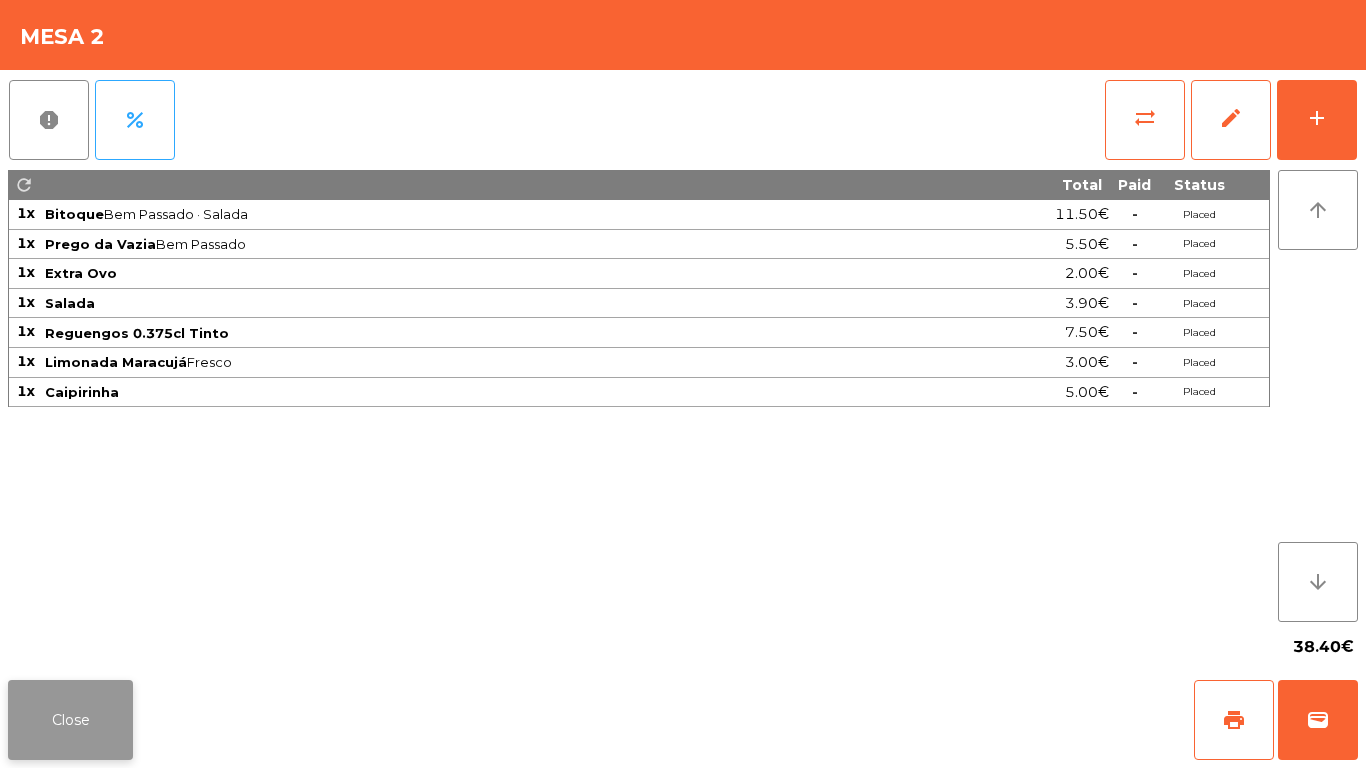 click on "Close" 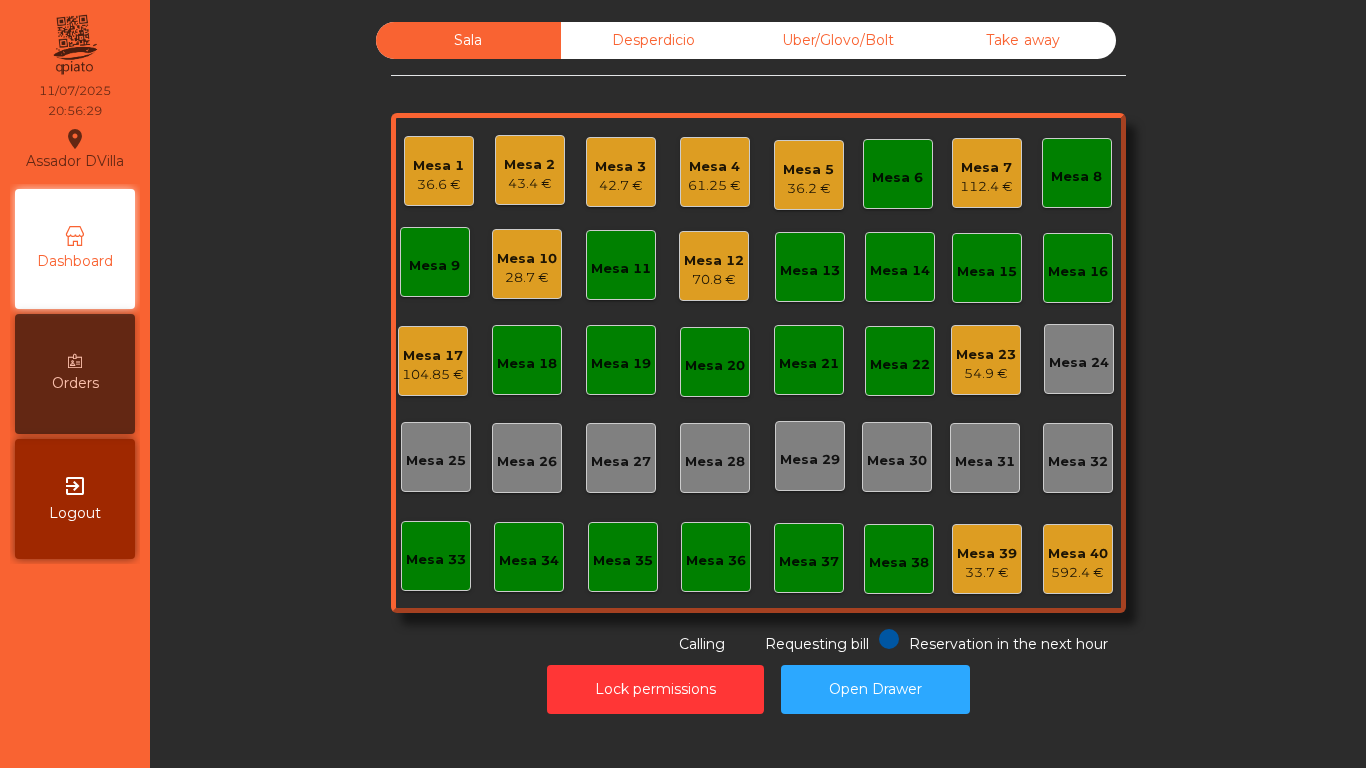 click on "Mesa 1   36.6 €" 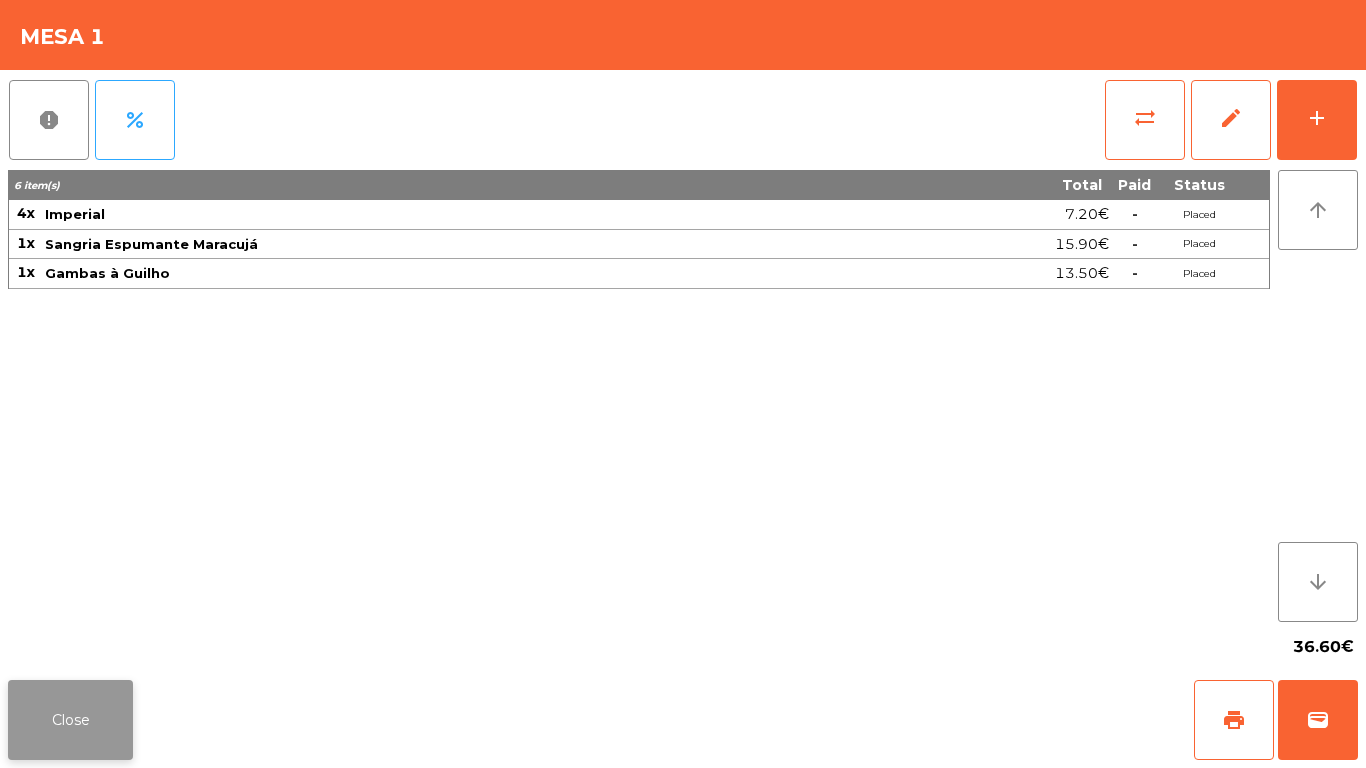click on "Close" 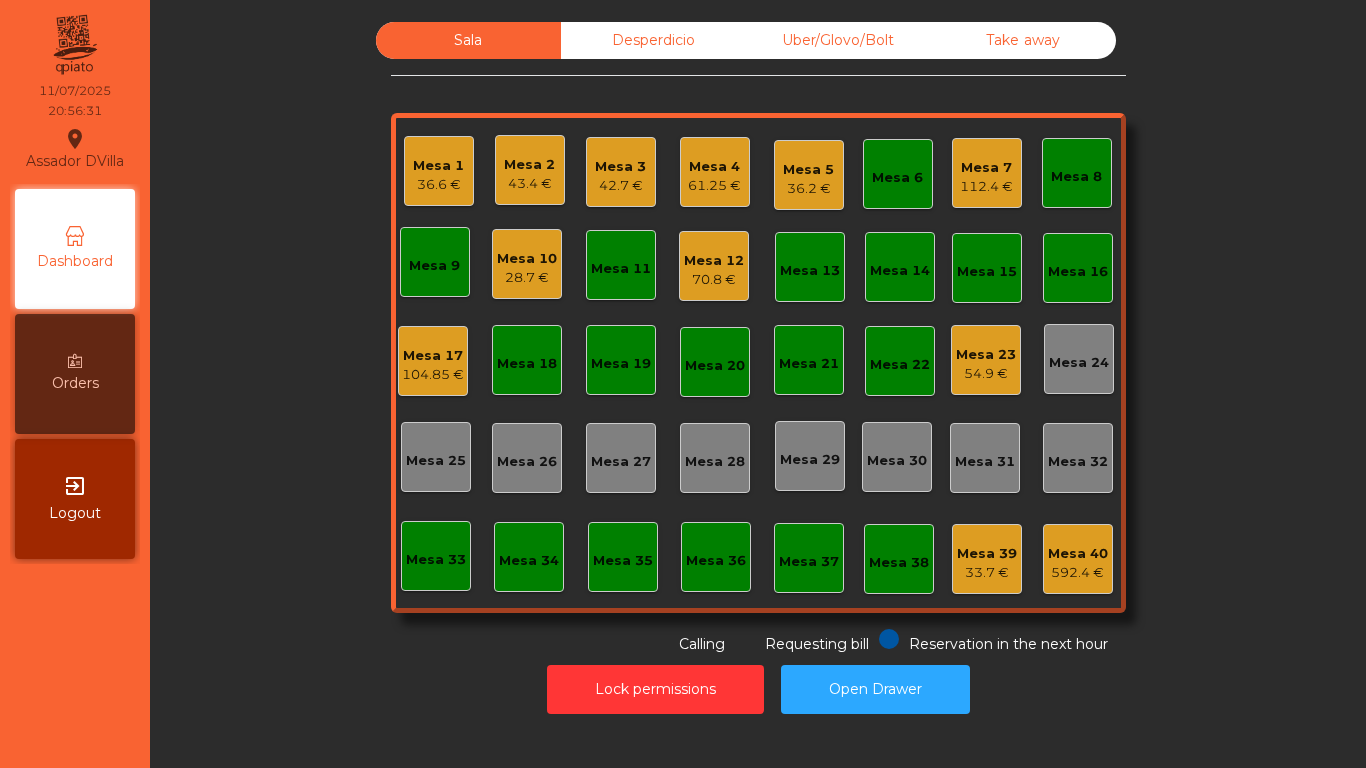 click on "Sala   Desperdicio   Uber/Glovo/Bolt   Take away   Mesa 1   36.6 €   Mesa 2   43.4 €   Mesa 3   42.7 €   Mesa 4   61.25 €   Mesa 5   36.2 €   Mesa 6   Mesa 7   112.4 €   Mesa 8   Mesa 9   Mesa 10   28.7 €   Mesa 11   Mesa 12   70.8 €   Mesa 13   Mesa 14   Mesa 15   Mesa 16   Mesa 17   104.85 €   Mesa 18   Mesa 19   Mesa 20   Mesa 21   Mesa 22   Mesa 23   54.9 €   Mesa 24   Mesa 25   Mesa 26   Mesa 27   Mesa 28   Mesa 29   Mesa 30   Mesa 31   Mesa 32   Mesa 33   Mesa 34   Mesa 35   Mesa 36   Mesa 37   Mesa 38   Mesa 39   33.7 €   Mesa 40   592.4 €  Reservation in the next hour Requesting bill Calling" 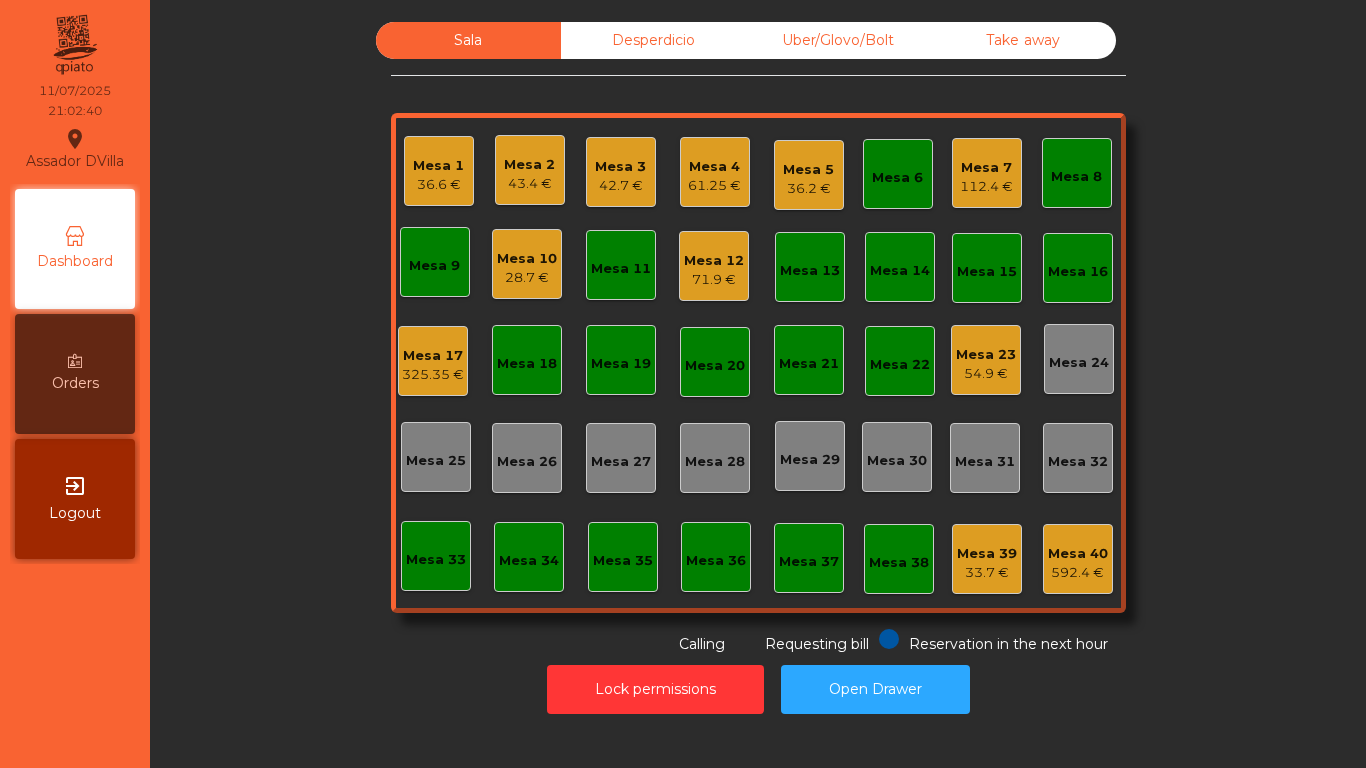 click on "Mesa 17" 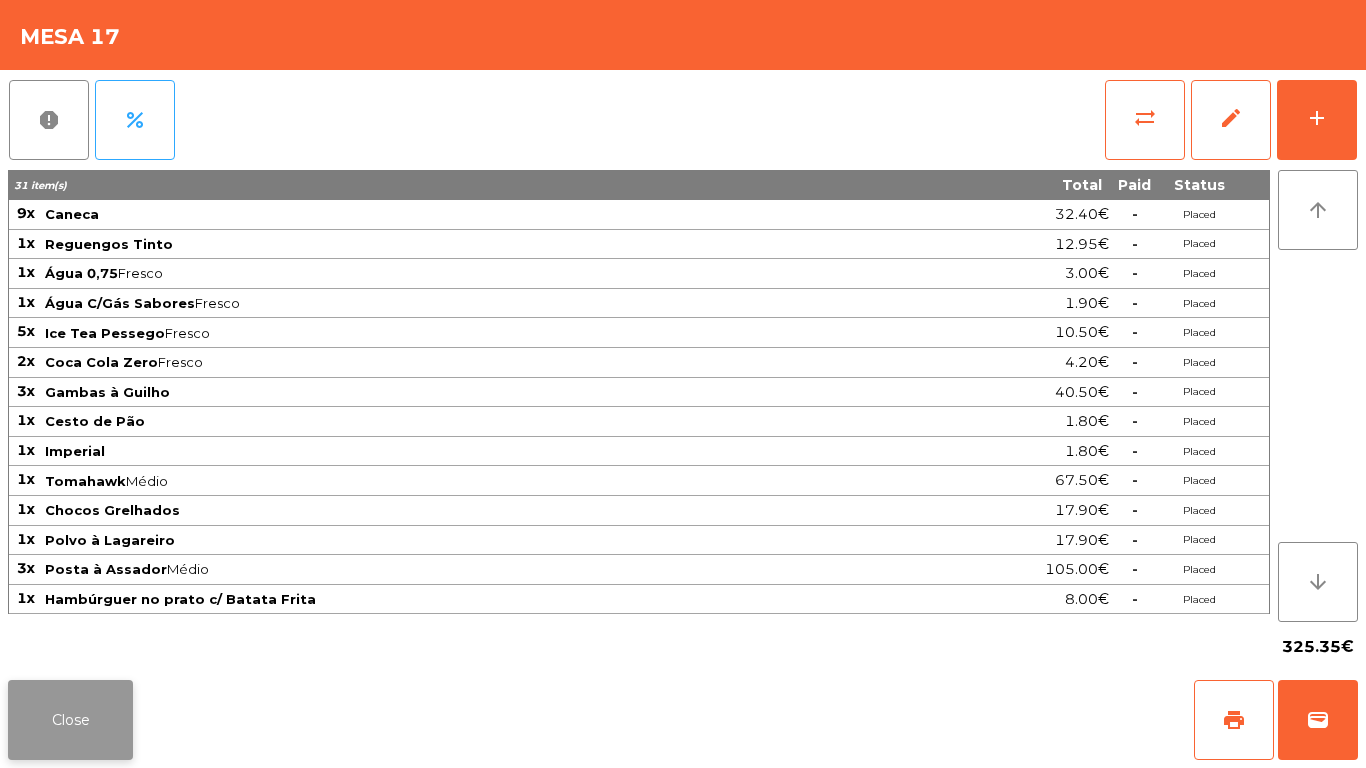 click on "Close" 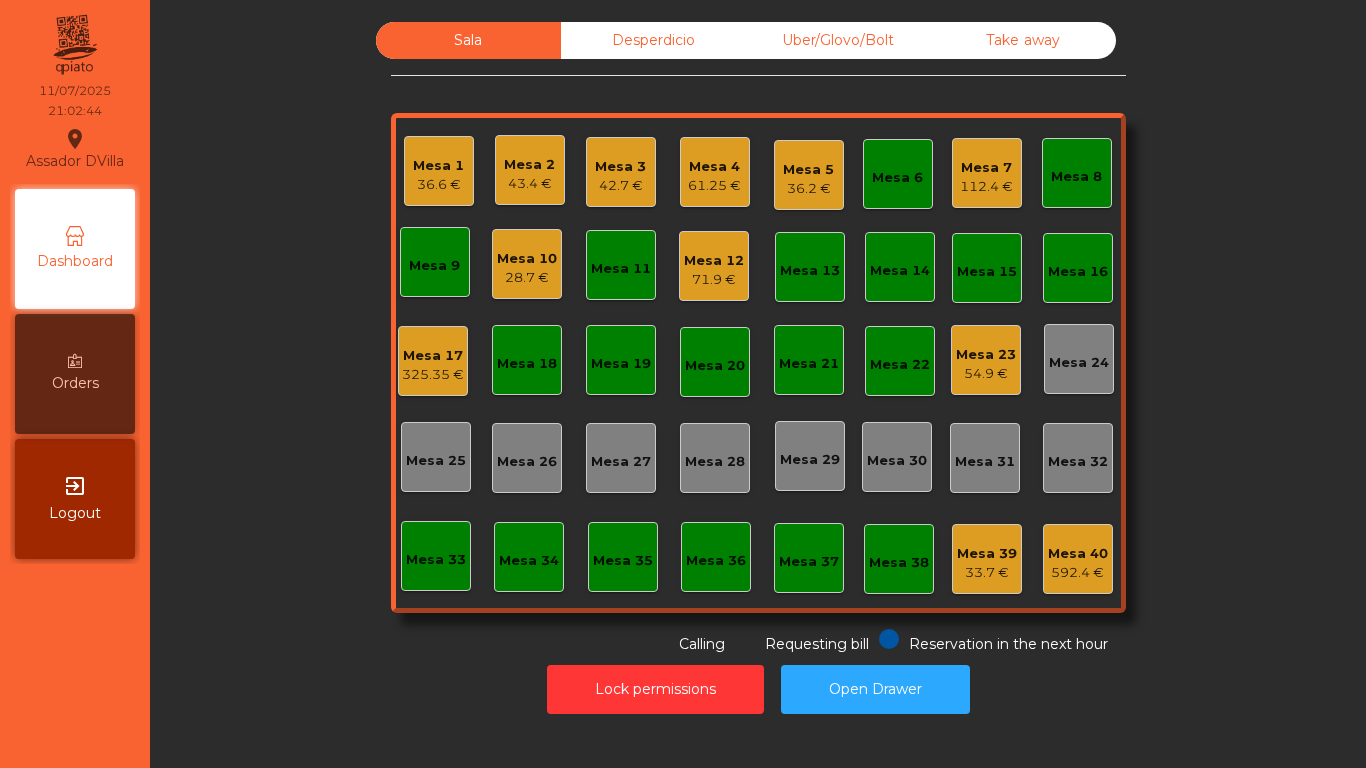 click on "Sala   Desperdicio   Uber/Glovo/Bolt   Take away   Mesa 1   36.6 €   Mesa 2   43.4 €   Mesa 3   42.7 €   Mesa 4   61.25 €   Mesa 5   36.2 €   Mesa 6   Mesa 7   112.4 €   Mesa 8   Mesa 9   Mesa 10   28.7 €   Mesa 11   Mesa 12   71.9 €   Mesa 13   Mesa 14   Mesa 15   Mesa 16   Mesa 17   325.35 €   Mesa 18   Mesa 19   Mesa 20   Mesa 21   Mesa 22   Mesa 23   54.9 €   Mesa 24   Mesa 25   Mesa 26   Mesa 27   Mesa 28   Mesa 29   Mesa 30   Mesa 31   Mesa 32   Mesa 33   Mesa 34   Mesa 35   Mesa 36   Mesa 37   Mesa 38   Mesa 39   33.7 €   Mesa 40   592.4 €  Reservation in the next hour Requesting bill Calling  Lock permissions   Open Drawer" 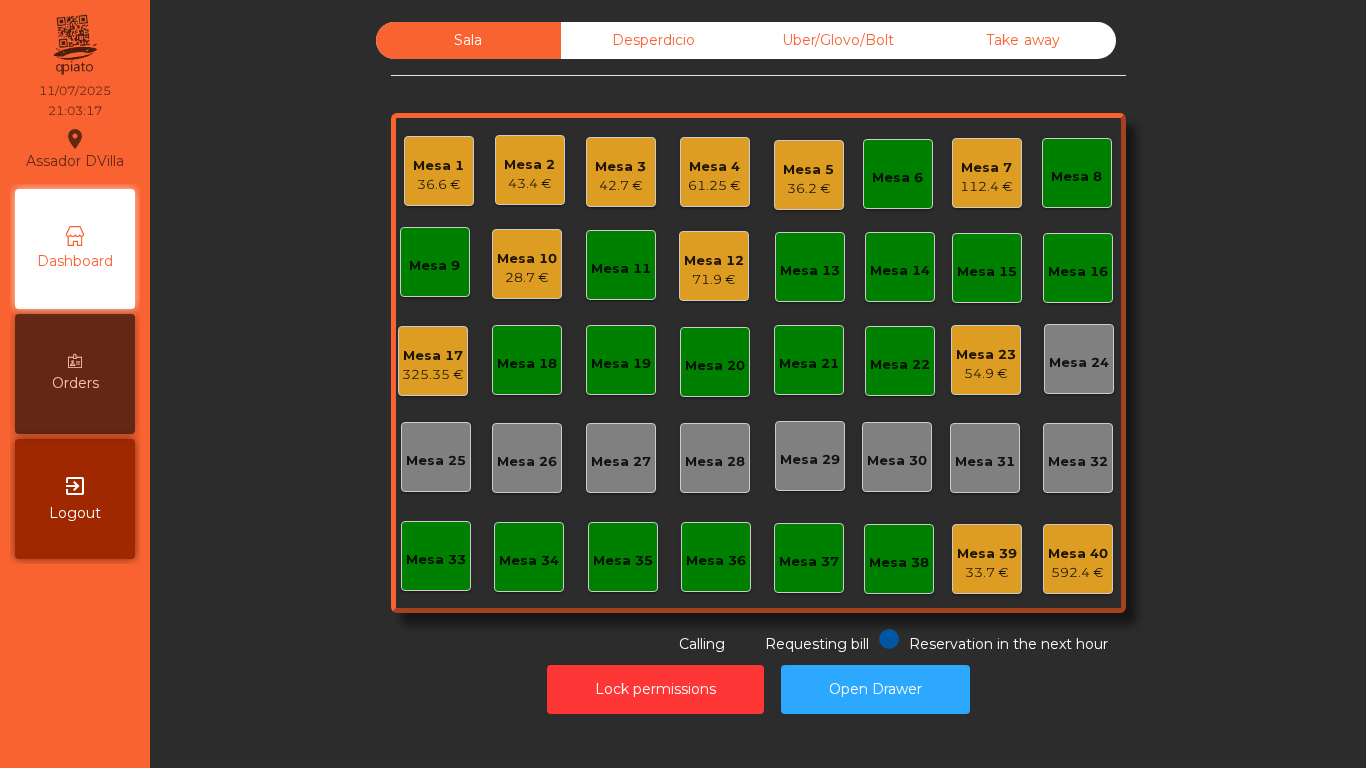 click on "Mesa 5" 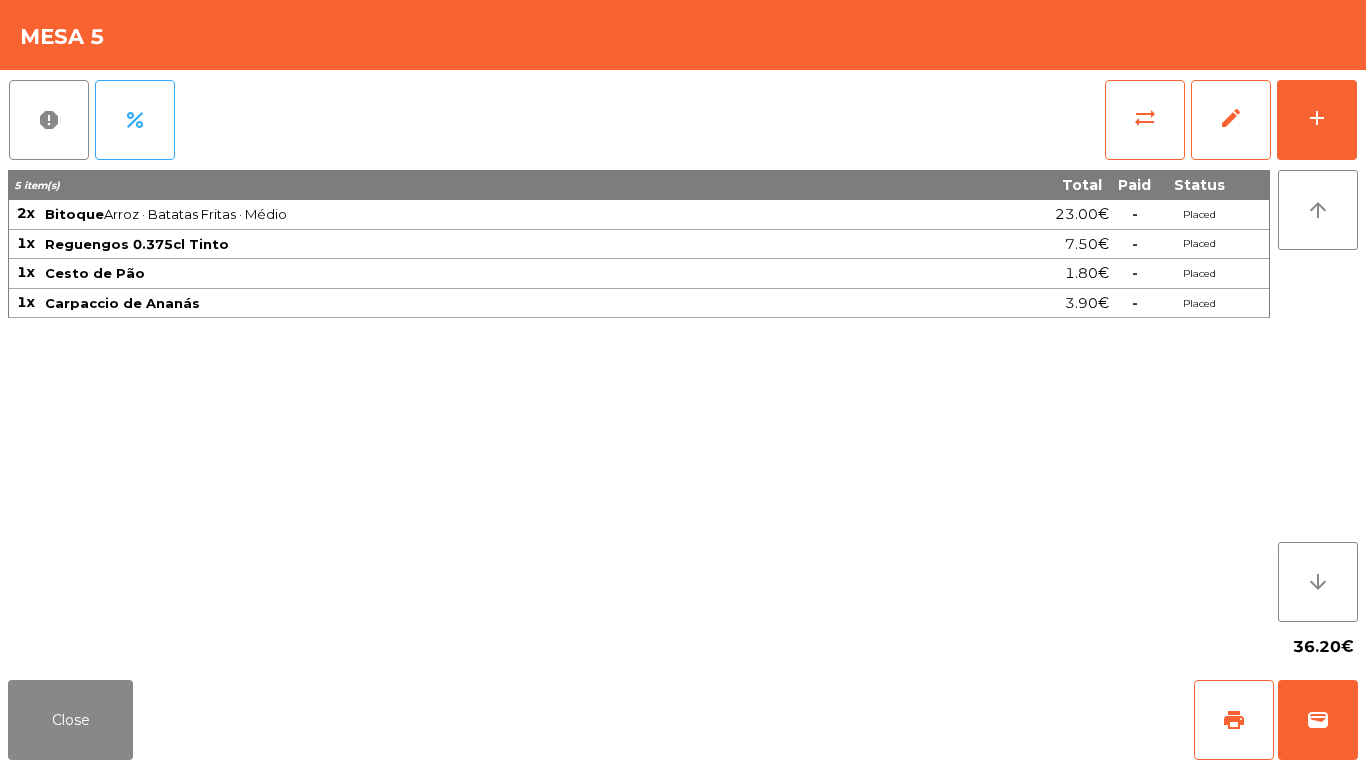 click on "report   percent   sync_alt   edit   add  5 item(s) Total Paid Status 2x Bitoque  Arroz · Batatas Fritas · Médio  23.00€  -  Placed 1x Reguengos 0.375cl Tinto 7.50€  -  Placed 1x Cesto de Pão 1.80€  -  Placed 1x Carpaccio de Ananás 3.90€  -  Placed arrow_upward arrow_downward  36.20€" 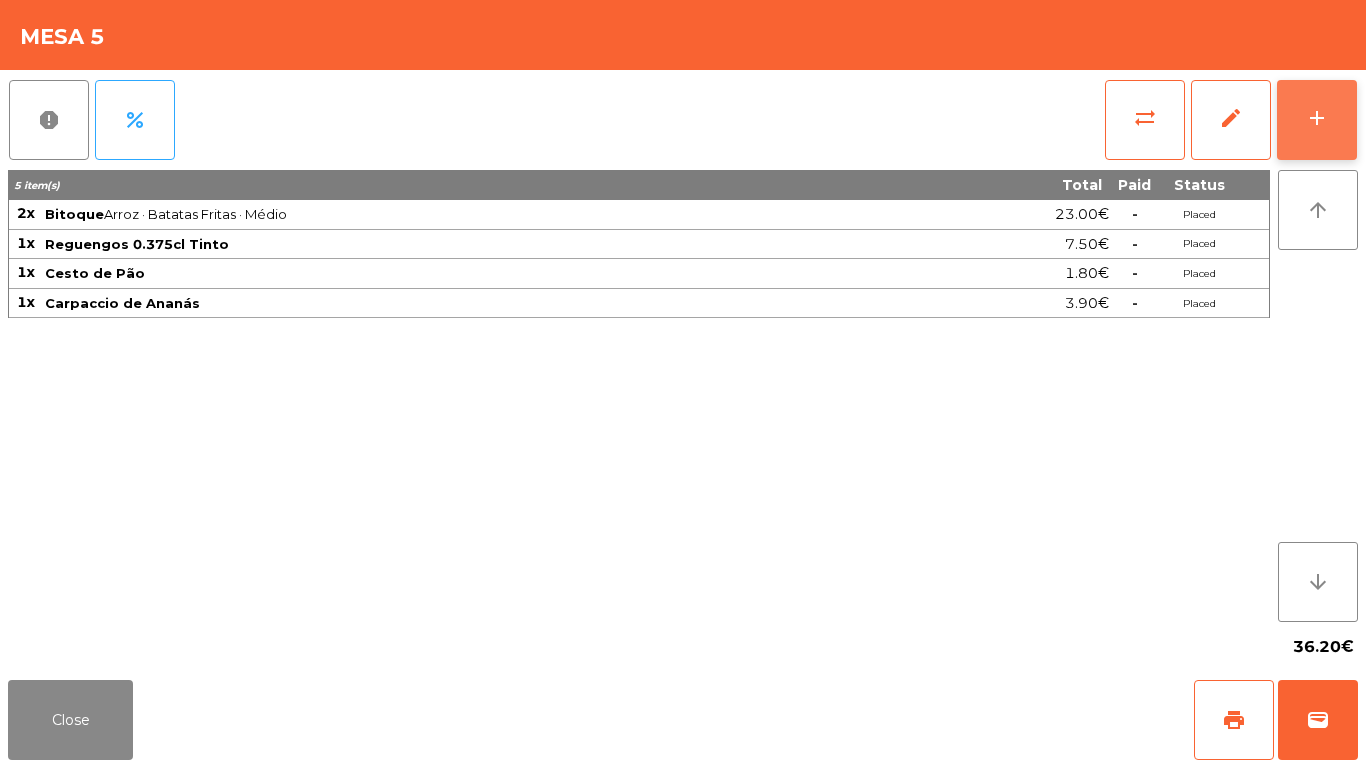click on "add" 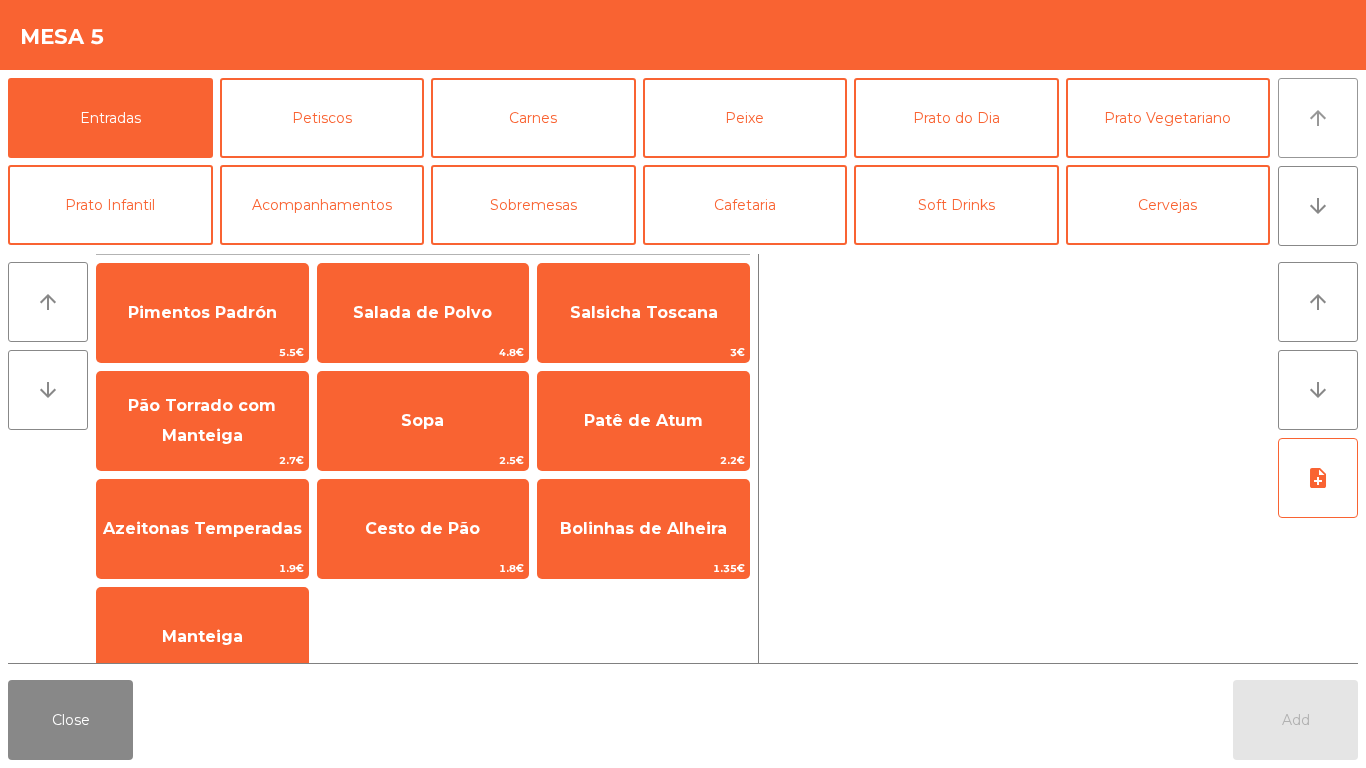click on "arrow_upward" 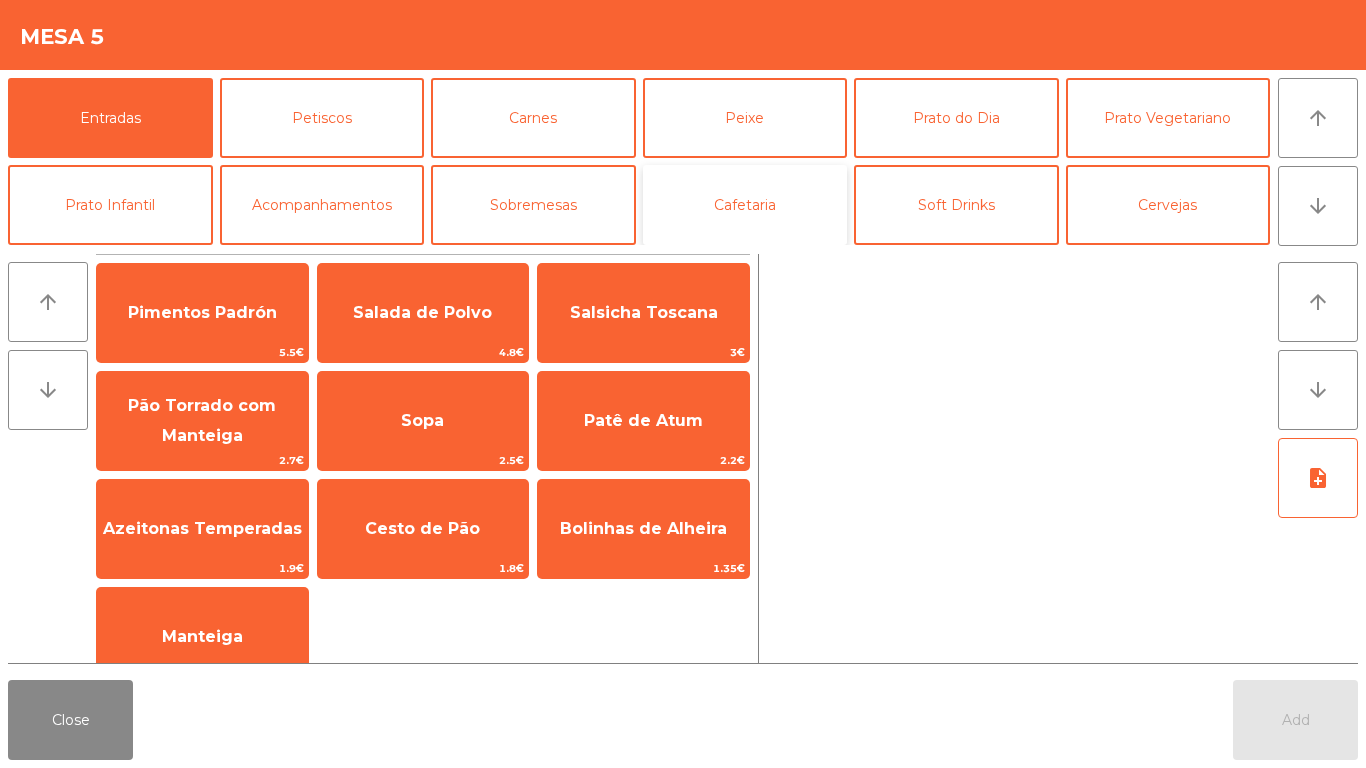 click on "Cafetaria" 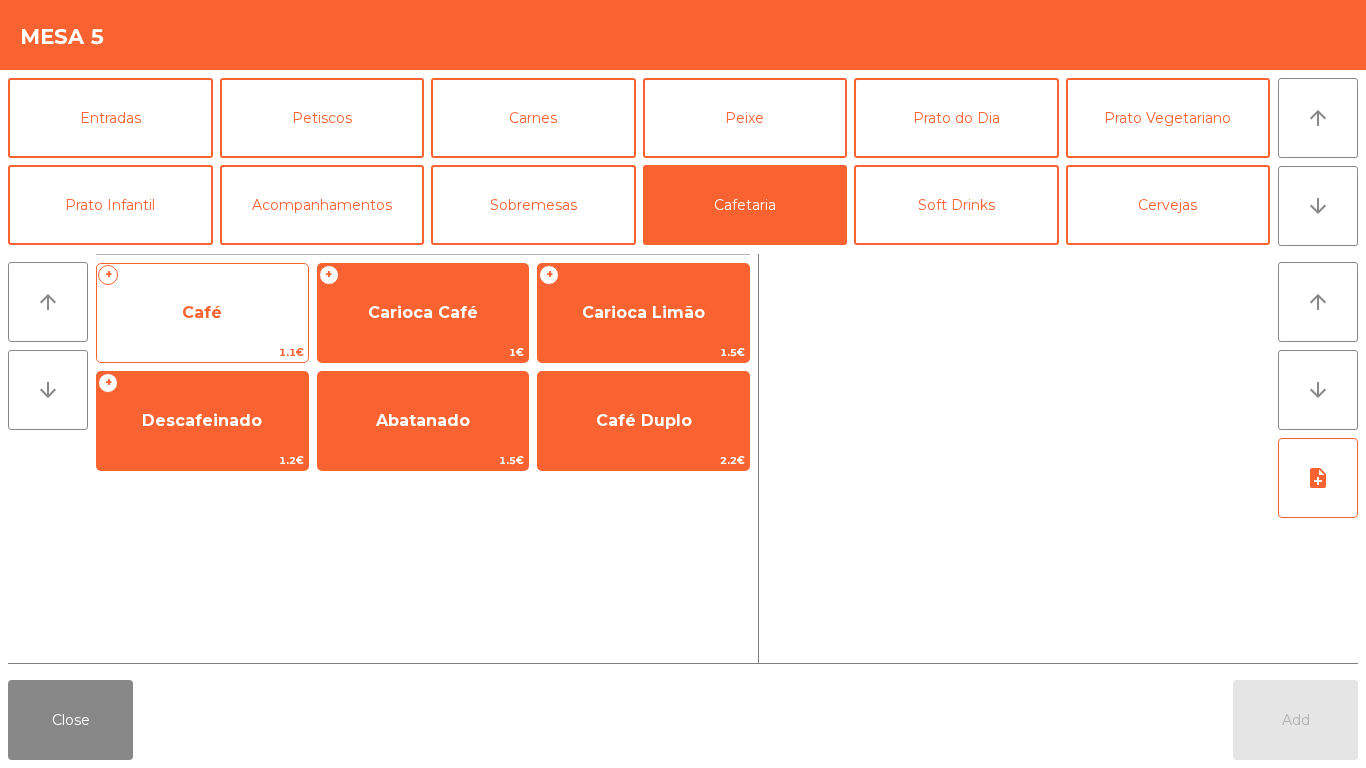 click on "Café" 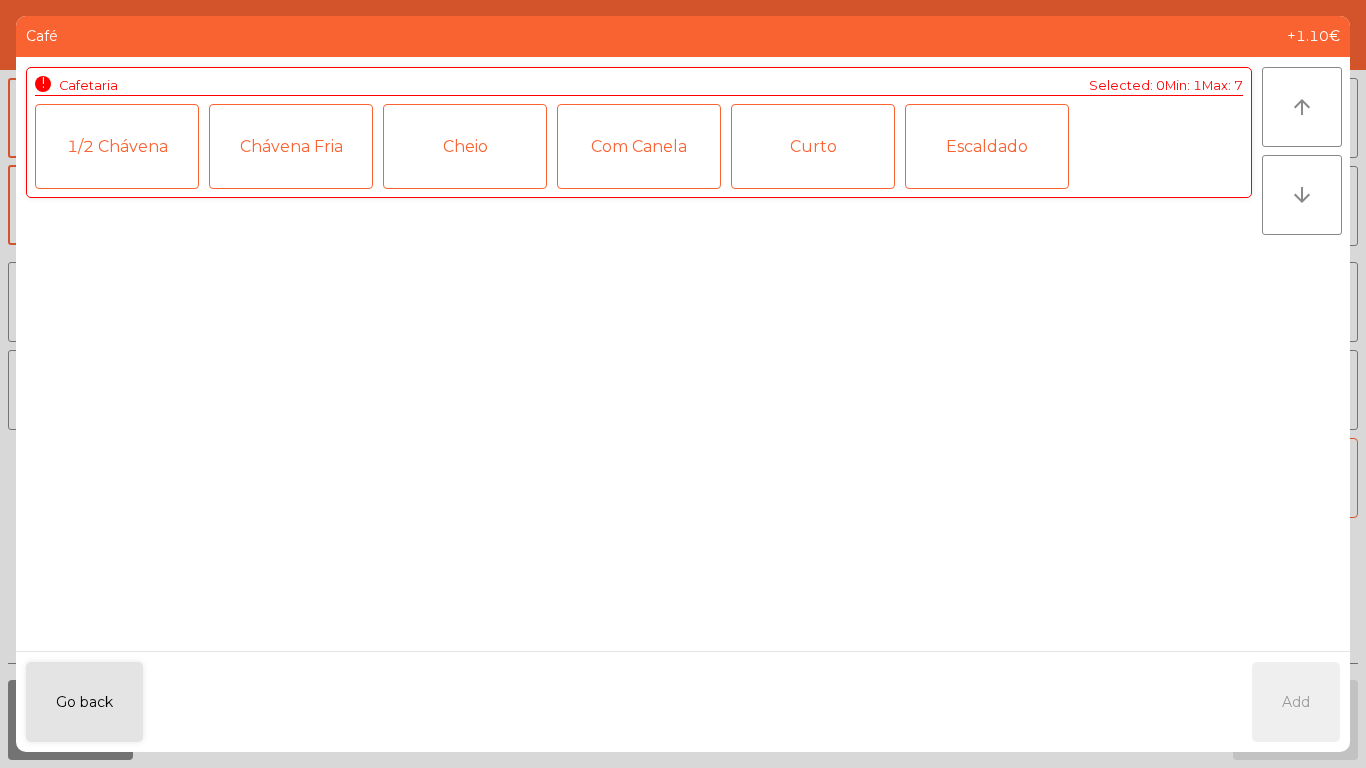 click on "1/2 Chávena" 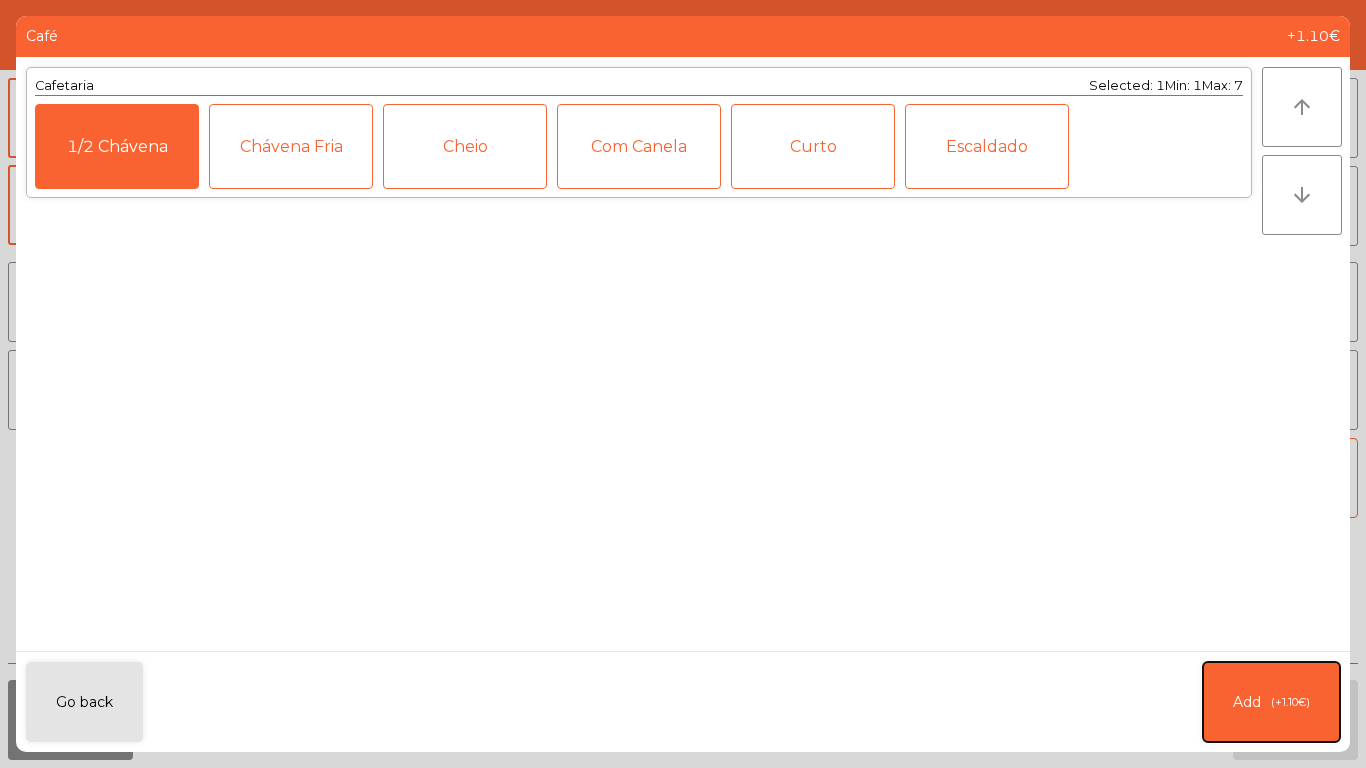 click on "(+1.10€)" 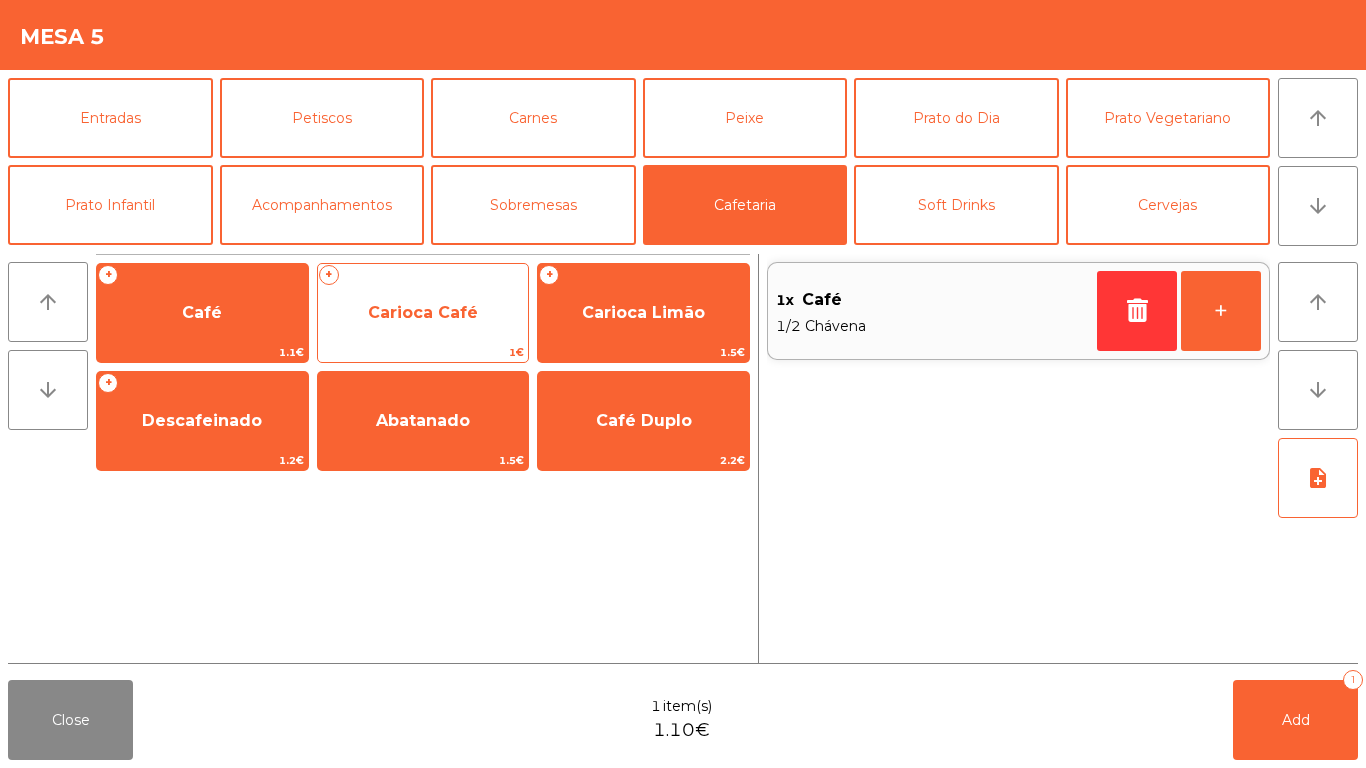 click on "Carioca Café" 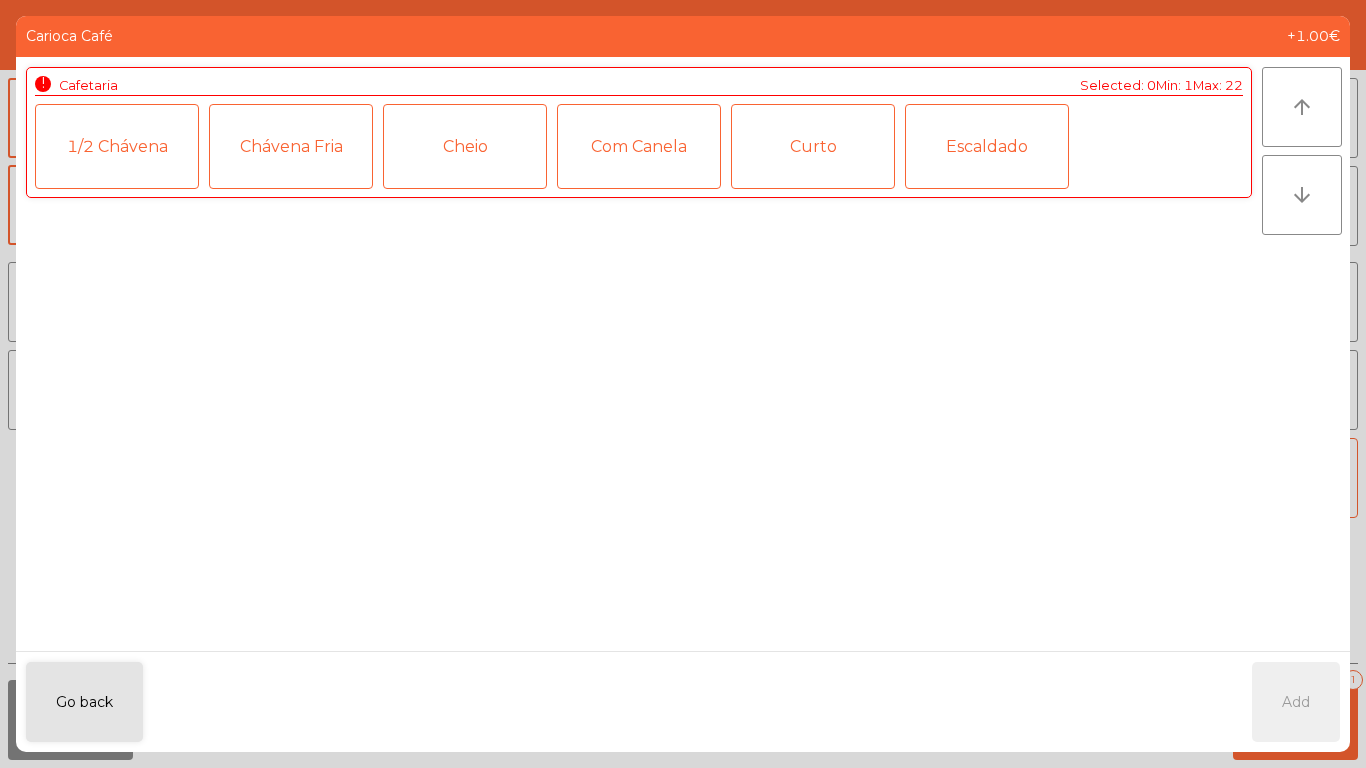 click on "Chávena Fria" 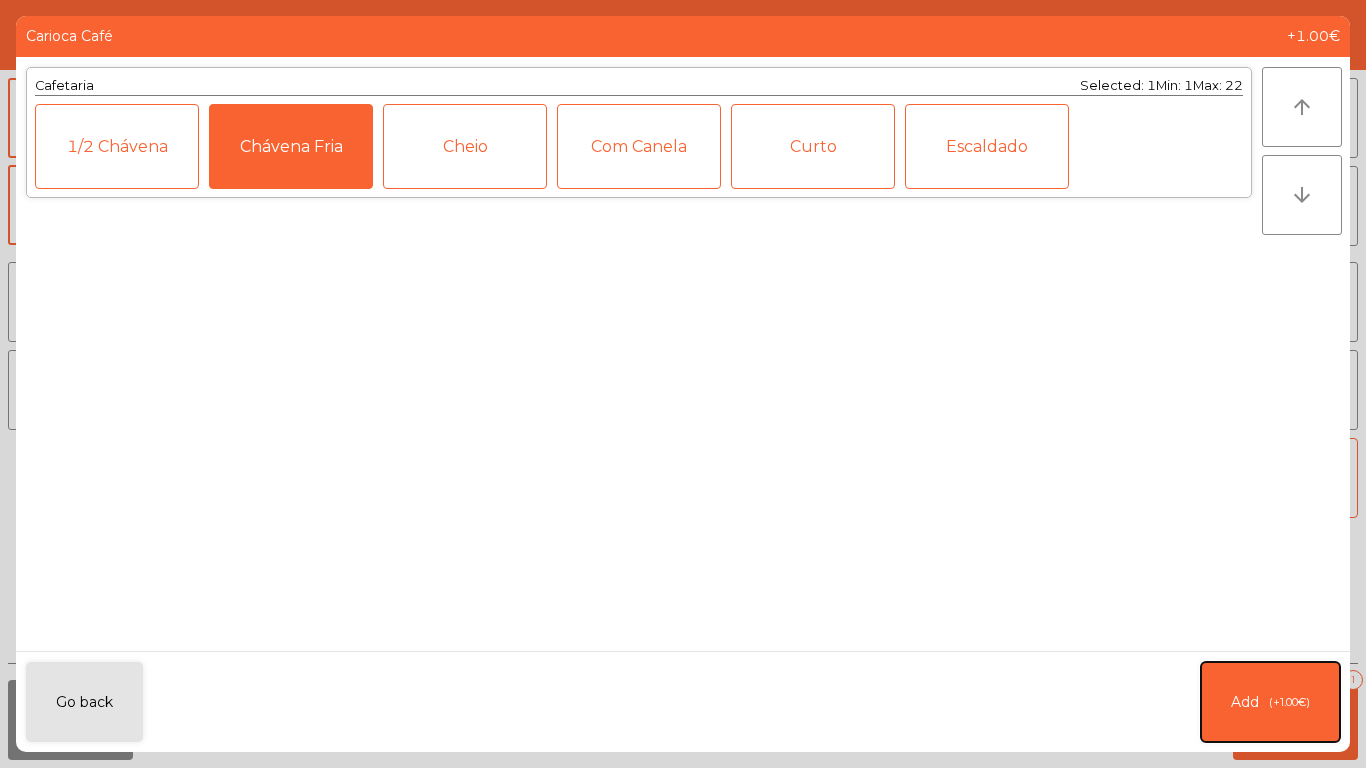 click on "(+1.00€)" 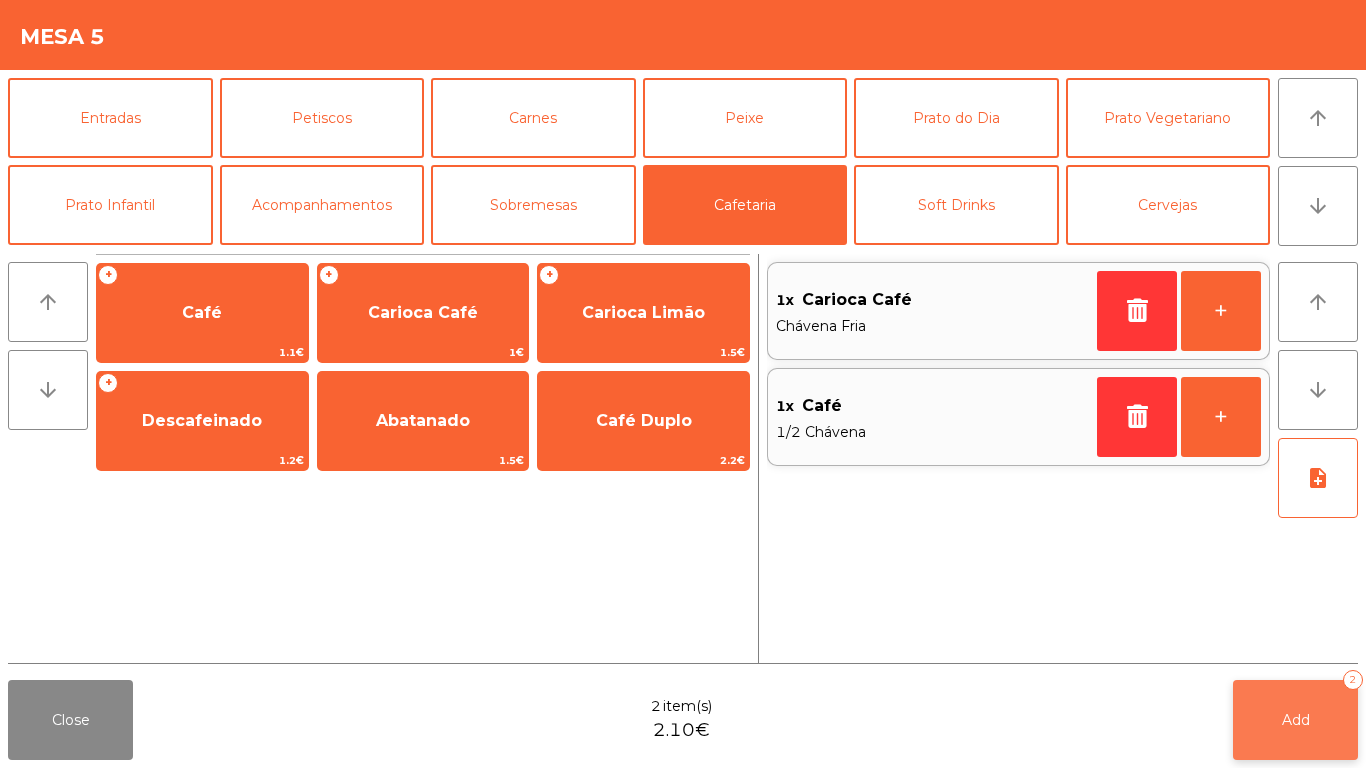 click on "Add   2" 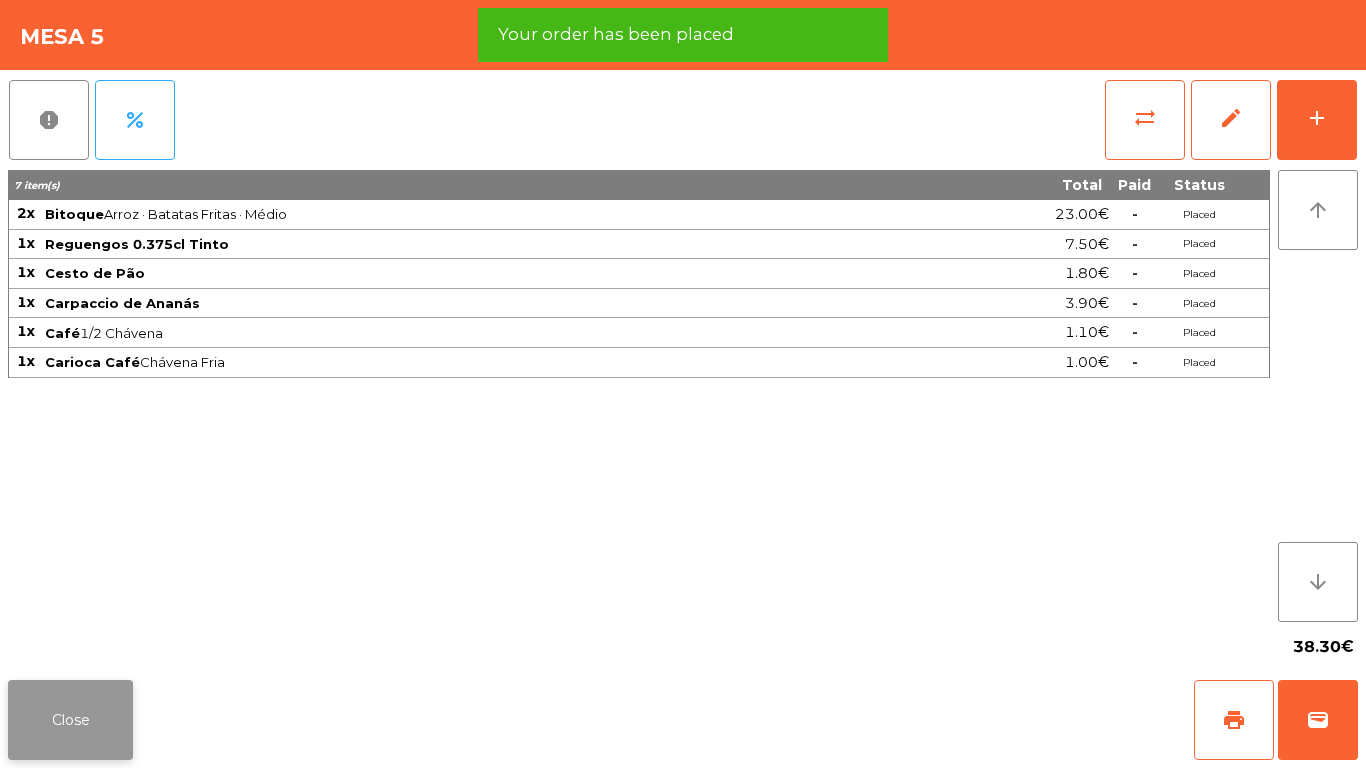 click on "Close" 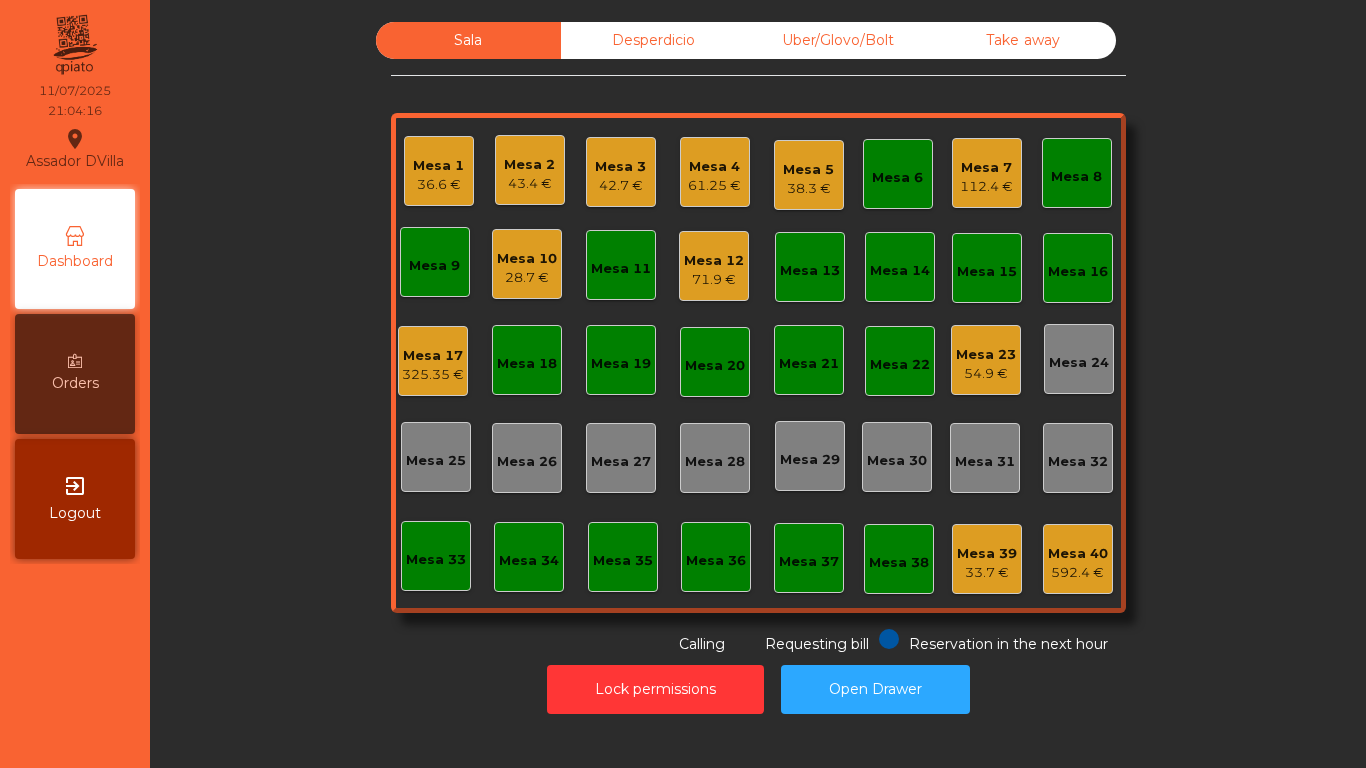 click on "Mesa 5" 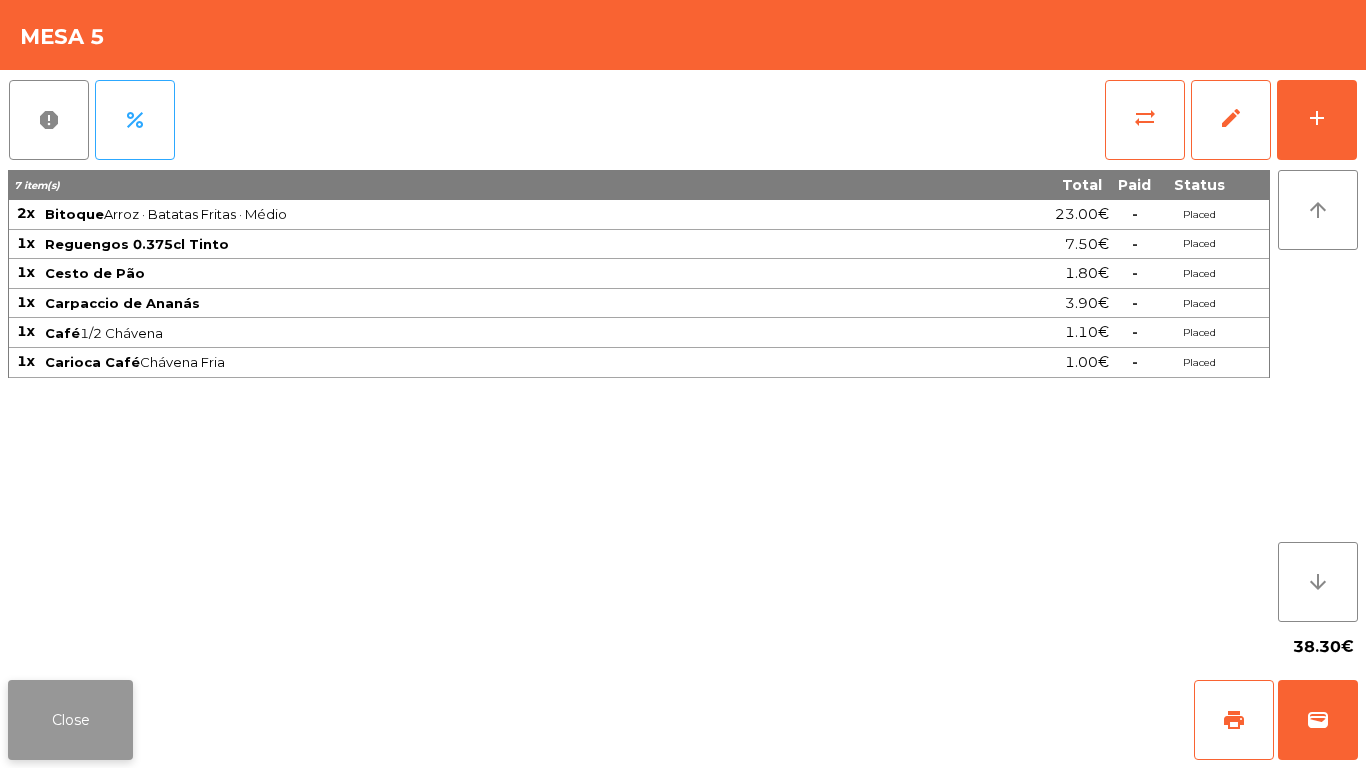 click on "Close" 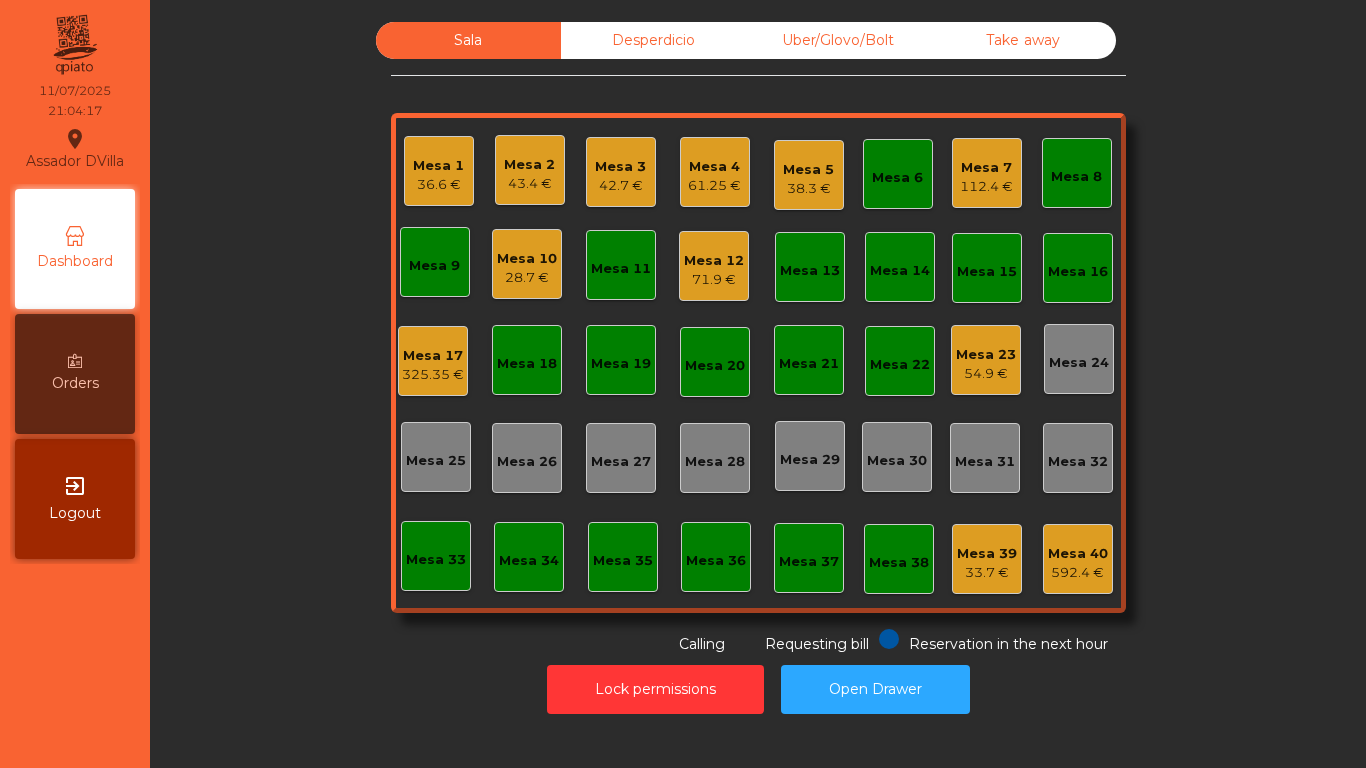 click on "Mesa 5" 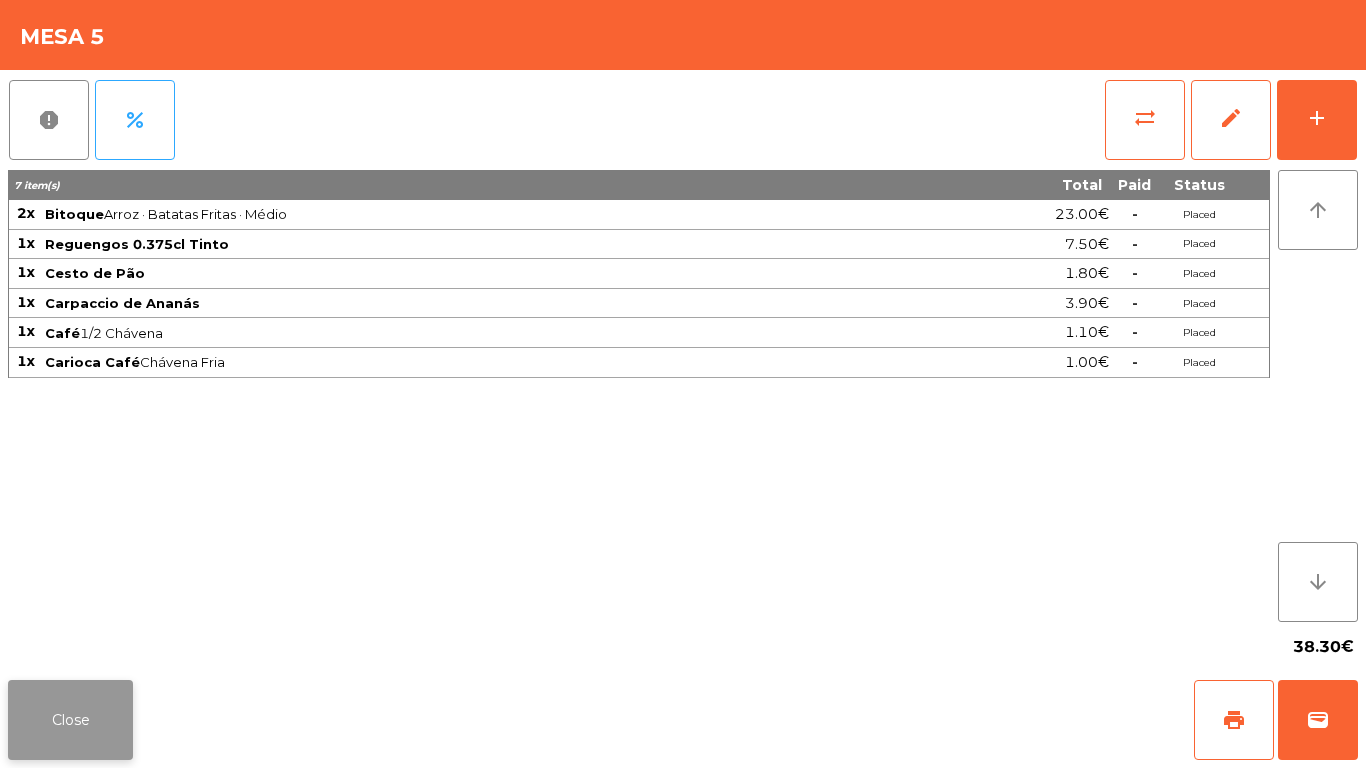 click on "Close" 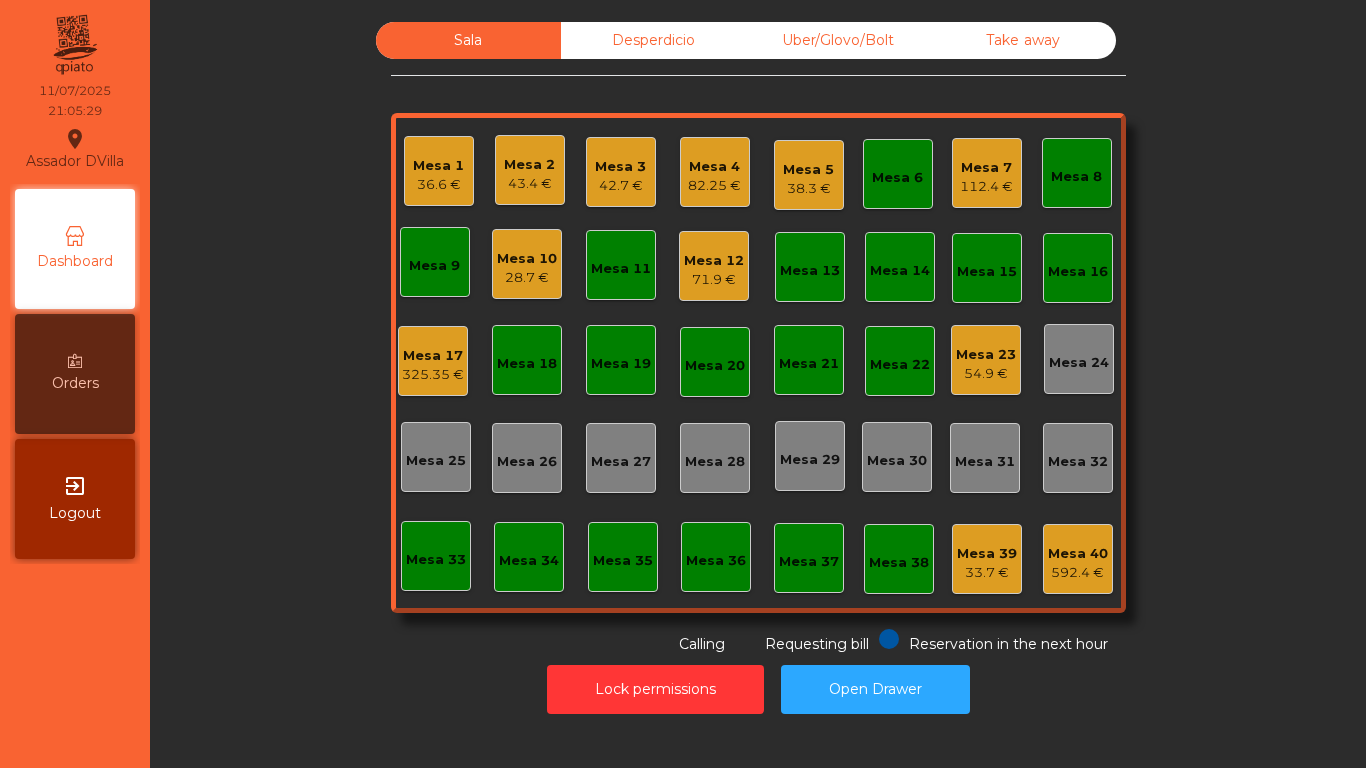 click on "71.9 €" 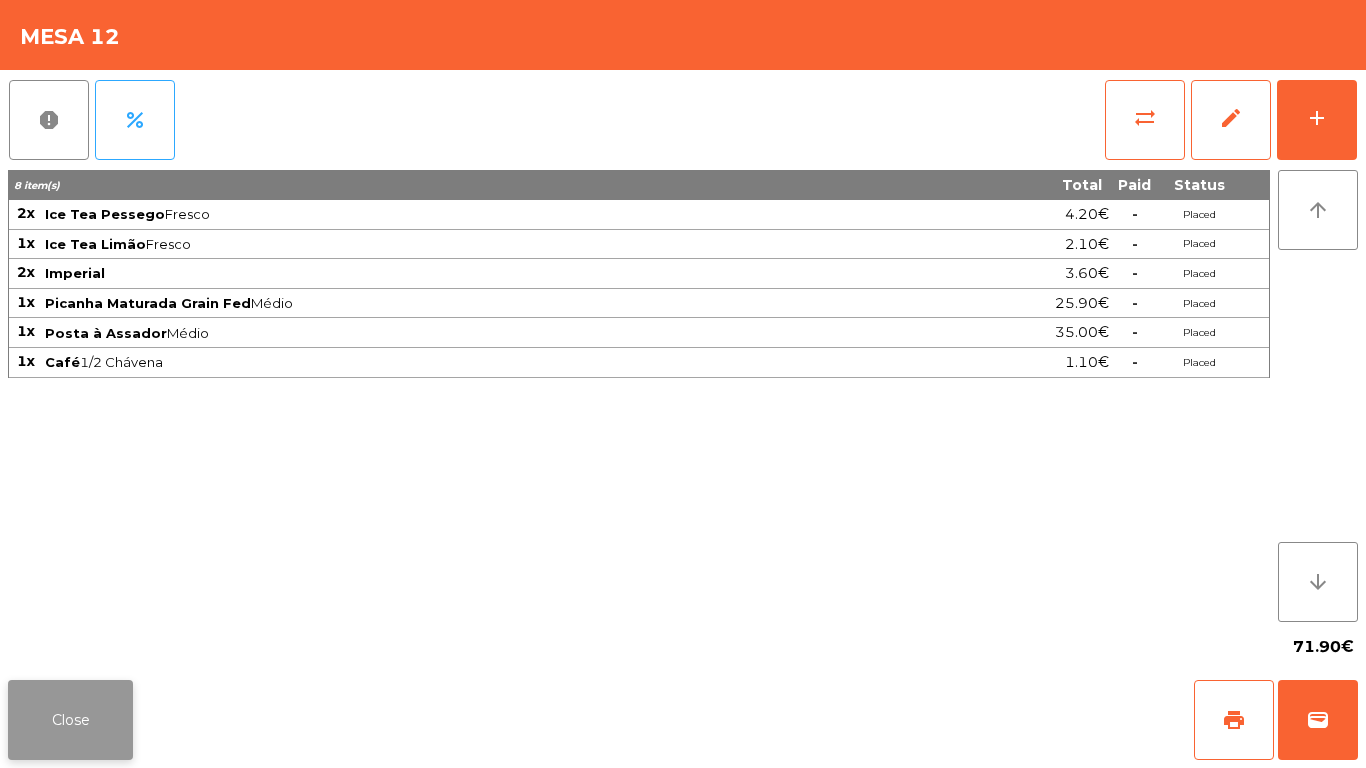 click on "Close" 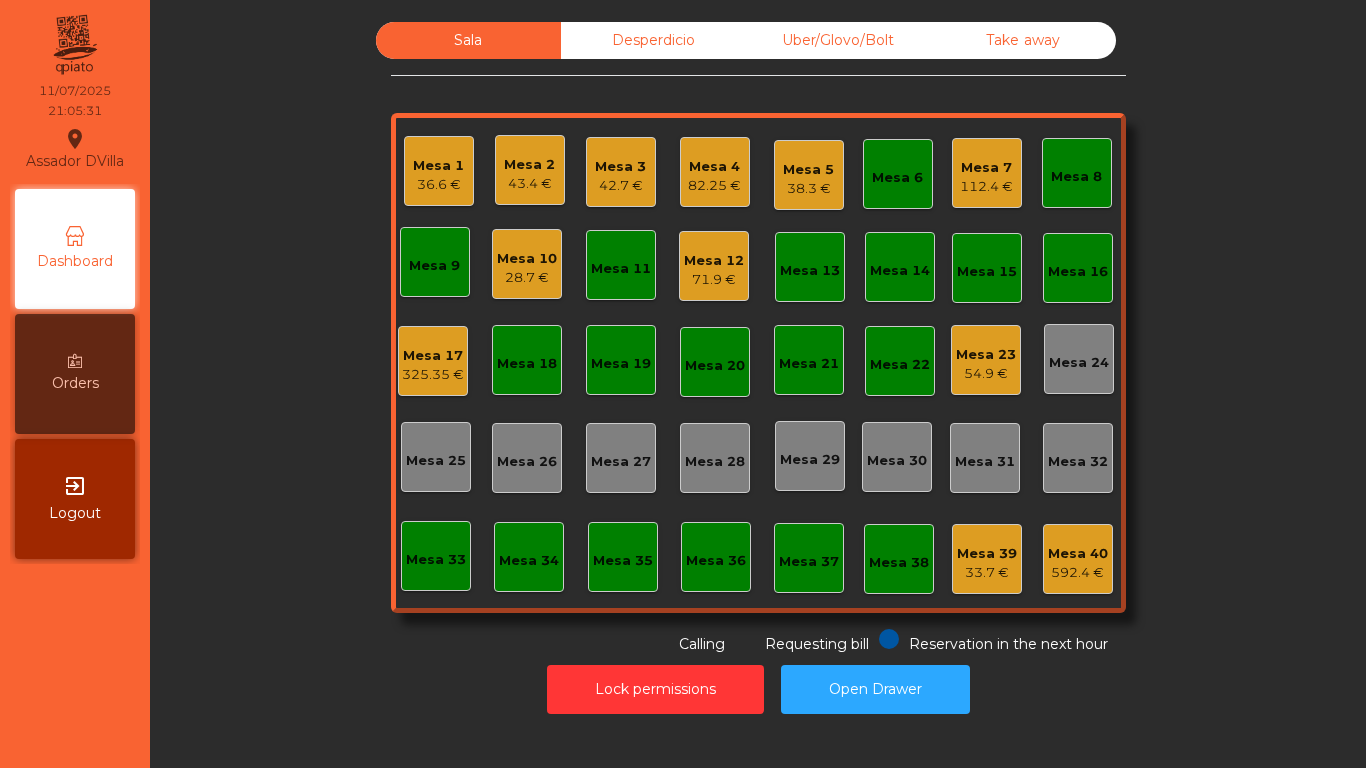 click on "Mesa 10" 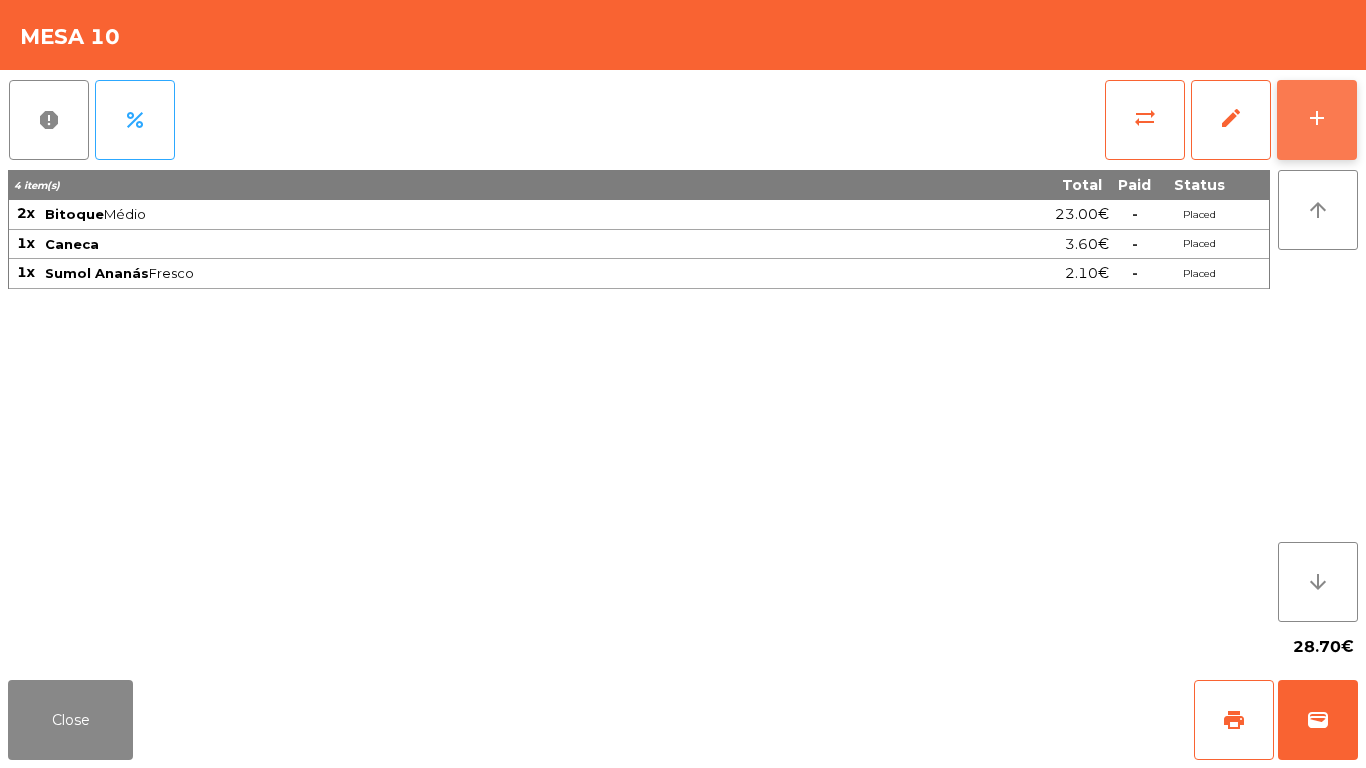 click on "add" 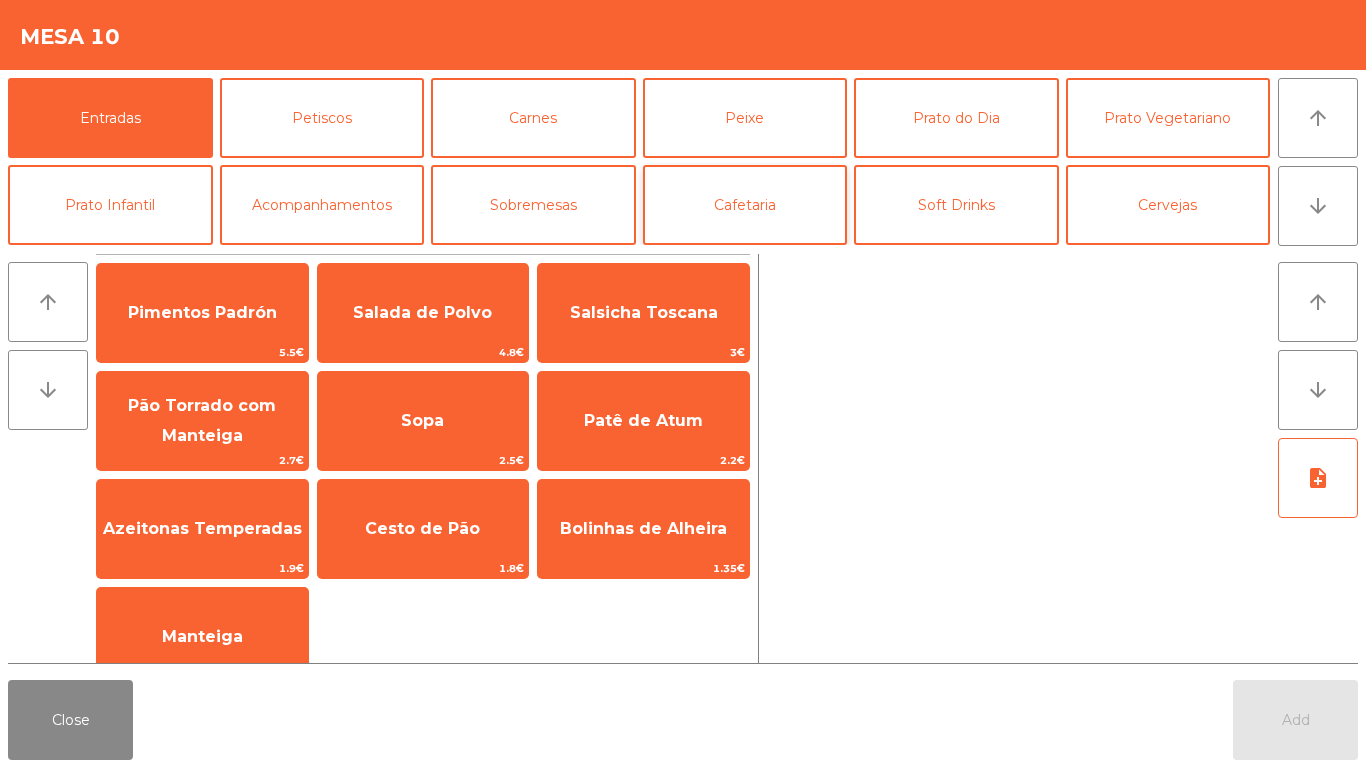 click on "Cafetaria" 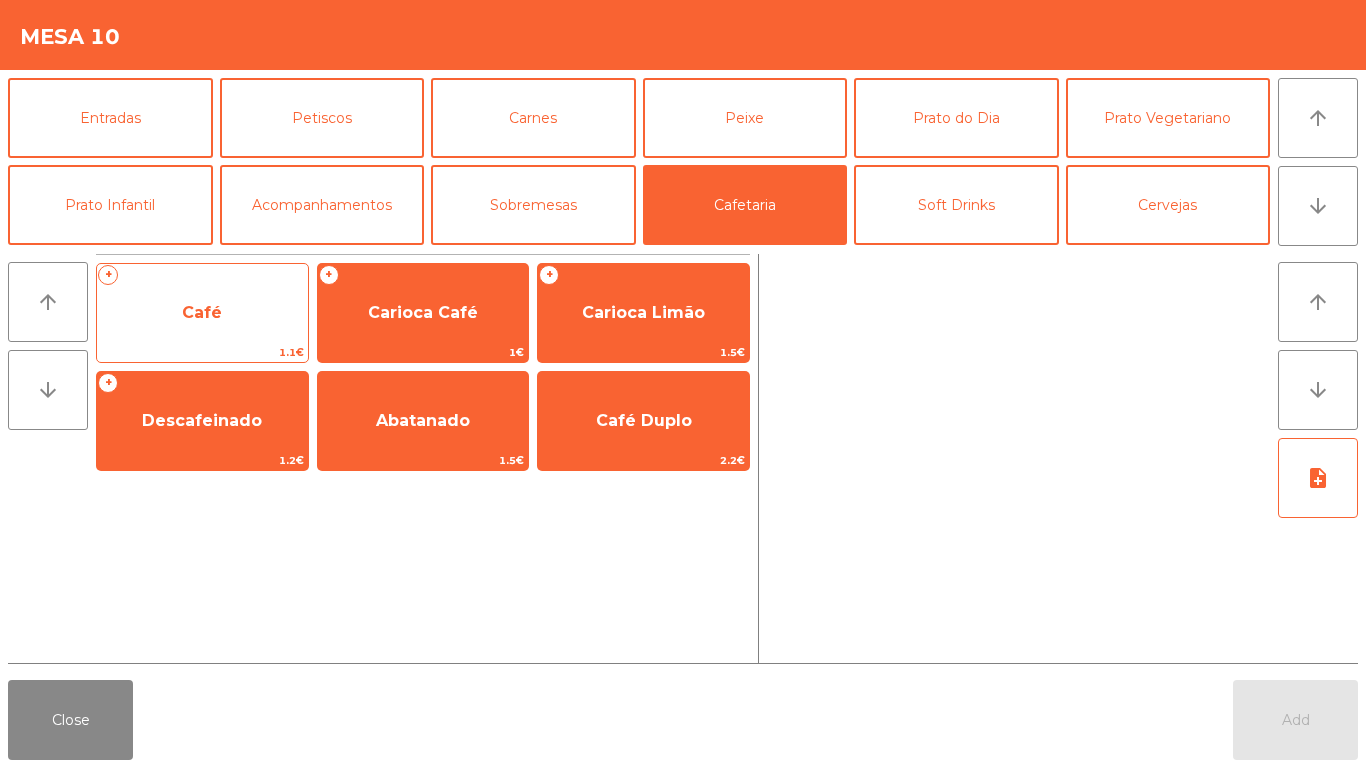 click on "Café" 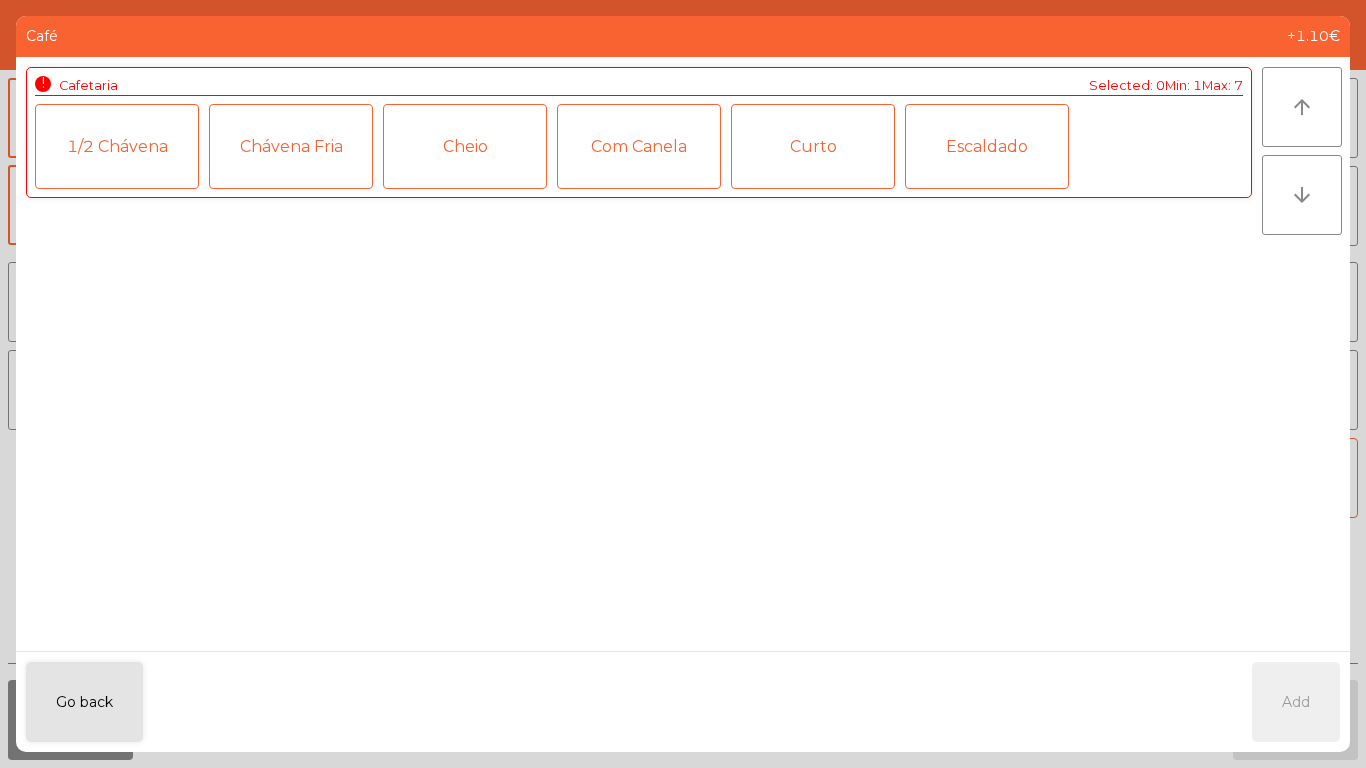 click on "Curto" 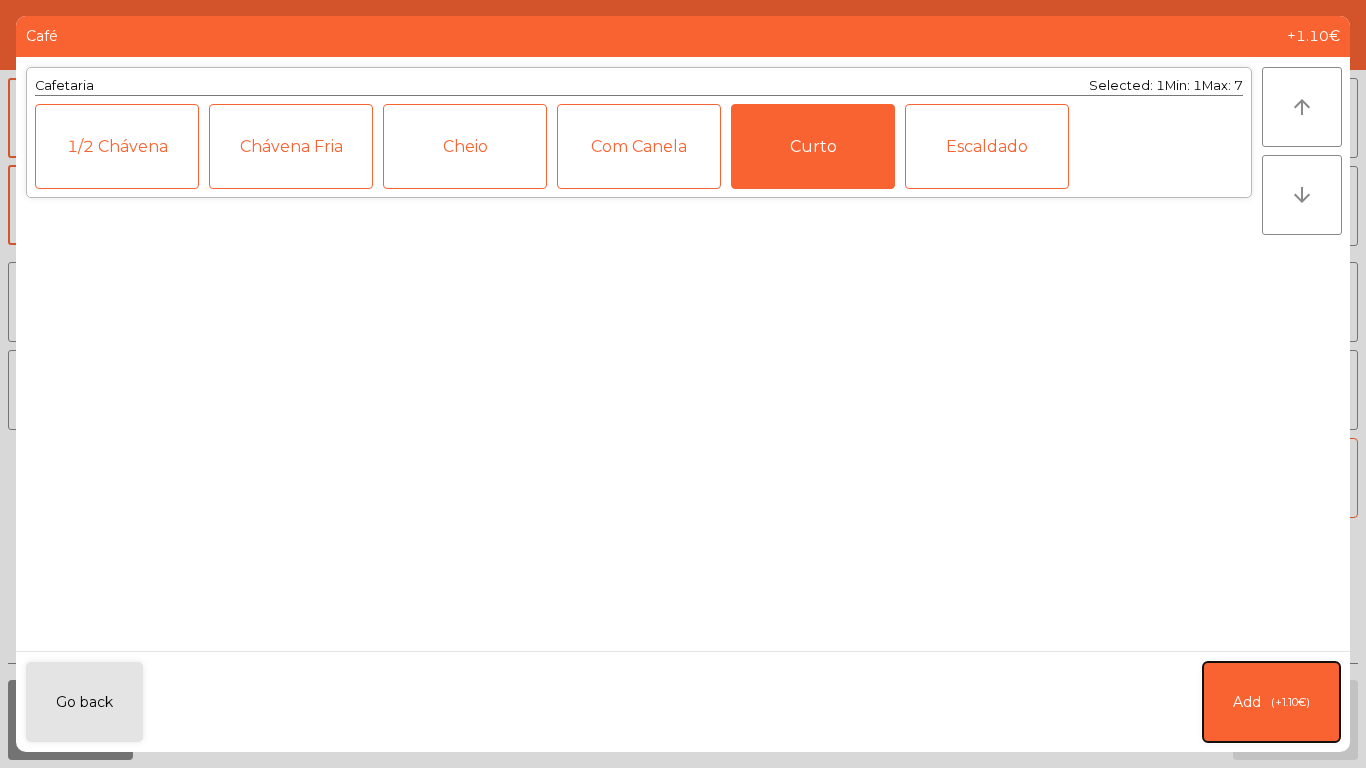 click on "Add   (+1.10€)" 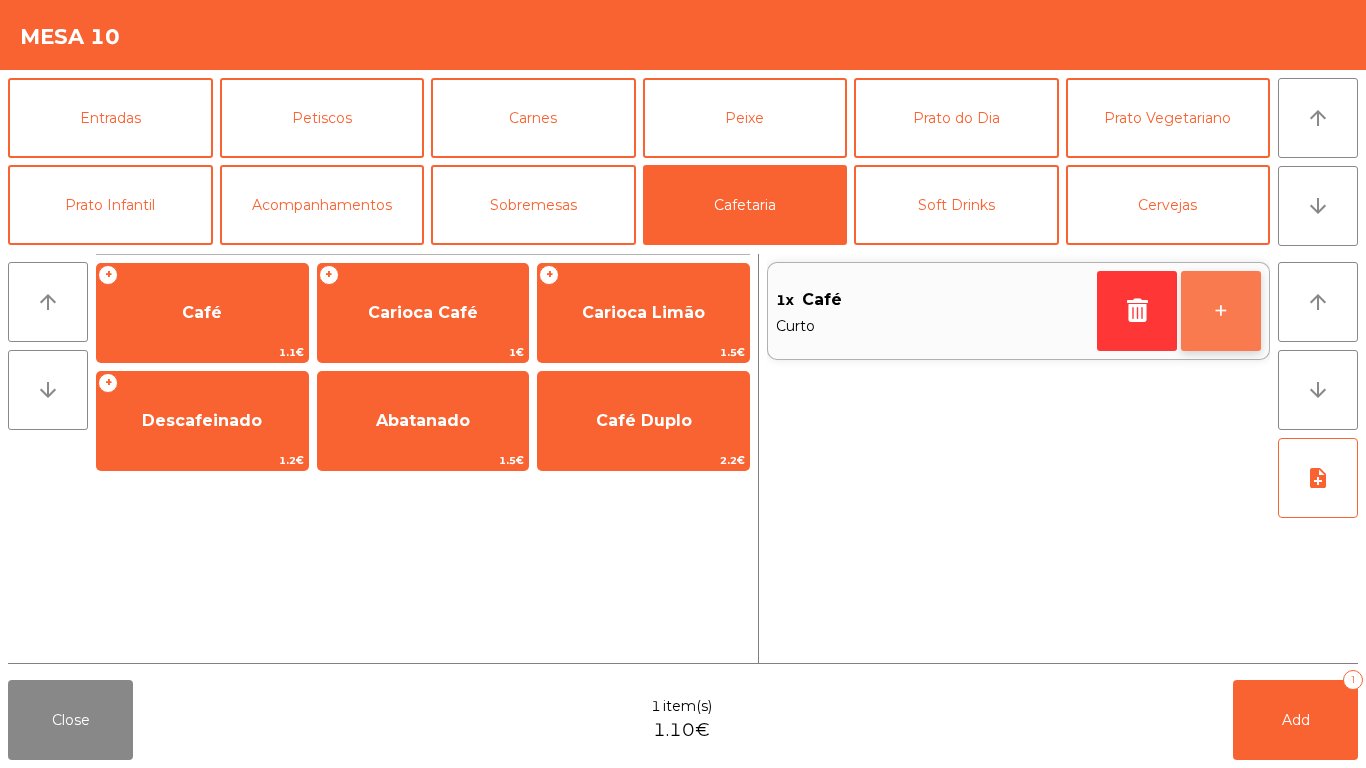 click on "+" 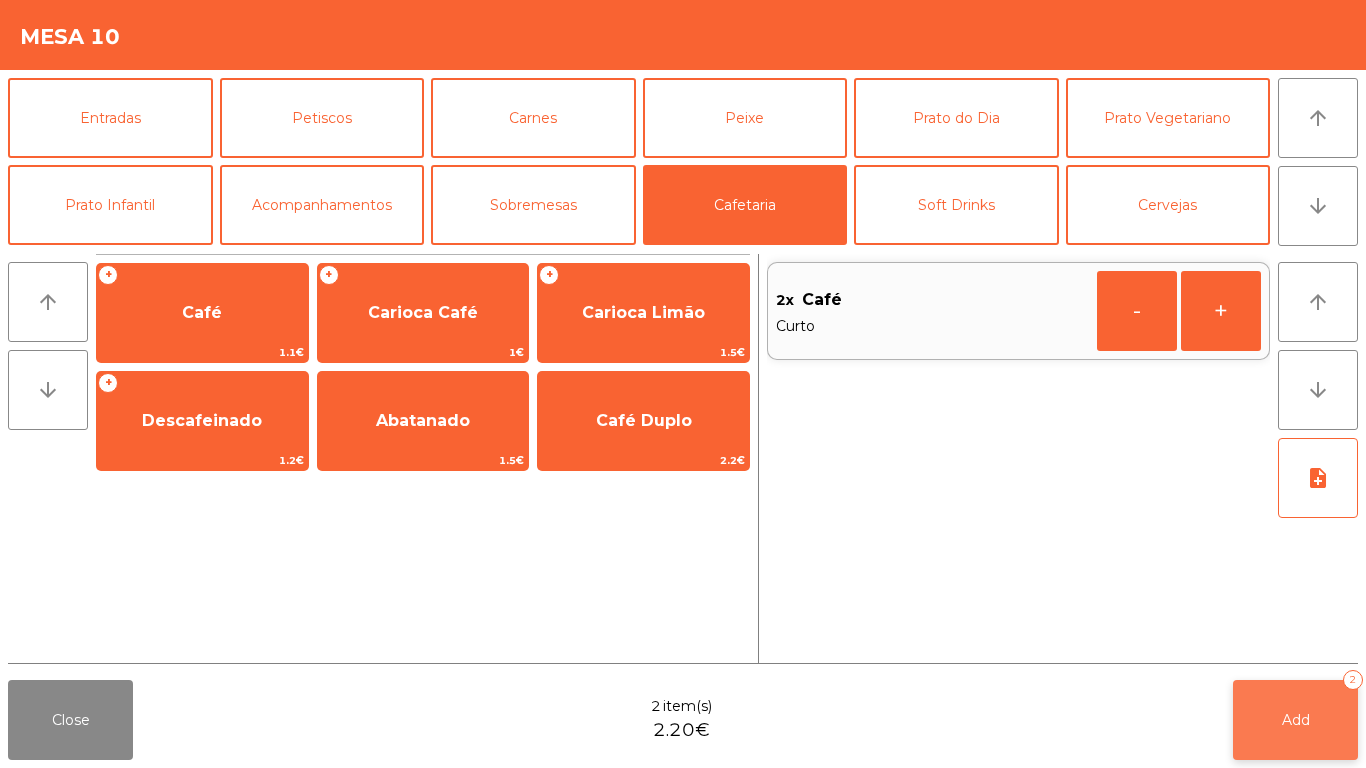 click on "Add" 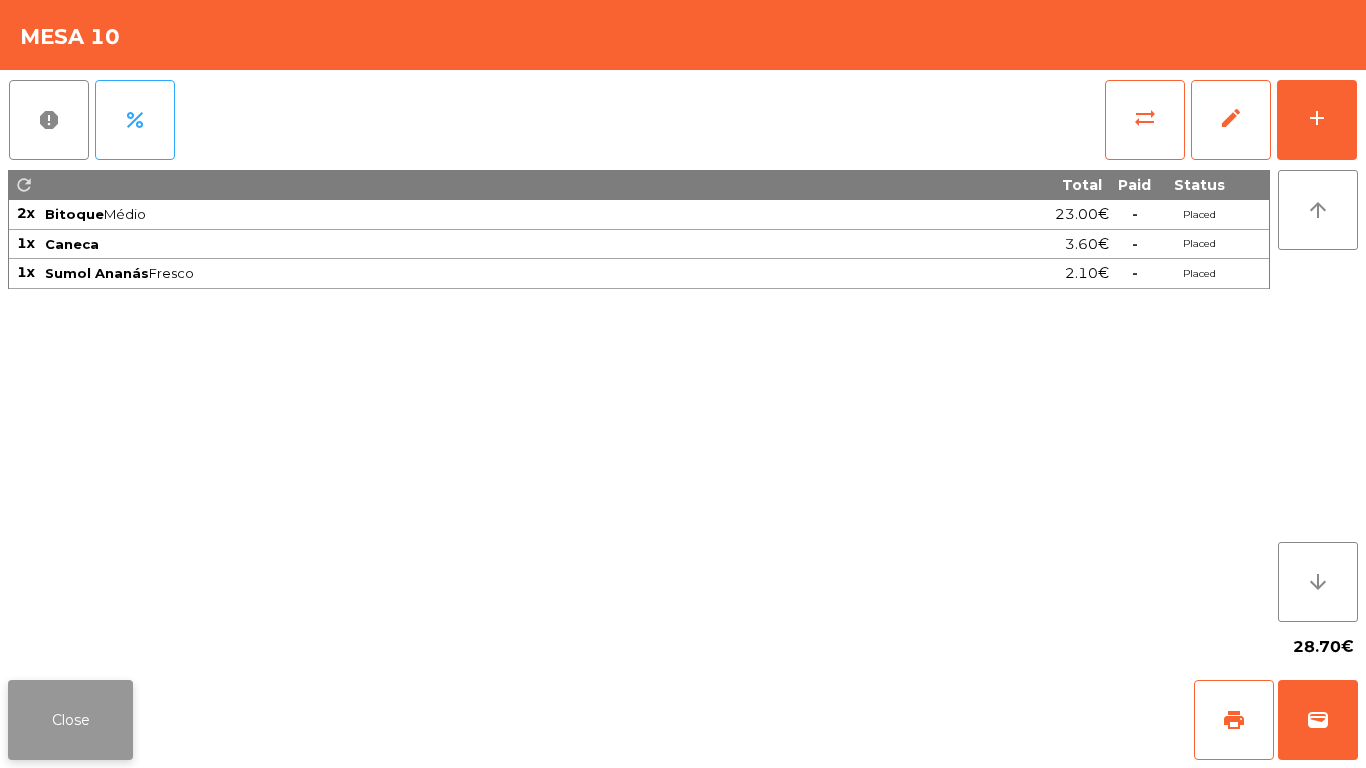 click on "Close" 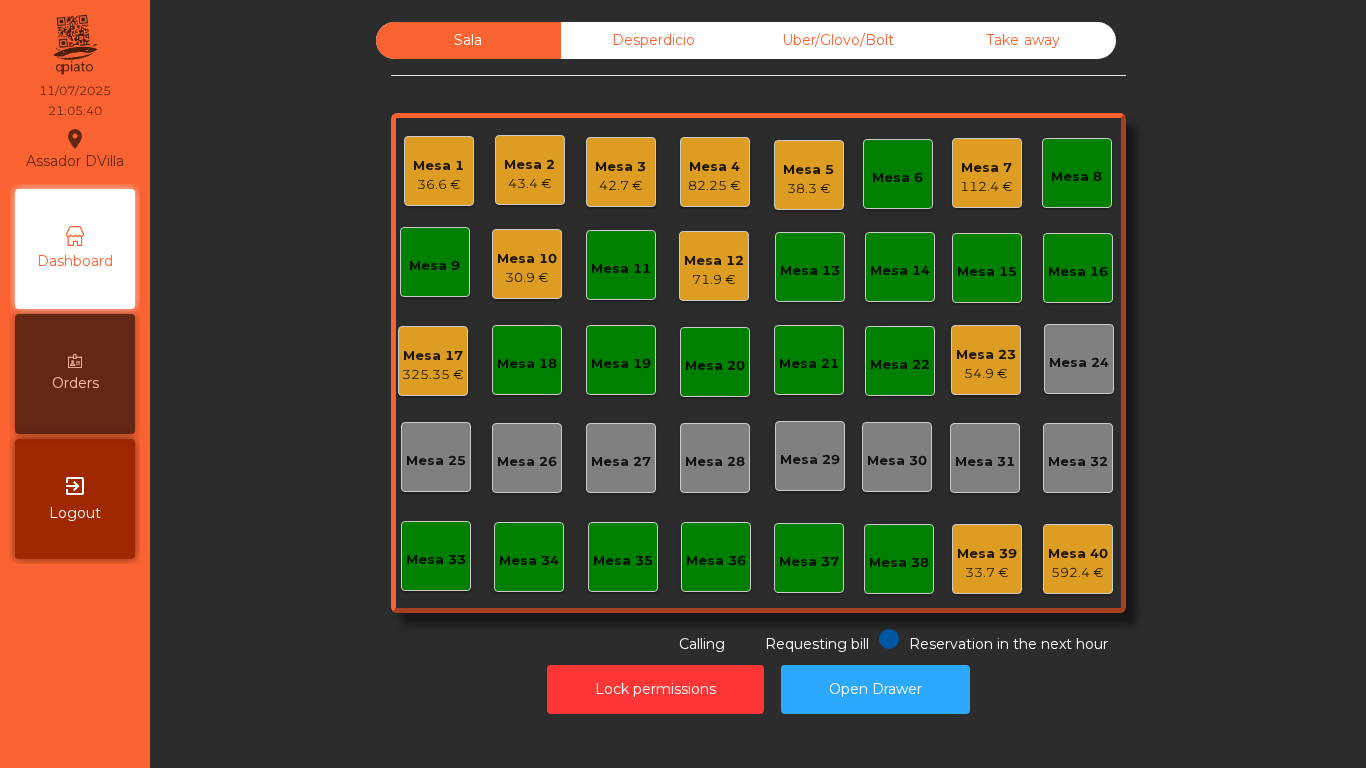 click on "Mesa 5" 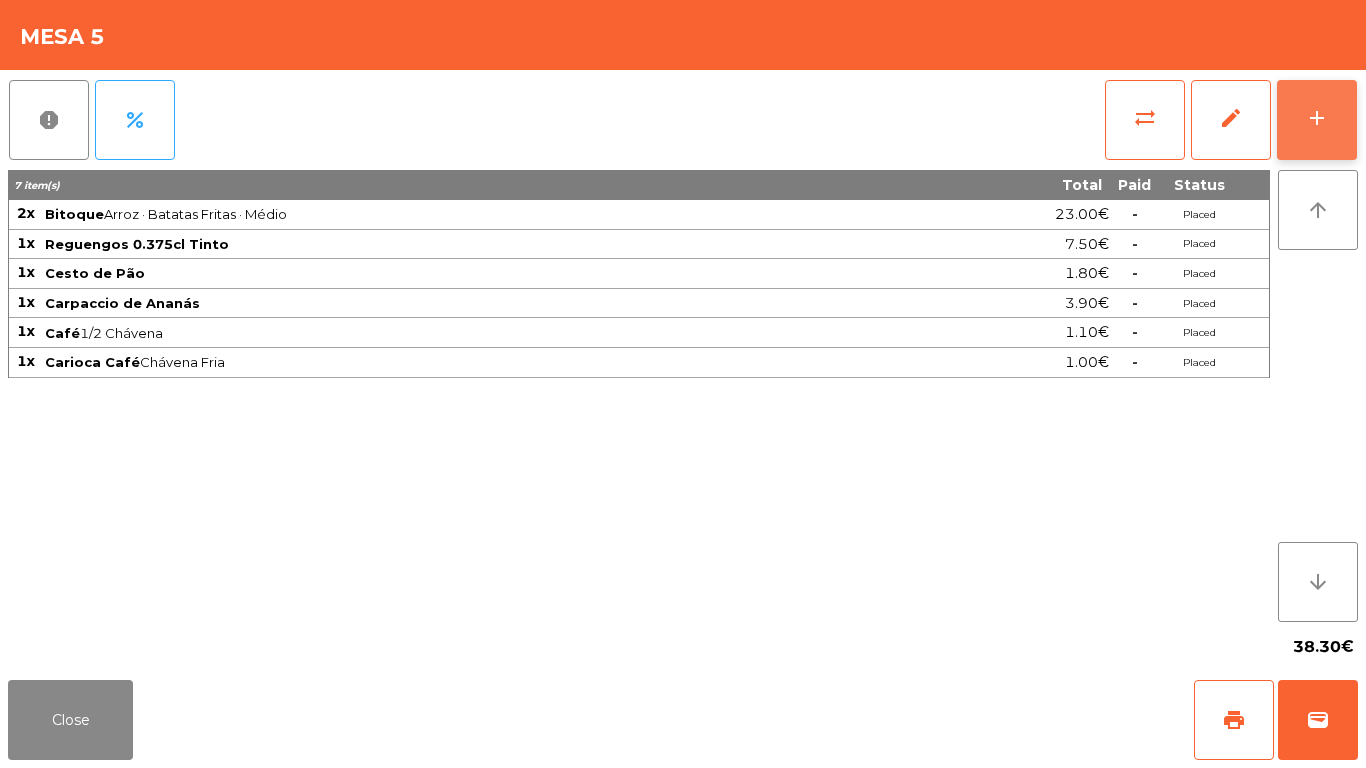 click on "add" 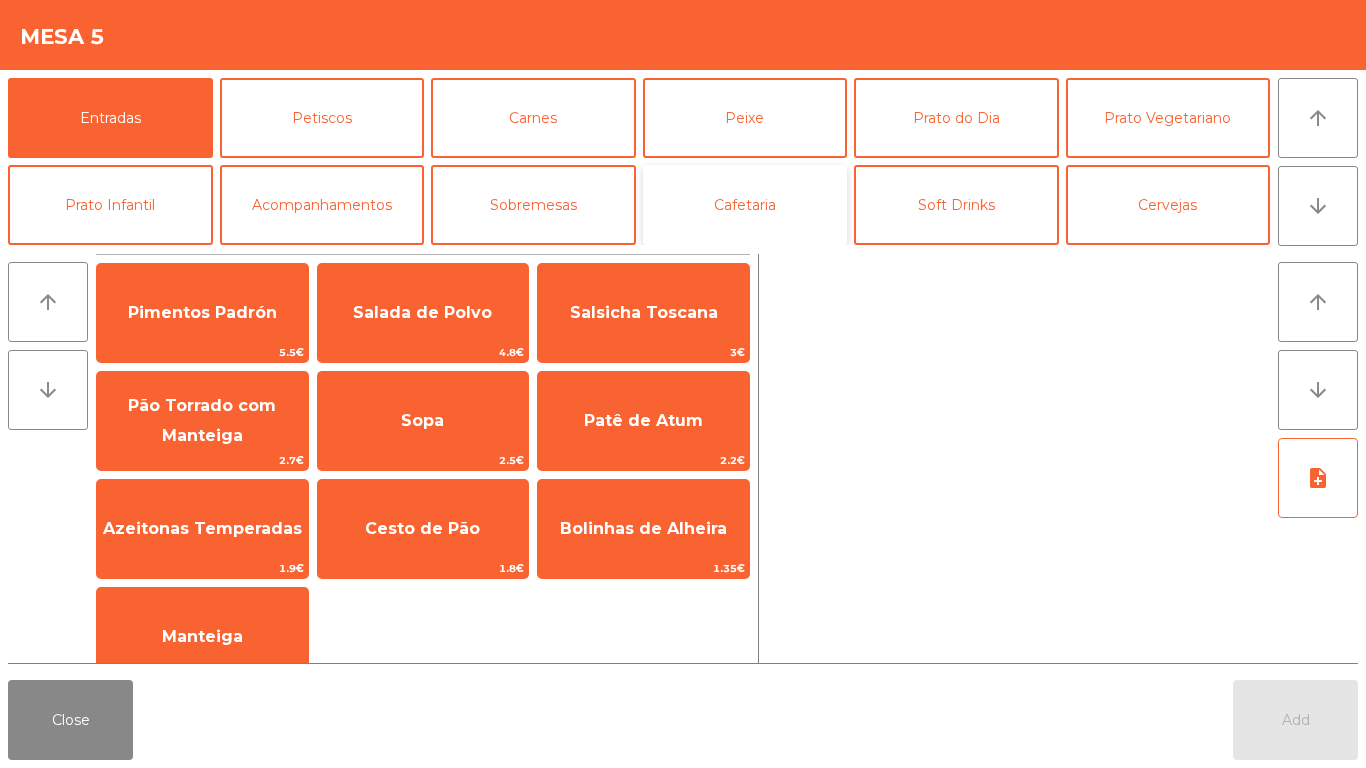 click on "Cafetaria" 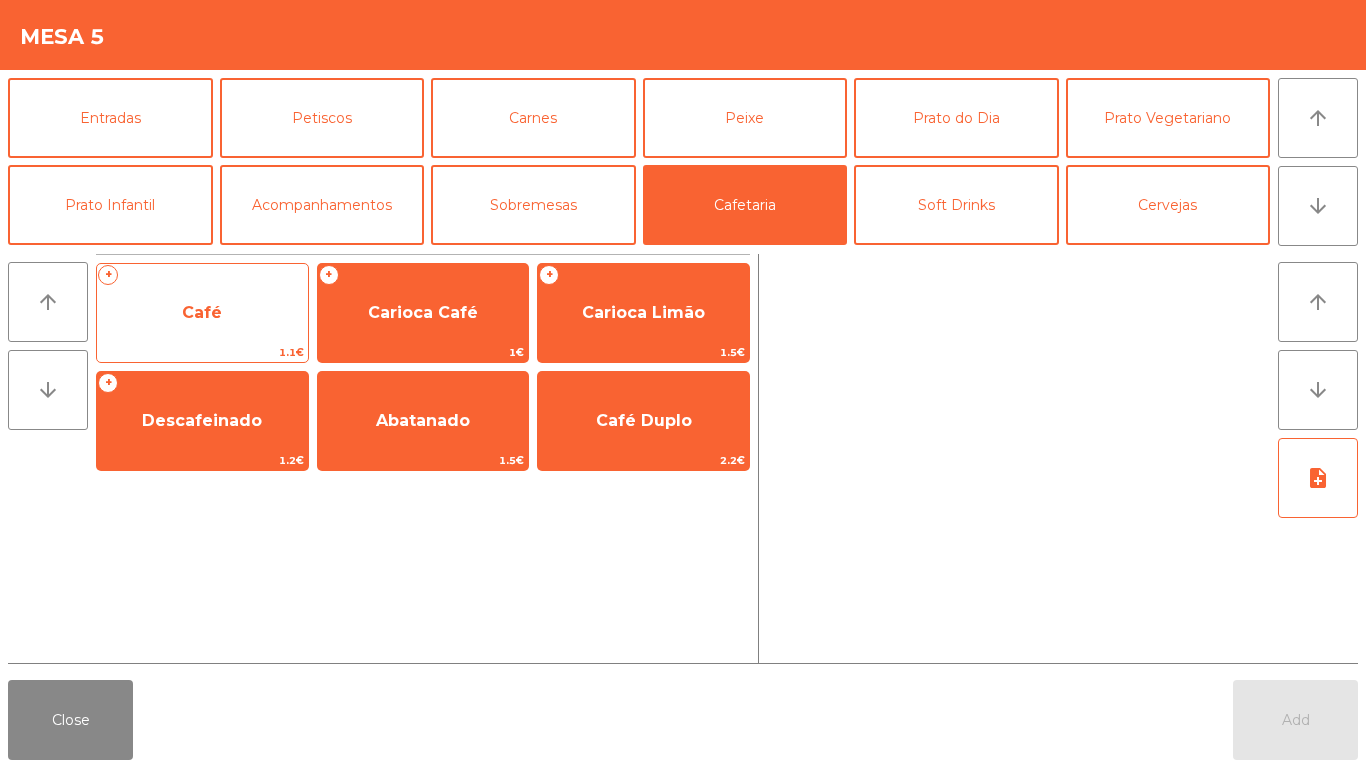 click on "Café" 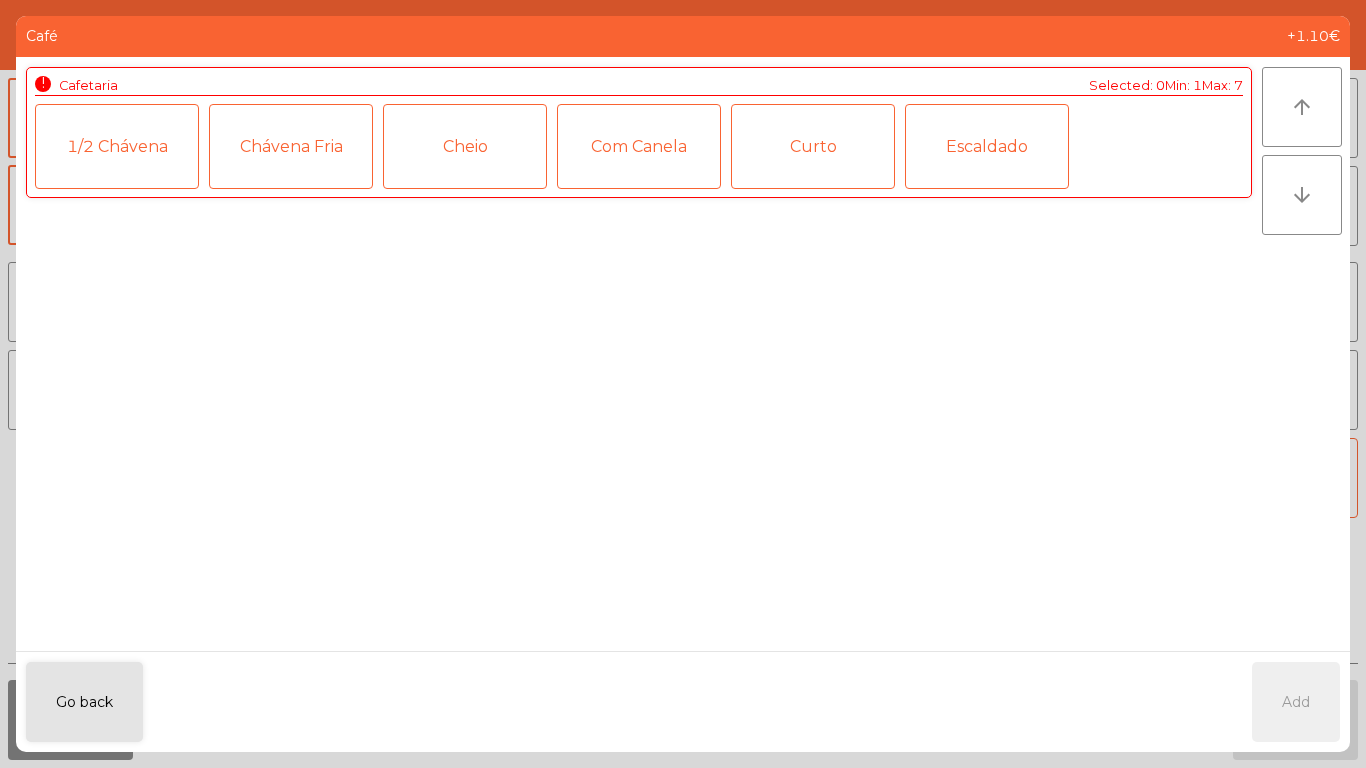 click on "Com Canela" 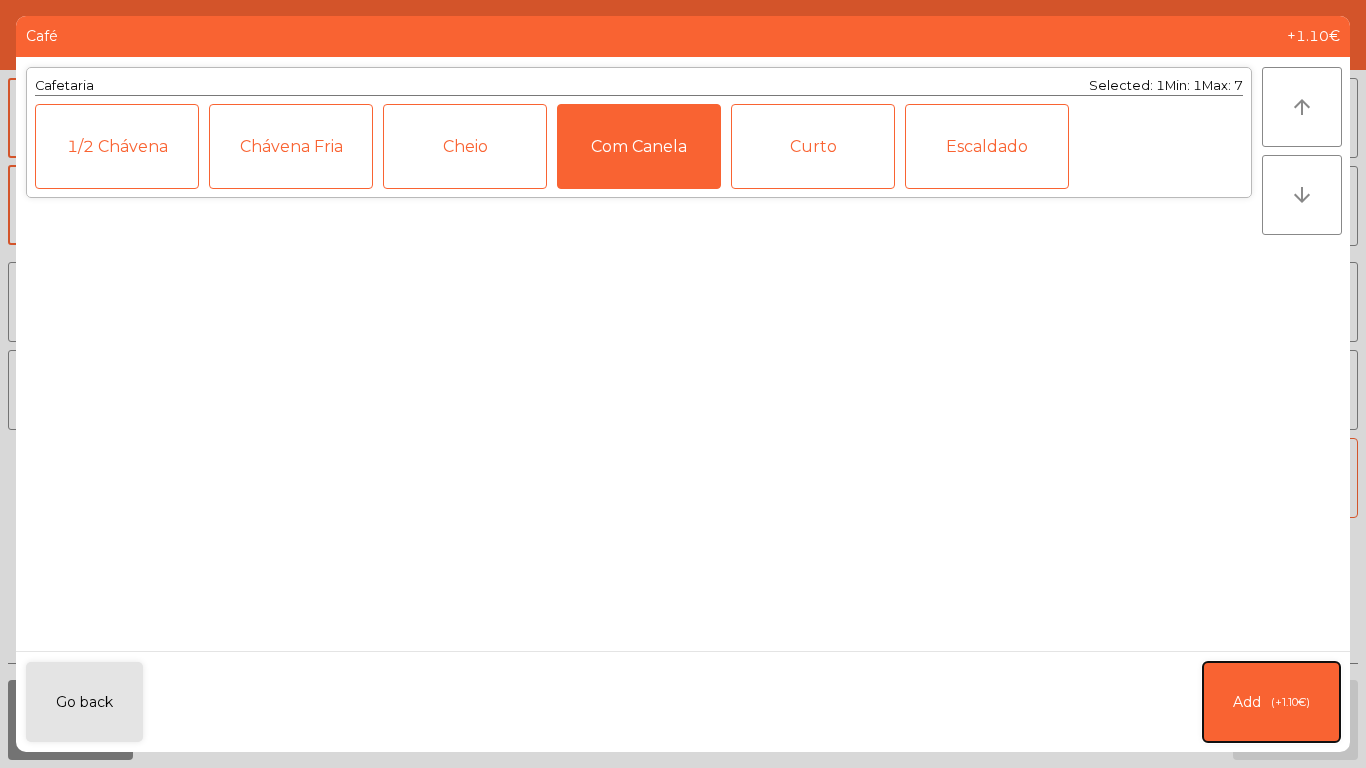 click on "Add   (+1.10€)" 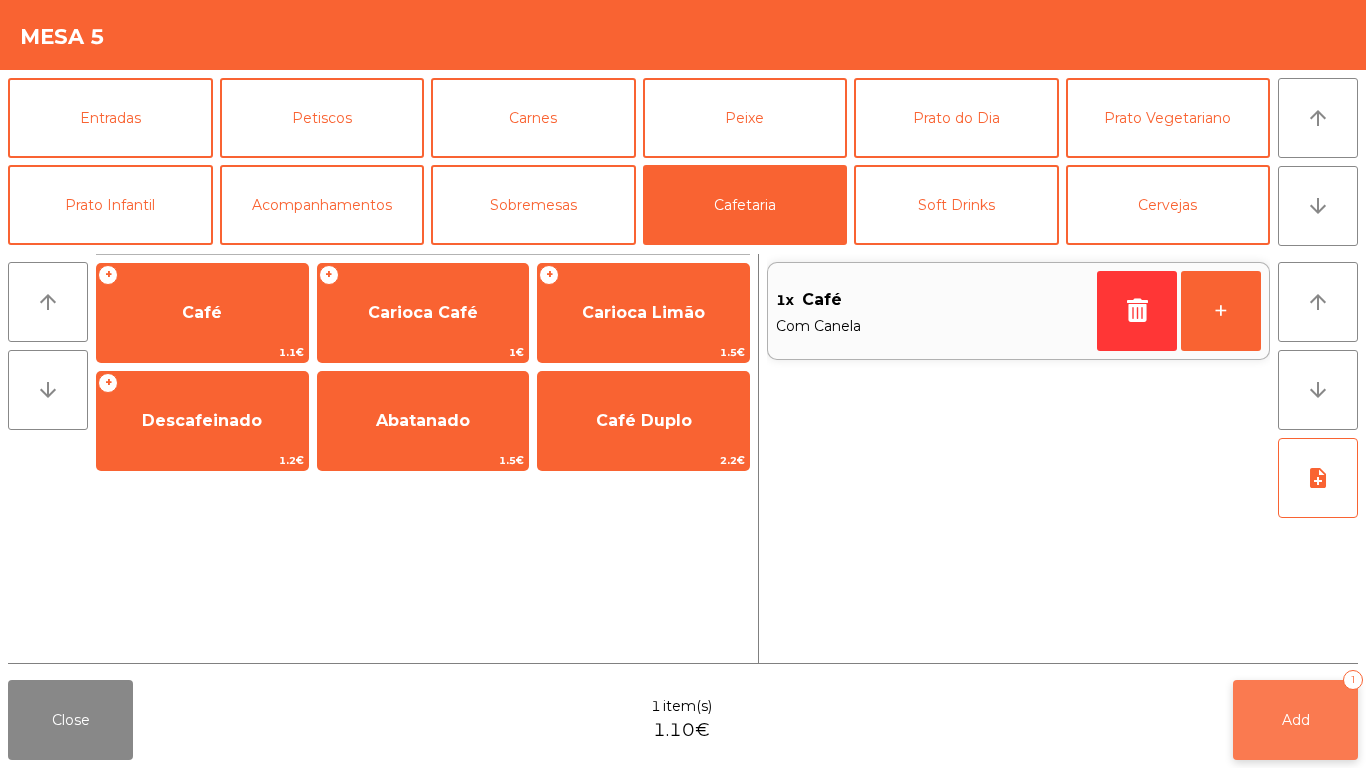 click on "Add   1" 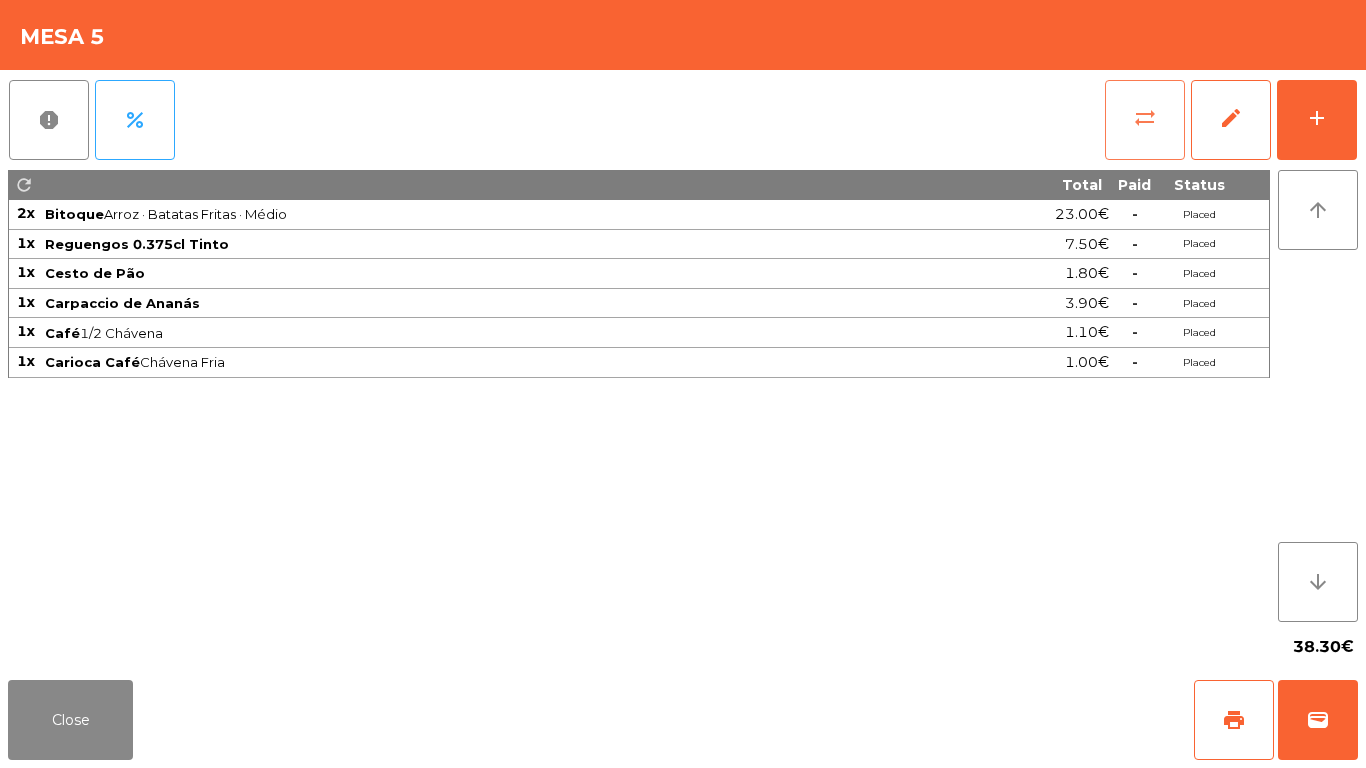 click on "sync_alt" 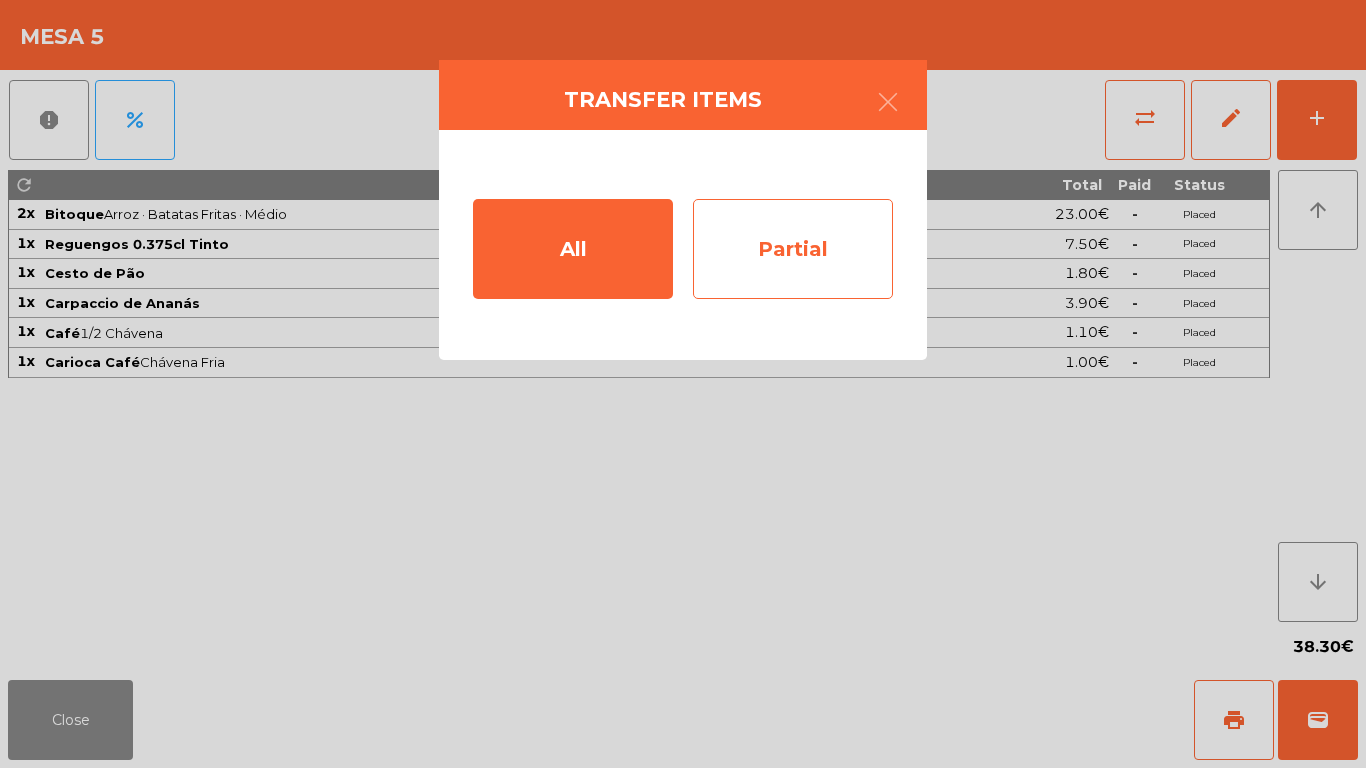 click on "Partial" 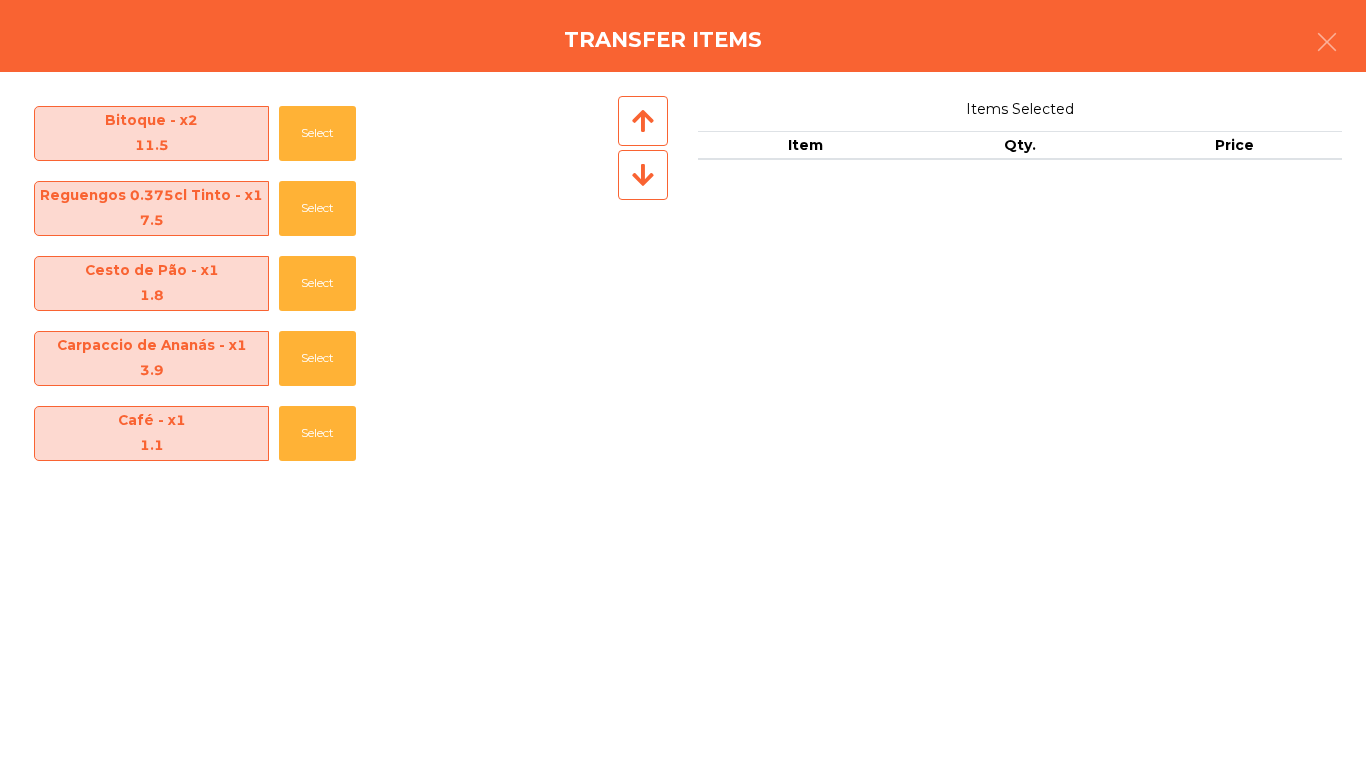 scroll, scrollTop: 70, scrollLeft: 0, axis: vertical 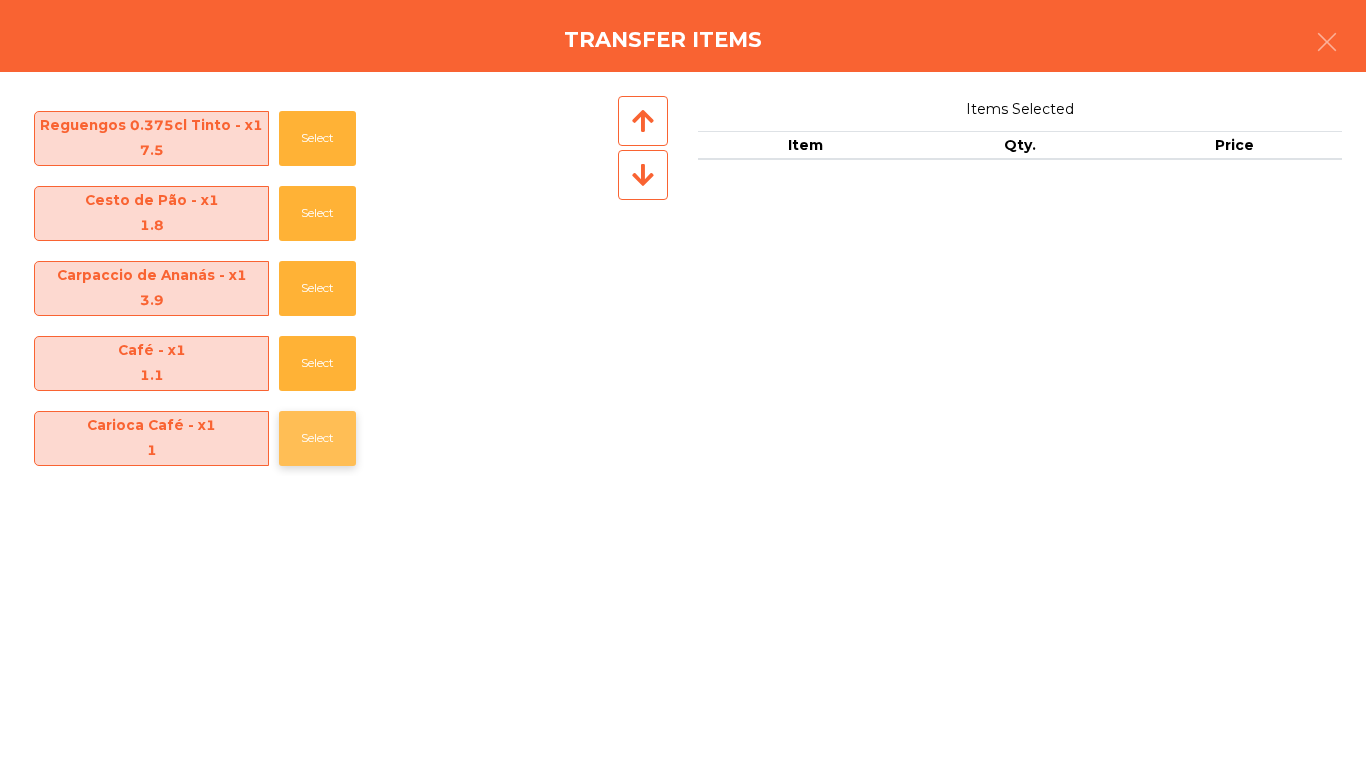 click on "Select" 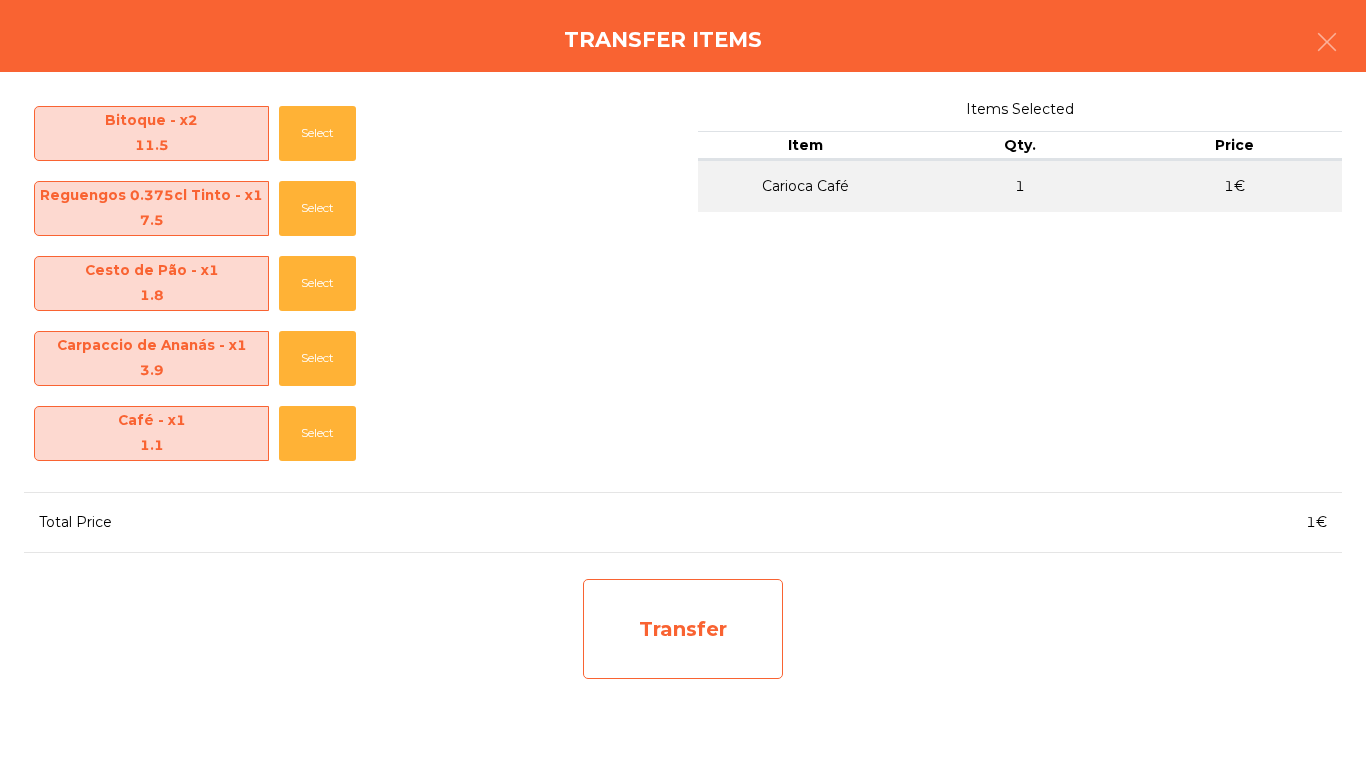 click on "Transfer" 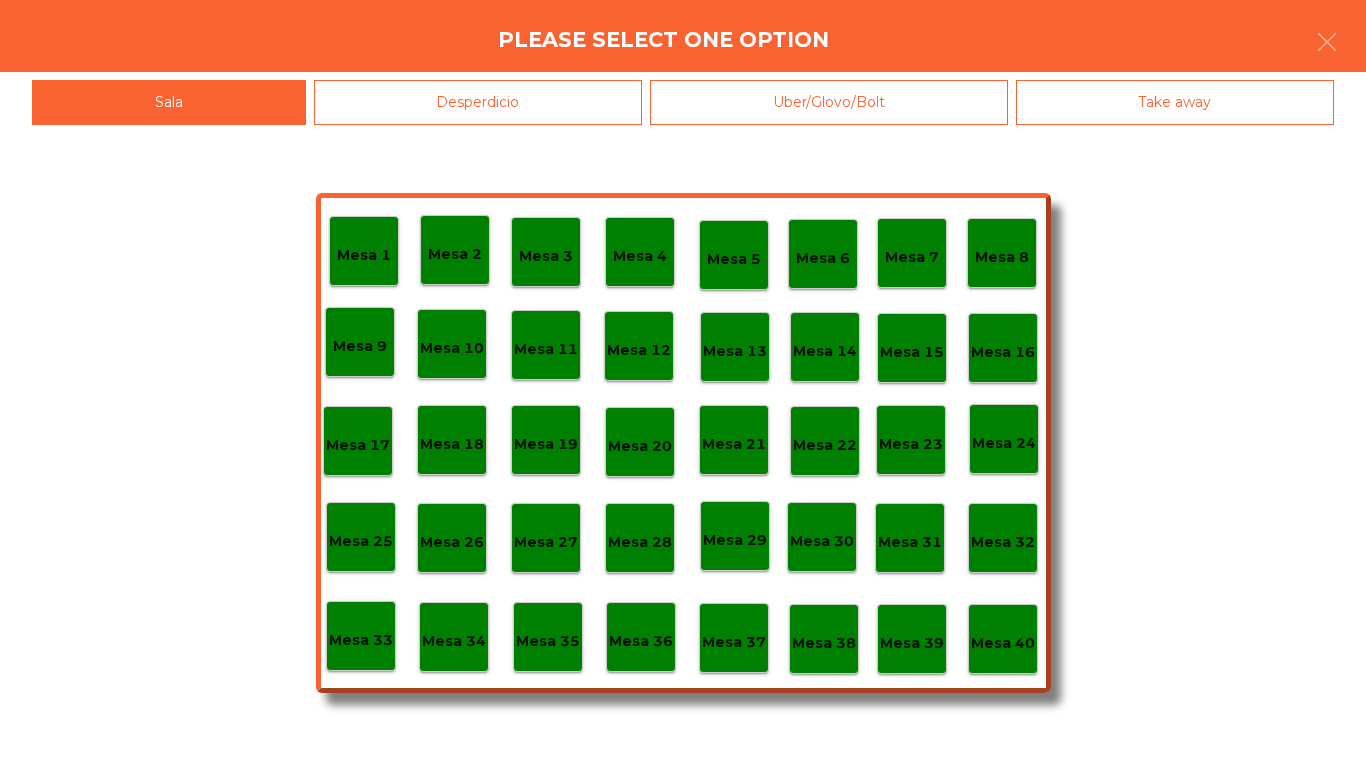 click on "Desperdicio" 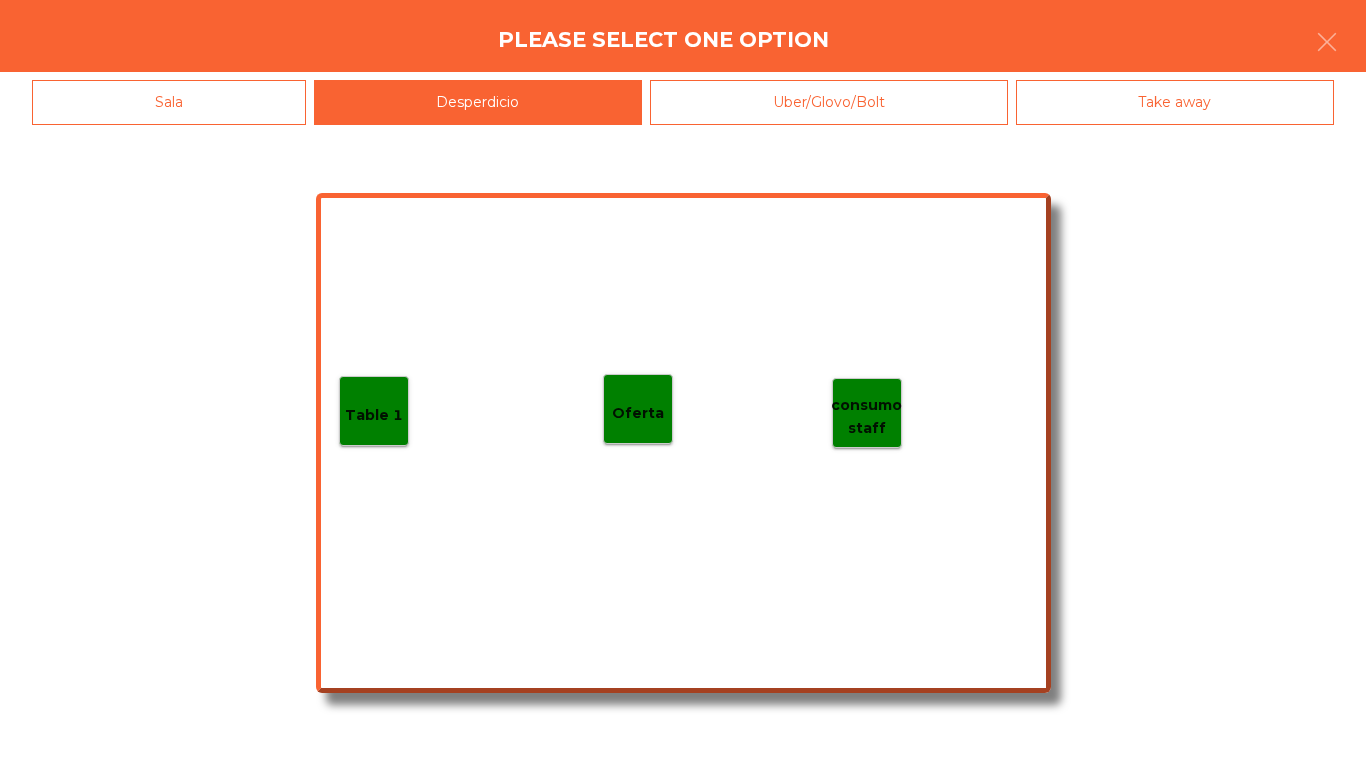 click on "Table 1" 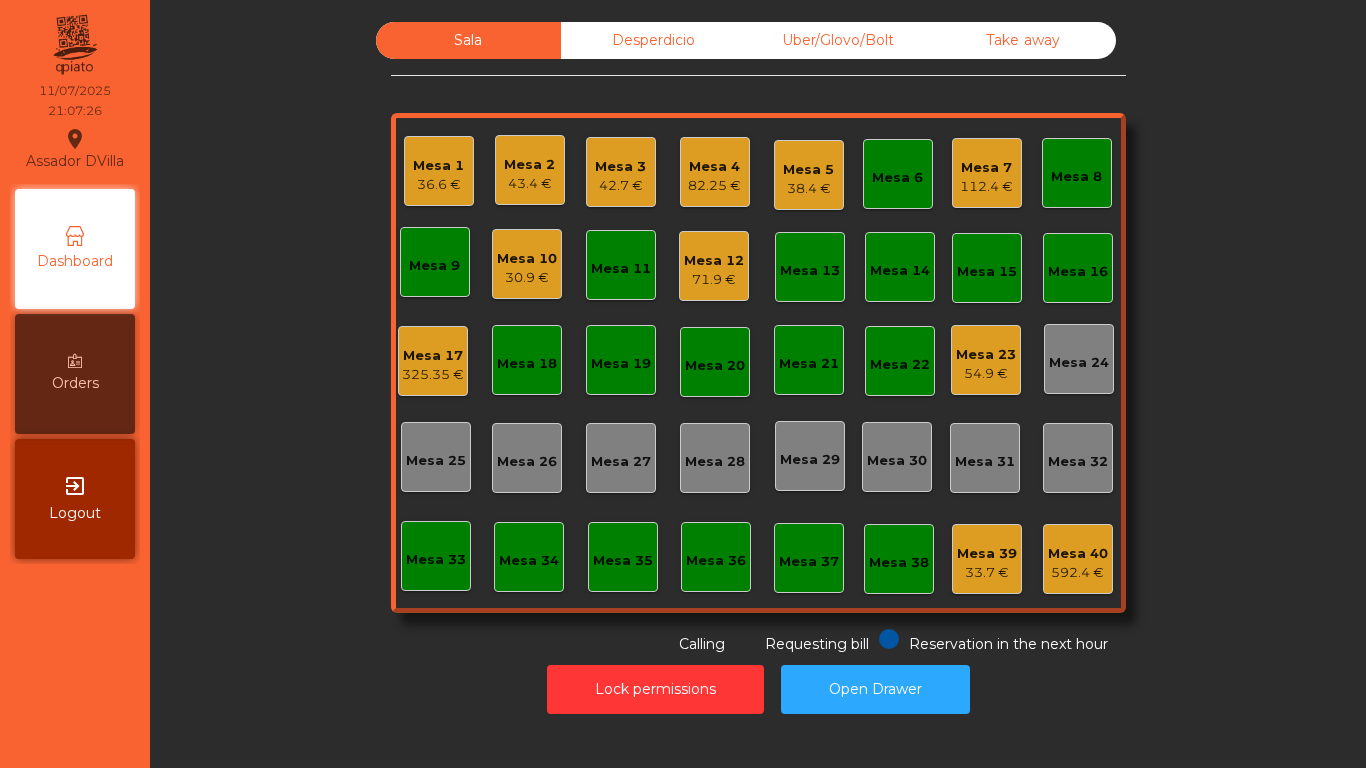 click on "Mesa 23" 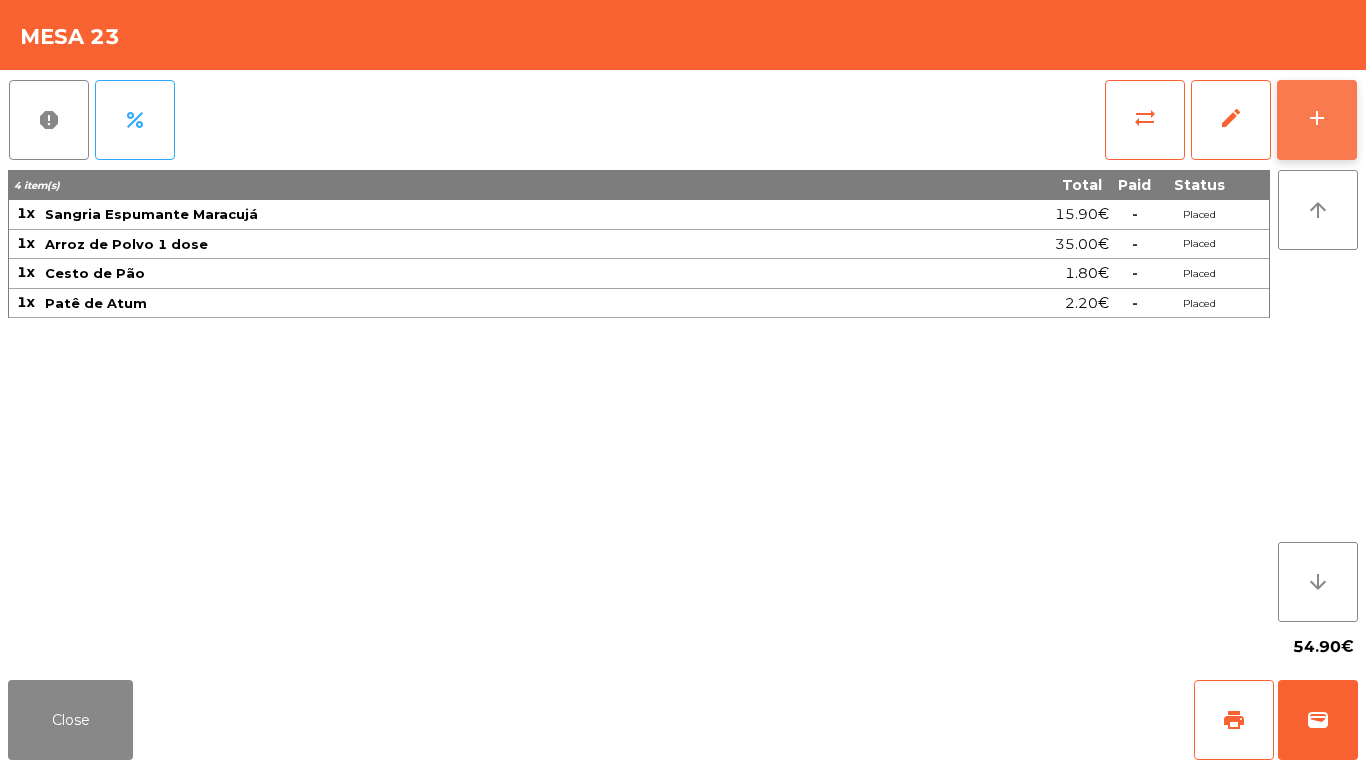 click on "add" 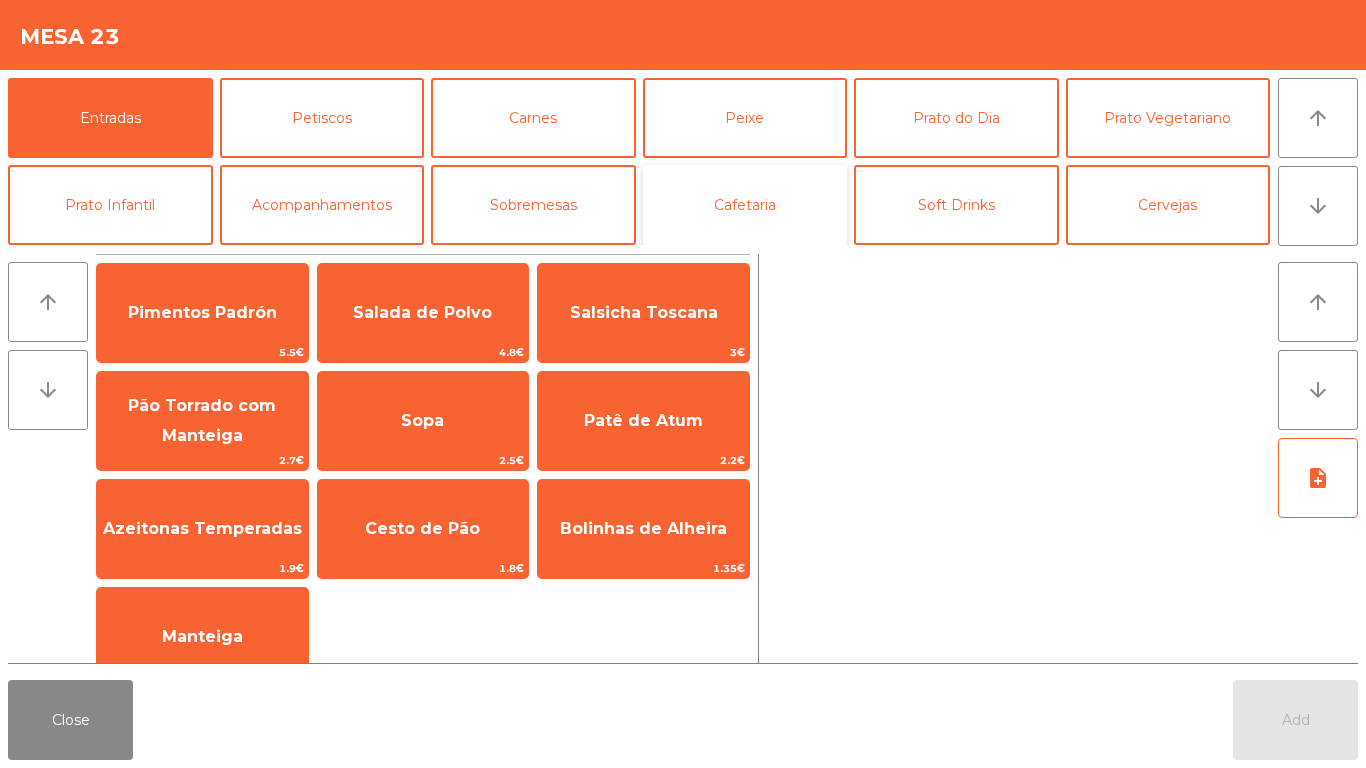 click on "Cafetaria" 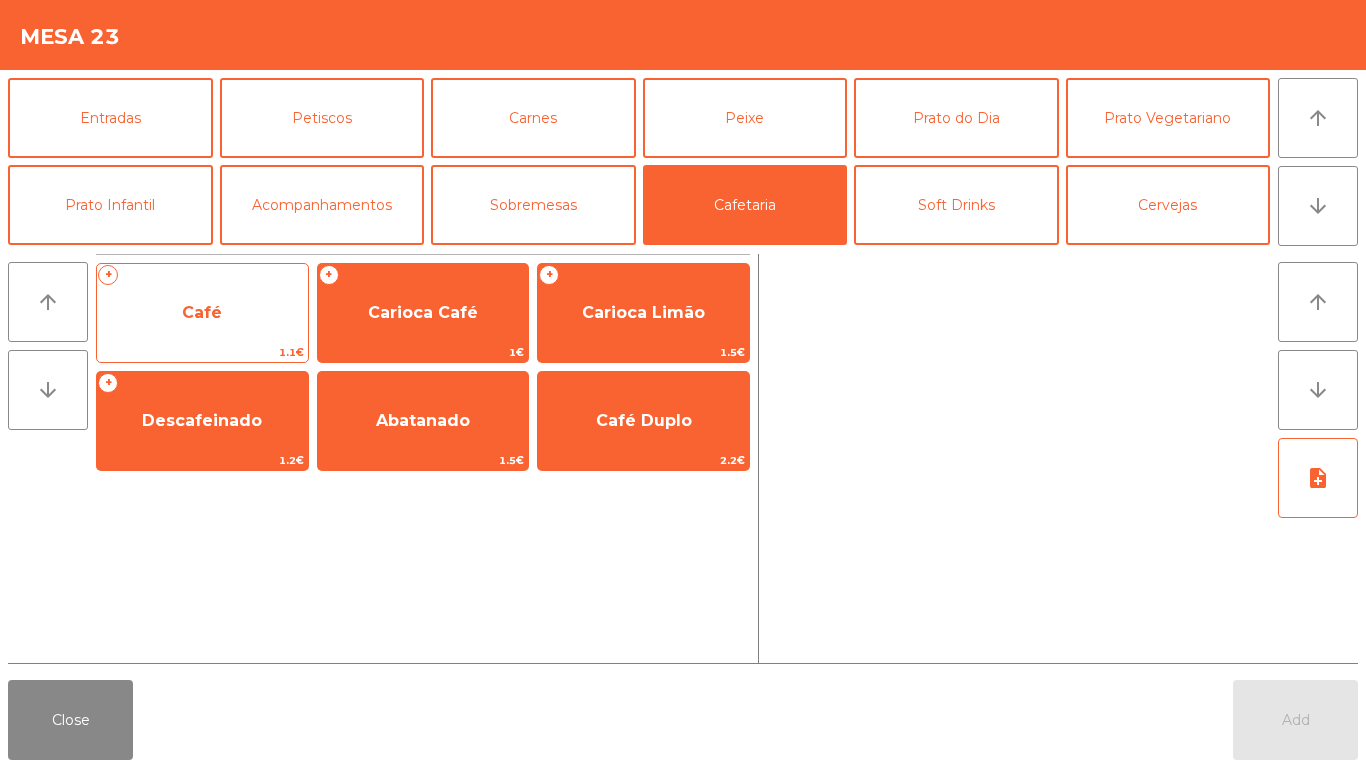 click on "Café" 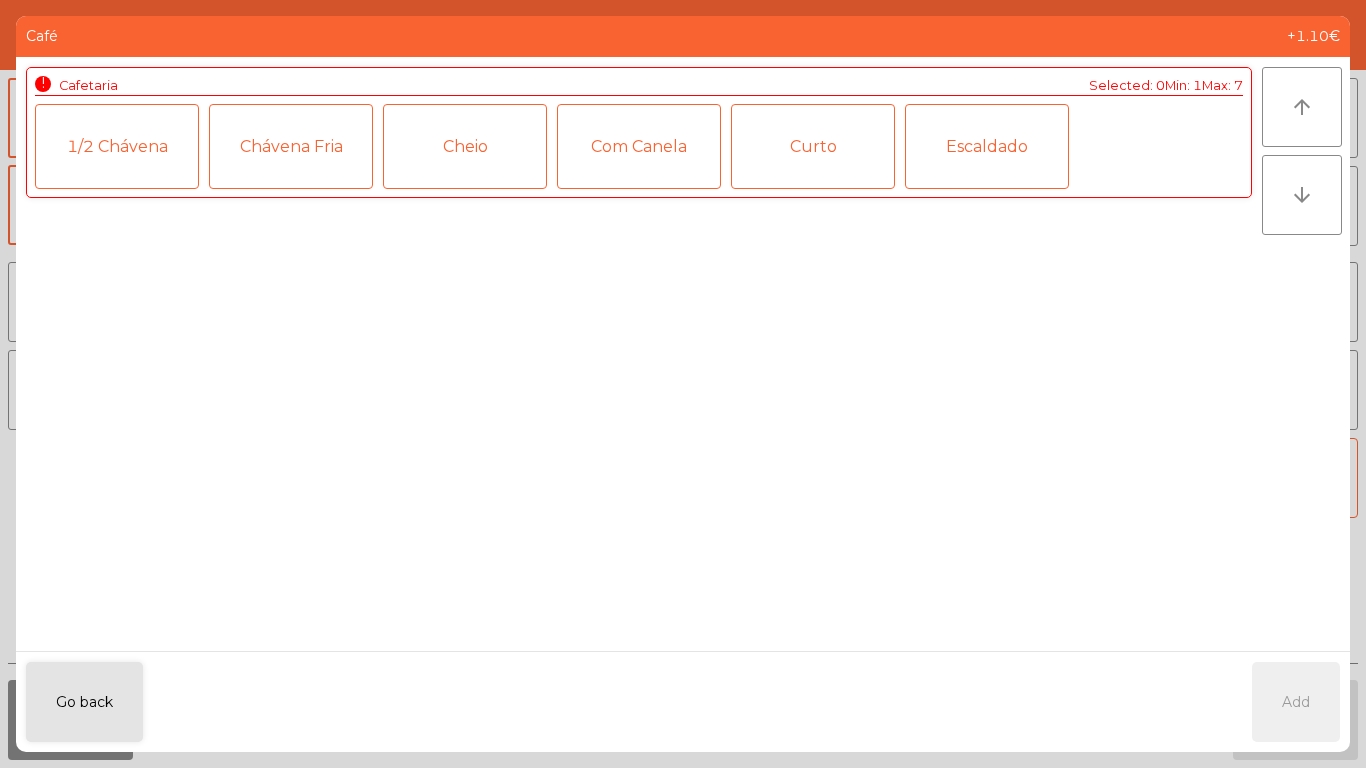 click on "Curto" 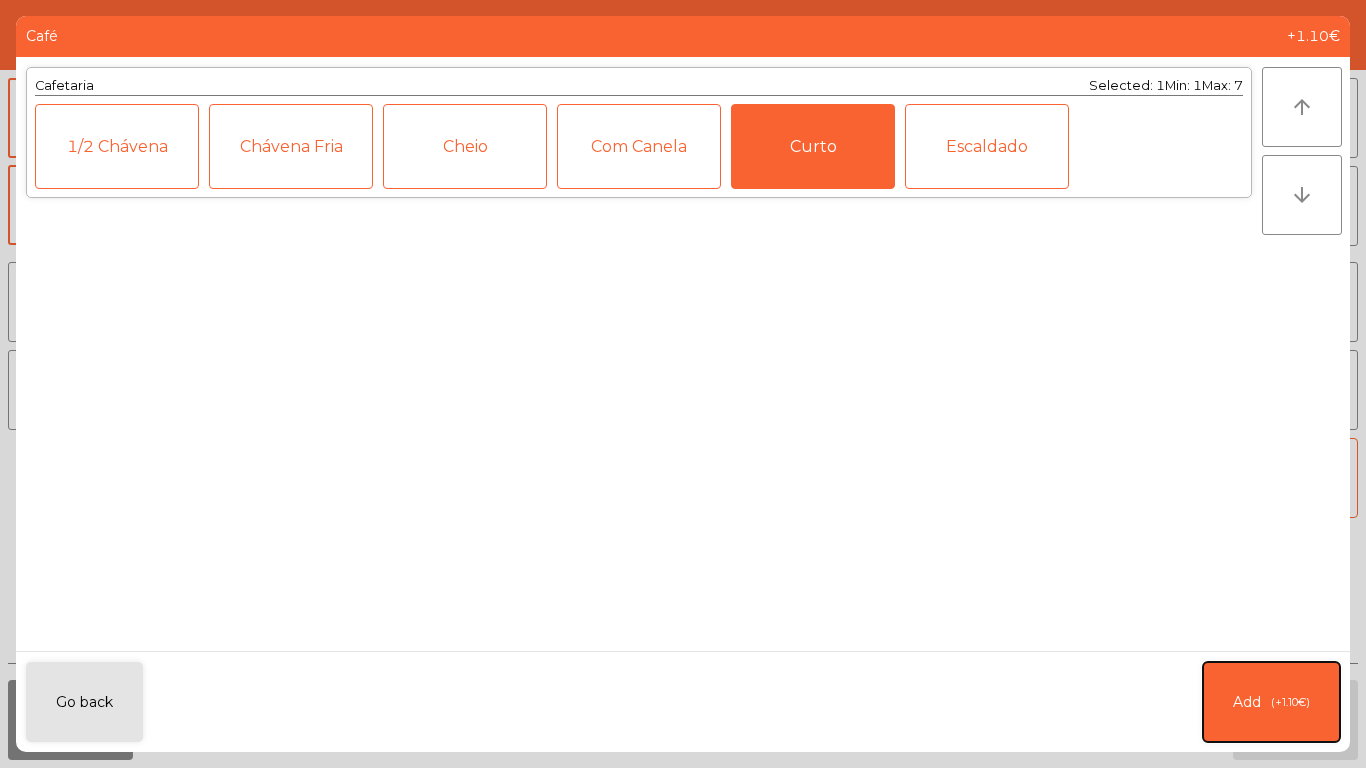 click on "Add   (+1.10€)" 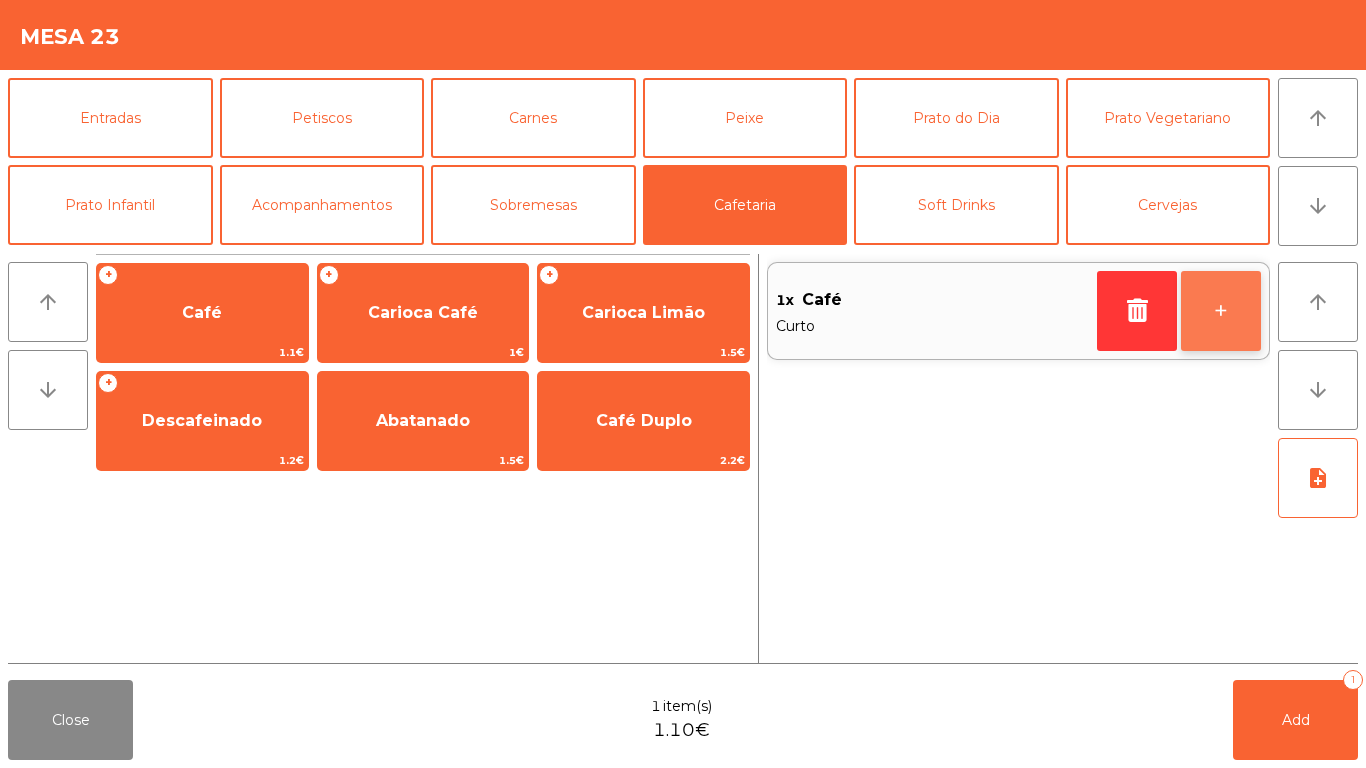 click on "+" 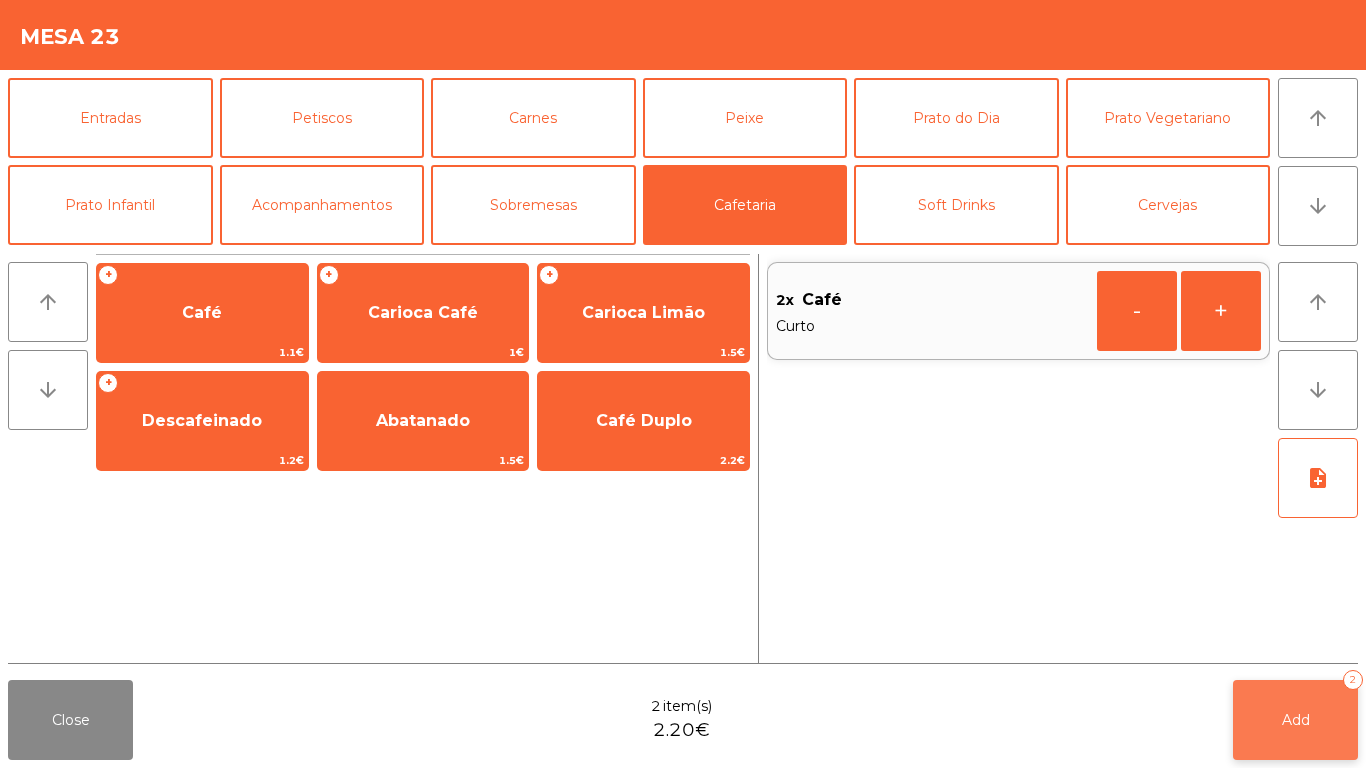 click on "Add   2" 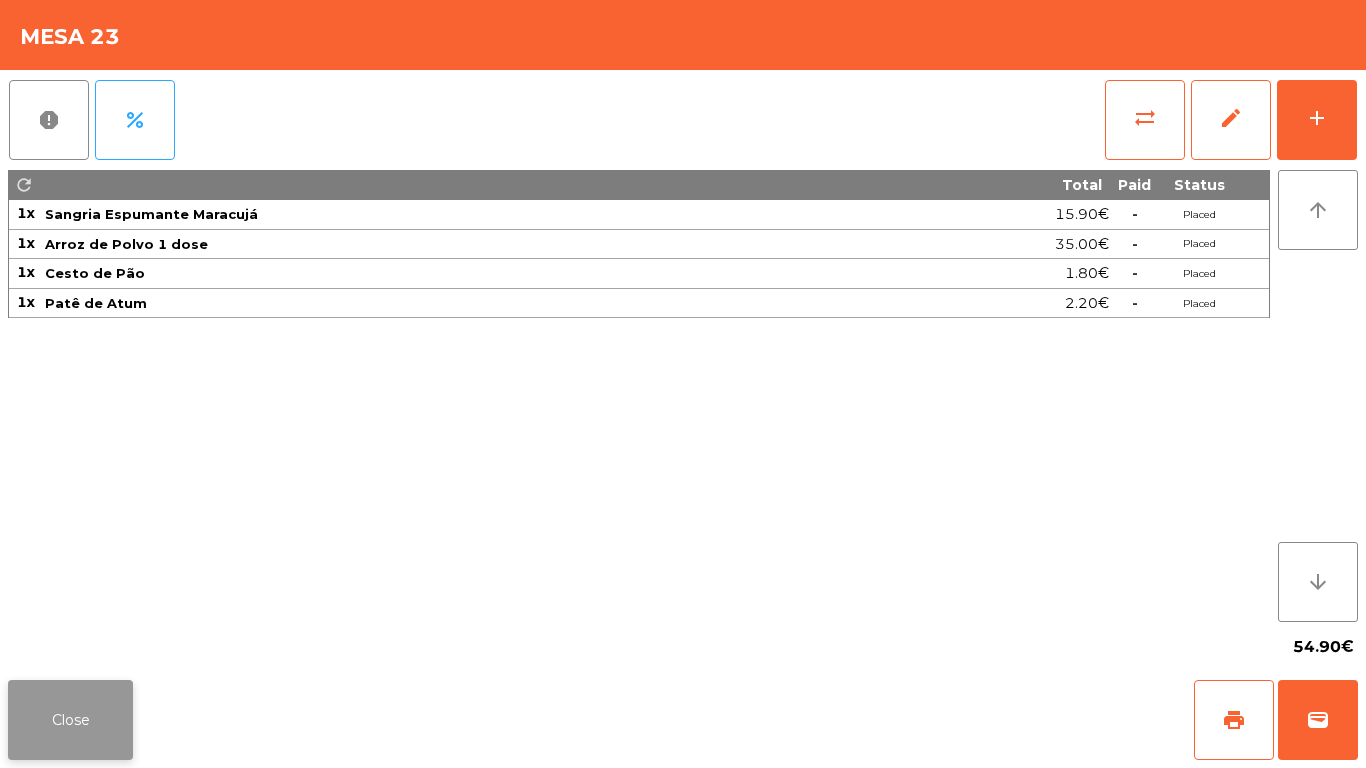 click on "Close" 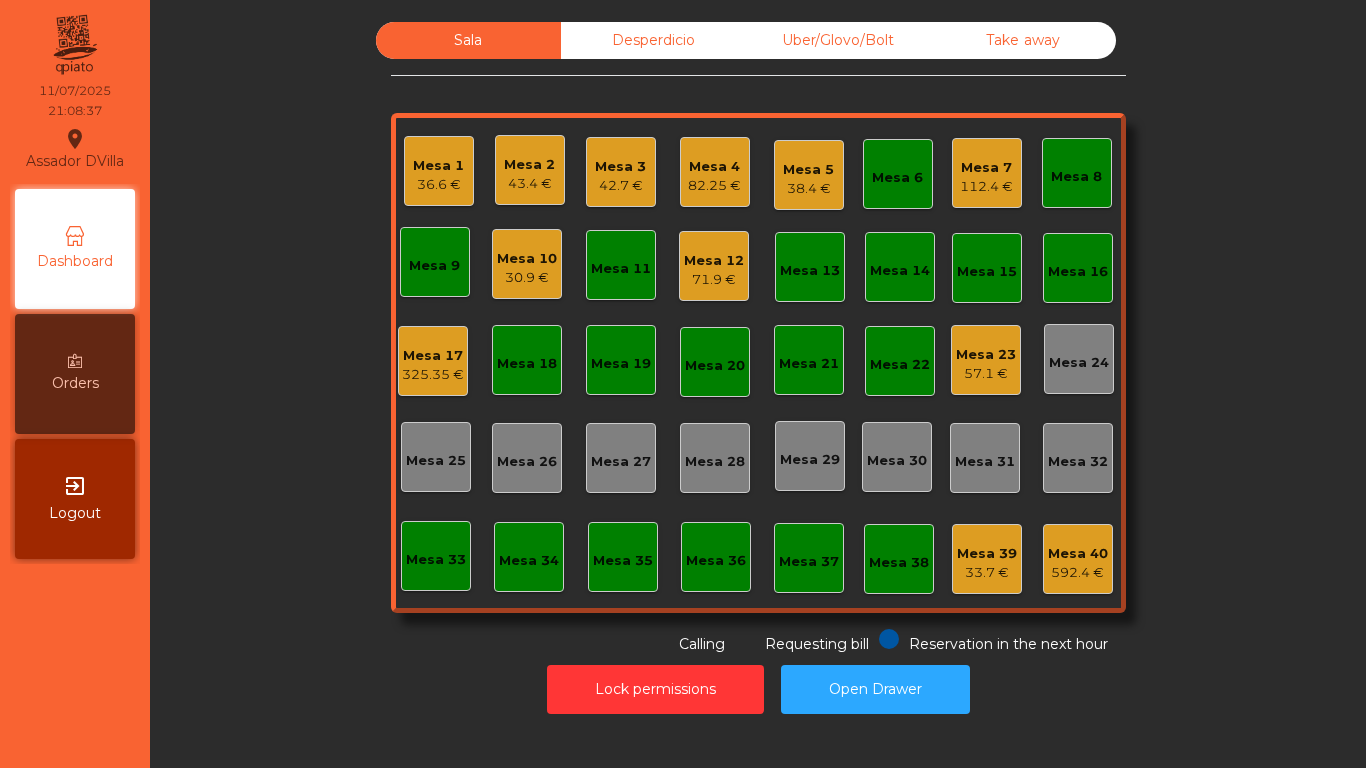 click on "Mesa 22" 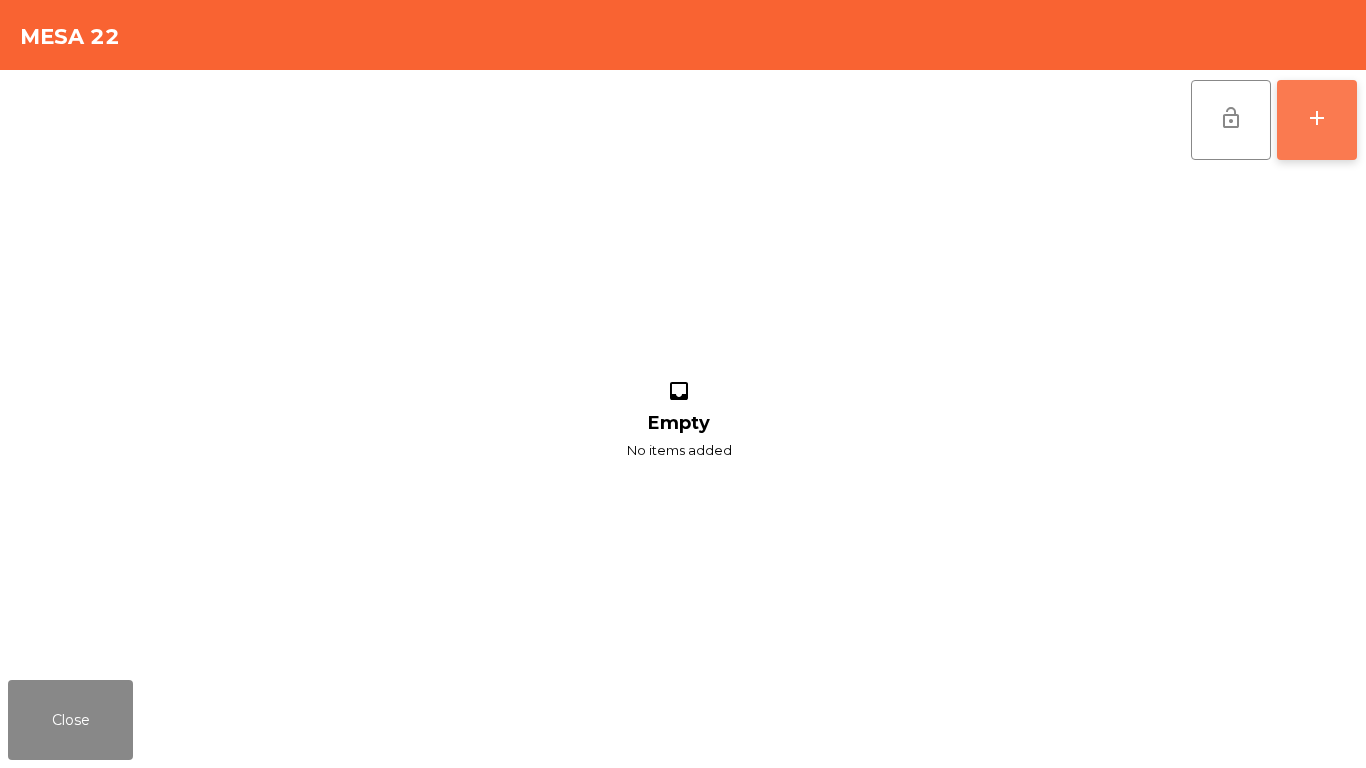 click on "add" 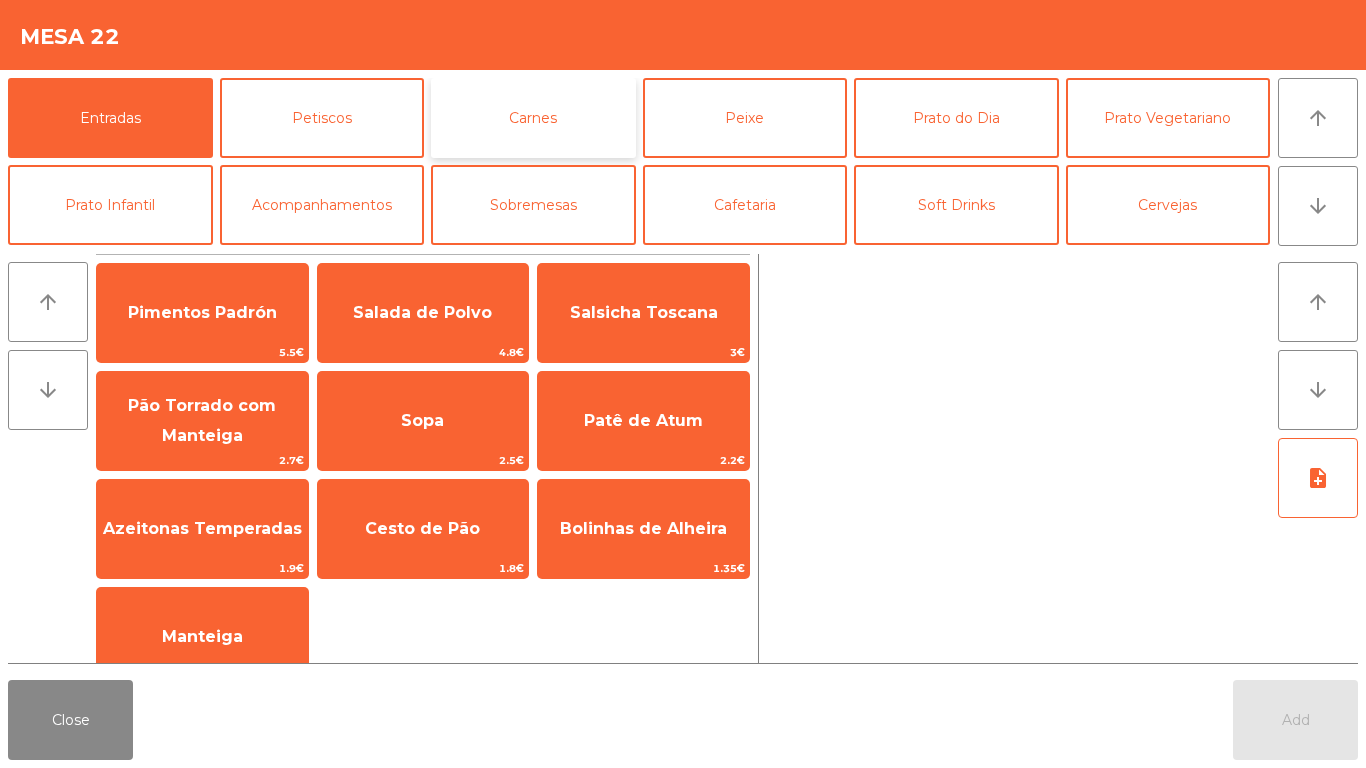 click on "Carnes" 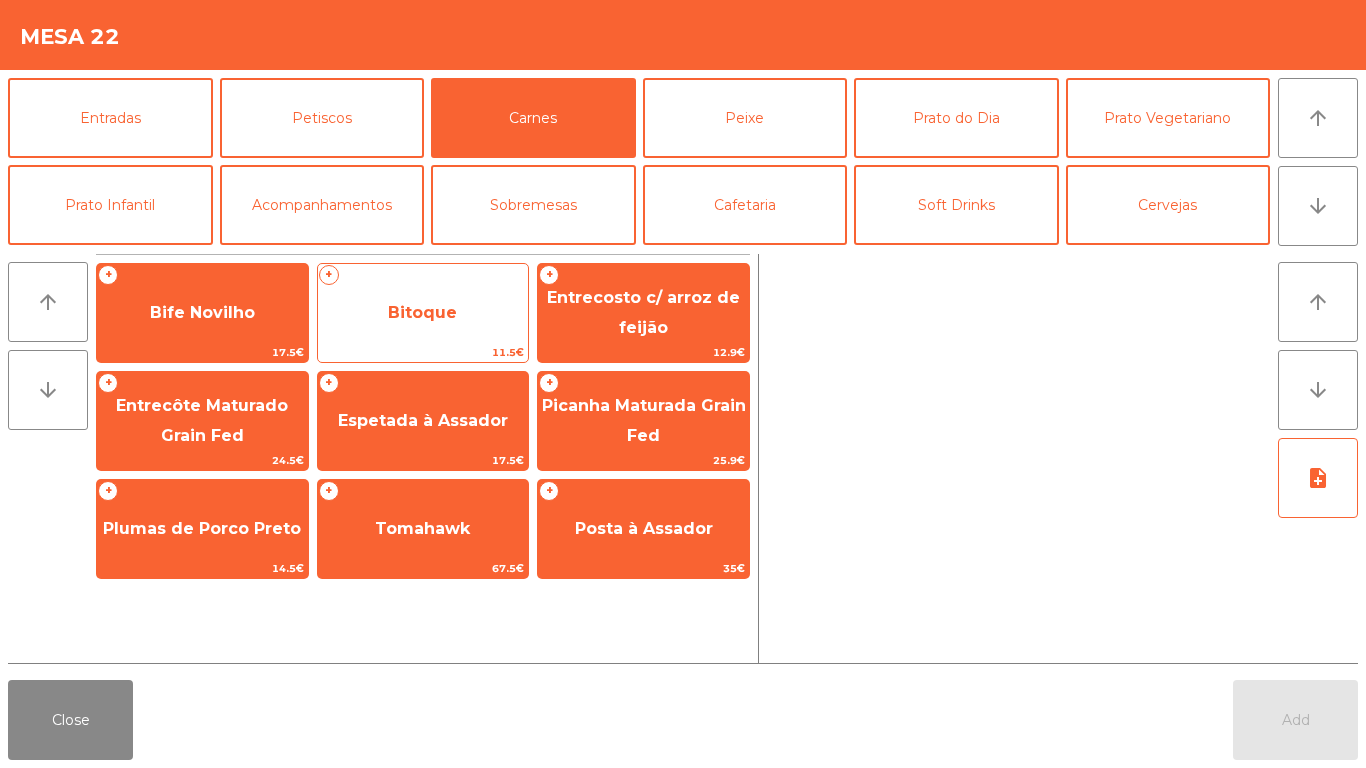 click on "Bitoque" 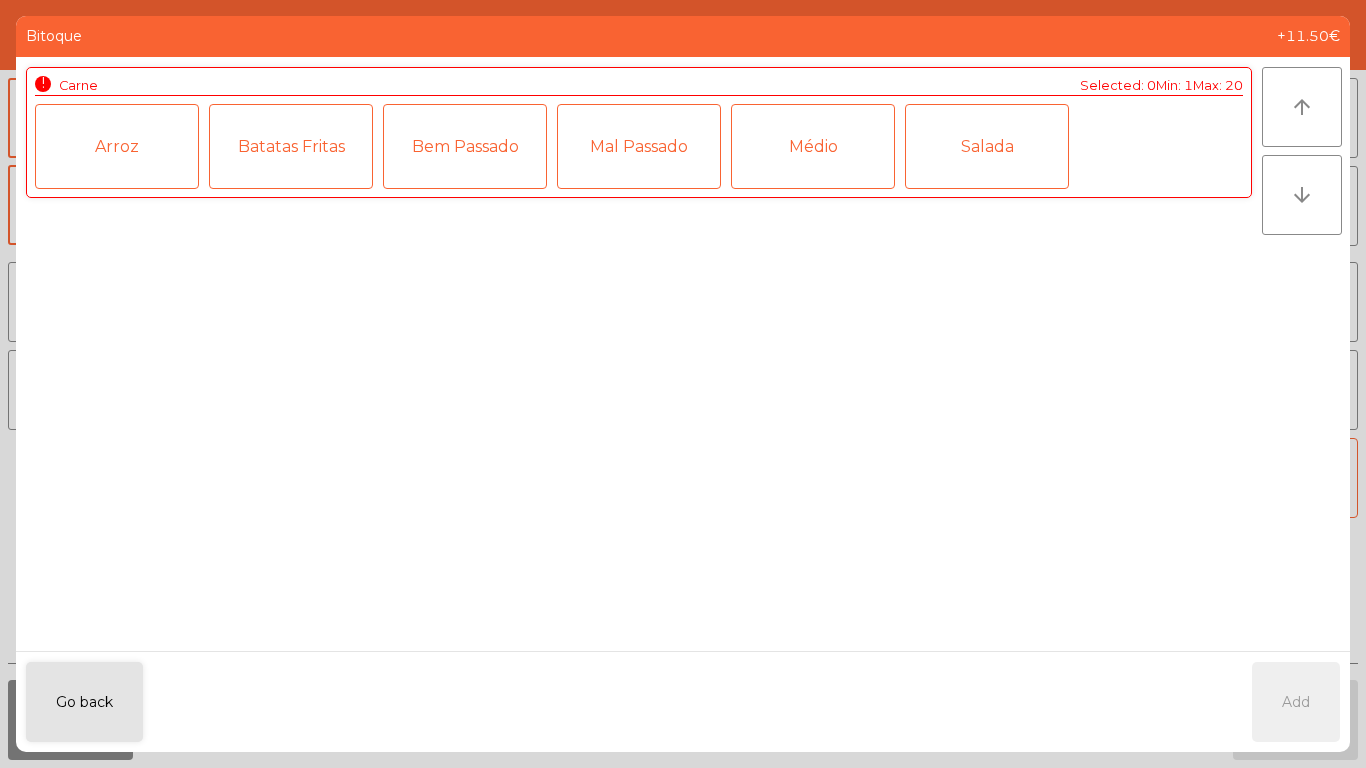 click on "Médio" 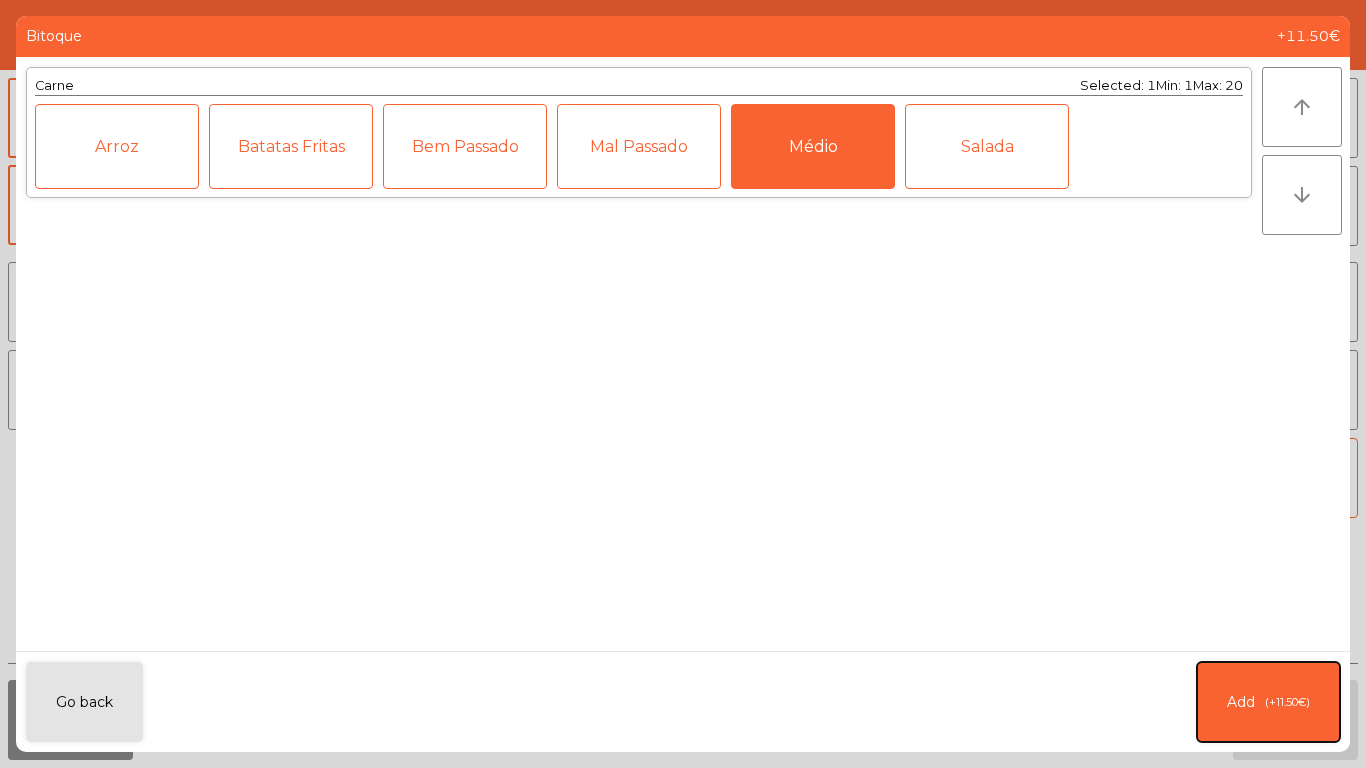 click on "Add   (+11.50€)" 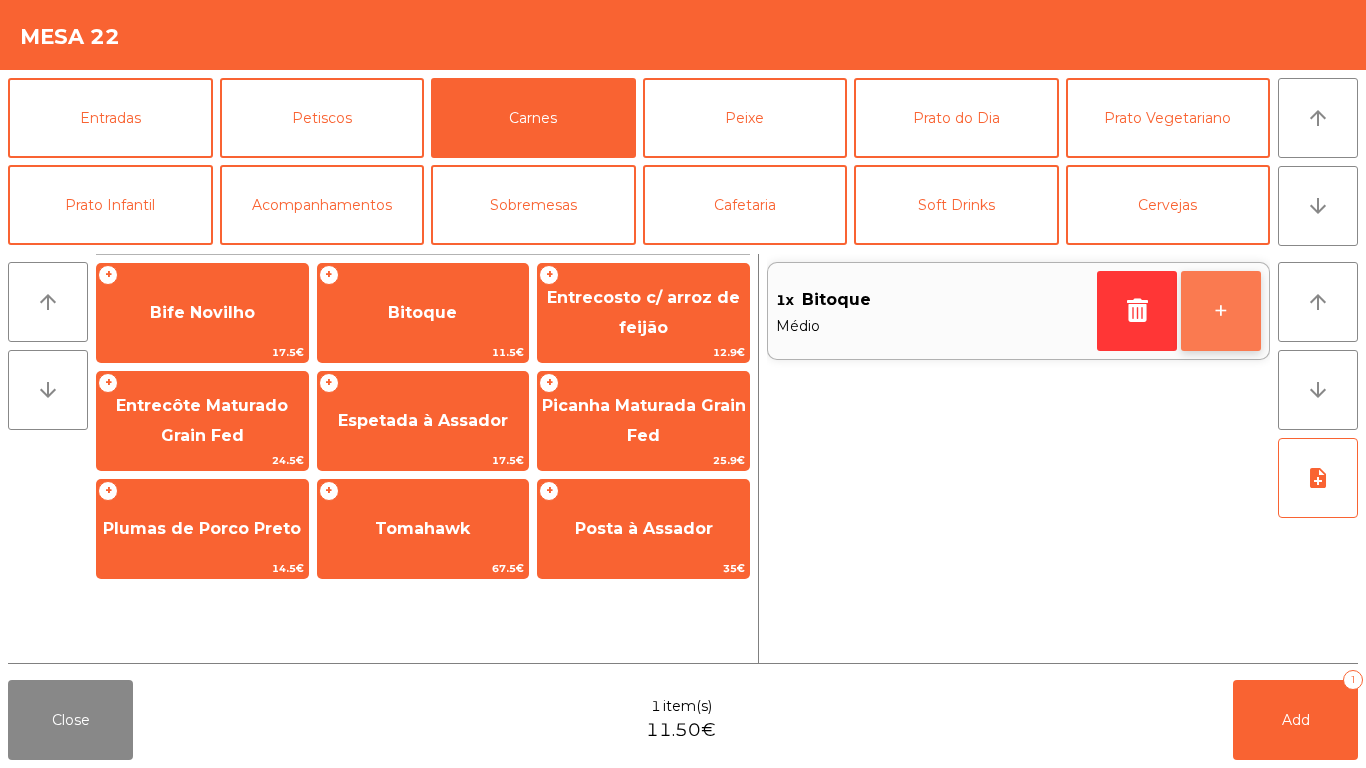 click on "+" 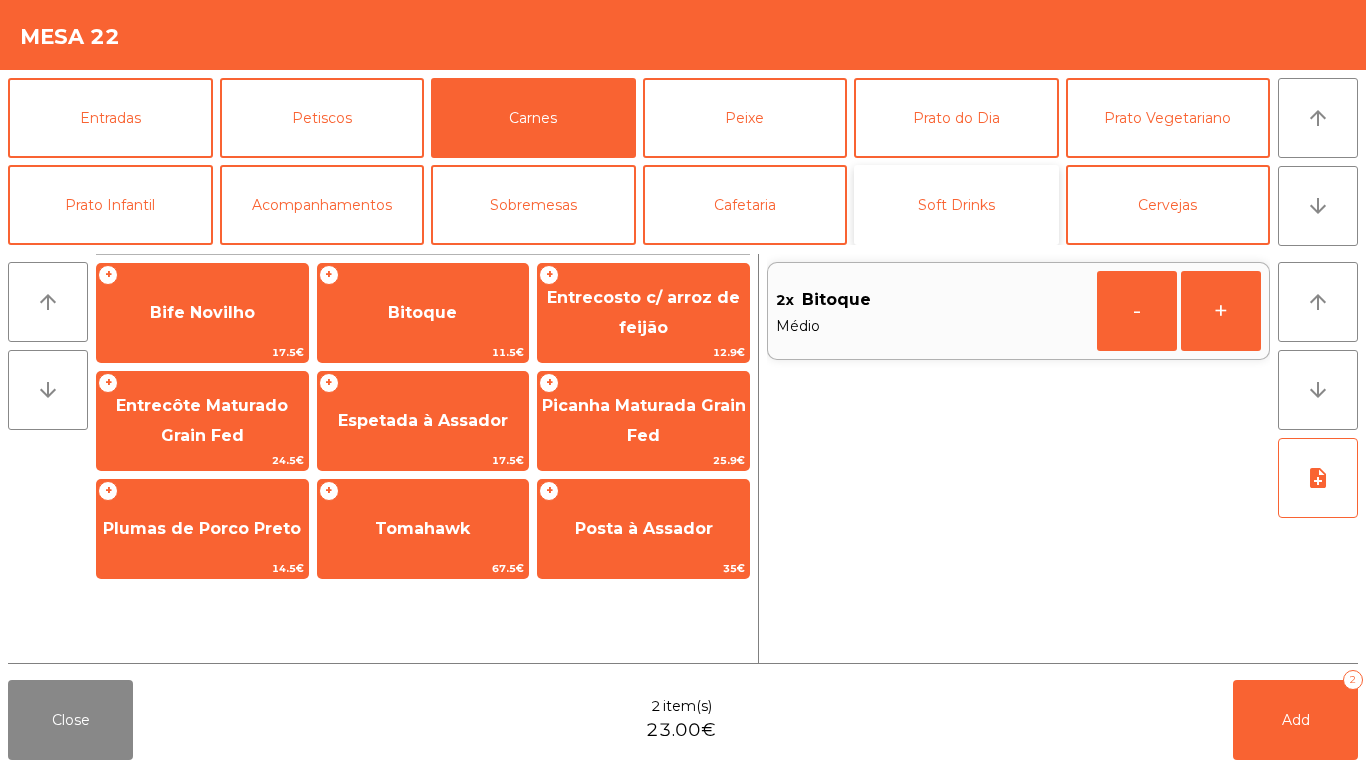 click on "Soft Drinks" 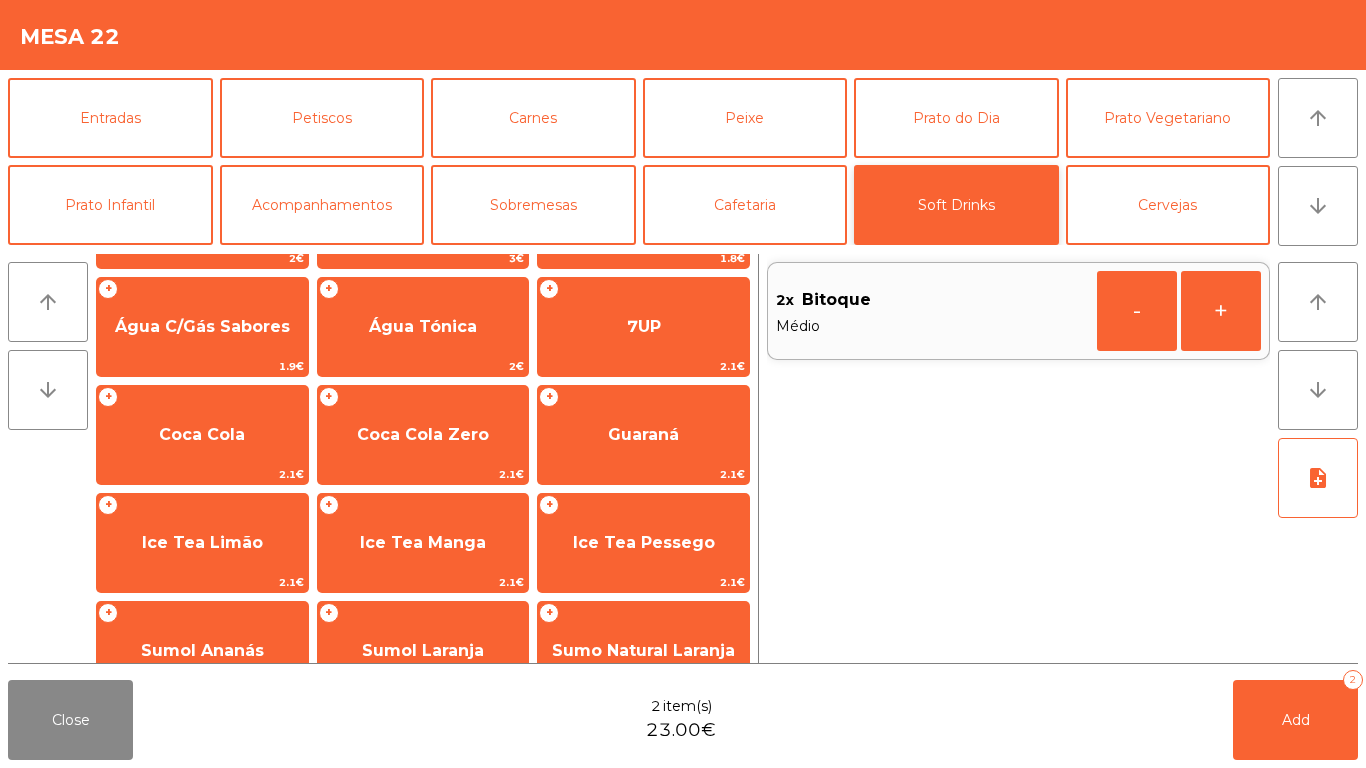 scroll, scrollTop: 128, scrollLeft: 0, axis: vertical 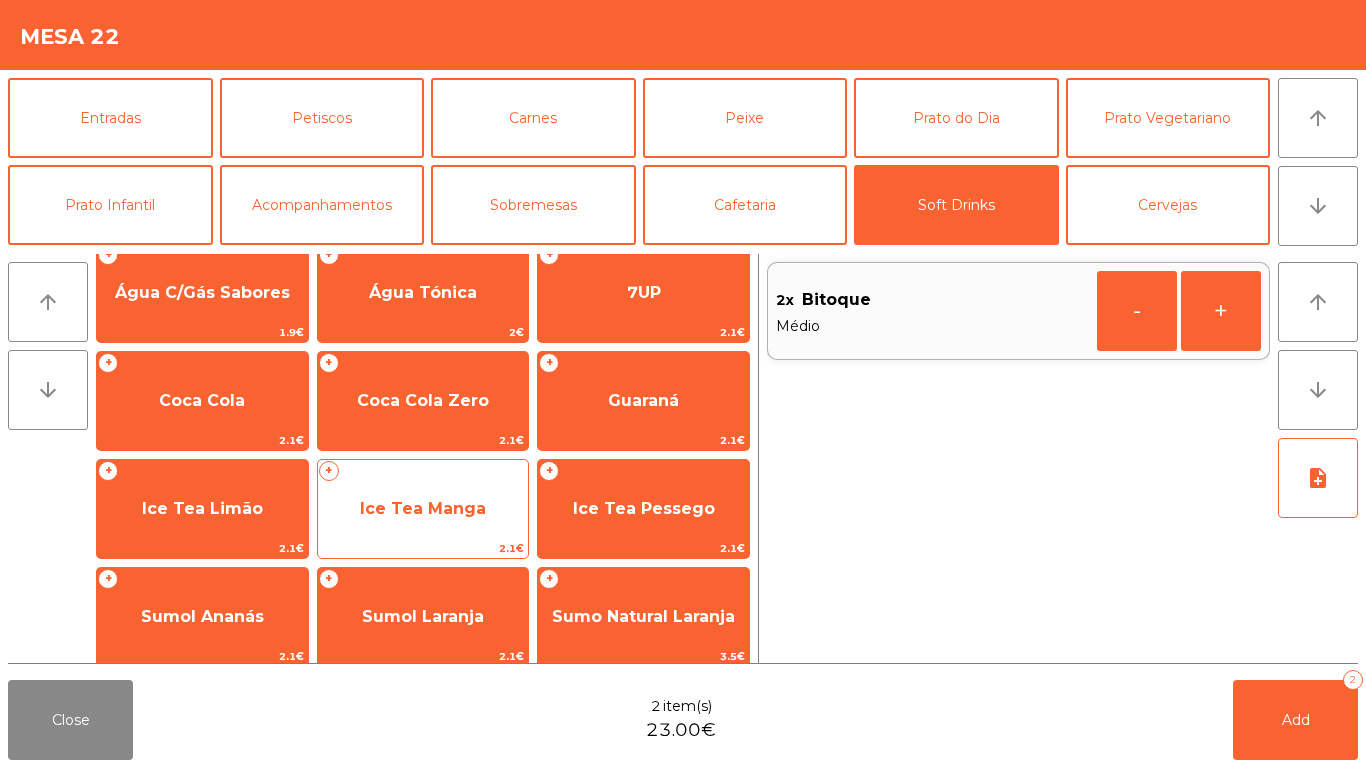 click on "Ice Tea Manga" 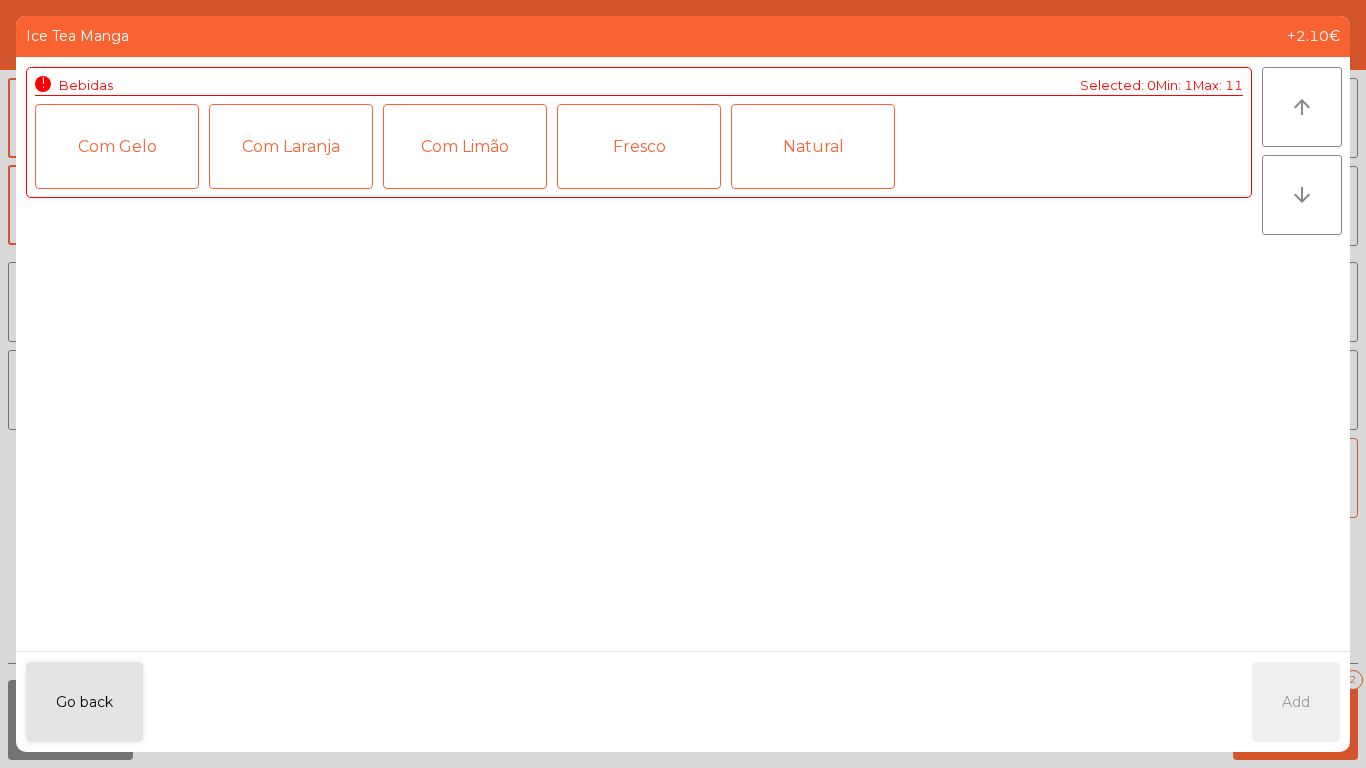 click on "Fresco" 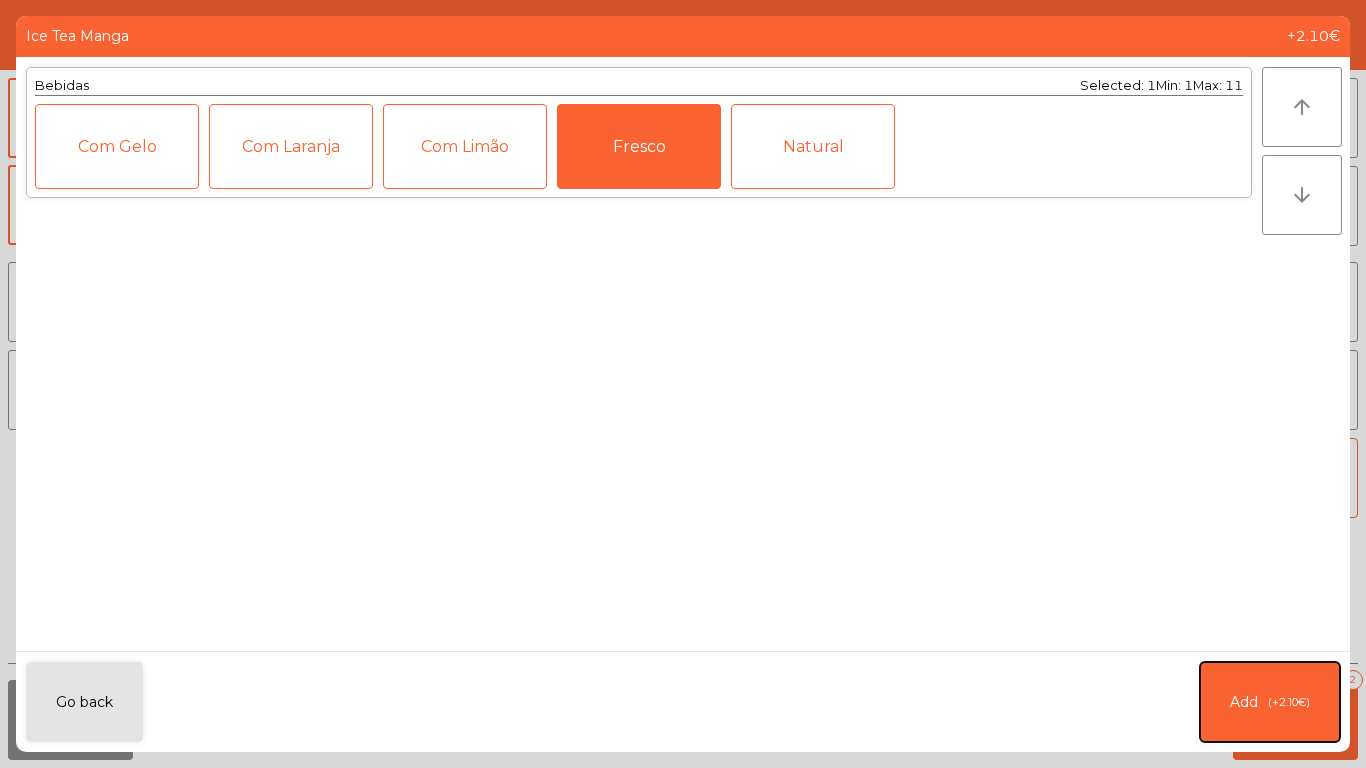 click on "Add   (+2.10€)" 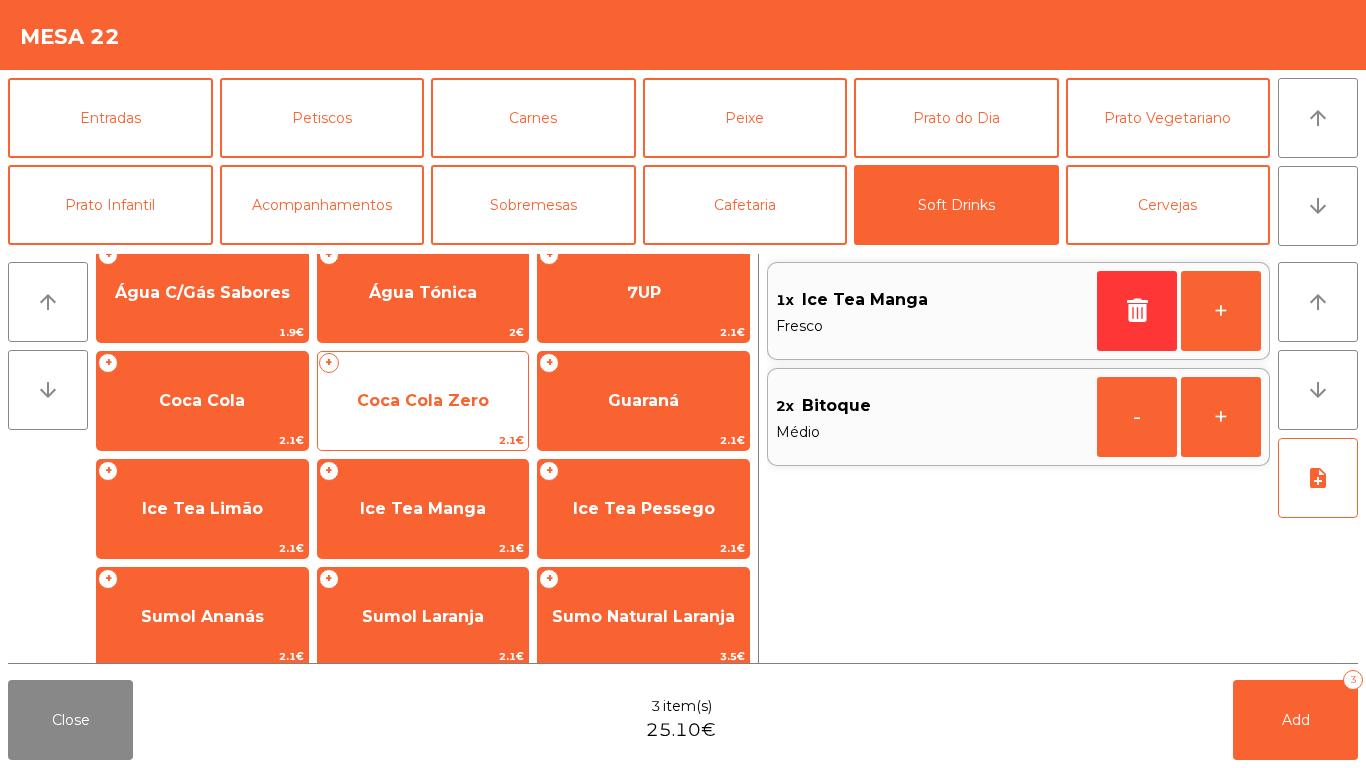 click on "Coca Cola Zero" 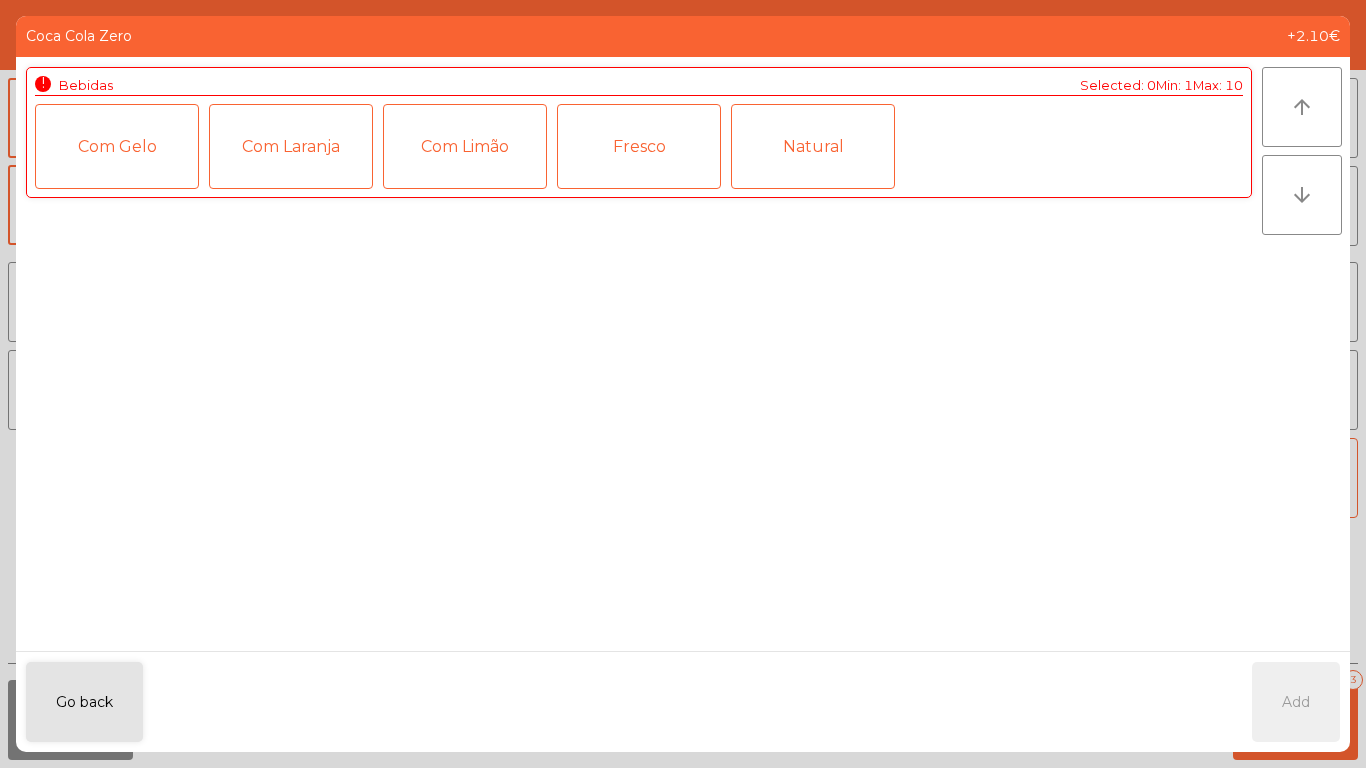 click on "Fresco" 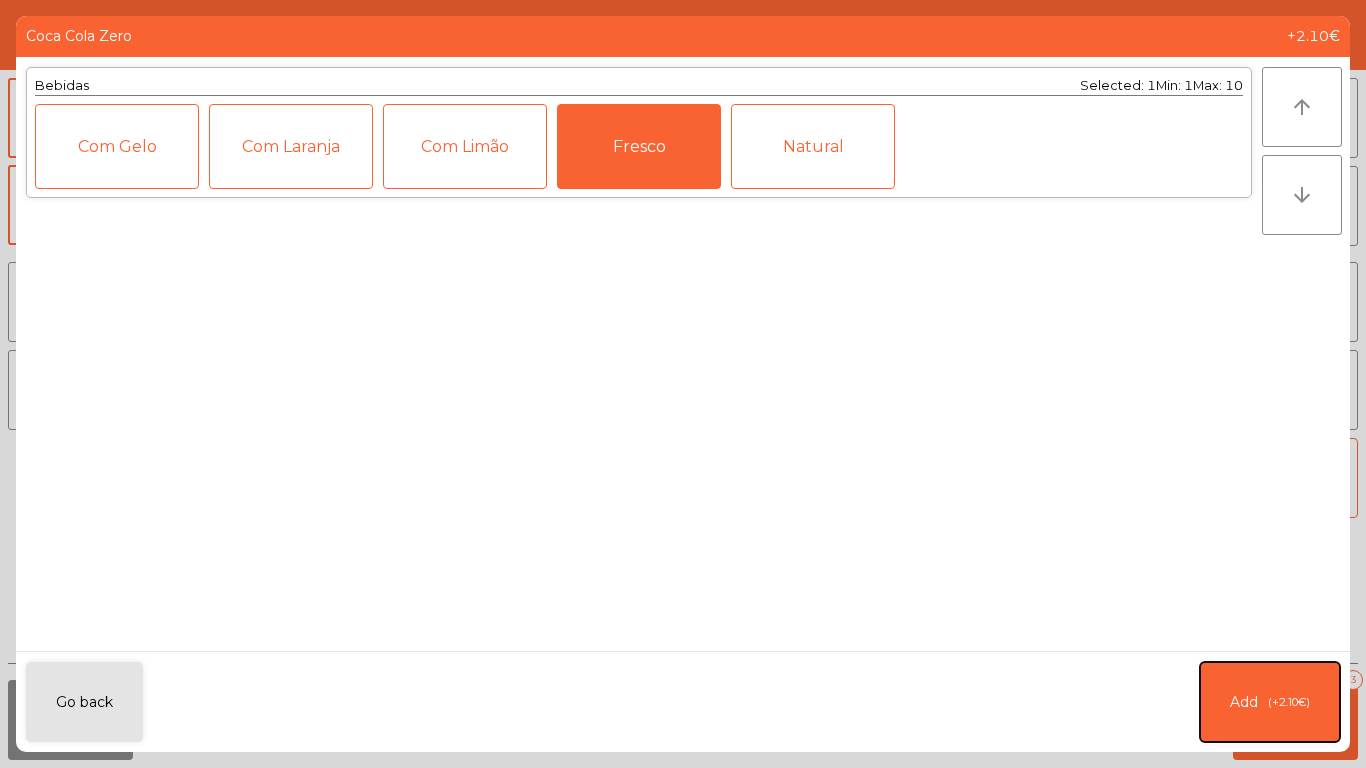 click on "Add   (+2.10€)" 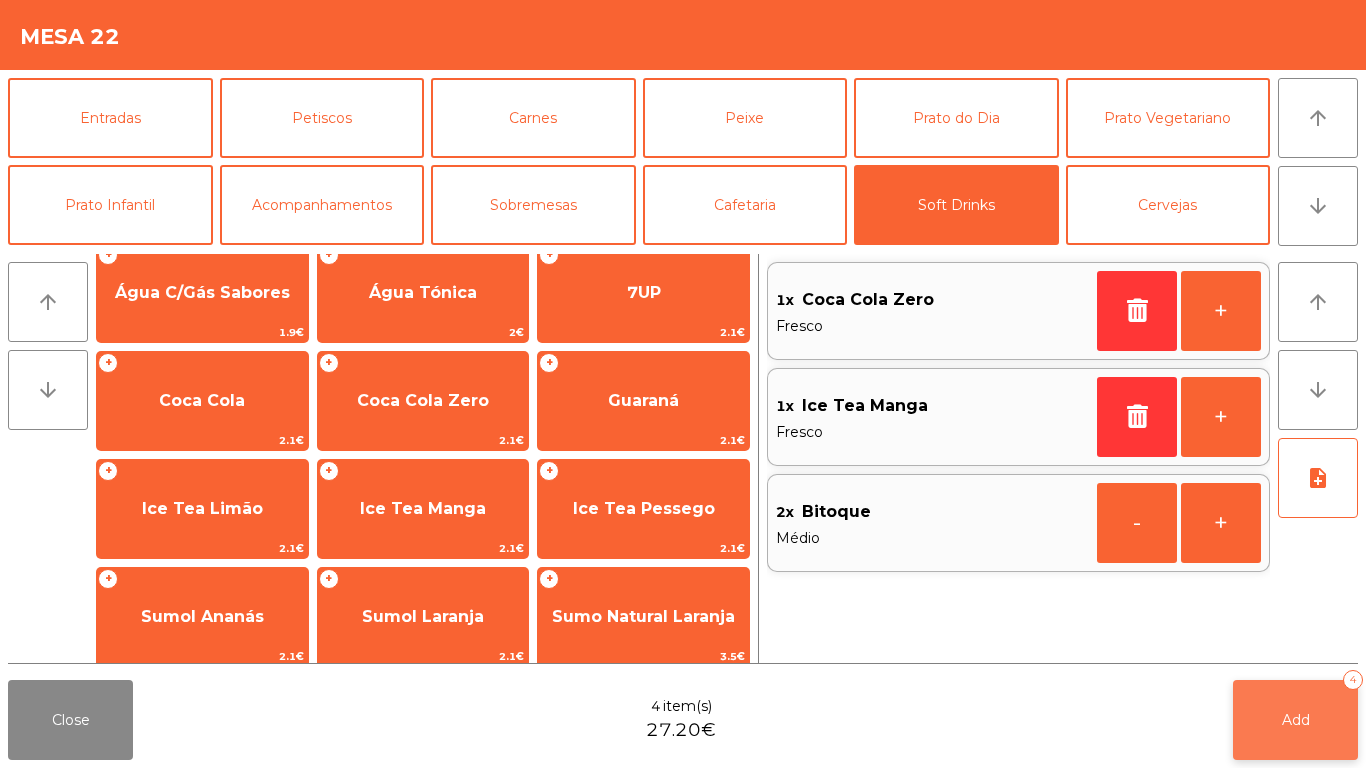 click on "Add   4" 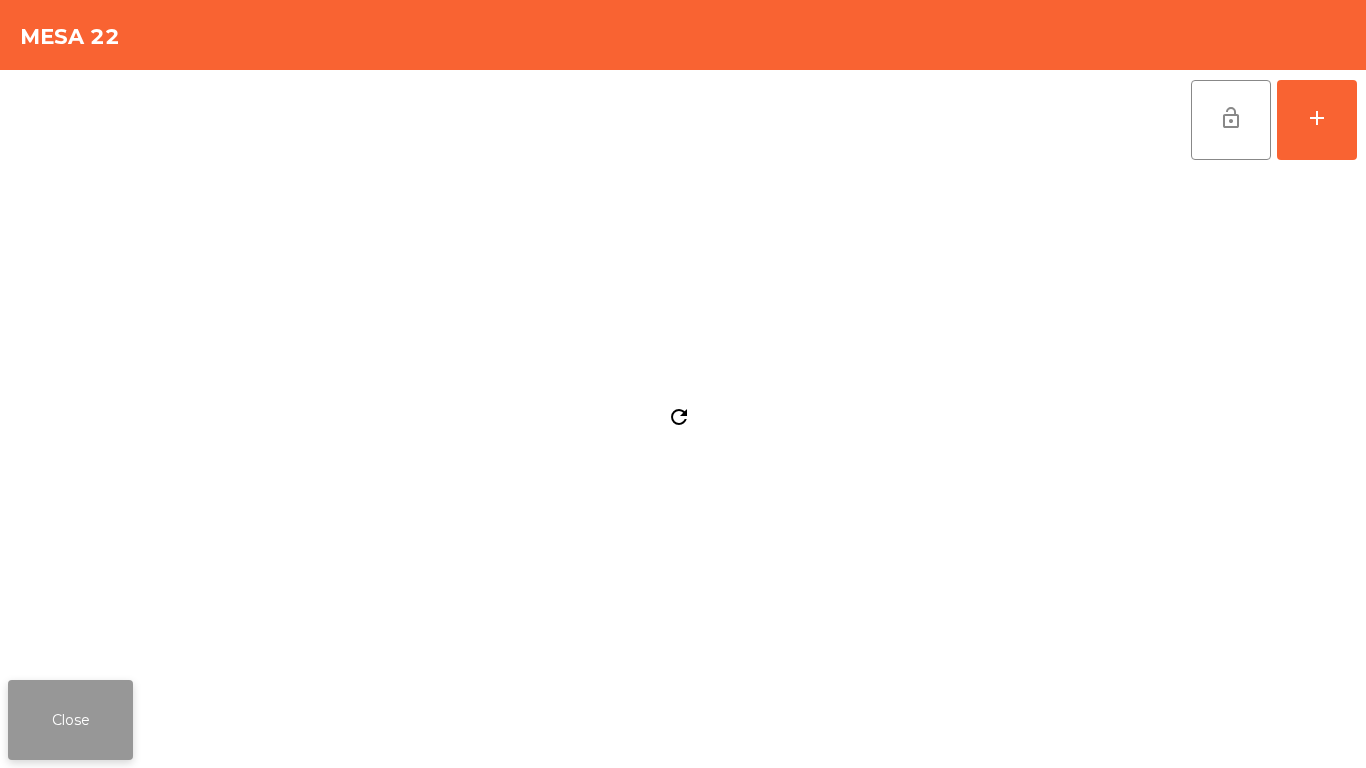 click on "Close" 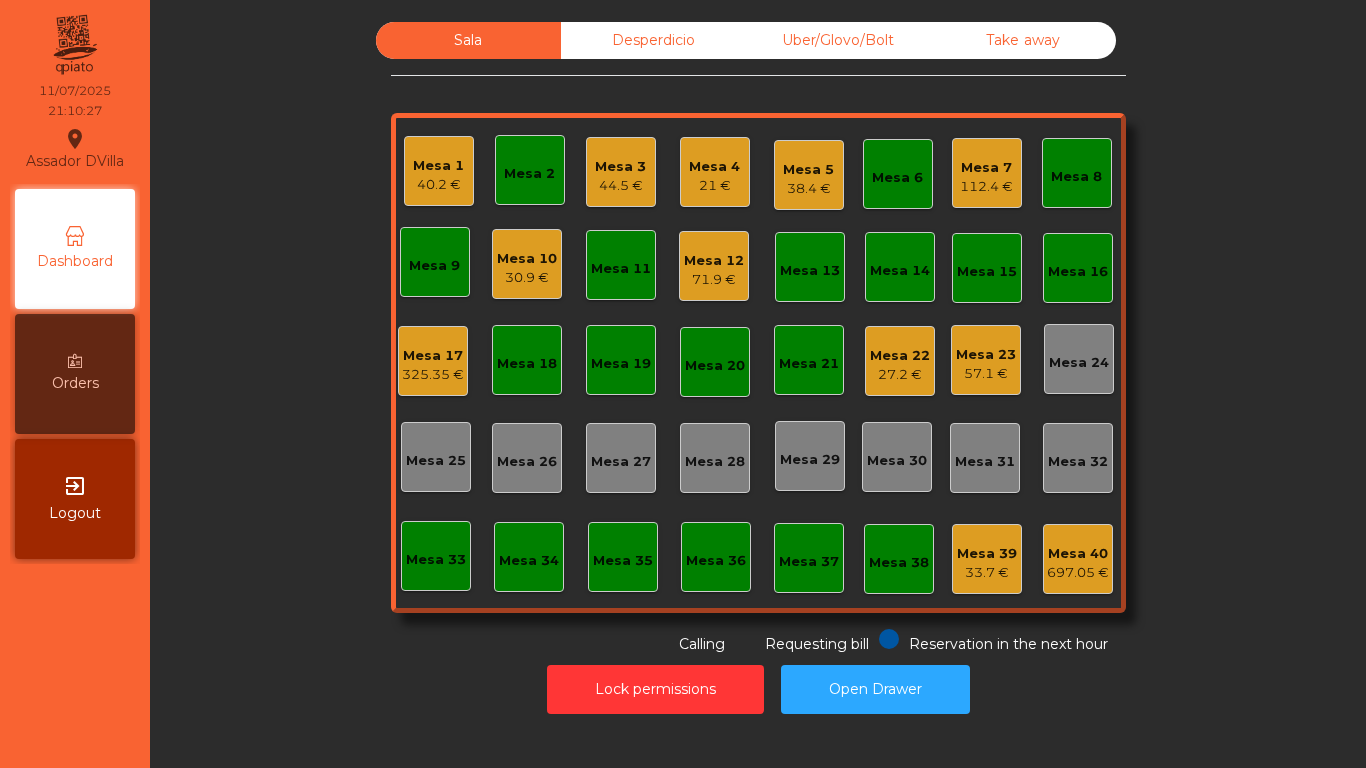 click on "21 €" 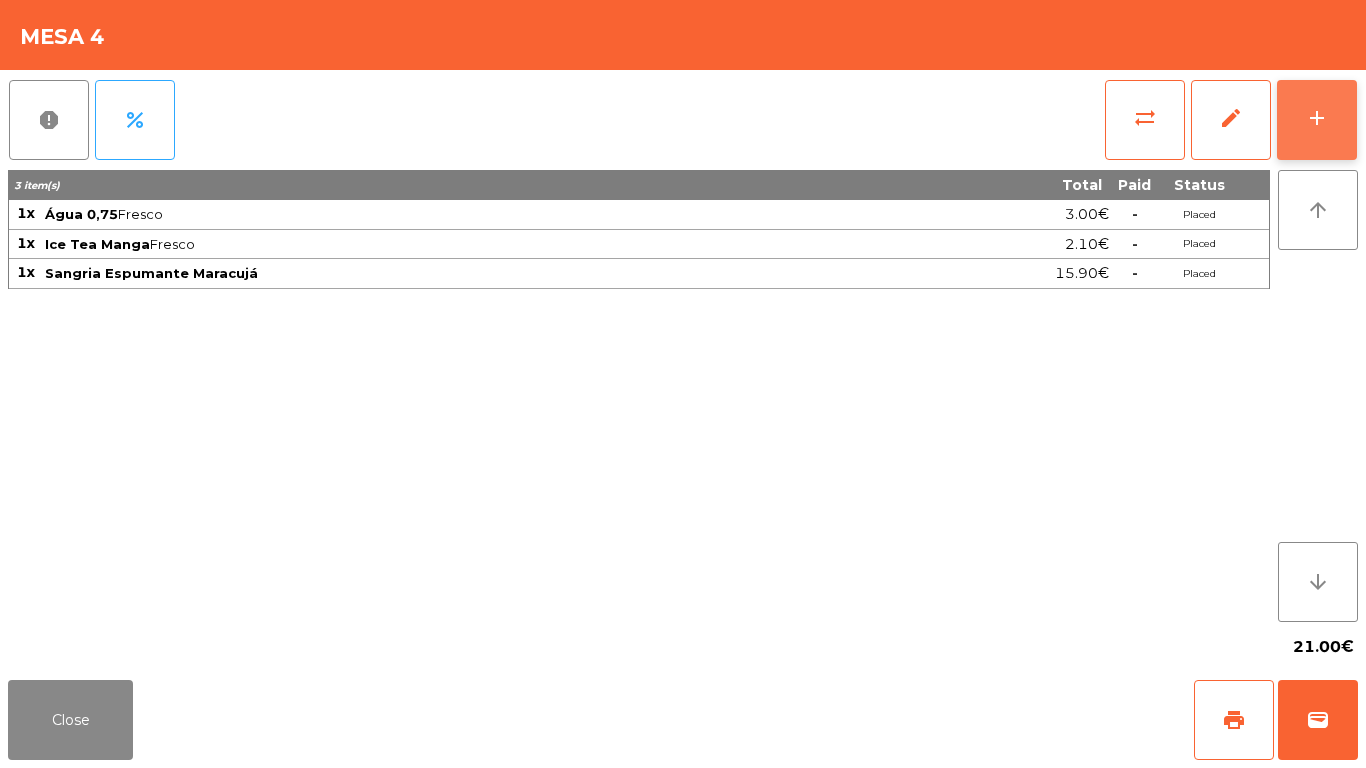 click on "add" 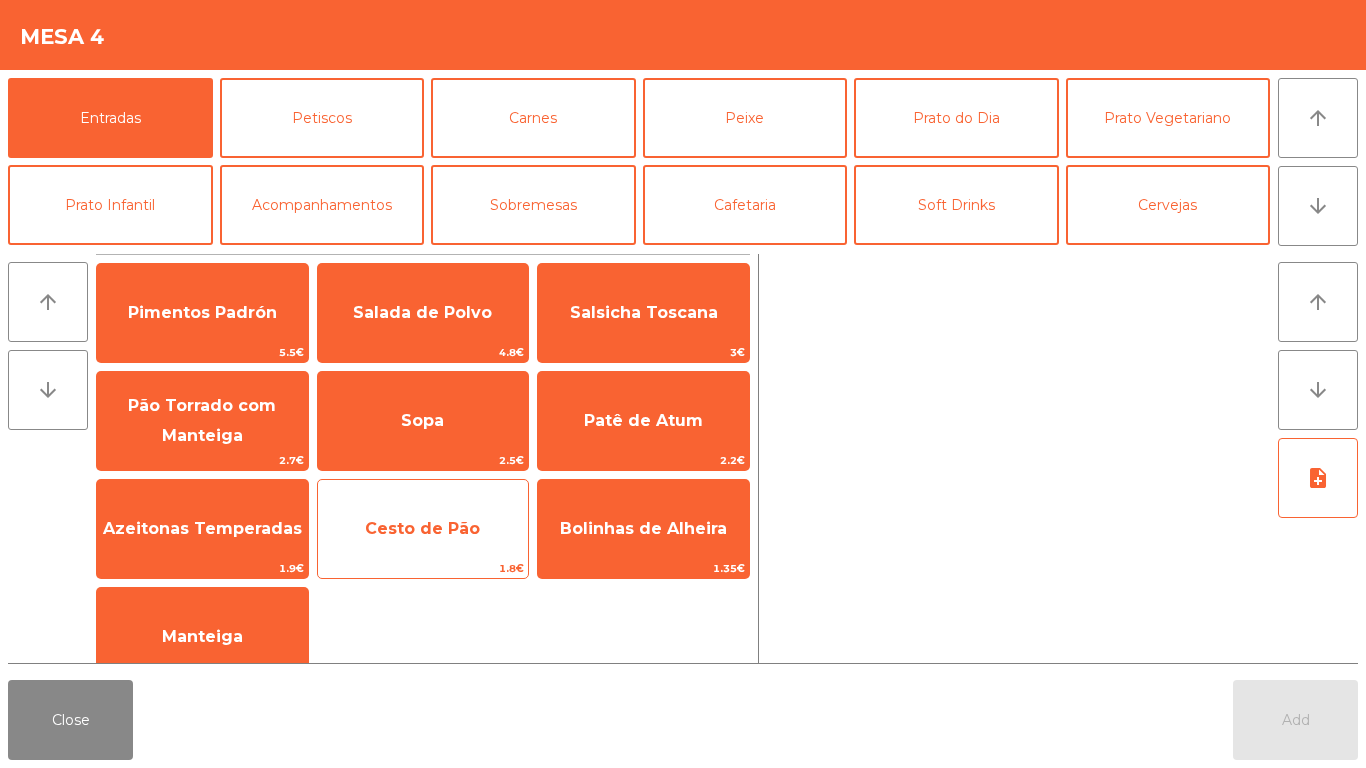 click on "Cesto de Pão" 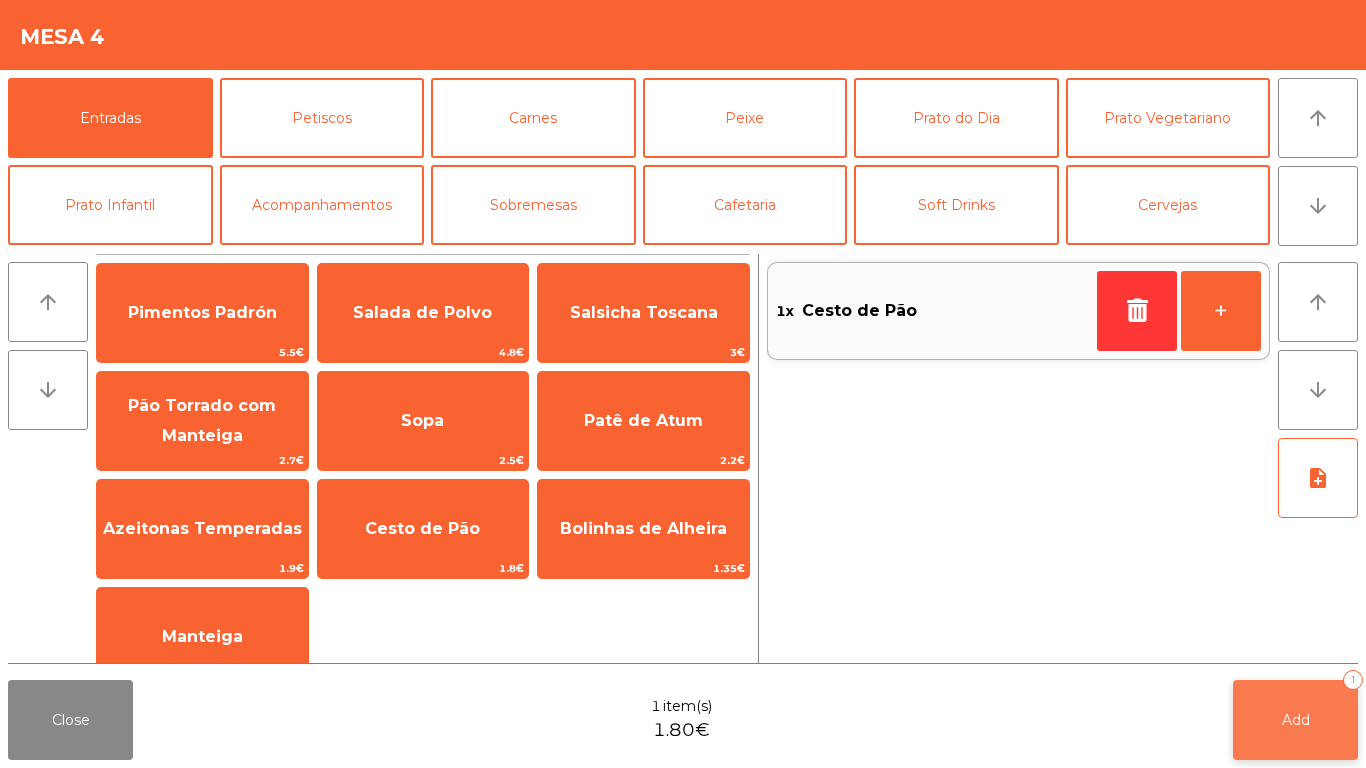 click on "Add" 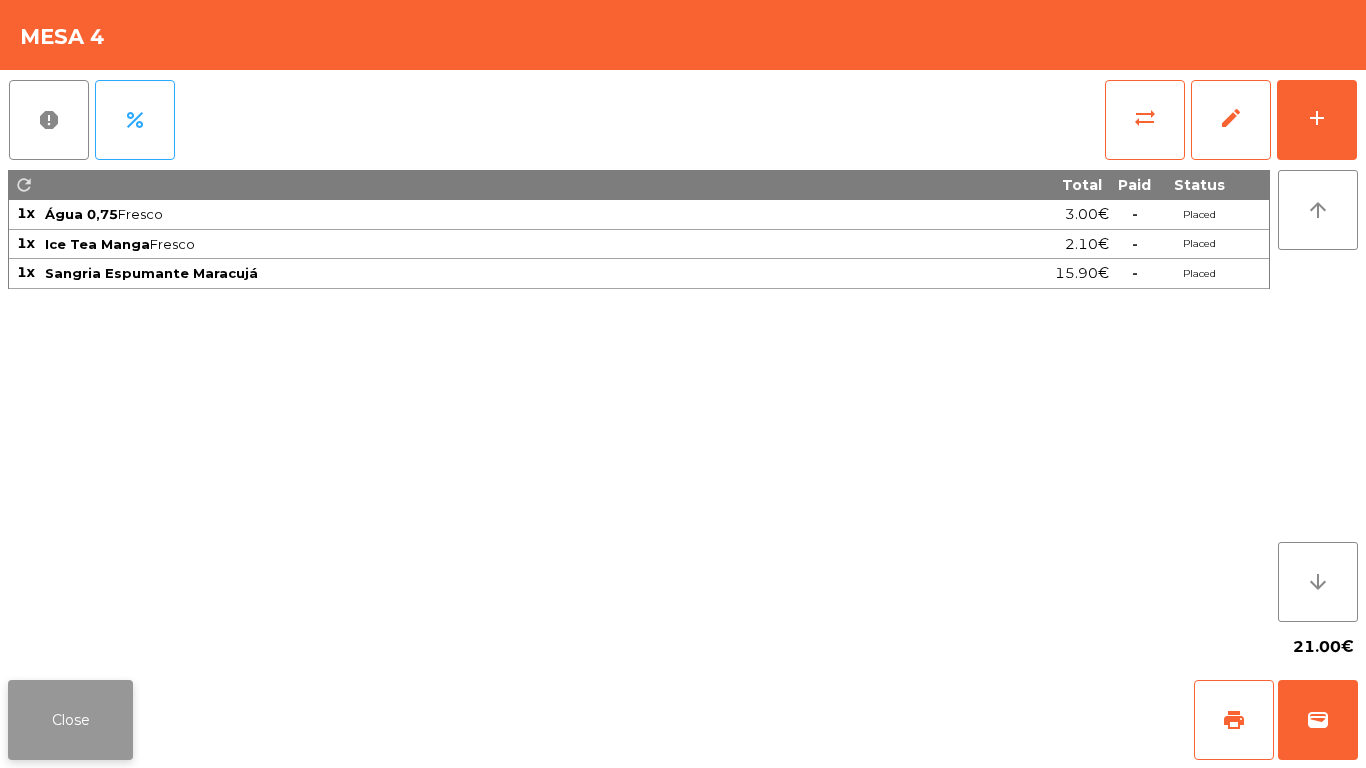 click on "Close" 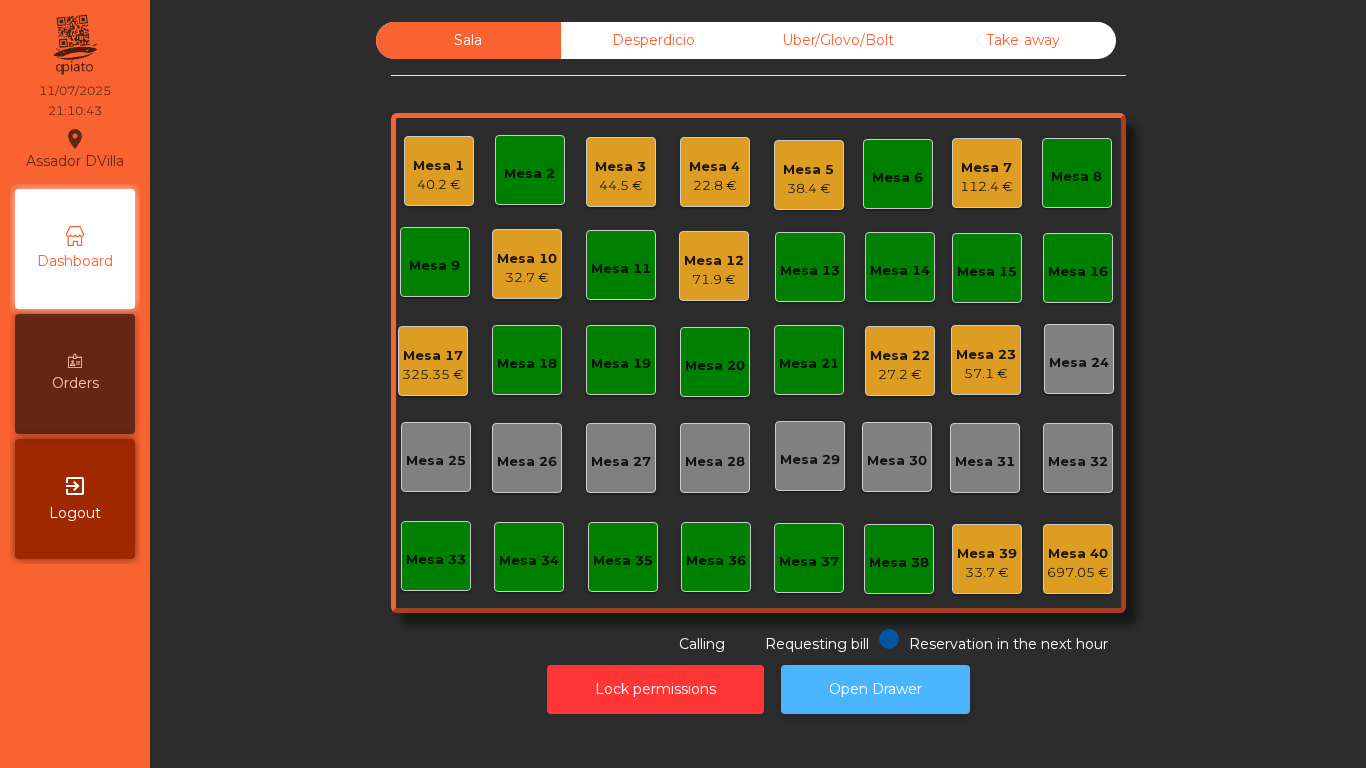 click on "Open Drawer" 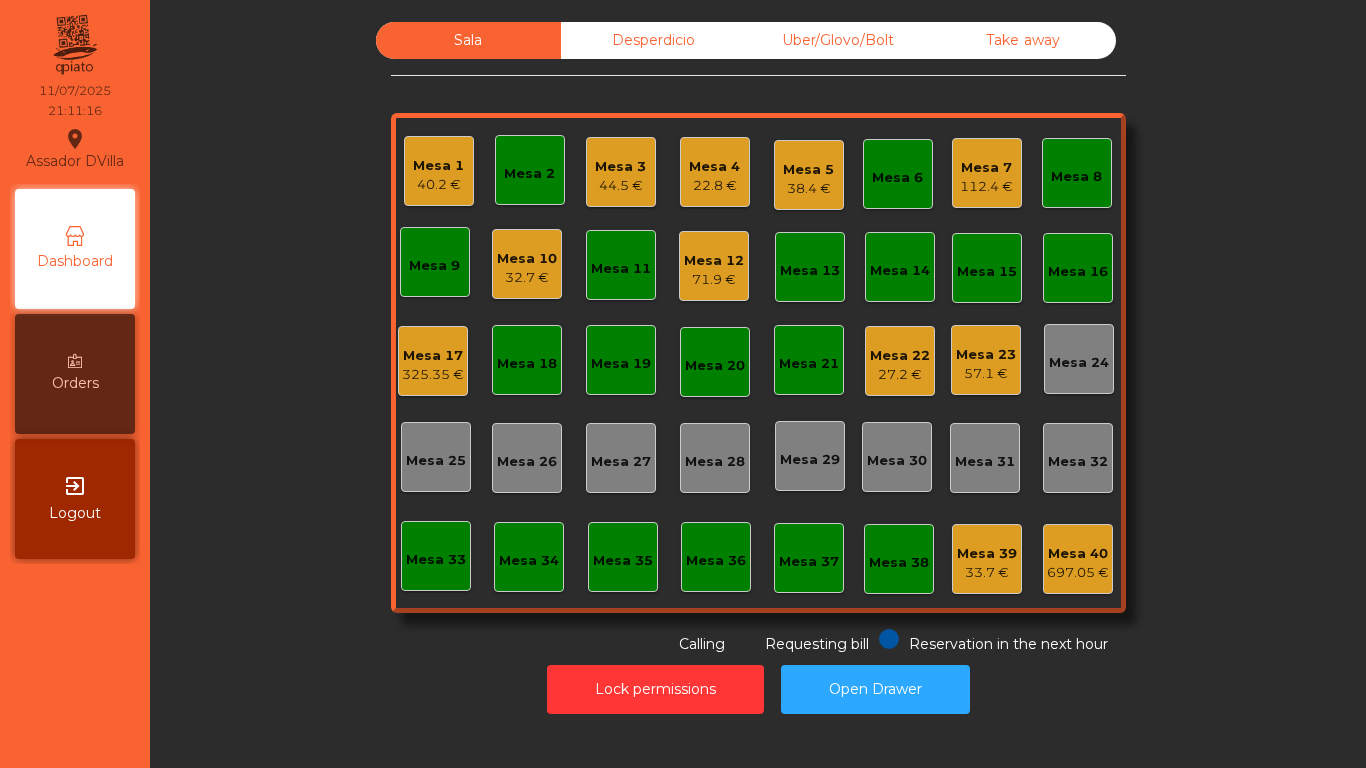 click on "Mesa 10" 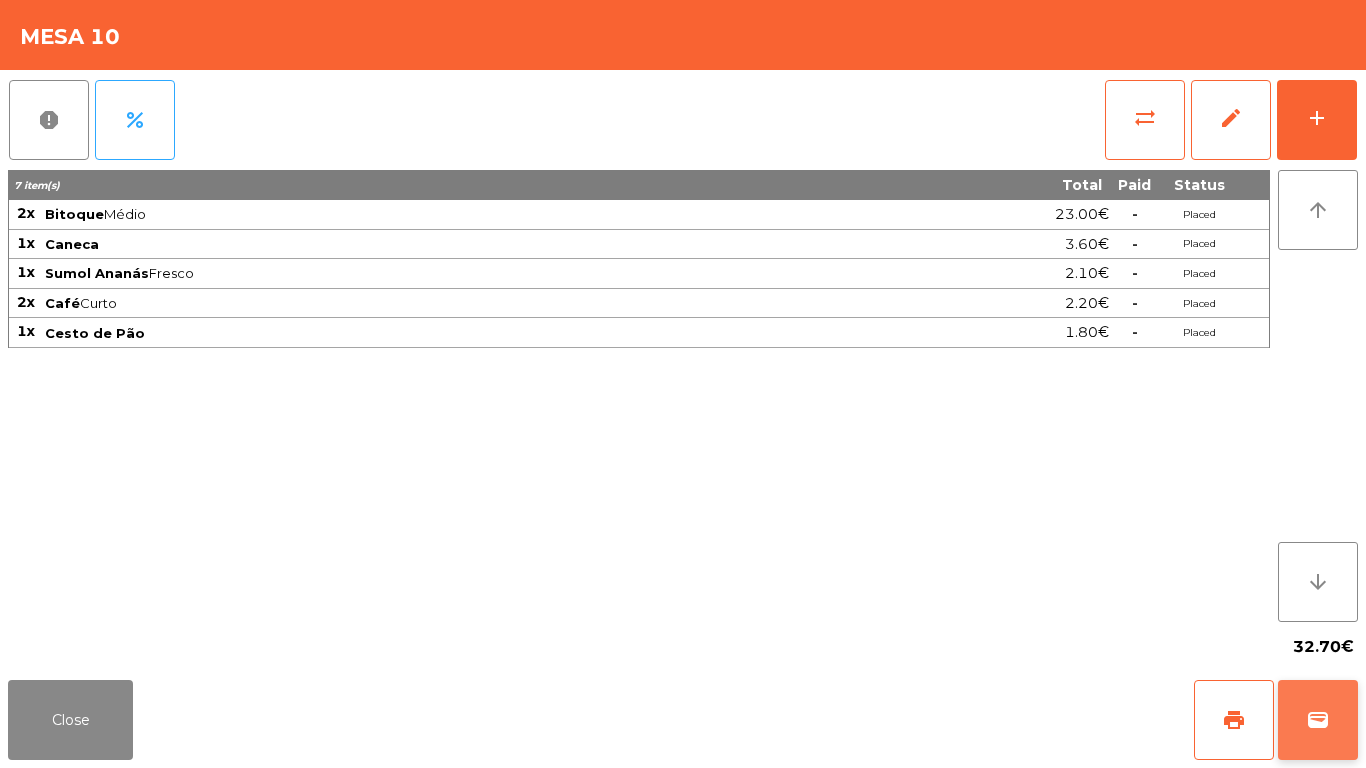 click on "wallet" 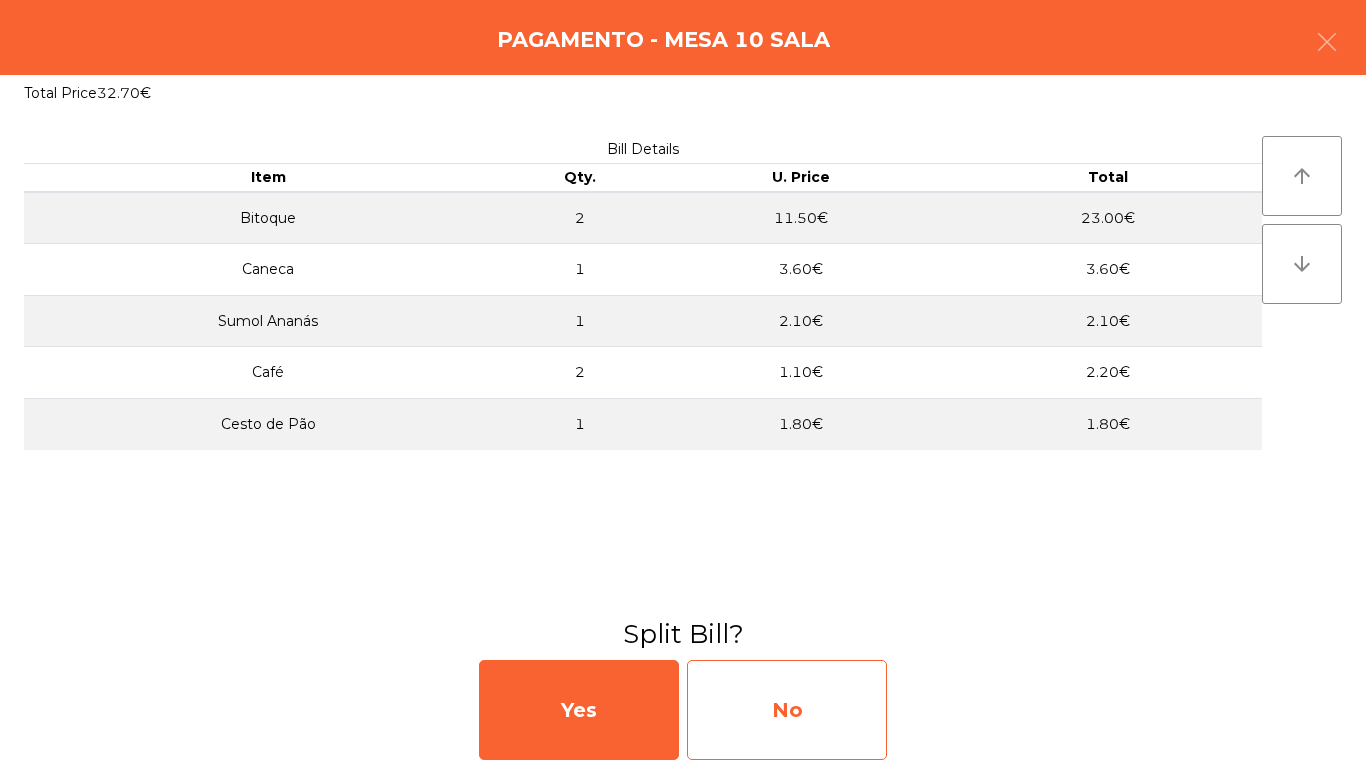 click on "No" 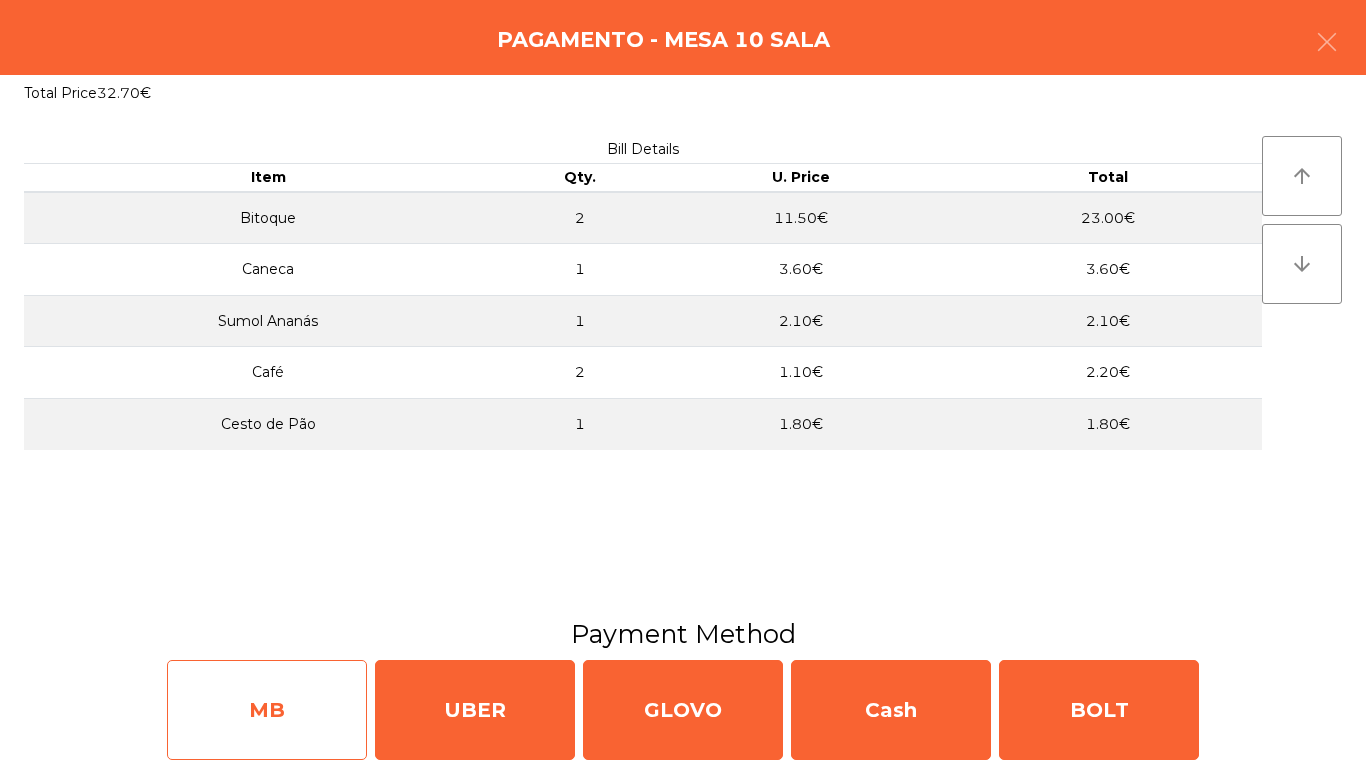 click on "MB" 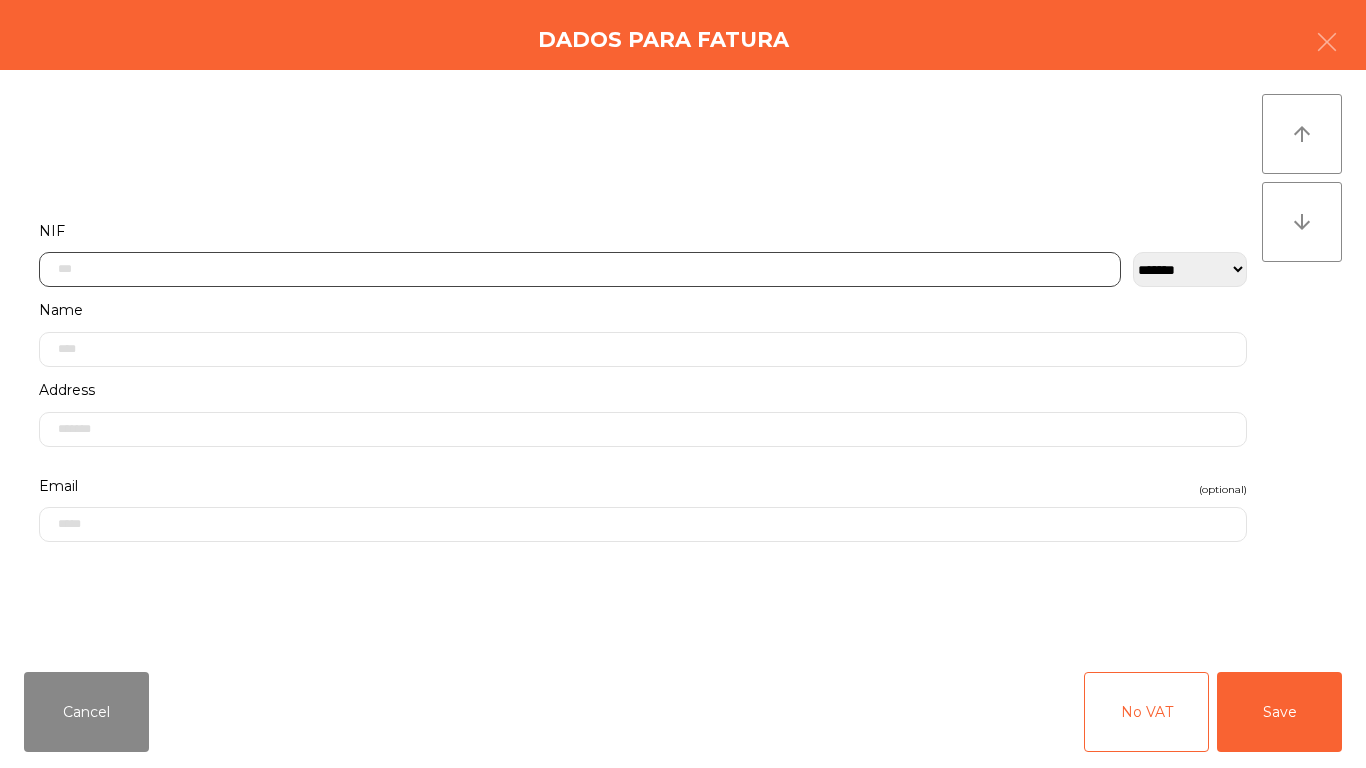click 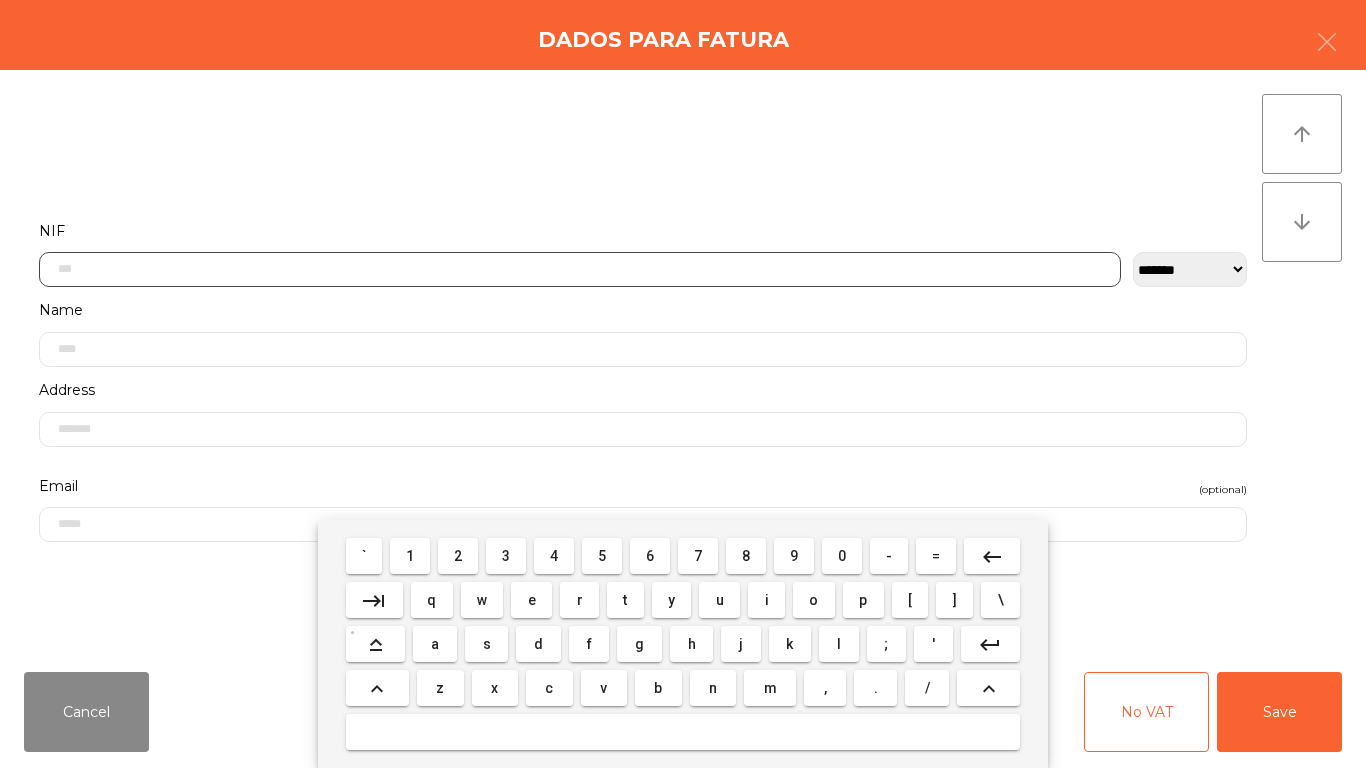 scroll, scrollTop: 122, scrollLeft: 0, axis: vertical 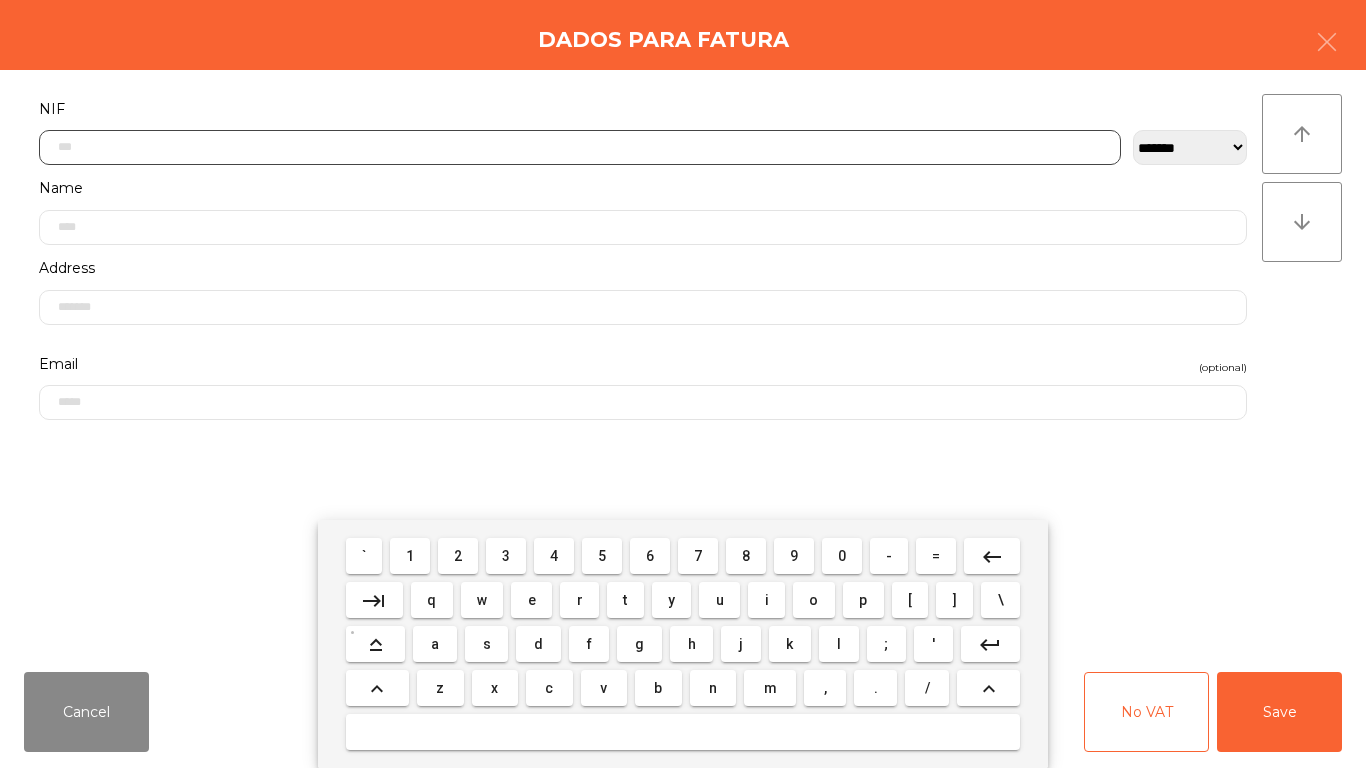 click on "1" at bounding box center [410, 556] 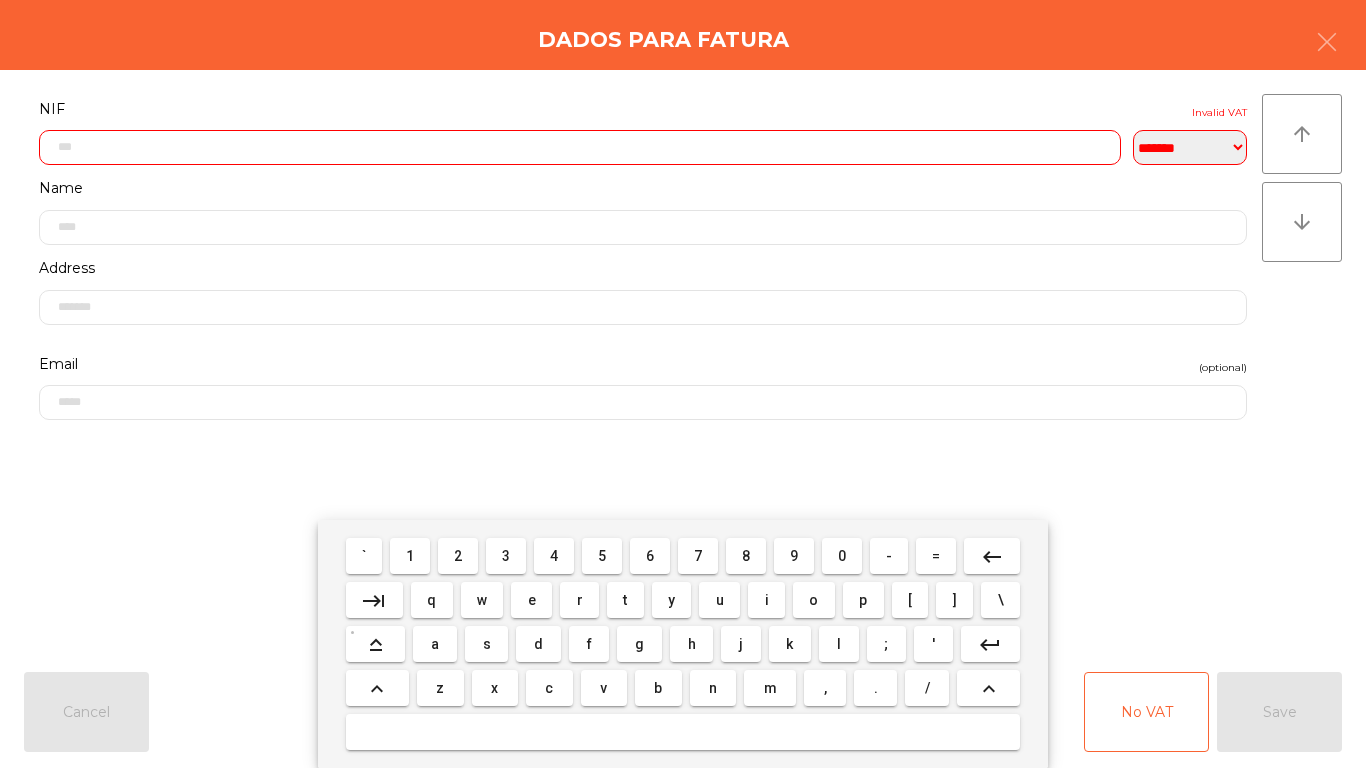 click on "5" at bounding box center [602, 556] 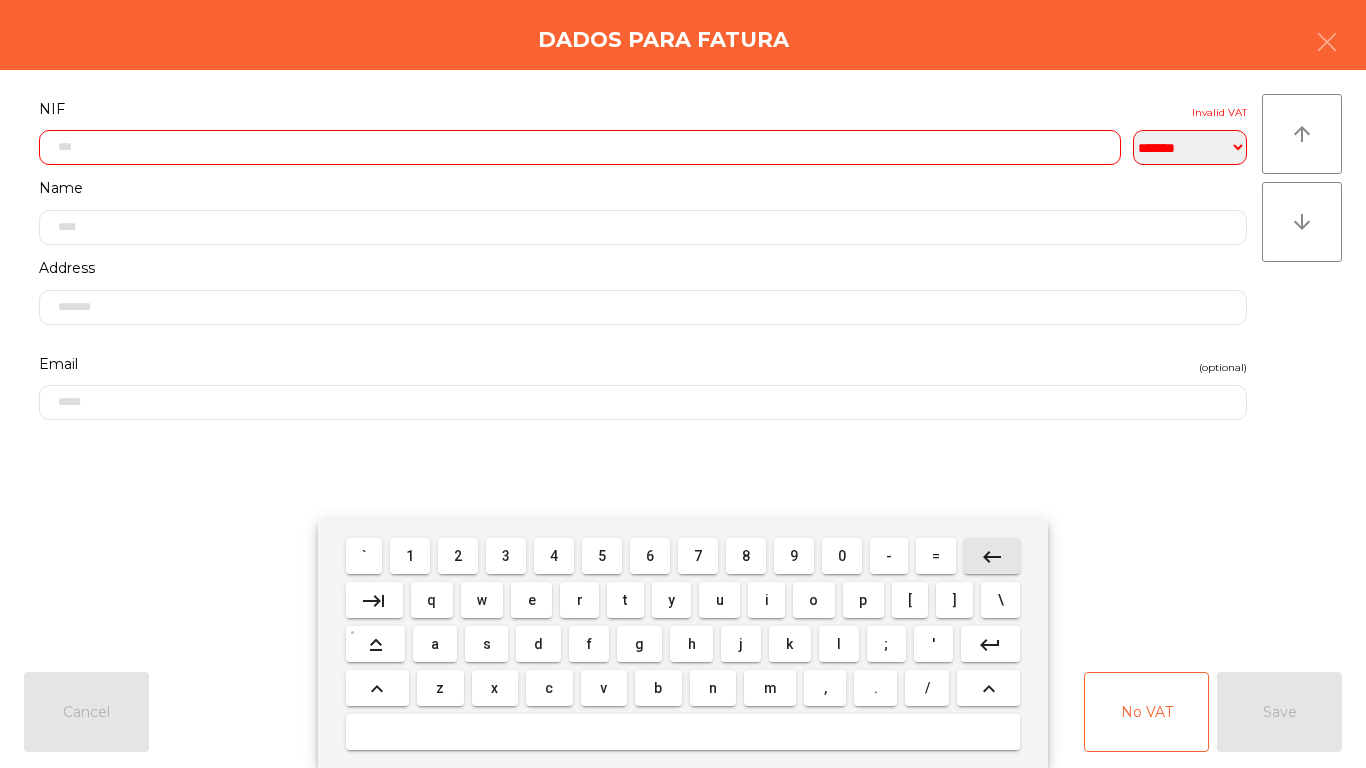 click on "keyboard_backspace" at bounding box center [992, 556] 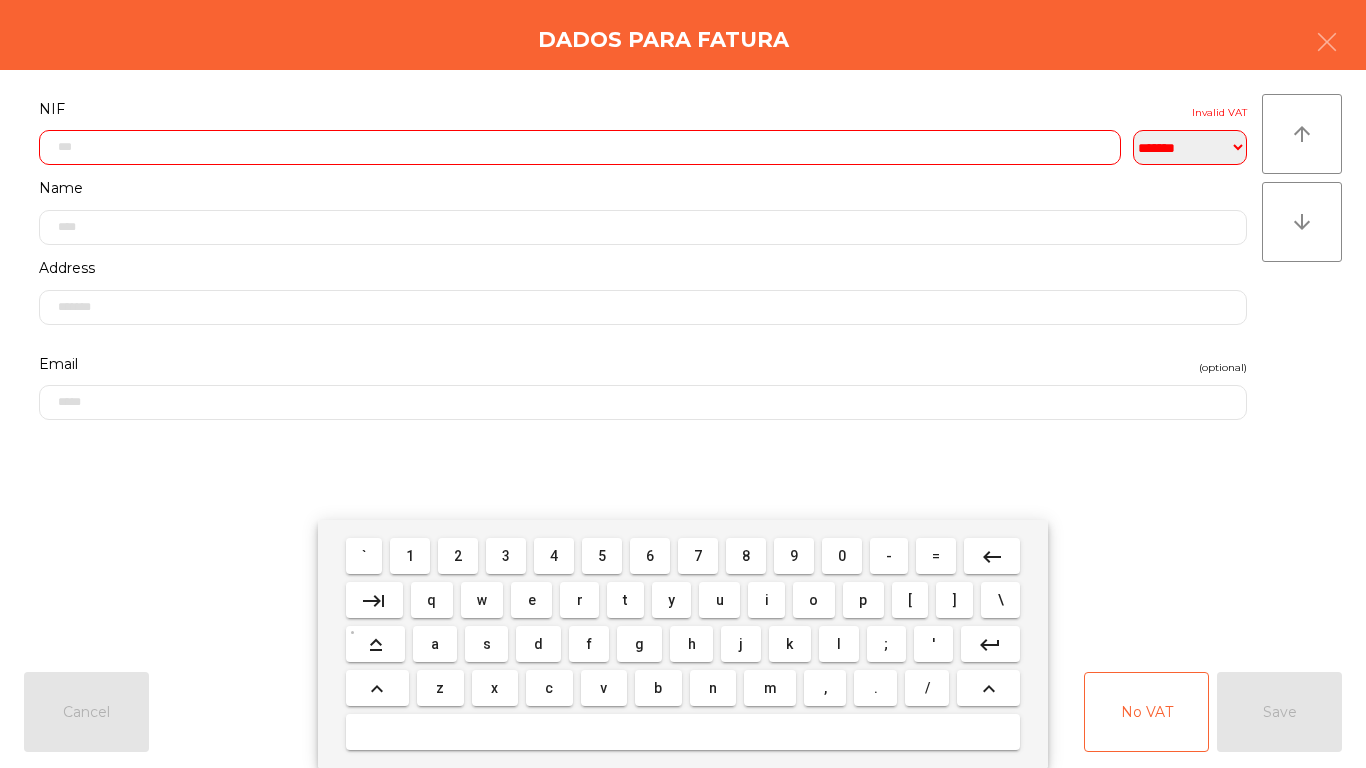 click on "6" at bounding box center [650, 556] 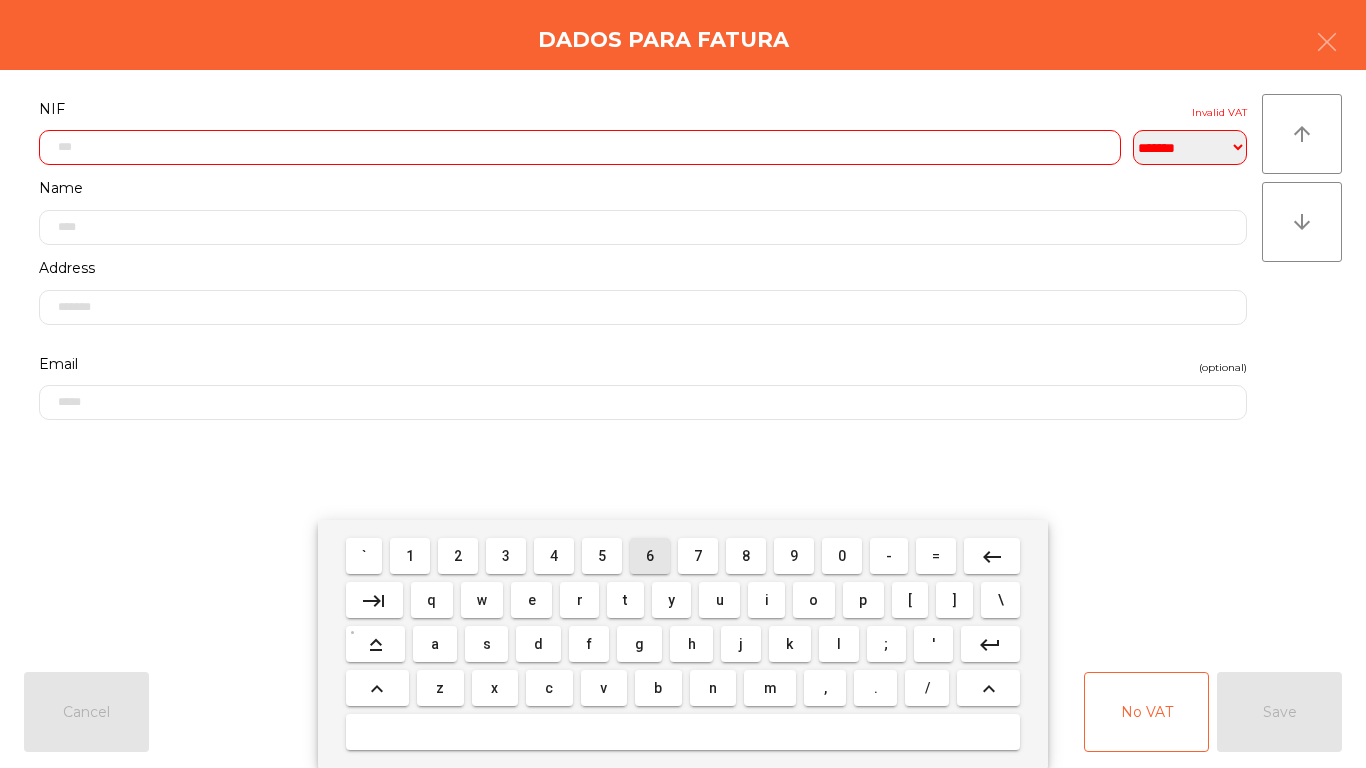 click on "5" at bounding box center (602, 556) 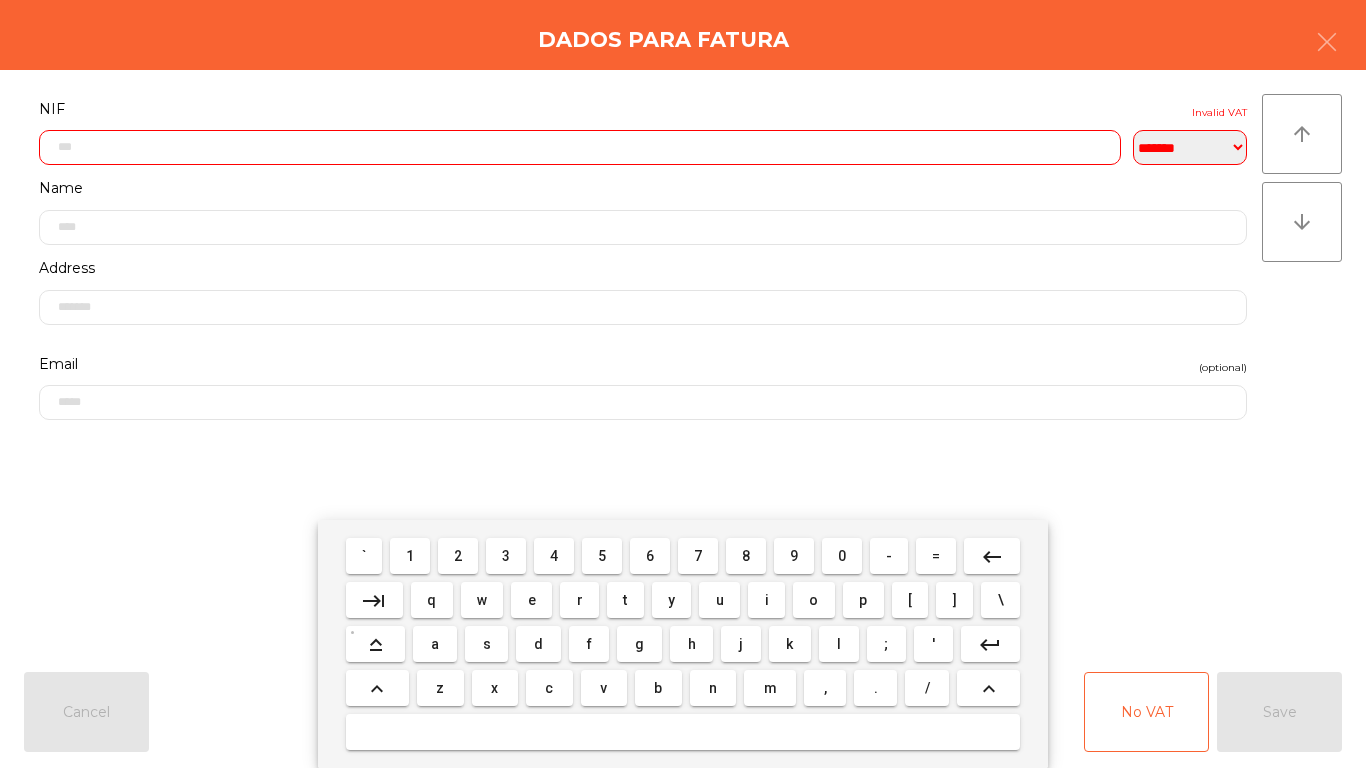click on "3" at bounding box center [506, 556] 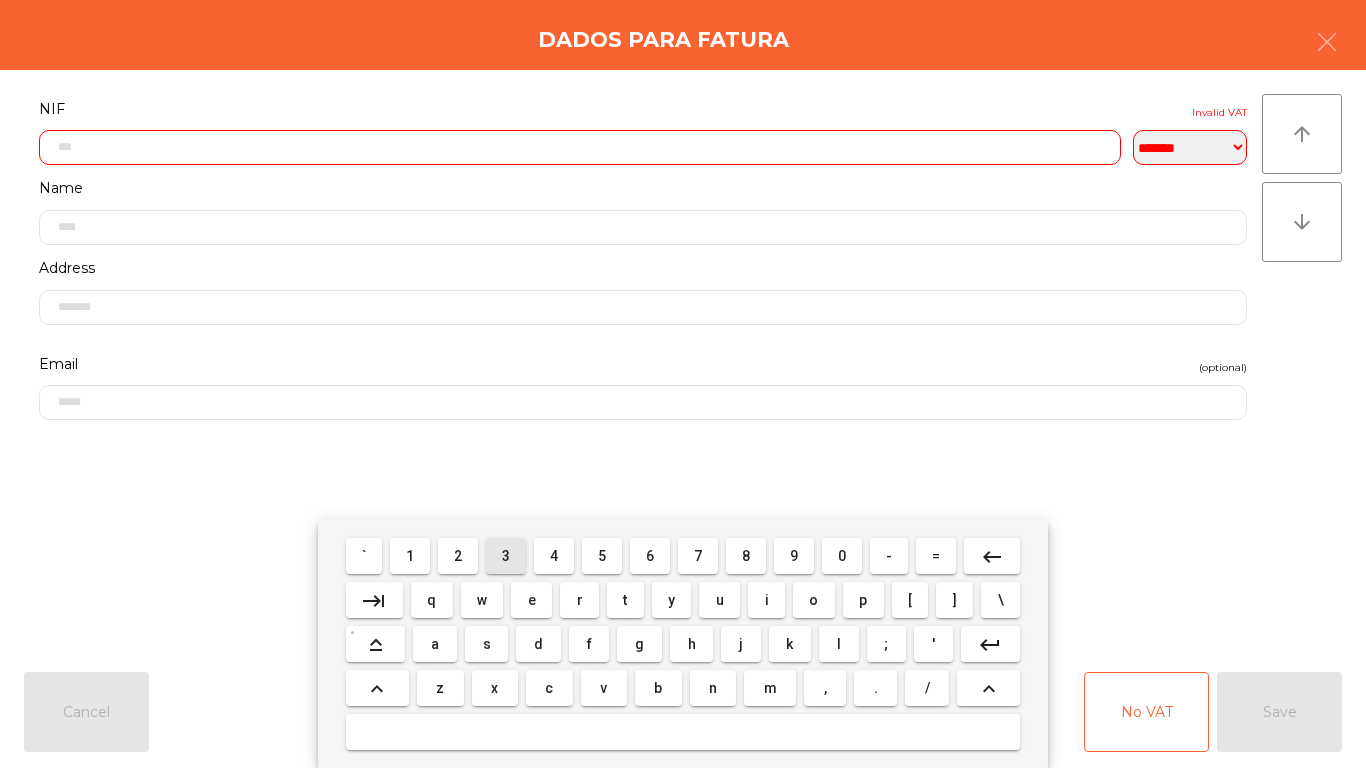 click on "4" at bounding box center [554, 556] 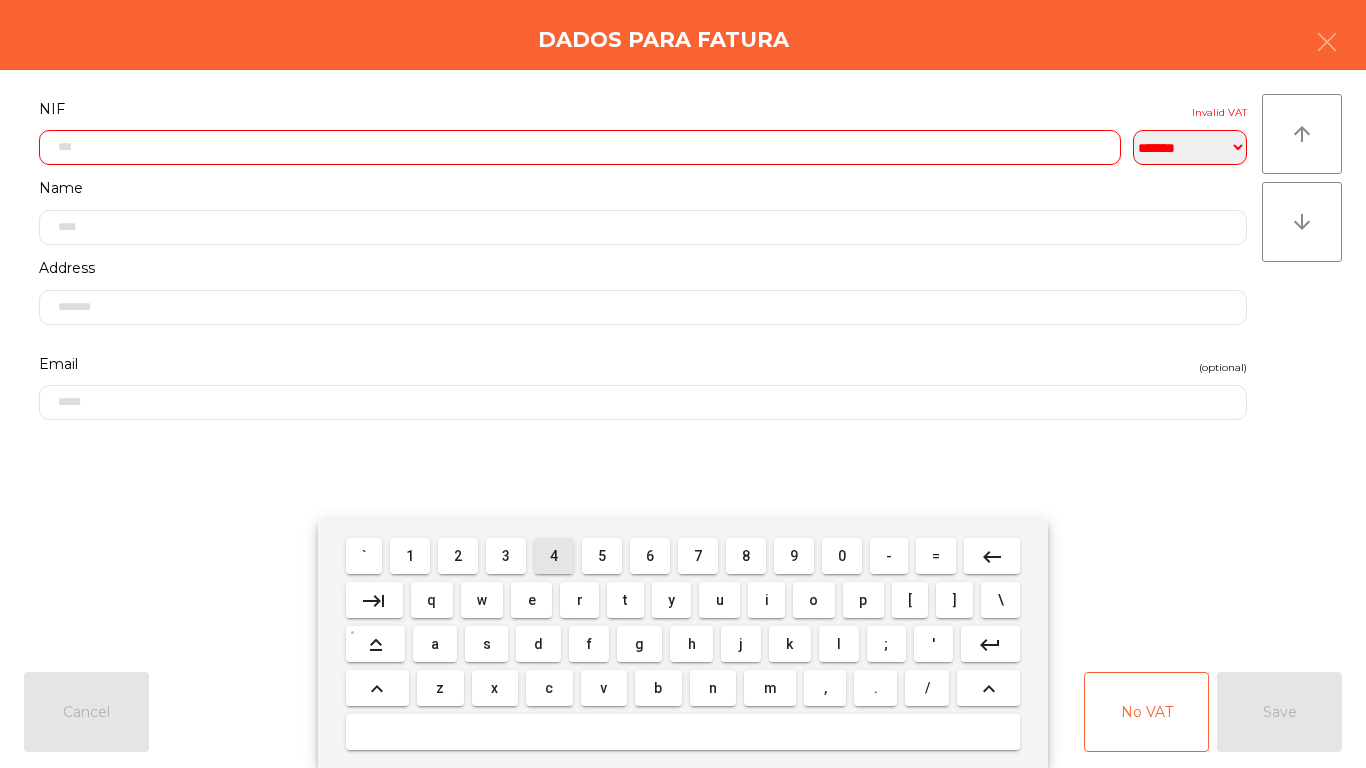 click on "5" at bounding box center [602, 556] 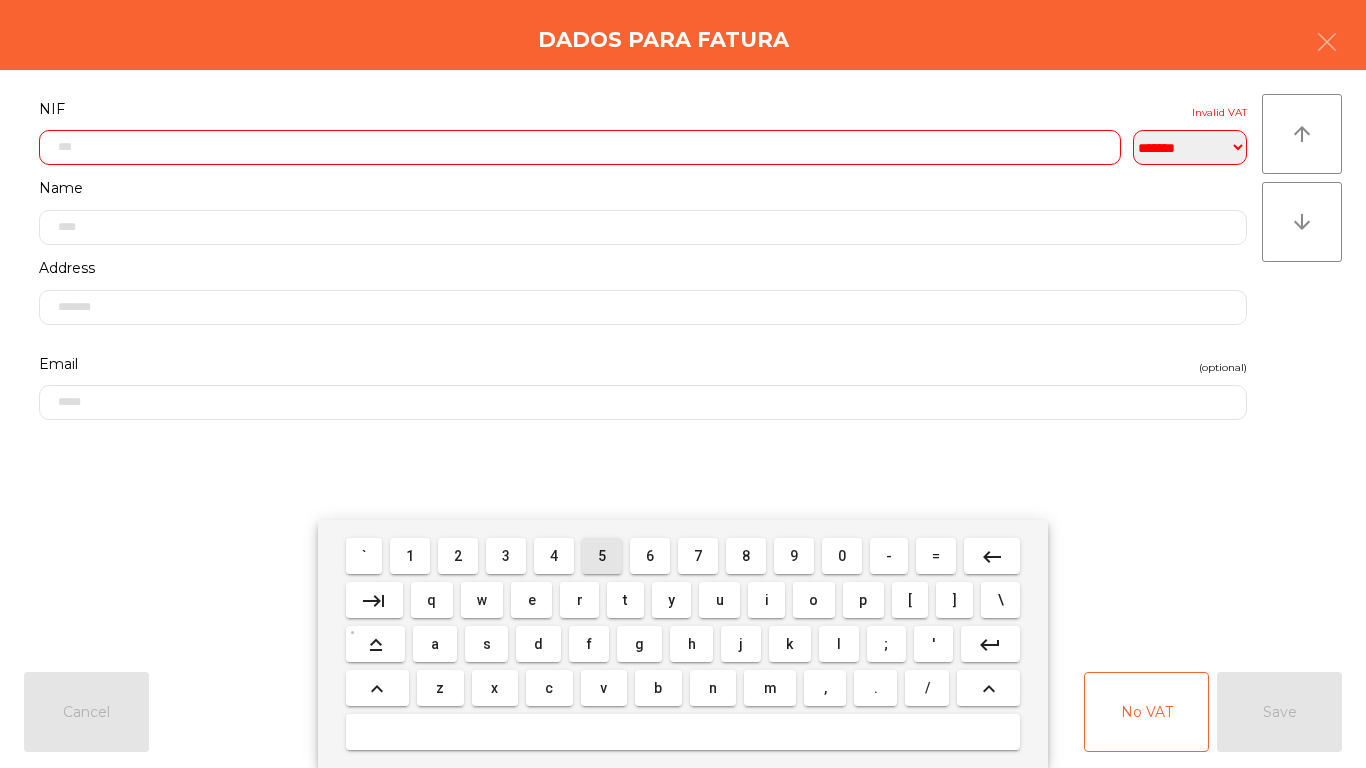 click on "5" at bounding box center (602, 556) 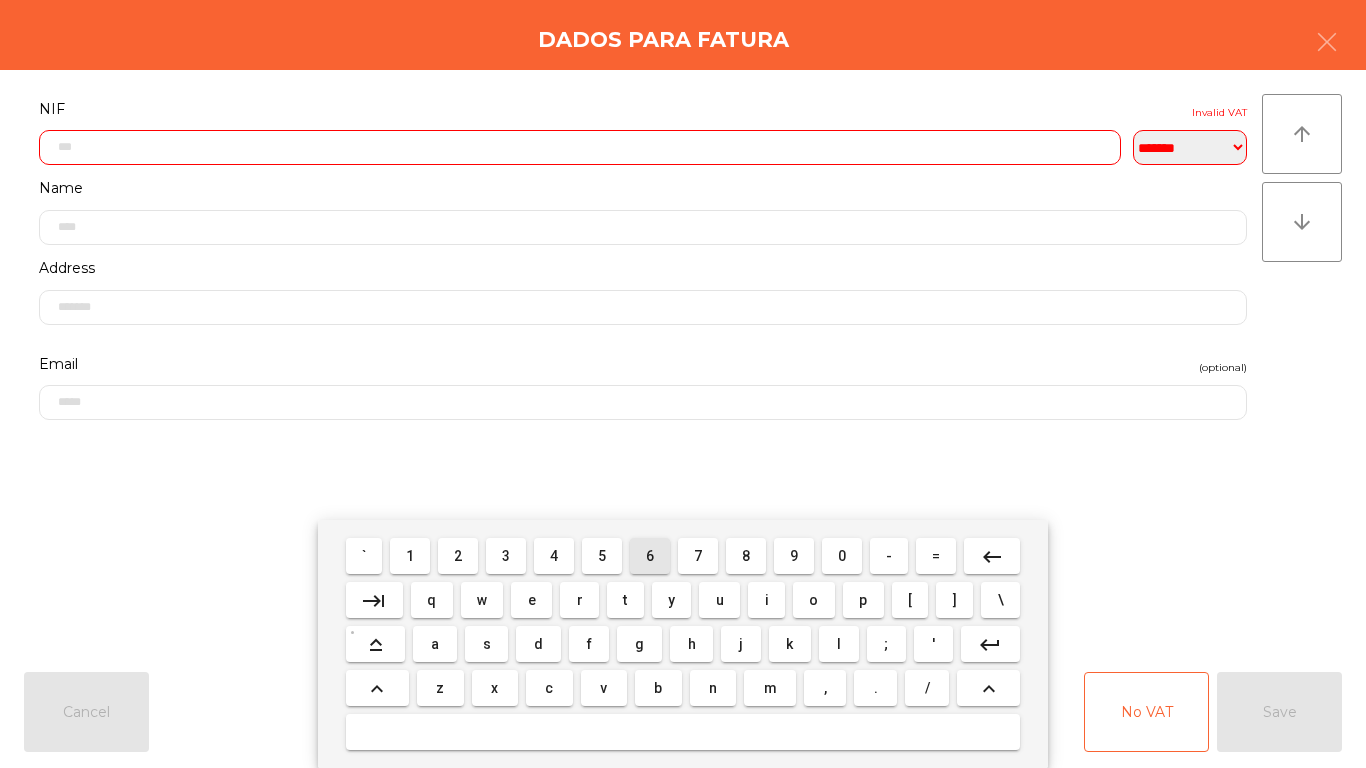 click on "6" at bounding box center (650, 556) 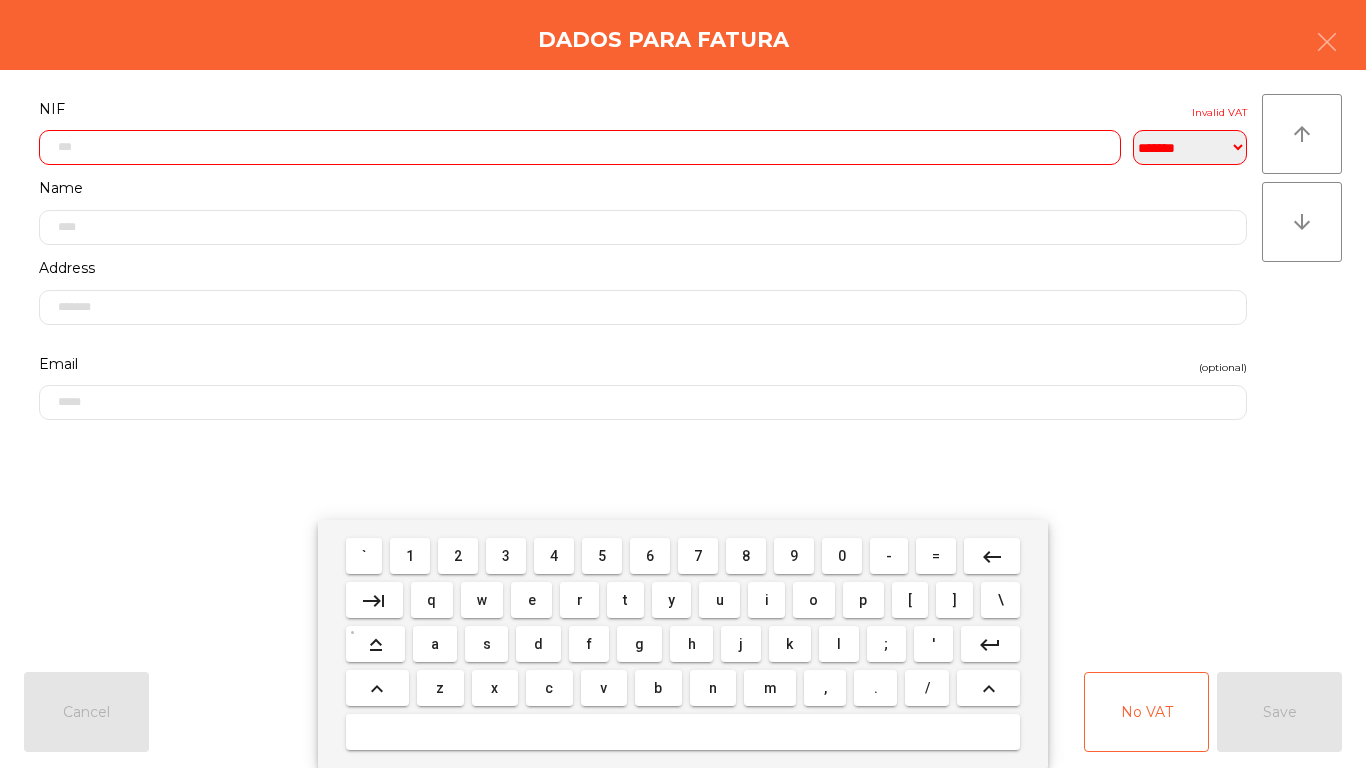 click on "0" at bounding box center (842, 556) 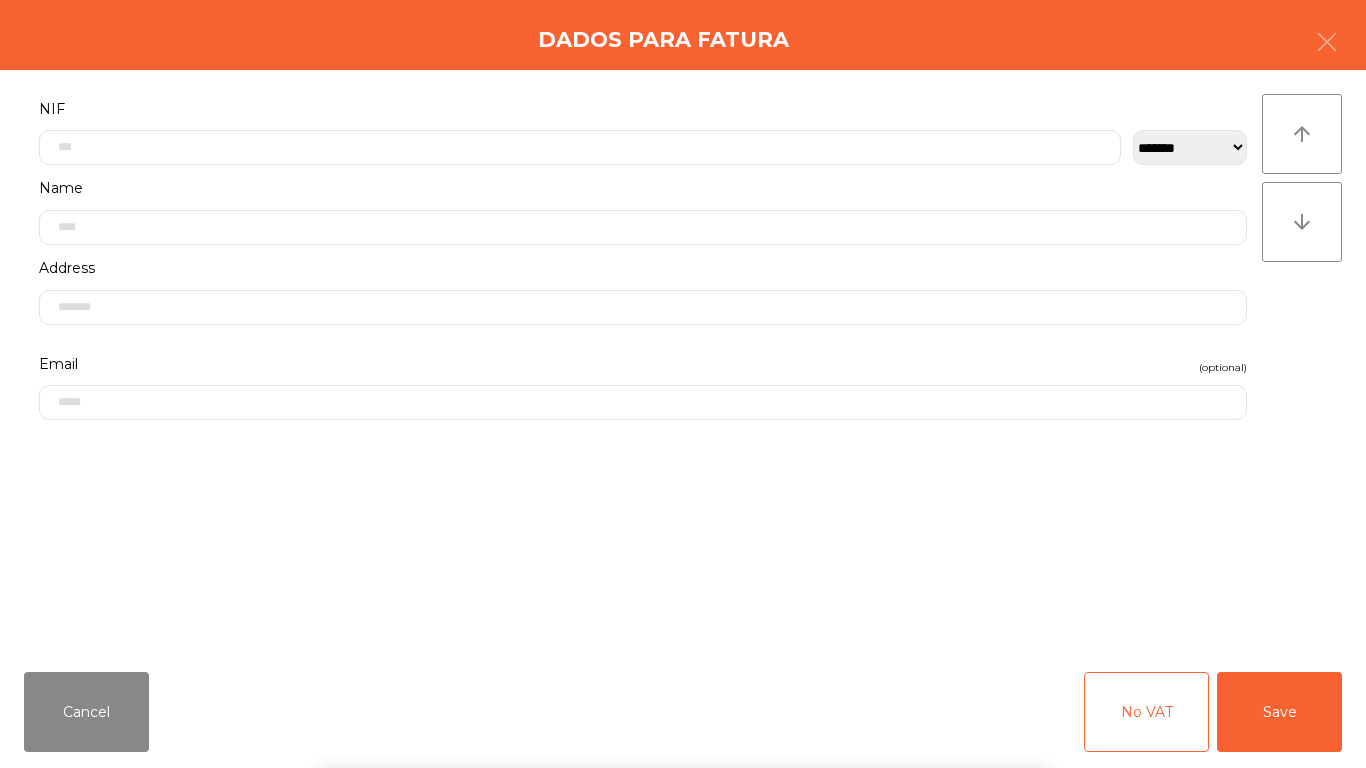 click on "` 1 2 3 4 5 6 7 8 9 0 - = keyboard_backspace keyboard_tab q w e r t y u i o p [ ] \ keyboard_capslock a s d f g h j k l ; ' keyboard_return keyboard_arrow_up z x c v b n m , . / keyboard_arrow_up" at bounding box center [683, 644] 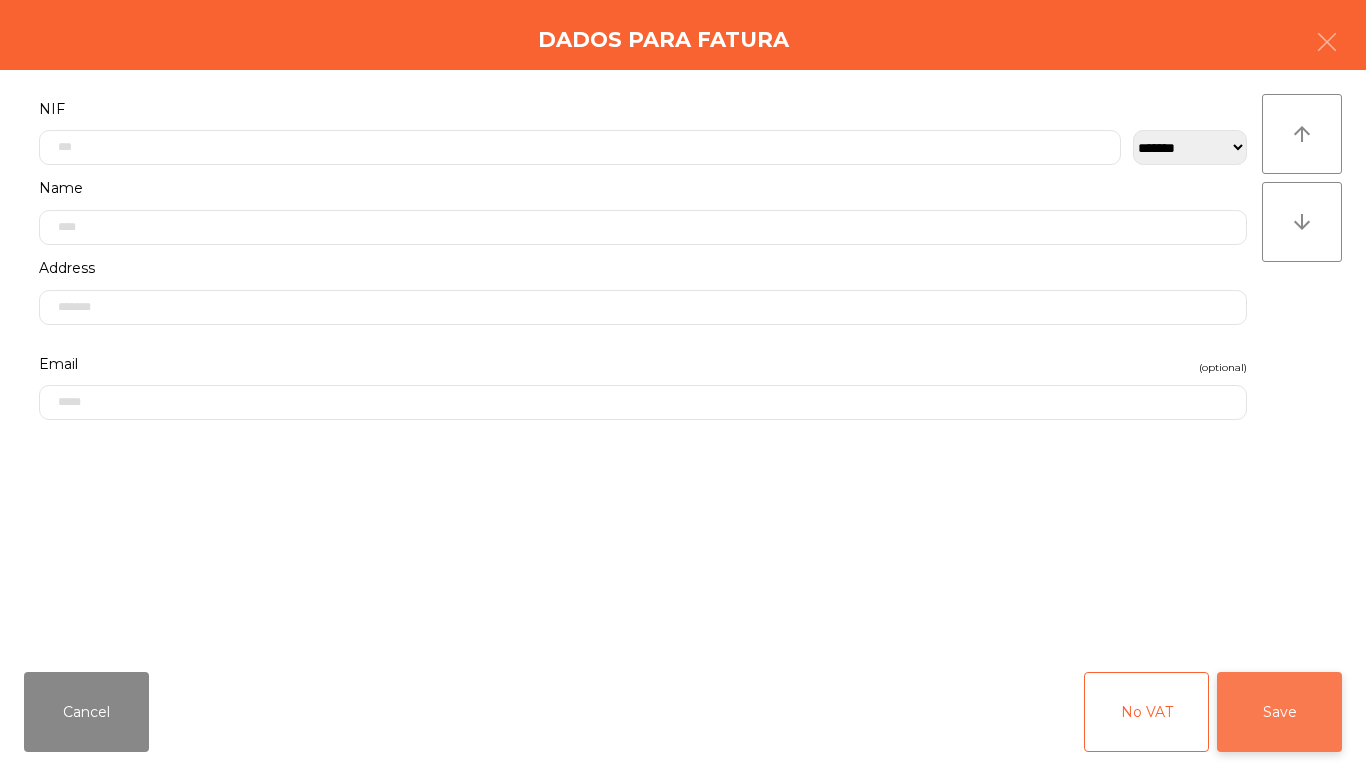 click on "Save" 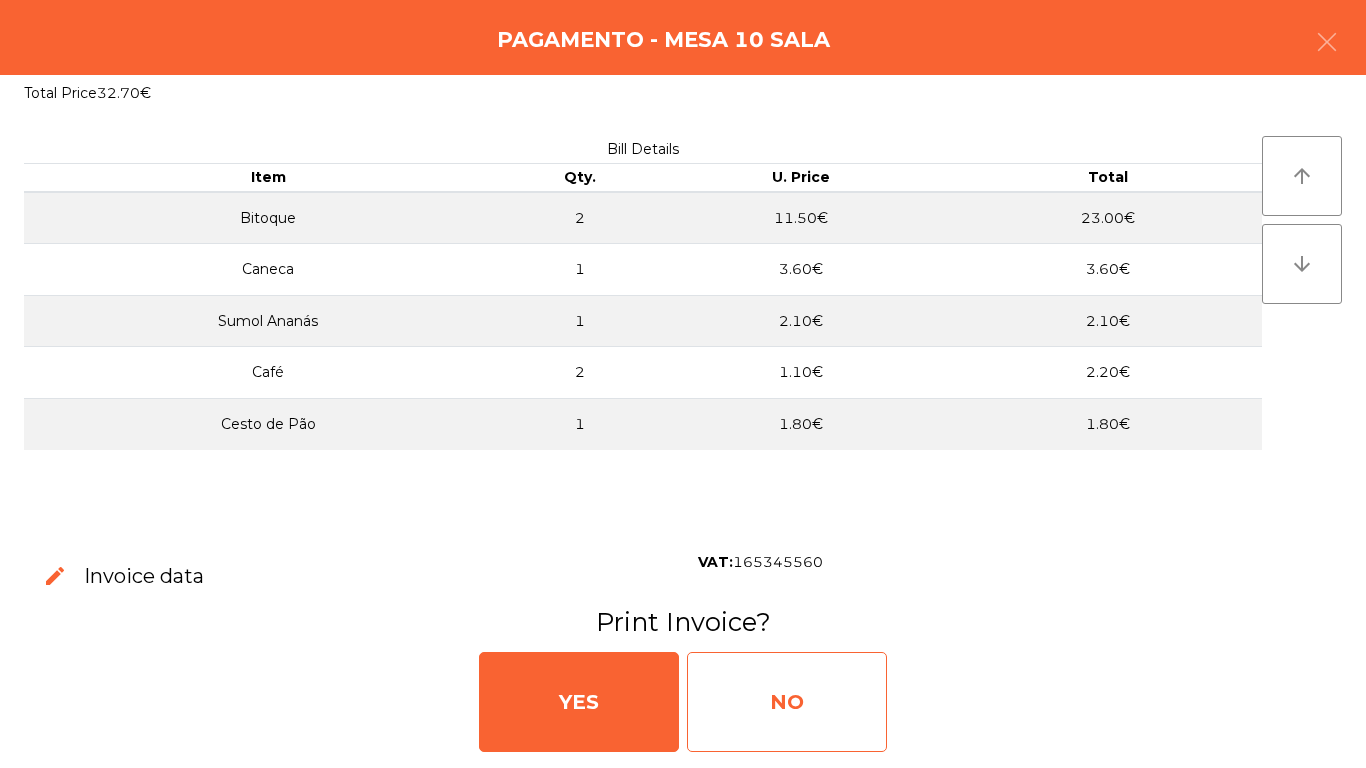 click on "NO" 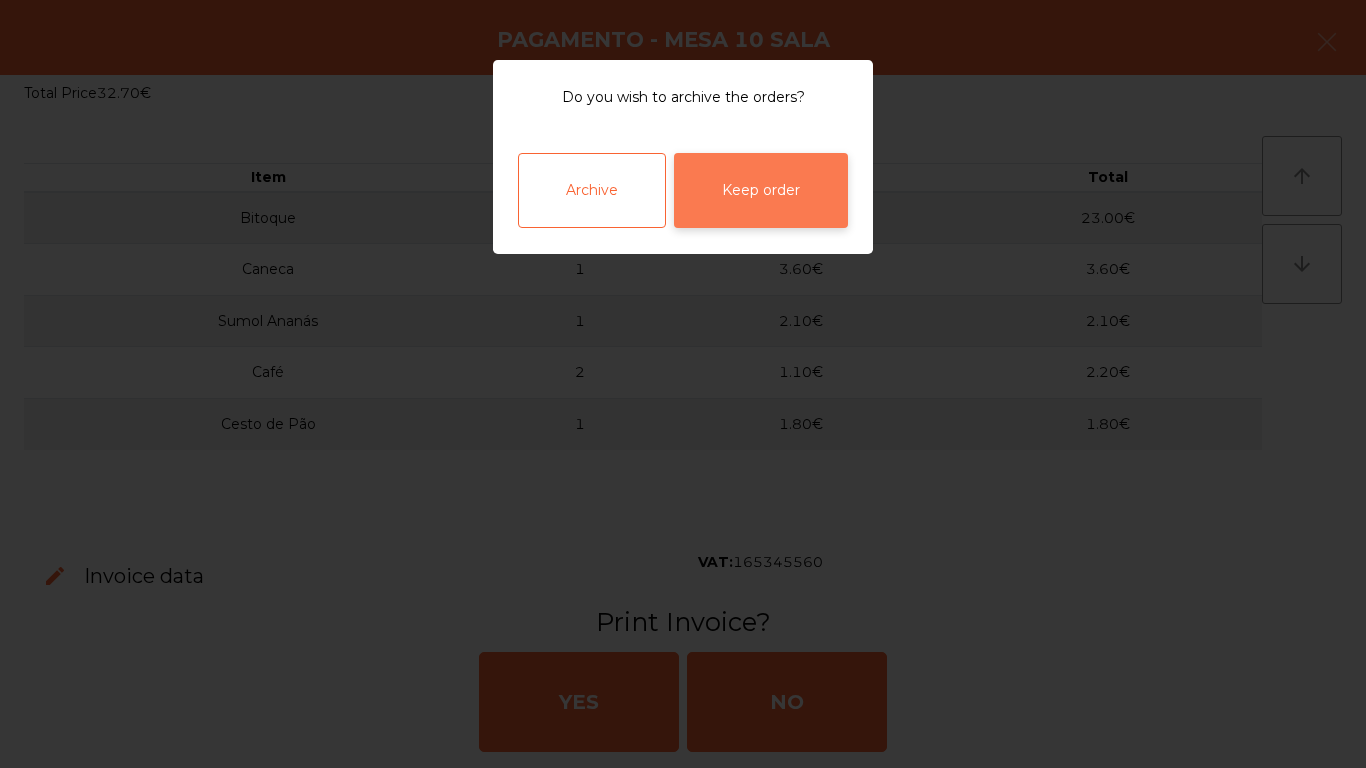 click on "Keep order" 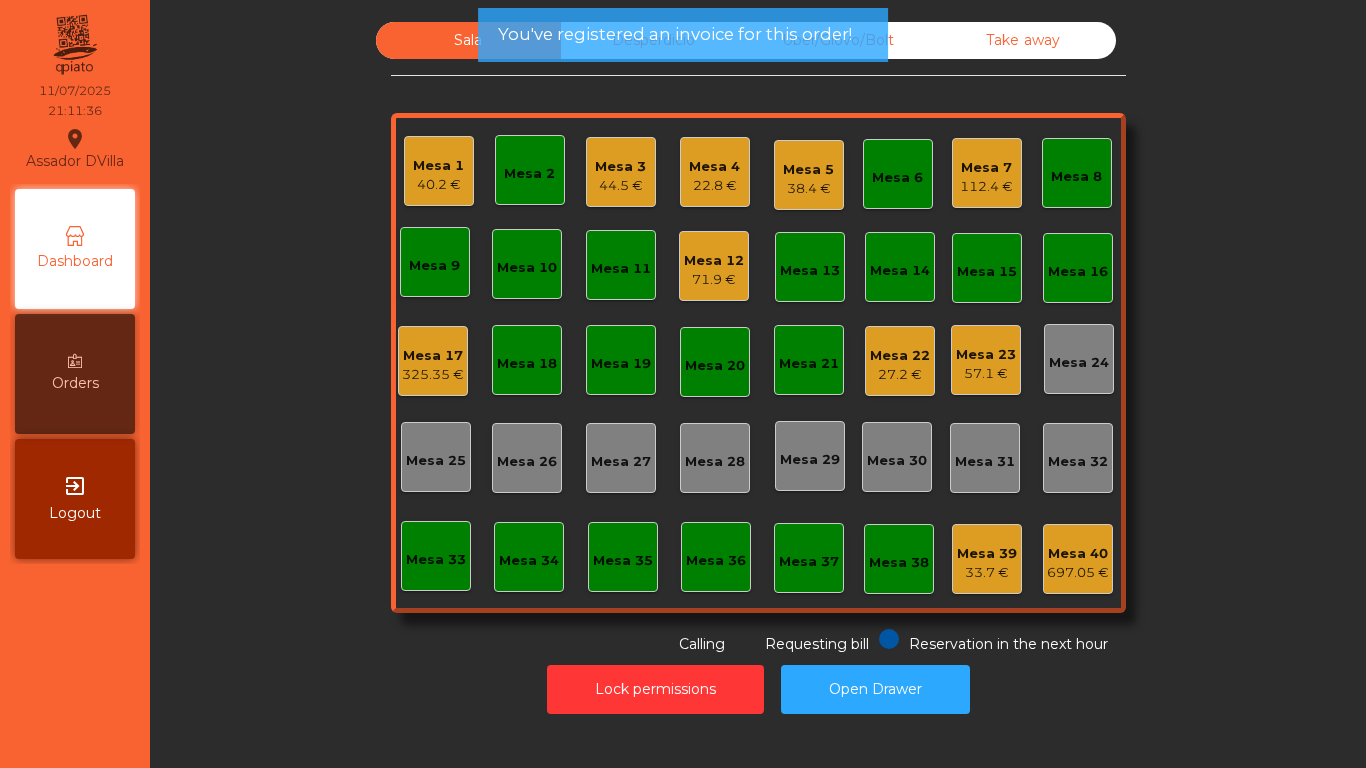 click on "Mesa 1   40.2 €" 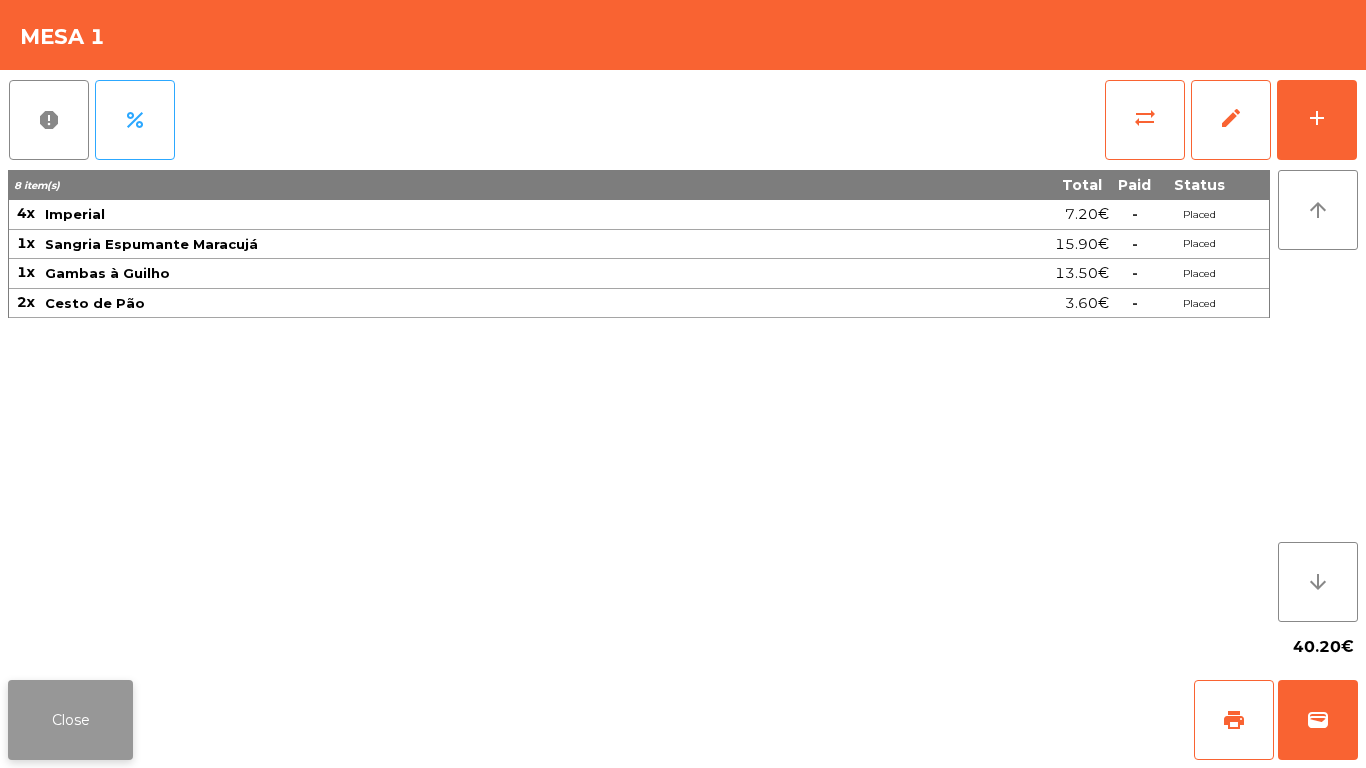 click on "Close" 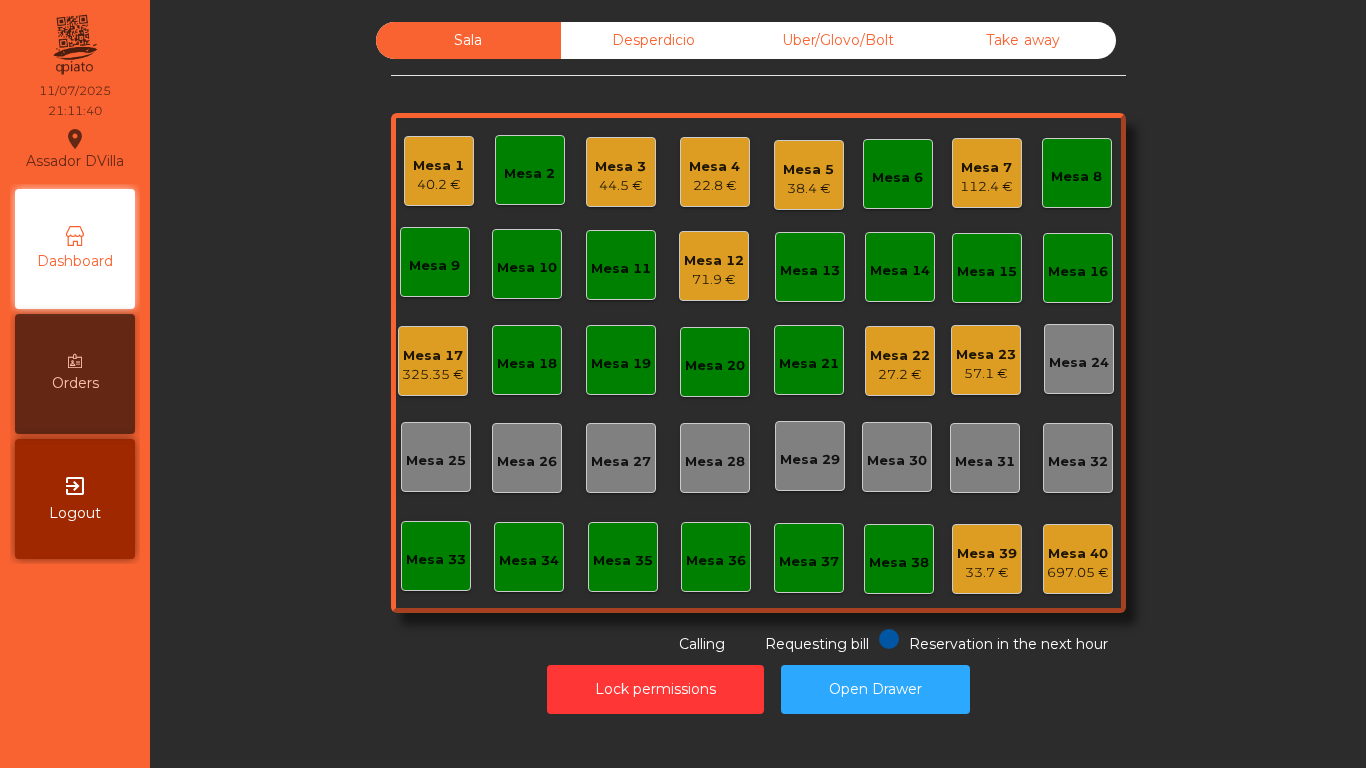 click on "22.8 €" 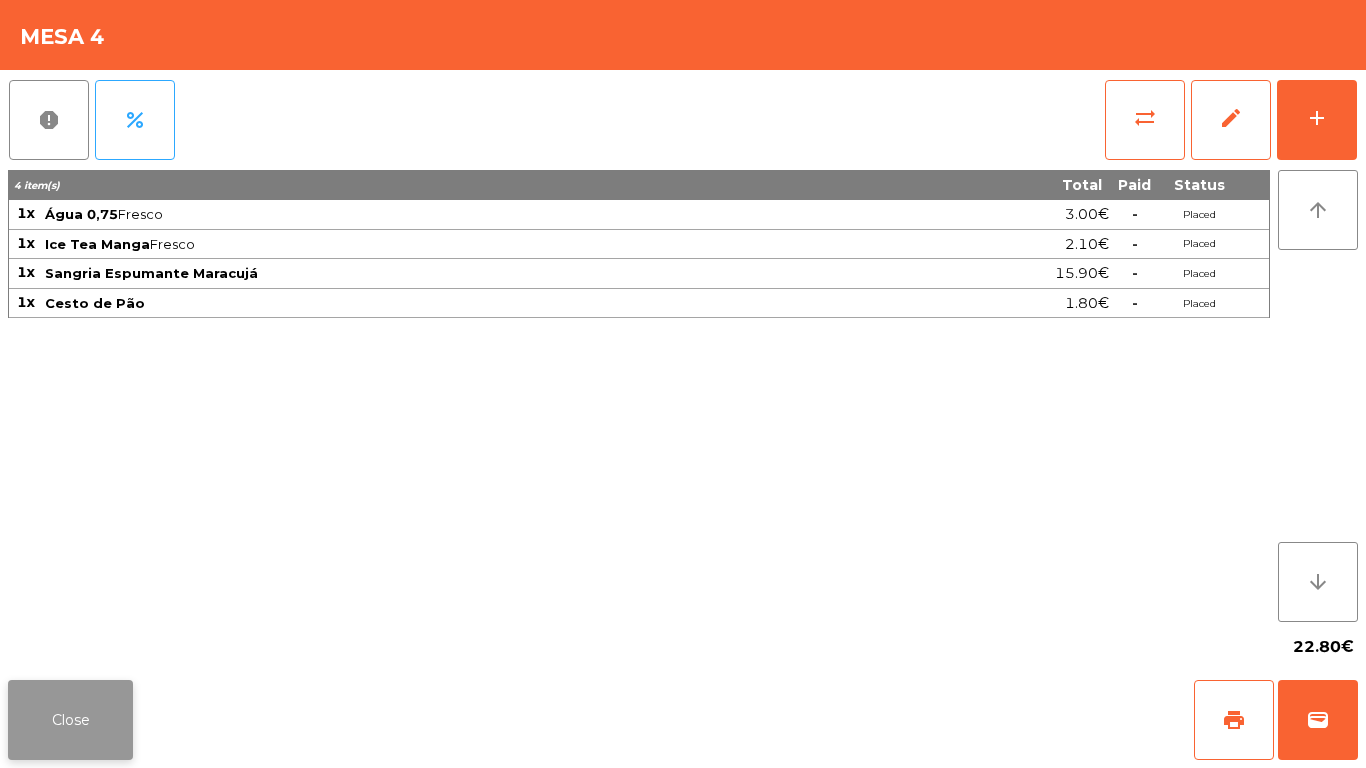 click on "Close" 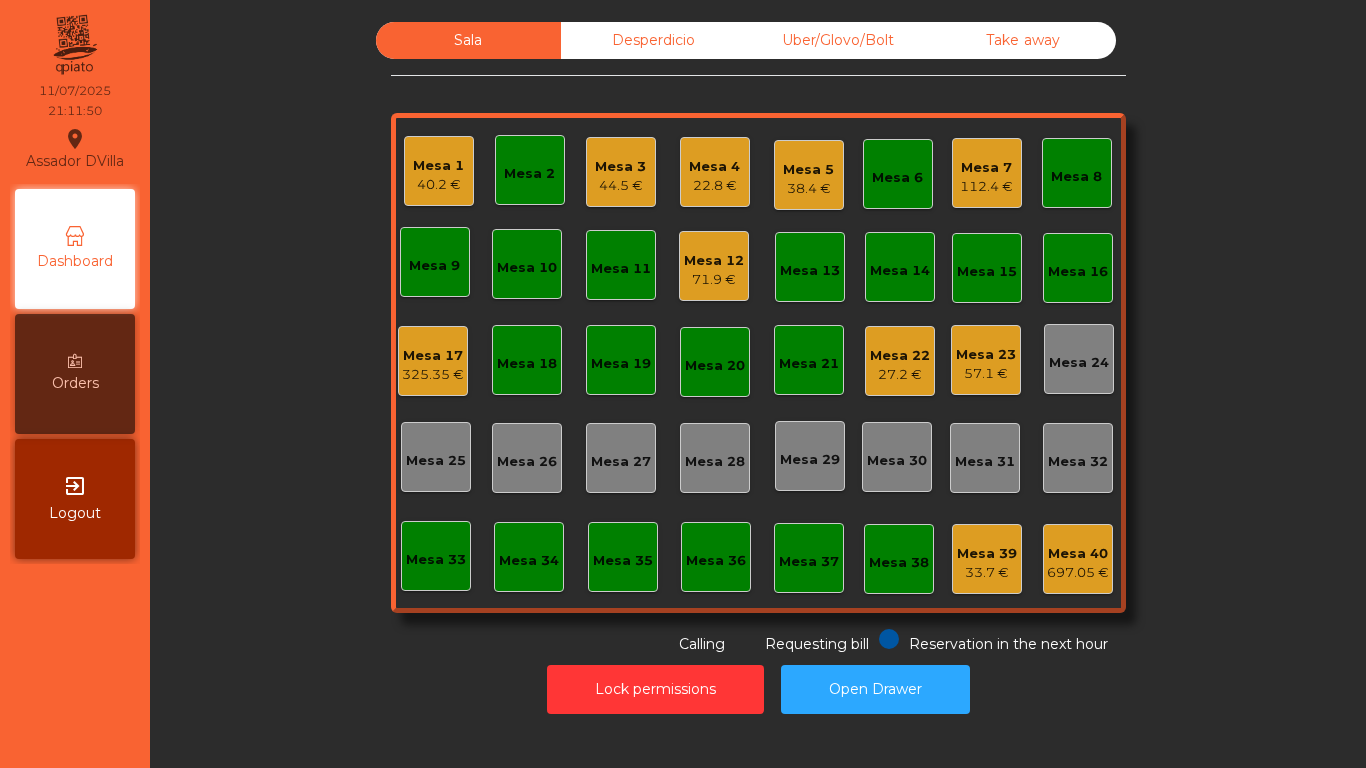 click on "Mesa 12" 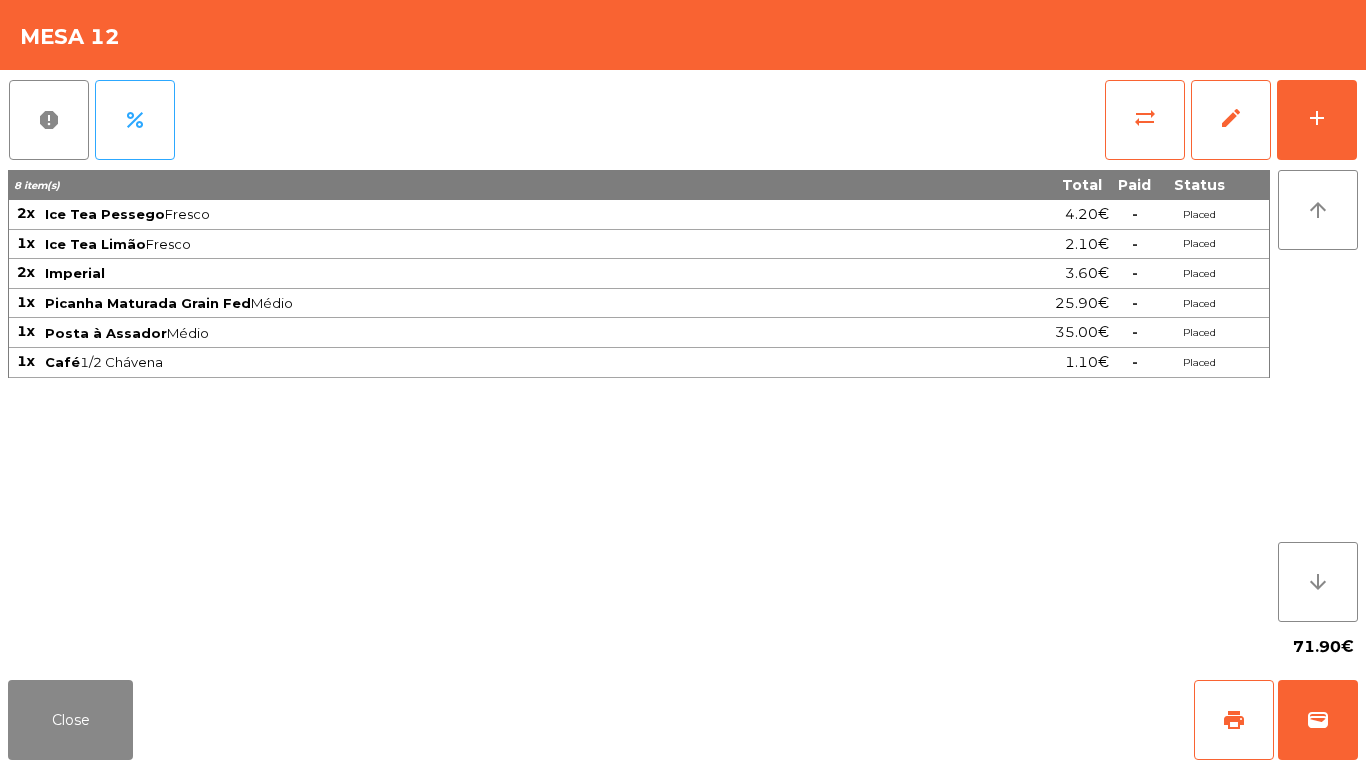 click on "Close   print   wallet" 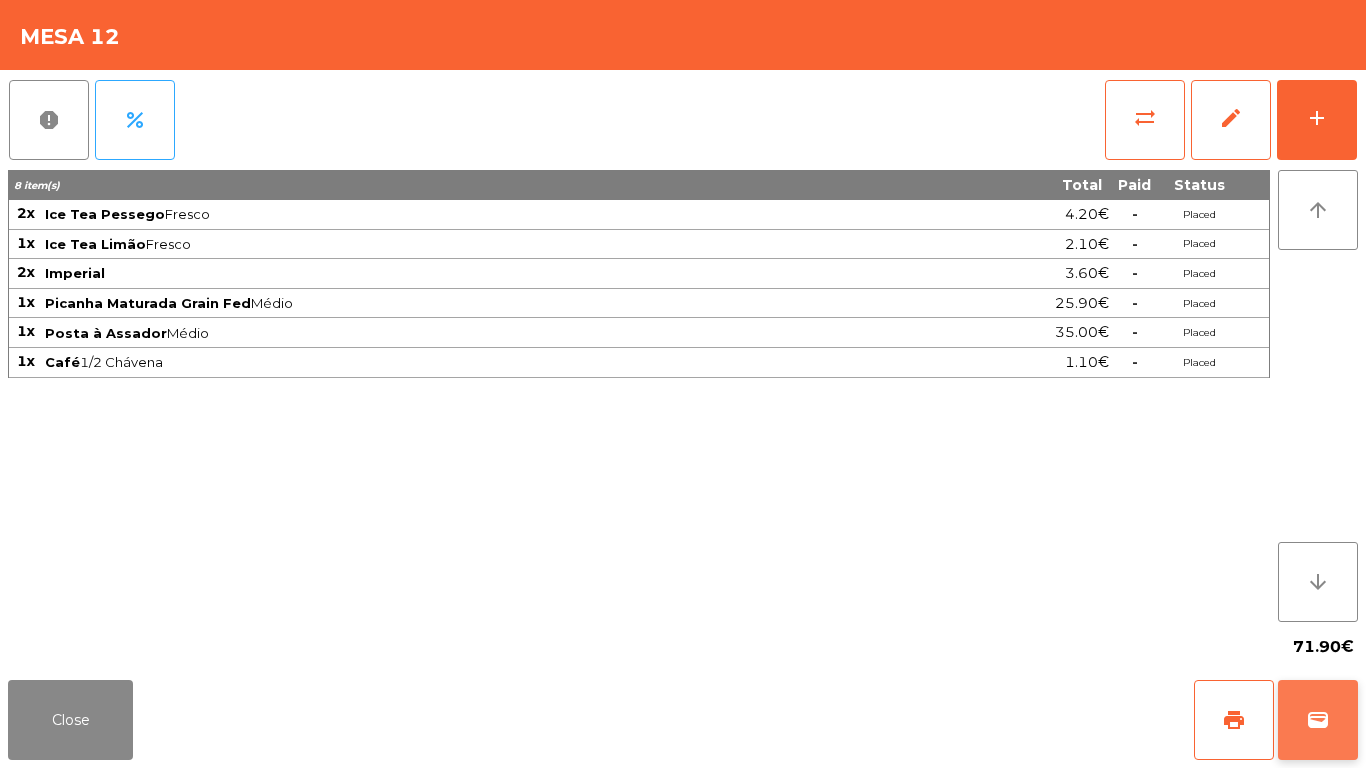 click on "wallet" 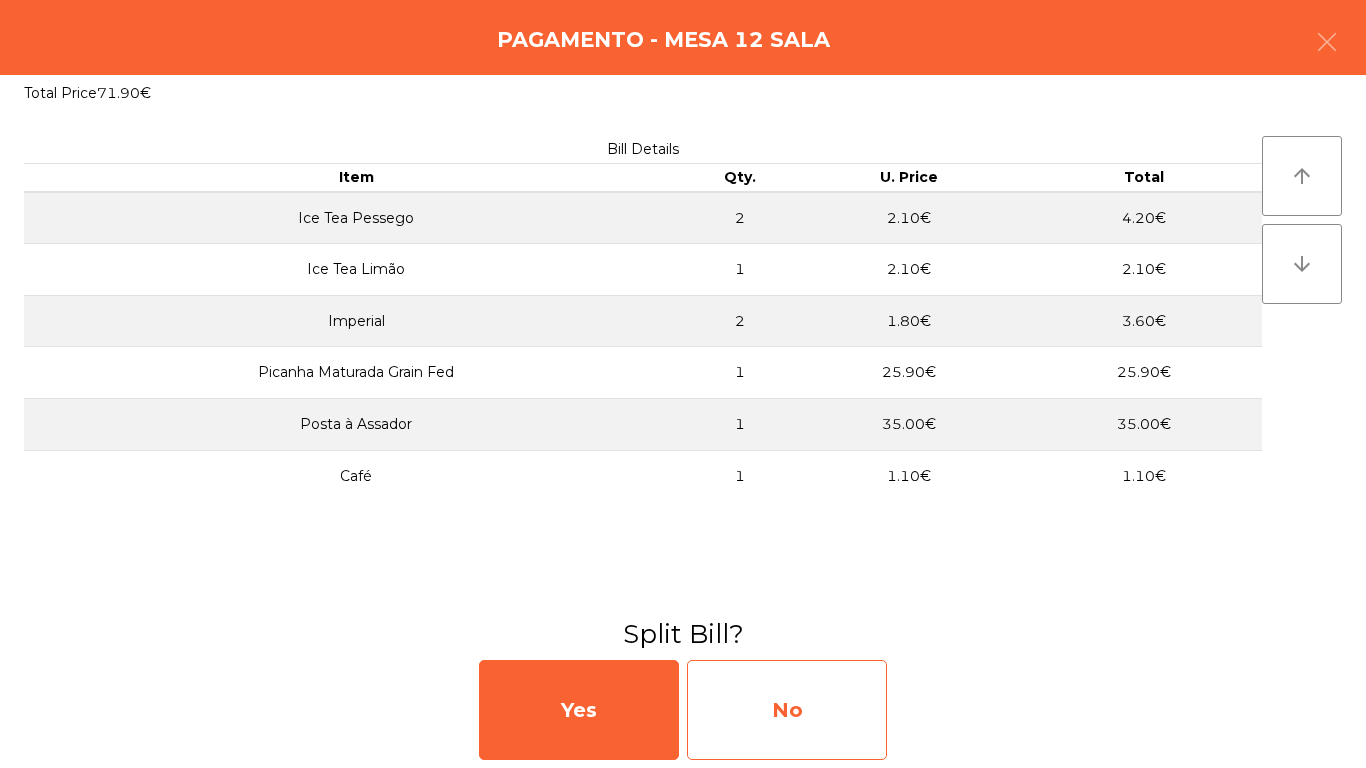 click on "No" 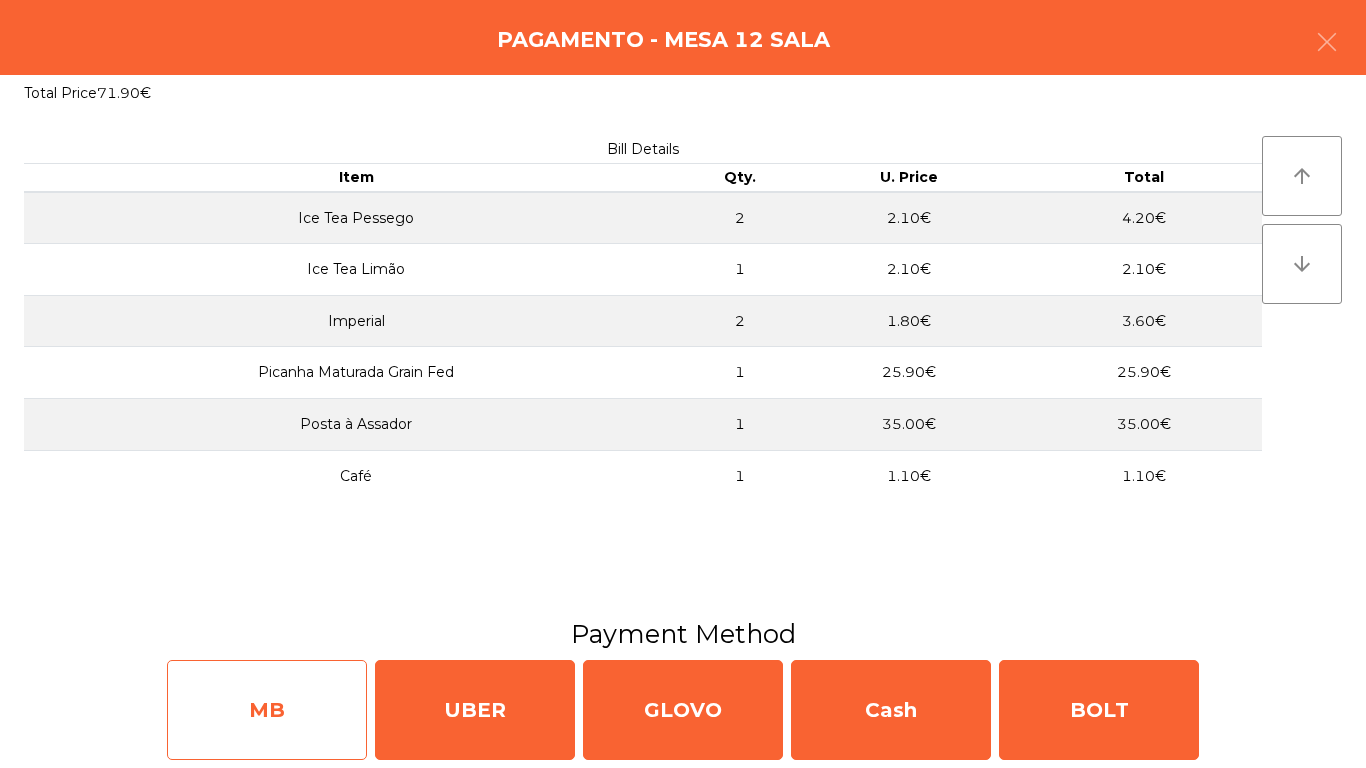 click on "MB" 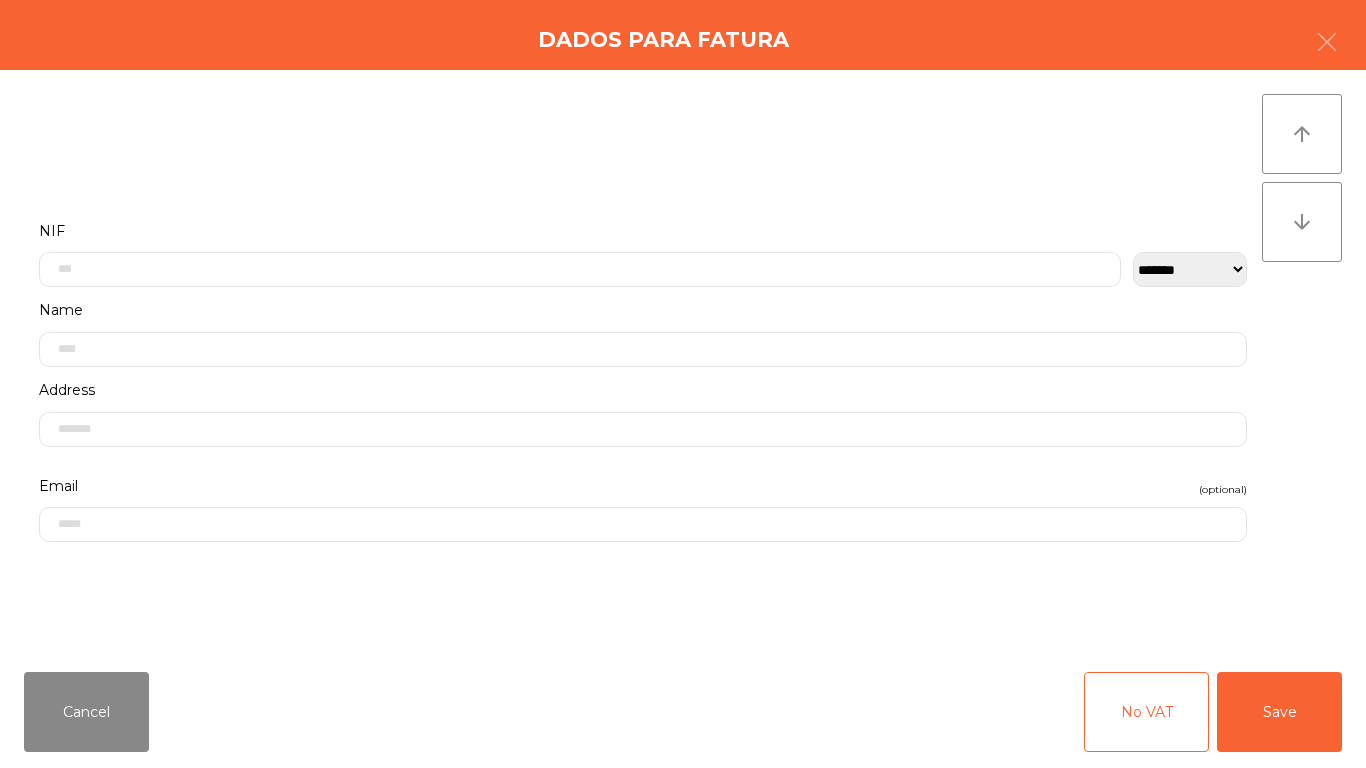 click on "Name" 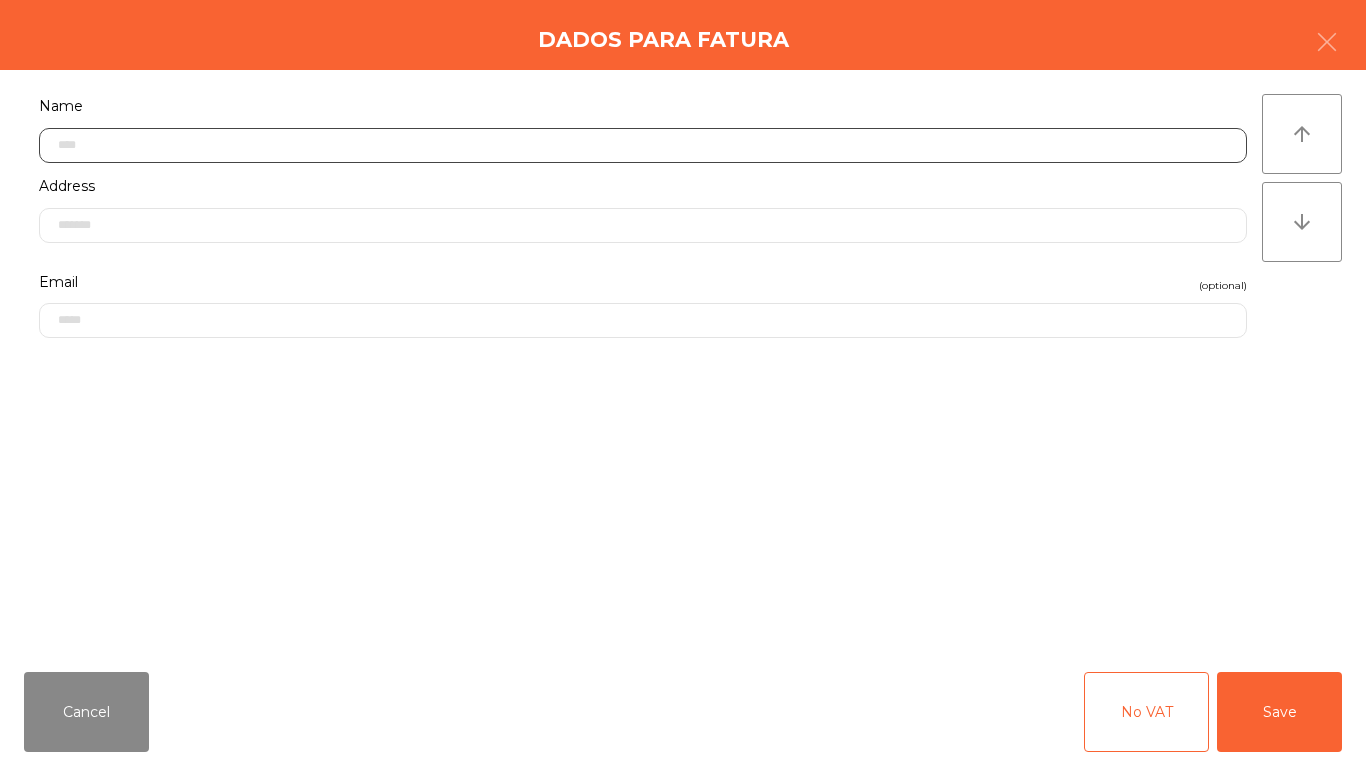 click 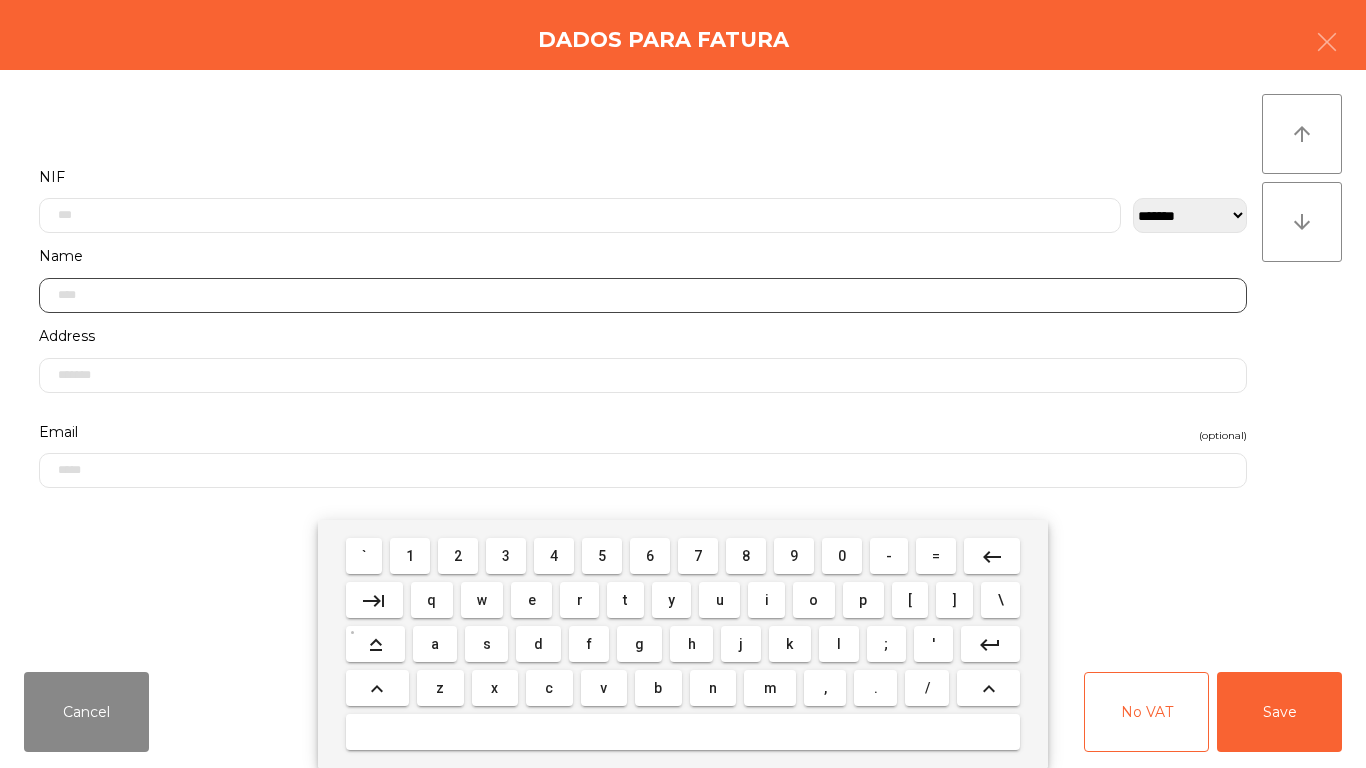 scroll, scrollTop: 0, scrollLeft: 0, axis: both 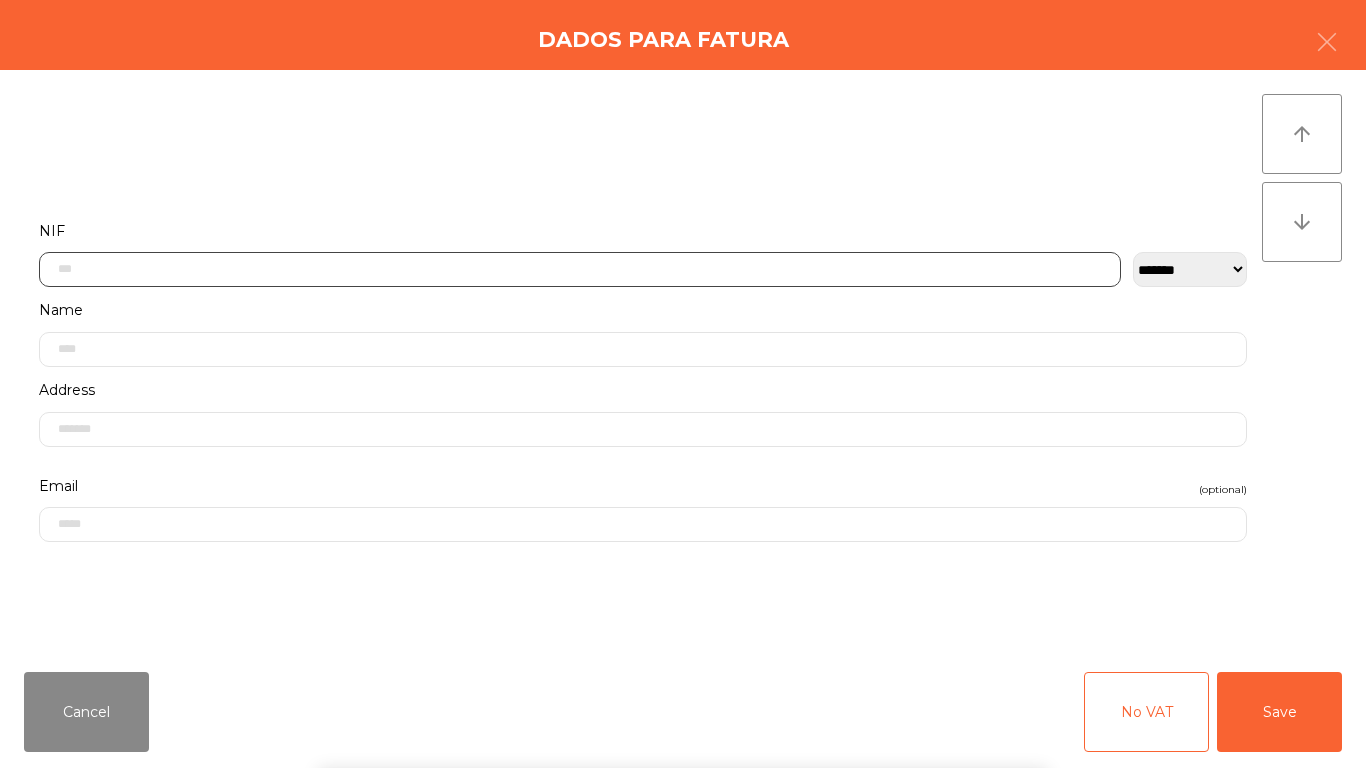 click 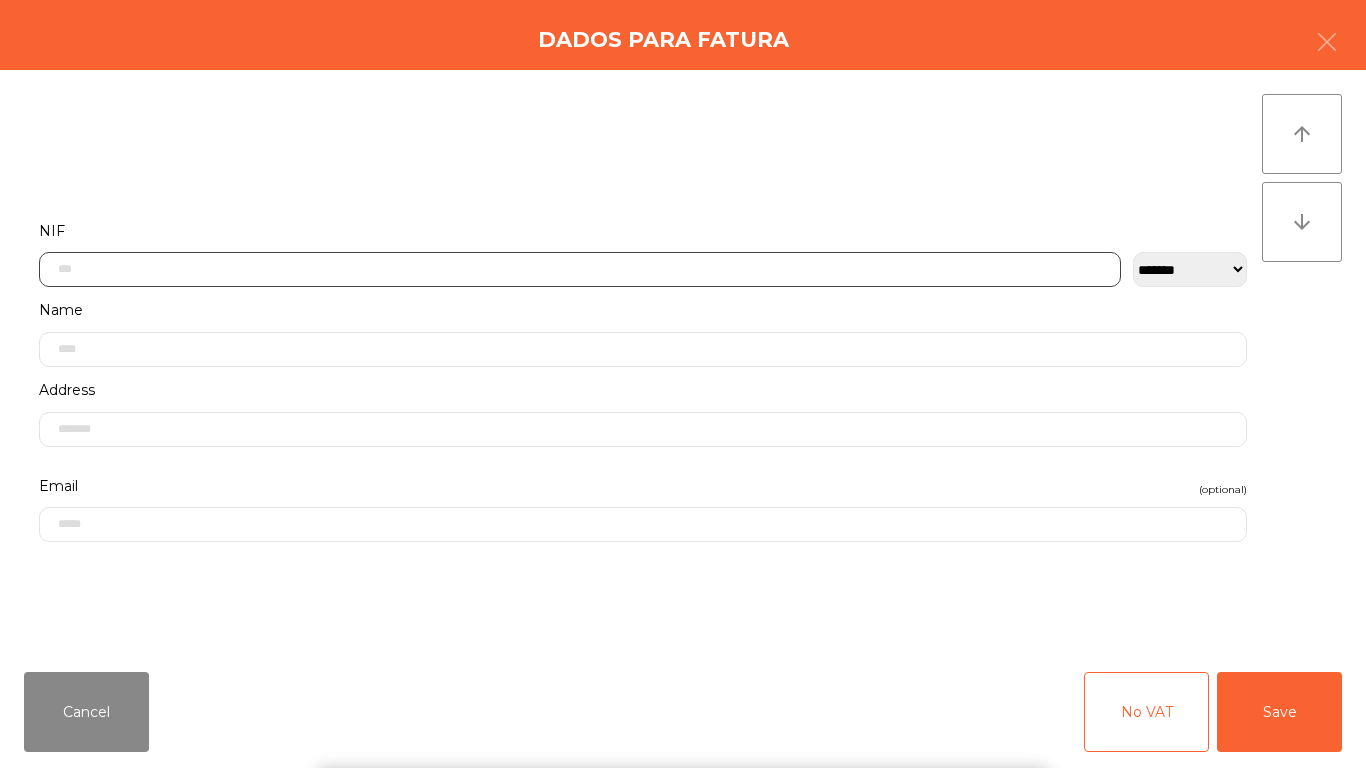 scroll, scrollTop: 122, scrollLeft: 0, axis: vertical 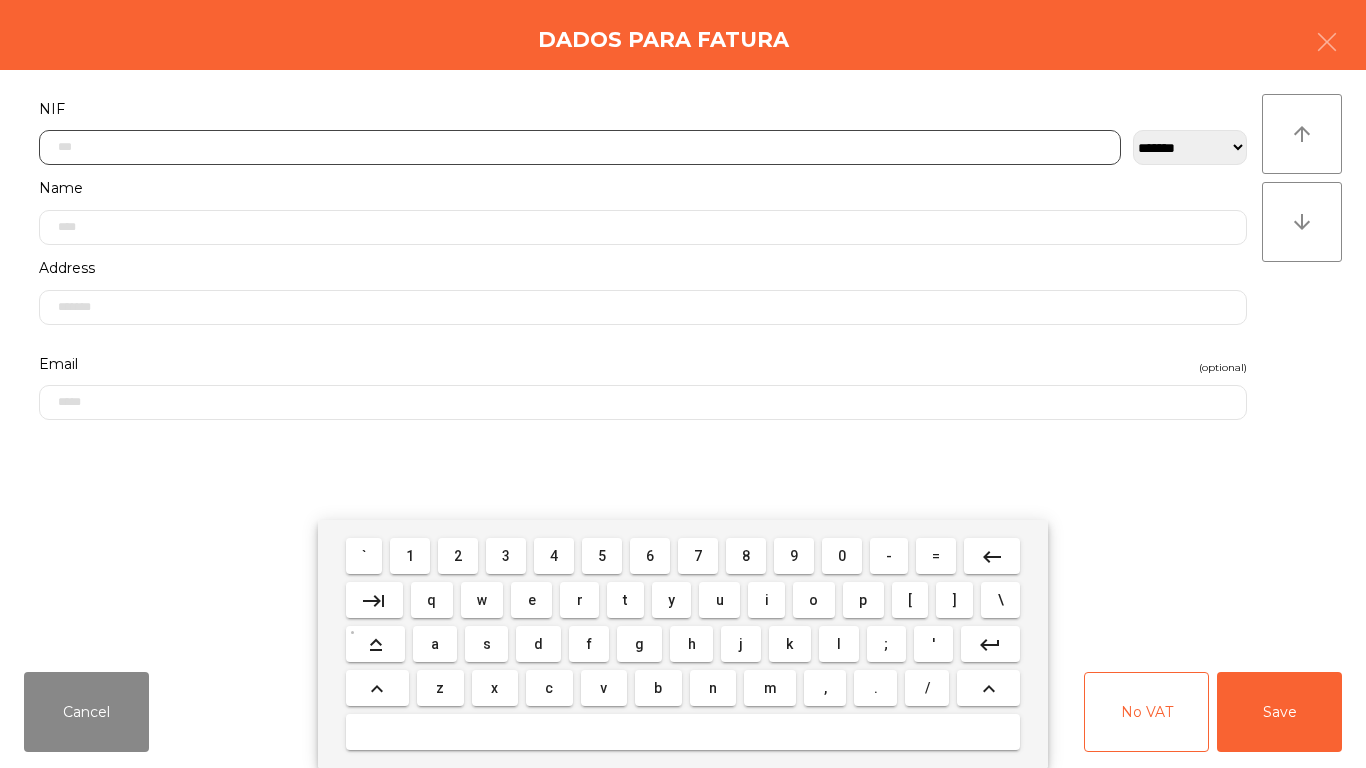 click on "2" at bounding box center [458, 556] 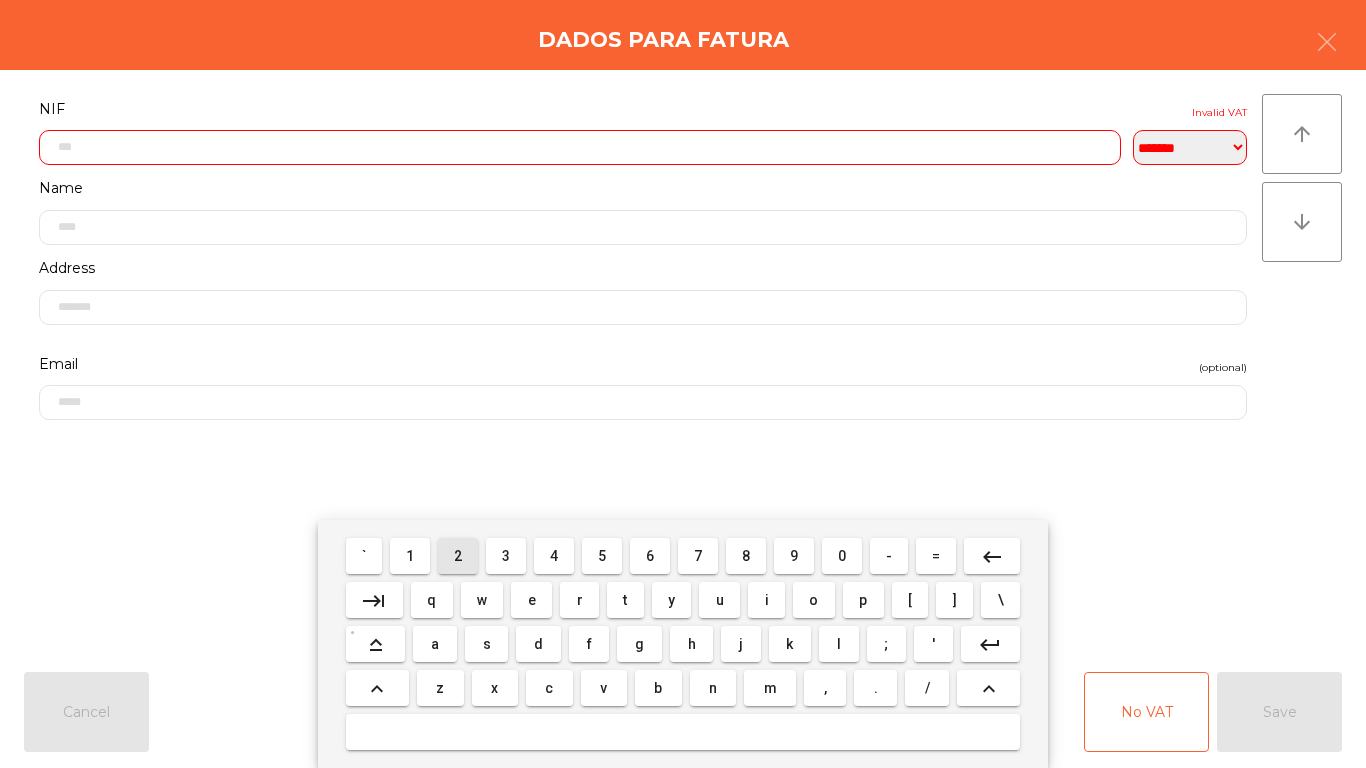 click on "1" at bounding box center (410, 556) 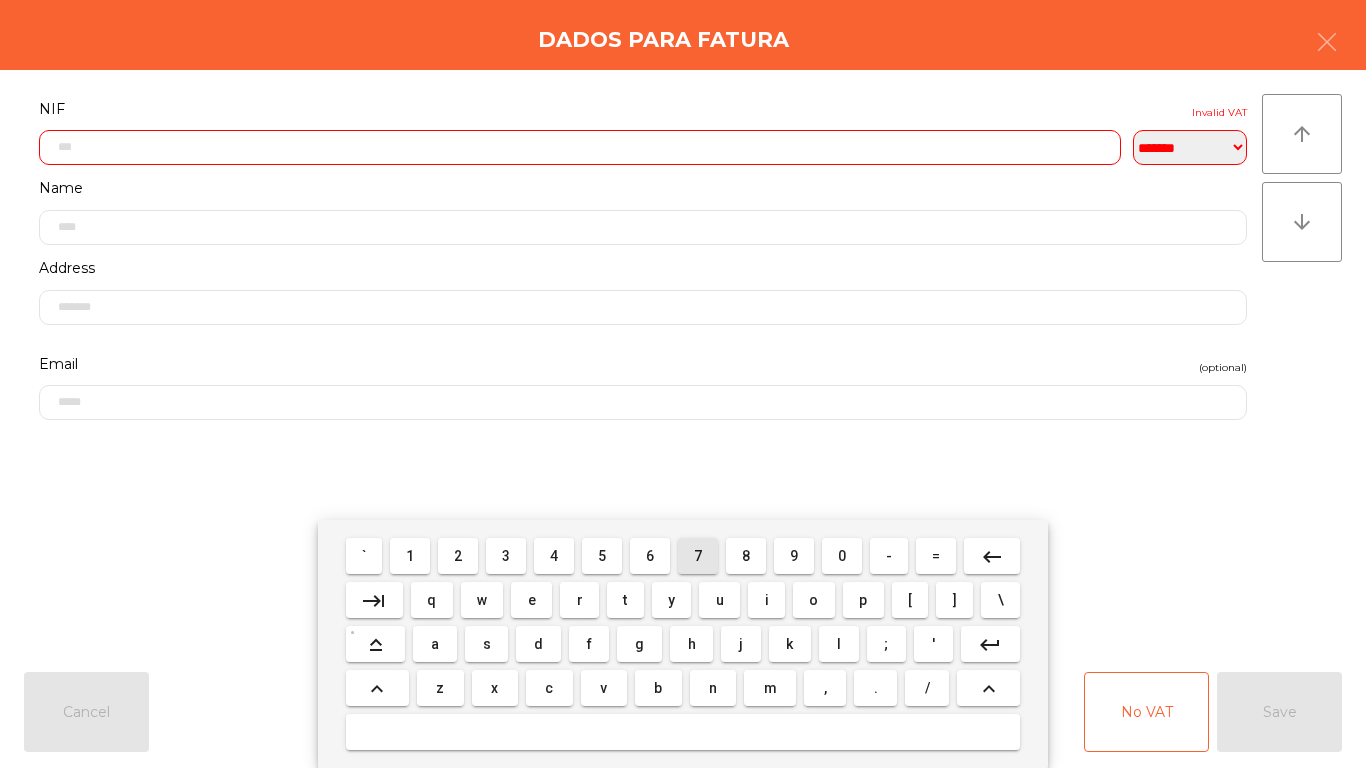 click on "7" at bounding box center [698, 556] 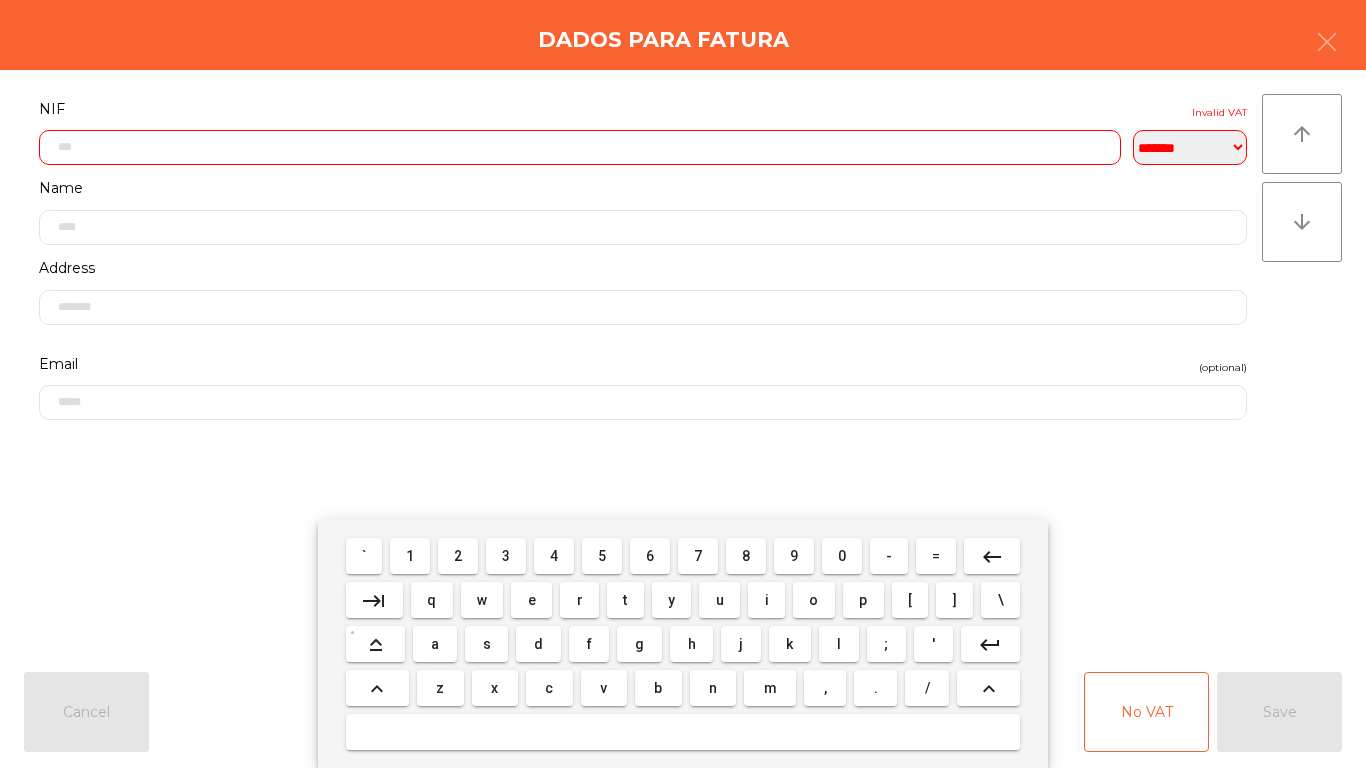 click on "3" at bounding box center [506, 556] 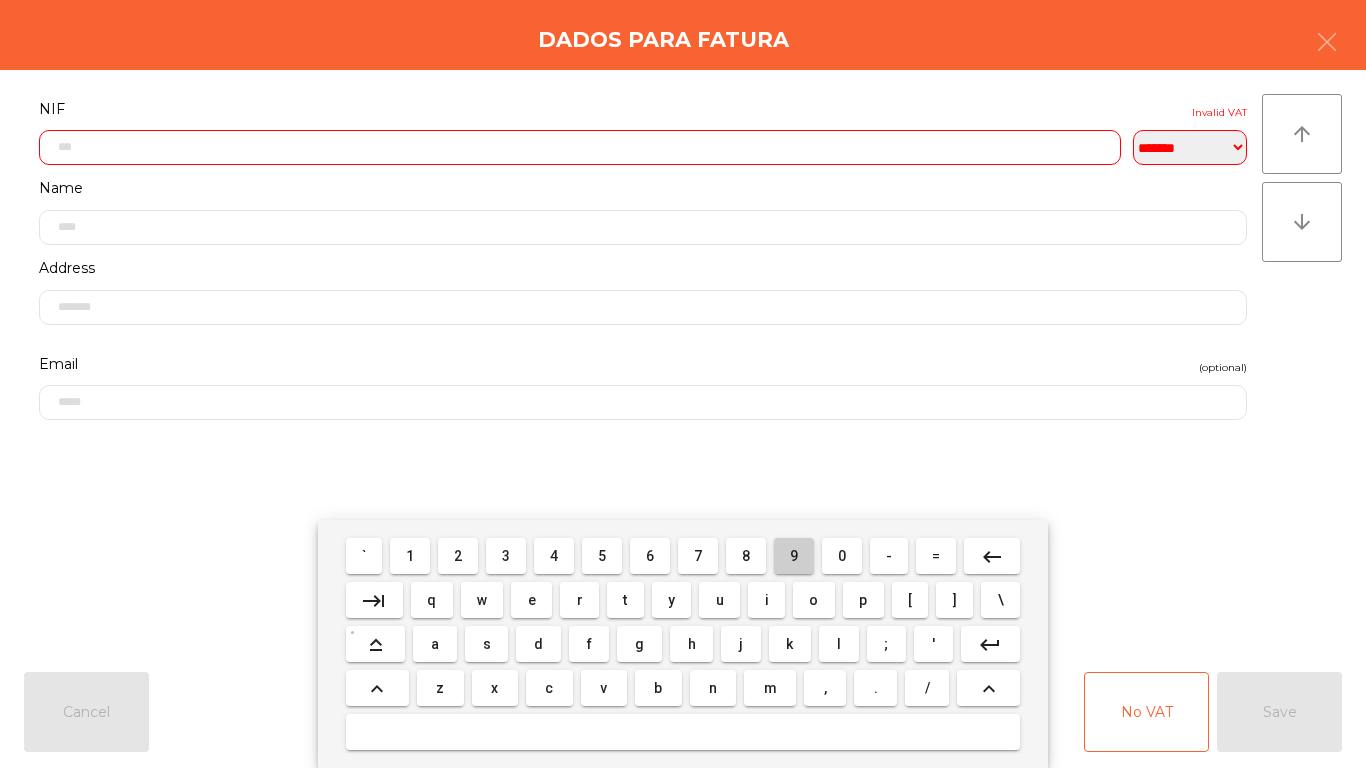 click on "9" at bounding box center [794, 556] 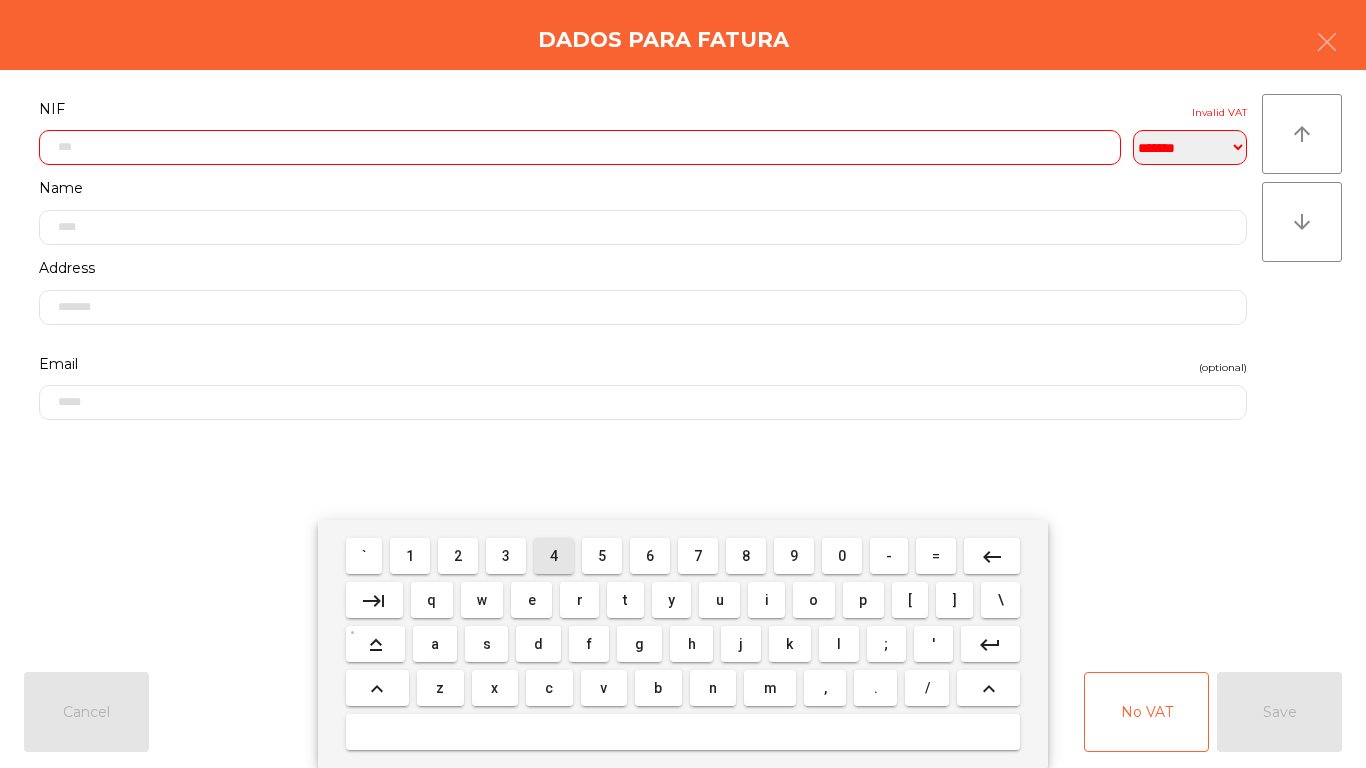 click on "4" at bounding box center (554, 556) 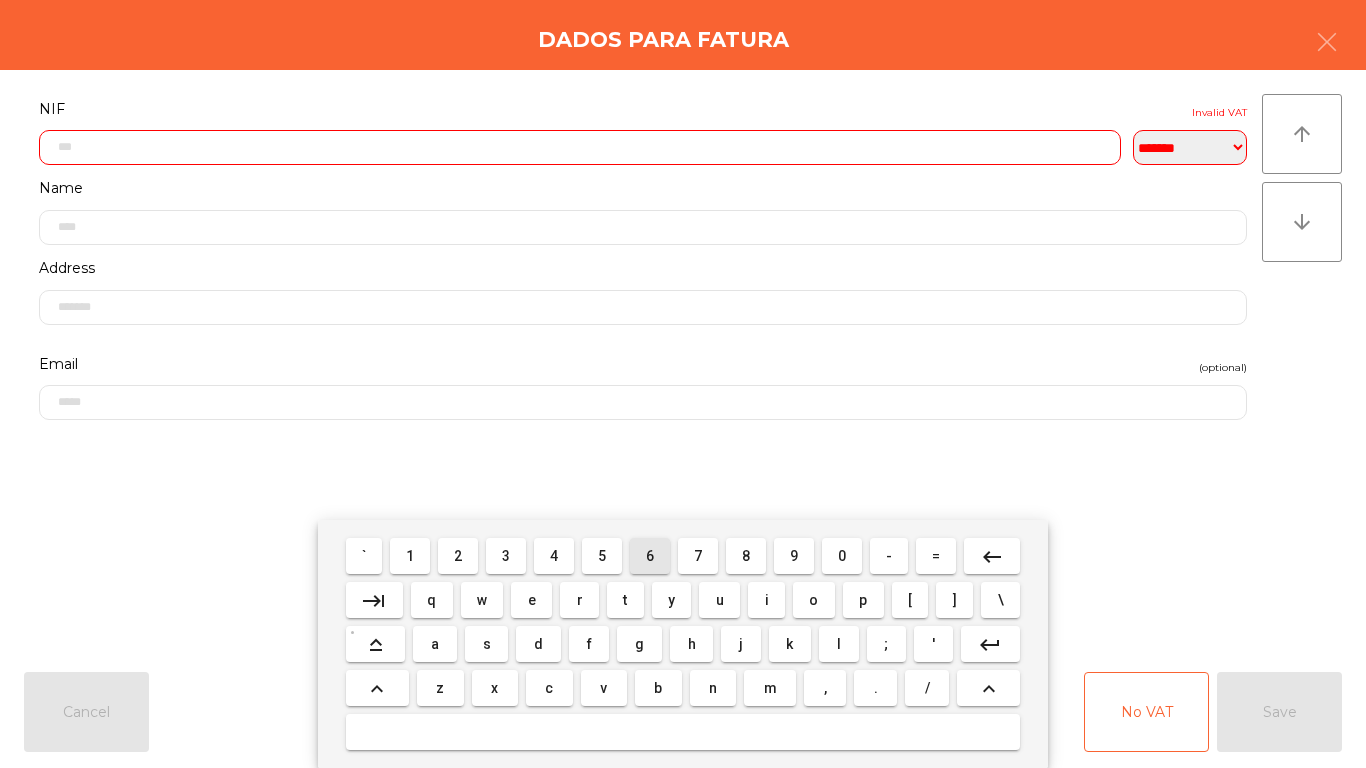click on "6" at bounding box center [650, 556] 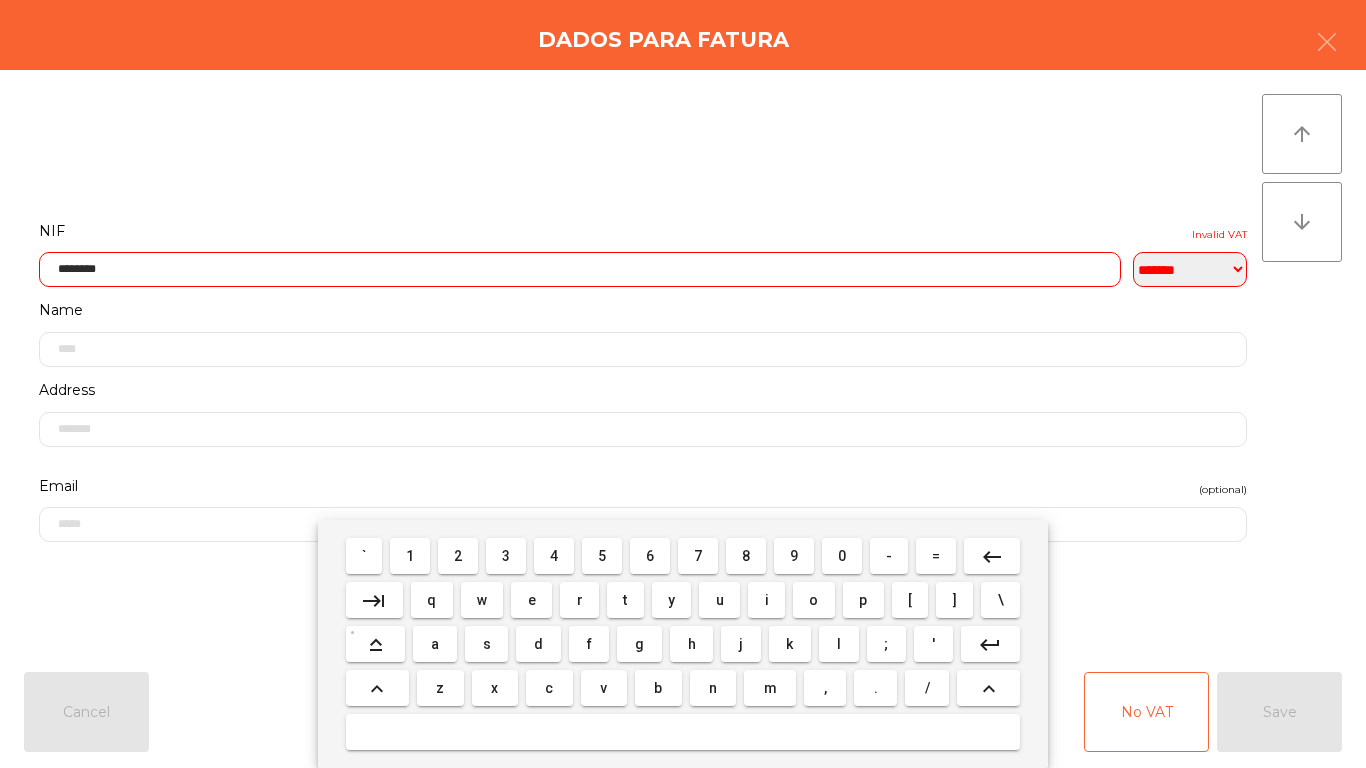 select on "**" 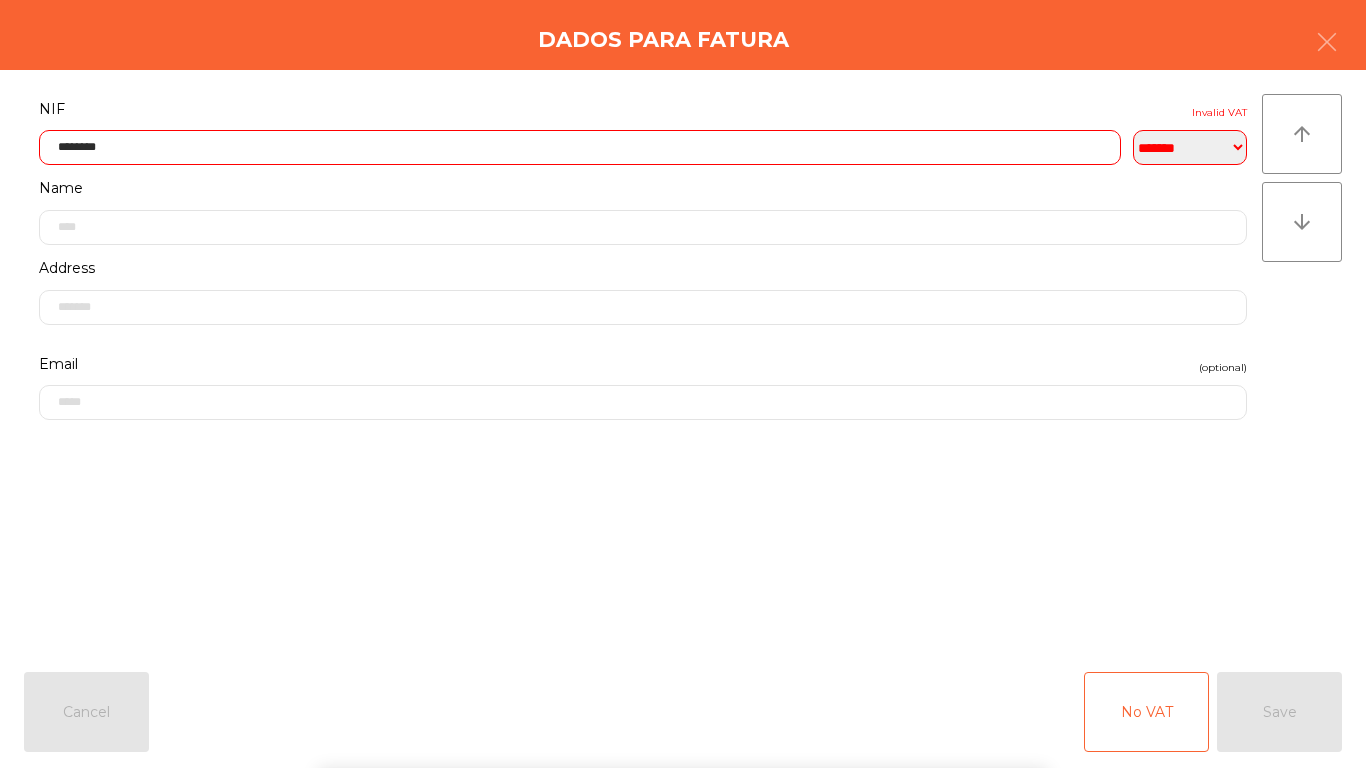click on "` 1 2 3 4 5 6 7 8 9 0 - = keyboard_backspace keyboard_tab q w e r t y u i o p [ ] \ keyboard_capslock a s d f g h j k l ; ' keyboard_return keyboard_arrow_up z x c v b n m , . / keyboard_arrow_up" at bounding box center [683, 644] 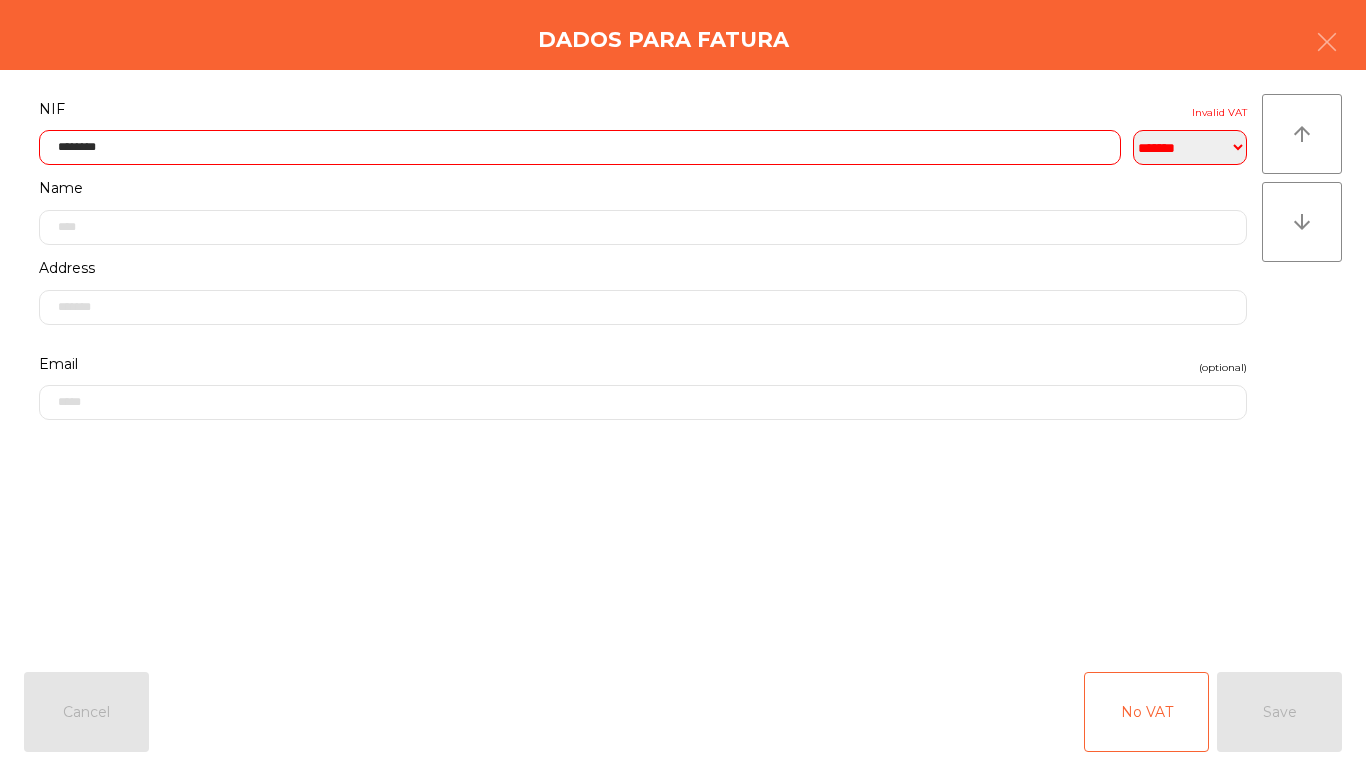 click on "********" 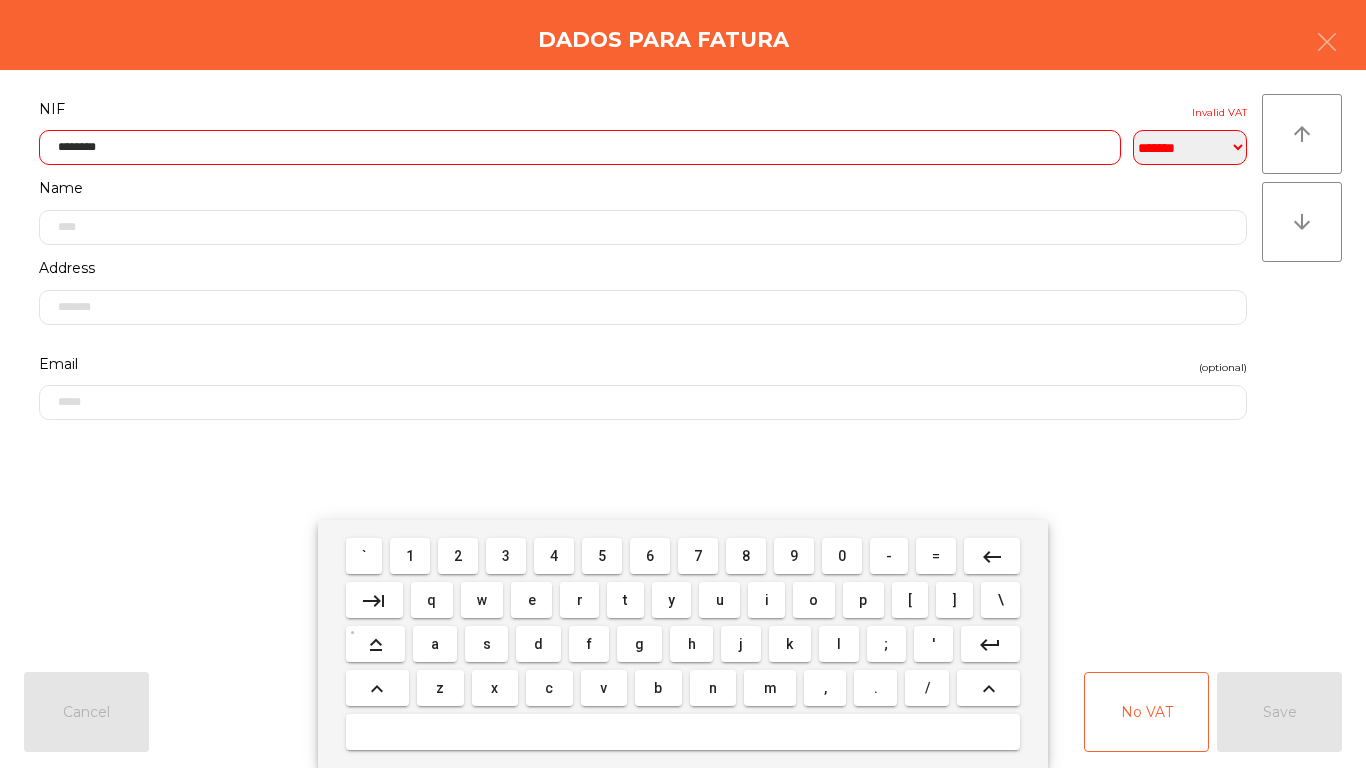 click on "0" at bounding box center [842, 556] 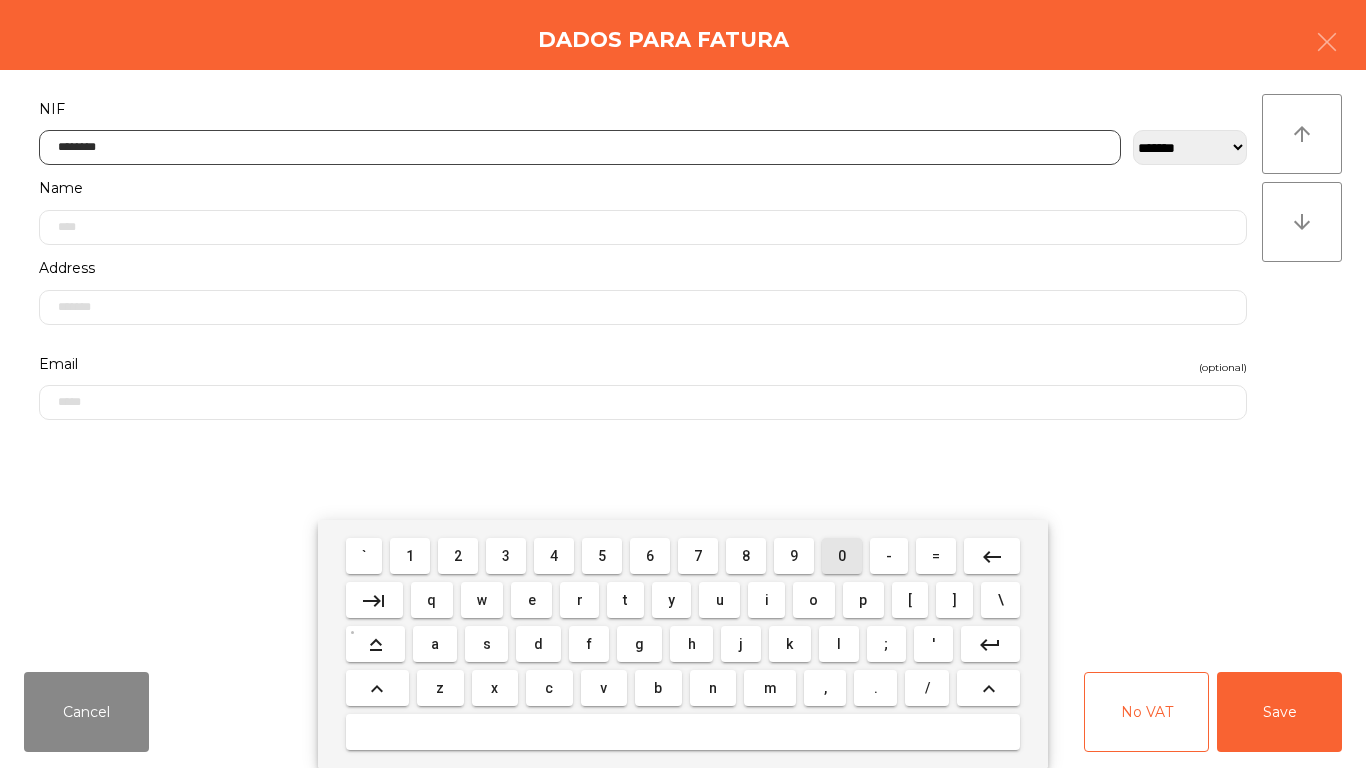 type on "*********" 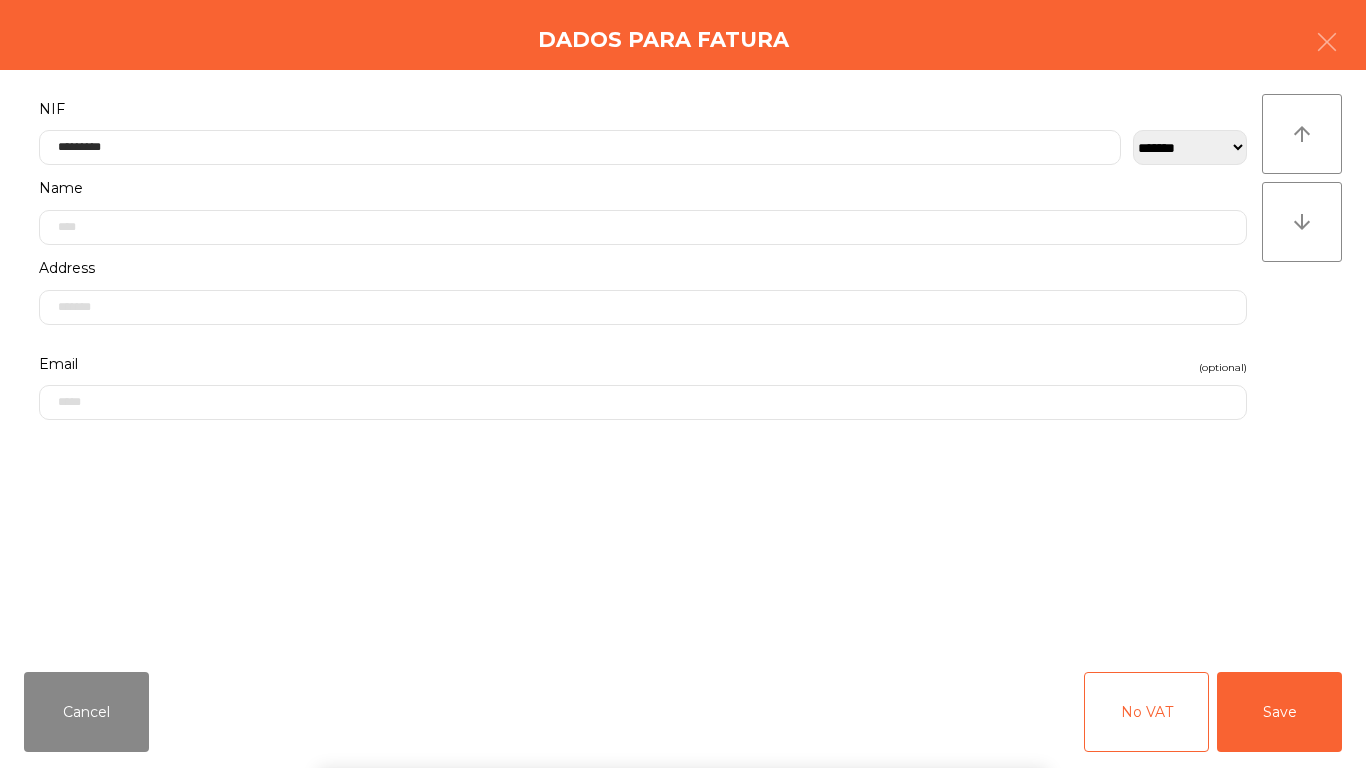click on "**********" 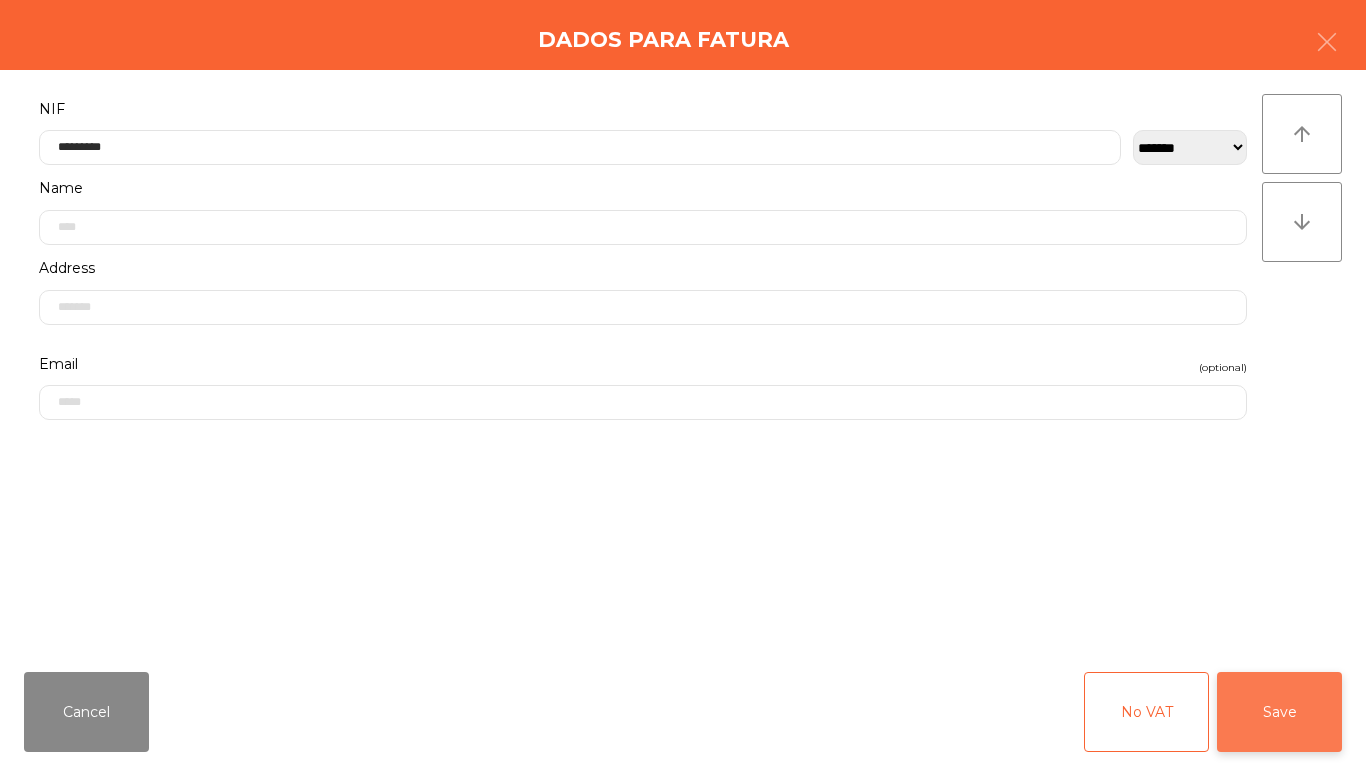 click on "Save" 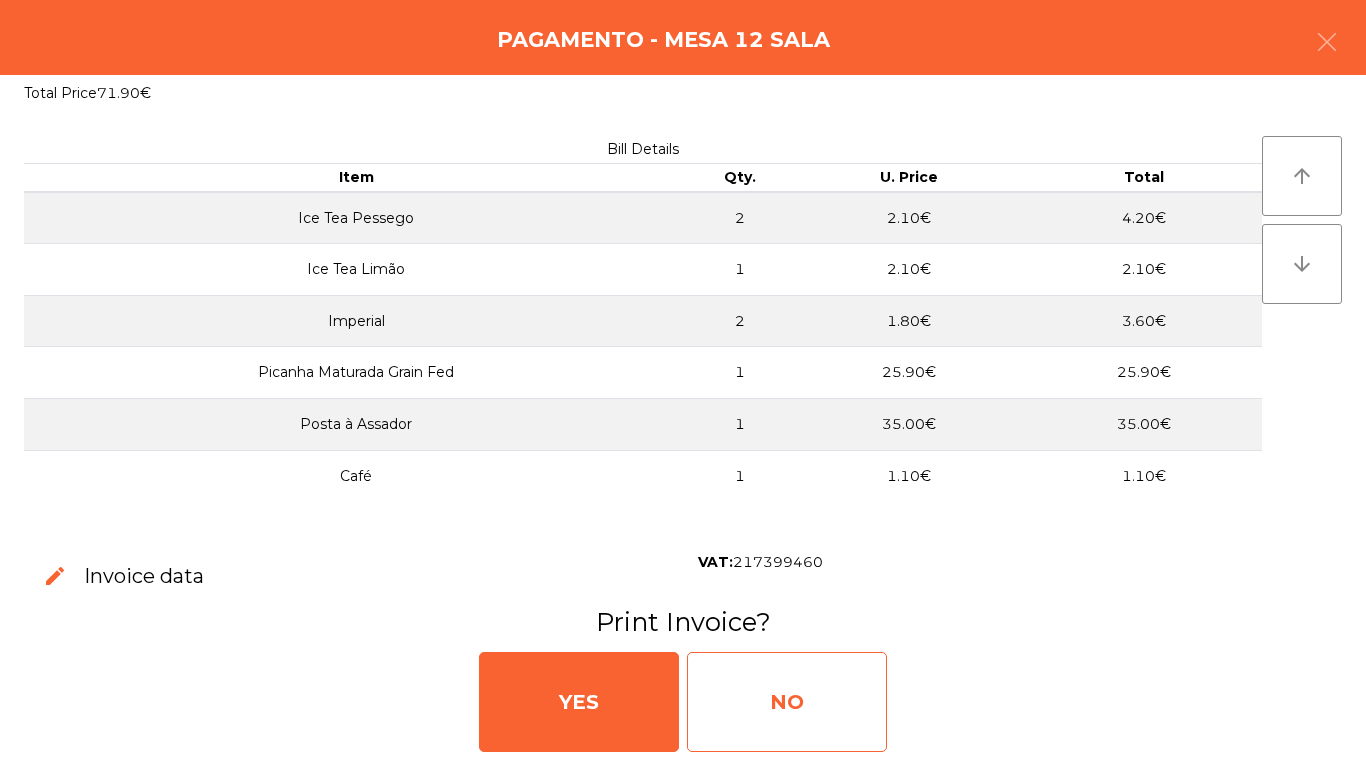 click on "NO" 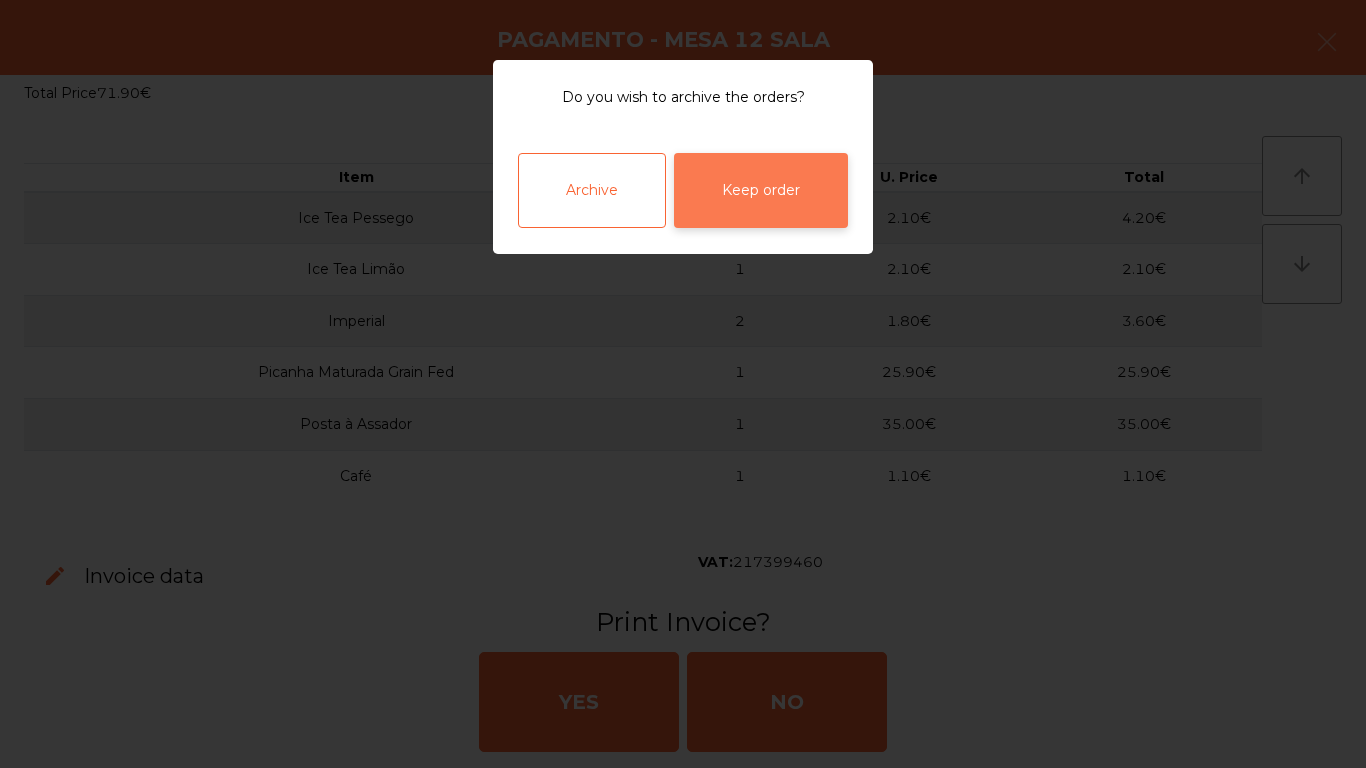 click on "Keep order" 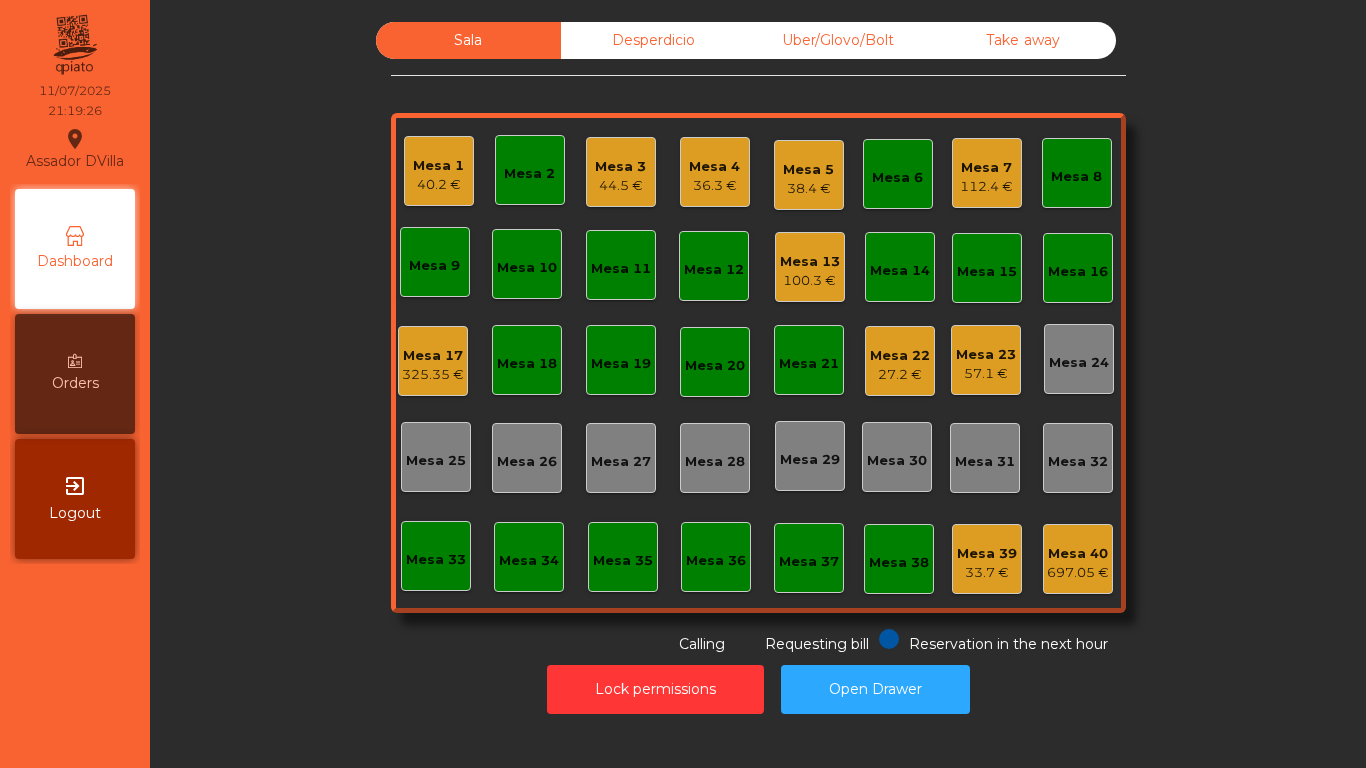 click on "Mesa 4" 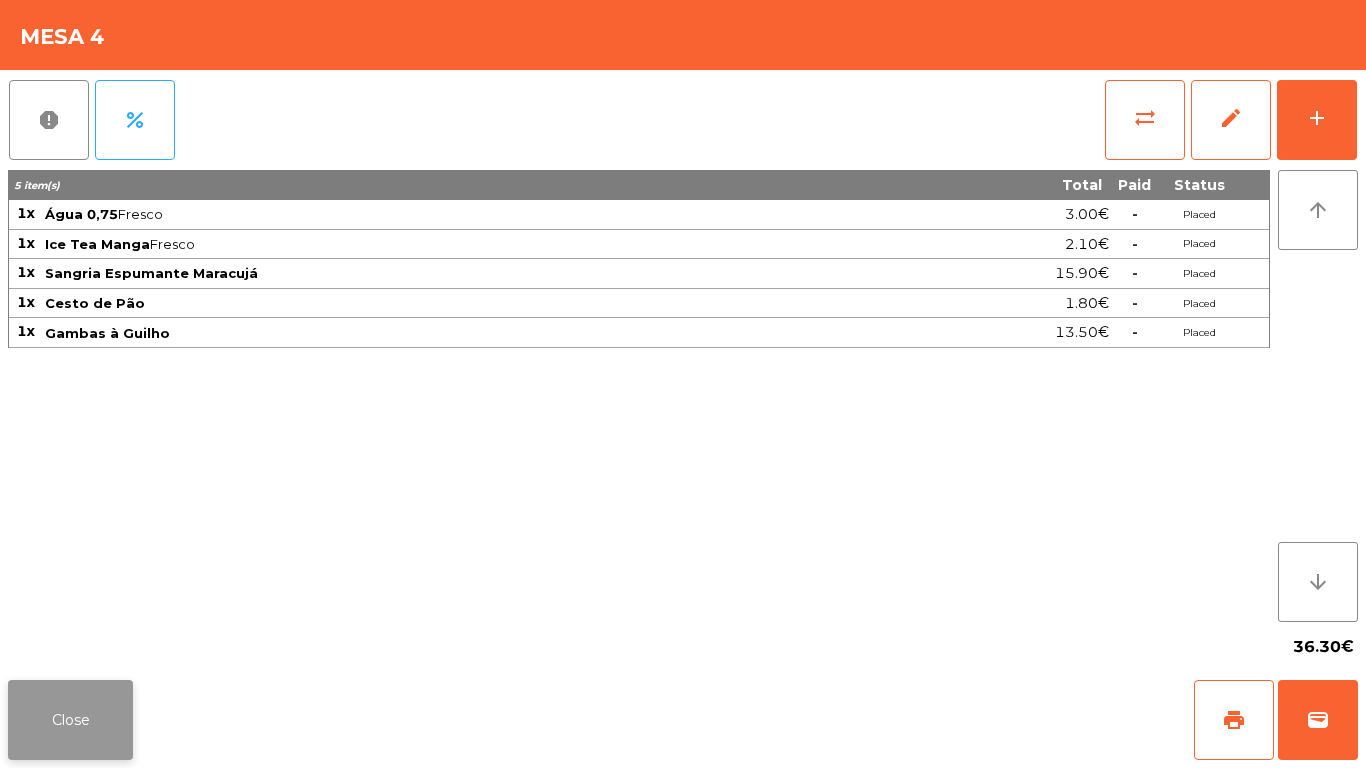 click on "Close" 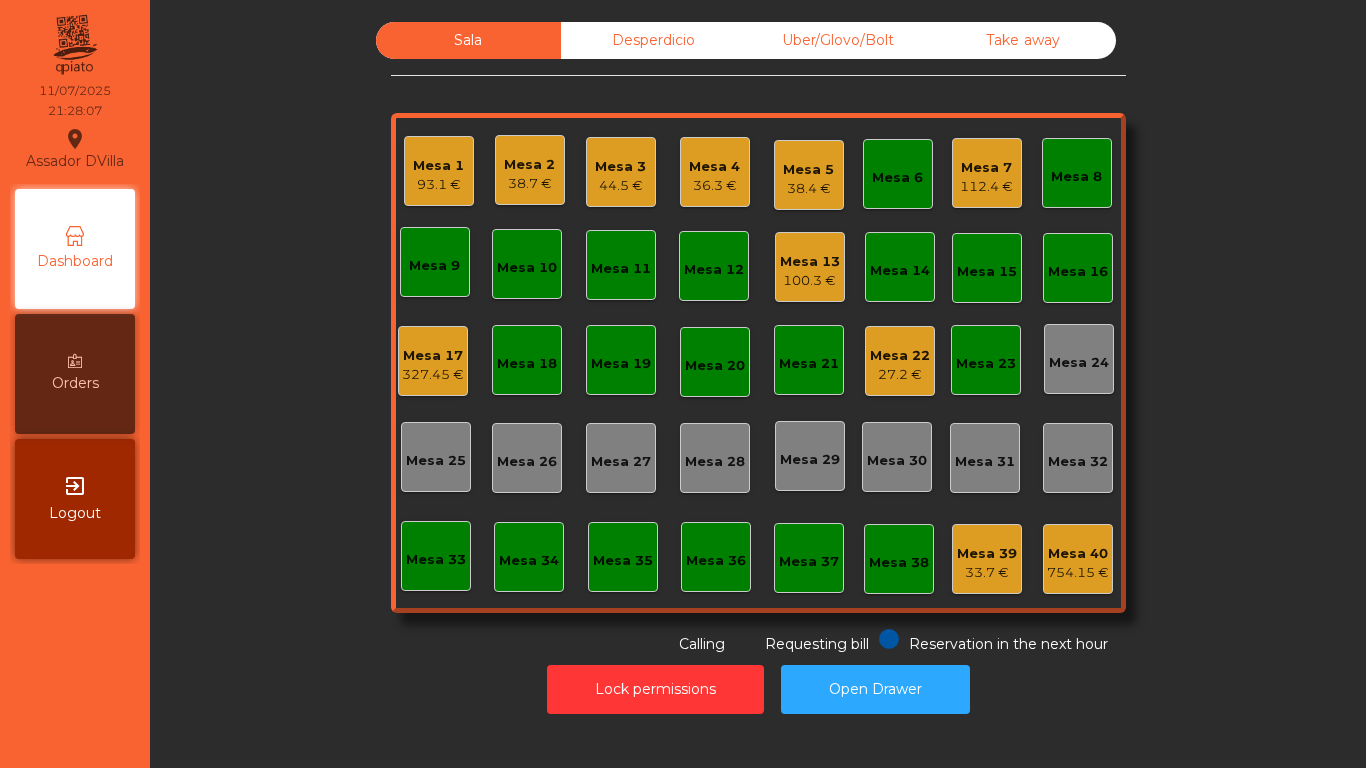 click on "Mesa 13" 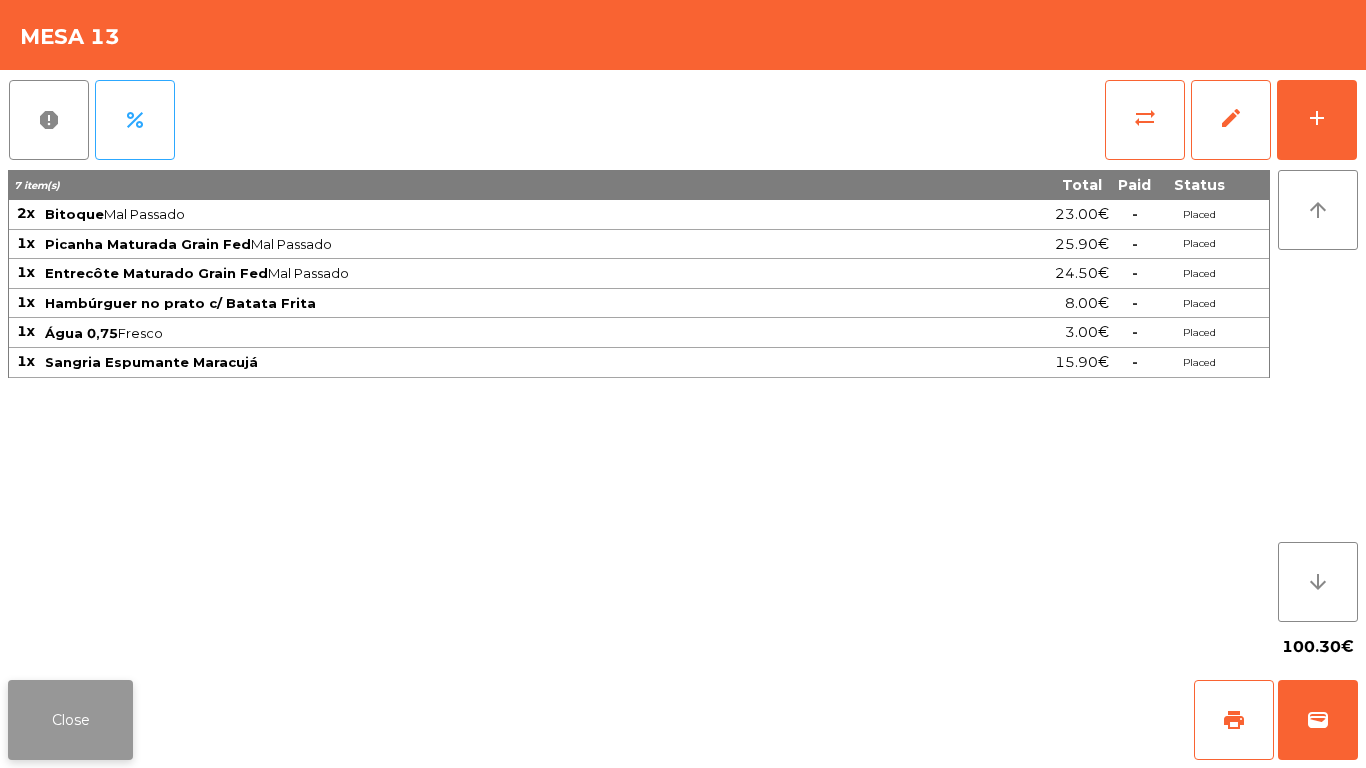 click on "Close" 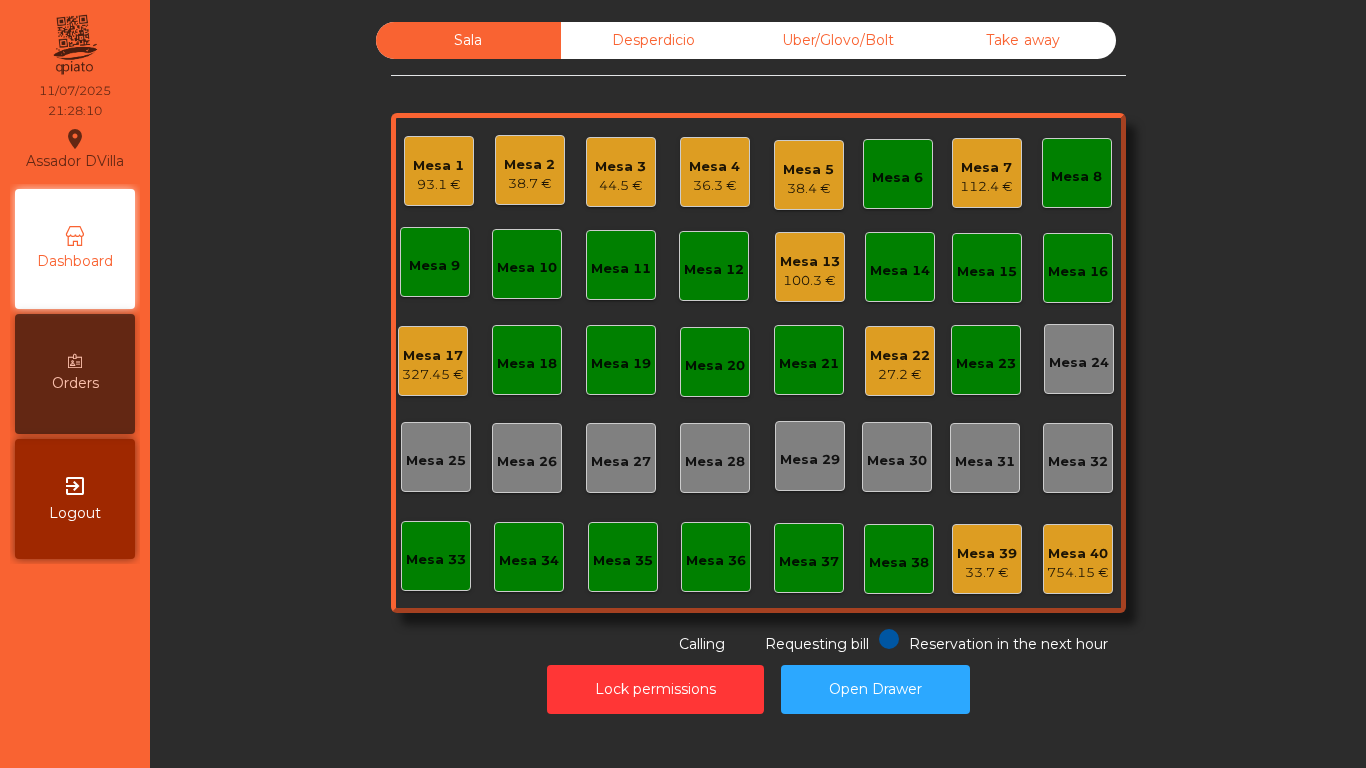 click on "Mesa 17" 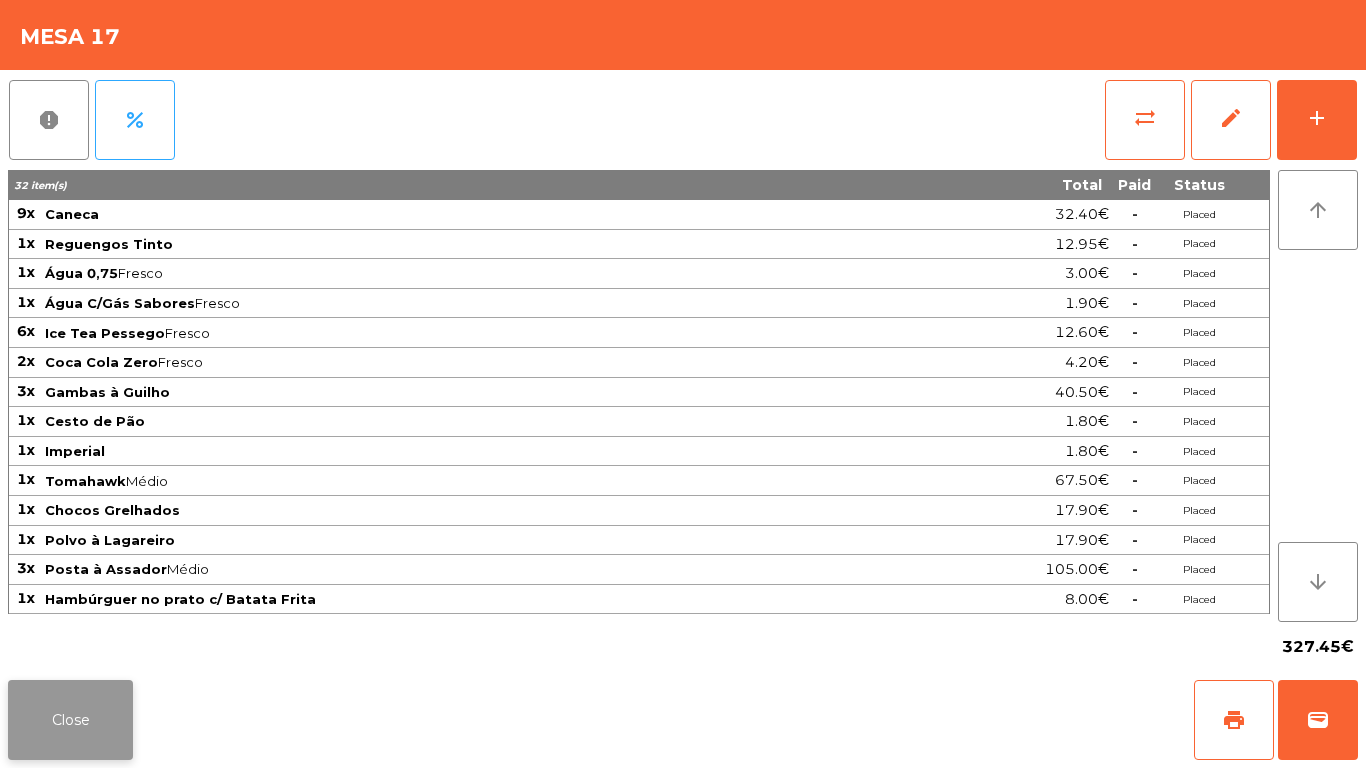 click on "Close" 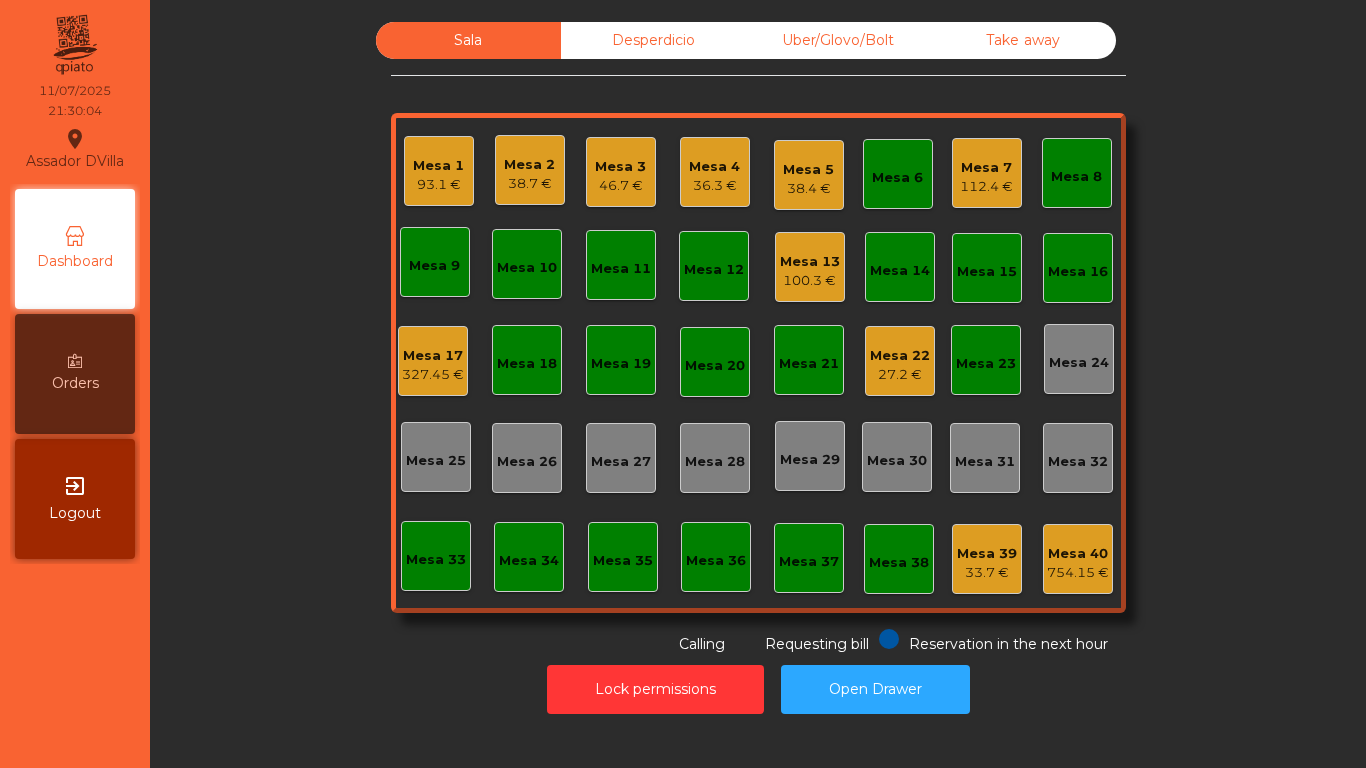 click on "327.45 €" 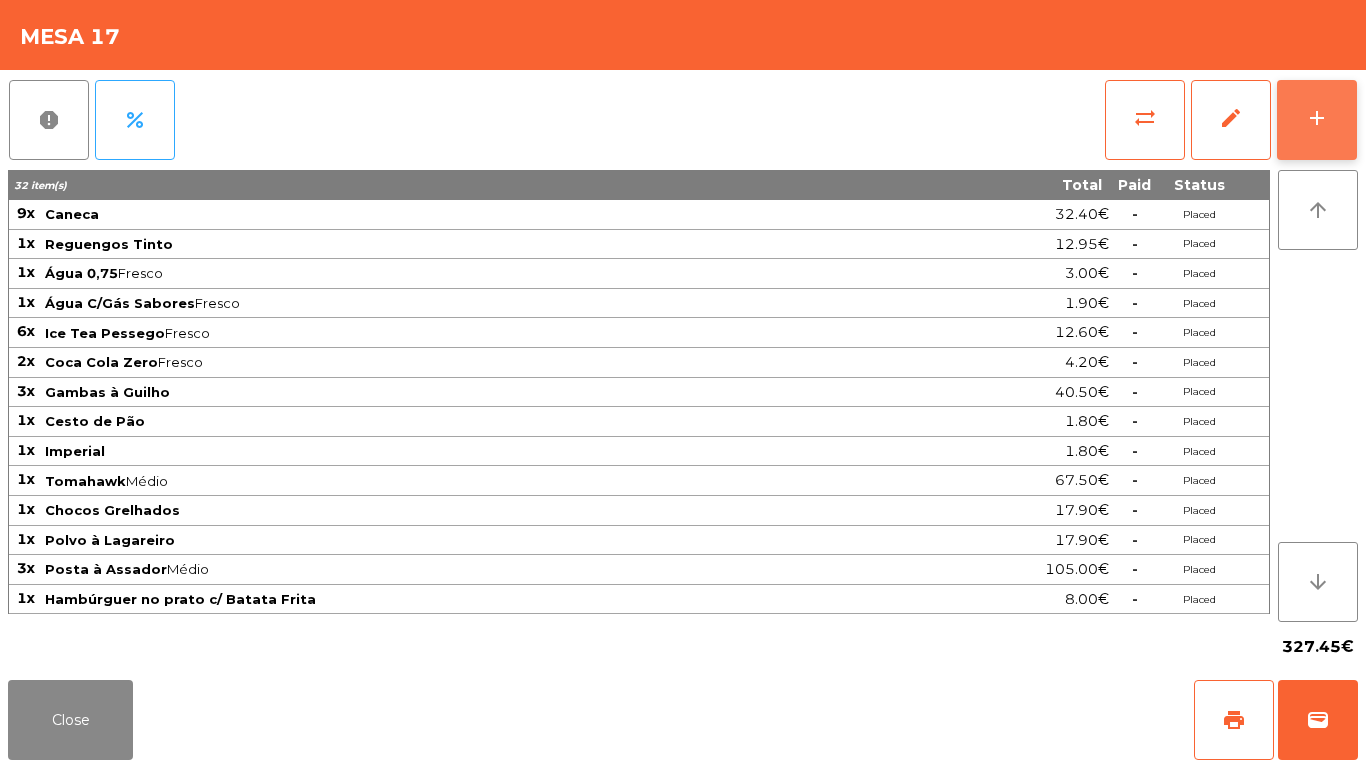 click on "add" 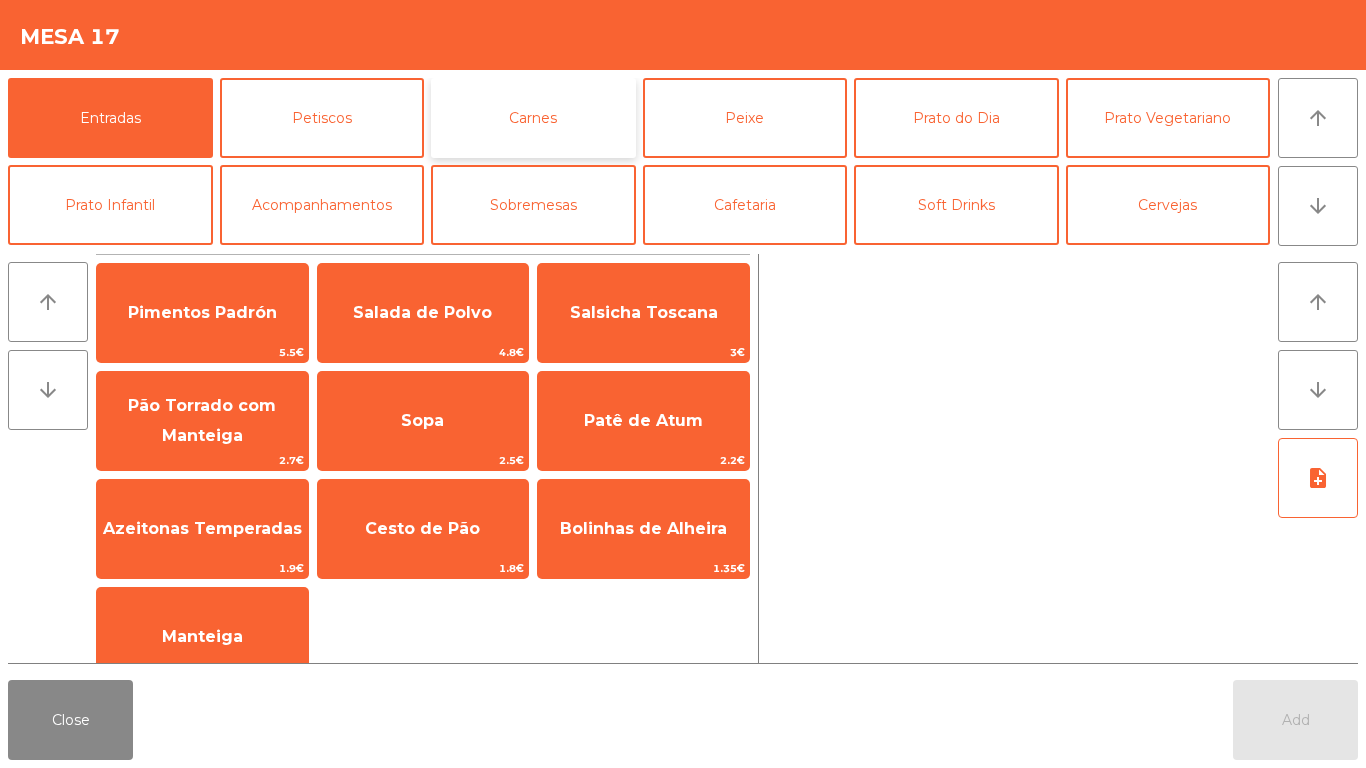 click on "Carnes" 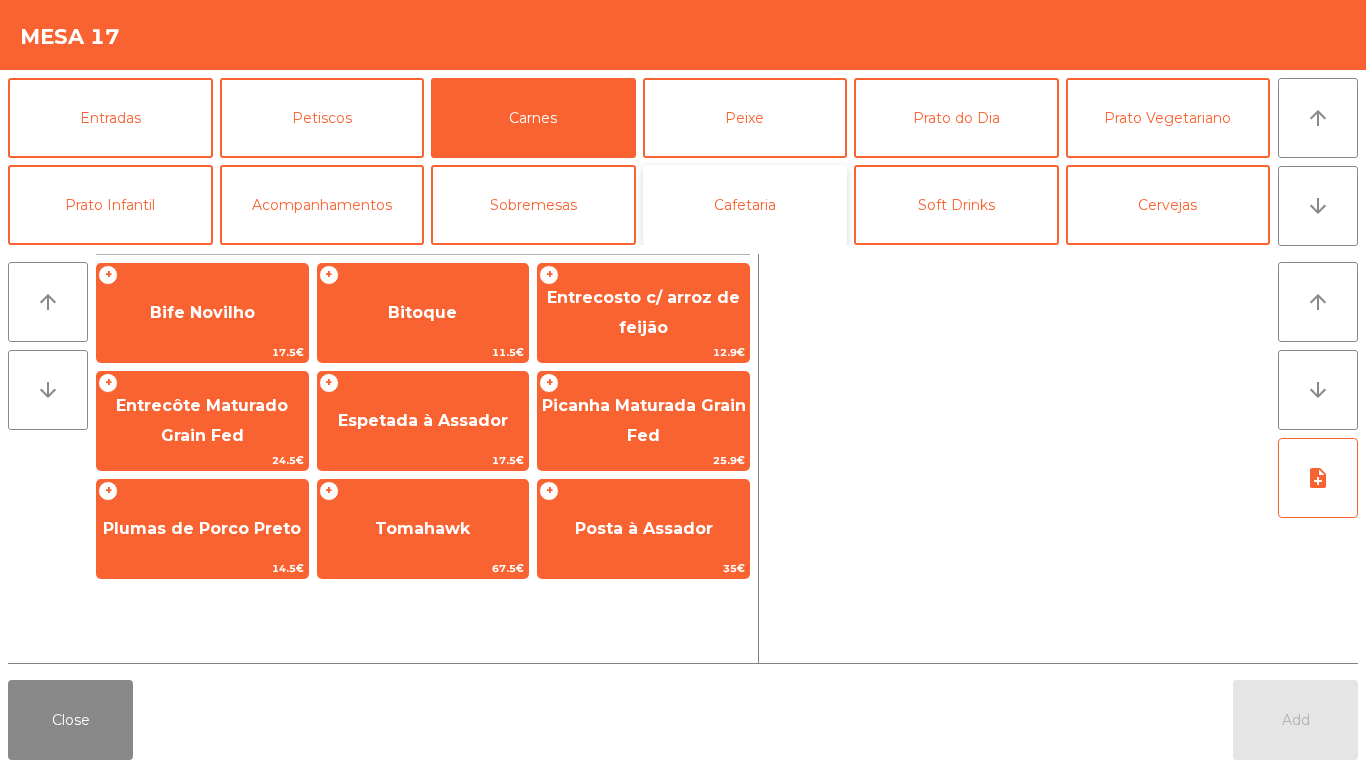 click on "Cafetaria" 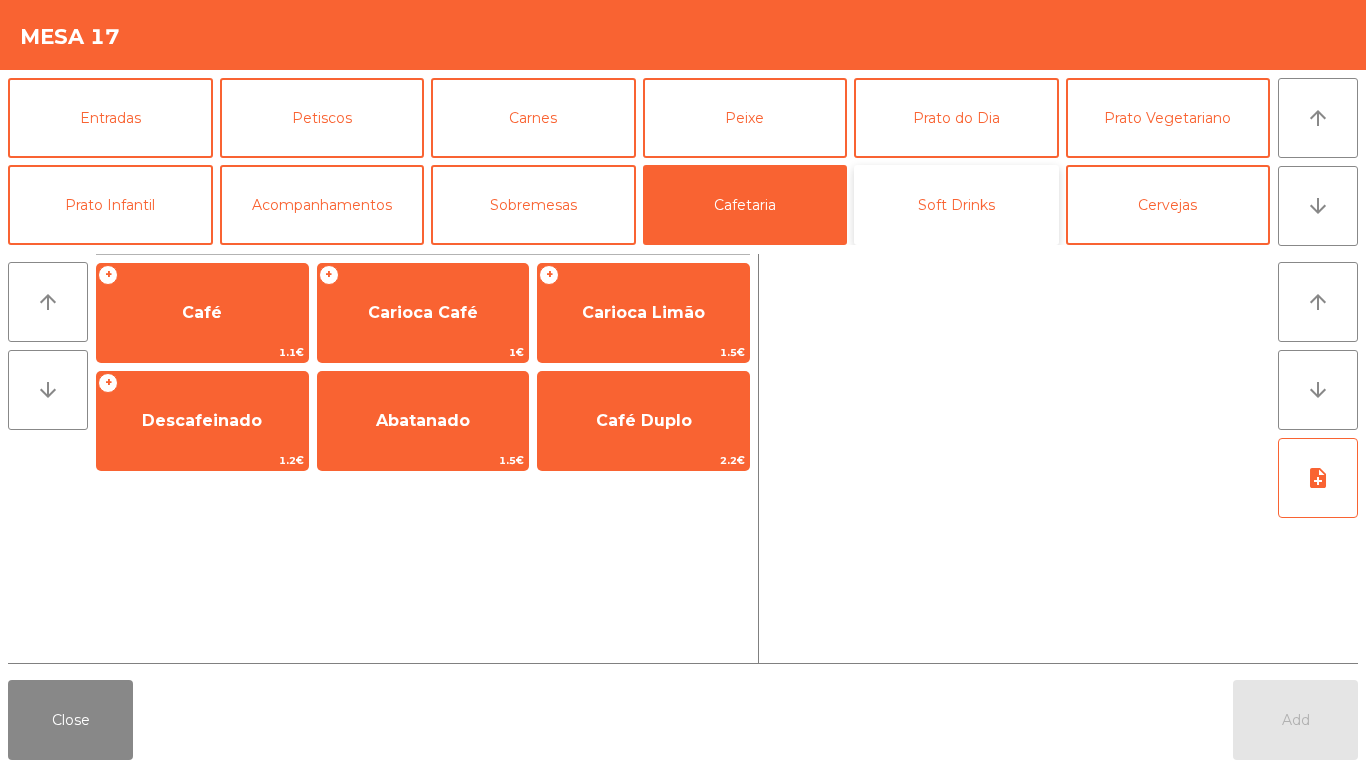 click on "Soft Drinks" 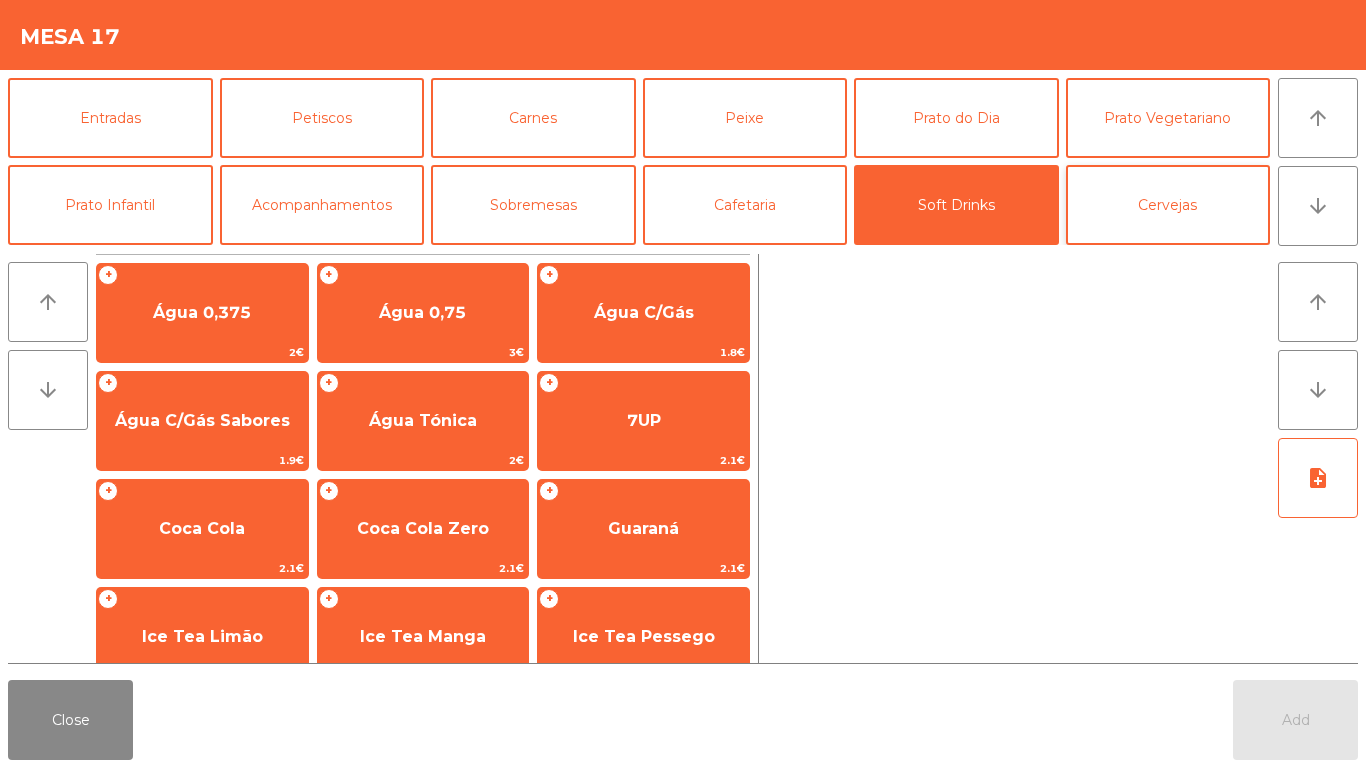 click on "Cervejas" 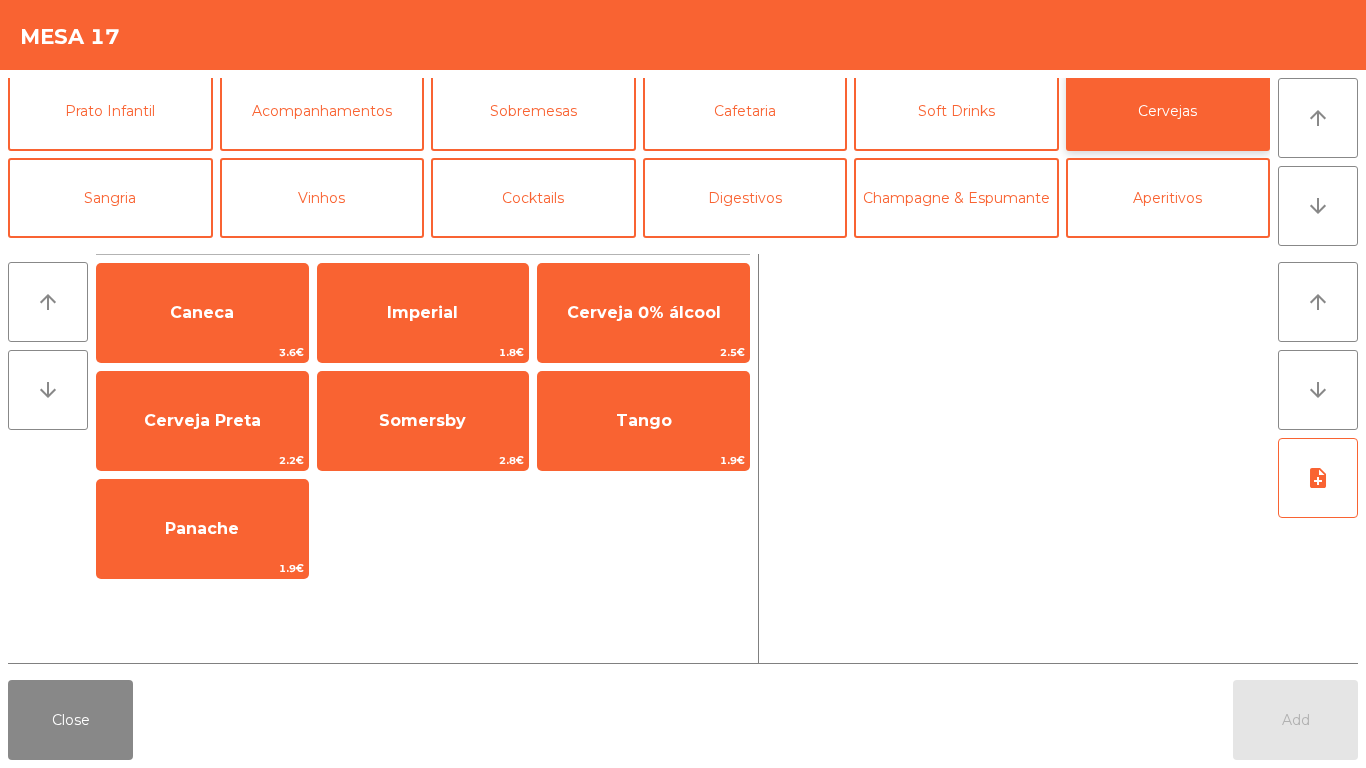 scroll, scrollTop: 100, scrollLeft: 0, axis: vertical 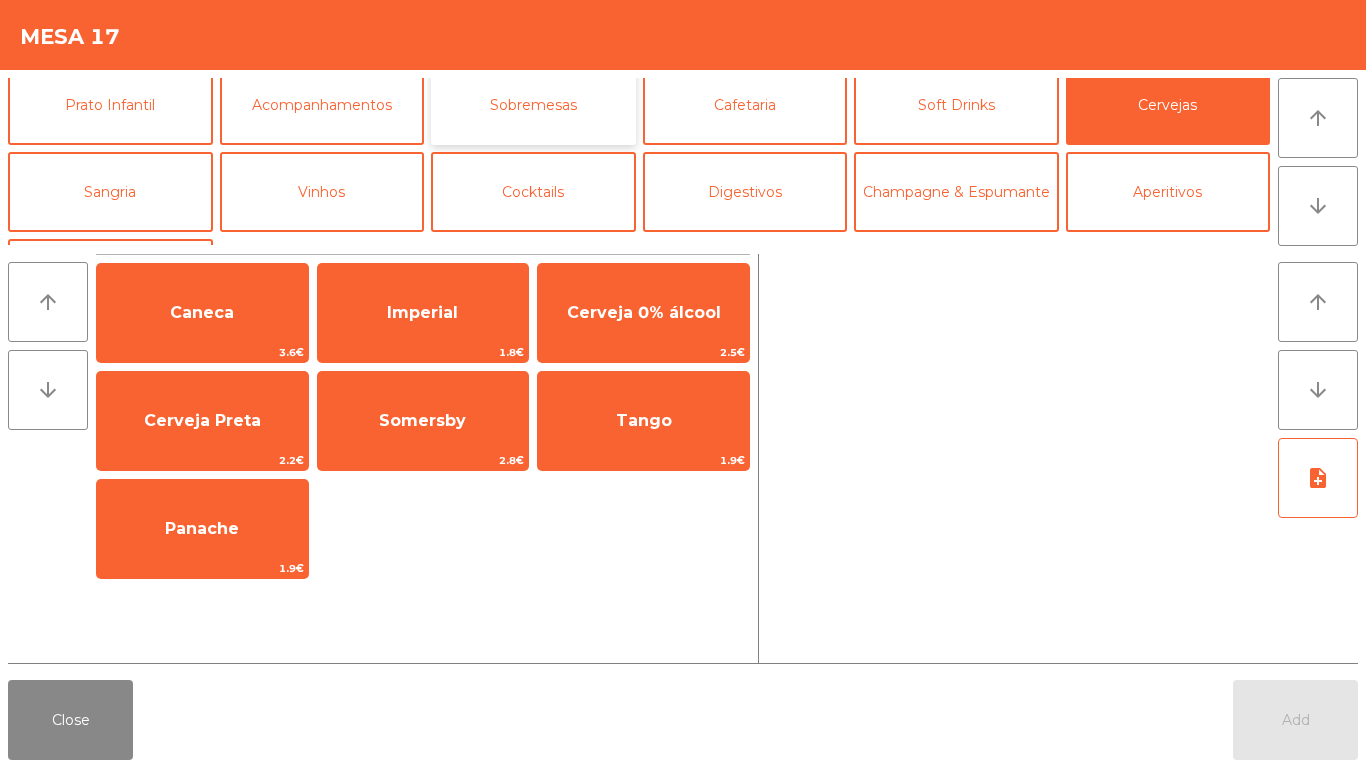 click on "Sobremesas" 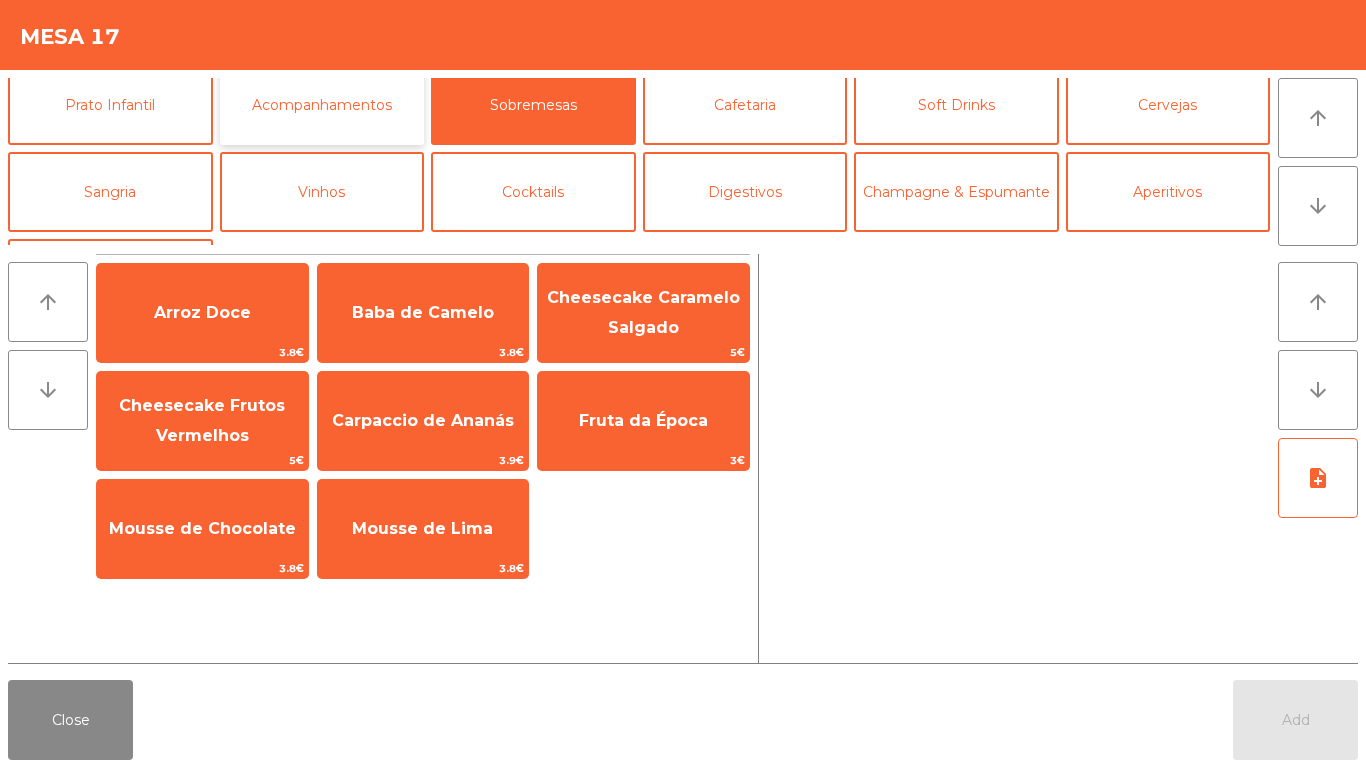 click on "Acompanhamentos" 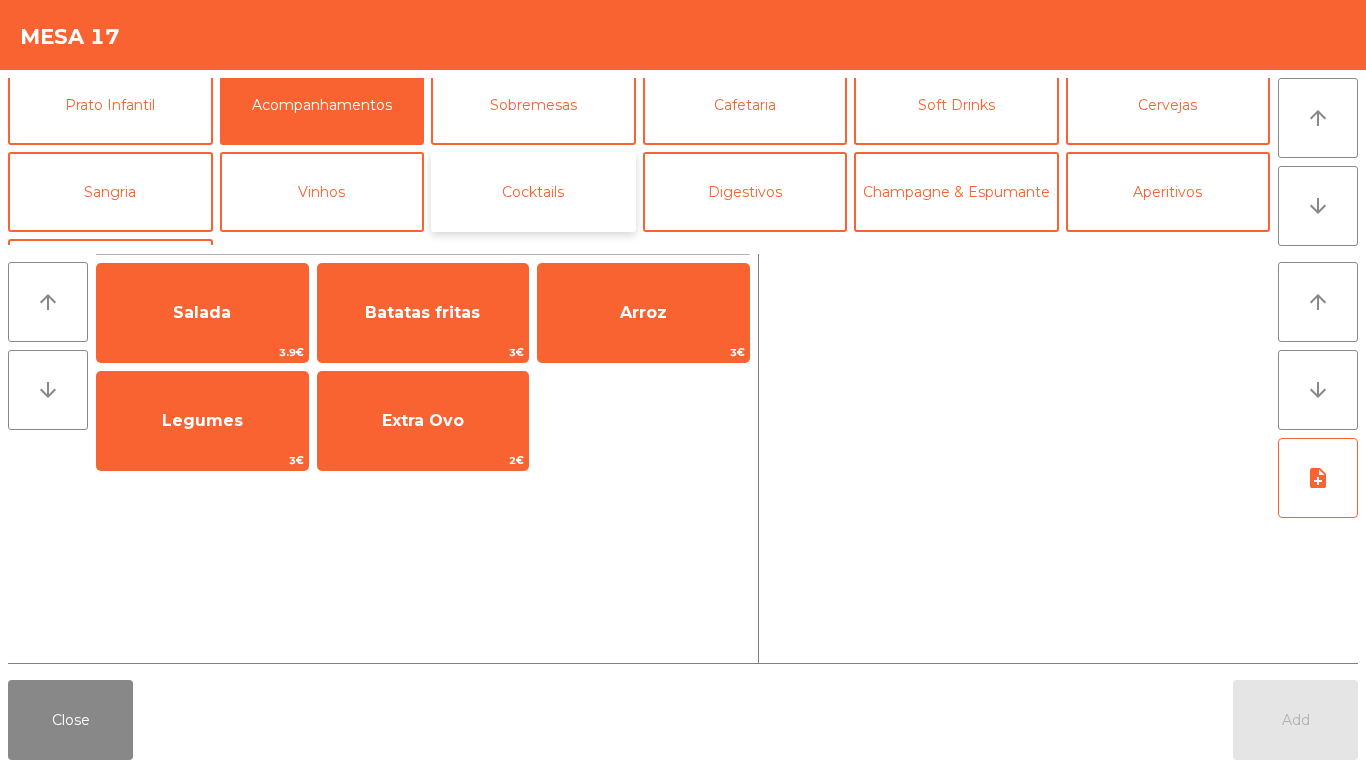 click on "Cocktails" 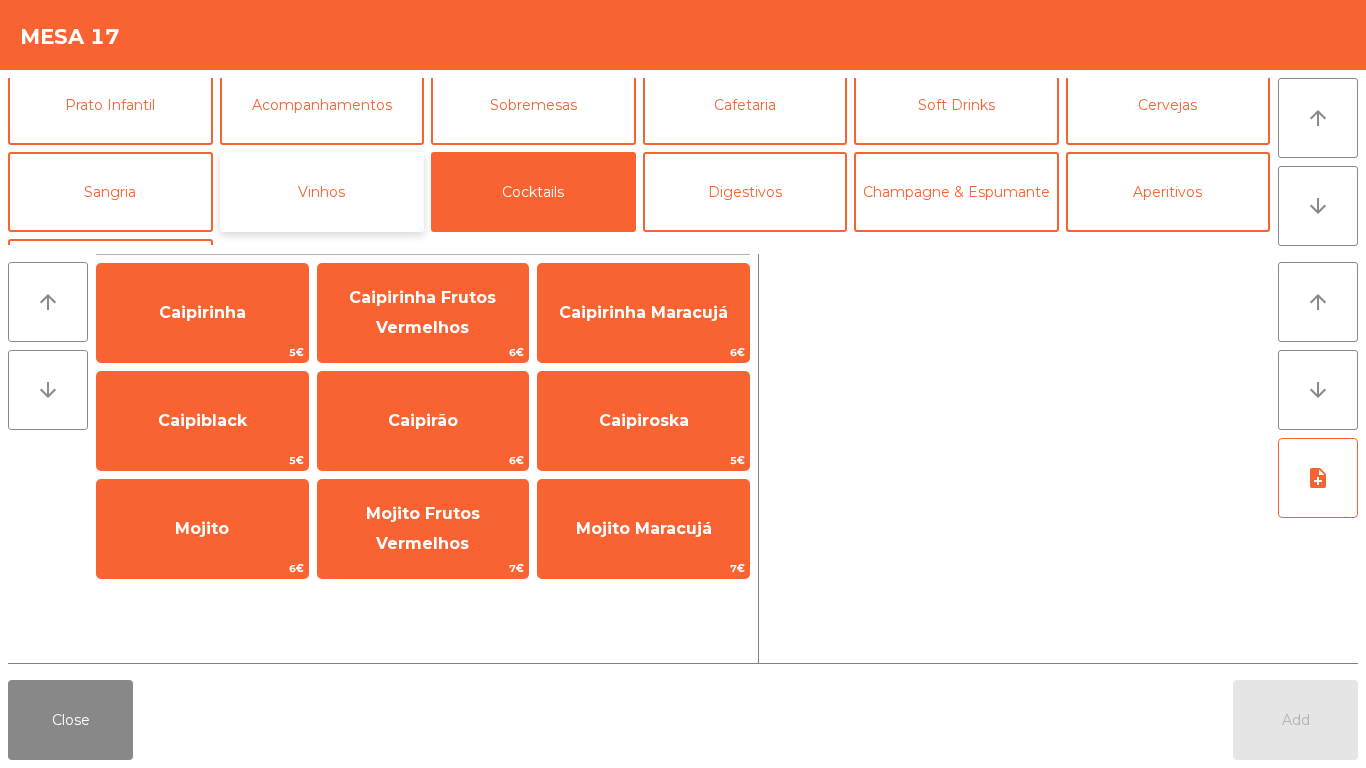 click on "Vinhos" 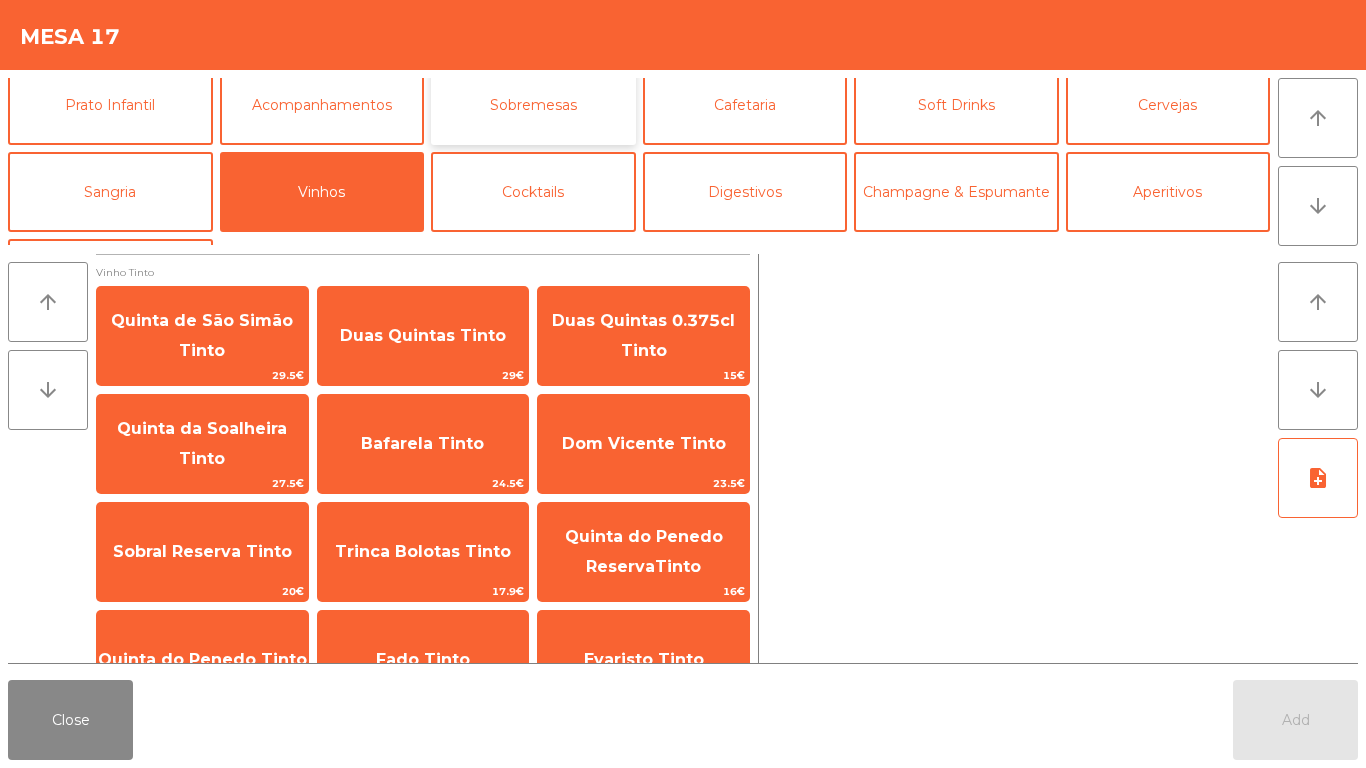 click on "Sobremesas" 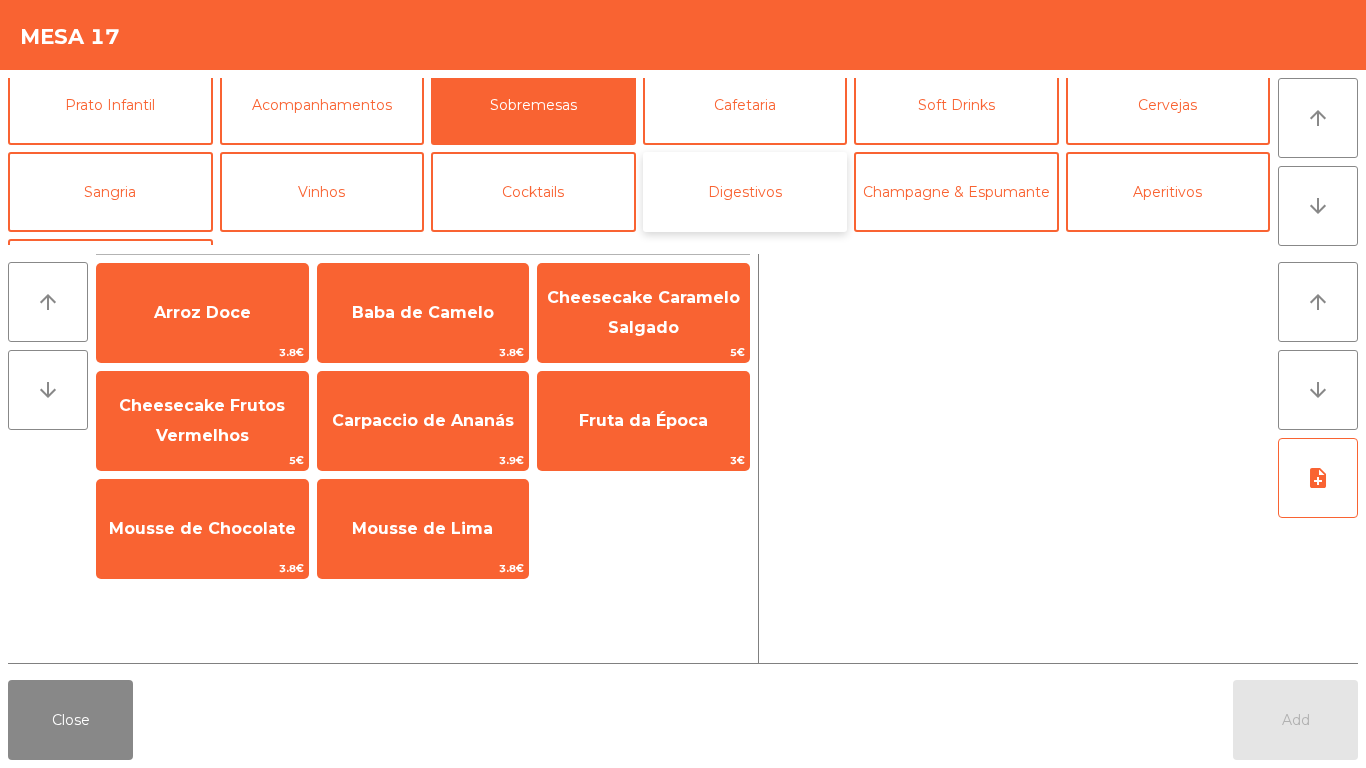 click on "Digestivos" 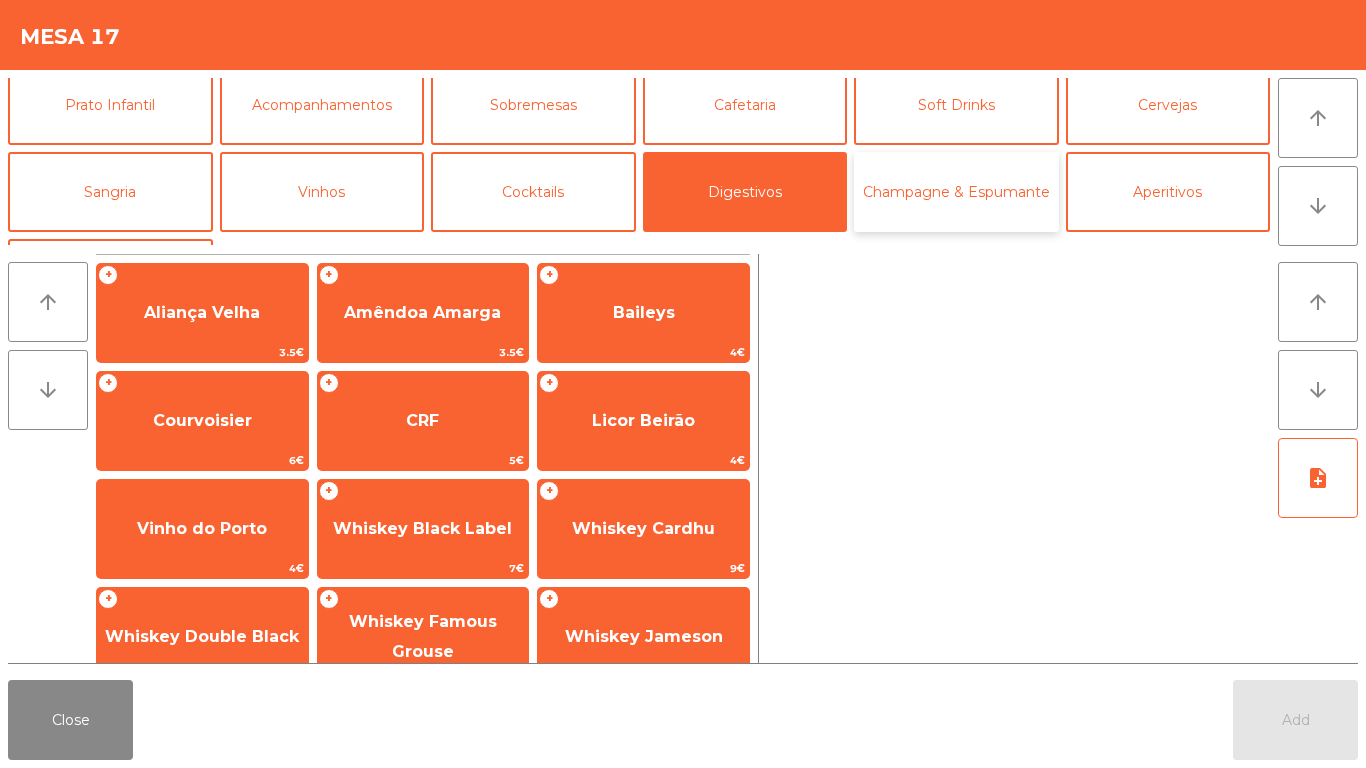 click on "Champagne & Espumante" 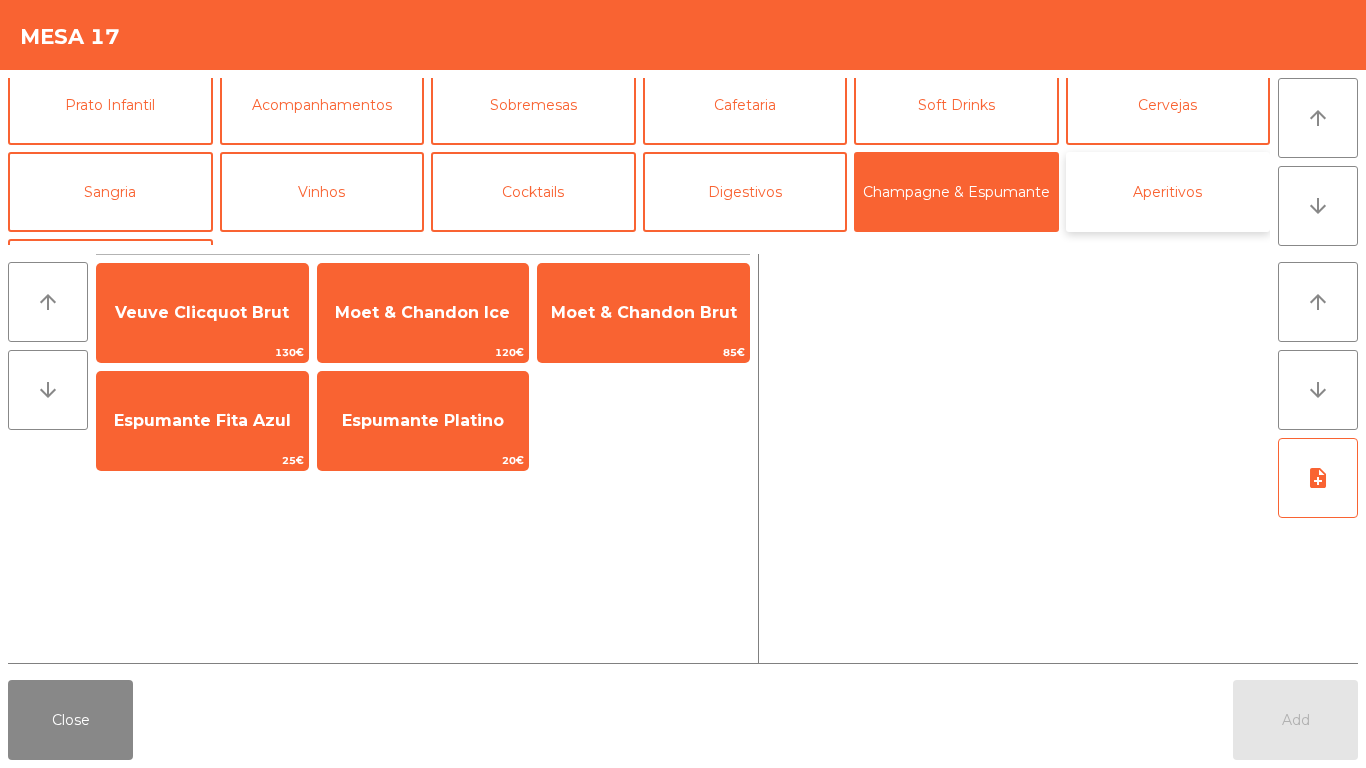 click on "Aperitivos" 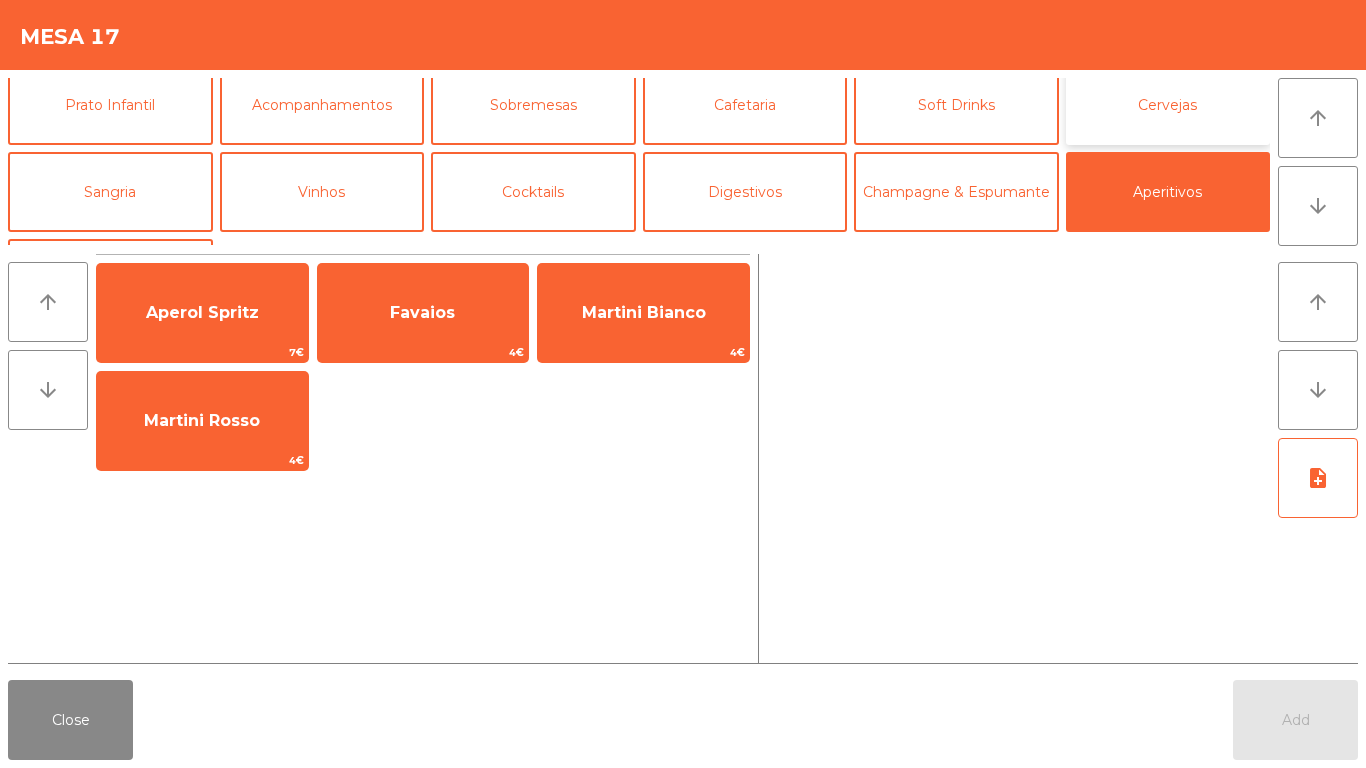 click on "Cervejas" 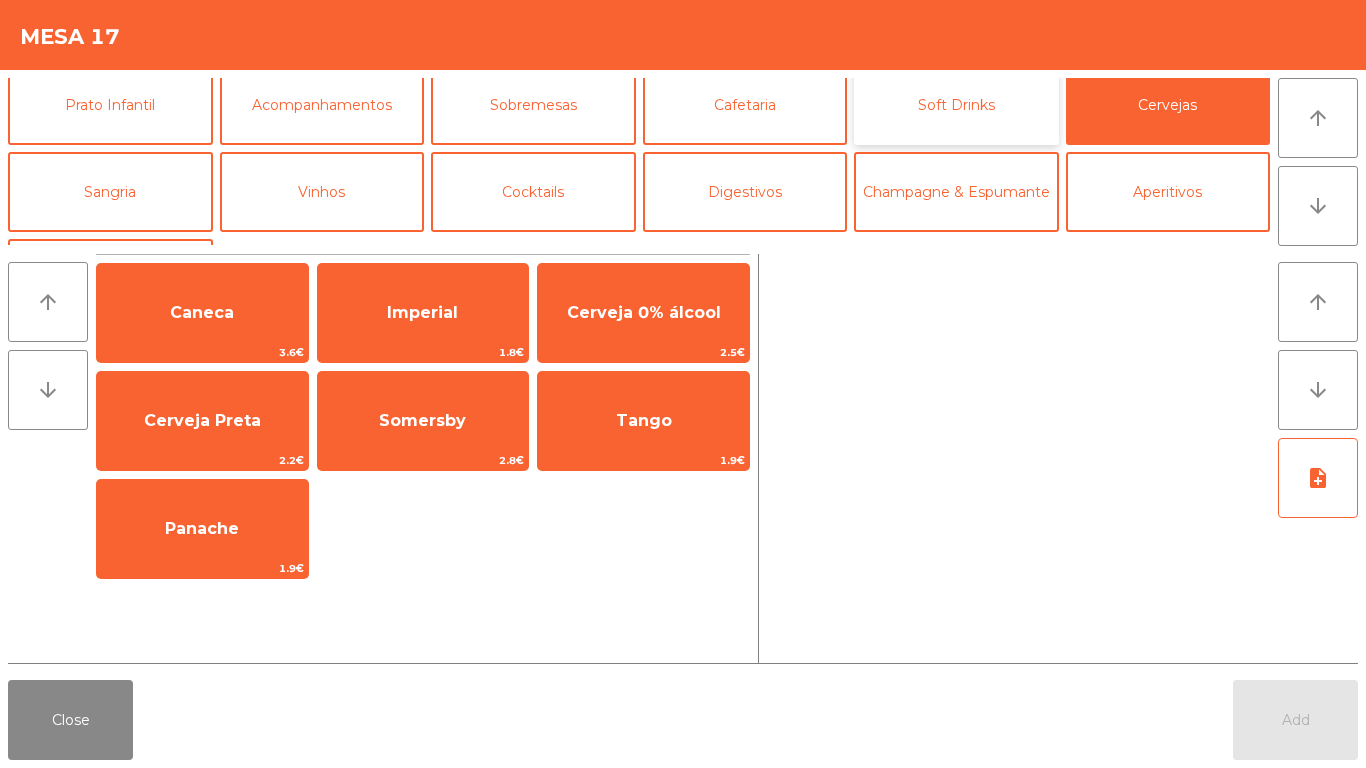 click on "Soft Drinks" 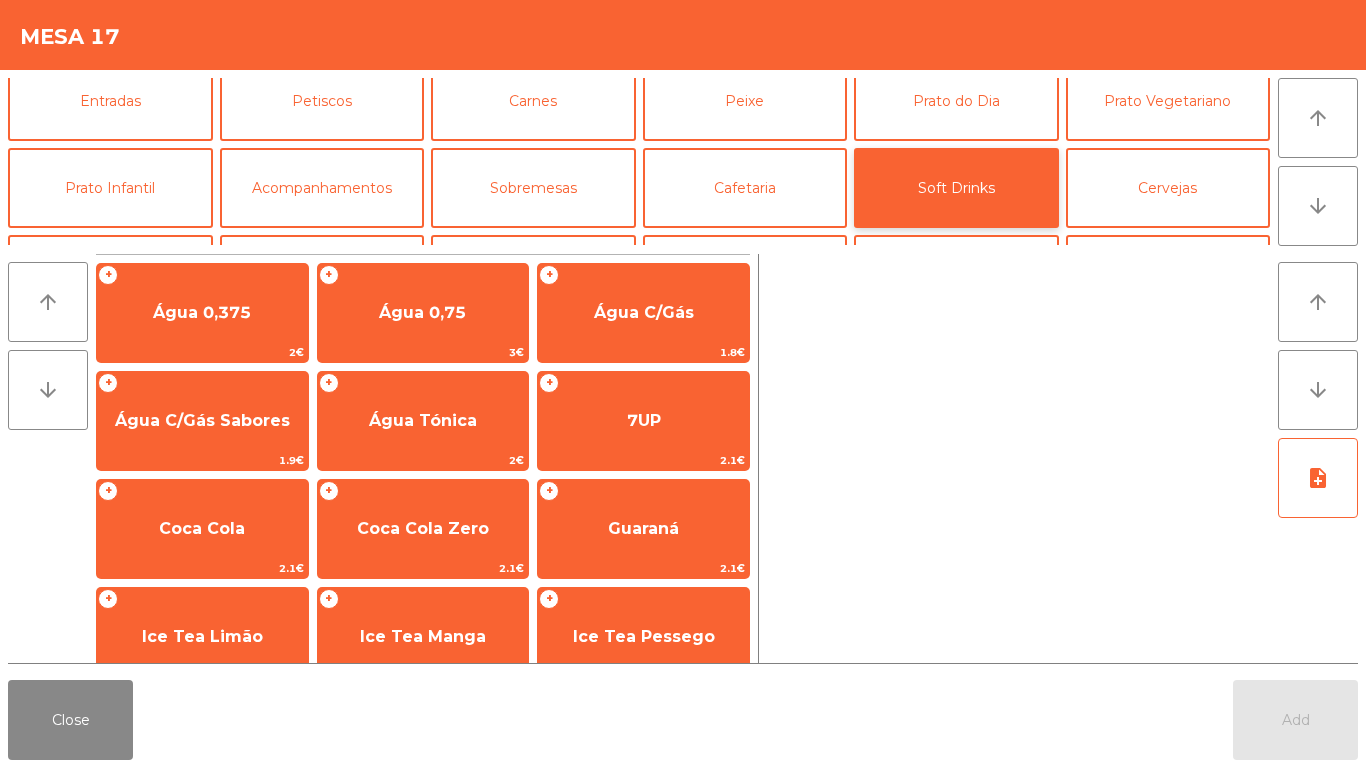 scroll, scrollTop: 0, scrollLeft: 0, axis: both 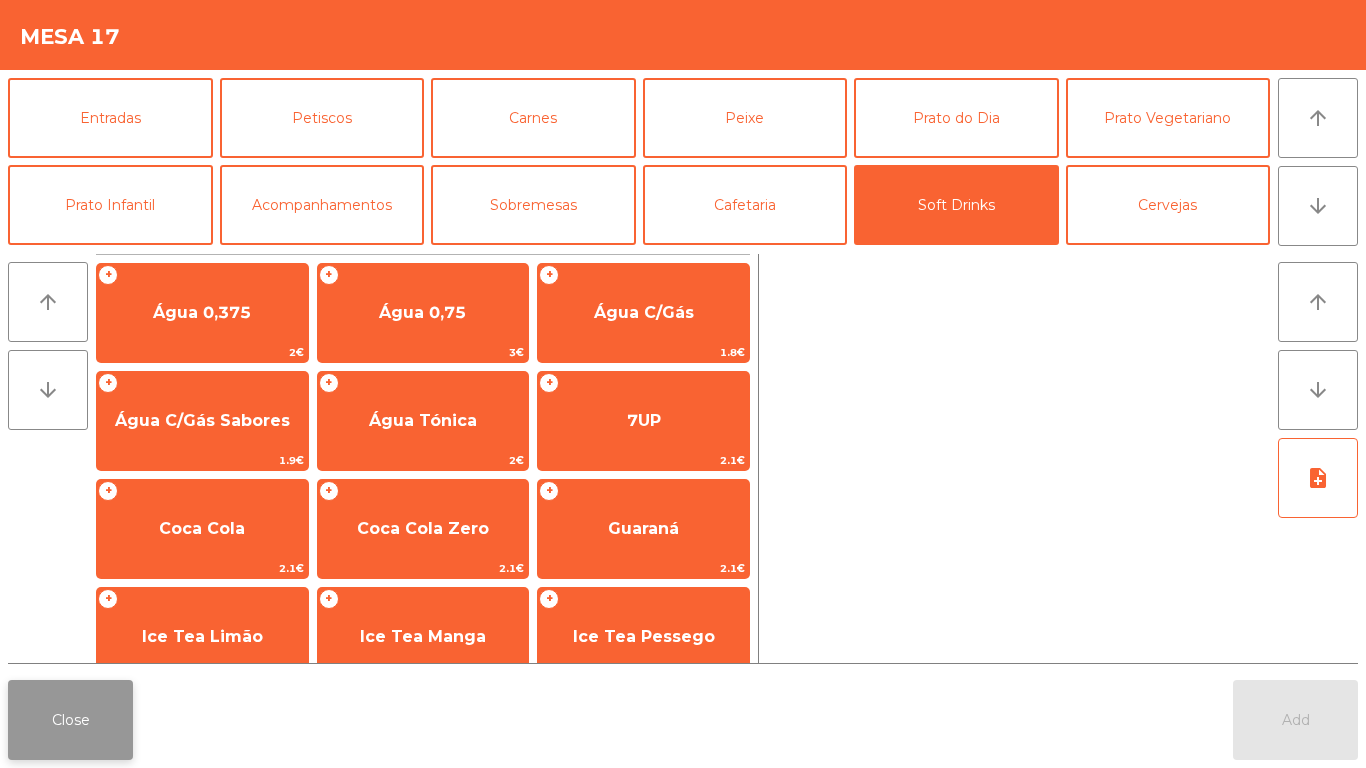 click on "Close" 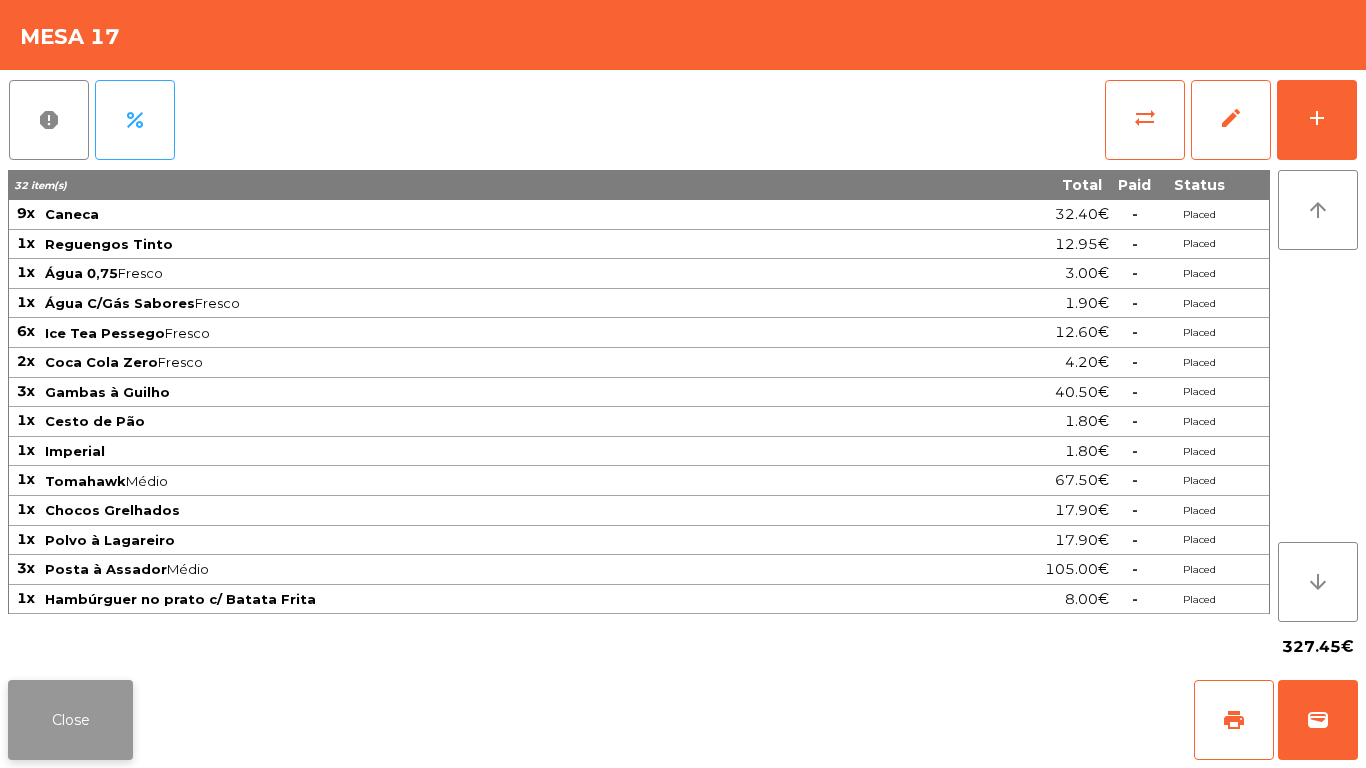 click on "Close" 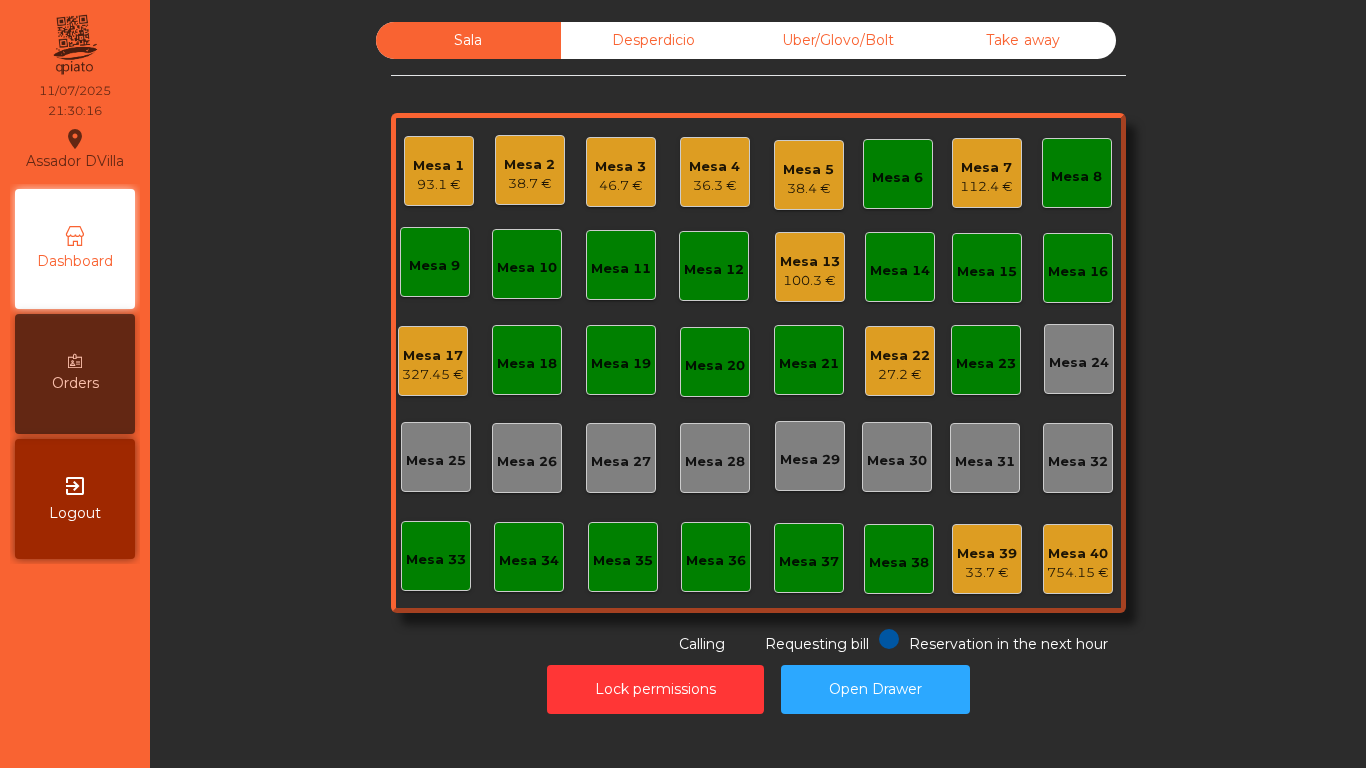 click on "Sala   Desperdicio   Uber/Glovo/Bolt   Take away   Mesa 1   93.1 €   Mesa 2   38.7 €   Mesa 3   46.7 €   Mesa 4   36.3 €   Mesa 5   38.4 €   Mesa 6   Mesa 7   112.4 €   Mesa 8   Mesa 9   Mesa 10   Mesa 11   Mesa 12   Mesa 13   100.3 €   Mesa 14   Mesa 15   Mesa 16   Mesa 17   327.45 €   Mesa 18   Mesa 19   Mesa 20   Mesa 21   Mesa 22   27.2 €   Mesa 23   Mesa 24   Mesa 25   Mesa 26   Mesa 27   Mesa 28   Mesa 29   Mesa 30   Mesa 31   Mesa 32   Mesa 33   Mesa 34   Mesa 35   Mesa 36   Mesa 37   Mesa 38   Mesa 39   33.7 €   Mesa 40   754.15 €  Reservation in the next hour Requesting bill Calling" 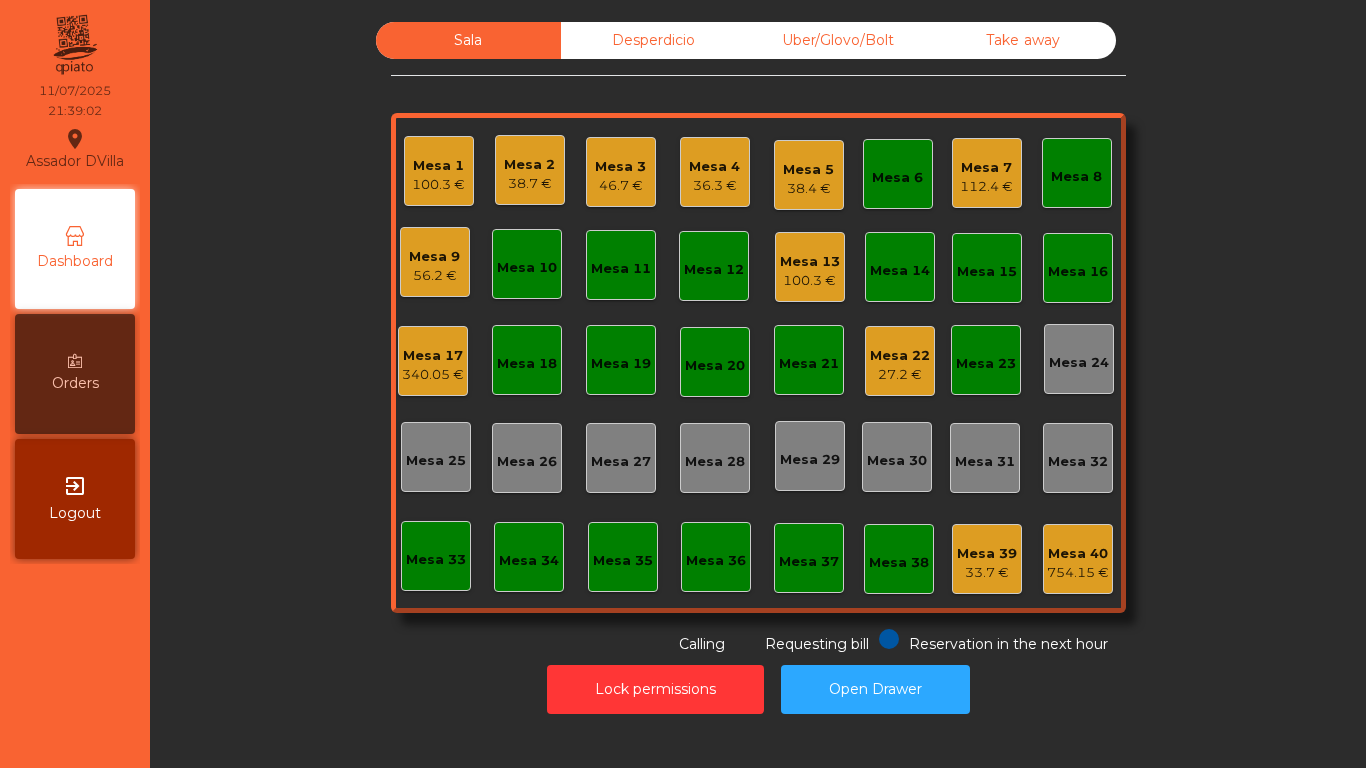 click on "Mesa 9   56.2 €" 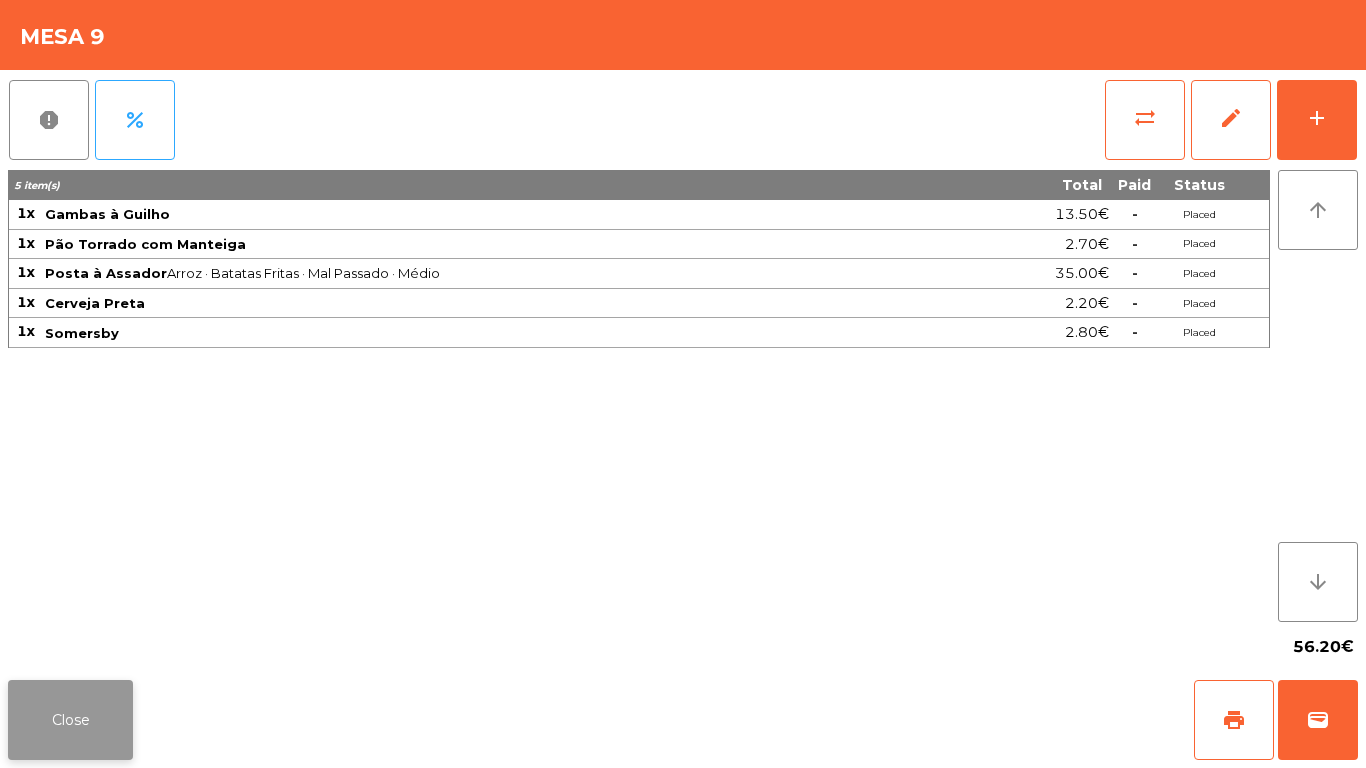 click on "Close" 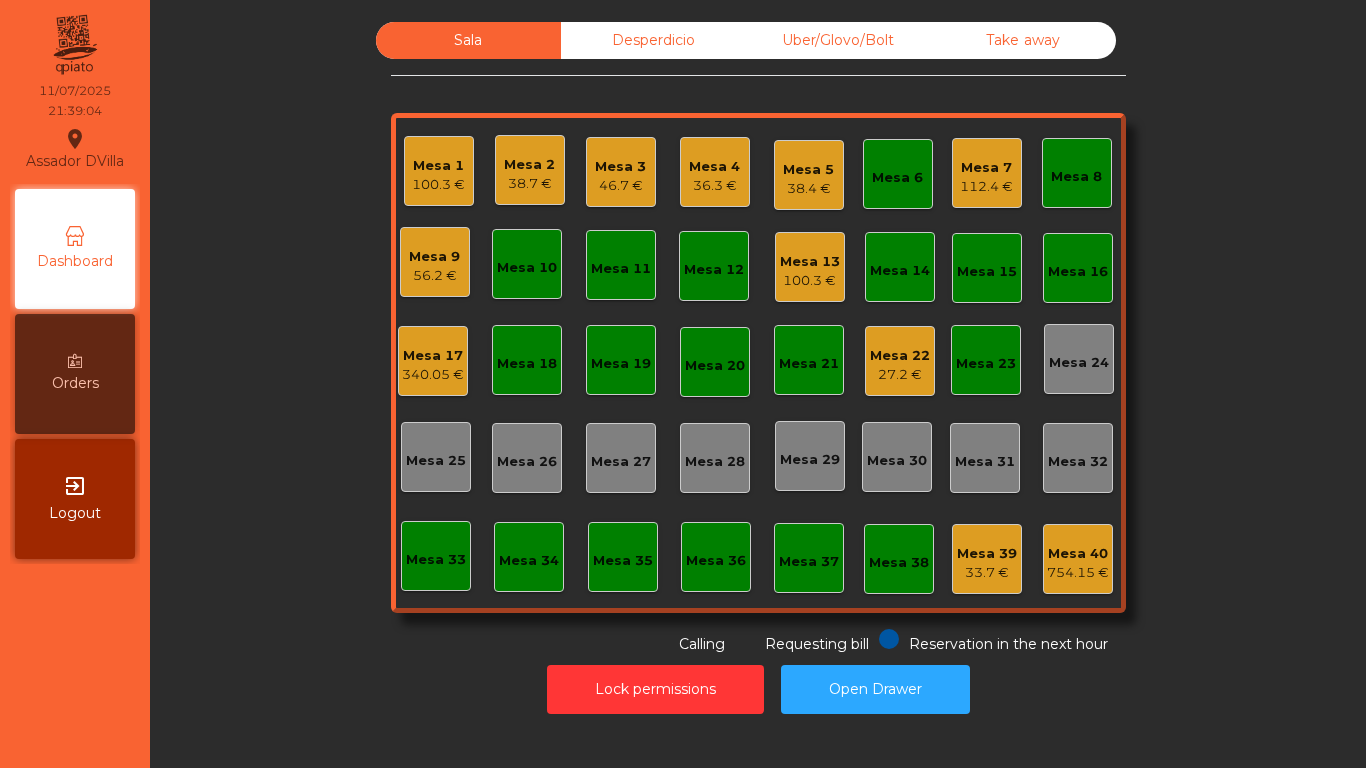 click on "340.05 €" 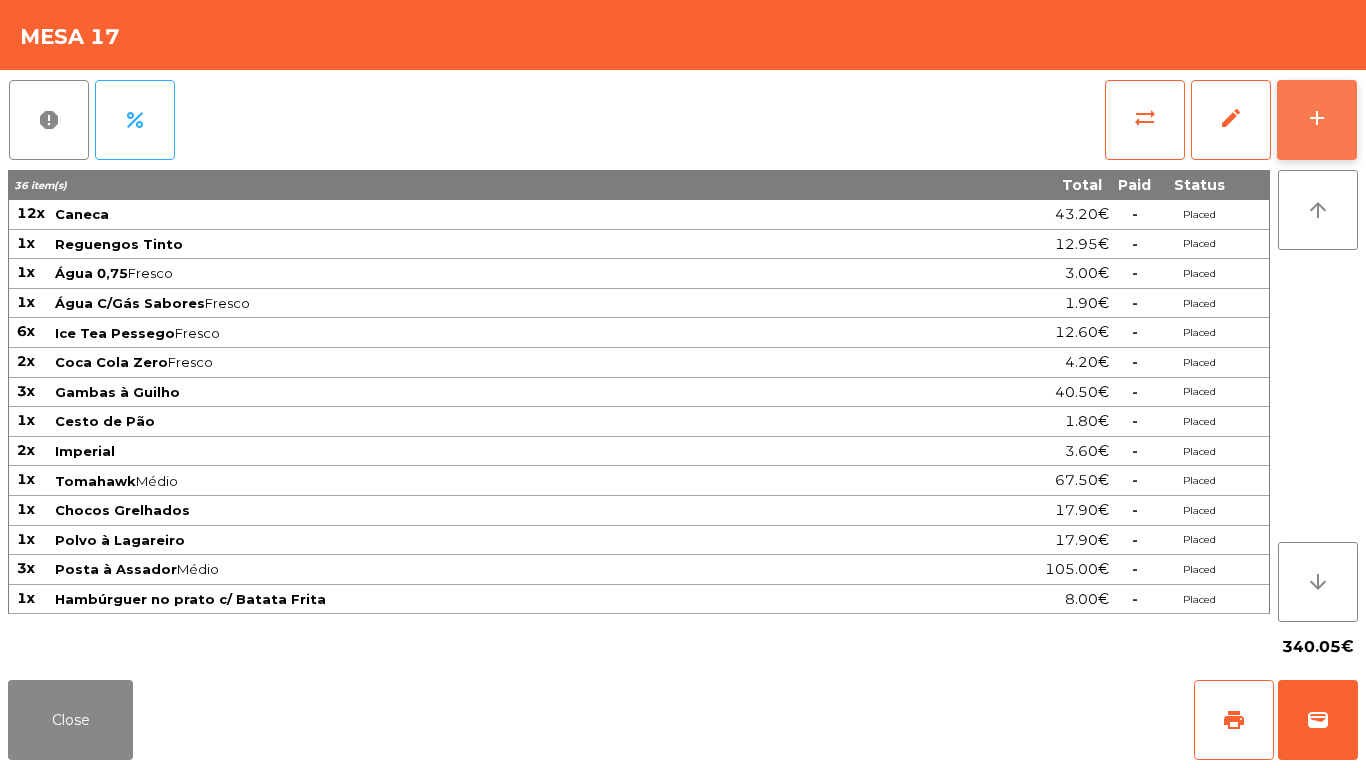 click on "add" 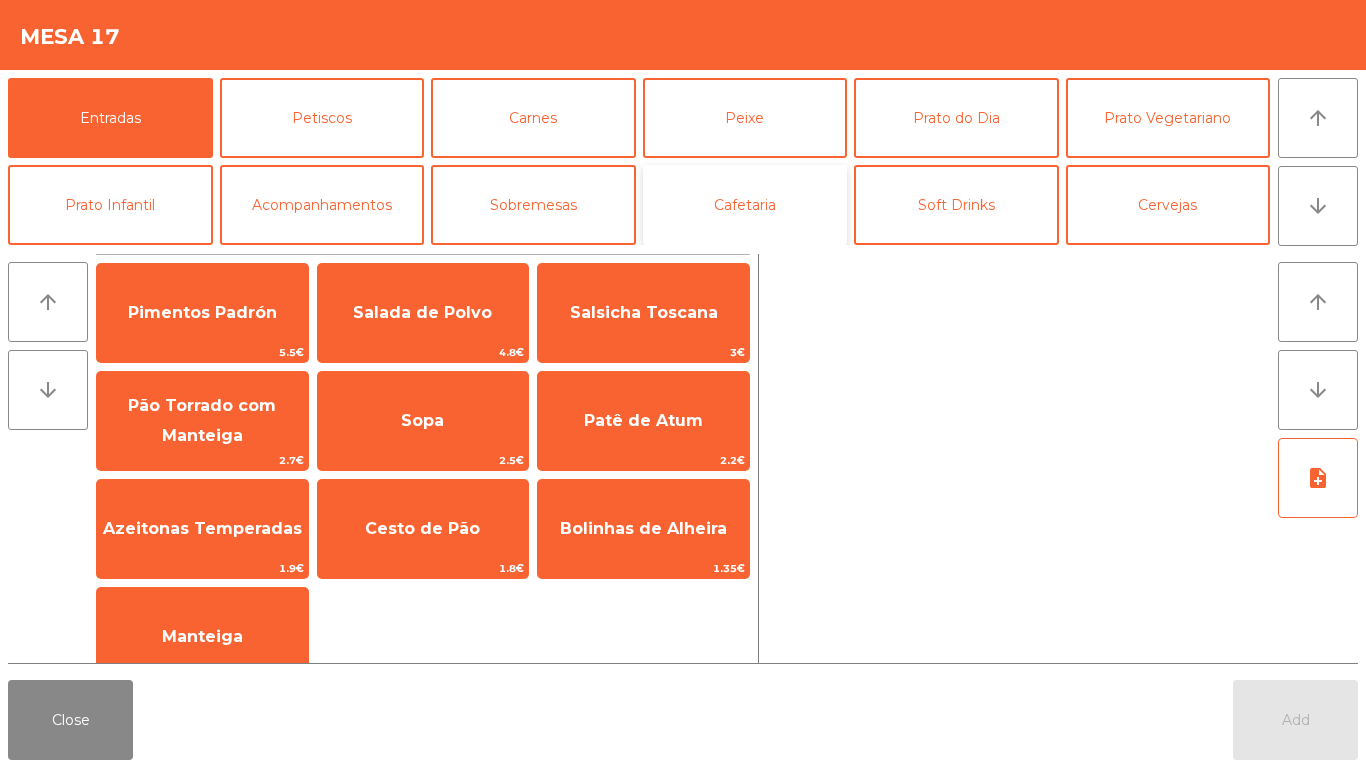 click on "Cafetaria" 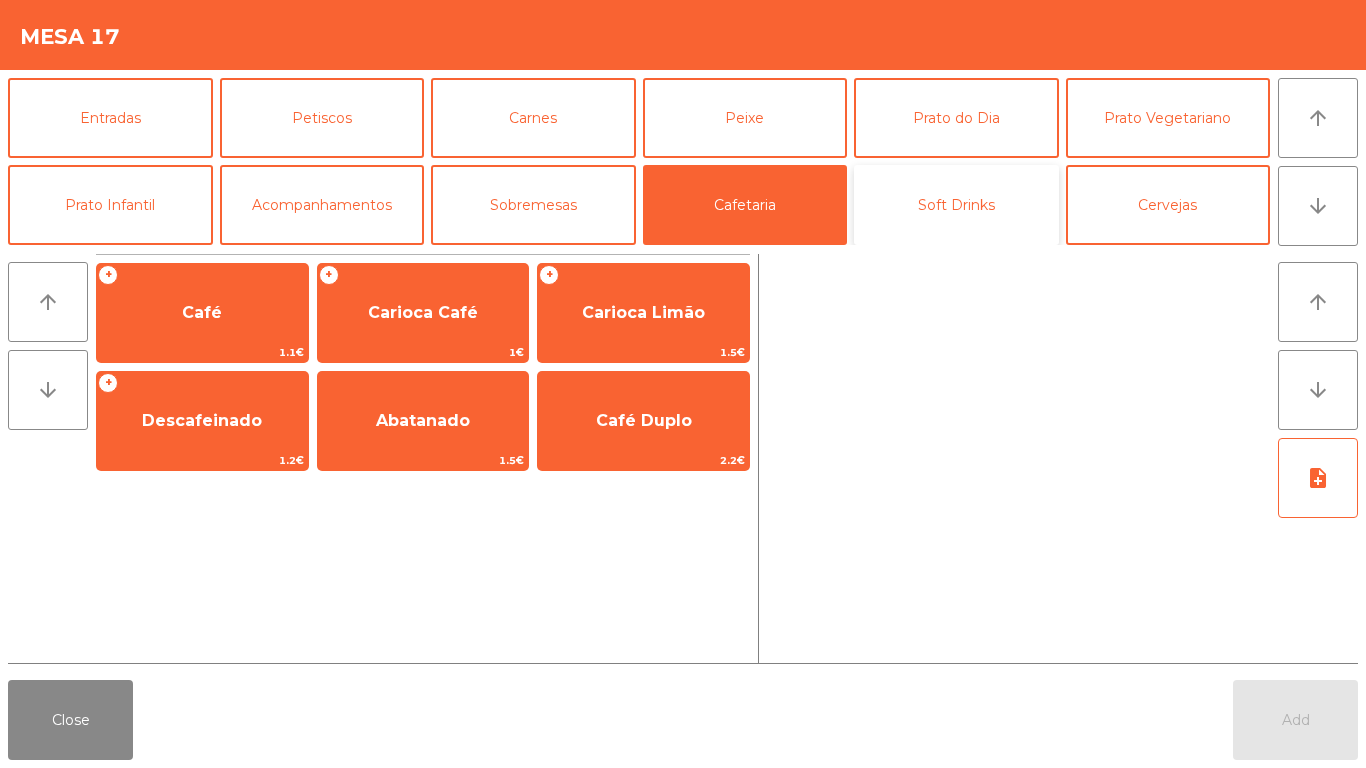 click on "Soft Drinks" 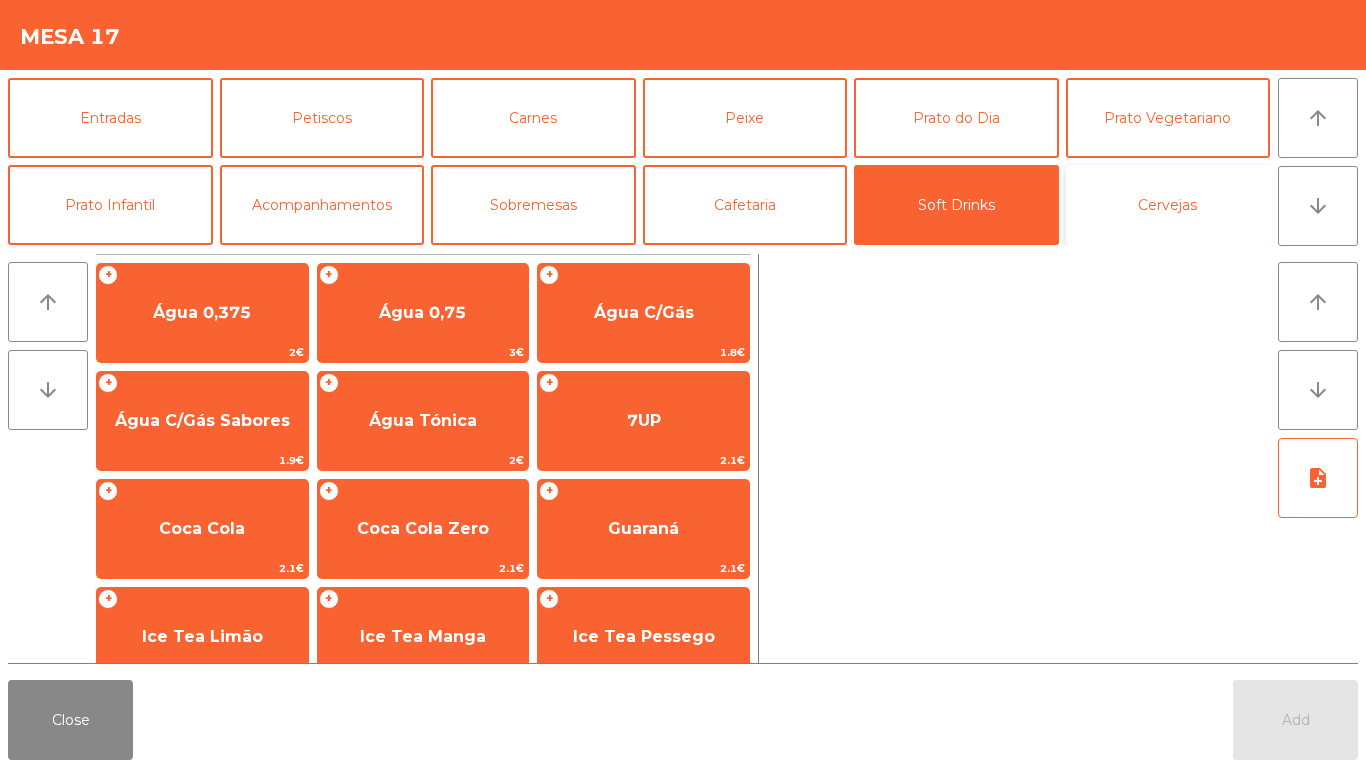 click on "Cervejas" 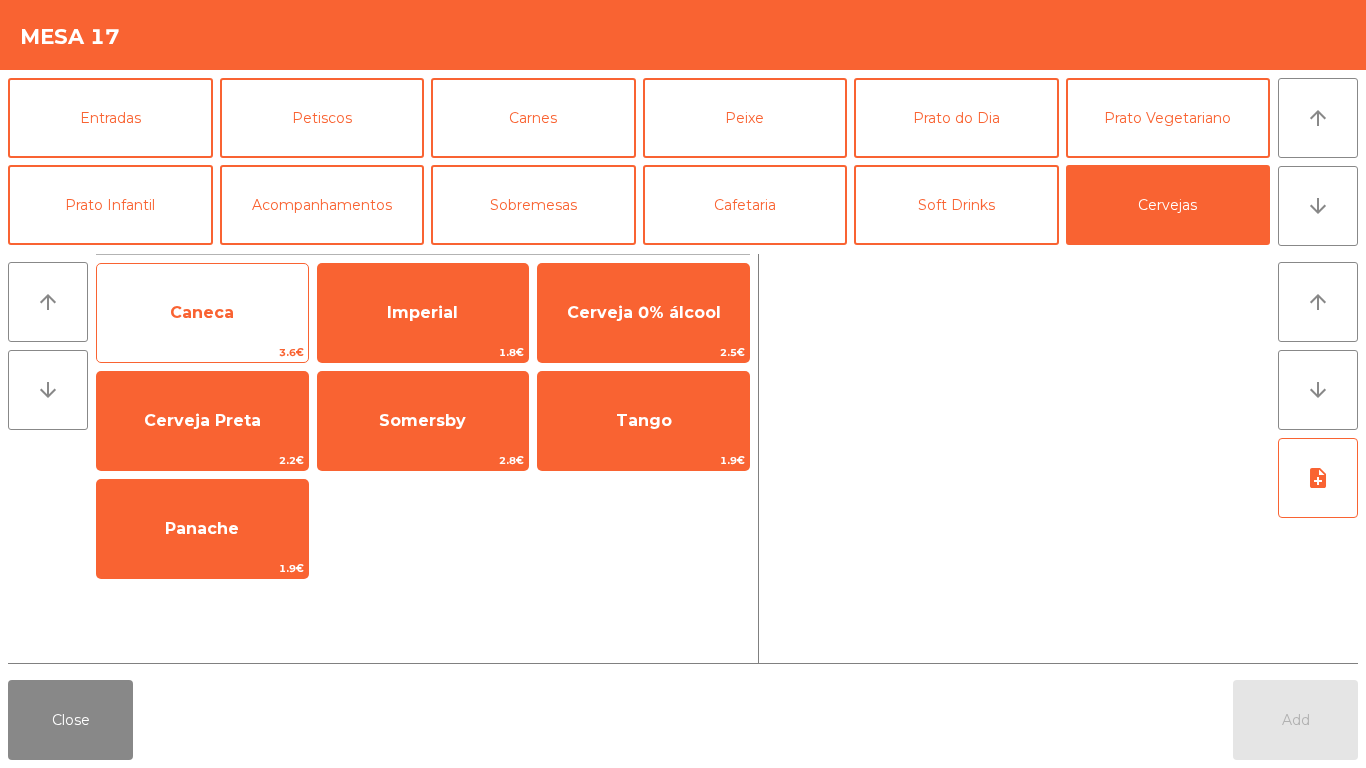 click on "Caneca" 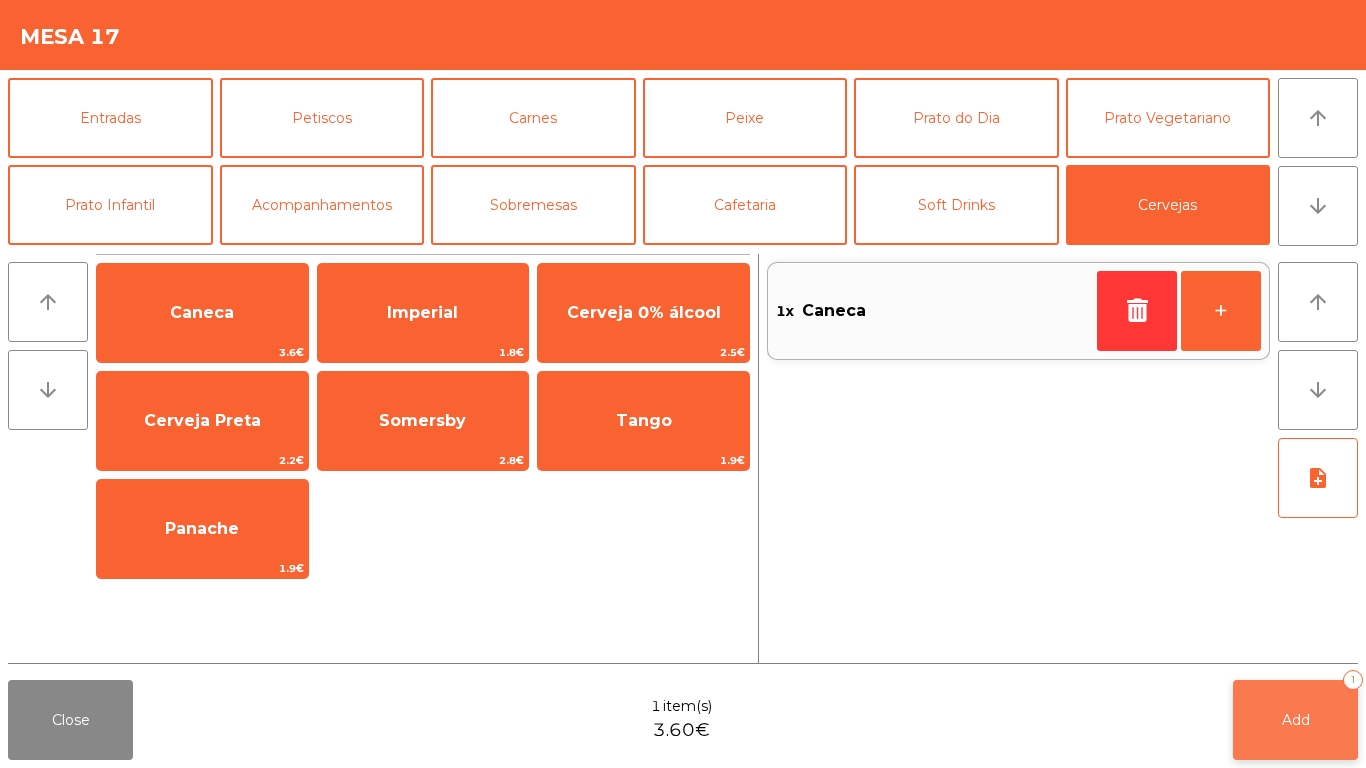 click on "1" 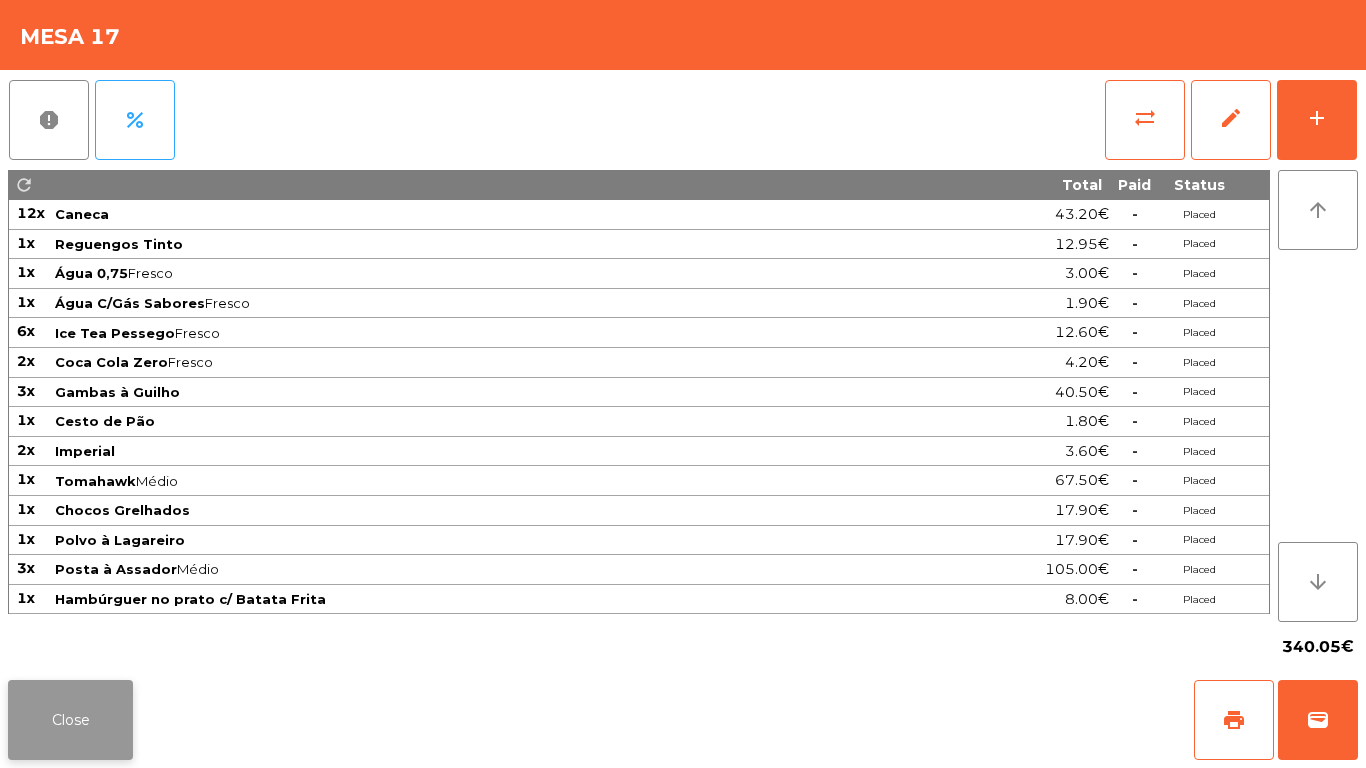 click on "Close" 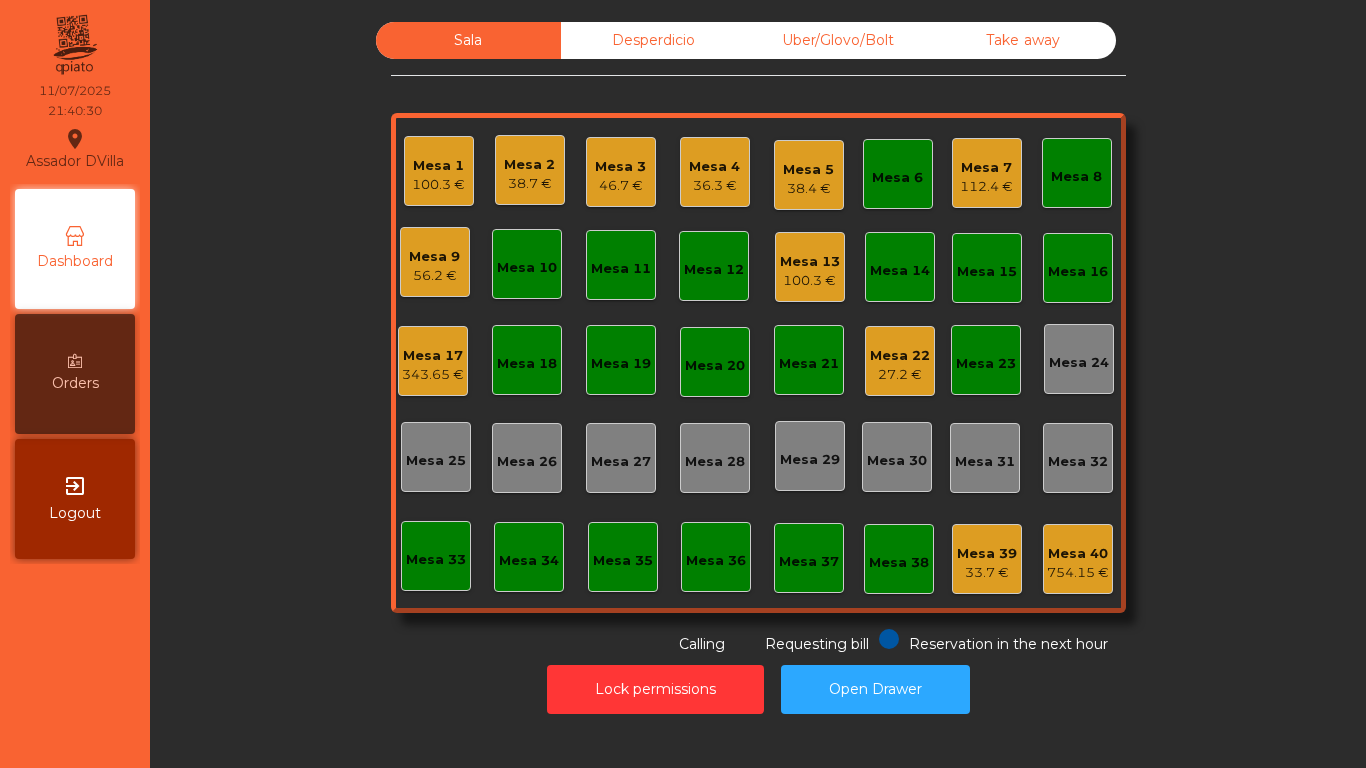 click on "Mesa 13   100.3 €" 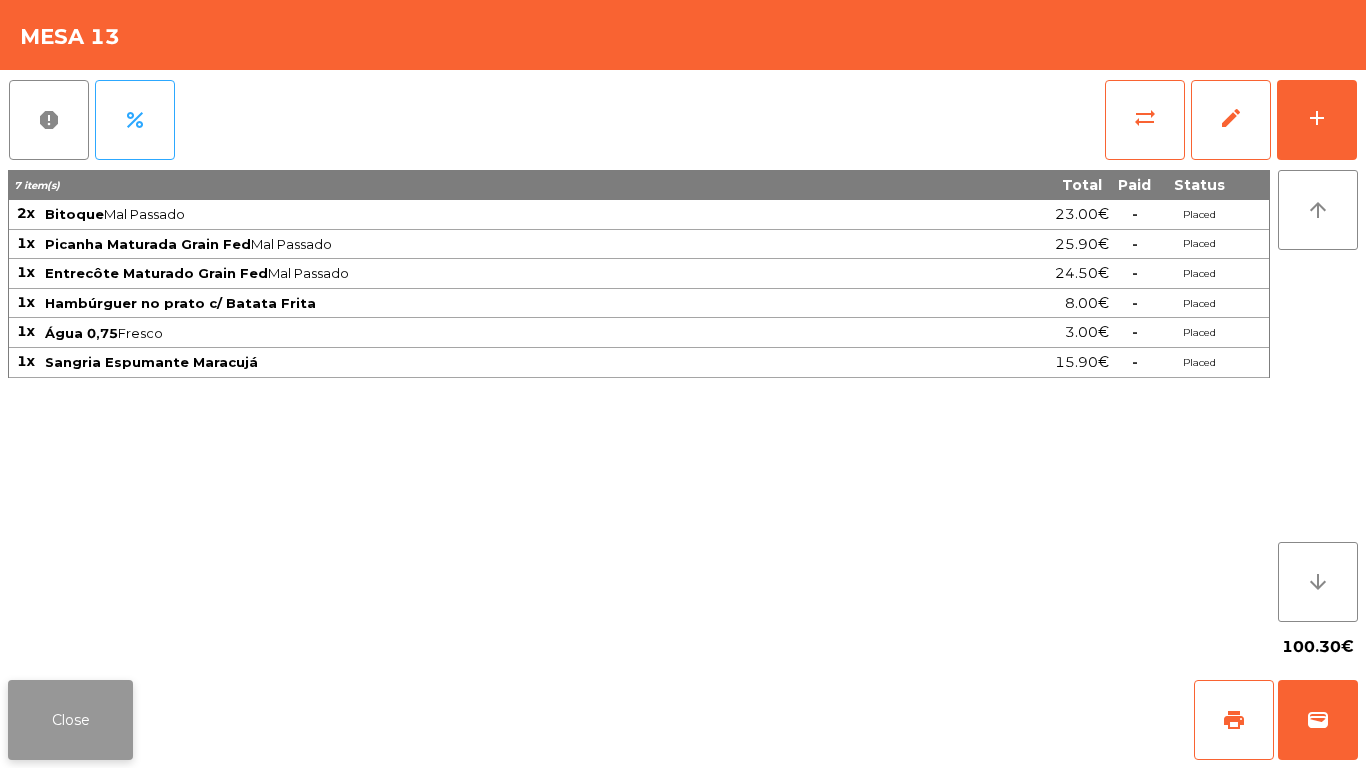 click on "Close" 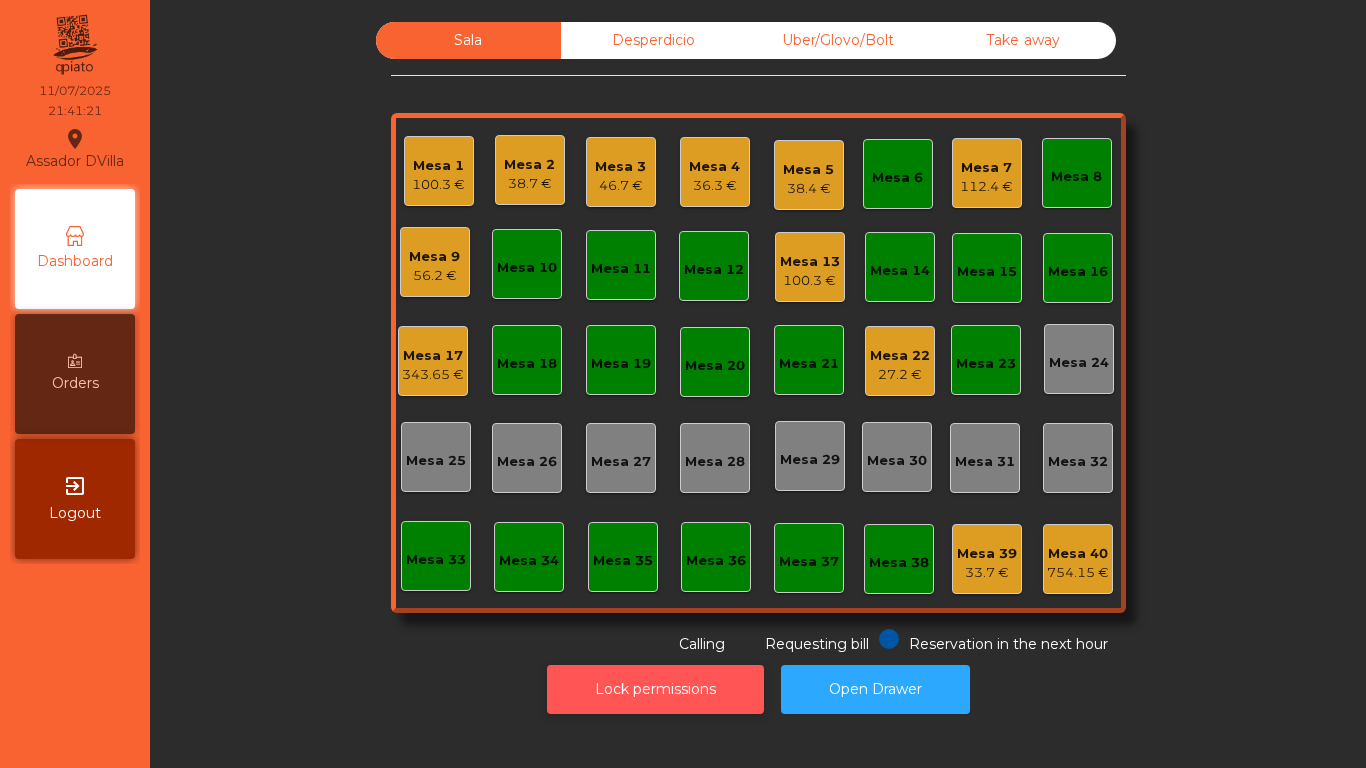 click on "Lock permissions" 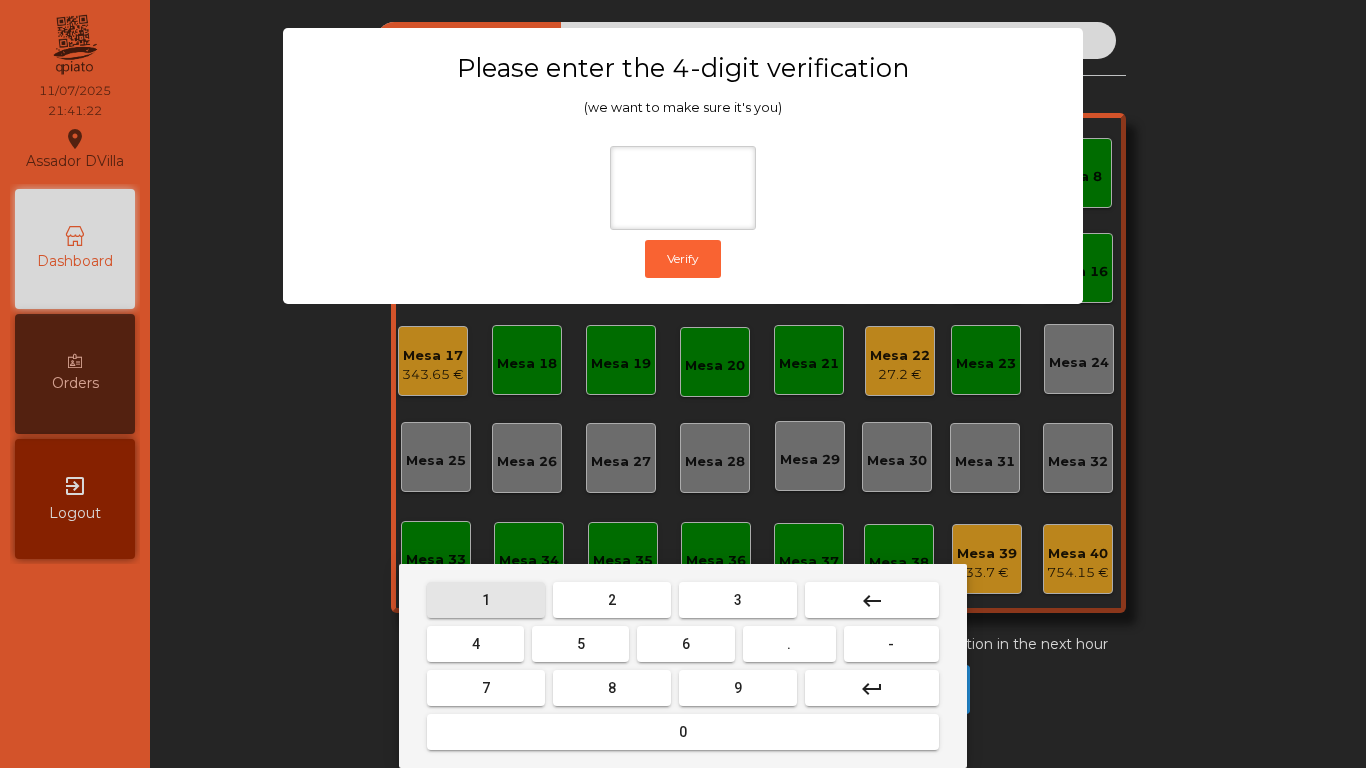 click on "1" at bounding box center (486, 600) 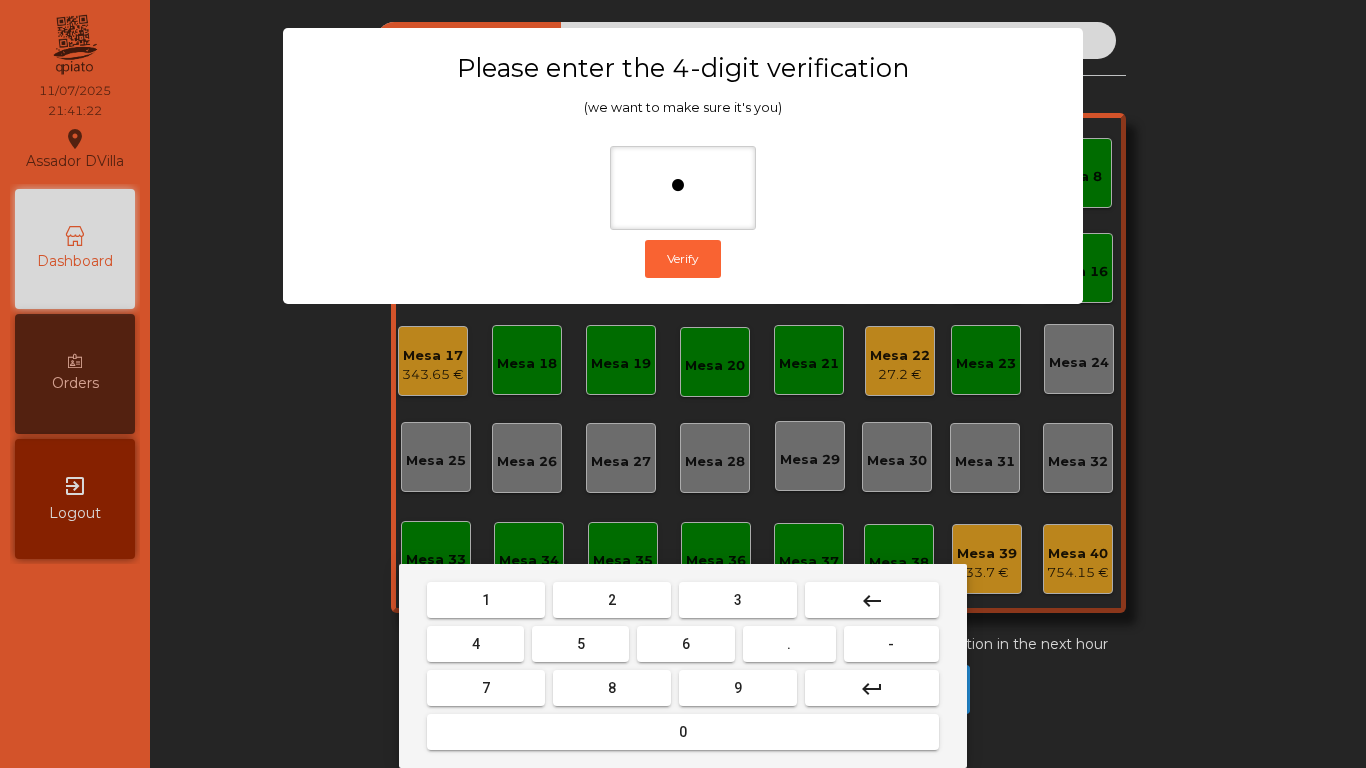 click on "9" at bounding box center (738, 688) 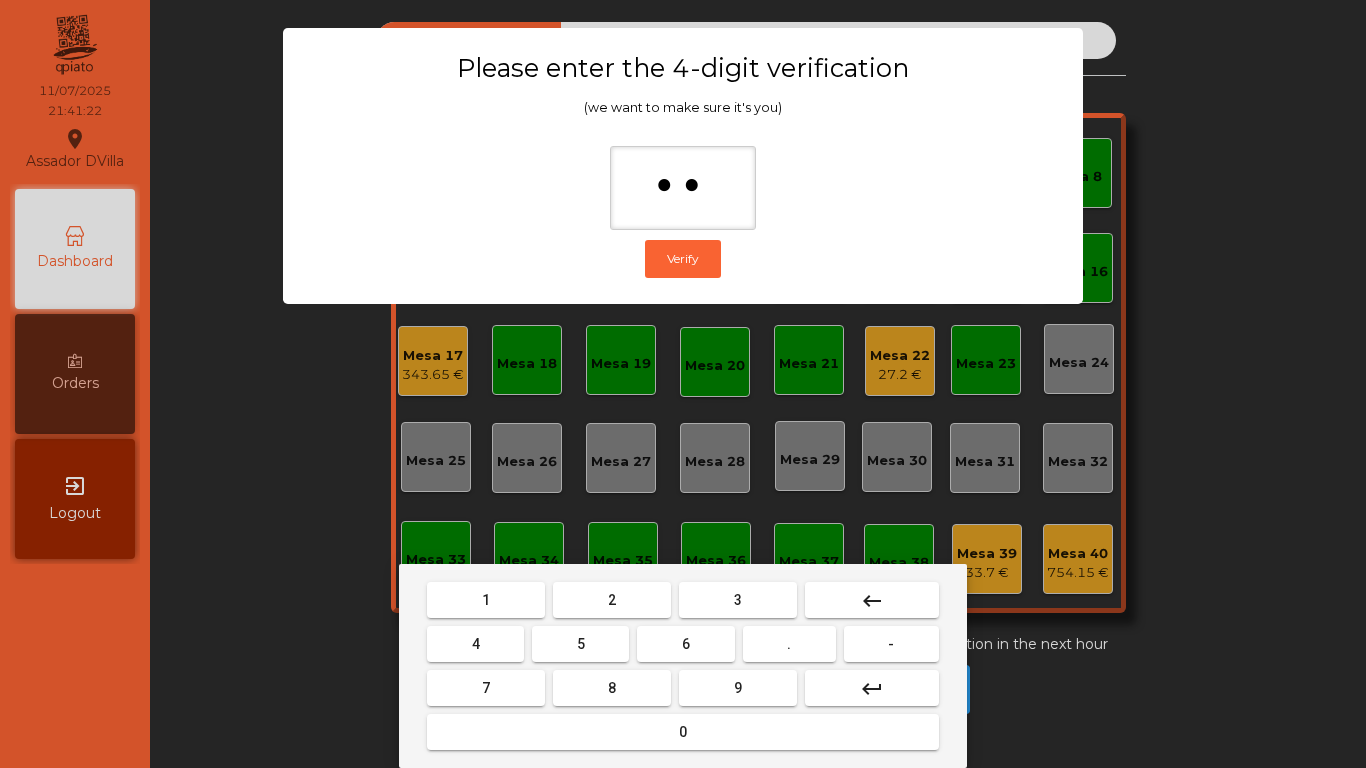 click on "4" at bounding box center [475, 644] 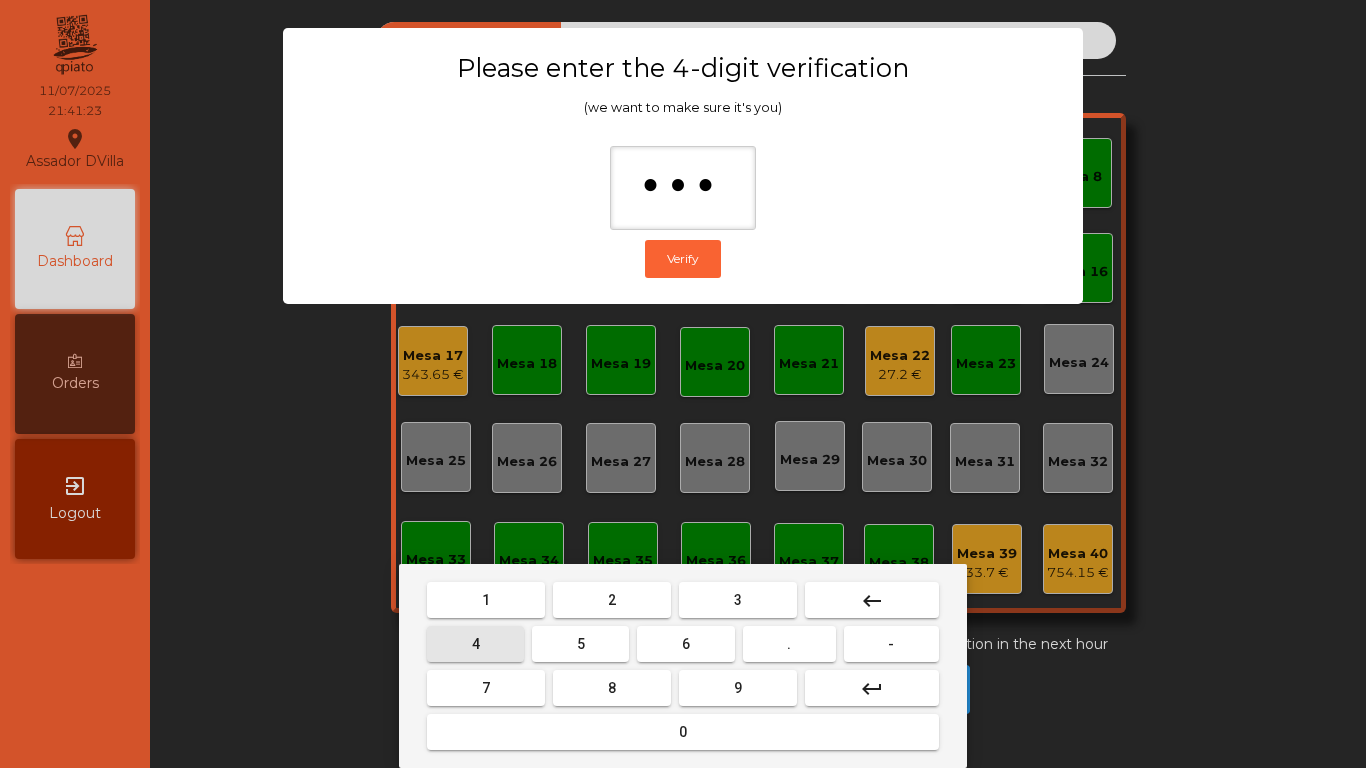 click on "0" at bounding box center [683, 732] 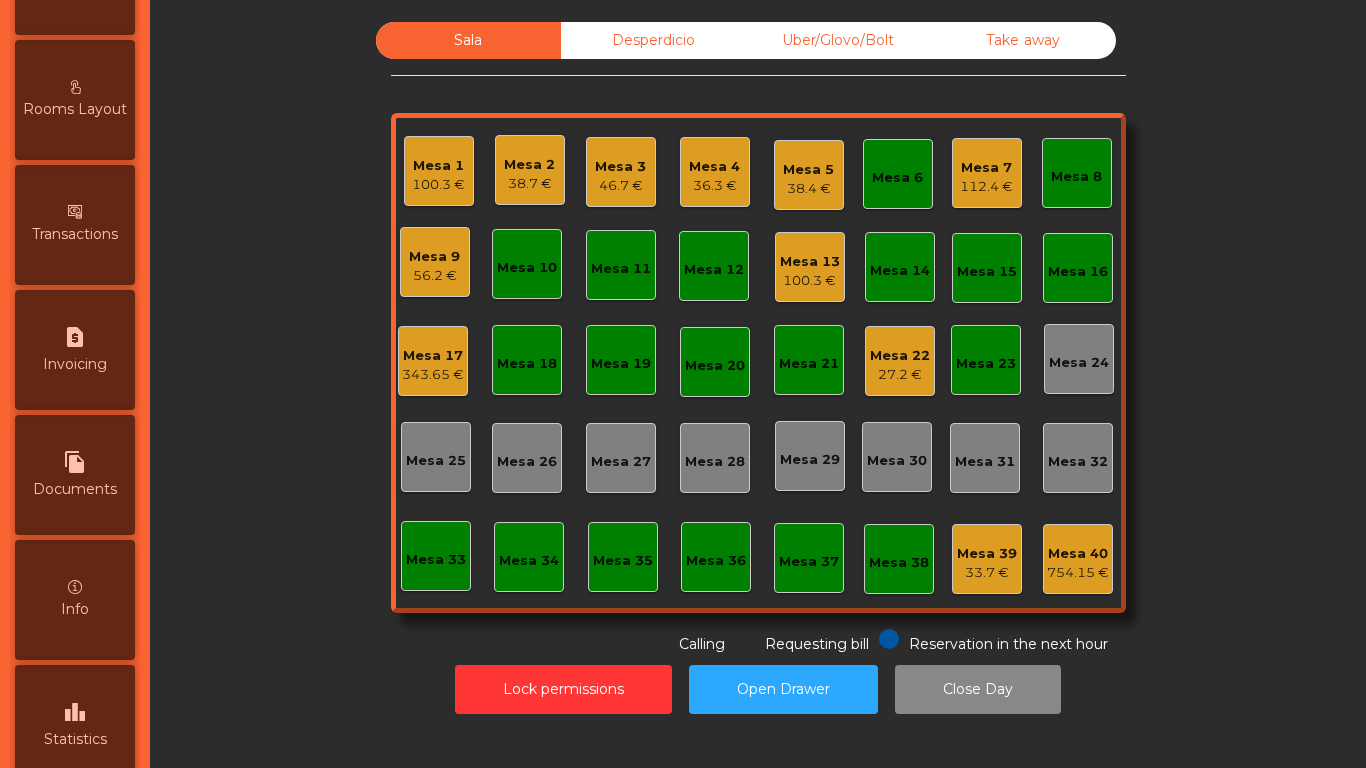 click on "leaderboard  Statistics" at bounding box center (75, 725) 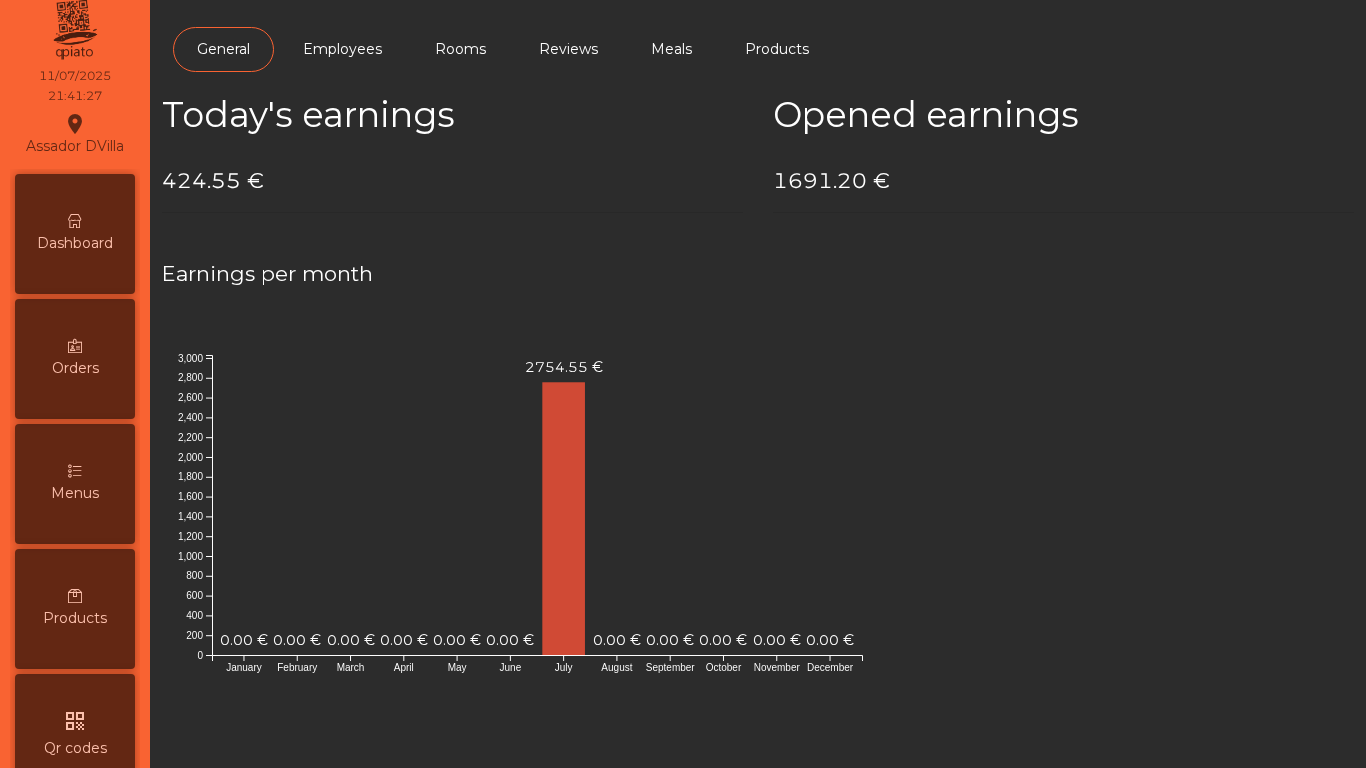 scroll, scrollTop: 0, scrollLeft: 0, axis: both 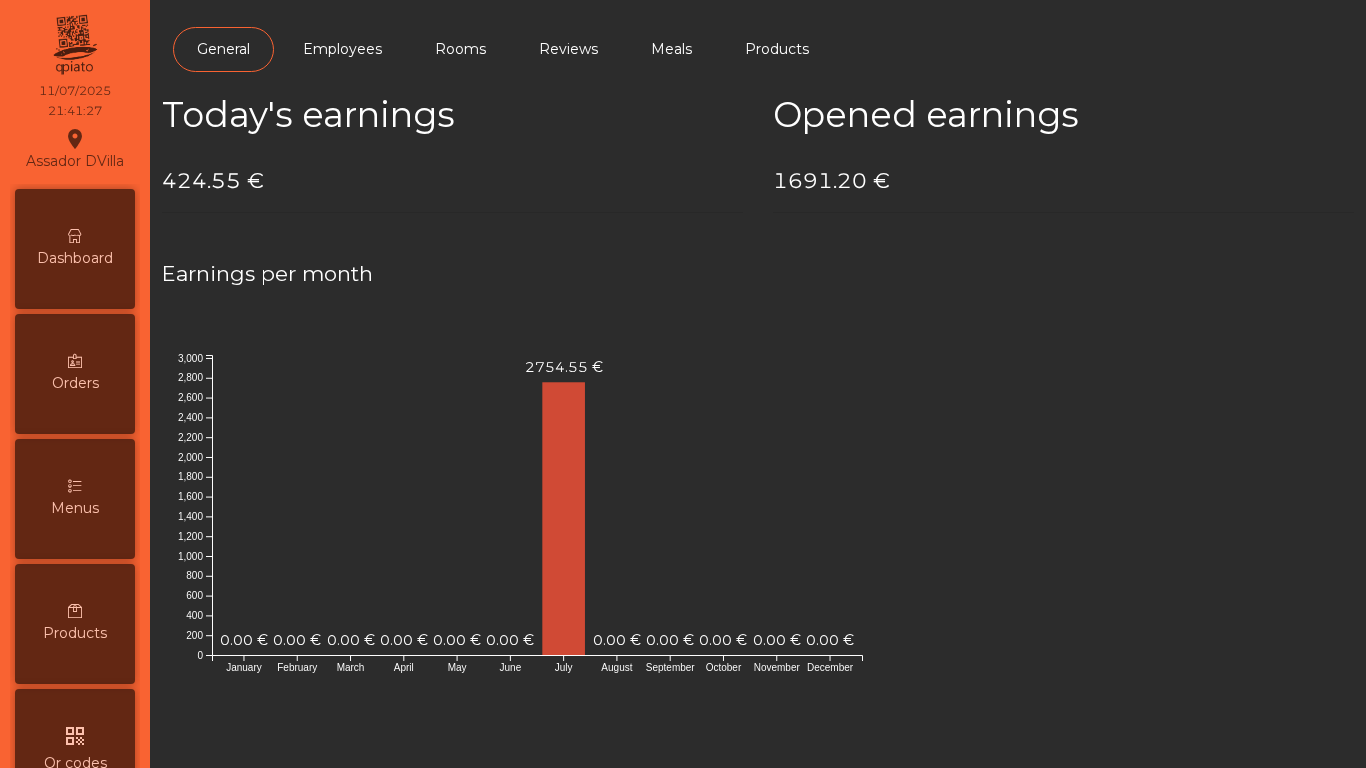 click on "Dashboard" at bounding box center [75, 258] 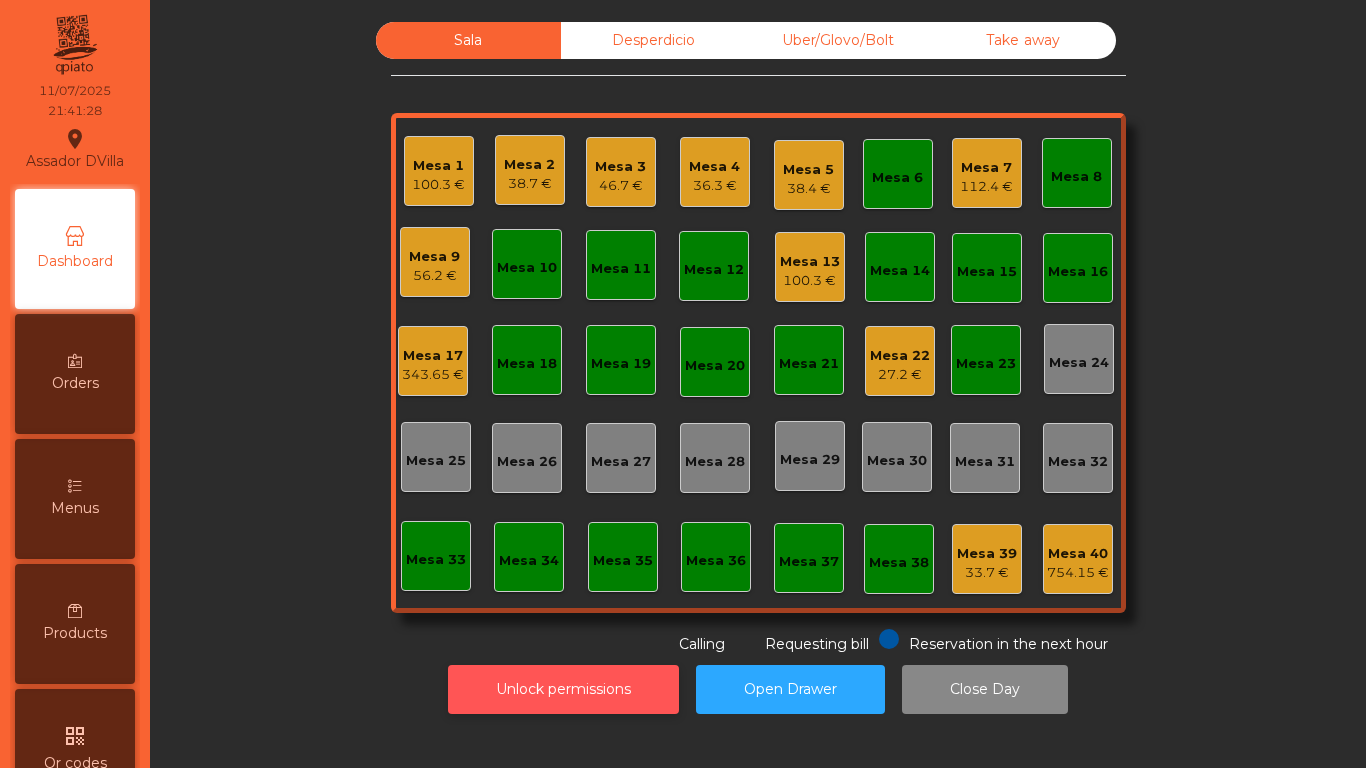 click on "Unlock permissions" 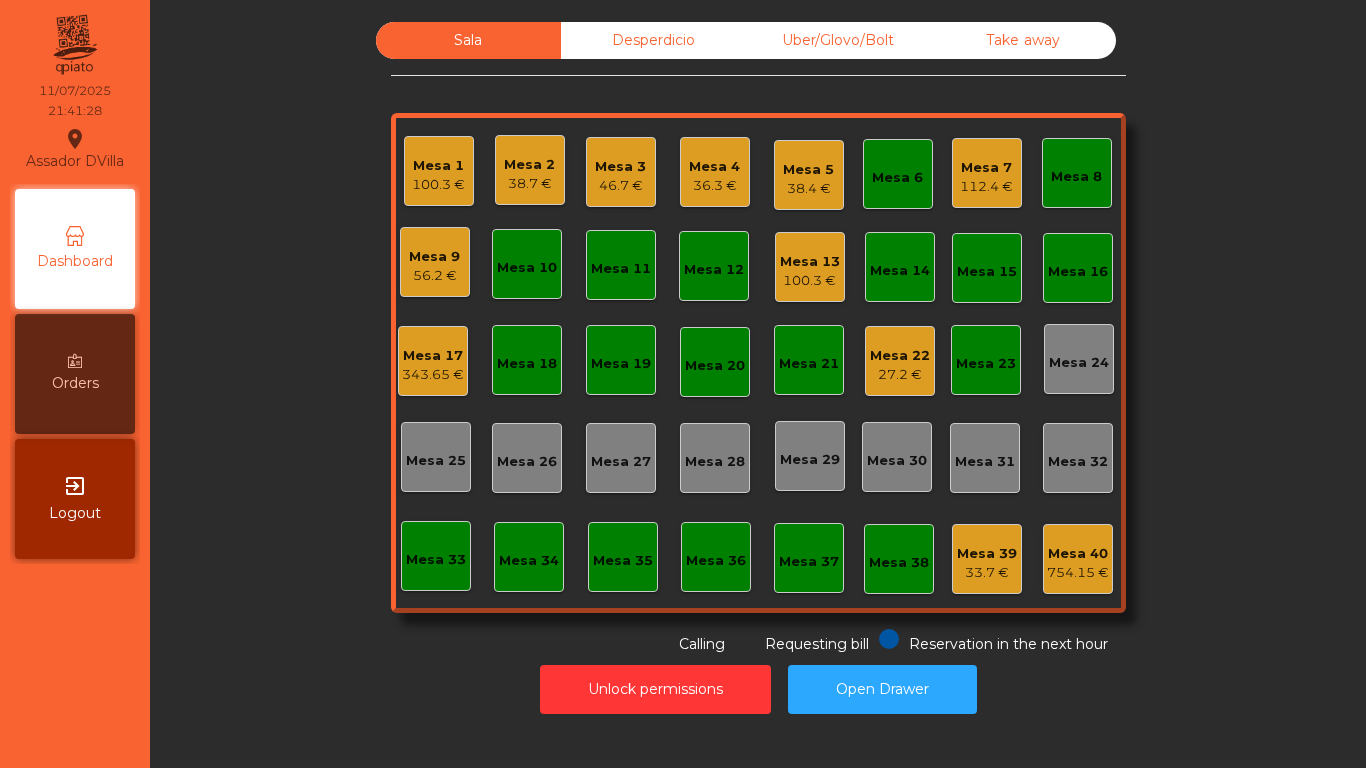 click on "Desperdicio" 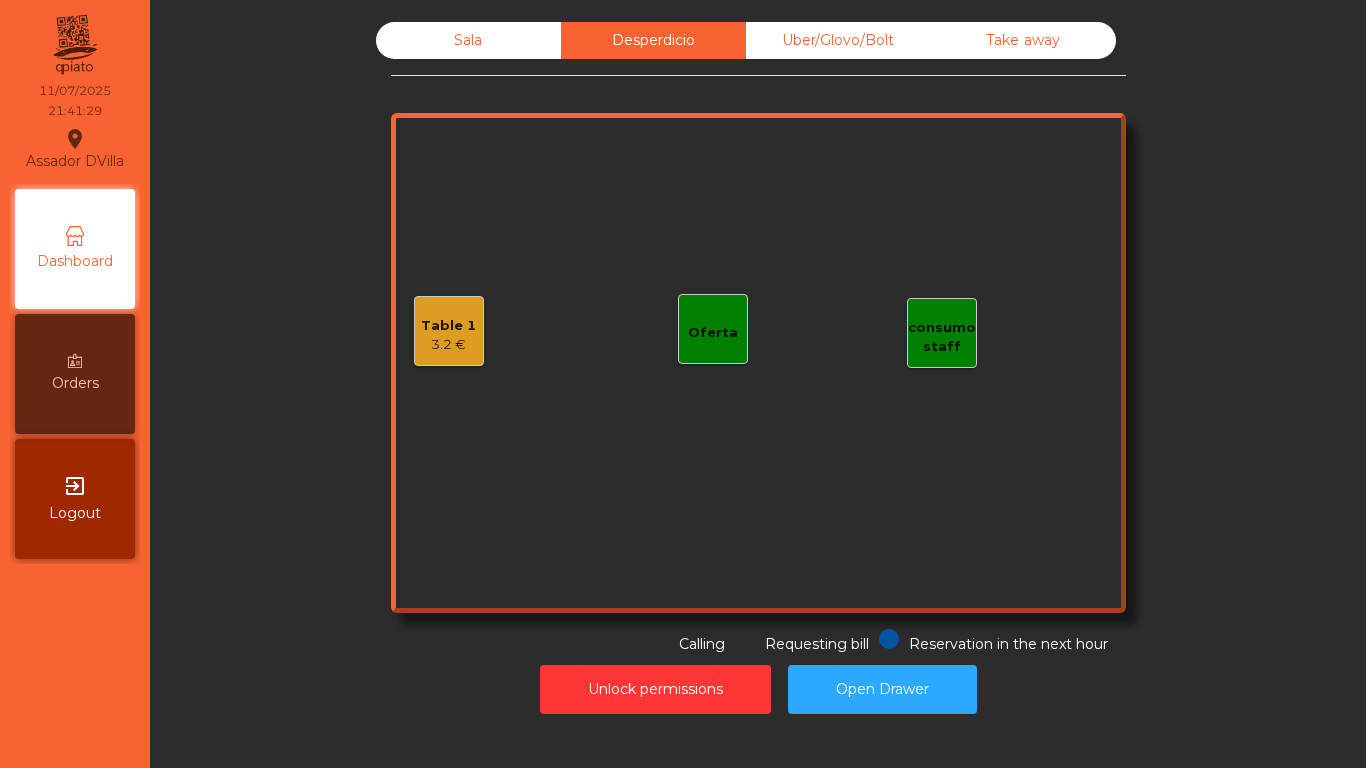 click on "Table 1" 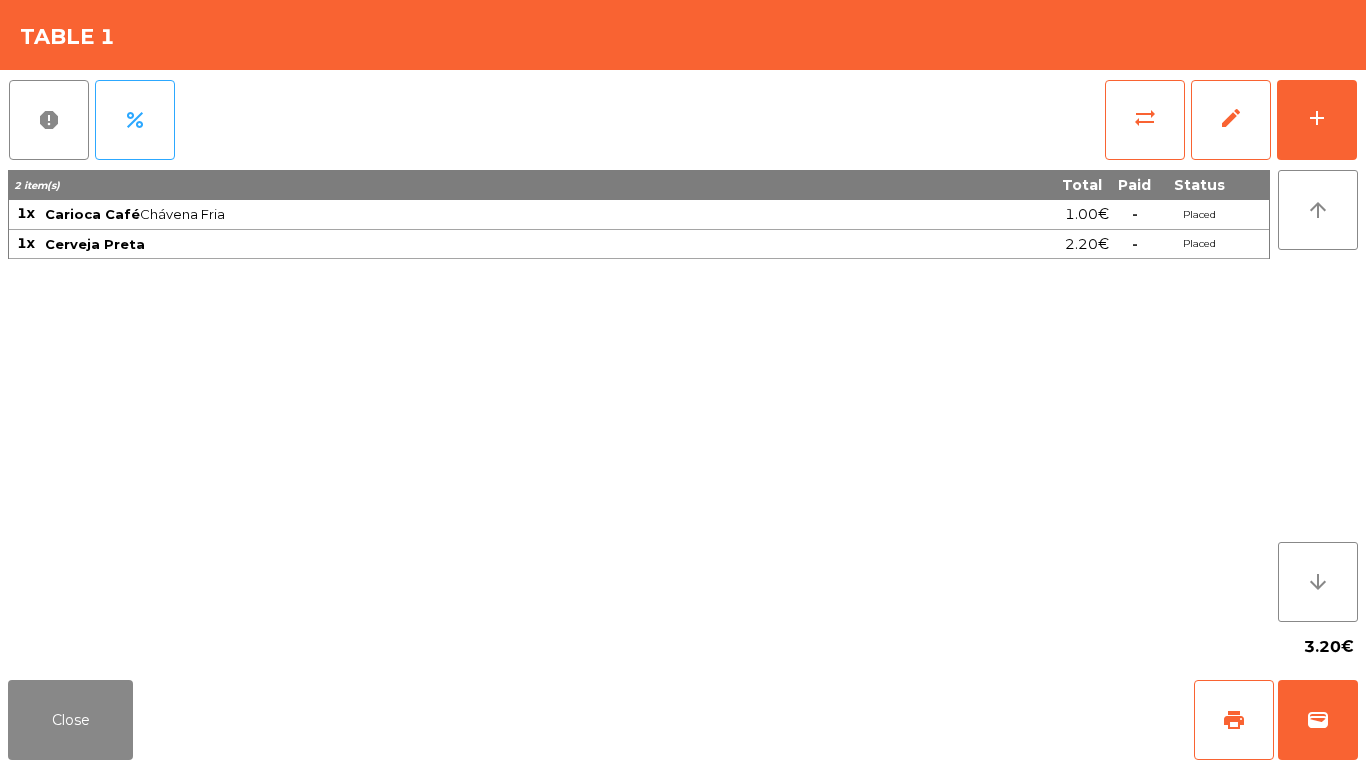click on "3.20€" 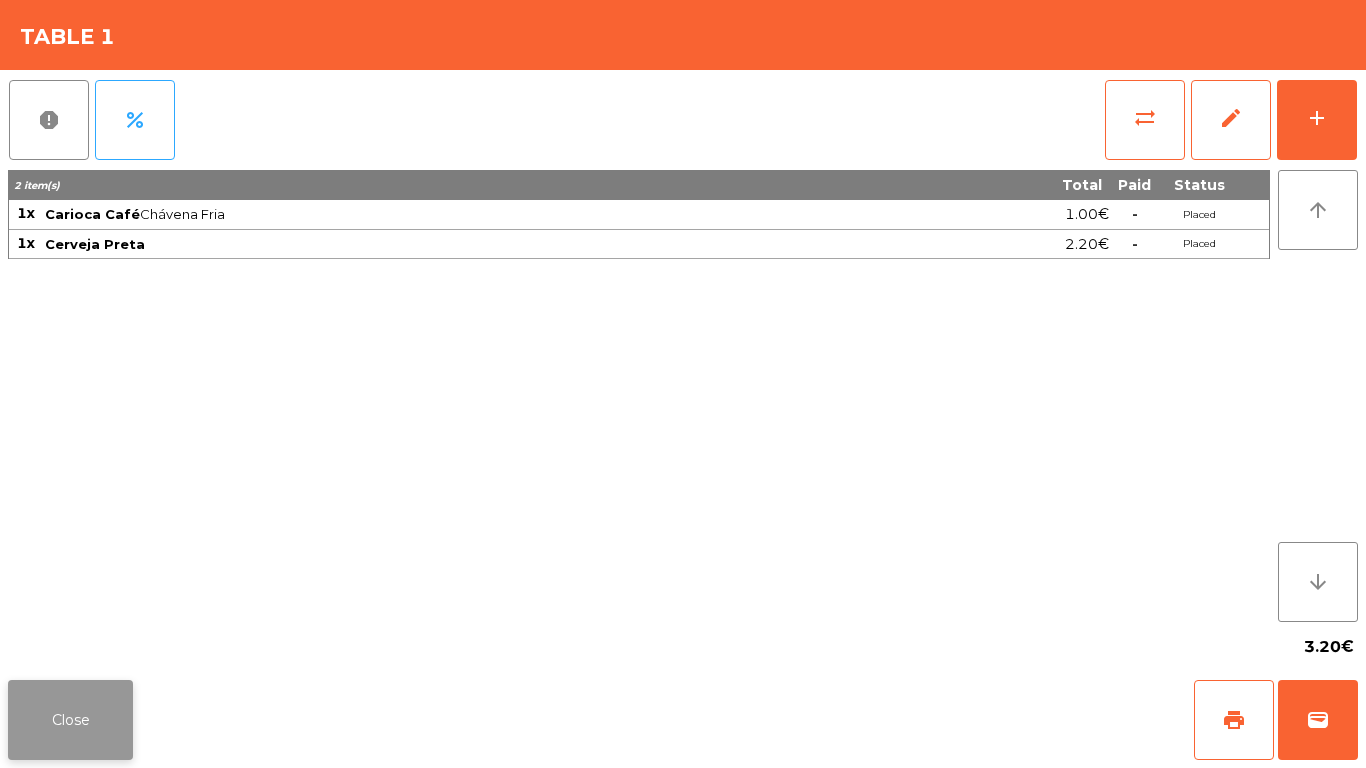 click on "Close" 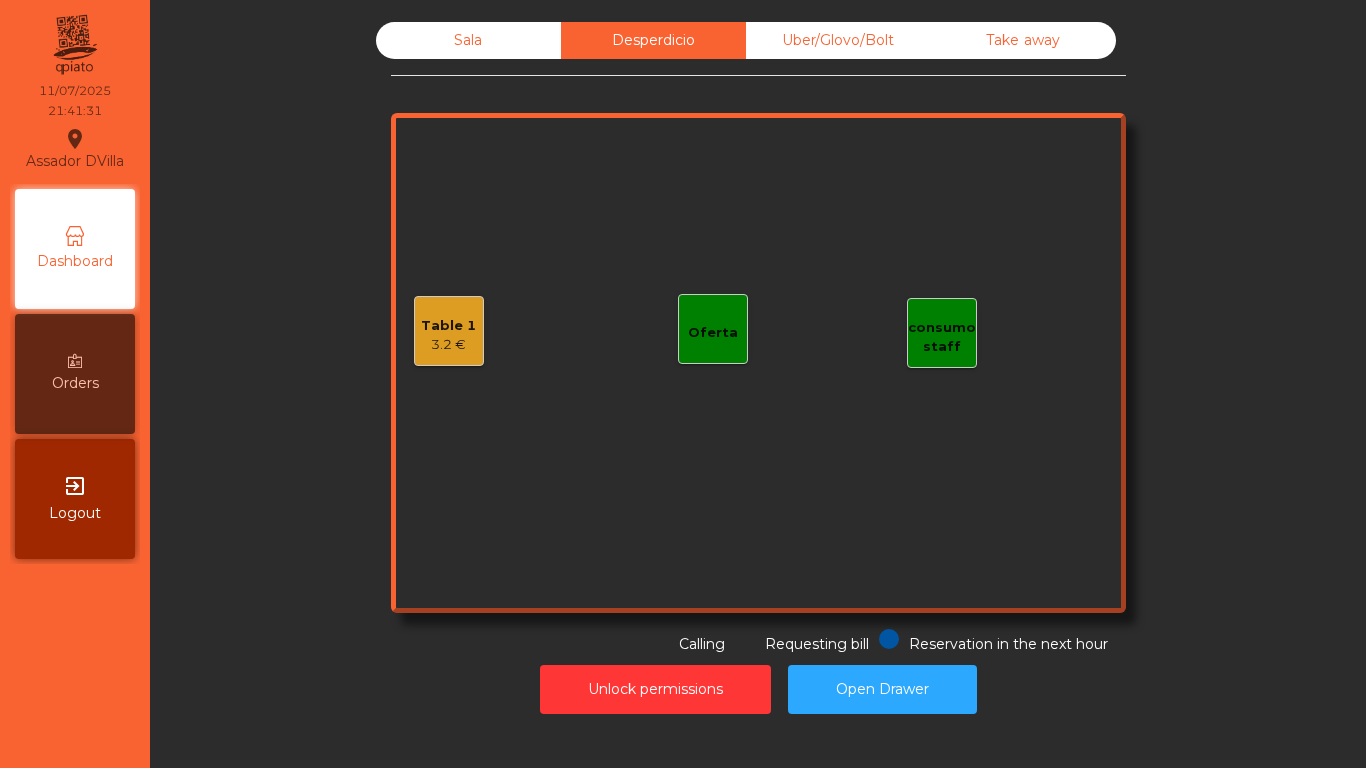 click on "Sala" 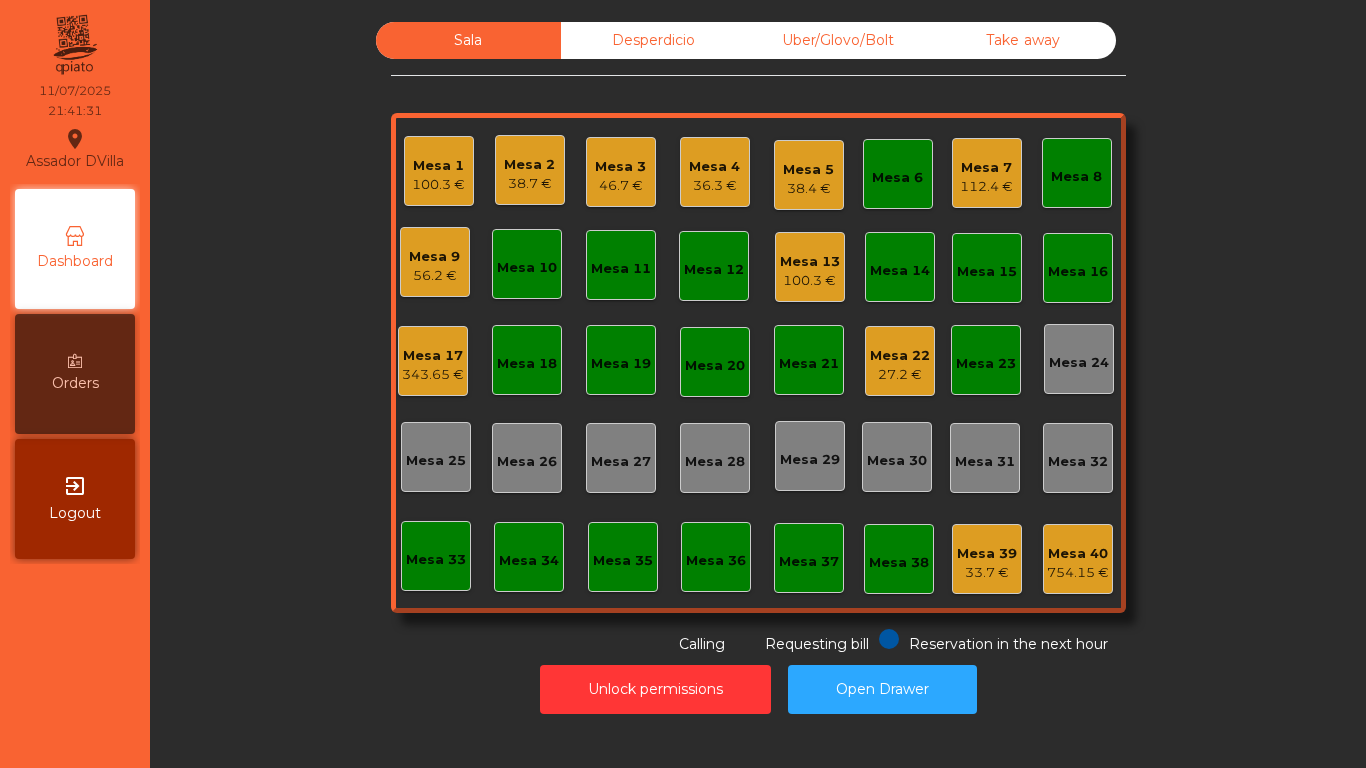 click on "Sala   Desperdicio   Uber/Glovo/Bolt   Take away   Mesa 1   100.3 €   Mesa 2   38.7 €   Mesa 3   46.7 €   Mesa 4   36.3 €   Mesa 5   38.4 €   Mesa 6   Mesa 7   112.4 €   Mesa 8   Mesa 9   56.2 €   Mesa 10   Mesa 11   Mesa 12   Mesa 13   100.3 €   Mesa 14   Mesa 15   Mesa 16   Mesa 17   343.65 €   Mesa 18   Mesa 19   Mesa 20   Mesa 21   Mesa 22   27.2 €   Mesa 23   Mesa 24   Mesa 25   Mesa 26   Mesa 27   Mesa 28   Mesa 29   Mesa 30   Mesa 31   Mesa 32   Mesa 33   Mesa 34   Mesa 35   Mesa 36   Mesa 37   Mesa 38   Mesa 39   33.7 €   Mesa 40   754.15 €  Reservation in the next hour Requesting bill Calling" 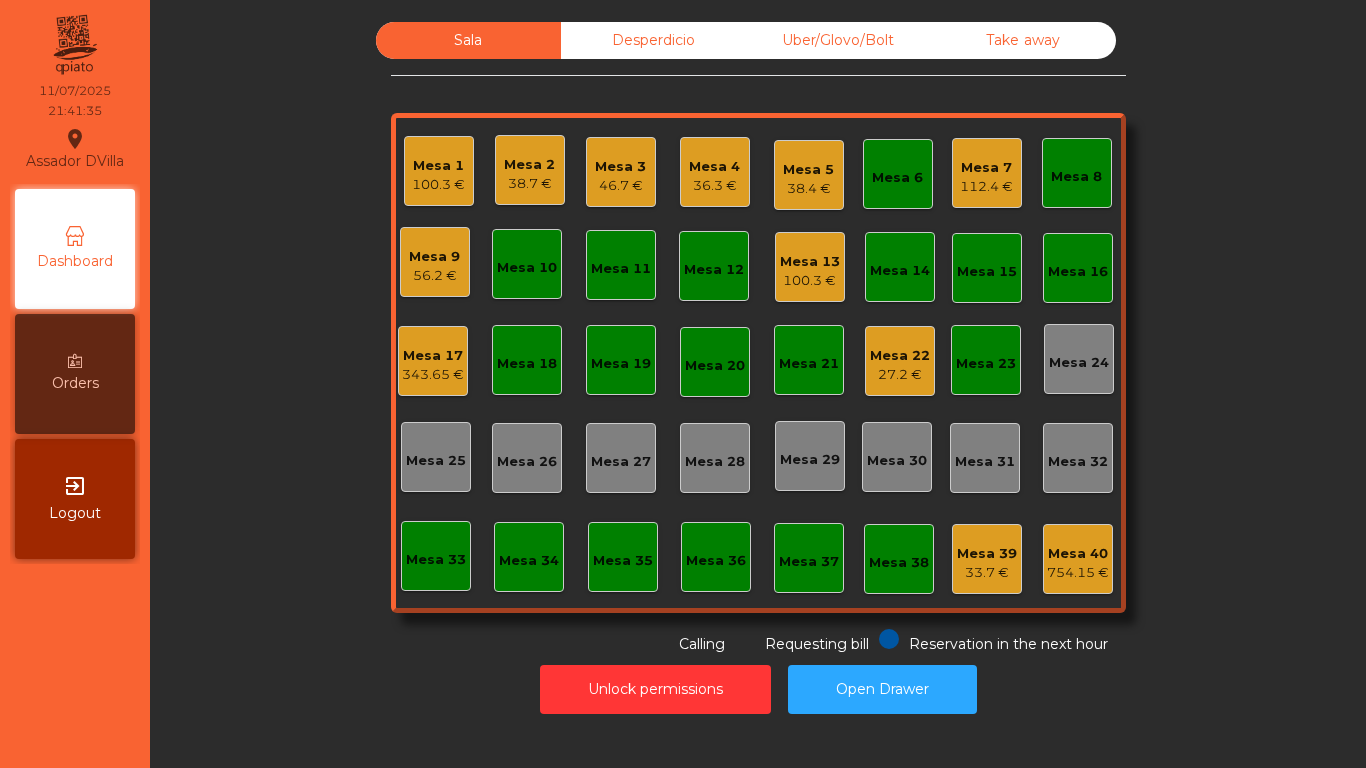 click on "Mesa 9" 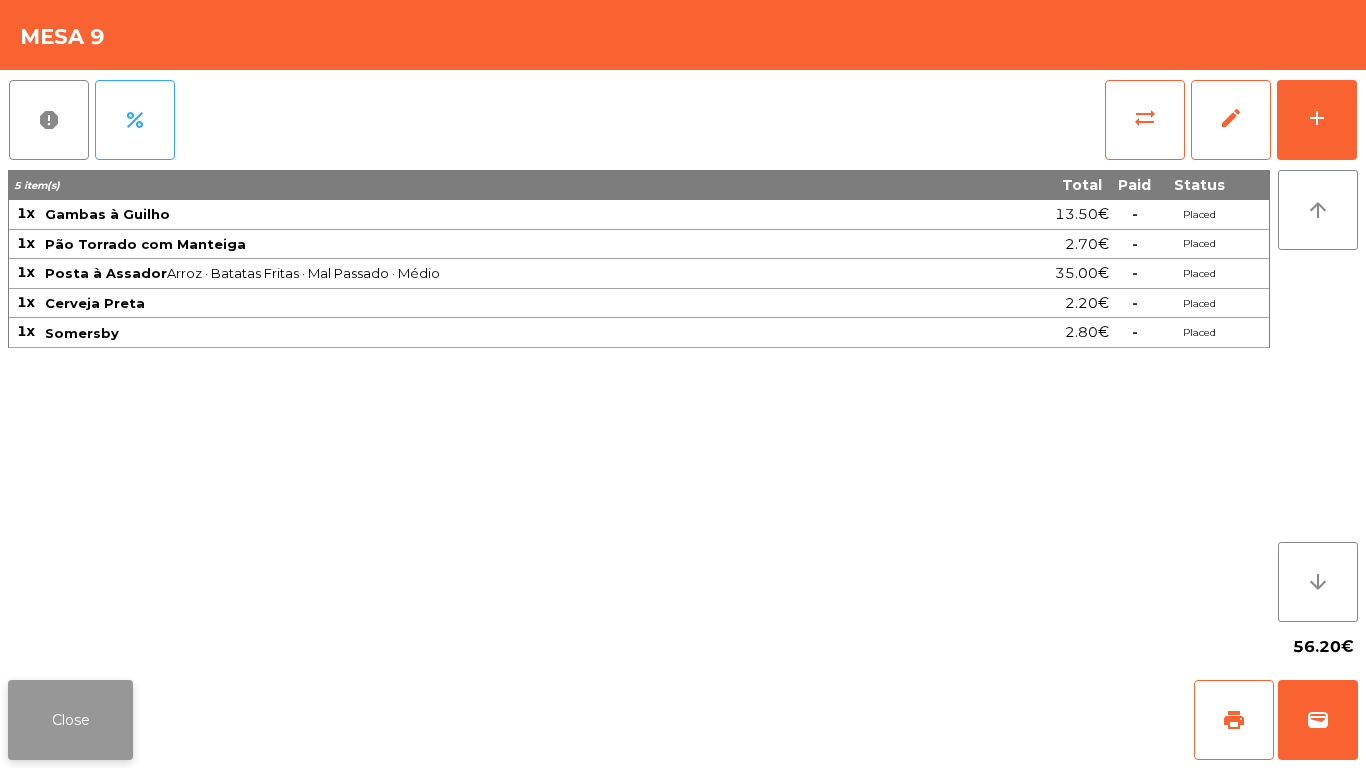 click on "Close" 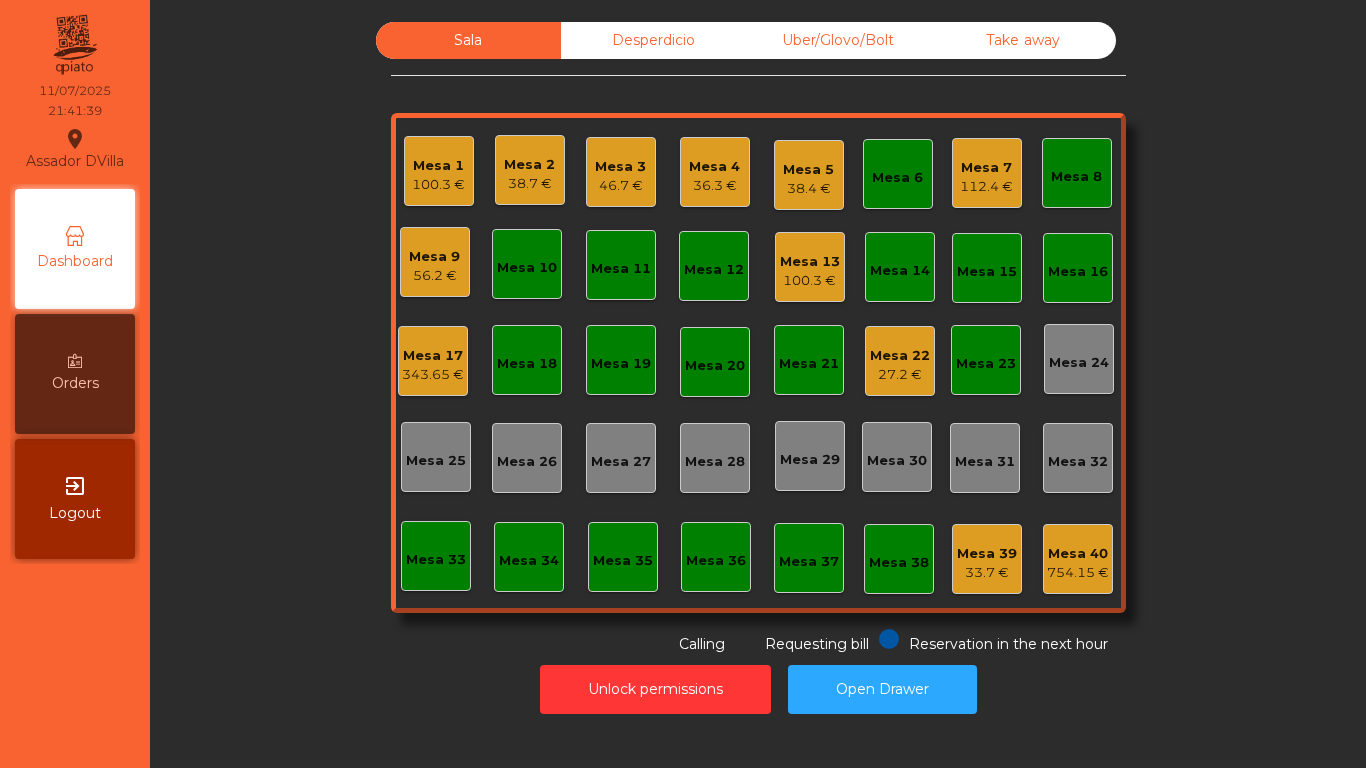 click on "Mesa 5" 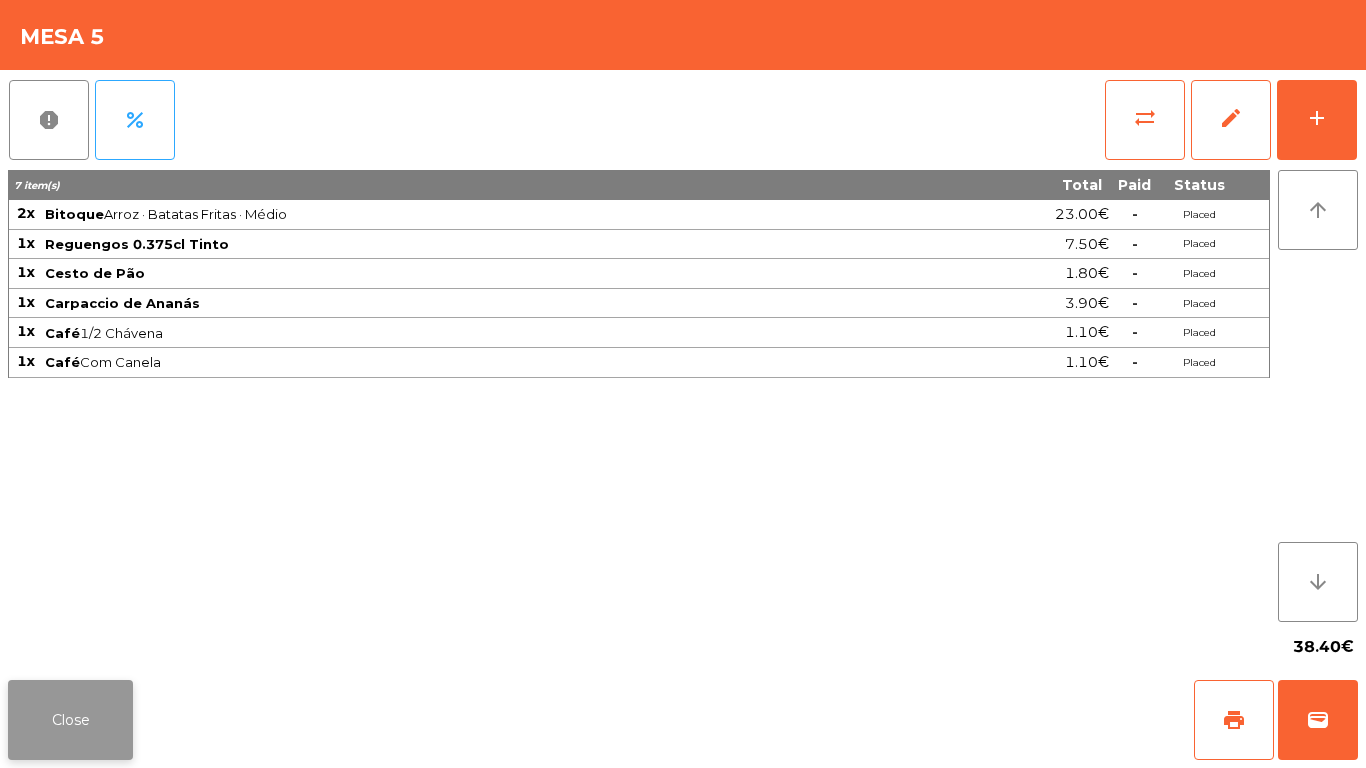 click on "Close" 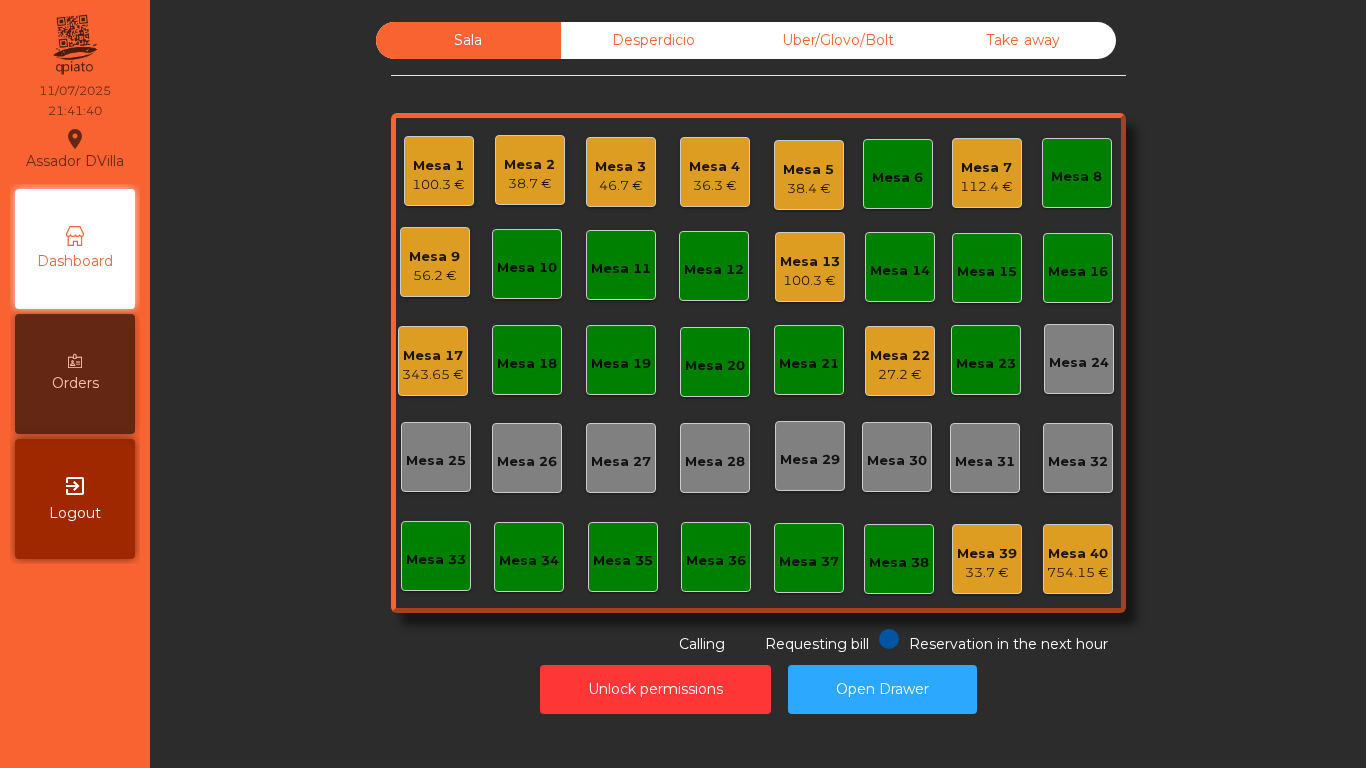 click on "Sala   Desperdicio   Uber/Glovo/Bolt   Take away   Mesa 1   100.3 €   Mesa 2   38.7 €   Mesa 3   46.7 €   Mesa 4   36.3 €   Mesa 5   38.4 €   Mesa 6   Mesa 7   112.4 €   Mesa 8   Mesa 9   56.2 €   Mesa 10   Mesa 11   Mesa 12   Mesa 13   100.3 €   Mesa 14   Mesa 15   Mesa 16   Mesa 17   343.65 €   Mesa 18   Mesa 19   Mesa 20   Mesa 21   Mesa 22   27.2 €   Mesa 23   Mesa 24   Mesa 25   Mesa 26   Mesa 27   Mesa 28   Mesa 29   Mesa 30   Mesa 31   Mesa 32   Mesa 33   Mesa 34   Mesa 35   Mesa 36   Mesa 37   Mesa 38   Mesa 39   33.7 €   Mesa 40   754.15 €  Reservation in the next hour Requesting bill Calling" 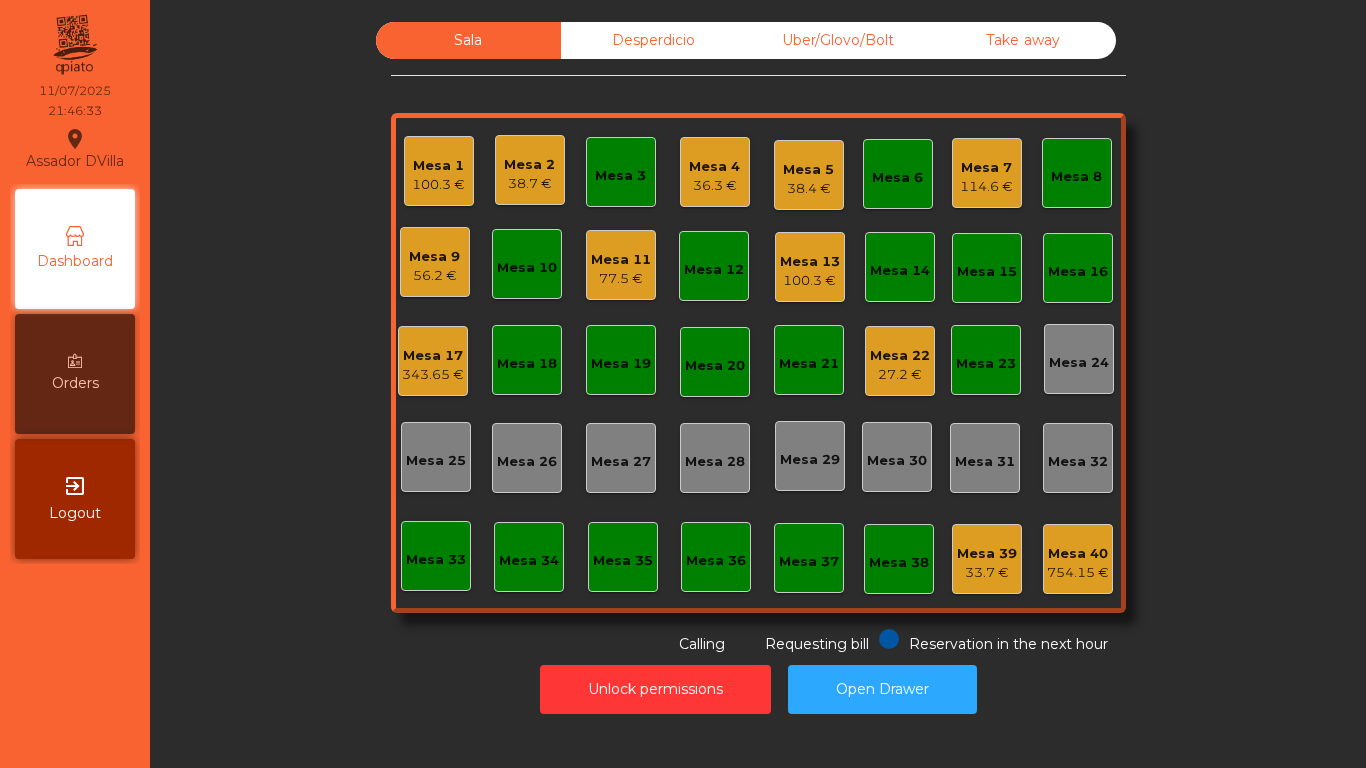 click on "343.65 €" 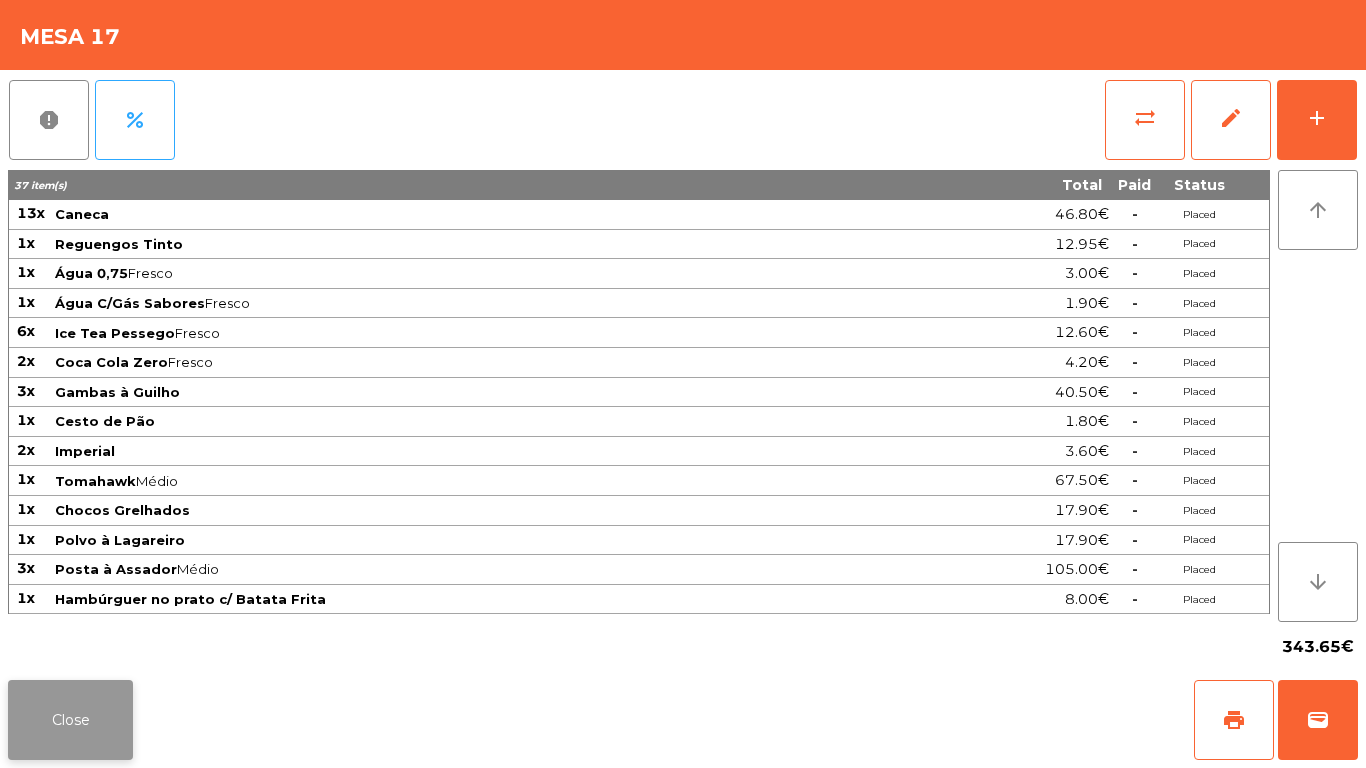 click on "Close" 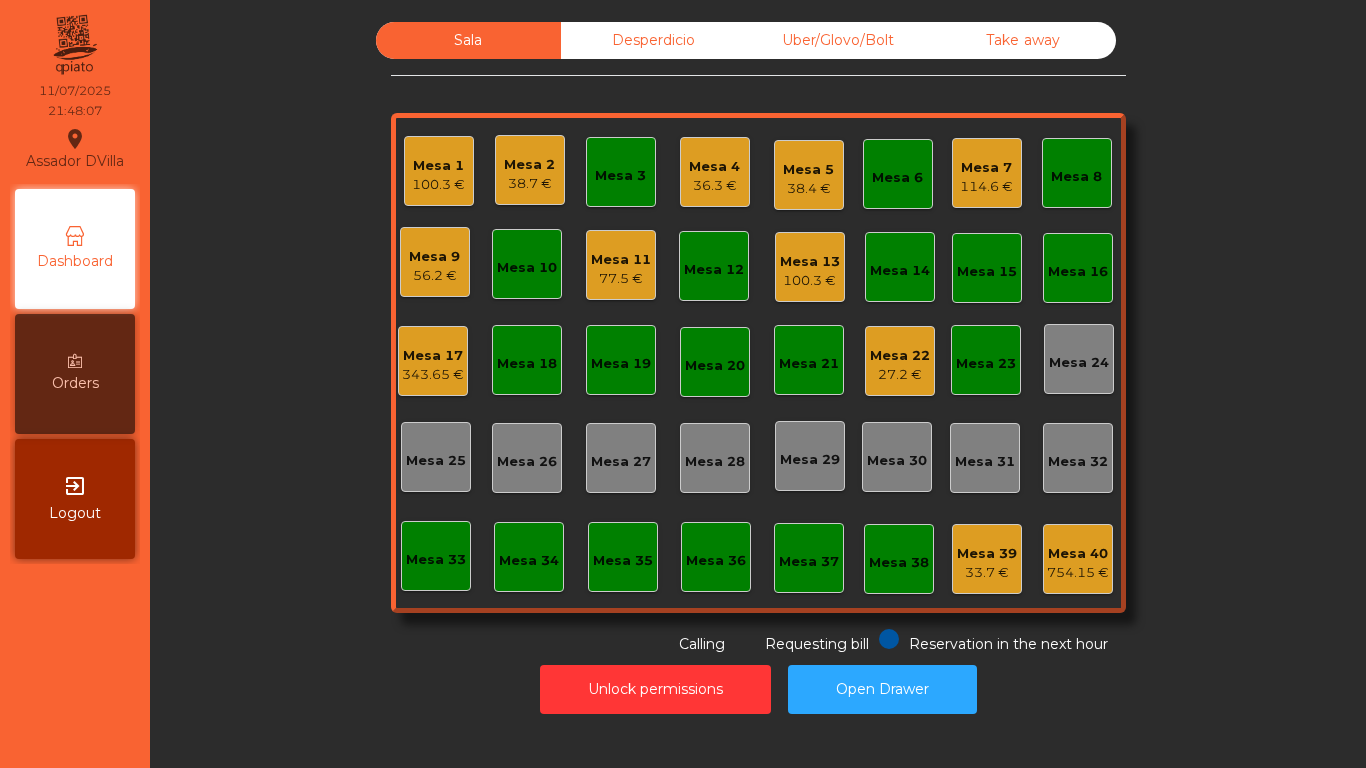 click on "Mesa 13" 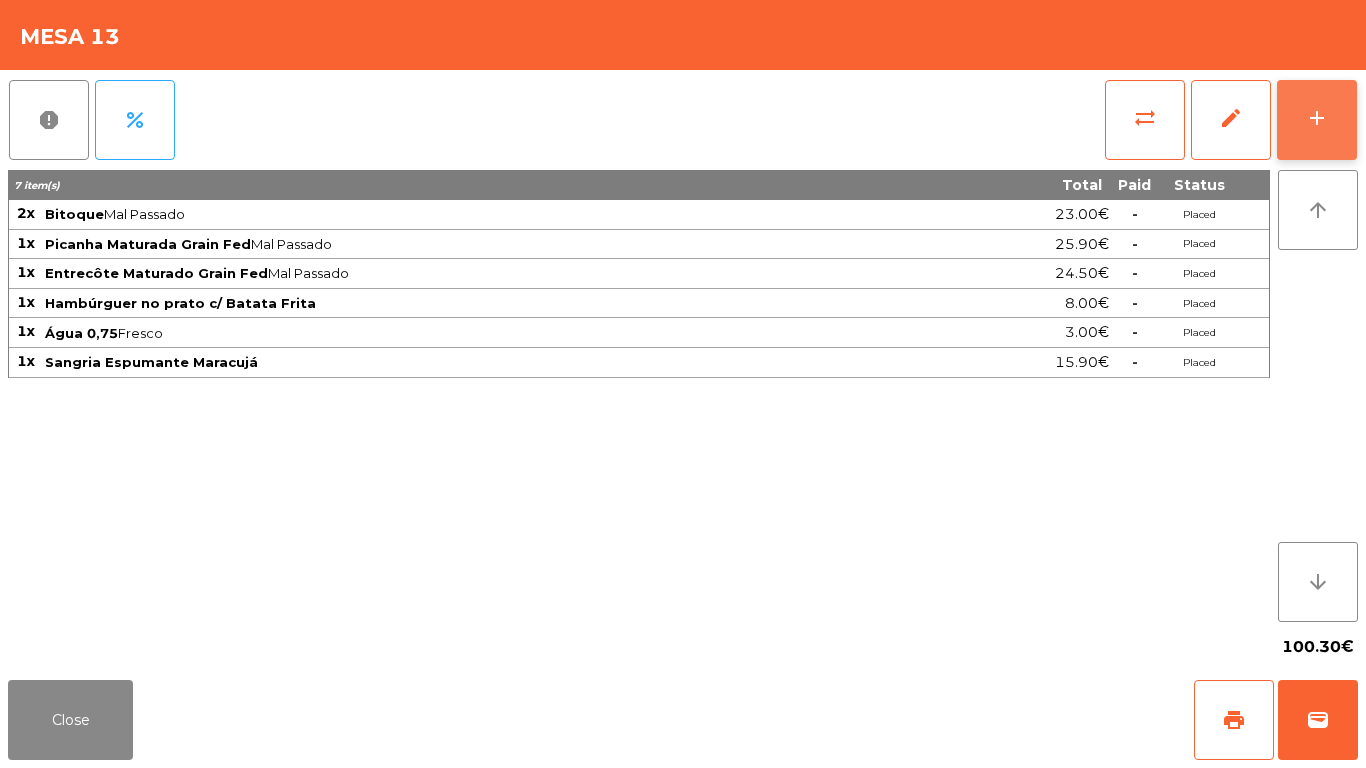 click on "add" 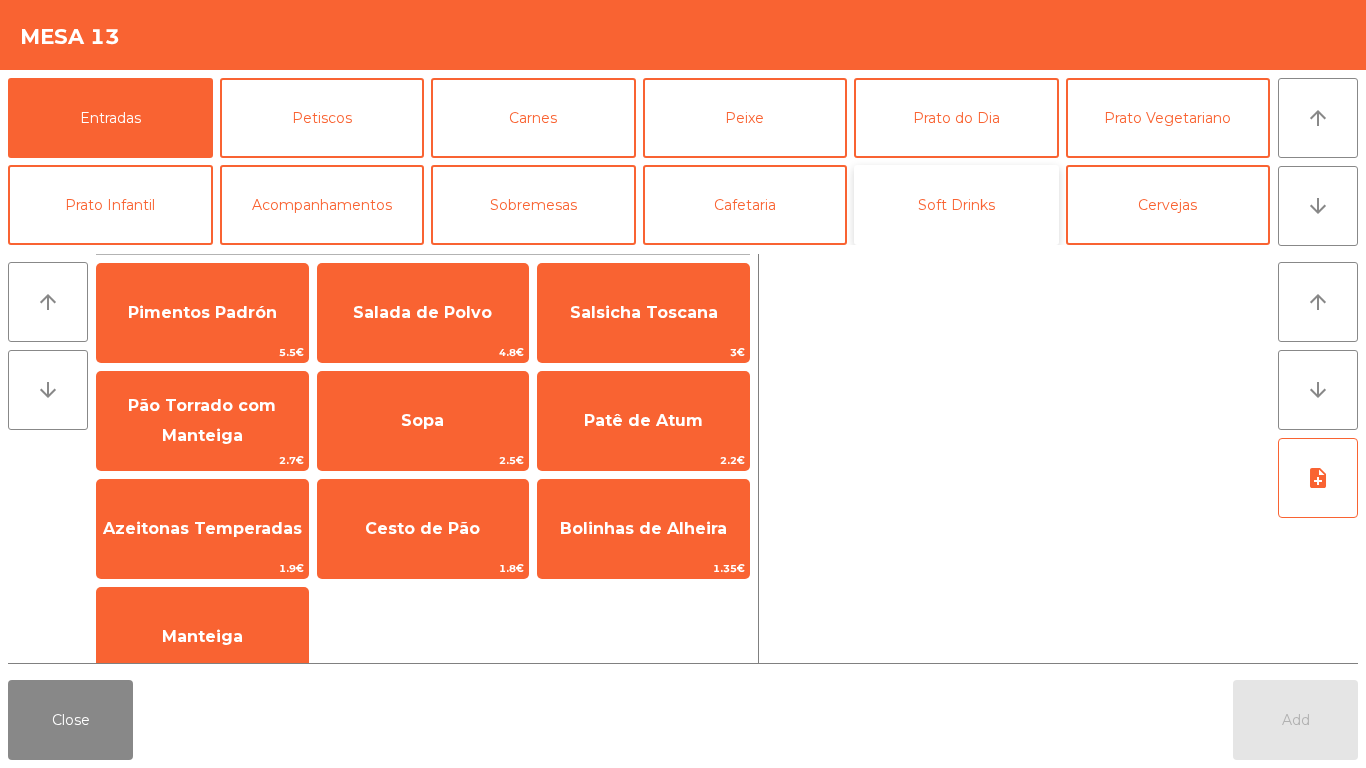 click on "Soft Drinks" 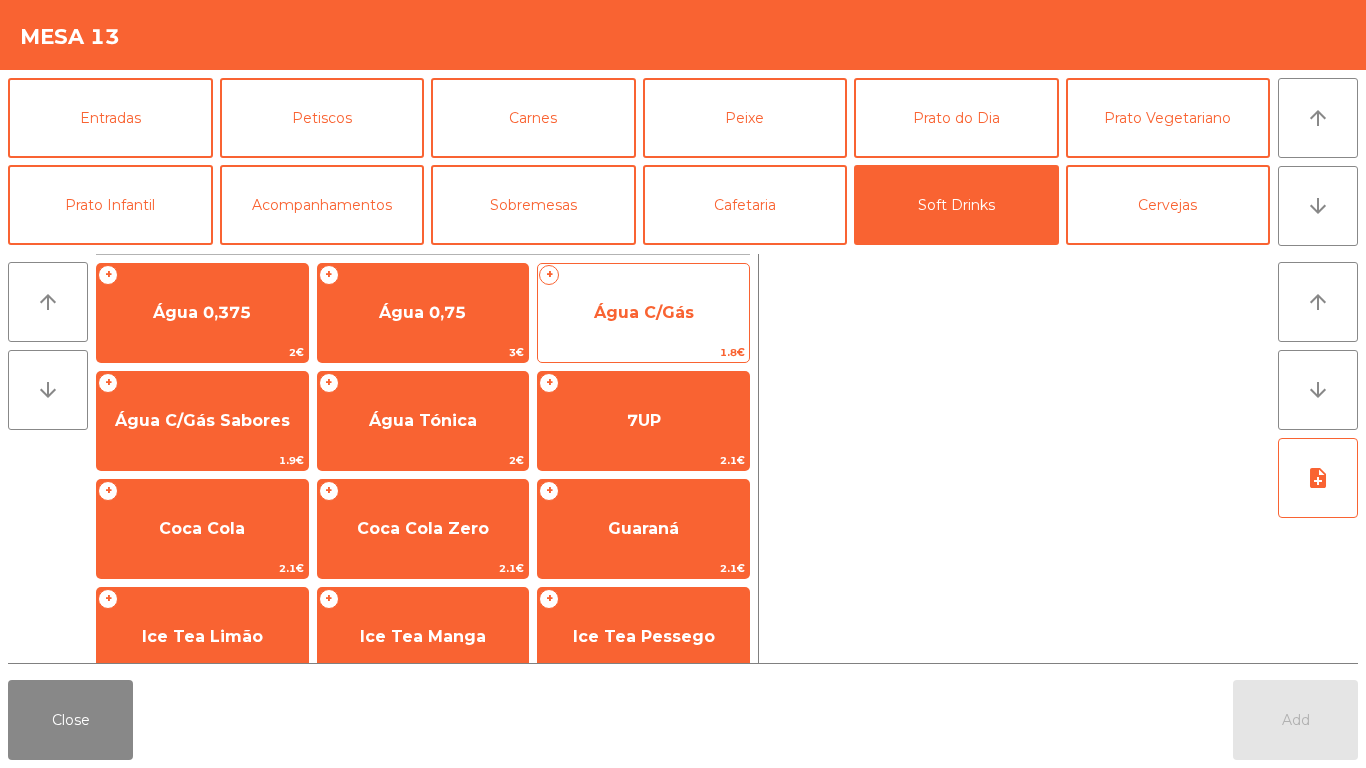 click on "Água C/Gás" 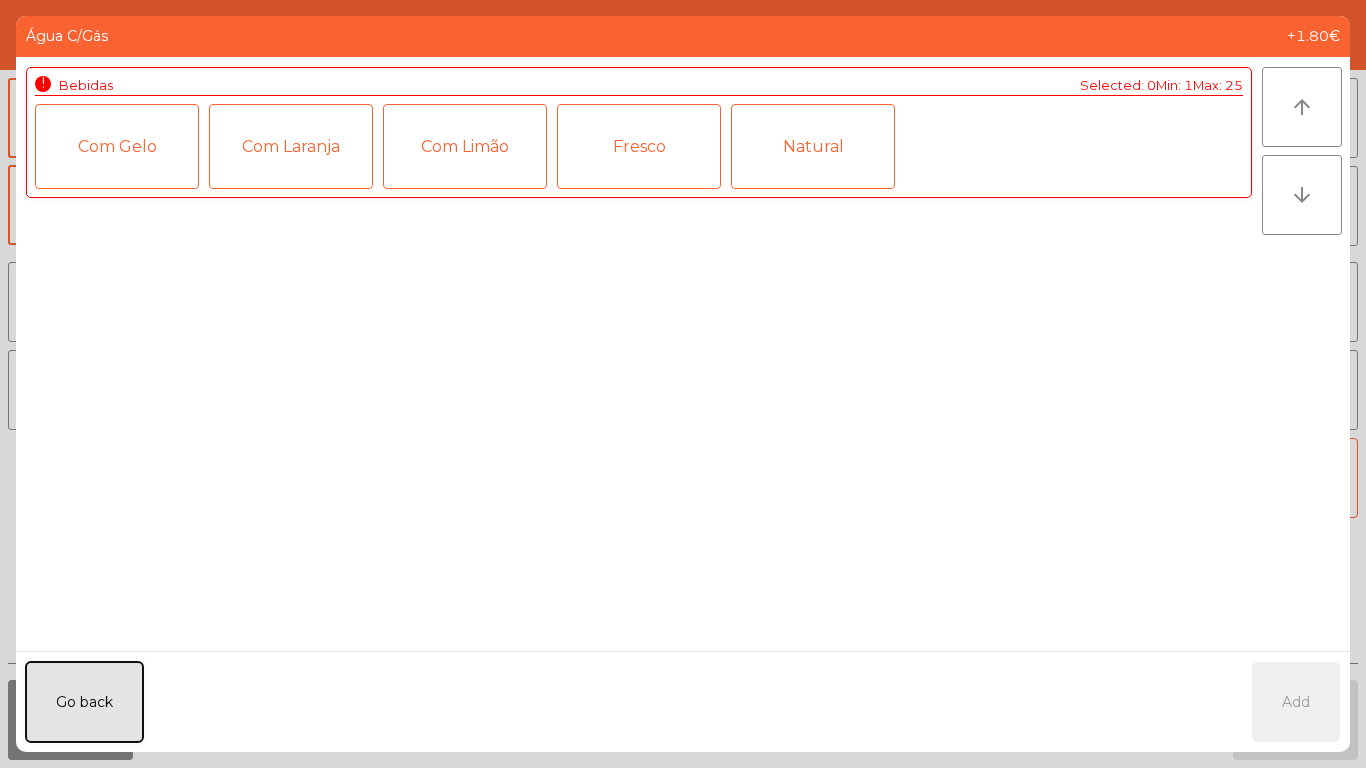 click on "Go back" 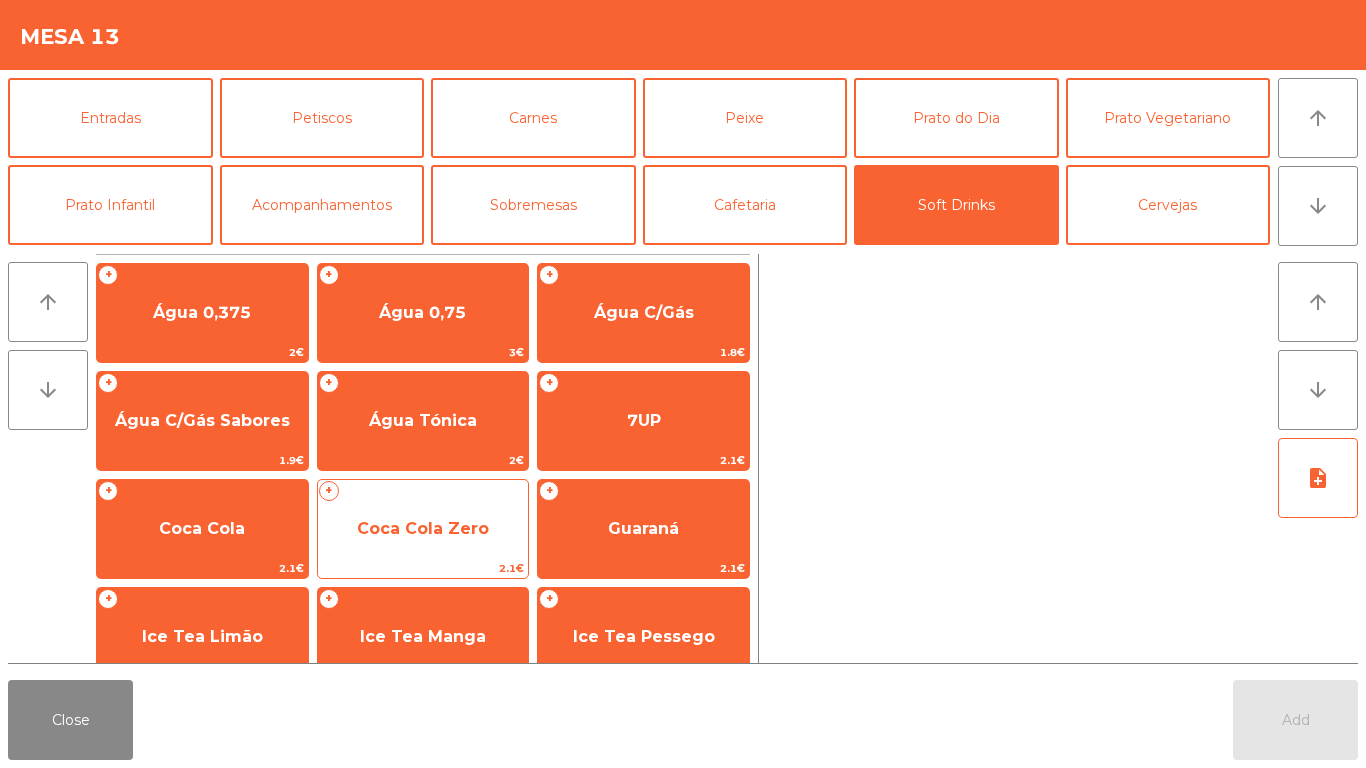 click on "Coca Cola Zero" 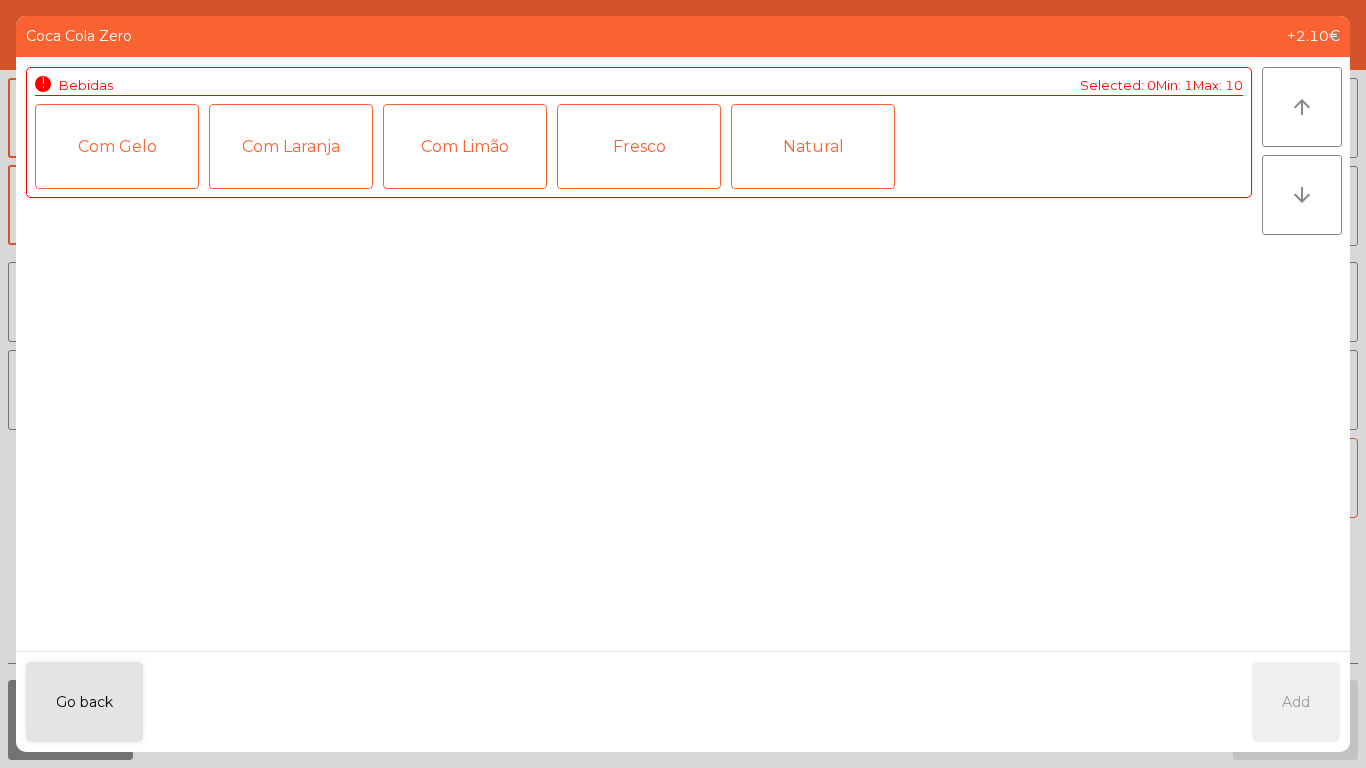 click on "Natural" 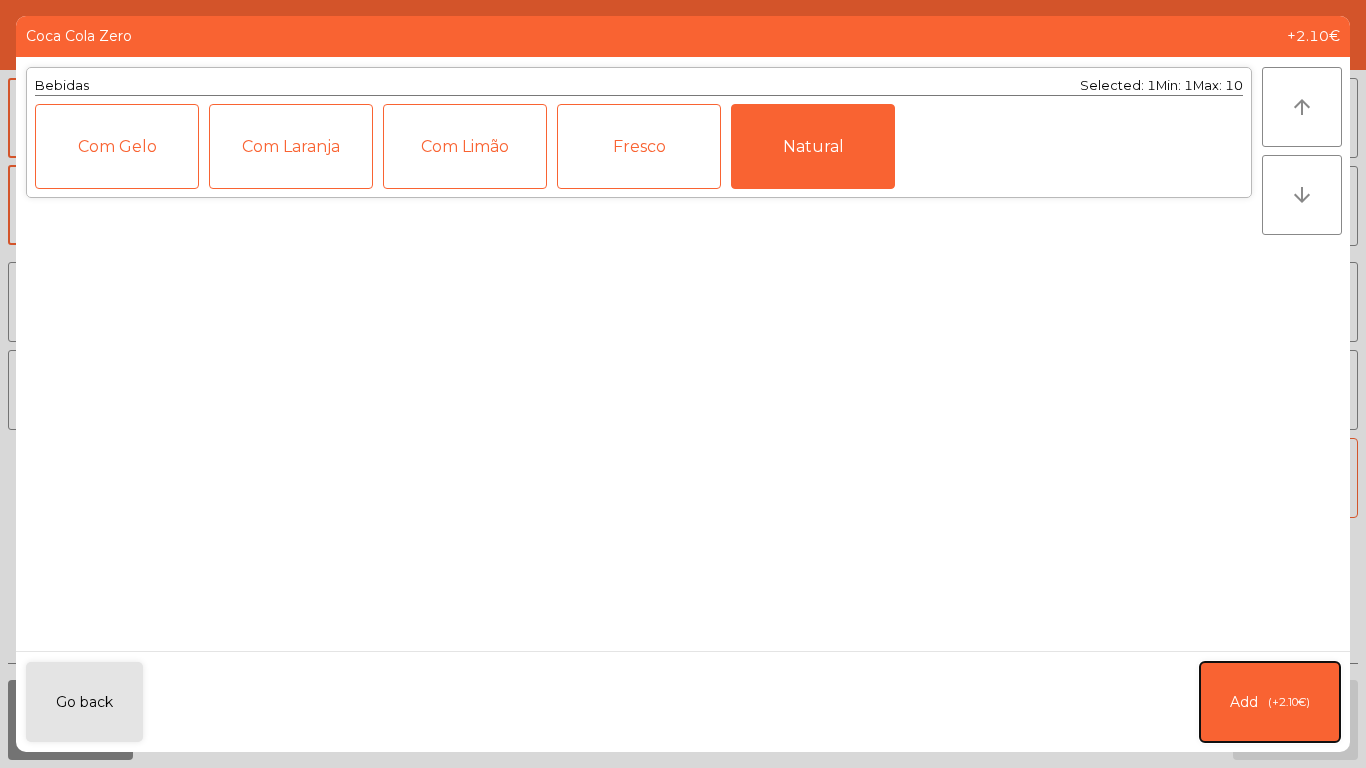 click on "Add   (+2.10€)" 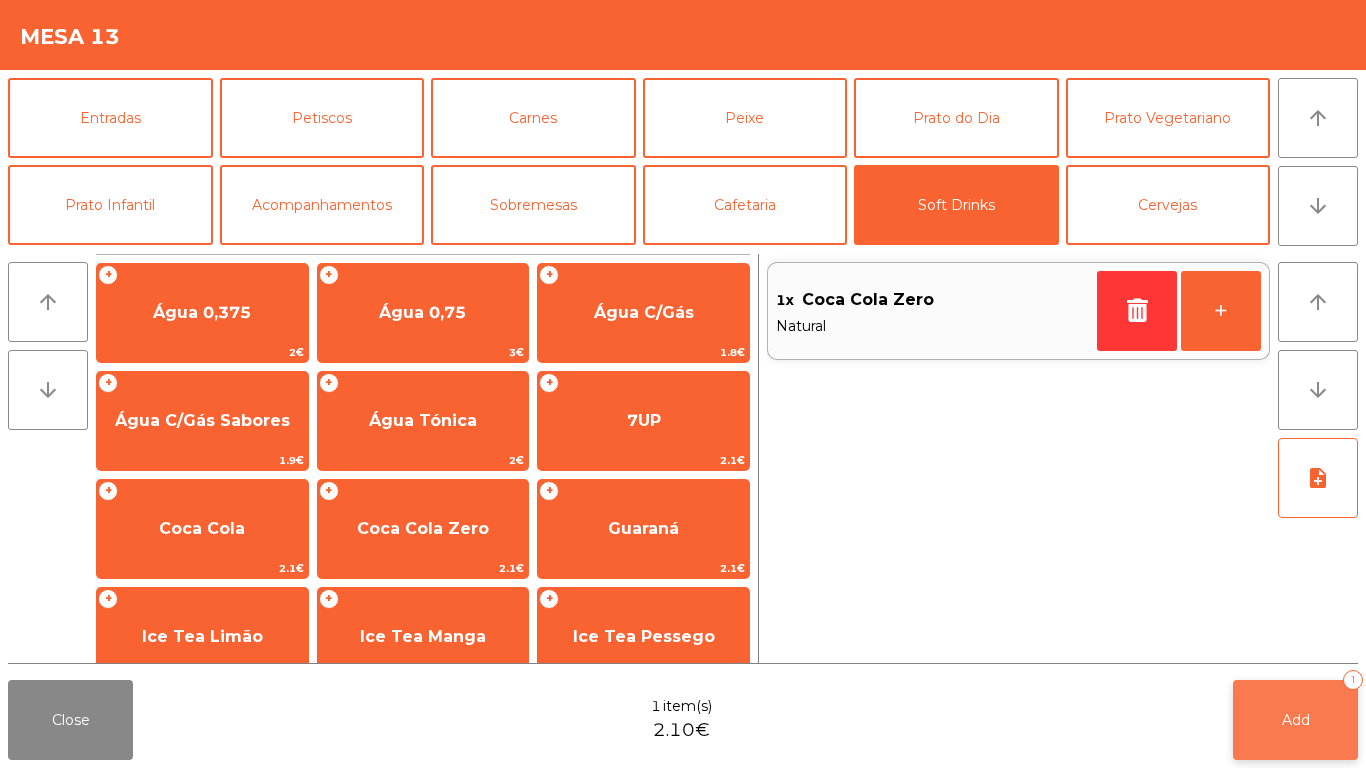 click on "Add" 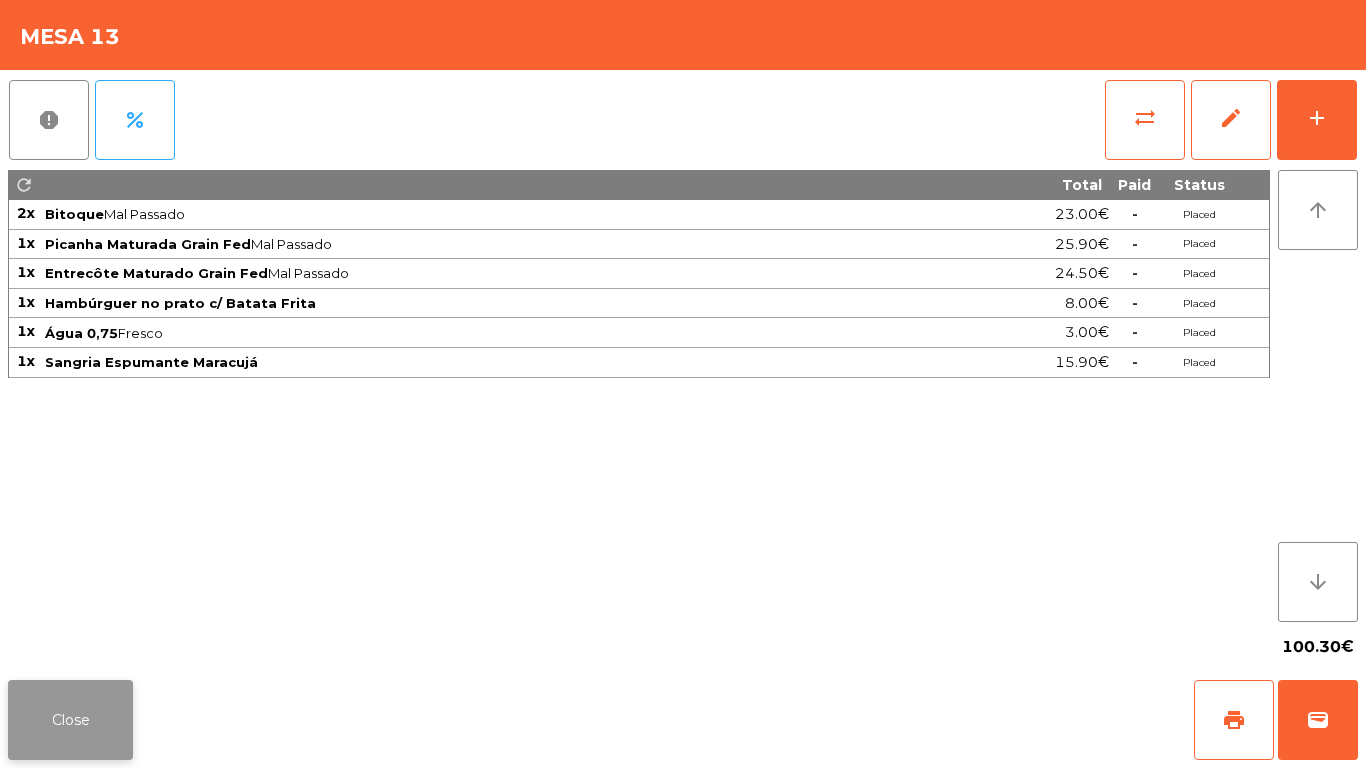 click on "Close" 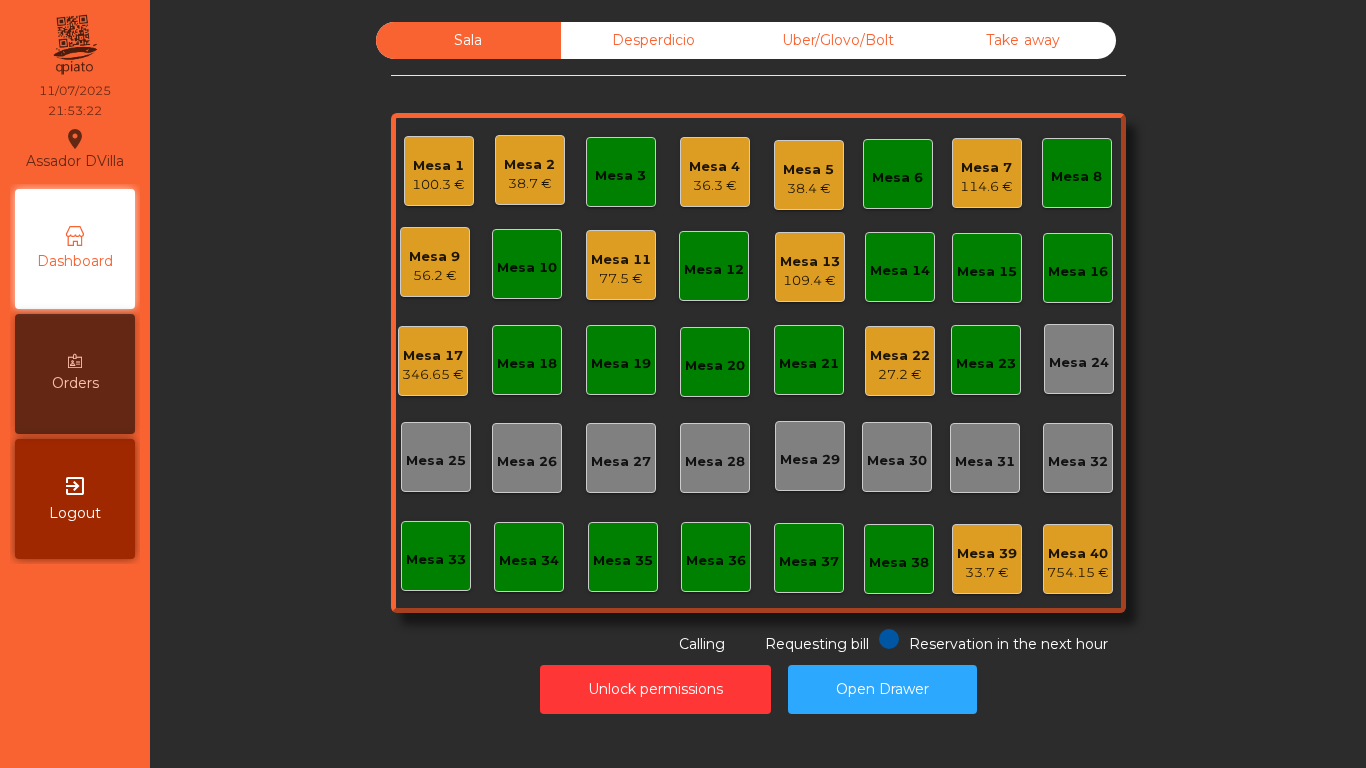 click on "114.6 €" 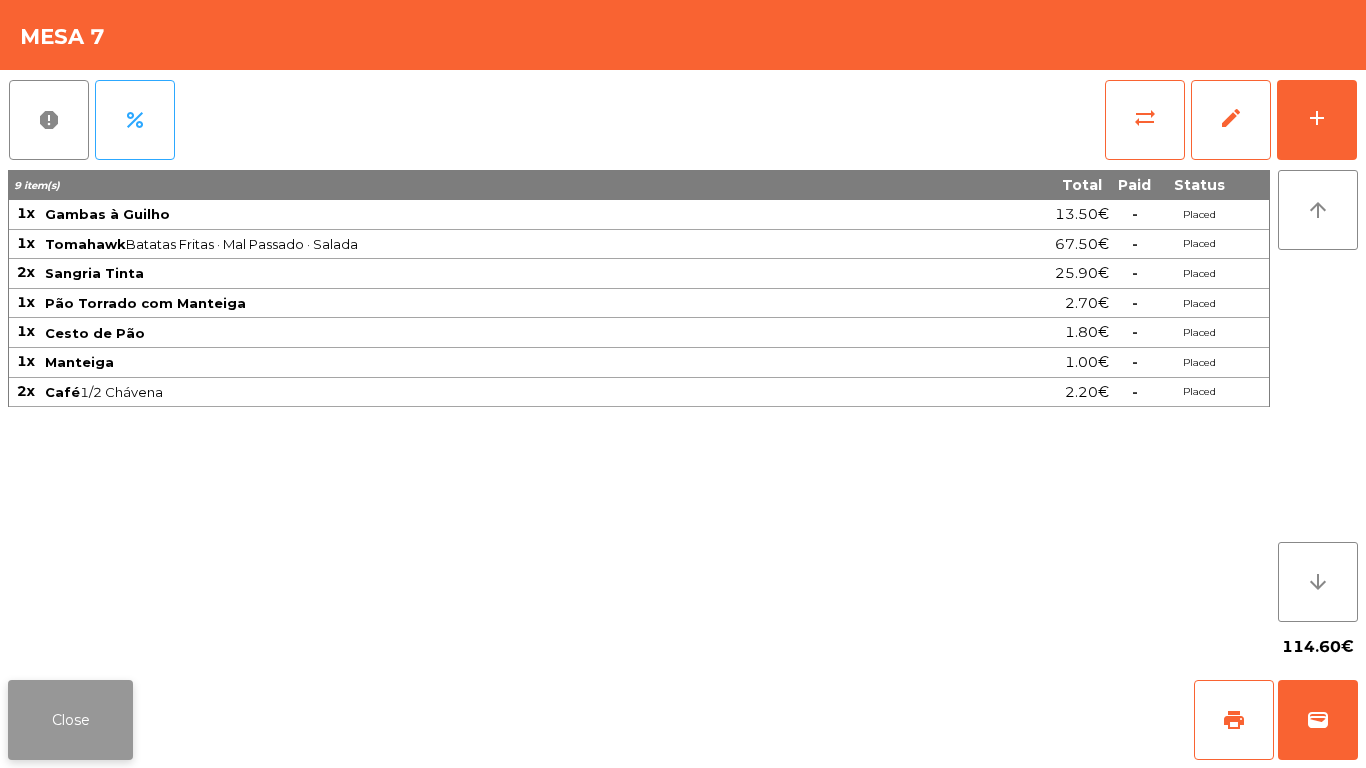 click on "Close" 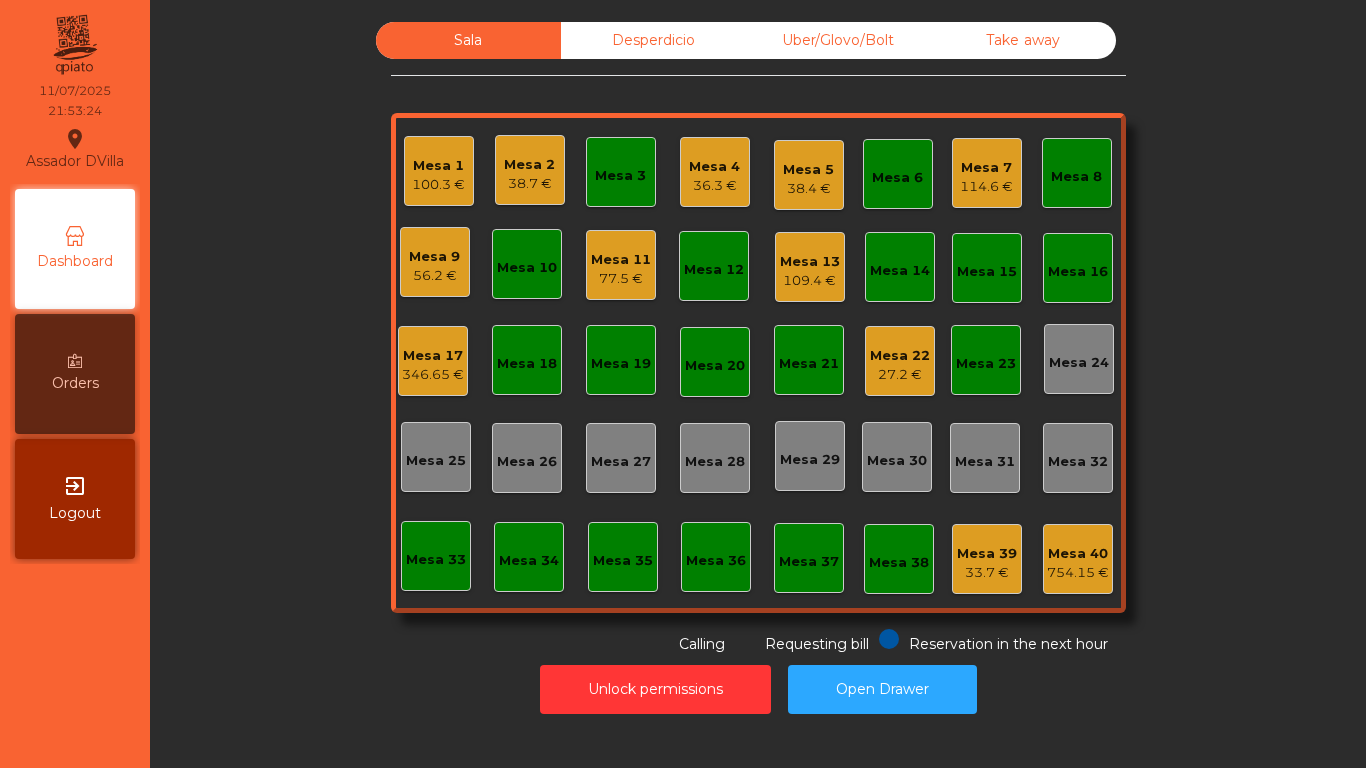 click on "Sala   Desperdicio   Uber/Glovo/Bolt   Take away   Mesa 1   100.3 €   Mesa 2   38.7 €   Mesa 3   Mesa 4   36.3 €   Mesa 5   38.4 €   Mesa 6   Mesa 7   114.6 €   Mesa 8   Mesa 9   56.2 €   Mesa 10   Mesa 11   77.5 €   Mesa 12   Mesa 13   109.4 €   Mesa 14   Mesa 15   Mesa 16   Mesa 17   346.65 €   Mesa 18   Mesa 19   Mesa 20   Mesa 21   Mesa 22   27.2 €   Mesa 23   Mesa 24   Mesa 25   Mesa 26   Mesa 27   Mesa 28   Mesa 29   Mesa 30   Mesa 31   Mesa 32   Mesa 33   Mesa 34   Mesa 35   Mesa 36   Mesa 37   Mesa 38   Mesa 39   33.7 €   Mesa 40   754.15 €  Reservation in the next hour Requesting bill Calling" 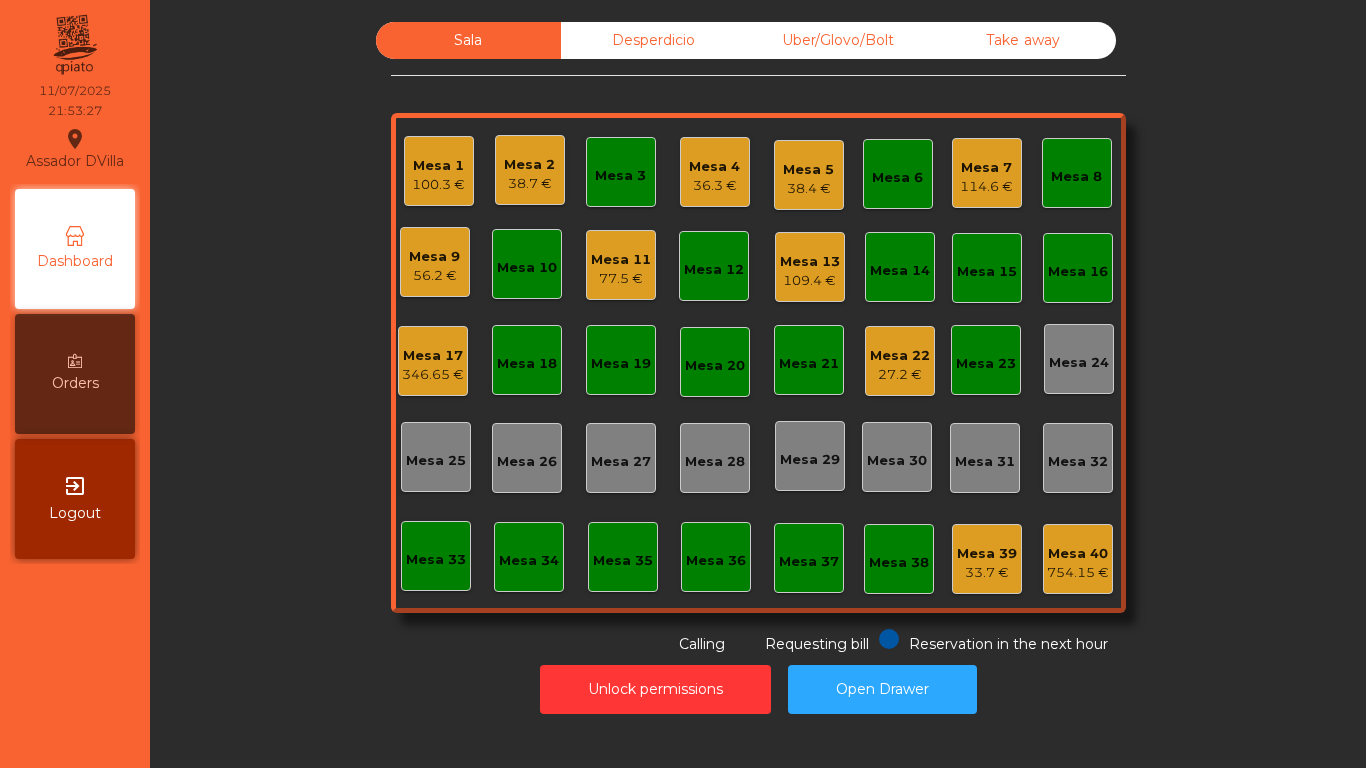 click on "Mesa 11" 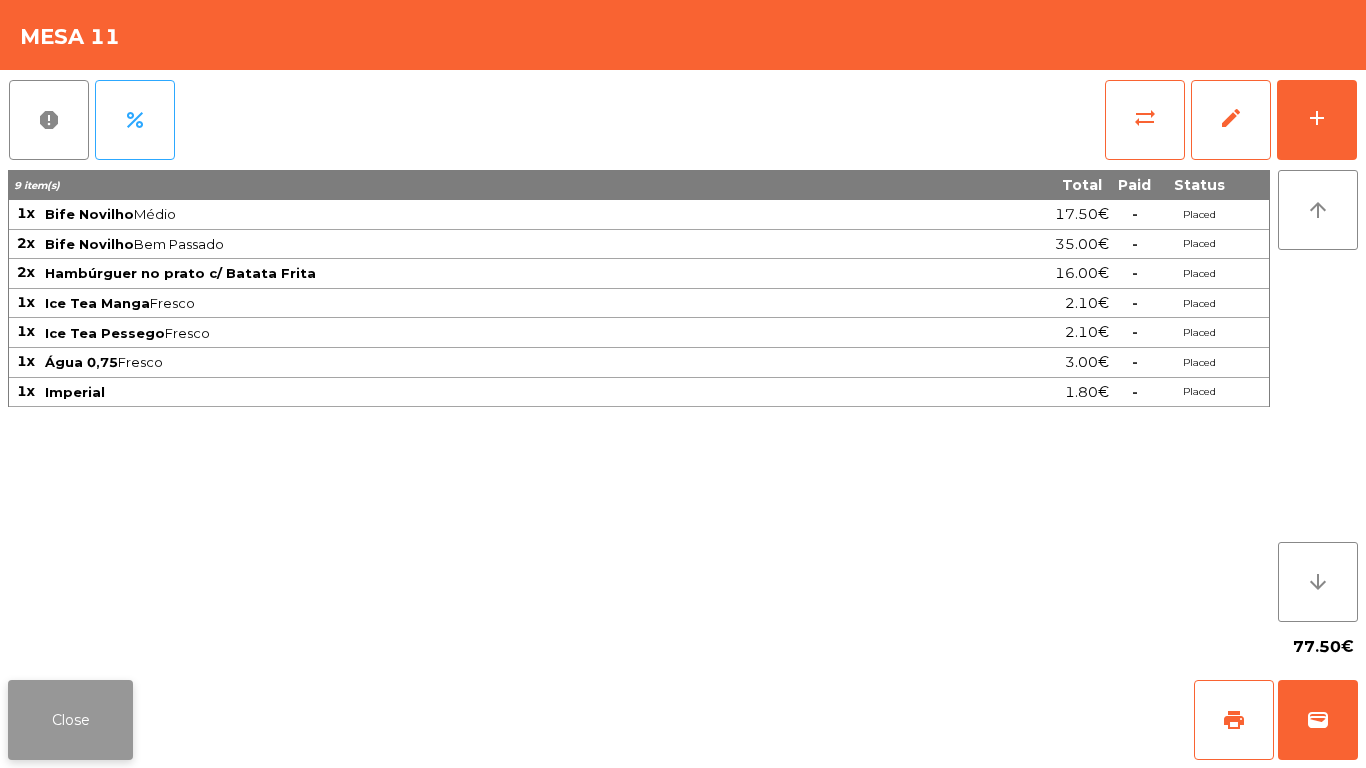 click on "Close" 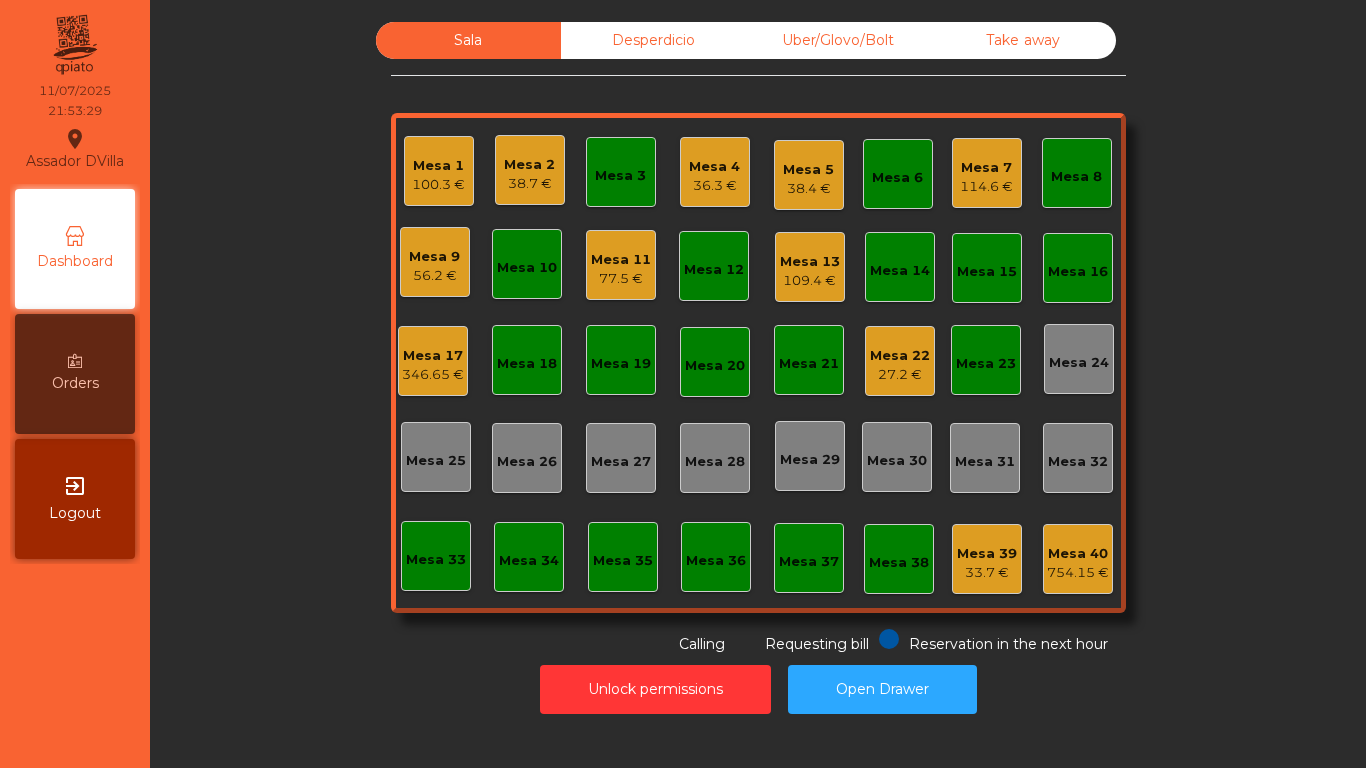 click on "Unlock permissions   Open Drawer" 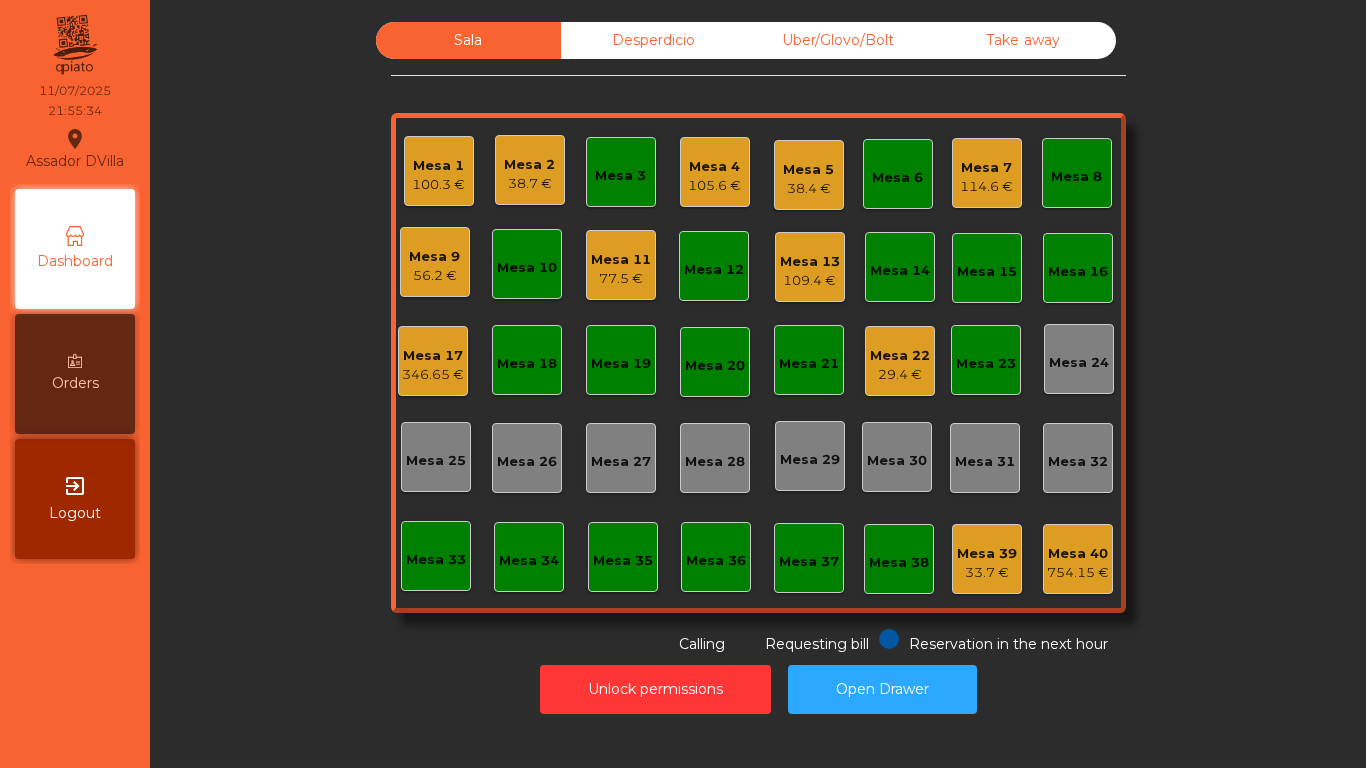 click on "100.3 €" 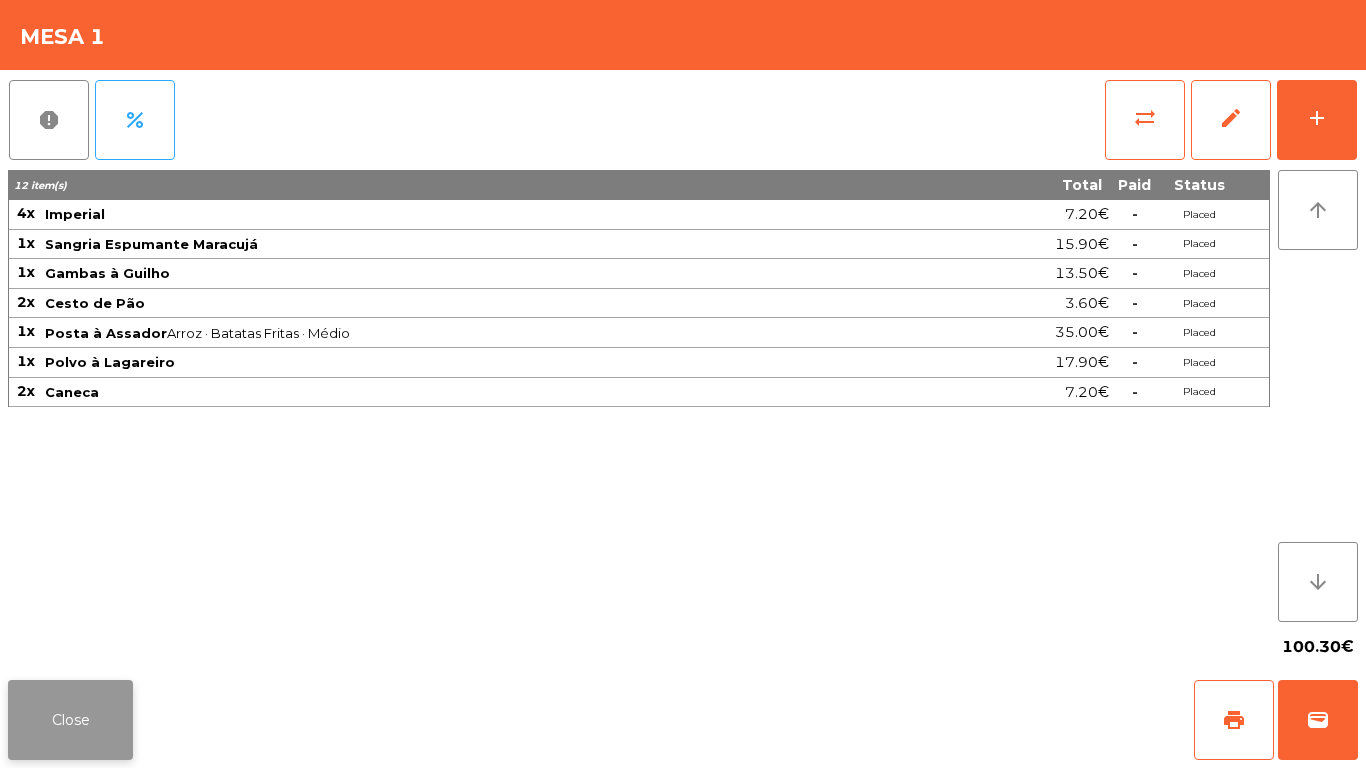 click on "Close" 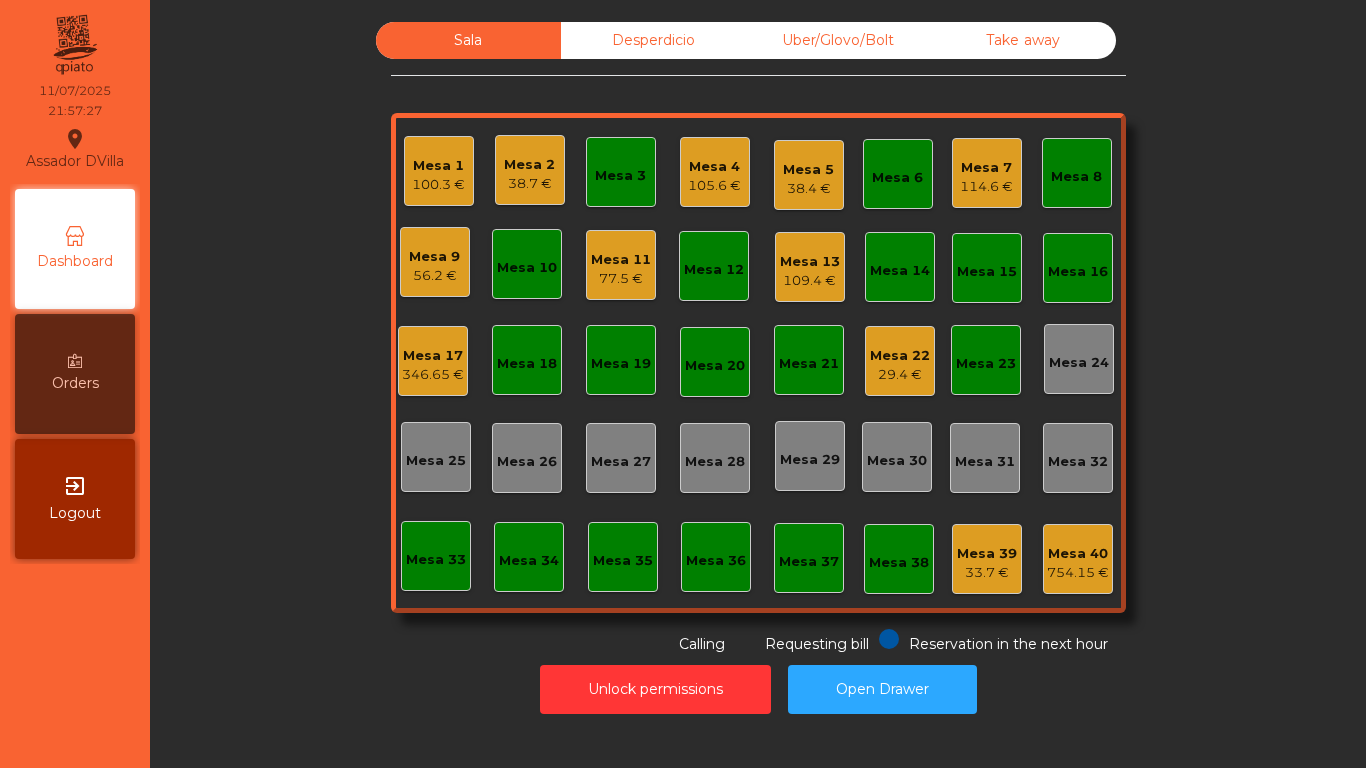 click on "Mesa 9   56.2 €" 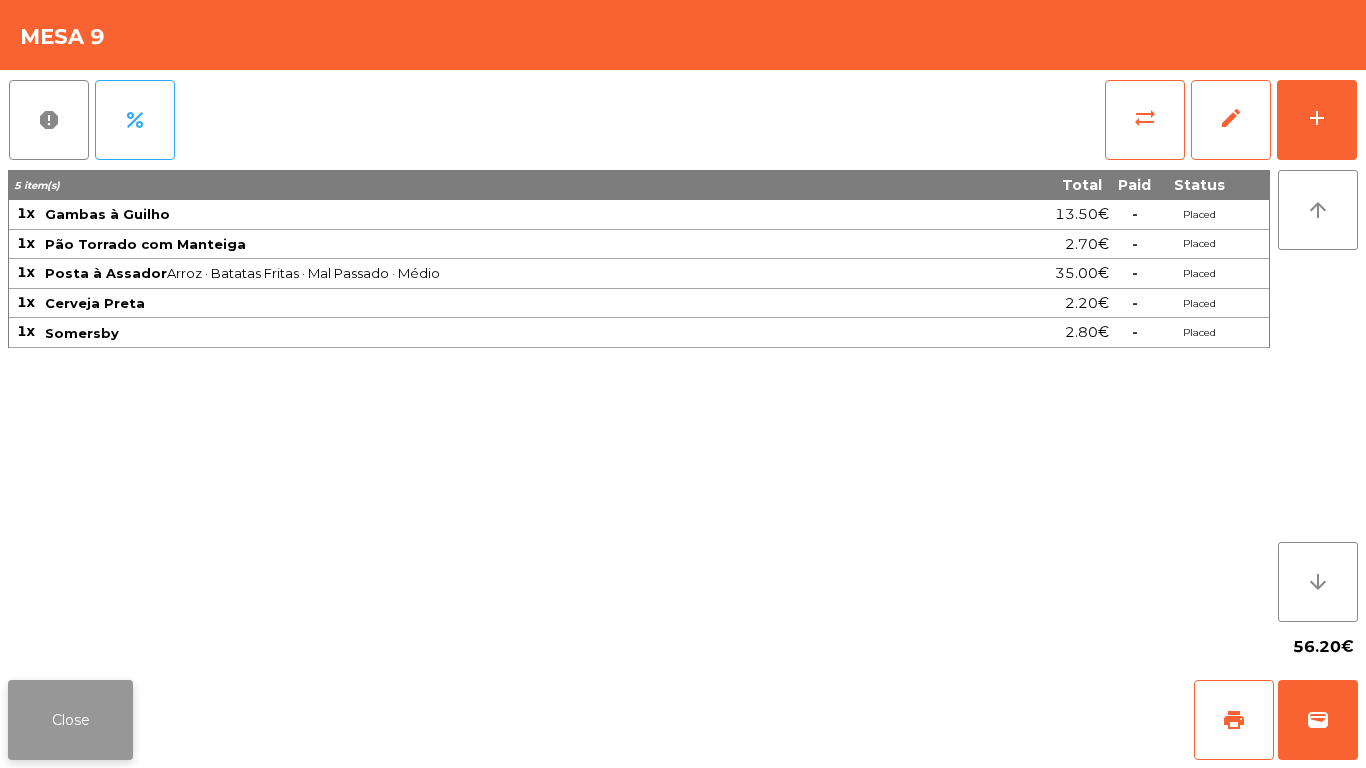 click on "Close" 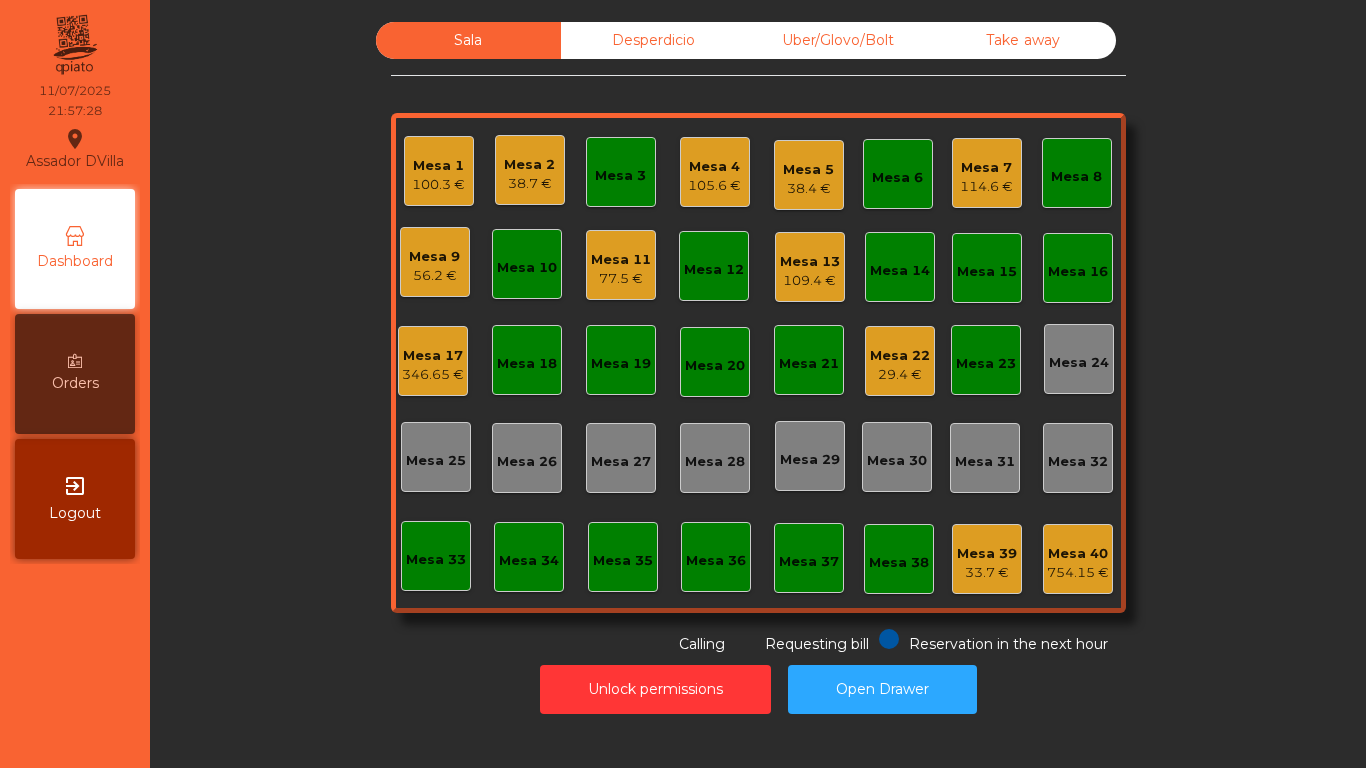 click on "Mesa 1   100.3 €" 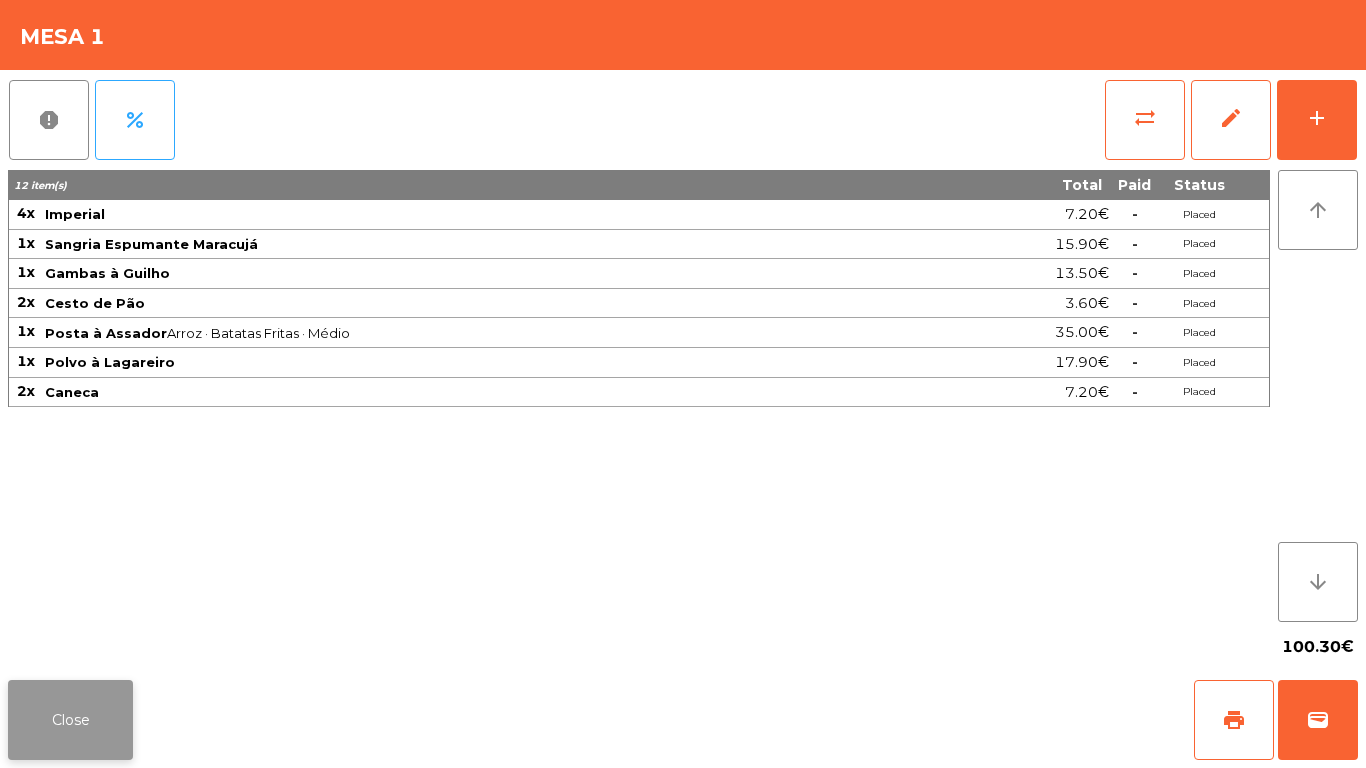 click on "Close" 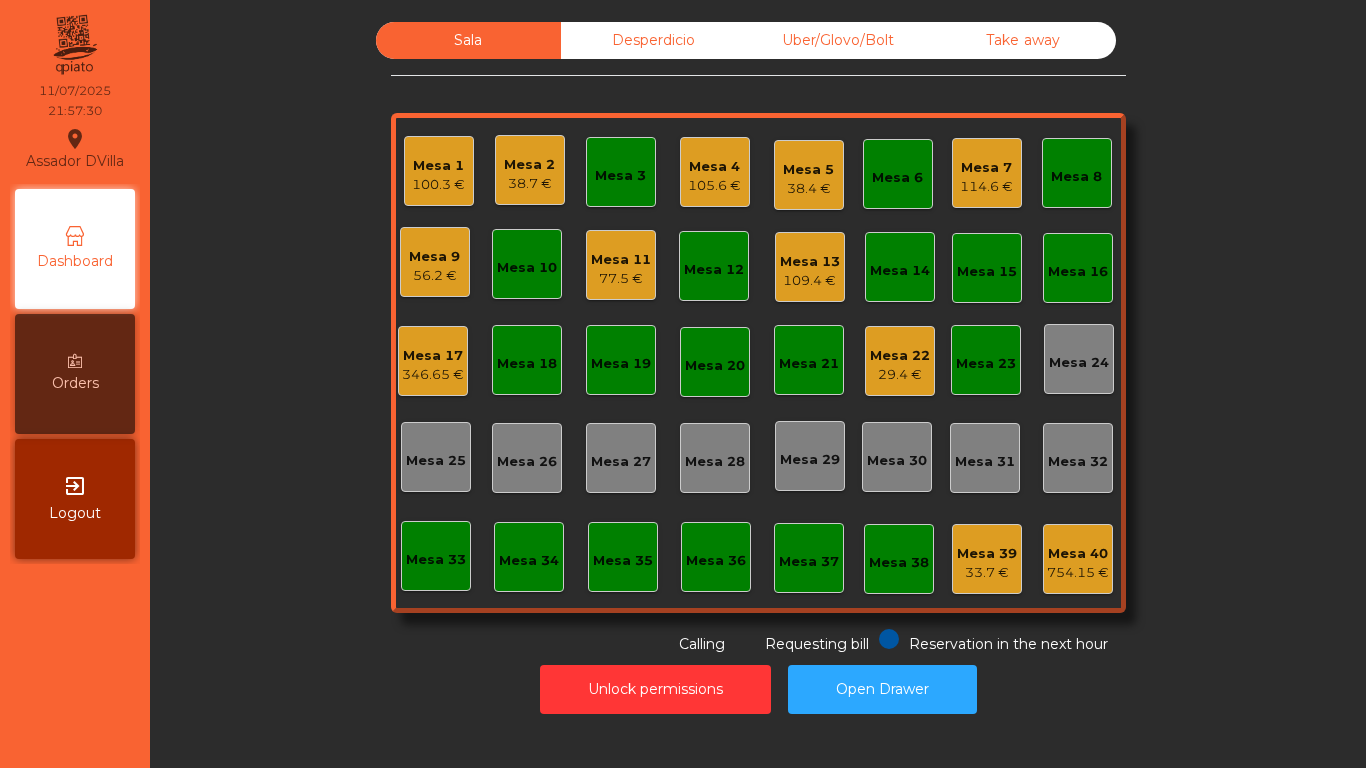 click on "Mesa 22   29.4 €" 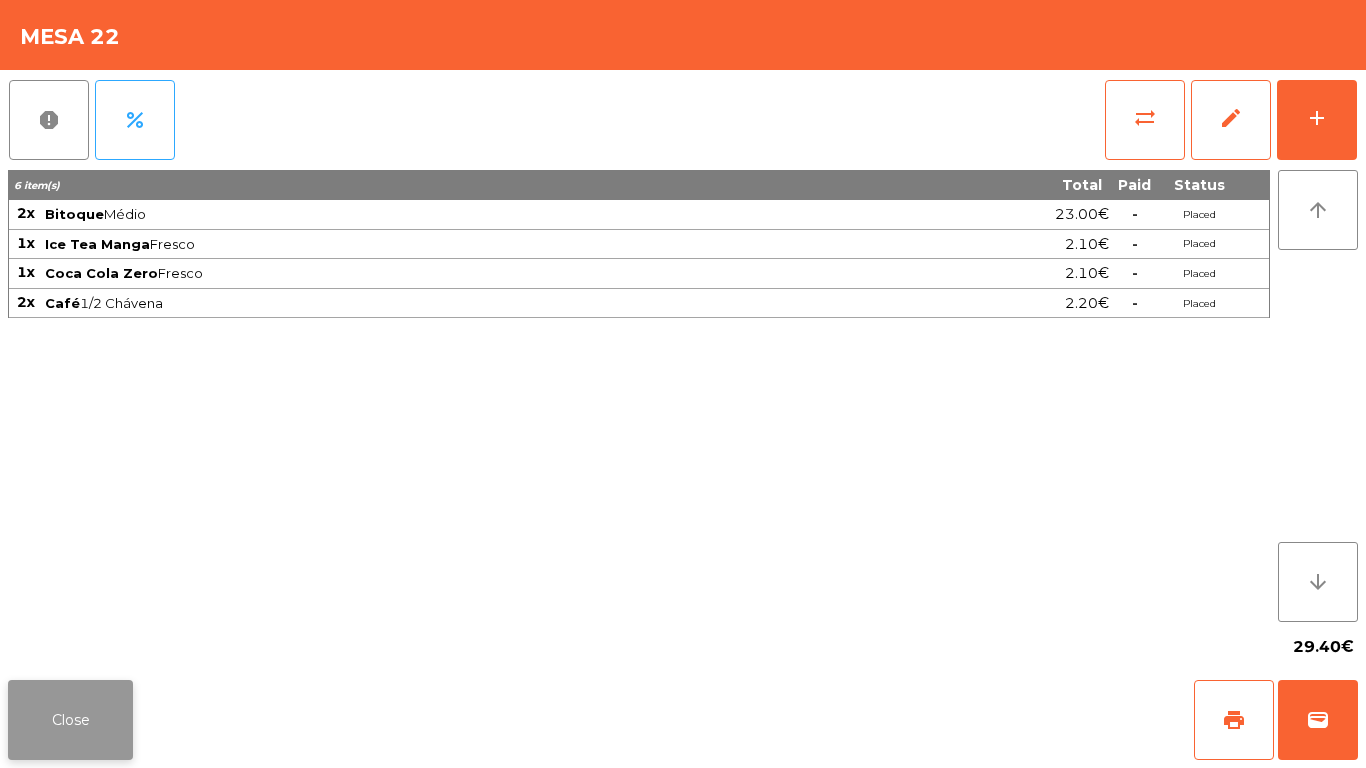 click on "Close" 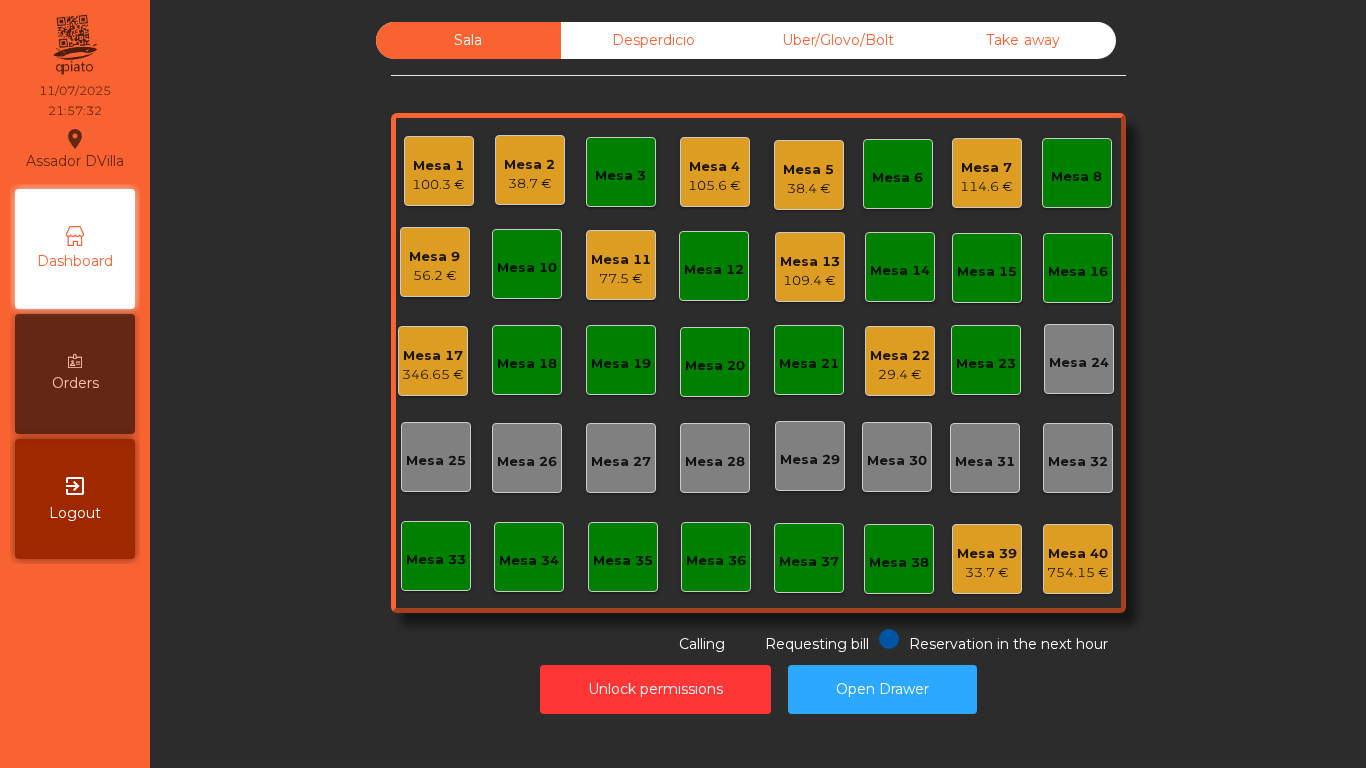 click on "Mesa 22" 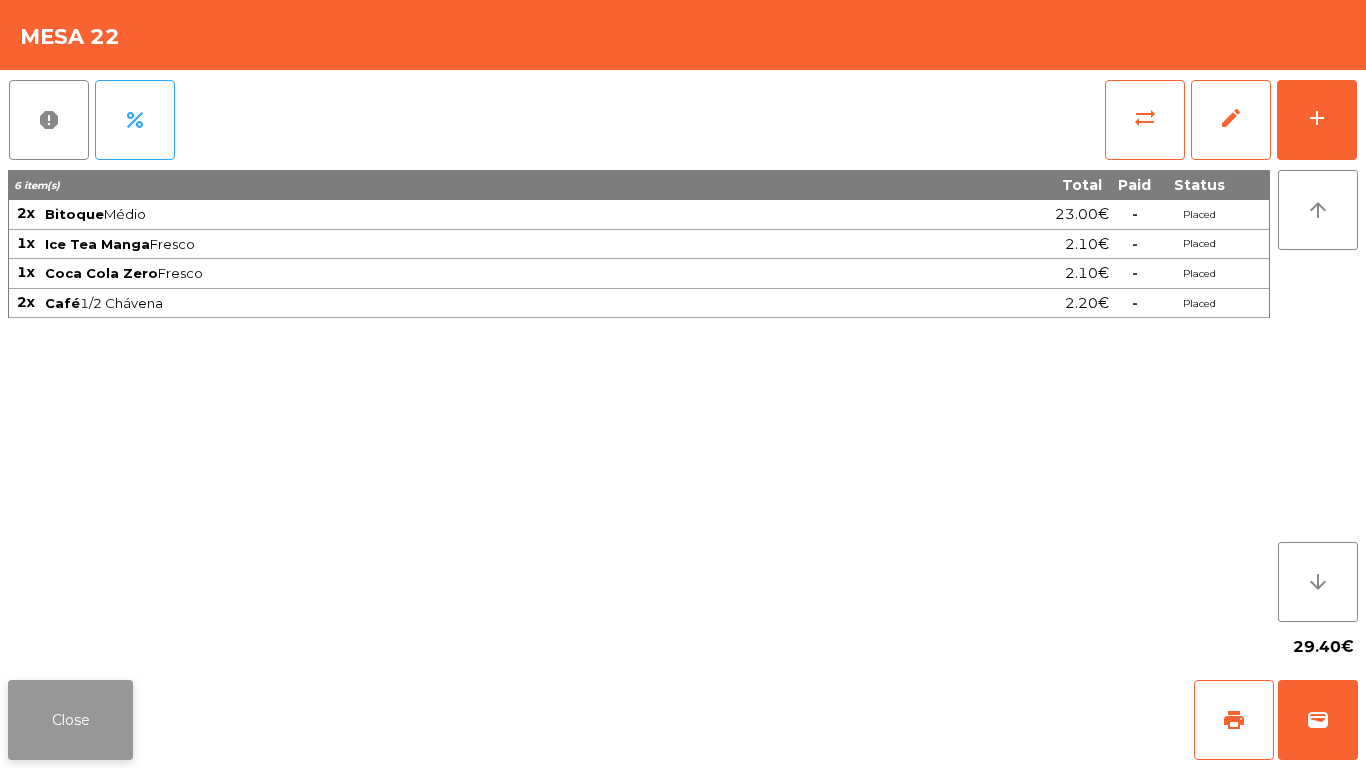 click on "Close" 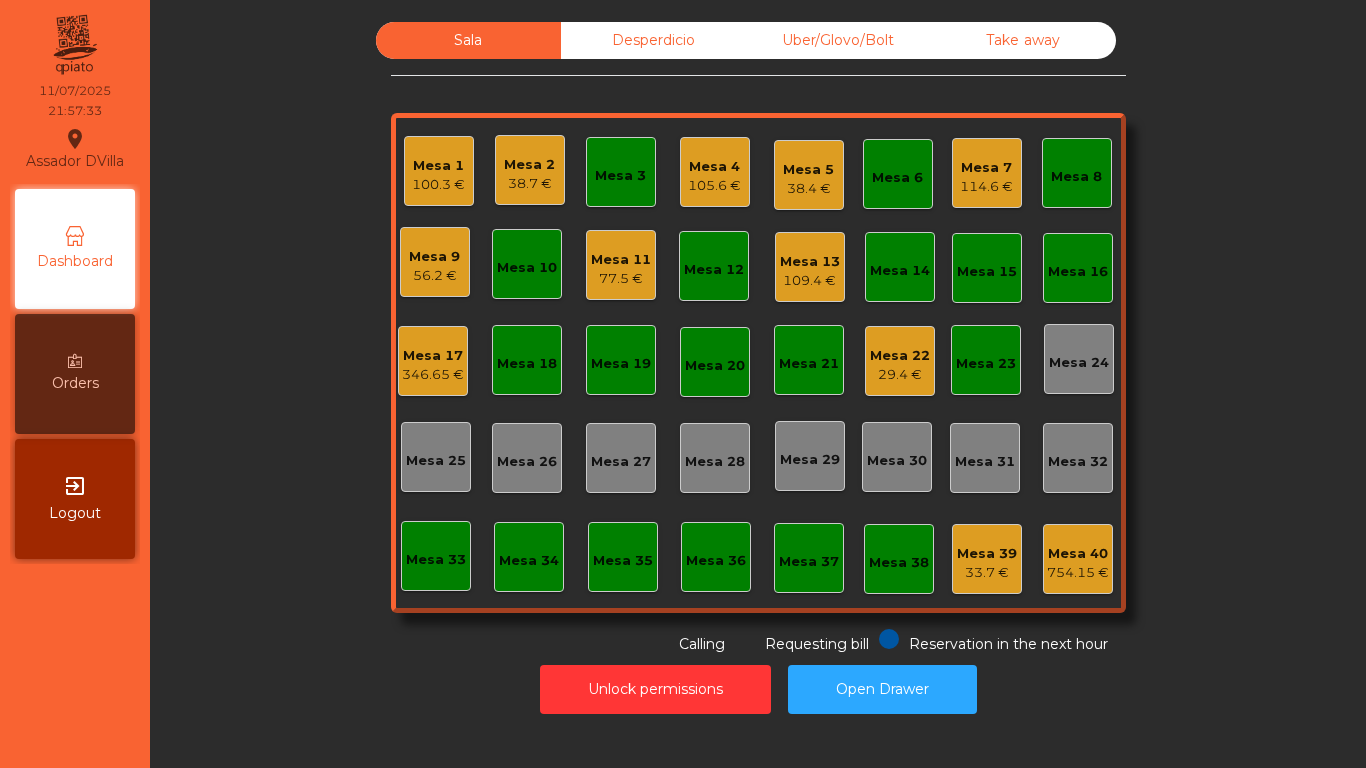 click on "109.4 €" 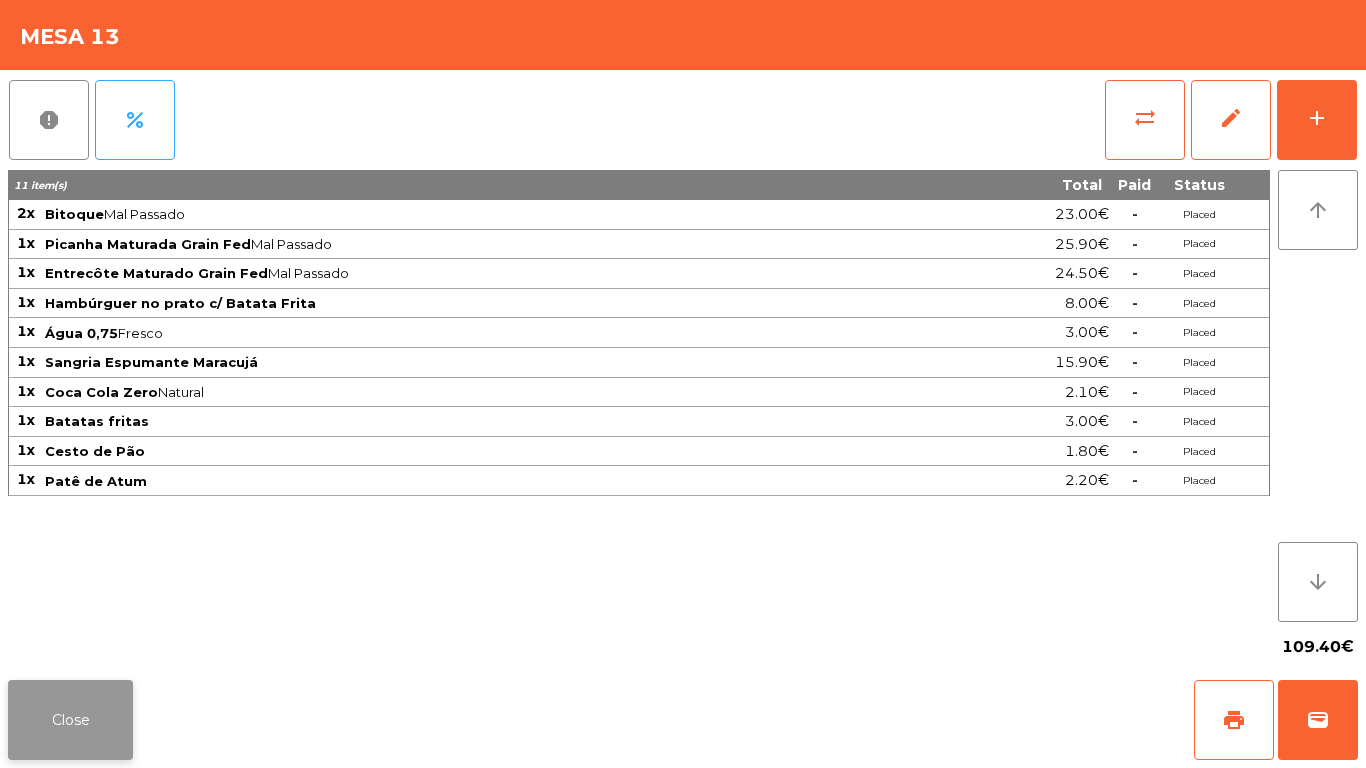 click on "Close" 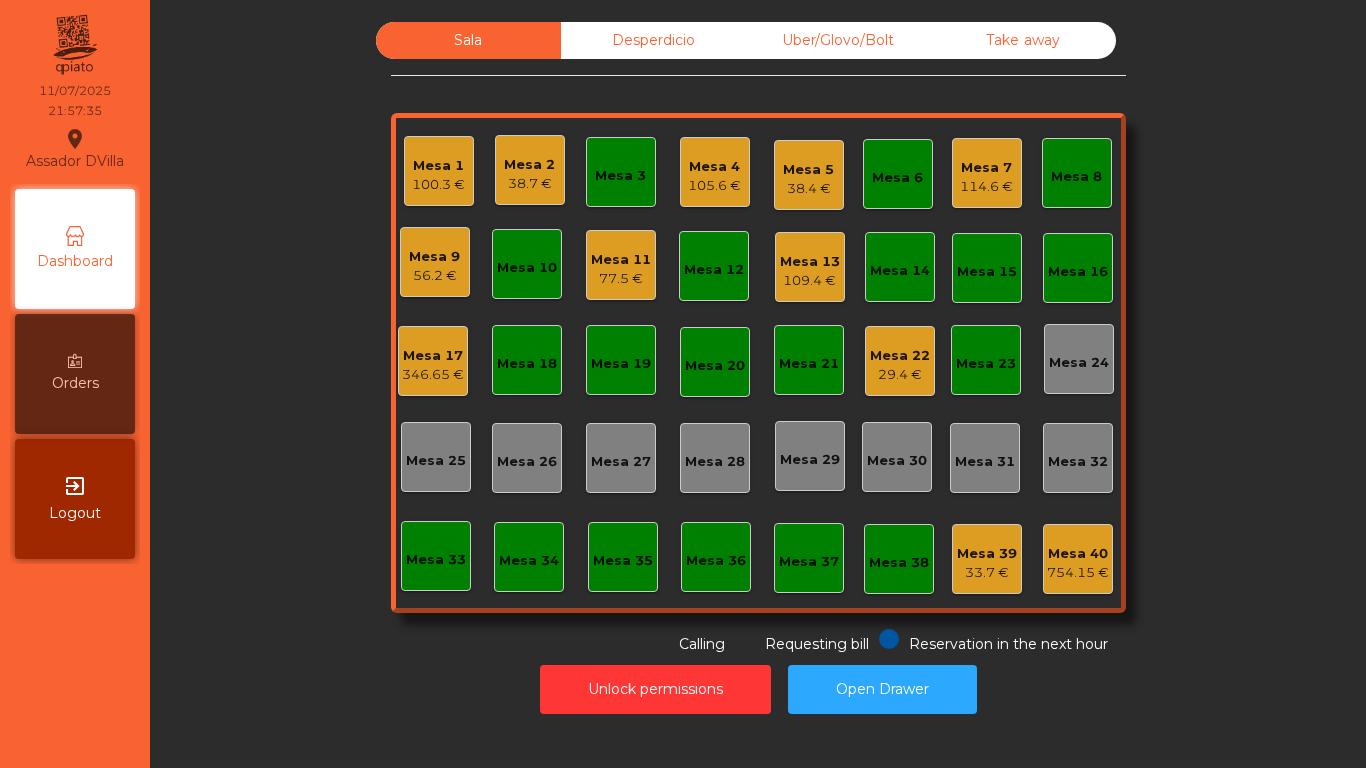 click on "Mesa 22" 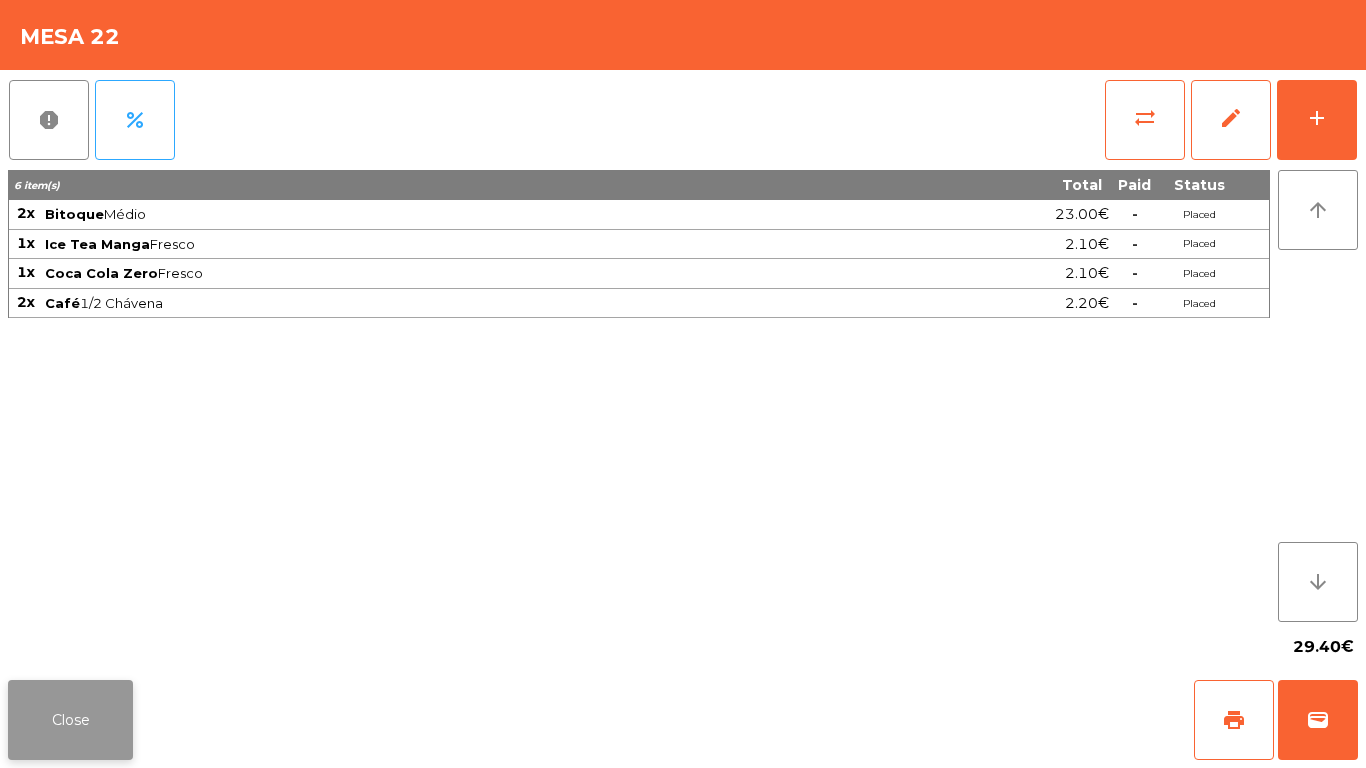 click on "Close" 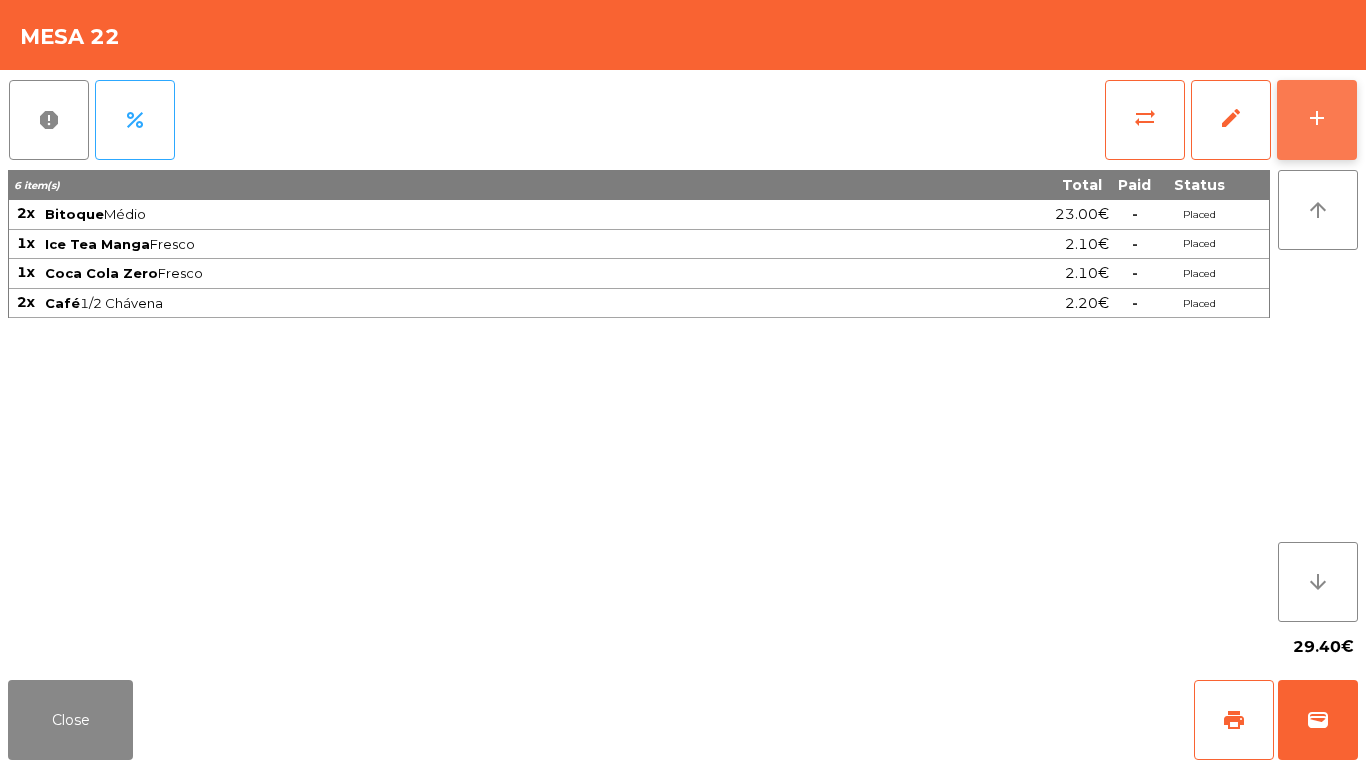 click on "add" 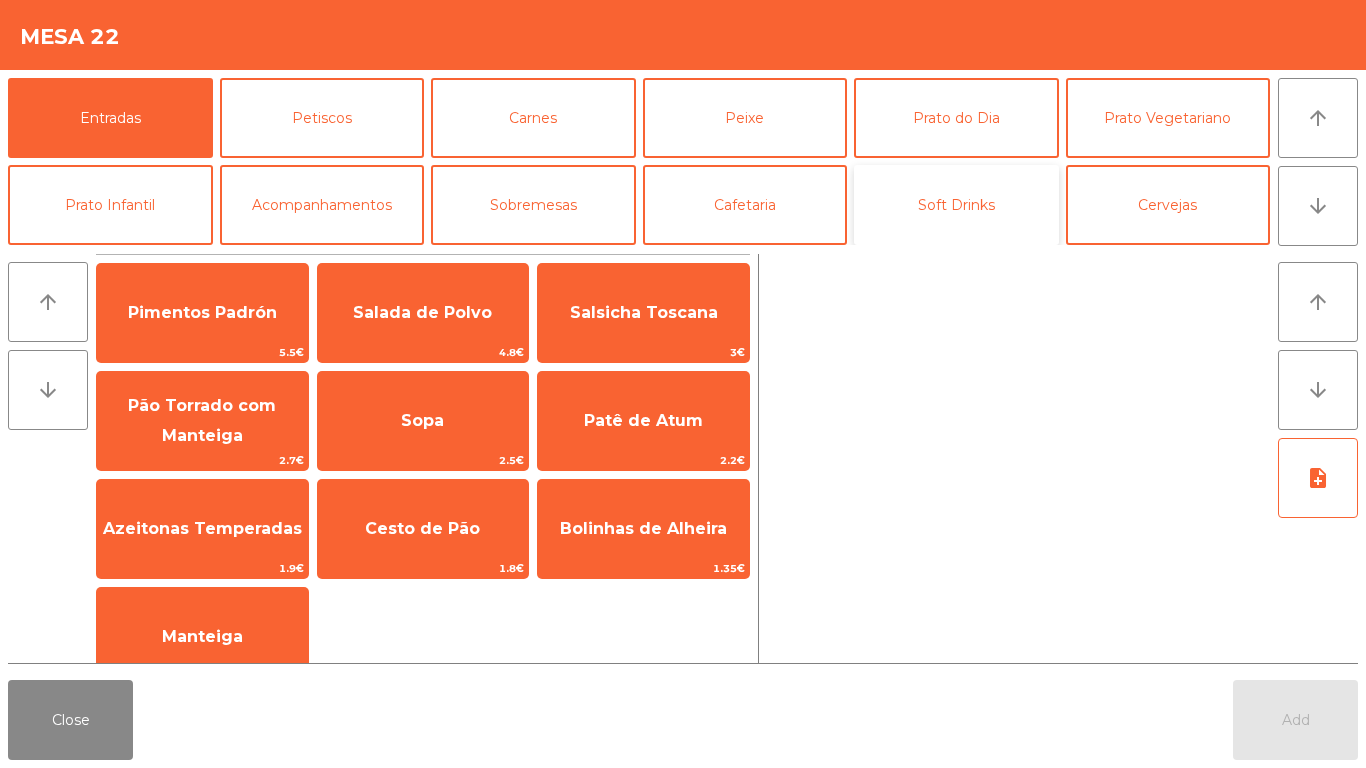 click on "Soft Drinks" 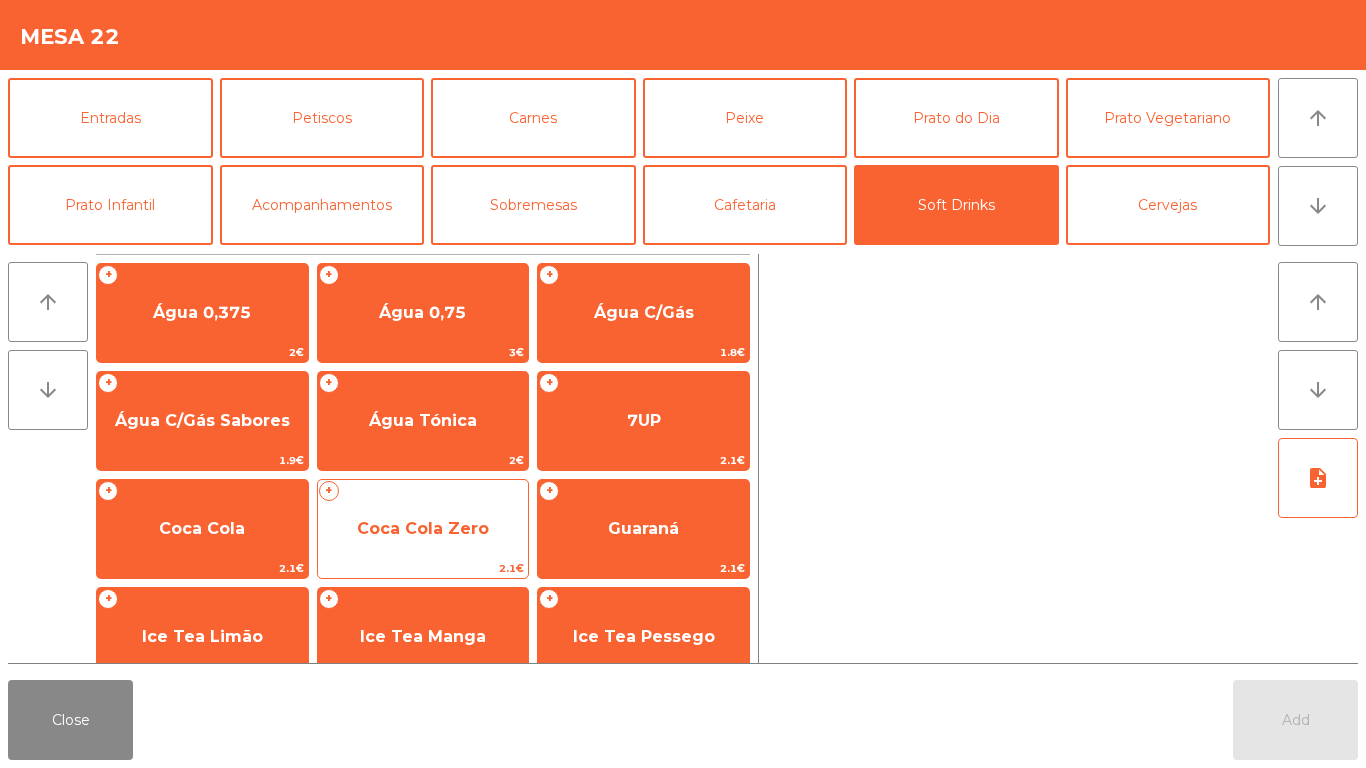 click on "+   Coca Cola Zero   2.1€" 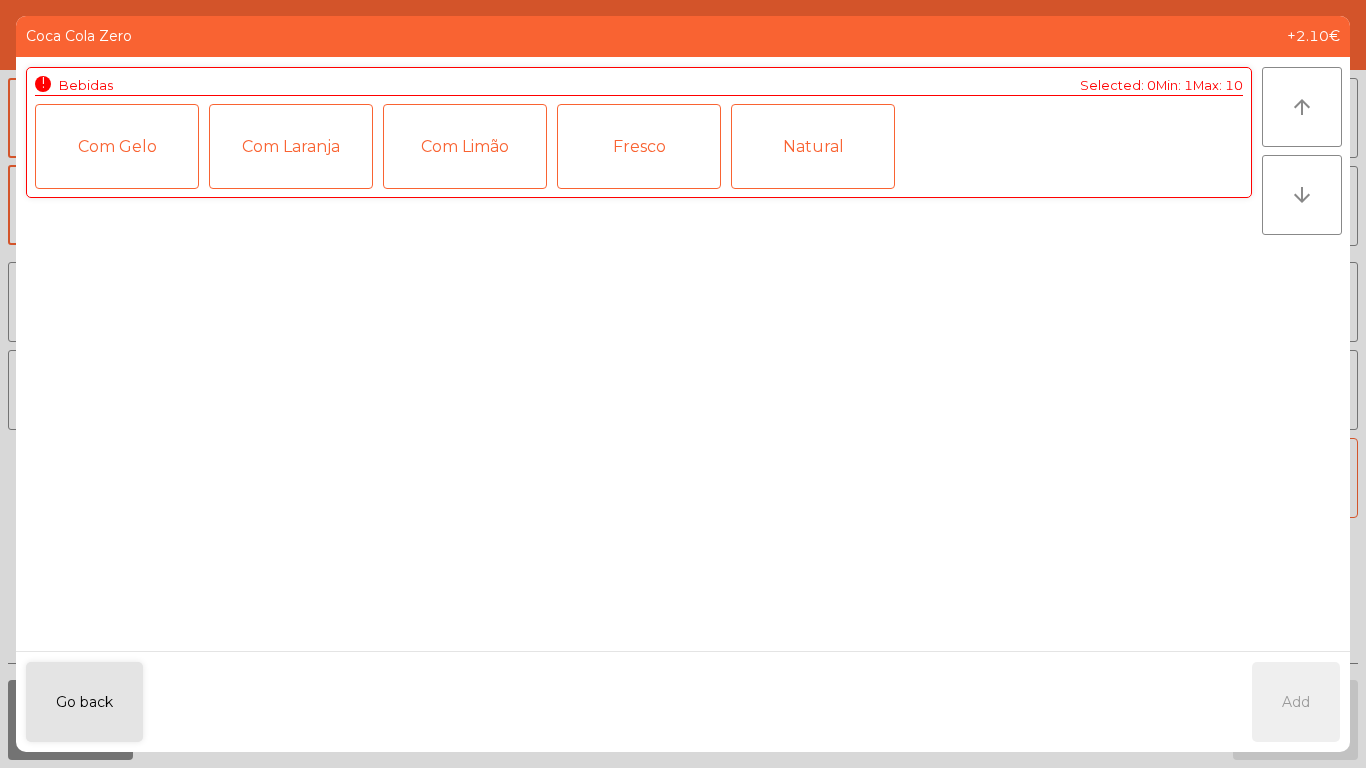 click on "Fresco" 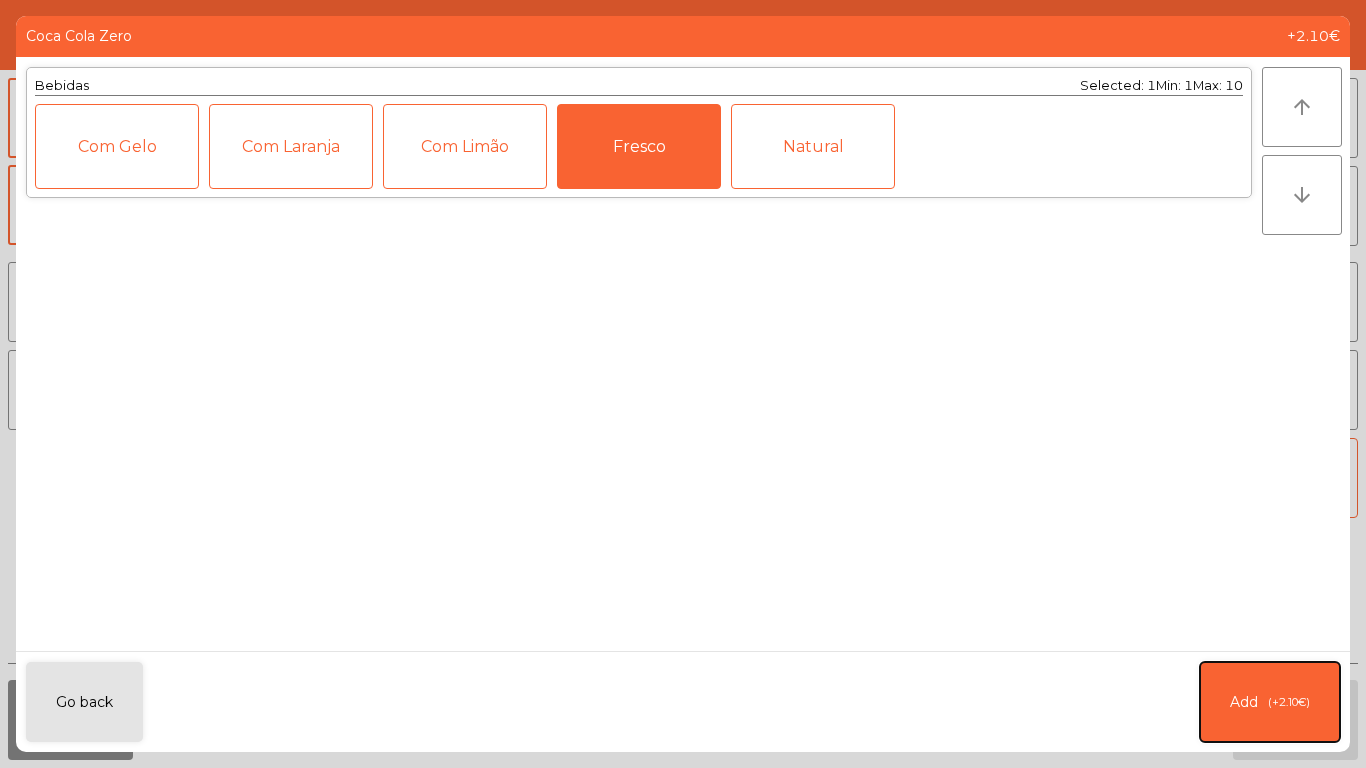 click on "Add" 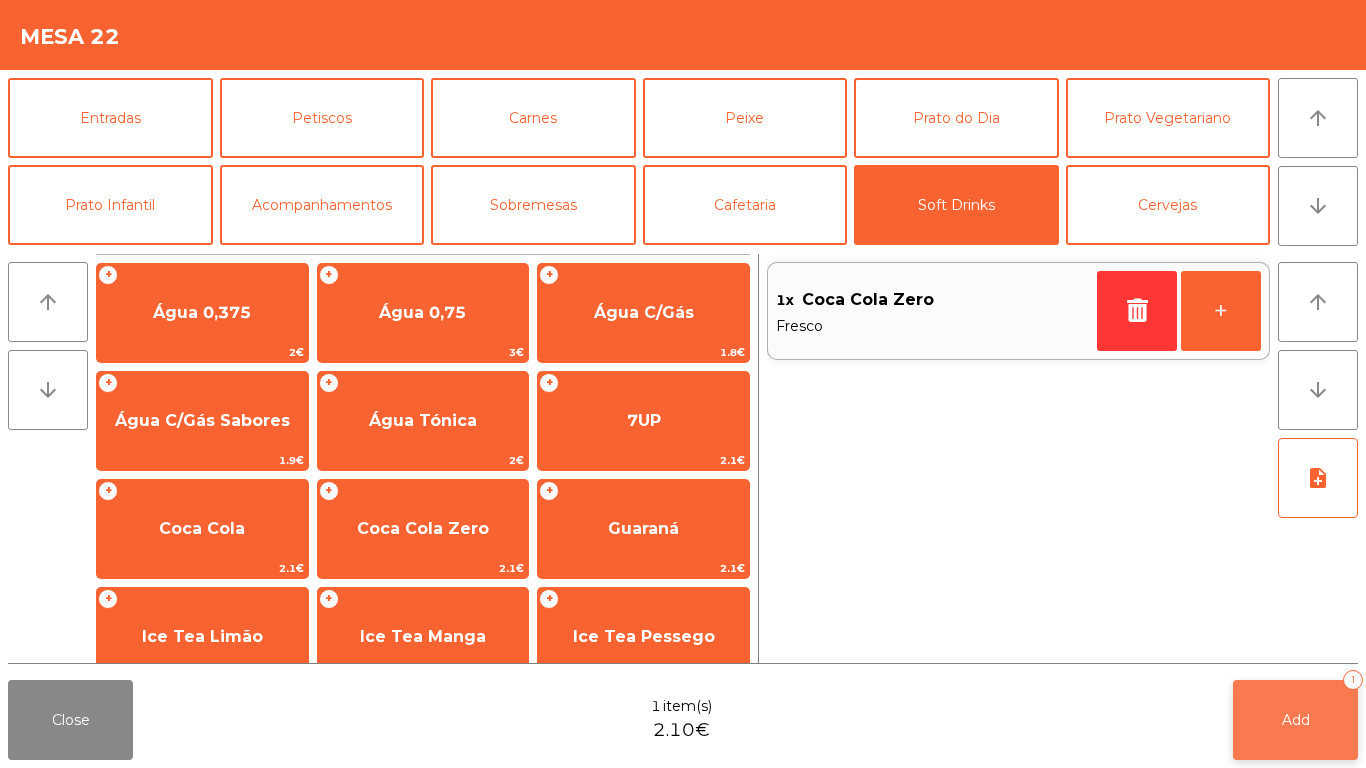 click on "Add" 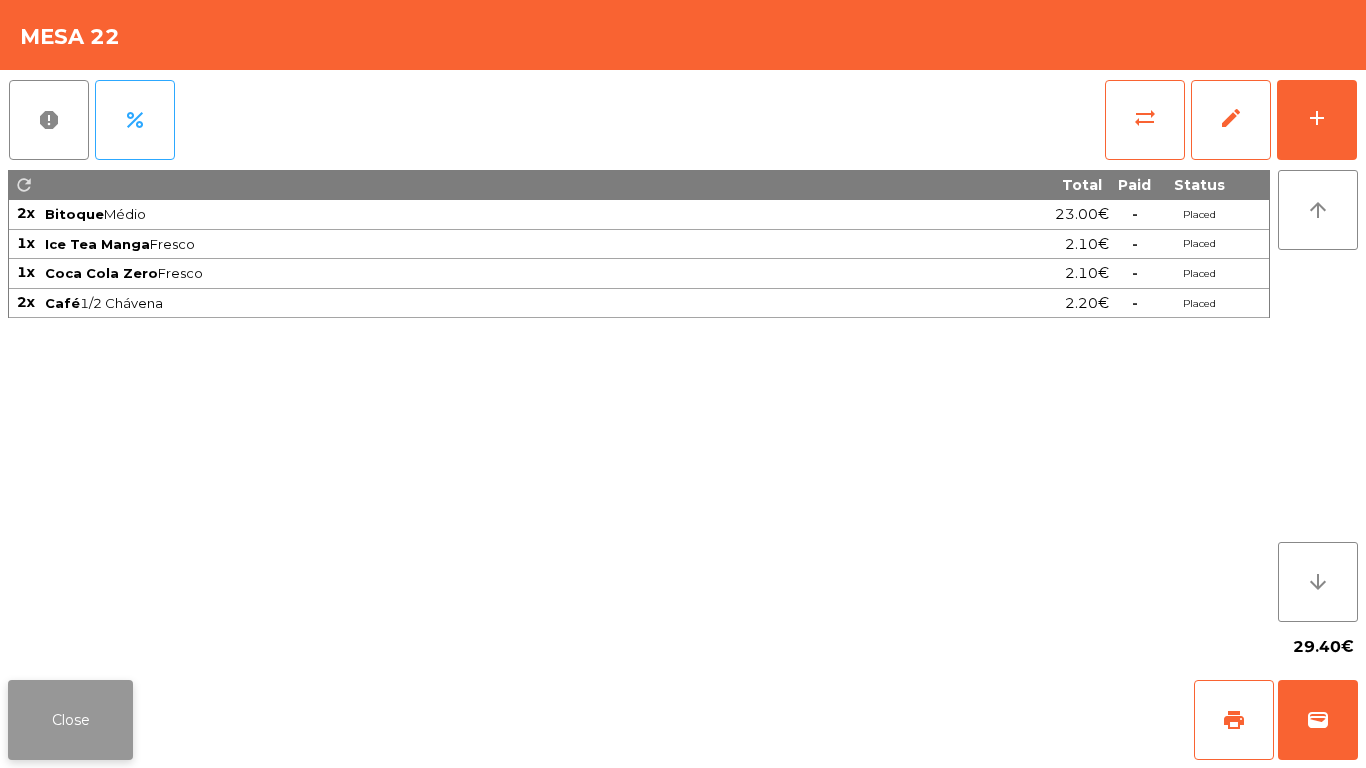 click on "Close" 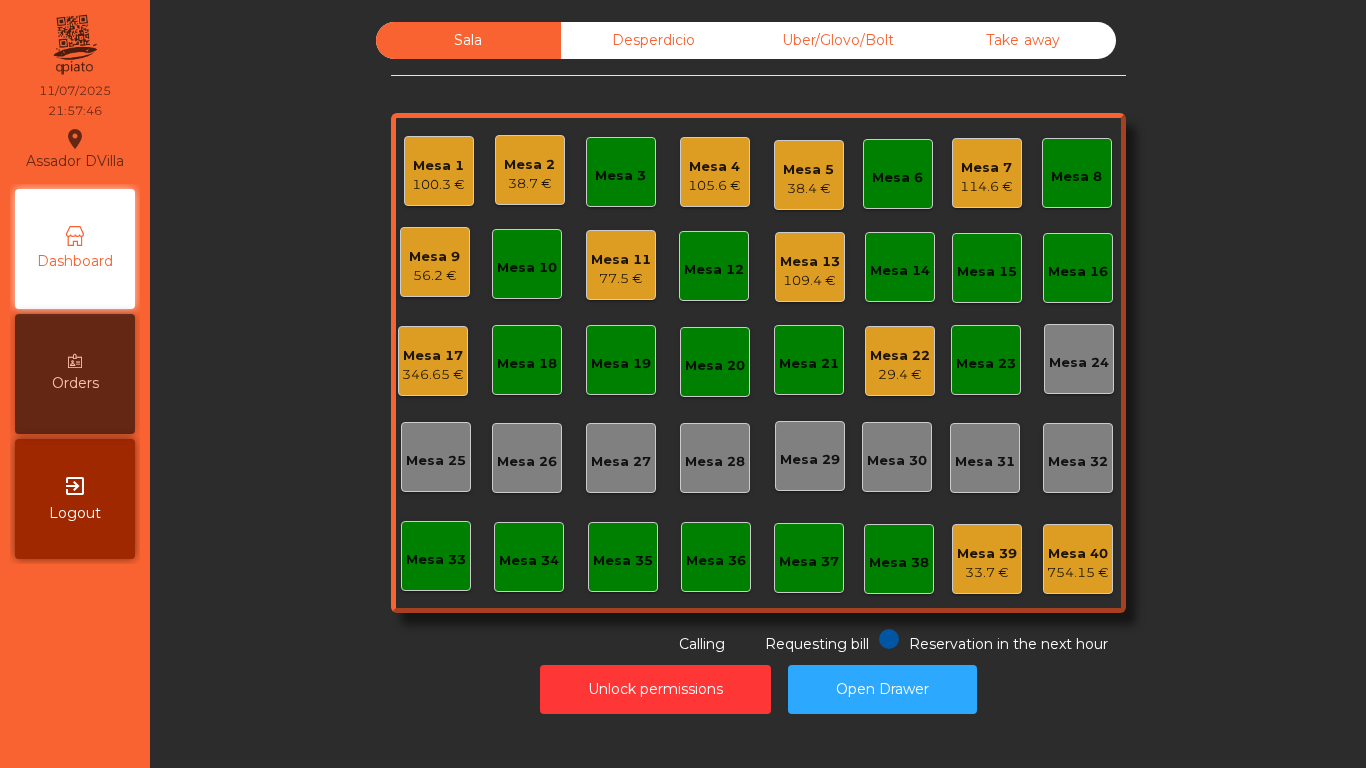 click on "Orders" at bounding box center (75, 383) 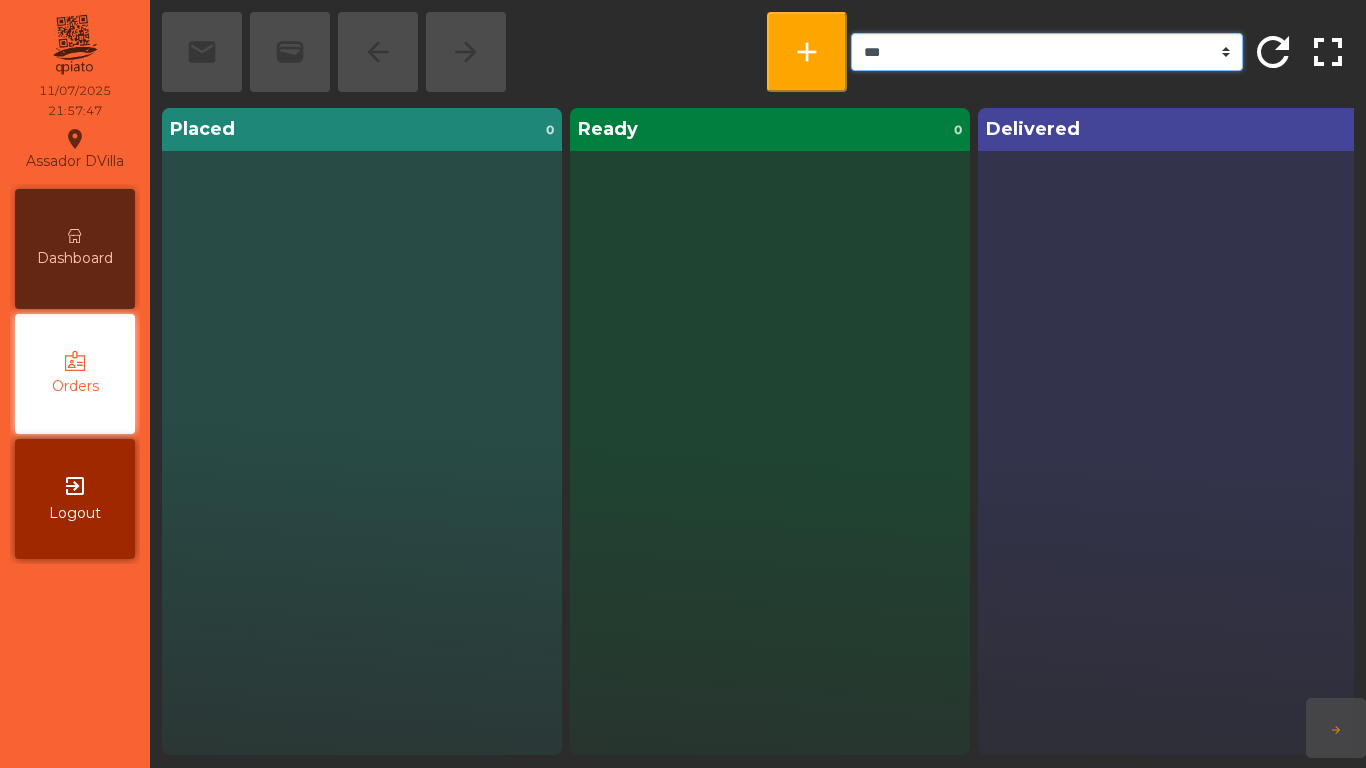 click on "*** ******* **** *** *****" 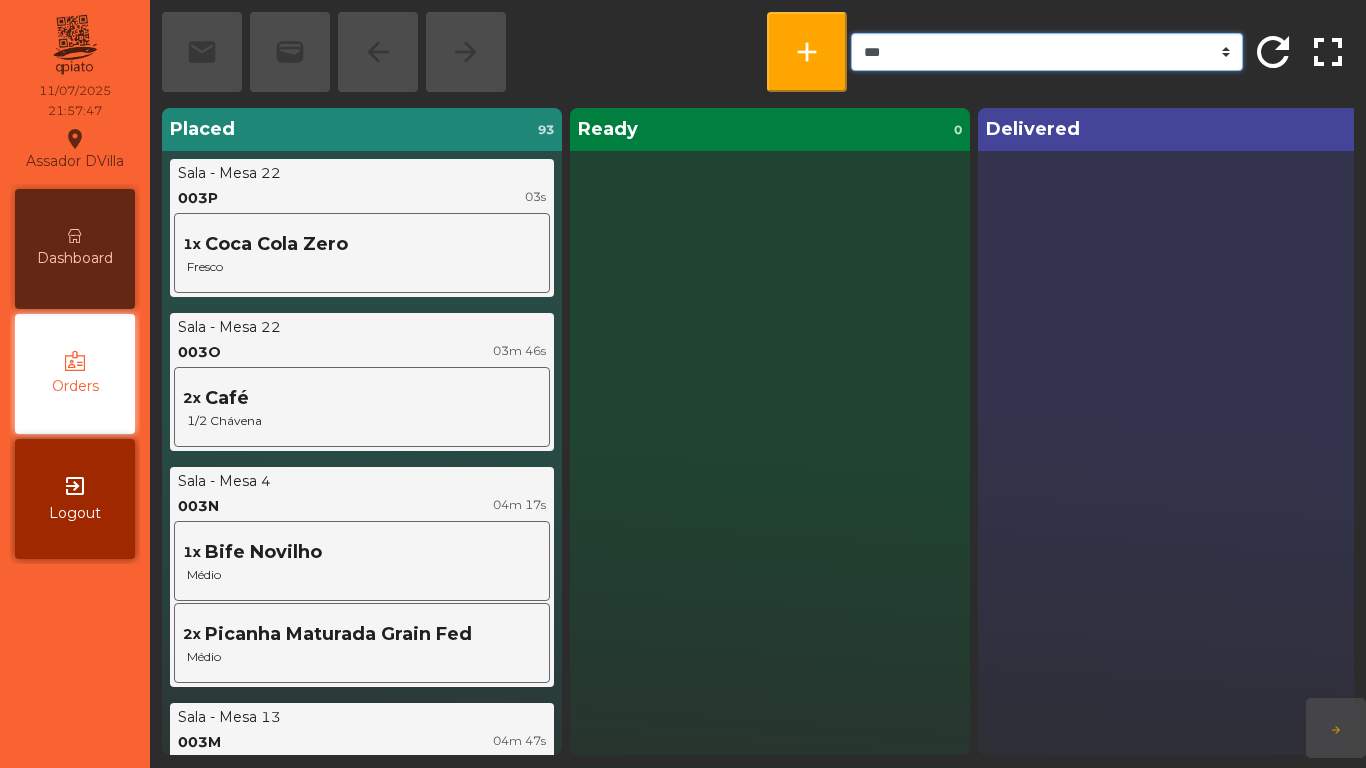 click on "*** ******* **** *** *****" 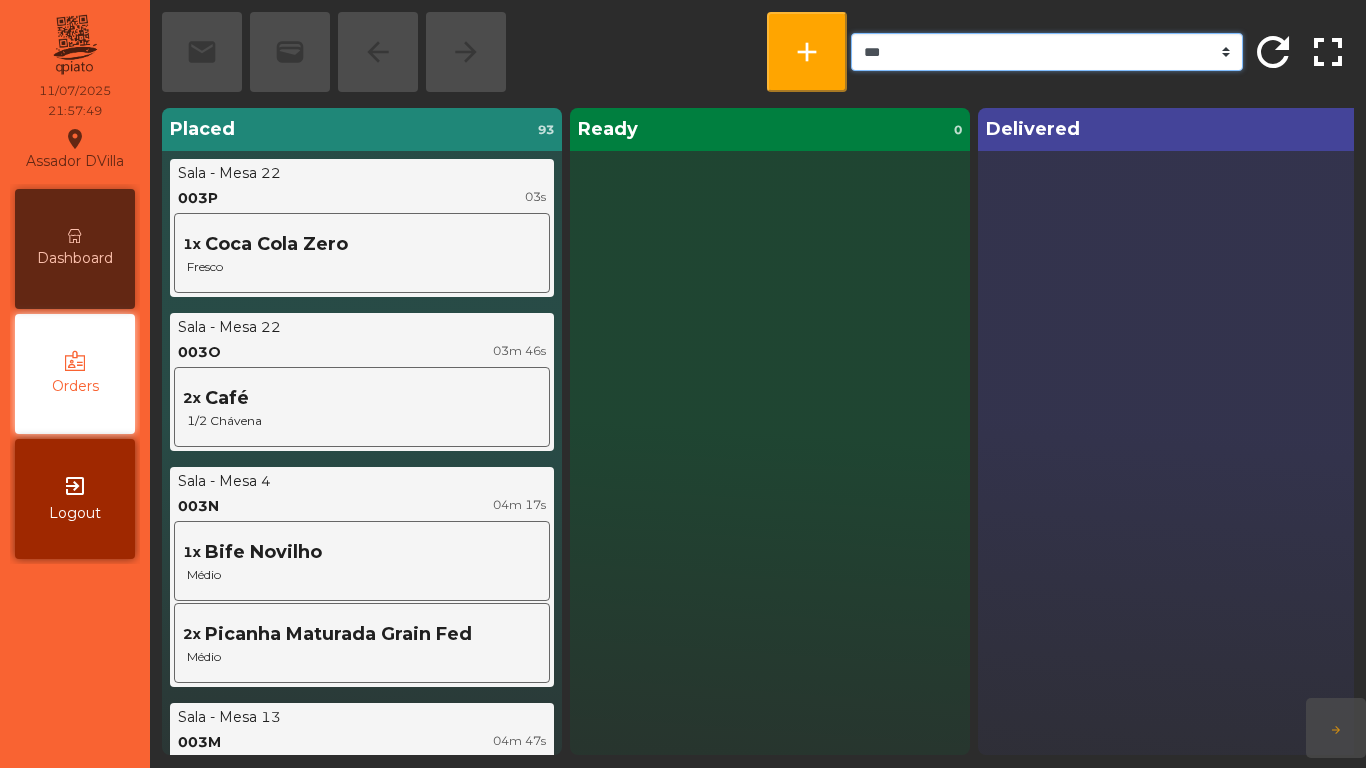 click on "*** ******* **** *** *****" 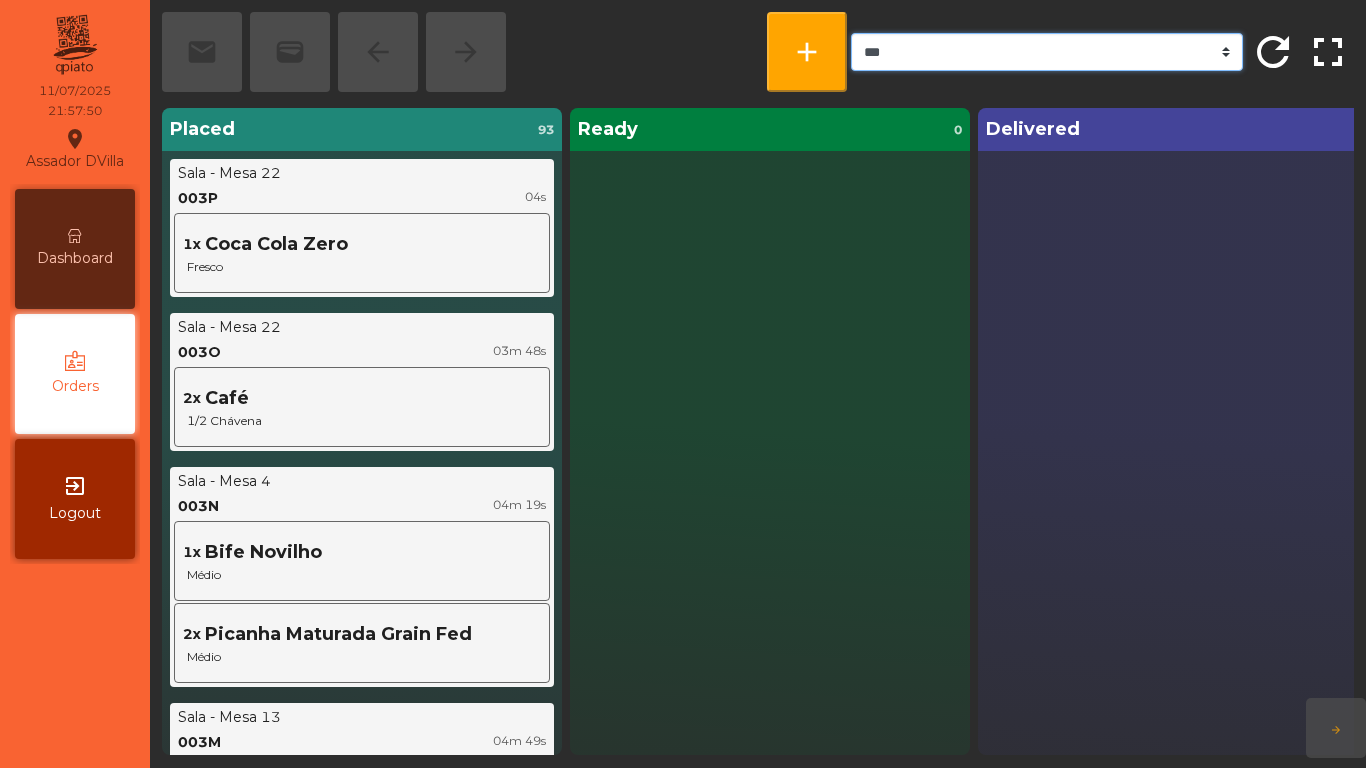 select on "***" 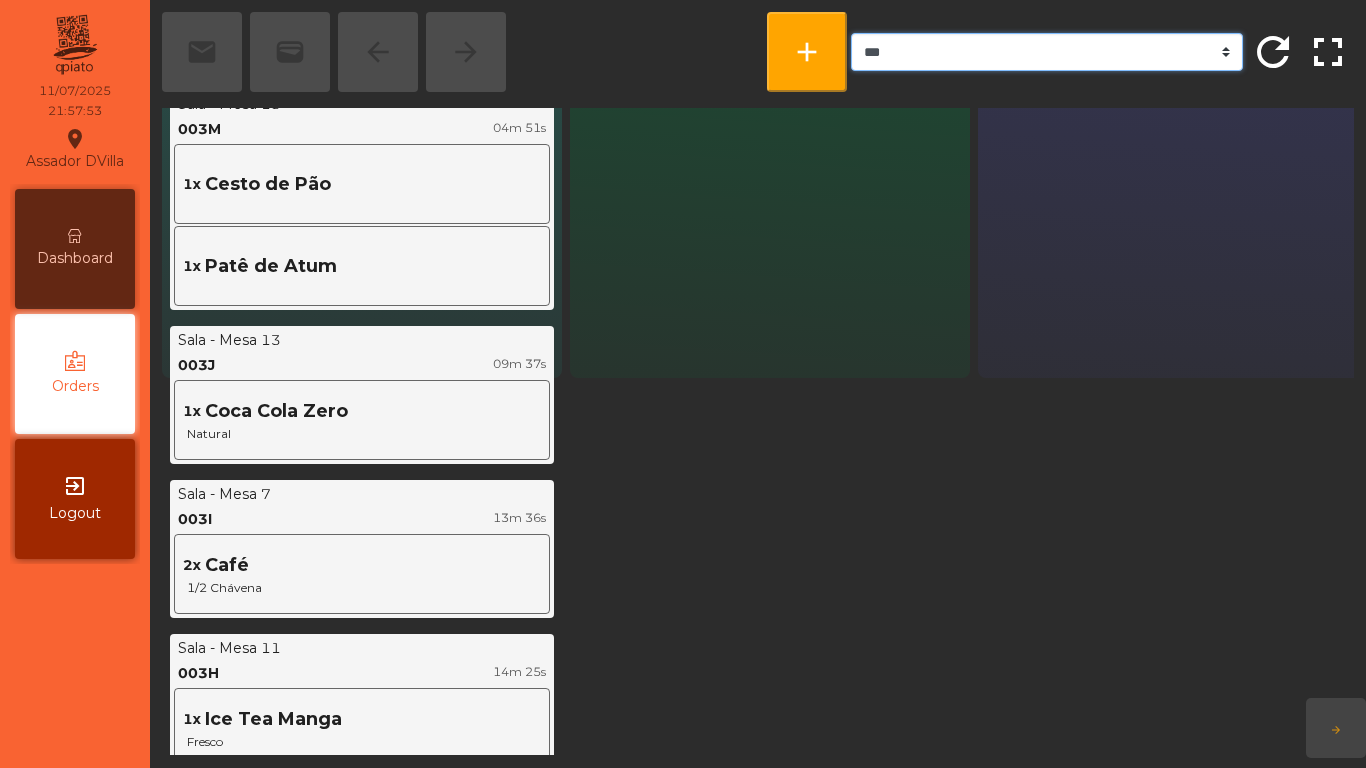 scroll, scrollTop: 424, scrollLeft: 0, axis: vertical 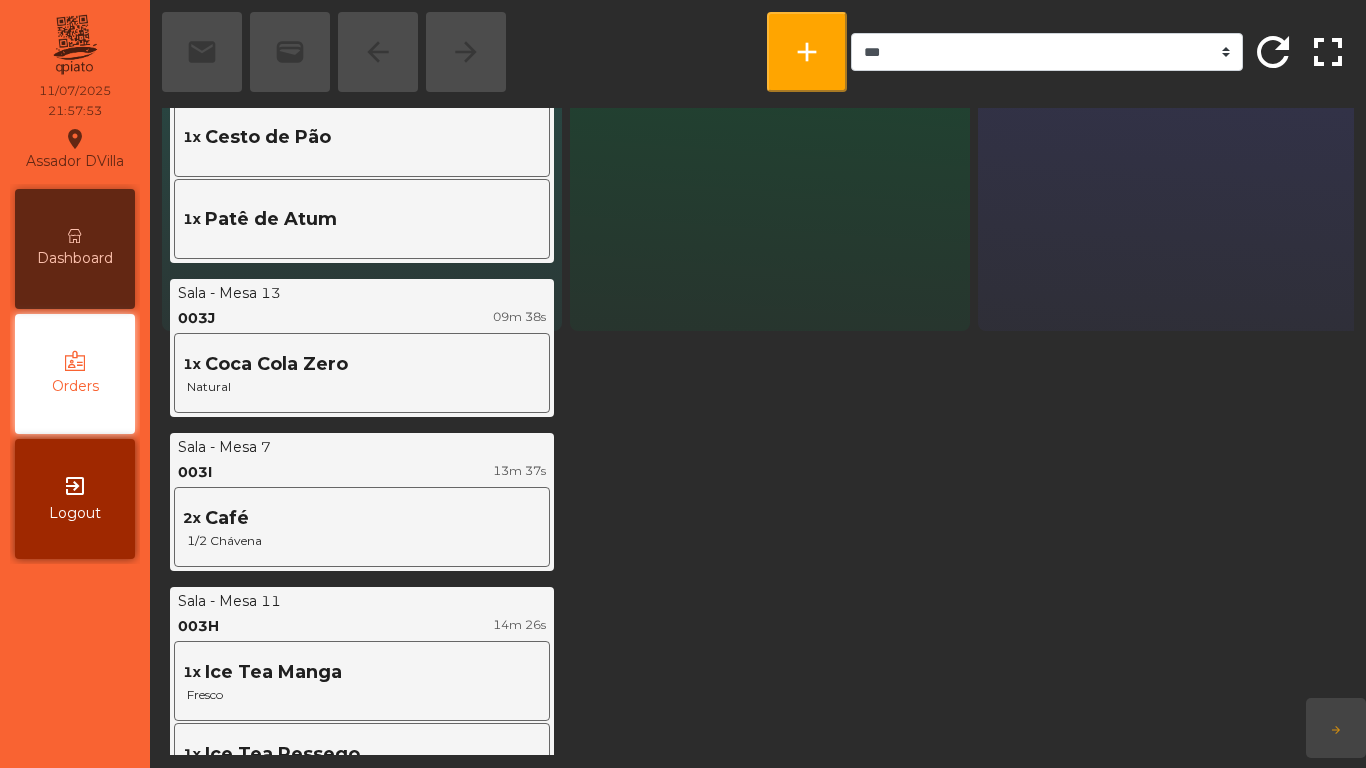 click on "Dashboard" at bounding box center [75, 249] 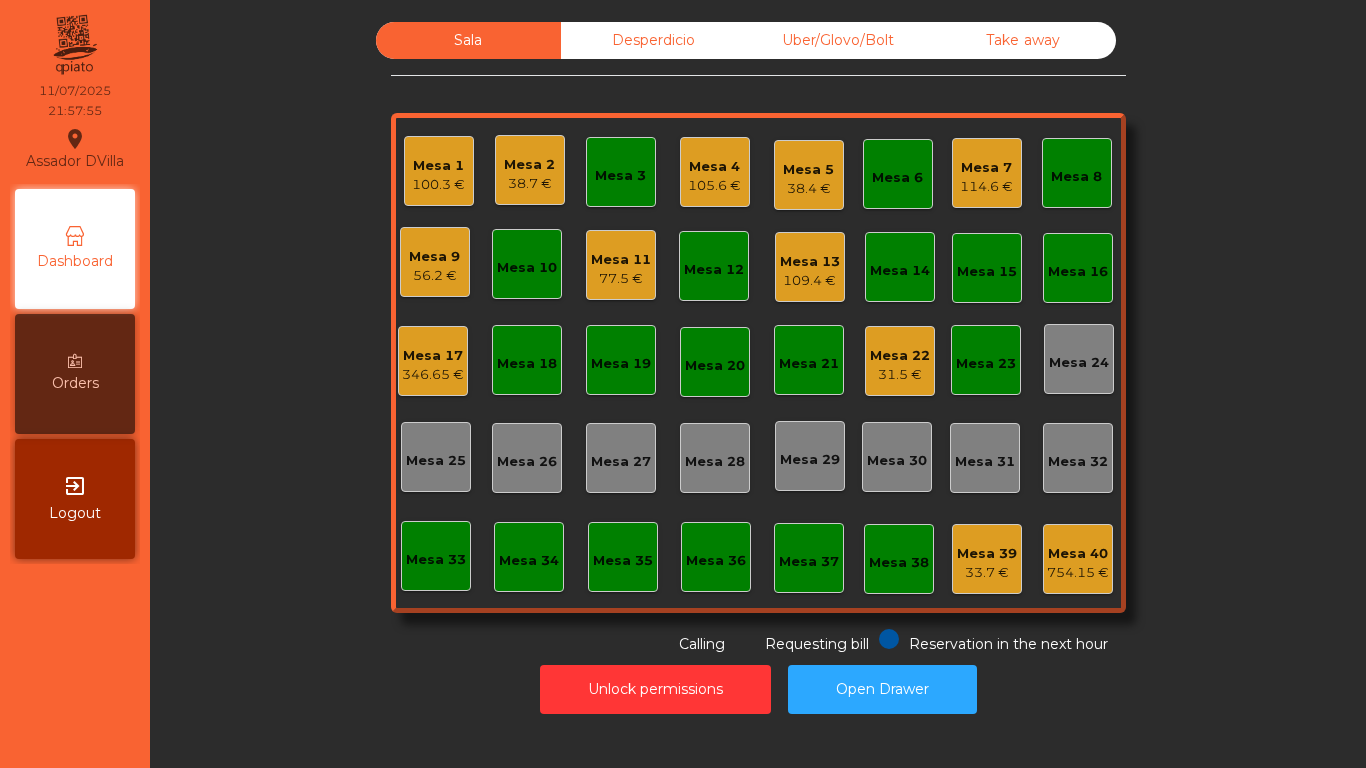 click on "109.4 €" 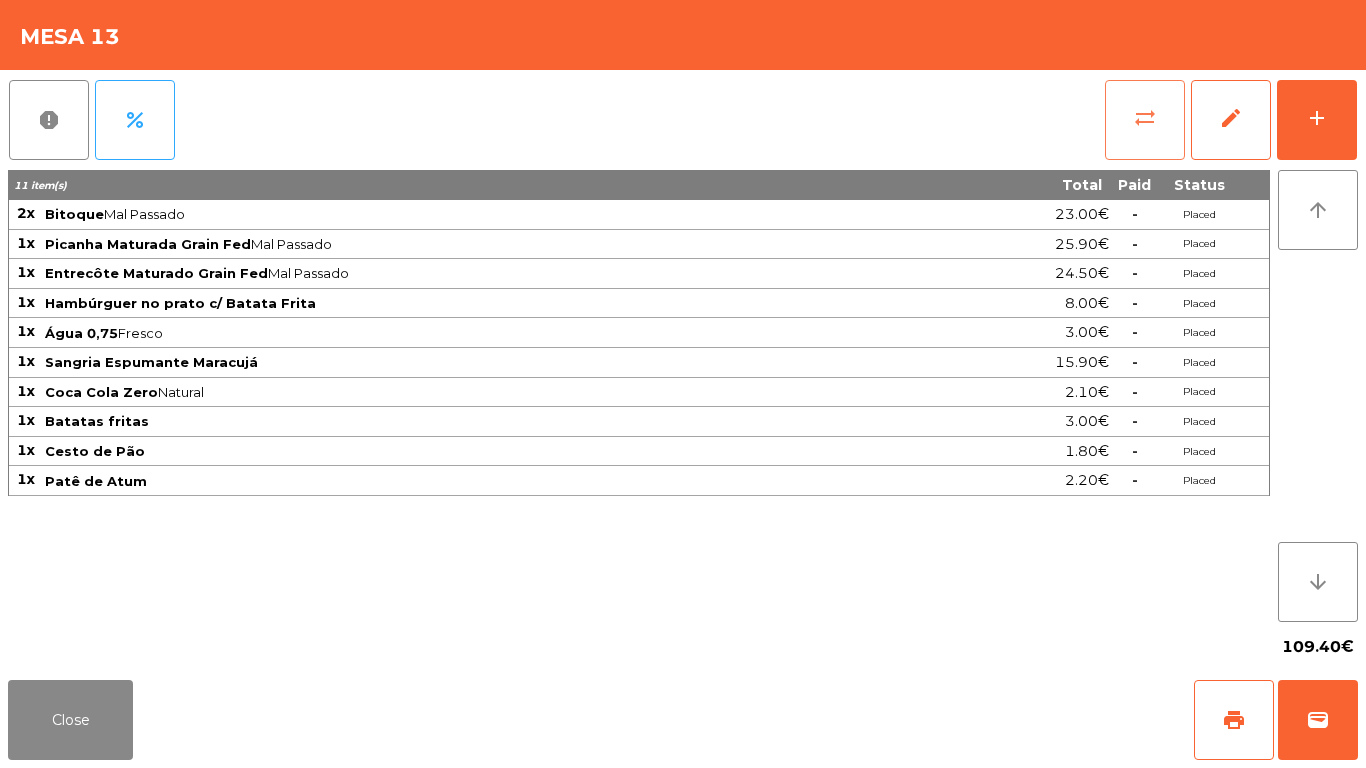 click on "sync_alt" 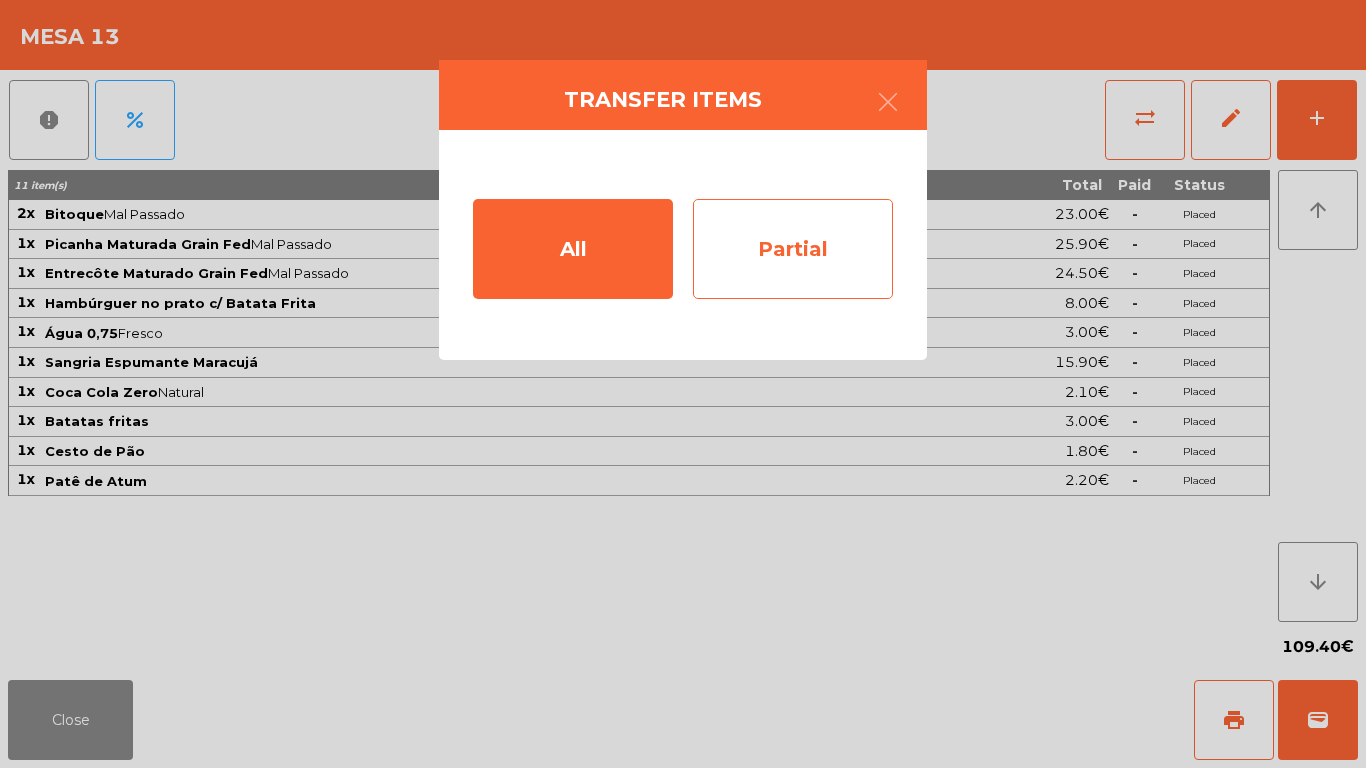 click on "Partial" 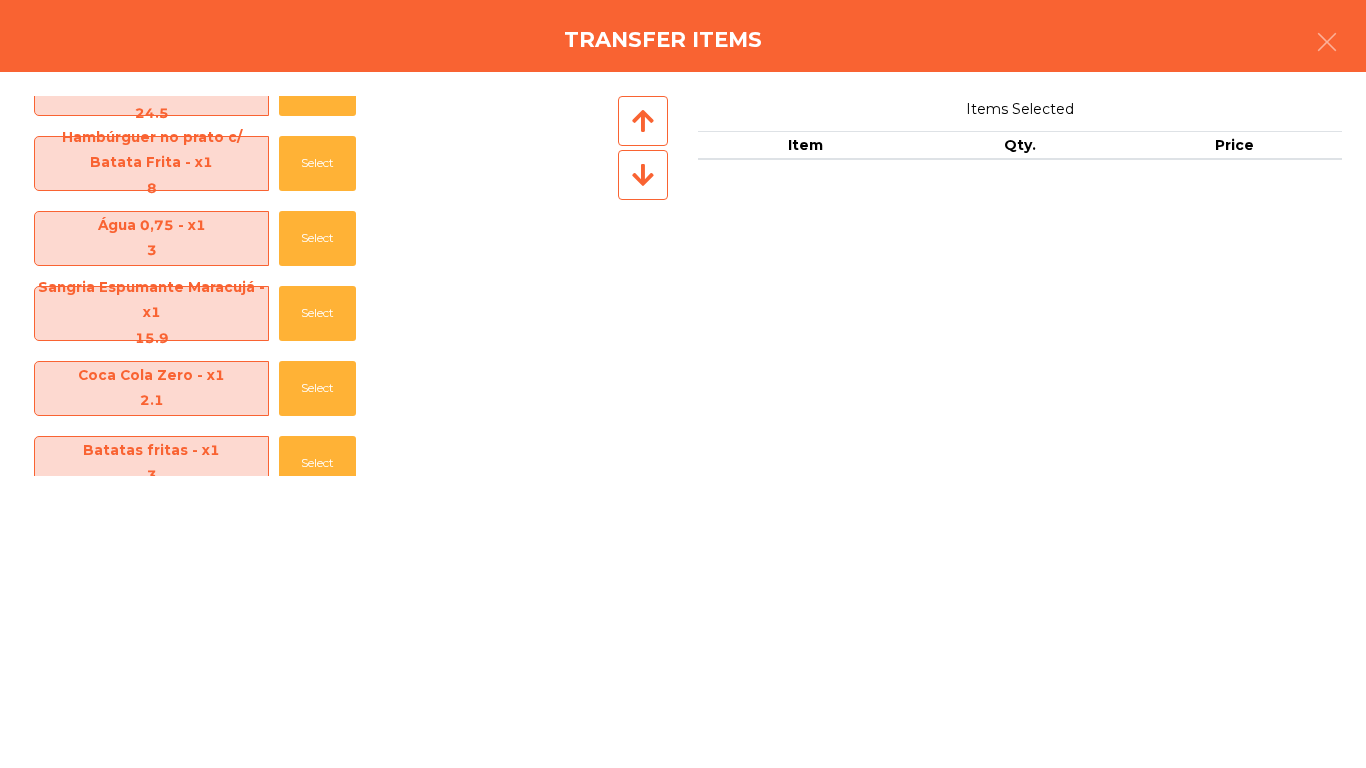 scroll, scrollTop: 370, scrollLeft: 0, axis: vertical 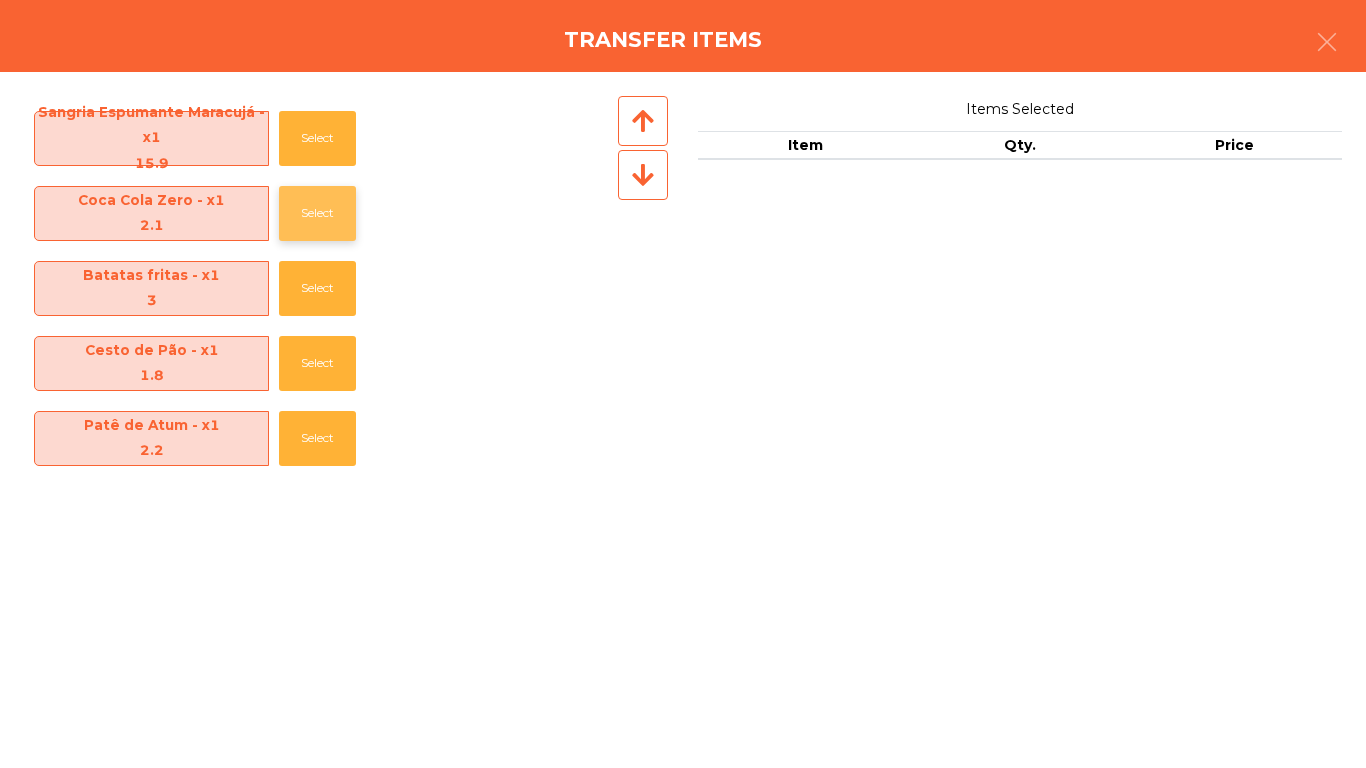 click on "Select" 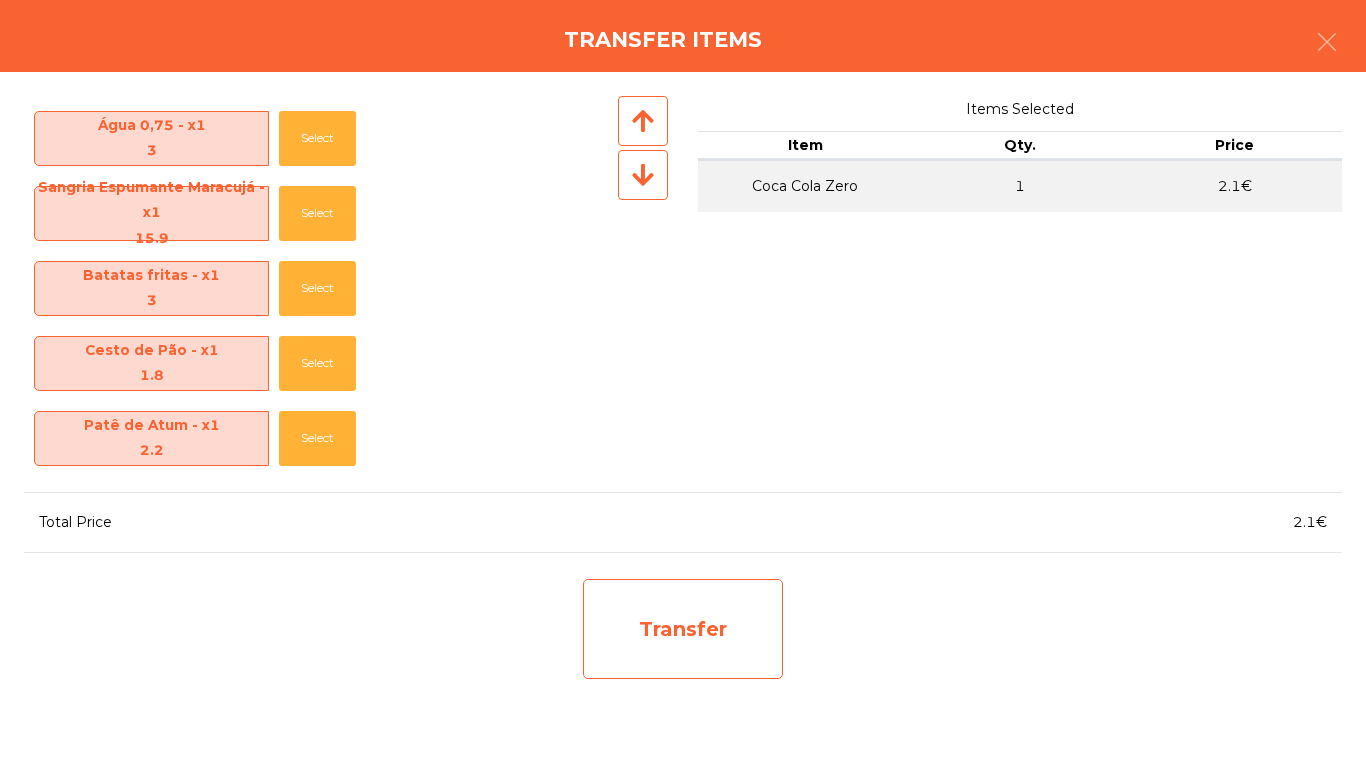 click on "Transfer" 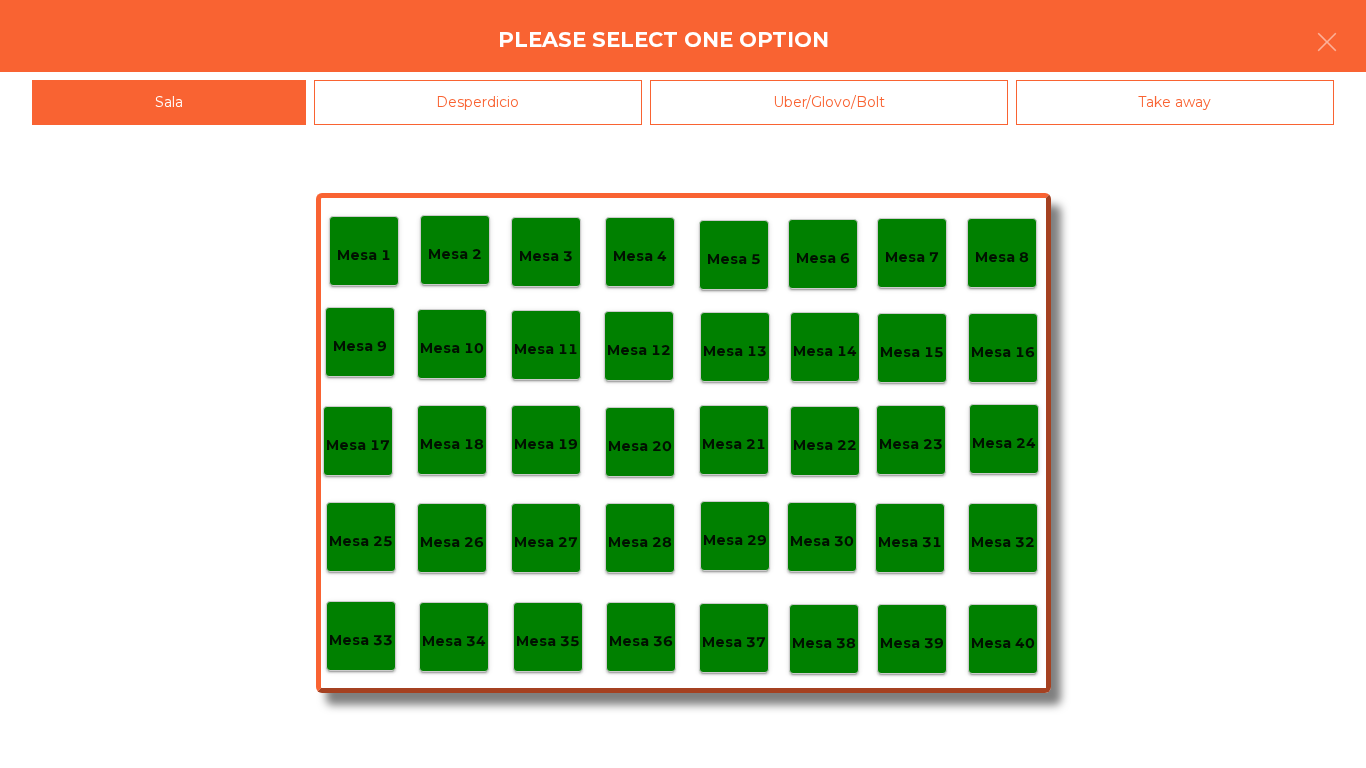click on "Desperdicio" 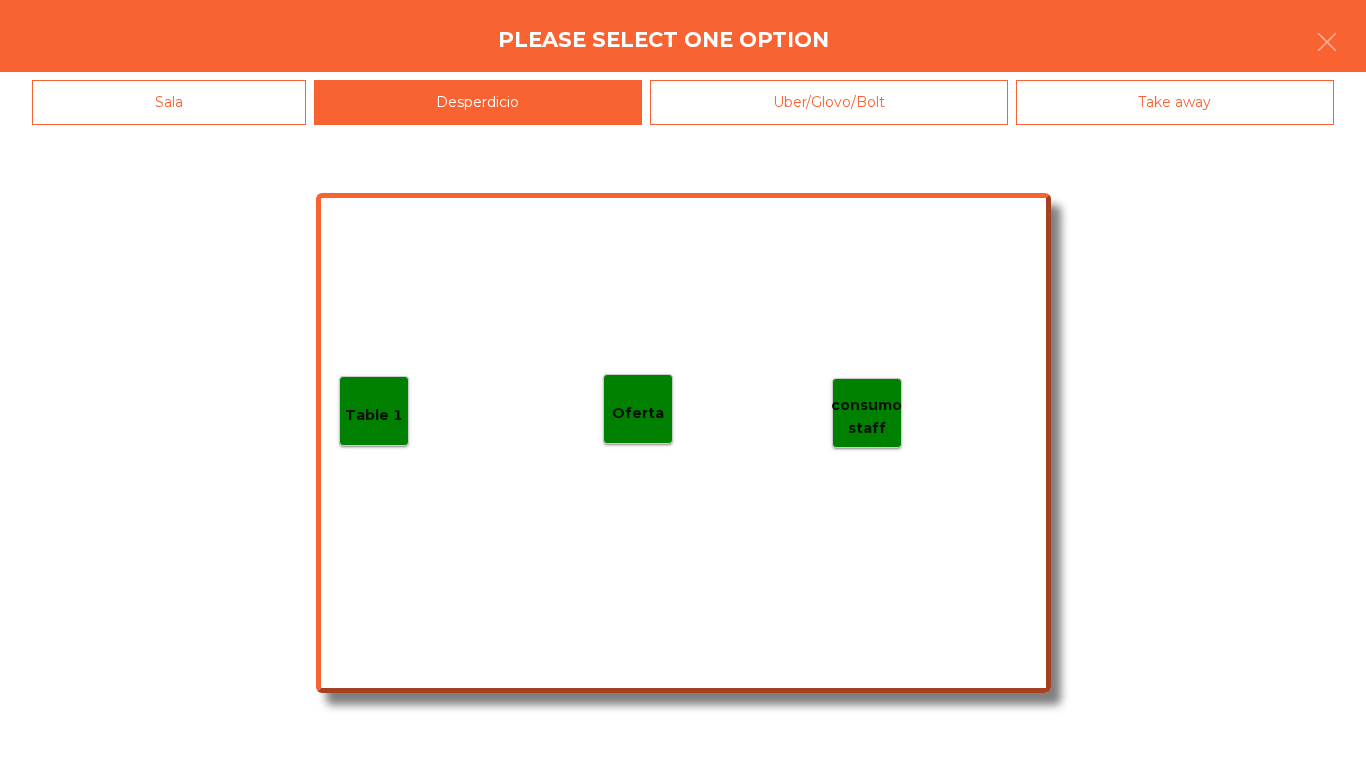 click on "Table 1" 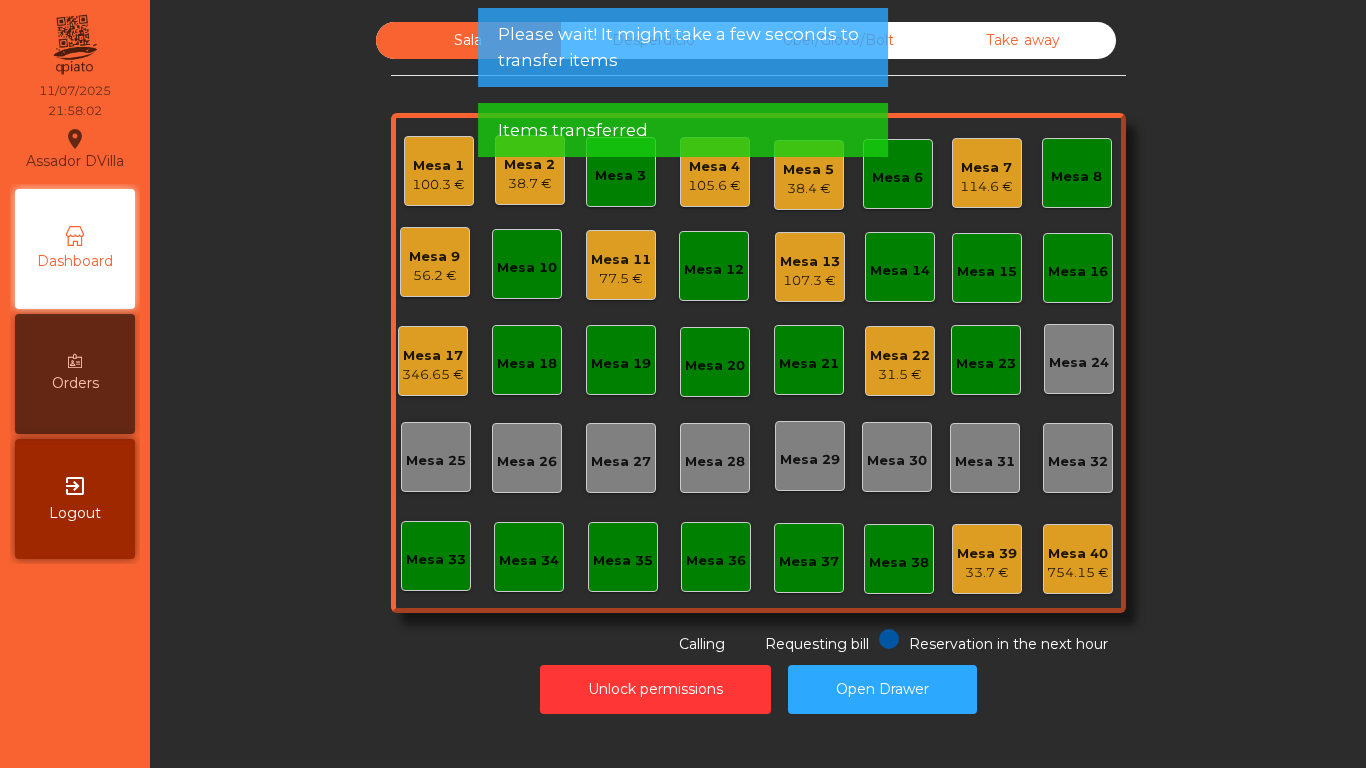 click on "Sala   Desperdicio   Uber/Glovo/Bolt   Take away   Mesa 1   100.3 €   Mesa 2   38.7 €   Mesa 3   Mesa 4   105.6 €   Mesa 5   38.4 €   Mesa 6   Mesa 7   114.6 €   Mesa 8   Mesa 9   56.2 €   Mesa 10   Mesa 11   77.5 €   Mesa 12   Mesa 13   107.3 €   Mesa 14   Mesa 15   Mesa 16   Mesa 17   346.65 €   Mesa 18   Mesa 19   Mesa 20   Mesa 21   Mesa 22   31.5 €   Mesa 23   Mesa 24   Mesa 25   Mesa 26   Mesa 27   Mesa 28   Mesa 29   Mesa 30   Mesa 31   Mesa 32   Mesa 33   Mesa 34   Mesa 35   Mesa 36   Mesa 37   Mesa 38   Mesa 39   33.7 €   Mesa 40   754.15 €  Reservation in the next hour Requesting bill Calling" 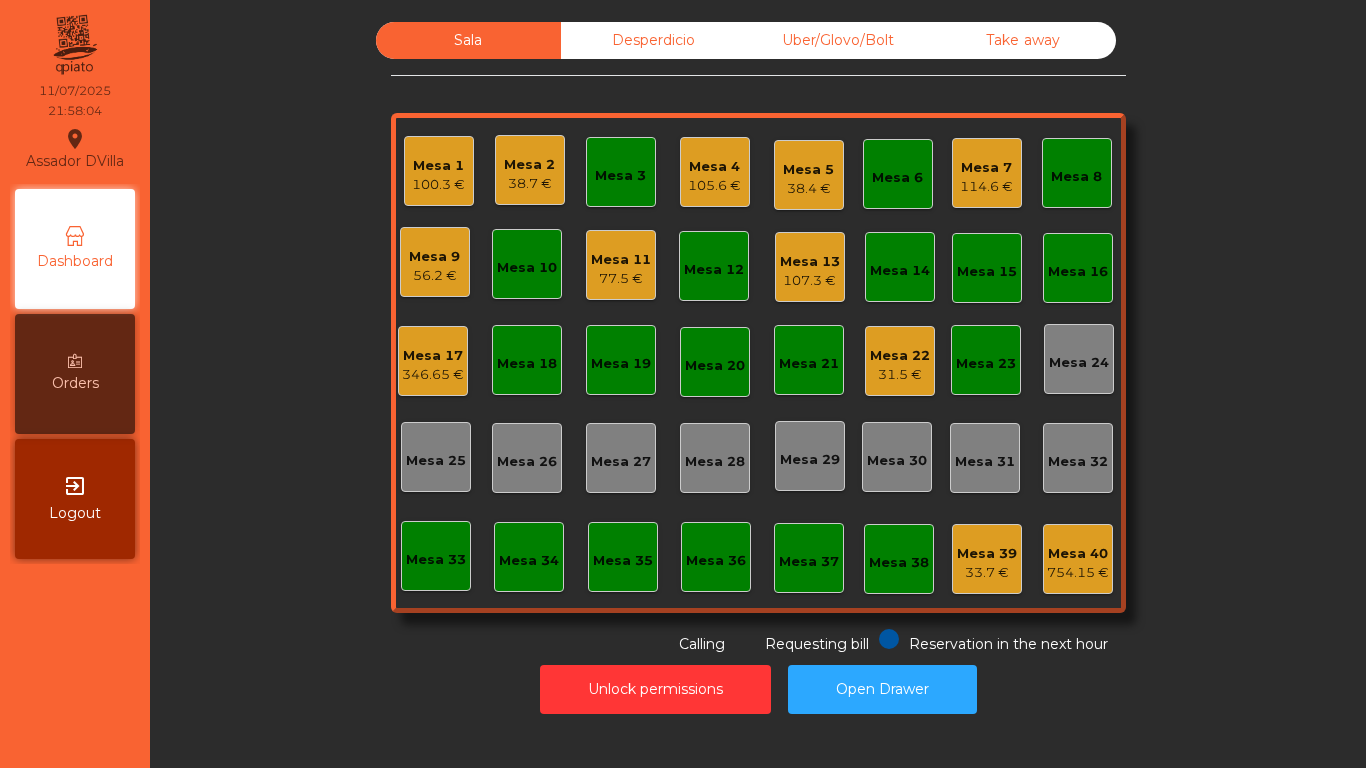 click on "Mesa 4   105.6 €" 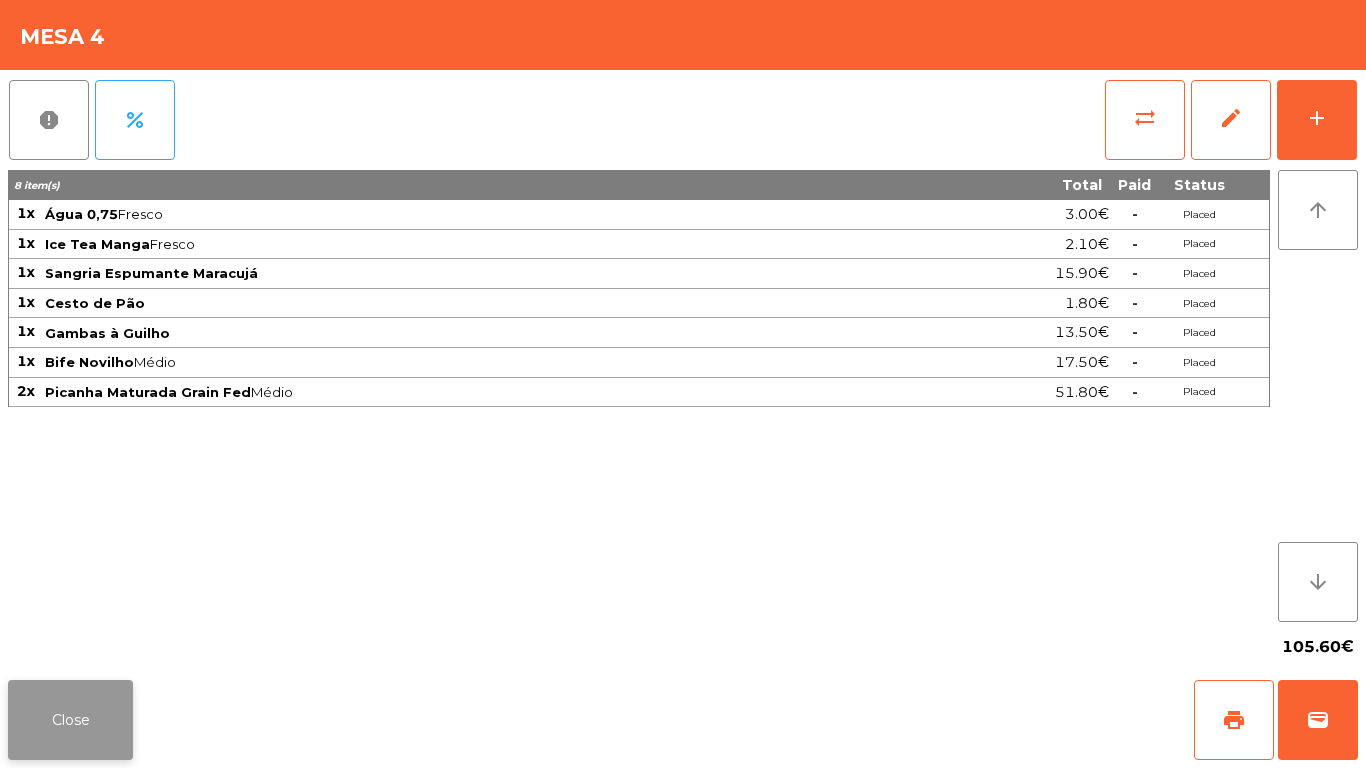 click on "Close" 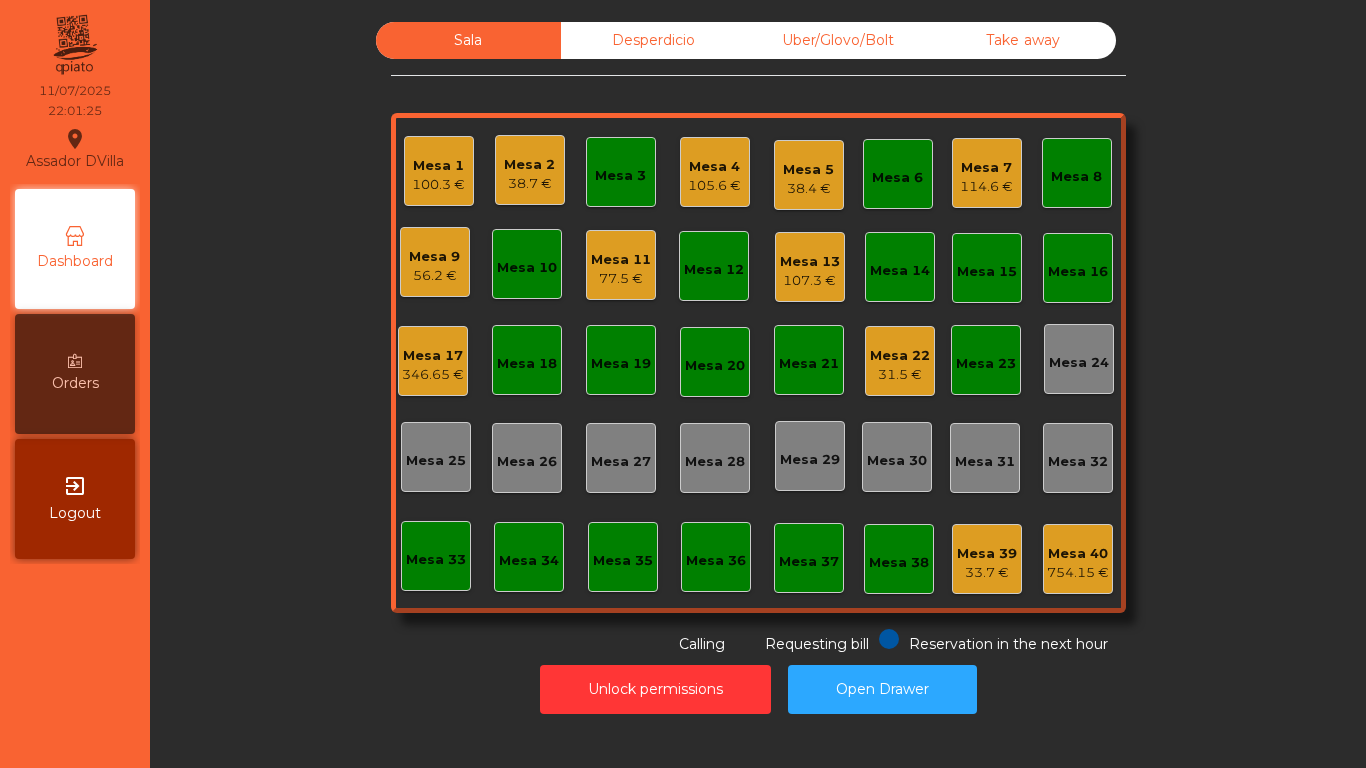 click on "105.6 €" 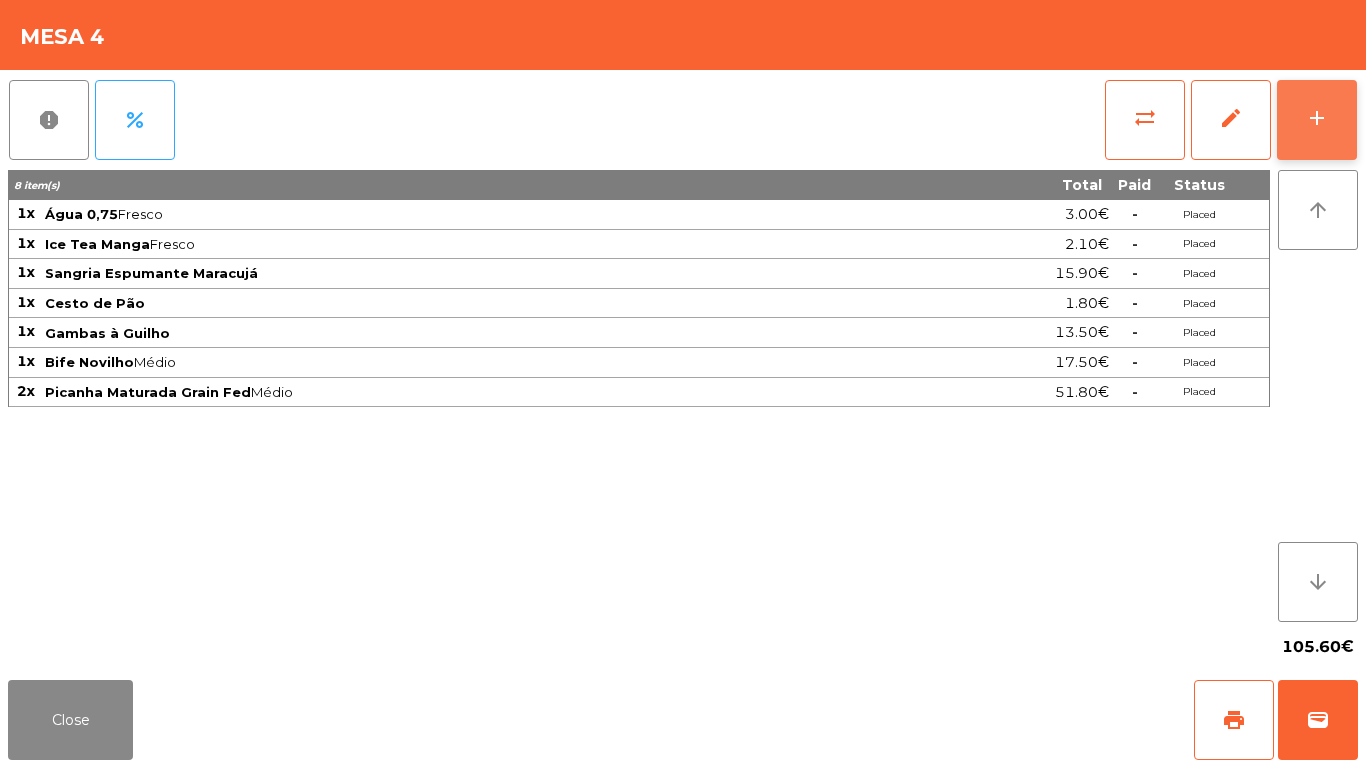 click on "add" 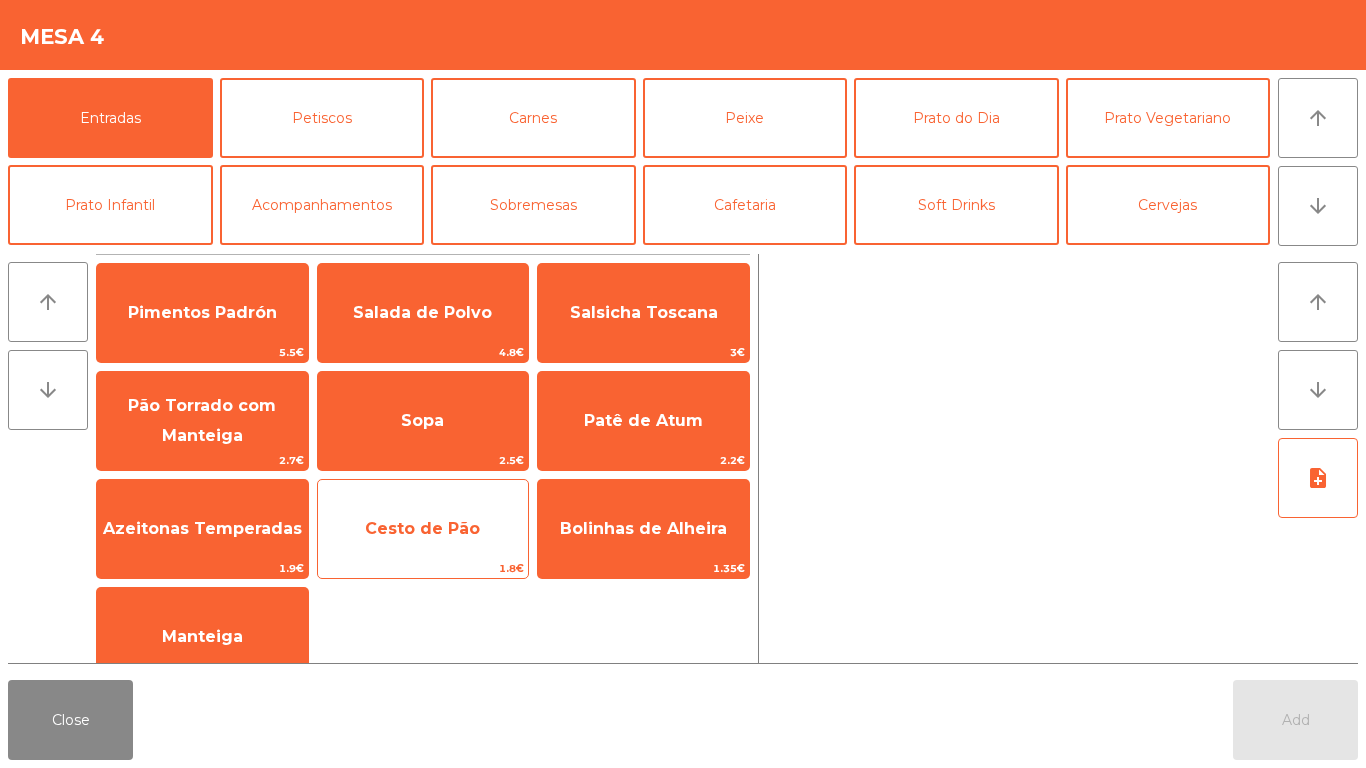click on "Cesto de Pão" 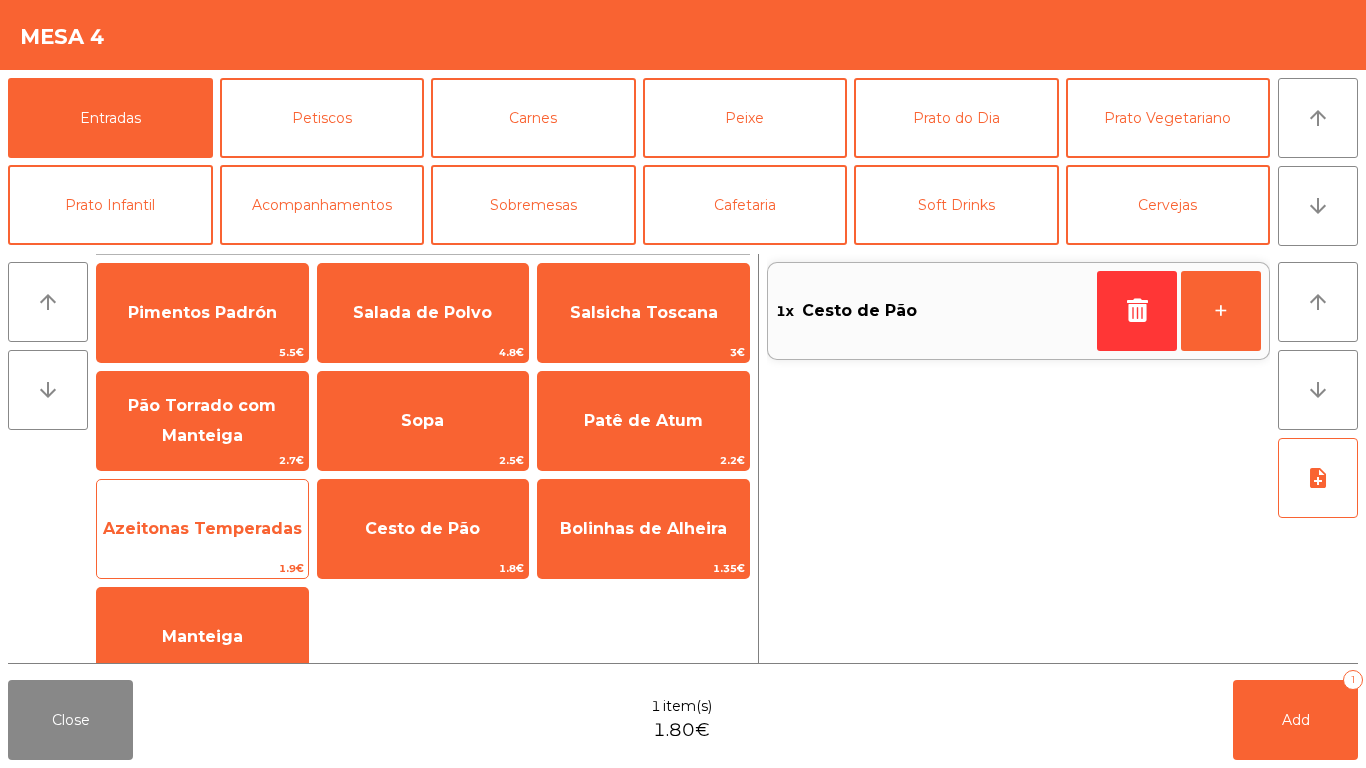 click on "Azeitonas Temperadas" 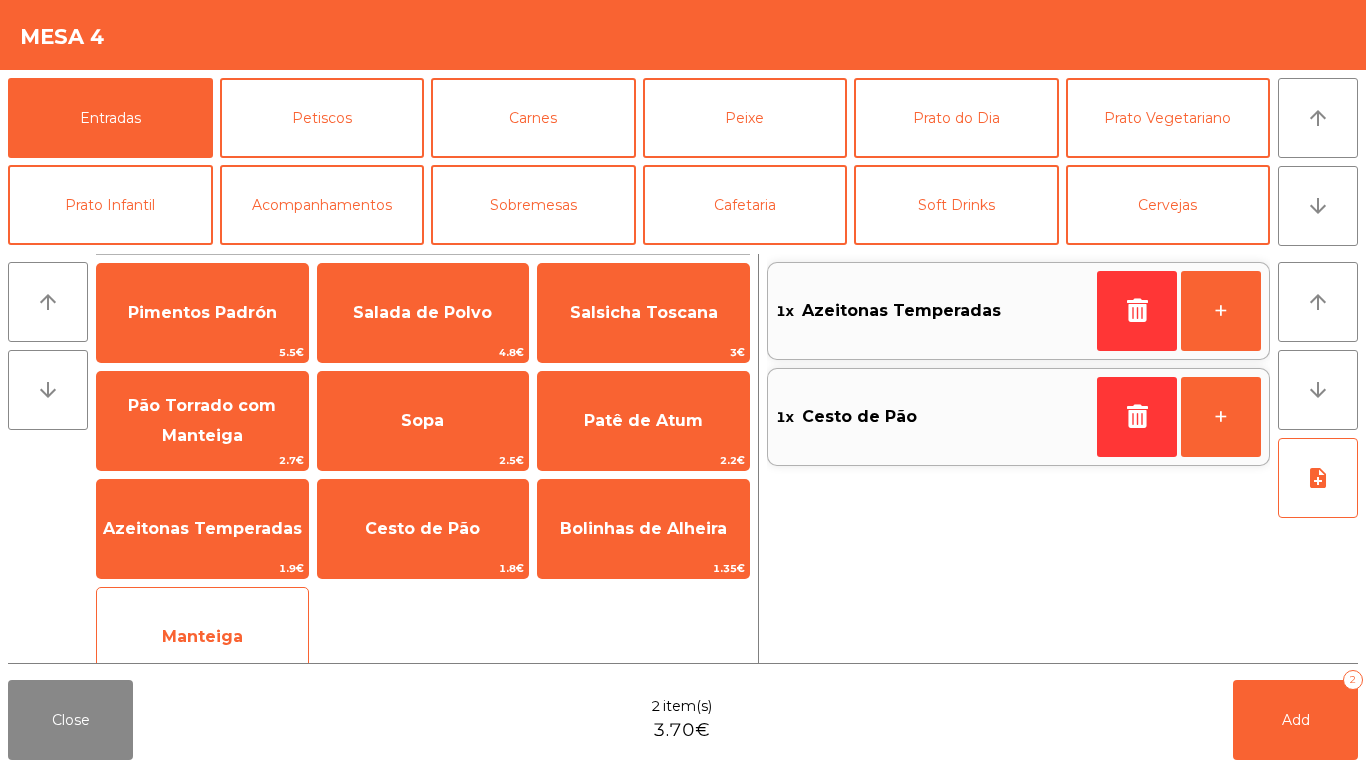 click on "Manteiga" 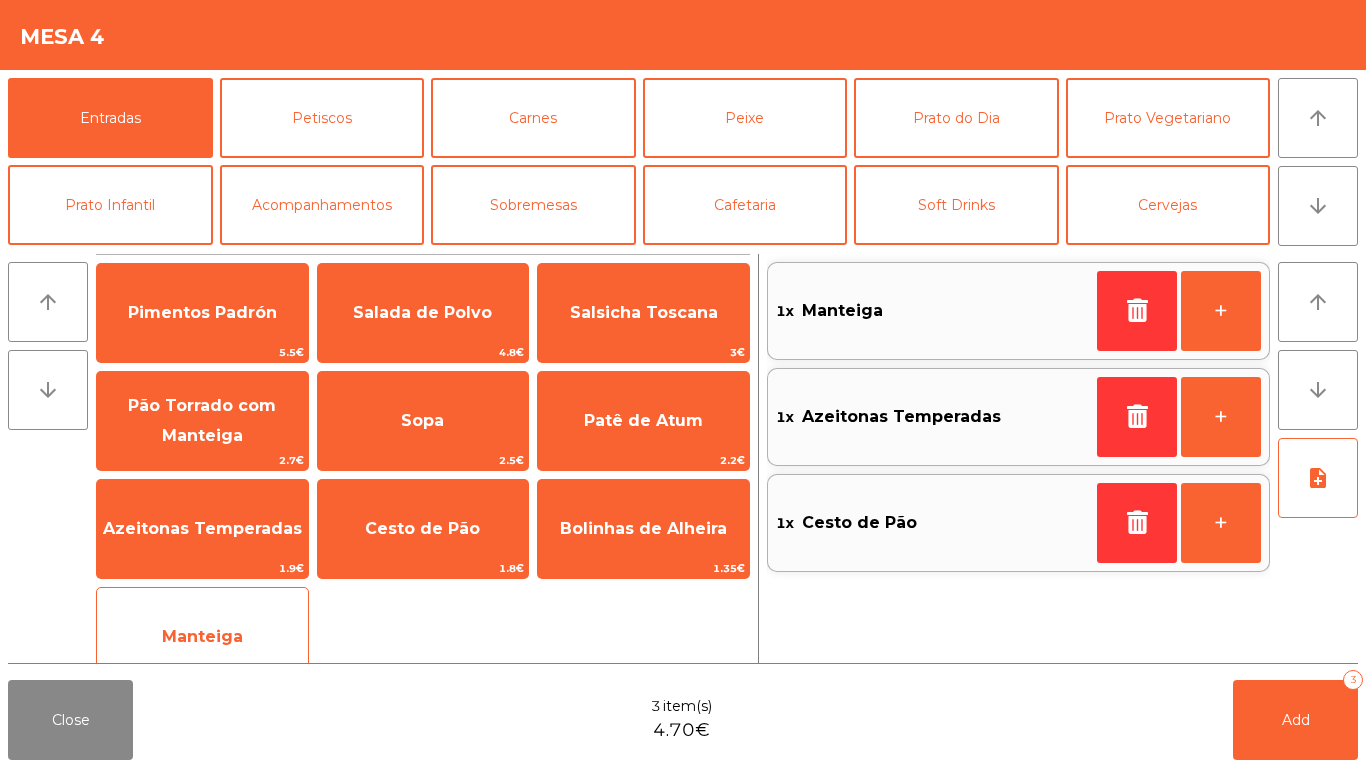 click on "Manteiga" 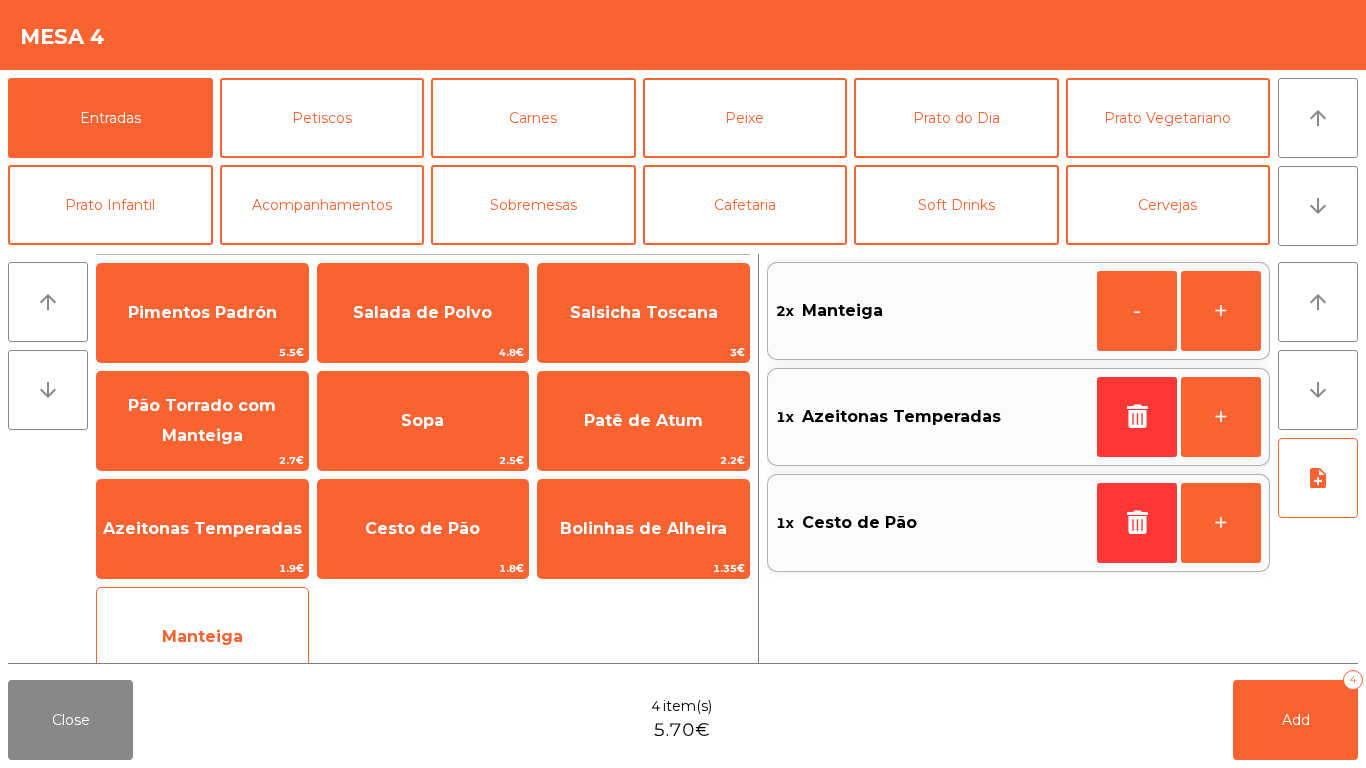 click on "Manteiga" 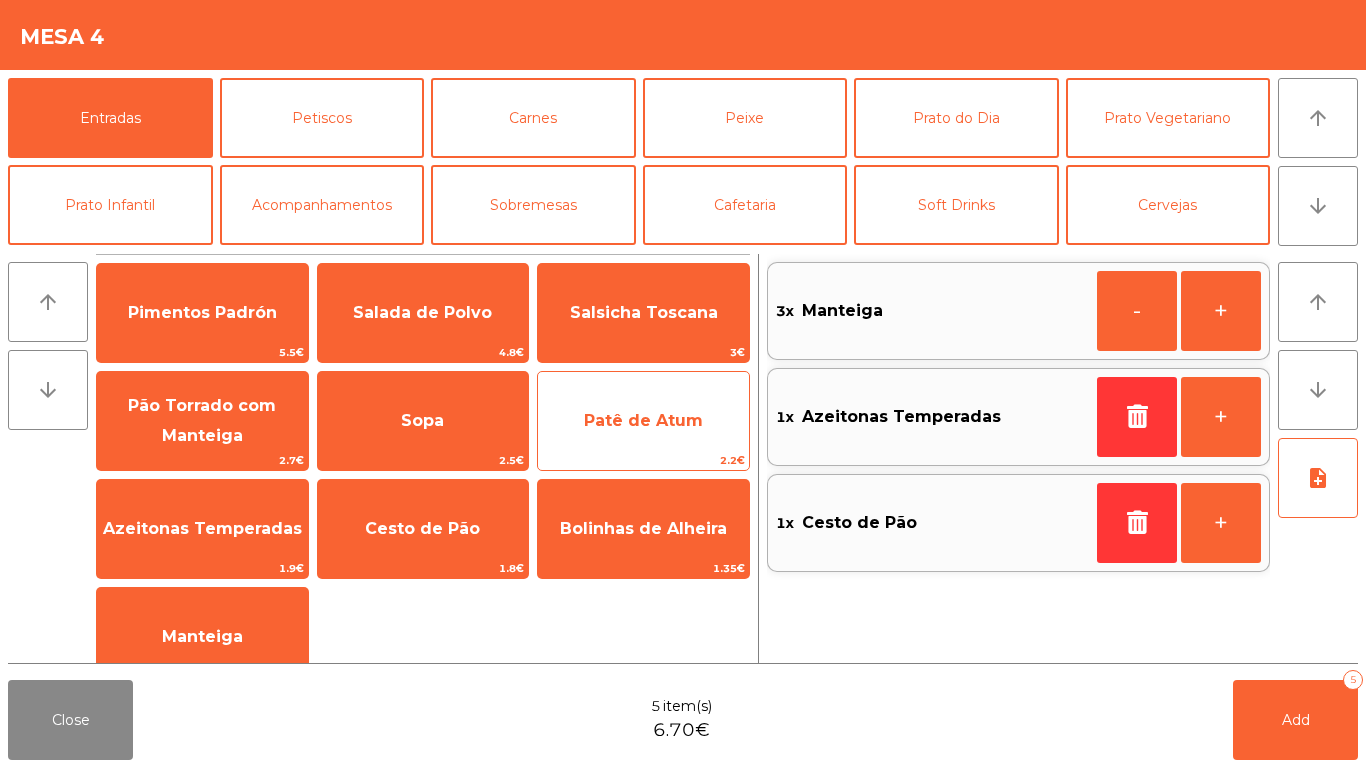 click on "Patê de Atum" 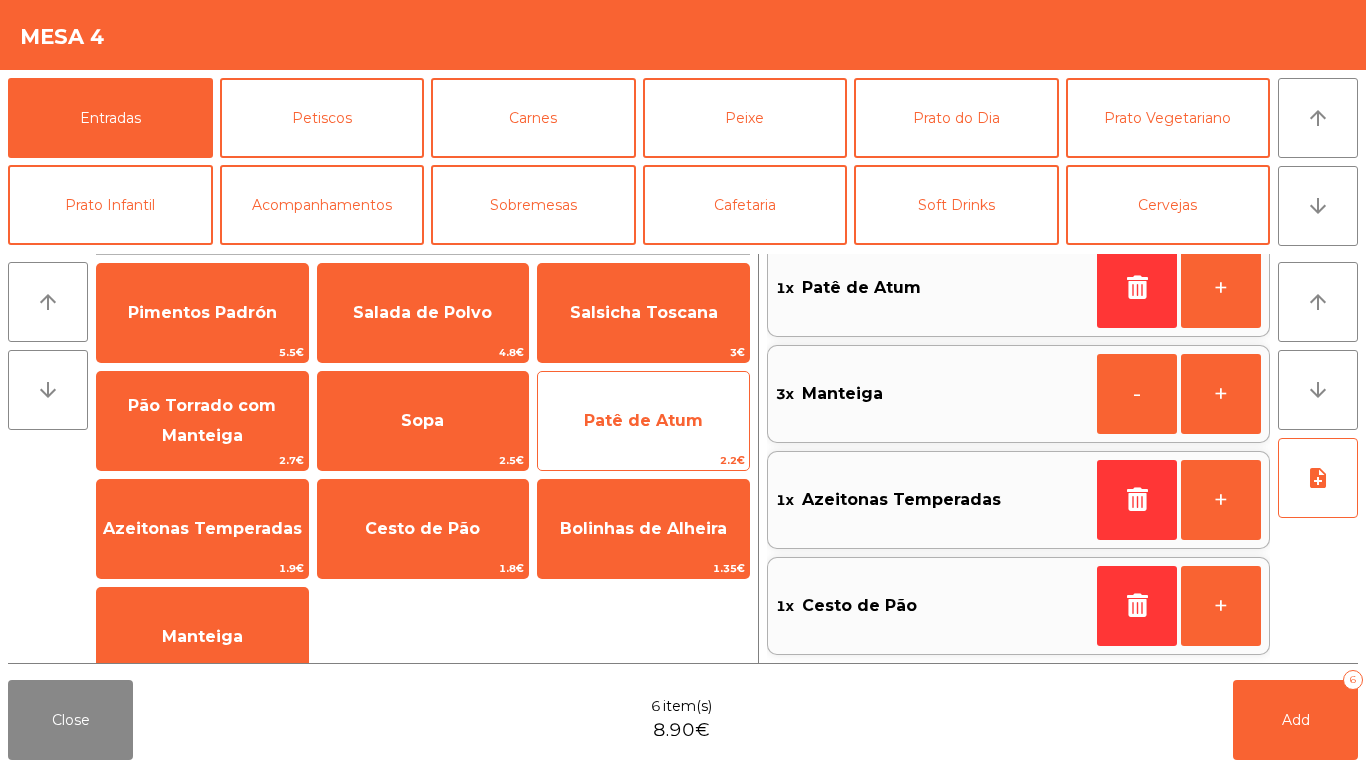 scroll, scrollTop: 0, scrollLeft: 0, axis: both 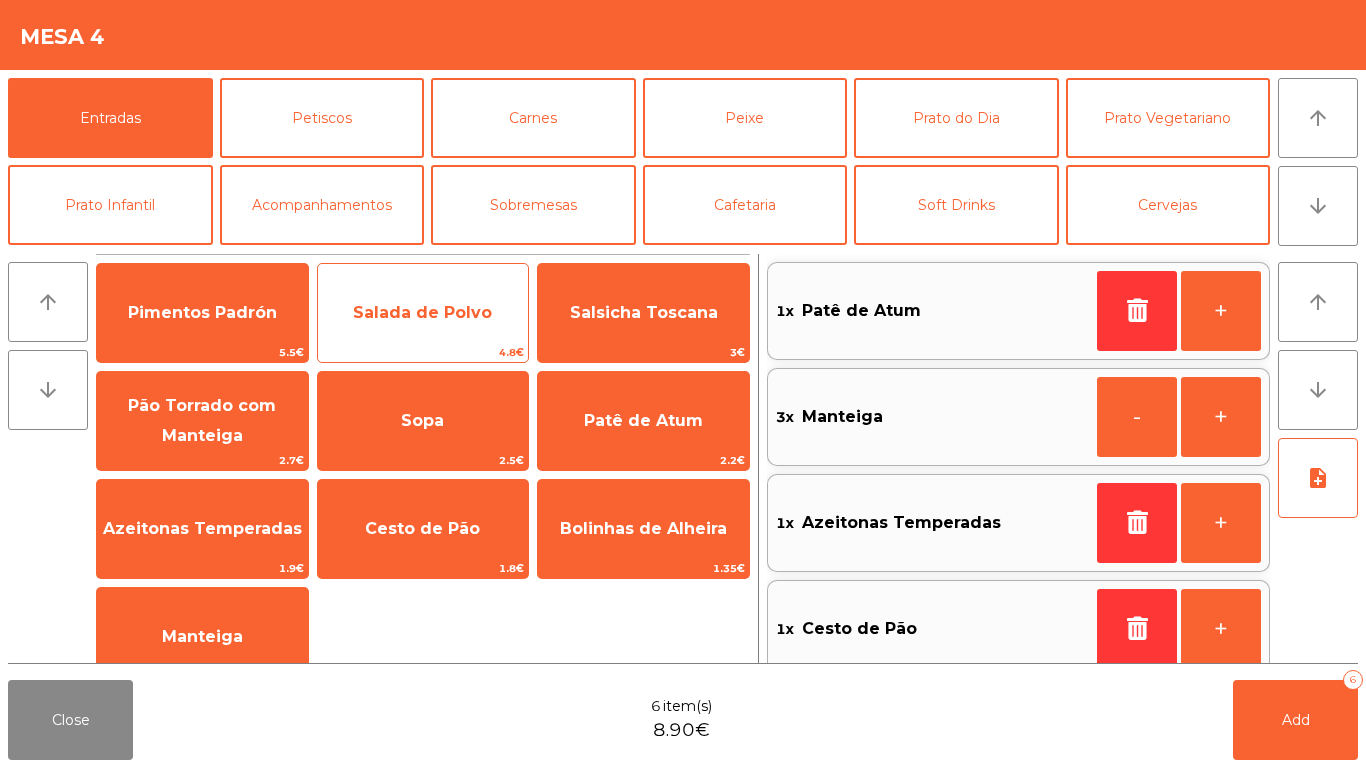 click on "Salada de Polvo" 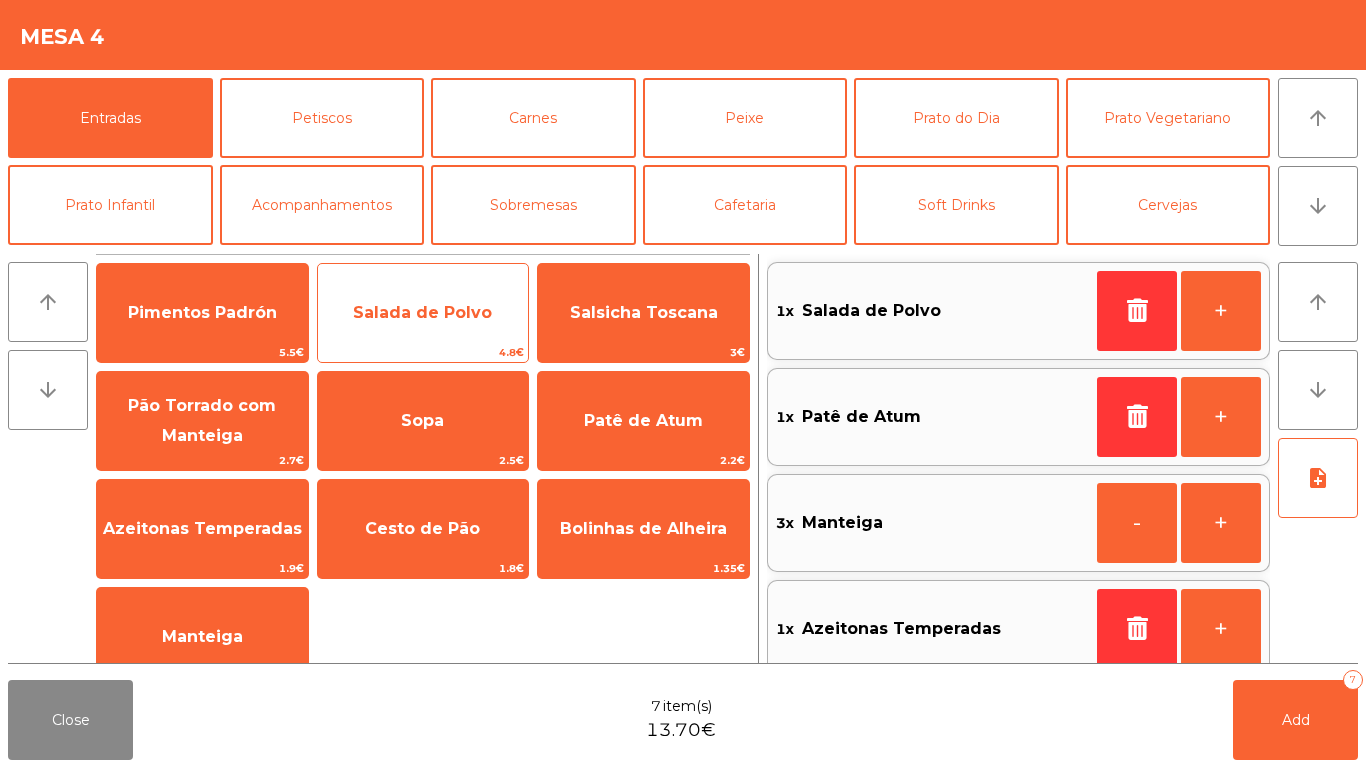 scroll, scrollTop: 8, scrollLeft: 0, axis: vertical 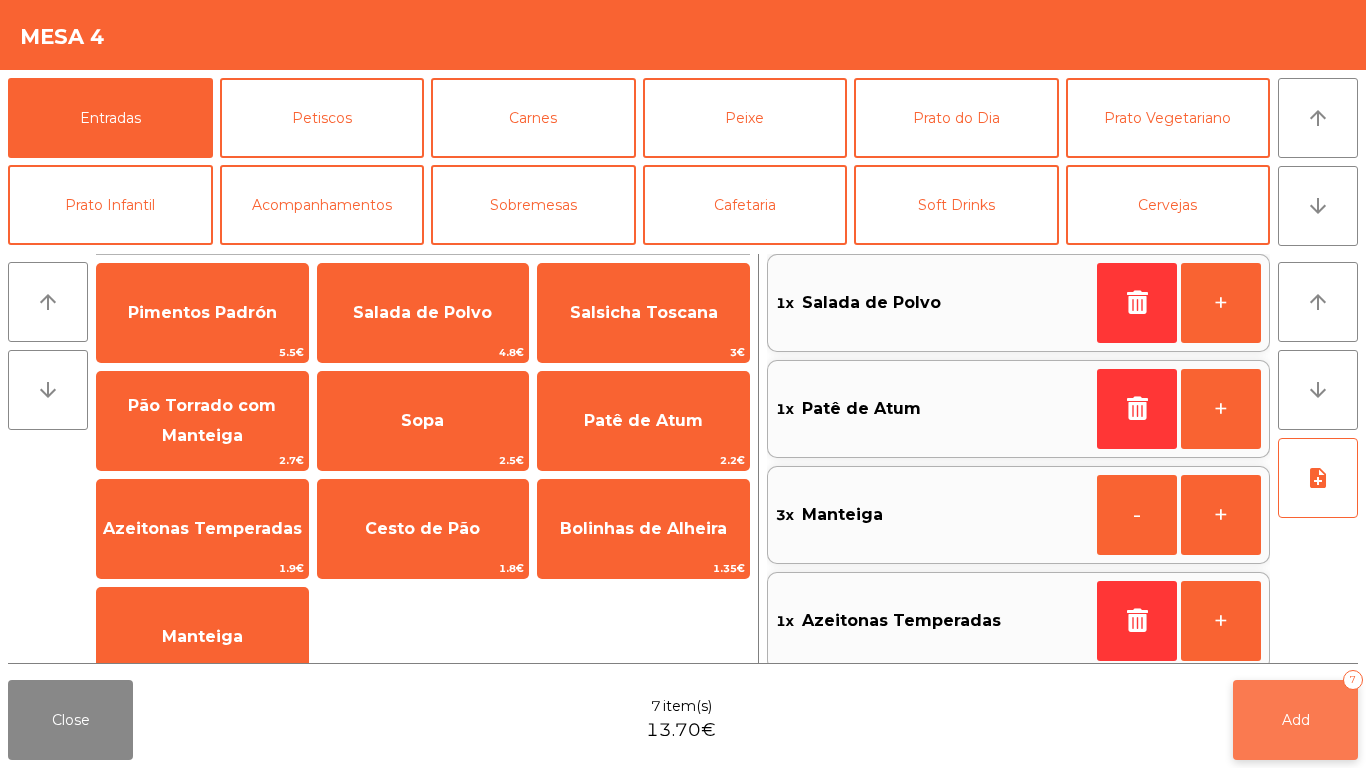 click on "Add   7" 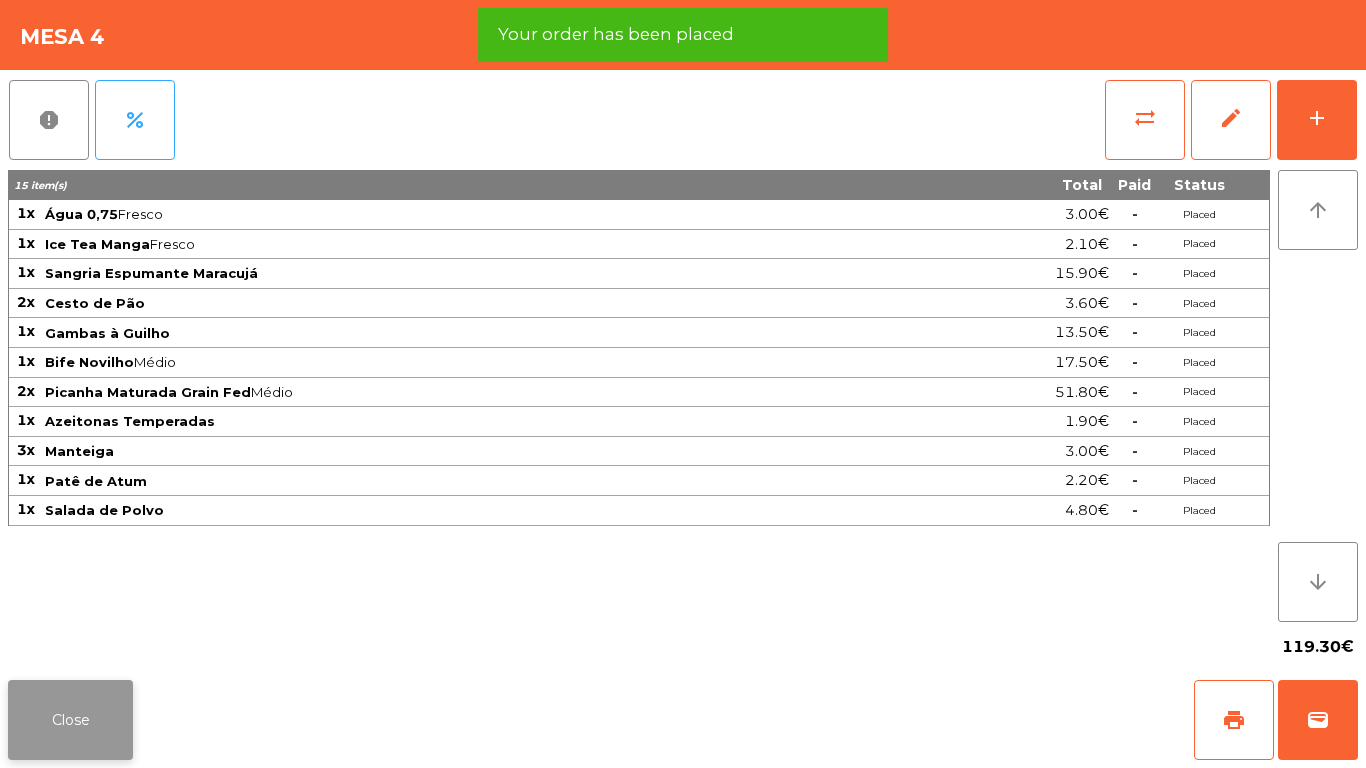 click on "Close" 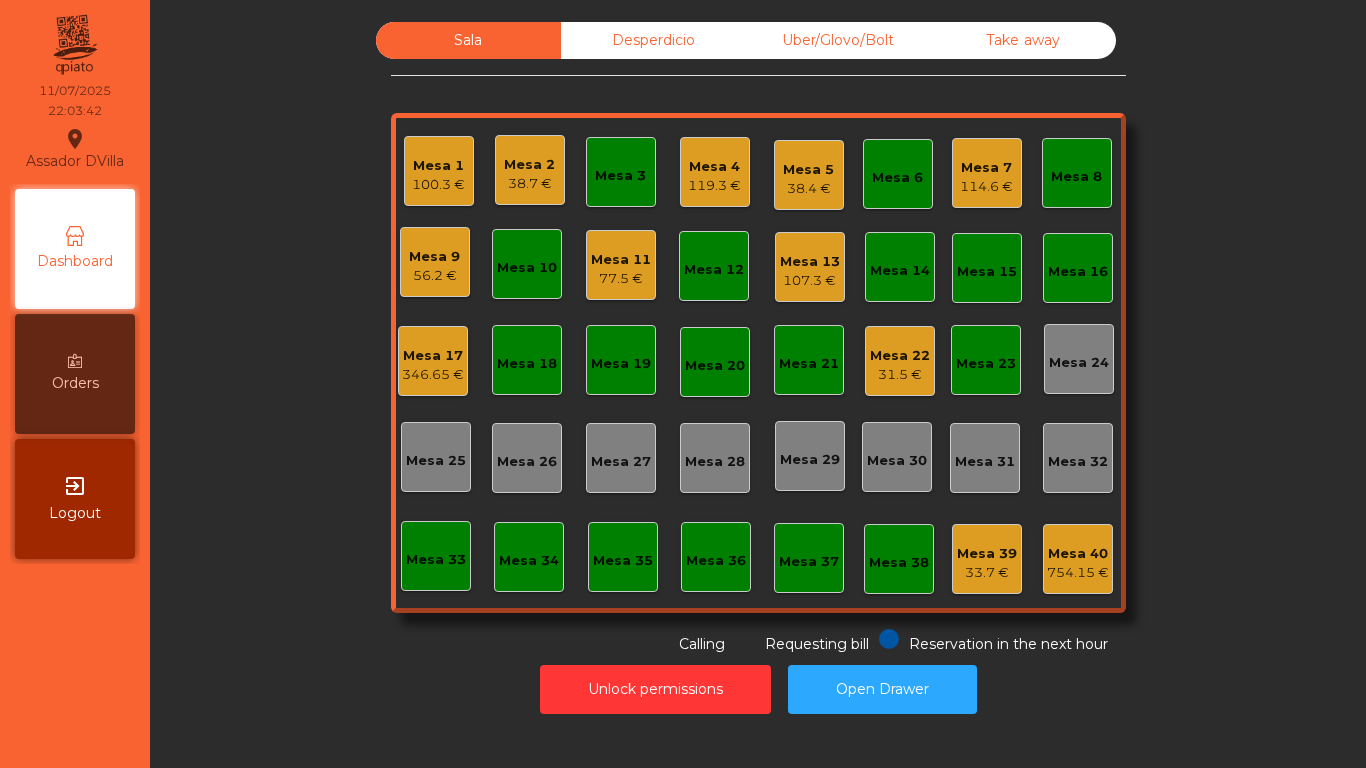 click on "Mesa 9   56.2 €" 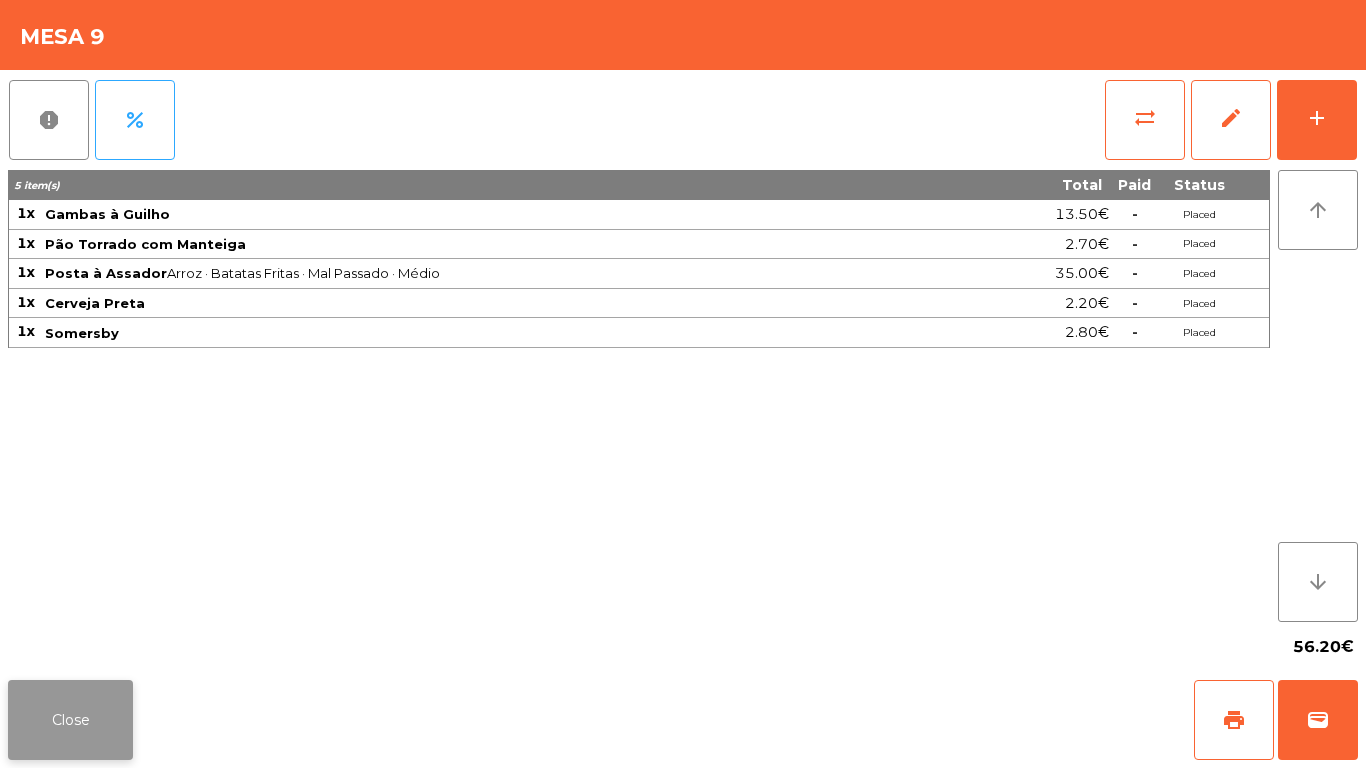 click on "Close" 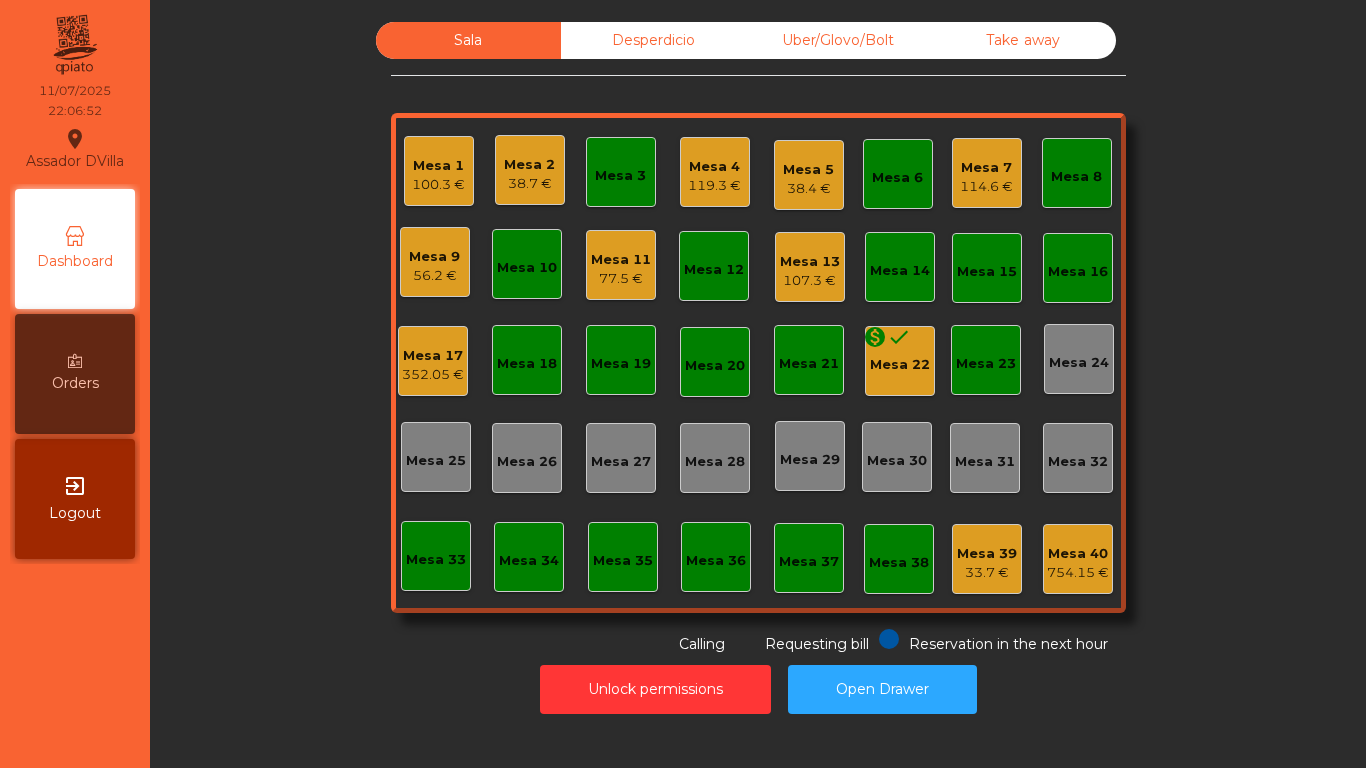click on "Mesa 4   119.3 €" 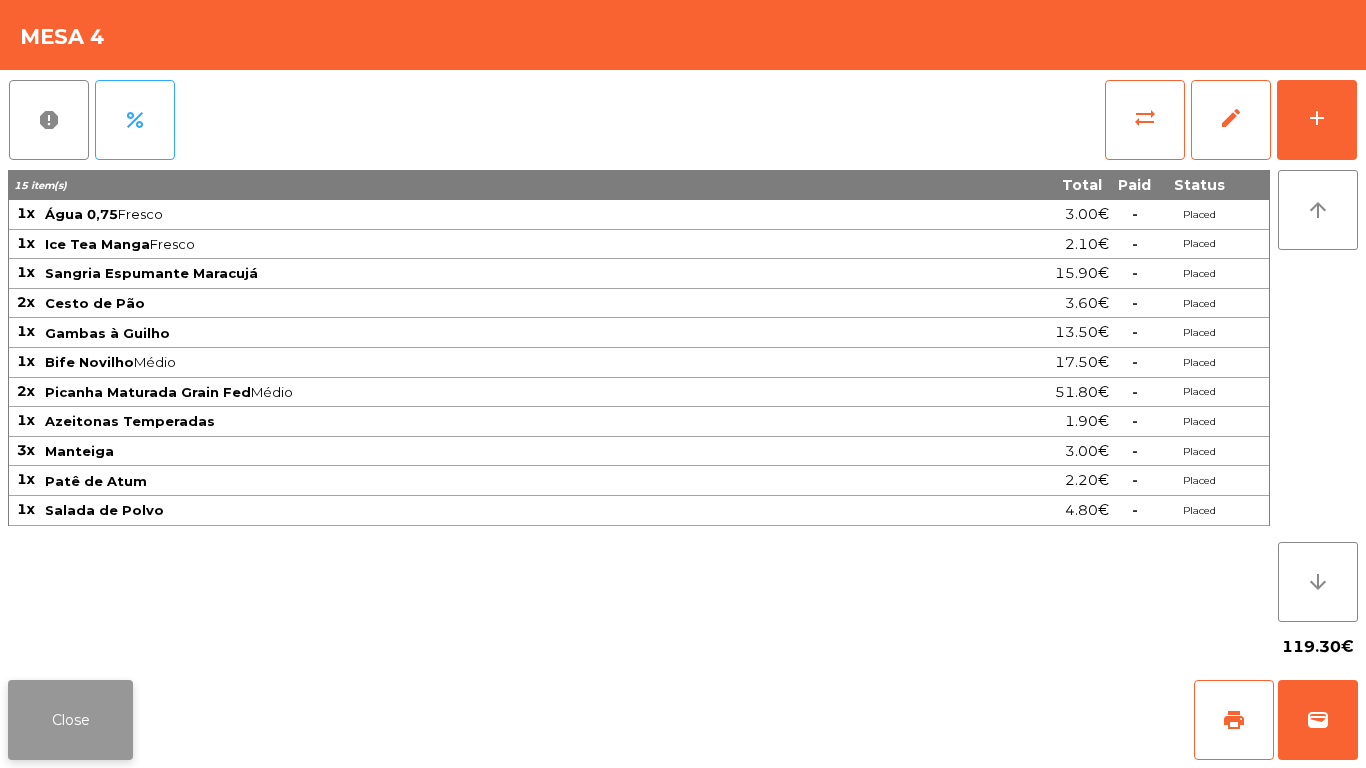 click on "Close" 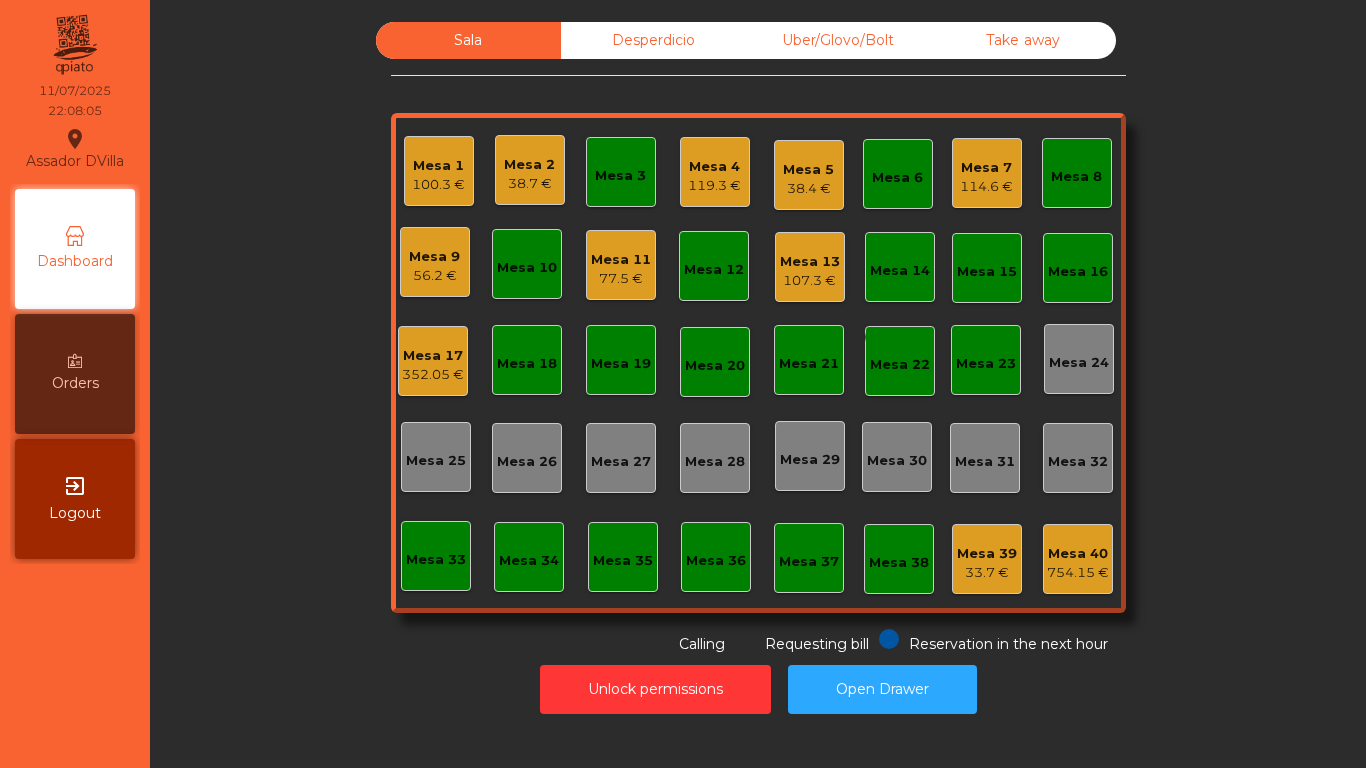 click on "Mesa 2   38.7 €" 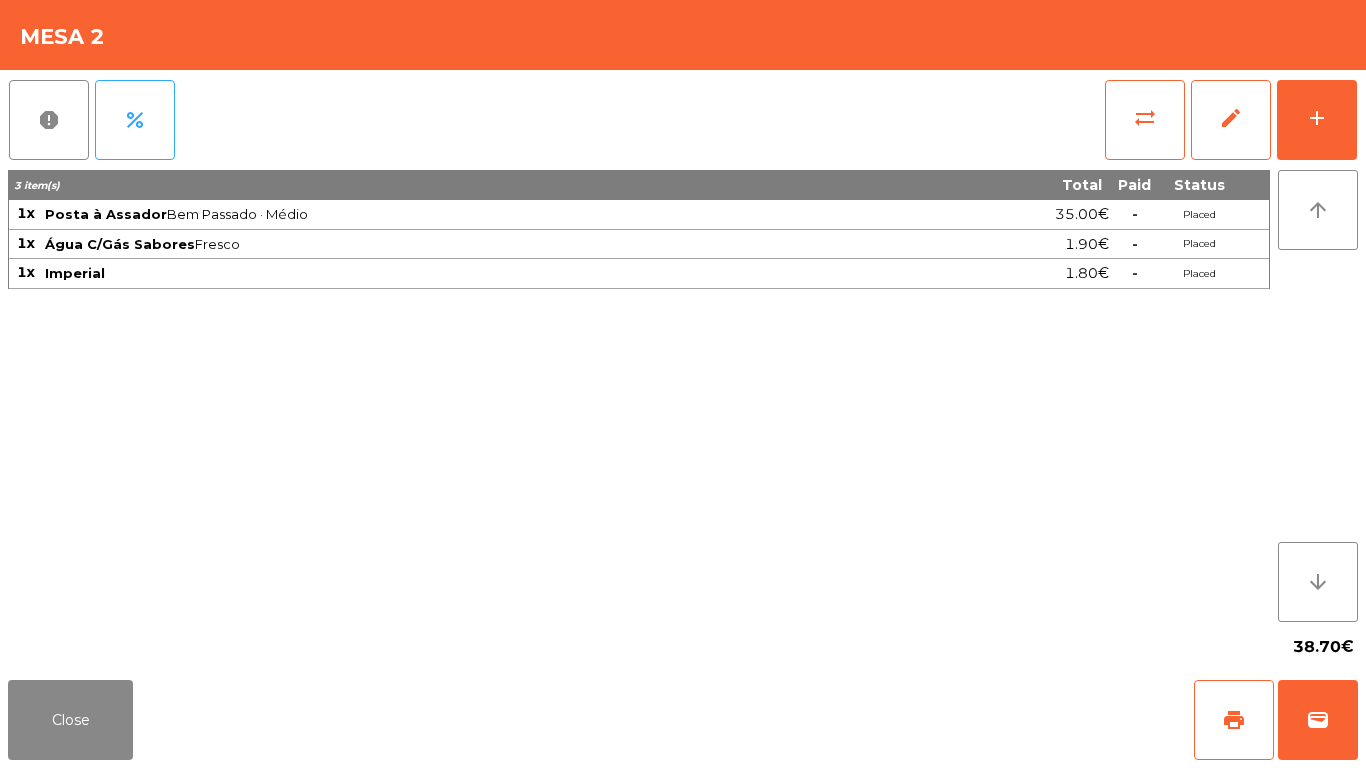 click on "report   percent   sync_alt   edit   add  3 item(s) Total Paid Status 1x Posta à Assador  Bem Passado · Médio  35.00€  -  Placed 1x Água C/Gás Sabores  Fresco  1.90€  -  Placed 1x Imperial 1.80€  -  Placed arrow_upward arrow_downward  38.70€" 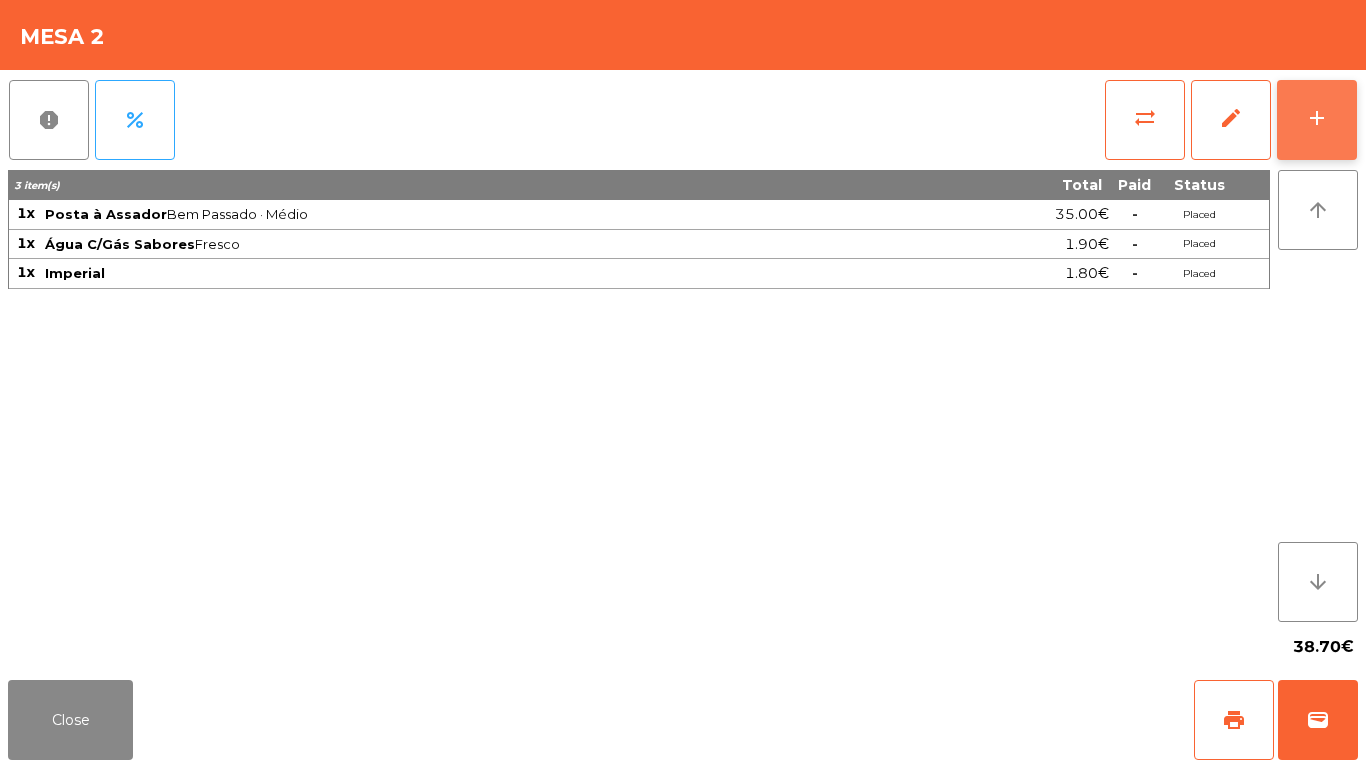 click on "add" 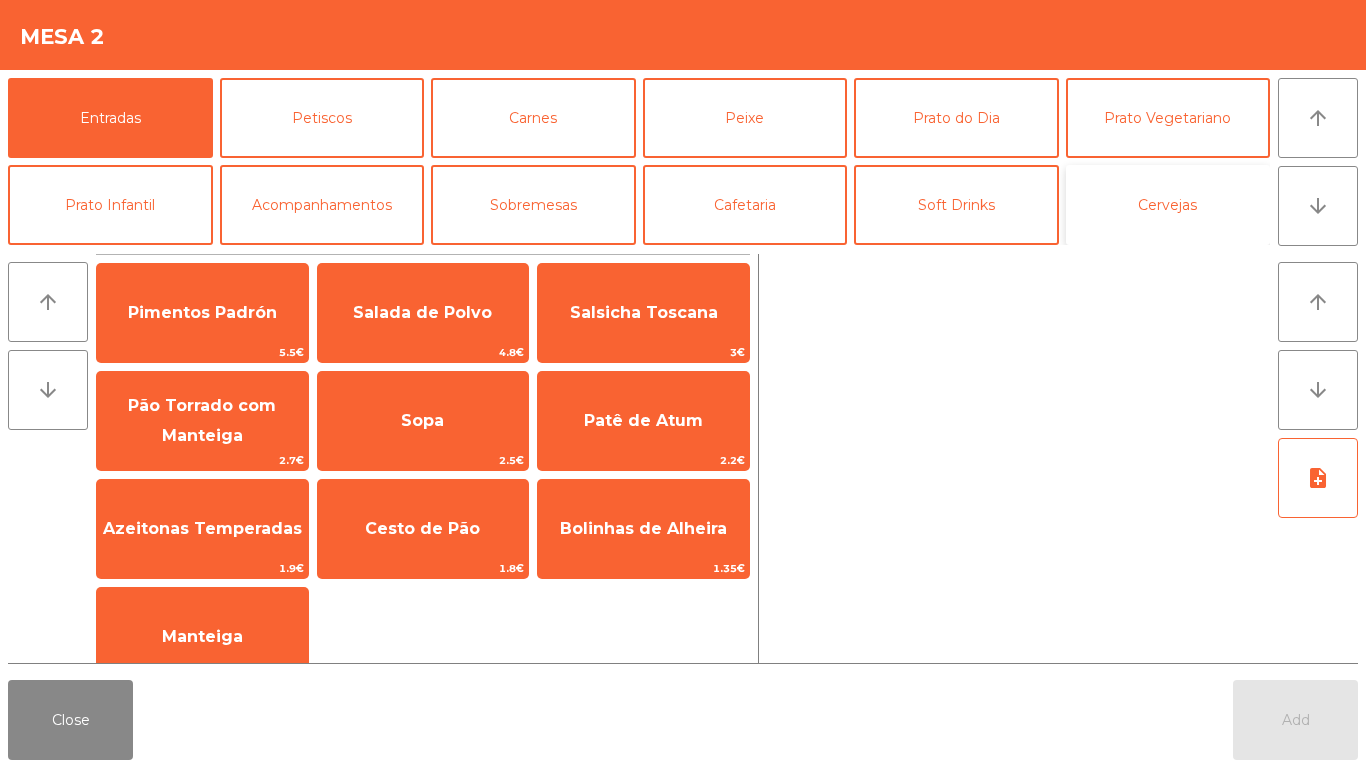 click on "Cervejas" 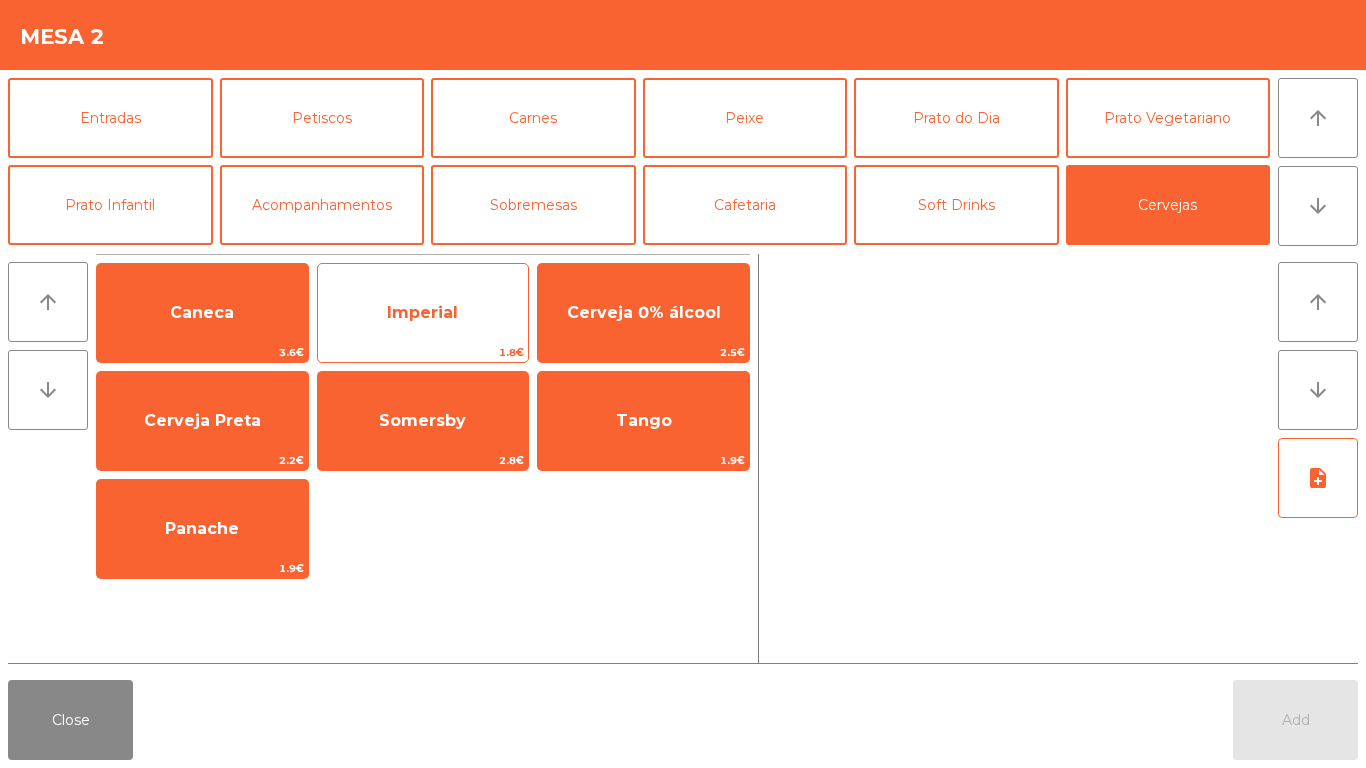 click on "Imperial" 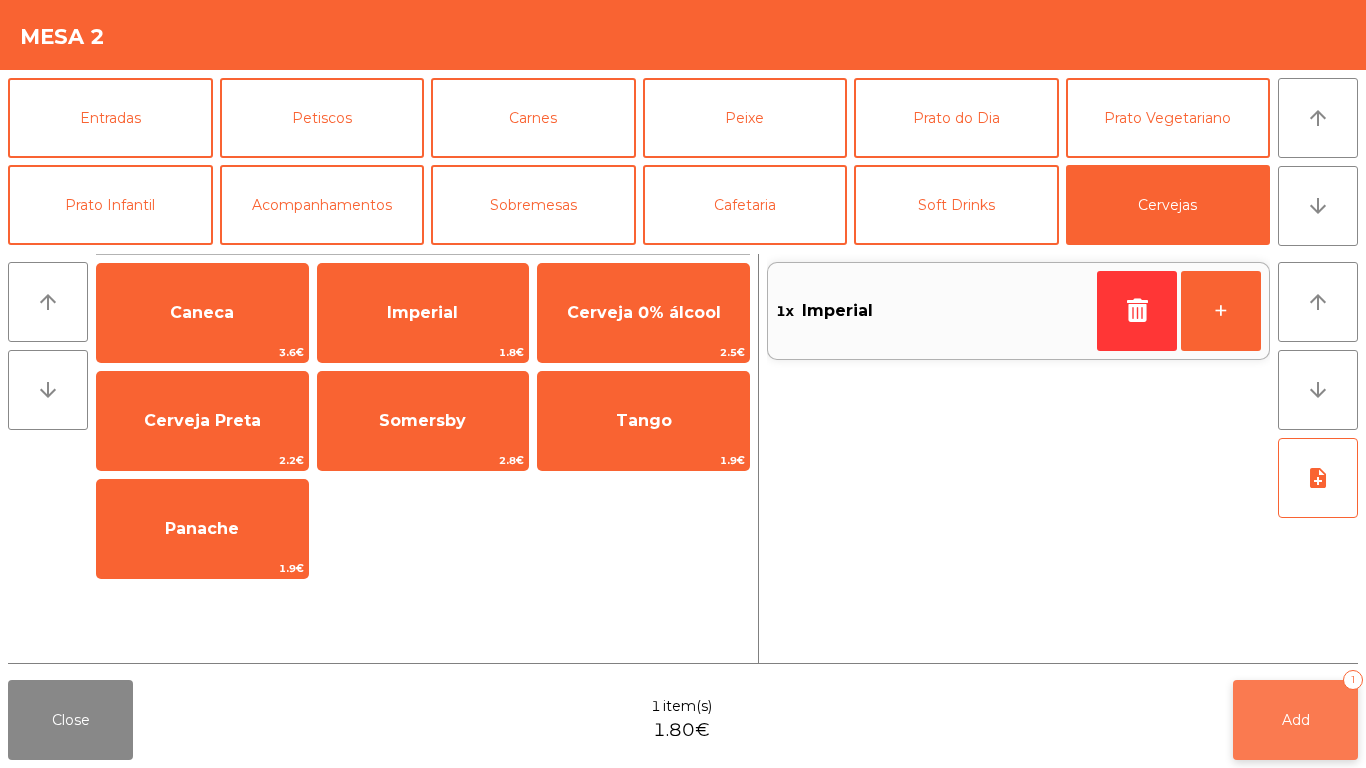 click on "Add   1" 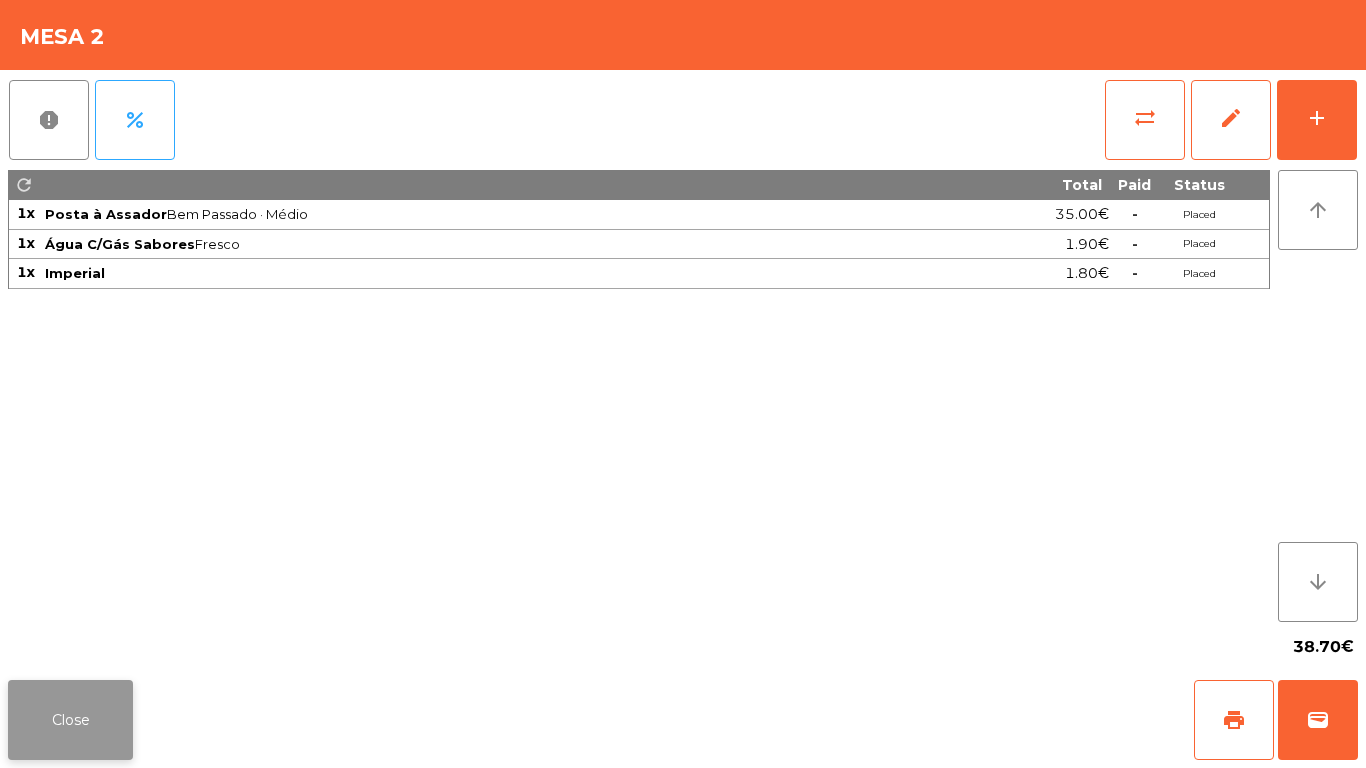 click on "Close" 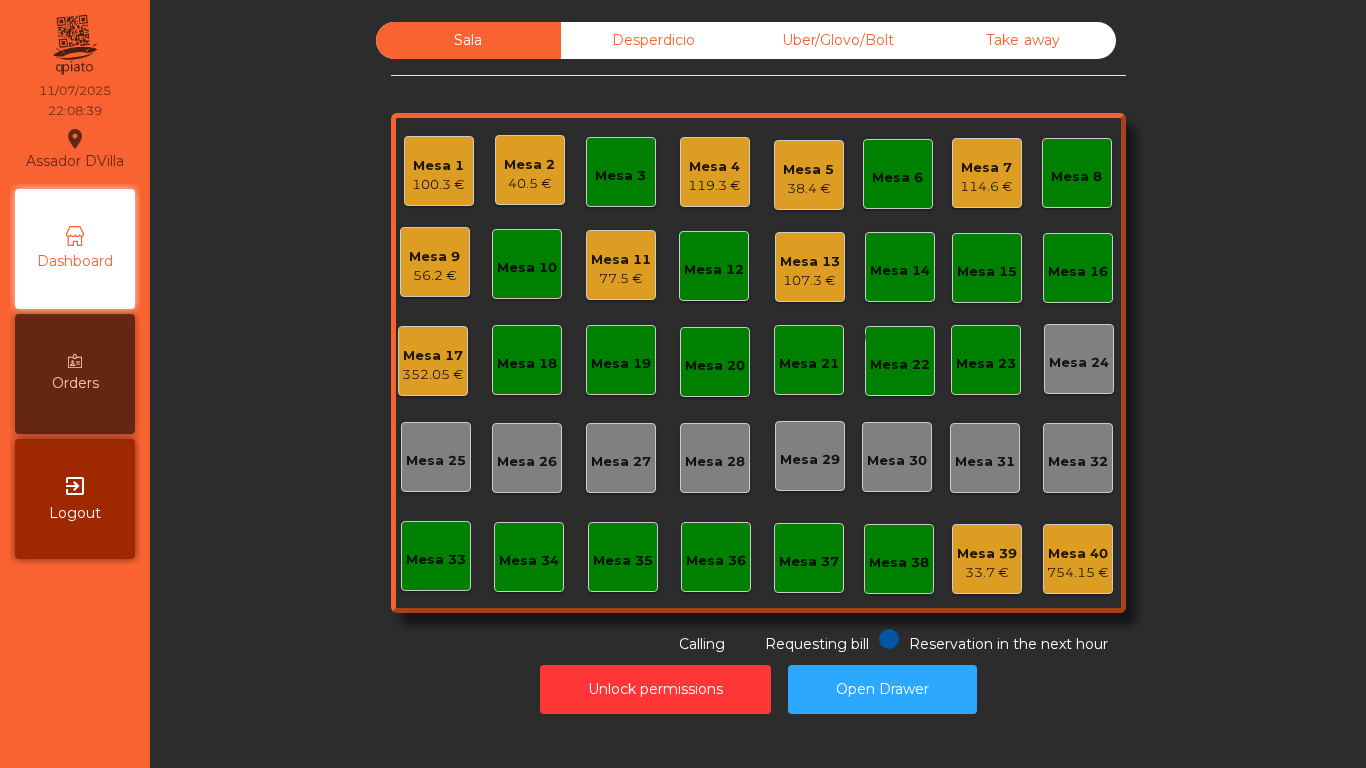 click on "Mesa 2   40.5 €" 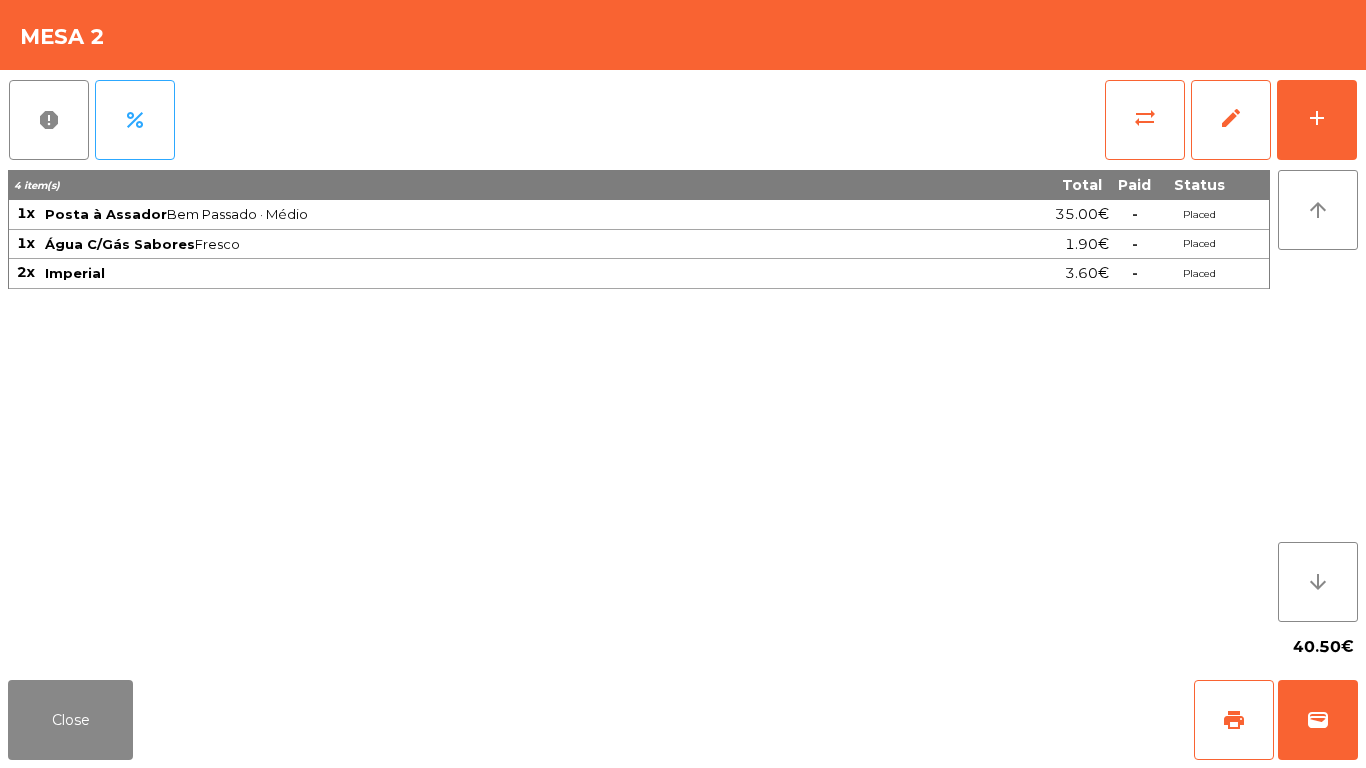 click on "report   percent   sync_alt   edit   add  4 item(s) Total Paid Status 1x Posta à Assador  Bem Passado · Médio  35.00€  -  Placed 1x Água C/Gás Sabores  Fresco  1.90€  -  Placed 2x Imperial 3.60€  -  Placed arrow_upward arrow_downward  40.50€" 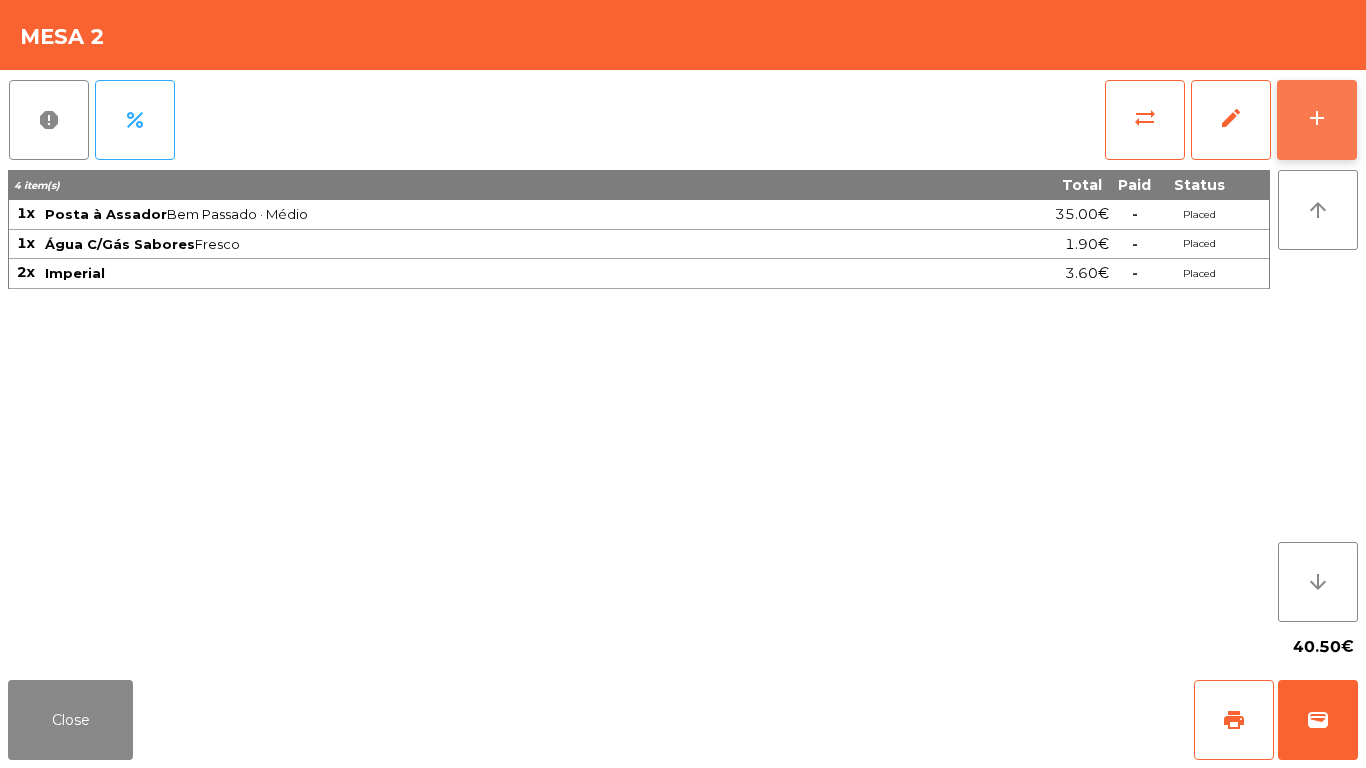 click on "add" 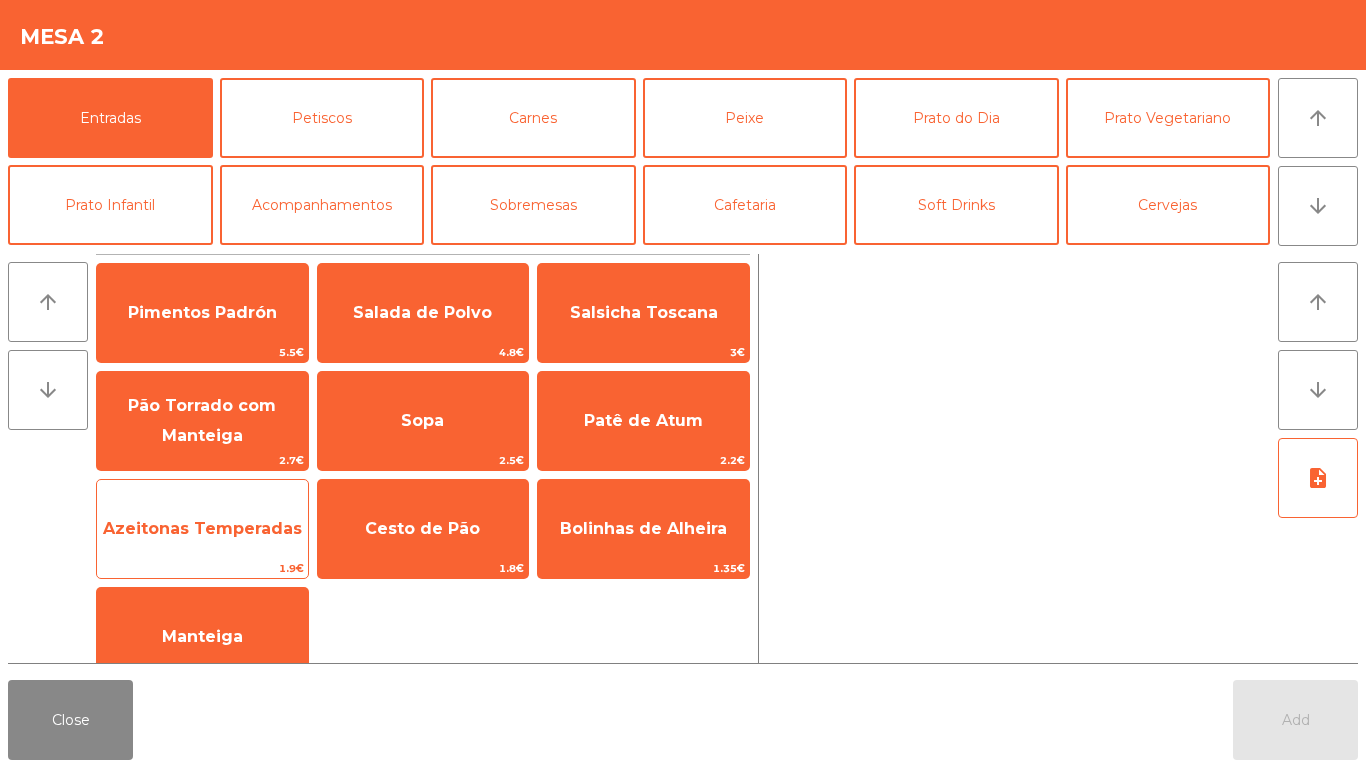 click on "Azeitonas Temperadas" 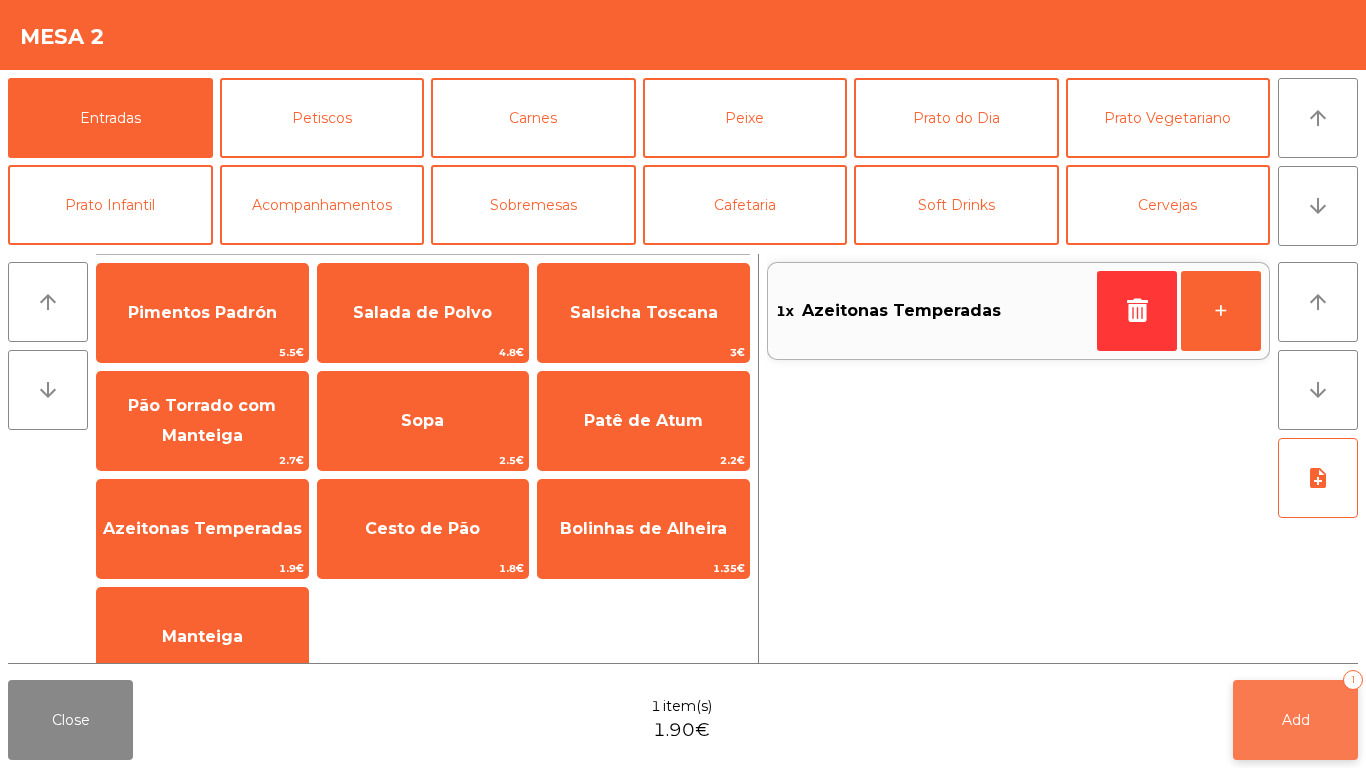 click on "Add   1" 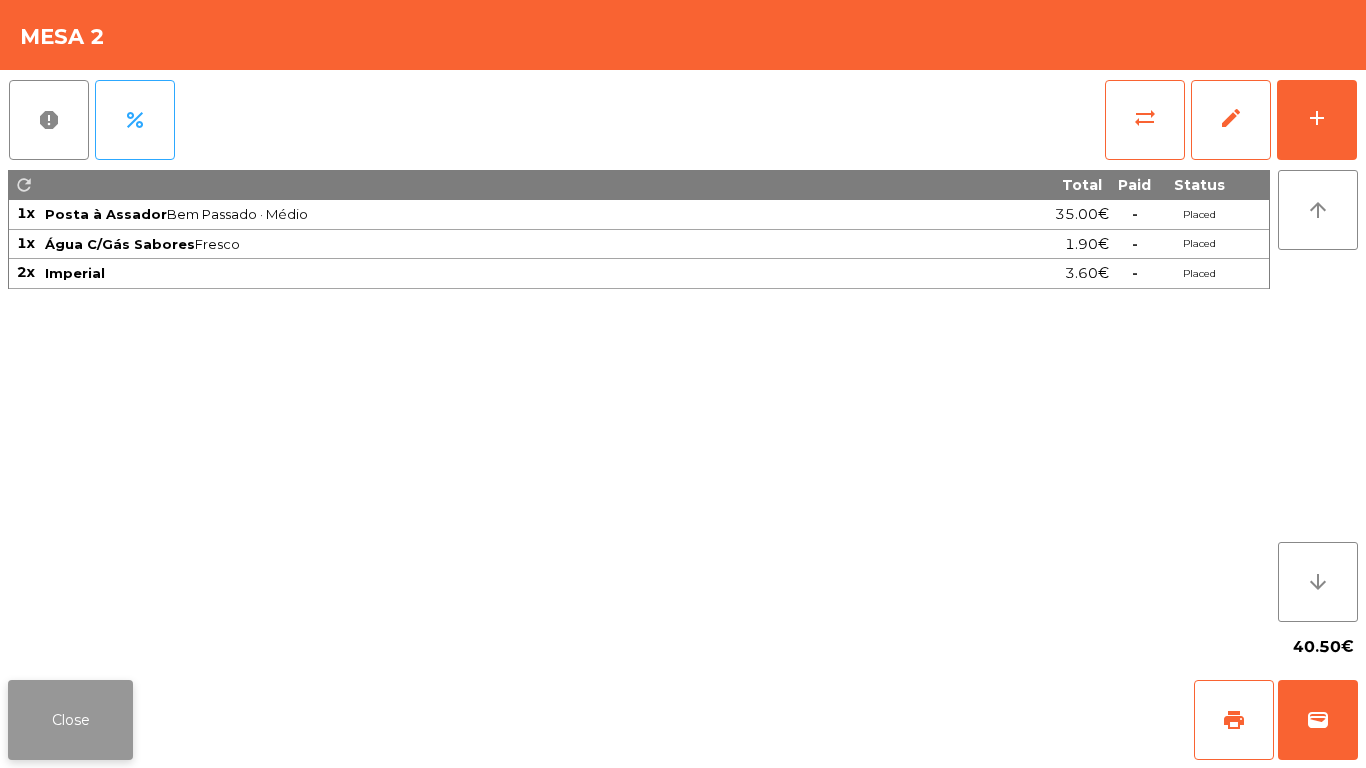 click on "Close" 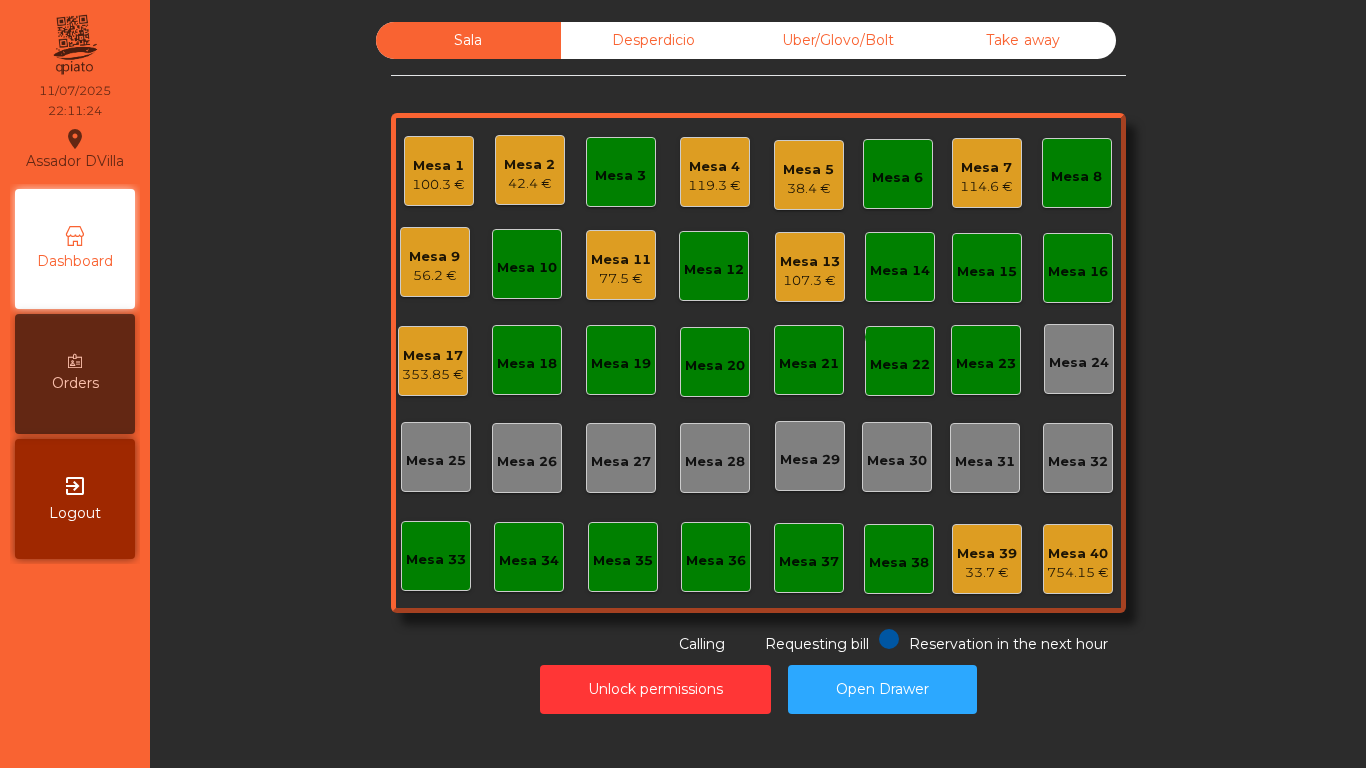 click on "Orders" at bounding box center (75, 374) 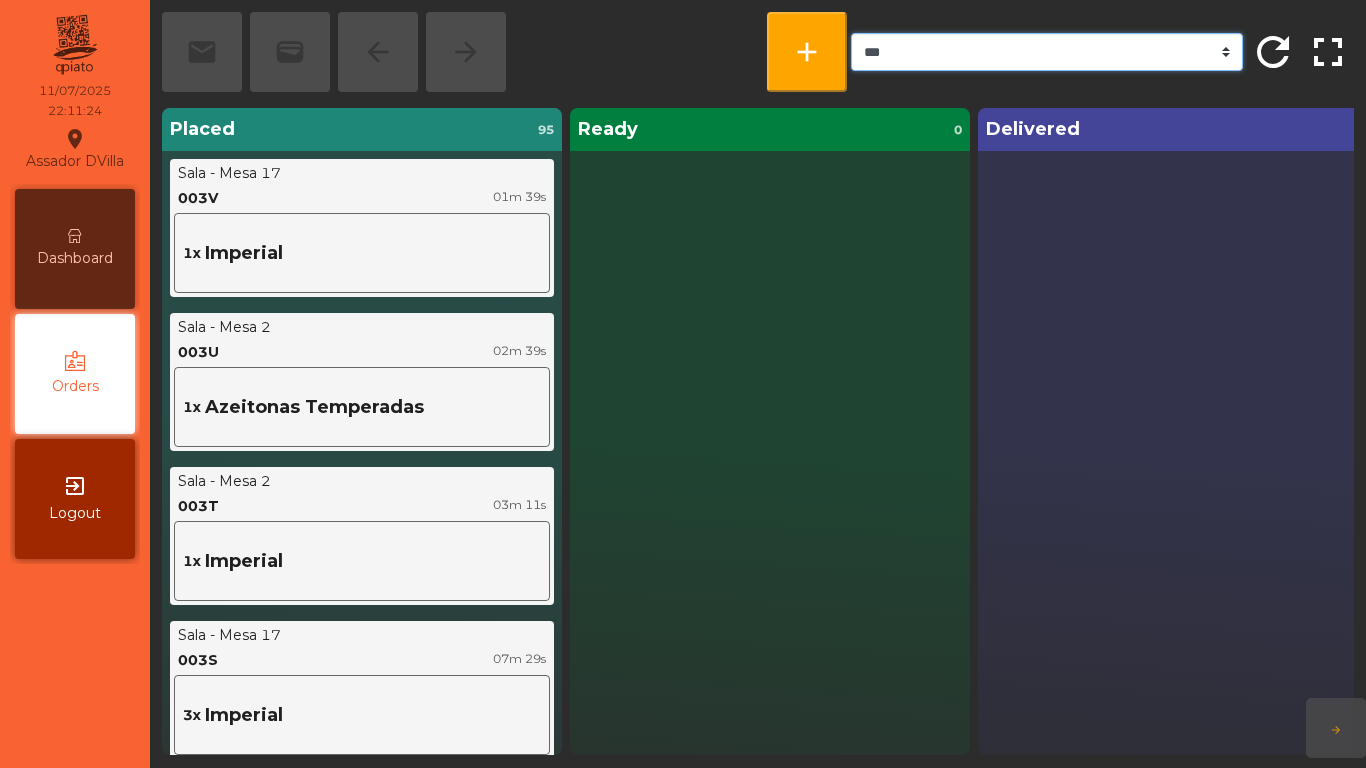 click on "*** ******* **** *** *****" 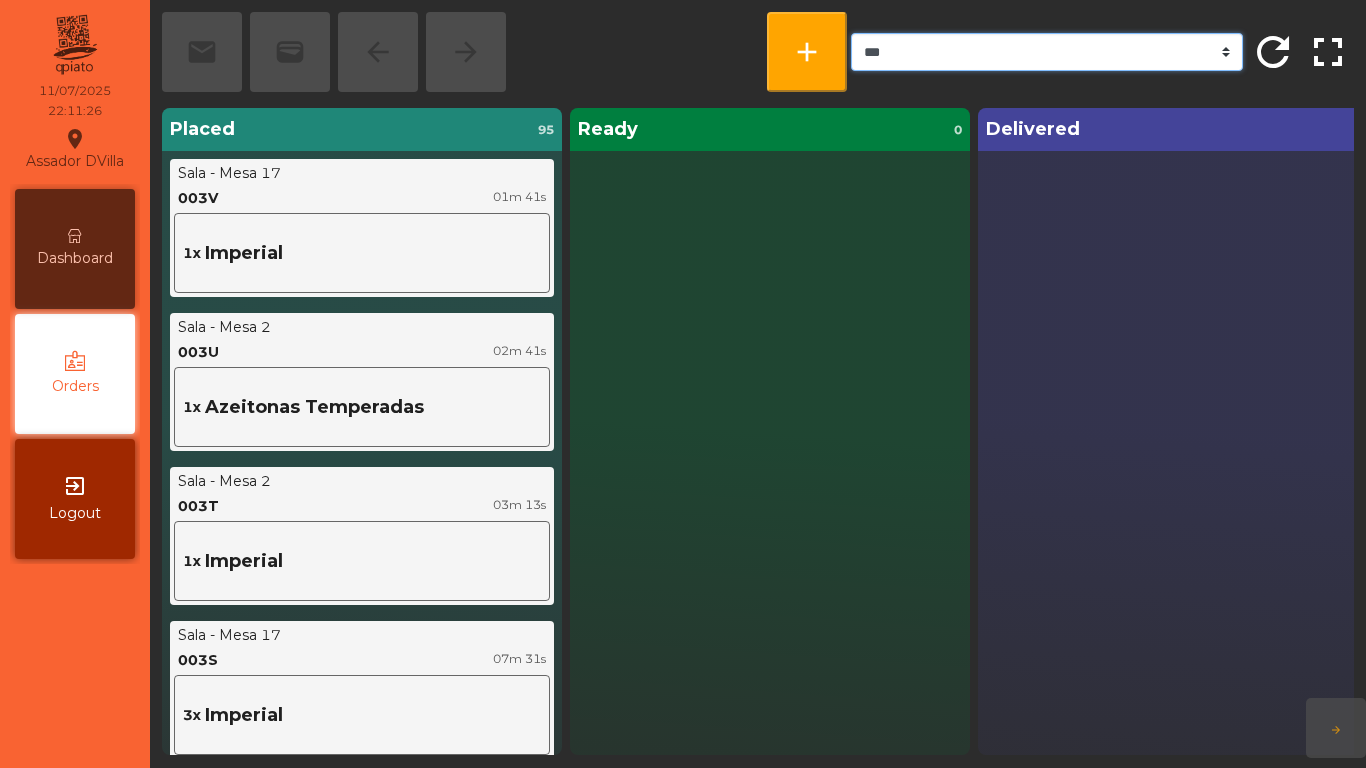 select on "*******" 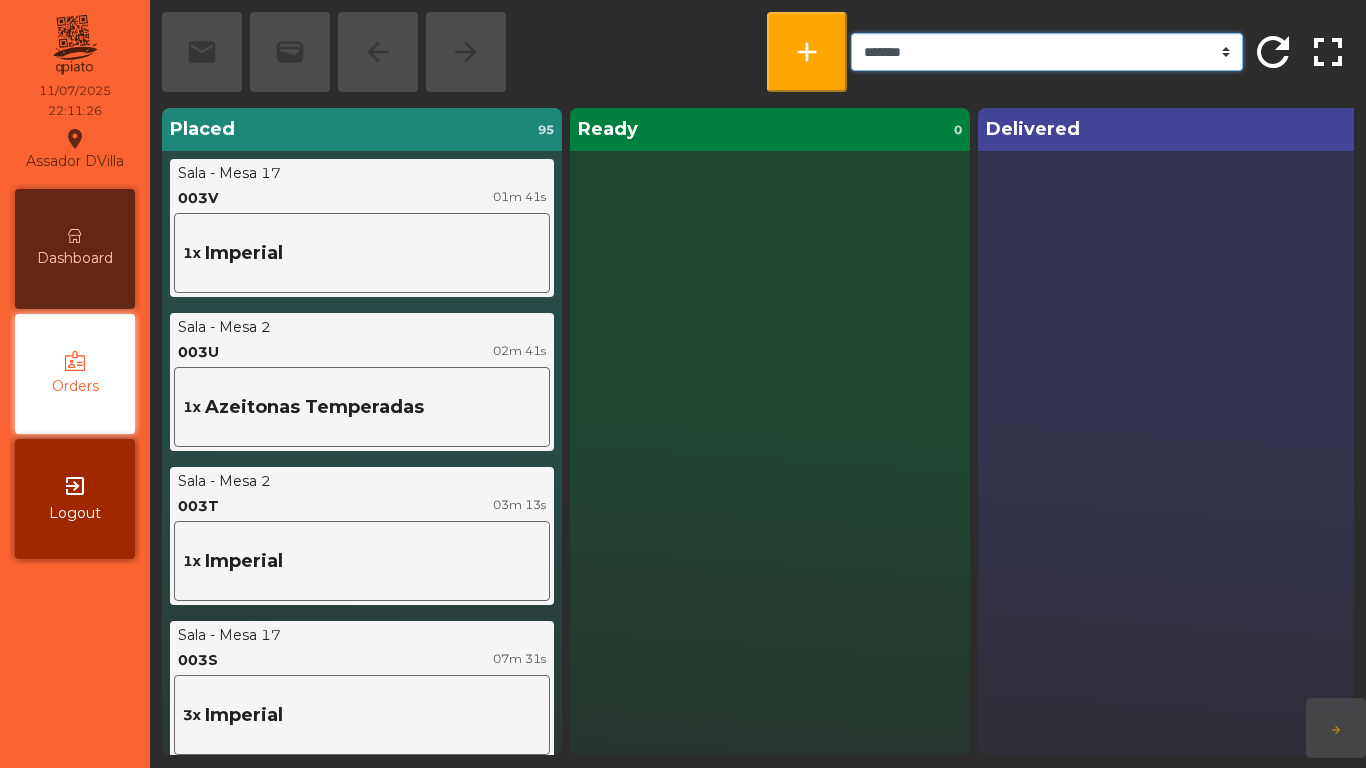 click on "*** ******* **** *** *****" 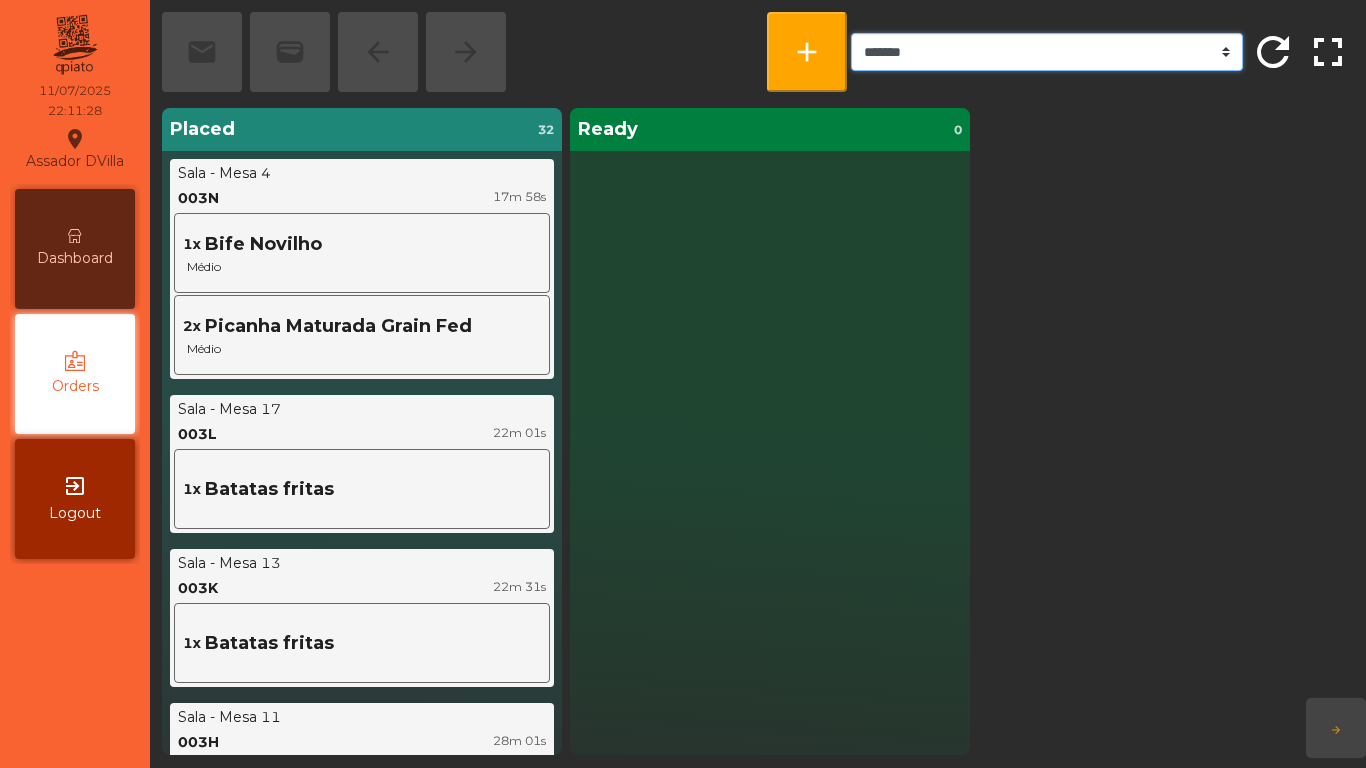 scroll, scrollTop: 1, scrollLeft: 0, axis: vertical 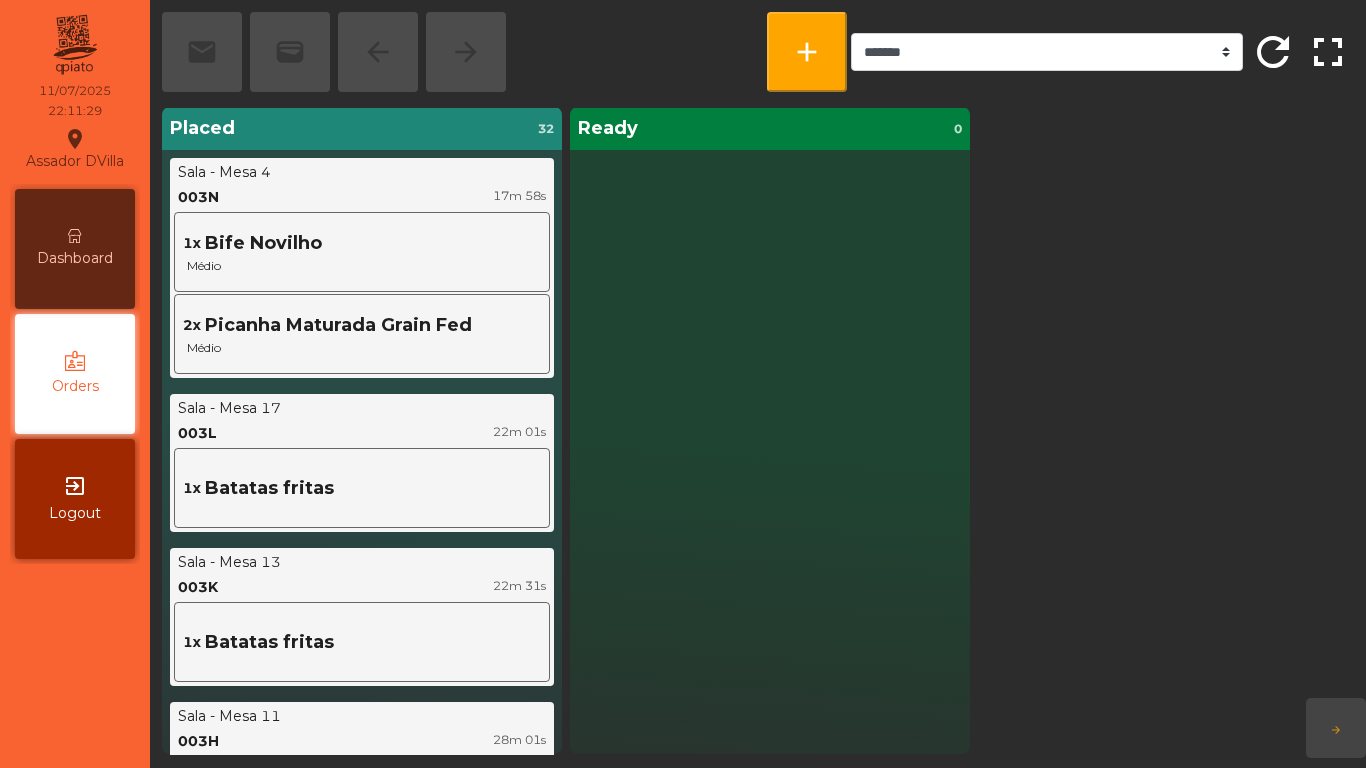 click on "Dashboard" at bounding box center [75, 249] 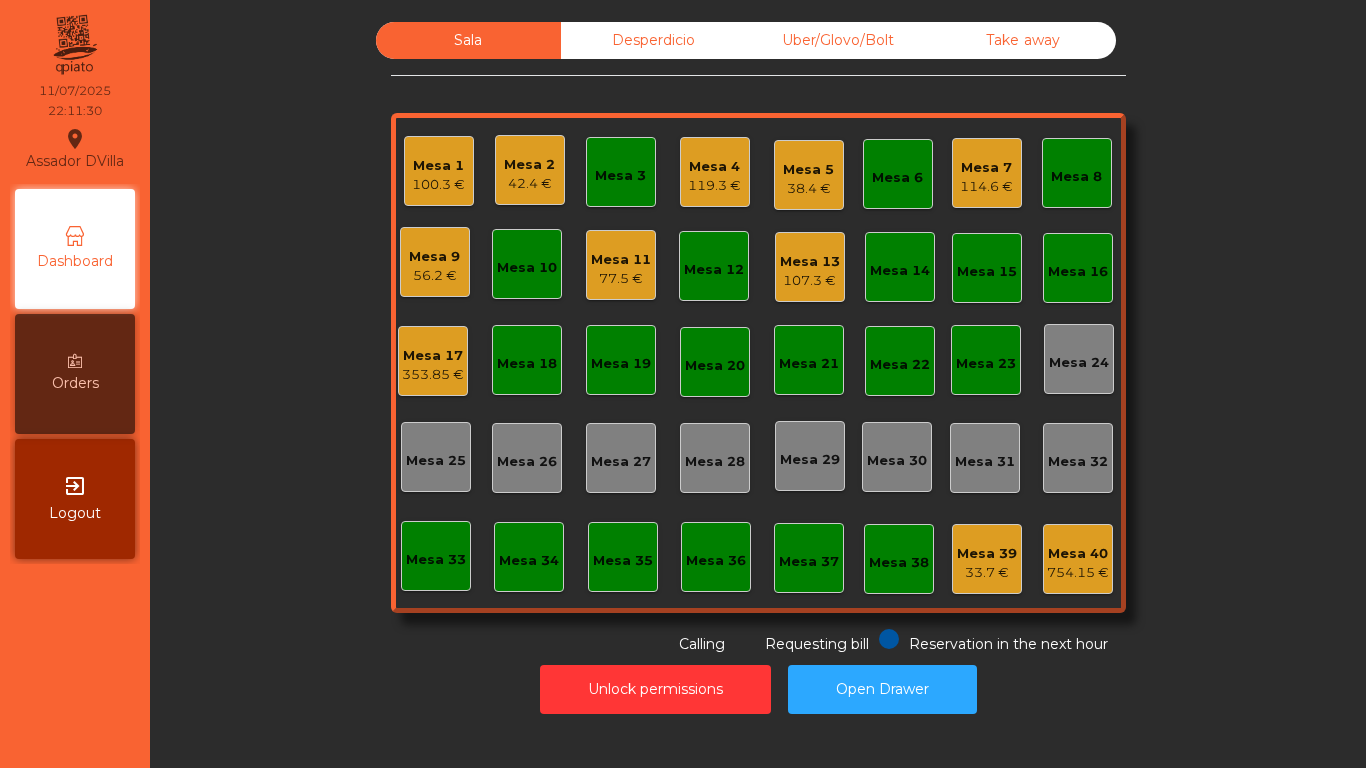 click on "Unlock permissions   Open Drawer" 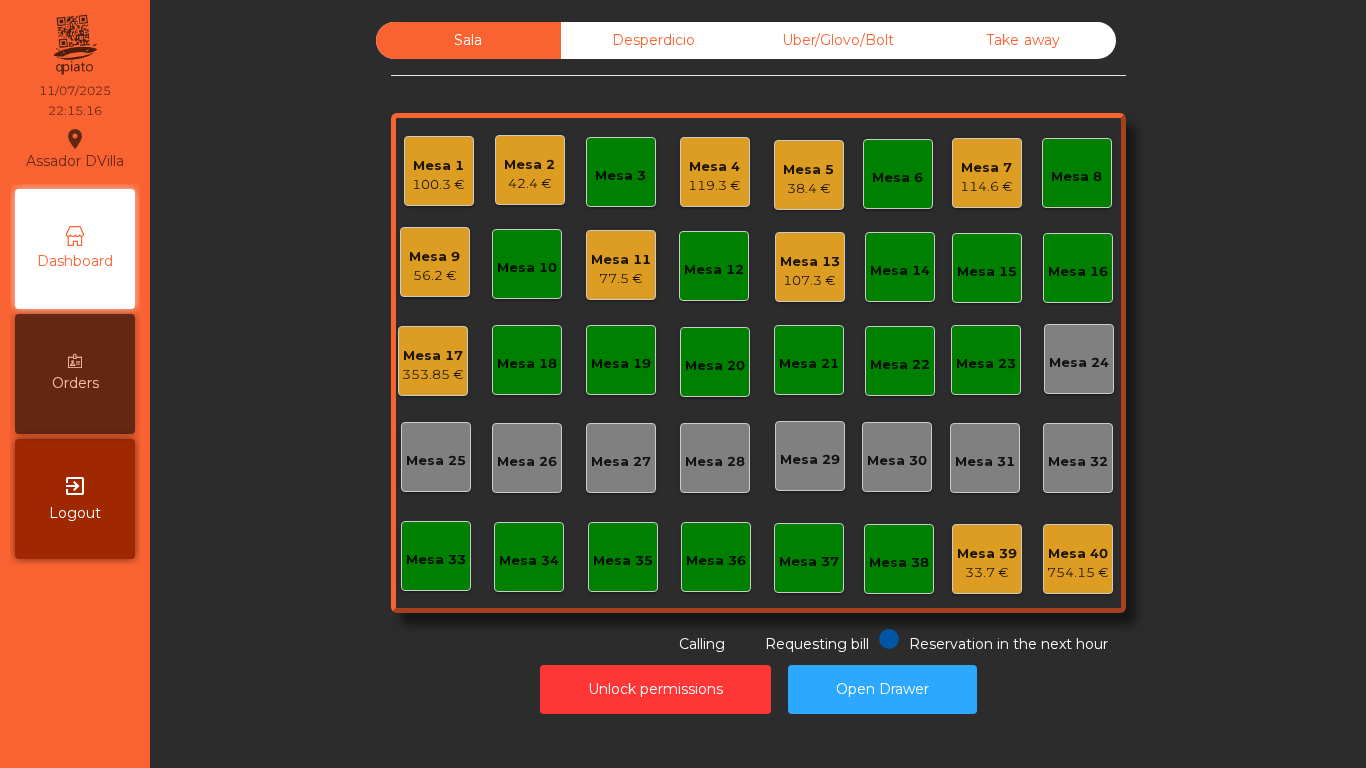 click on "Mesa 7" 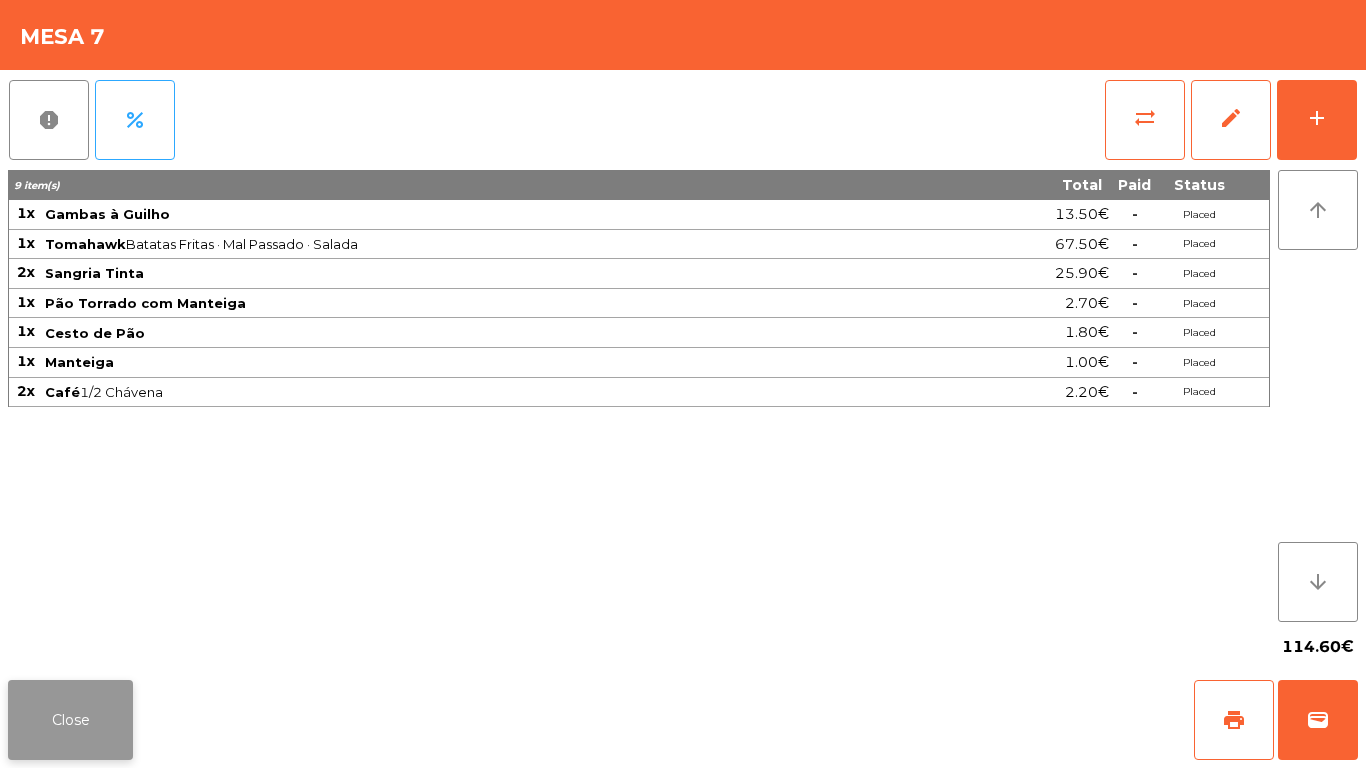 click on "Close" 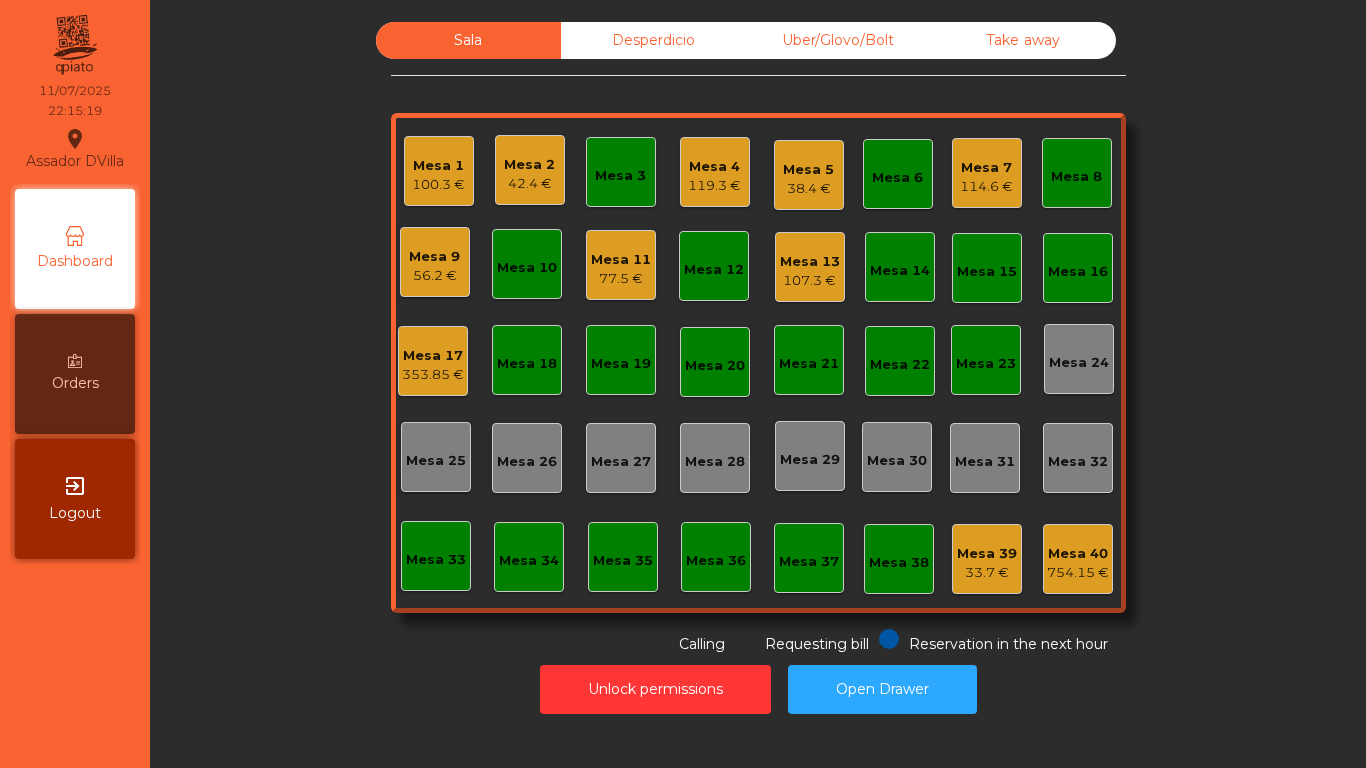 click on "Mesa 7" 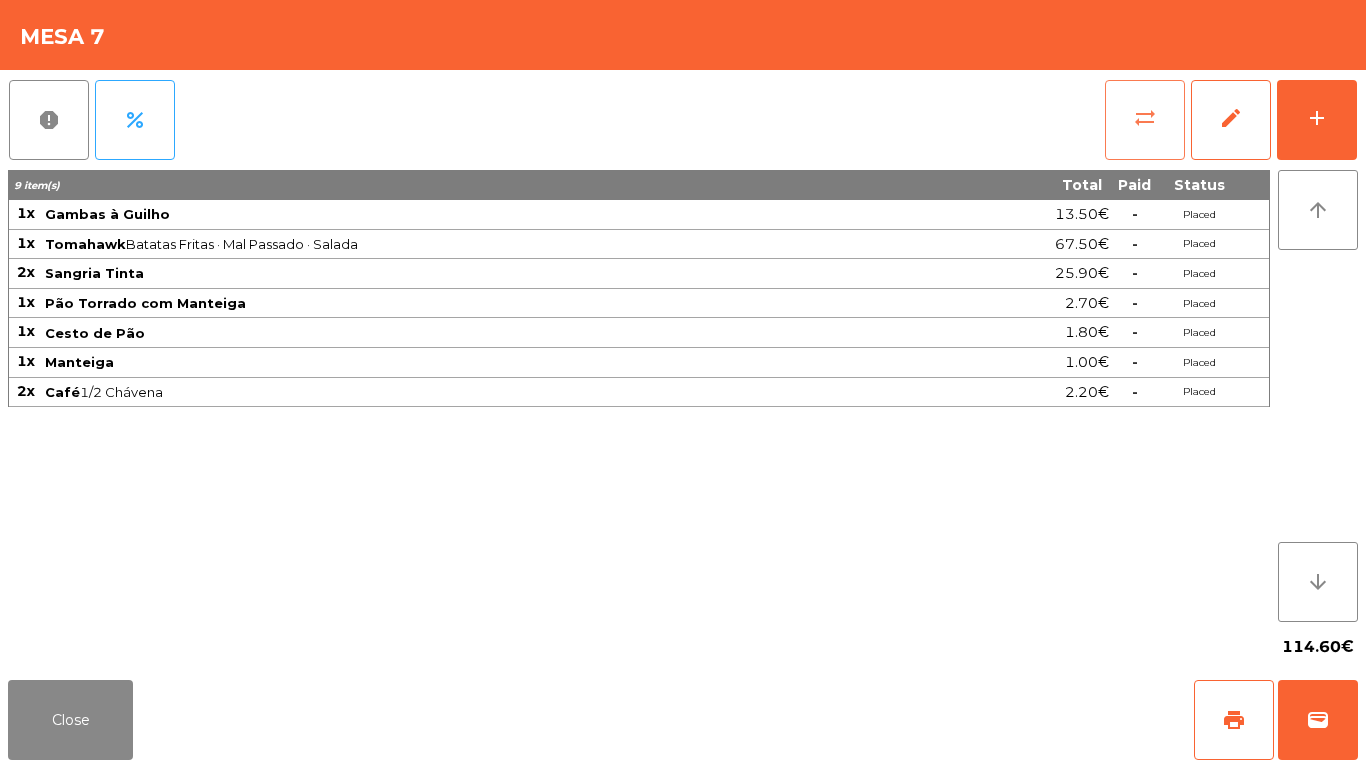 click on "sync_alt" 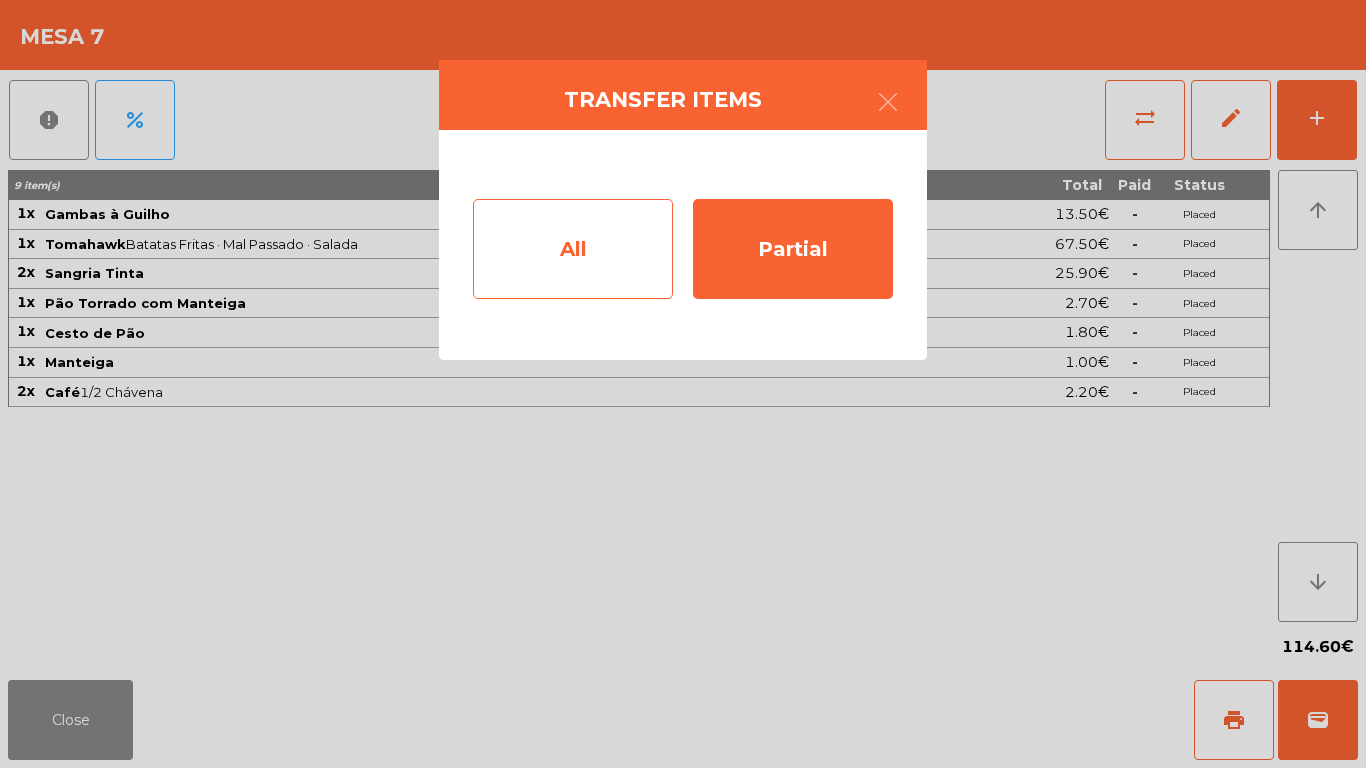 click on "All" 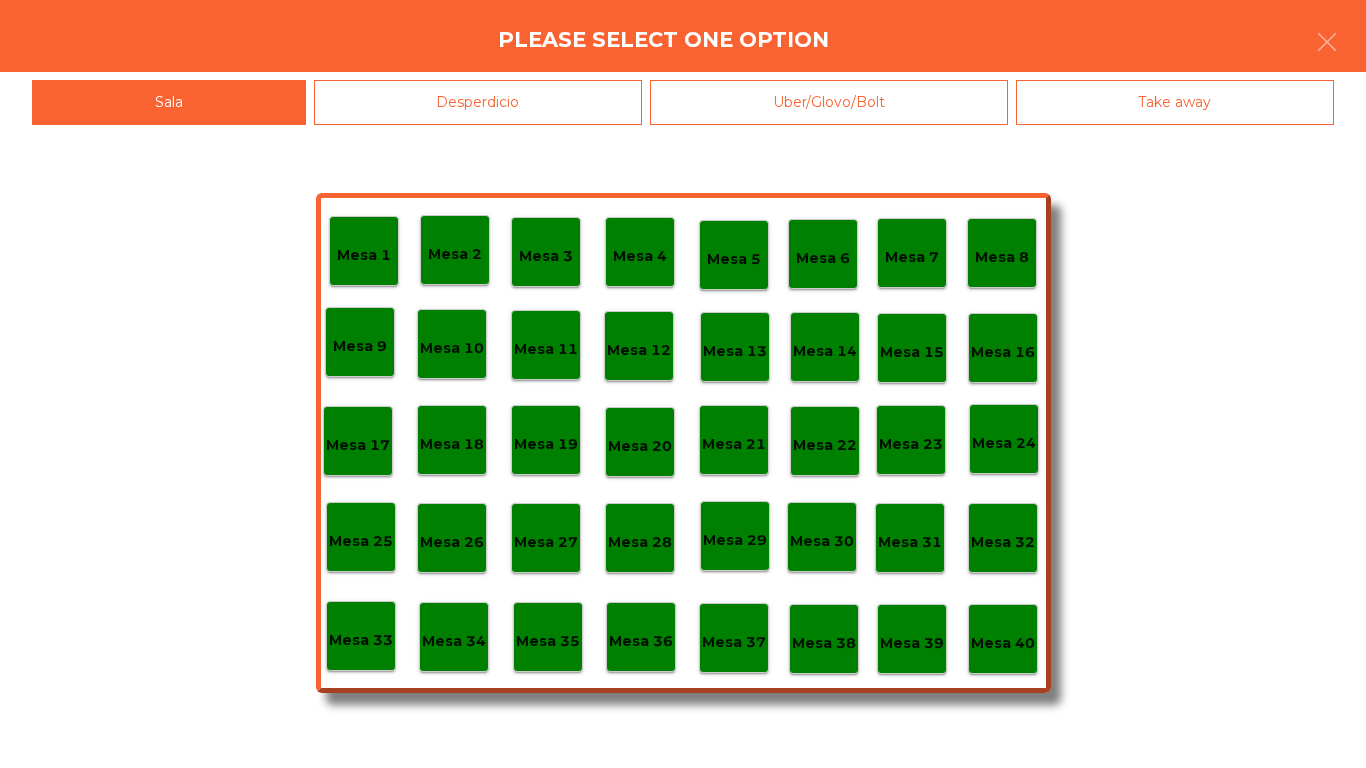 click on "Mesa 40" 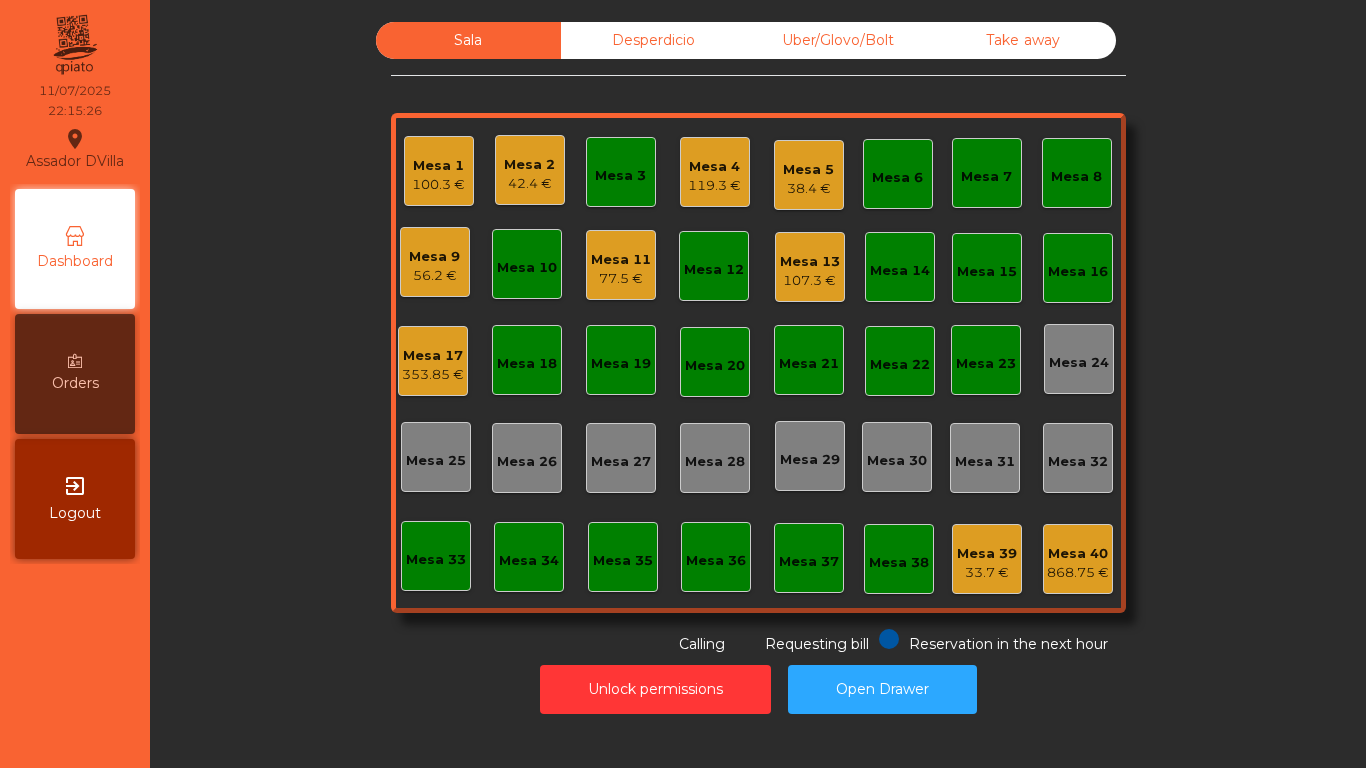click on "Mesa 9" 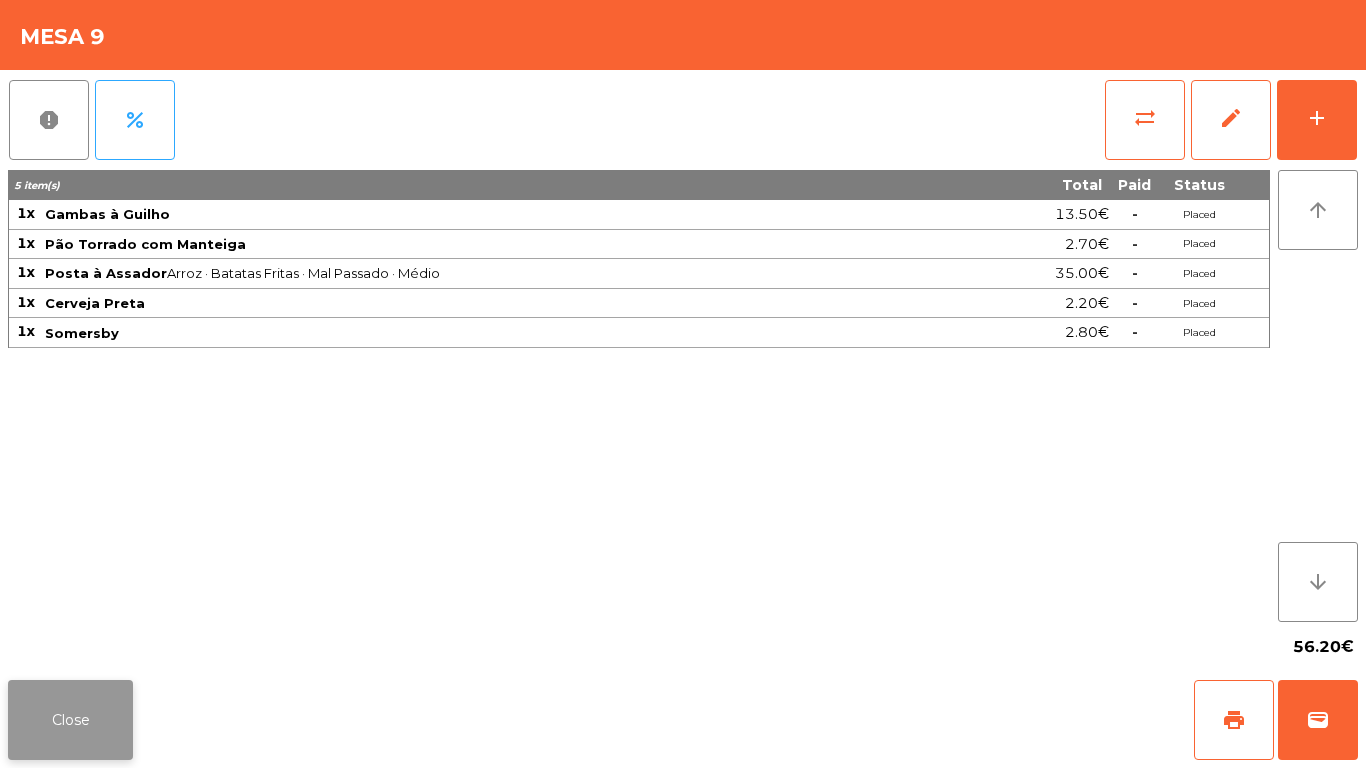click on "Close" 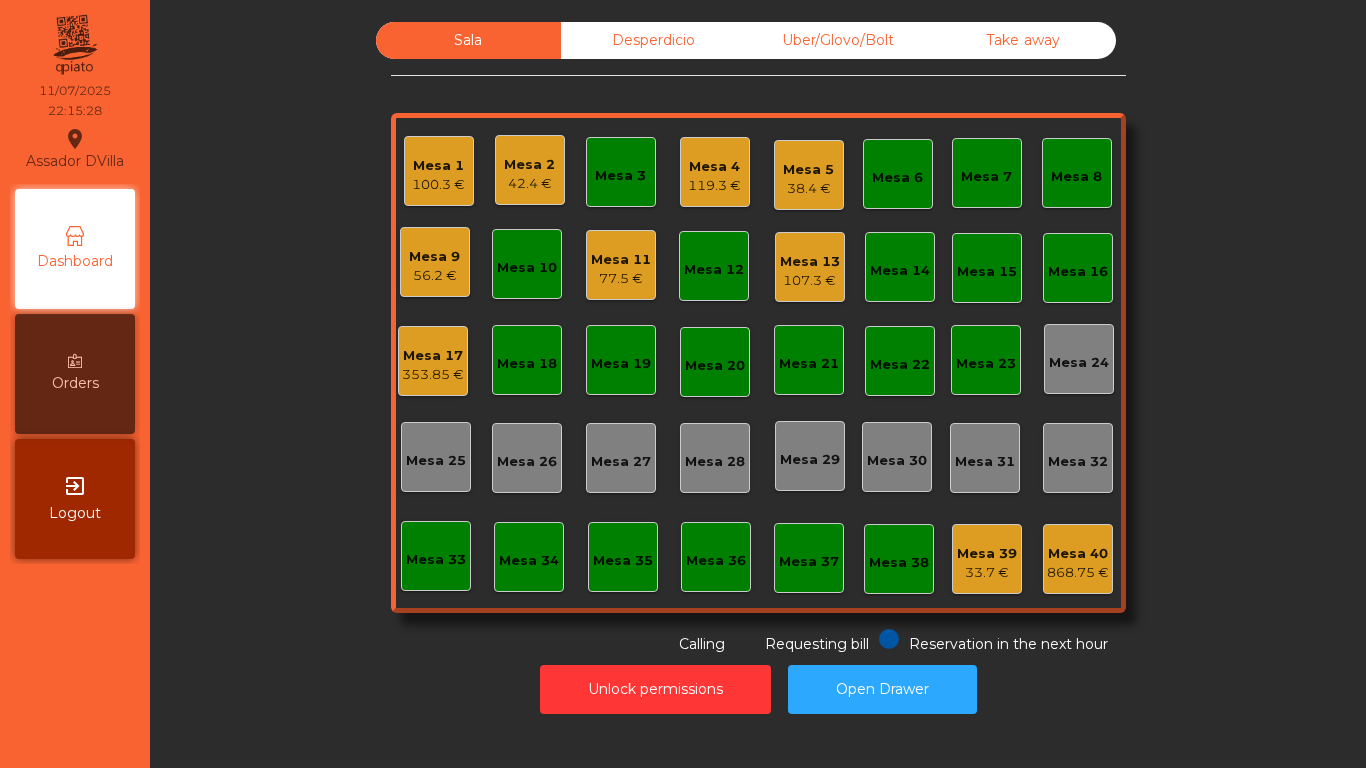 click on "Mesa 5   38.4 €" 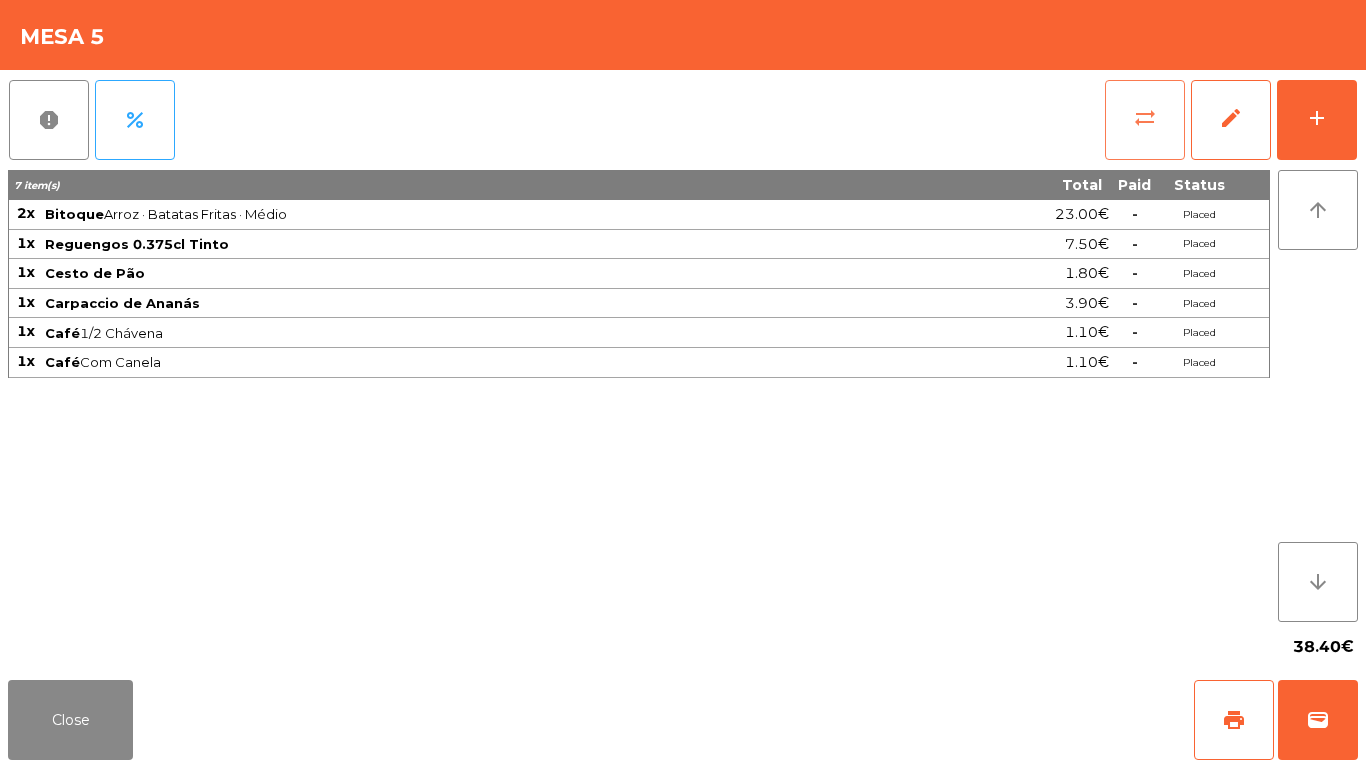click on "sync_alt" 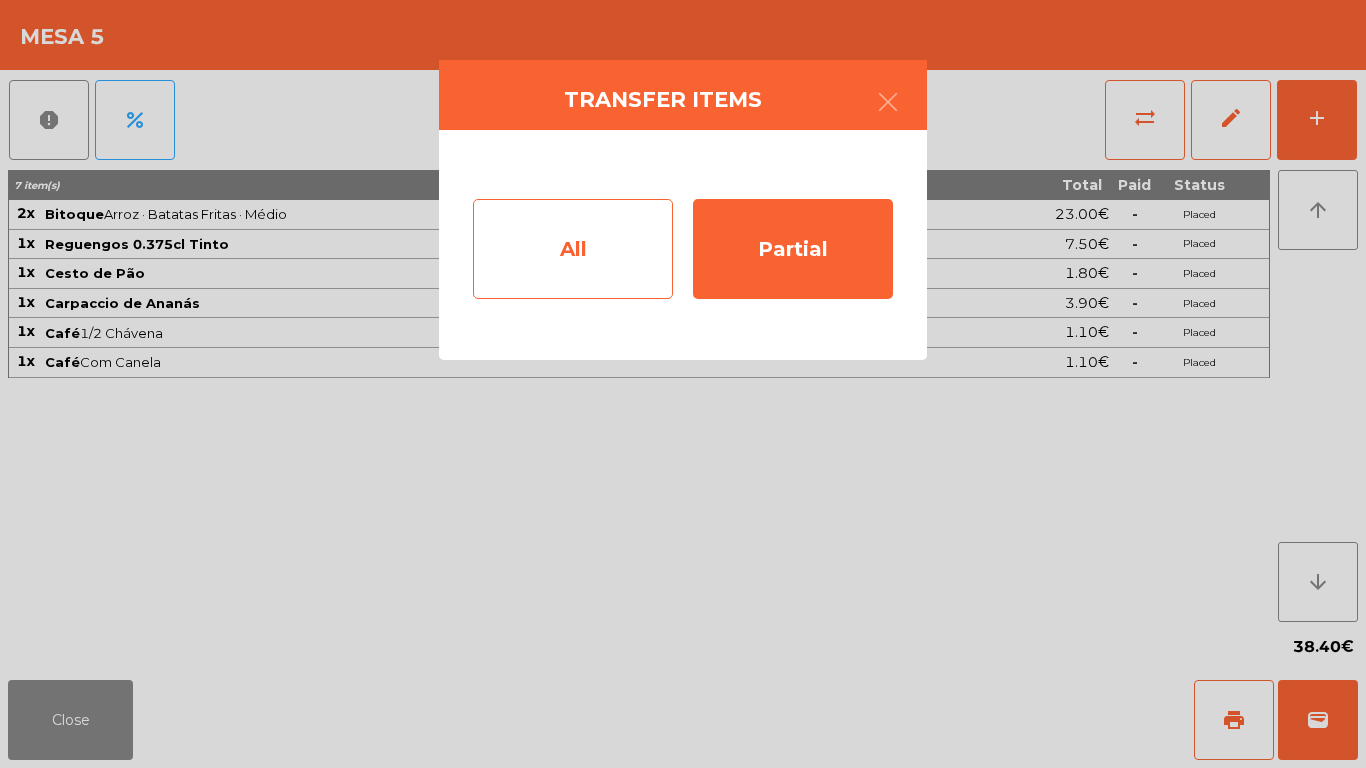 click on "All" 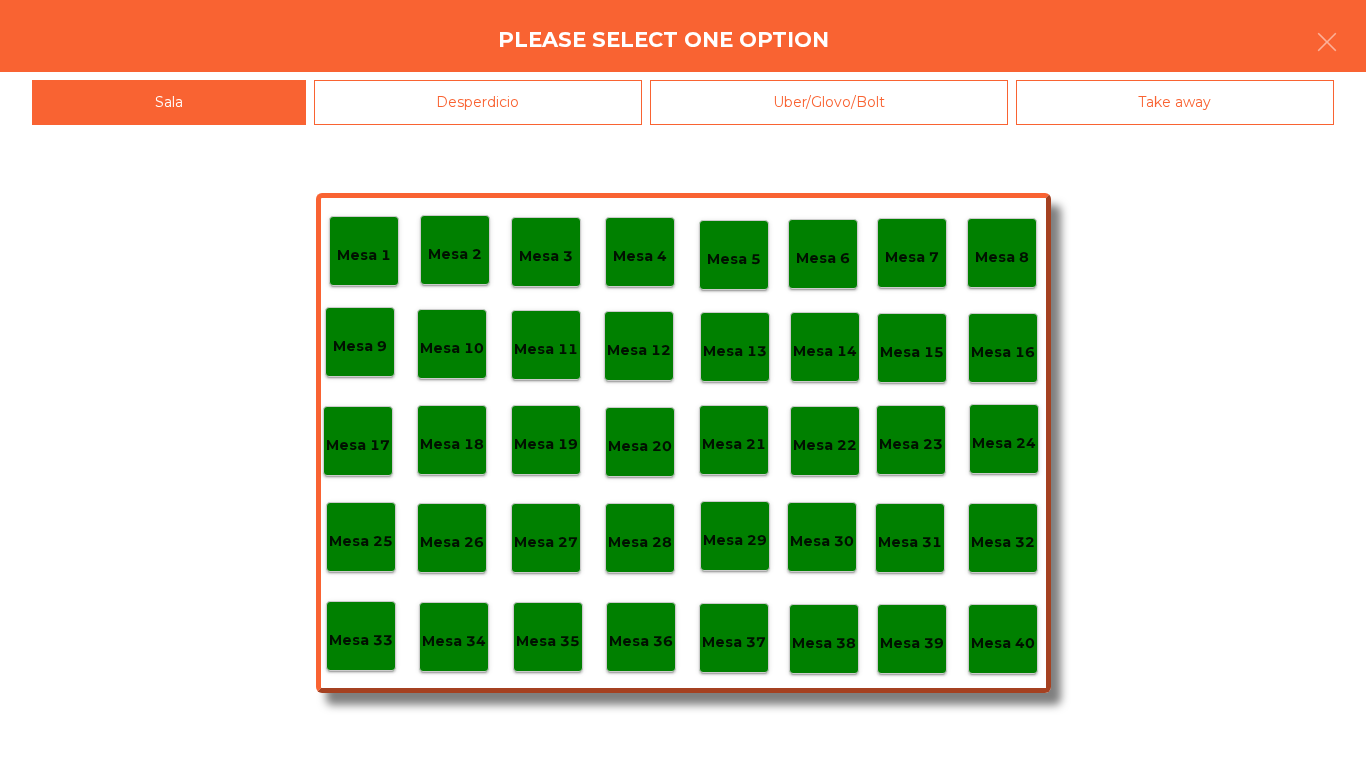 click on "Mesa 40" 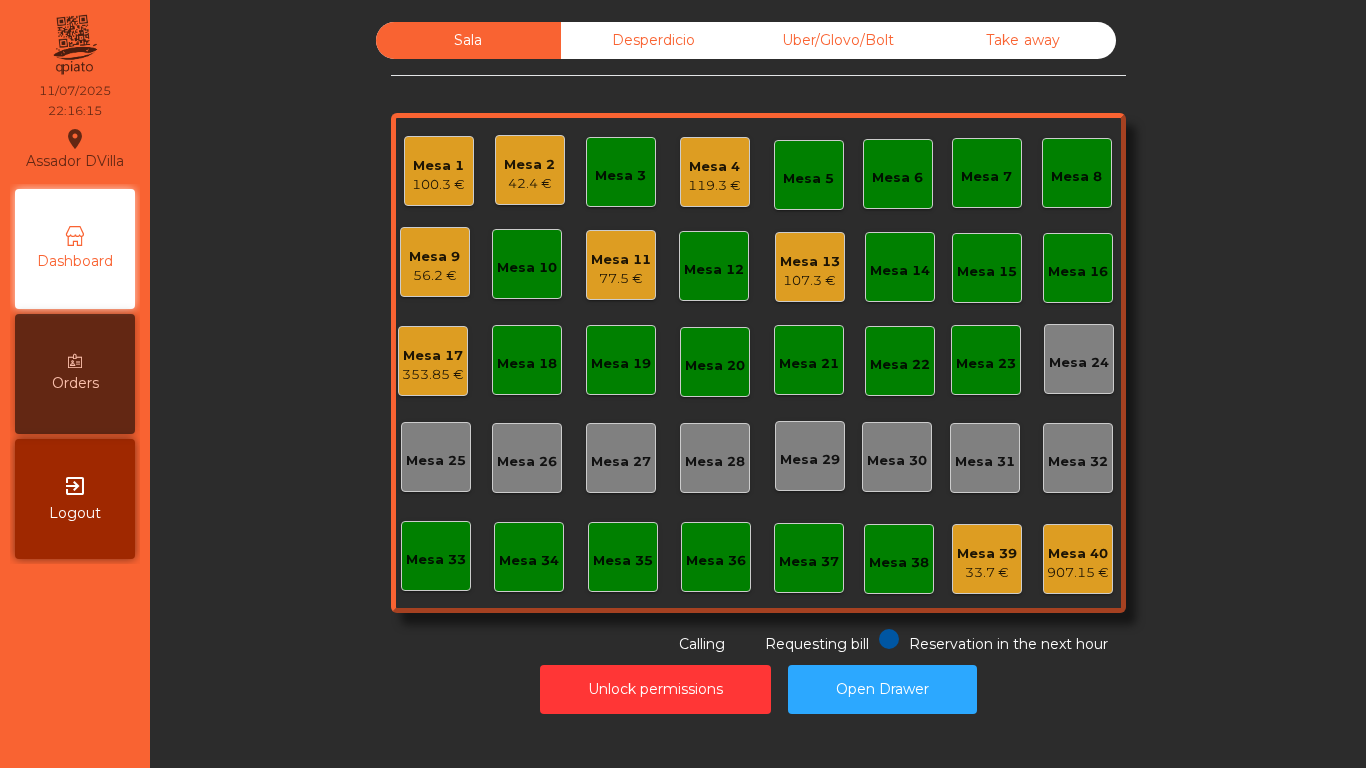click on "77.5 €" 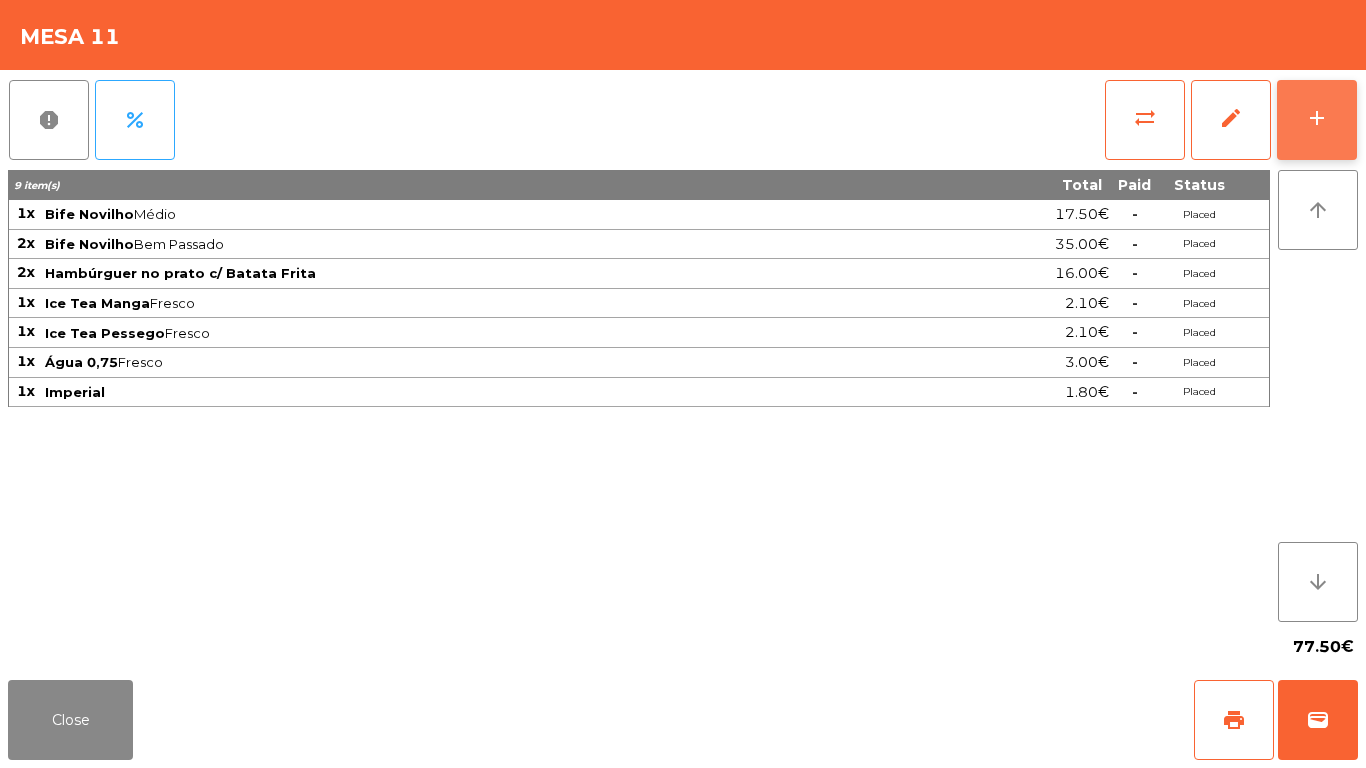 click on "add" 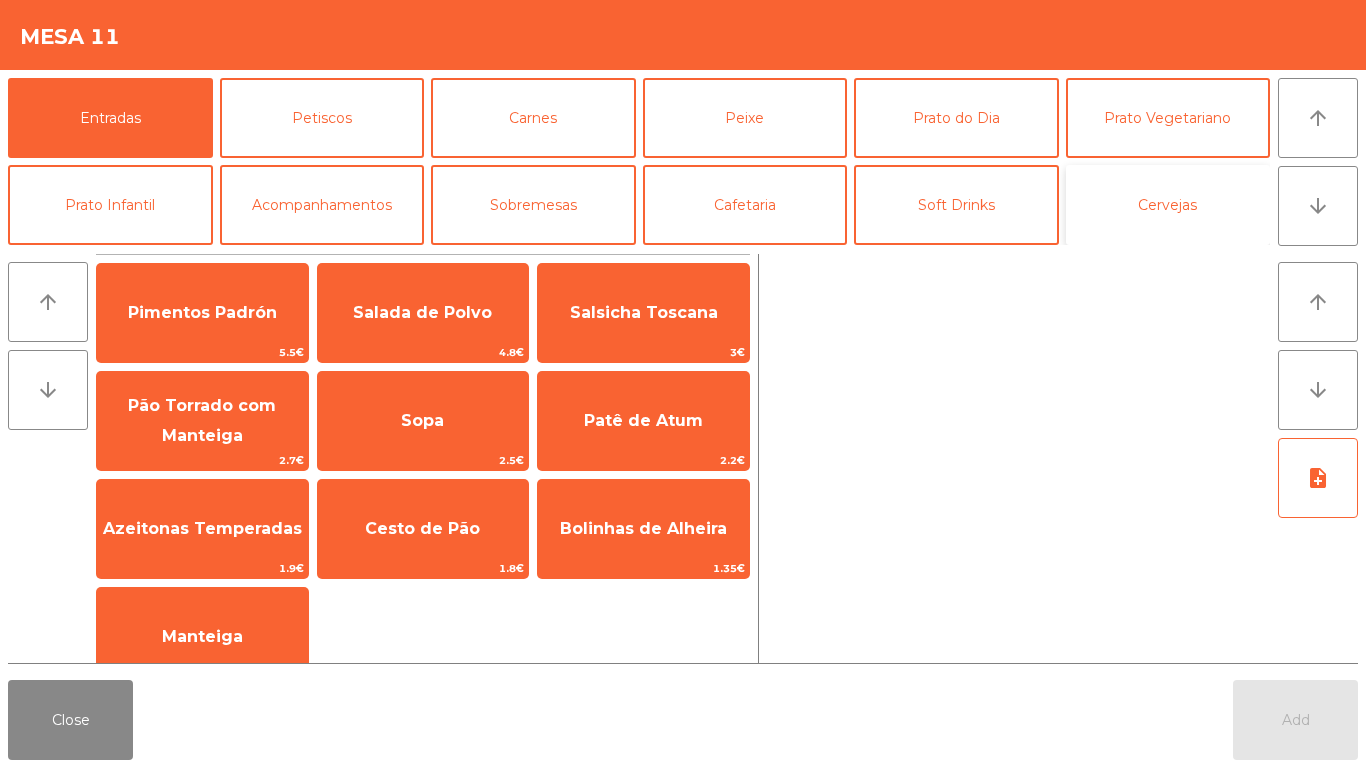 click on "Cervejas" 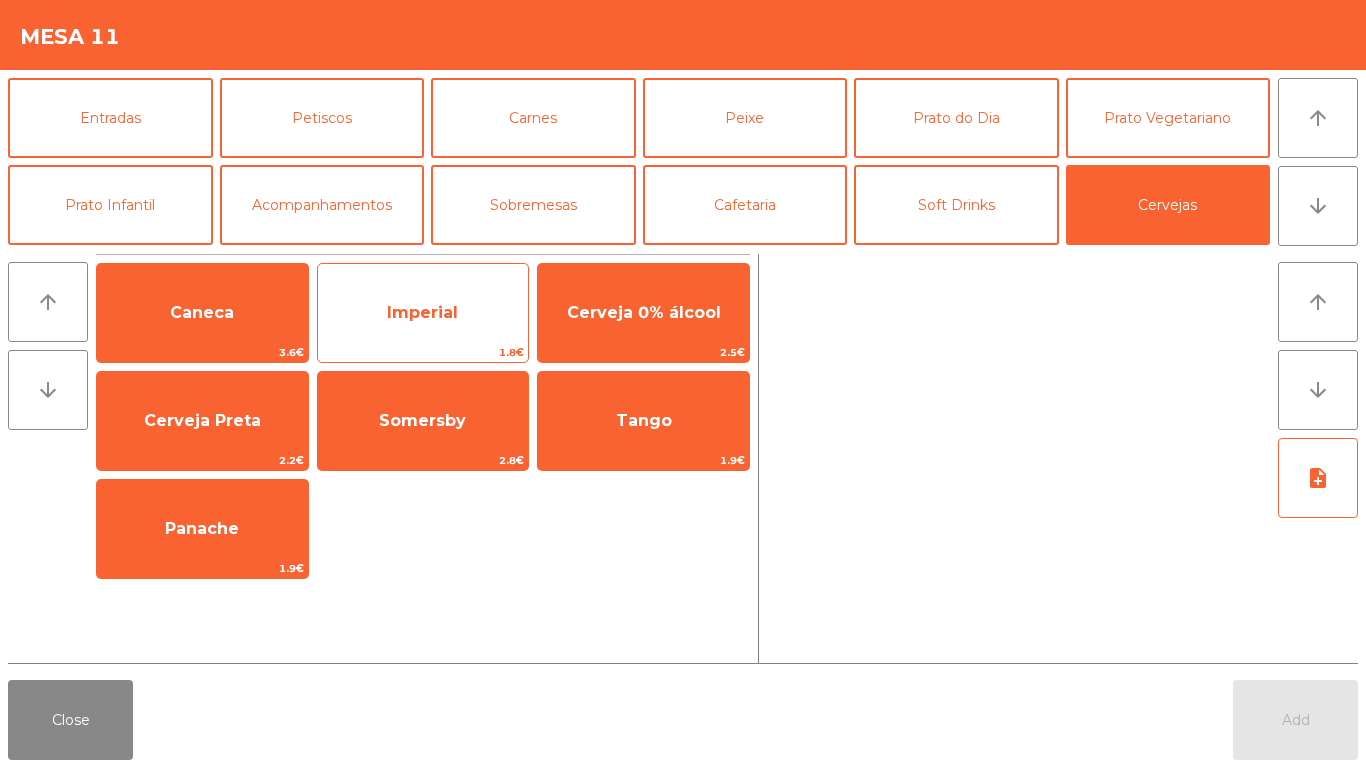 click on "Imperial" 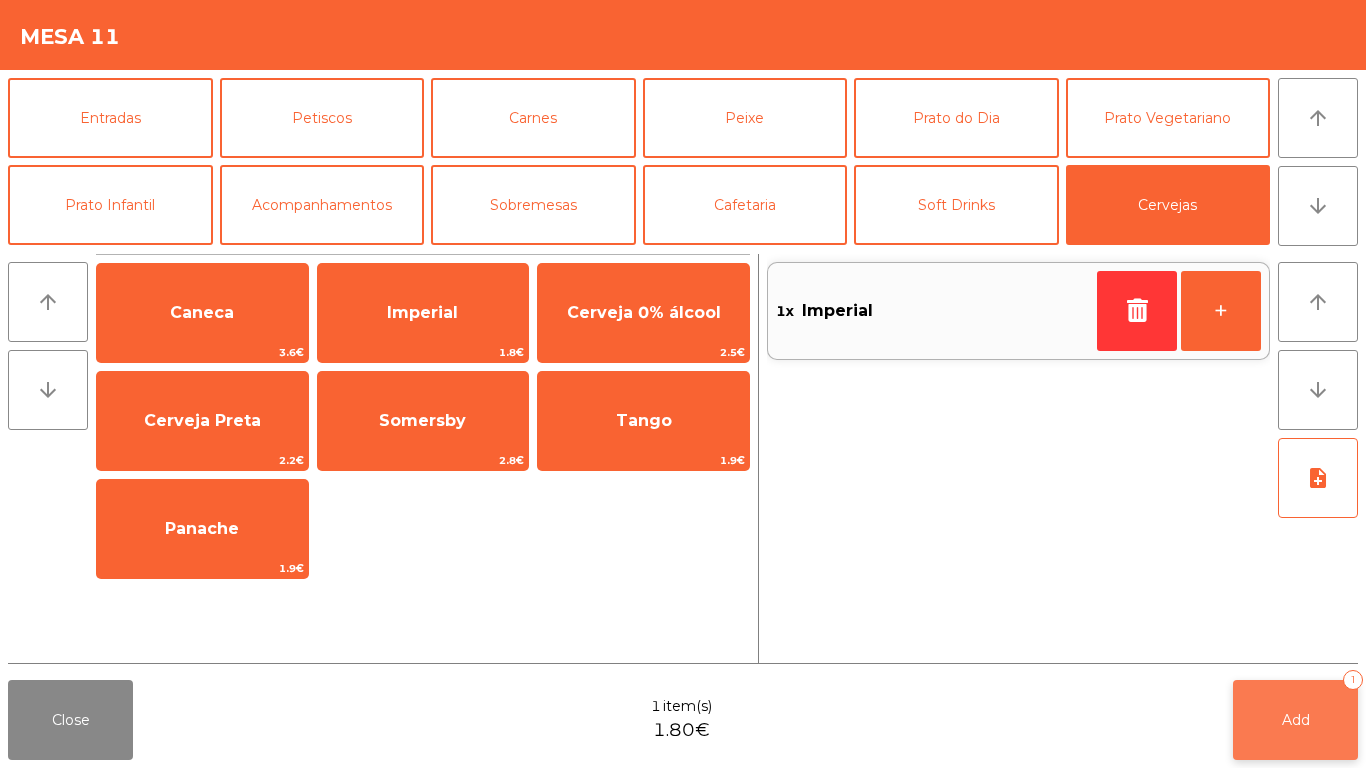 click on "Add   1" 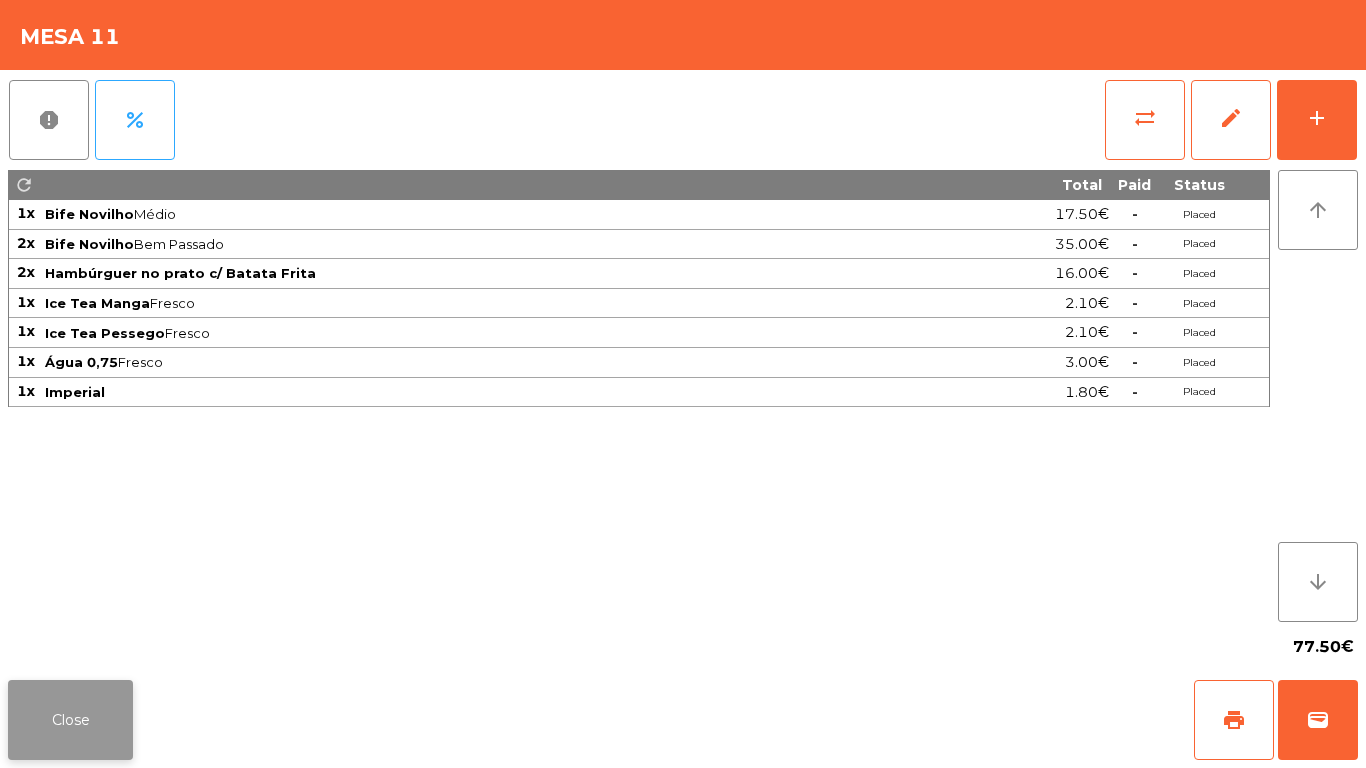 click on "Close" 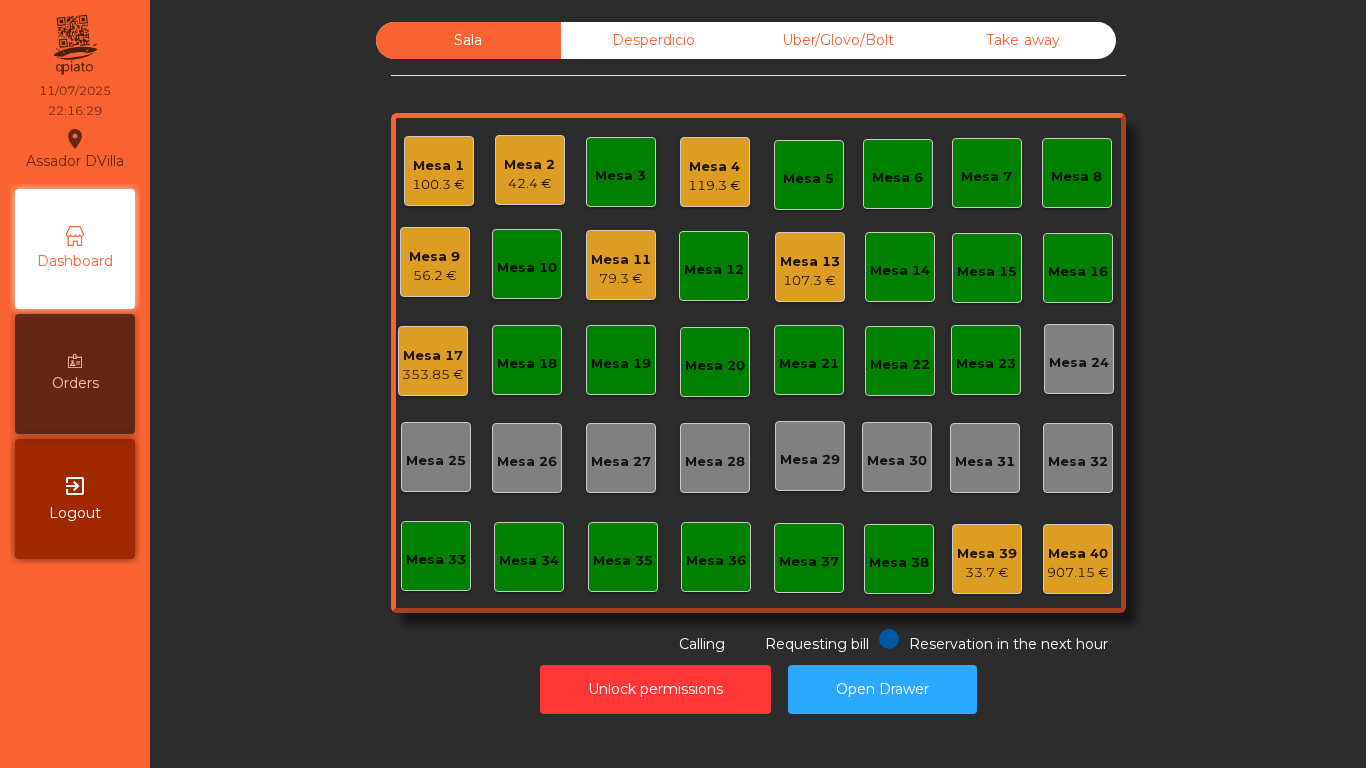 click on "100.3 €" 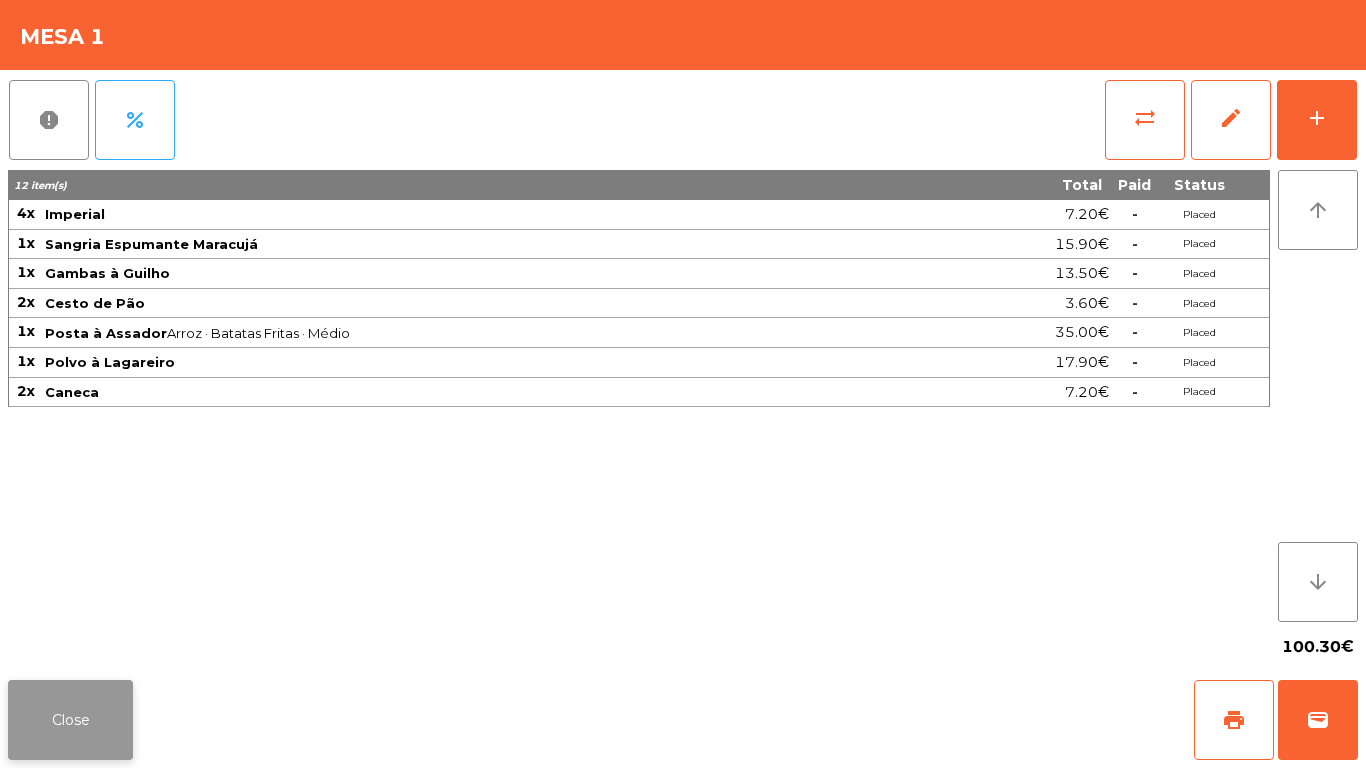 click on "Close" 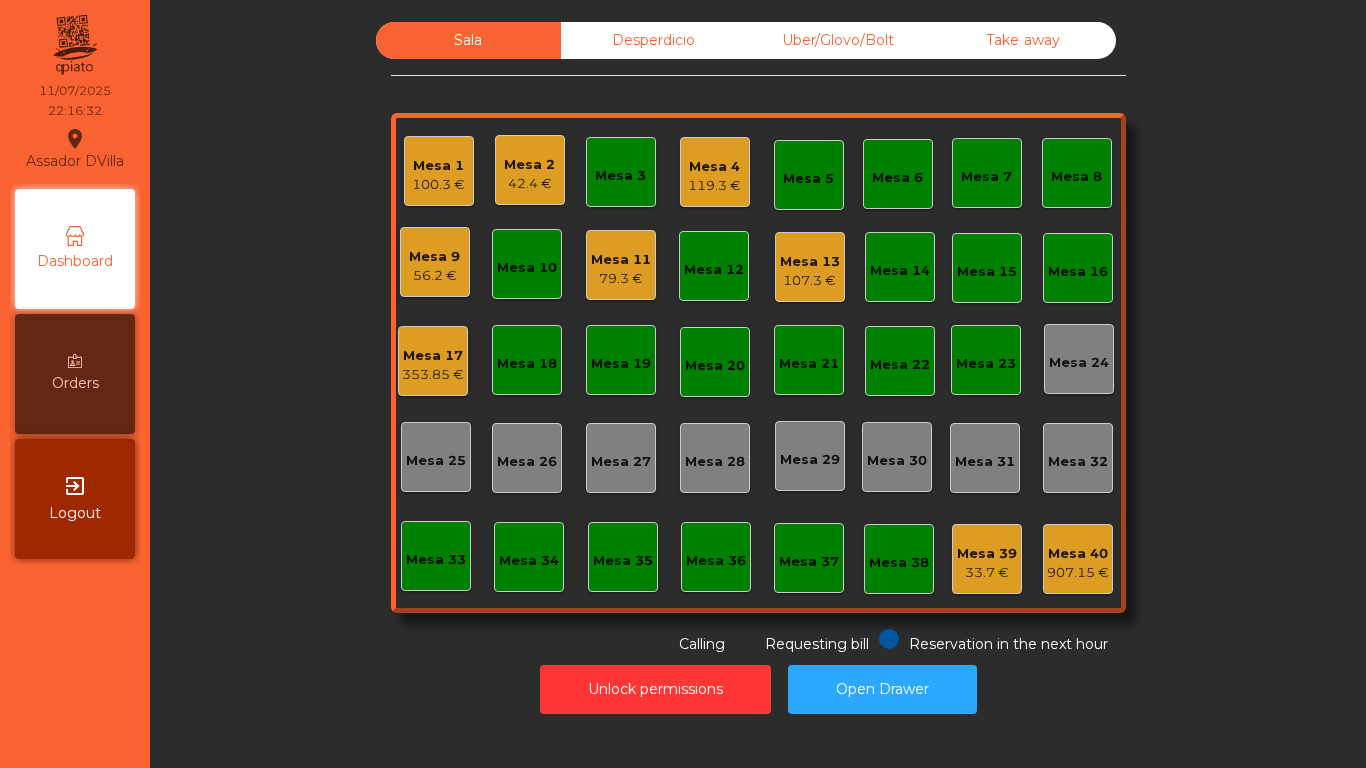 click on "100.3 €" 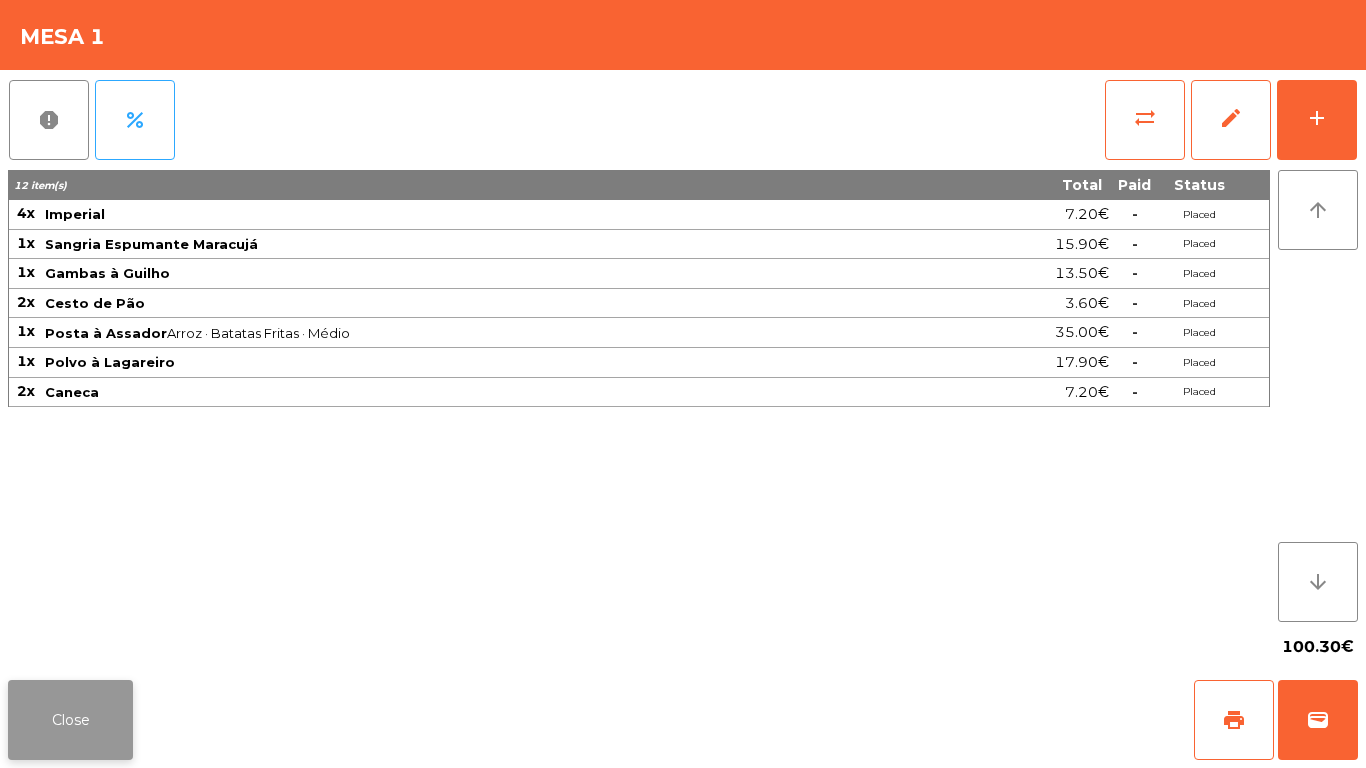 click on "Close" 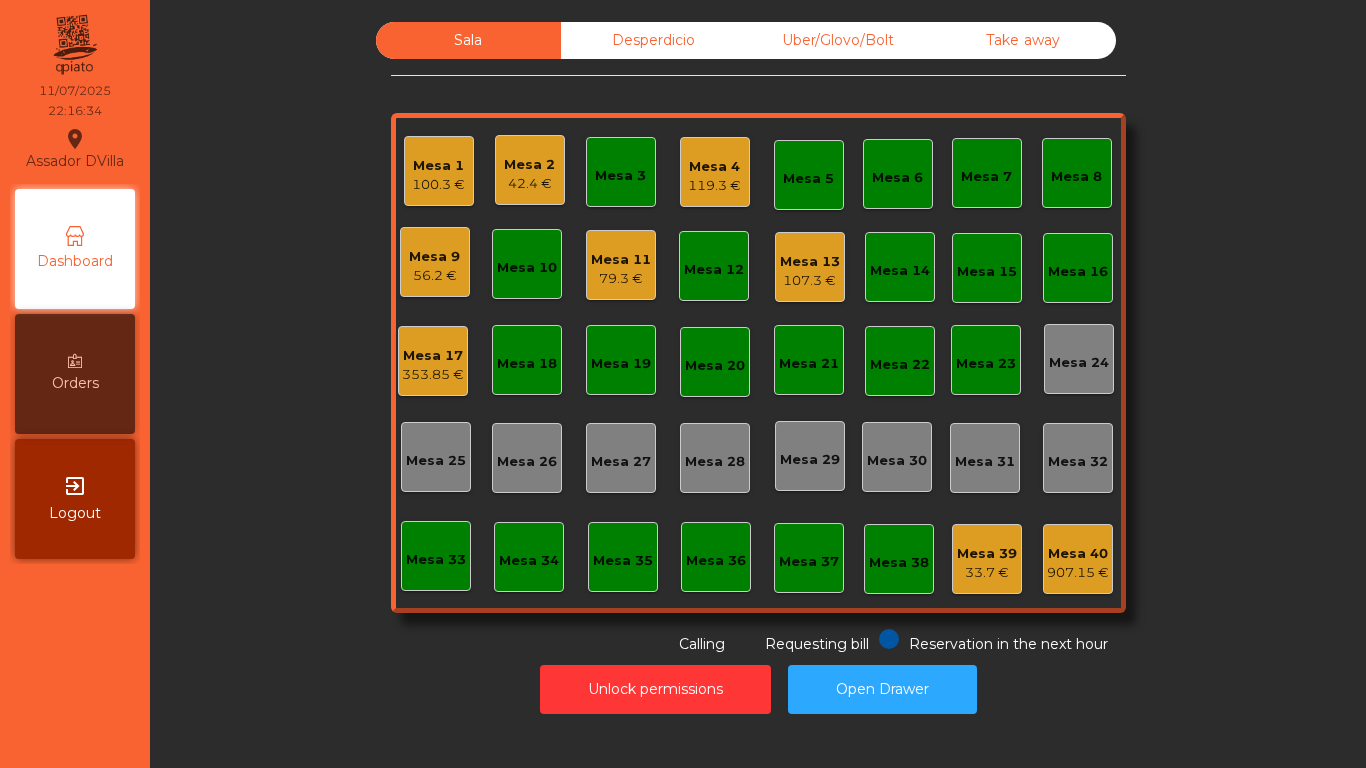 click on "42.4 €" 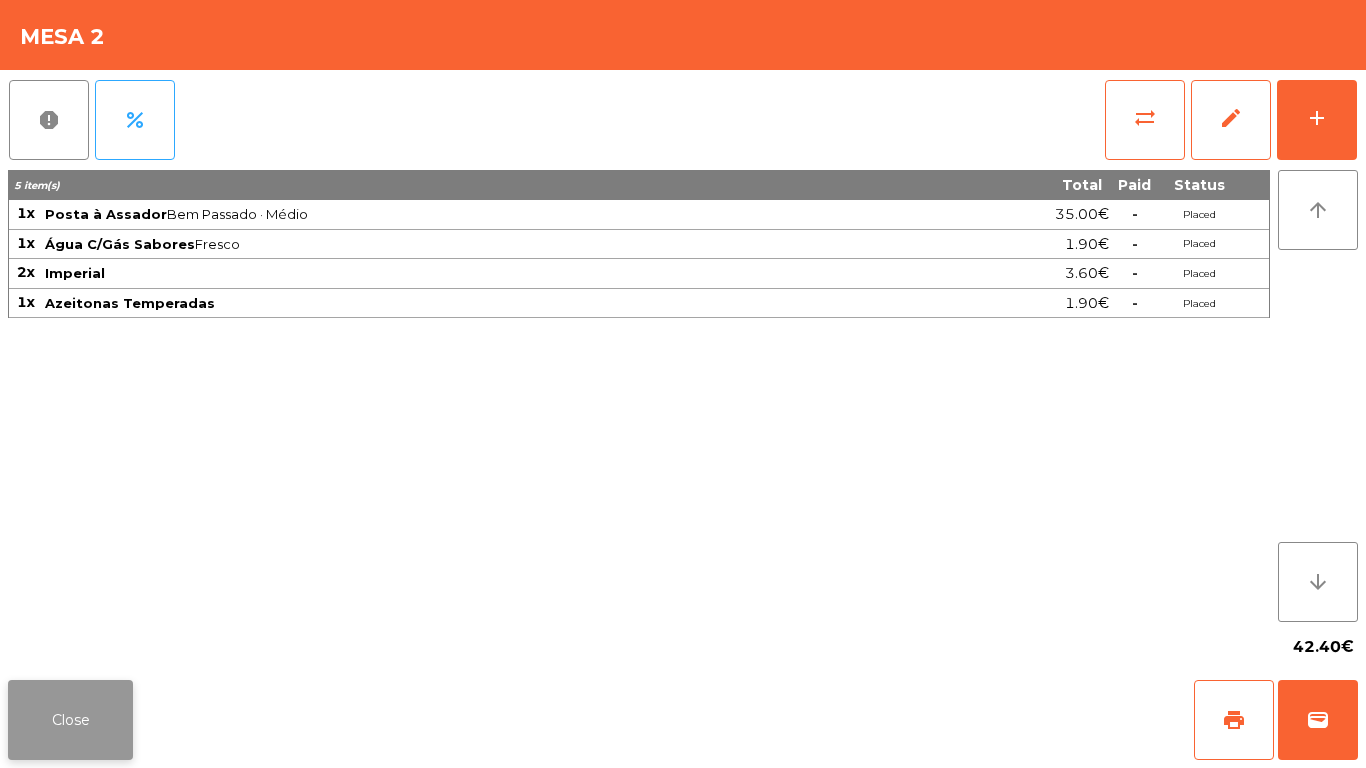 click on "Close" 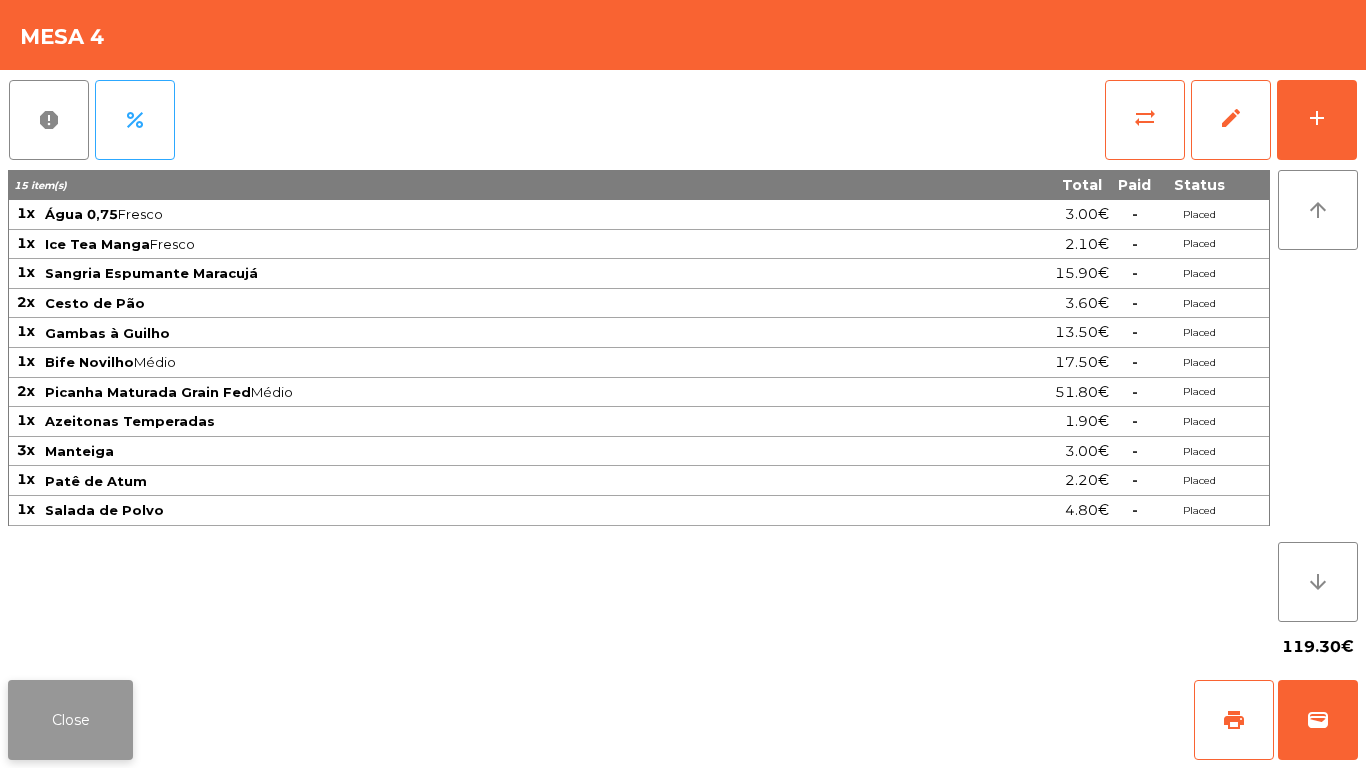 click on "Close" 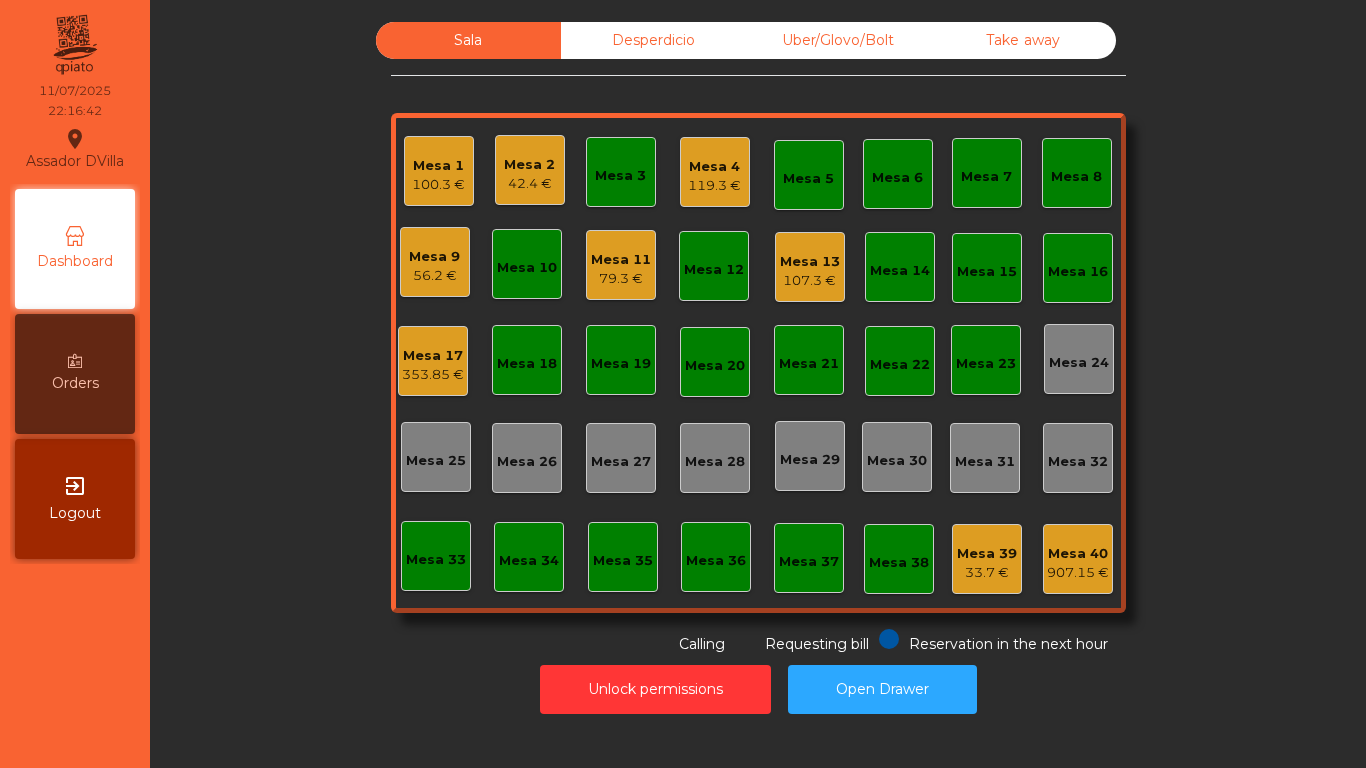 click on "56.2 €" 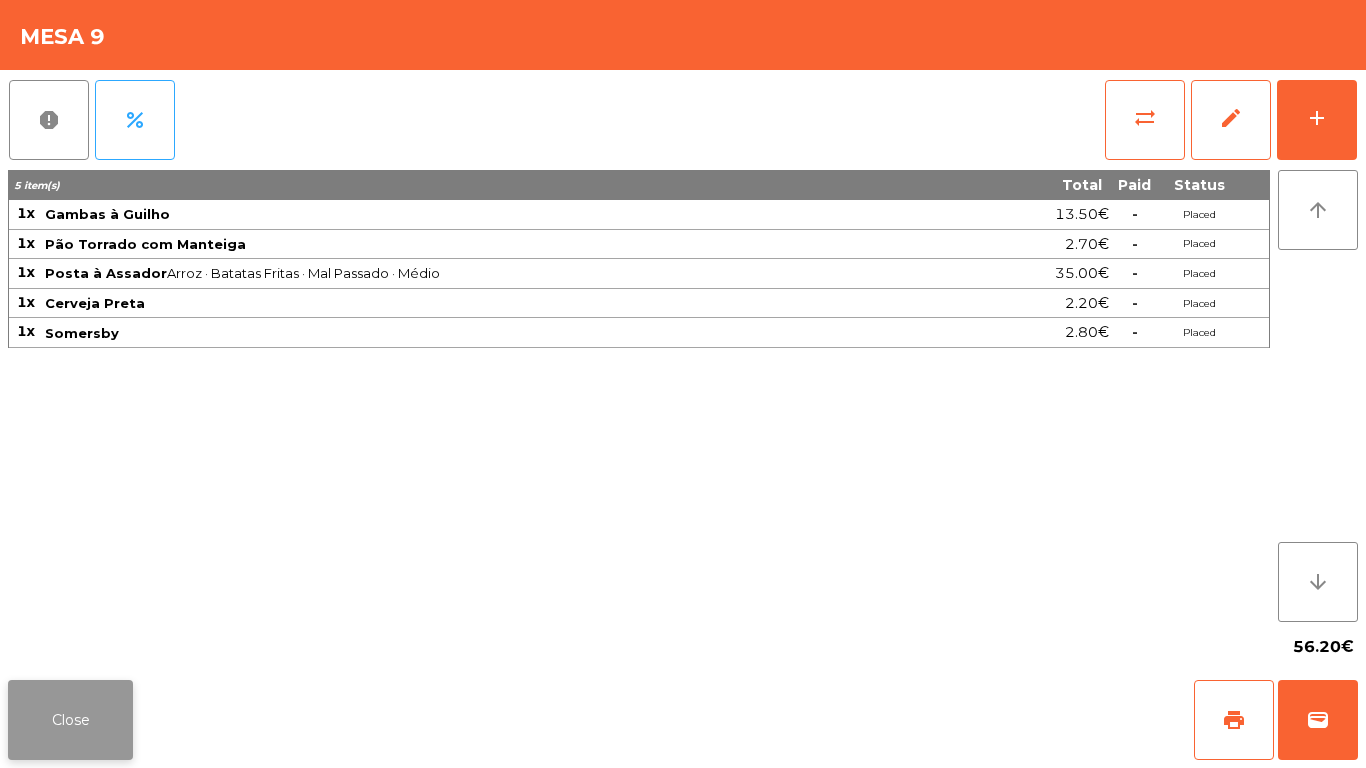 click on "Close" 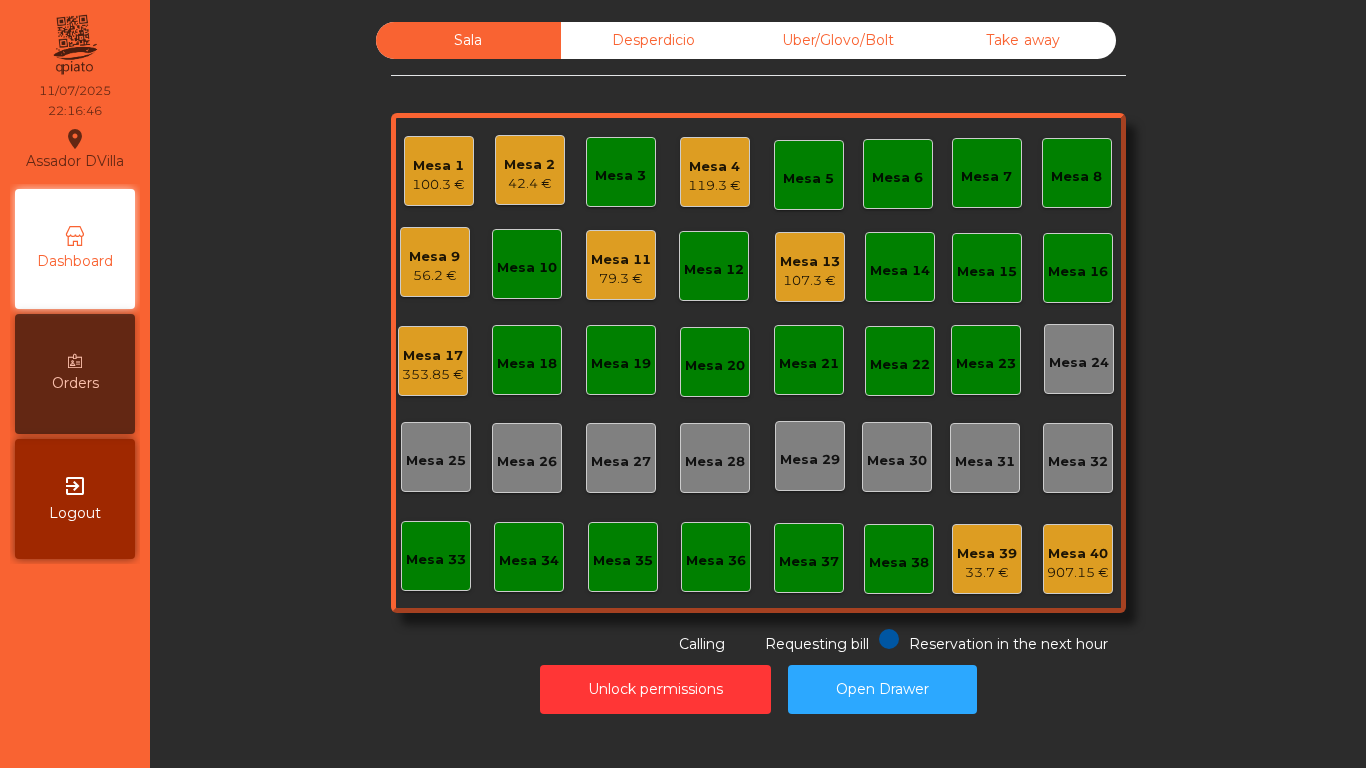 click on "Mesa 11" 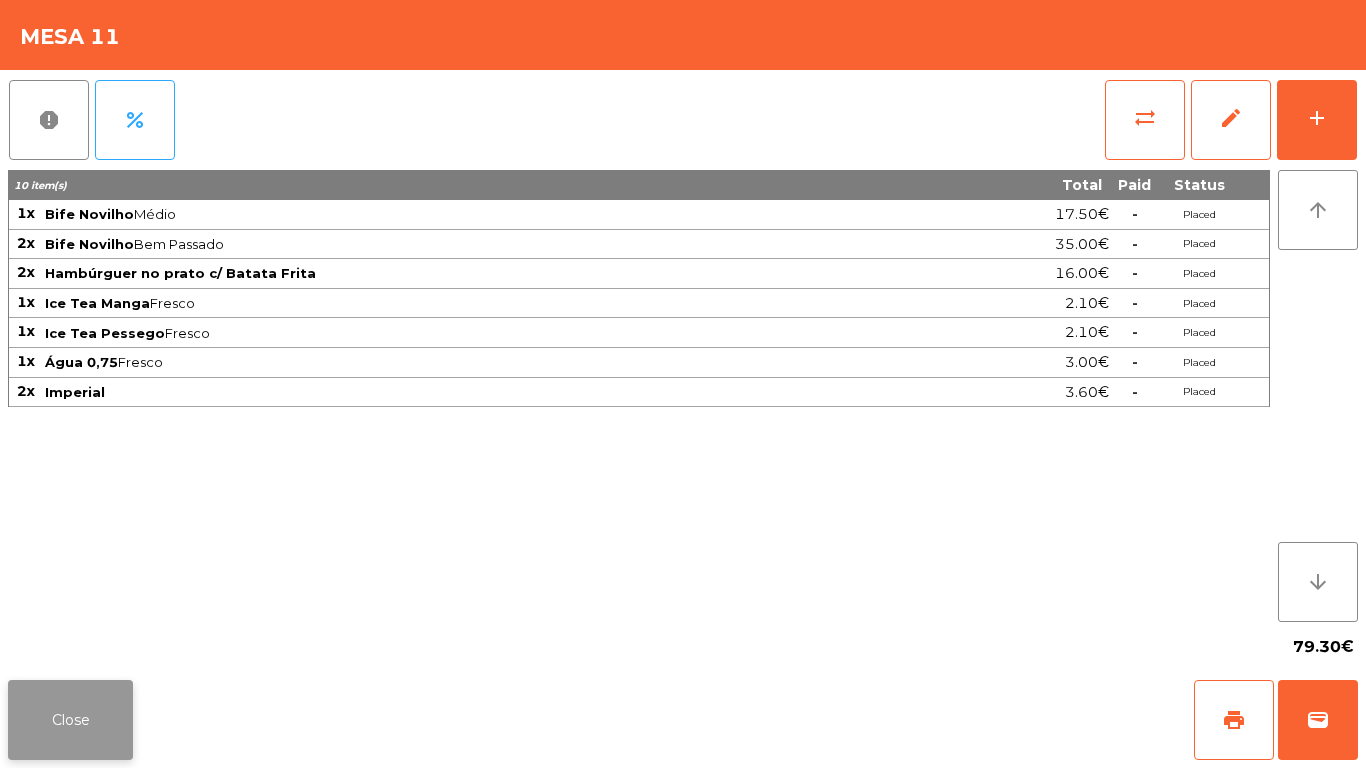 click on "Close" 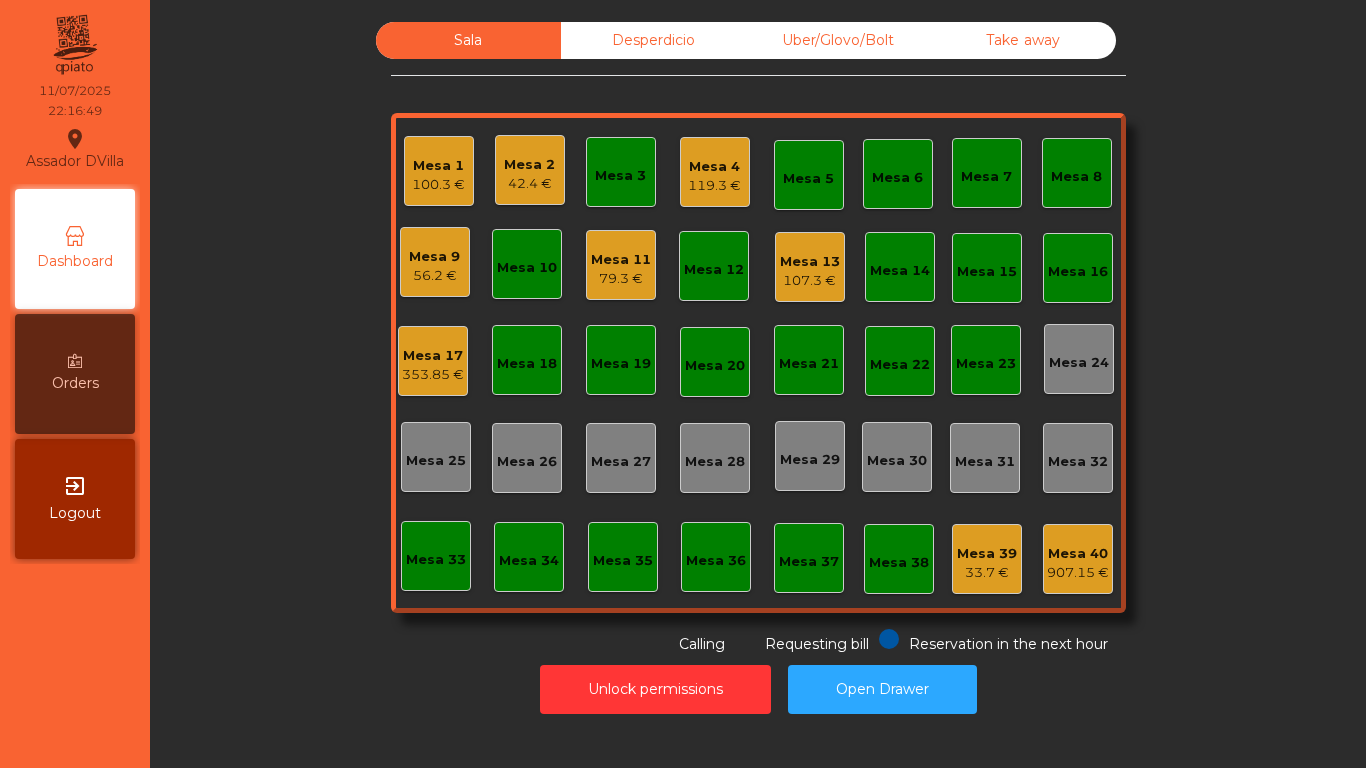 click on "Mesa 13" 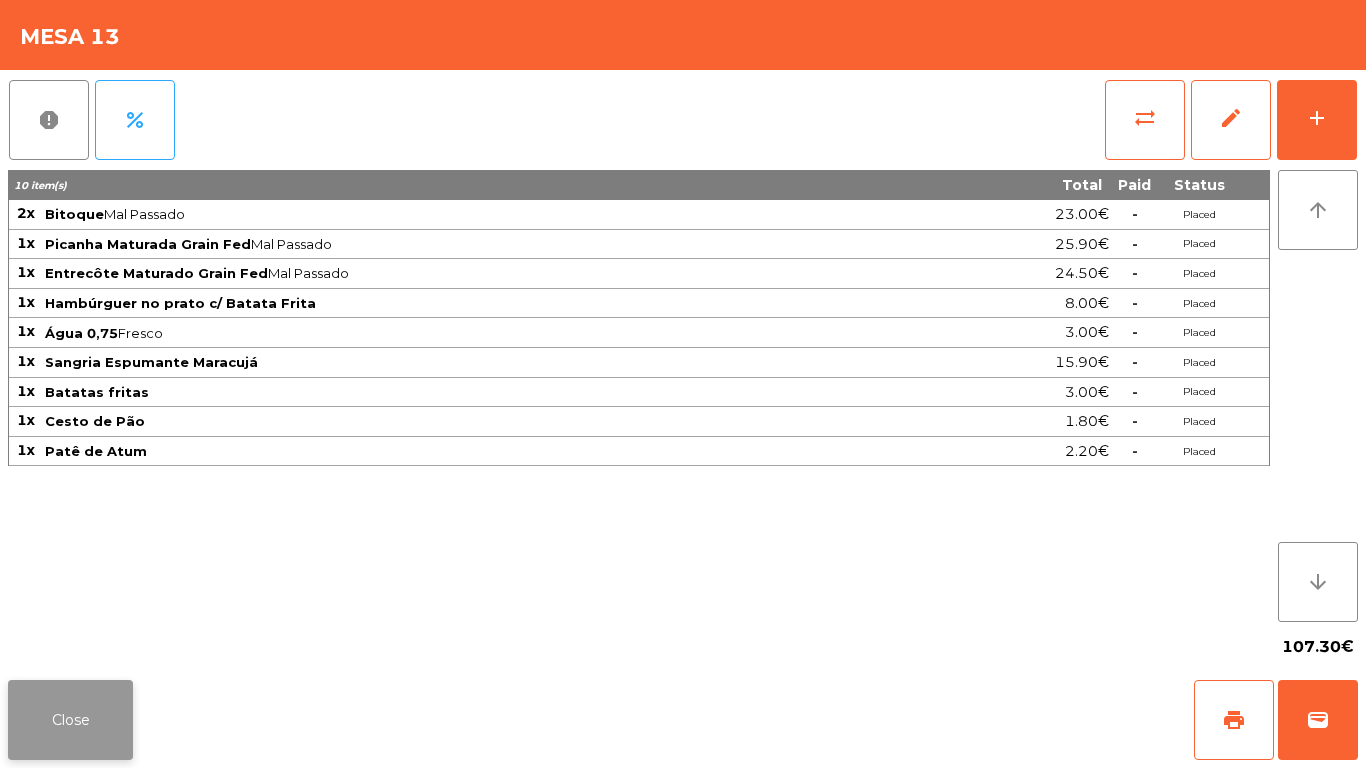 click on "Close" 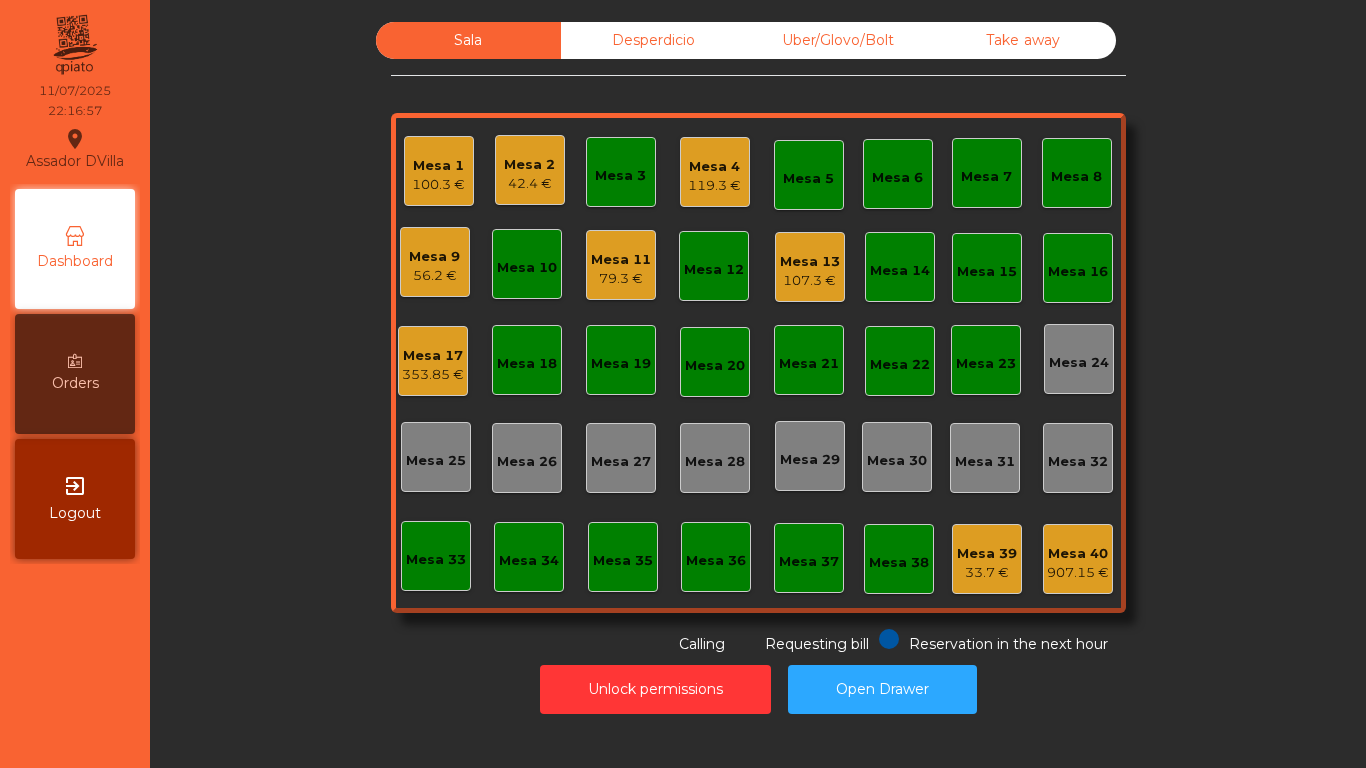 click on "Mesa 17" 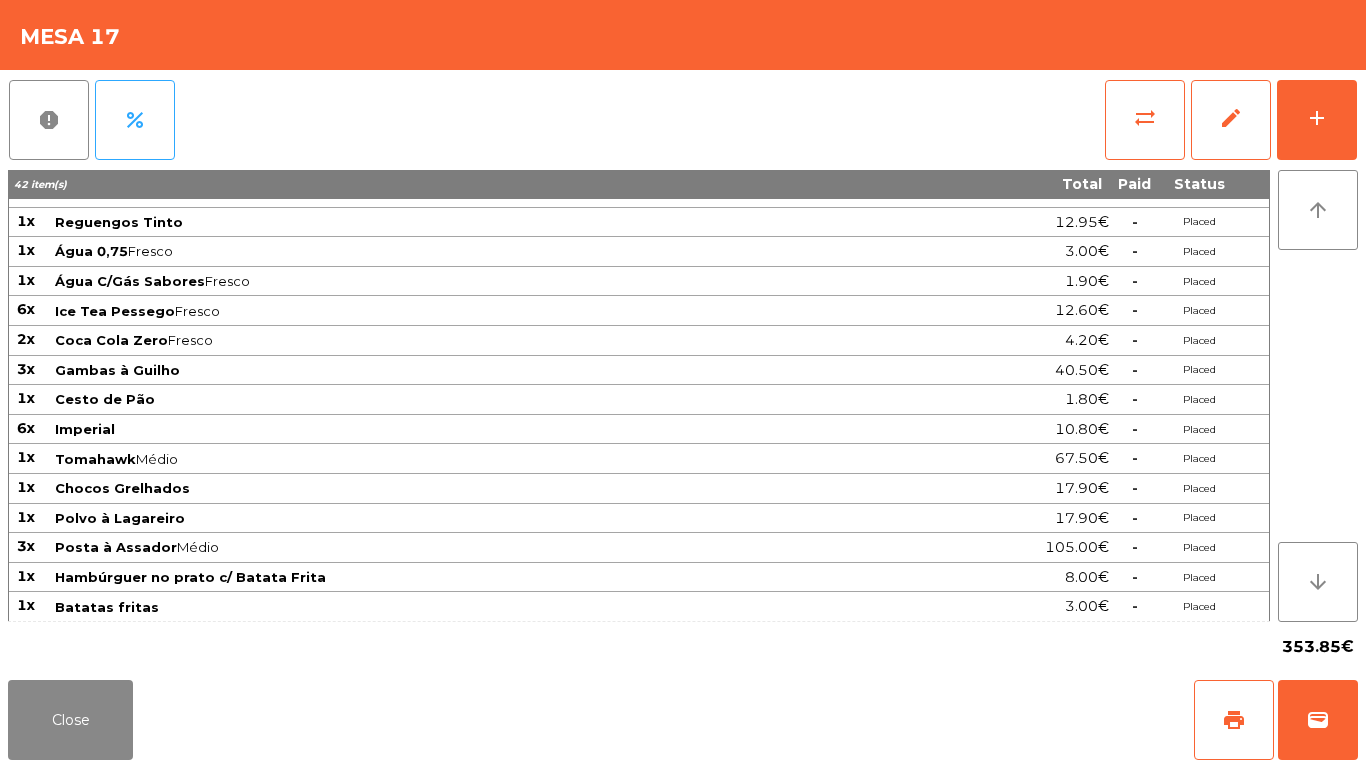 scroll, scrollTop: 0, scrollLeft: 0, axis: both 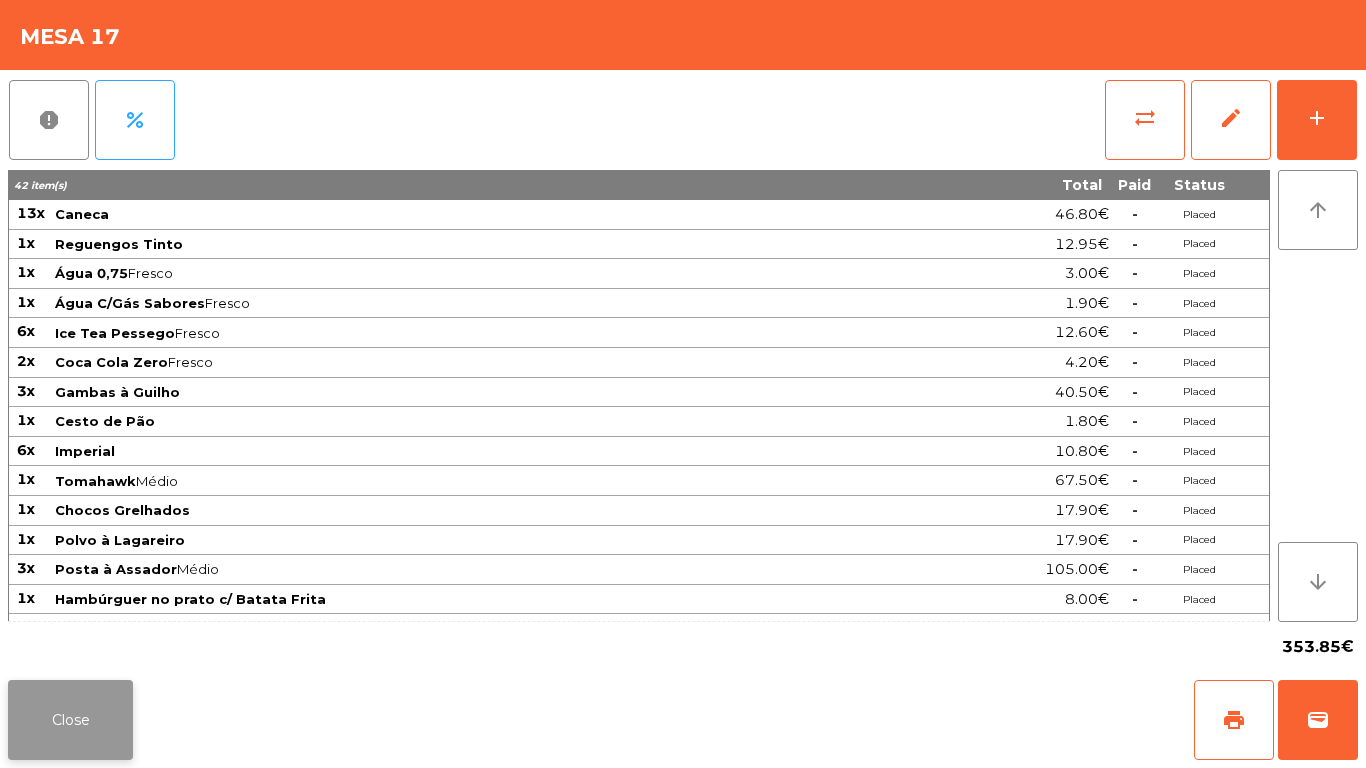 click on "Close" 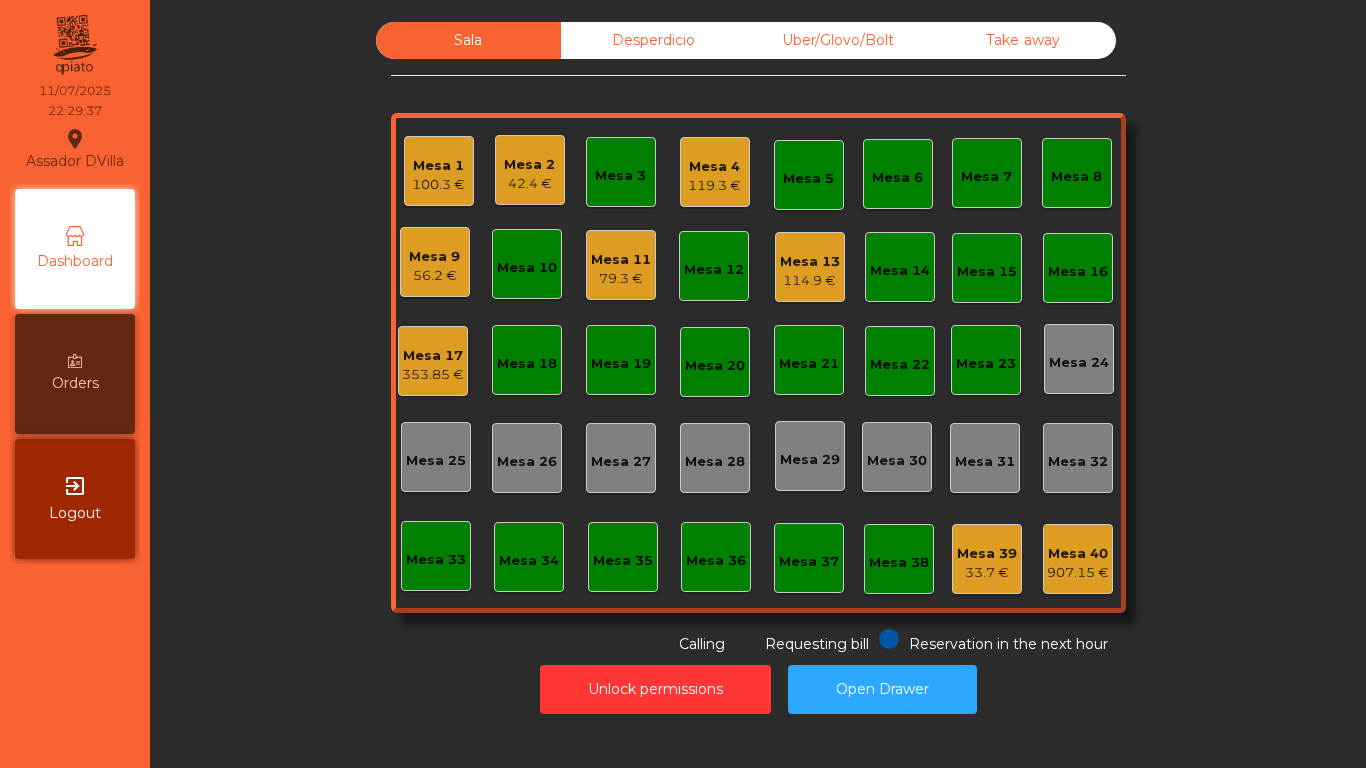 click on "114.9 €" 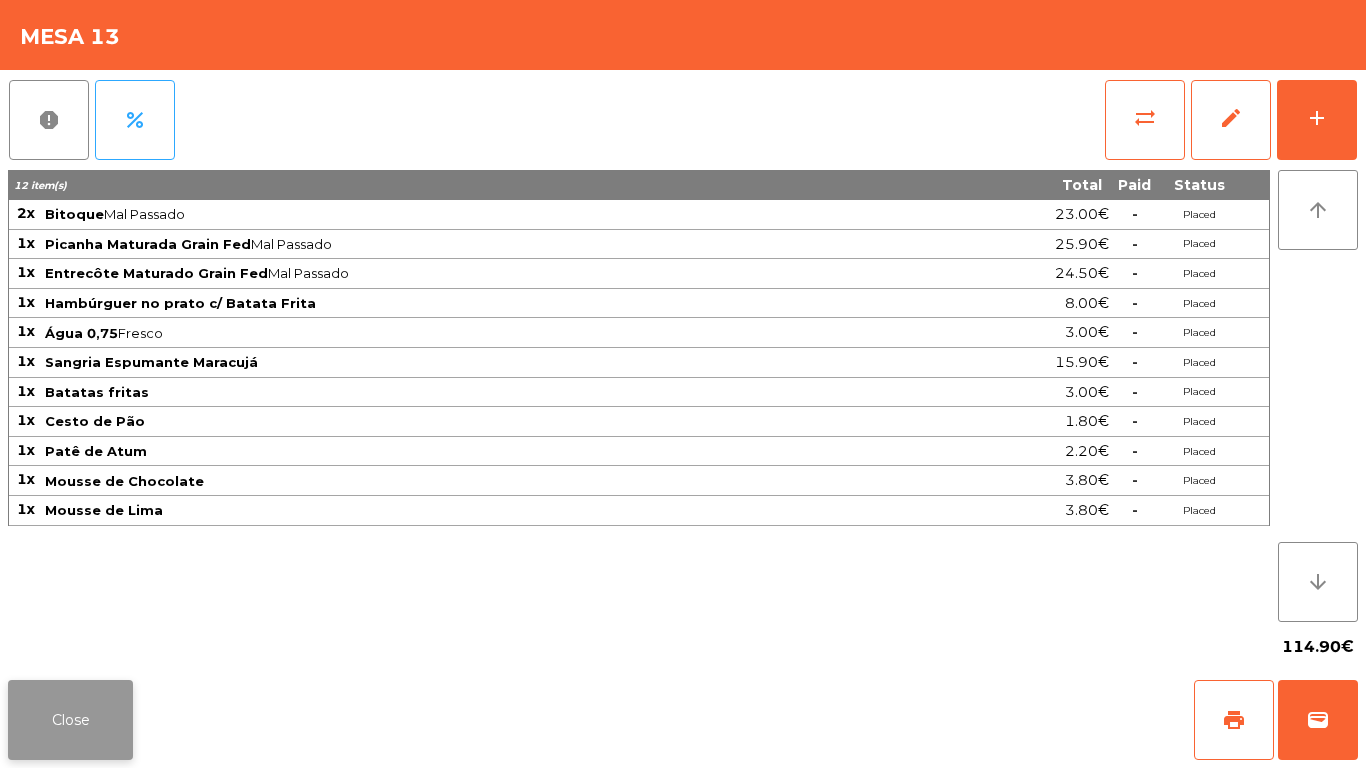 click on "Close" 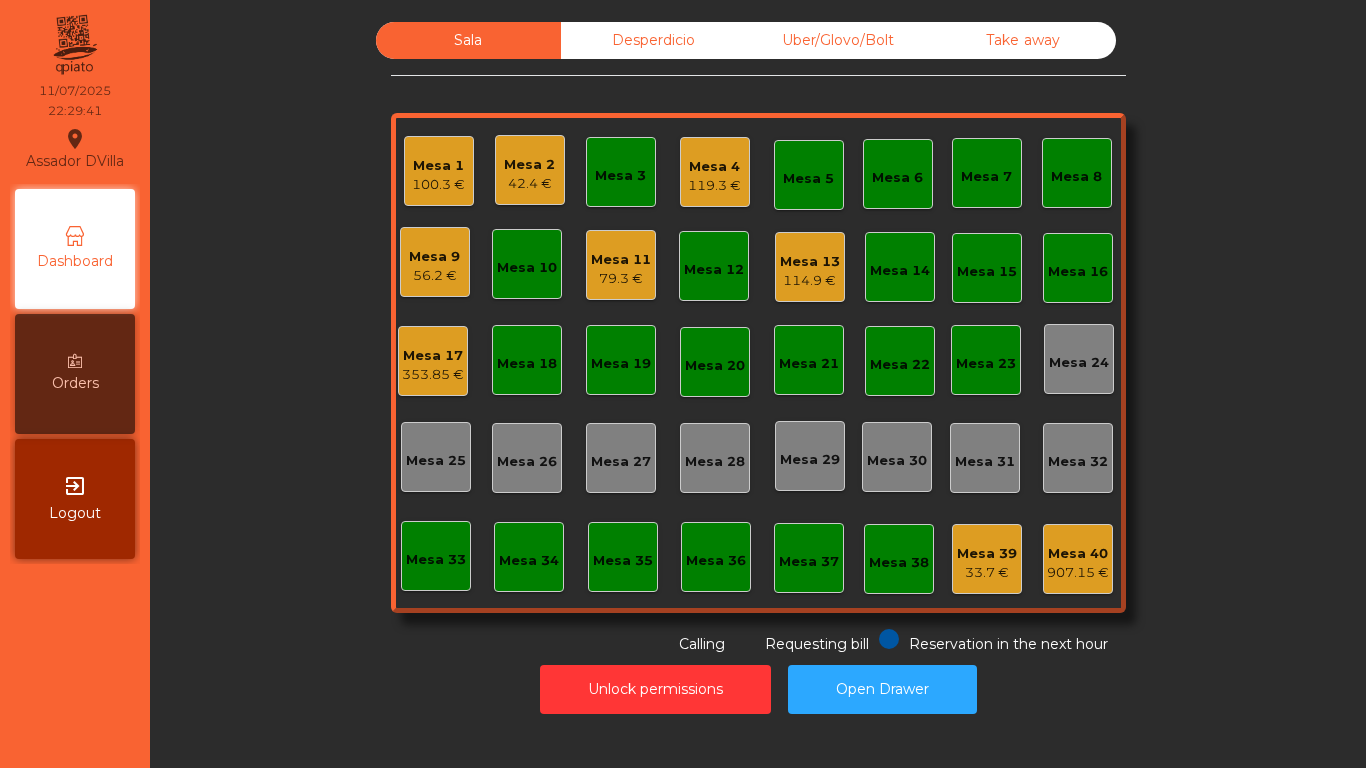 click on "Sala   Desperdicio   Uber/Glovo/Bolt   Take away   Mesa 1   100.3 €   Mesa 2   42.4 €   Mesa 3   Mesa 4   119.3 €   Mesa 5   Mesa 6   Mesa 7   Mesa 8   Mesa 9   56.2 €   Mesa 10   Mesa 11   79.3 €   Mesa 12   Mesa 13   114.9 €   Mesa 14   Mesa 15   Mesa 16   Mesa 17   353.85 €   Mesa 18   Mesa 19   Mesa 20   Mesa 21   Mesa 22   Mesa 23   Mesa 24   Mesa 25   Mesa 26   Mesa 27   Mesa 28   Mesa 29   Mesa 30   Mesa 31   Mesa 32   Mesa 33   Mesa 34   Mesa 35   Mesa 36   Mesa 37   Mesa 38   Mesa 39   33.7 €   Mesa 40   907.15 €  Reservation in the next hour Requesting bill Calling" 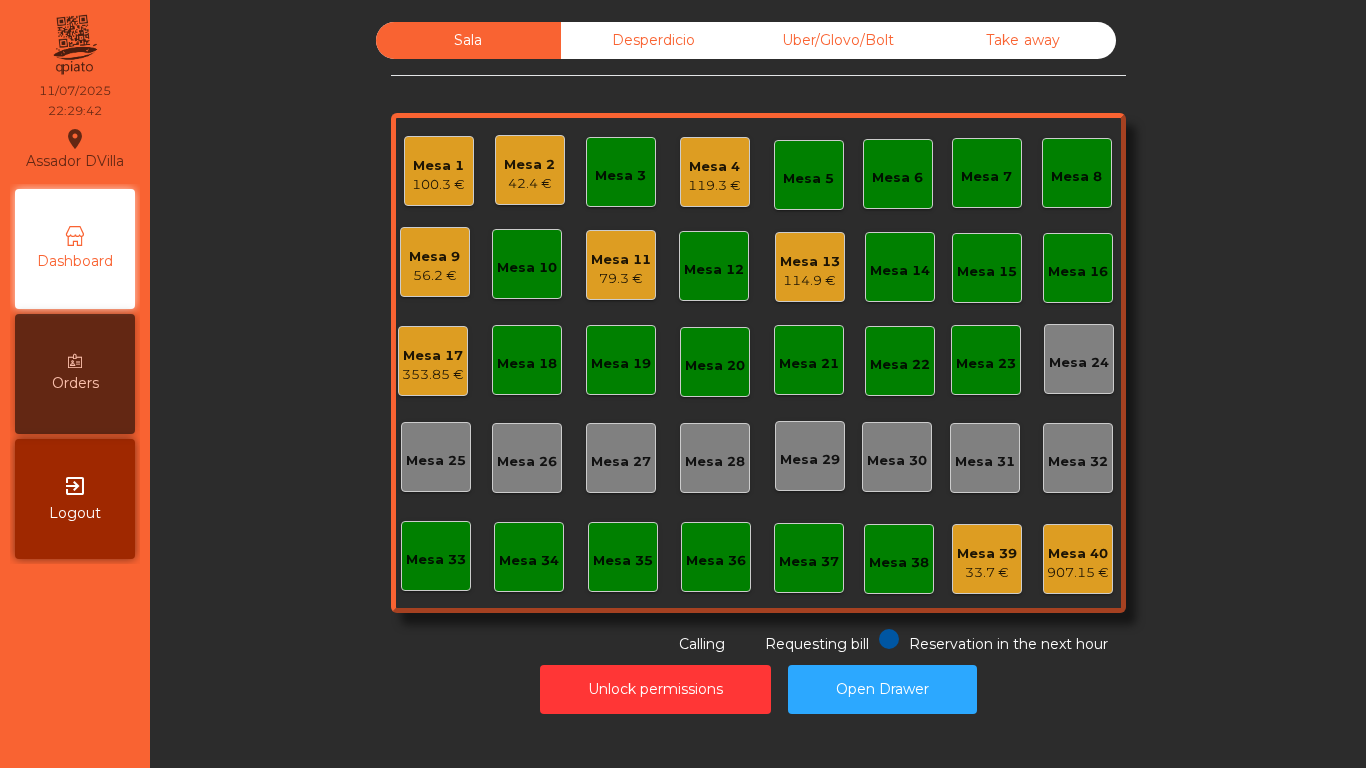 click on "Mesa 17" 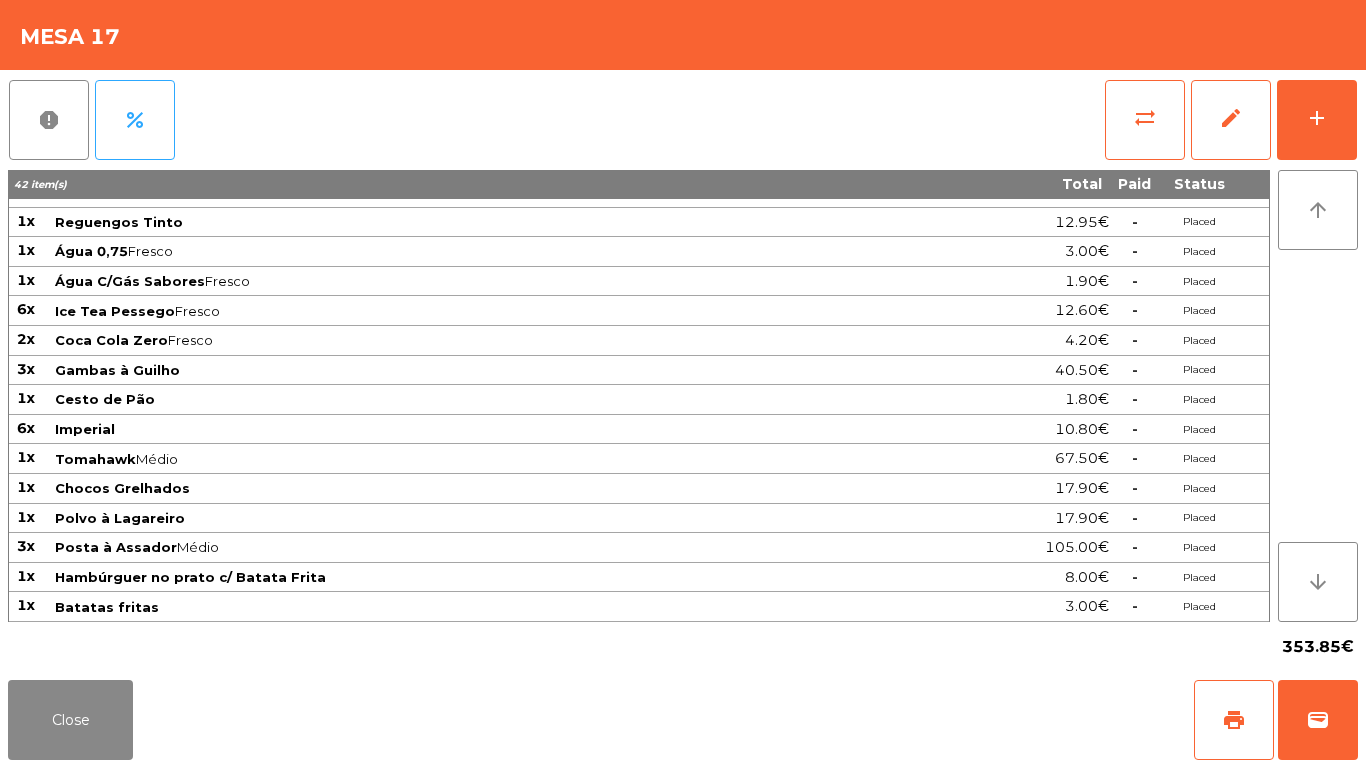 scroll, scrollTop: 0, scrollLeft: 0, axis: both 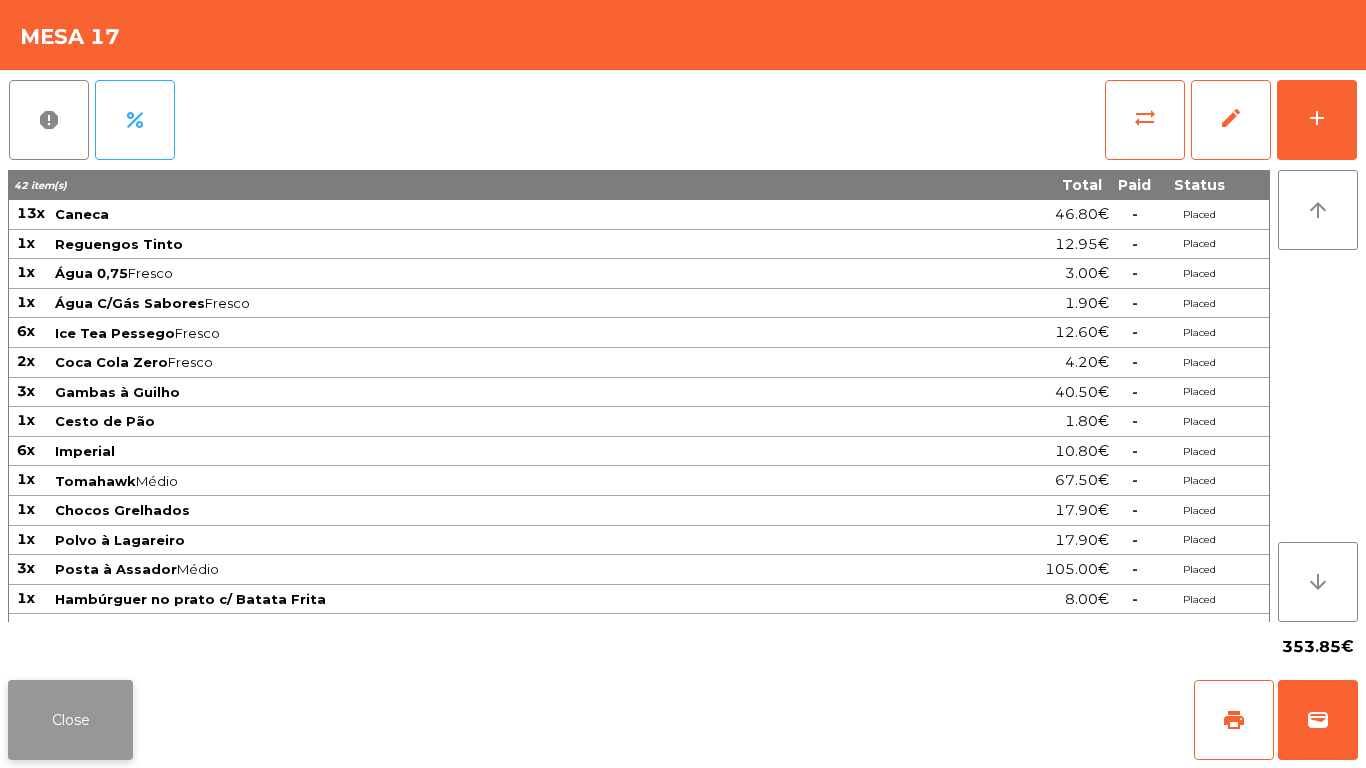 click on "Close" 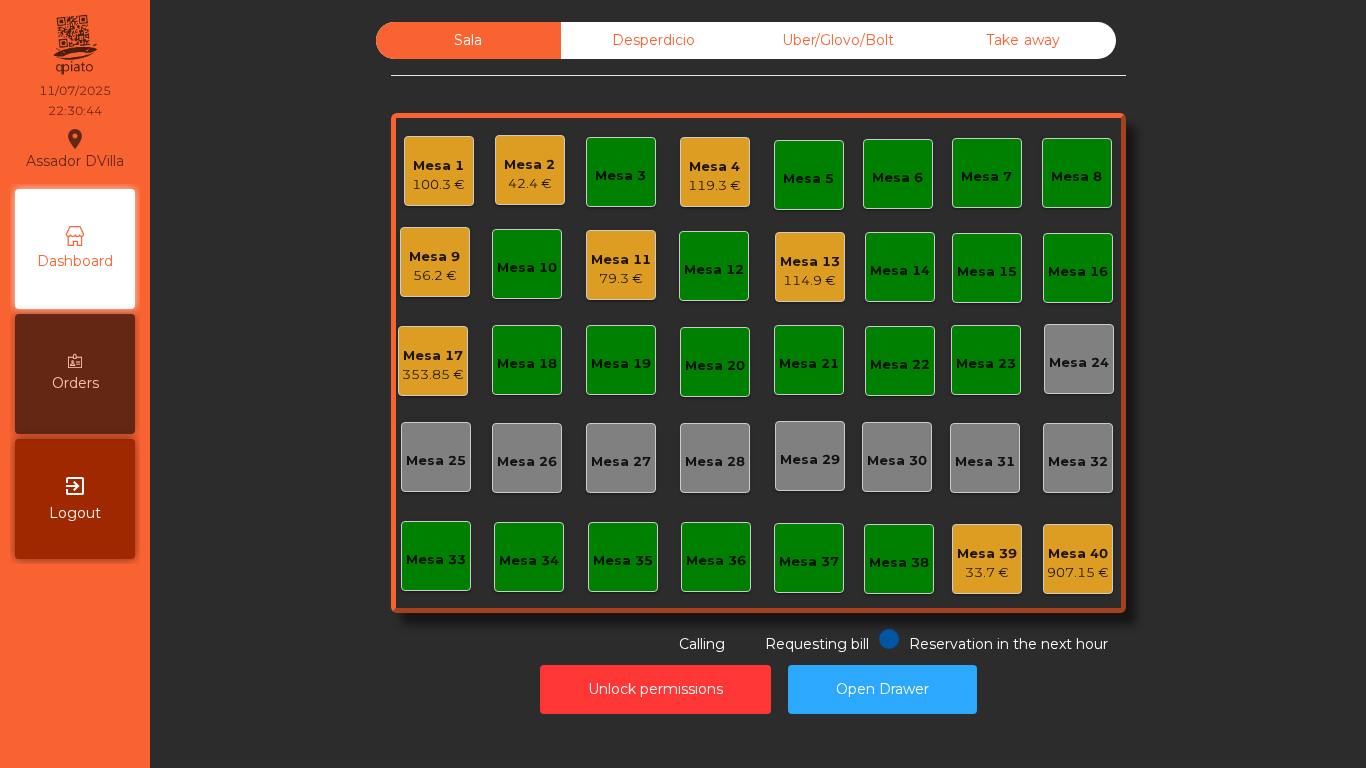 click on "Mesa 17" 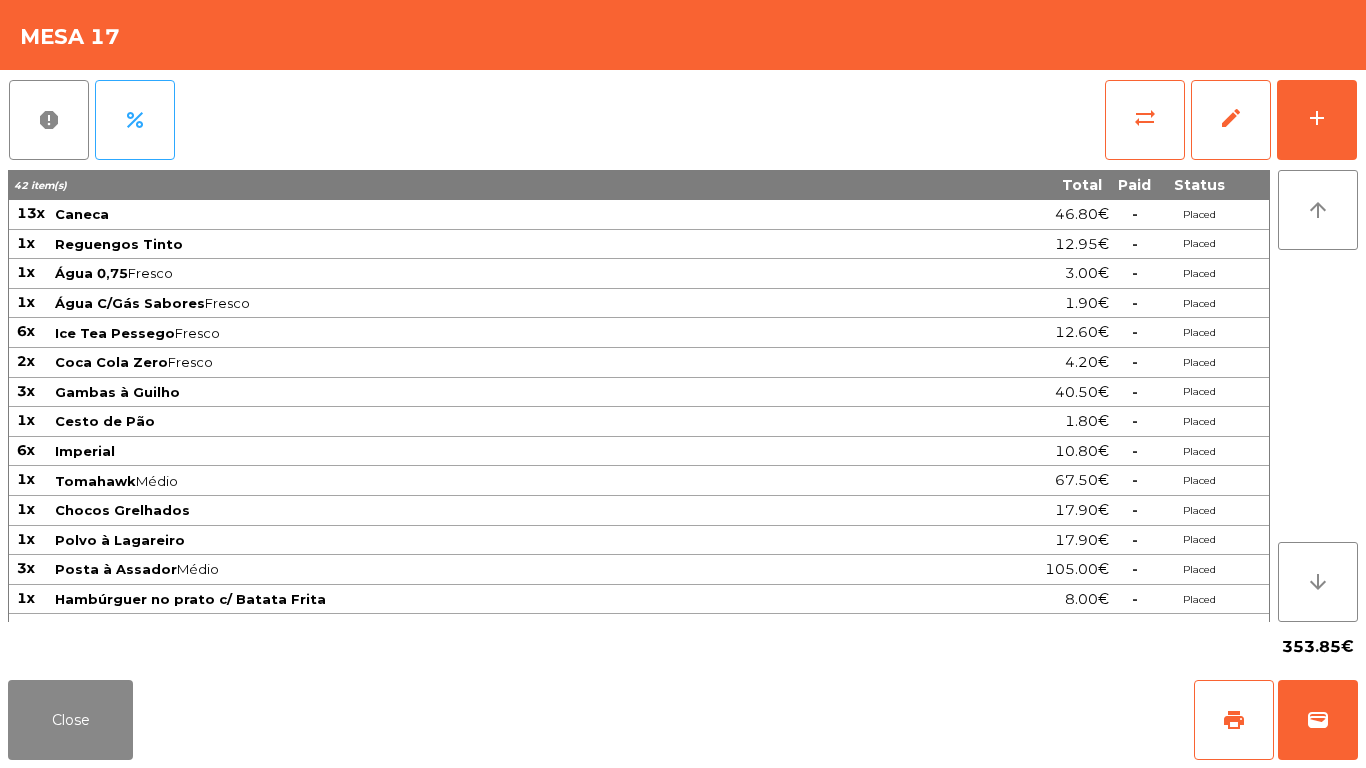 click on "report   percent   sync_alt   edit   add  42 item(s) Total Paid Status 13x Caneca 46.80€  -  Placed 1x Reguengos Tinto 12.95€  -  Placed 1x Água 0,75  Fresco  3.00€  -  Placed 1x Água C/Gás Sabores  Fresco  1.90€  -  Placed 6x Ice Tea Pessego  Fresco  12.60€  -  Placed 2x Coca Cola Zero  Fresco  4.20€  -  Placed 3x Gambas à Guilho 40.50€  -  Placed 1x Cesto de Pão 1.80€  -  Placed 6x Imperial 10.80€  -  Placed 1x Tomahawk  Médio  67.50€  -  Placed 1x Chocos Grelhados 17.90€  -  Placed 1x Polvo à Lagareiro 17.90€  -  Placed 3x Posta à Assador  Médio  105.00€  -  Placed 1x Hambúrguer no prato c/ Batata Frita 8.00€  -  Placed 1x Batatas fritas 3.00€  -  Placed arrow_upward arrow_downward  353.85€" 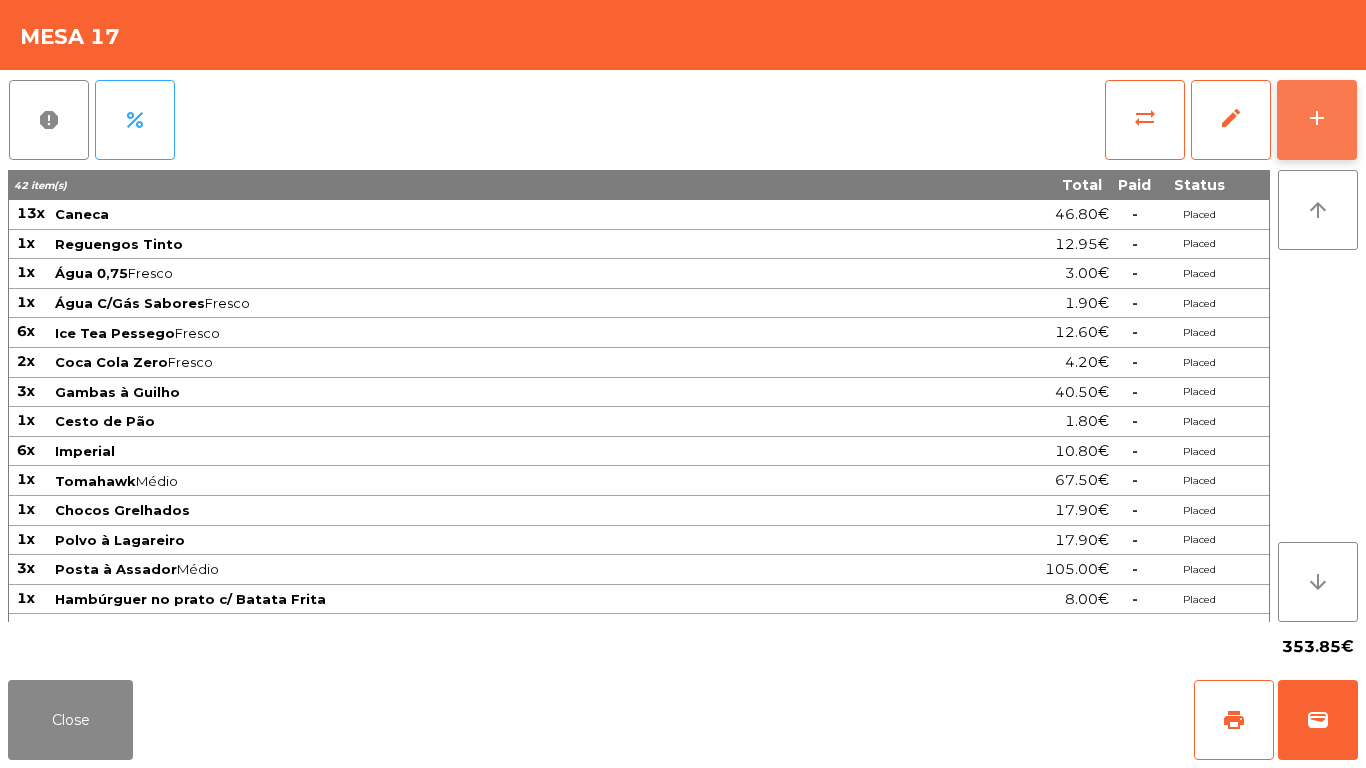click on "add" 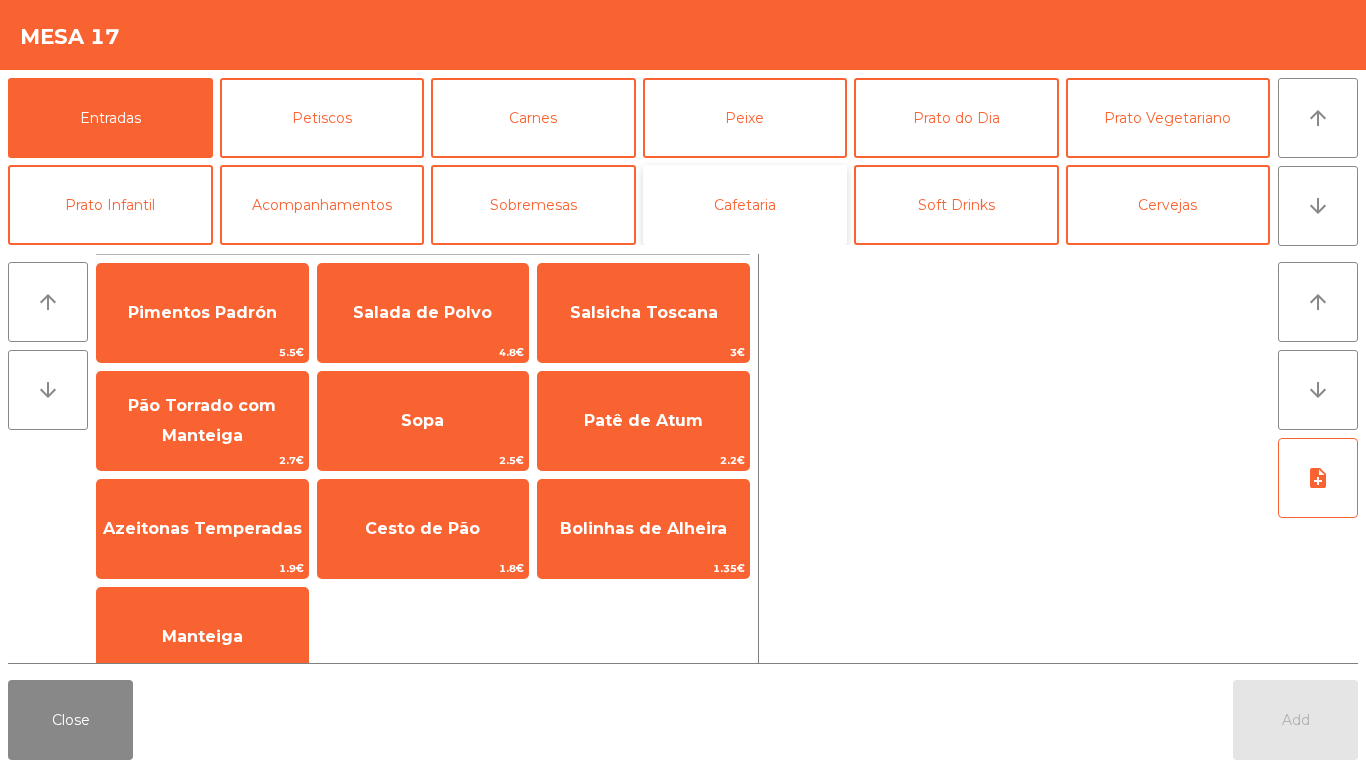 click on "Cafetaria" 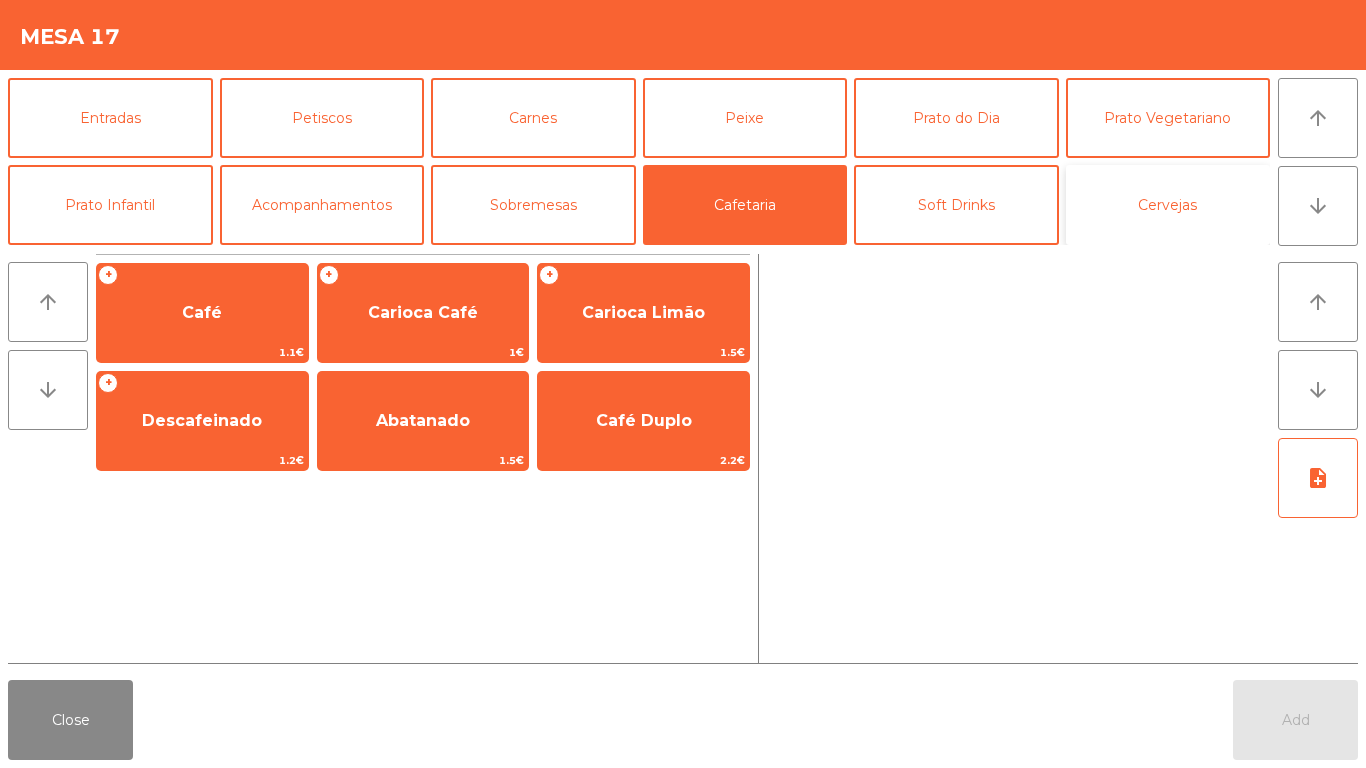 click on "Cervejas" 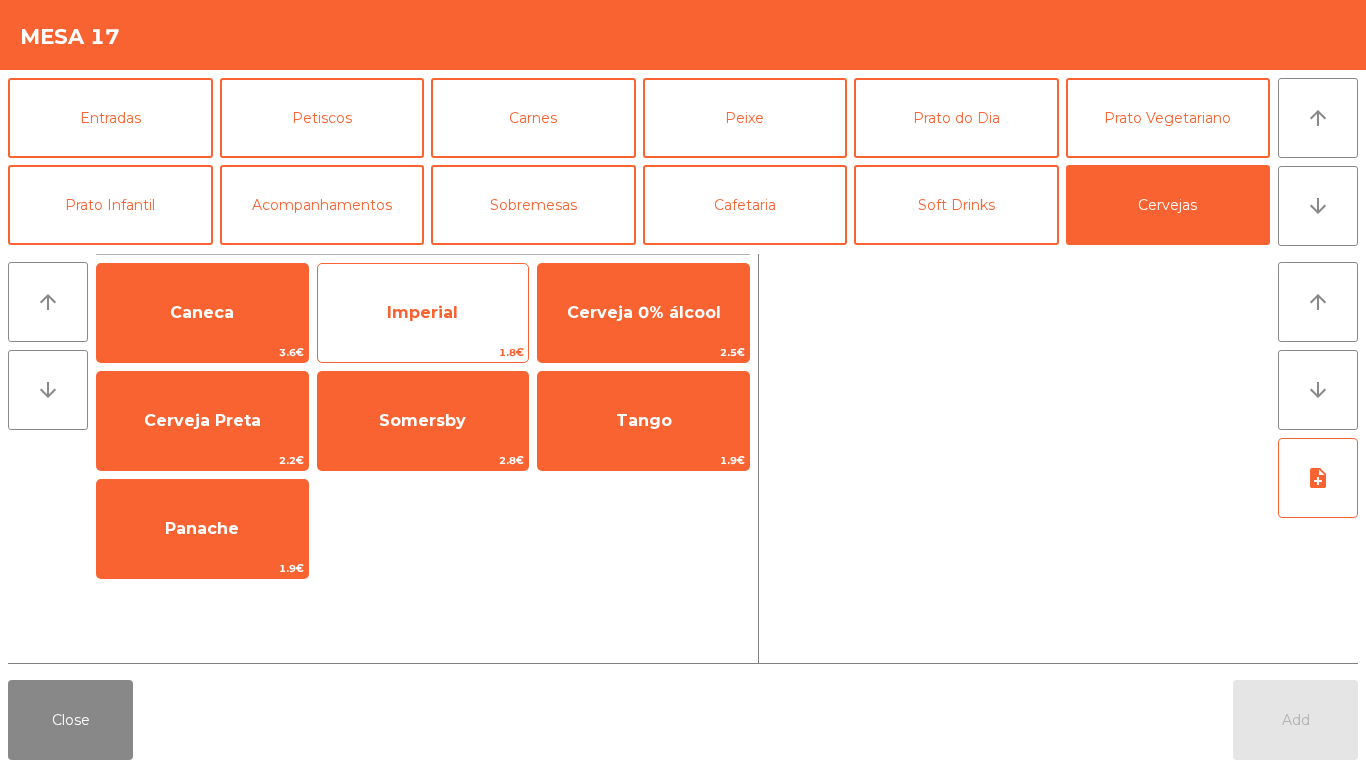 click on "Imperial" 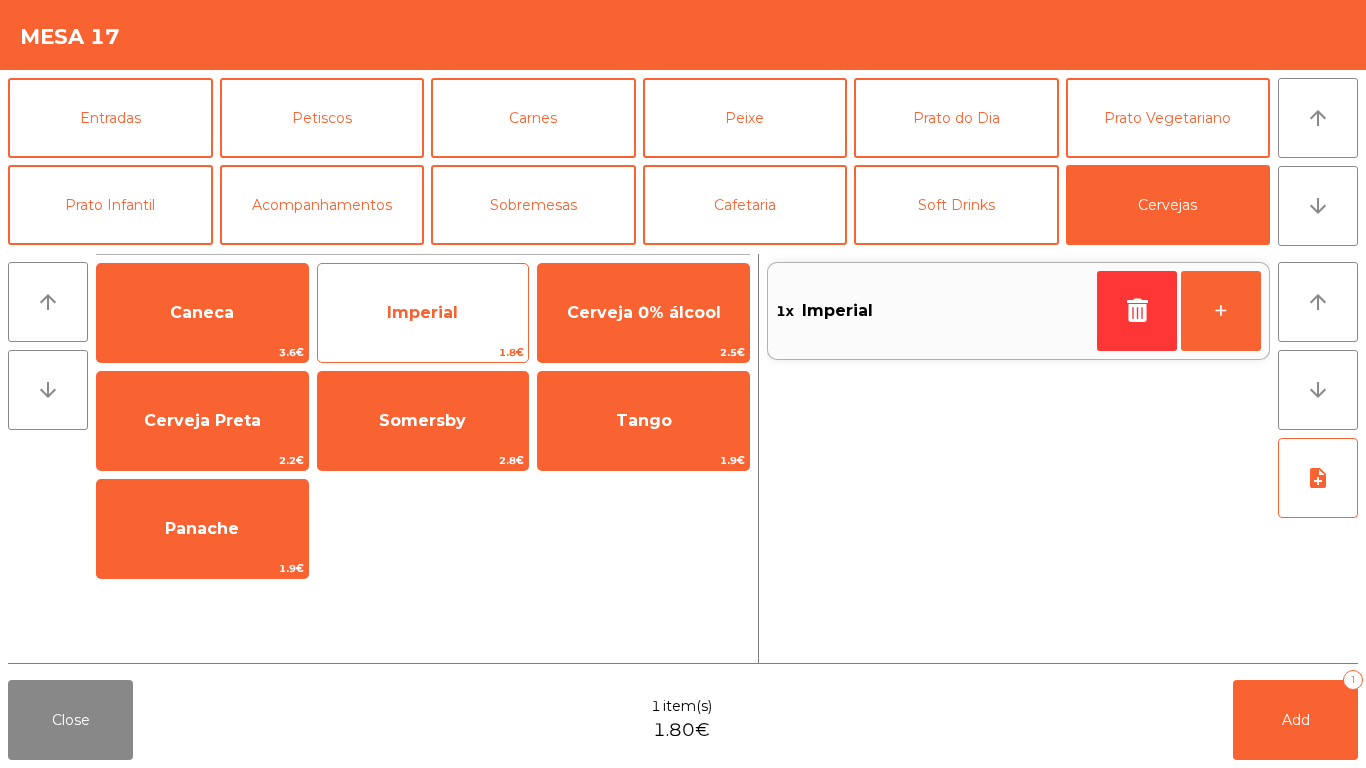 click on "Imperial" 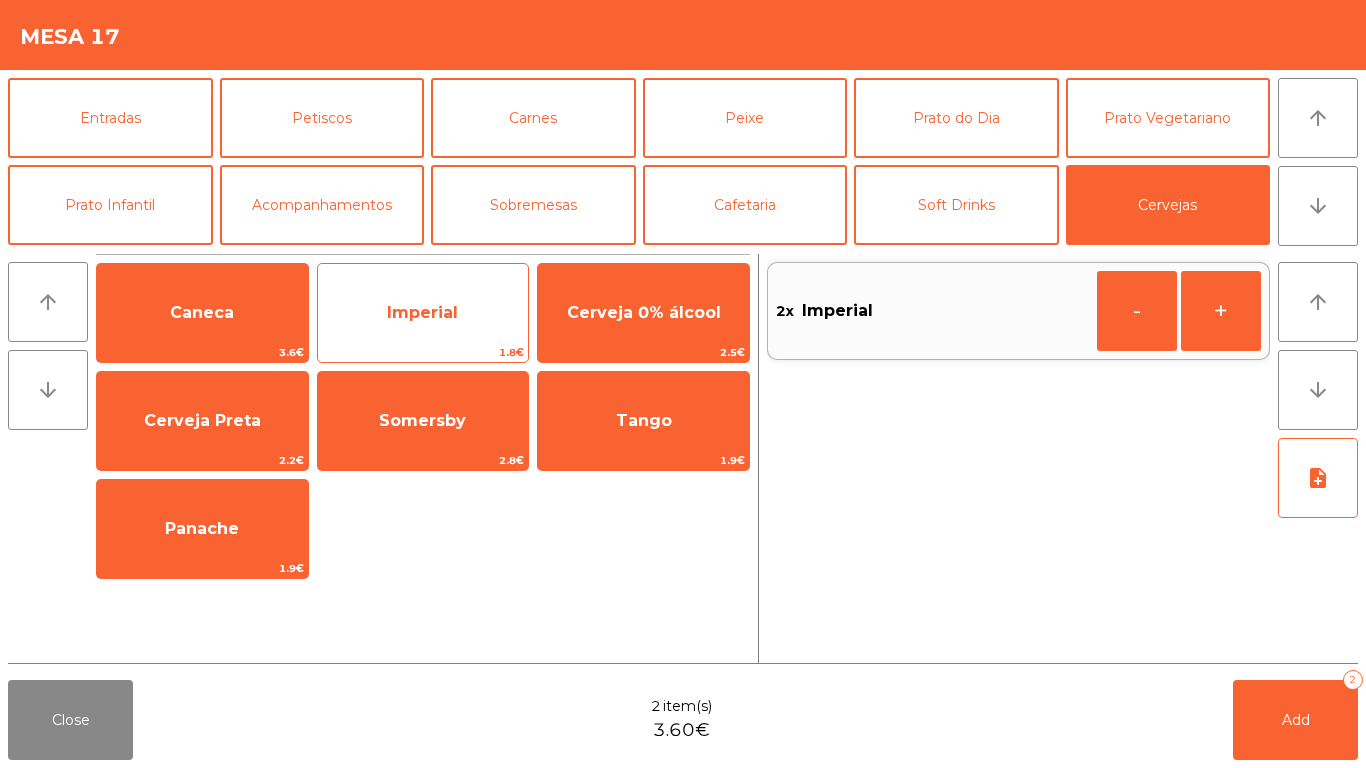 click on "Imperial" 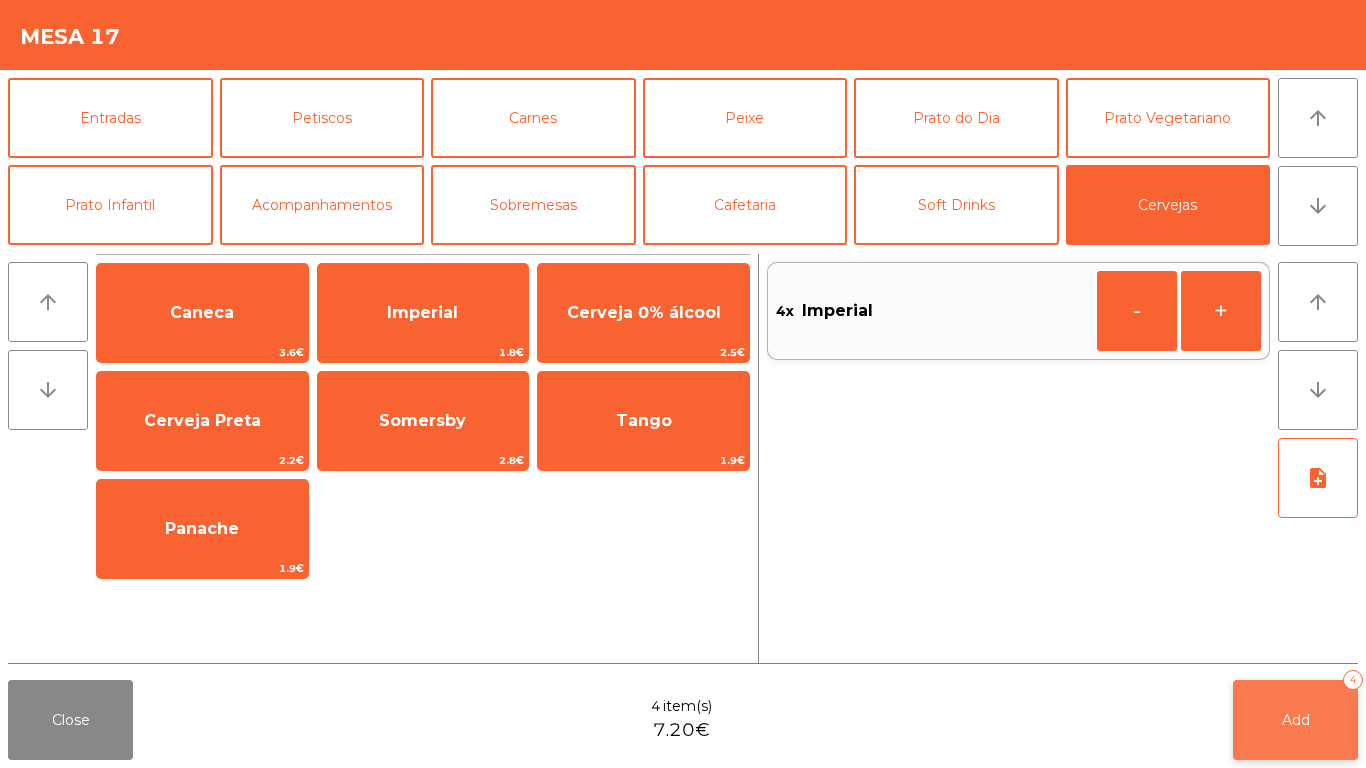 click on "Add   4" 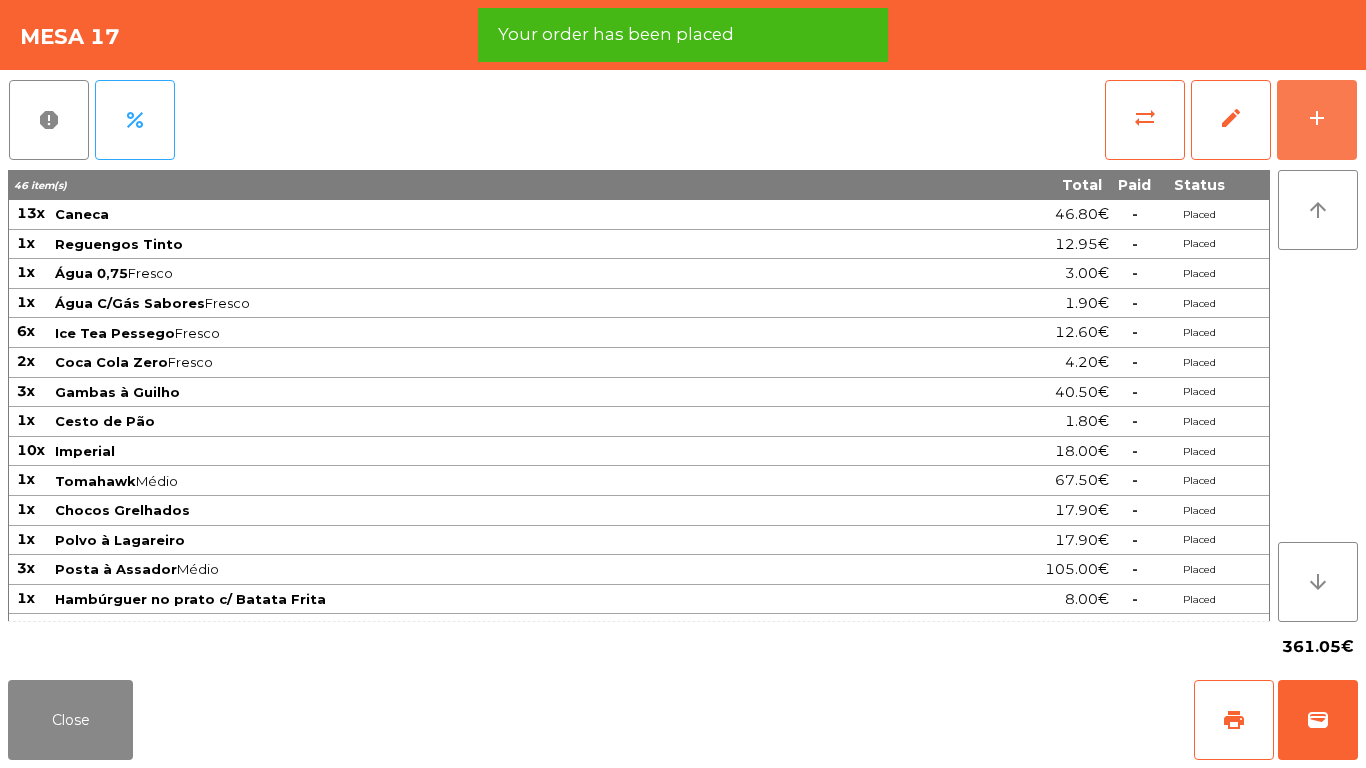 scroll, scrollTop: 23, scrollLeft: 0, axis: vertical 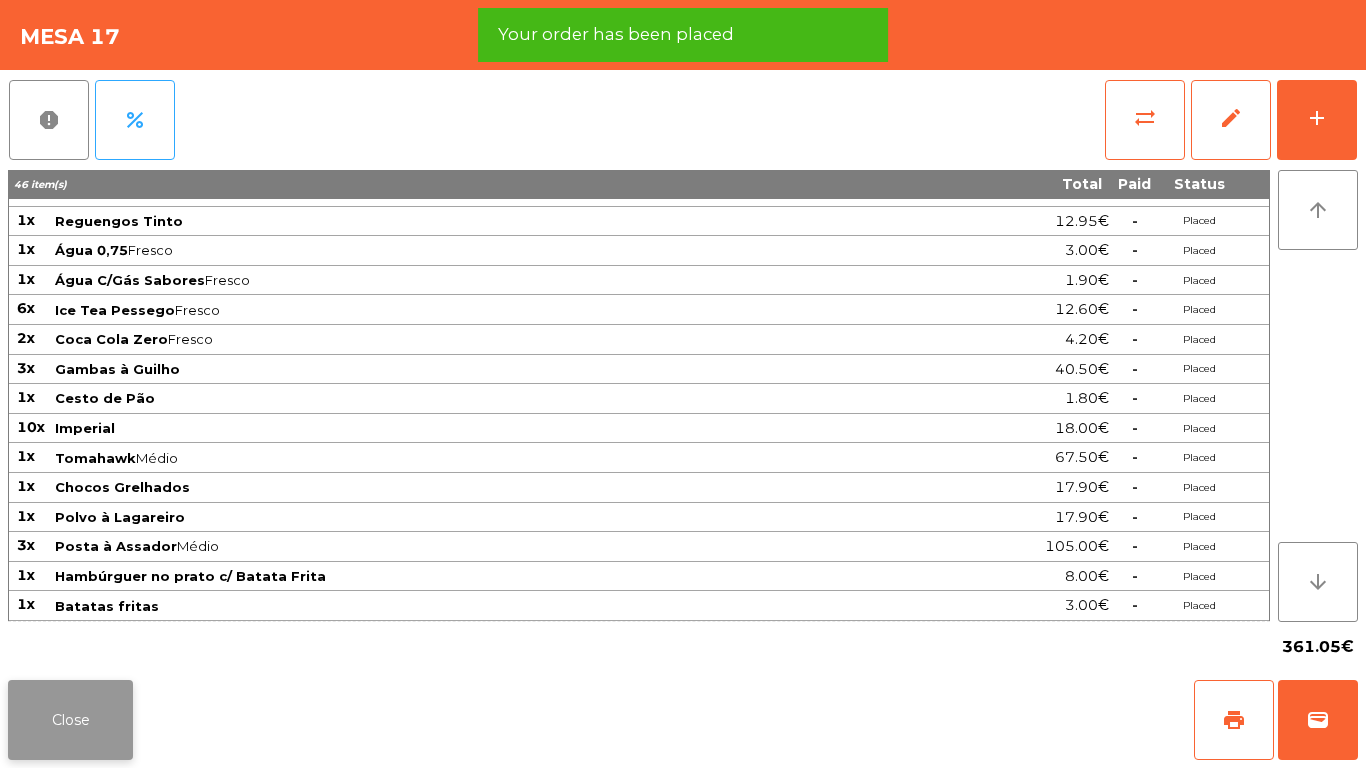 click on "Close" 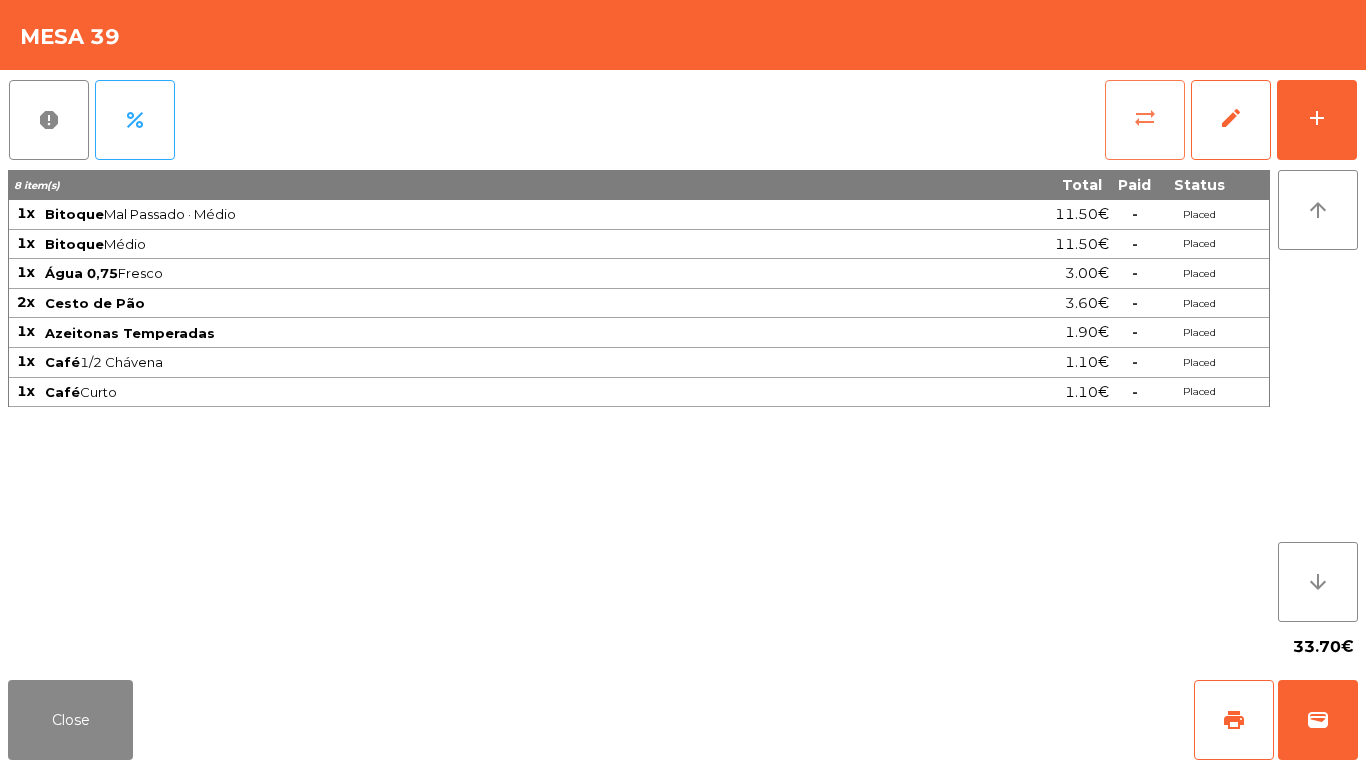 click on "sync_alt" 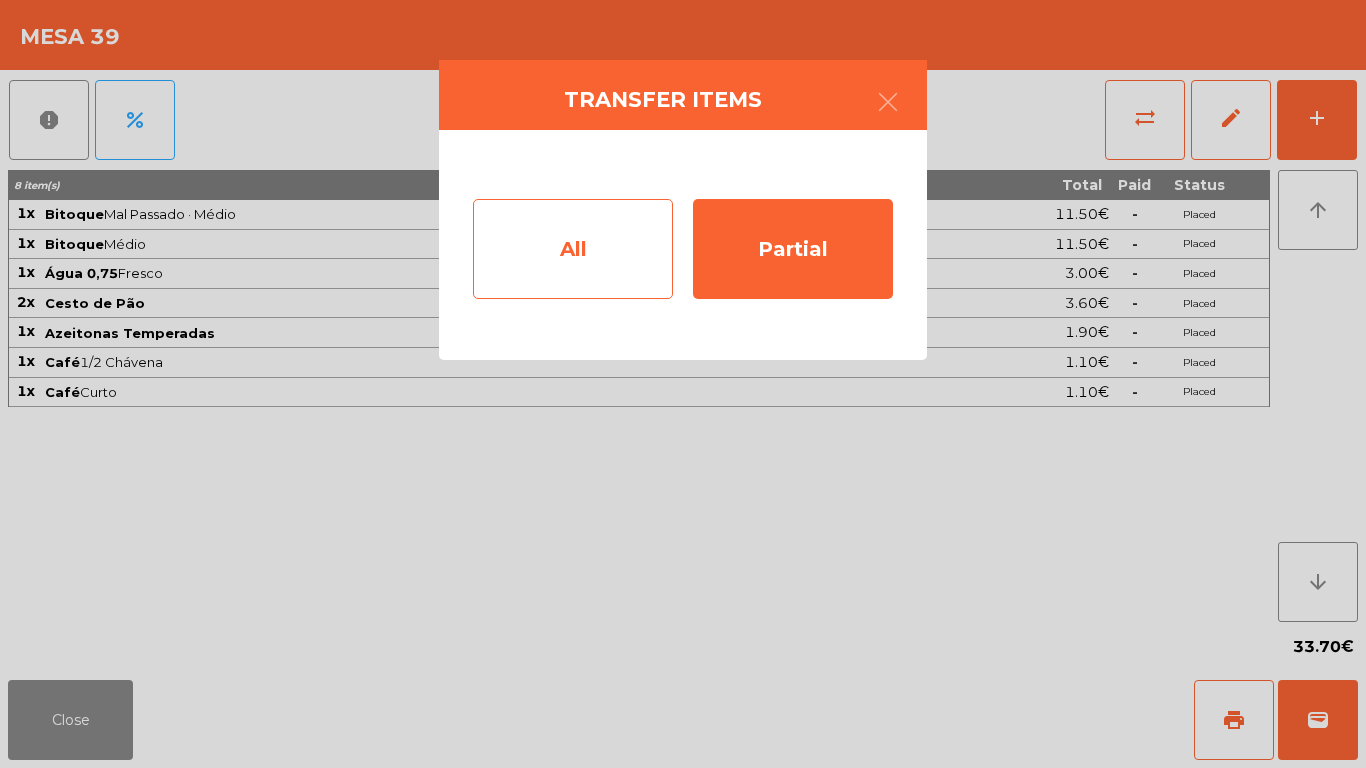 click on "All" 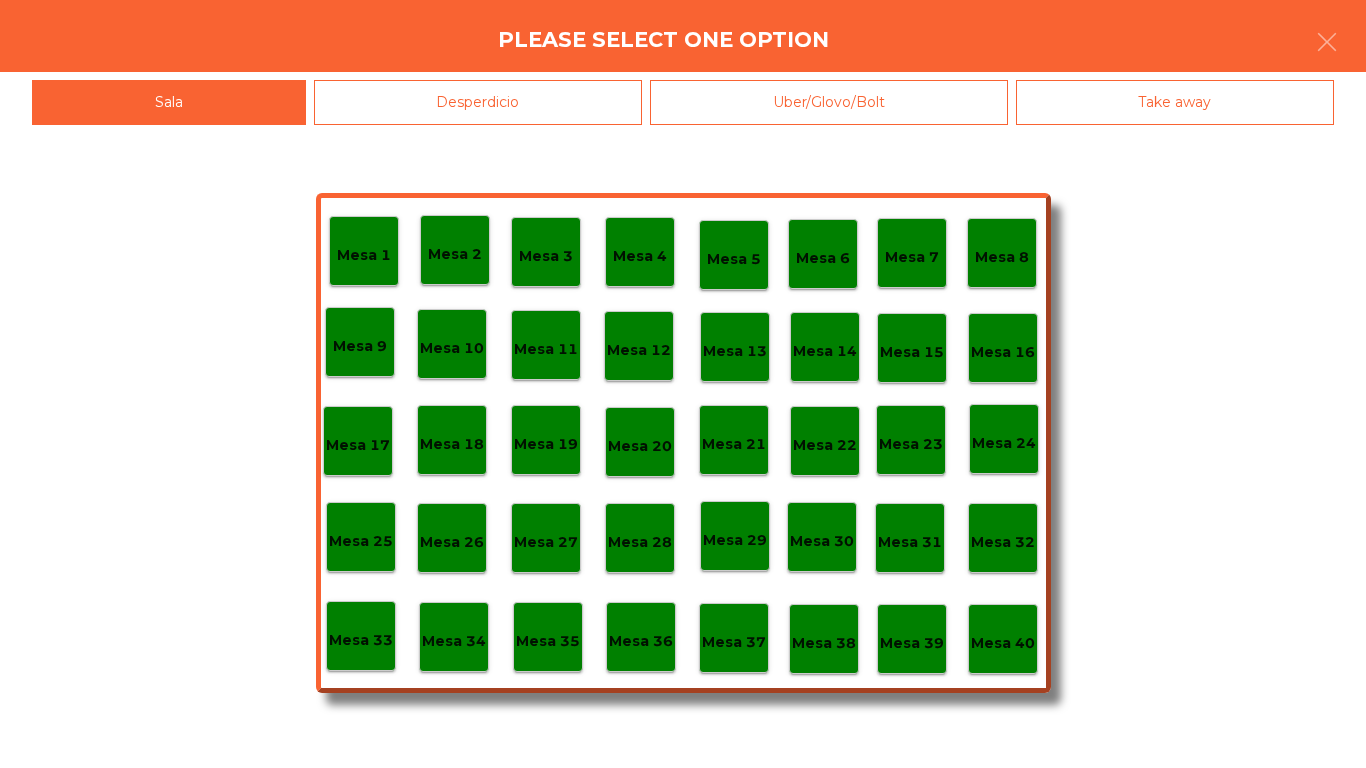click on "Mesa 40" 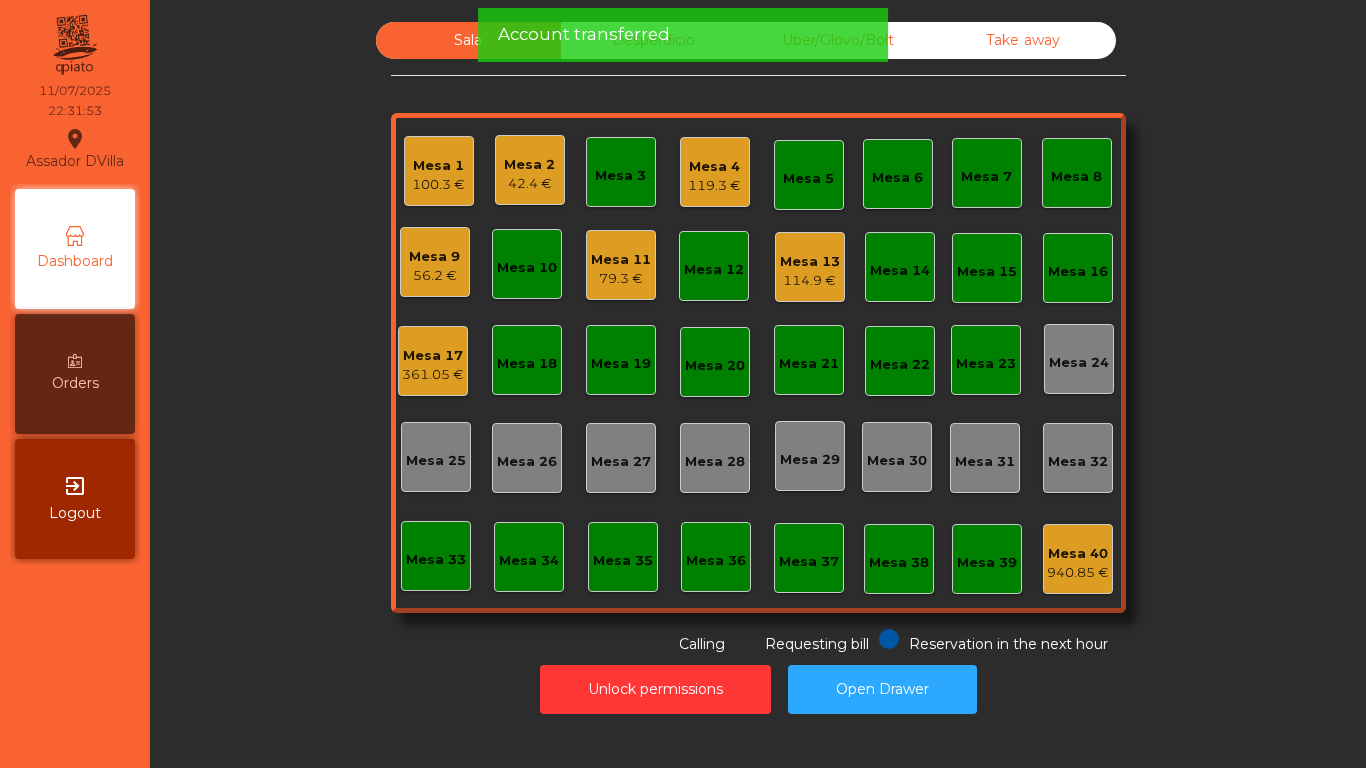 click on "Mesa 11" 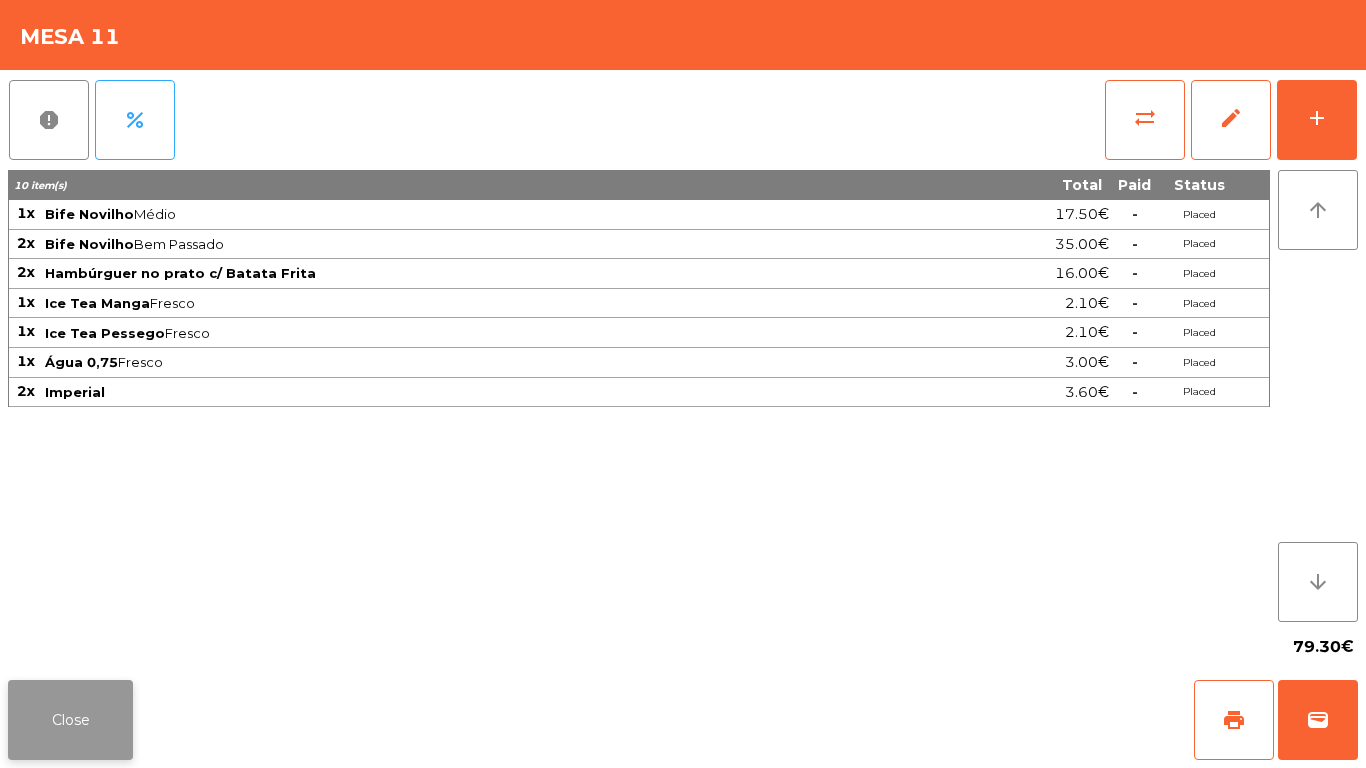 click on "Close" 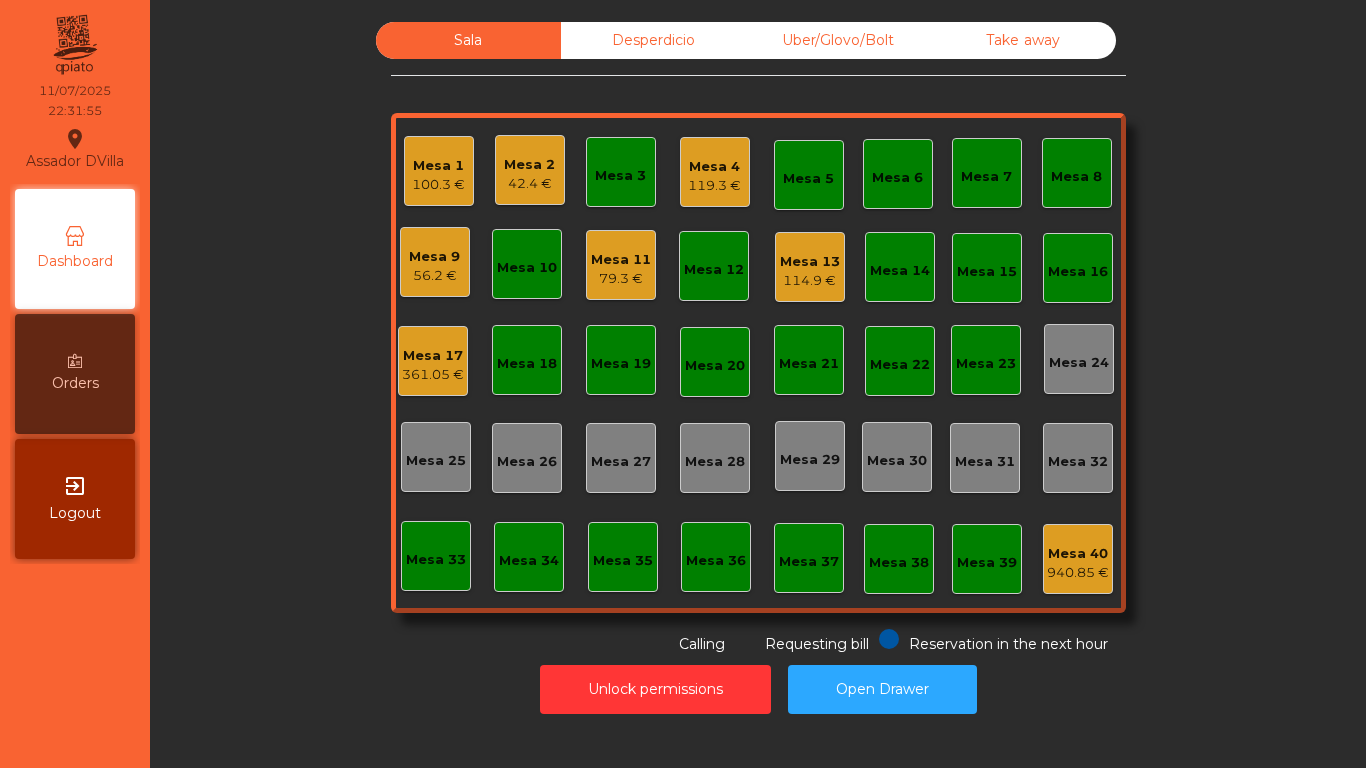 click on "Sala   Desperdicio   Uber/Glovo/Bolt   Take away   Mesa 1   100.3 €   Mesa 2   42.4 €   Mesa 3   Mesa 4   119.3 €   Mesa 5   Mesa 6   Mesa 7   Mesa 8   Mesa 9   56.2 €   Mesa 10   Mesa 11   79.3 €   Mesa 12   Mesa 13   114.9 €   Mesa 14   Mesa 15   Mesa 16   Mesa 17   361.05 €   Mesa 18   Mesa 19   Mesa 20   Mesa 21   Mesa 22   Mesa 23   Mesa 24   Mesa 25   Mesa 26   Mesa 27   Mesa 28   Mesa 29   Mesa 30   Mesa 31   Mesa 32   Mesa 33   Mesa 34   Mesa 35   Mesa 36   Mesa 37   Mesa 38   Mesa 39   Mesa 40   940.85 €  Reservation in the next hour Requesting bill Calling" 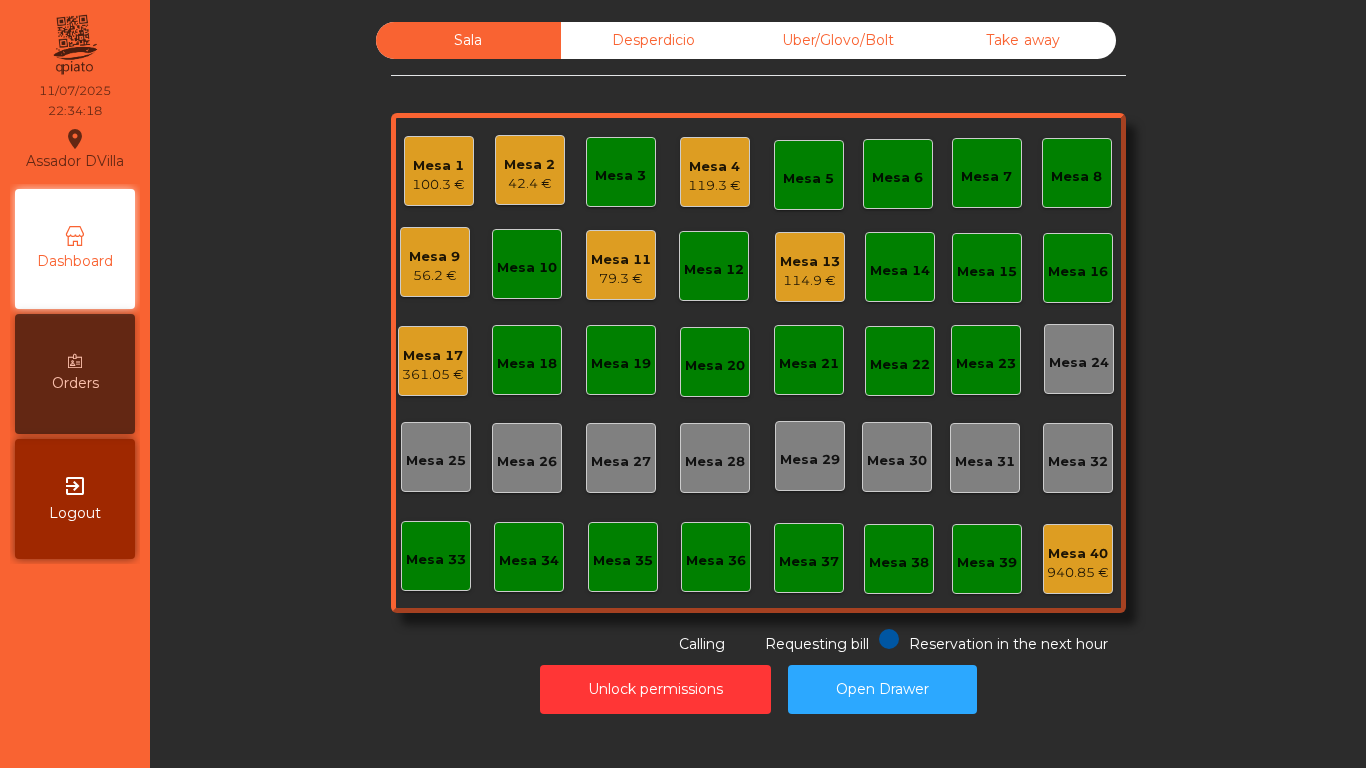 click on "Mesa 4   119.3 €" 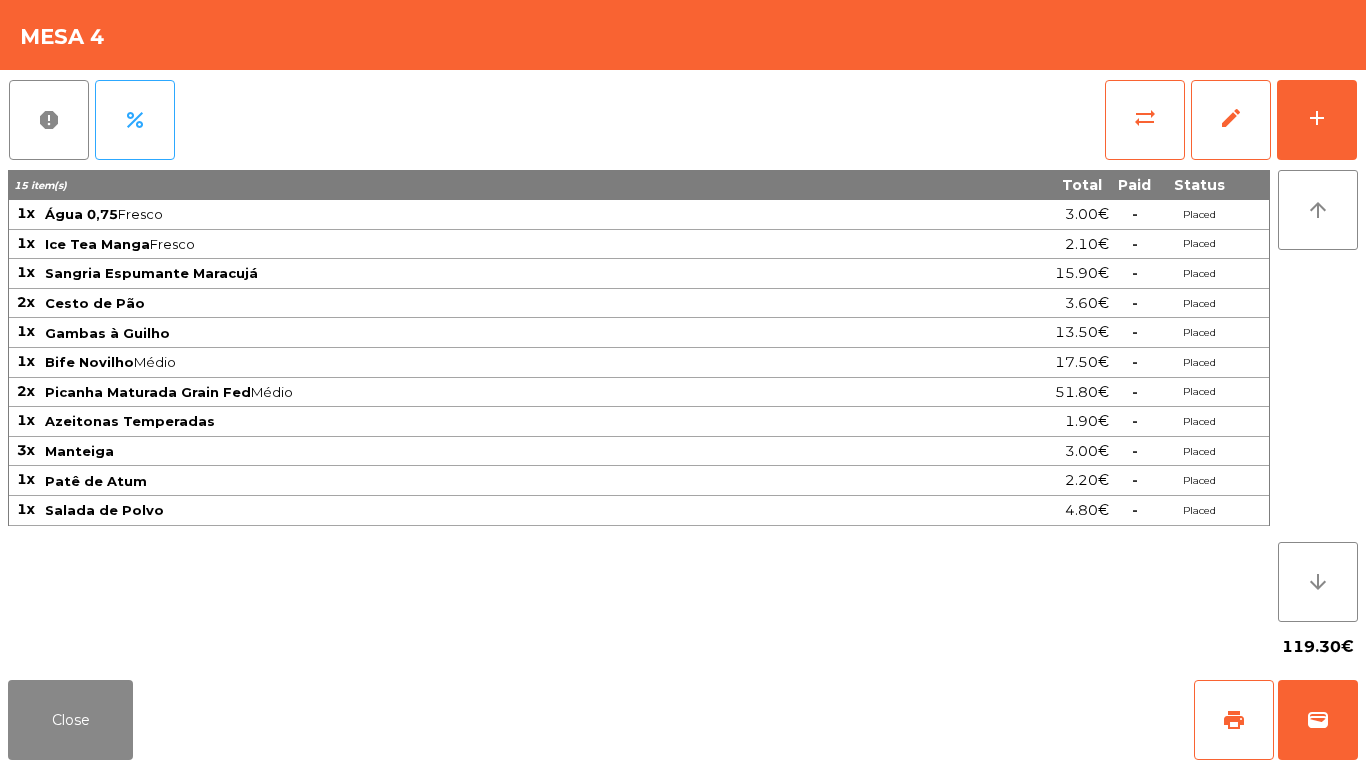 click on "report   percent   sync_alt   edit   add  15 item(s) Total Paid Status 1x Água 0,75  Fresco  3.00€  -  Placed 1x Ice Tea Manga  Fresco  2.10€  -  Placed 1x Sangria Espumante Maracujá 15.90€  -  Placed 2x Cesto de Pão 3.60€  -  Placed 1x Gambas à Guilho 13.50€  -  Placed 1x Bife Novilho  Médio  17.50€  -  Placed 2x Picanha Maturada Grain Fed  Médio  51.80€  -  Placed 1x Azeitonas Temperadas 1.90€  -  Placed 3x Manteiga 3.00€  -  Placed 1x Patê de Atum 2.20€  -  Placed 1x Salada de Polvo 4.80€  -  Placed arrow_upward arrow_downward  119.30€" 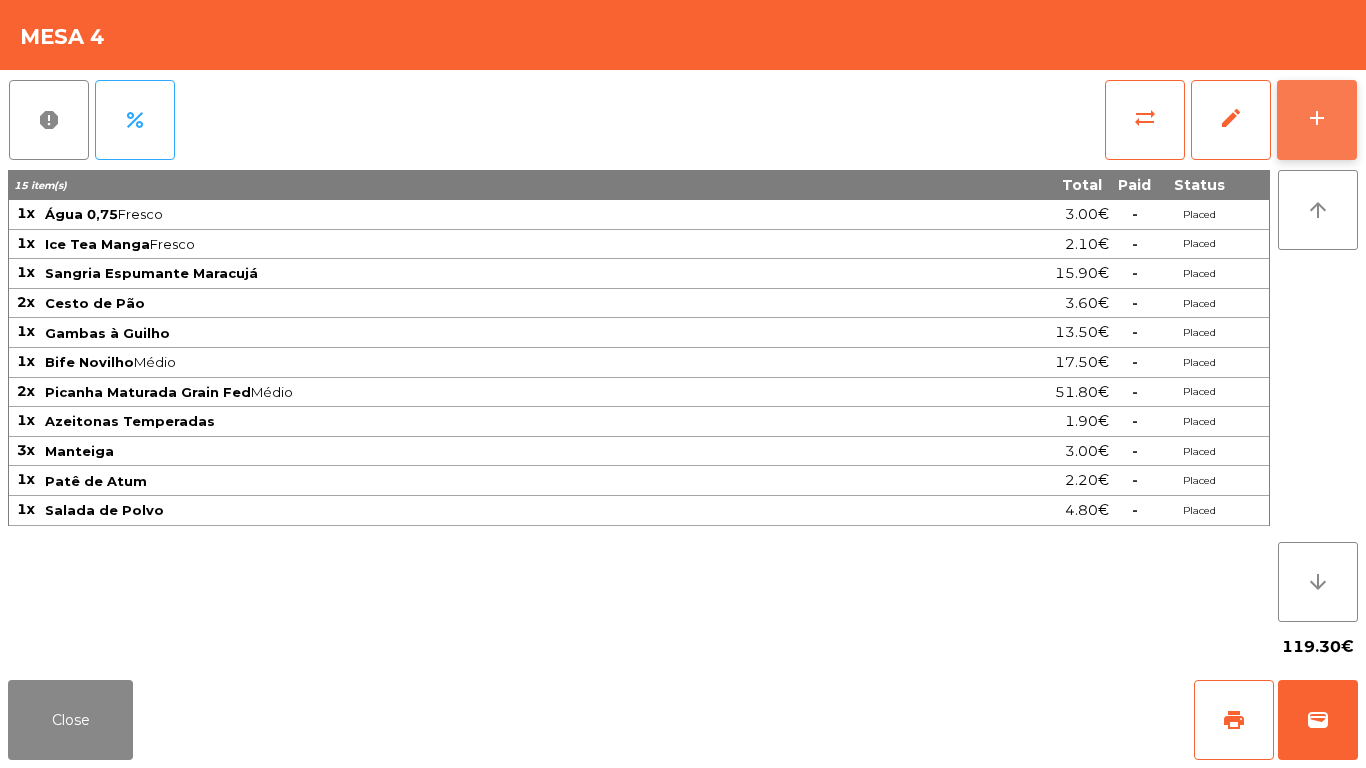 click on "add" 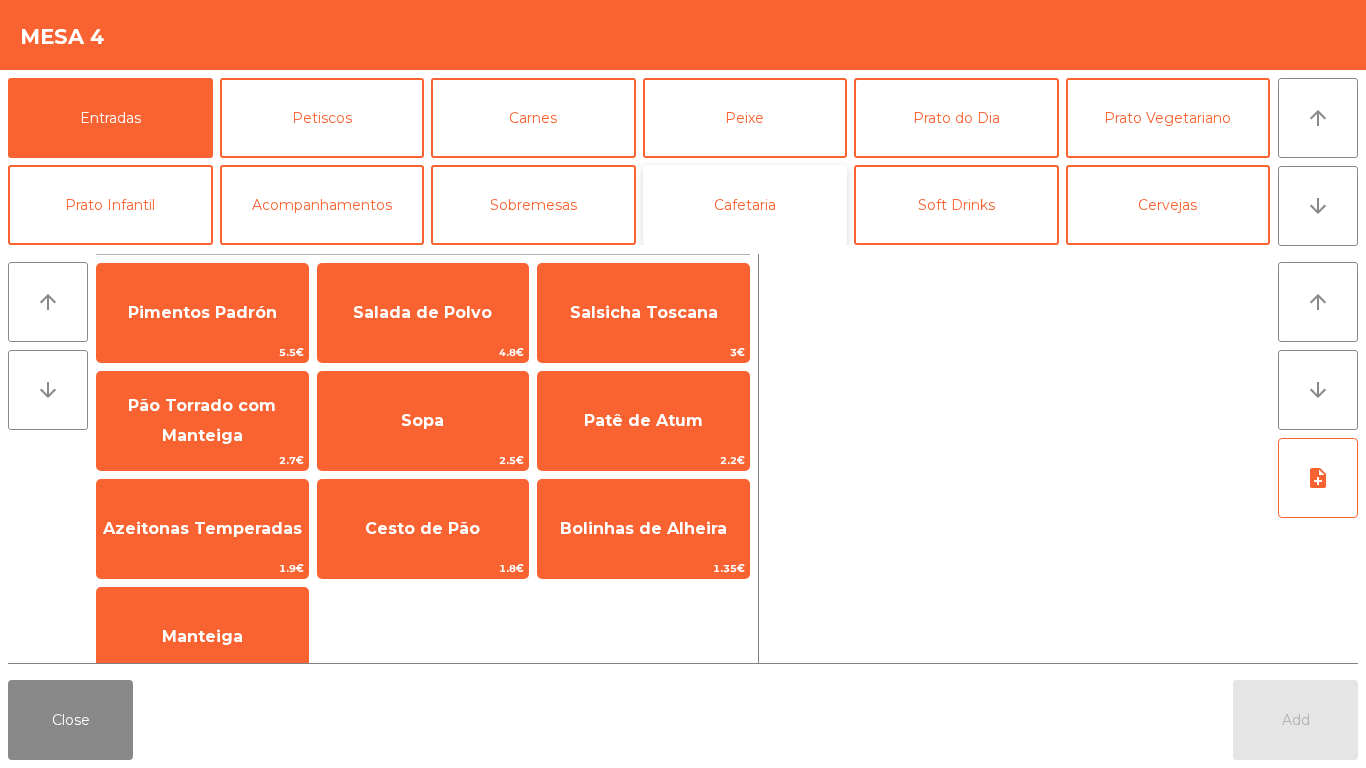 click on "Cafetaria" 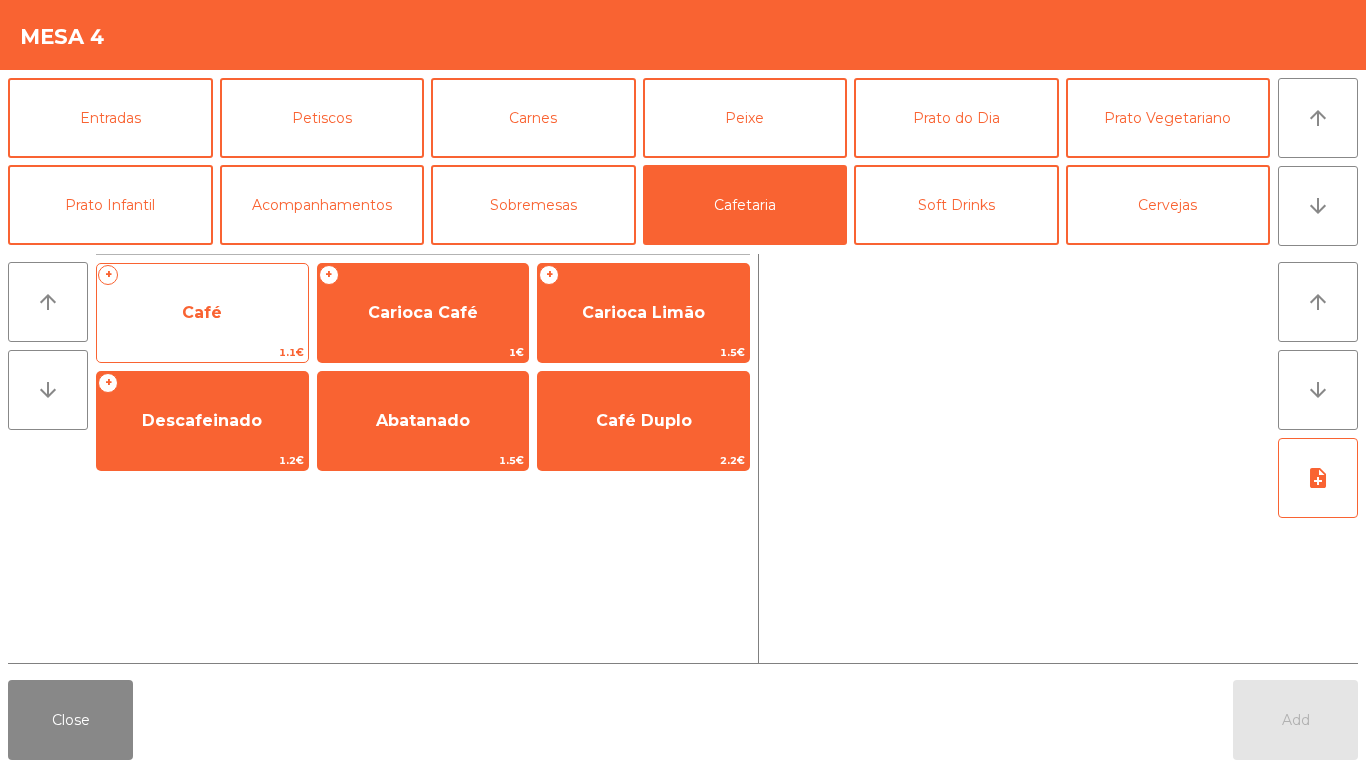 click on "Café" 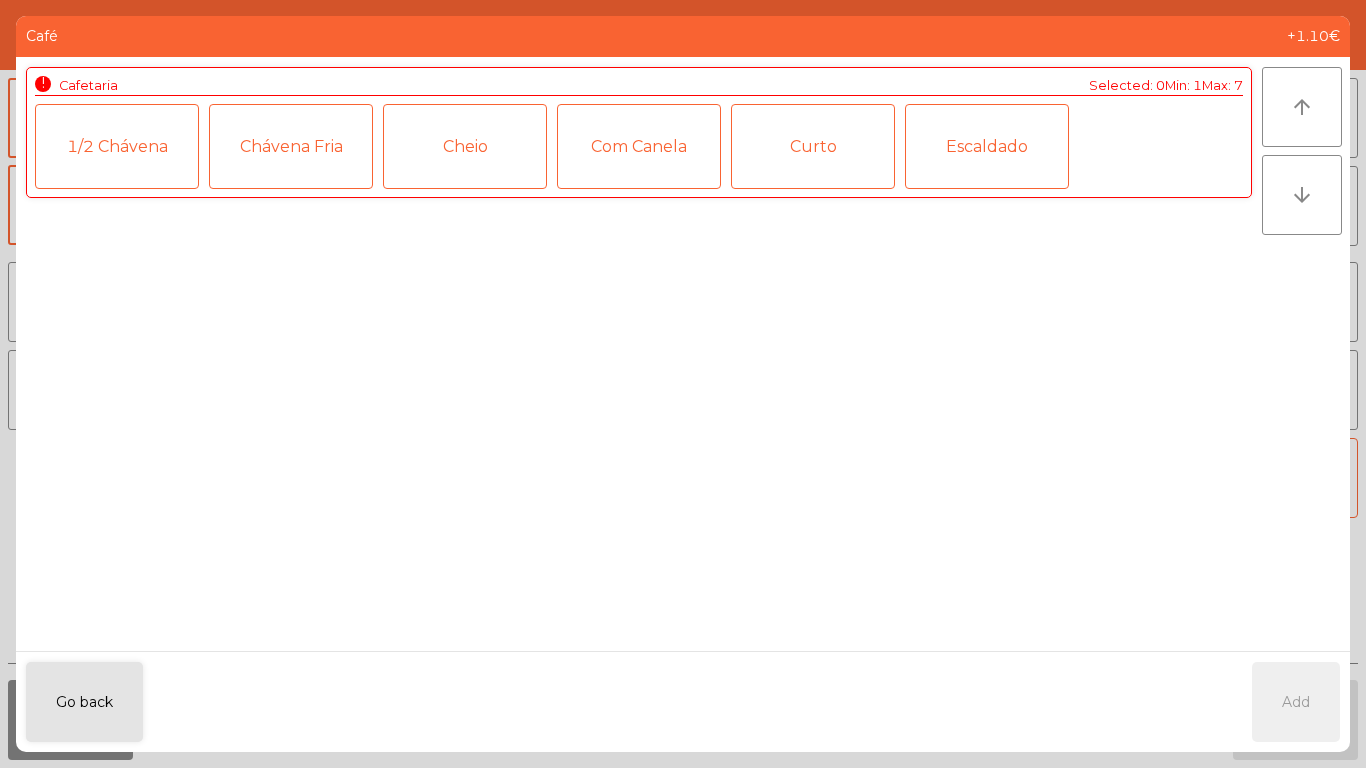 click on "Curto" 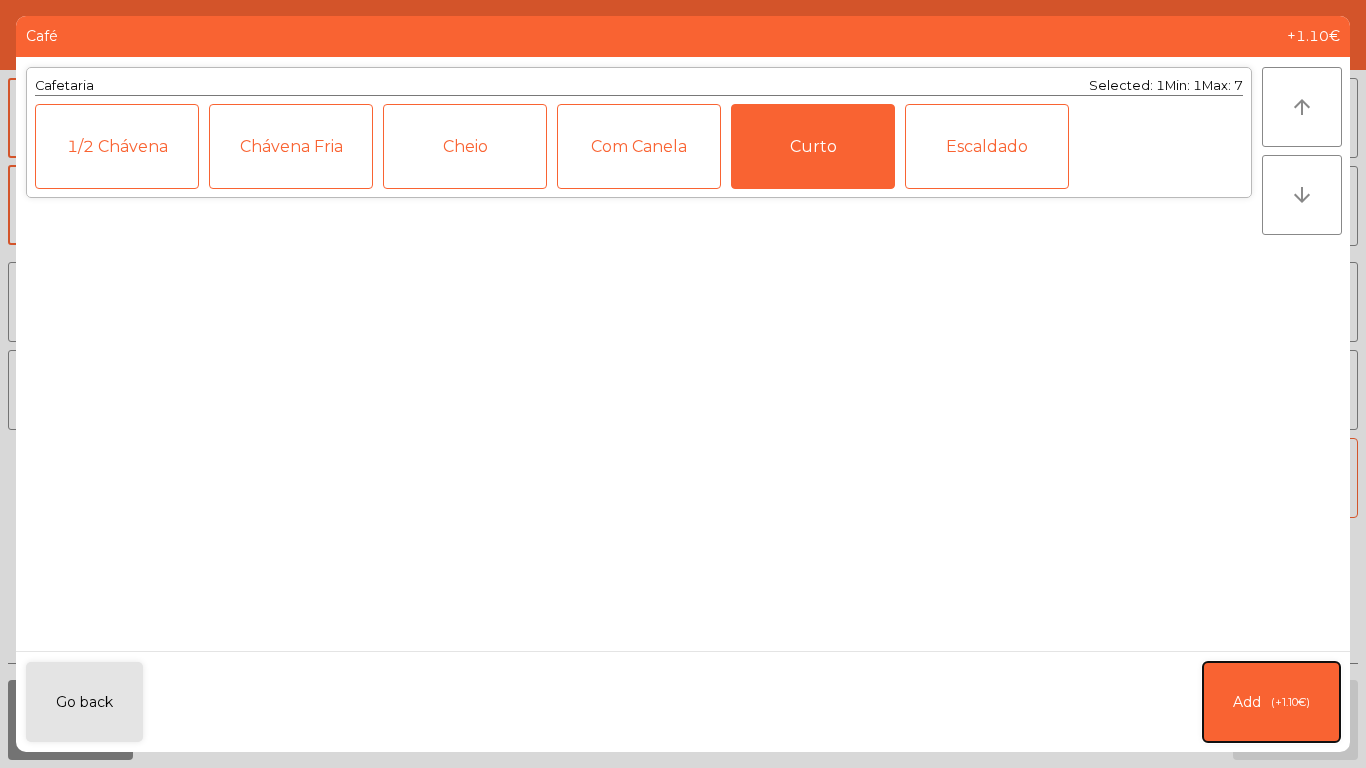 click on "Add   (+1.10€)" 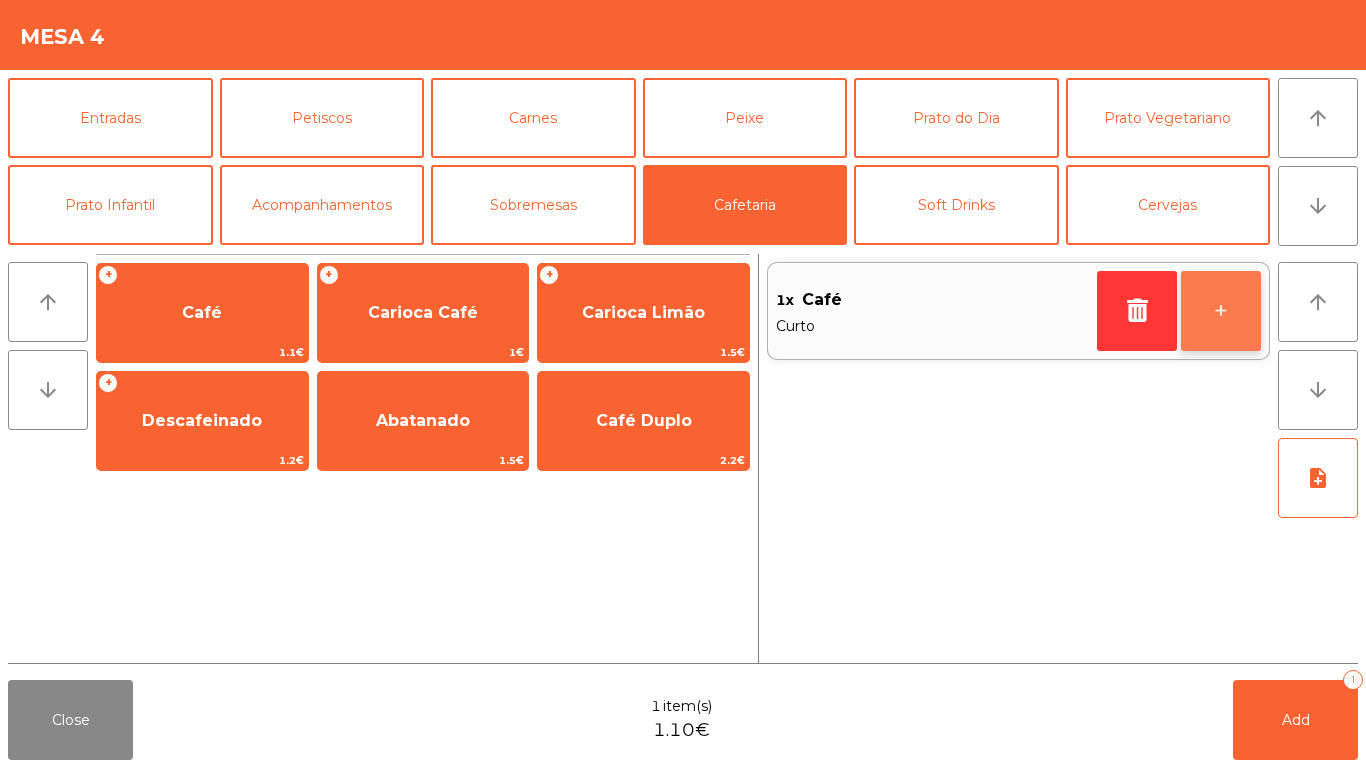 click on "+" 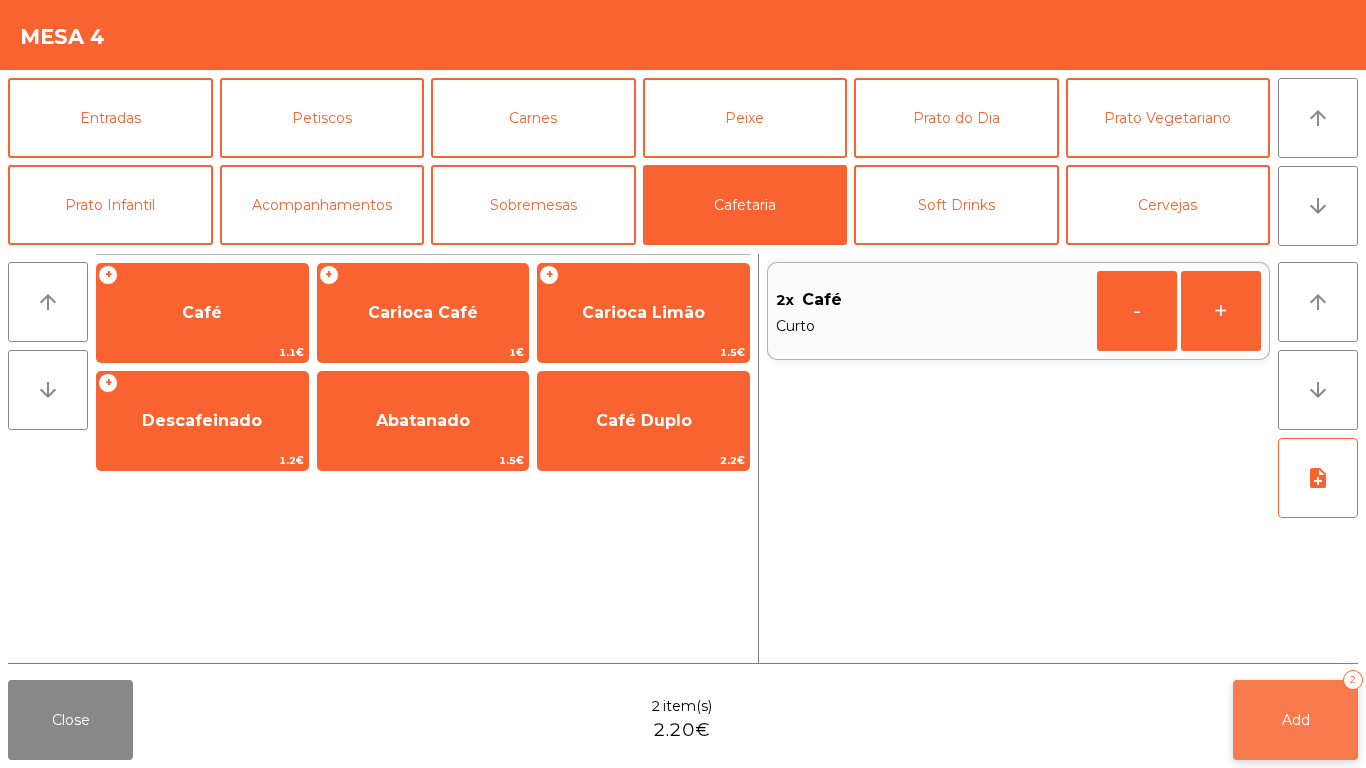 click on "Add   2" 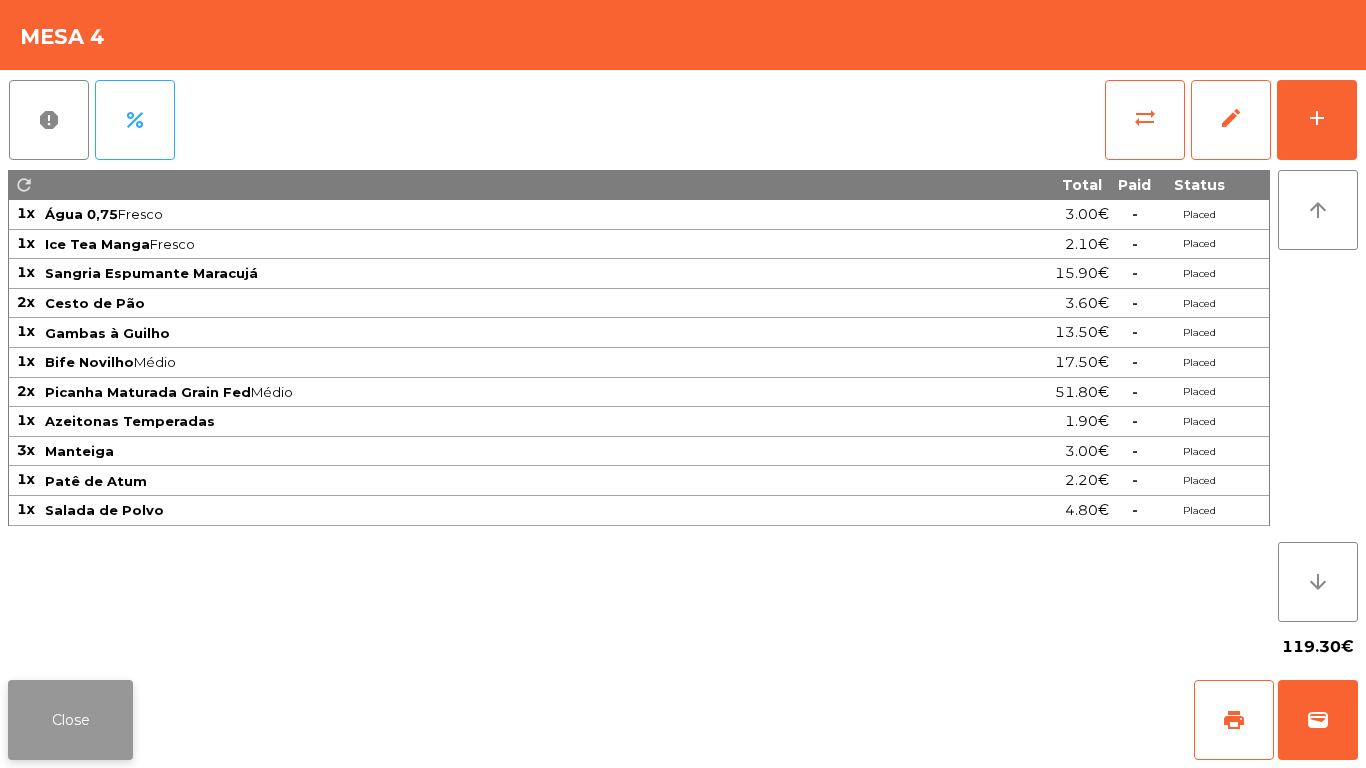 click on "Close" 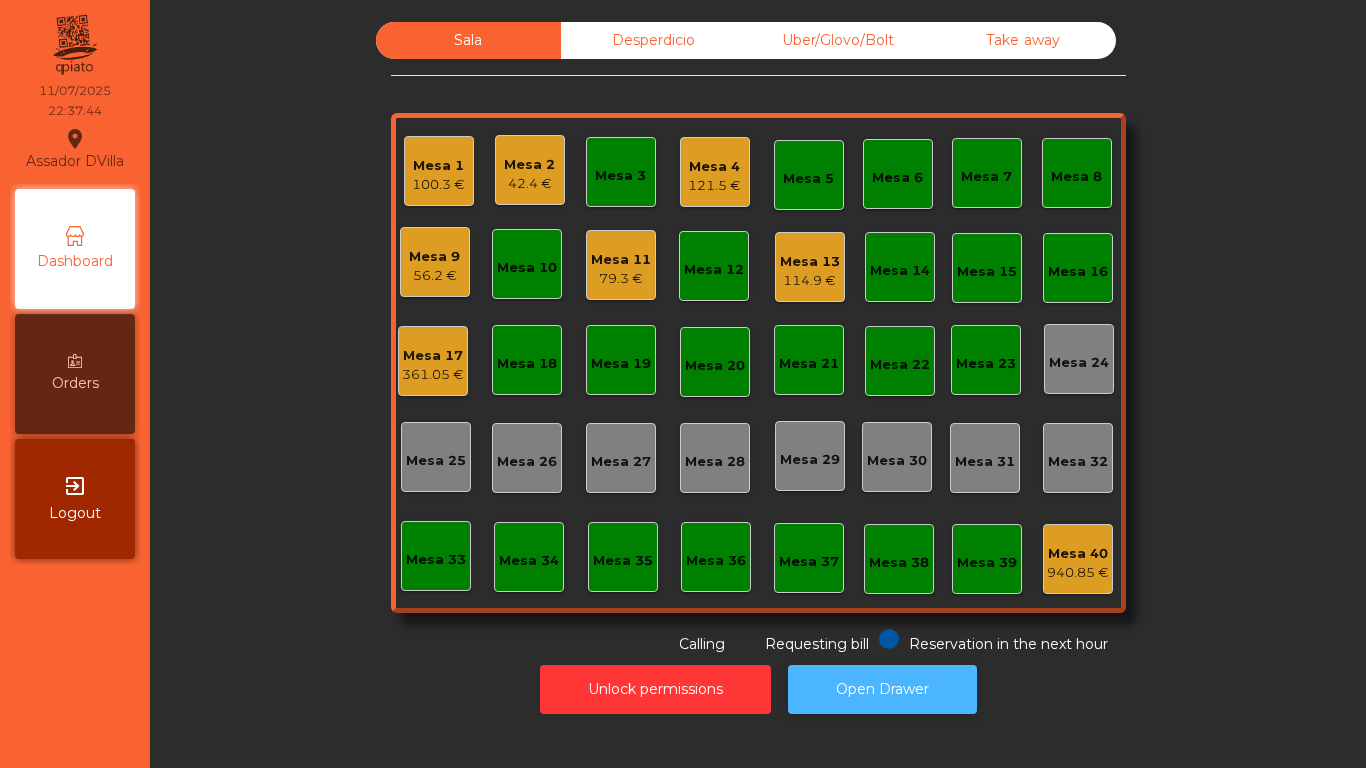 click on "Open Drawer" 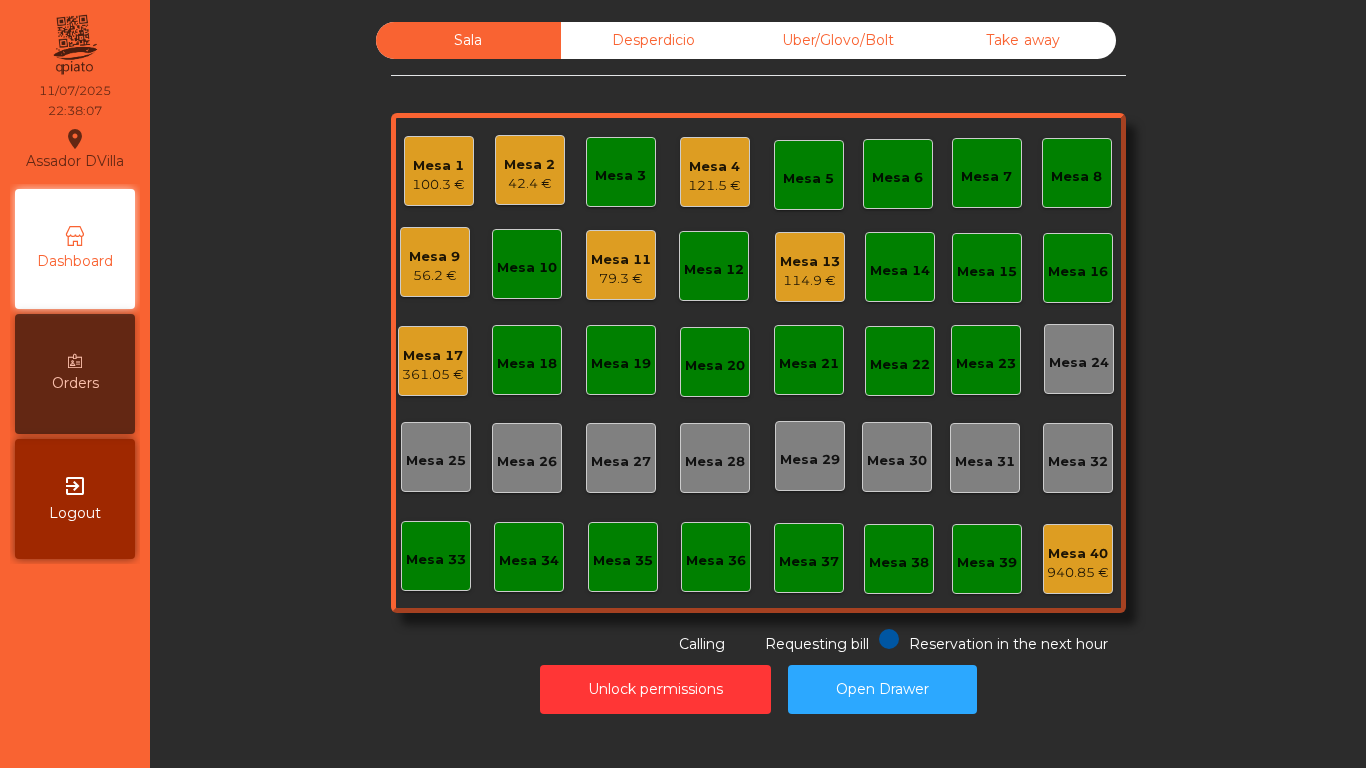 click on "Mesa 17   361.05 €" 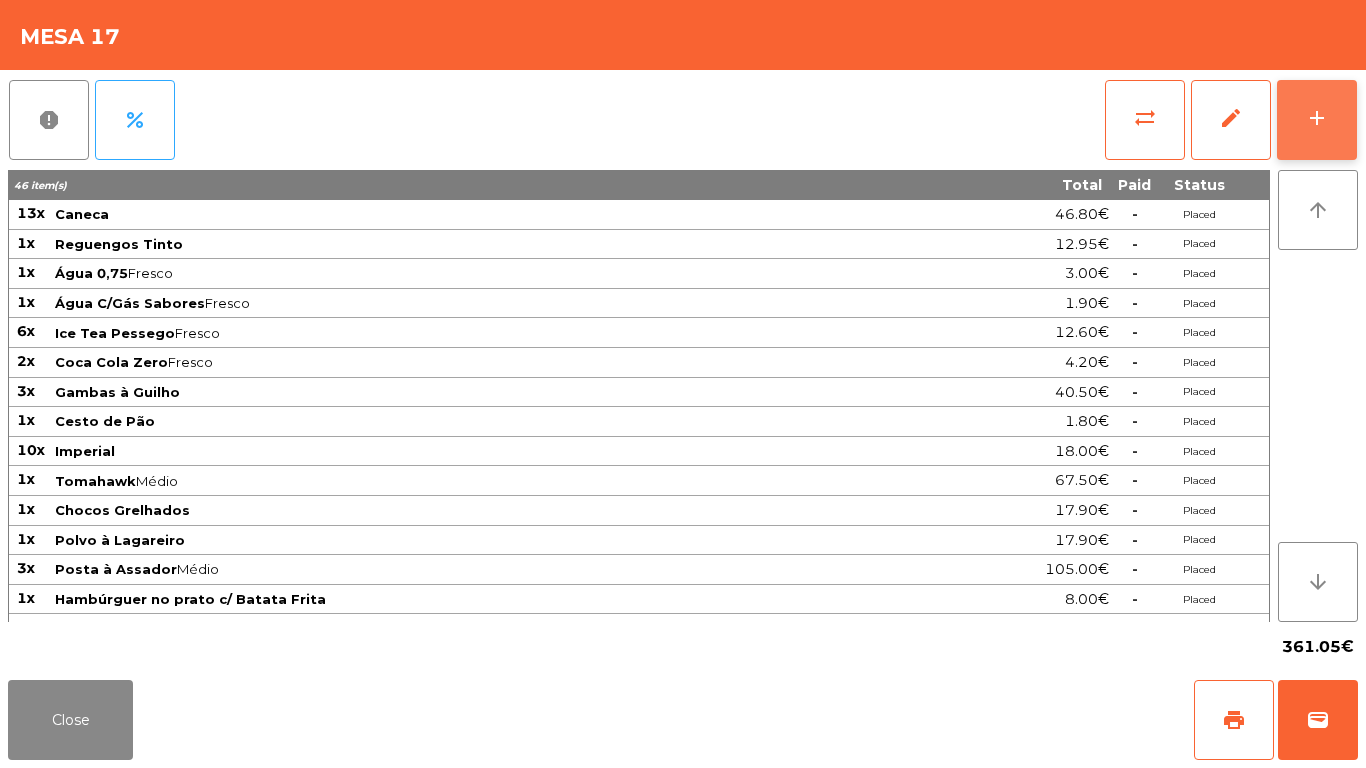 click on "add" 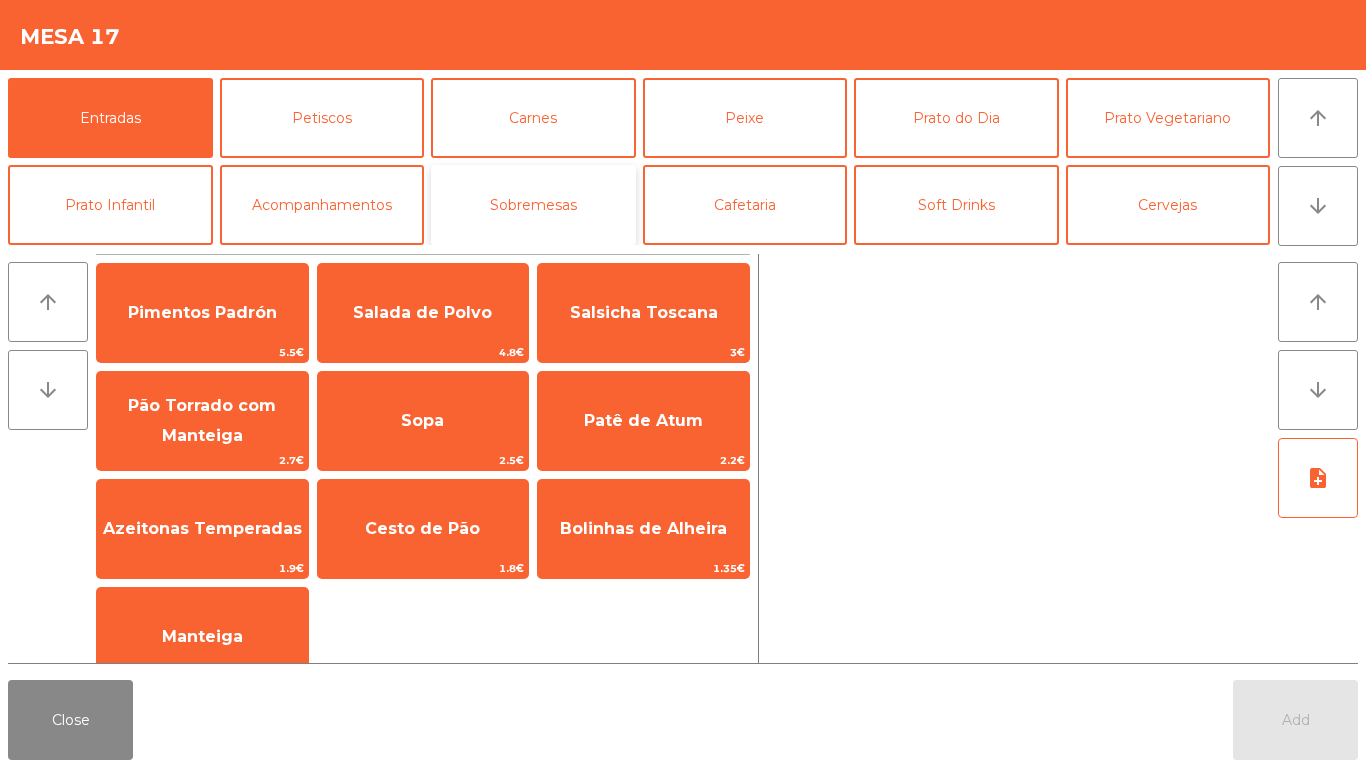 click on "Sobremesas" 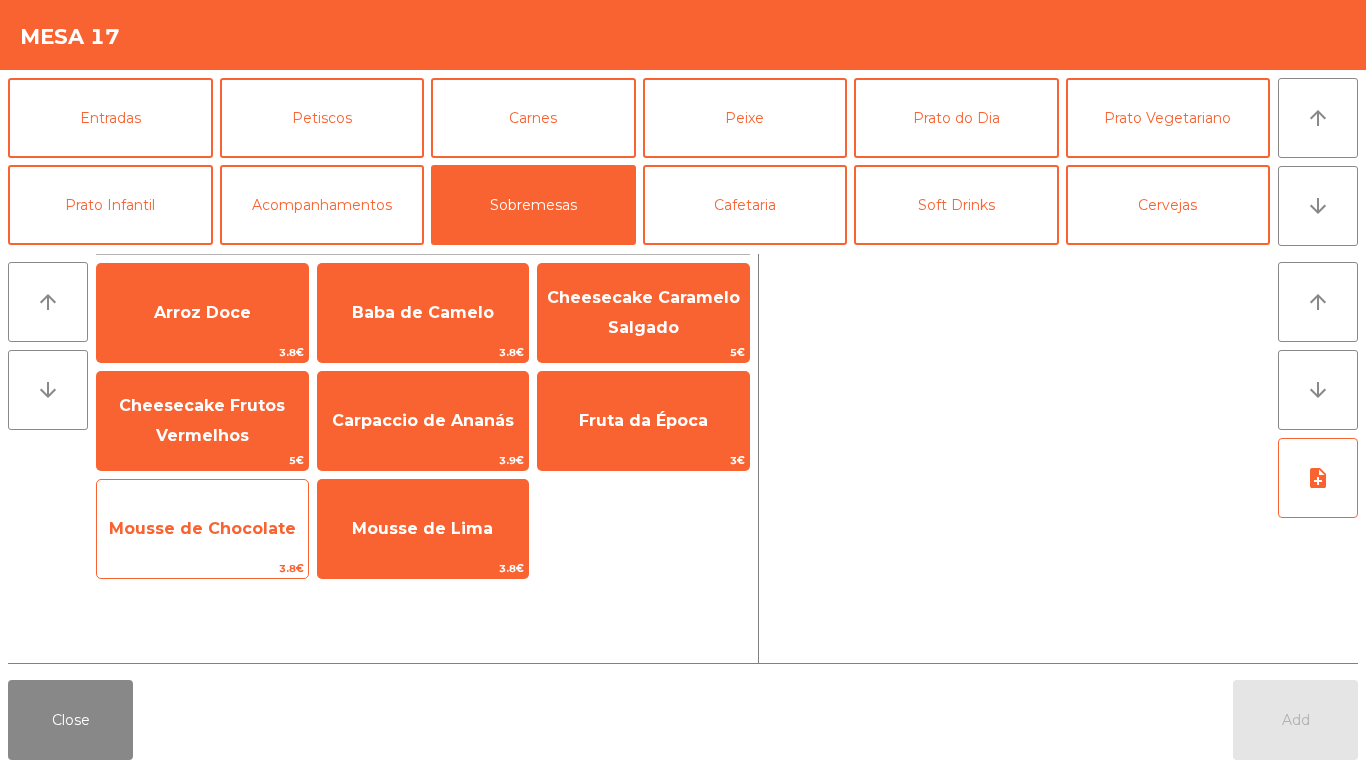 click on "Mousse de Chocolate" 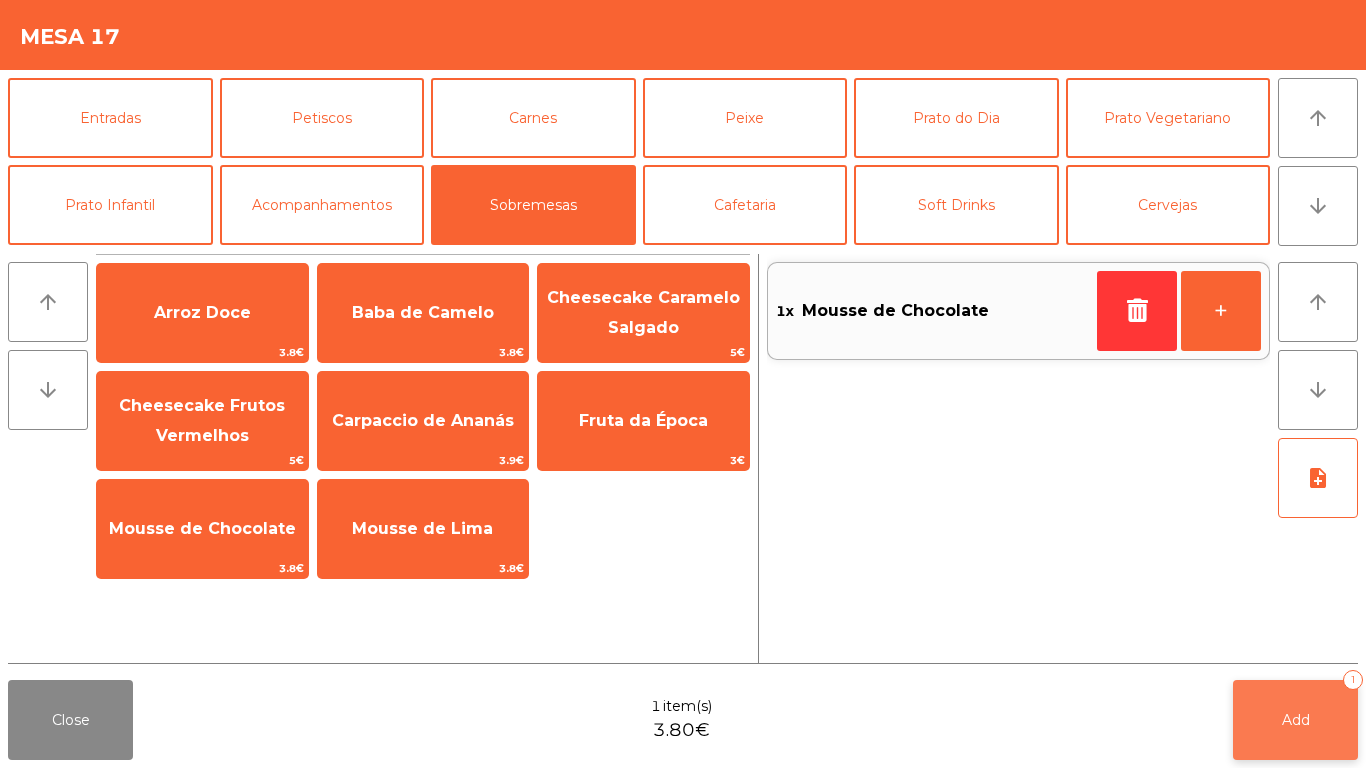click on "Add   1" 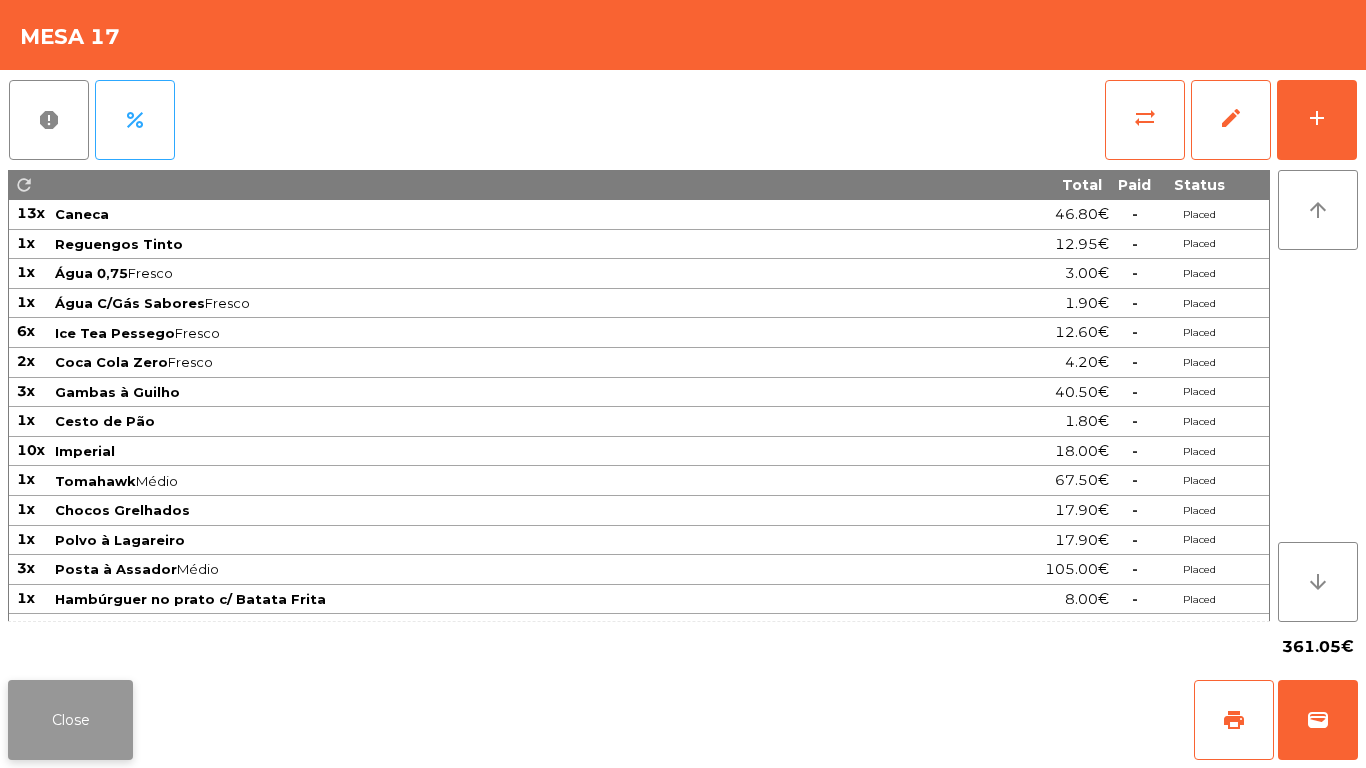 click on "Close" 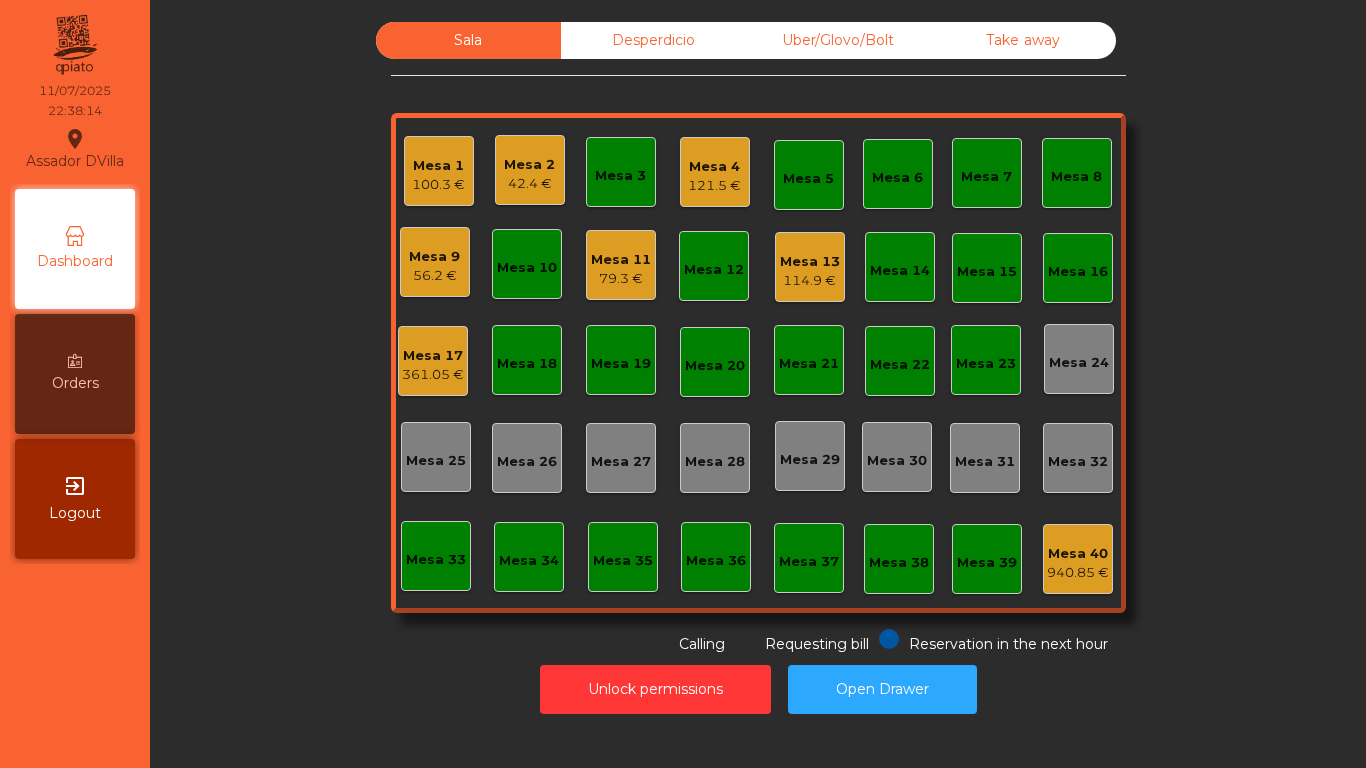 click on "Mesa 4" 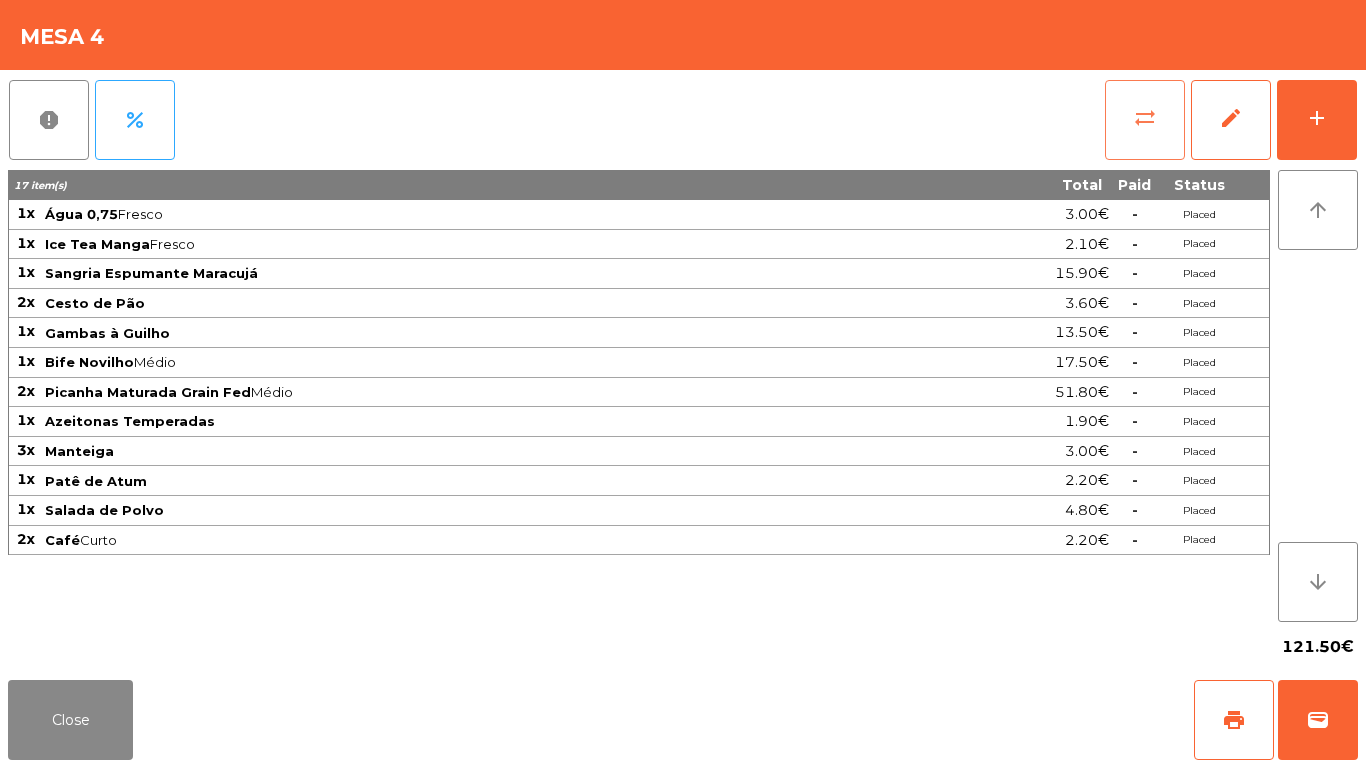 click on "sync_alt" 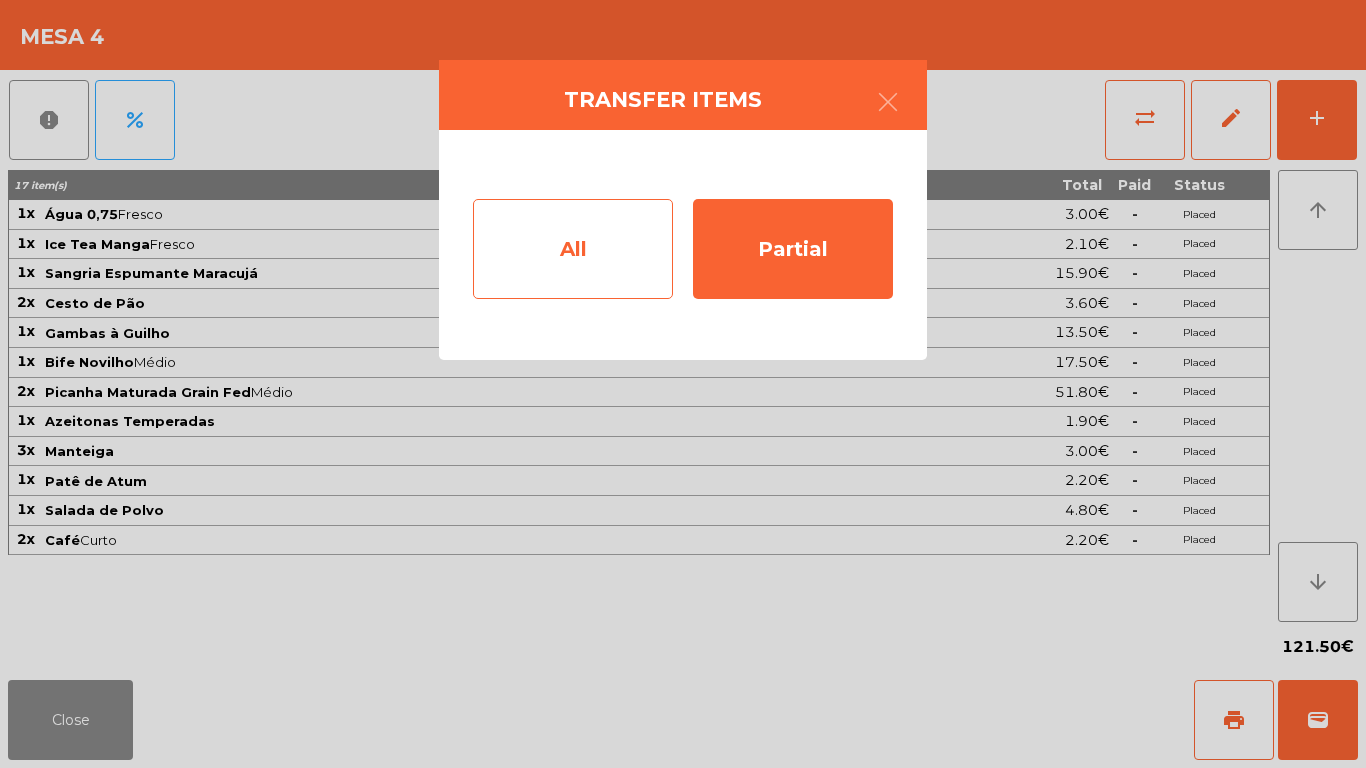 click on "All" 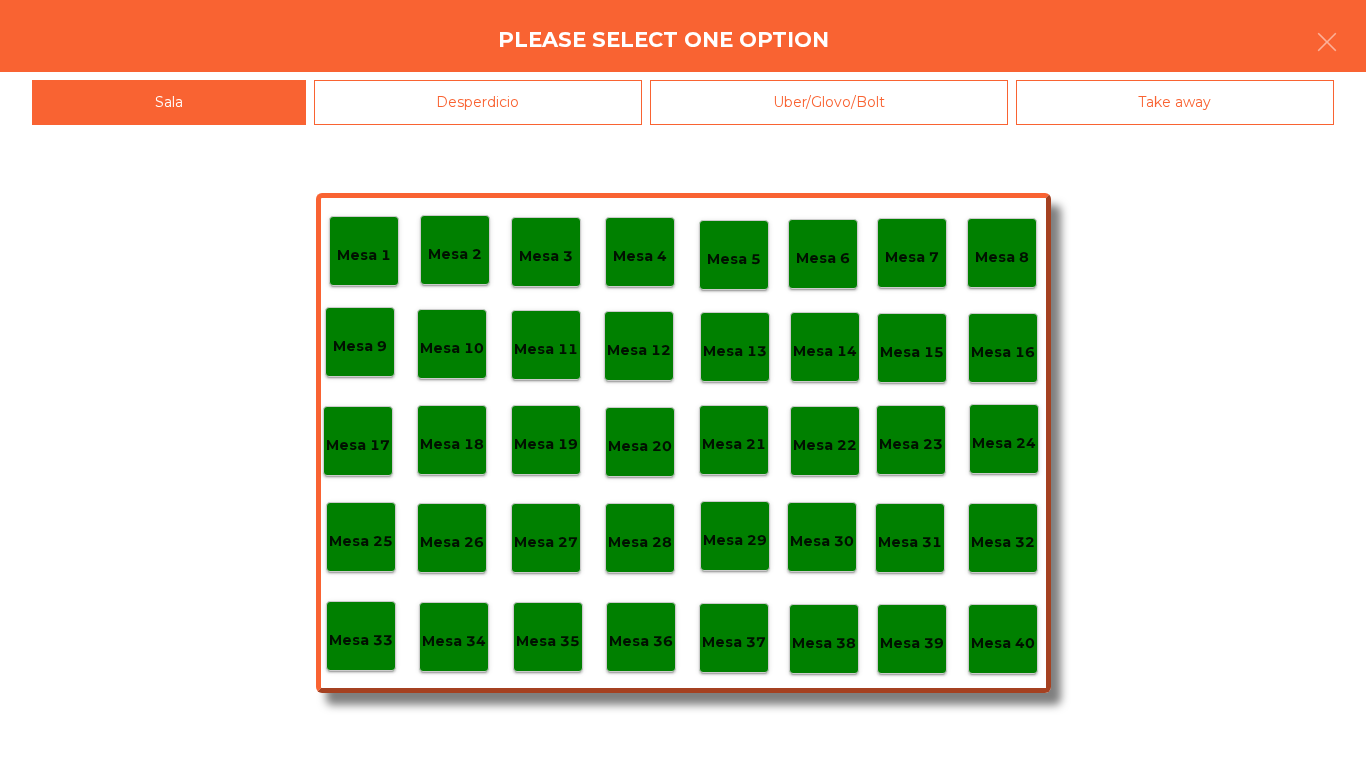 click on "Mesa 40" 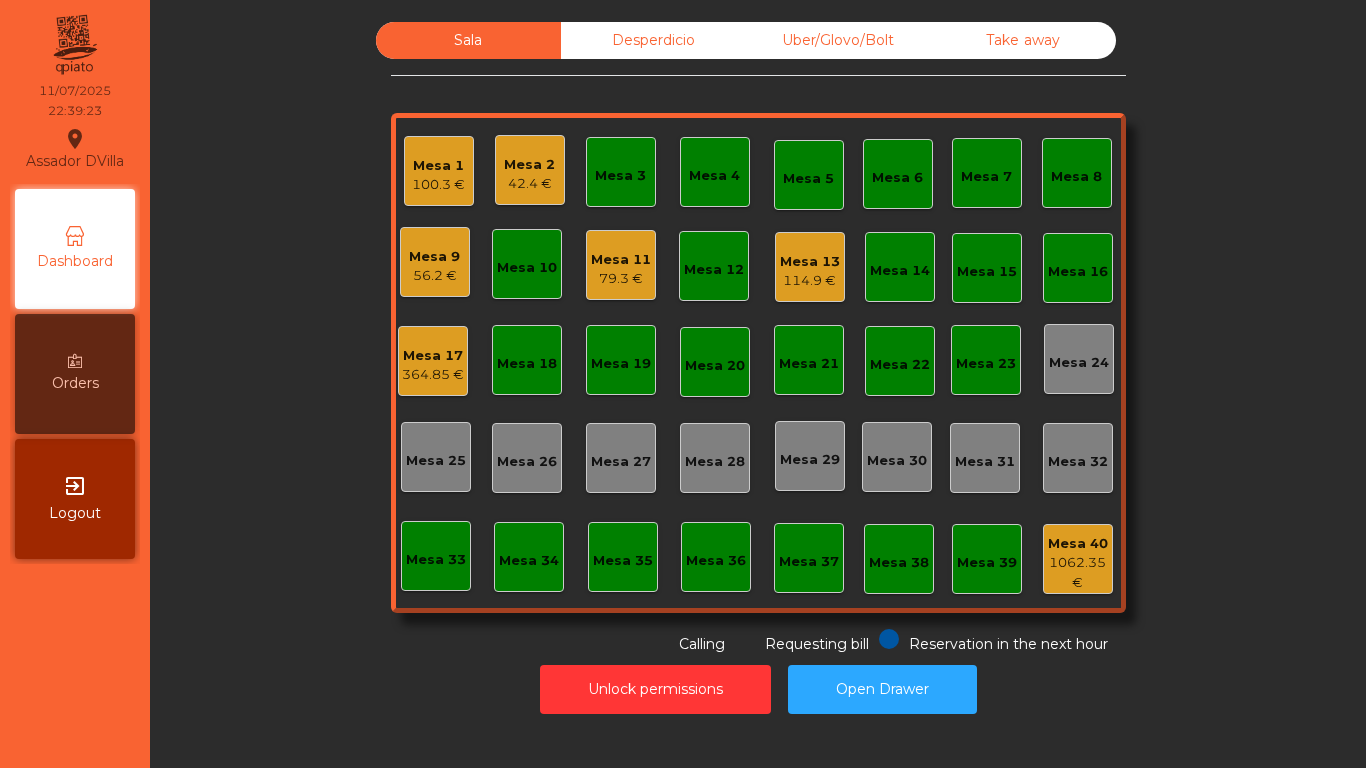 click on "364.85 €" 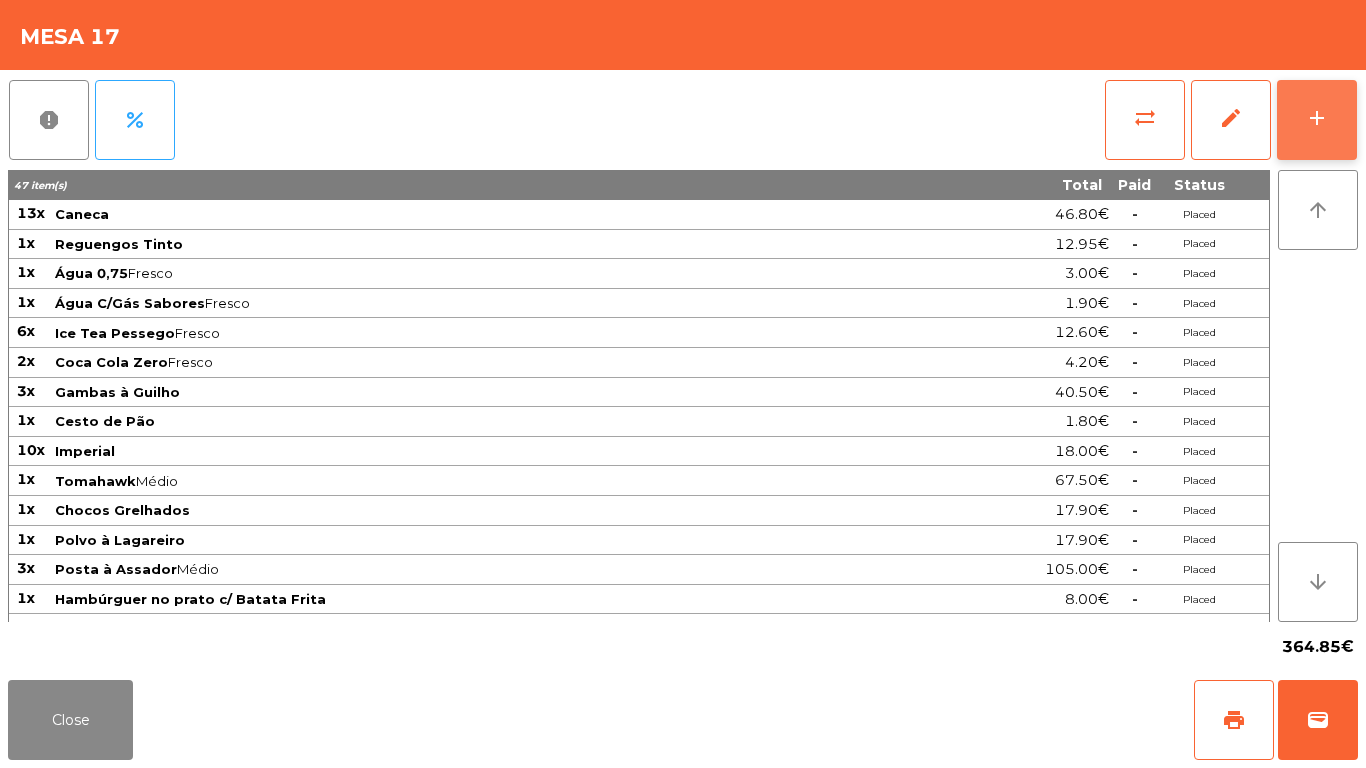 click on "add" 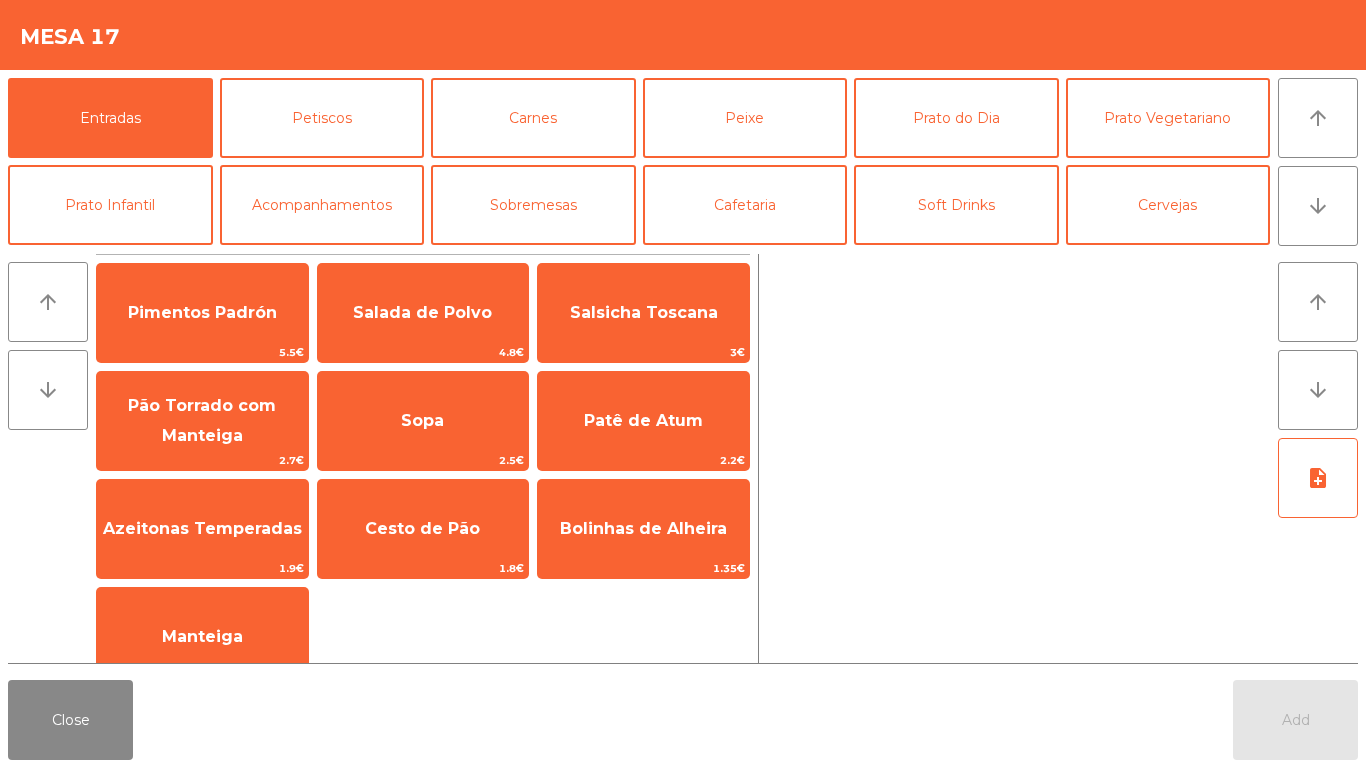 scroll, scrollTop: 59, scrollLeft: 0, axis: vertical 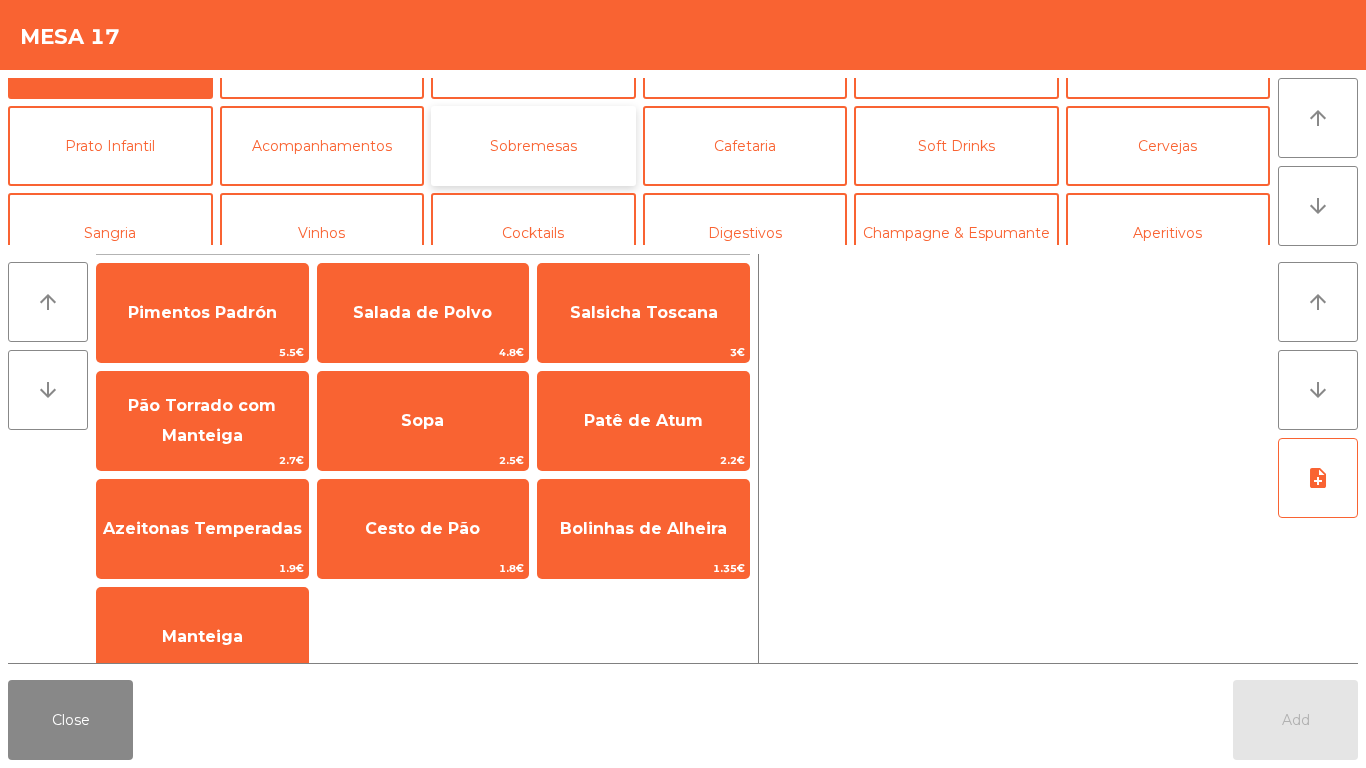 click on "Sobremesas" 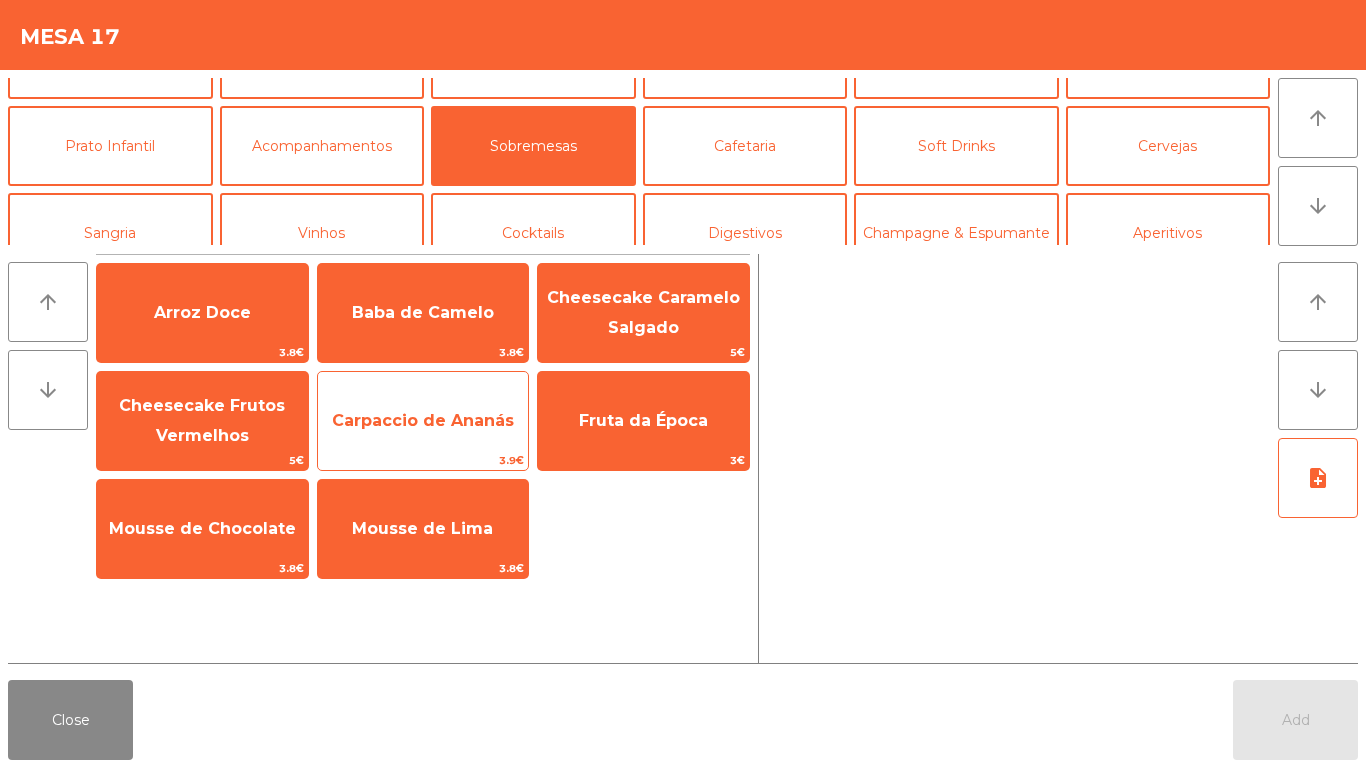 click on "Carpaccio de Ananás" 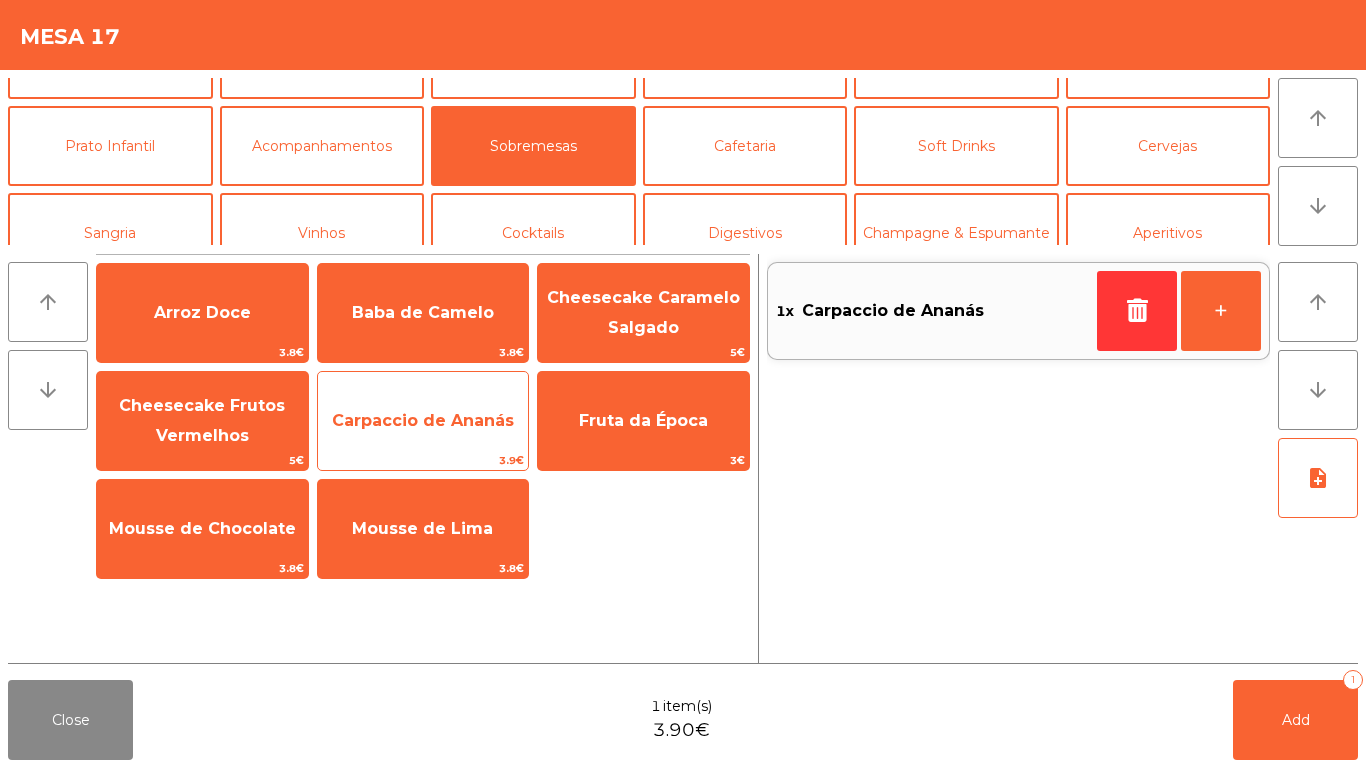 click on "Carpaccio de Ananás" 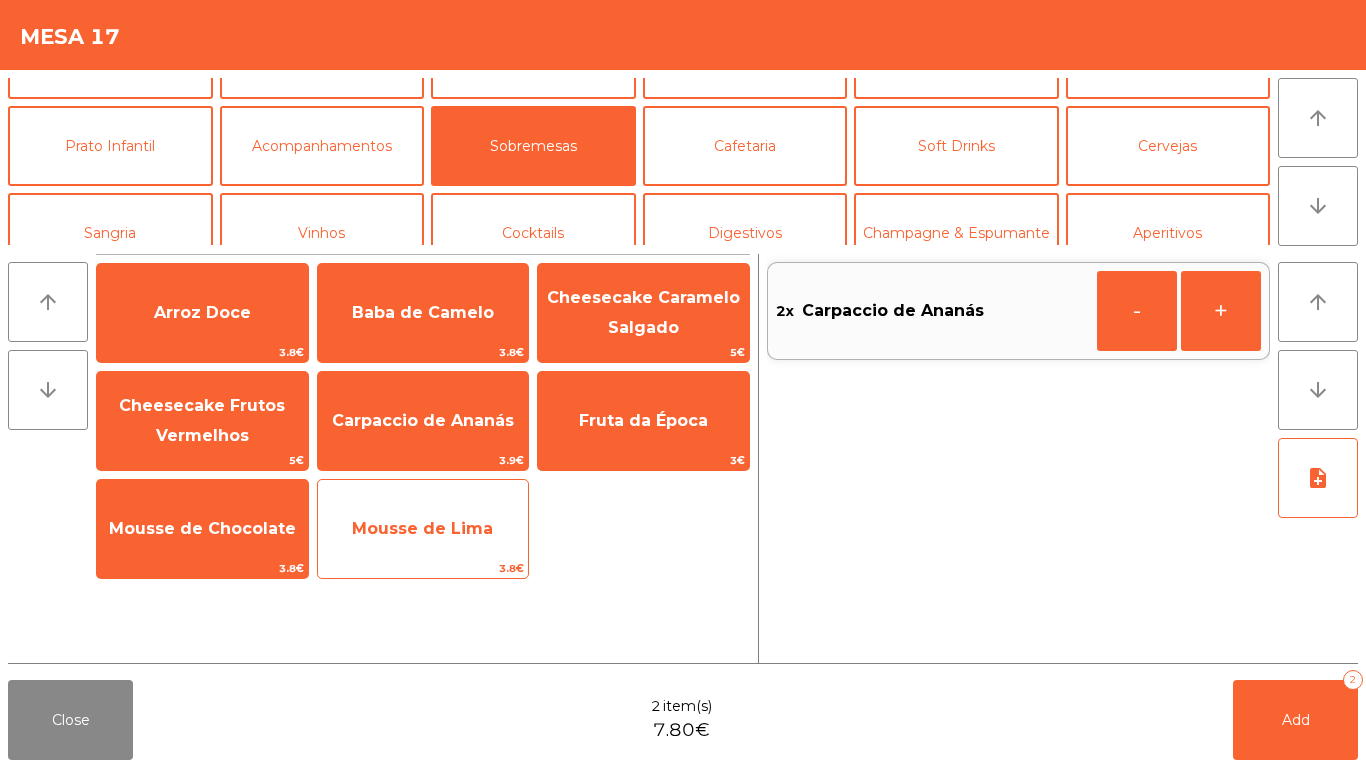 click on "Mousse de Lima" 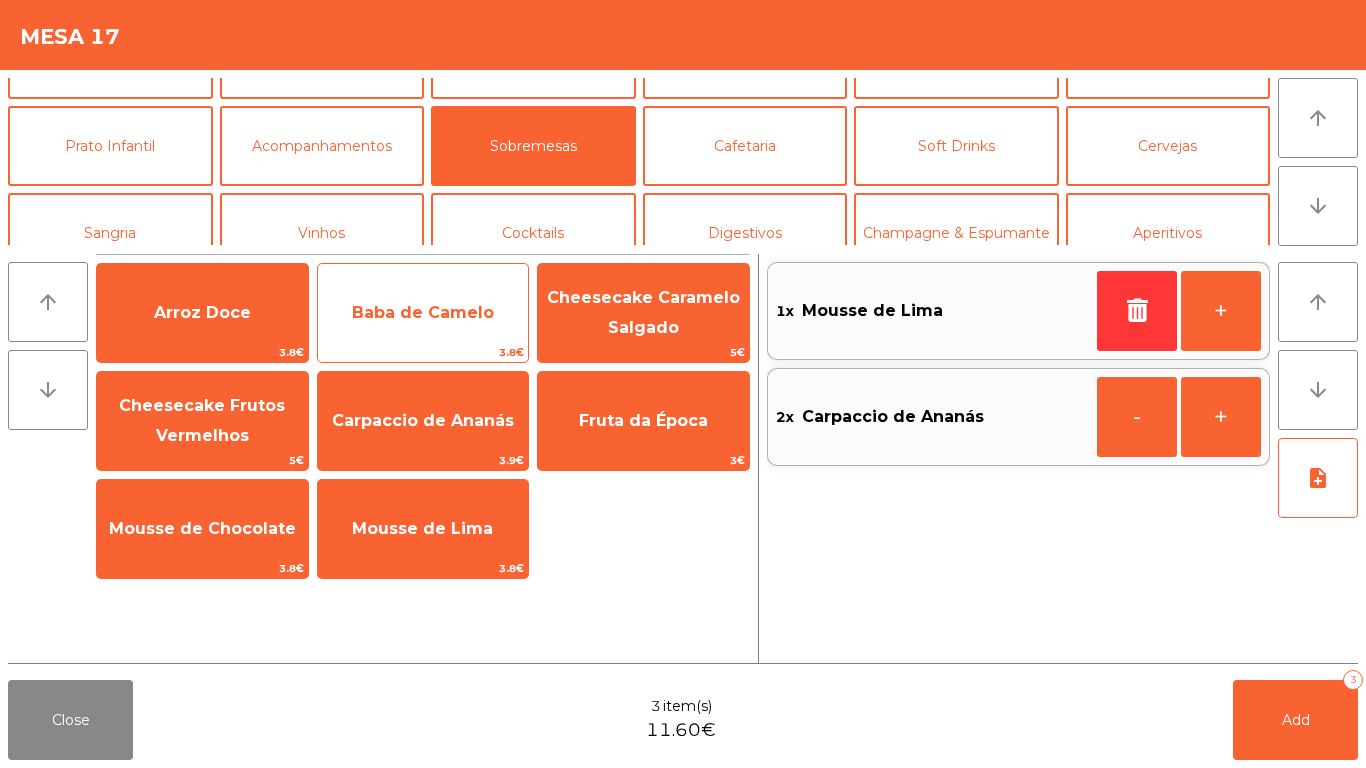 click on "Baba de Camelo" 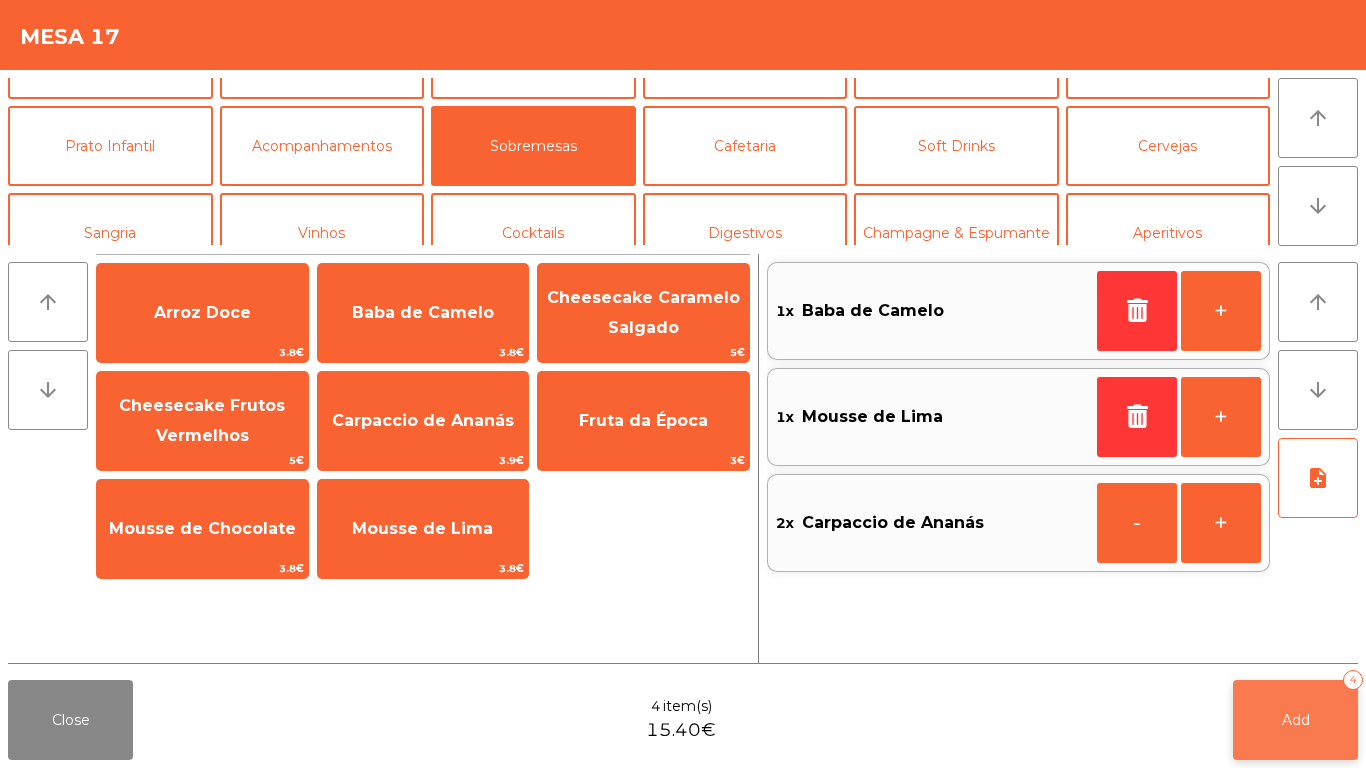 click on "Add   4" 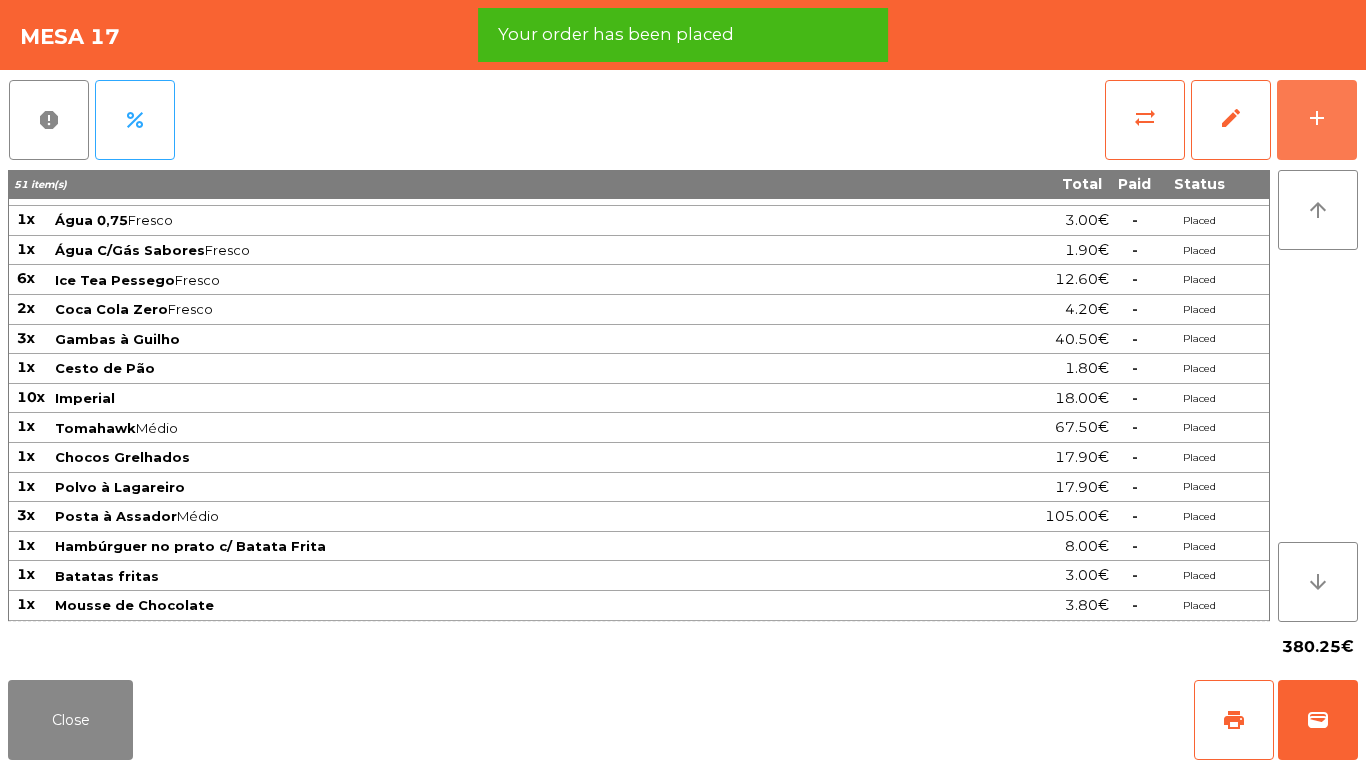 scroll, scrollTop: 141, scrollLeft: 0, axis: vertical 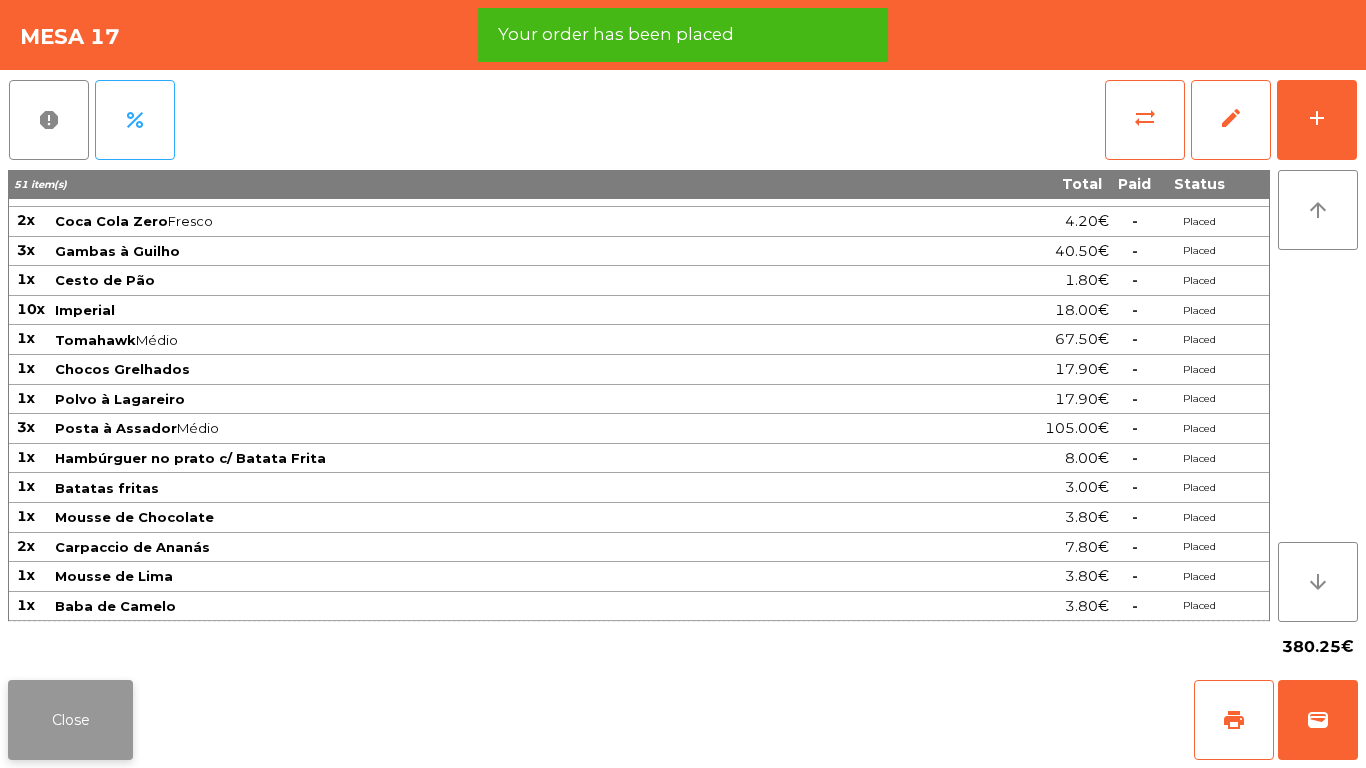 click on "Close" 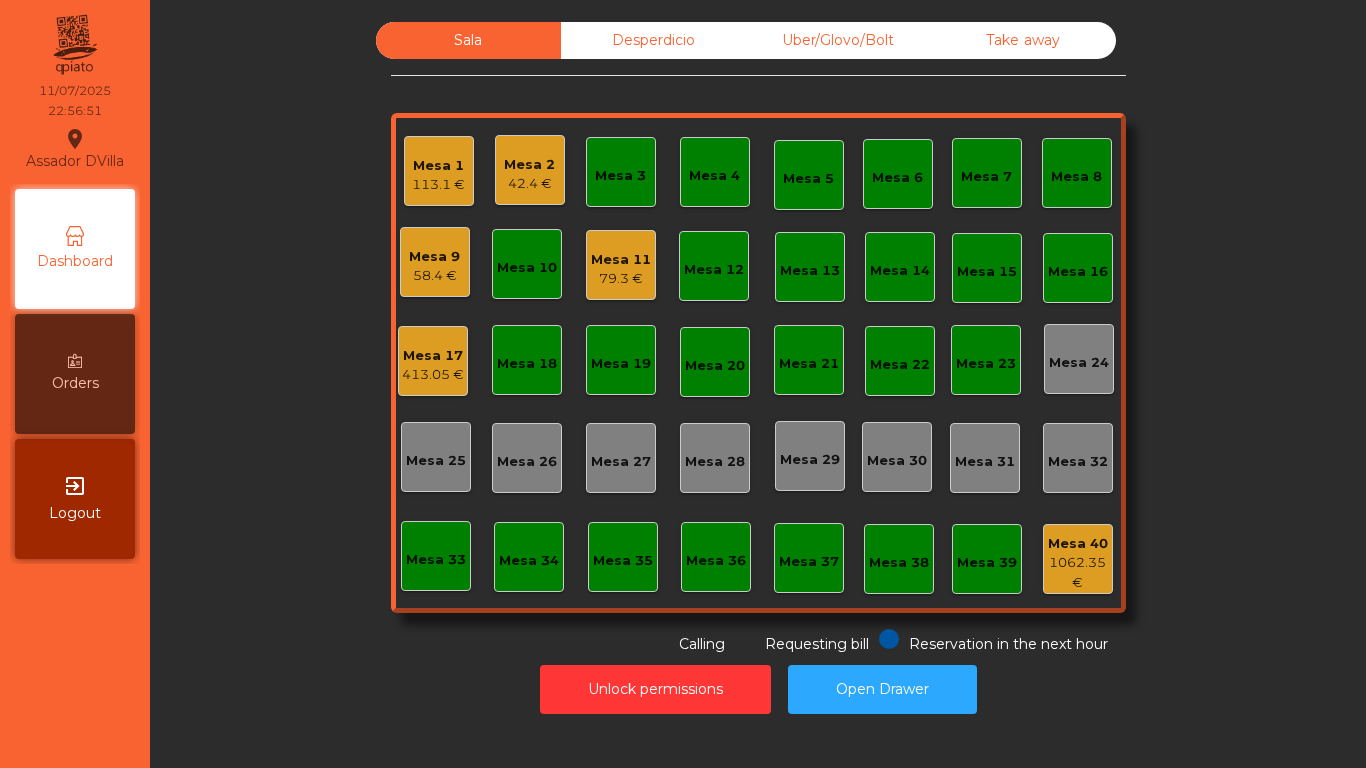 click on "Mesa 1" 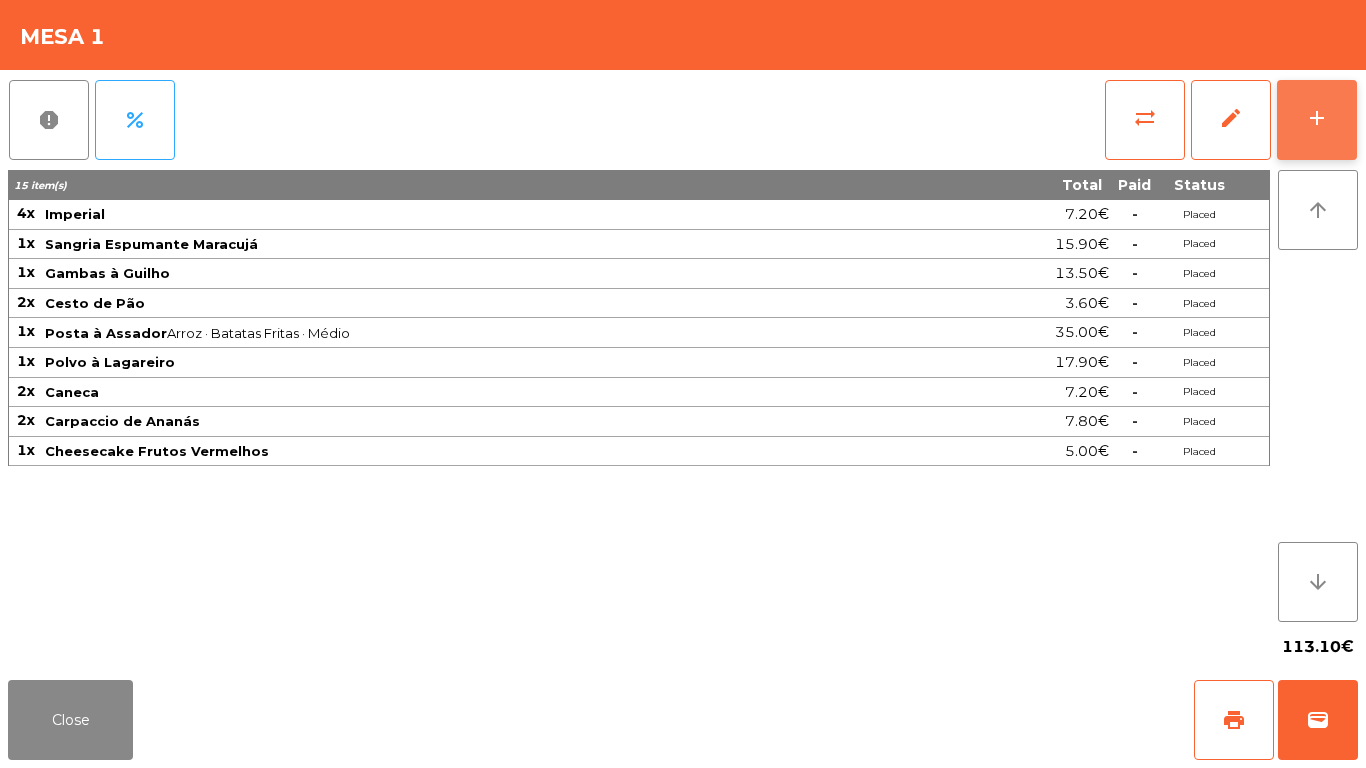 click on "add" 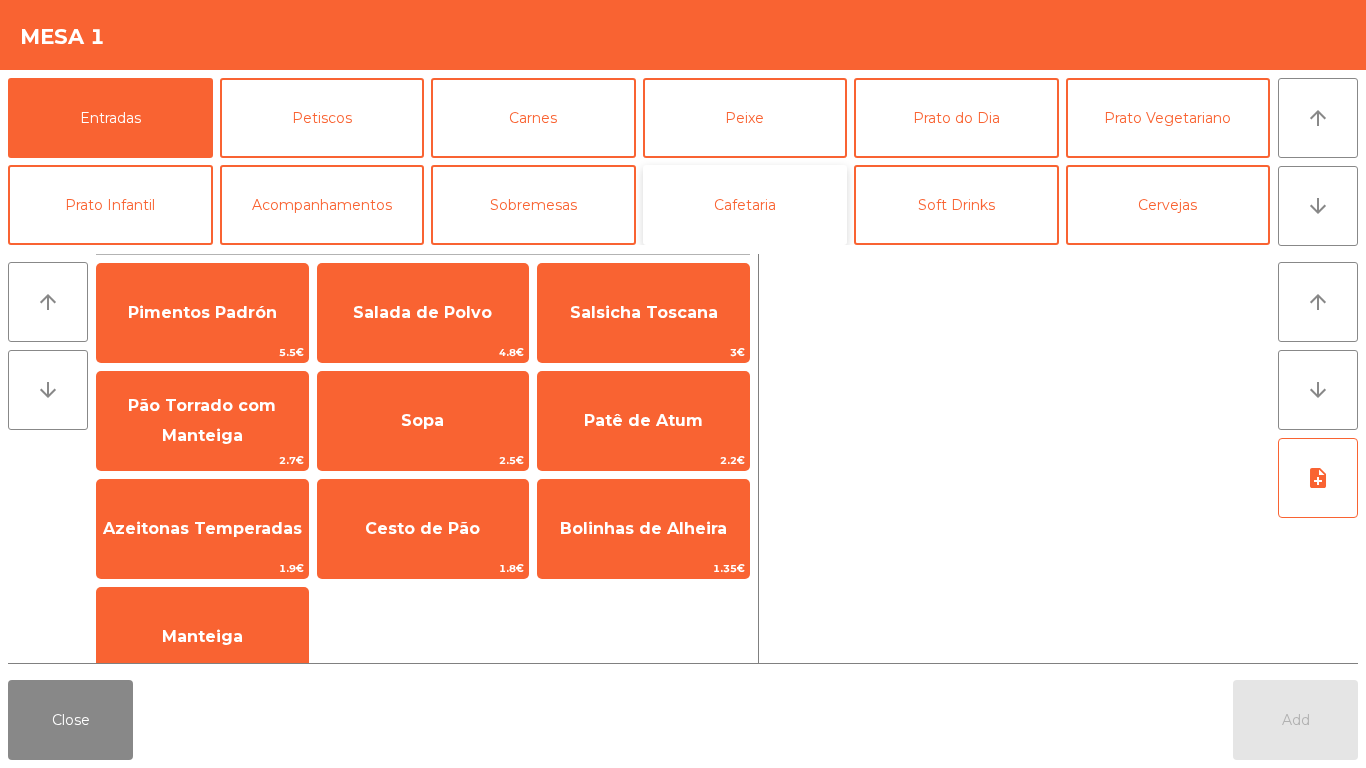 click on "Cafetaria" 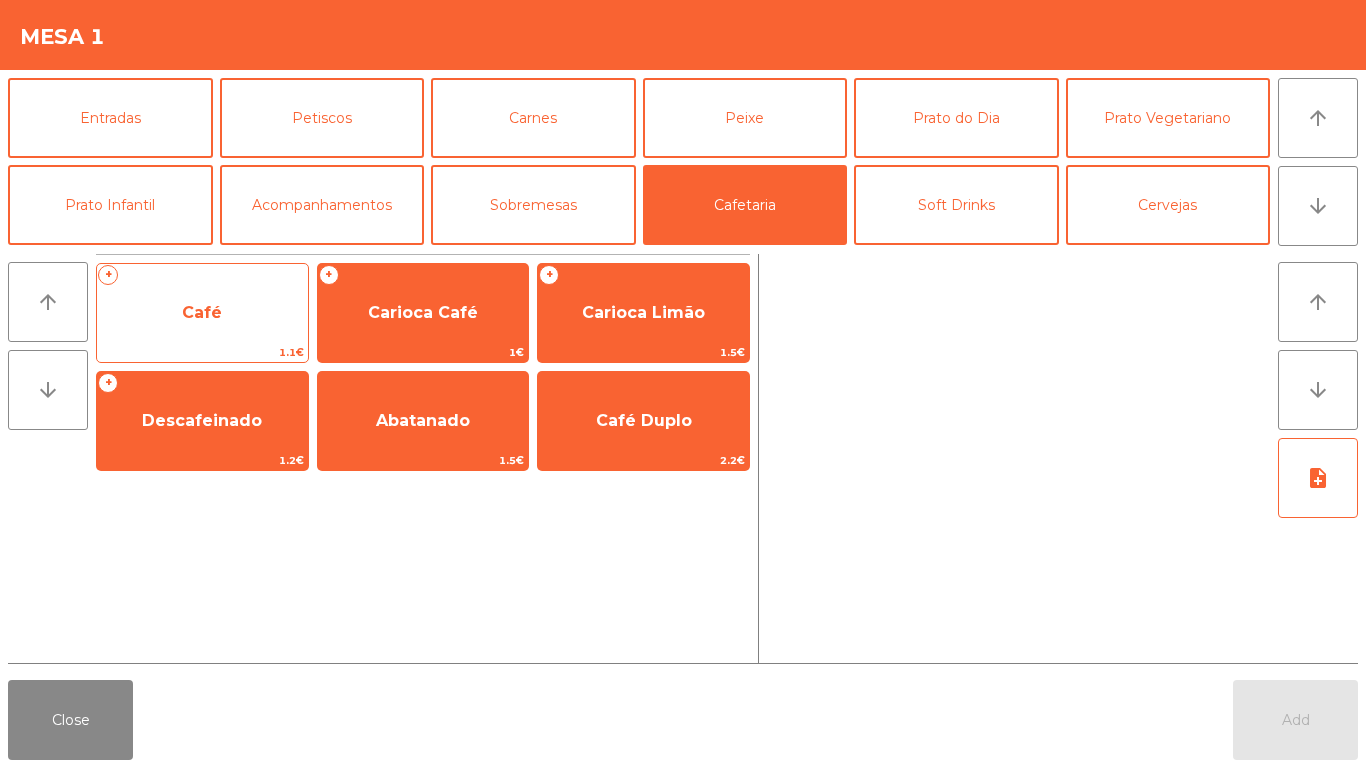 click on "Café" 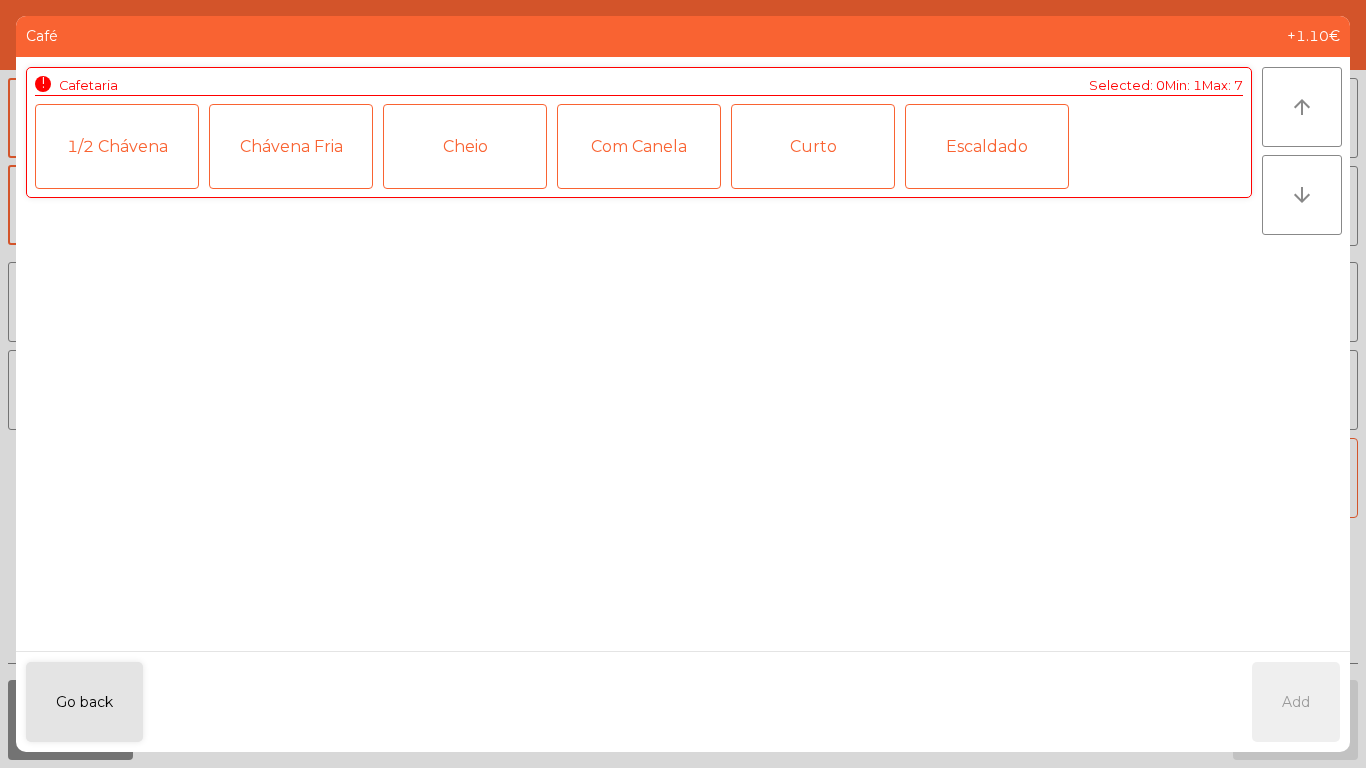 click on "Cheio" 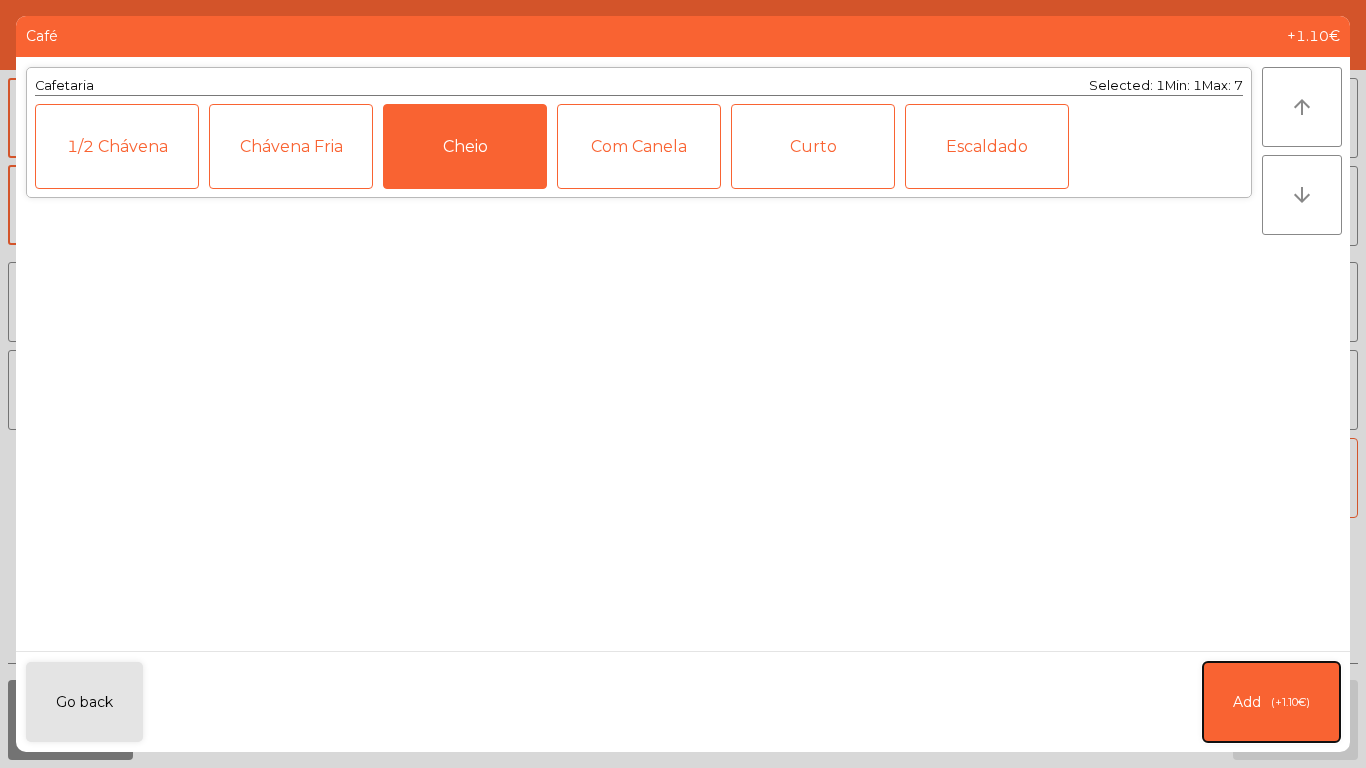 click on "(+1.10€)" 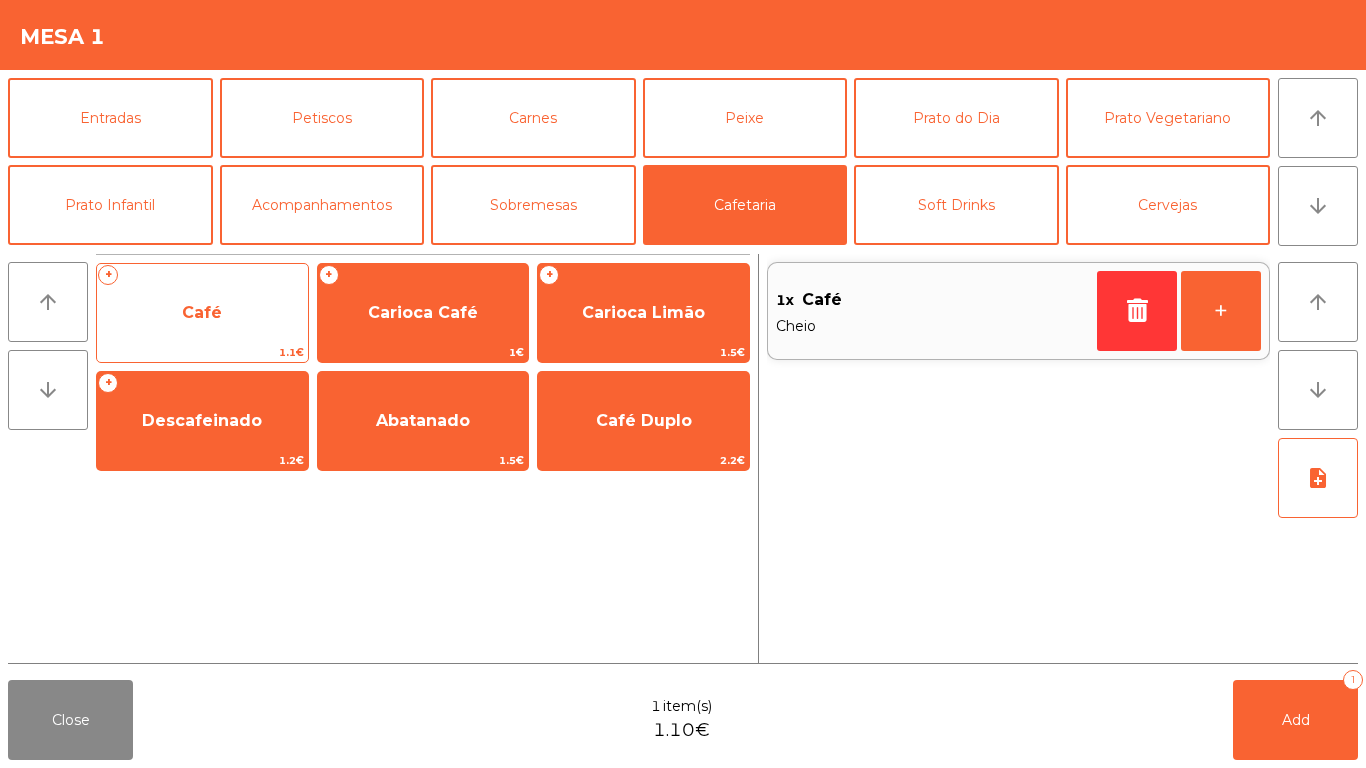 click on "Café" 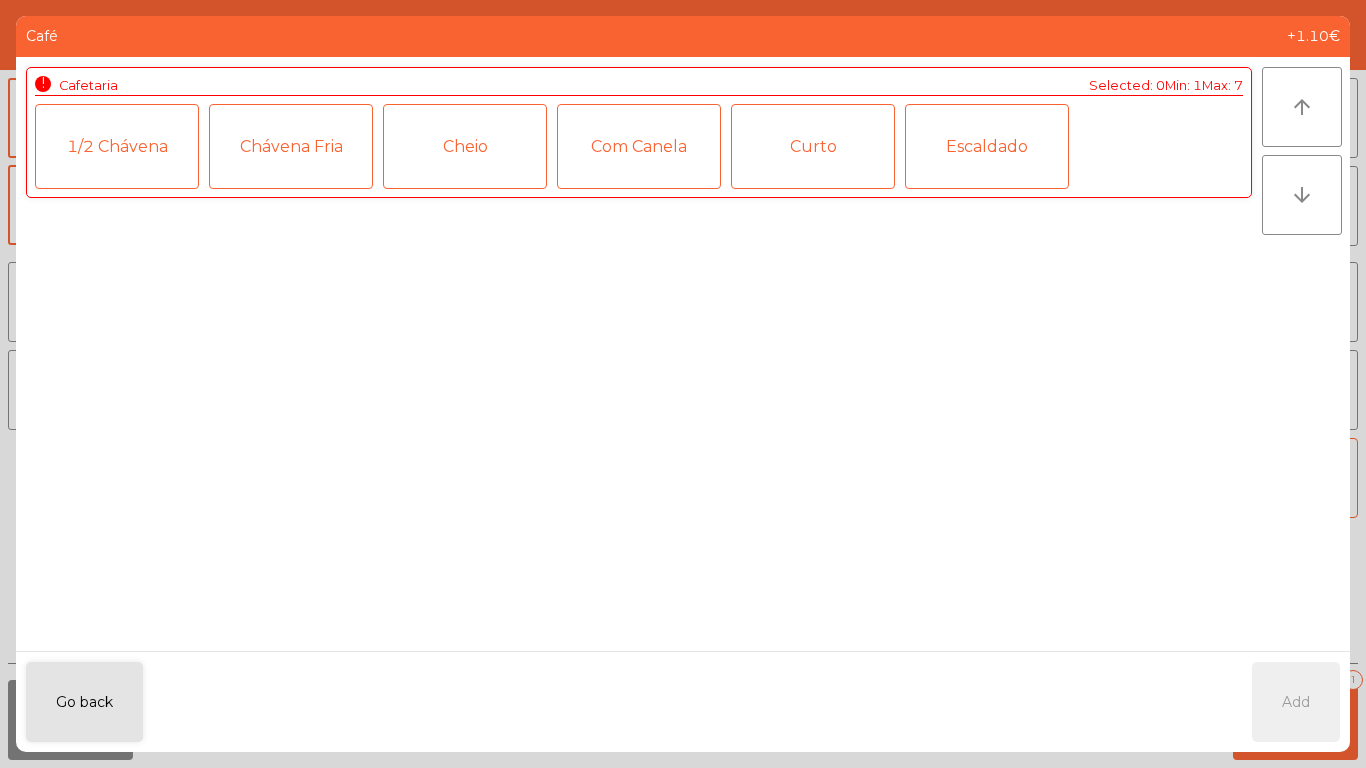 click on "1/2 Chávena" 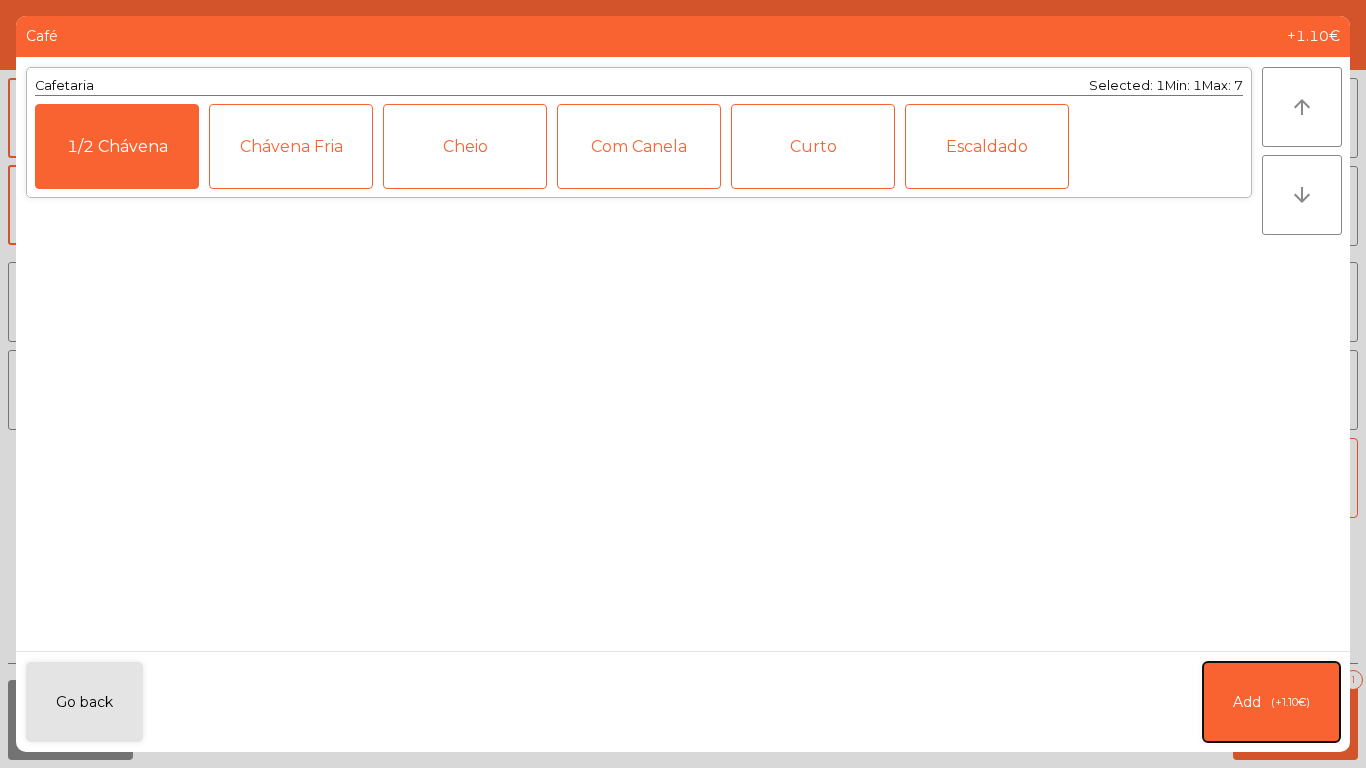 click on "Add   (+1.10€)" 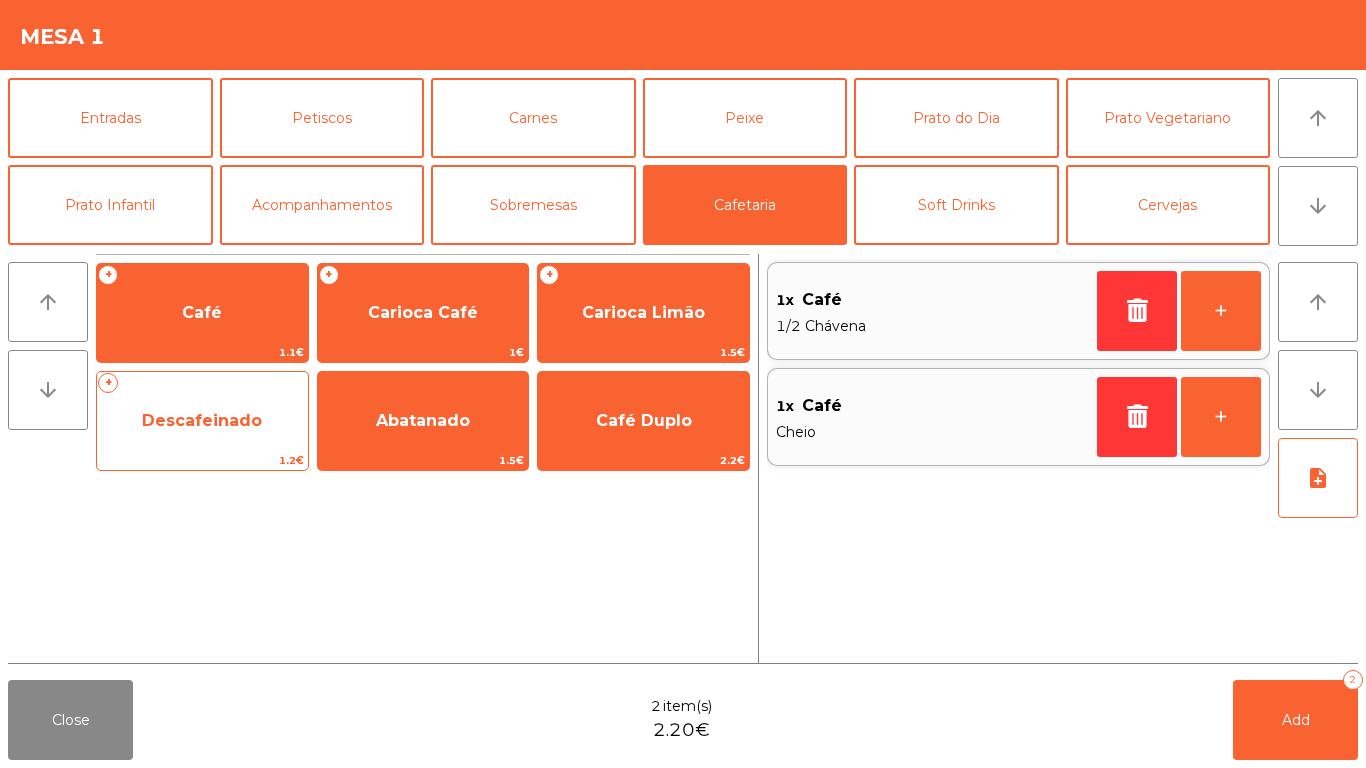 click on "Descafeinado" 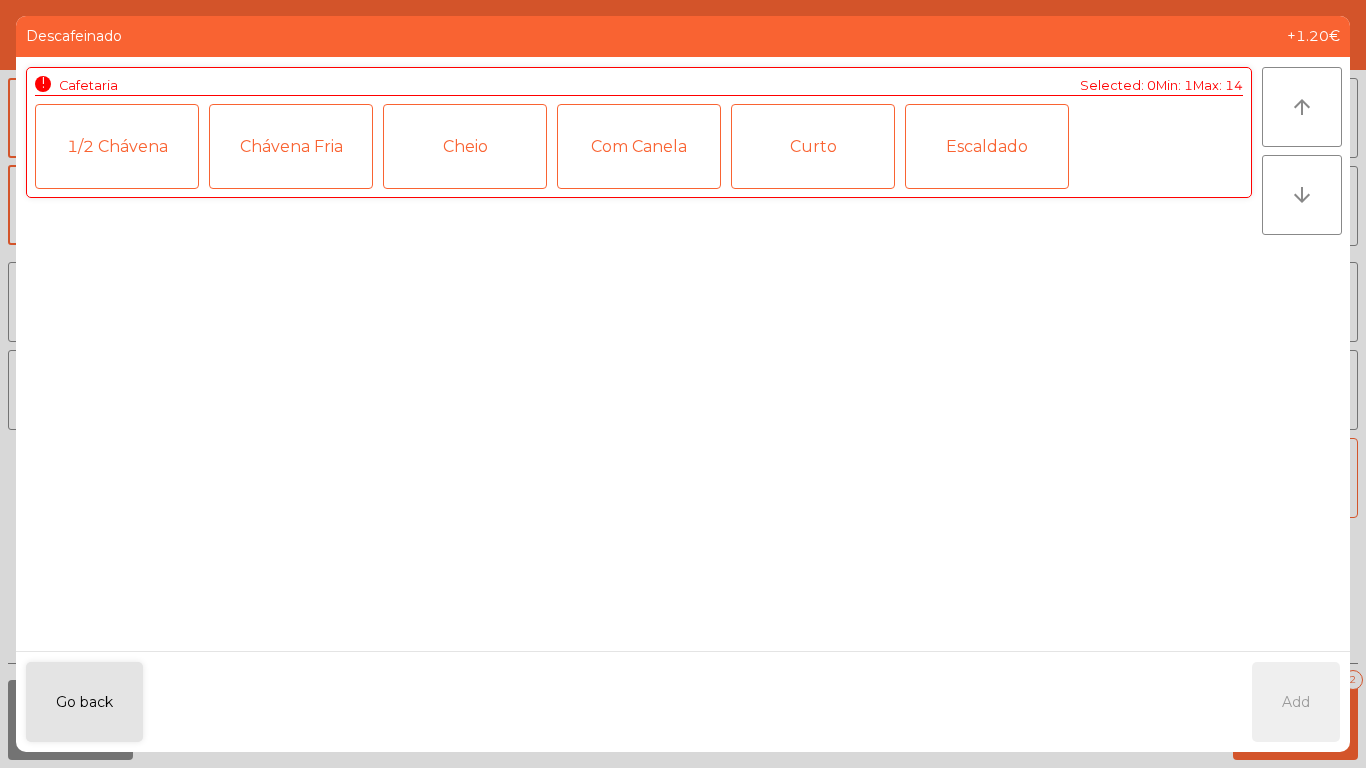 click on "1/2 Chávena" 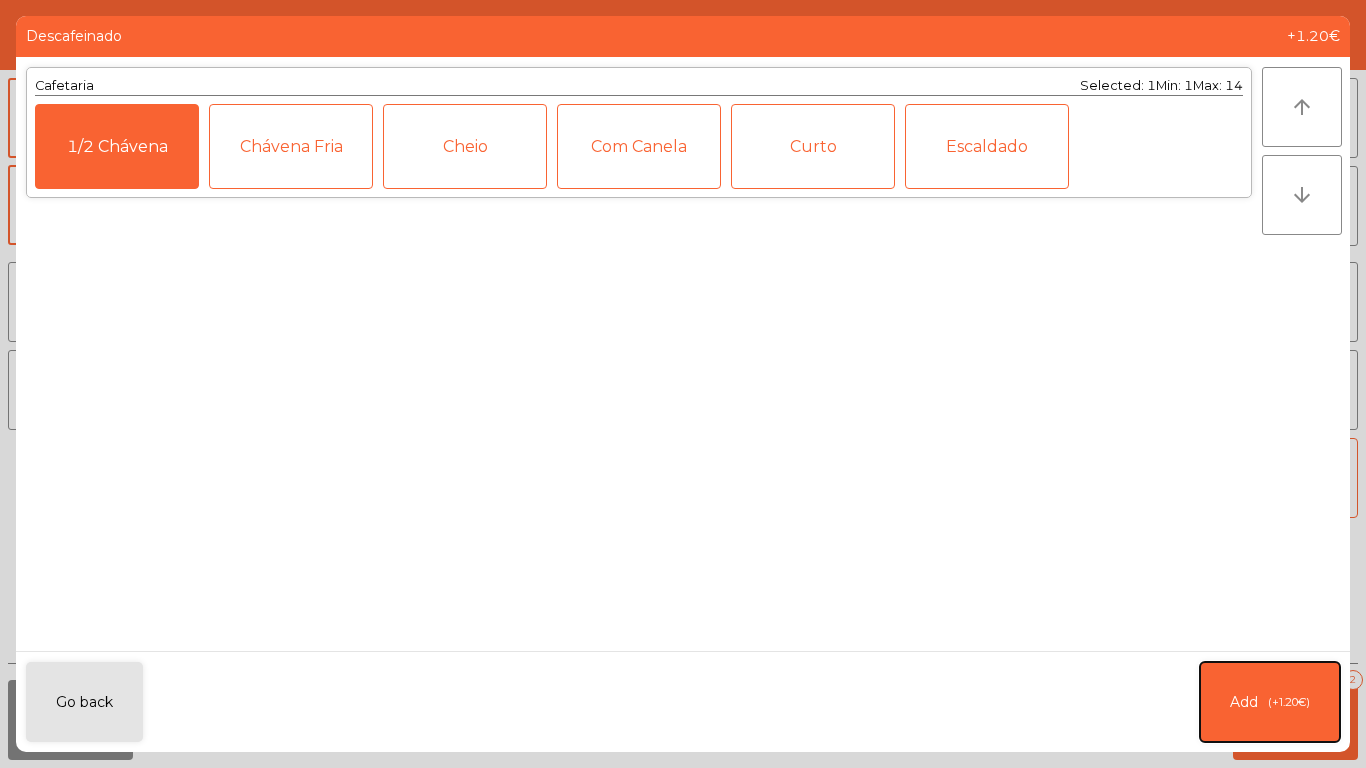 click on "Add   (+1.20€)" 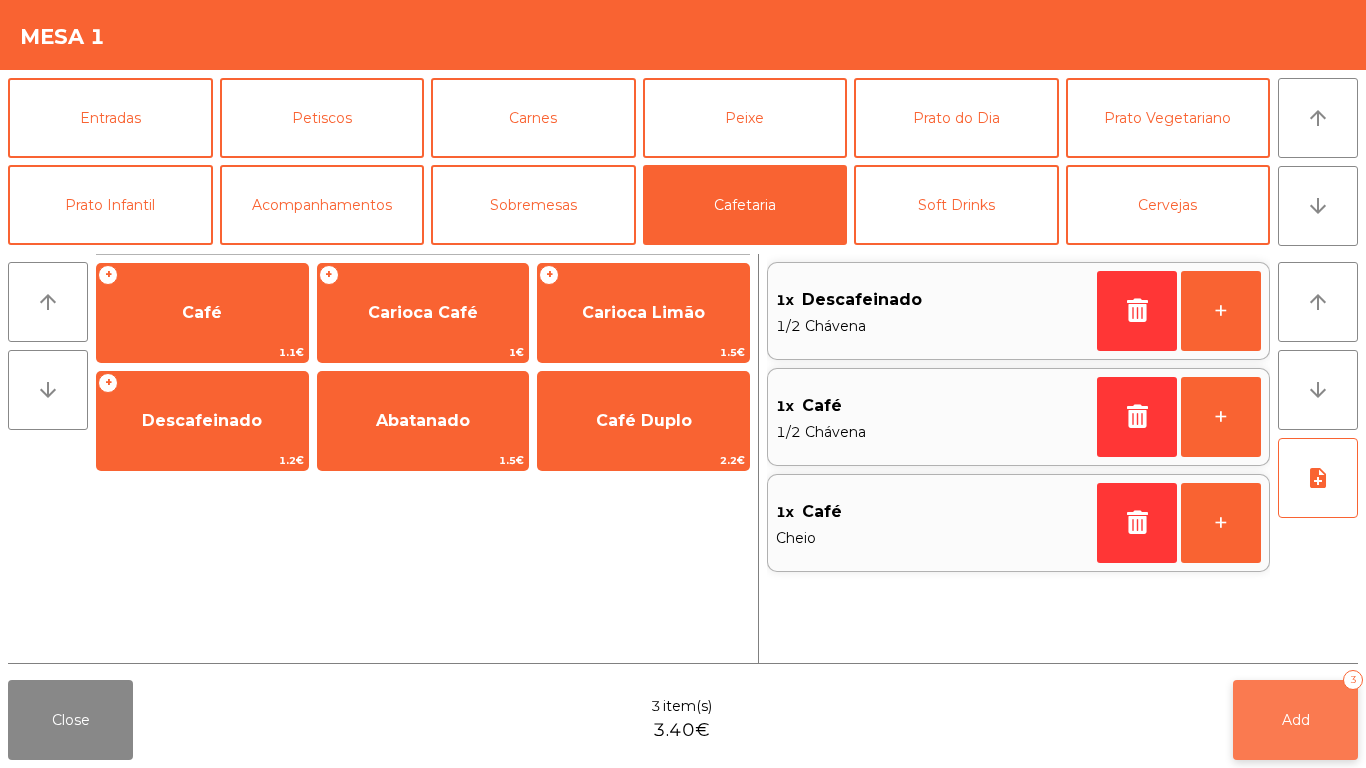 click on "Add   3" 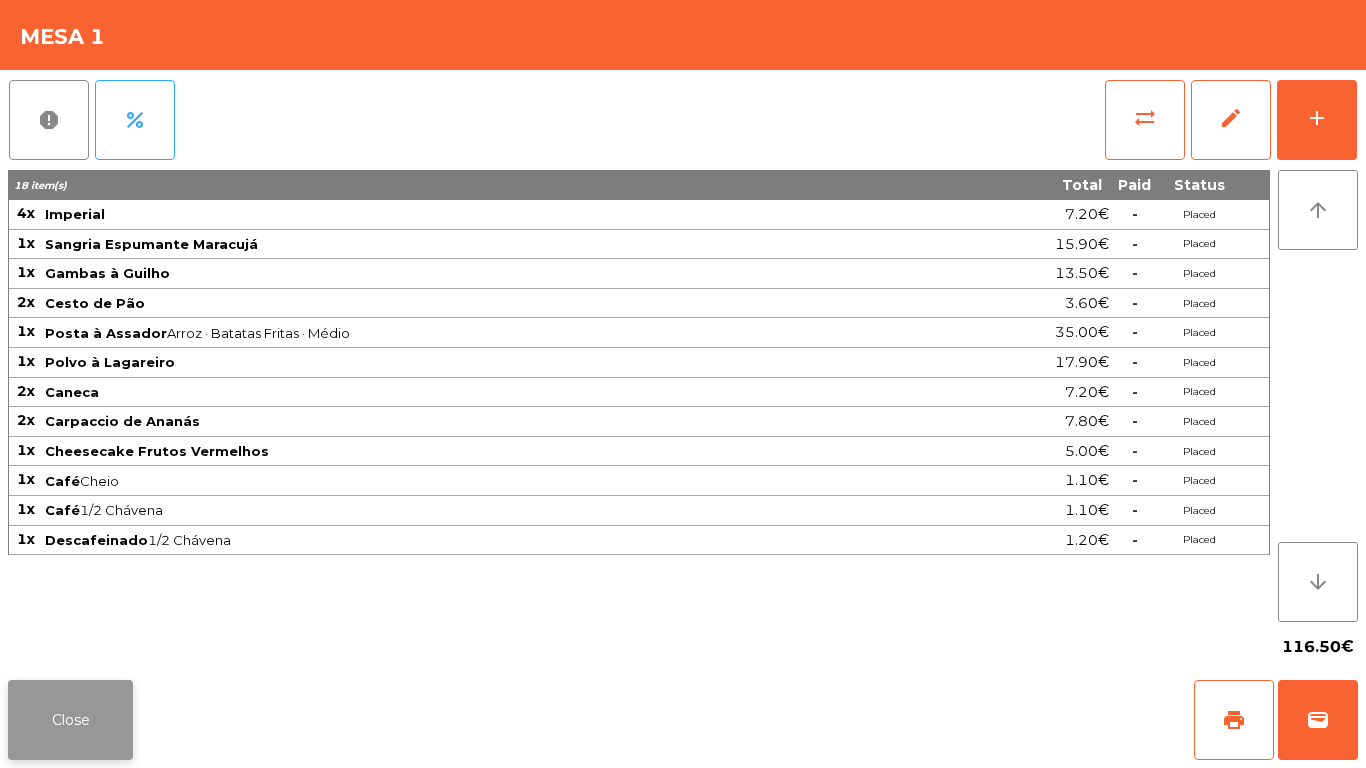 click on "Close" 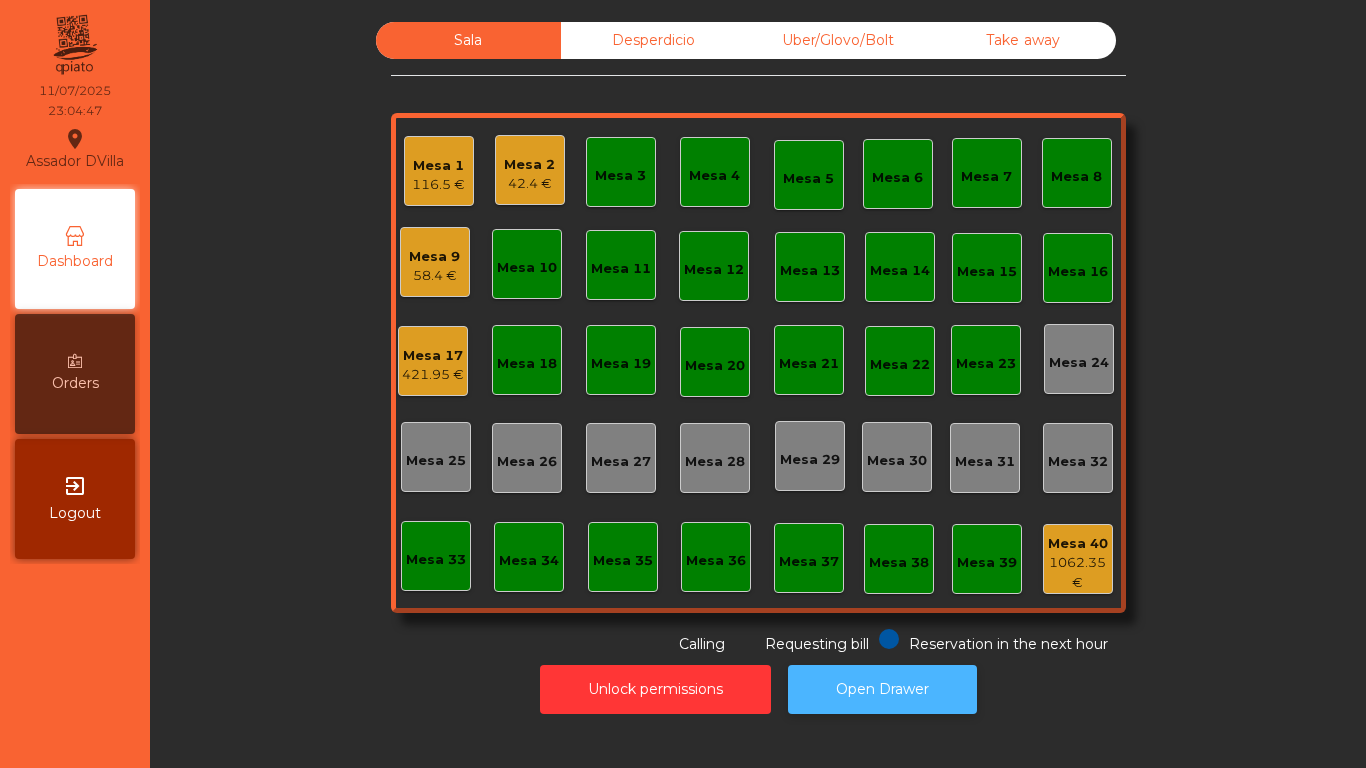 click on "Open Drawer" 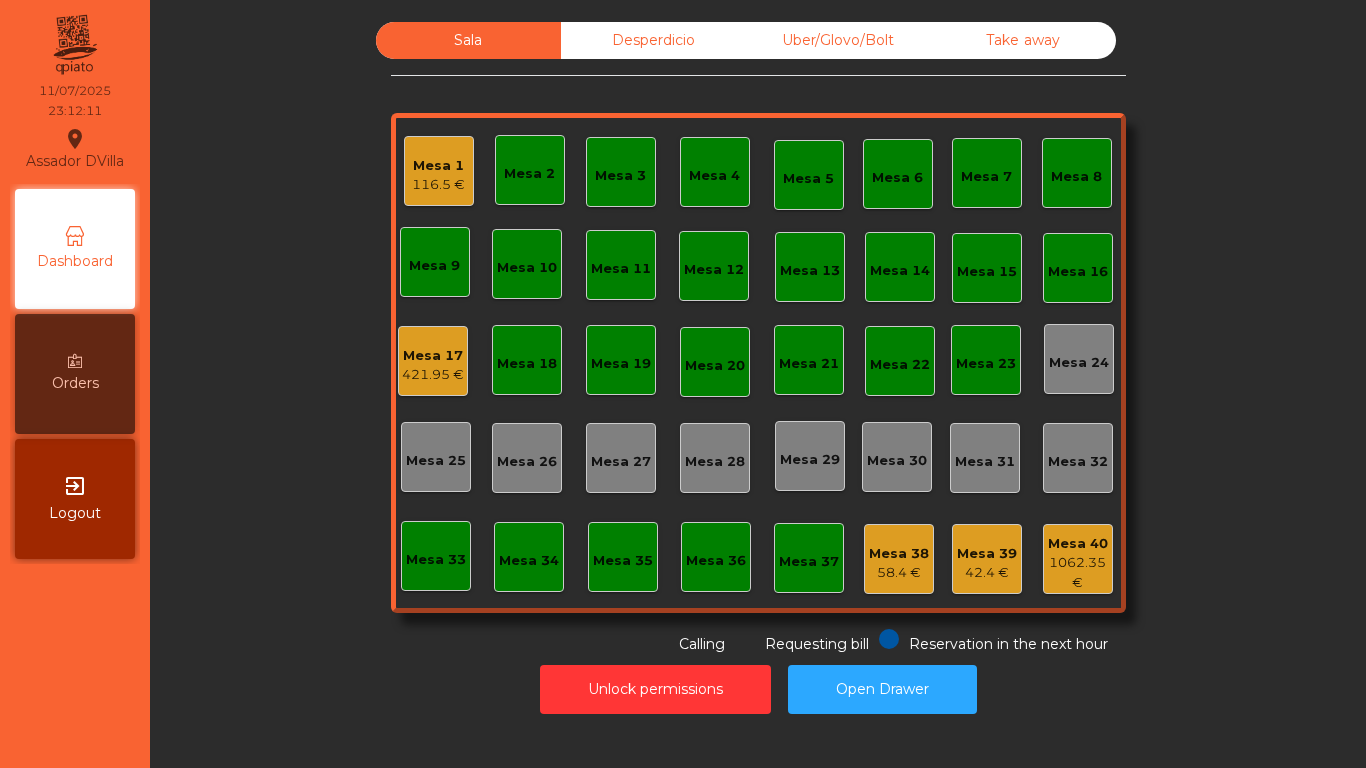 click on "Mesa 38" 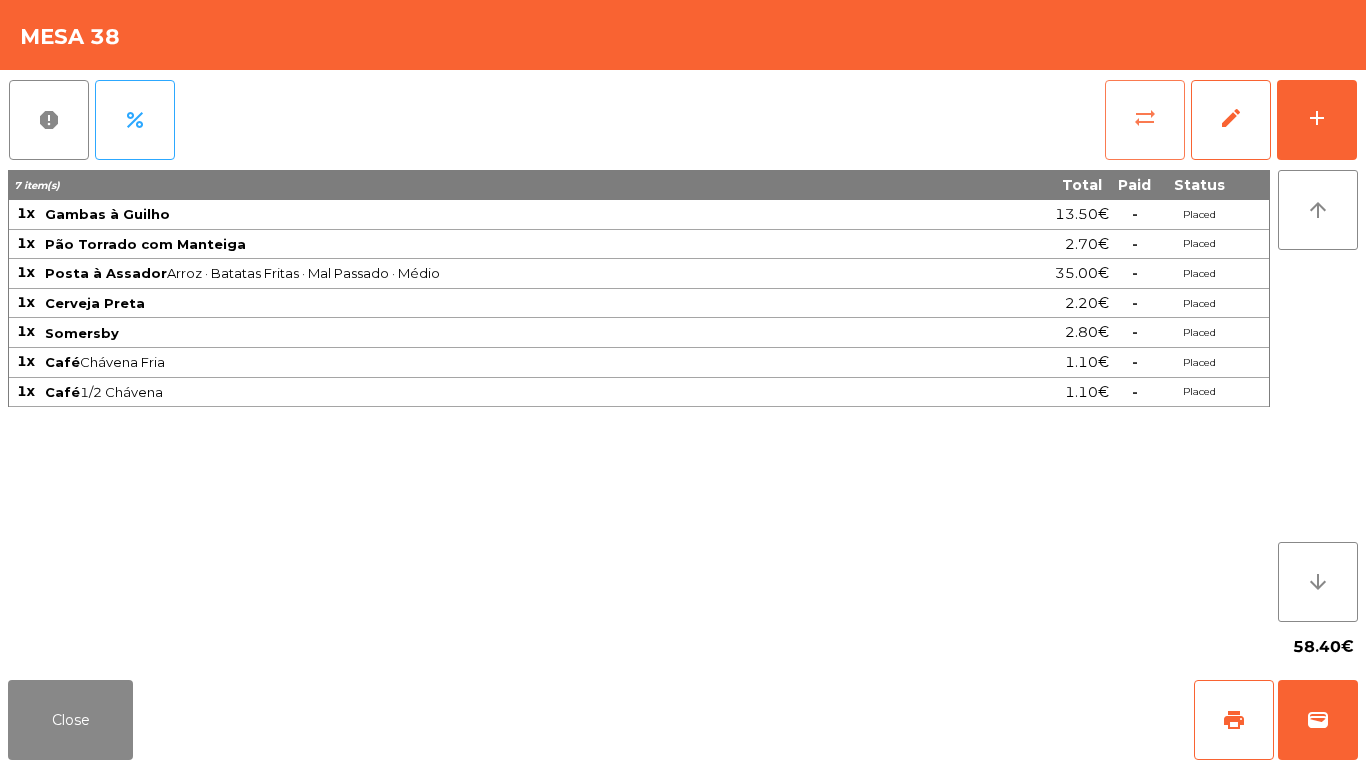 click on "sync_alt" 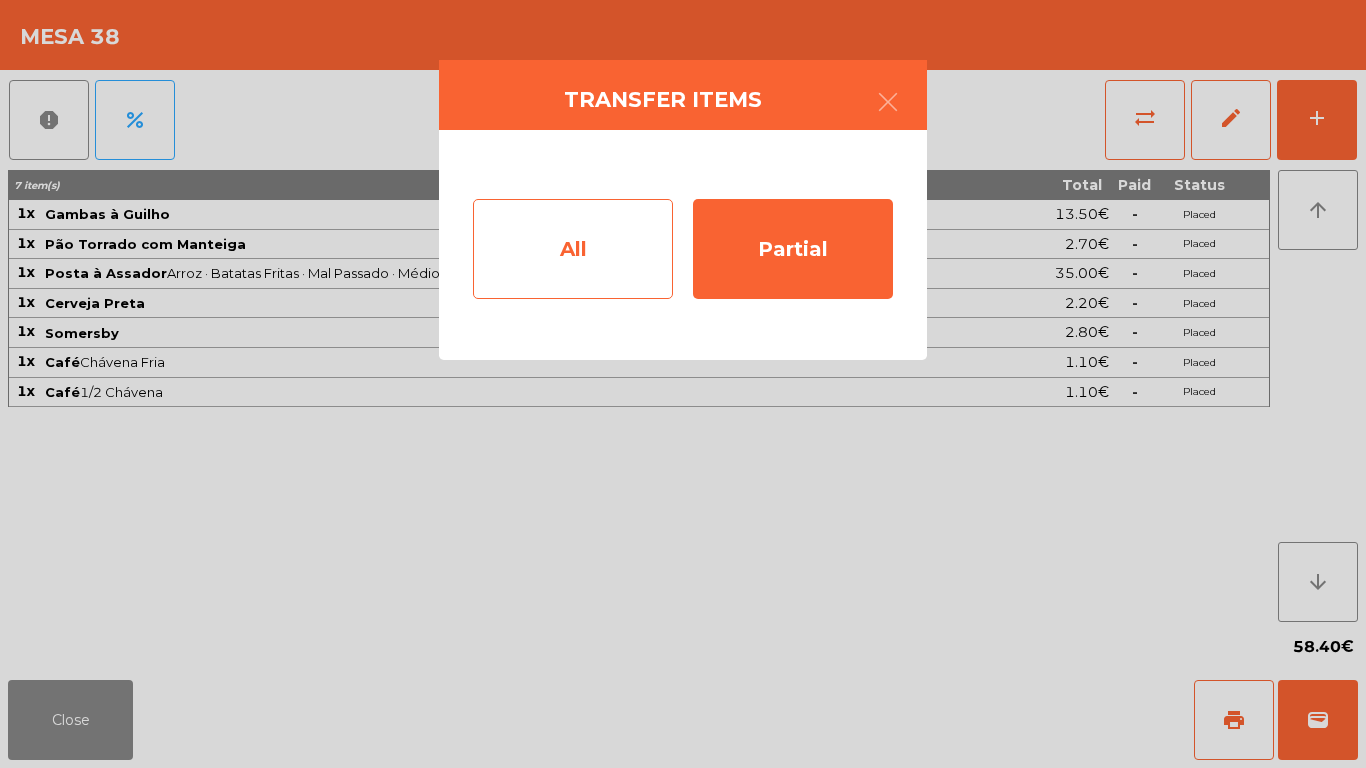 click on "All" 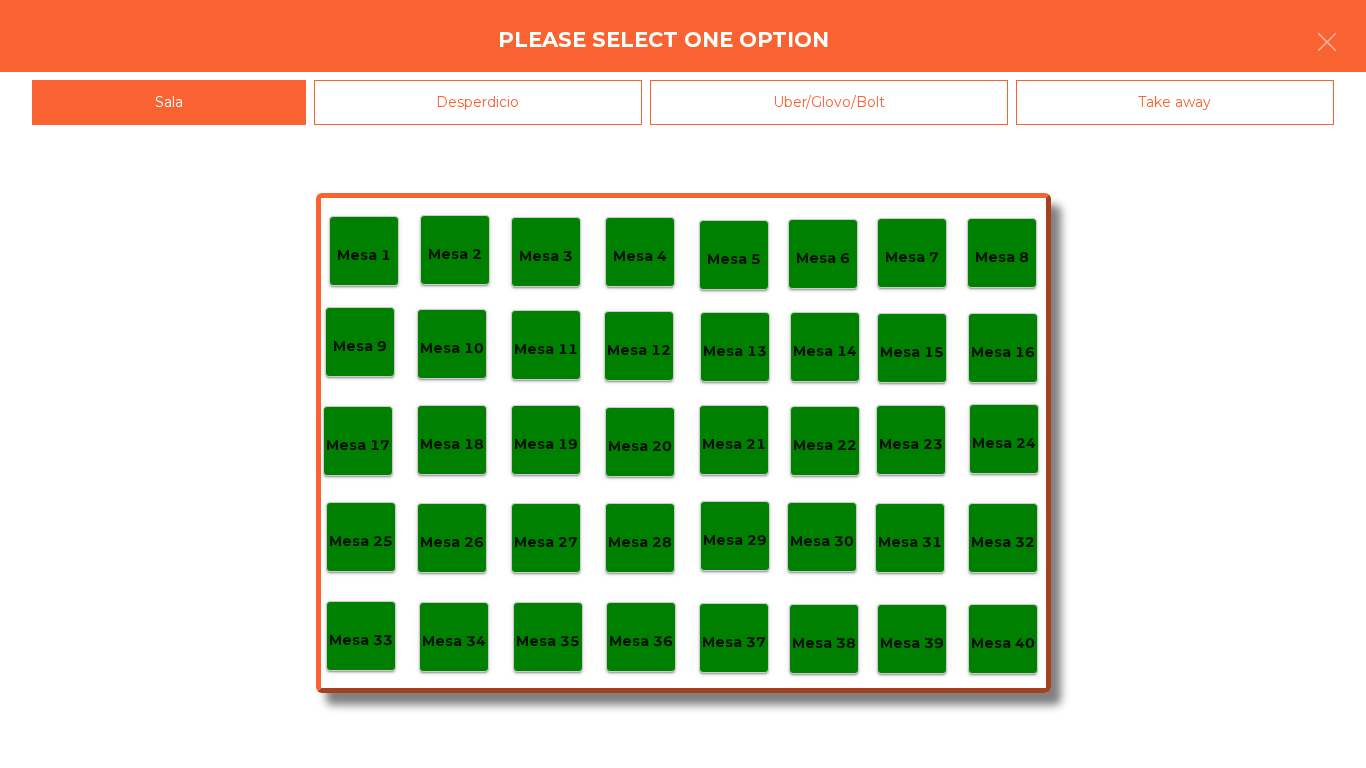 click on "Mesa 39" 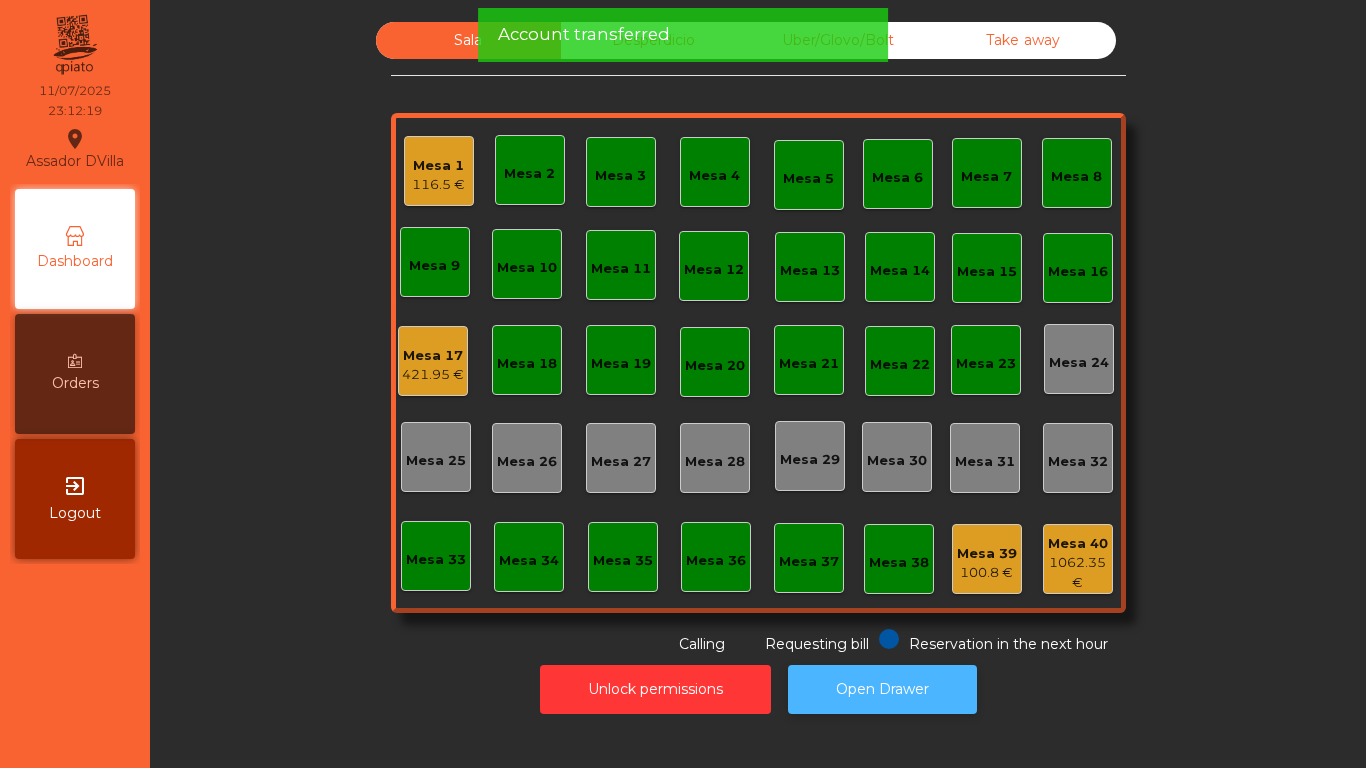 click on "Open Drawer" 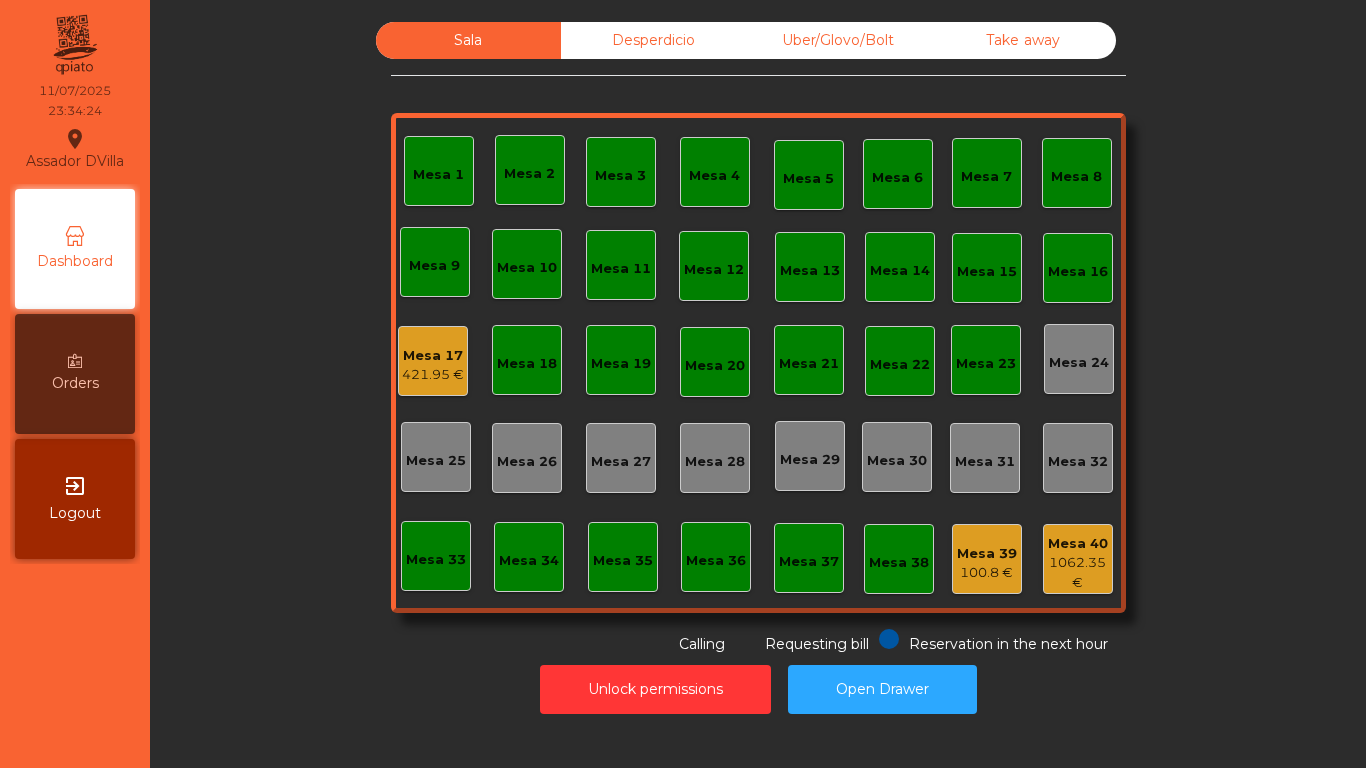 click on "Mesa 33" 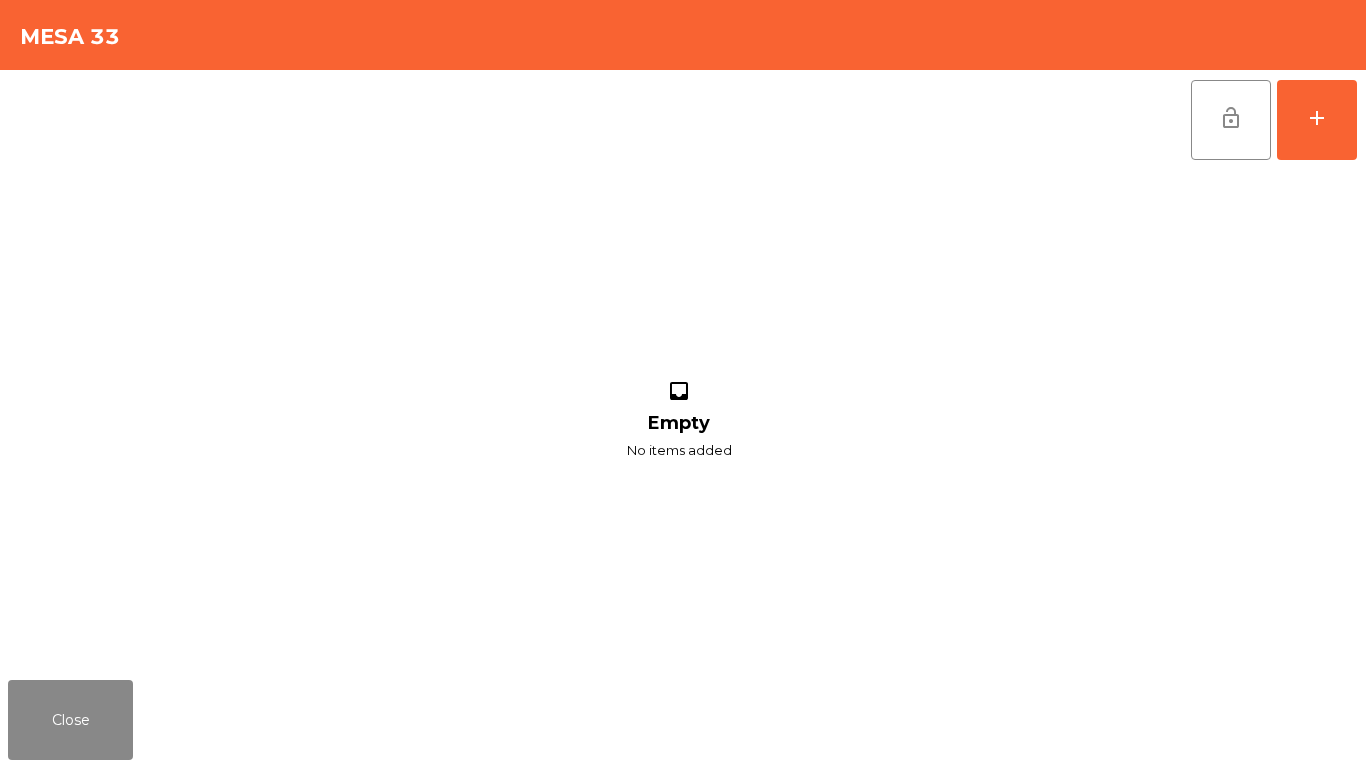 click on "lock_open   add  inbox Empty No items added" 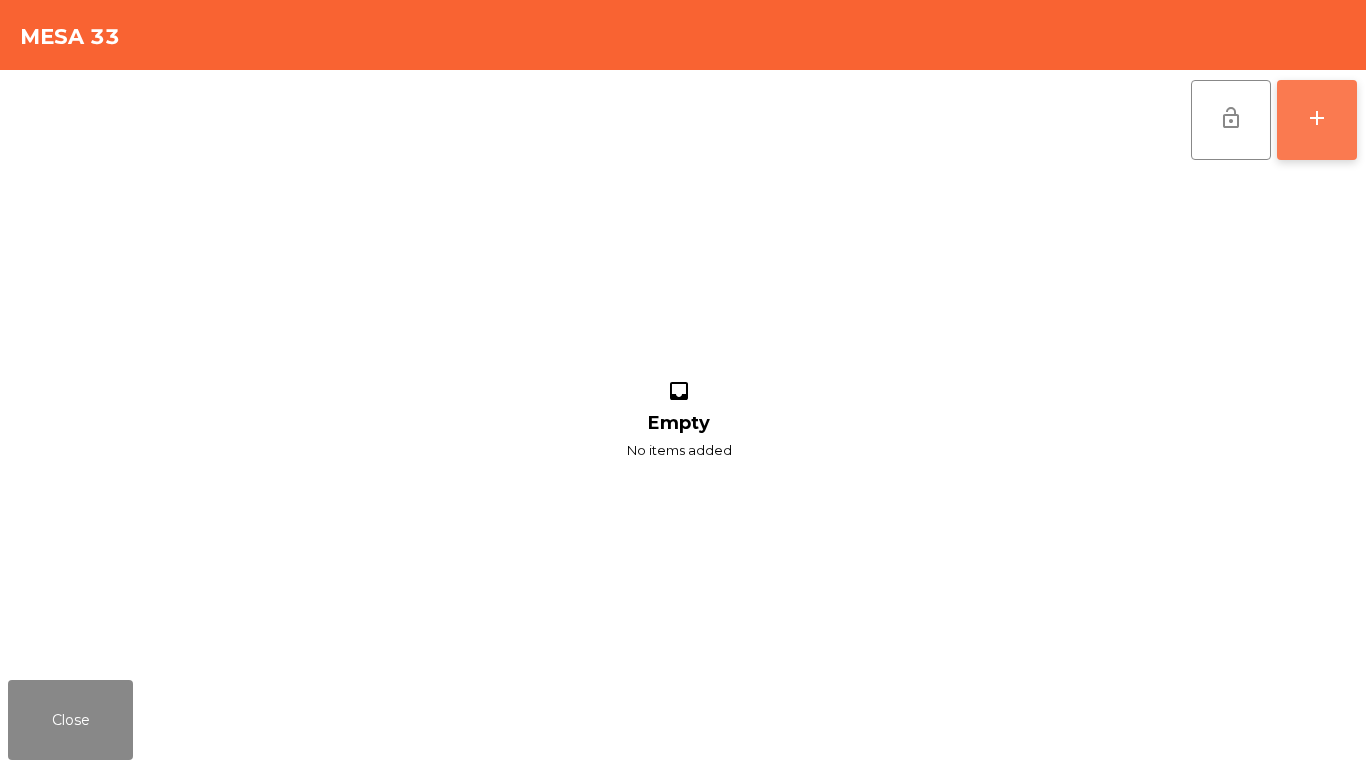 click on "add" 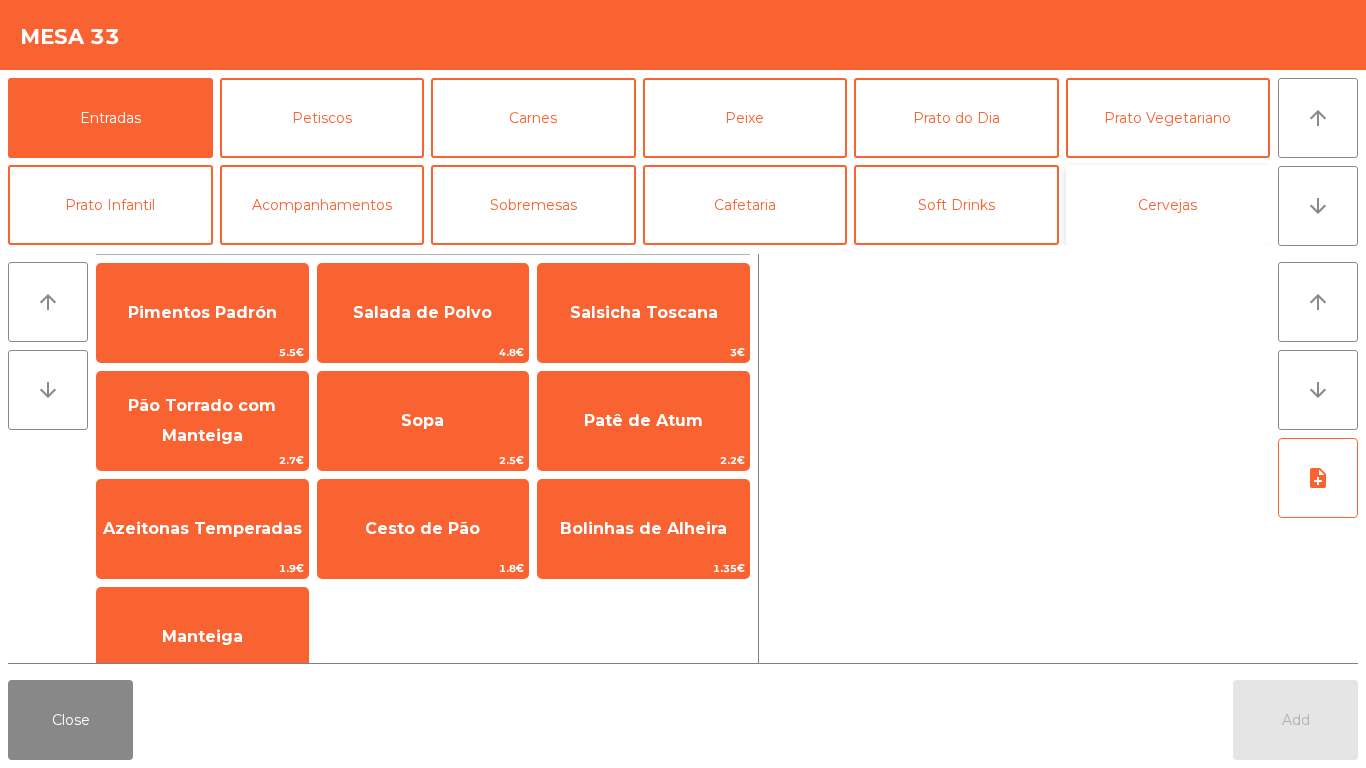 click on "Cervejas" 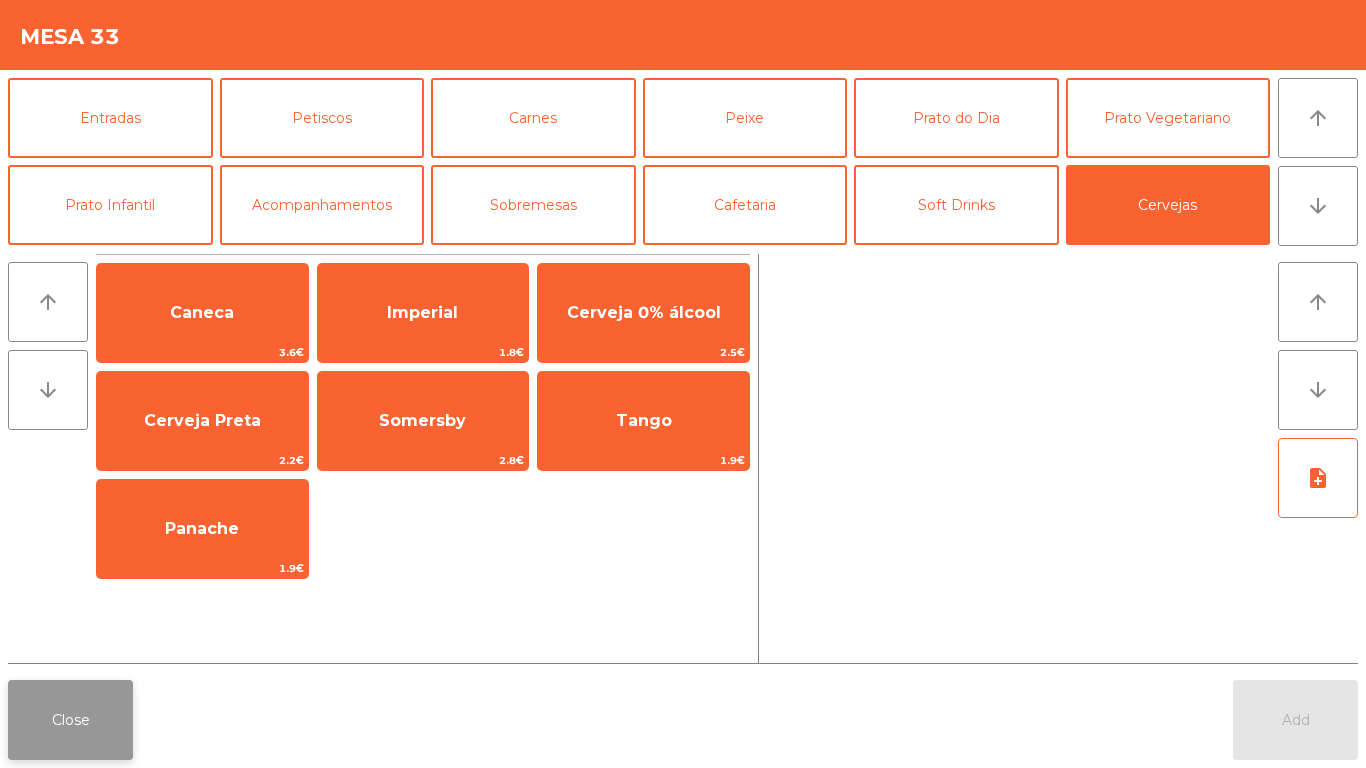 click on "Close" 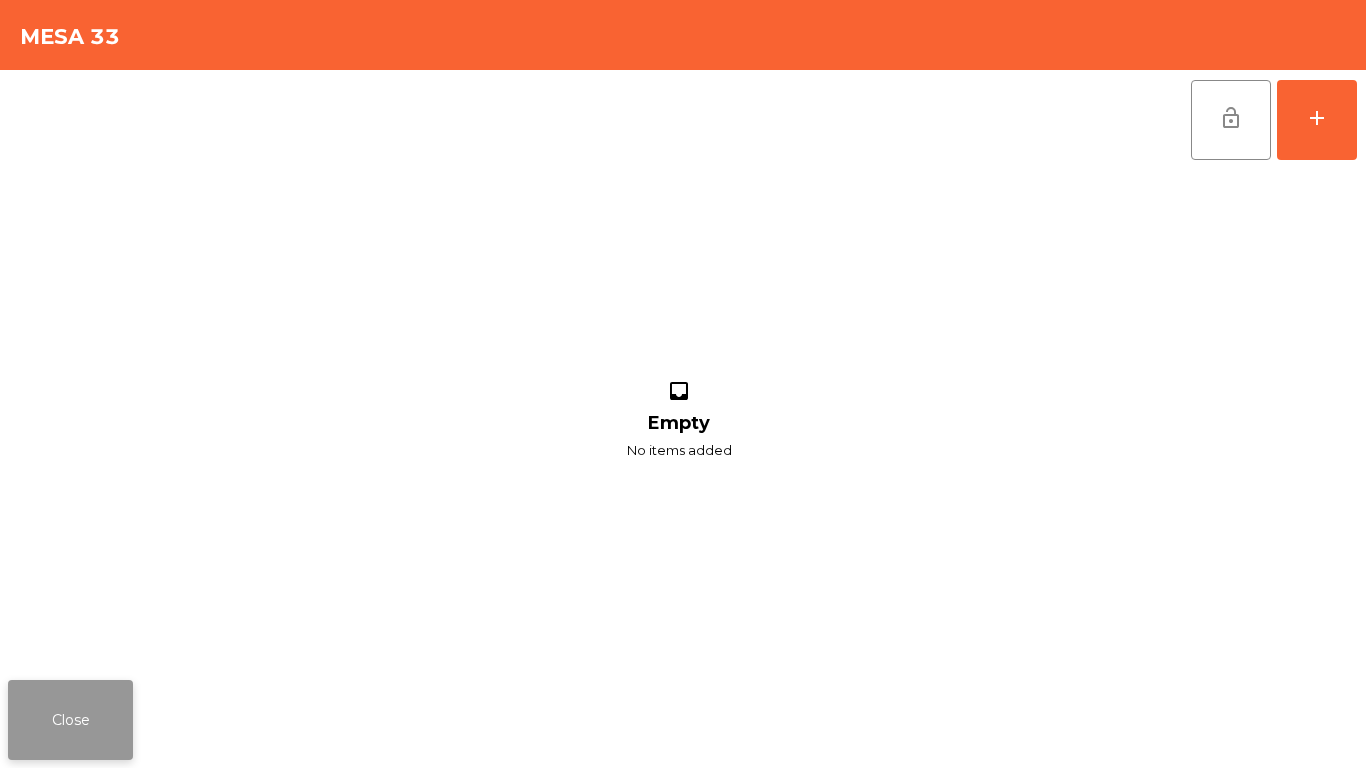 click on "Close" 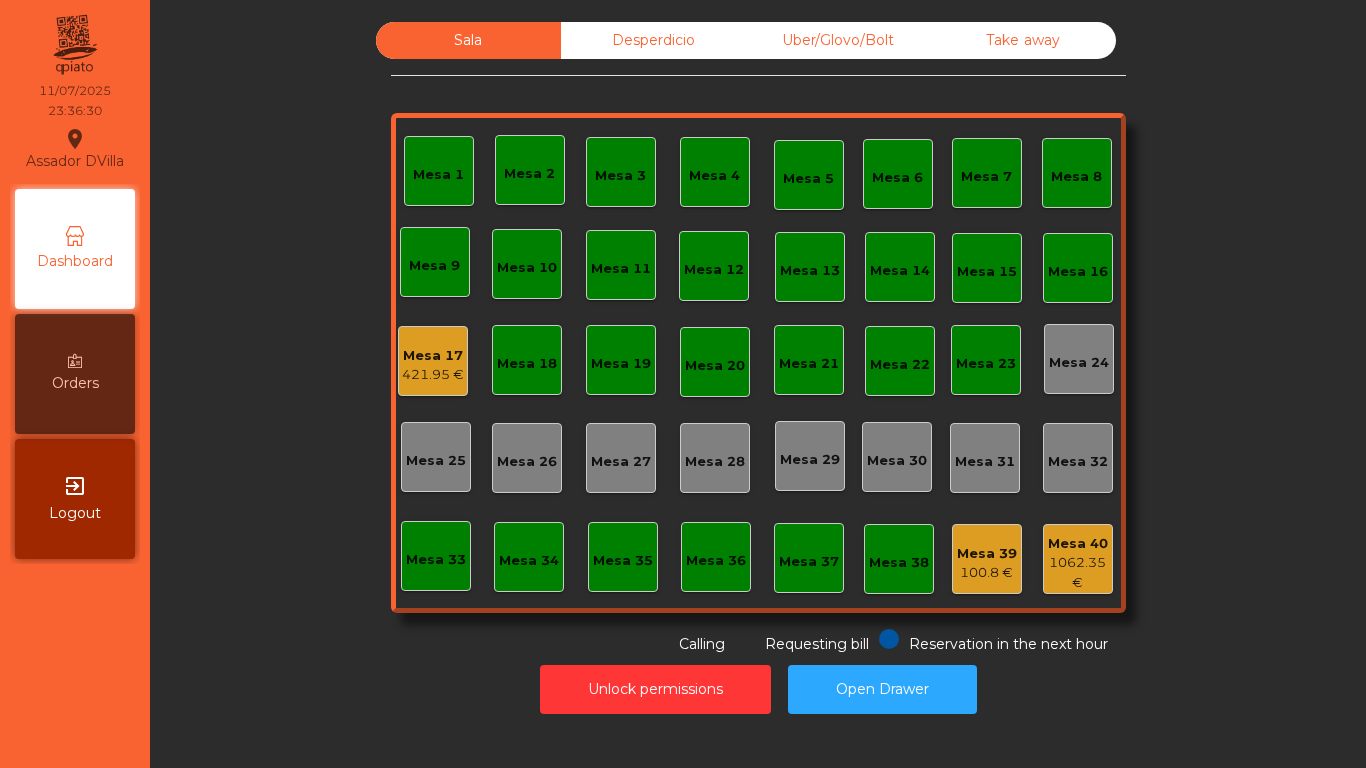 scroll, scrollTop: 0, scrollLeft: 0, axis: both 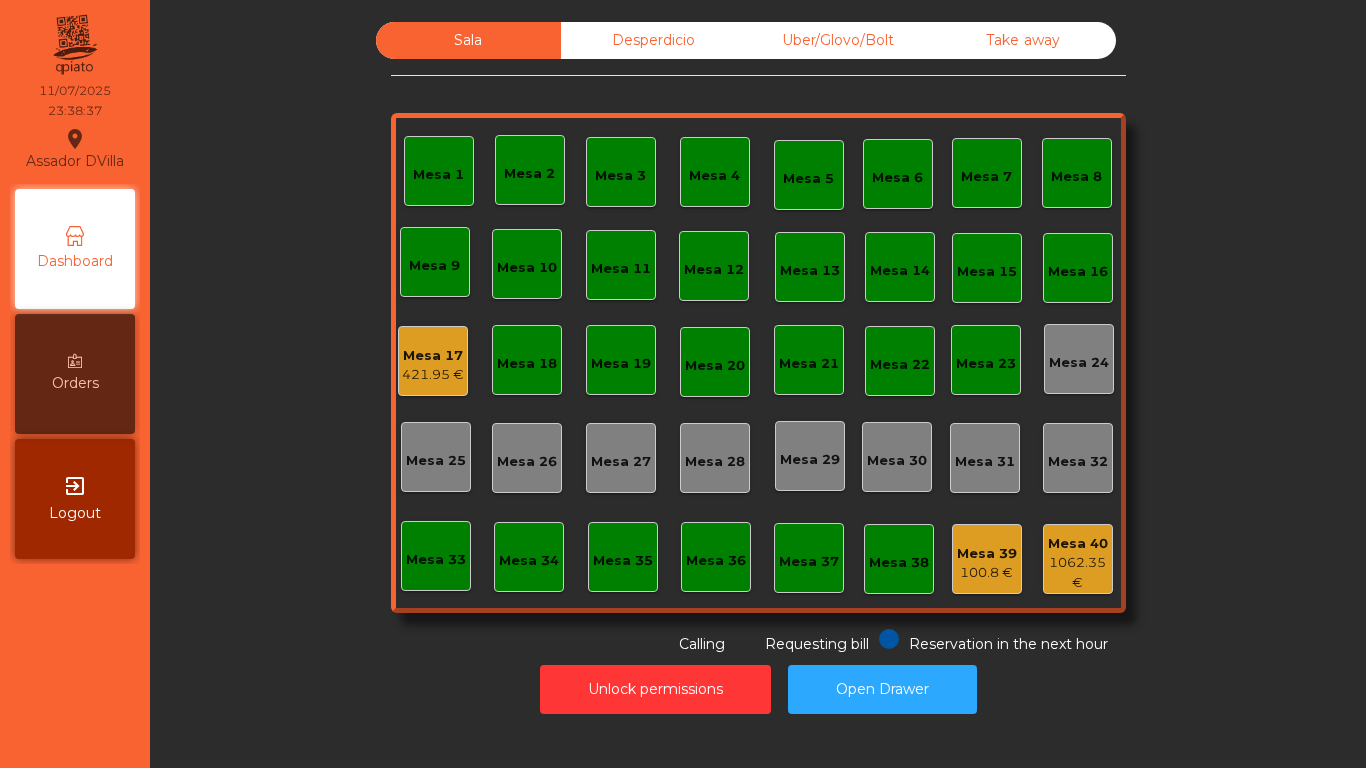 click on "421.95 €" 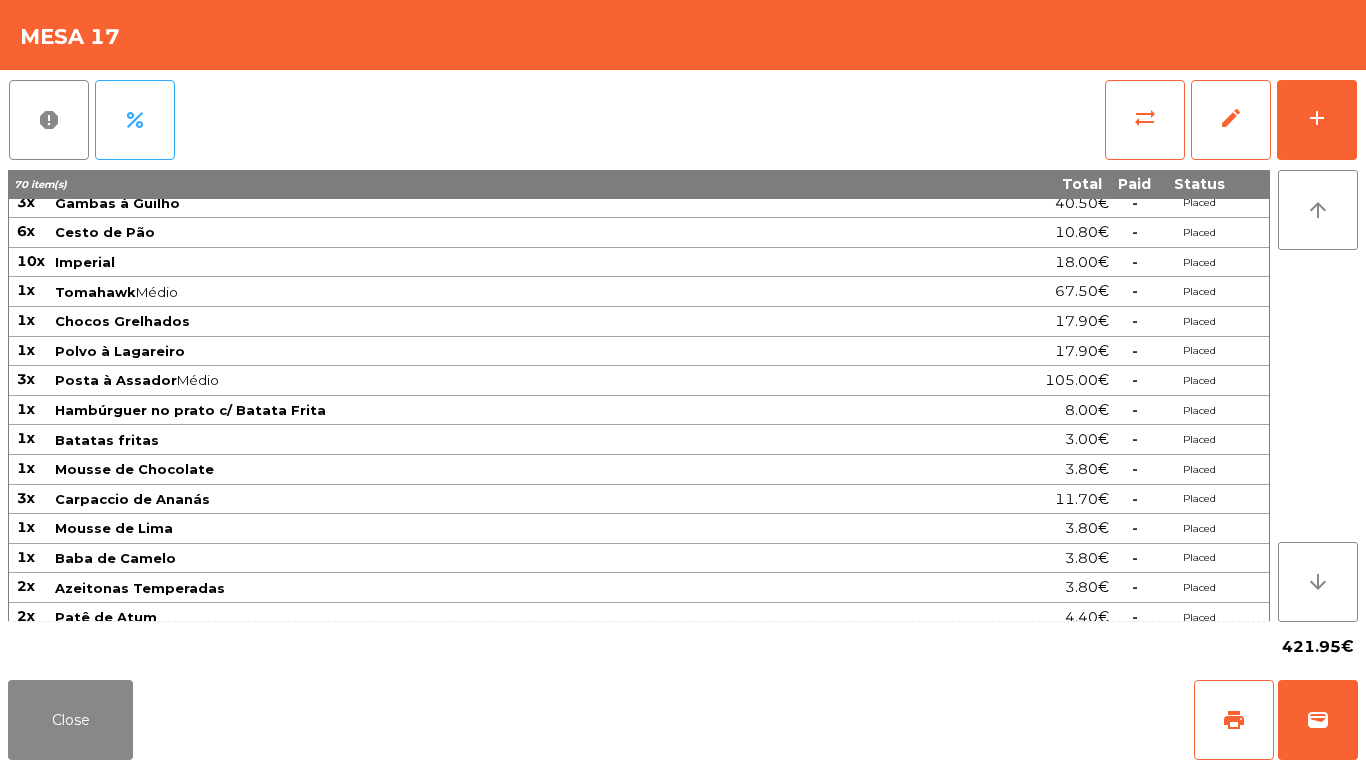 scroll, scrollTop: 289, scrollLeft: 0, axis: vertical 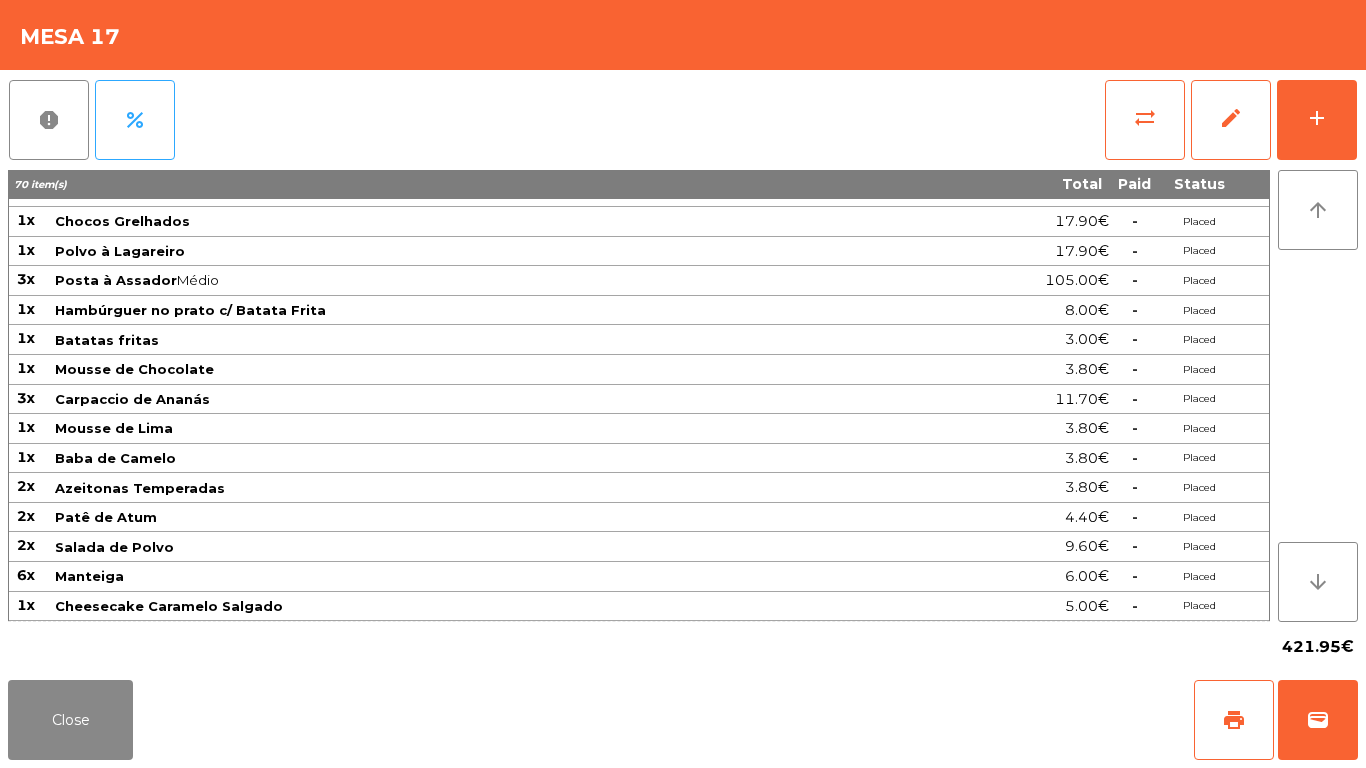 click on "2x" 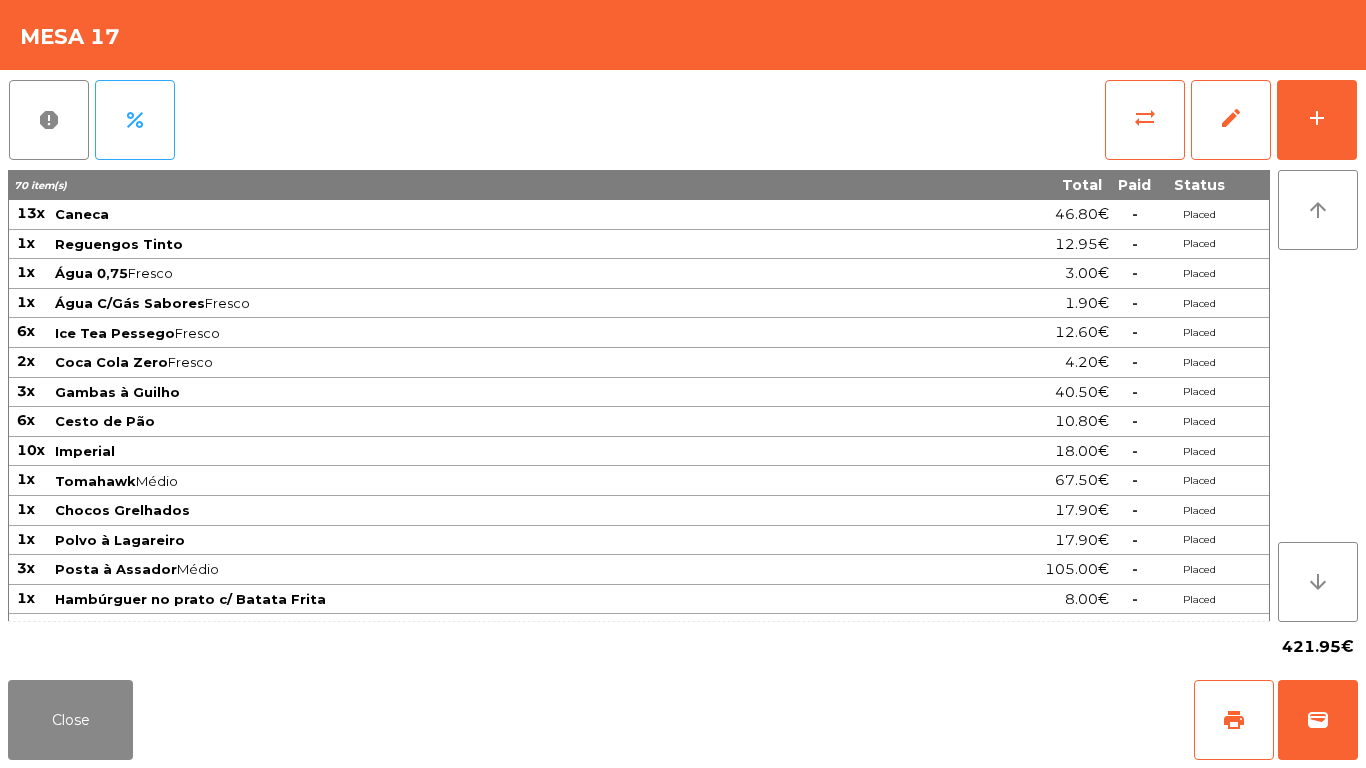 click on "1x" 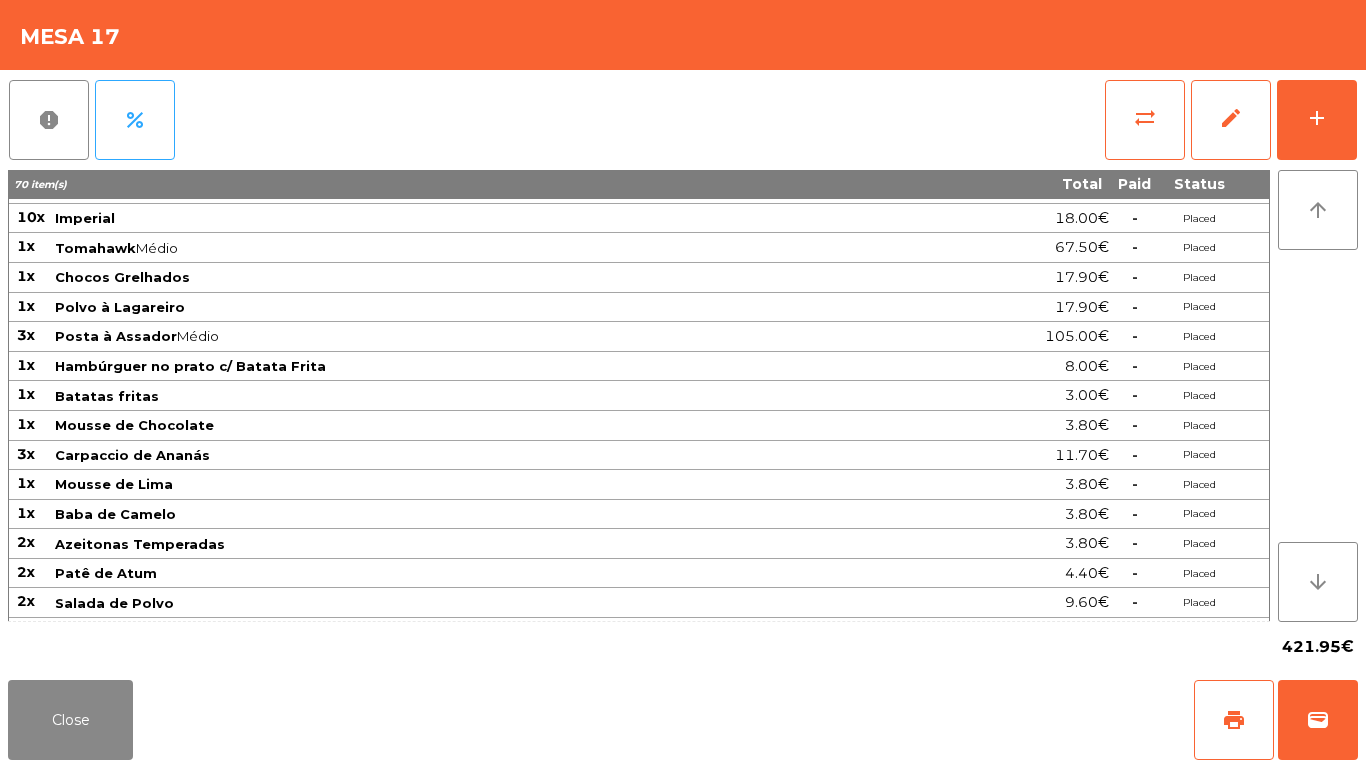 scroll, scrollTop: 289, scrollLeft: 0, axis: vertical 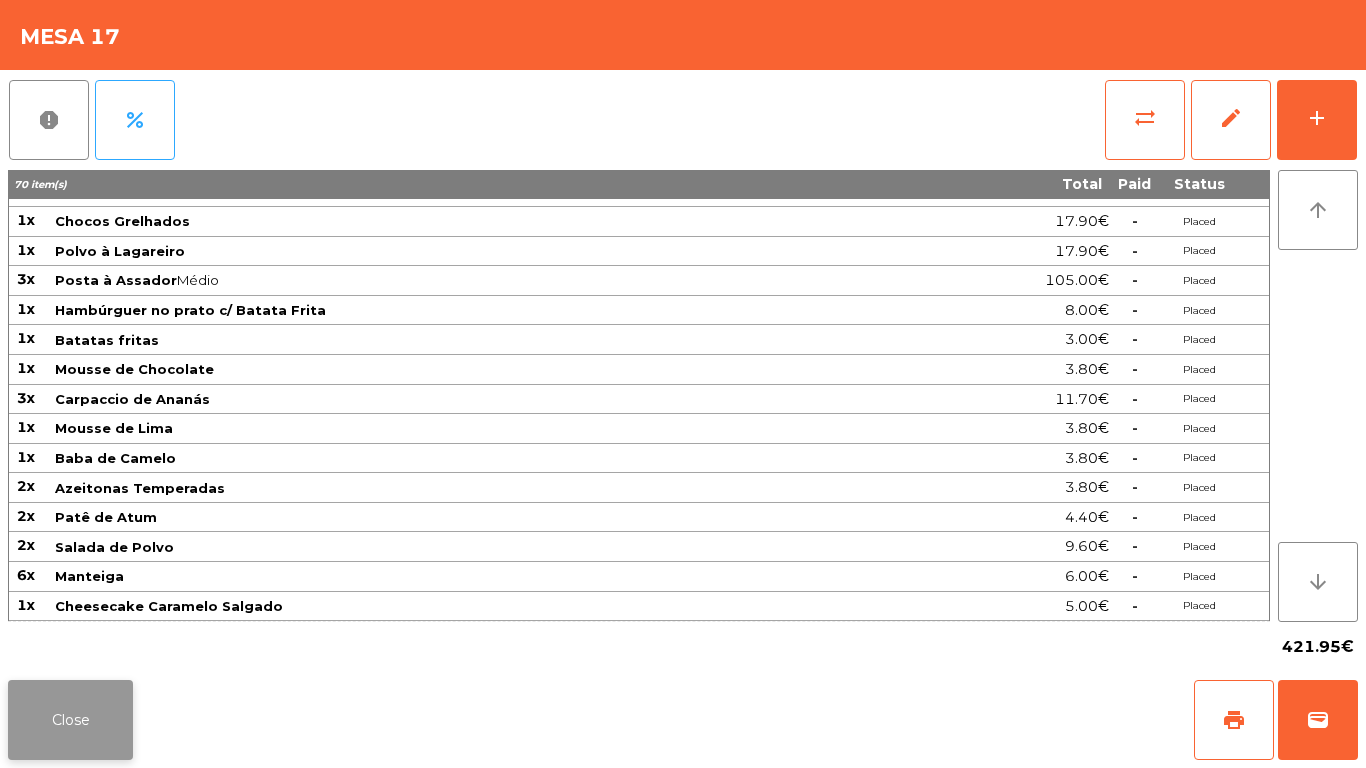 click on "Close" 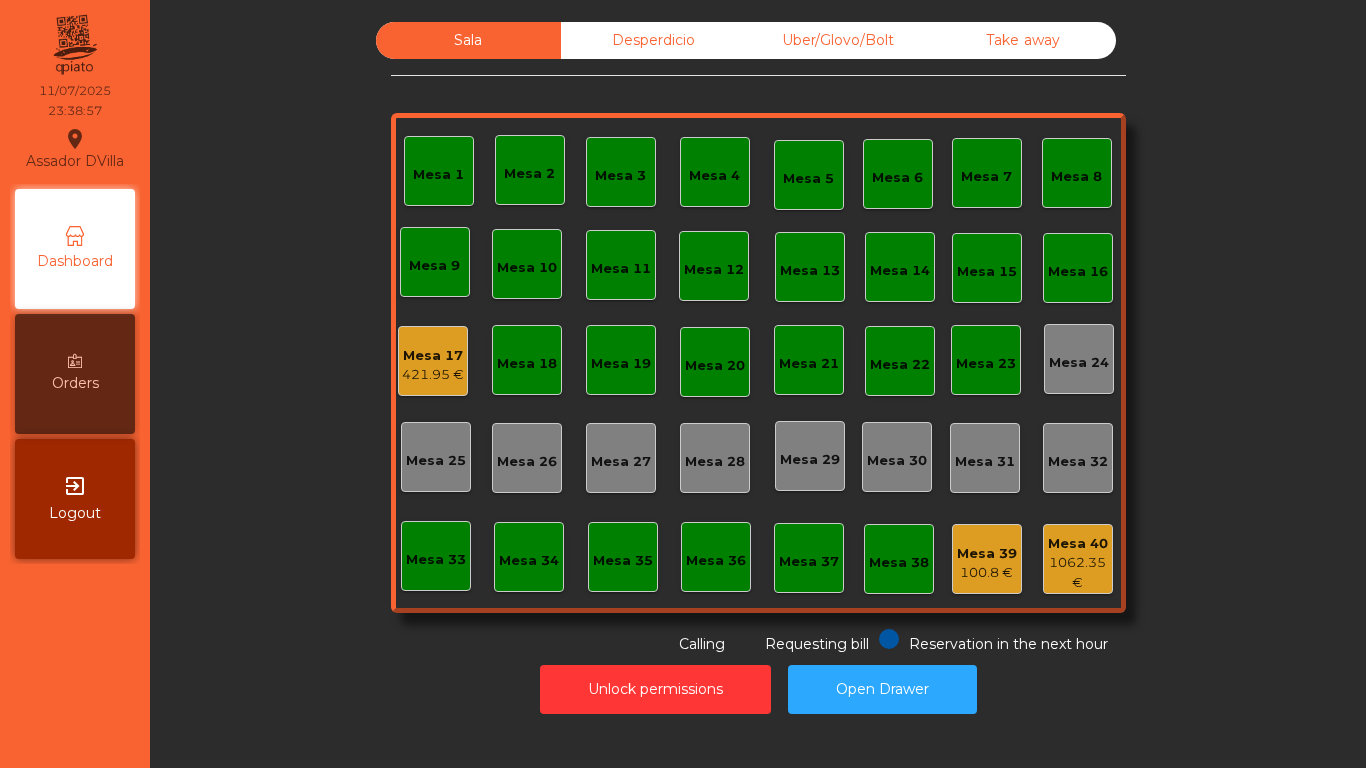 click on "Sala   Desperdicio   Uber/Glovo/Bolt   Take away   Mesa 1   Mesa 2   Mesa 3   Mesa 4   Mesa 5   Mesa 6   Mesa 7   Mesa 8   Mesa 9   Mesa 10   Mesa 11   Mesa 12   Mesa 13   Mesa 14   Mesa 15   Mesa 16   Mesa 17   421.95 €   Mesa 18   Mesa 19   Mesa 20   Mesa 21   Mesa 22   Mesa 23   Mesa 24   Mesa 25   Mesa 26   Mesa 27   Mesa 28   Mesa 29   Mesa 30   Mesa 31   Mesa 32   Mesa 33   Mesa 34   Mesa 35   Mesa 36   Mesa 37   Mesa 38   Mesa 39   100.8 €   Mesa 40   1062.35 €  Reservation in the next hour Requesting bill Calling  Unlock permissions   Open Drawer" 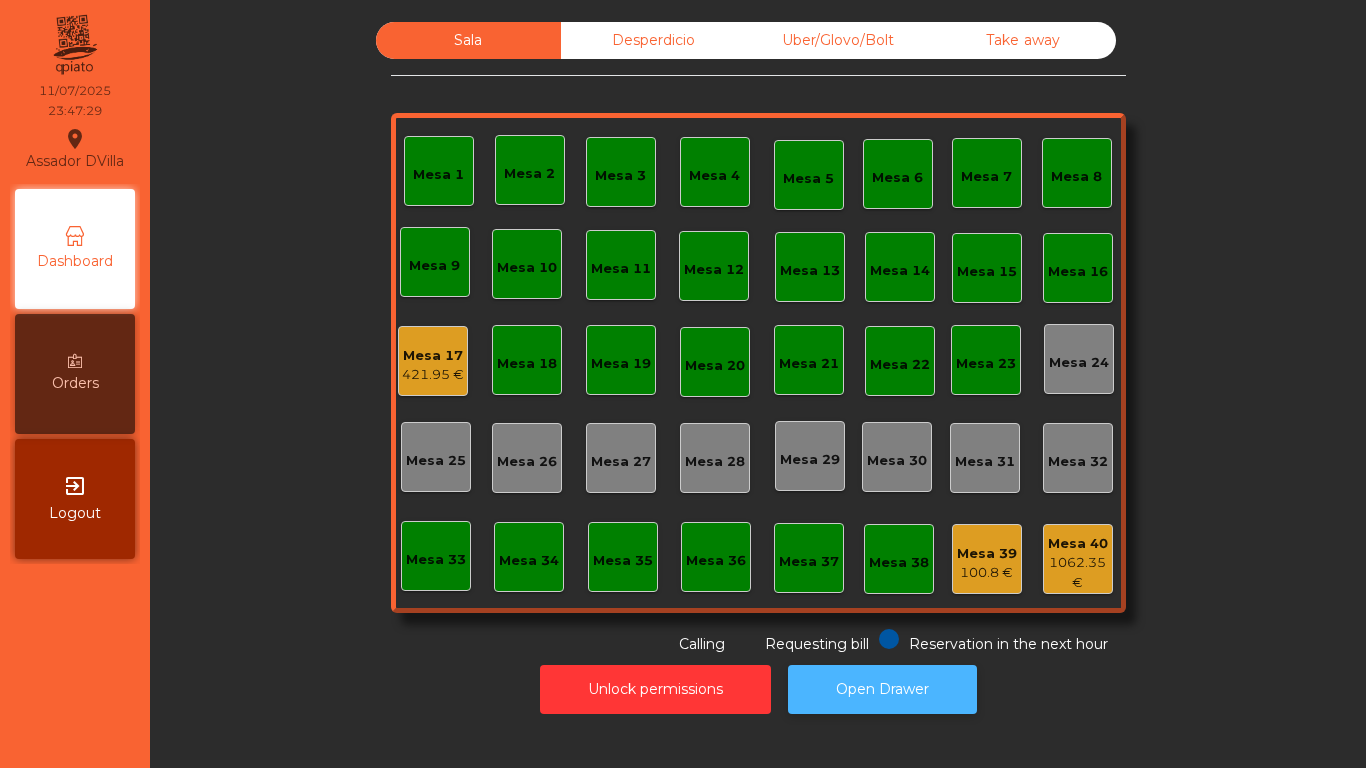 click on "Open Drawer" 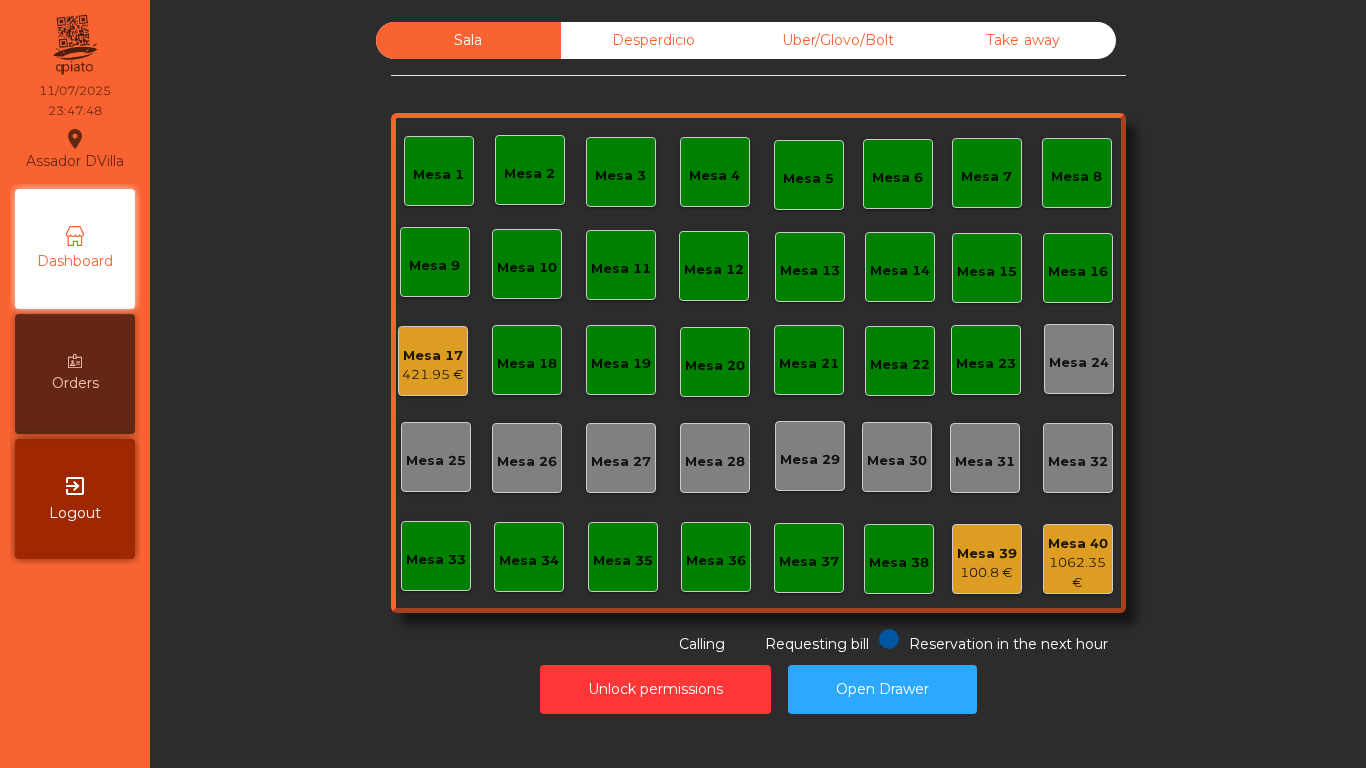 click on "Mesa 17   421.95 €" 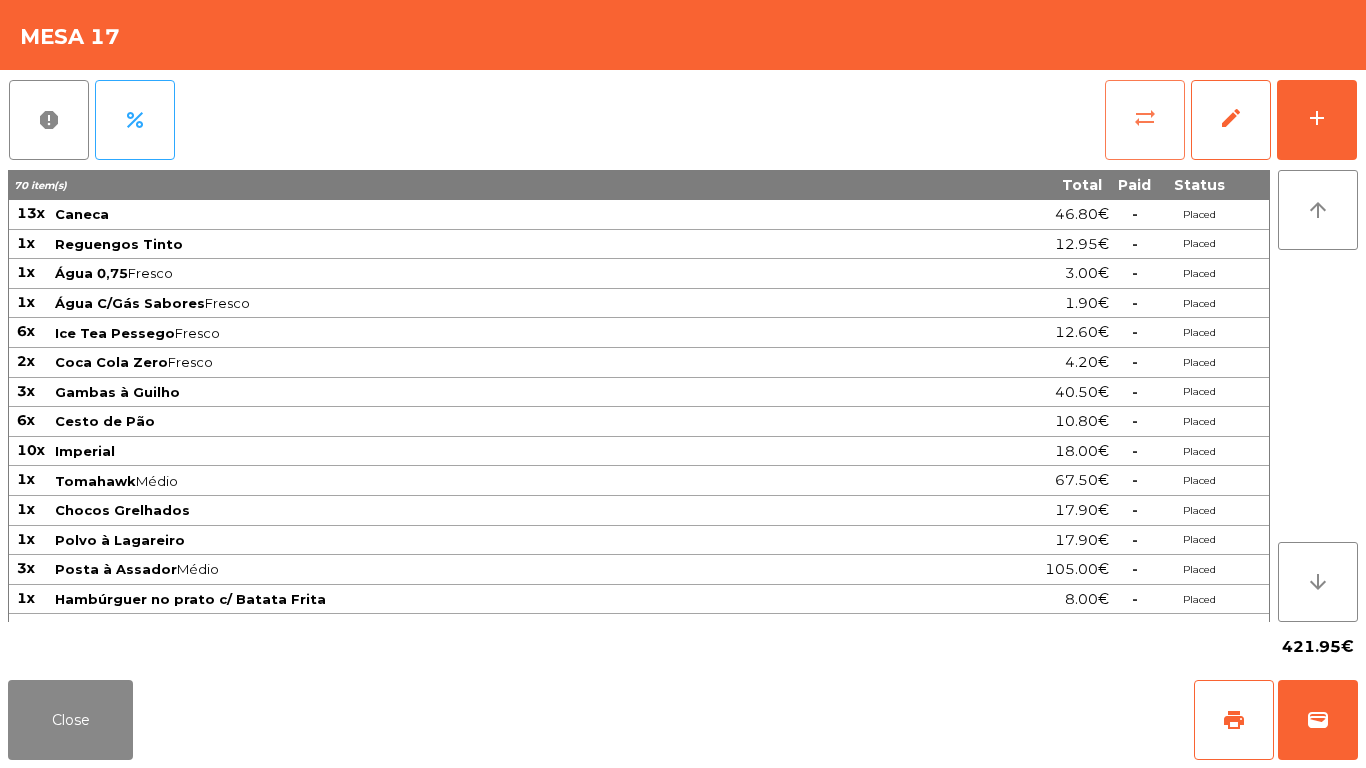 click on "sync_alt" 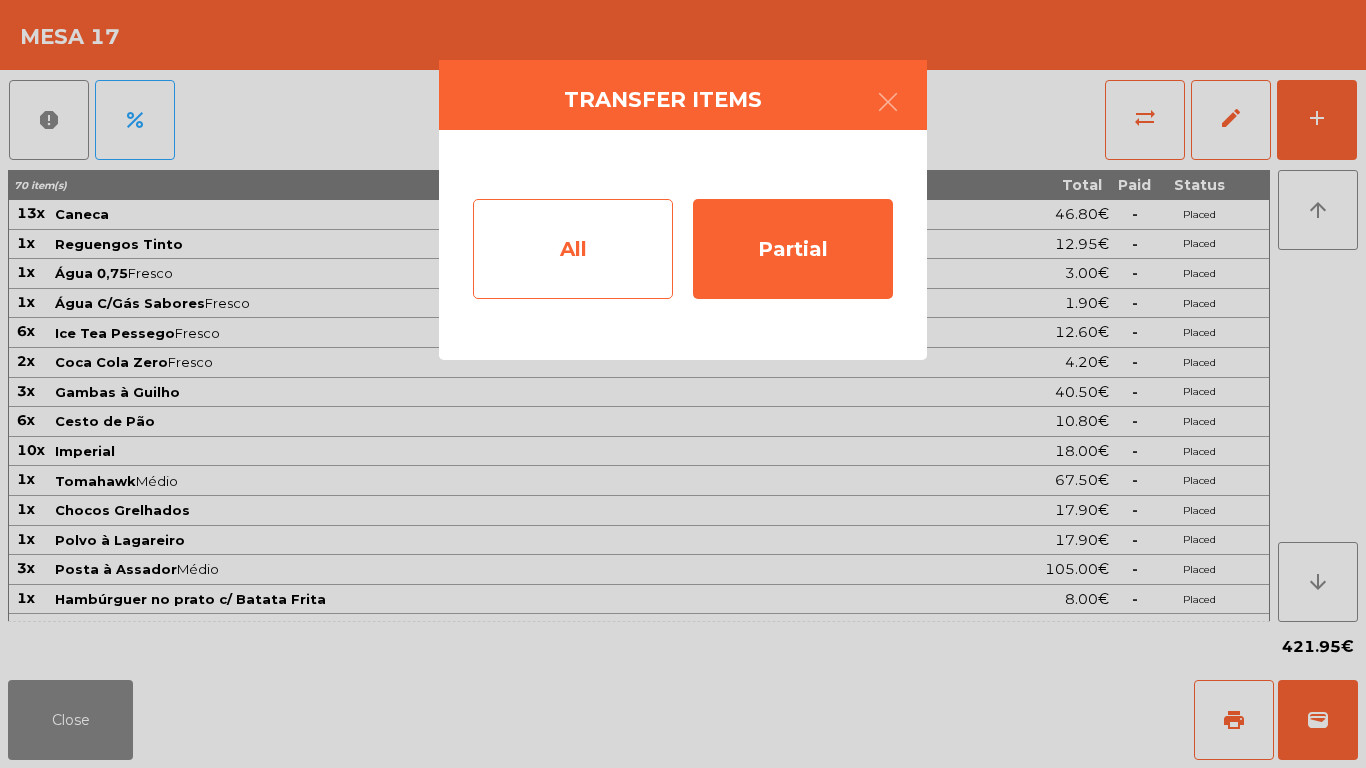 click on "All" 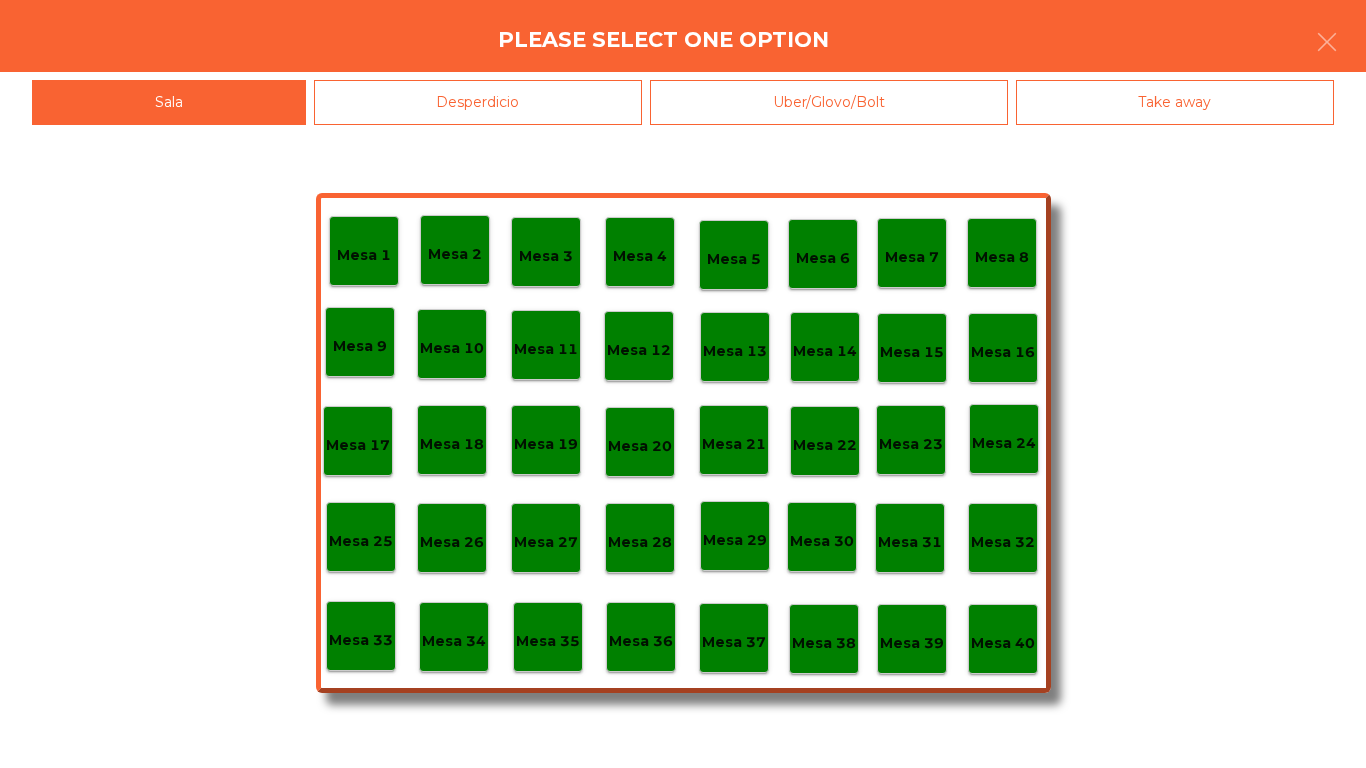 click on "Mesa 37" 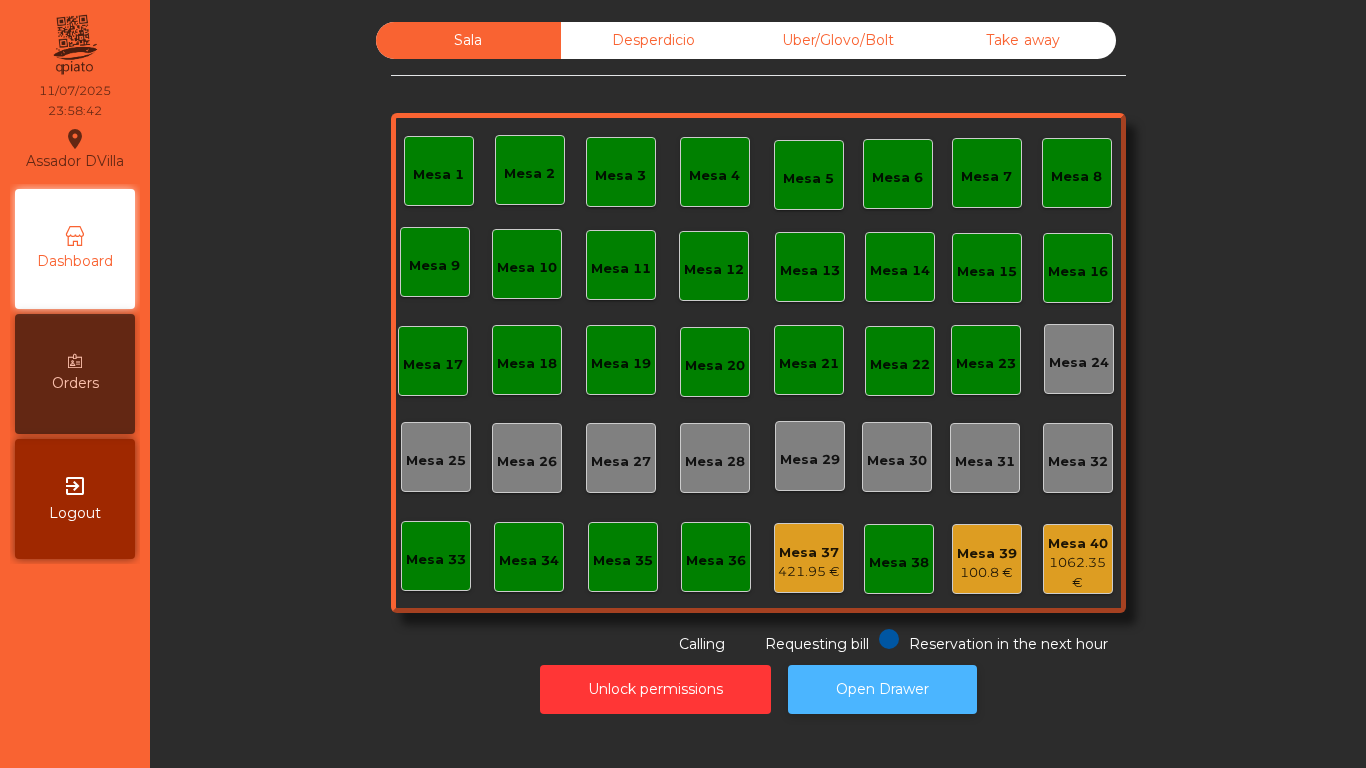 click on "Open Drawer" 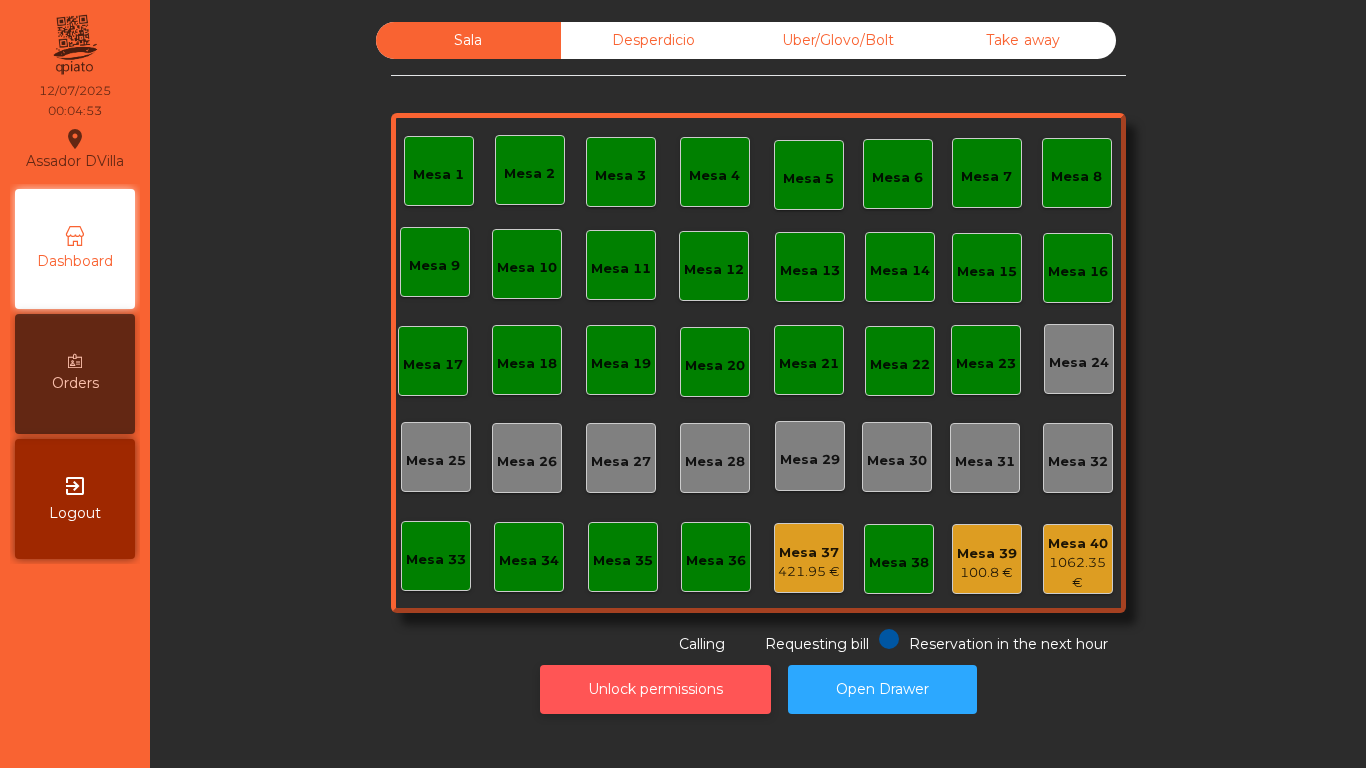 click on "Unlock permissions" 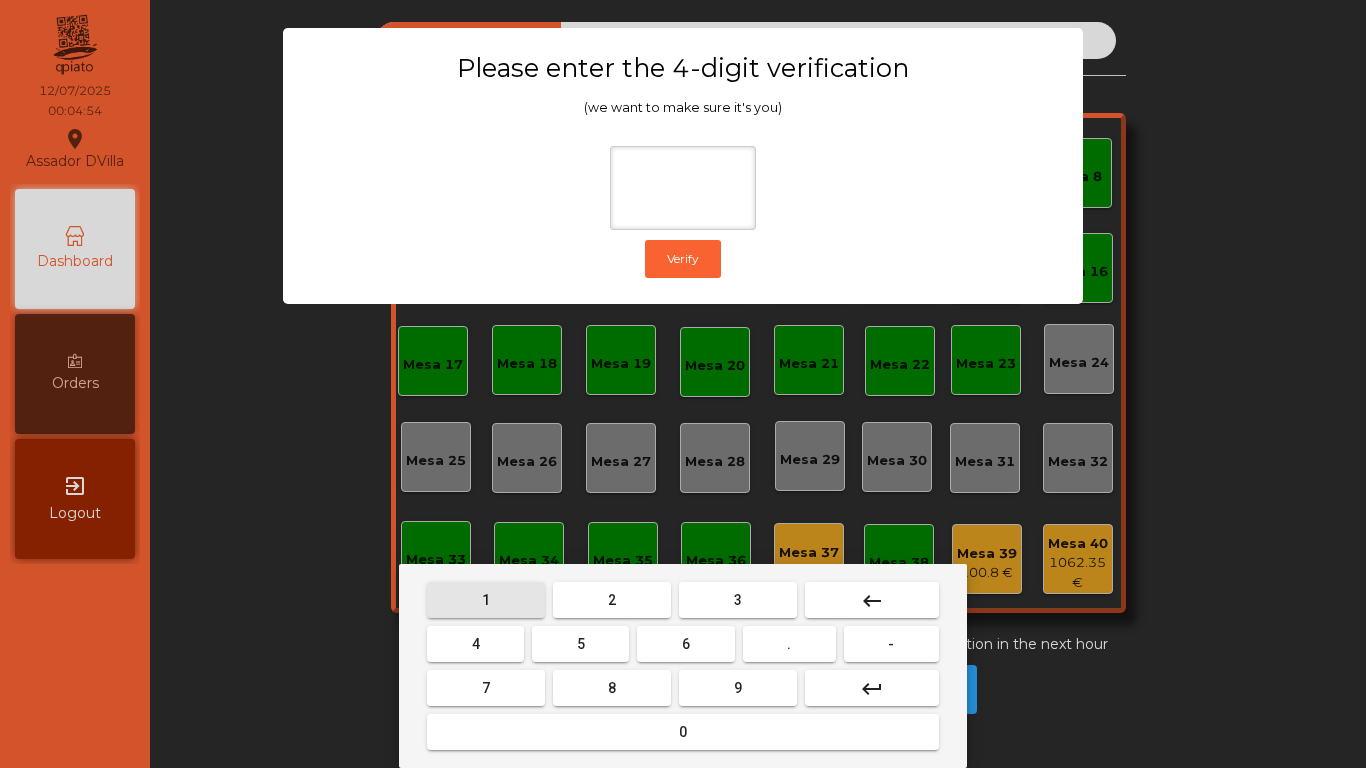 click on "1" at bounding box center (486, 600) 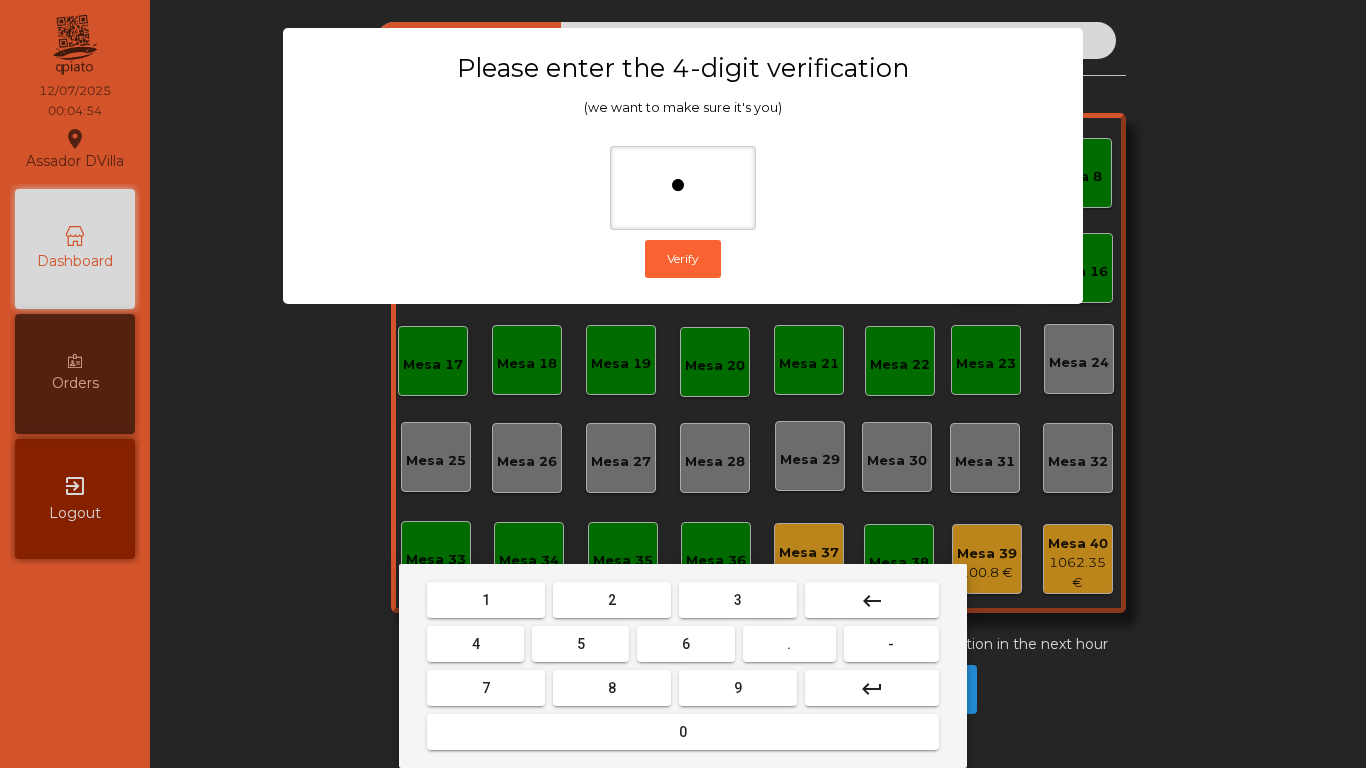 drag, startPoint x: 749, startPoint y: 709, endPoint x: 730, endPoint y: 703, distance: 19.924858 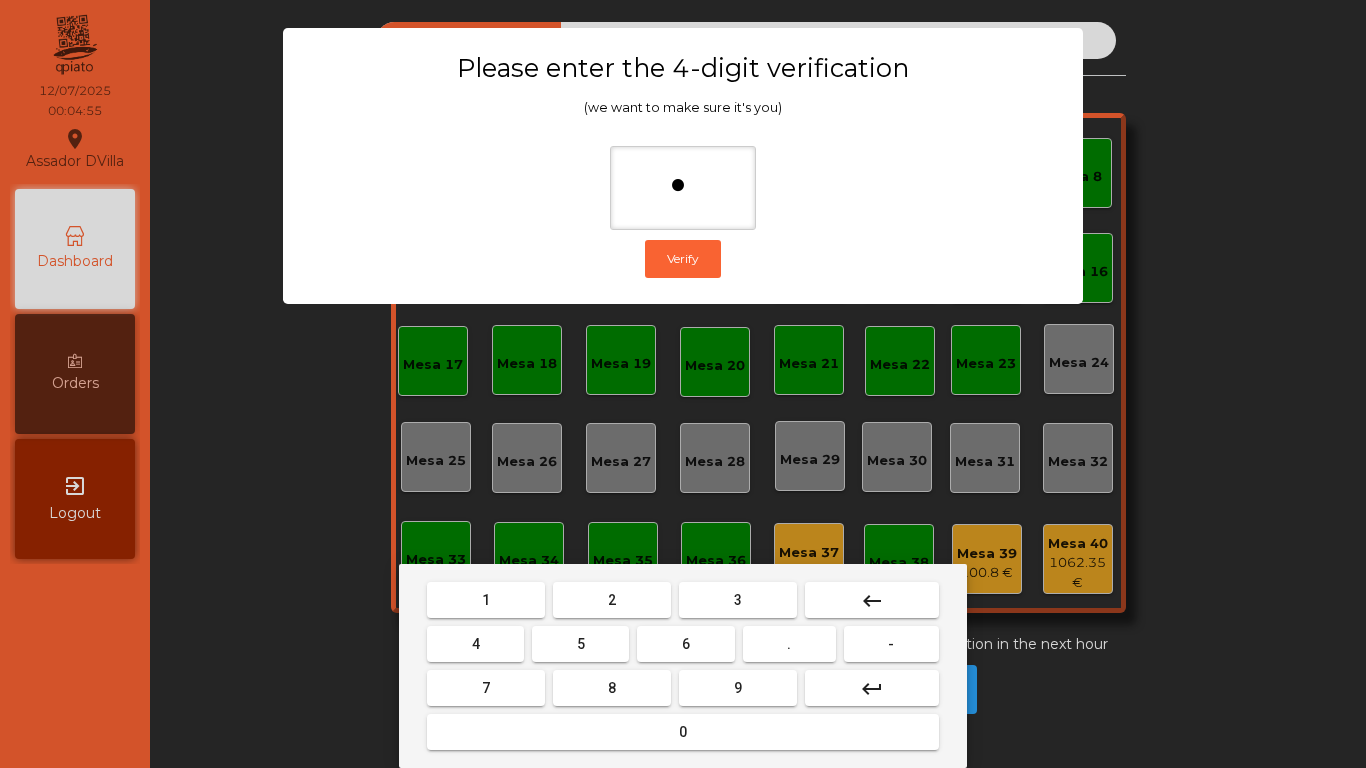 click on "9" at bounding box center [738, 688] 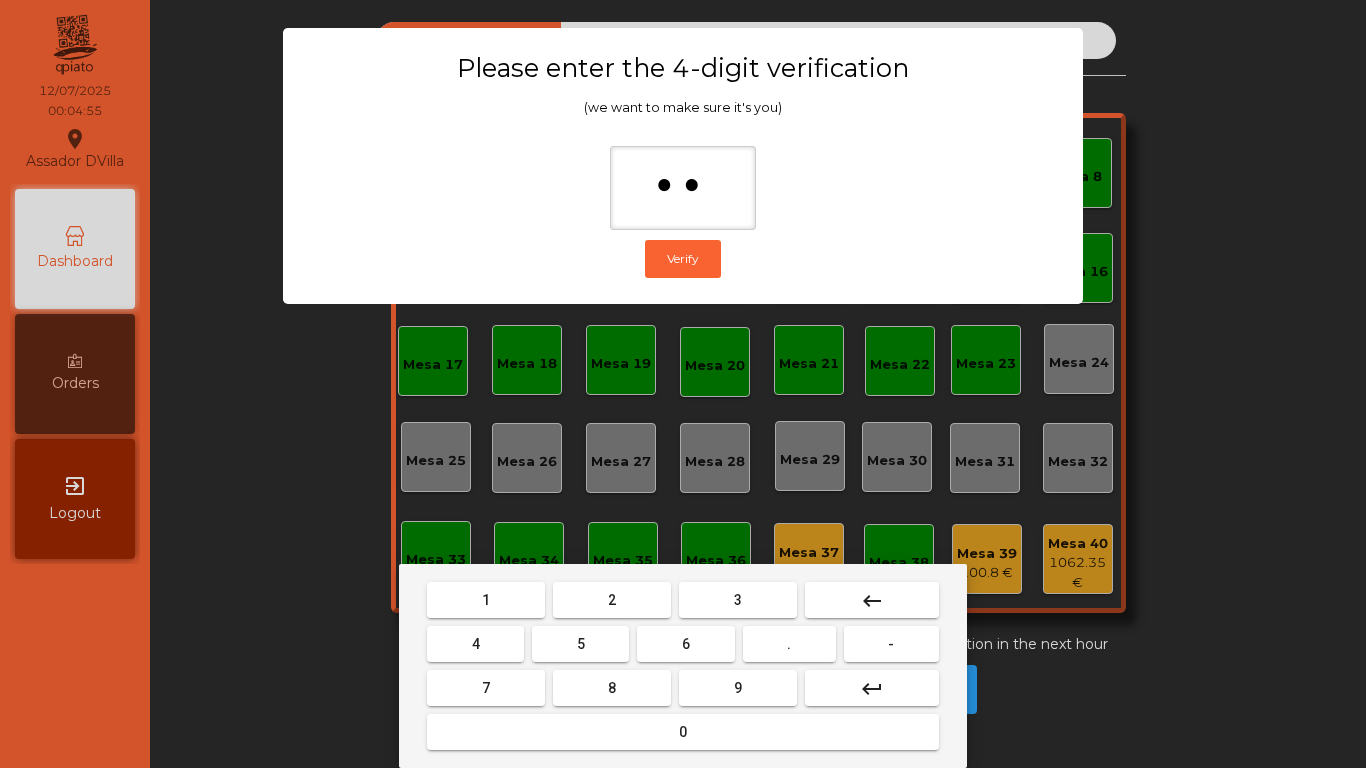click on "4" at bounding box center [475, 644] 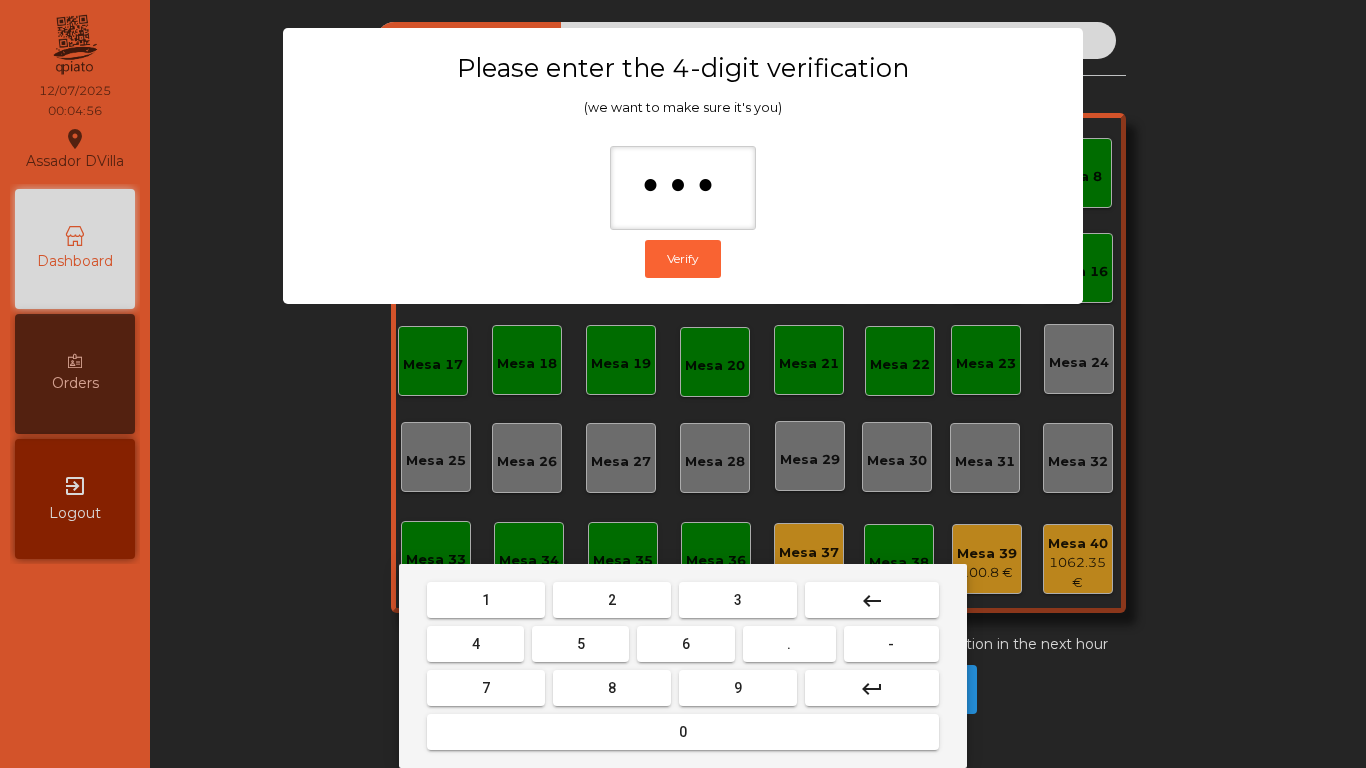 click on "0" at bounding box center [683, 732] 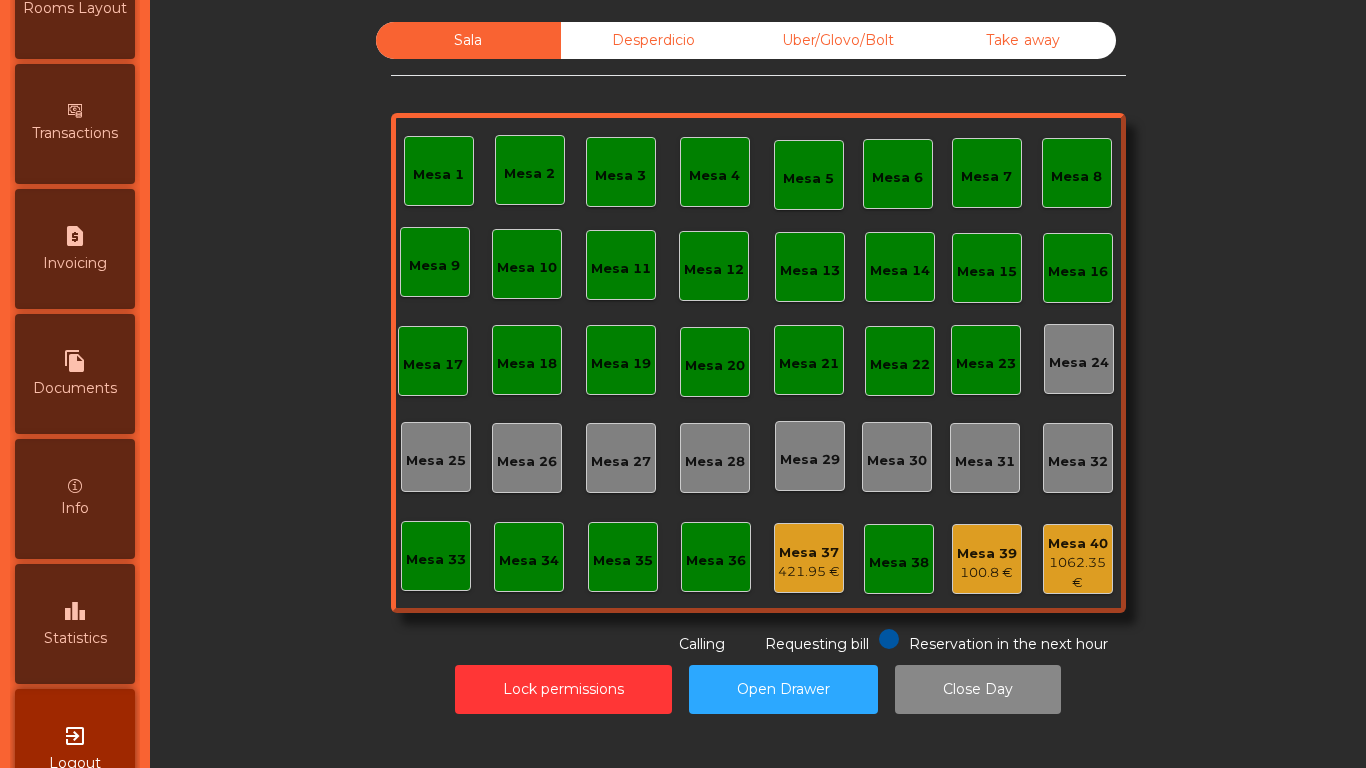 click on "leaderboard  Statistics" at bounding box center [75, 624] 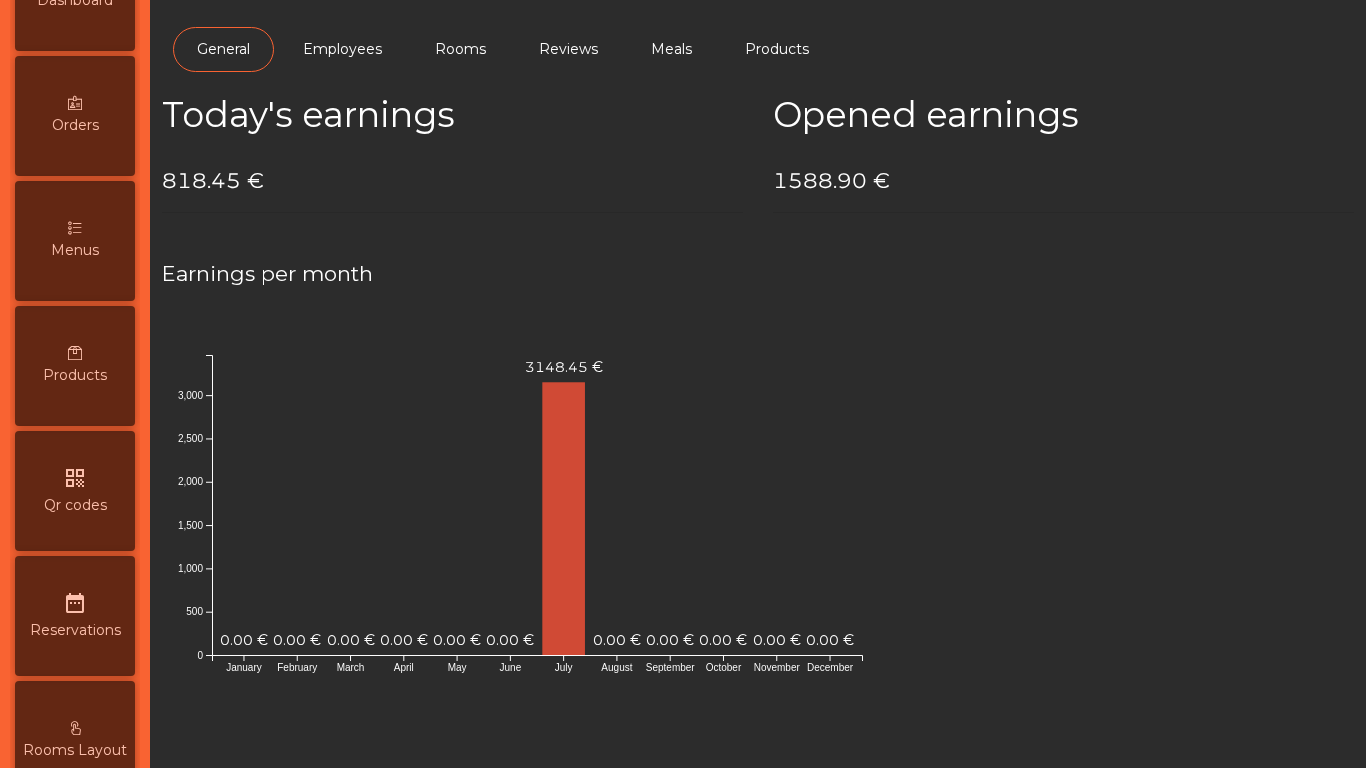 scroll, scrollTop: 56, scrollLeft: 0, axis: vertical 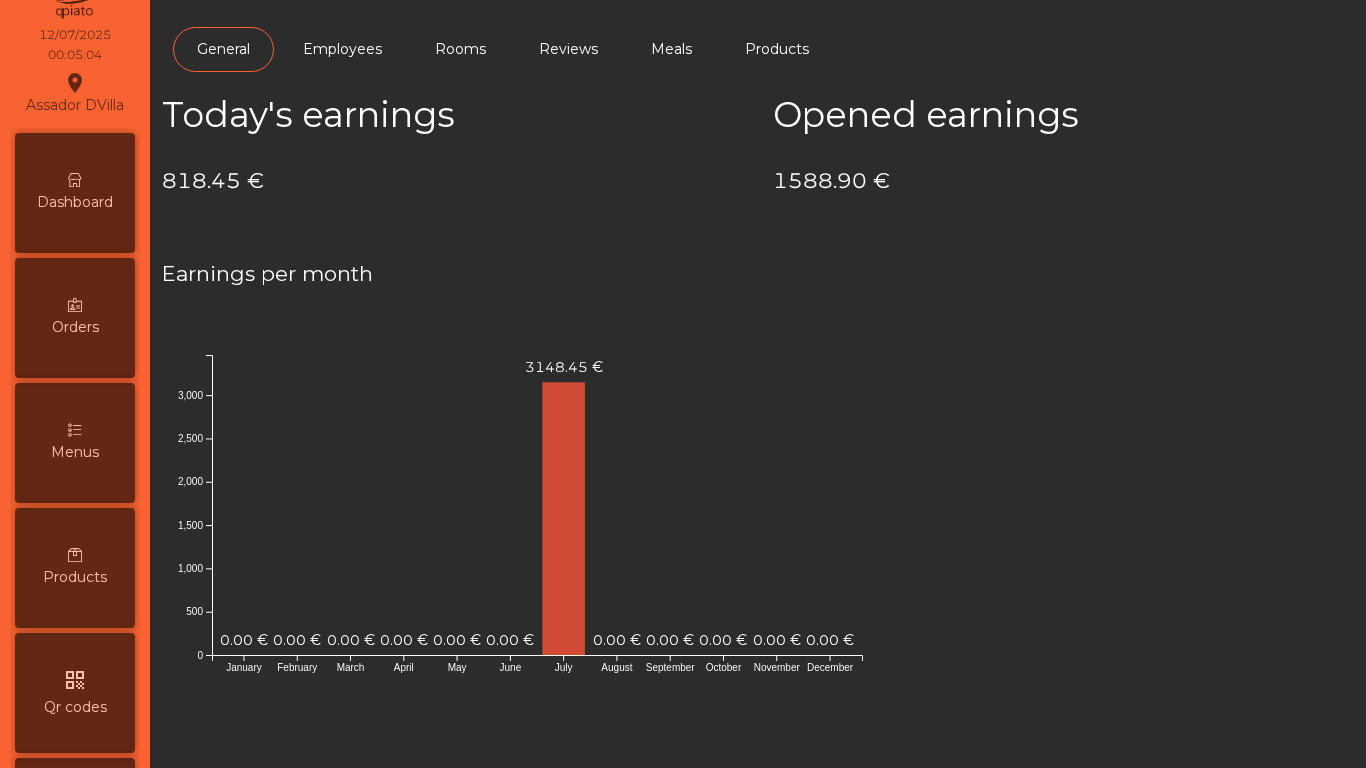click on "Dashboard" at bounding box center (75, 193) 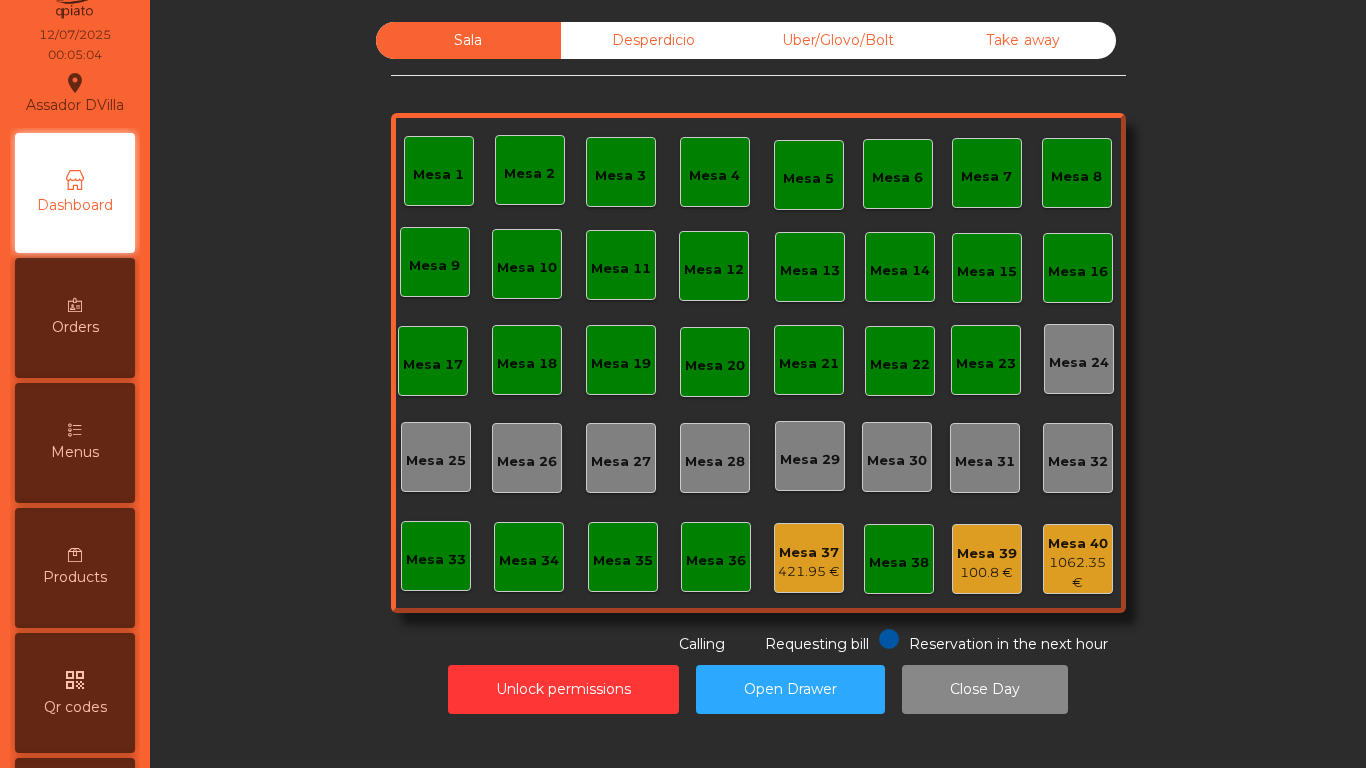 scroll, scrollTop: 0, scrollLeft: 0, axis: both 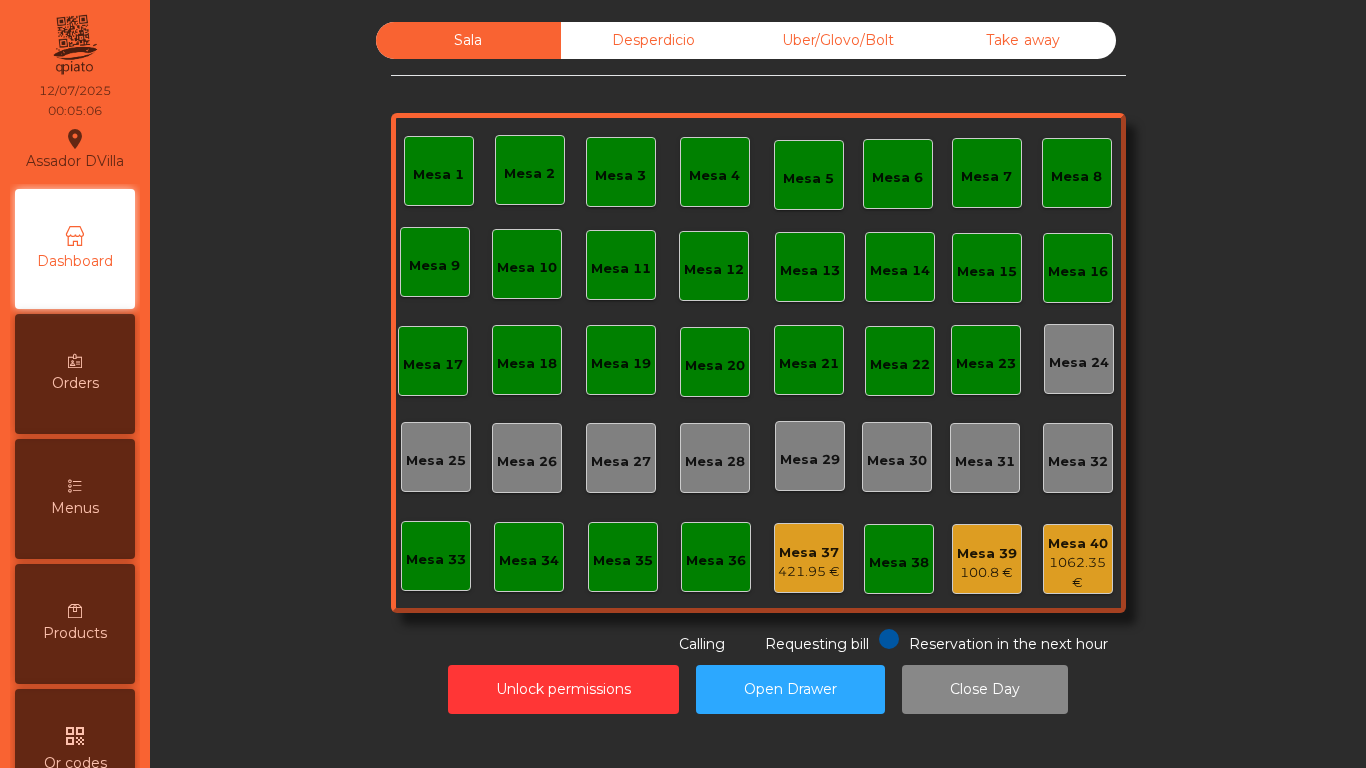 click on "421.95 €" 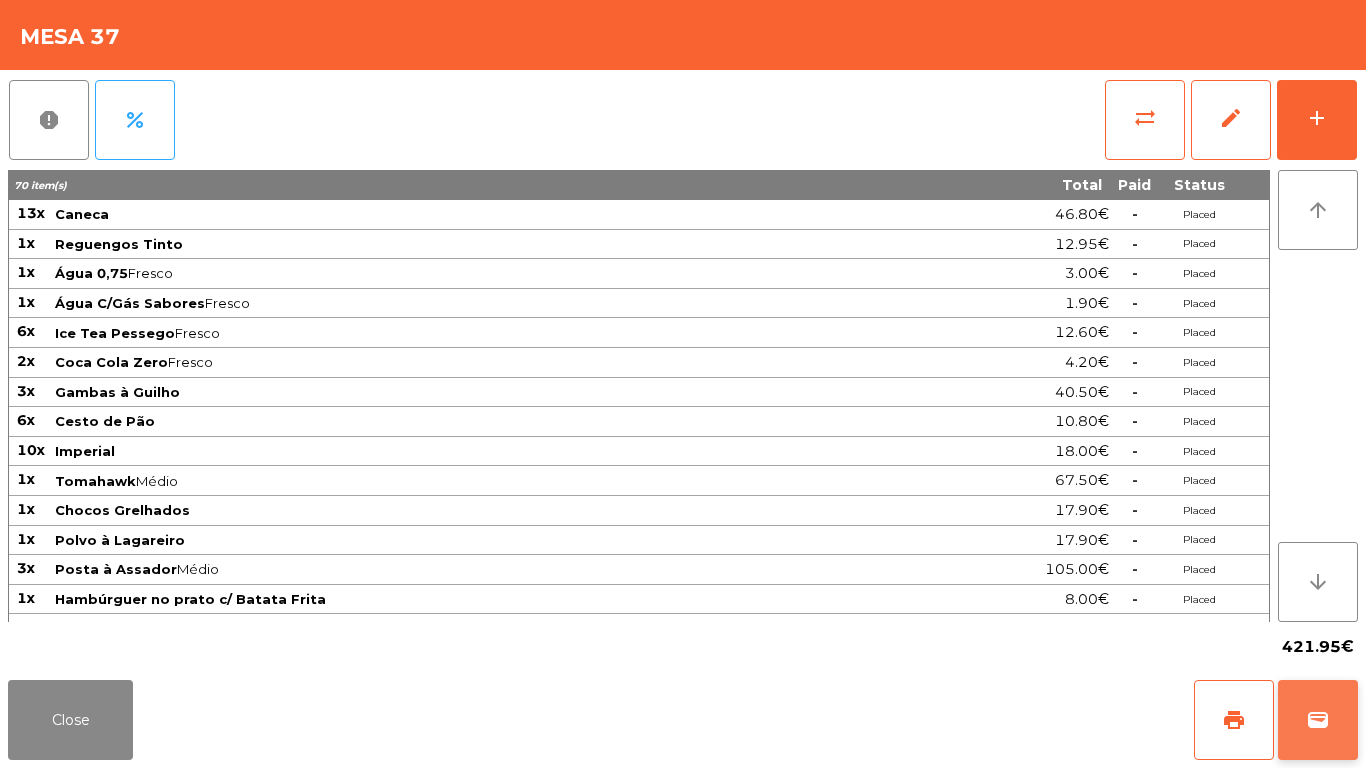 click on "wallet" 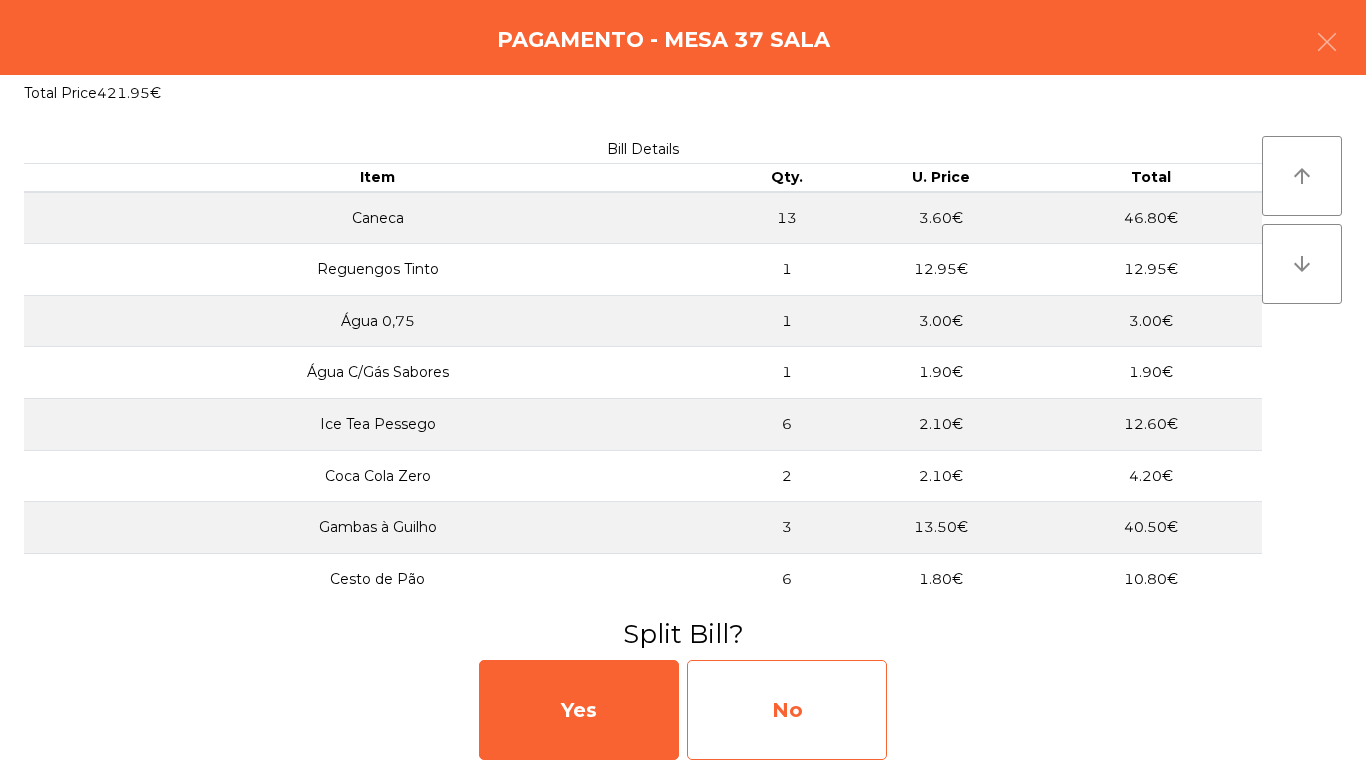 click on "No" 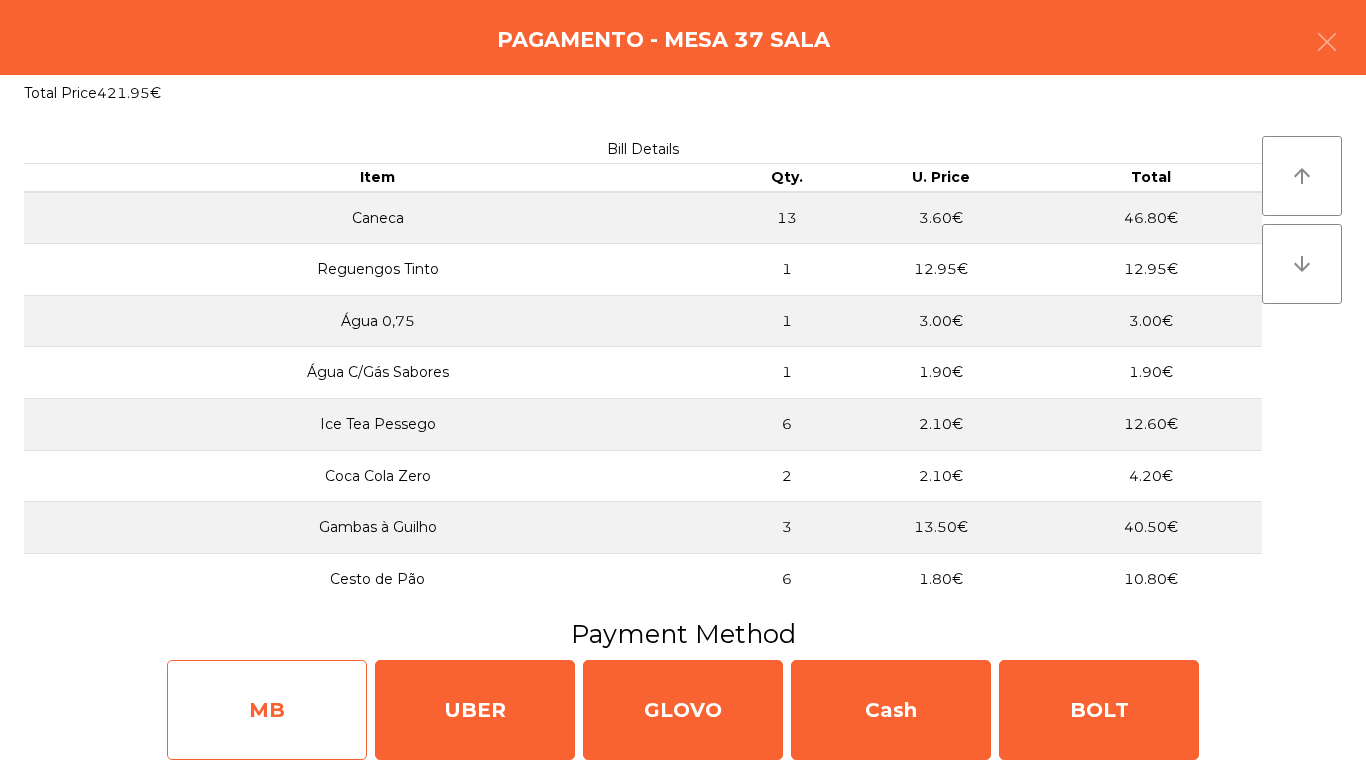 click on "MB" 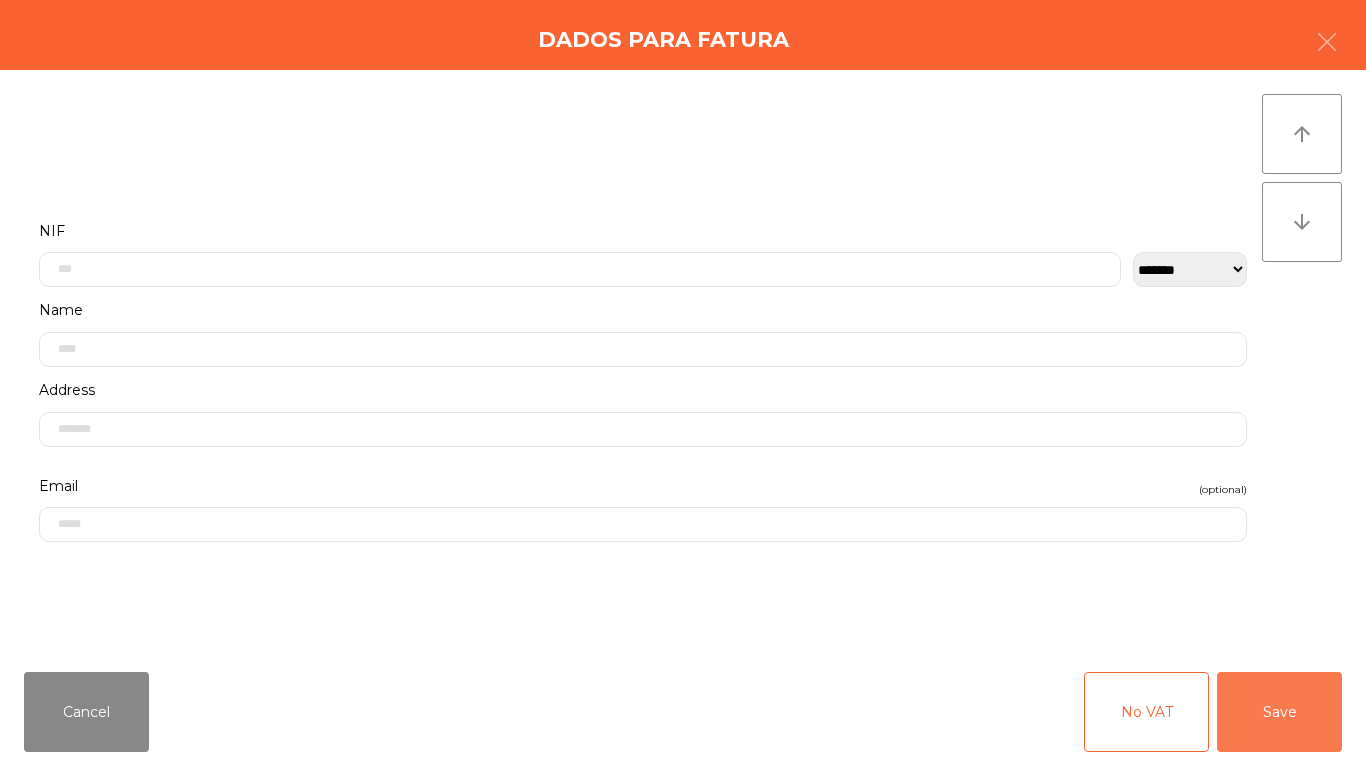 click on "Save" 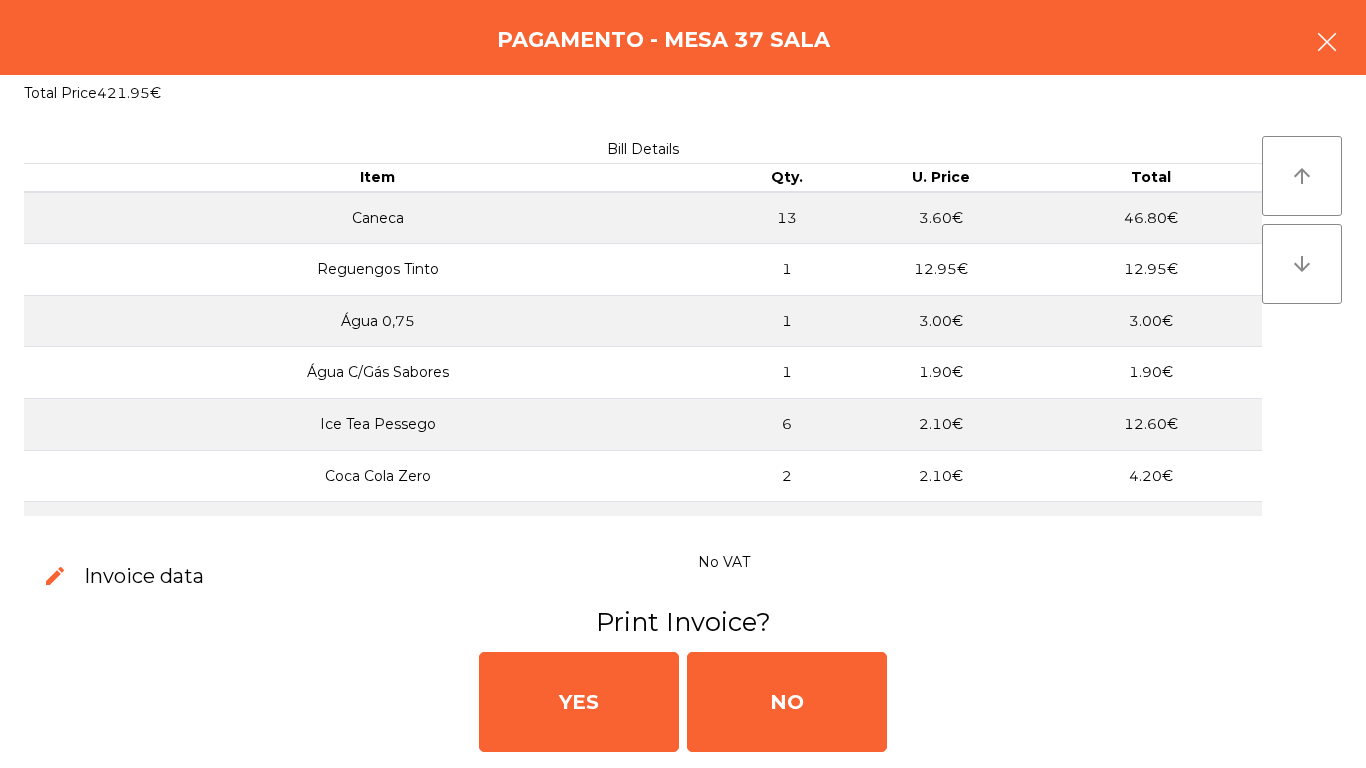 click 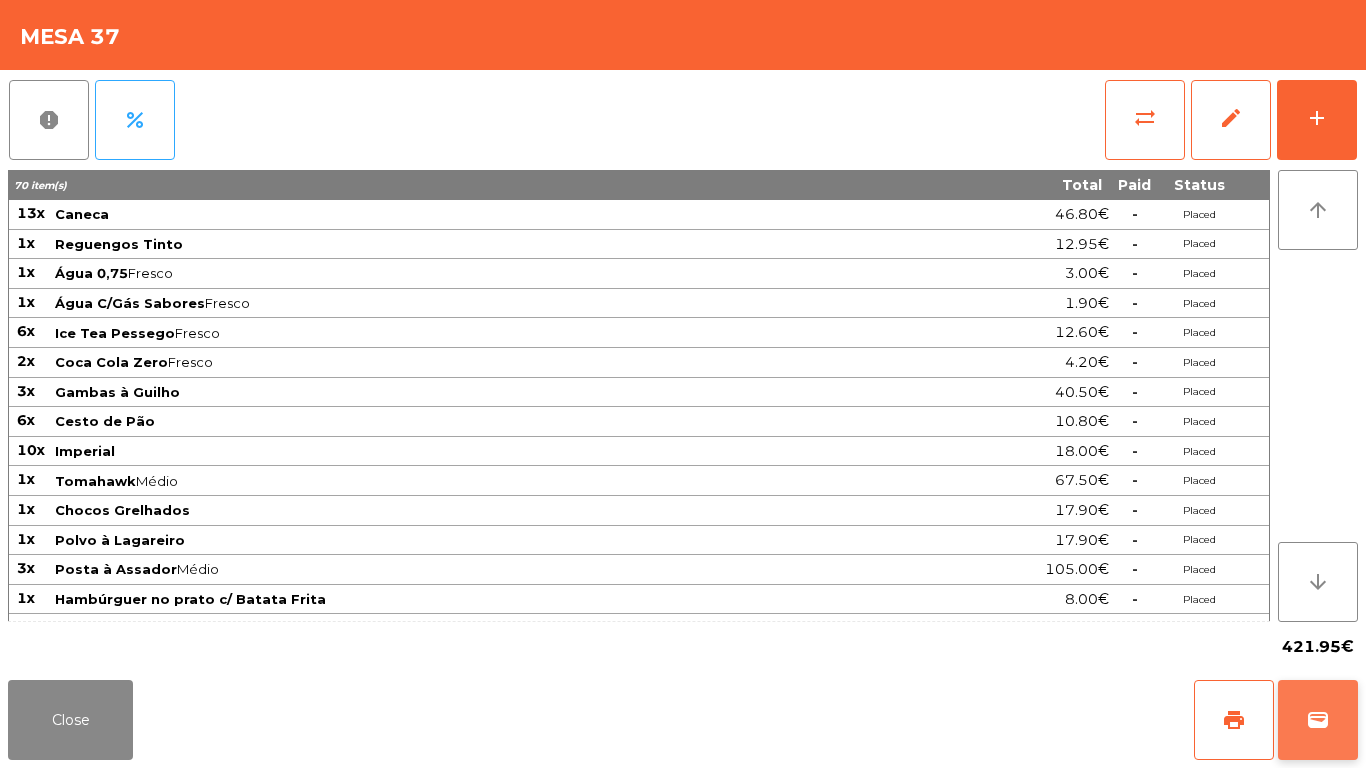 click on "wallet" 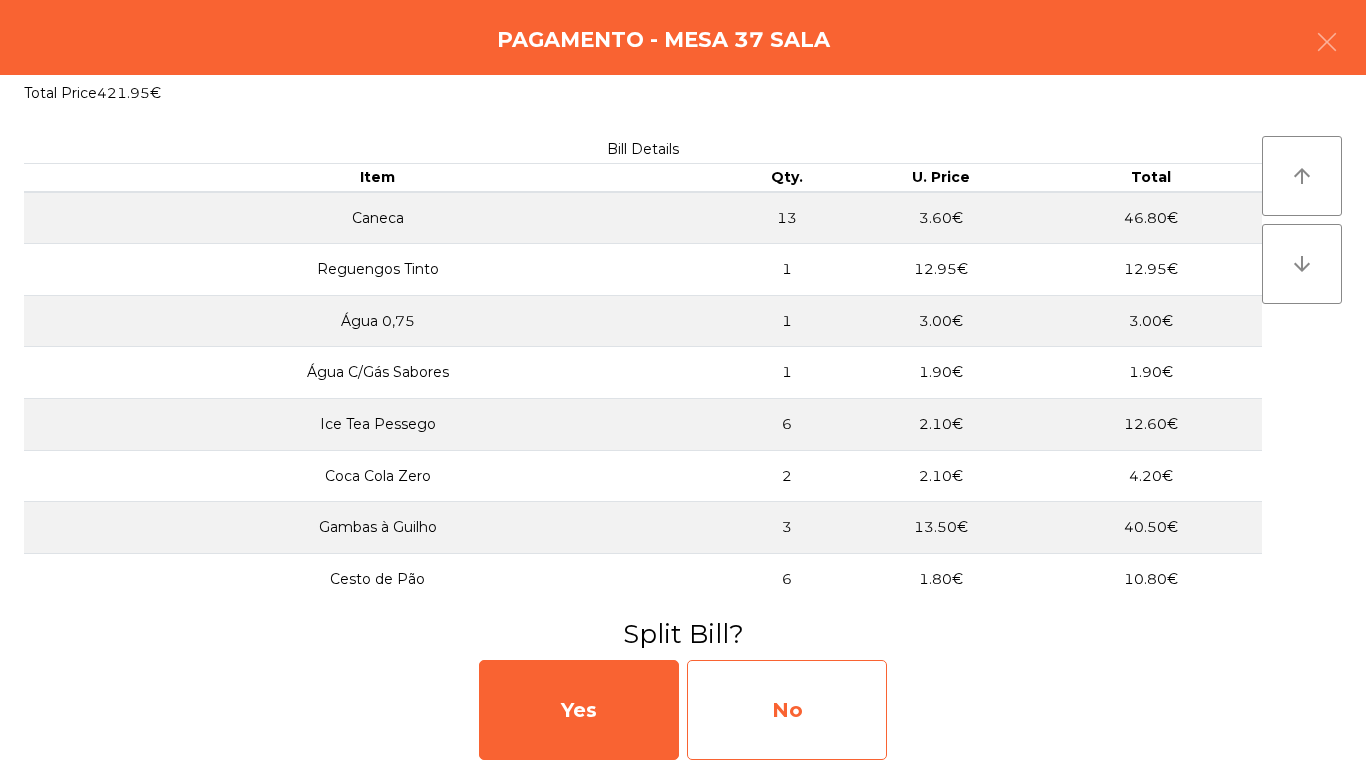 click on "No" 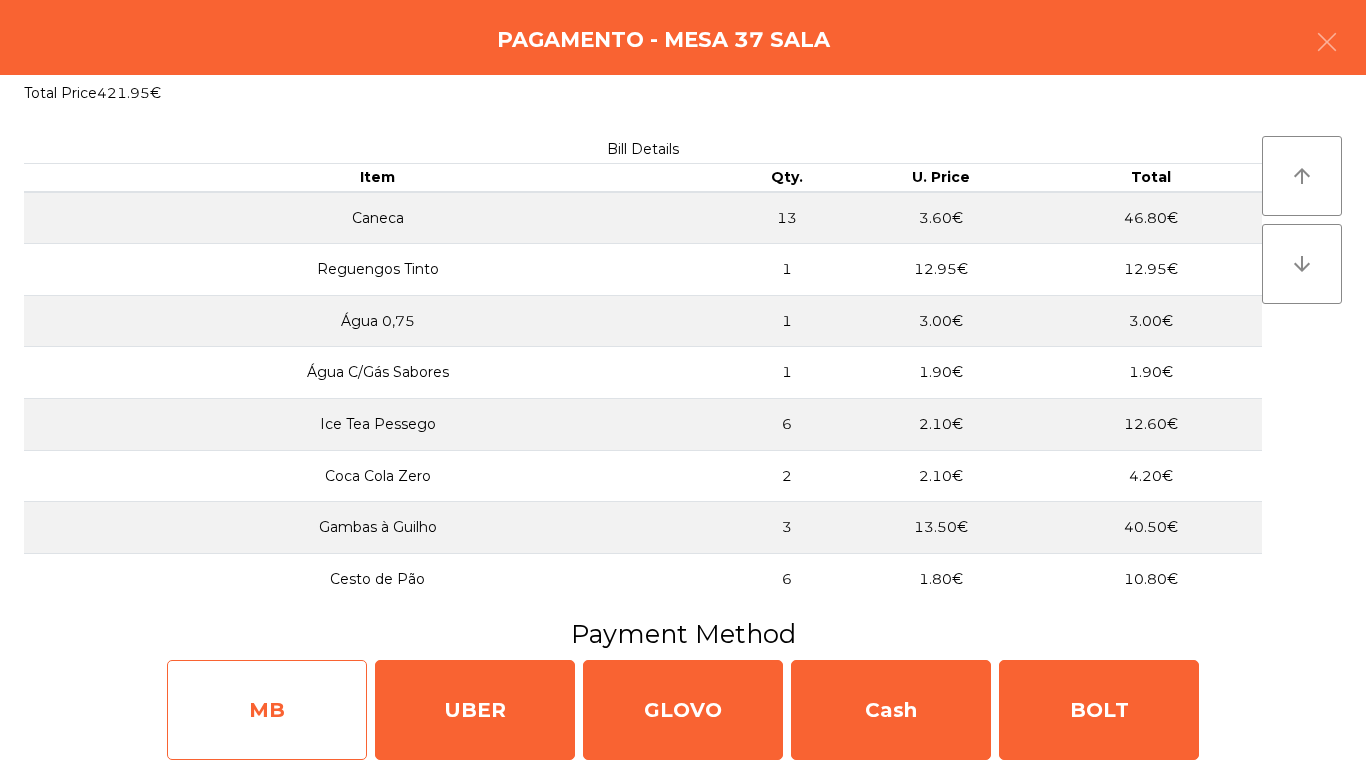 click on "MB" 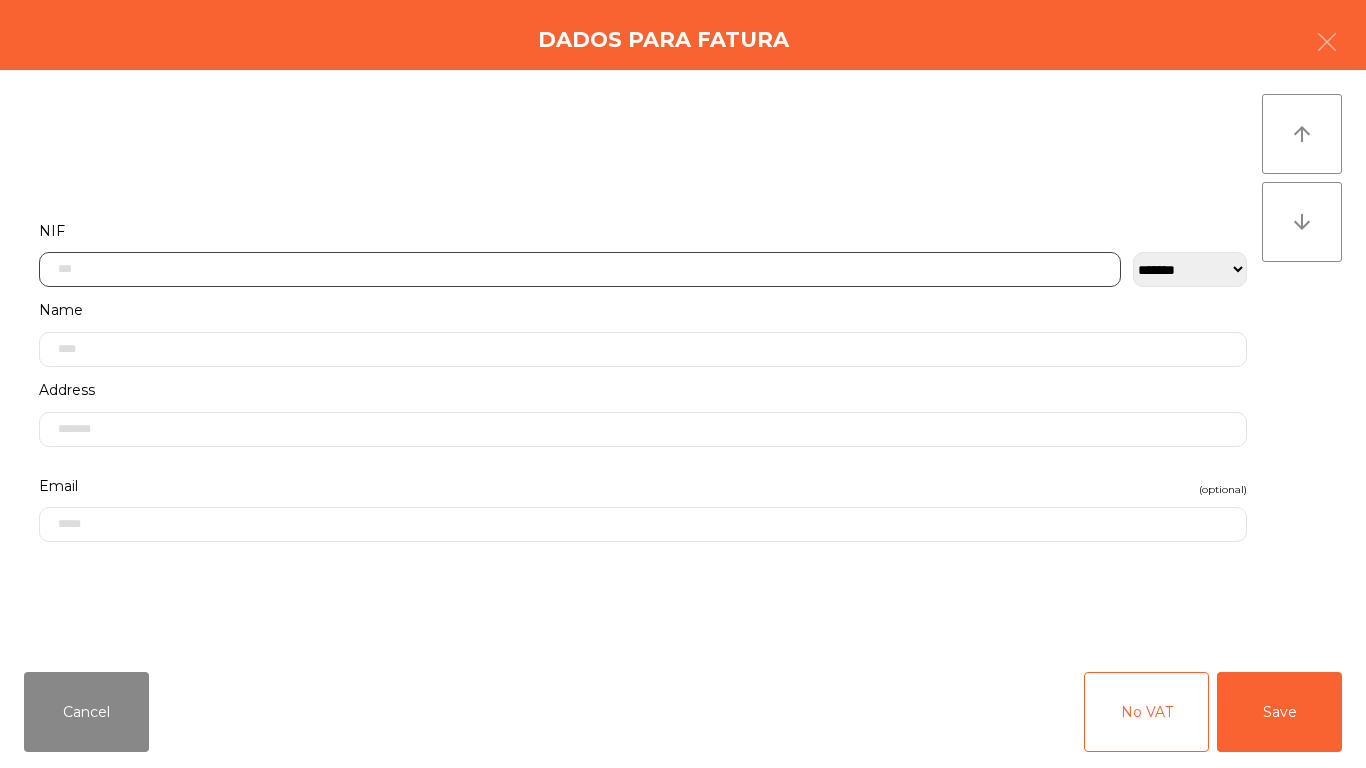 click 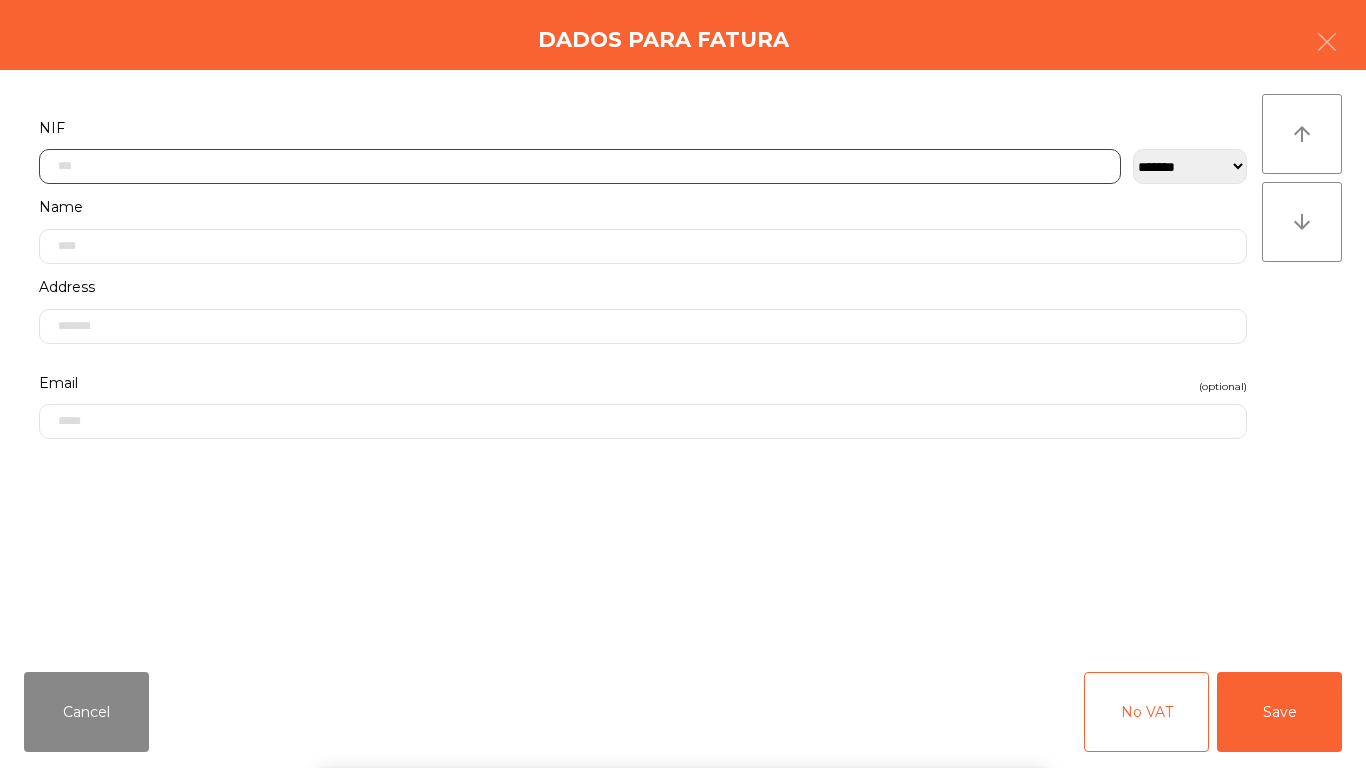 scroll, scrollTop: 122, scrollLeft: 0, axis: vertical 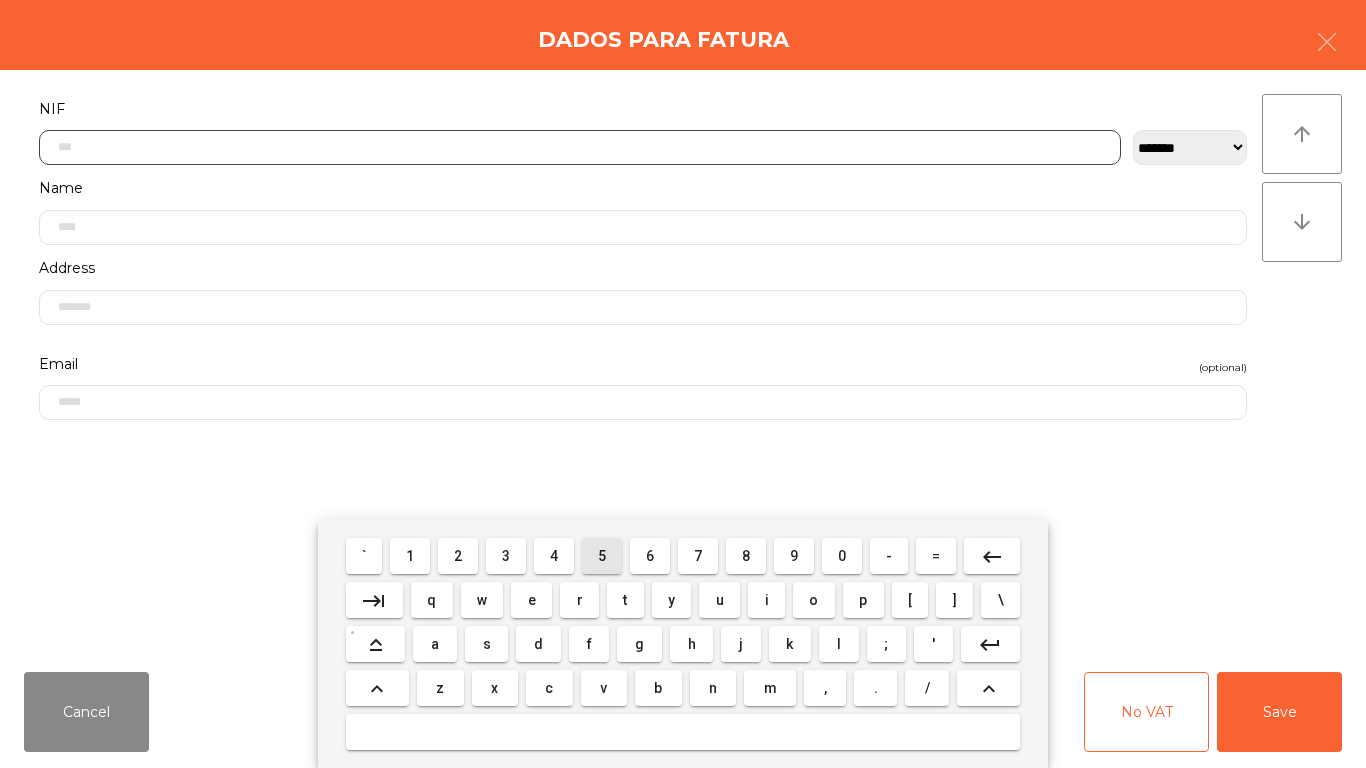 drag, startPoint x: 594, startPoint y: 555, endPoint x: 415, endPoint y: 542, distance: 179.47145 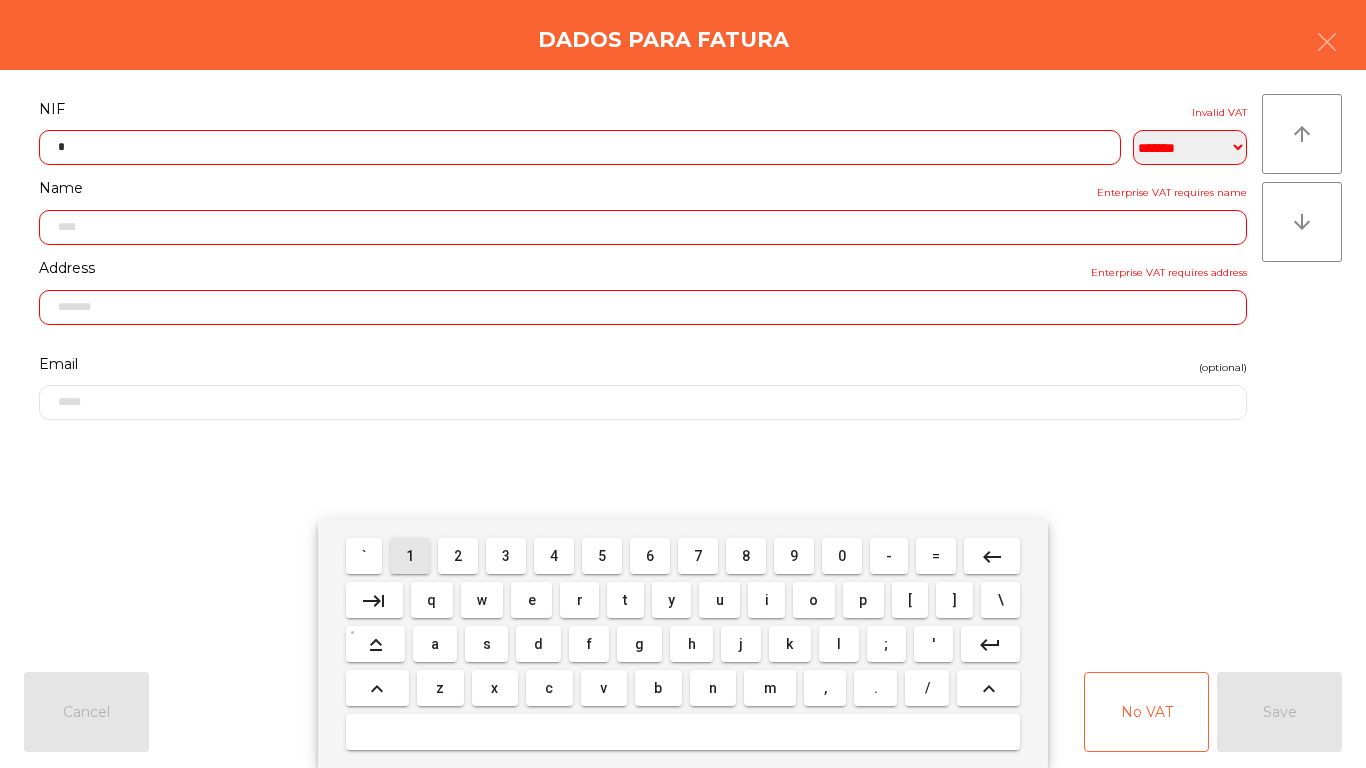 drag, startPoint x: 415, startPoint y: 558, endPoint x: 634, endPoint y: 541, distance: 219.65883 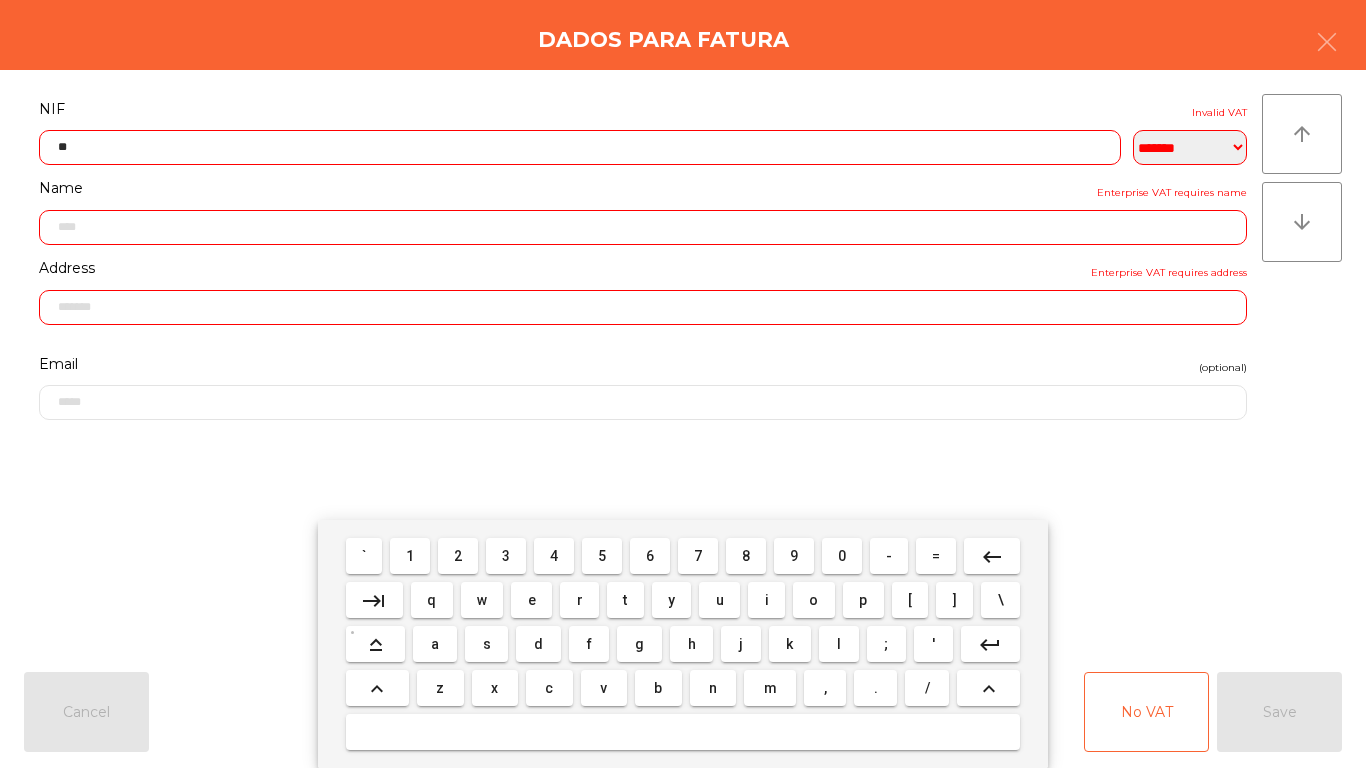drag, startPoint x: 561, startPoint y: 553, endPoint x: 727, endPoint y: 554, distance: 166.003 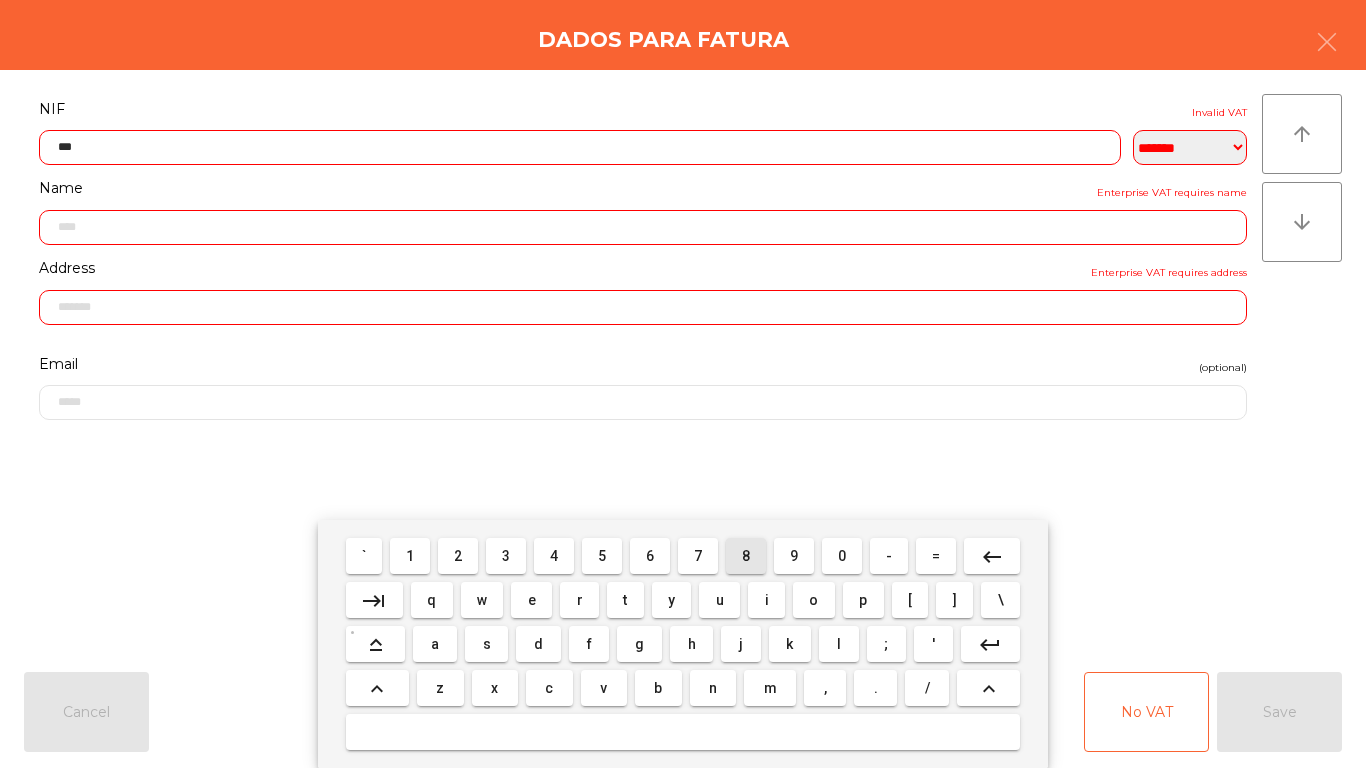 click on "8" at bounding box center (746, 556) 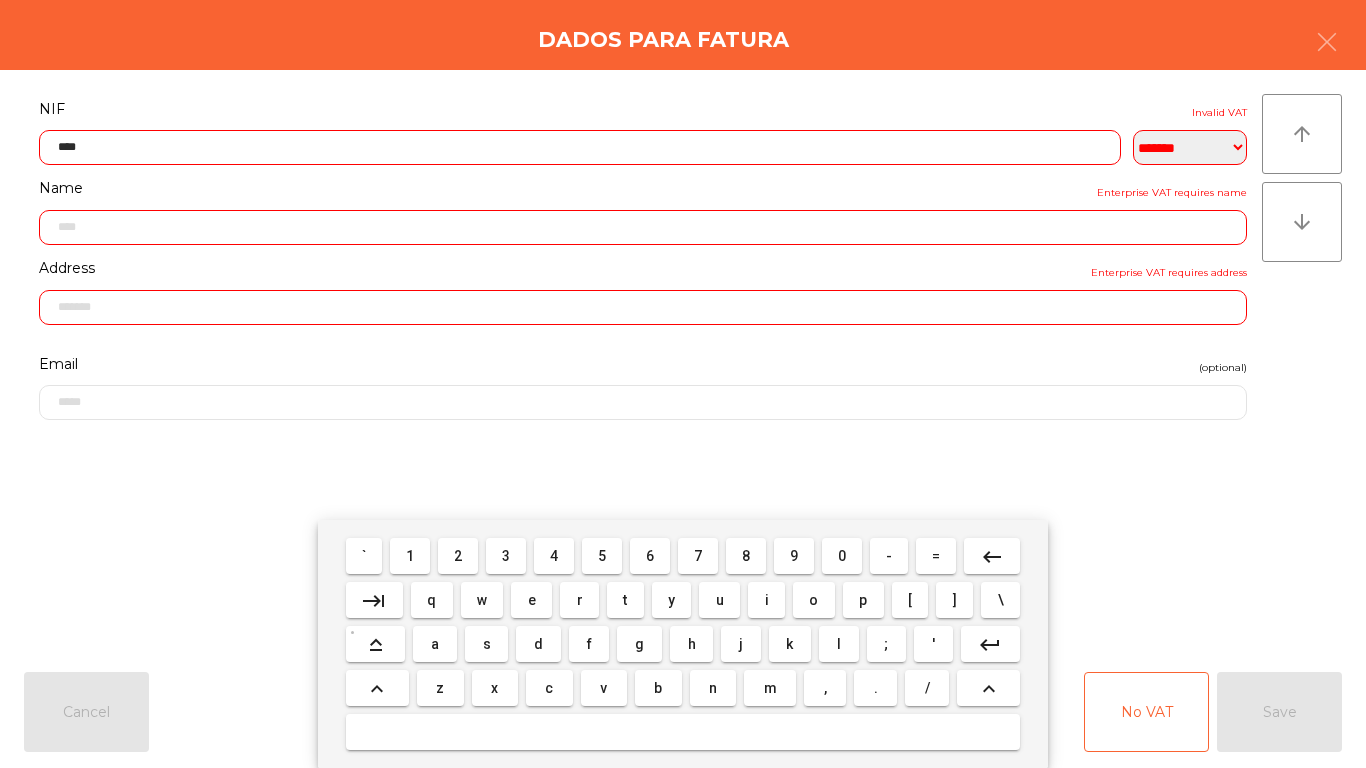 click on "3" at bounding box center [506, 556] 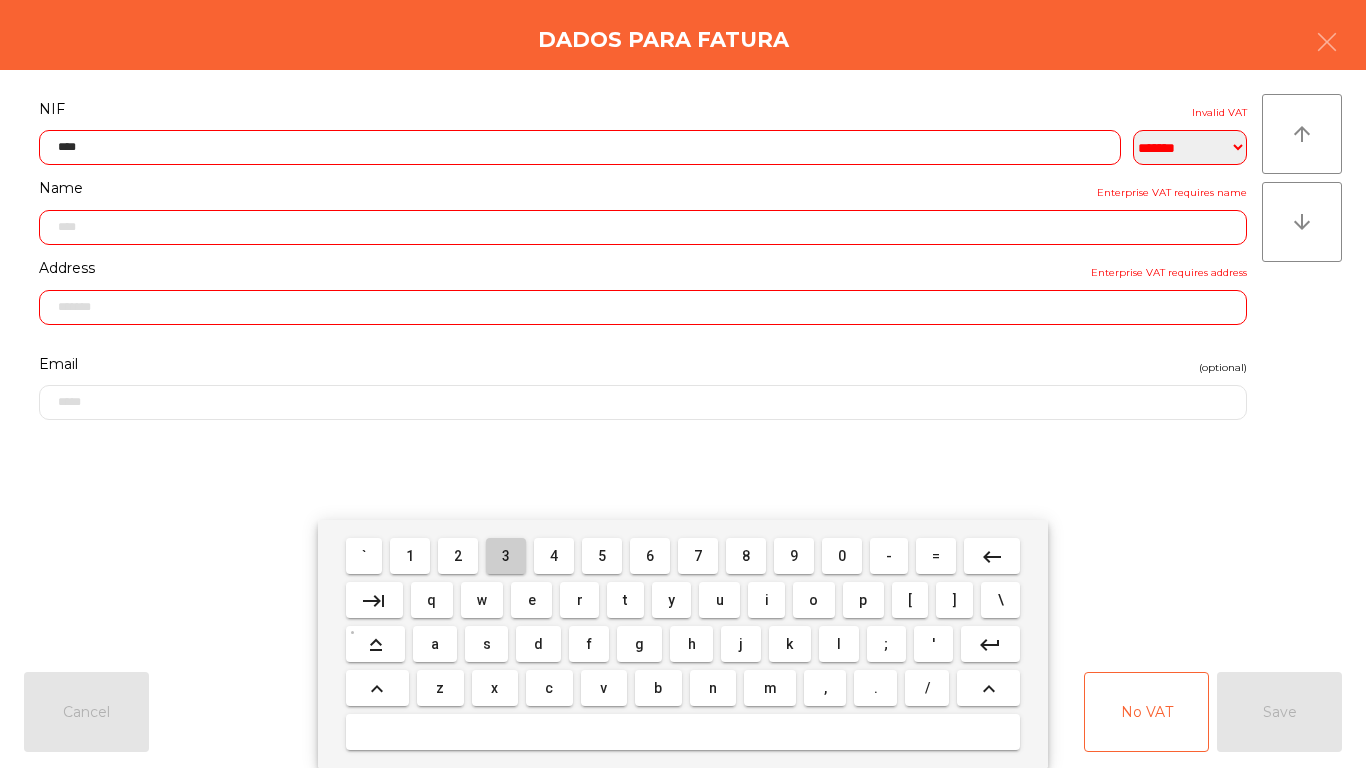 click on "3" at bounding box center [506, 556] 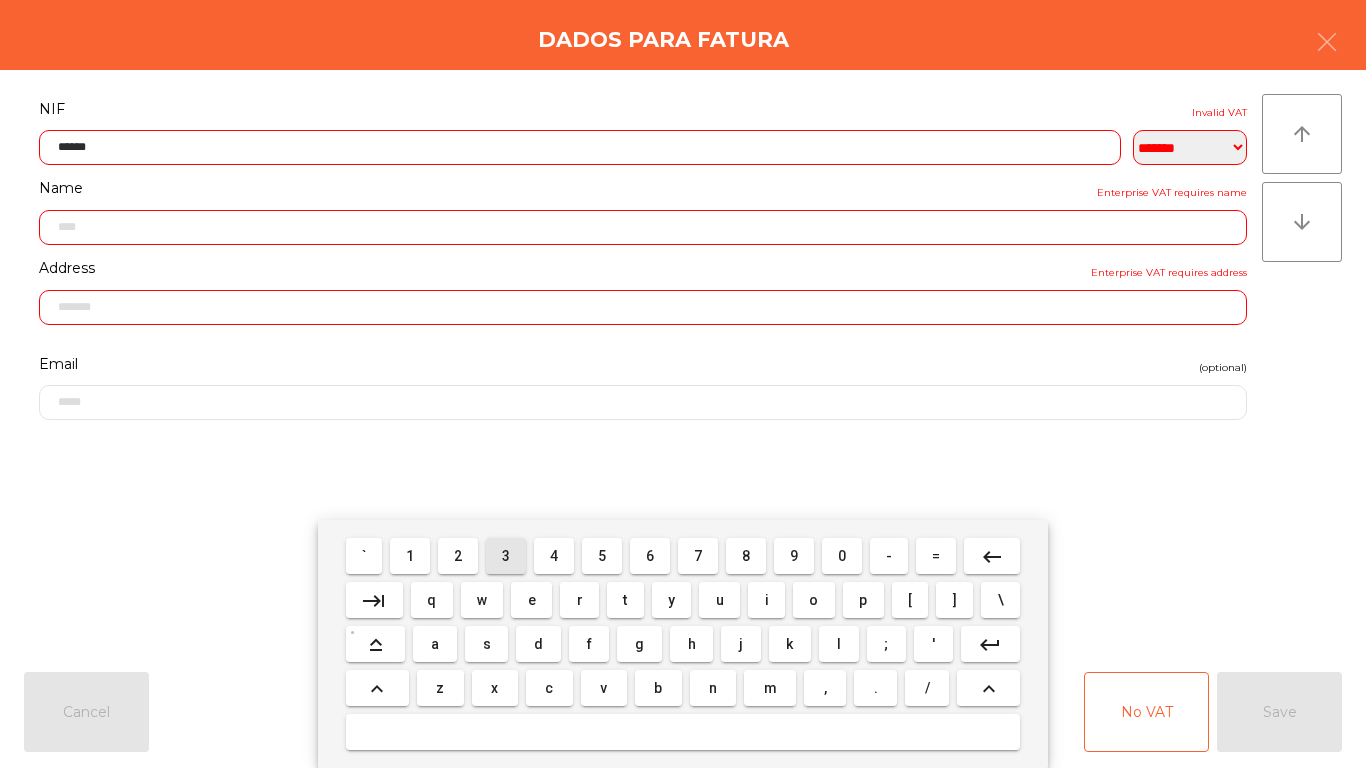 click on "3" at bounding box center (506, 556) 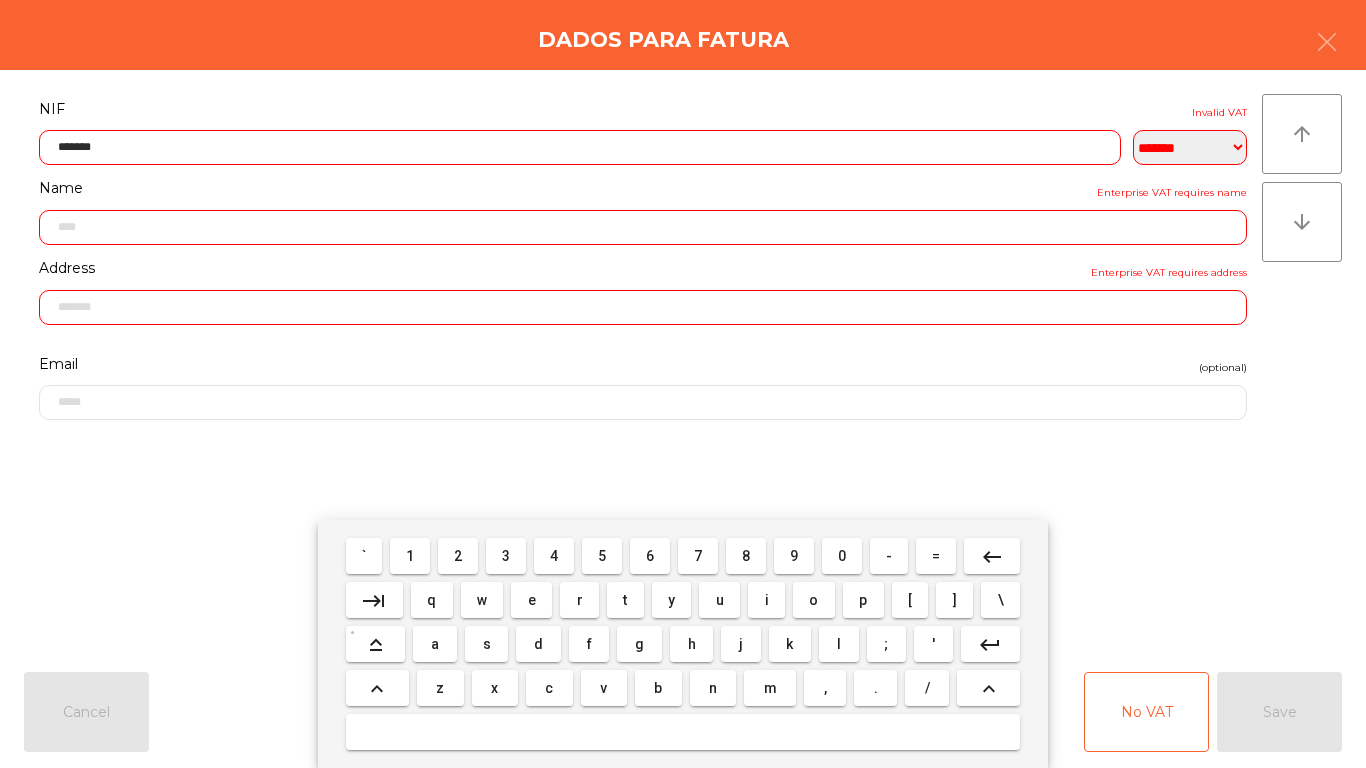 click on "4" at bounding box center (554, 556) 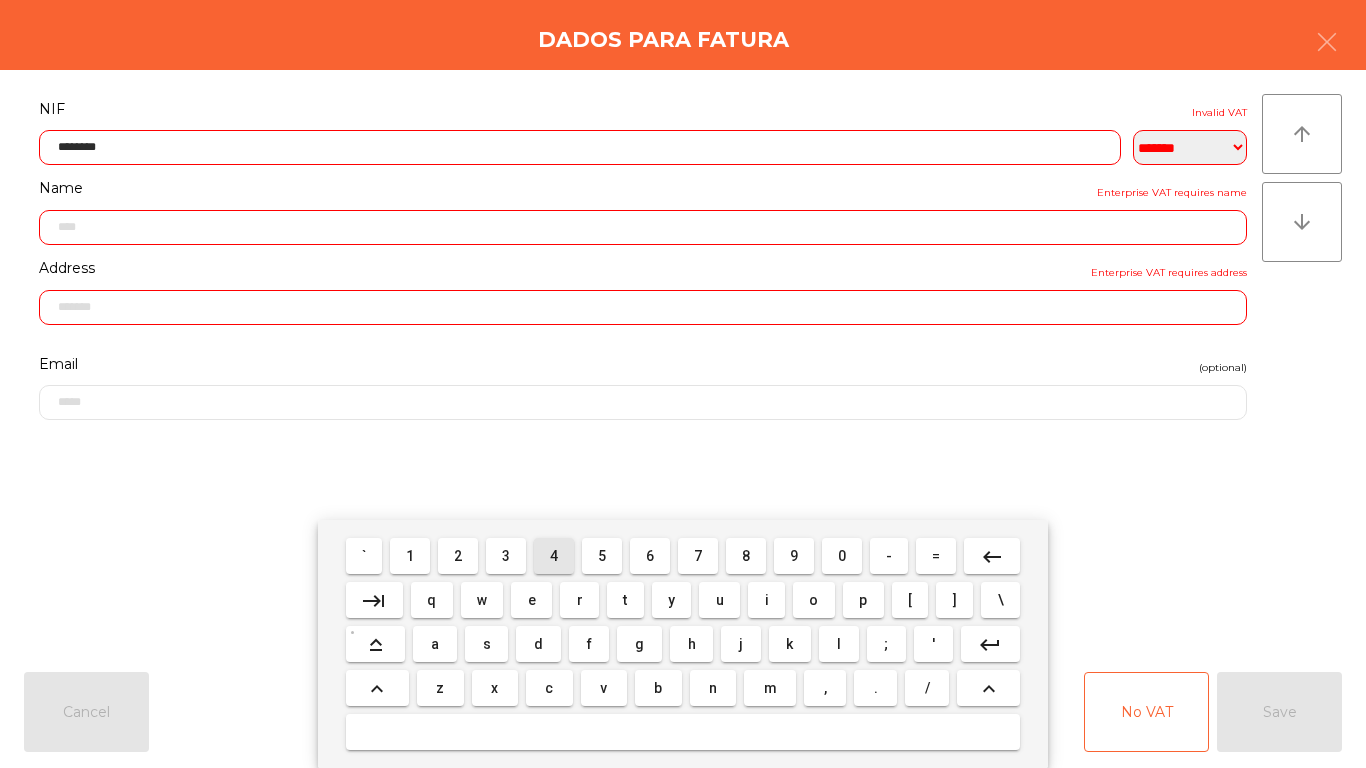 click on "3" at bounding box center [506, 556] 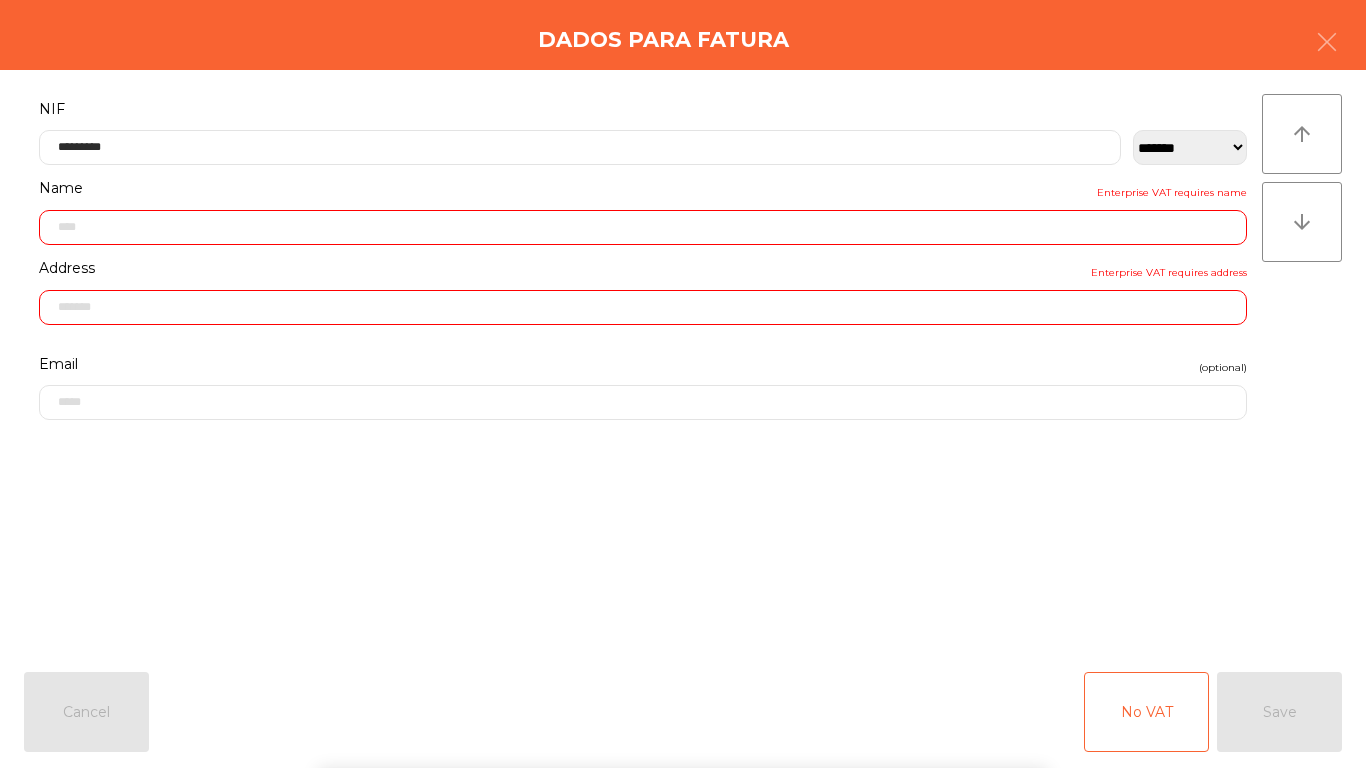 click on "` 1 2 3 4 5 6 7 8 9 0 - = keyboard_backspace keyboard_tab q w e r t y u i o p [ ] \ keyboard_capslock a s d f g h j k l ; ' keyboard_return keyboard_arrow_up z x c v b n m , . / keyboard_arrow_up" at bounding box center [683, 644] 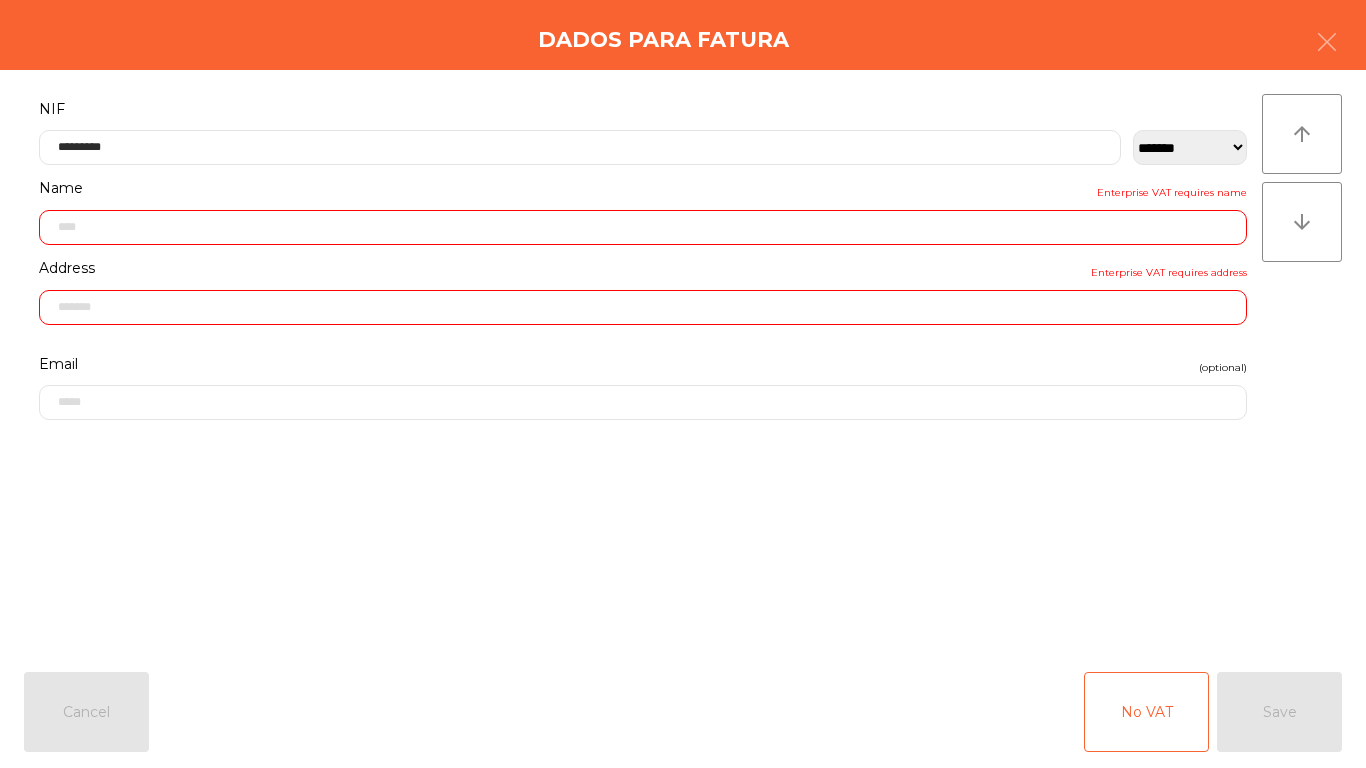 click on "No VAT   Save" 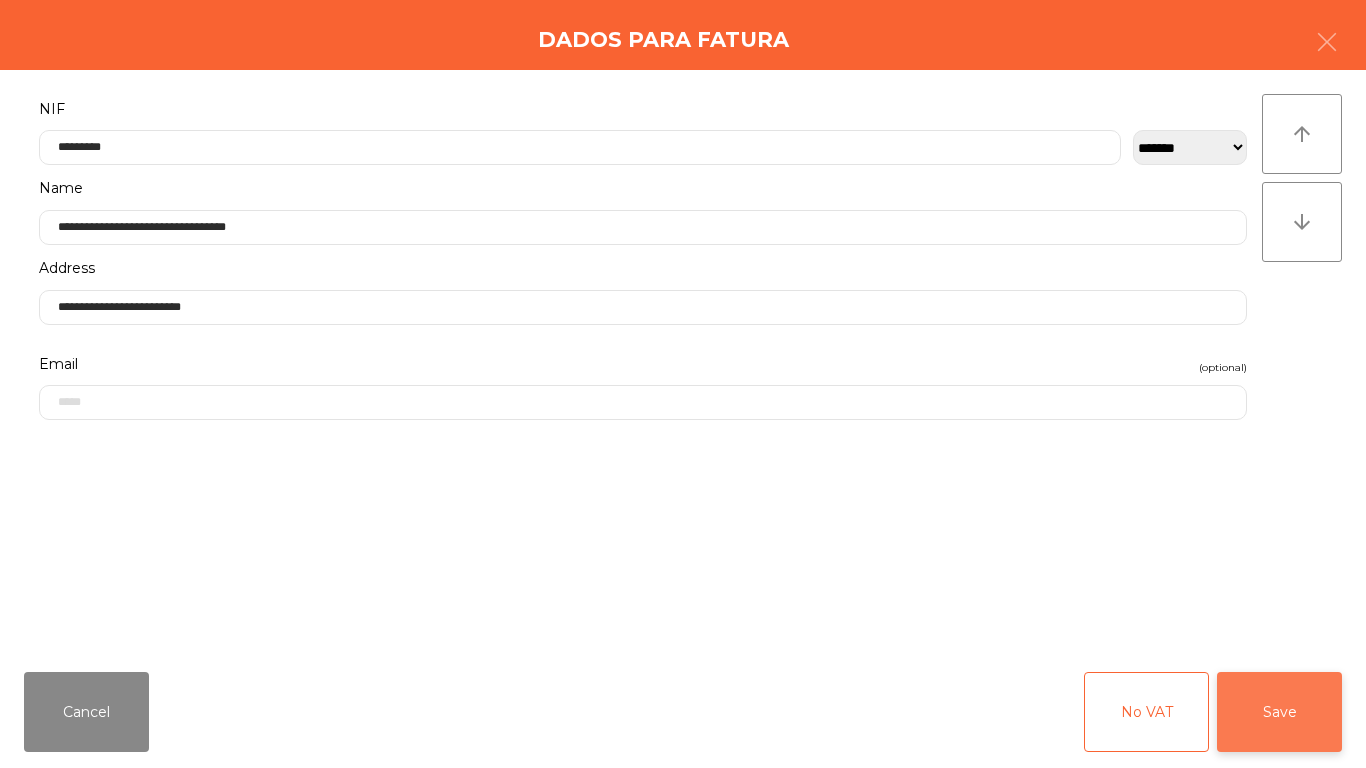 click on "Save" 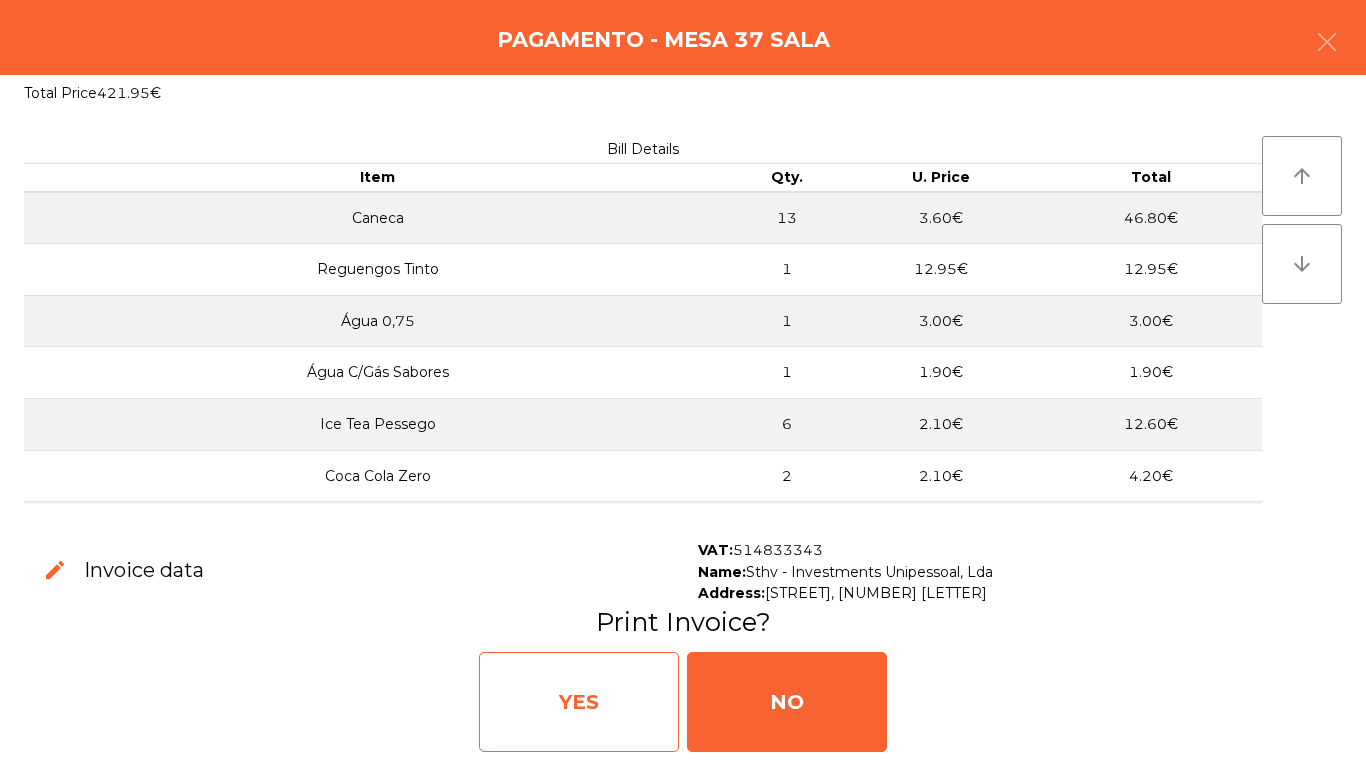 click on "YES" 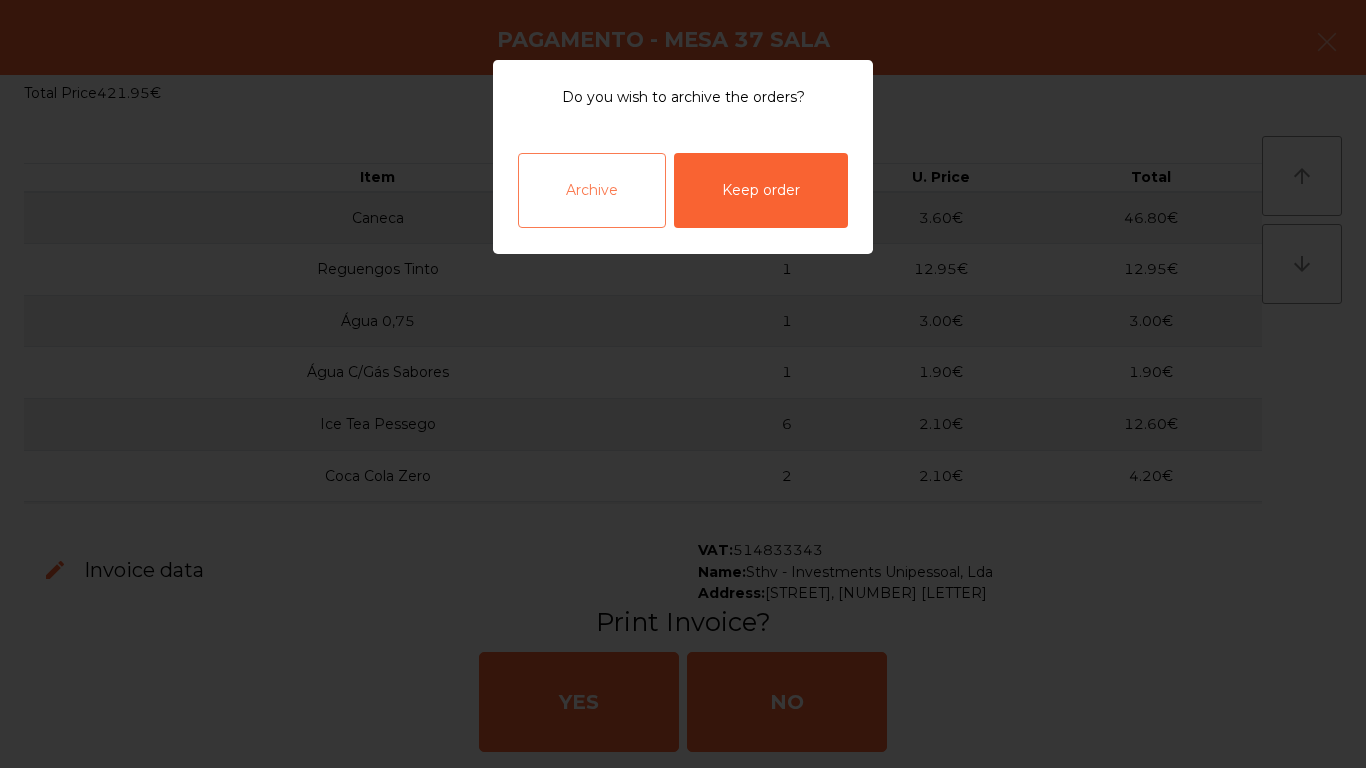 click on "Archive" 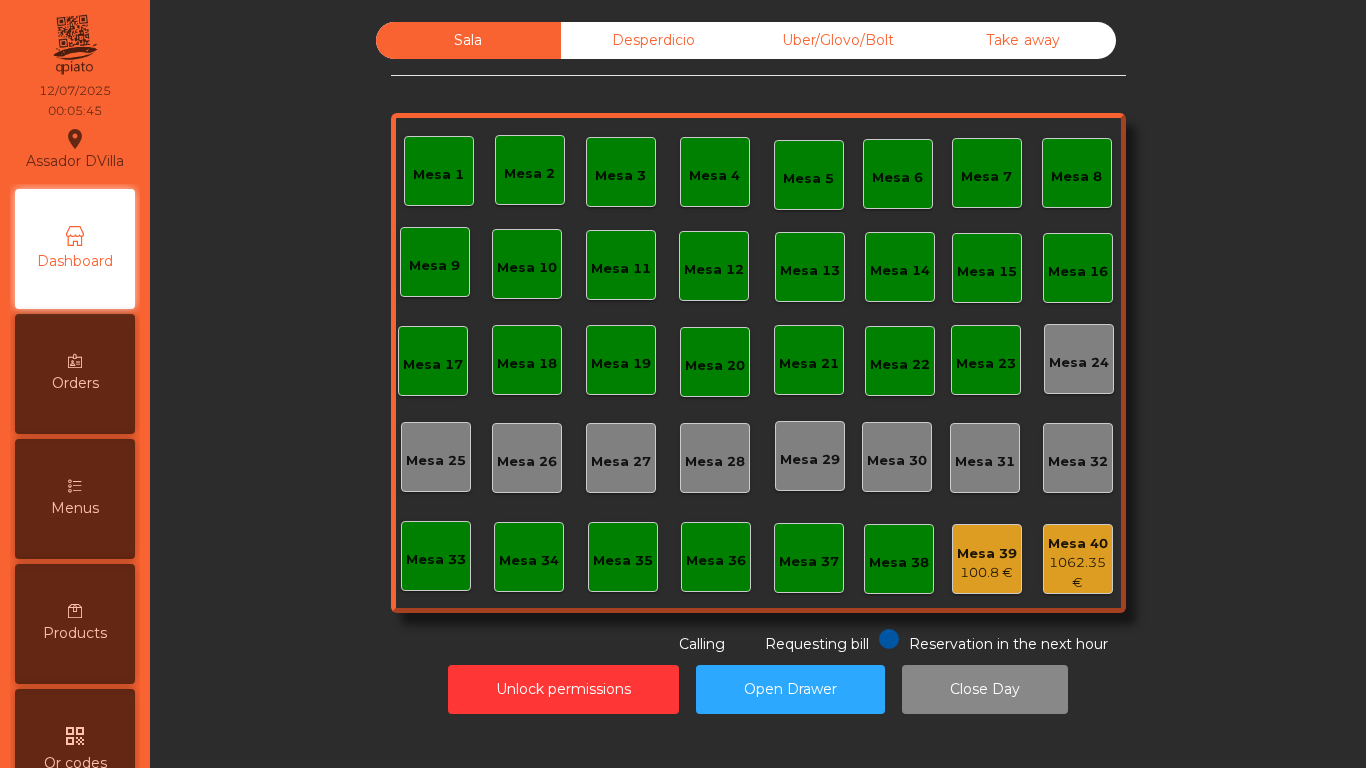 click on "1062.35 €" 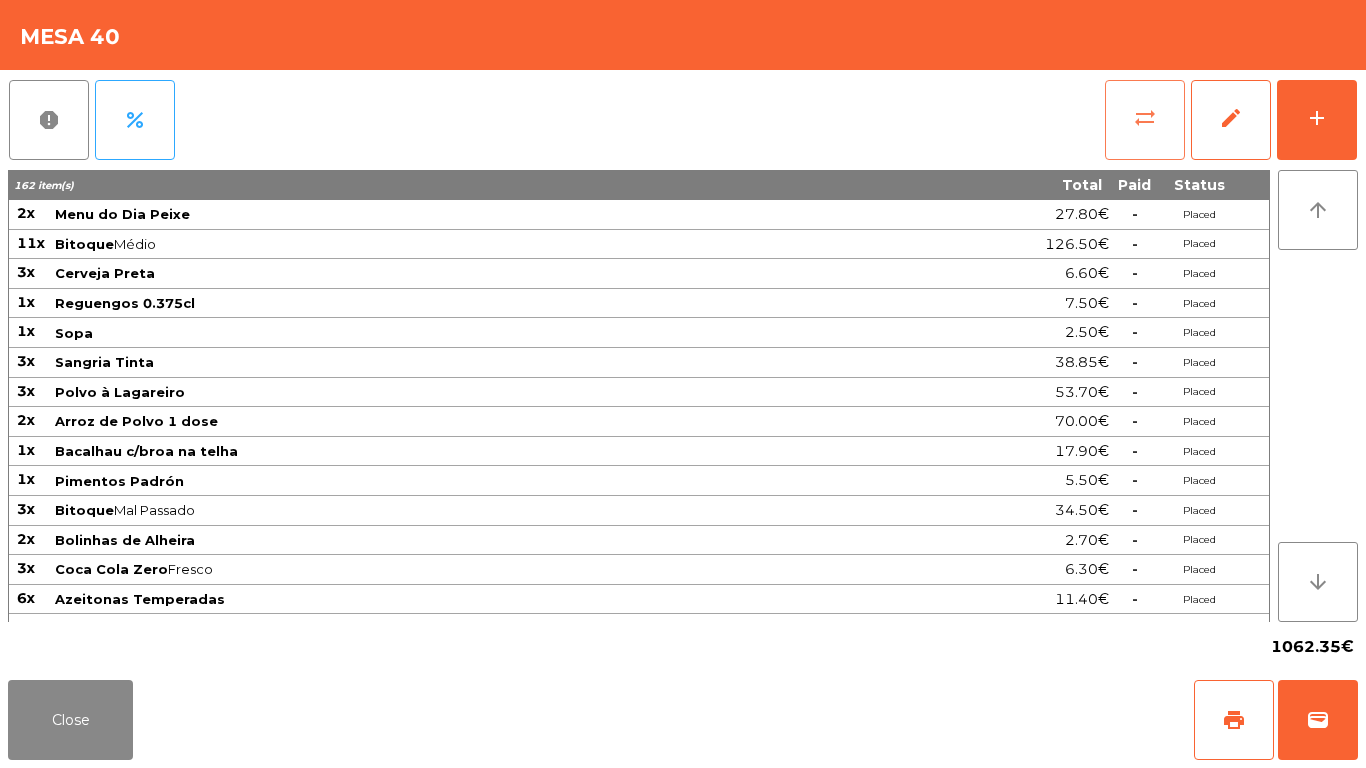 click on "sync_alt" 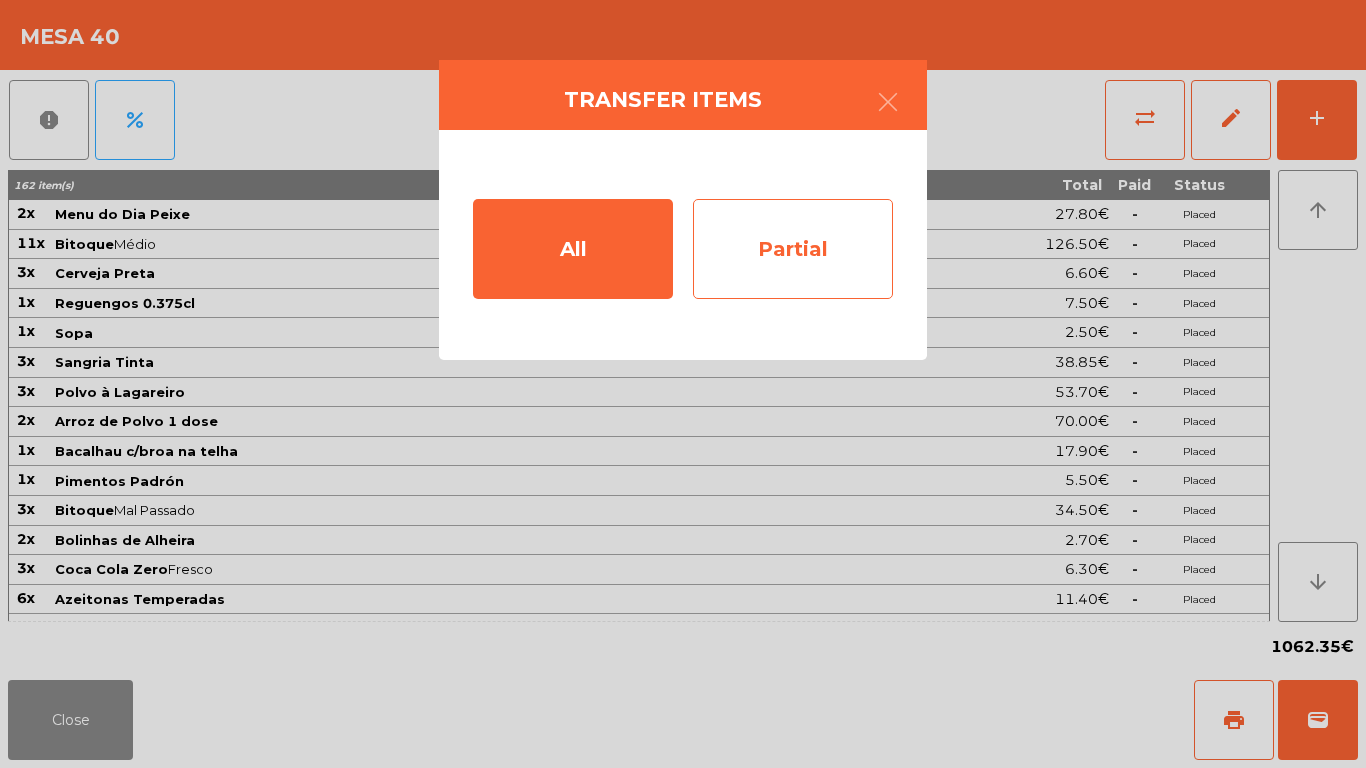 click on "Partial" 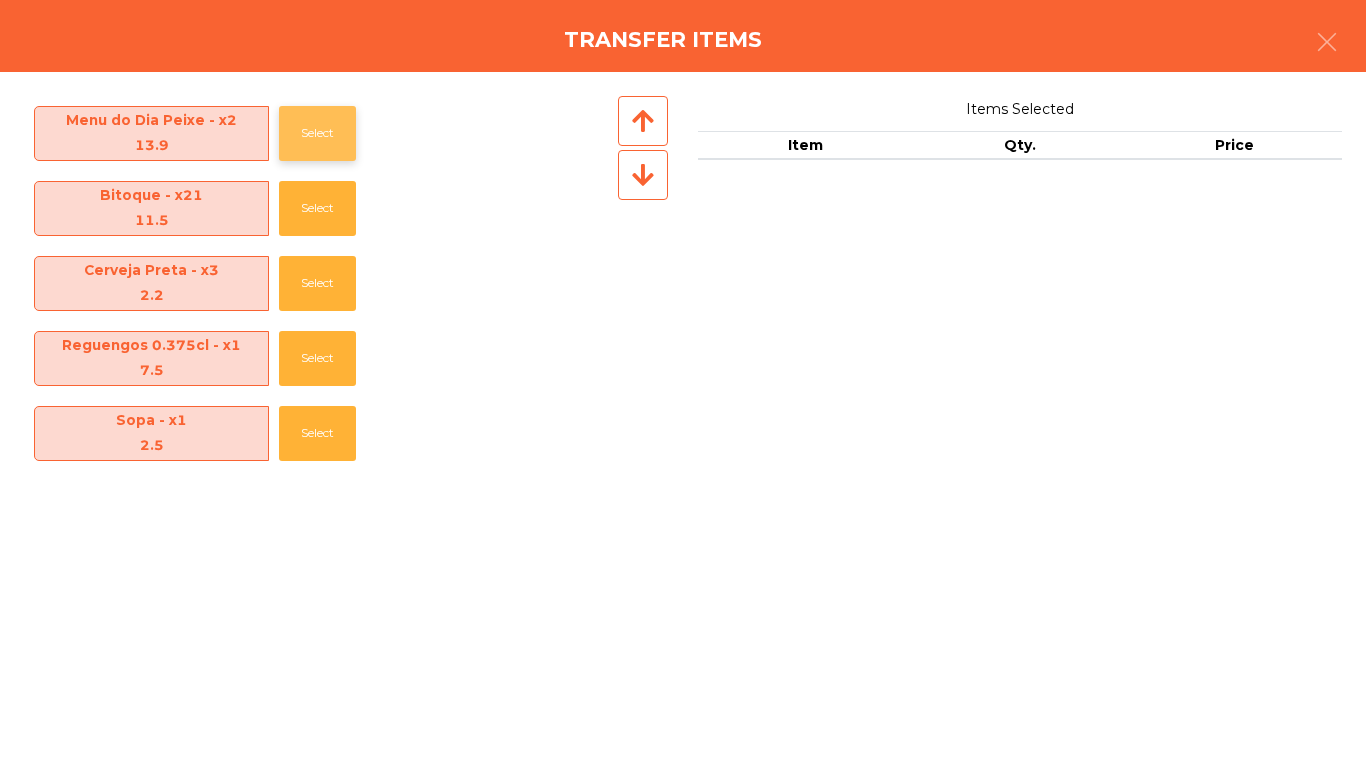 click on "Select" 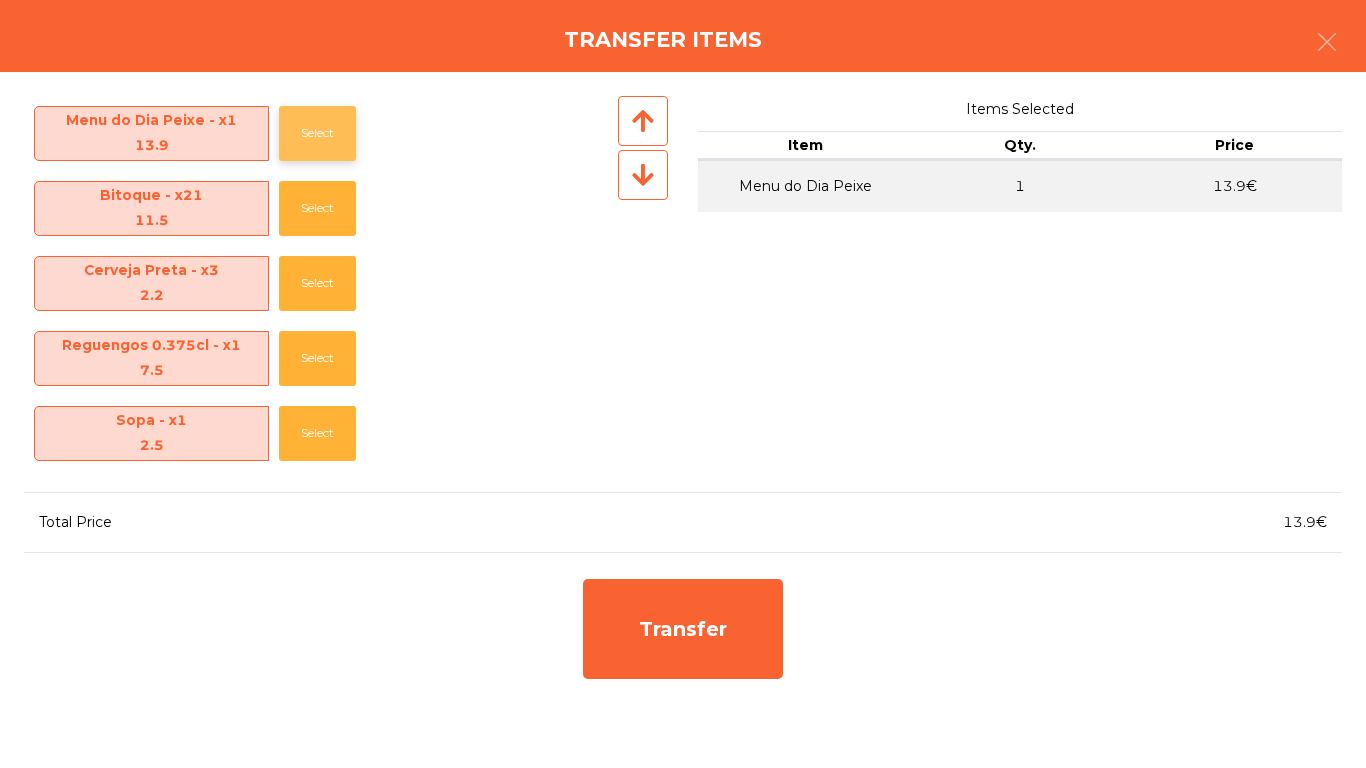 click on "Select" 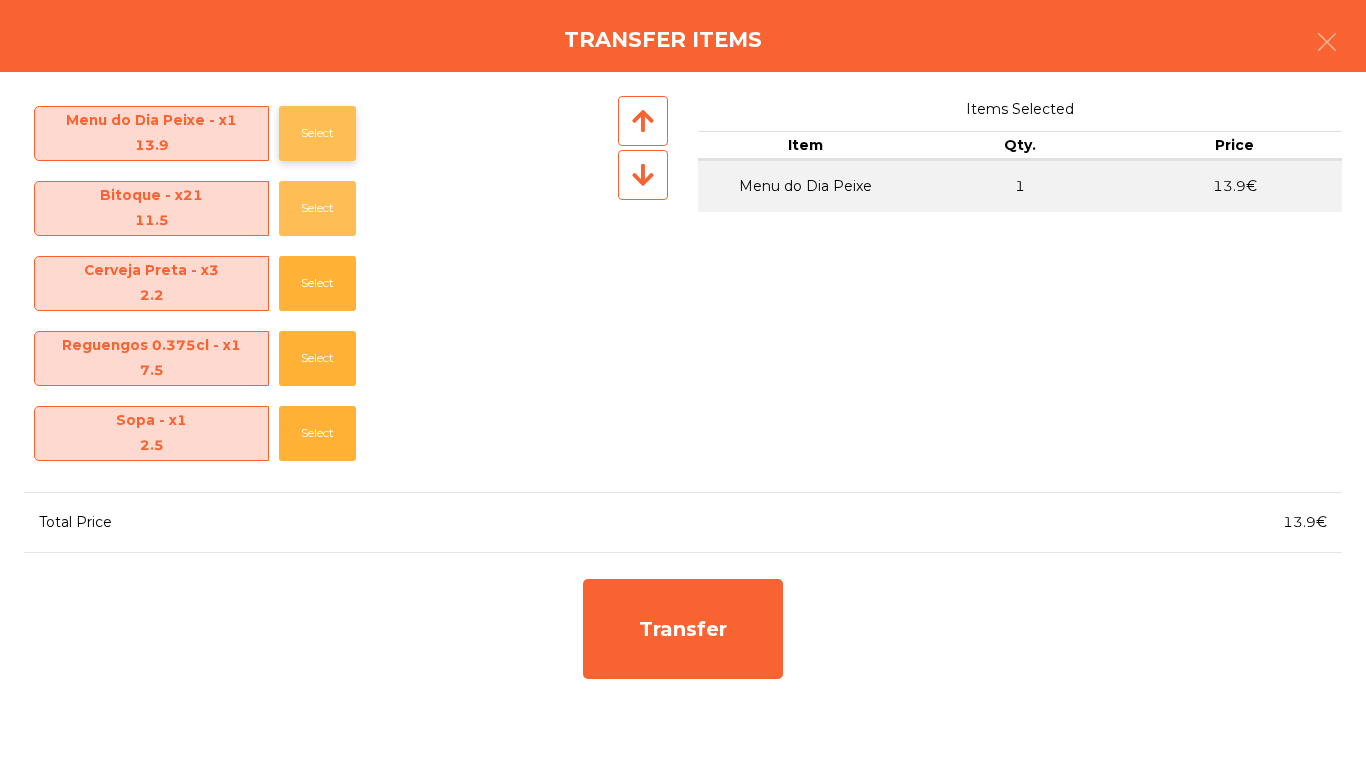 click on "Select" 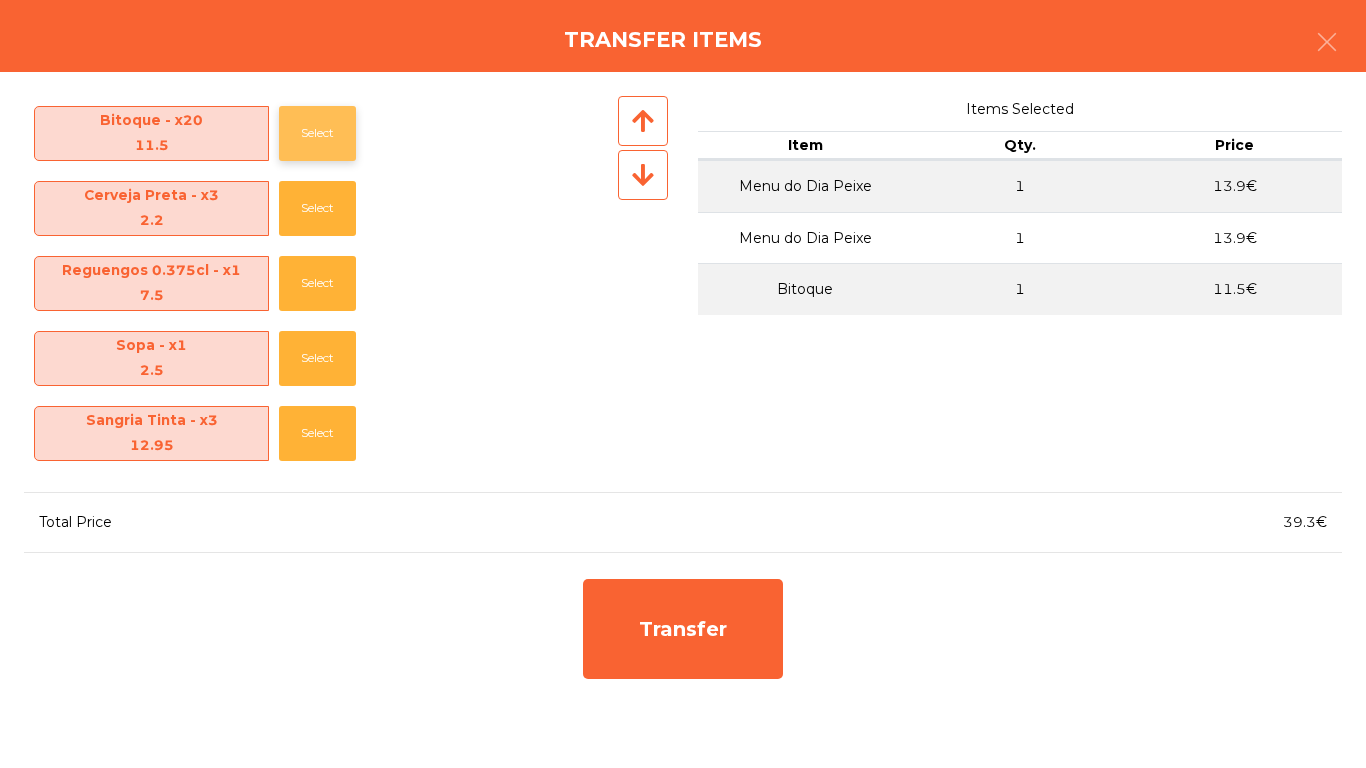 click on "Select" 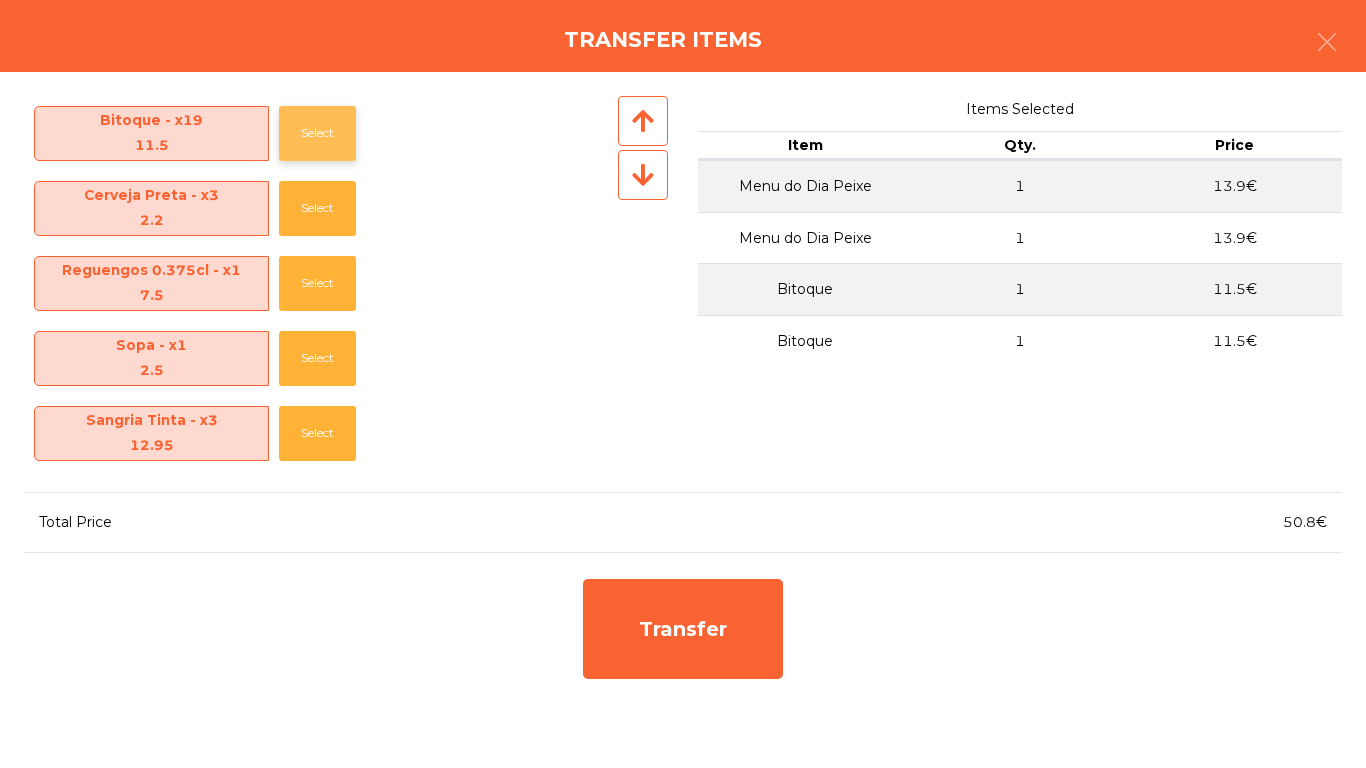 click on "Select" 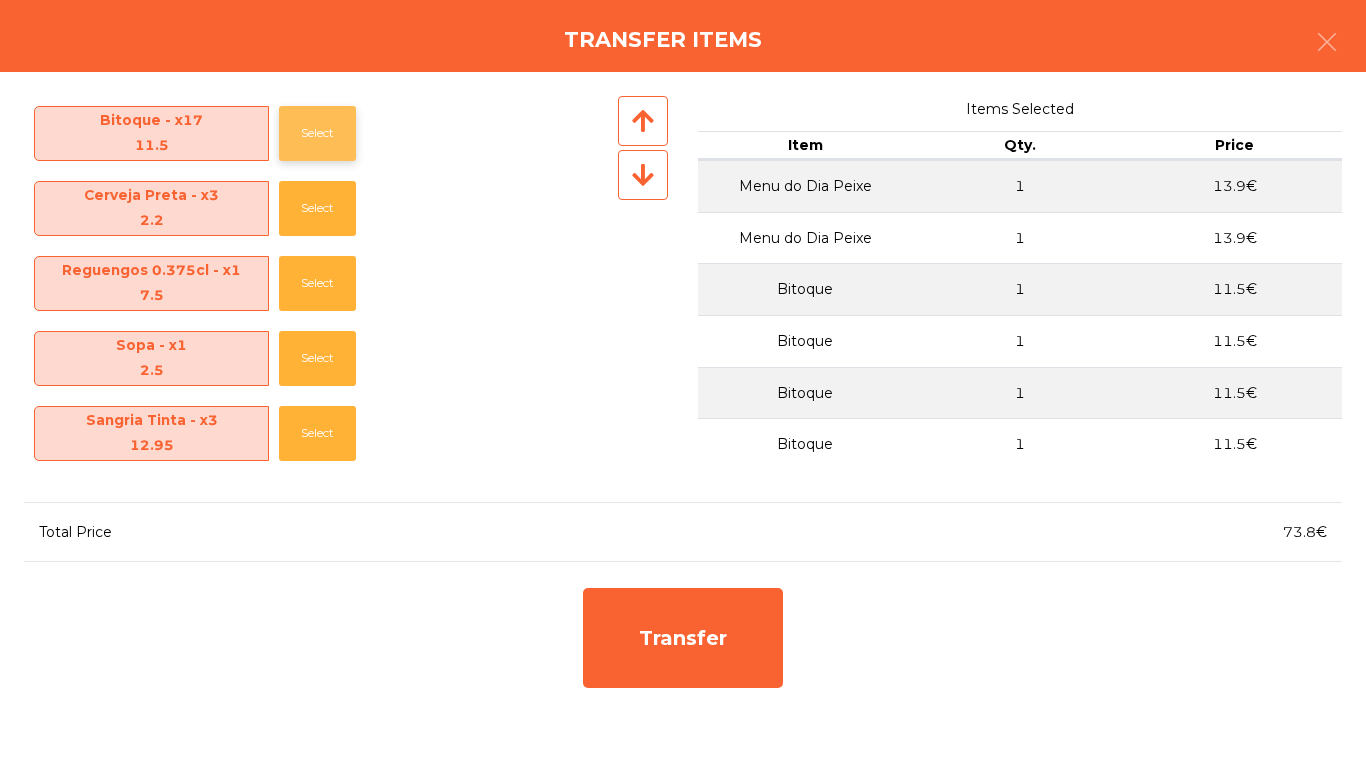 click on "Select" 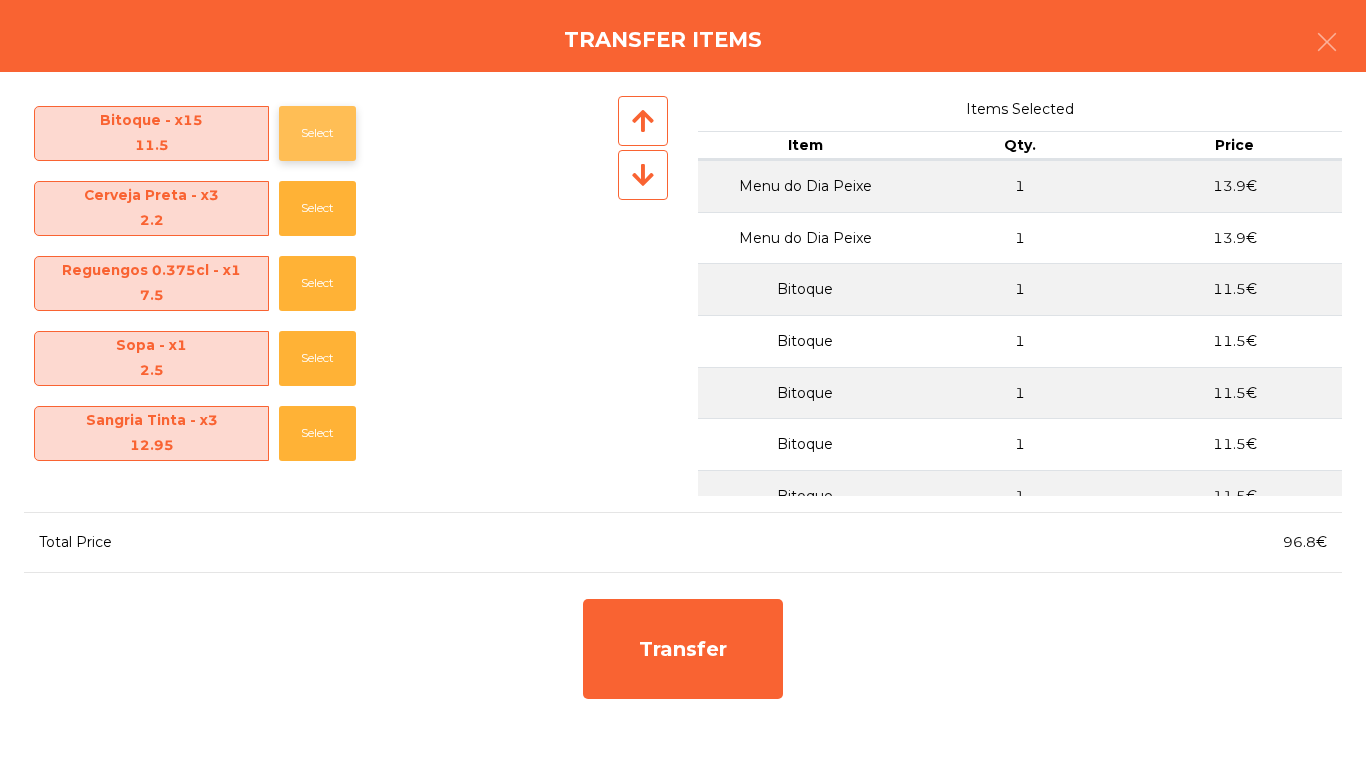 click on "Select" 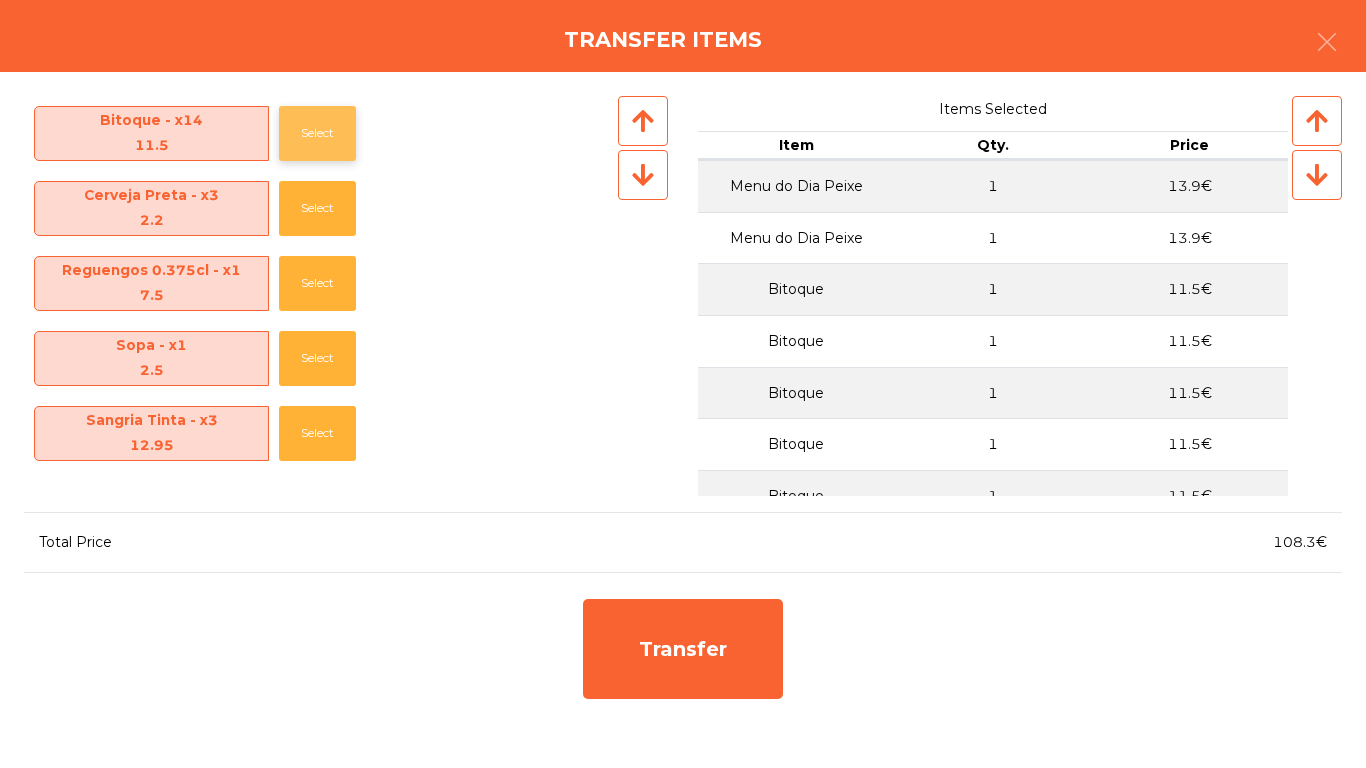 click on "Select" 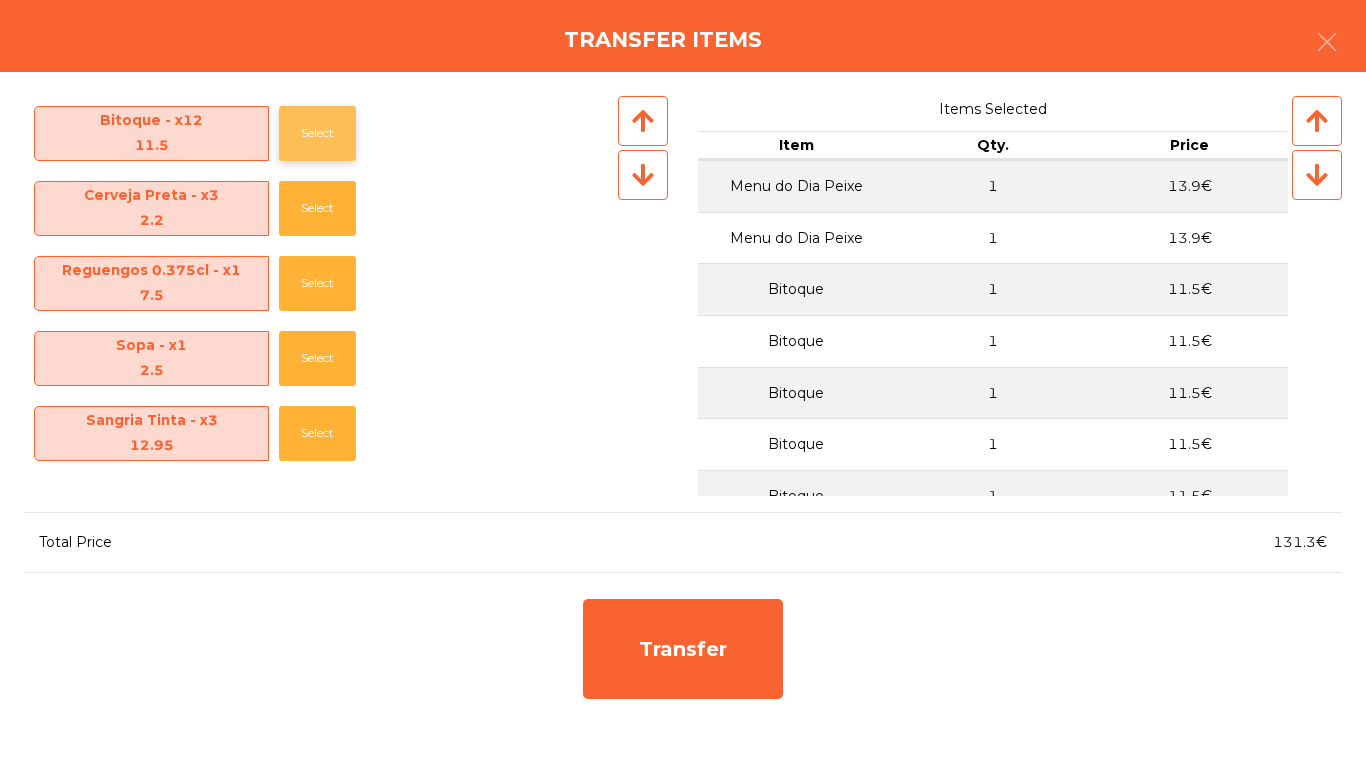 click on "Select" 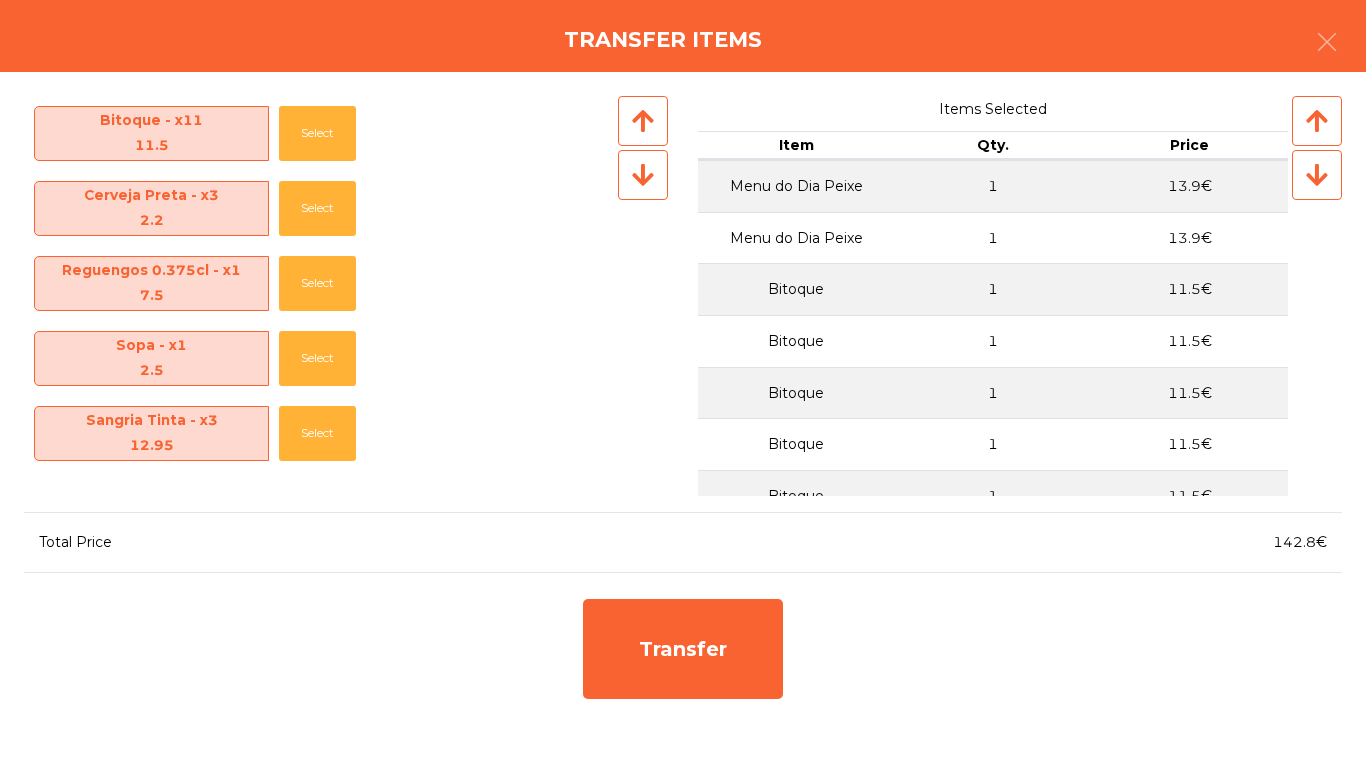 click on "Cerveja Preta - x3   2.2   Select" 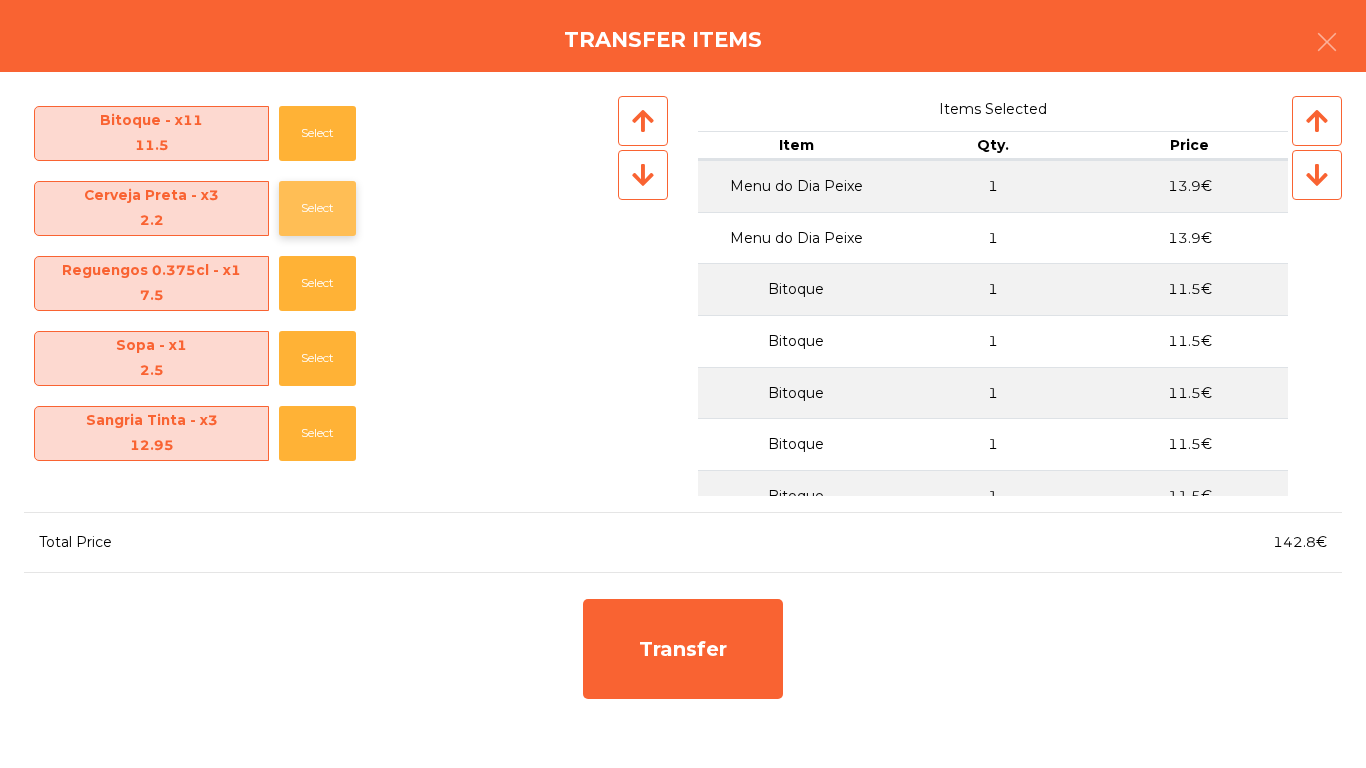 click on "Select" 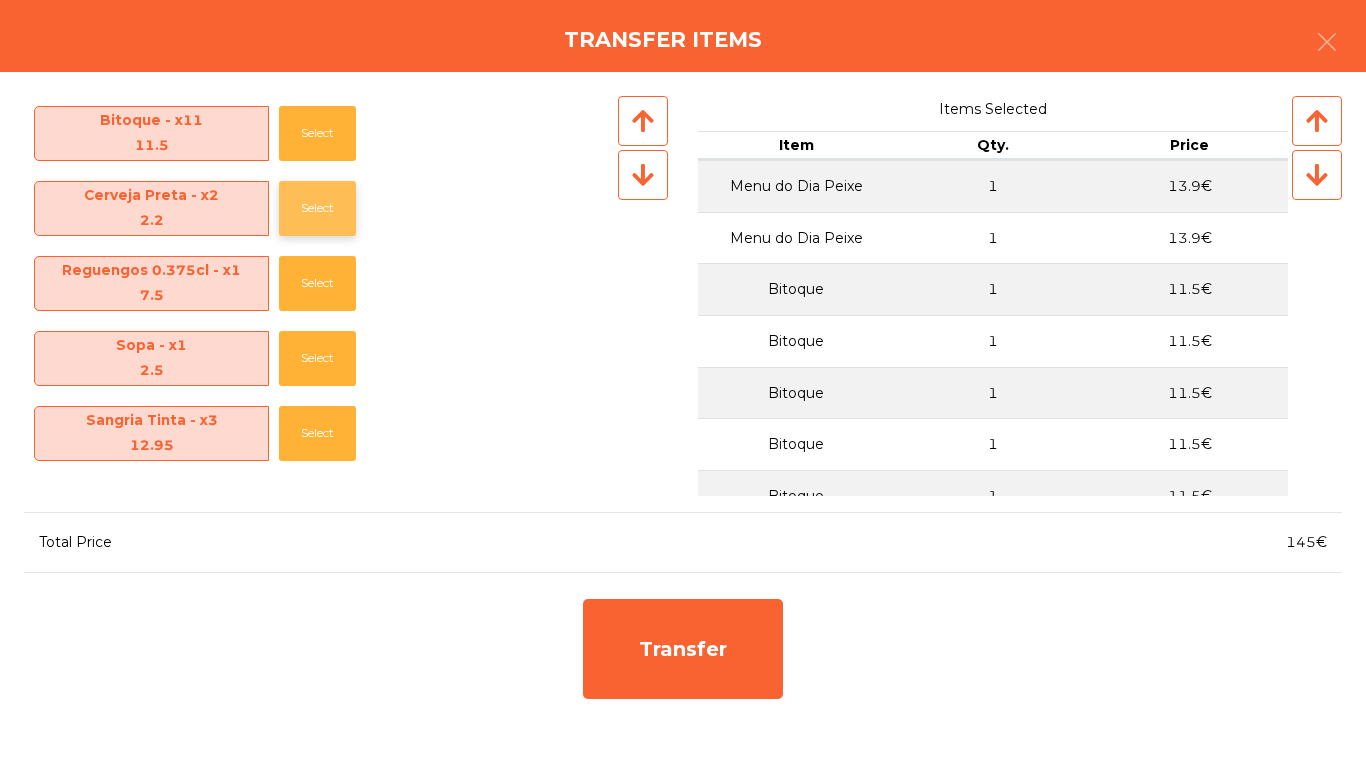 click on "Select" 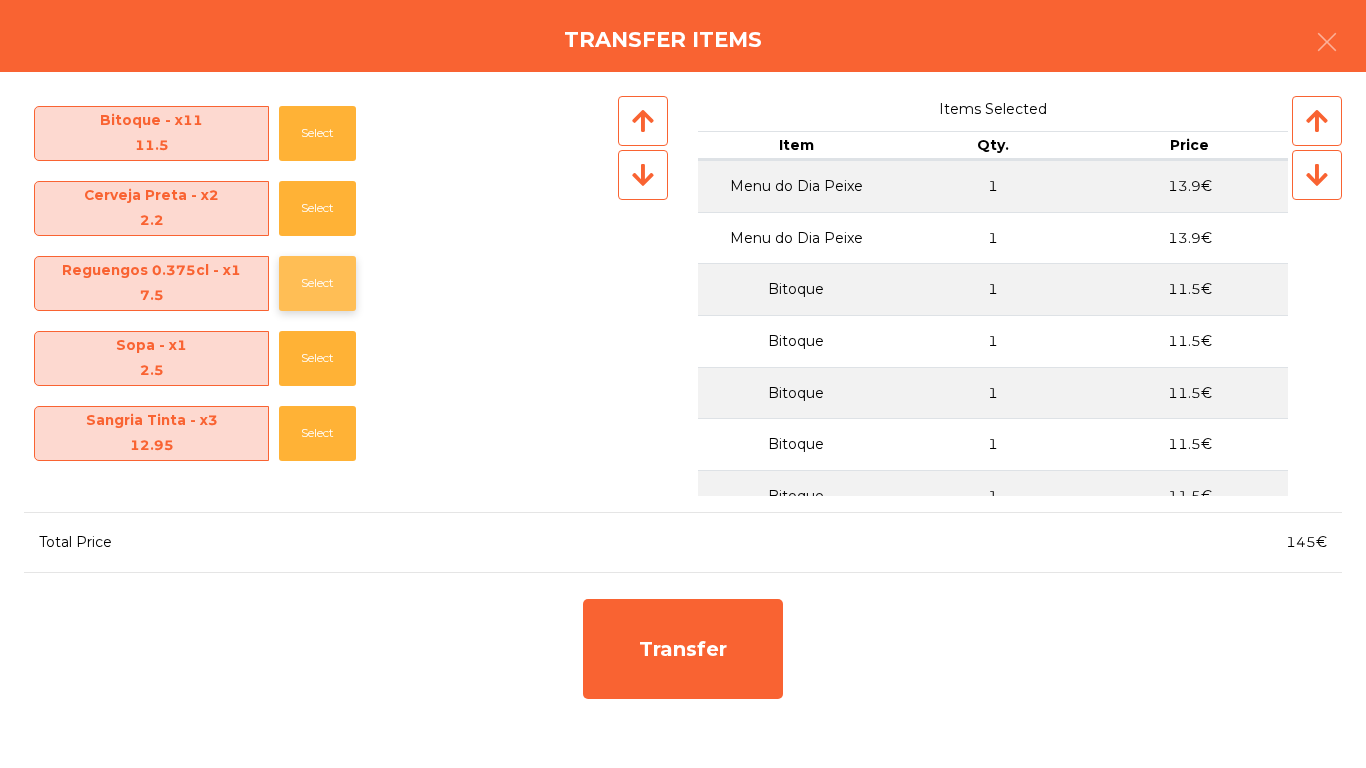 click on "Select" 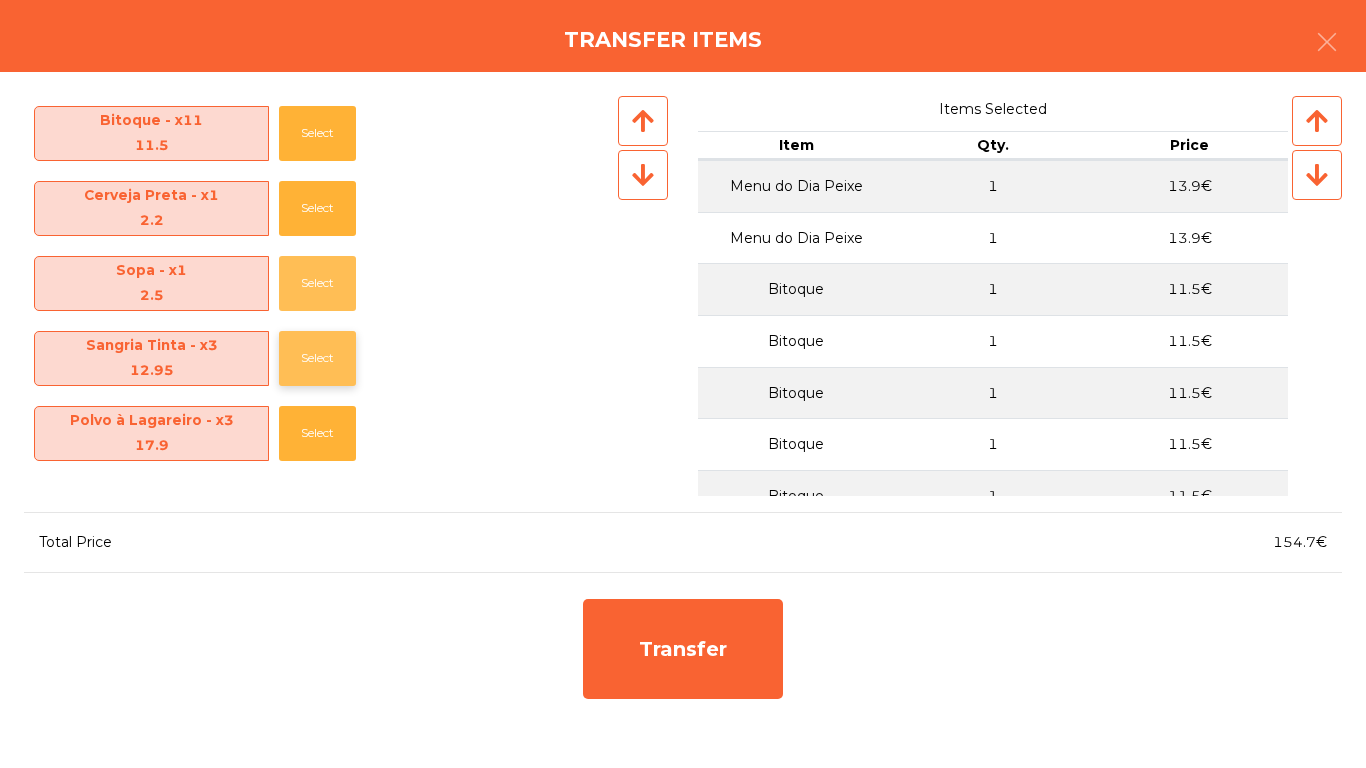 drag, startPoint x: 299, startPoint y: 289, endPoint x: 314, endPoint y: 284, distance: 15.811388 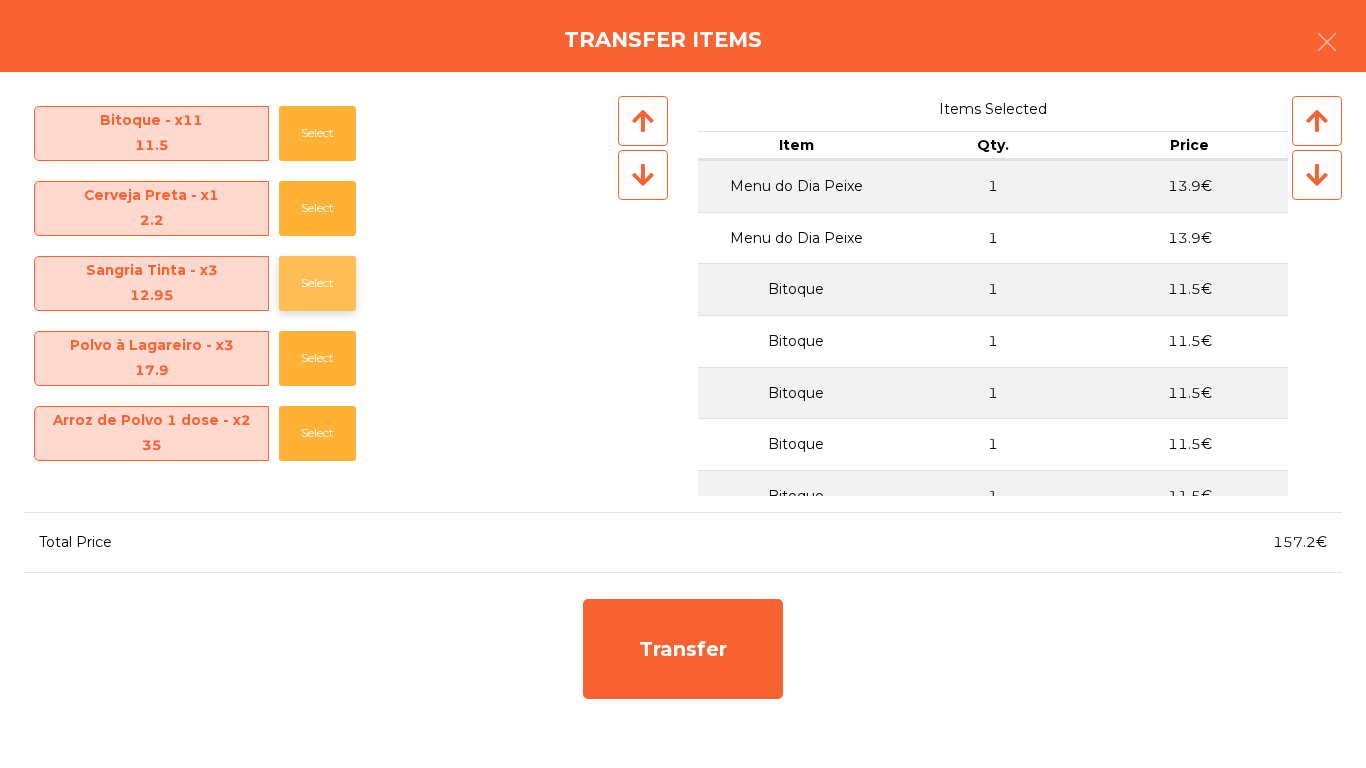 click on "Select" 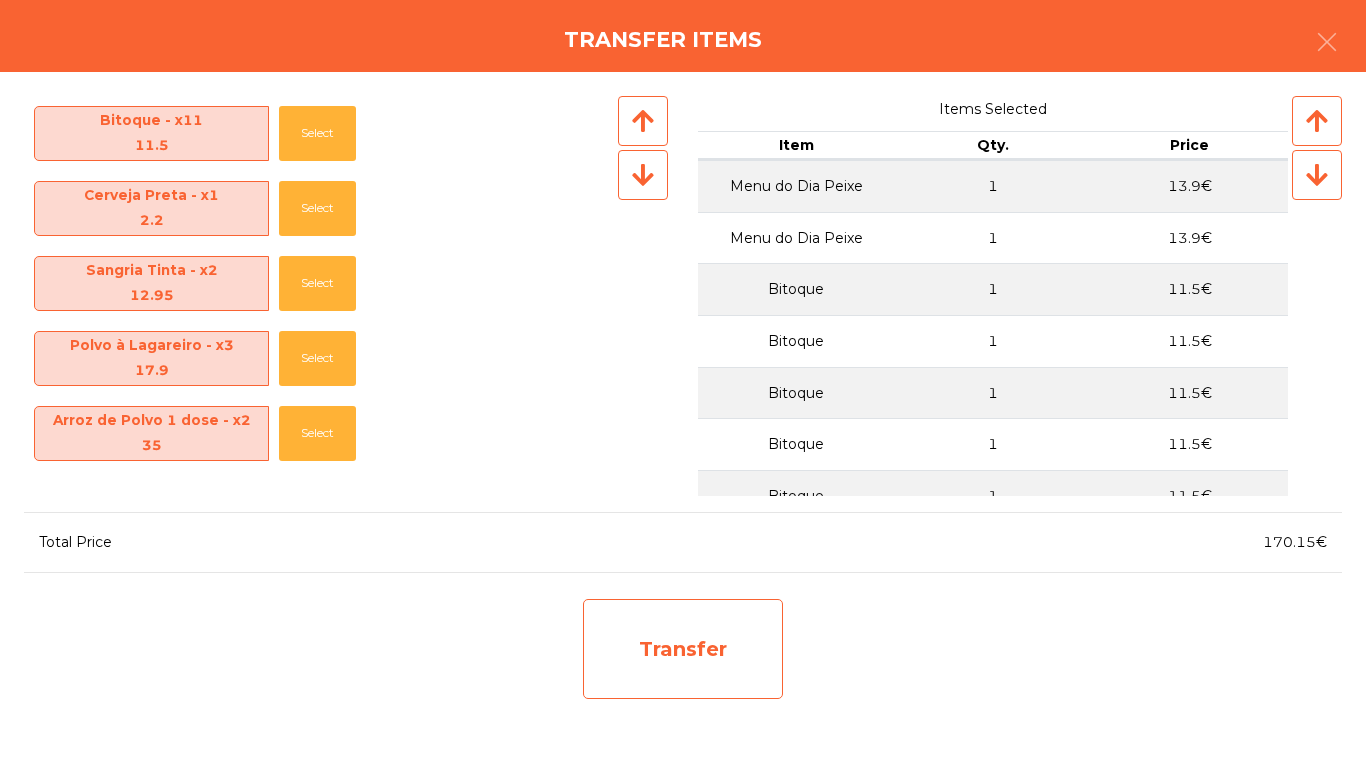 click on "Transfer" 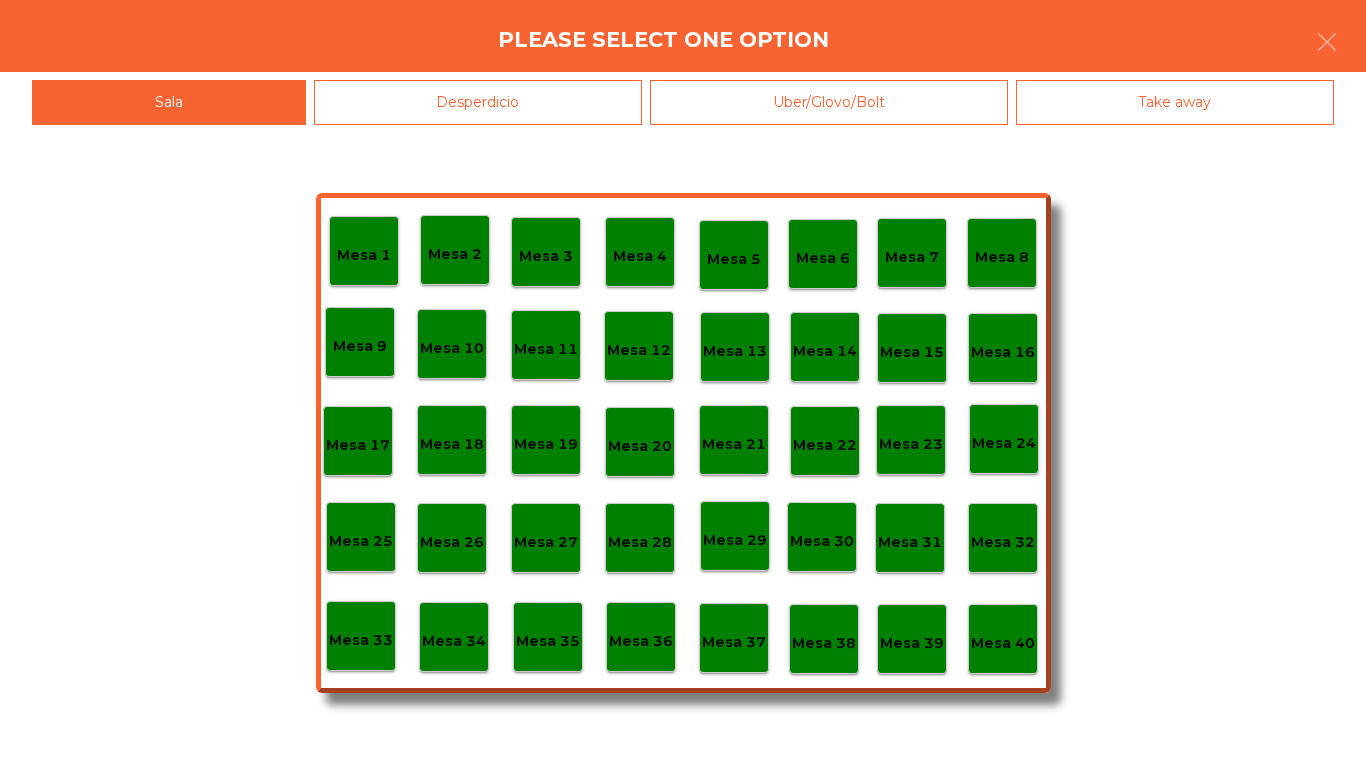 click on "Mesa 1   Mesa 2   Mesa 3   Mesa 4   Mesa 5   Mesa 6   Mesa 7   Mesa 8   Mesa 9   Mesa 10   Mesa 11   Mesa 12   Mesa 13   Mesa 14   Mesa 15   Mesa 16   Mesa 17   Mesa 18   Mesa 19   Mesa 20   Mesa 21   Mesa 22   Mesa 23   Mesa 24   Mesa 25   Mesa 26   Mesa 27   Mesa 28   Mesa 29   Mesa 30   Mesa 31   Mesa 32   Mesa 33   Mesa 34   Mesa 35   Mesa 36   Mesa 37   Mesa 38   Mesa 39   Mesa 40" 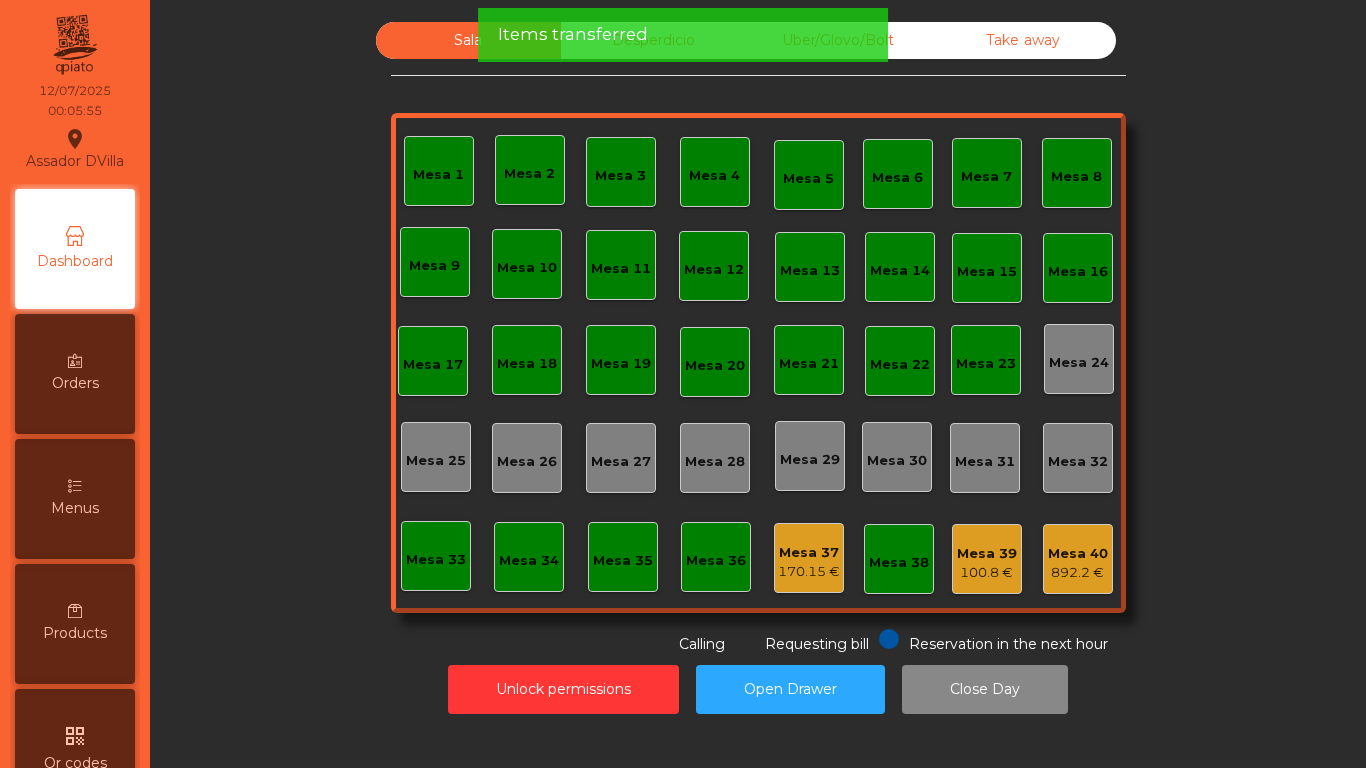 click on "170.15 €" 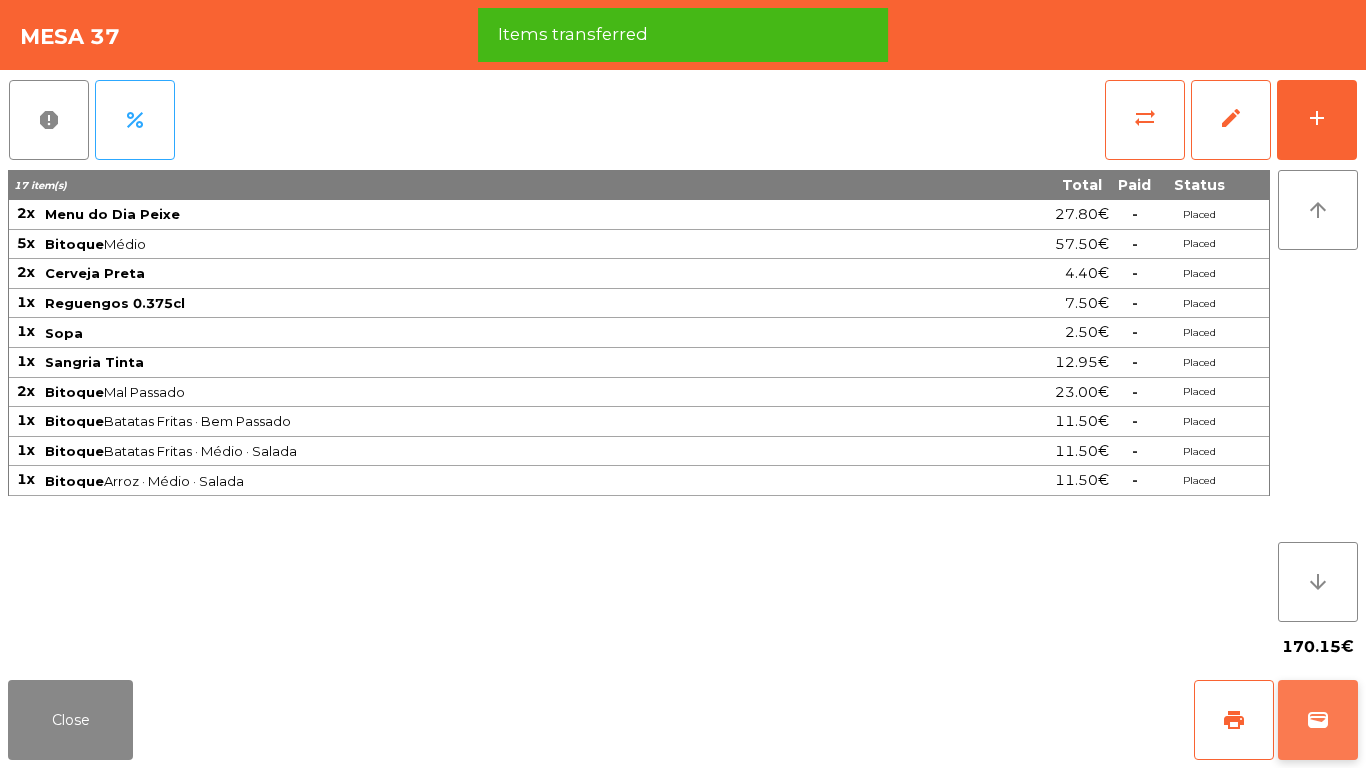 click on "wallet" 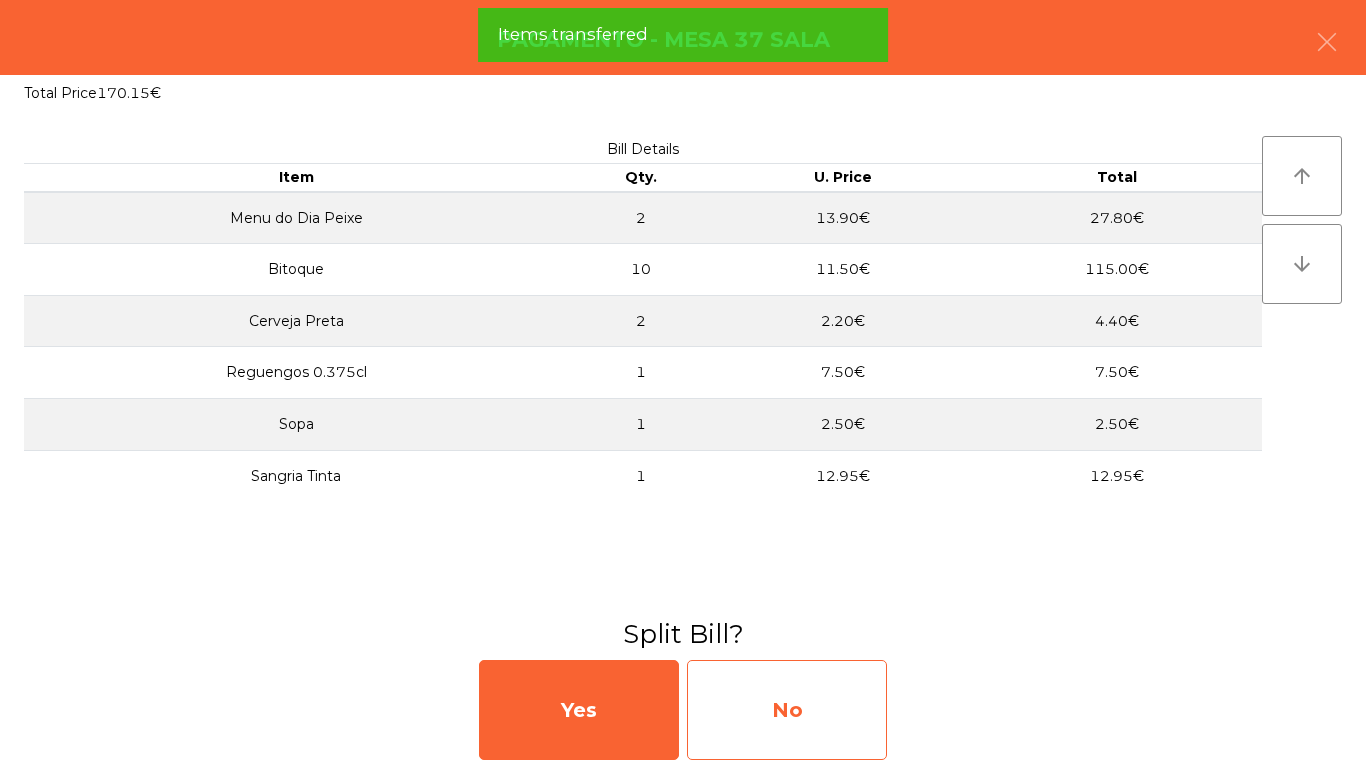 click on "No" 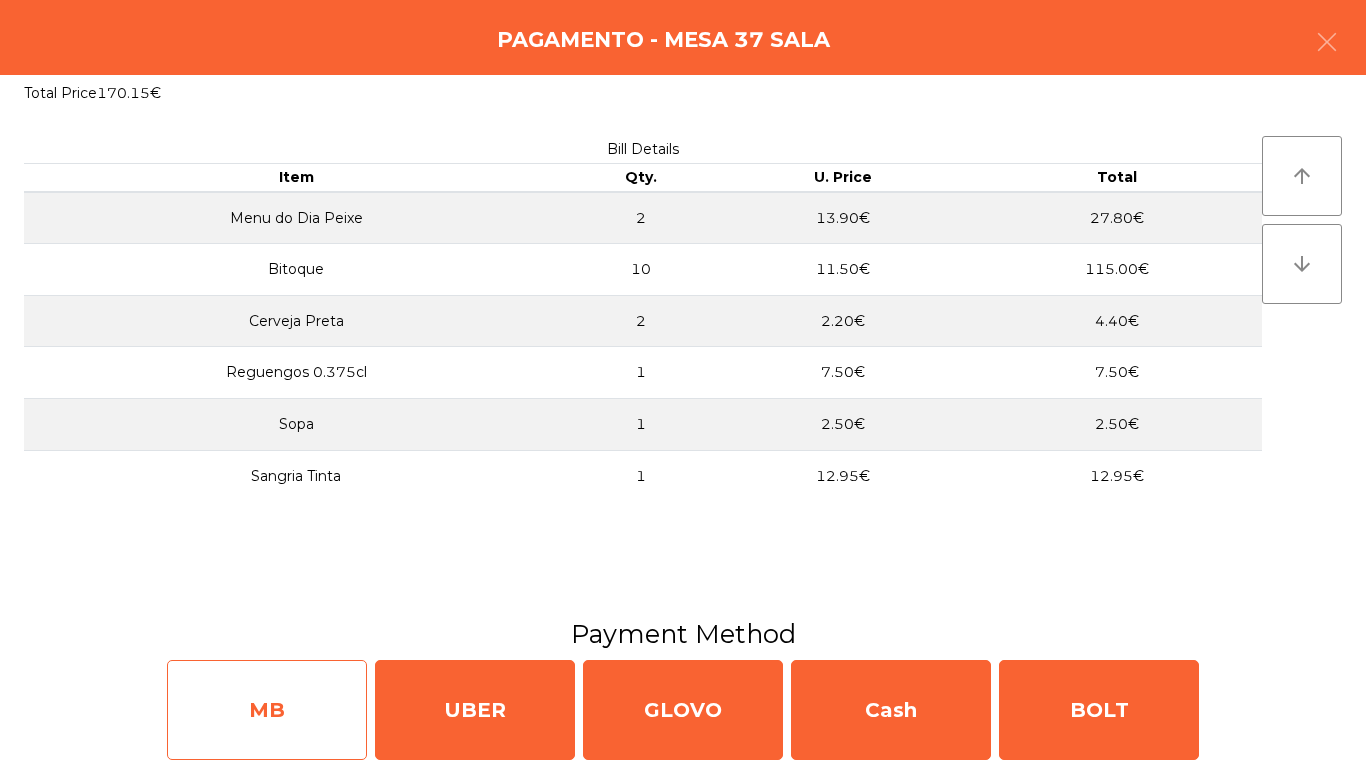 click on "MB" 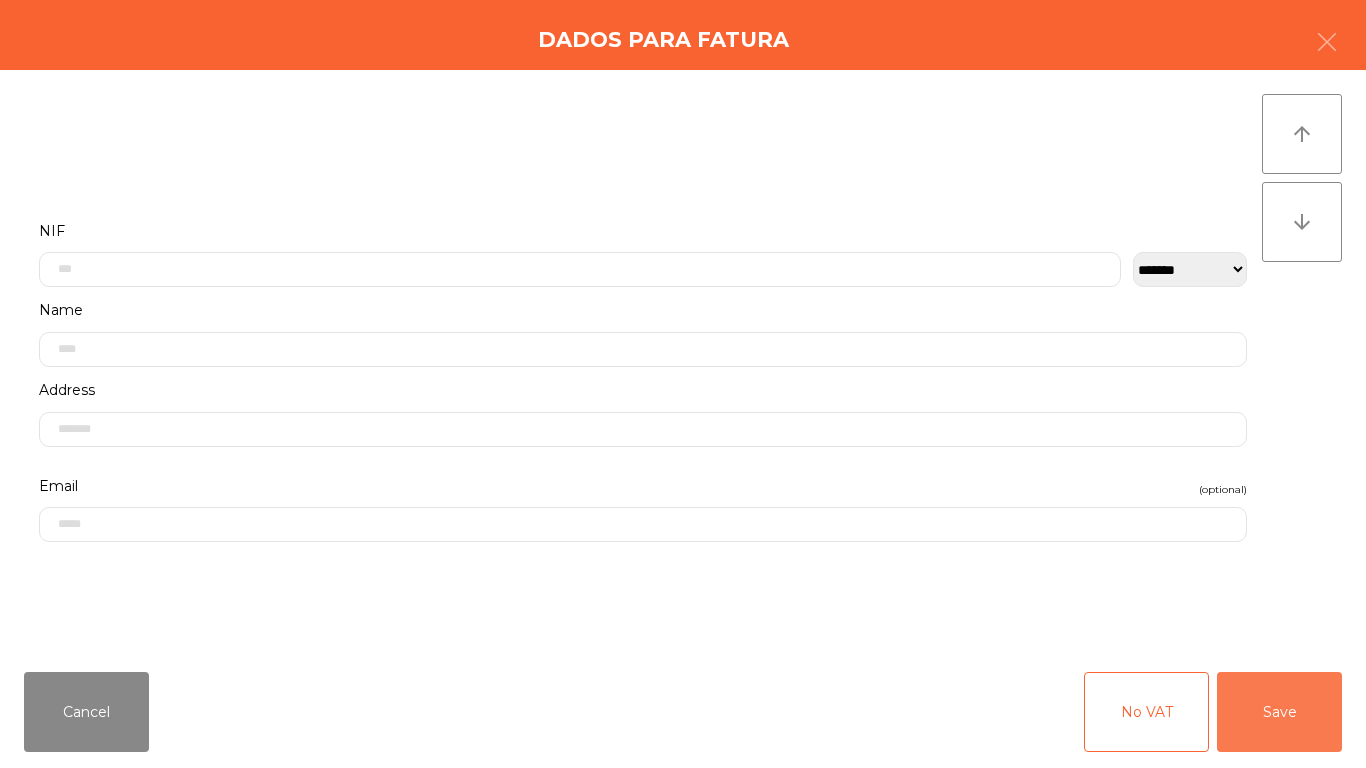 drag, startPoint x: 1255, startPoint y: 704, endPoint x: 1228, endPoint y: 688, distance: 31.38471 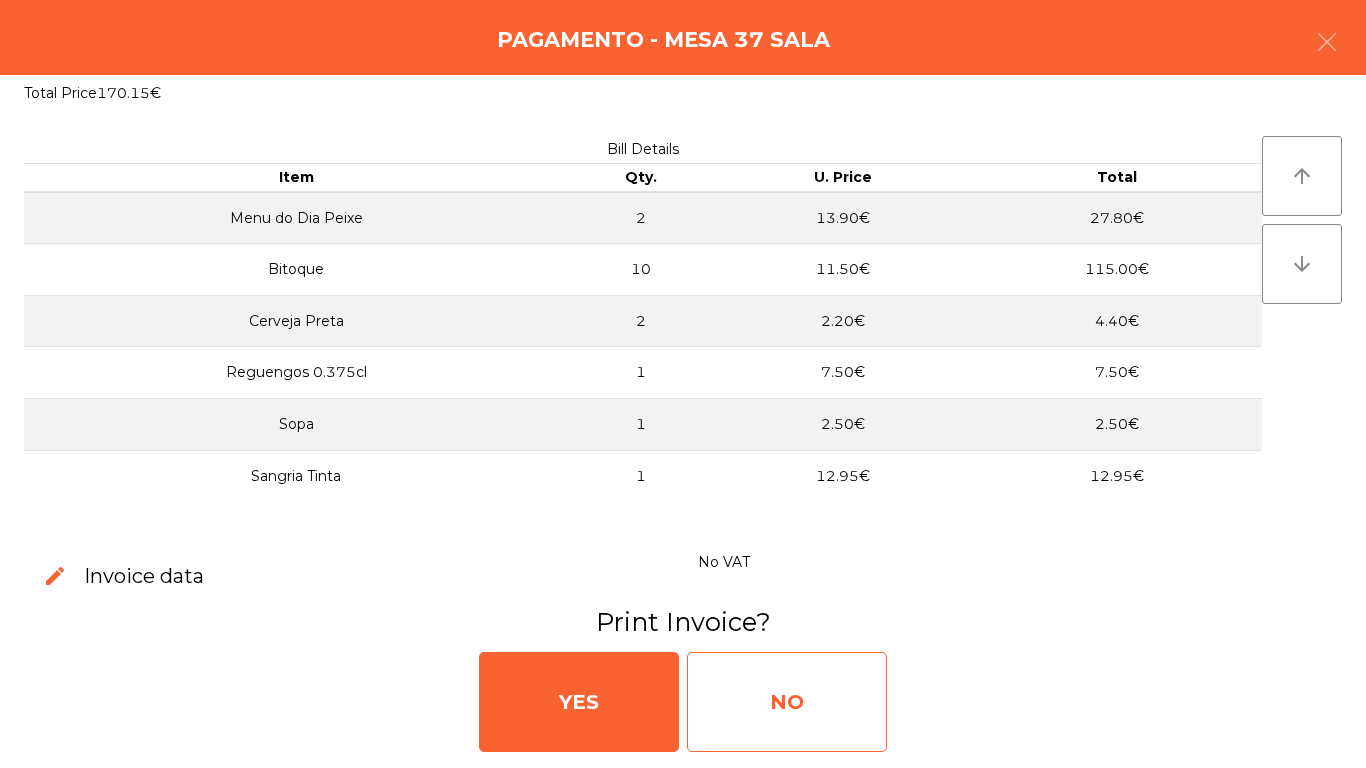 click on "NO" 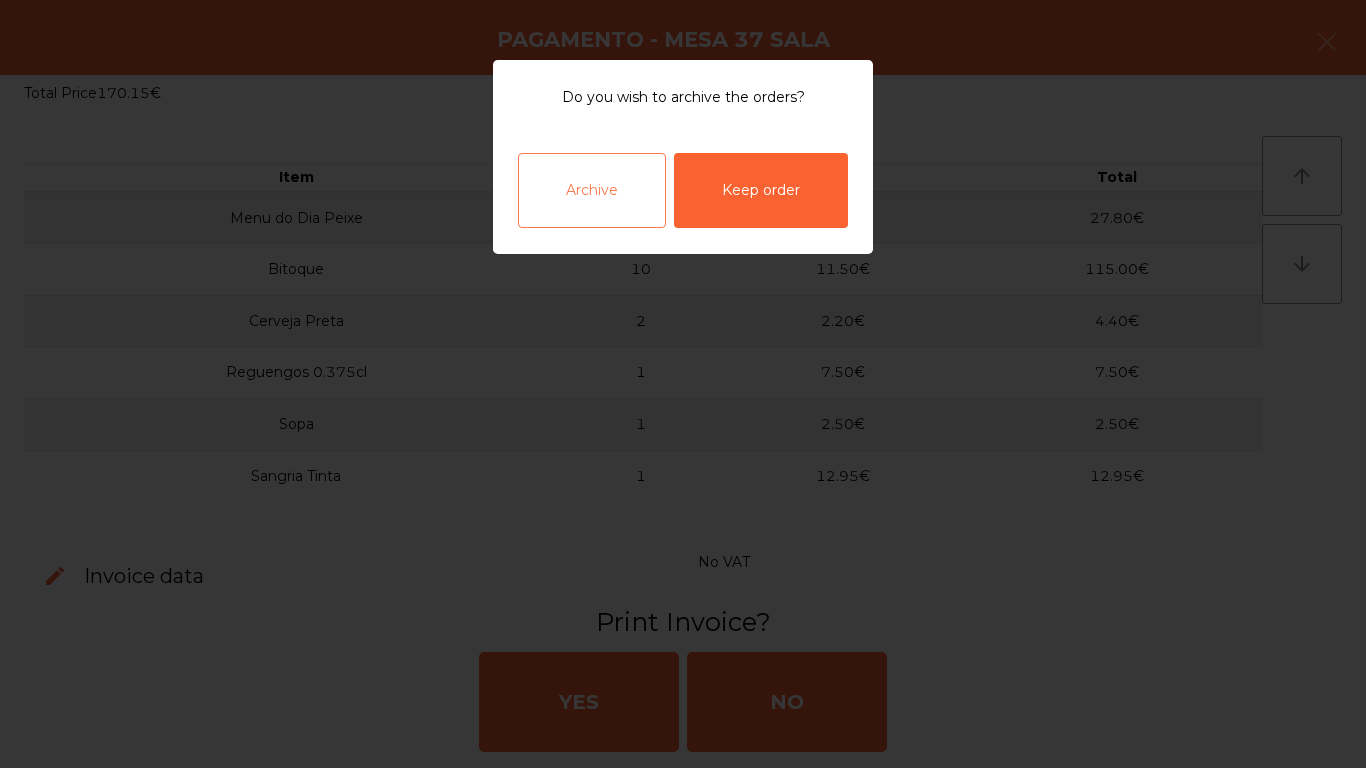 click on "Archive" 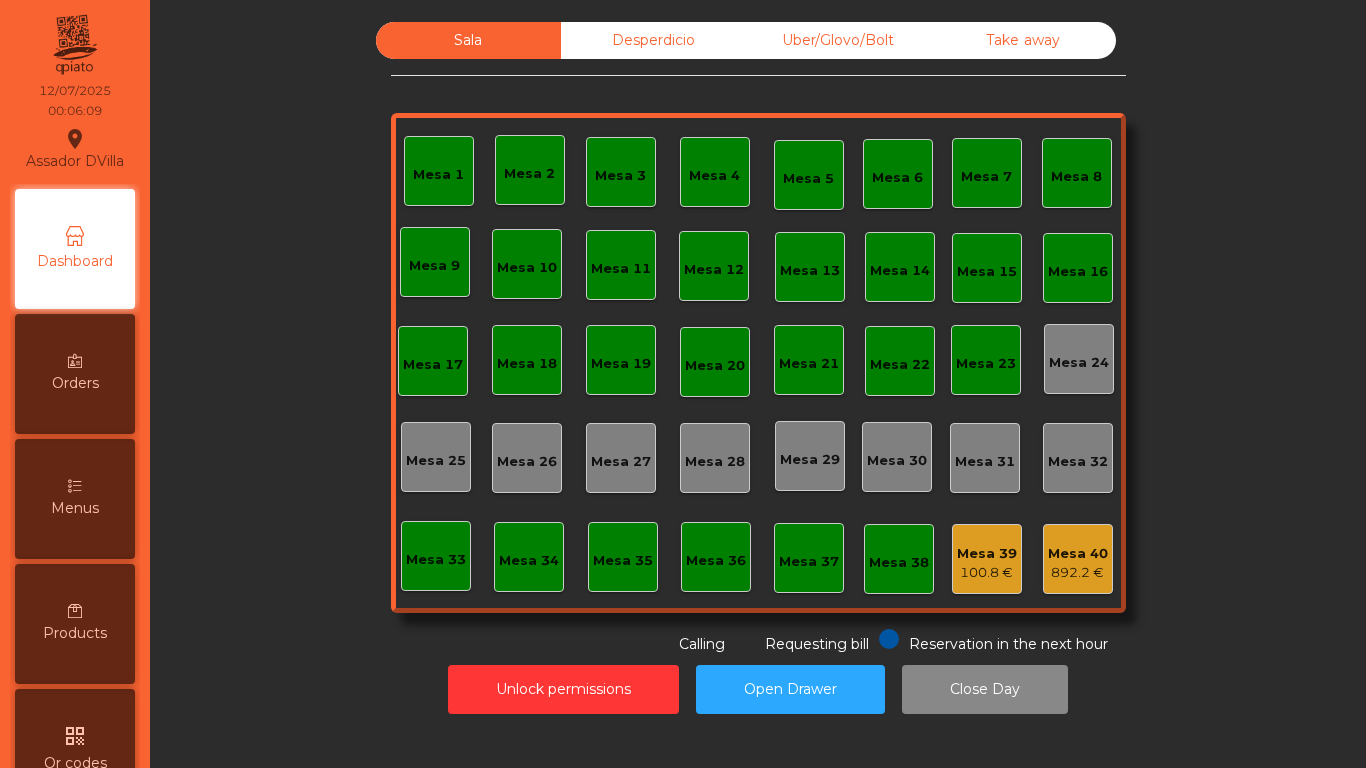 click on "Mesa 39" 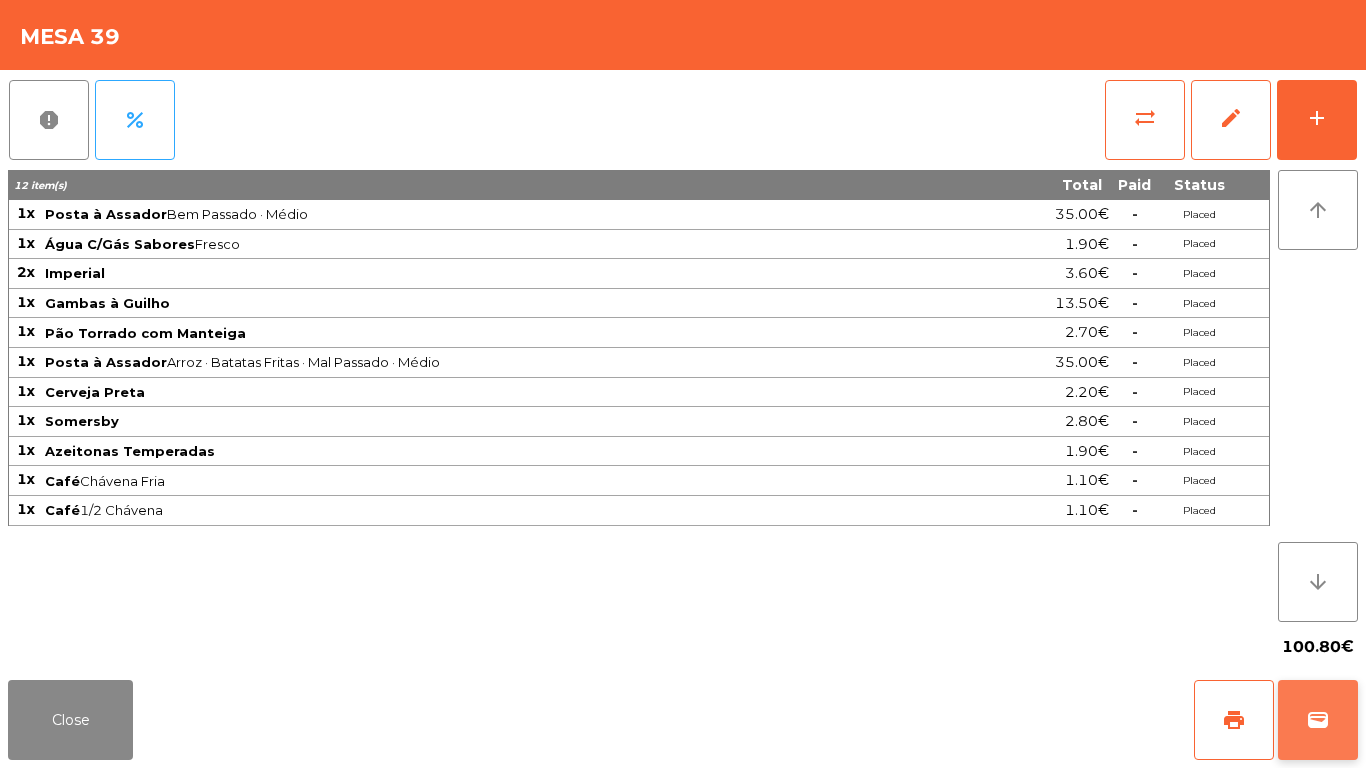 click on "wallet" 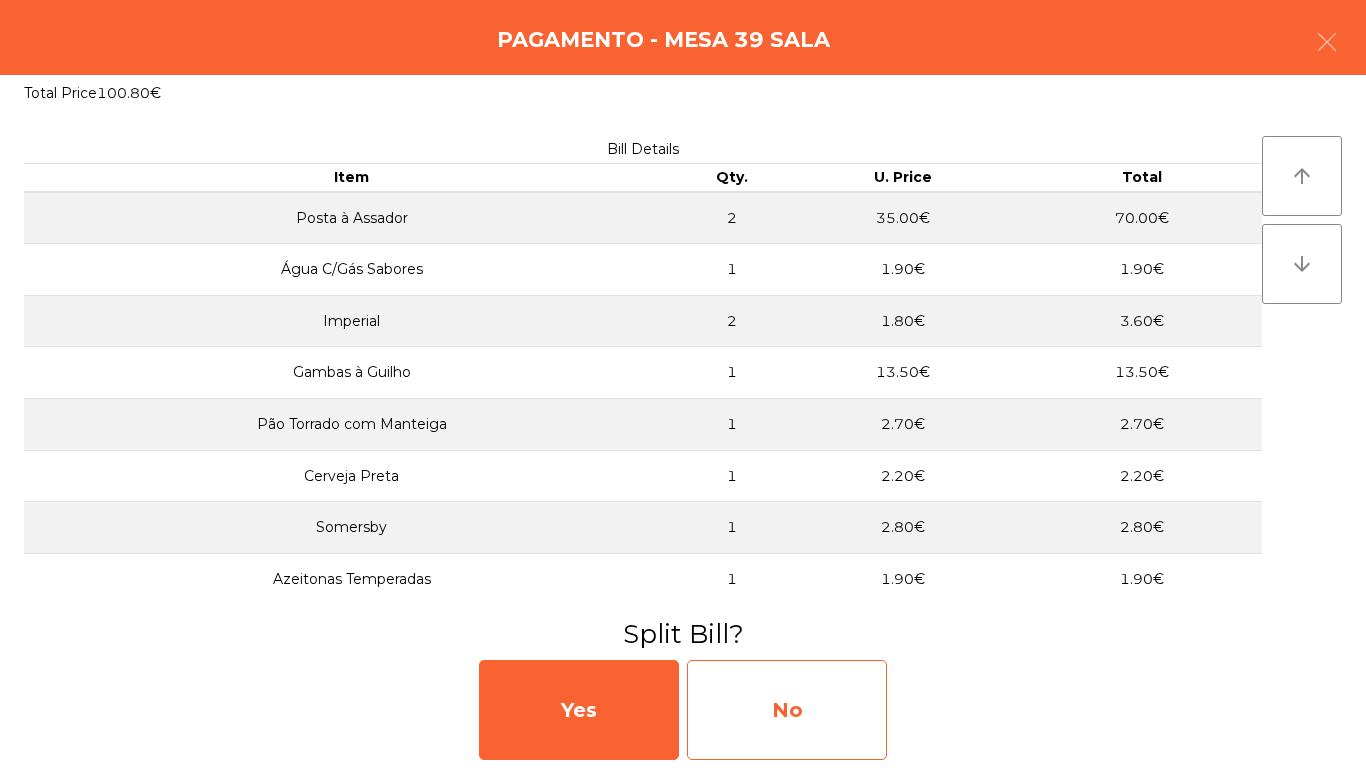 click on "No" 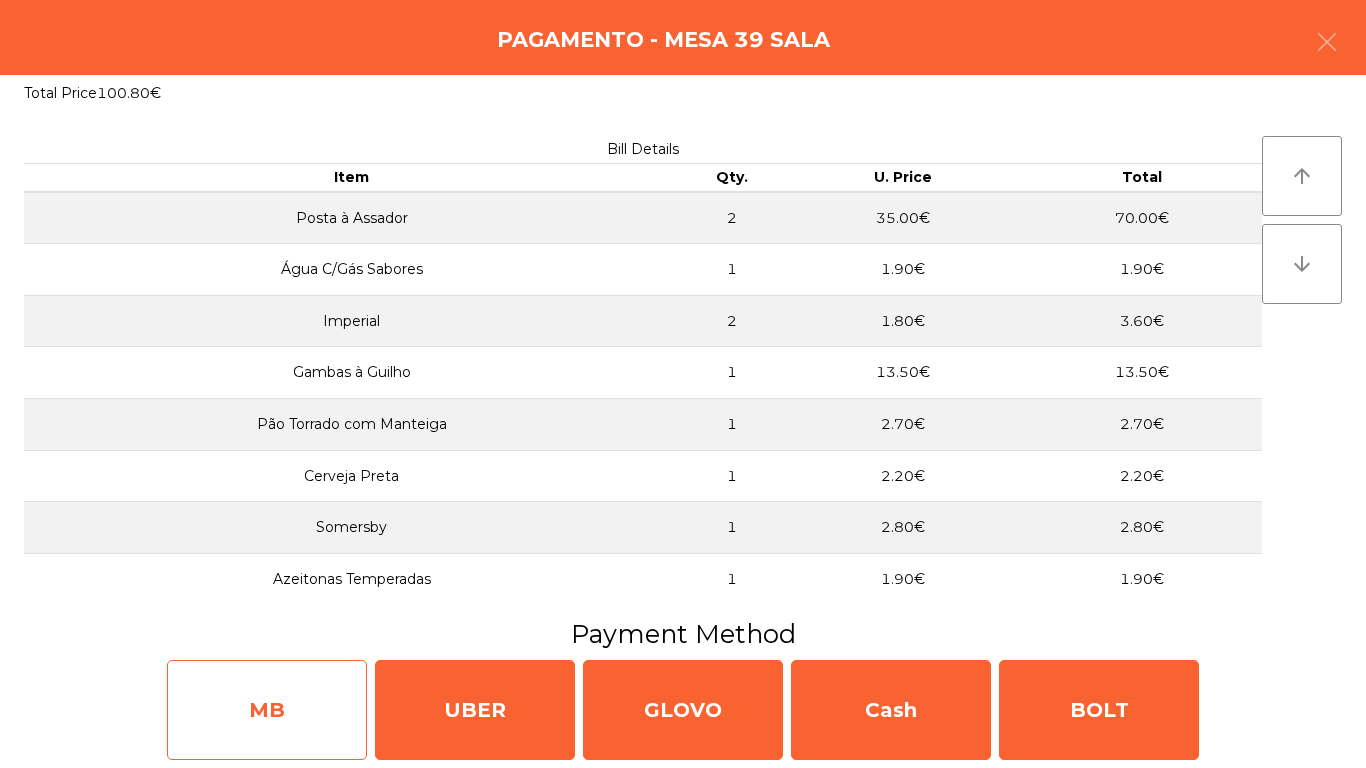 click on "MB" 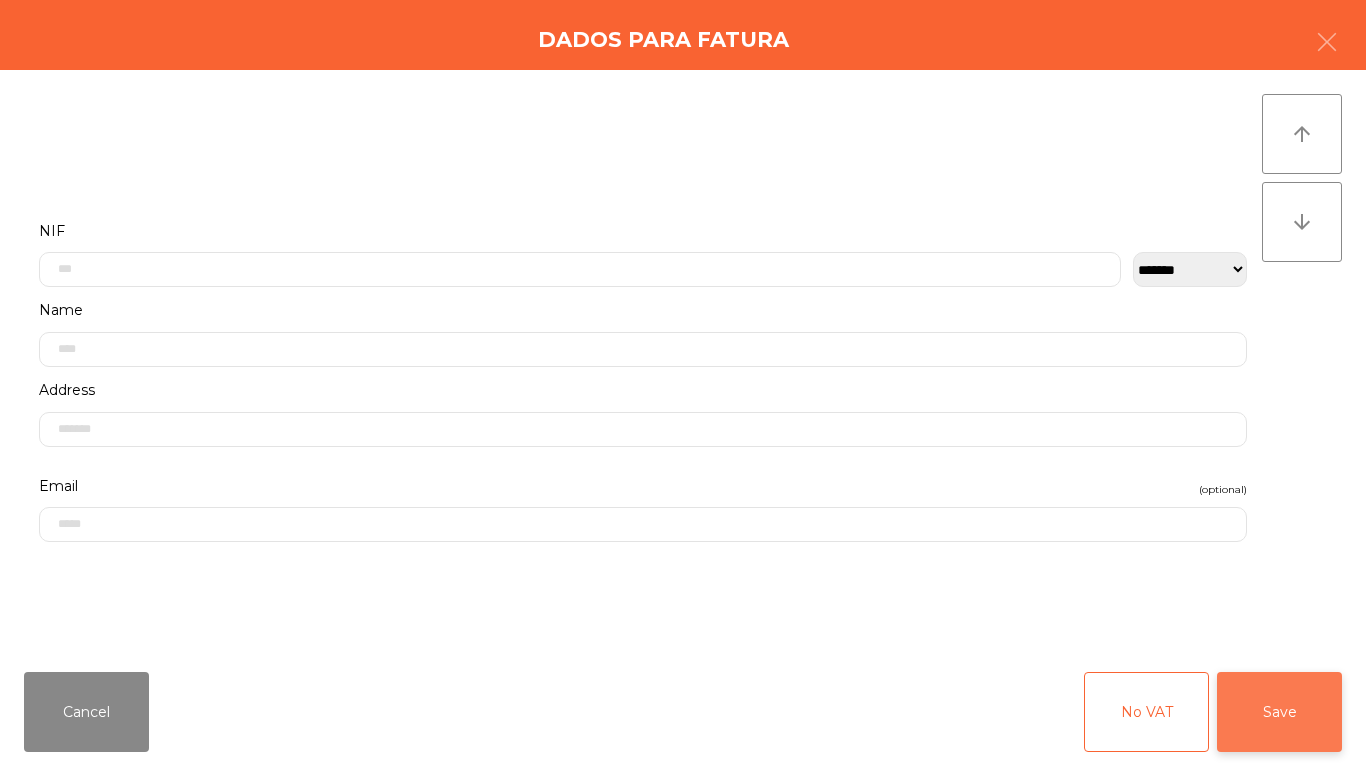 click on "Save" 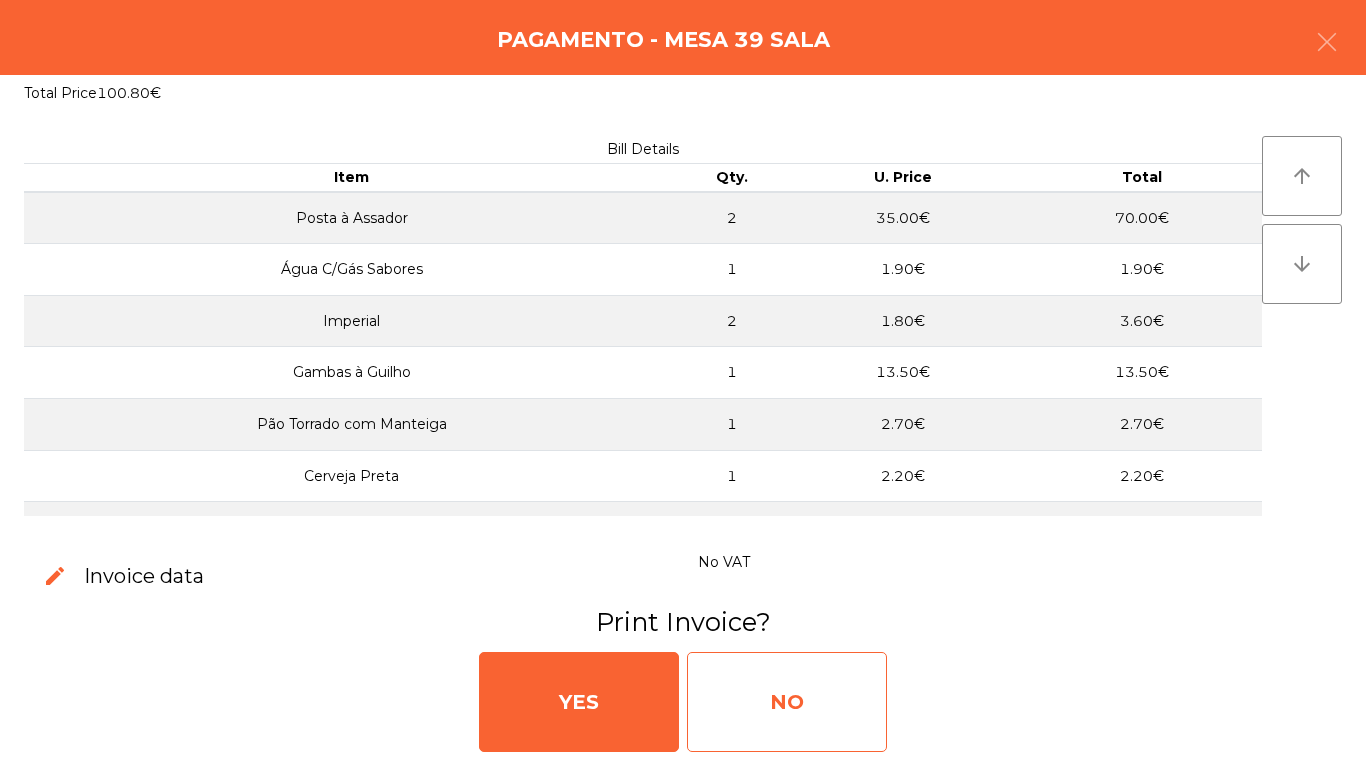 click on "NO" 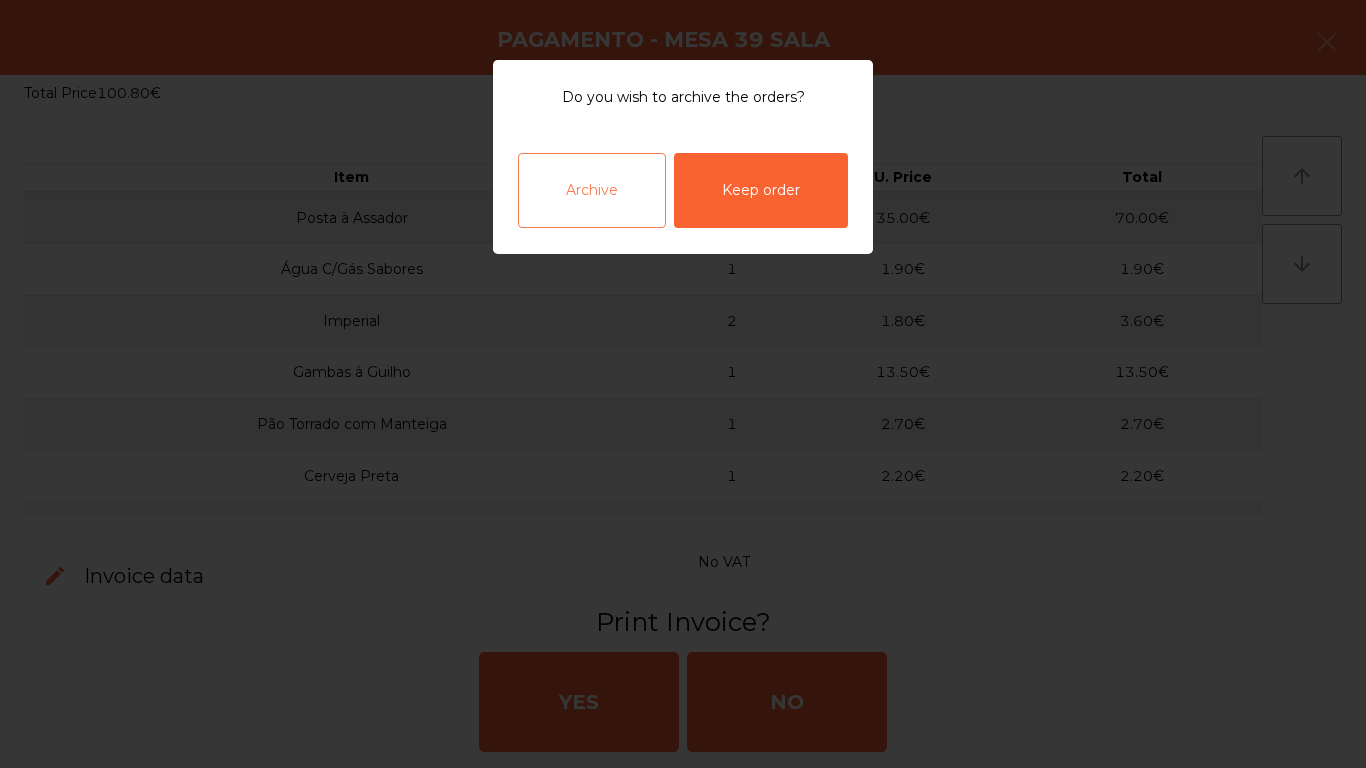 click on "Archive" 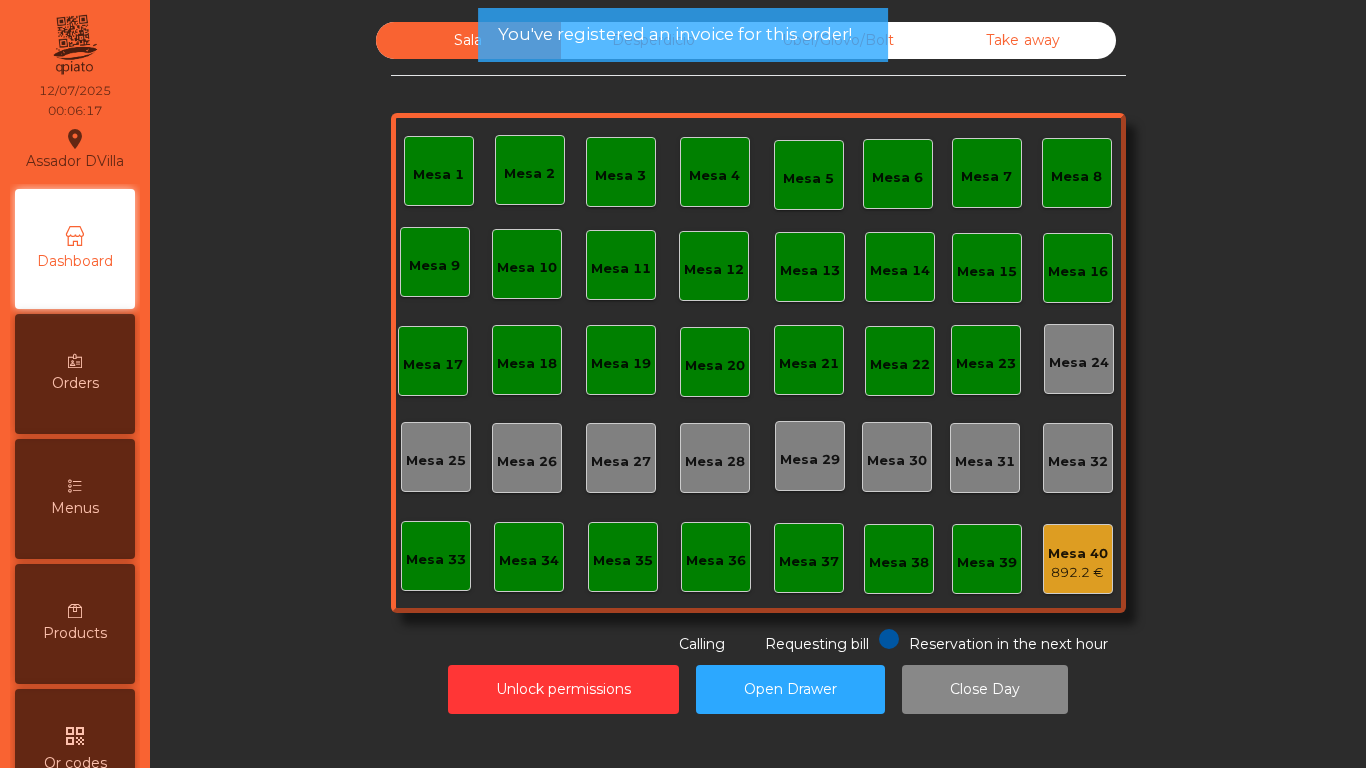 click on "892.2 €" 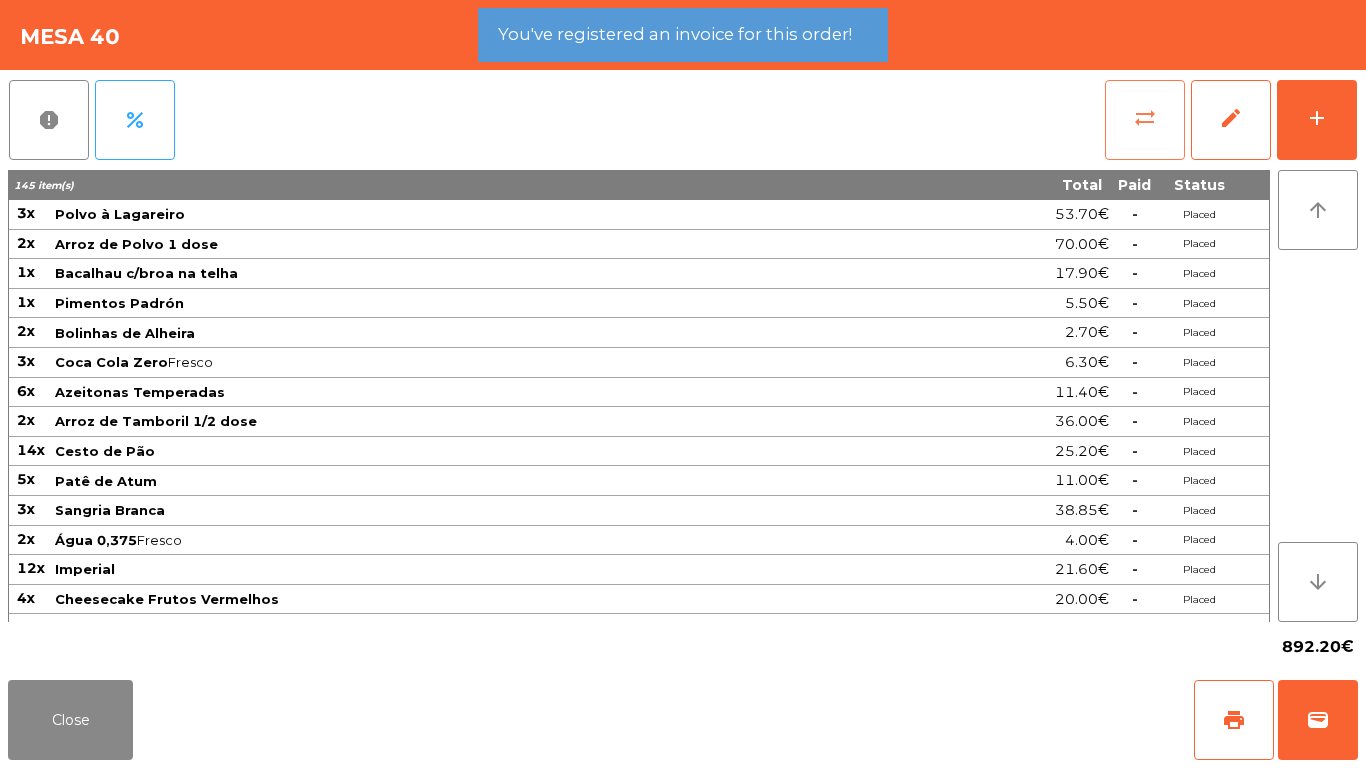 click on "sync_alt" 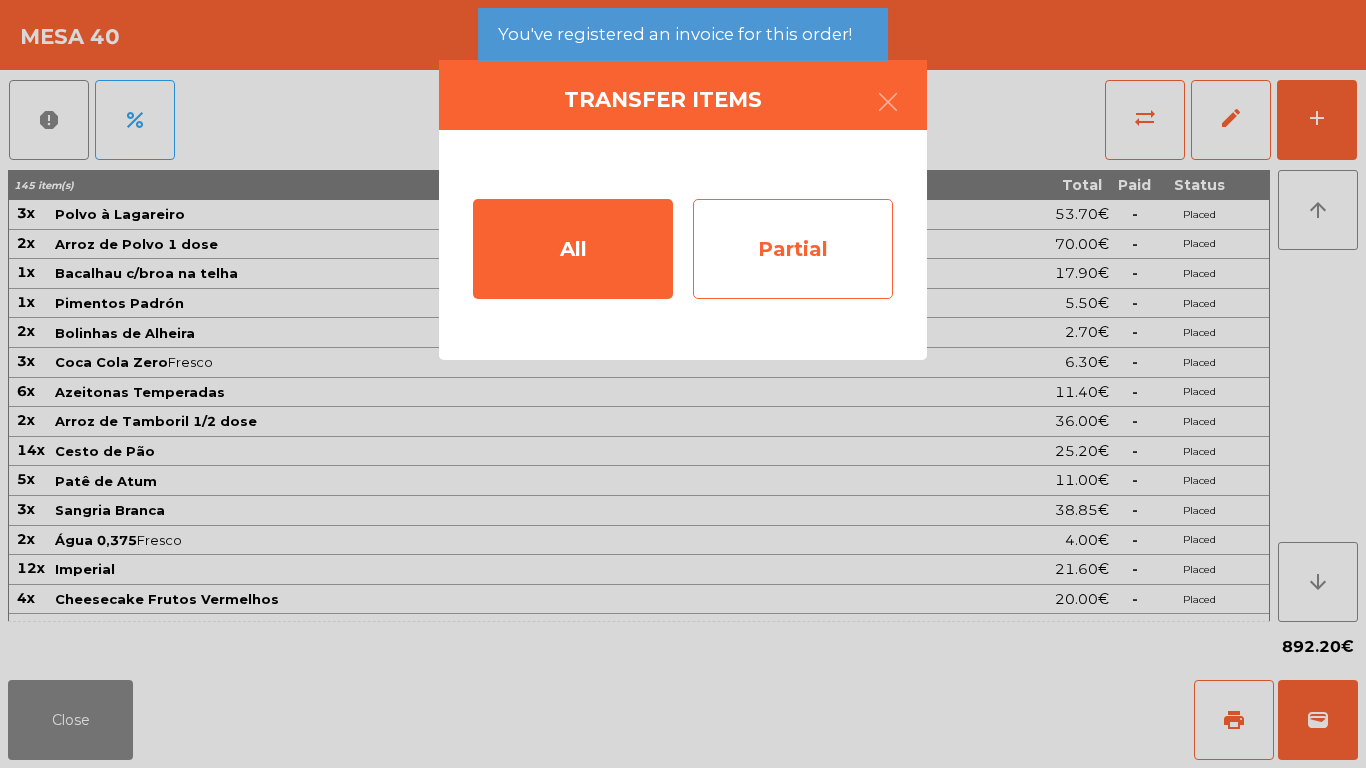click on "Partial" 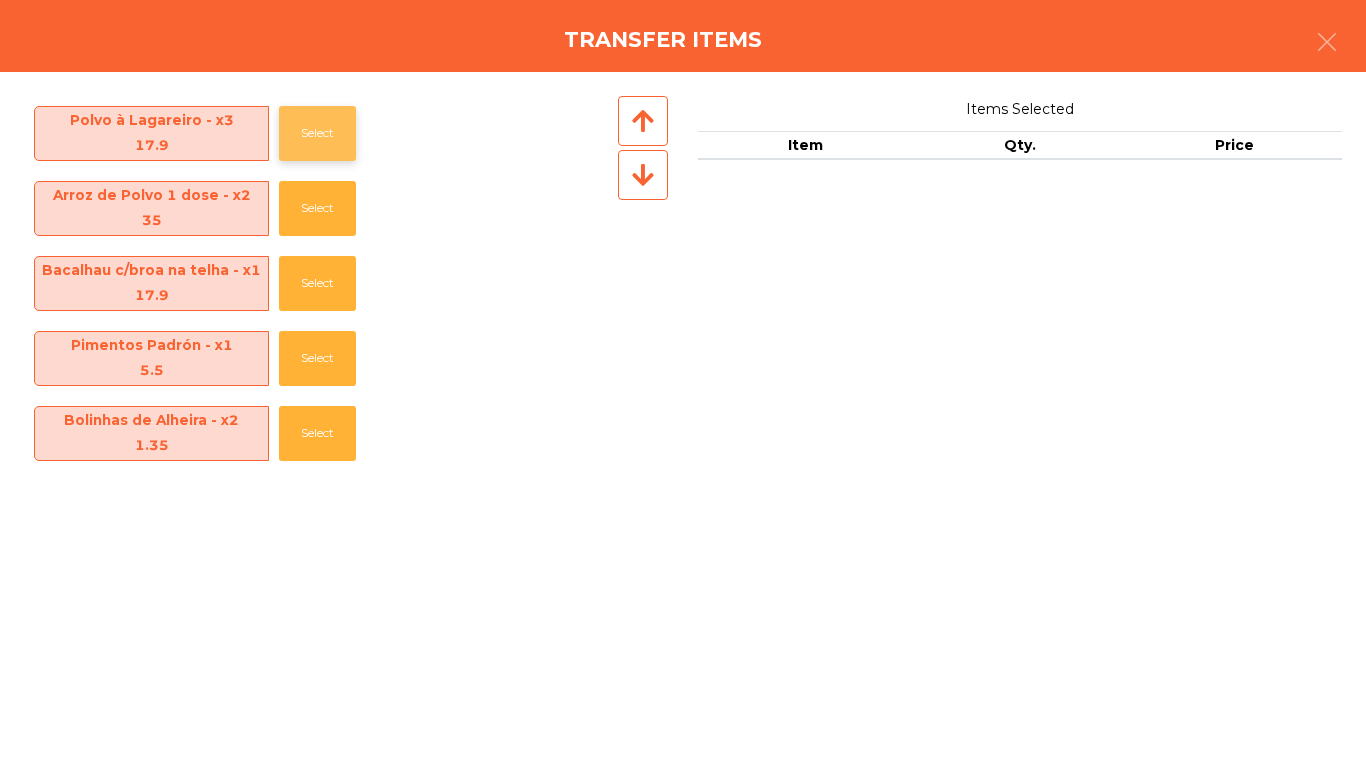 click on "Select" 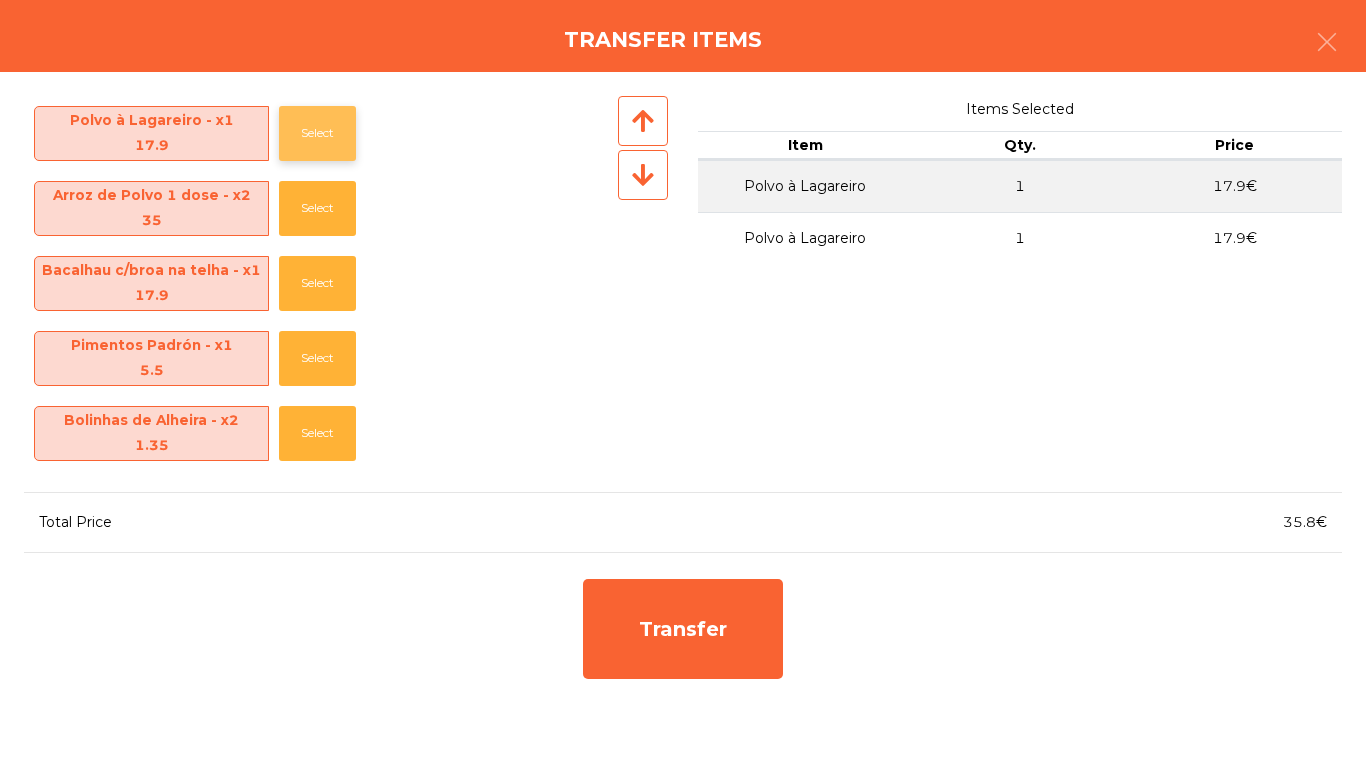 click on "Select" 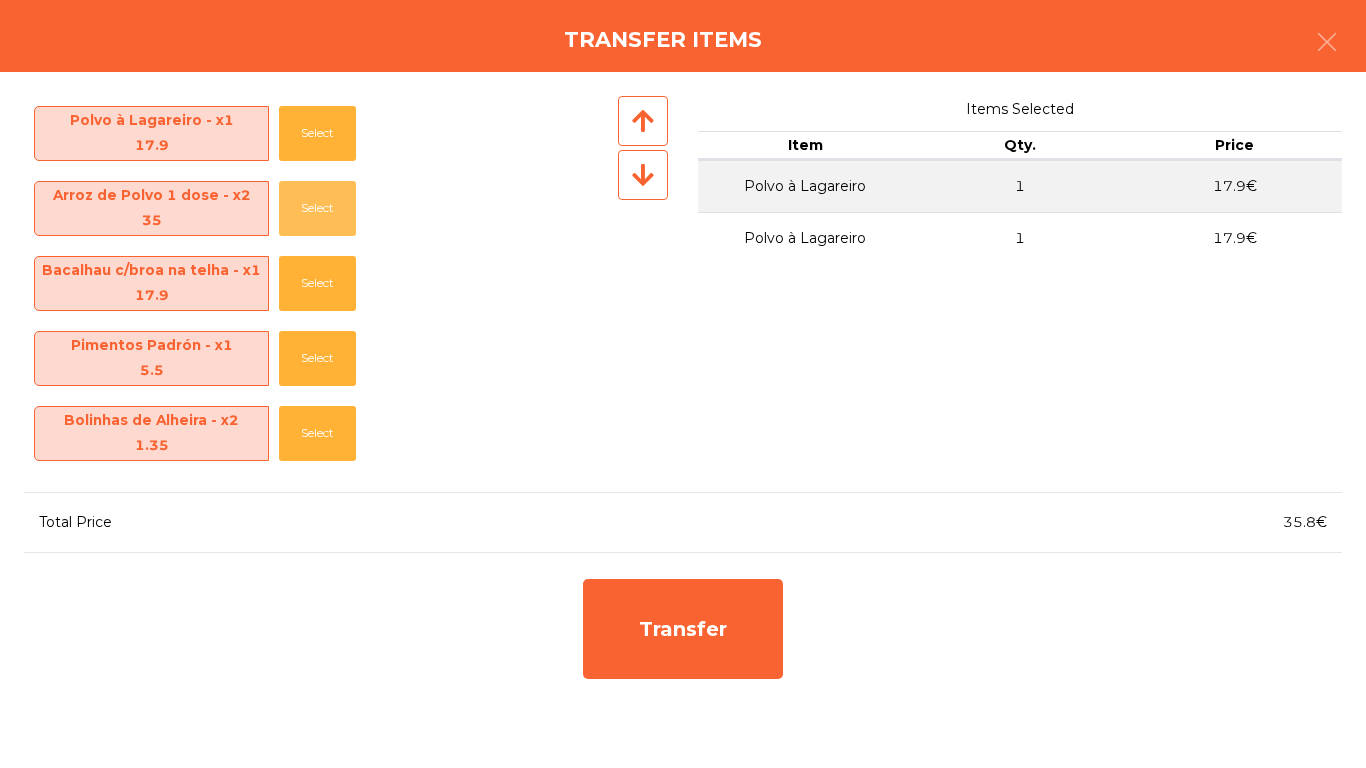 click on "Arroz de Polvo 1 dose - x2   35   Select" 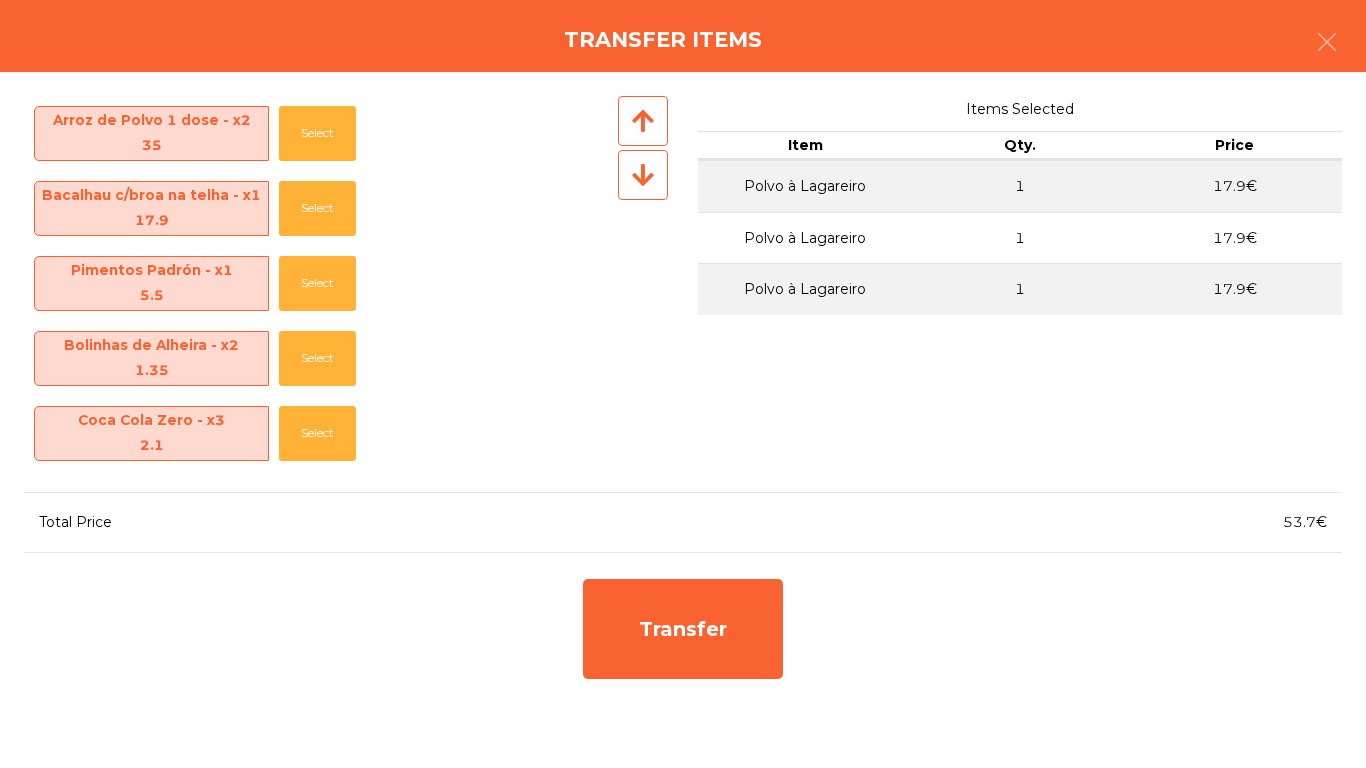click on "Bacalhau c/broa na telha - x1   17.9   Select" 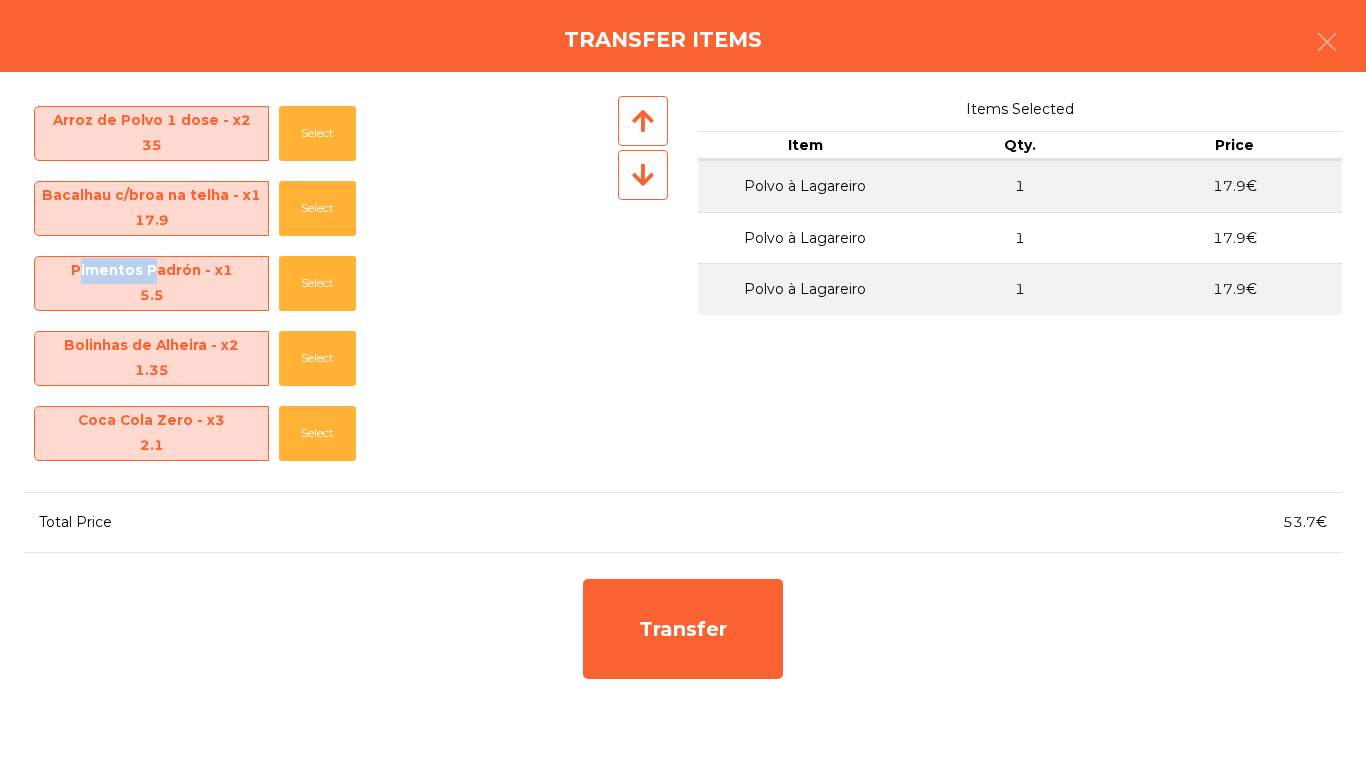 click on "Bacalhau c/broa na telha - x1   17.9   Select" 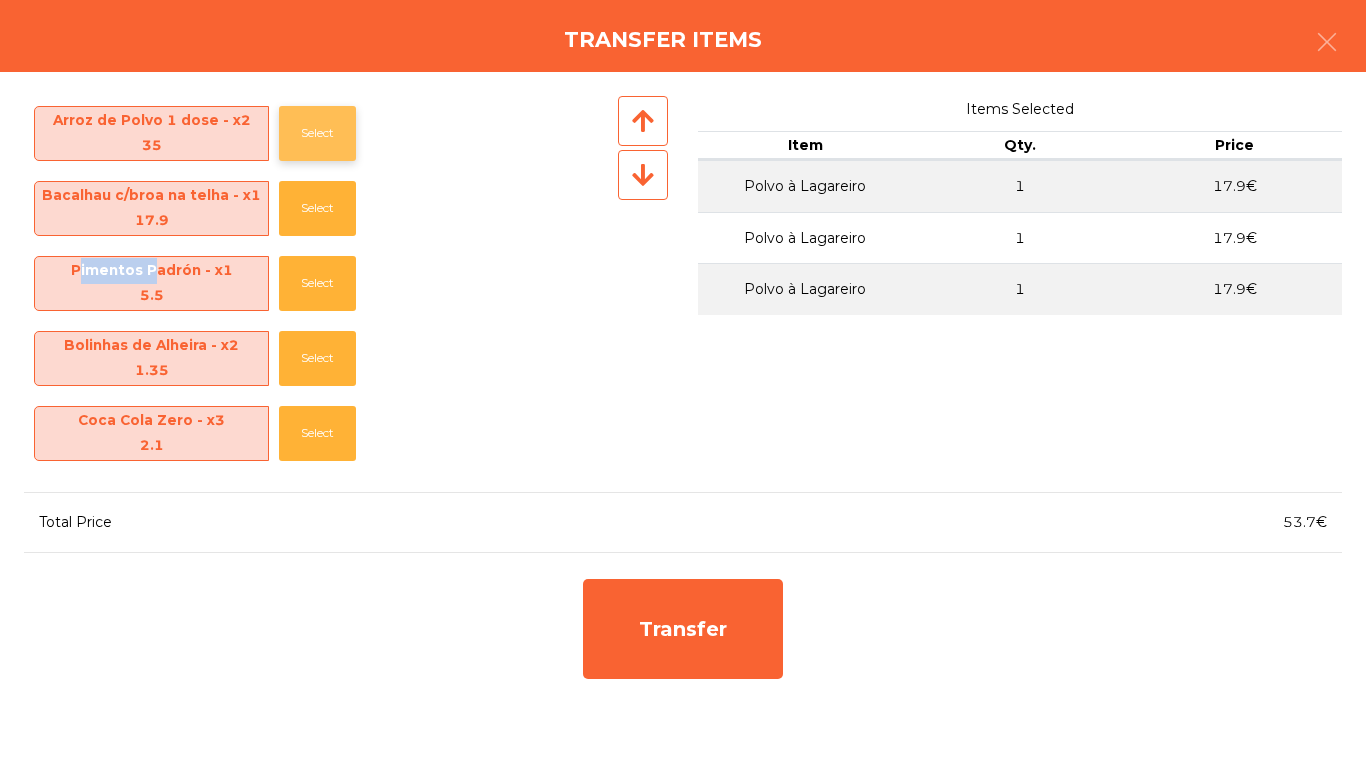 click on "Select" 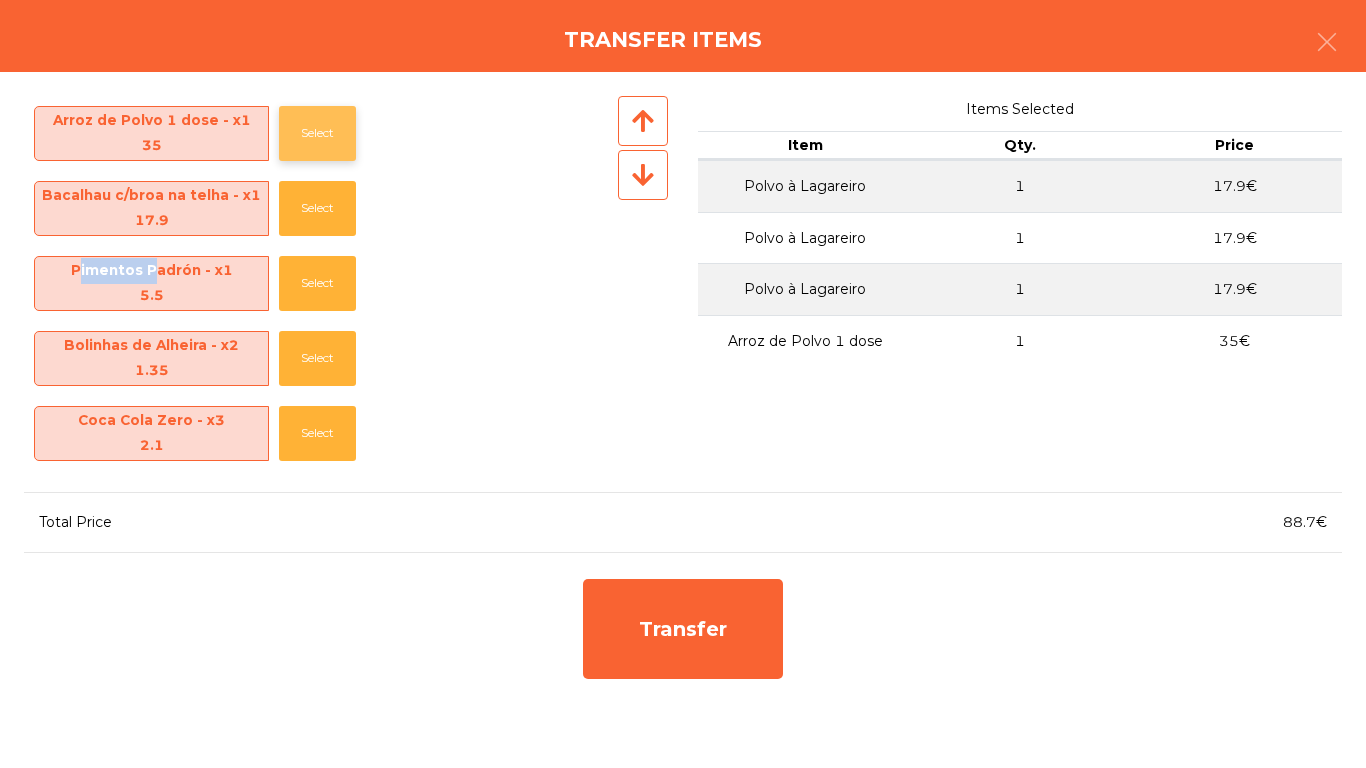 click on "Select" 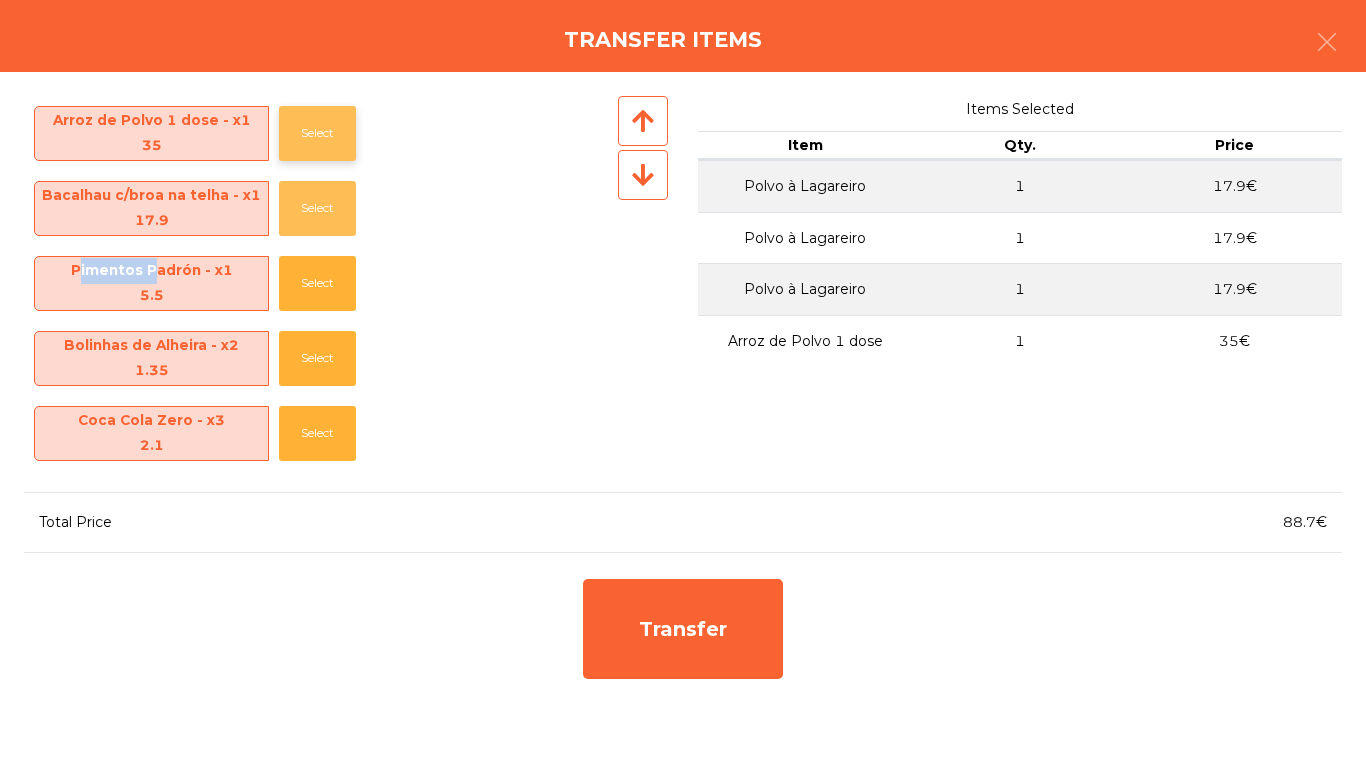 click on "Select" 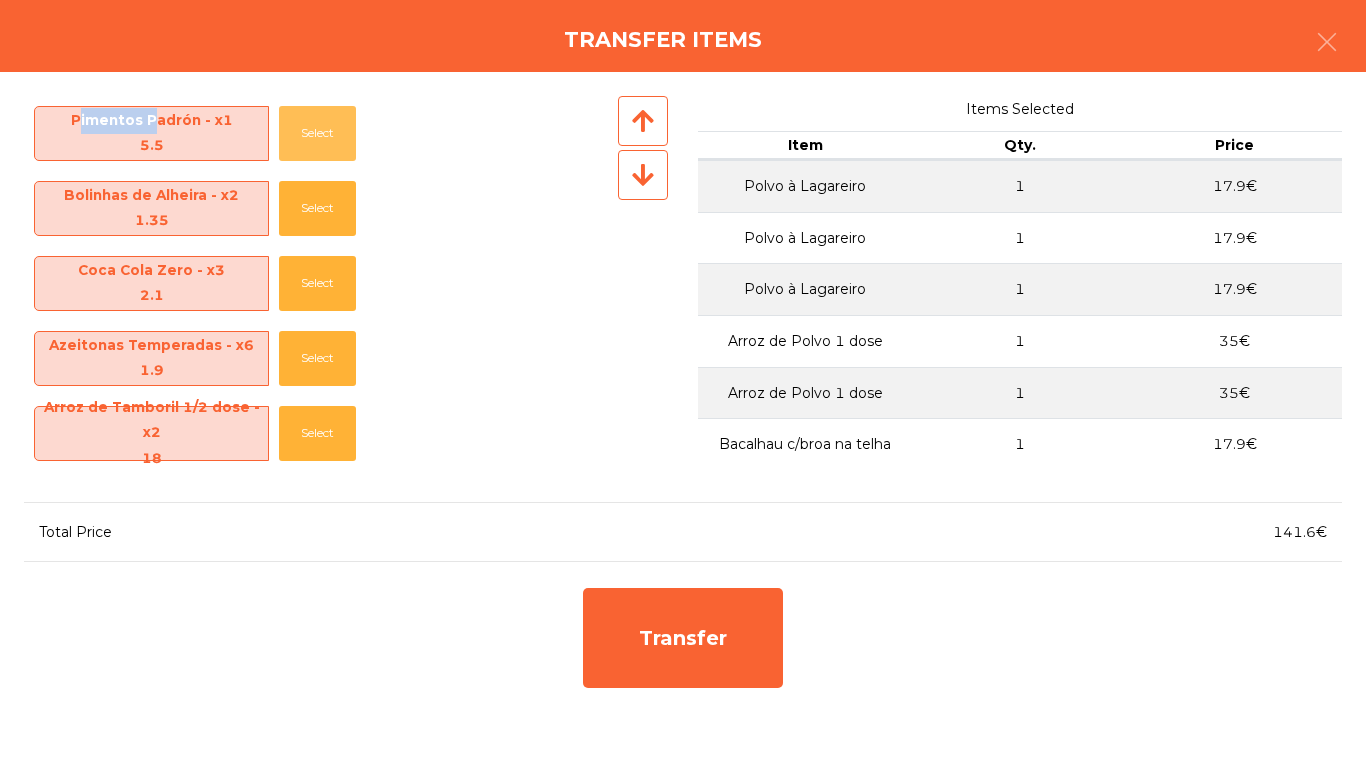 click on "Select" 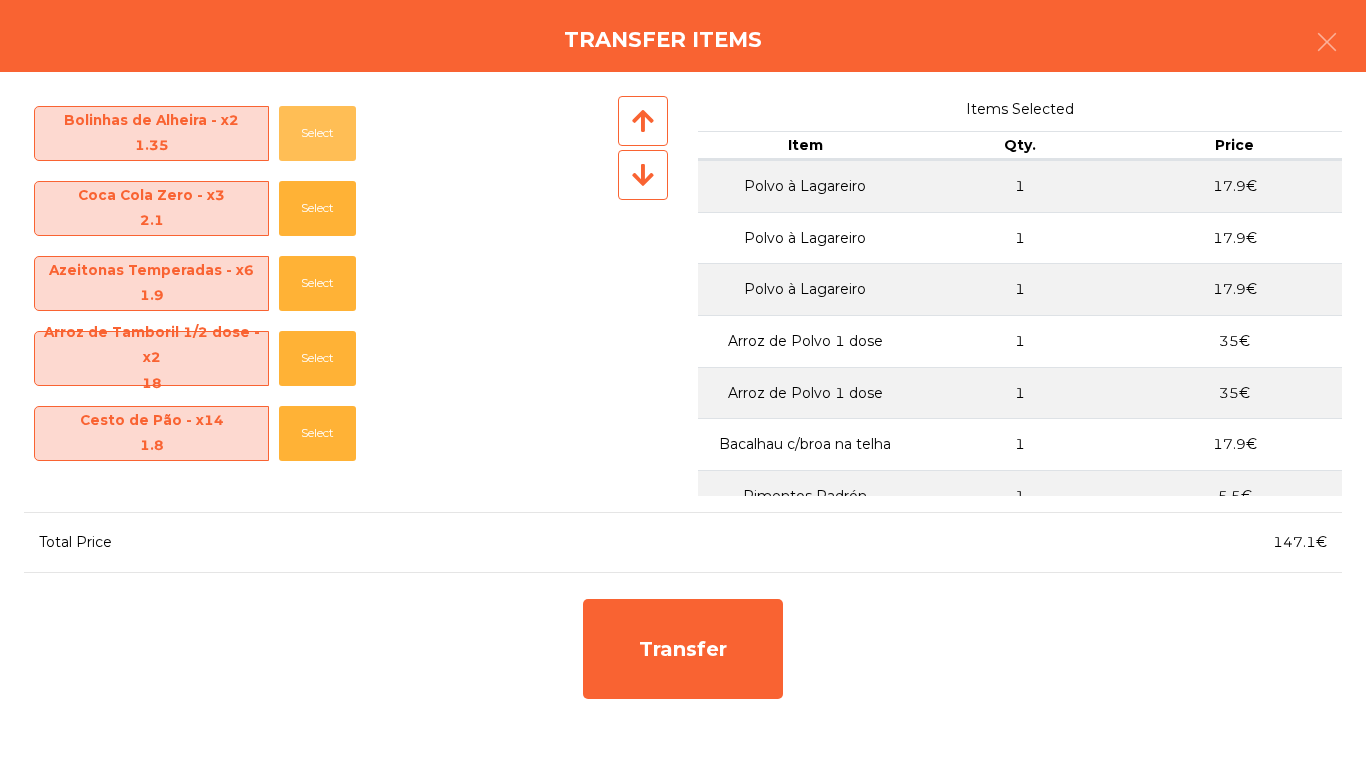click on "Select" 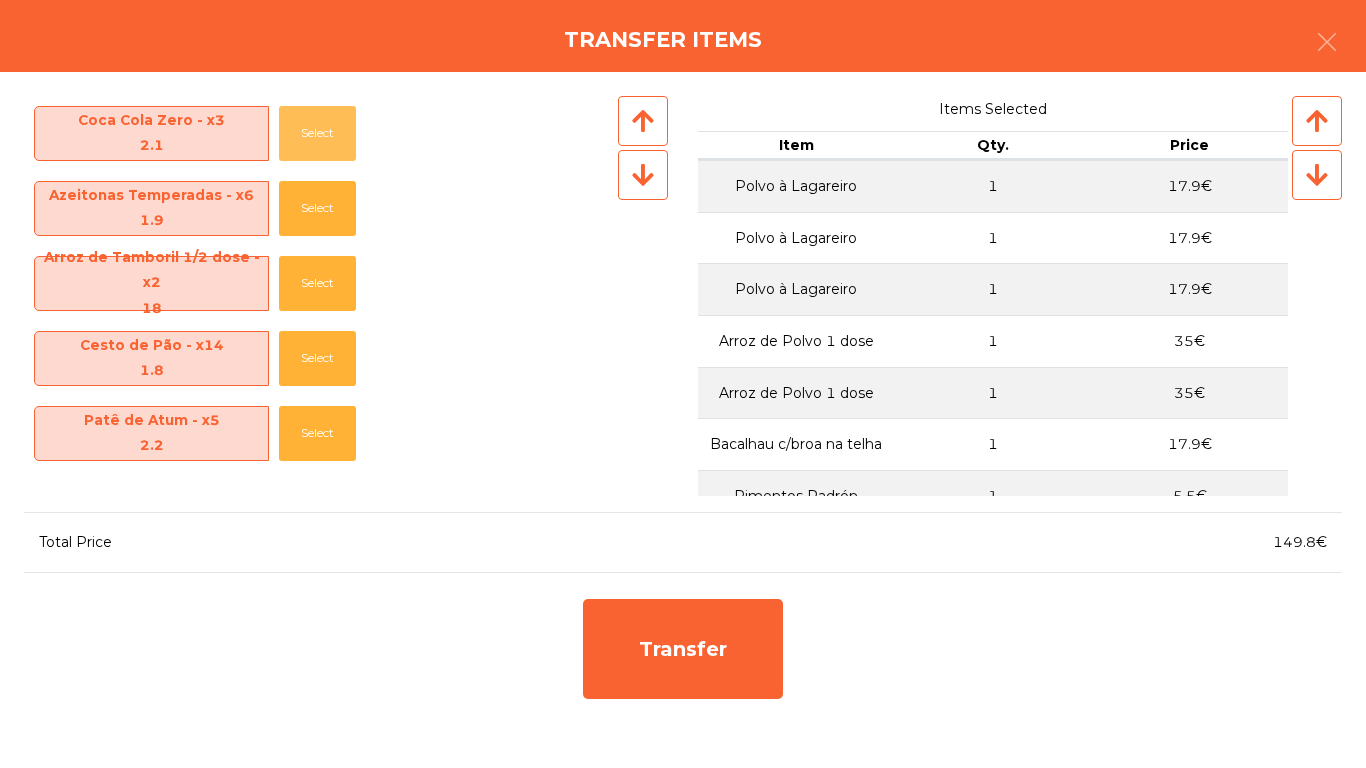 click on "Select" 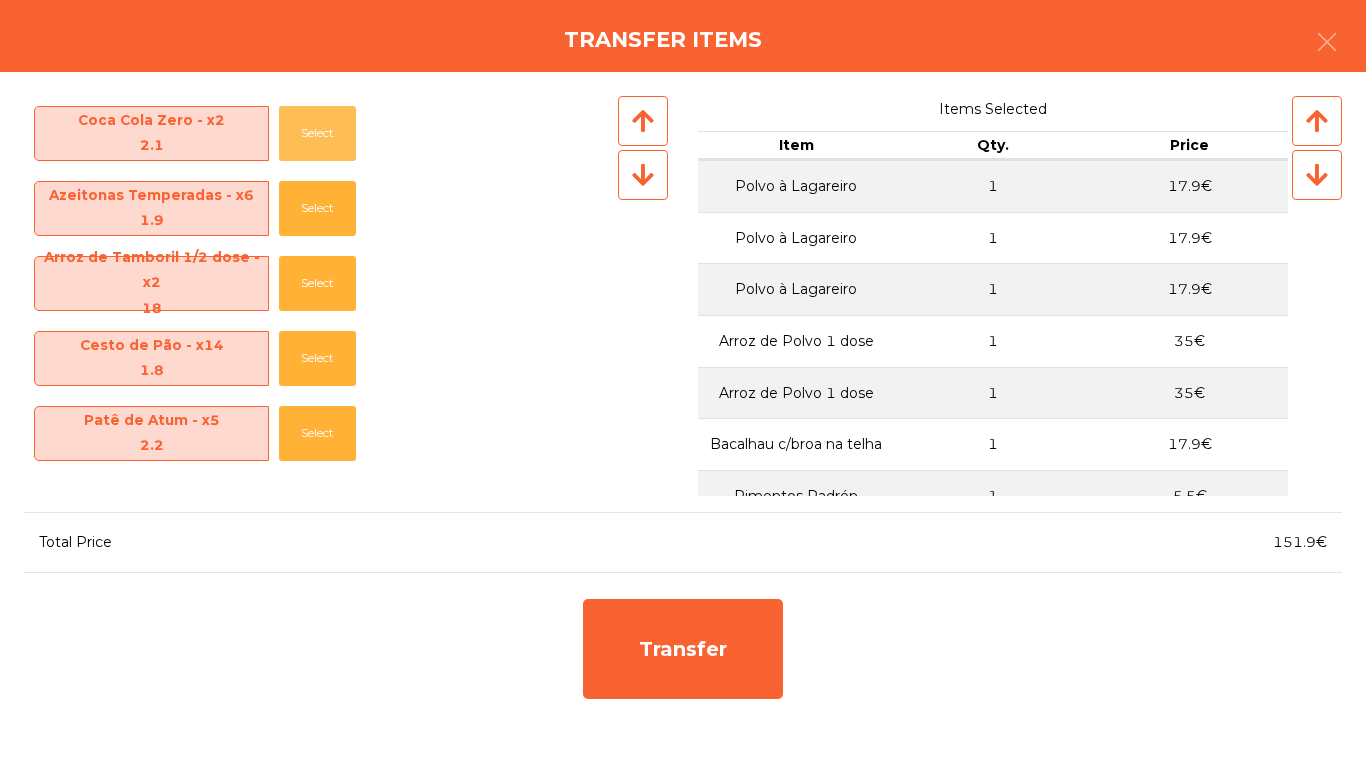 click on "Select" 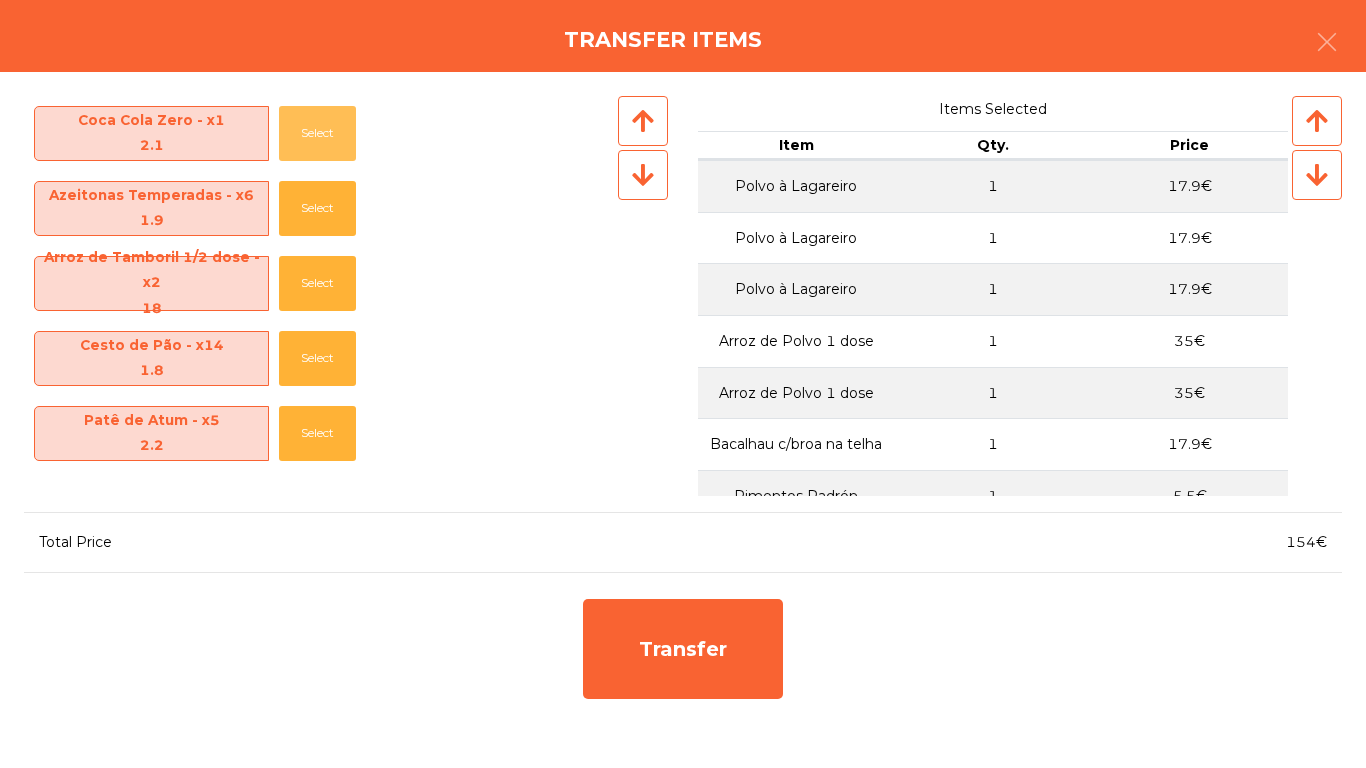 click on "Select" 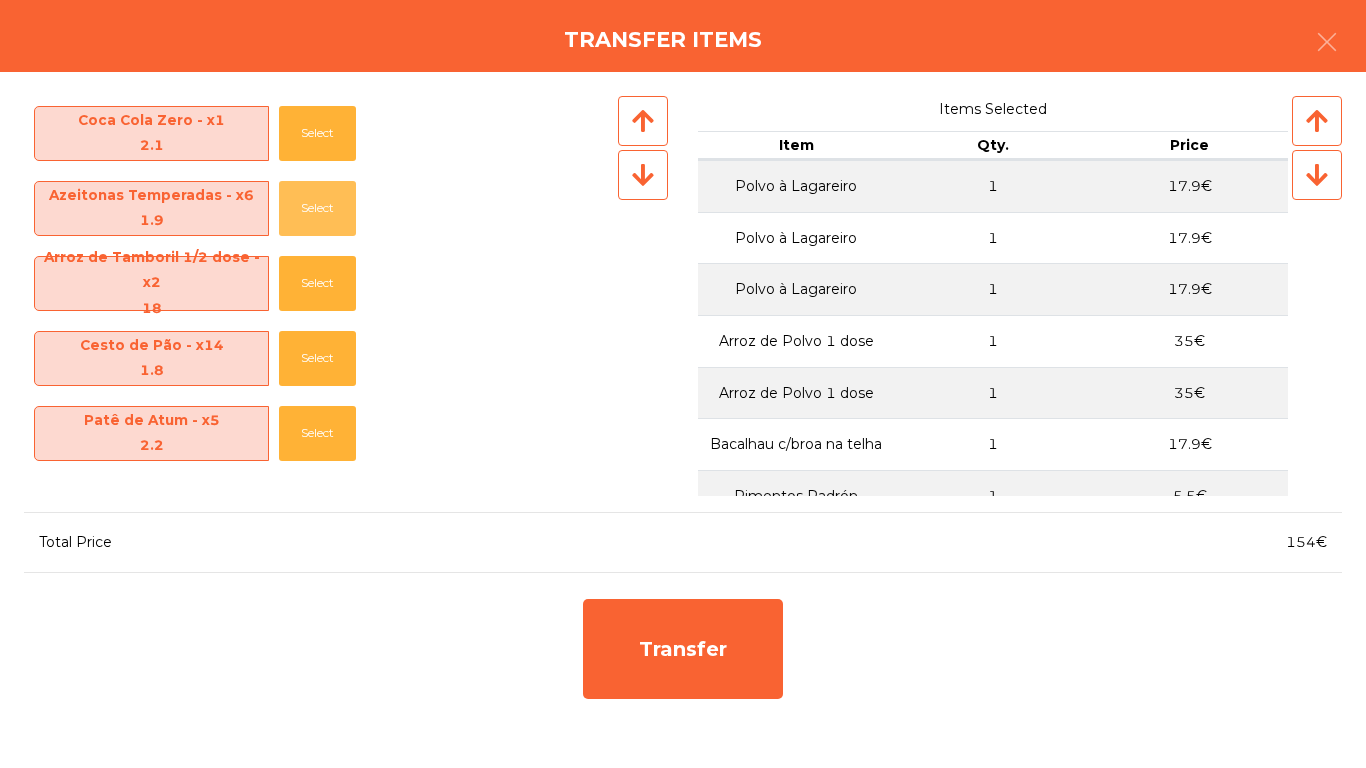 click on "Select" 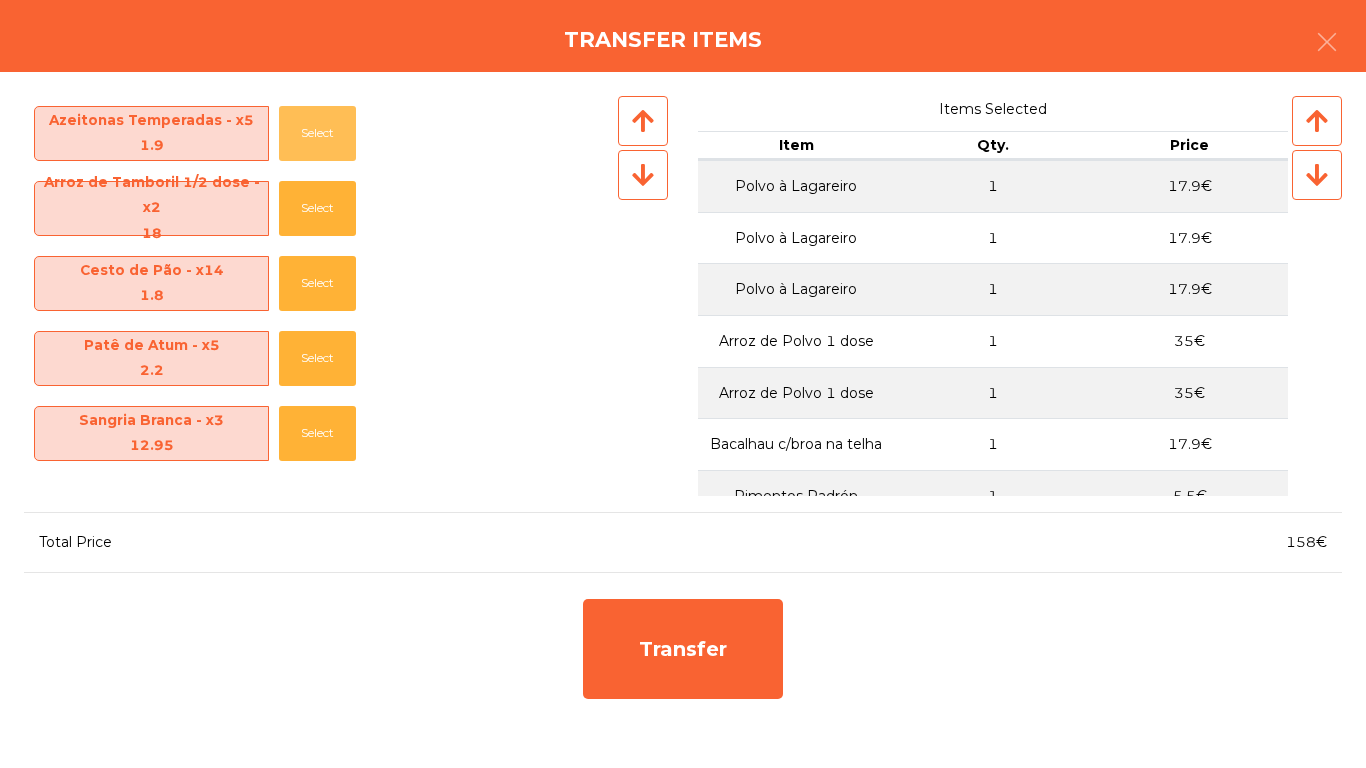 click on "Select" 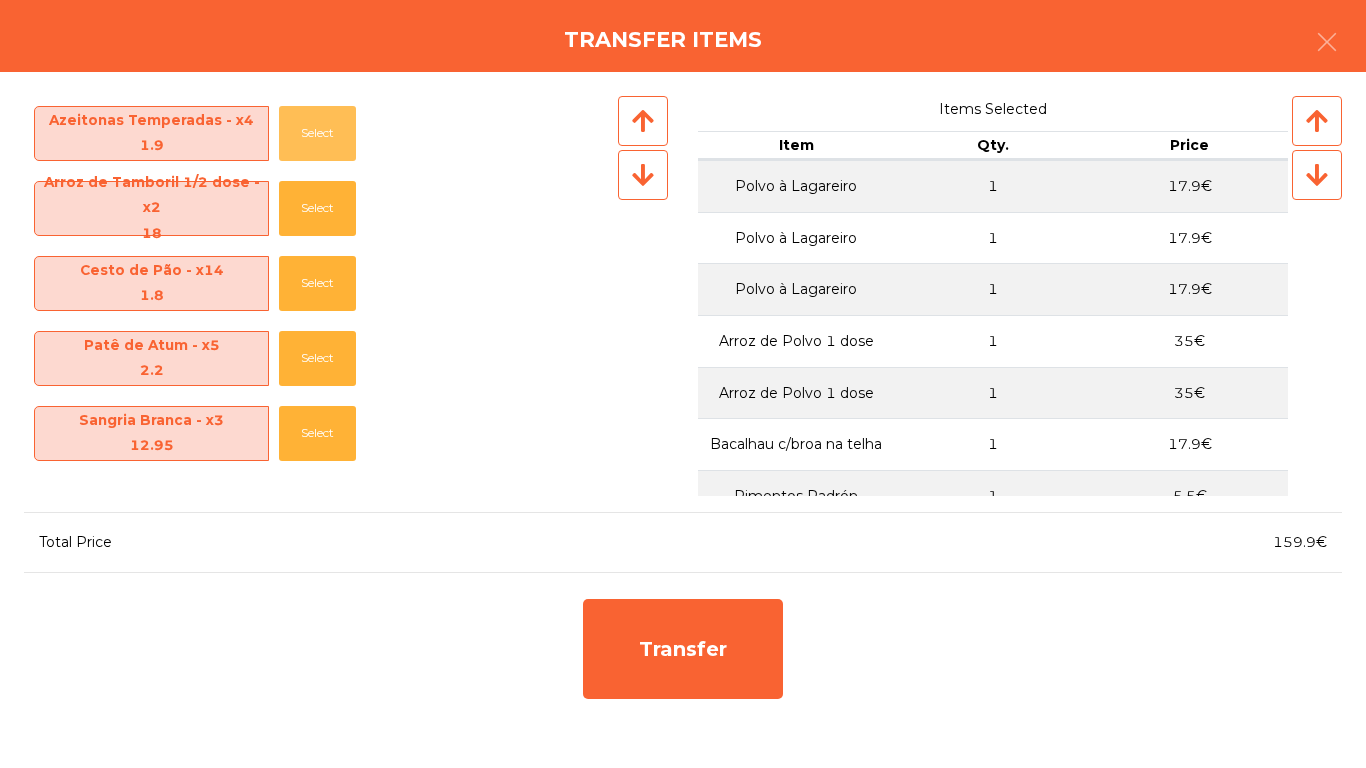 click on "Select" 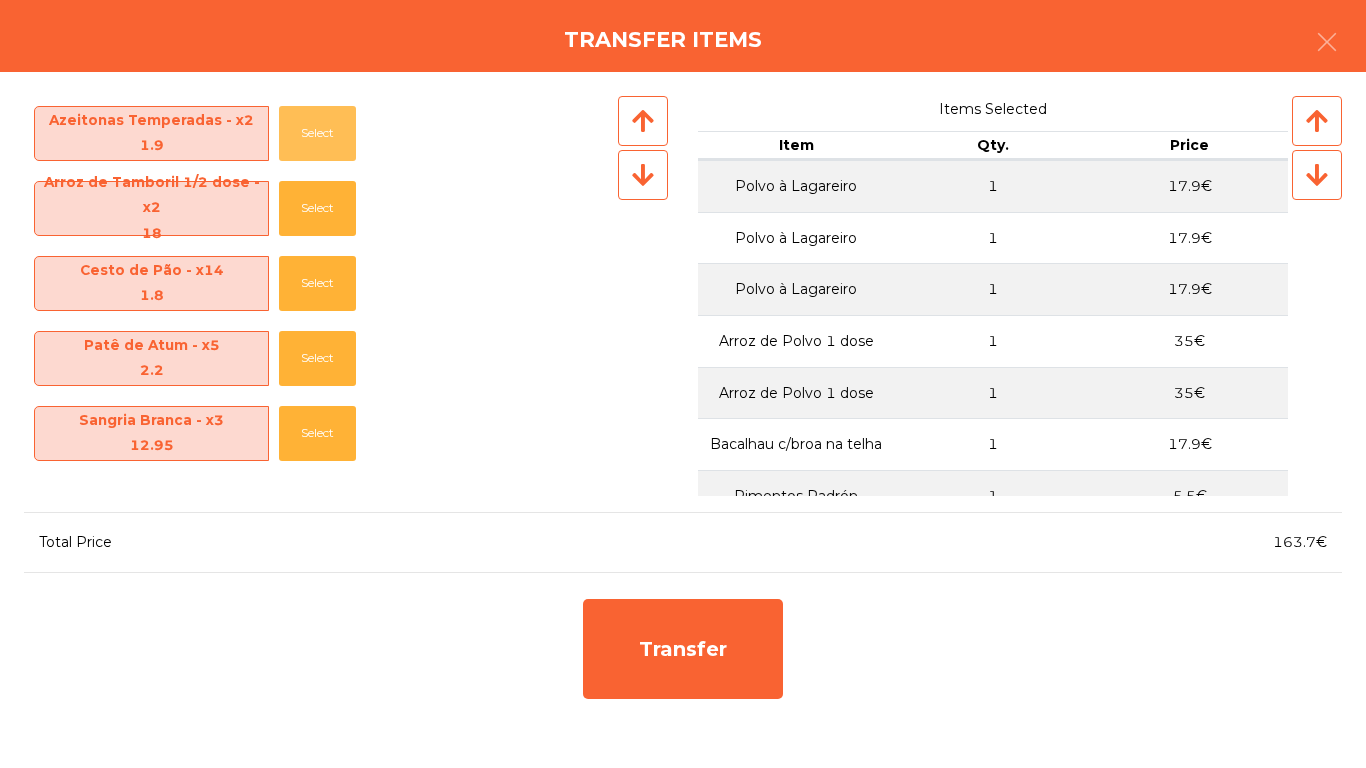 drag, startPoint x: 310, startPoint y: 134, endPoint x: 484, endPoint y: 469, distance: 377.49304 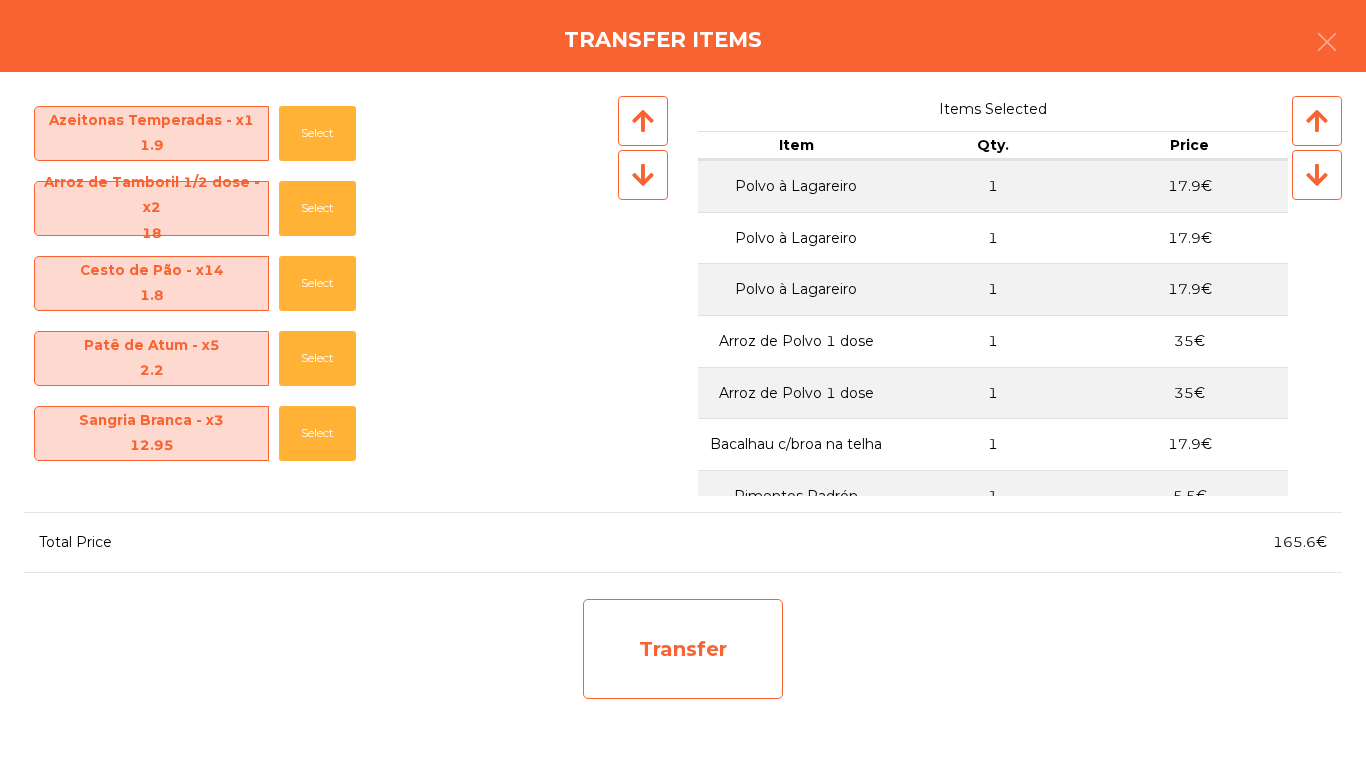 click on "Transfer" 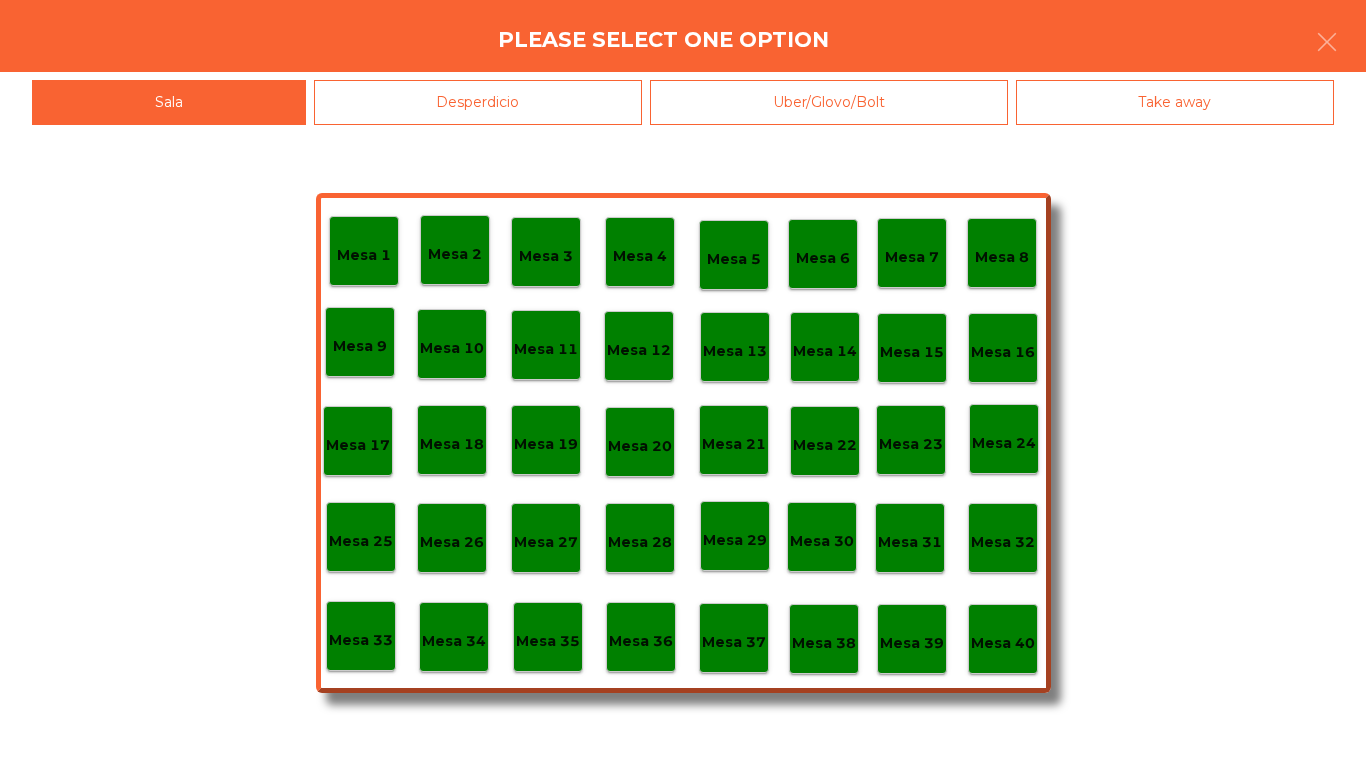 click on "Mesa 1   Mesa 2   Mesa 3   Mesa 4   Mesa 5   Mesa 6   Mesa 7   Mesa 8   Mesa 9   Mesa 10   Mesa 11   Mesa 12   Mesa 13   Mesa 14   Mesa 15   Mesa 16   Mesa 17   Mesa 18   Mesa 19   Mesa 20   Mesa 21   Mesa 22   Mesa 23   Mesa 24   Mesa 25   Mesa 26   Mesa 27   Mesa 28   Mesa 29   Mesa 30   Mesa 31   Mesa 32   Mesa 33   Mesa 34   Mesa 35   Mesa 36   Mesa 37   Mesa 38   Mesa 39   Mesa 40" 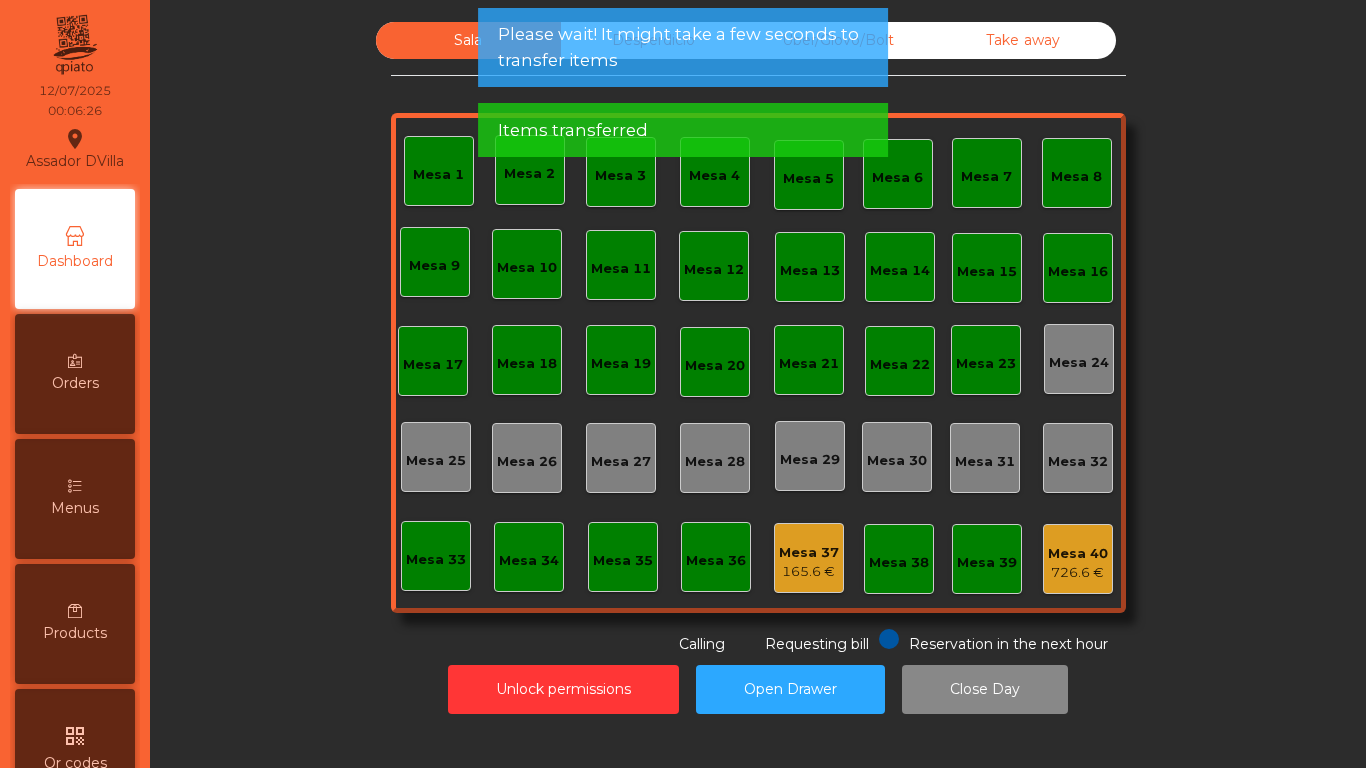 click on "165.6 €" 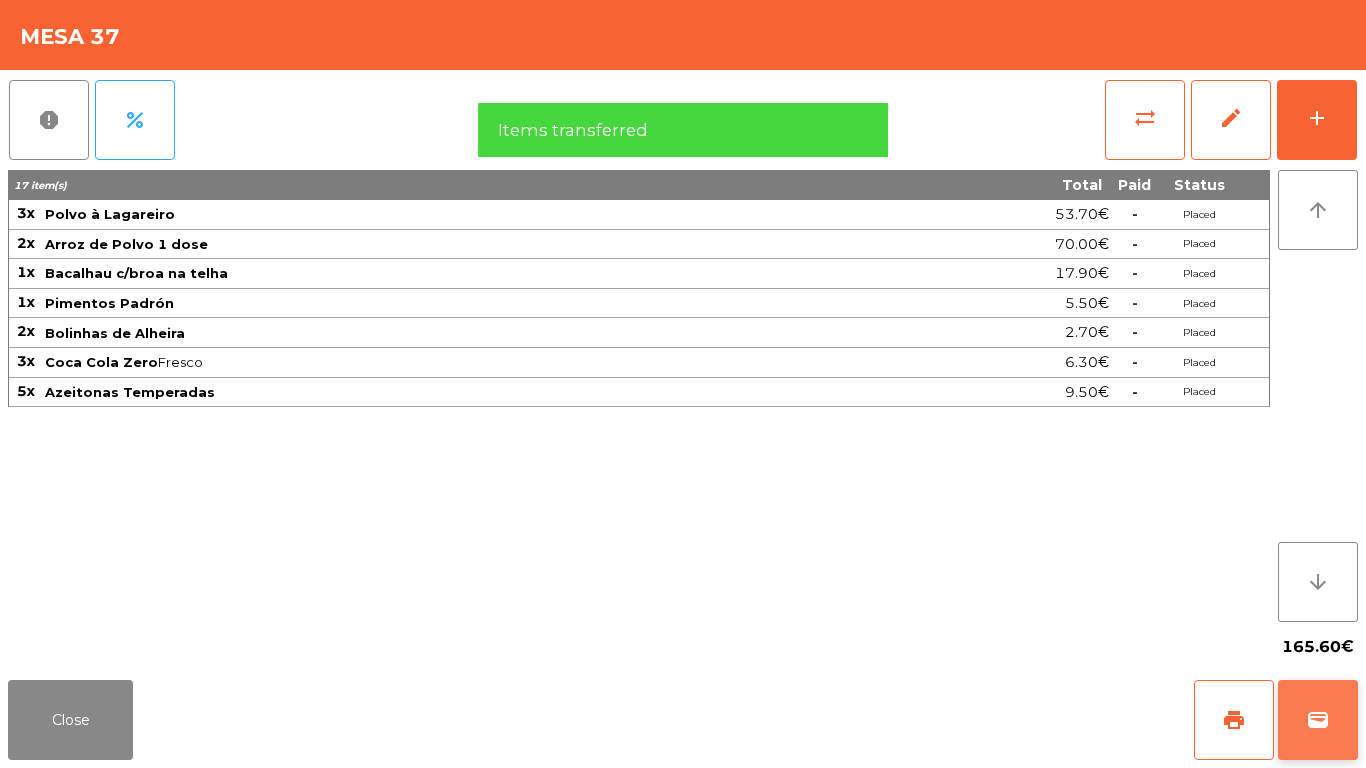 click on "wallet" 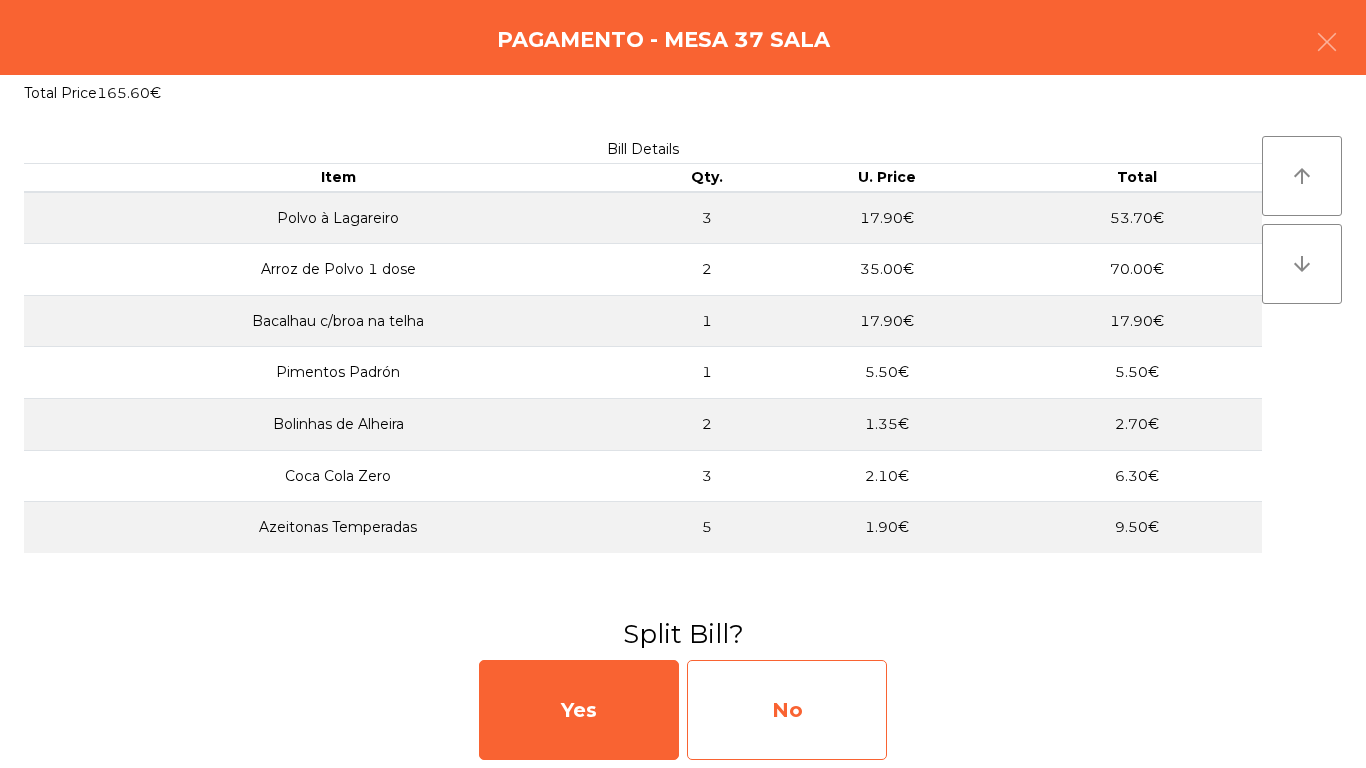 click on "No" 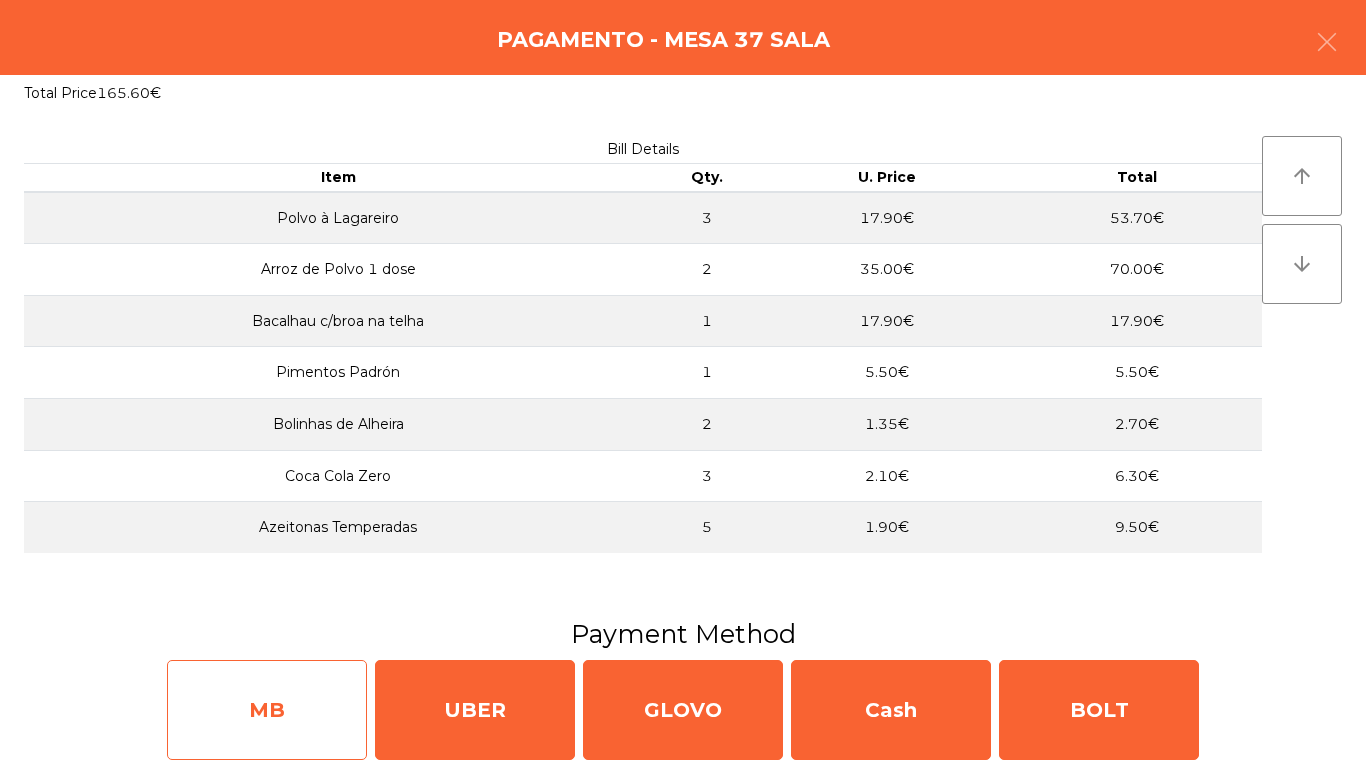 click on "MB" 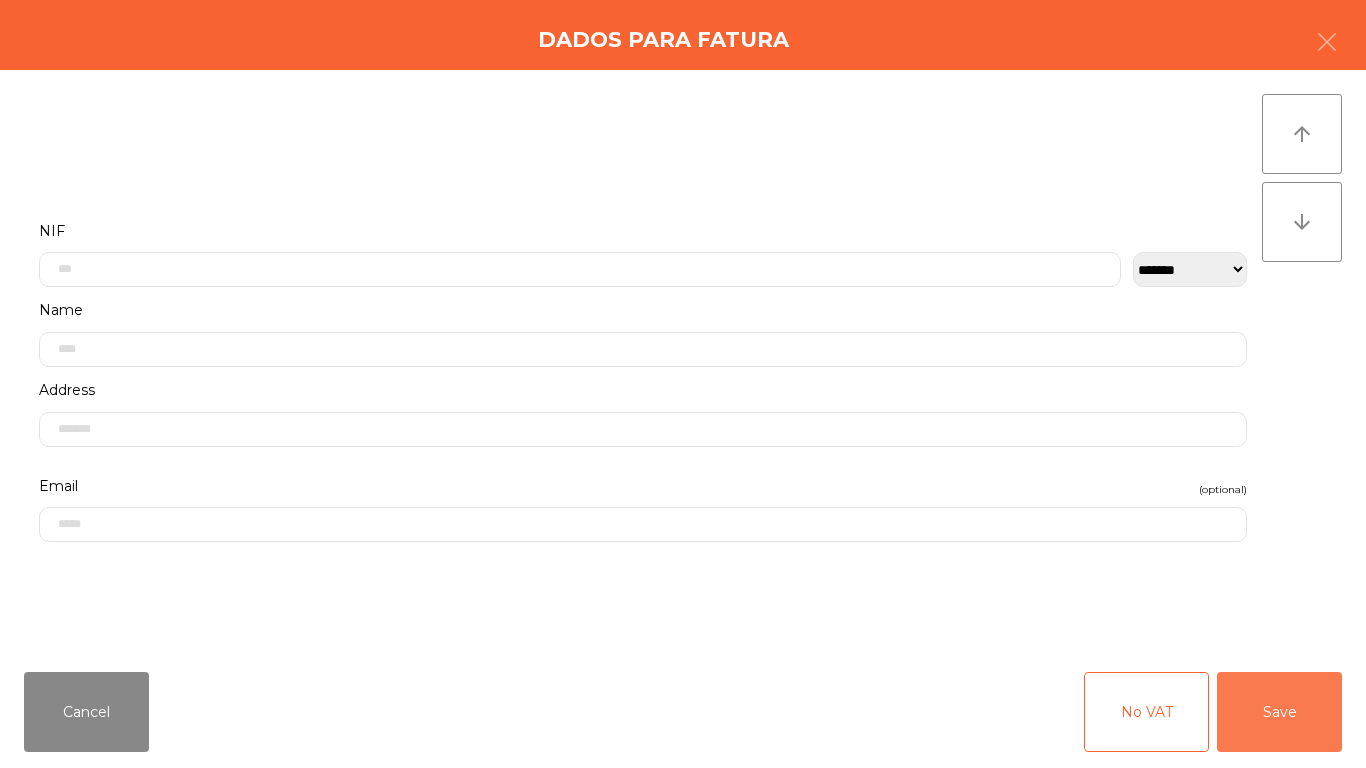 click on "Save" 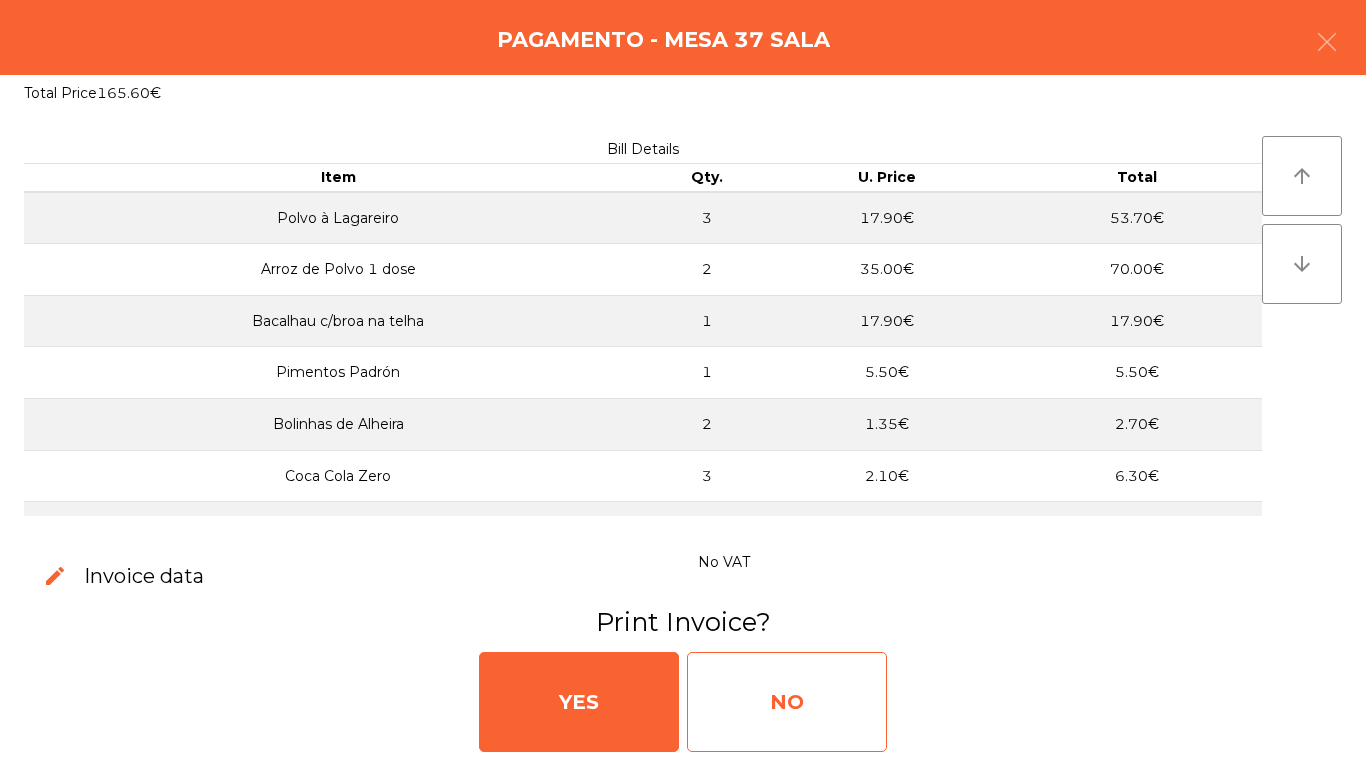 click on "NO" 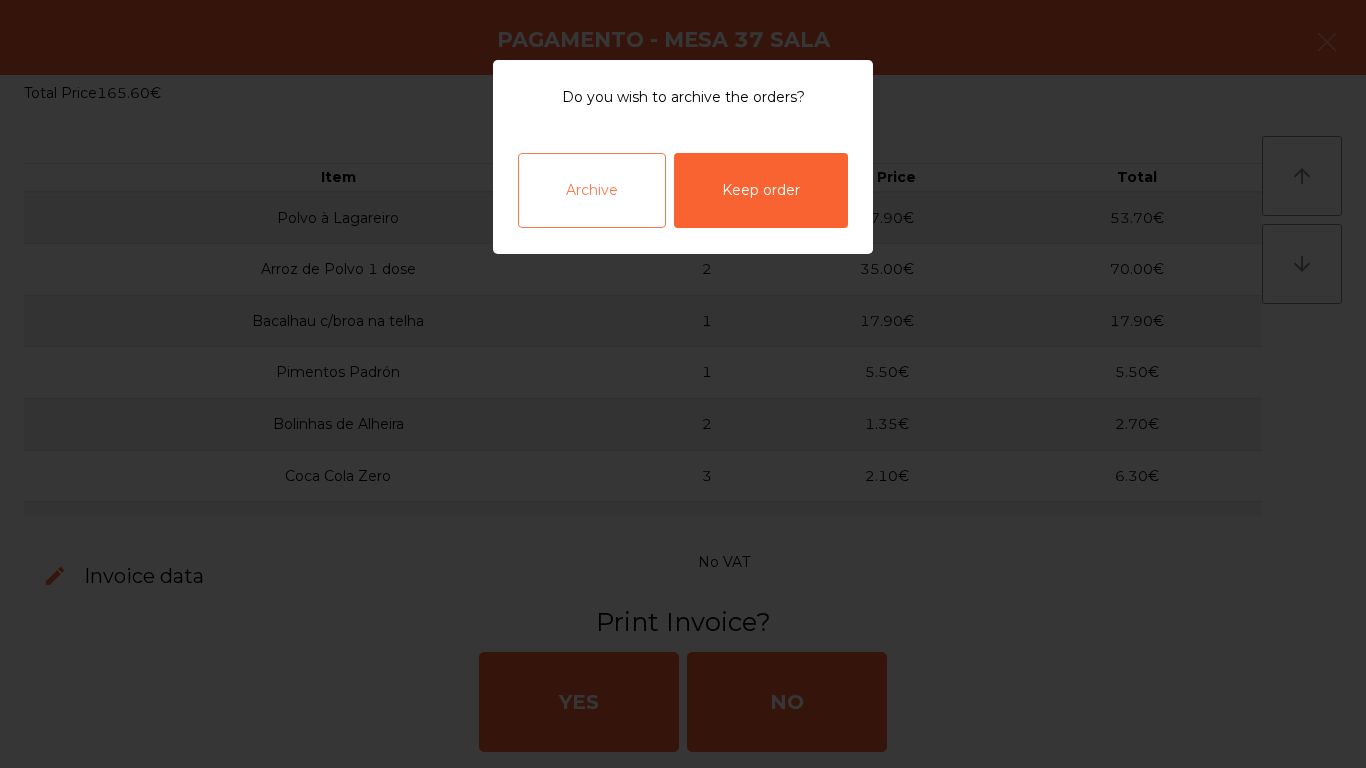click on "Archive" 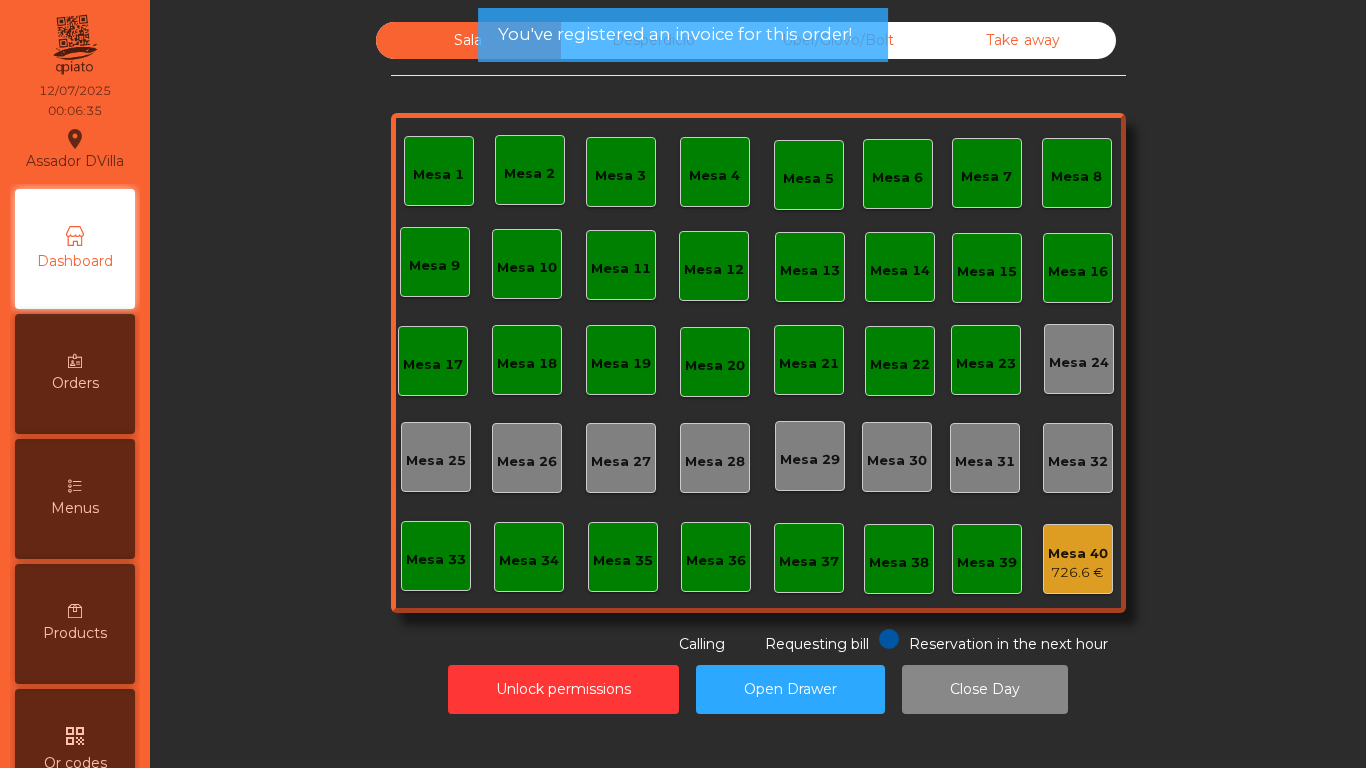 click on "726.6 €" 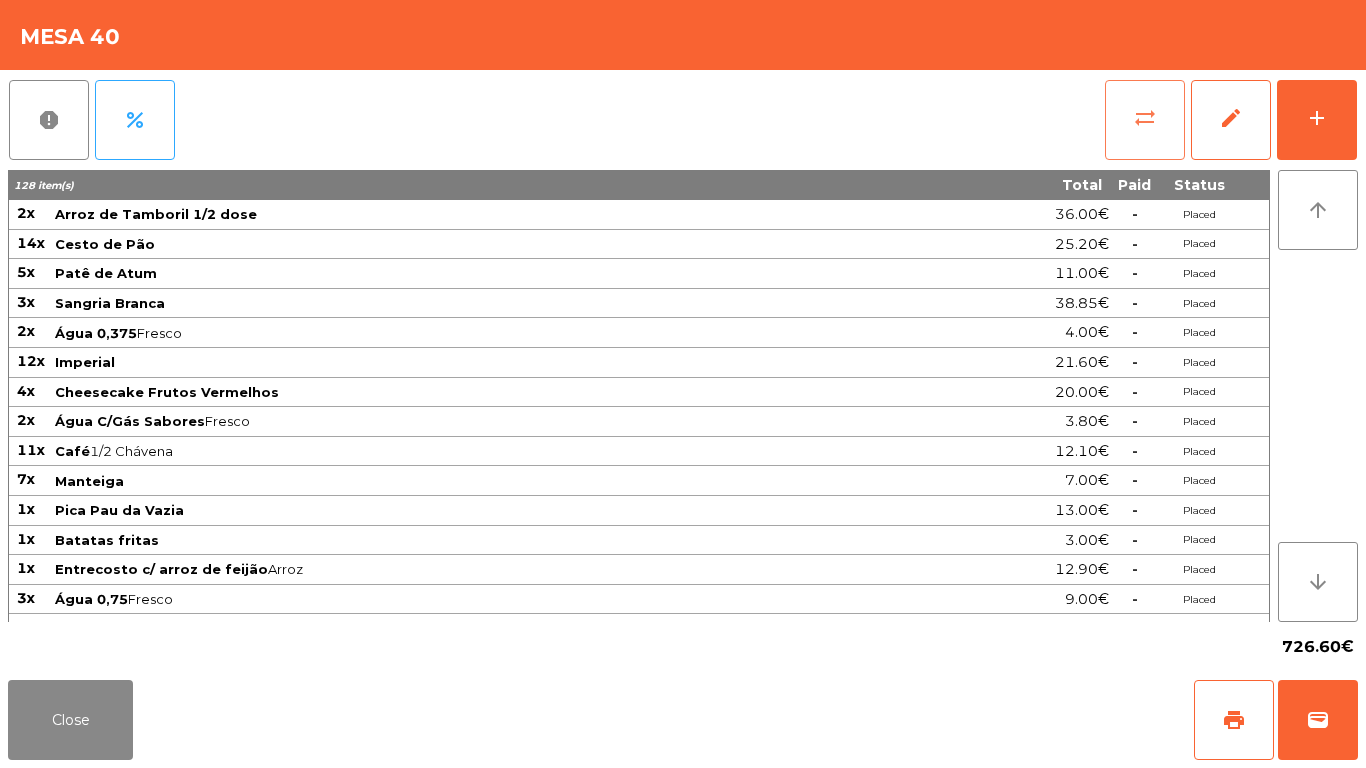 click on "sync_alt" 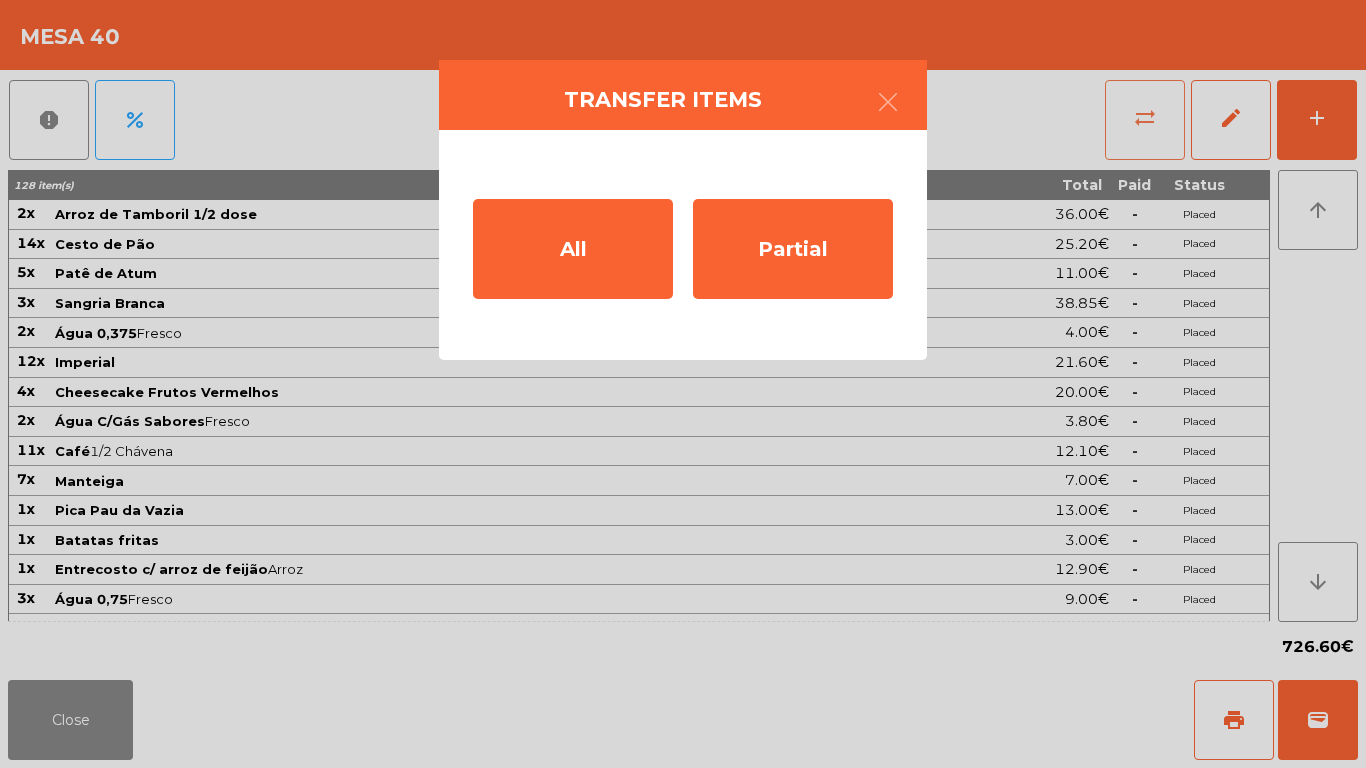 click on "Partial" 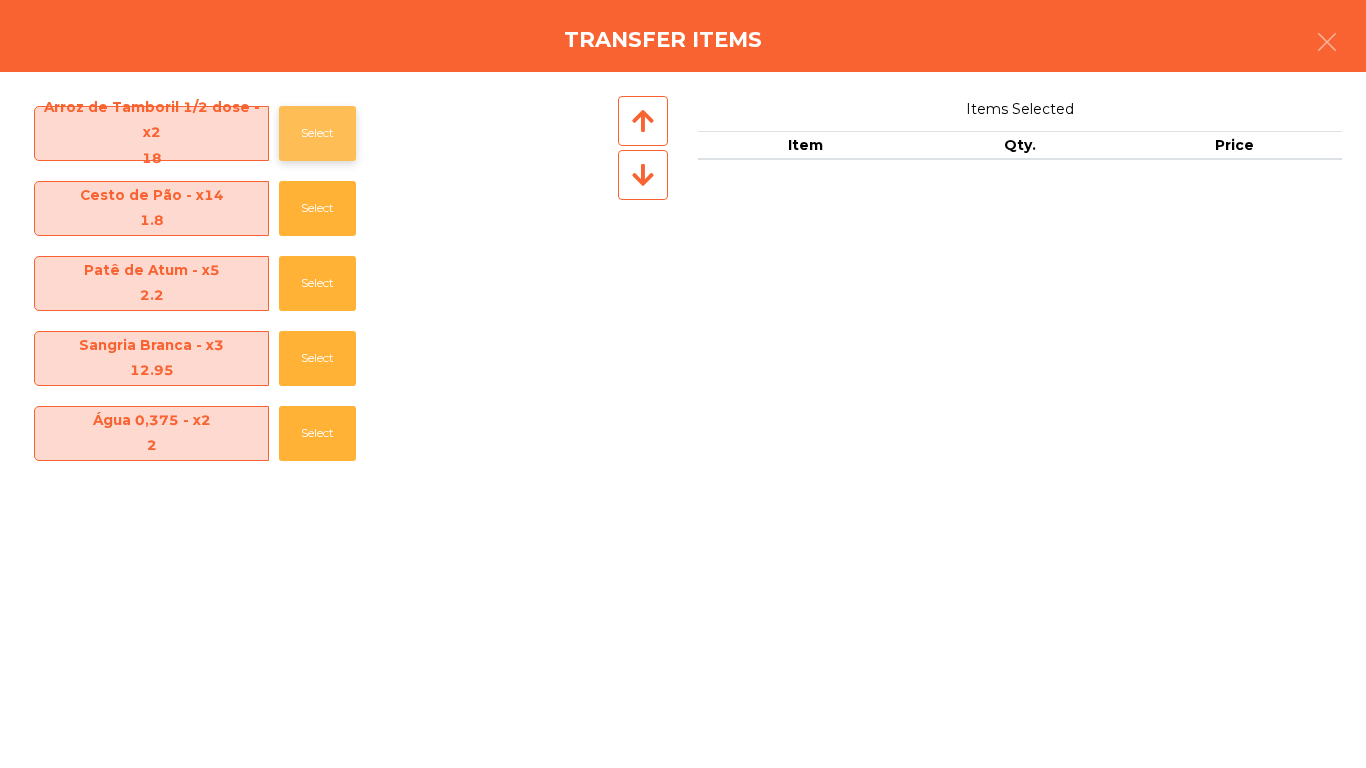 click on "Select" 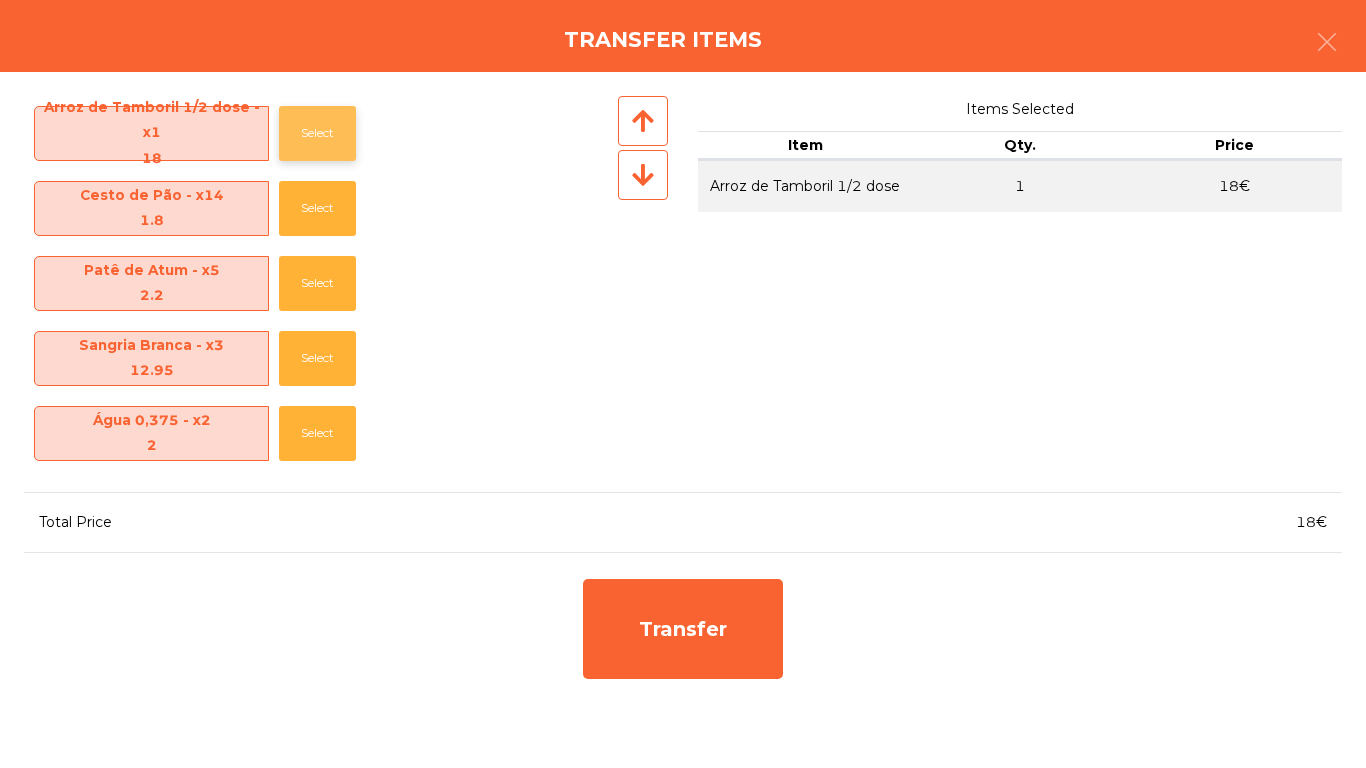 click on "Select" 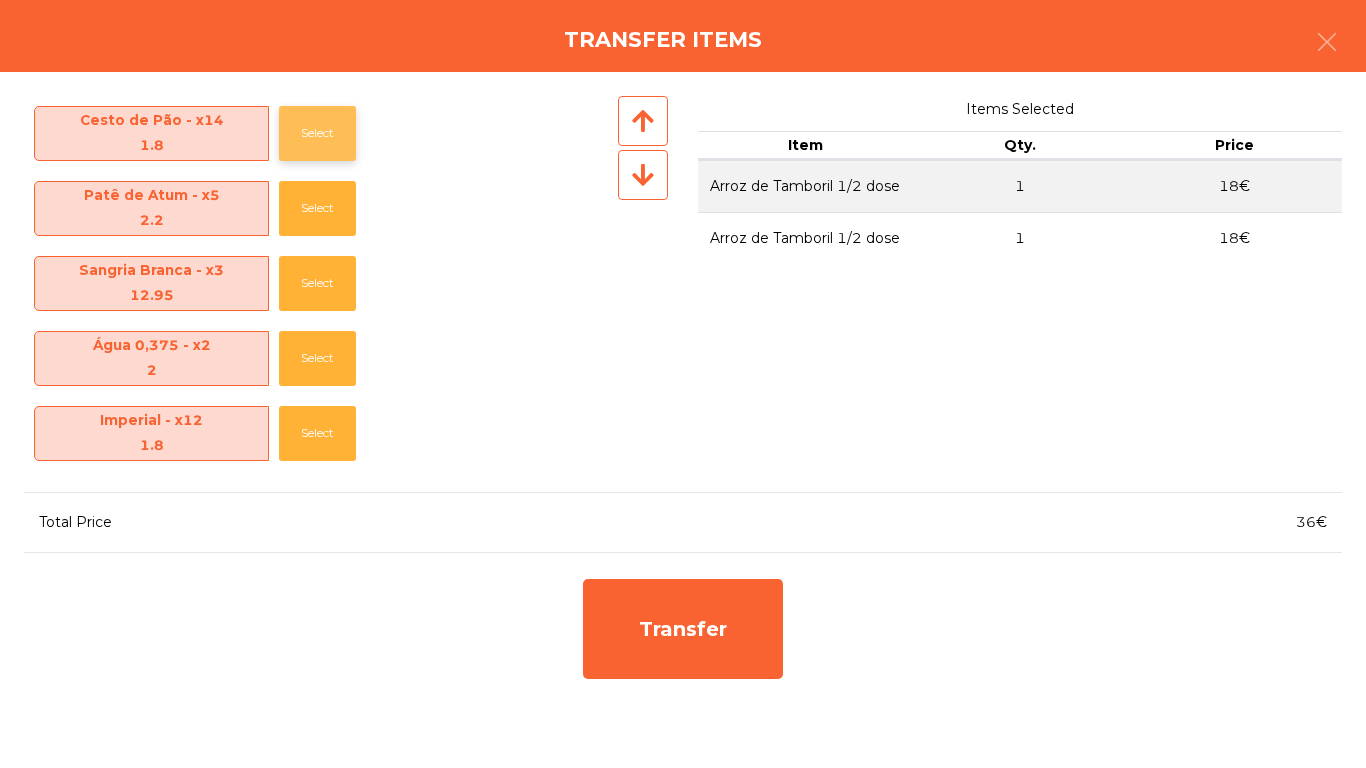 click on "Select" 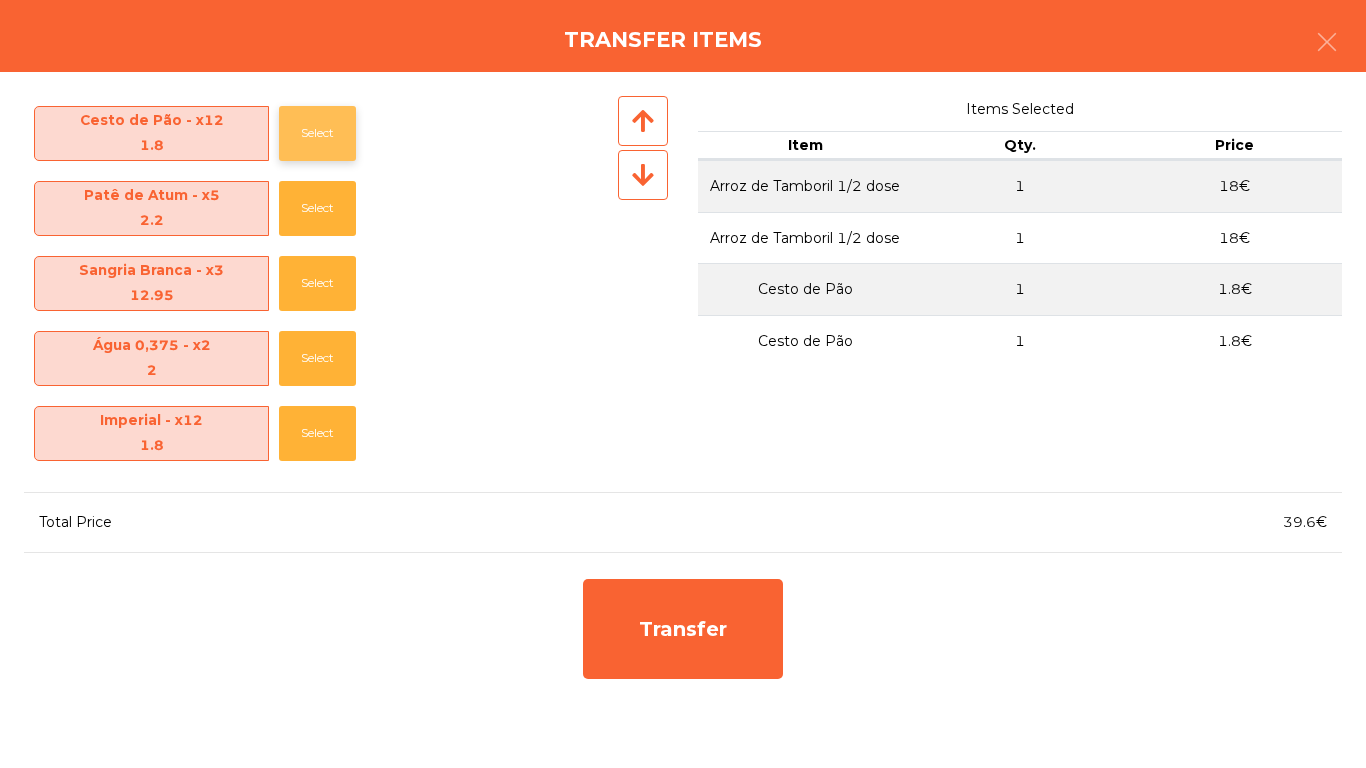 click on "Select" 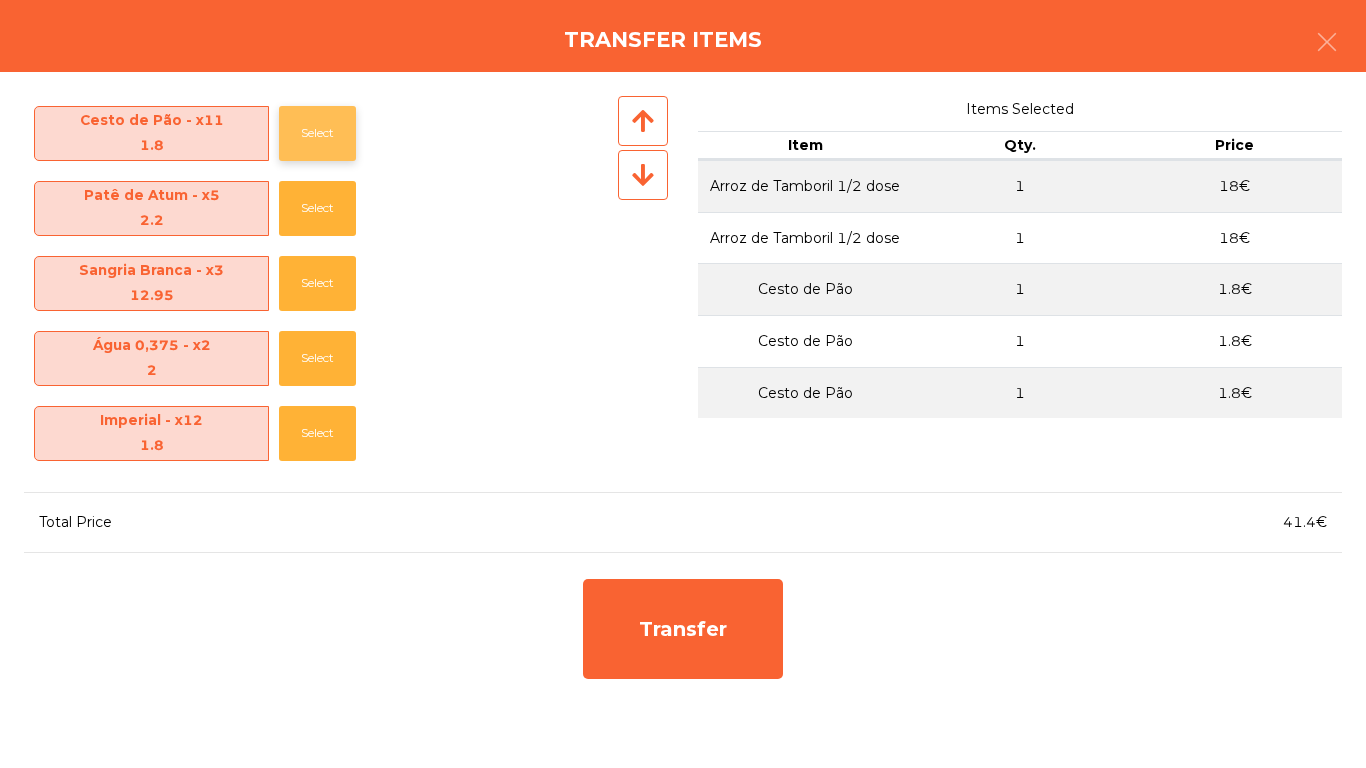 click on "Select" 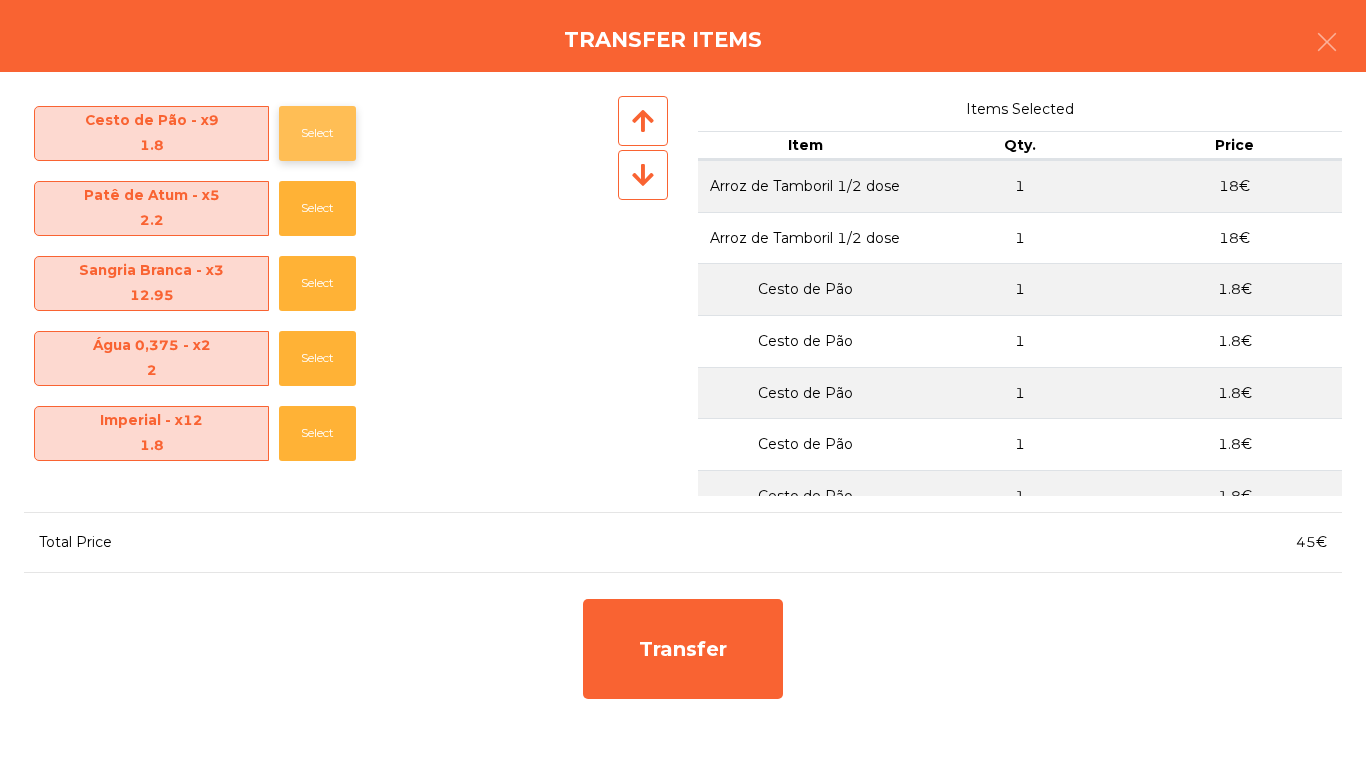 click on "Select" 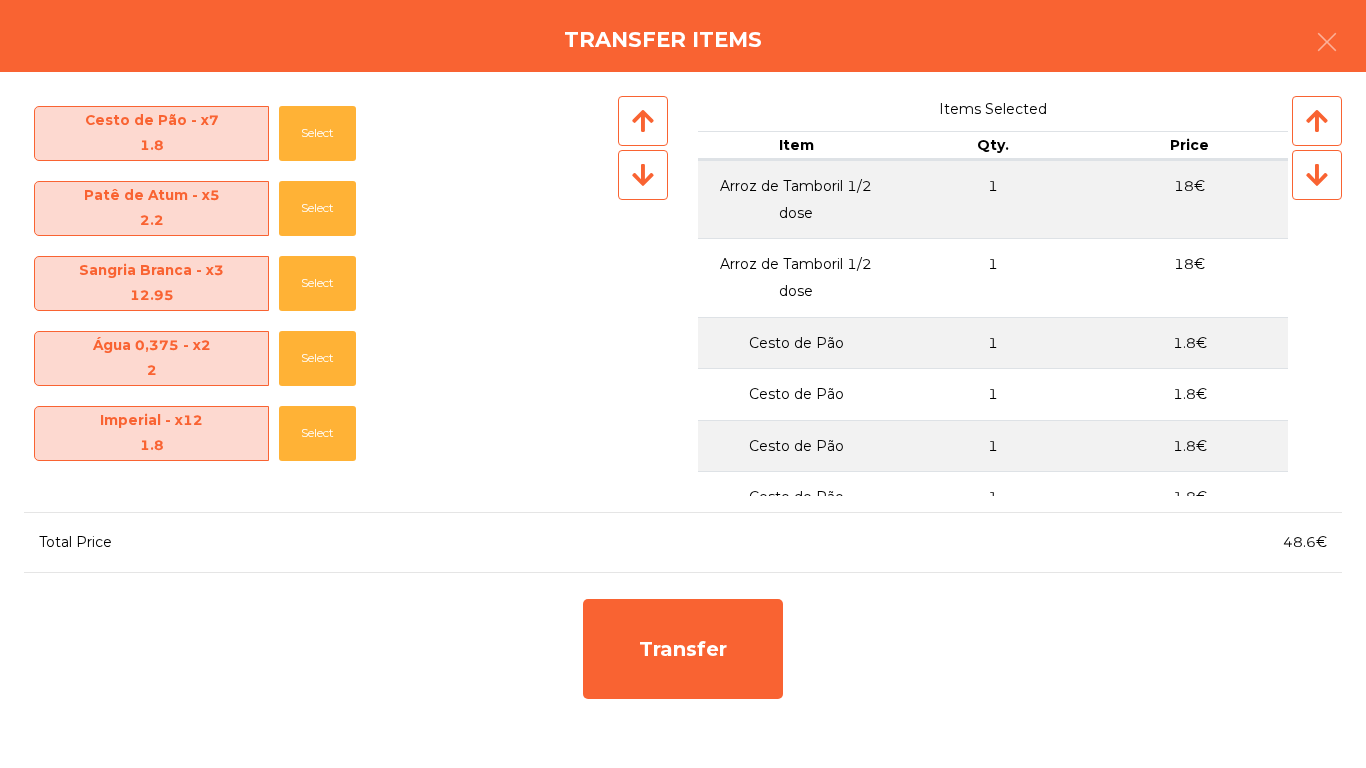 click on "Patê de Atum - x5   2.2   Select" 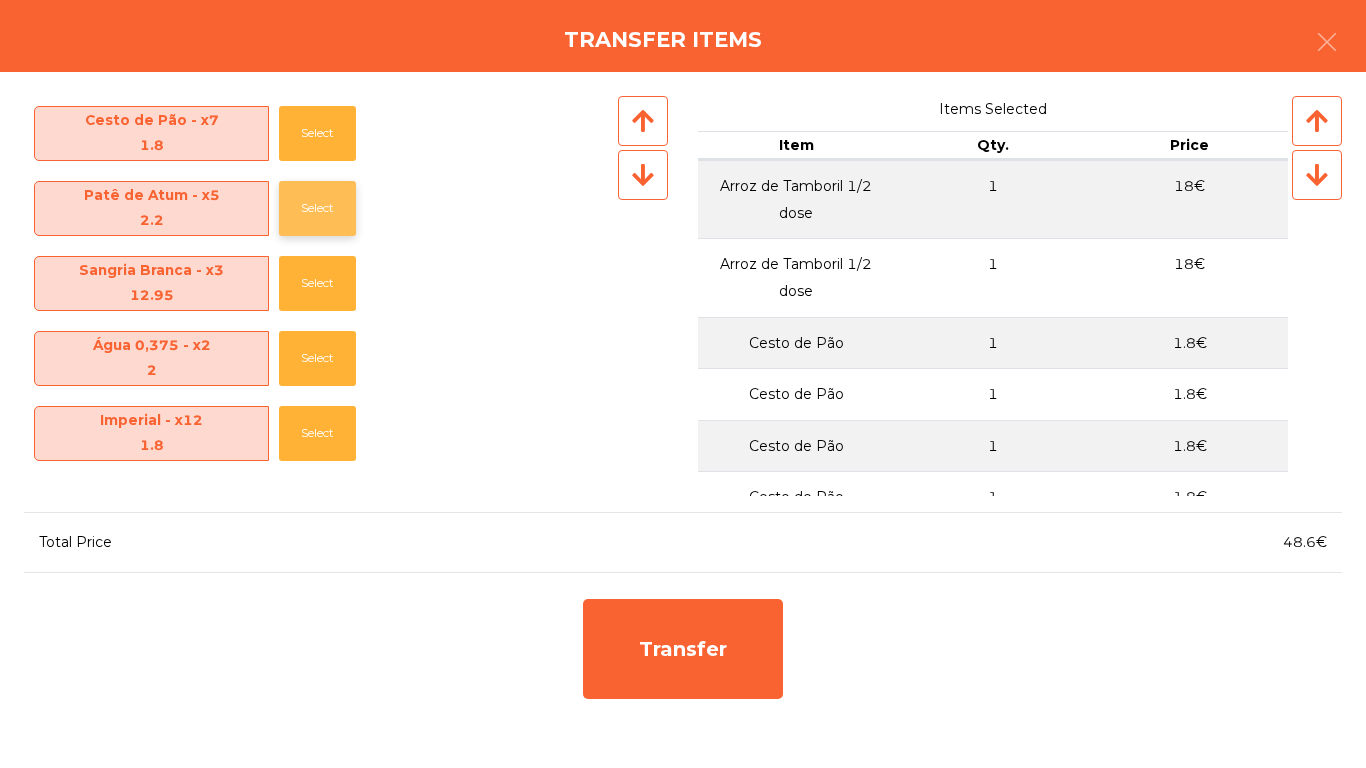 click on "Select" 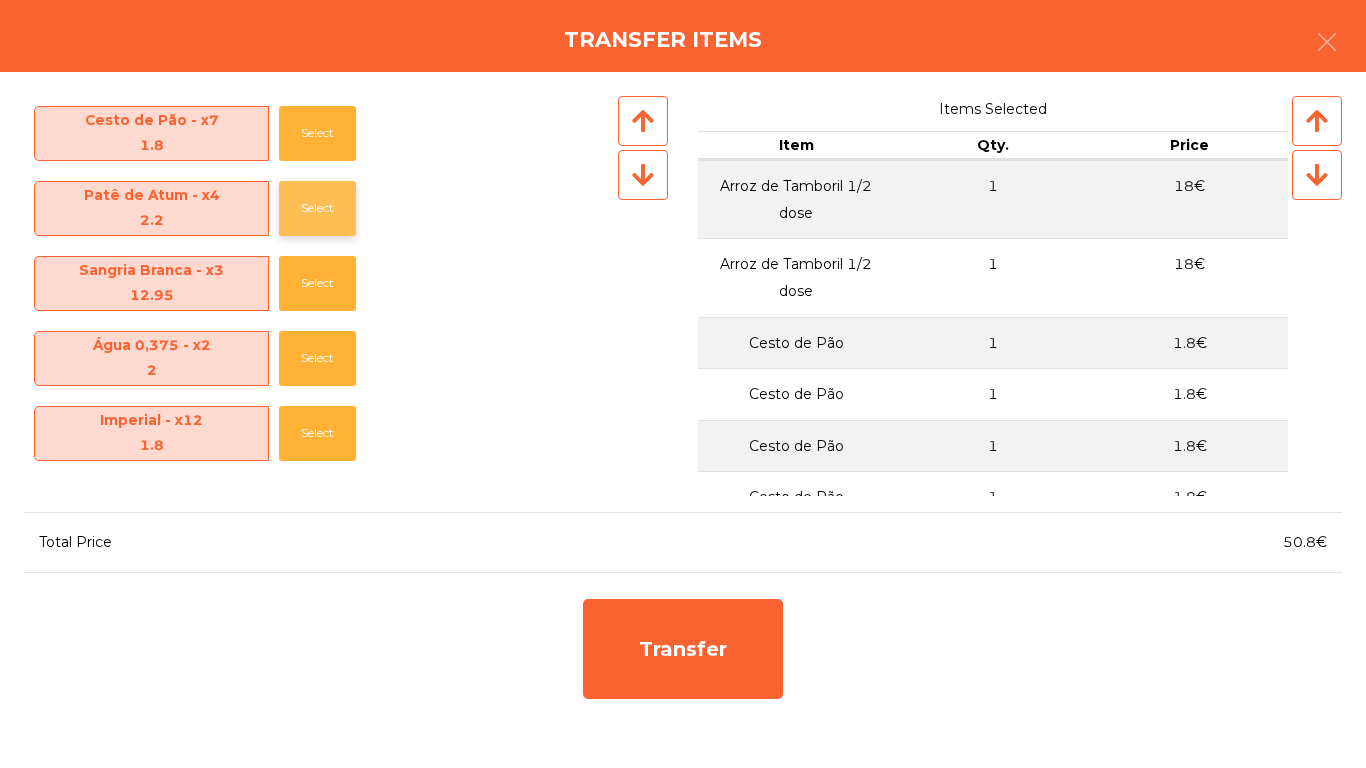 click on "Select" 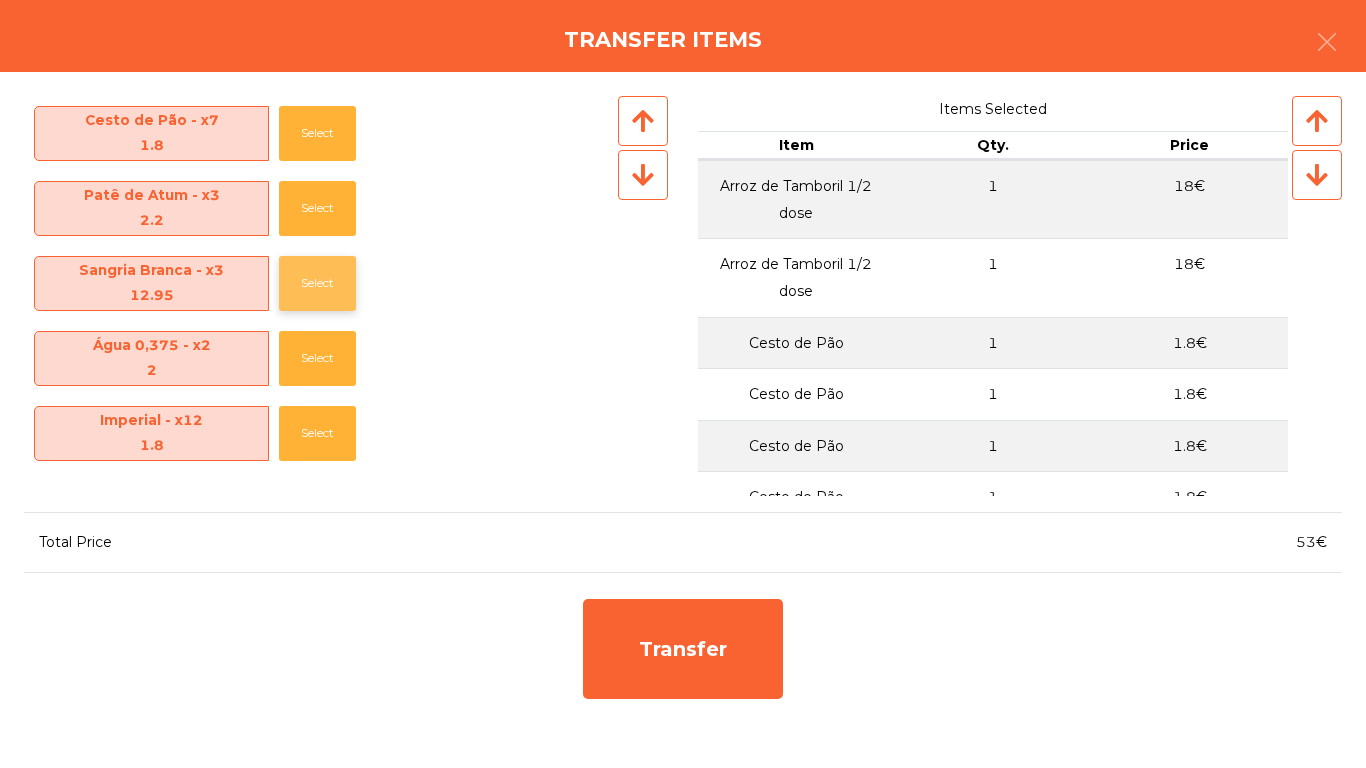 click on "Select" 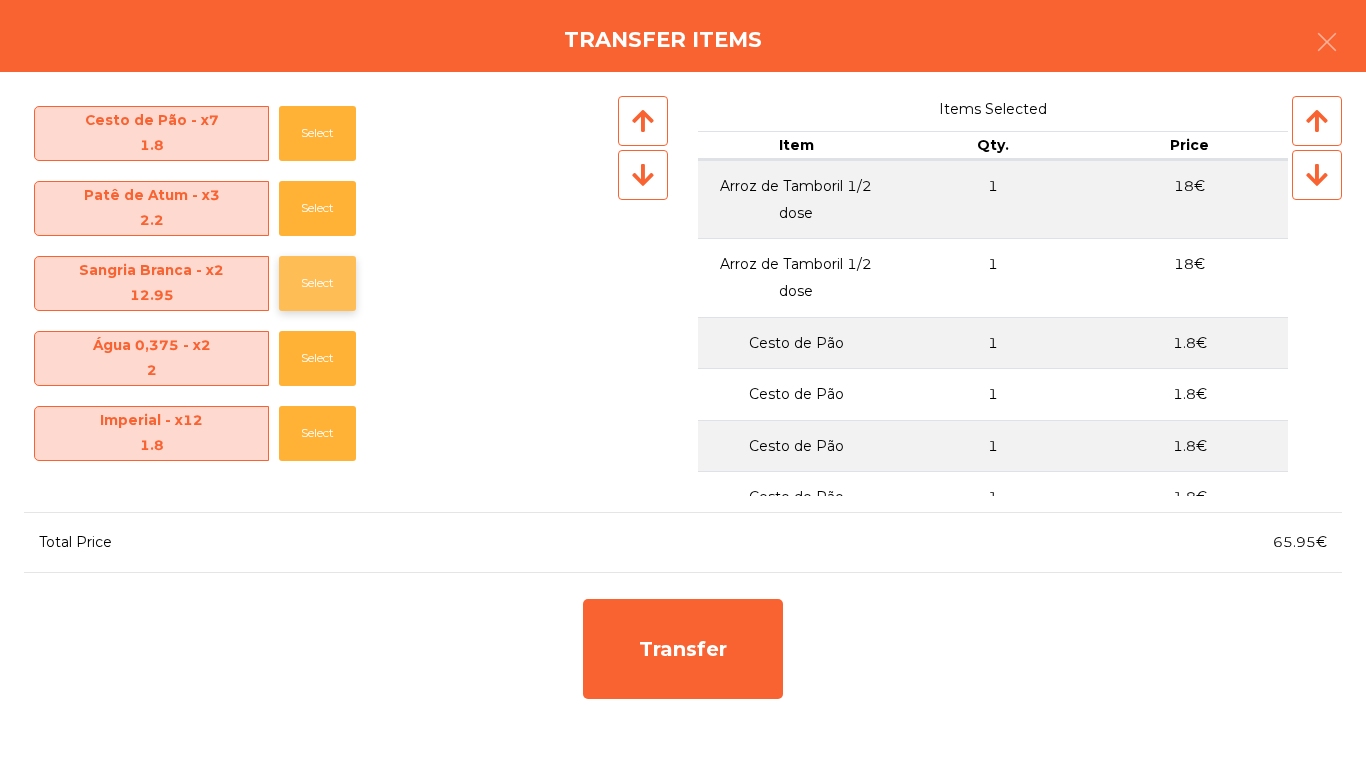 click on "Select" 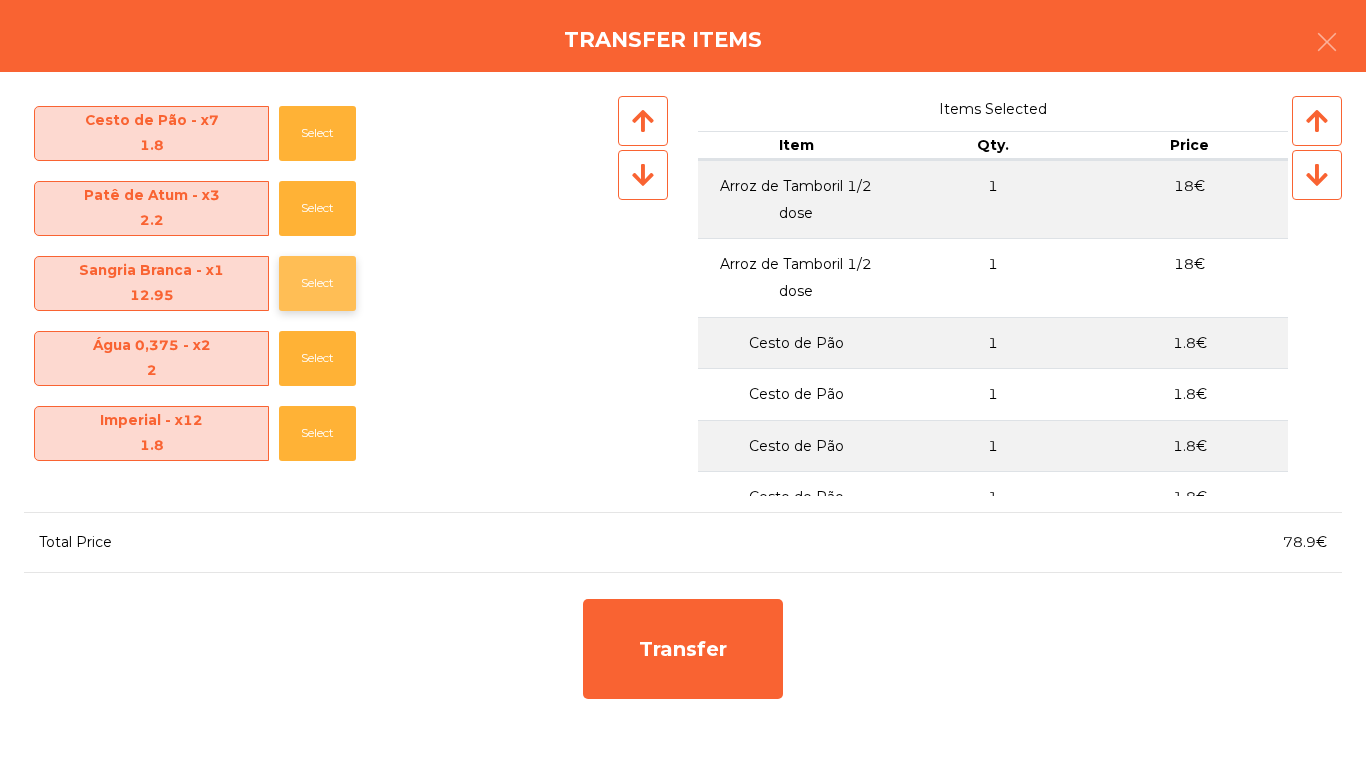 click on "Select" 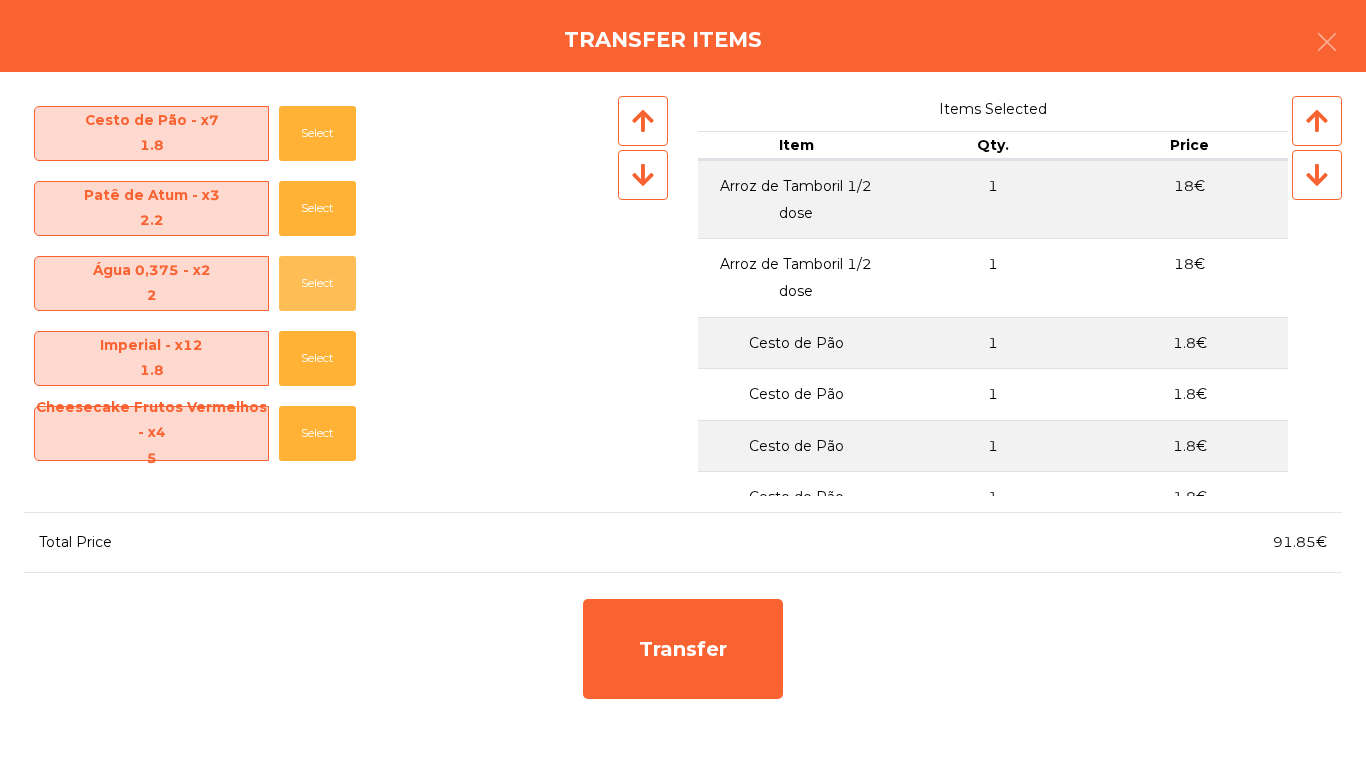 click on "Select" 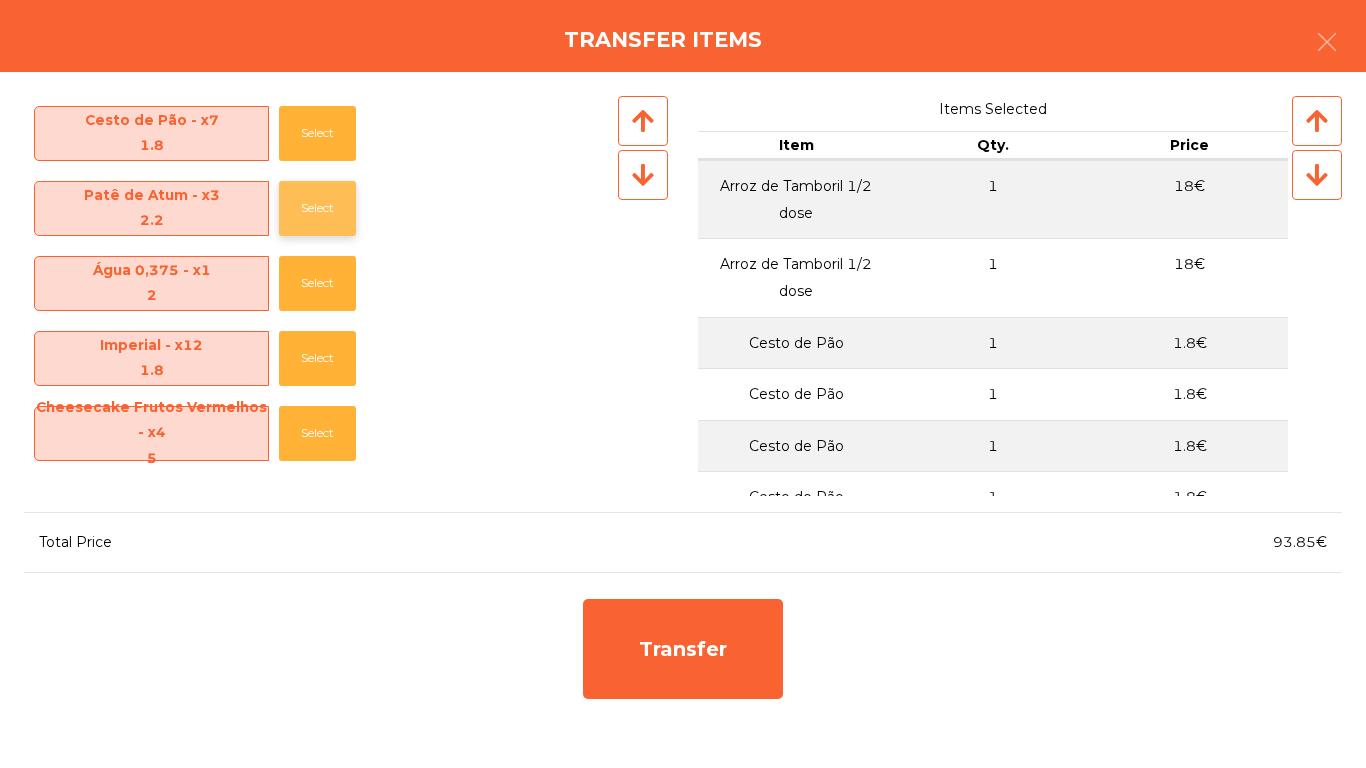 click on "Select" 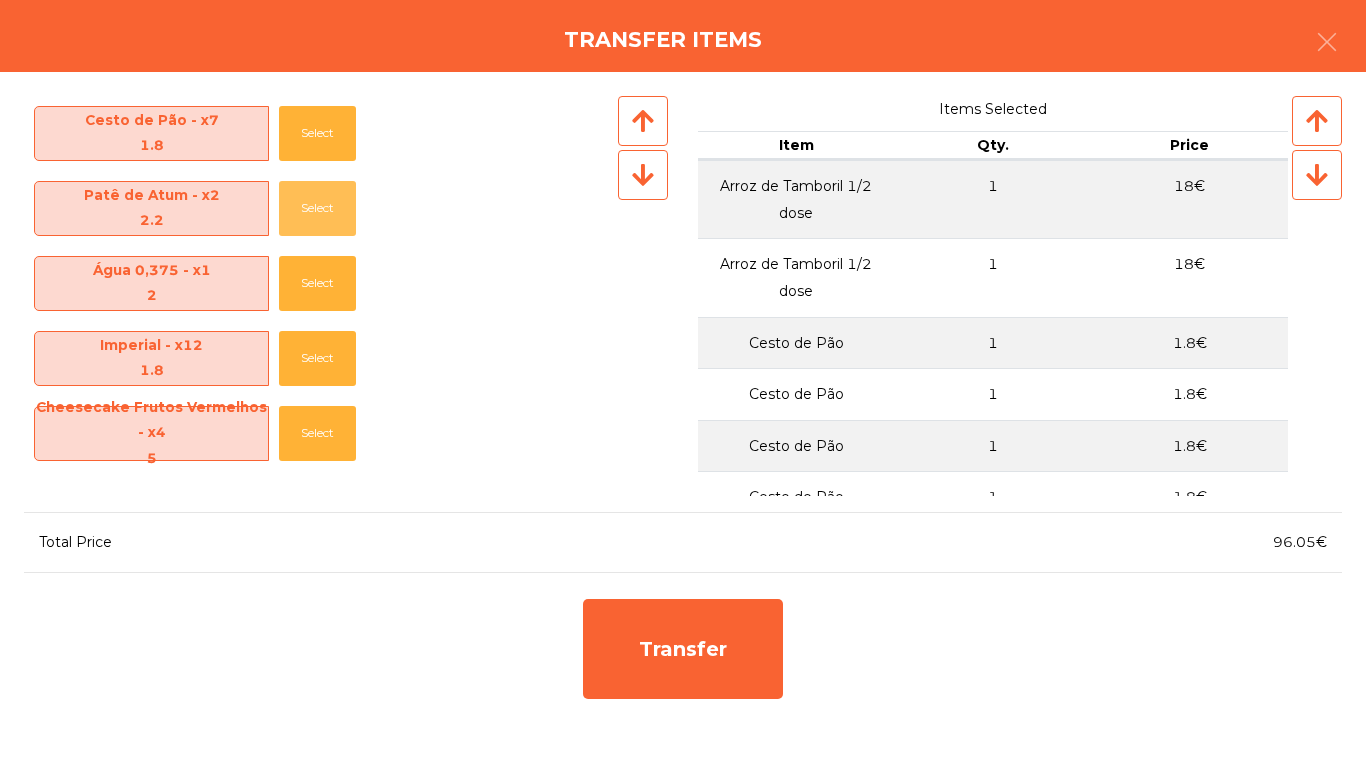click on "Patê de Atum - x2   2.2   Select" 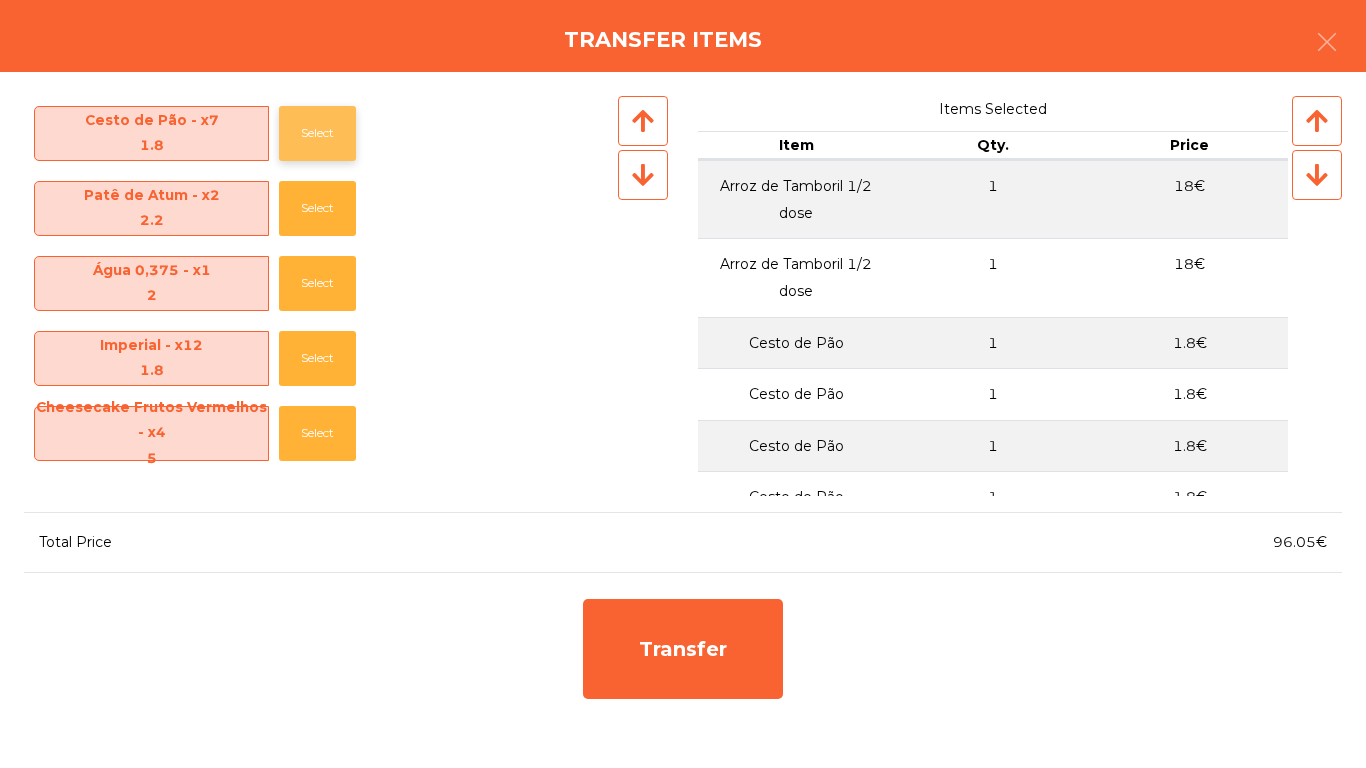 click on "Select" 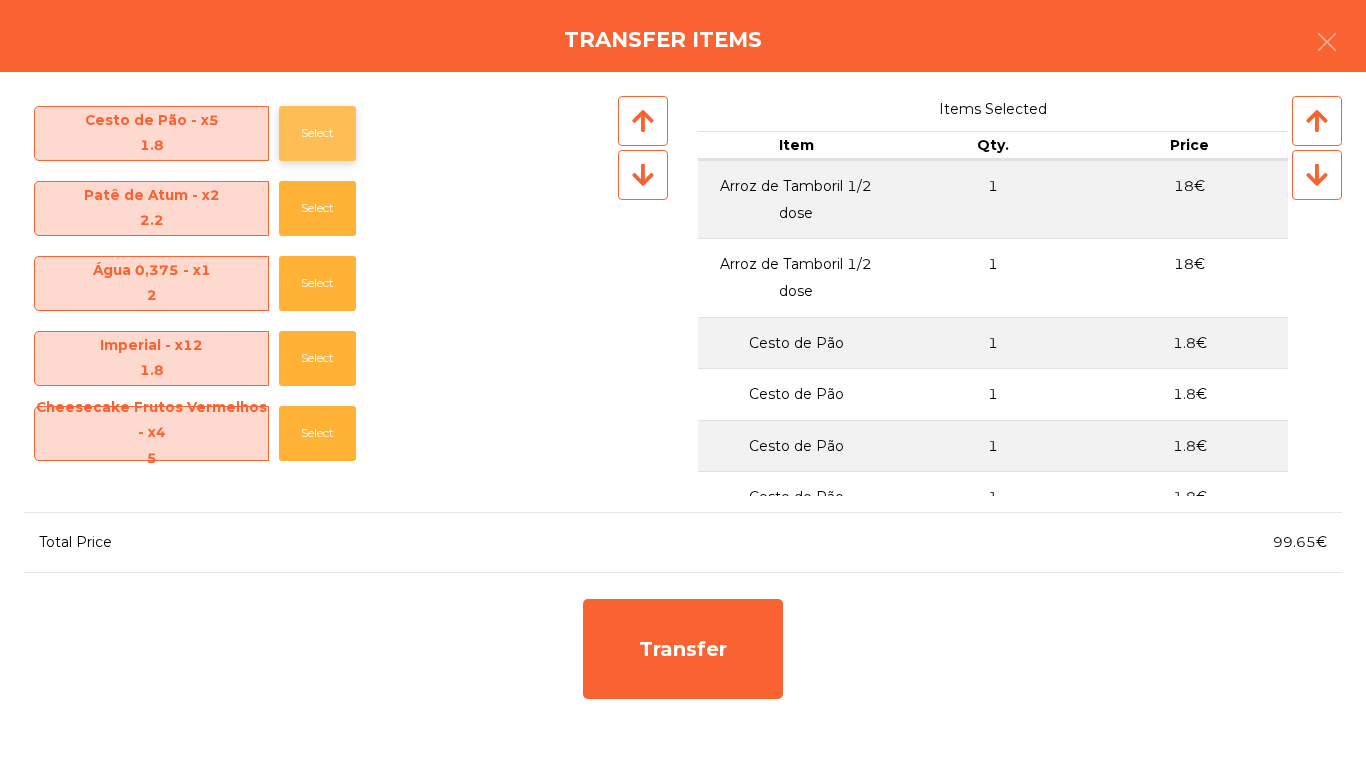 click on "Select" 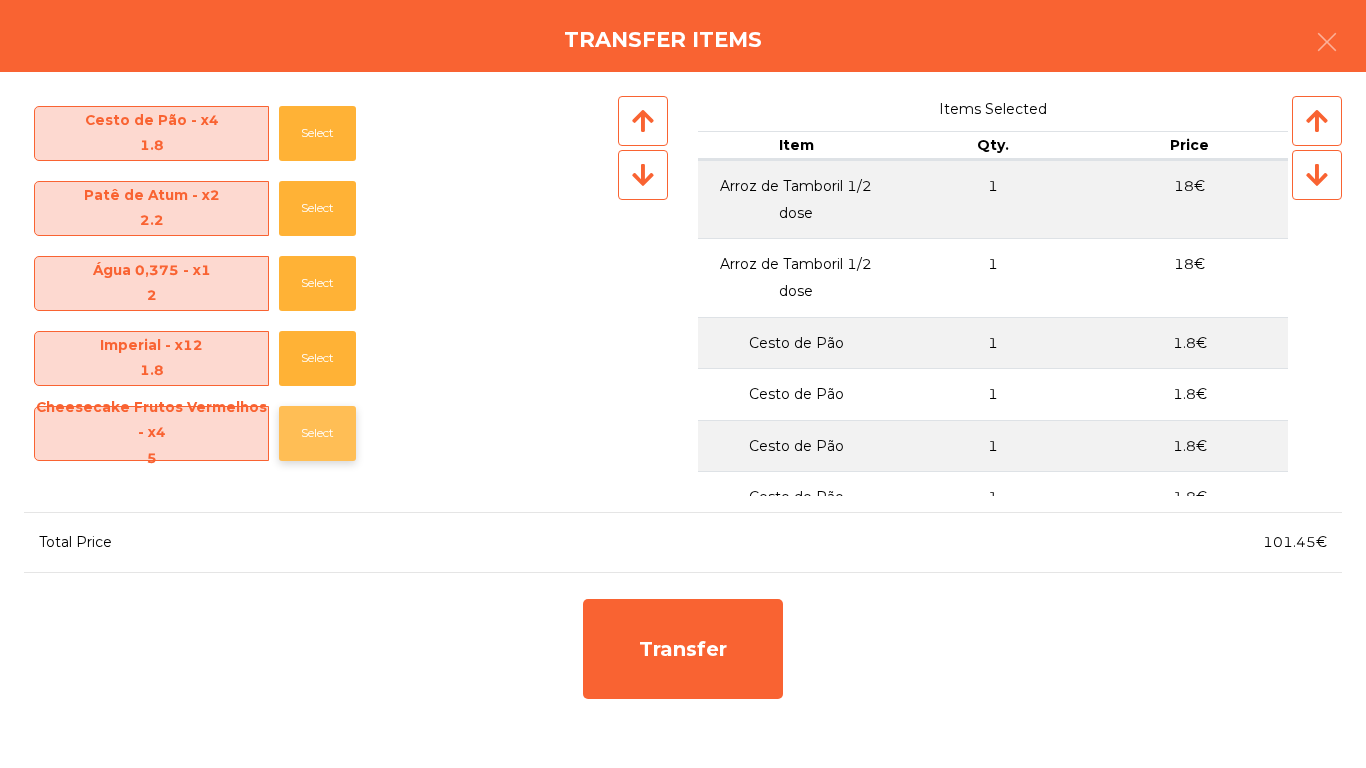 click on "Select" 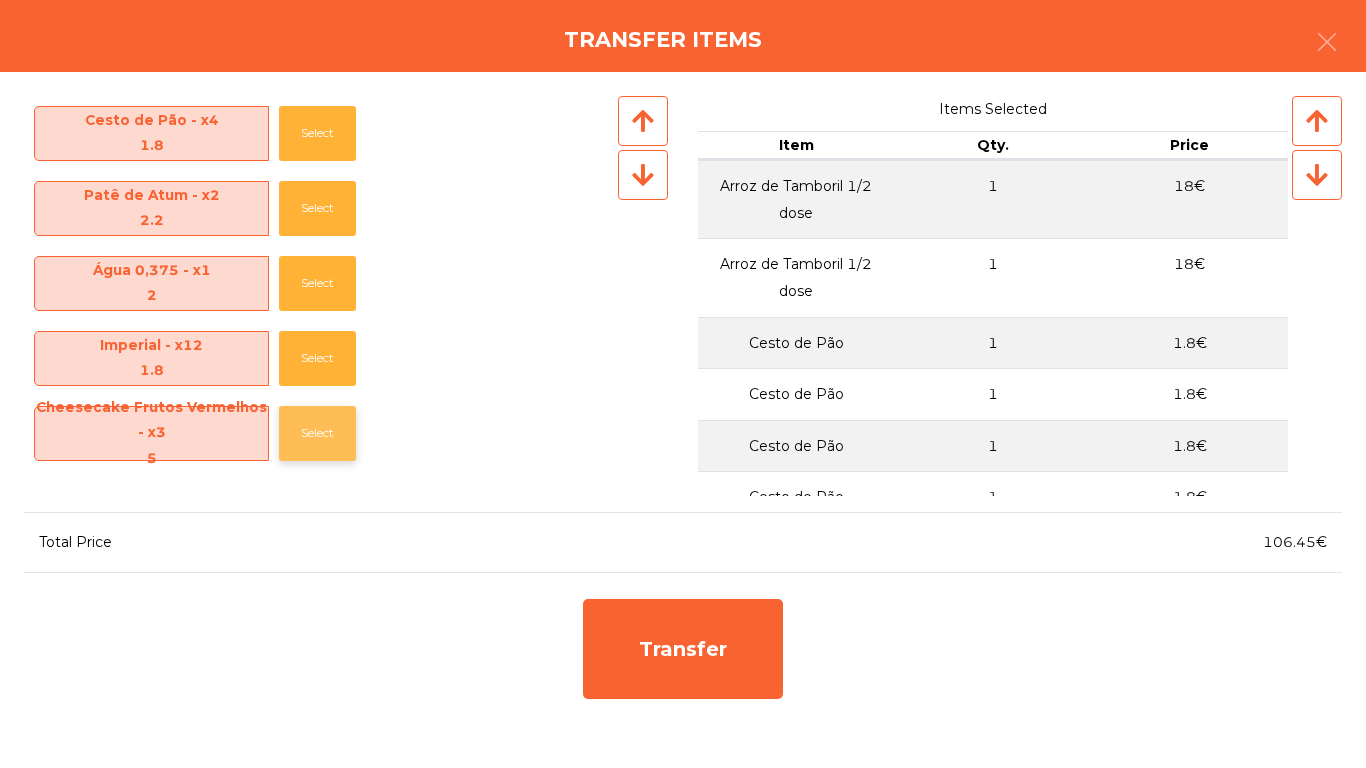 click on "Select" 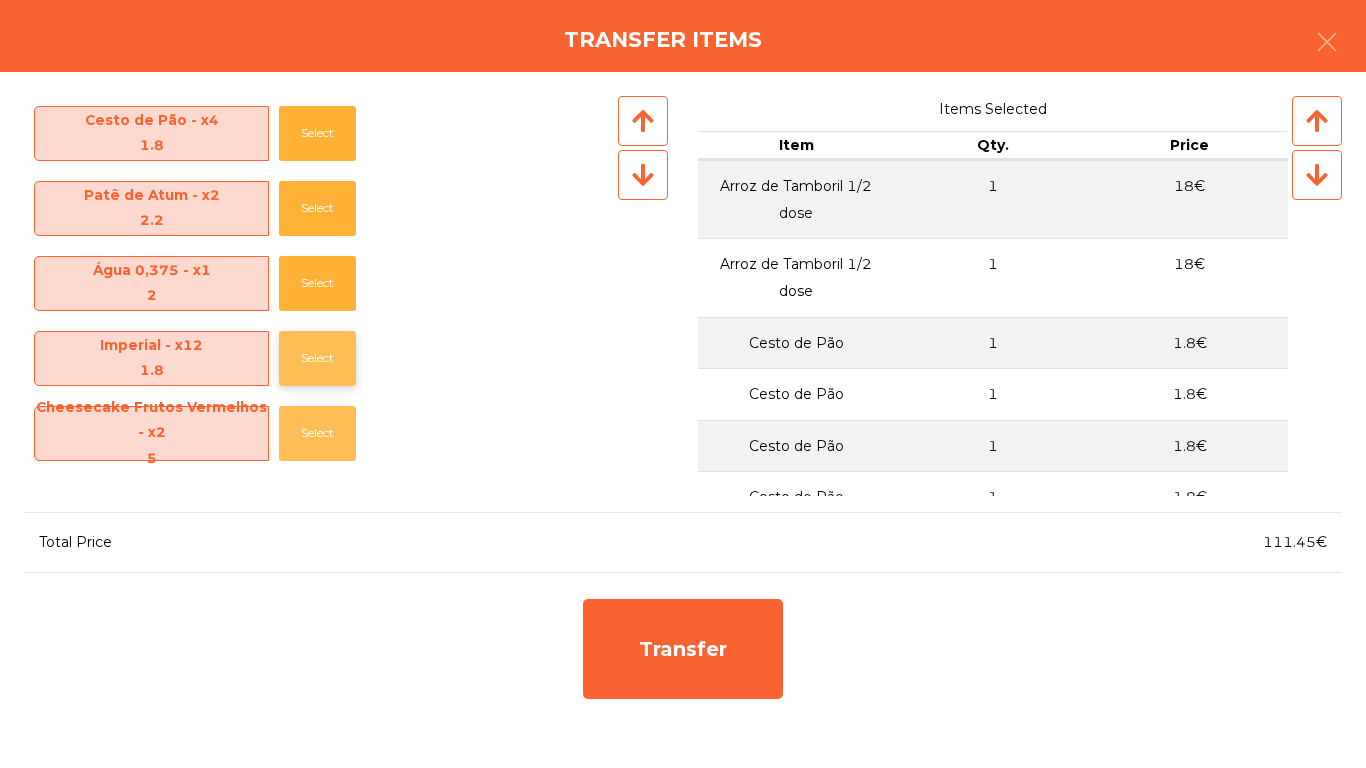 drag, startPoint x: 332, startPoint y: 420, endPoint x: 326, endPoint y: 338, distance: 82.219215 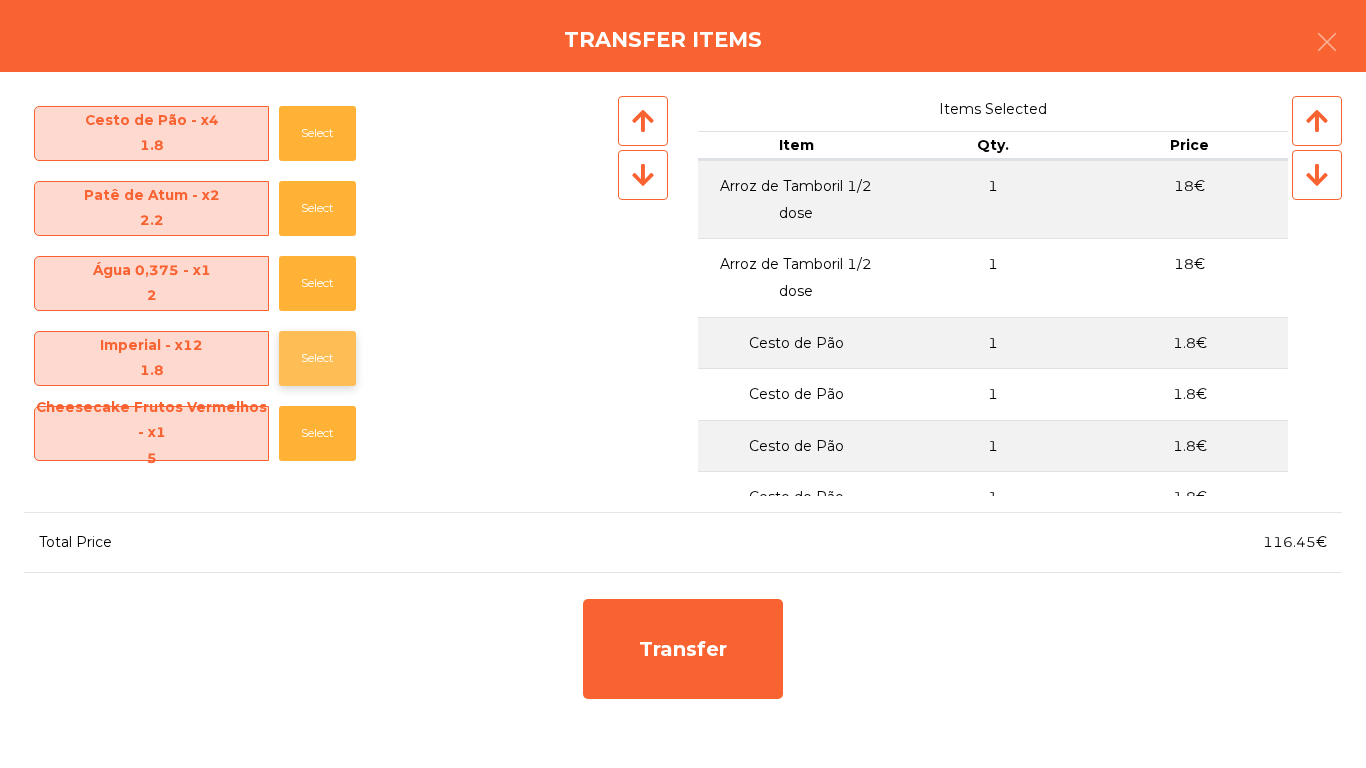 click on "Select" 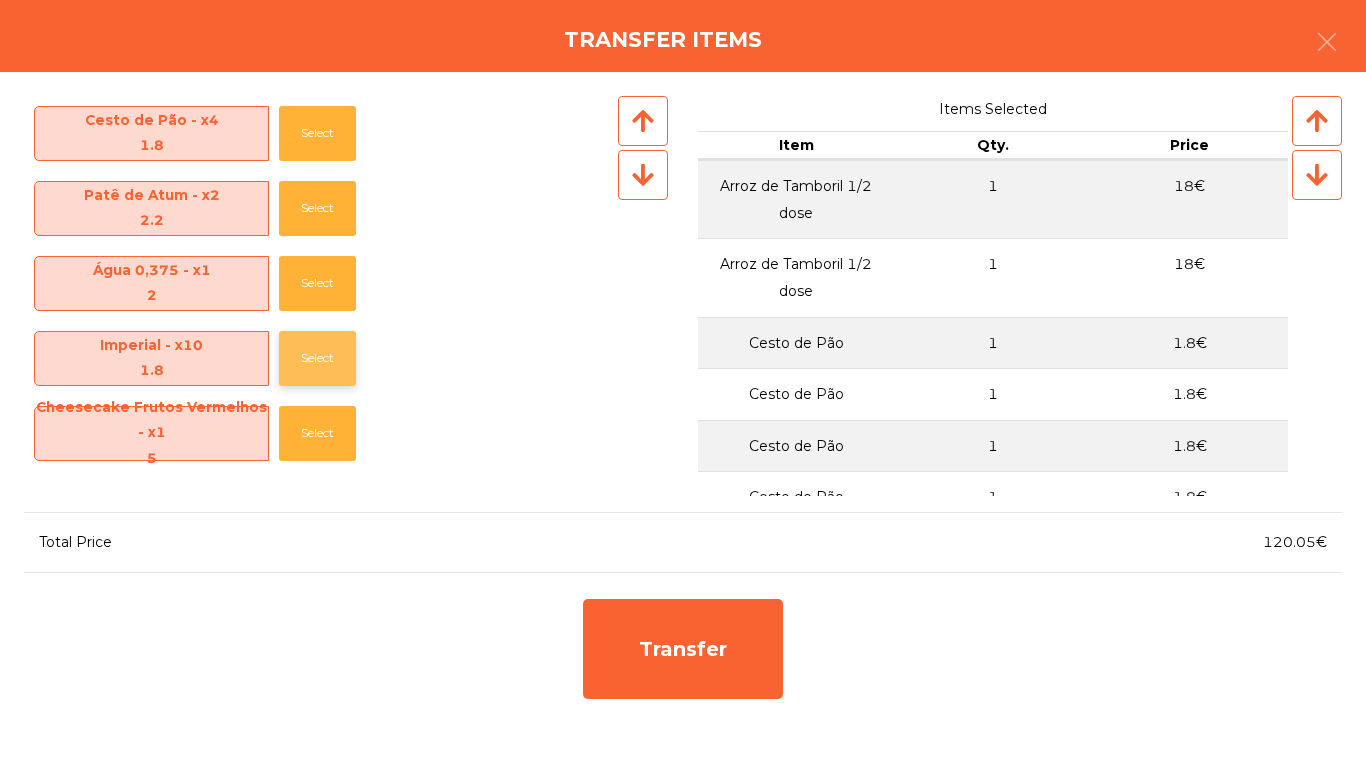 click on "Select" 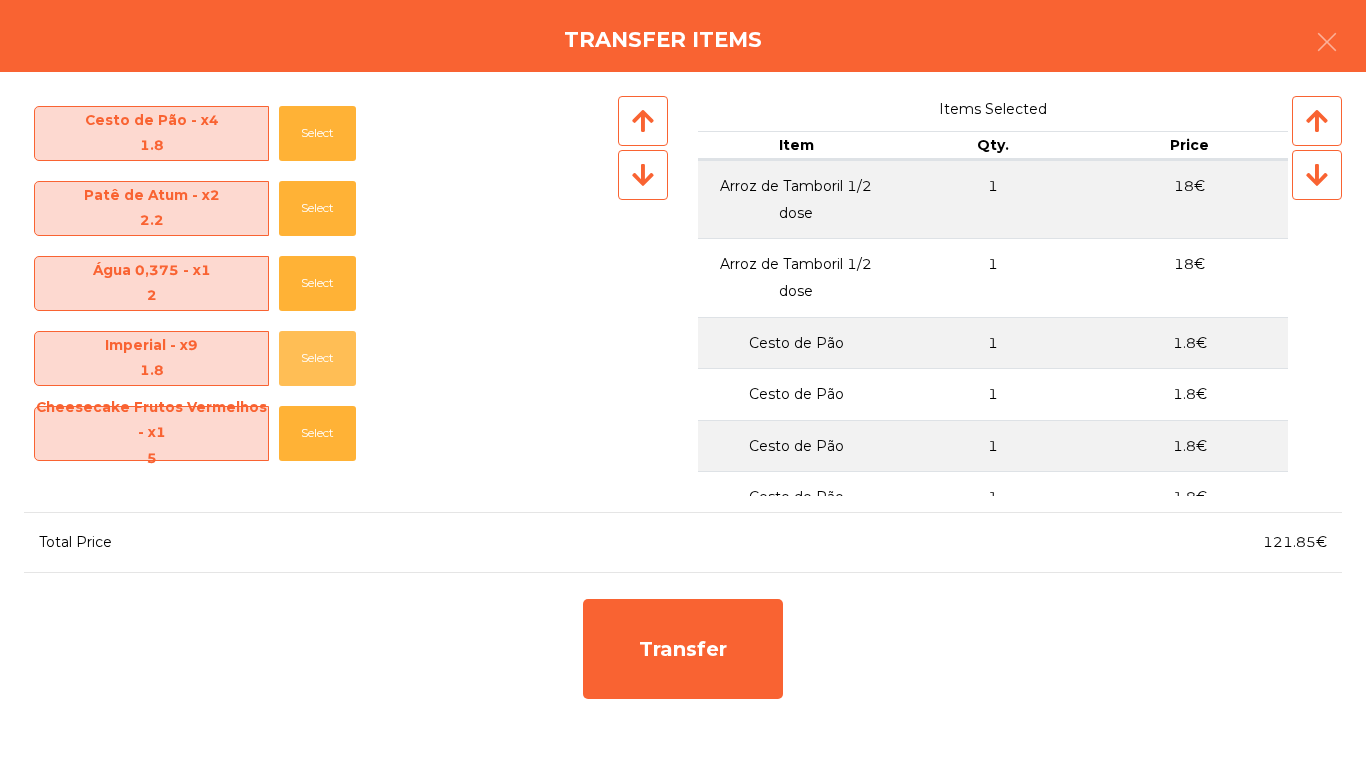 scroll, scrollTop: 200, scrollLeft: 0, axis: vertical 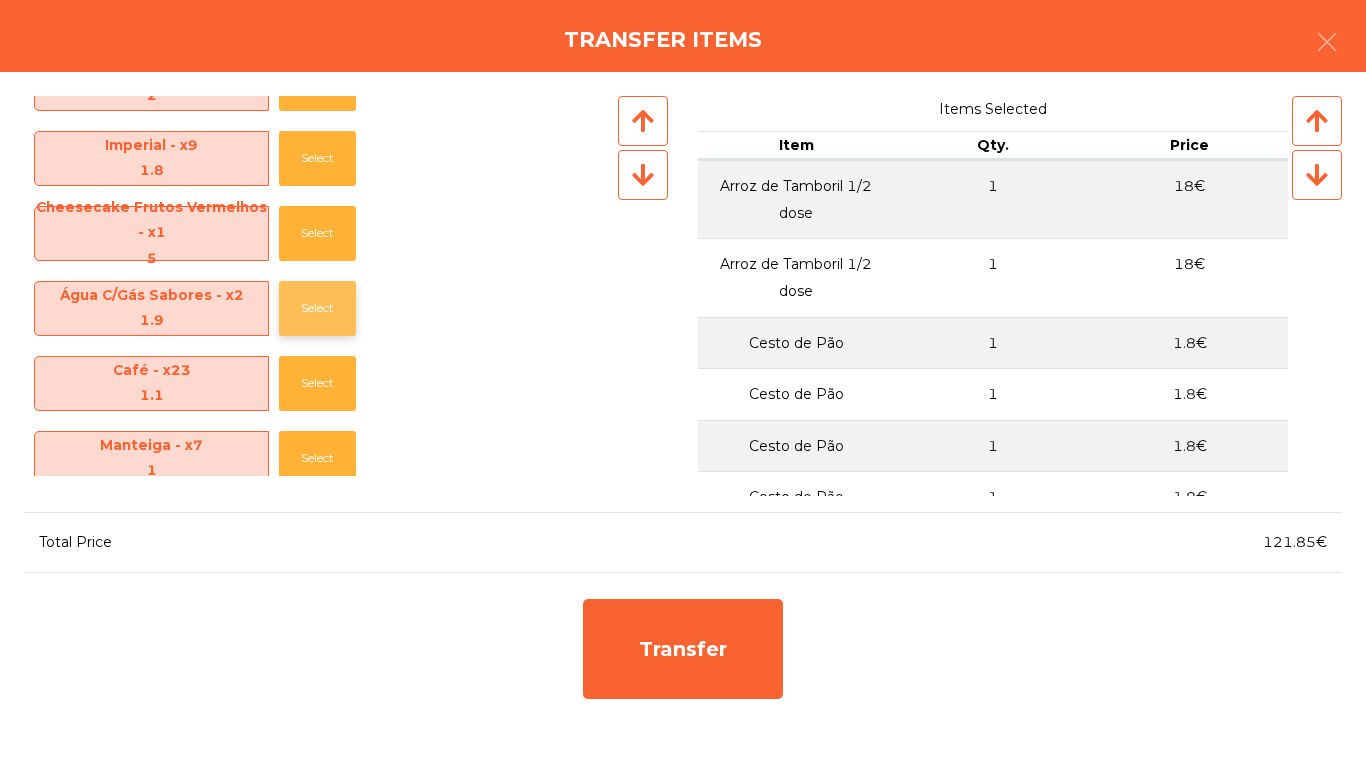 click on "Select" 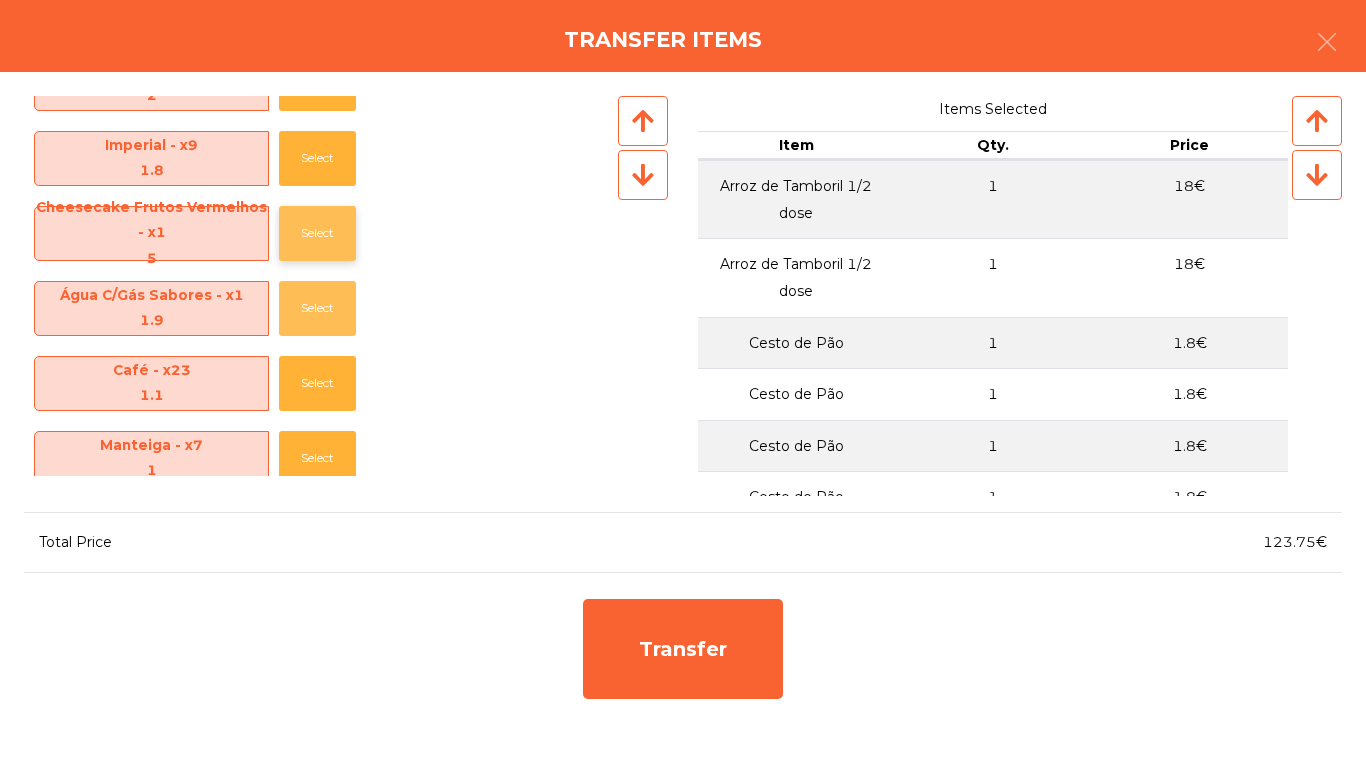 drag, startPoint x: 306, startPoint y: 307, endPoint x: 302, endPoint y: 257, distance: 50.159744 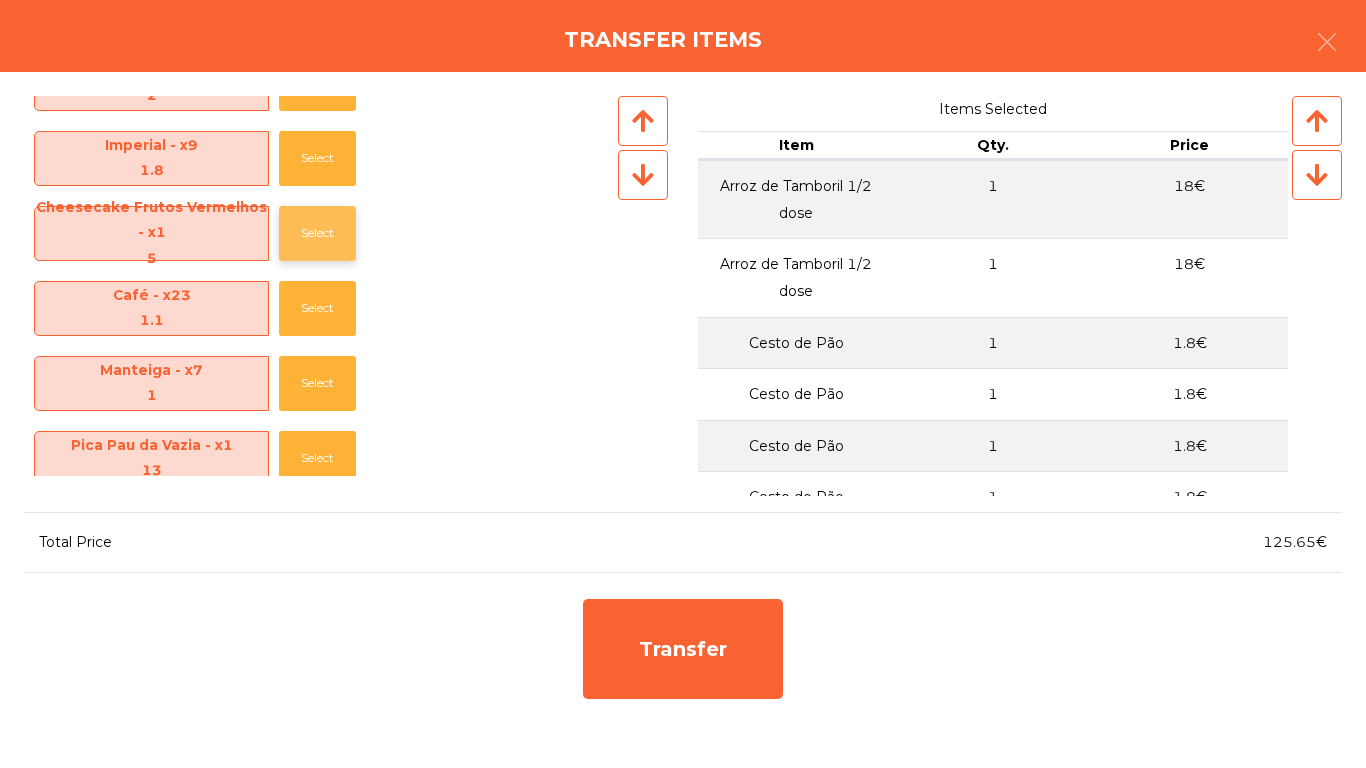 click on "Select" 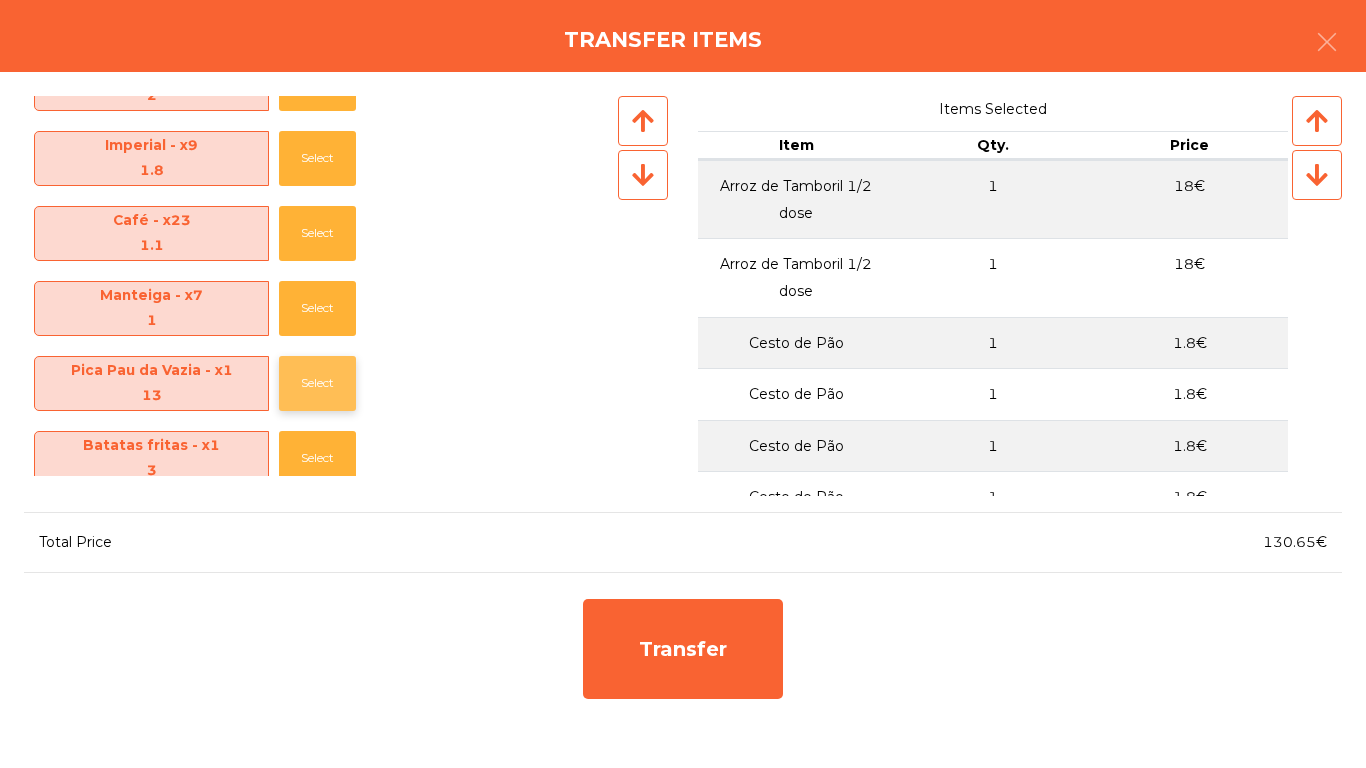 click on "Select" 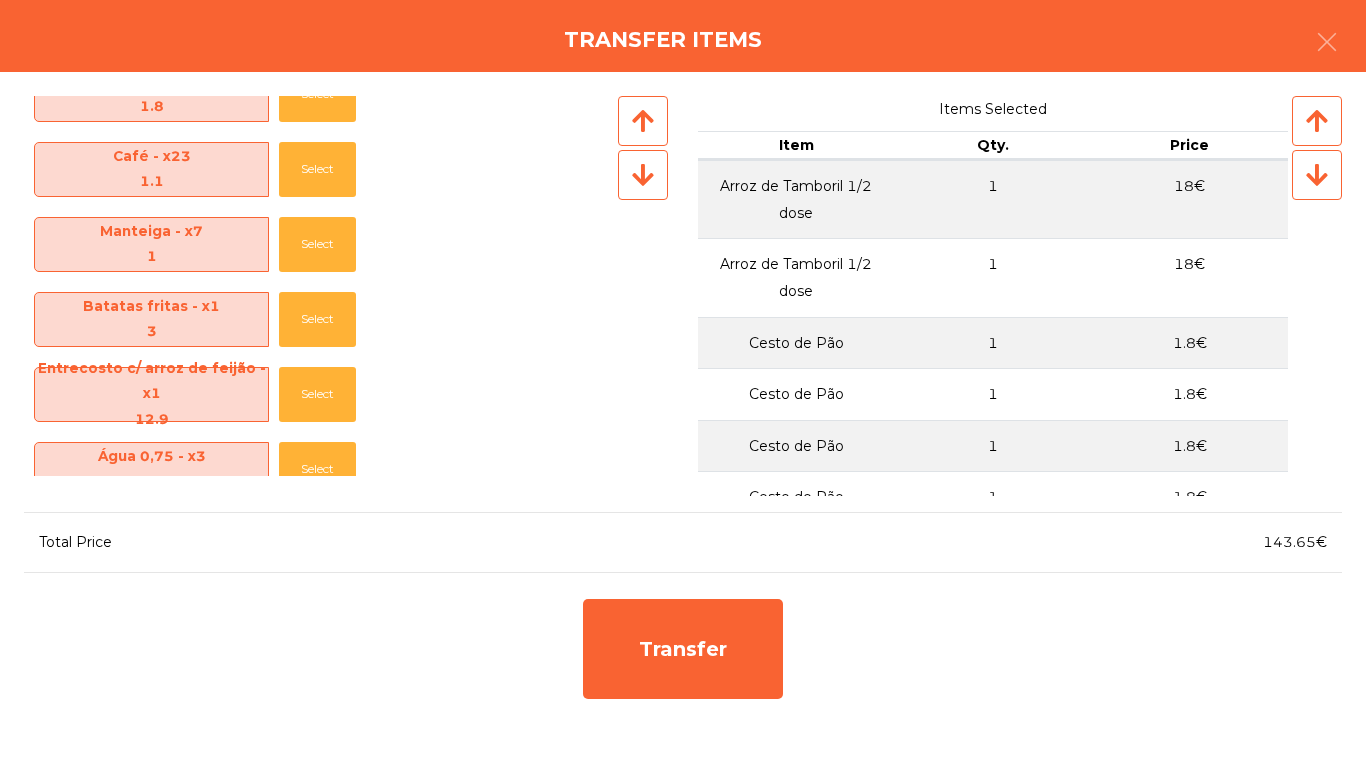 scroll, scrollTop: 300, scrollLeft: 0, axis: vertical 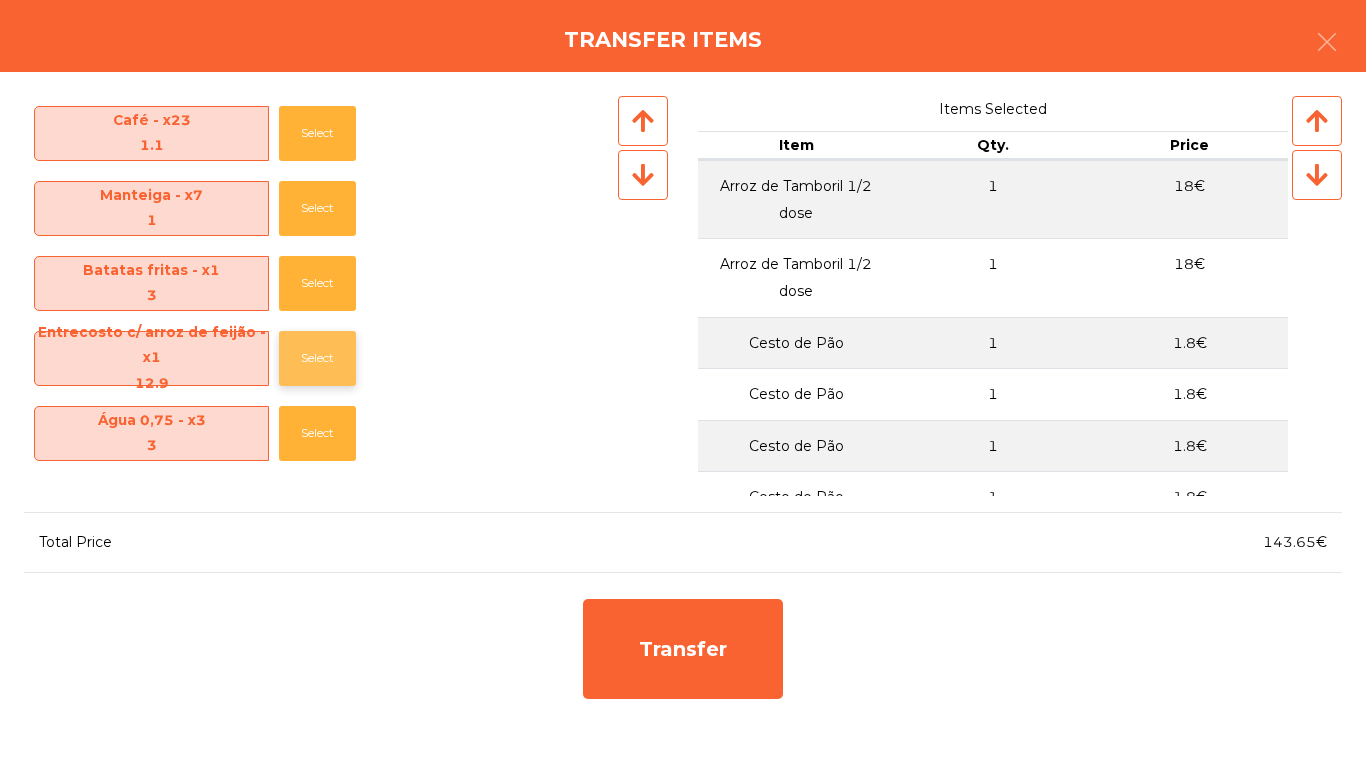 click on "Select" 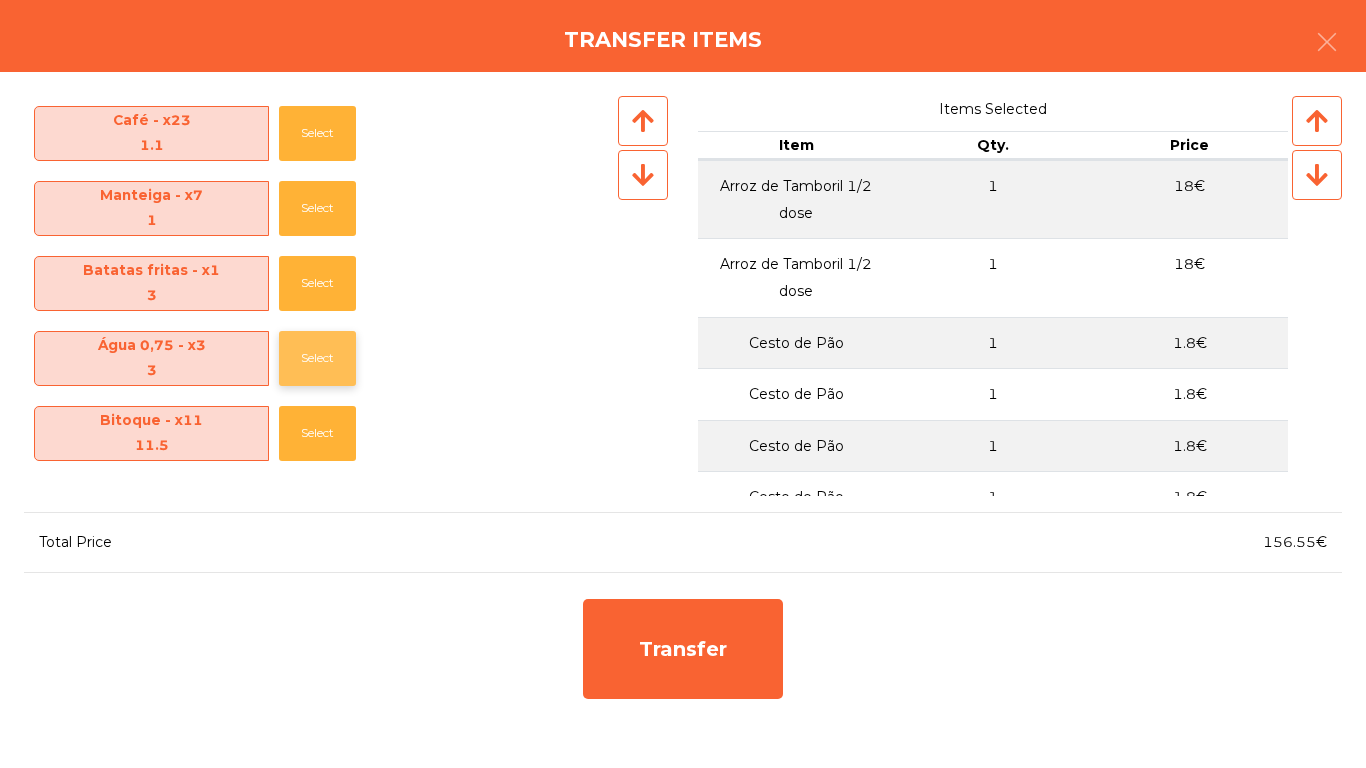 click on "Select" 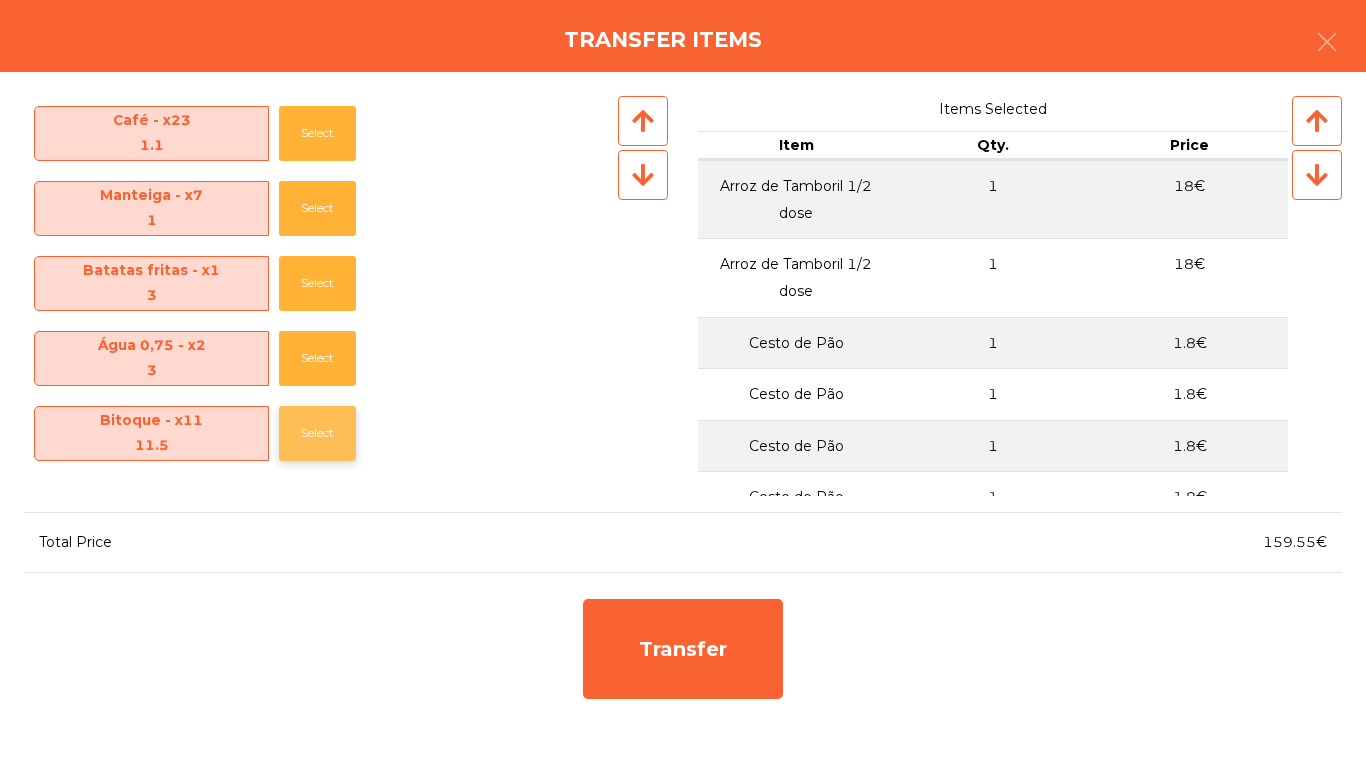 click on "Select" 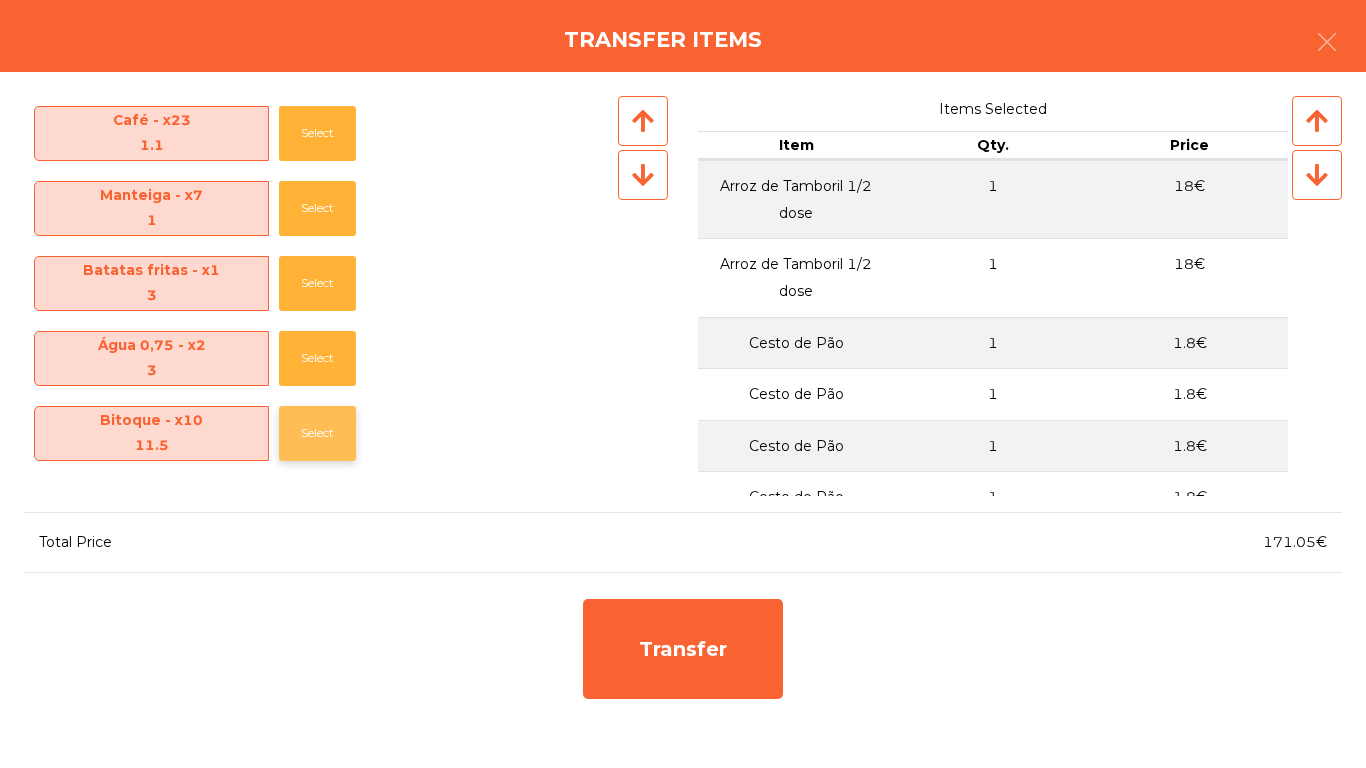 click on "Select" 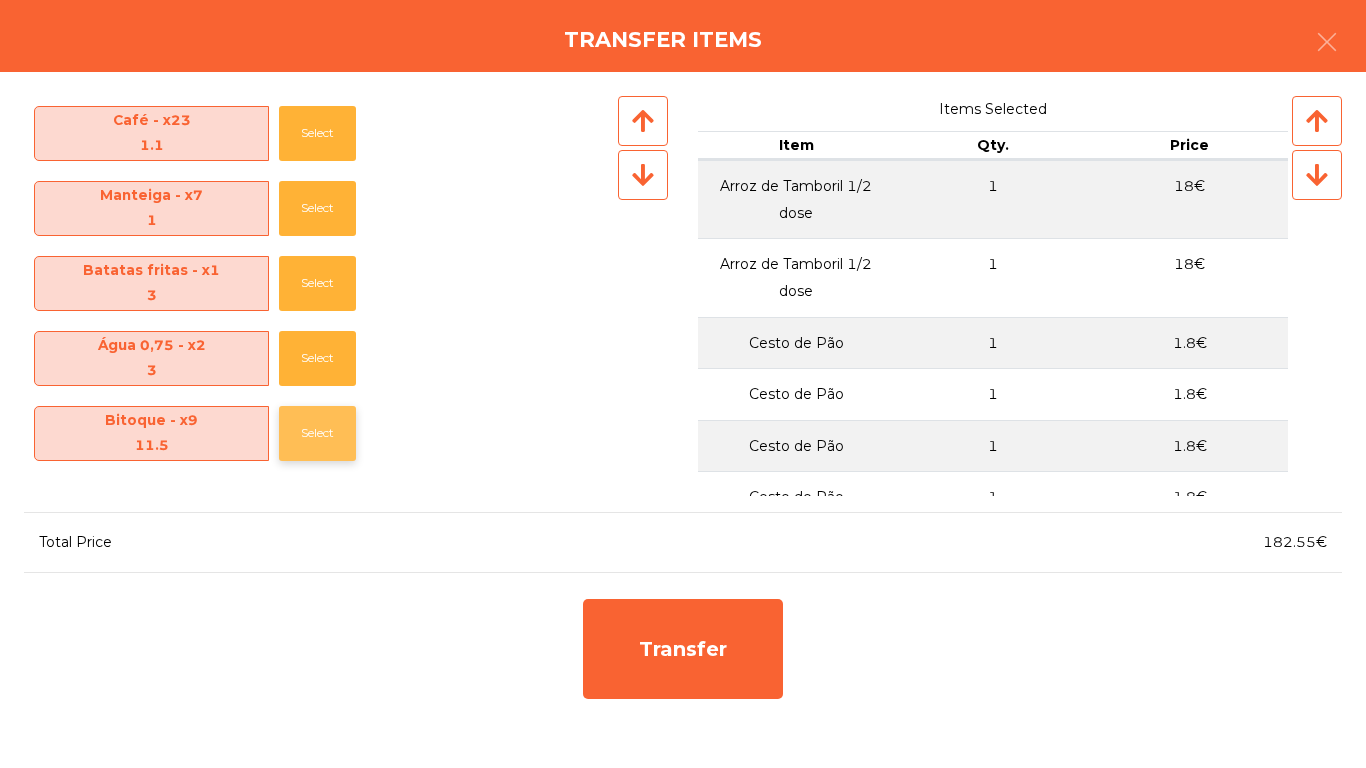click on "Select" 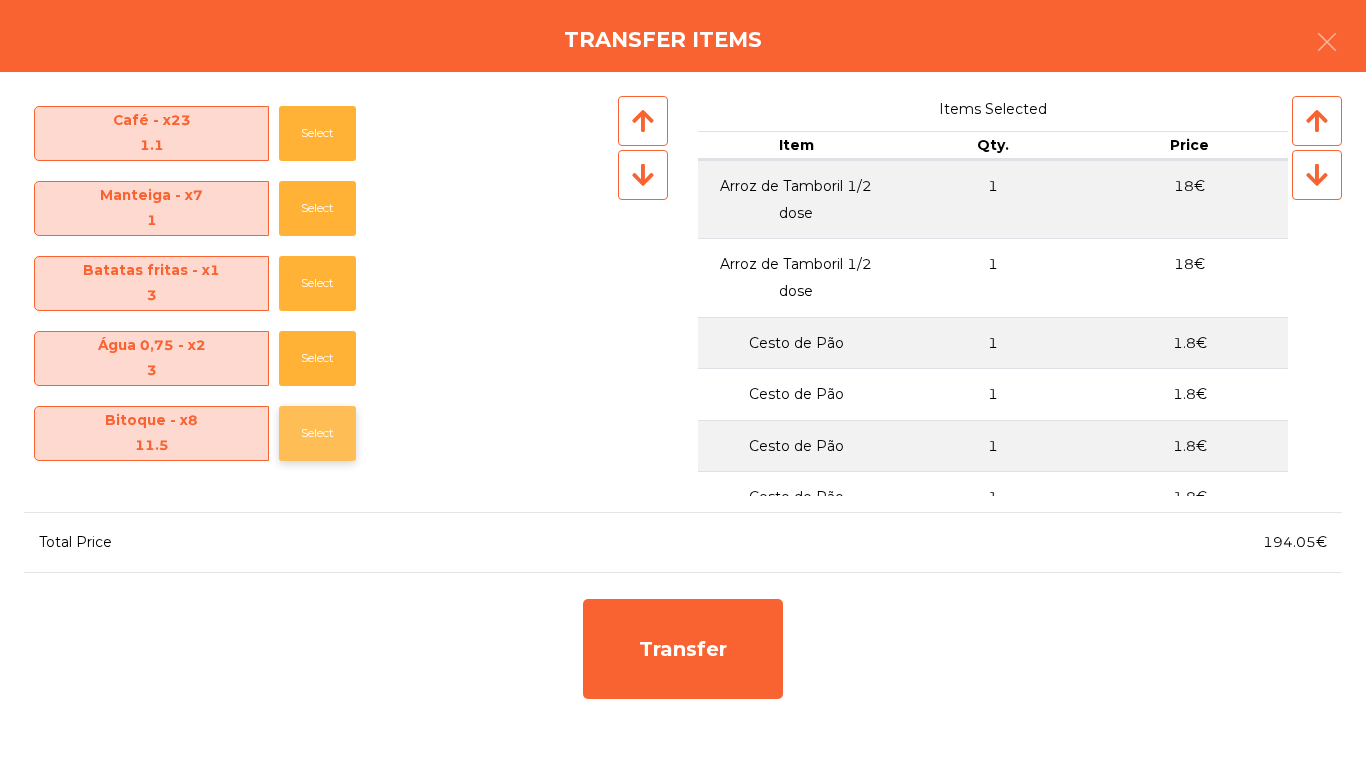 click on "Select" 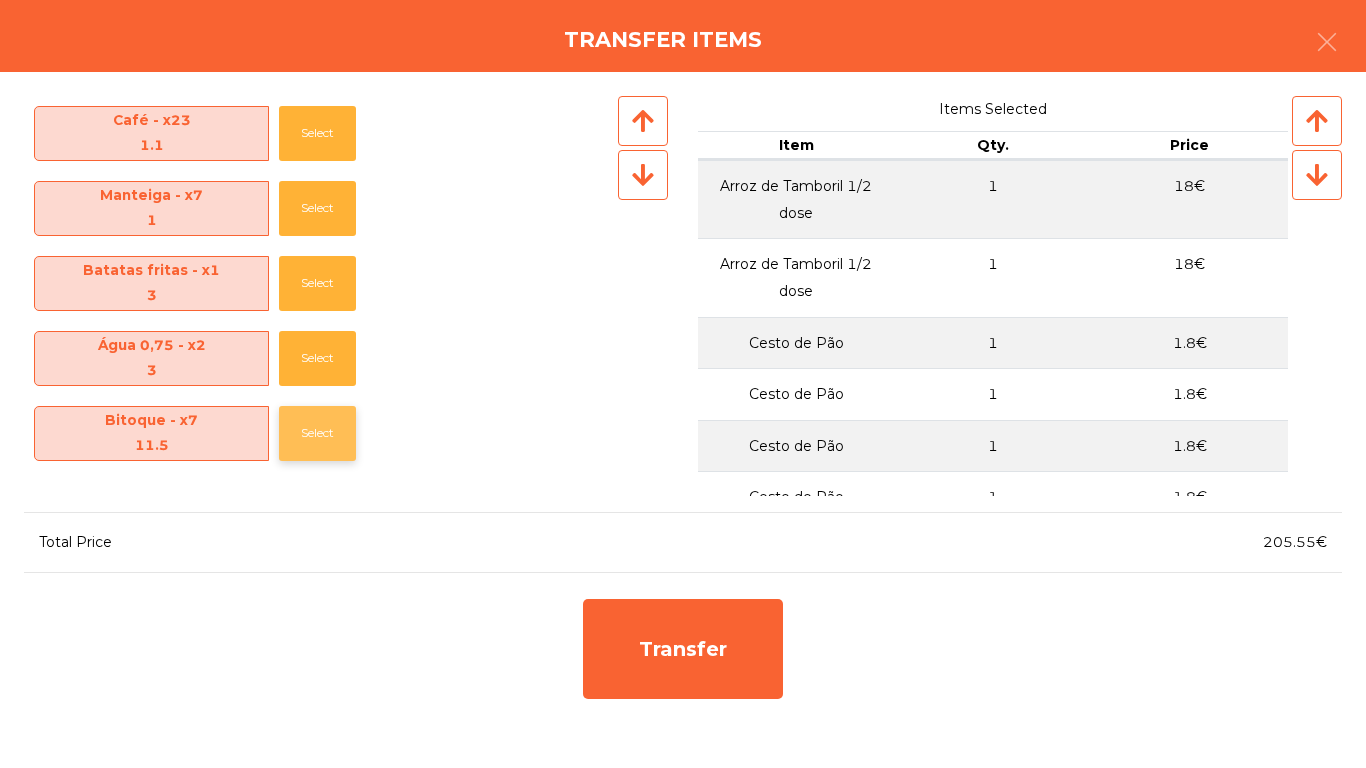 click on "Select" 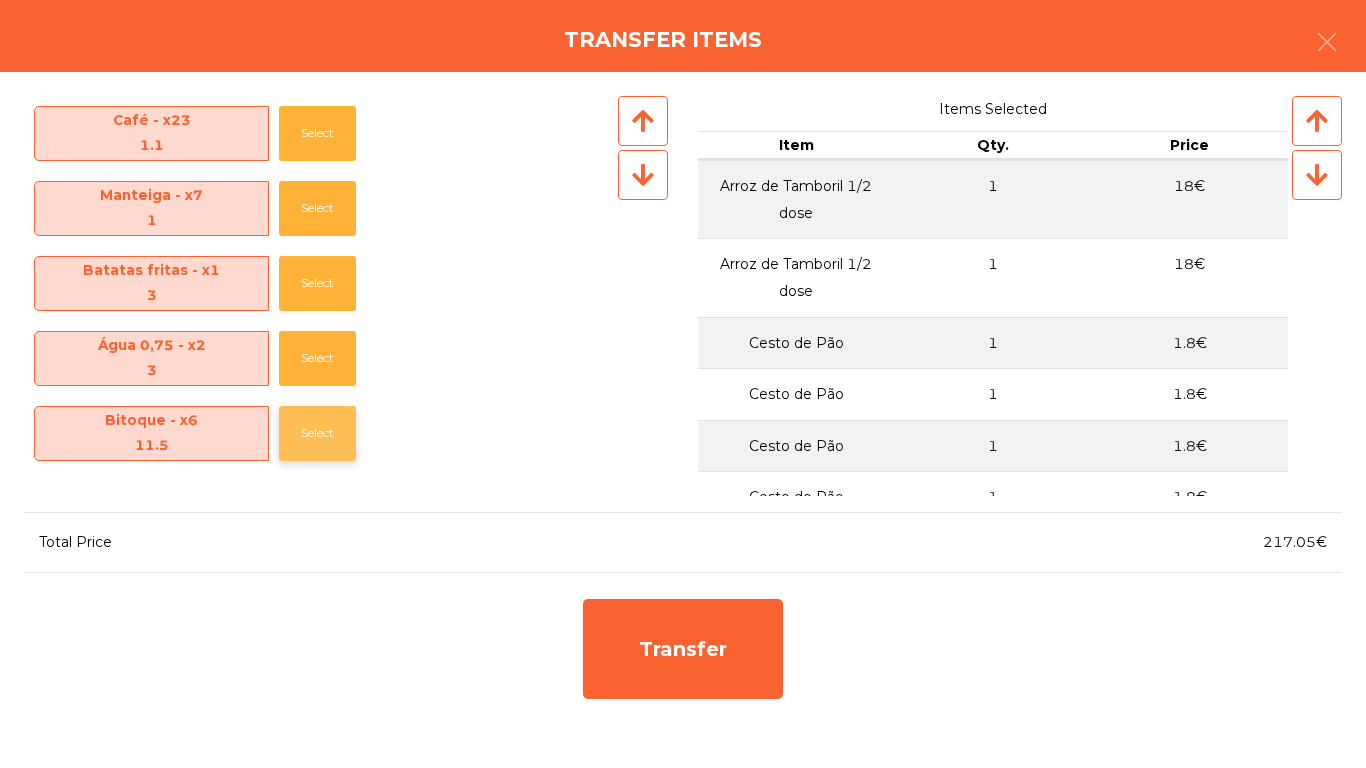 click on "Select" 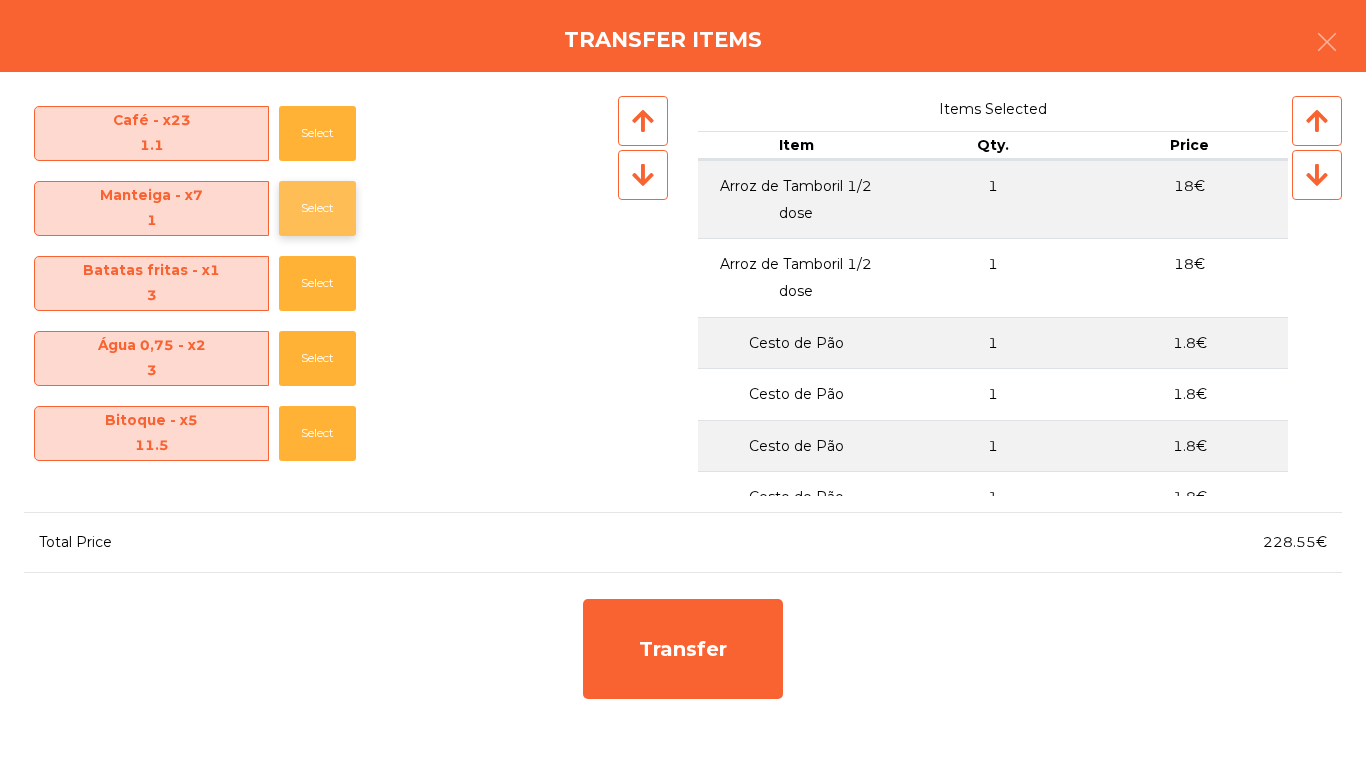 click on "Select" 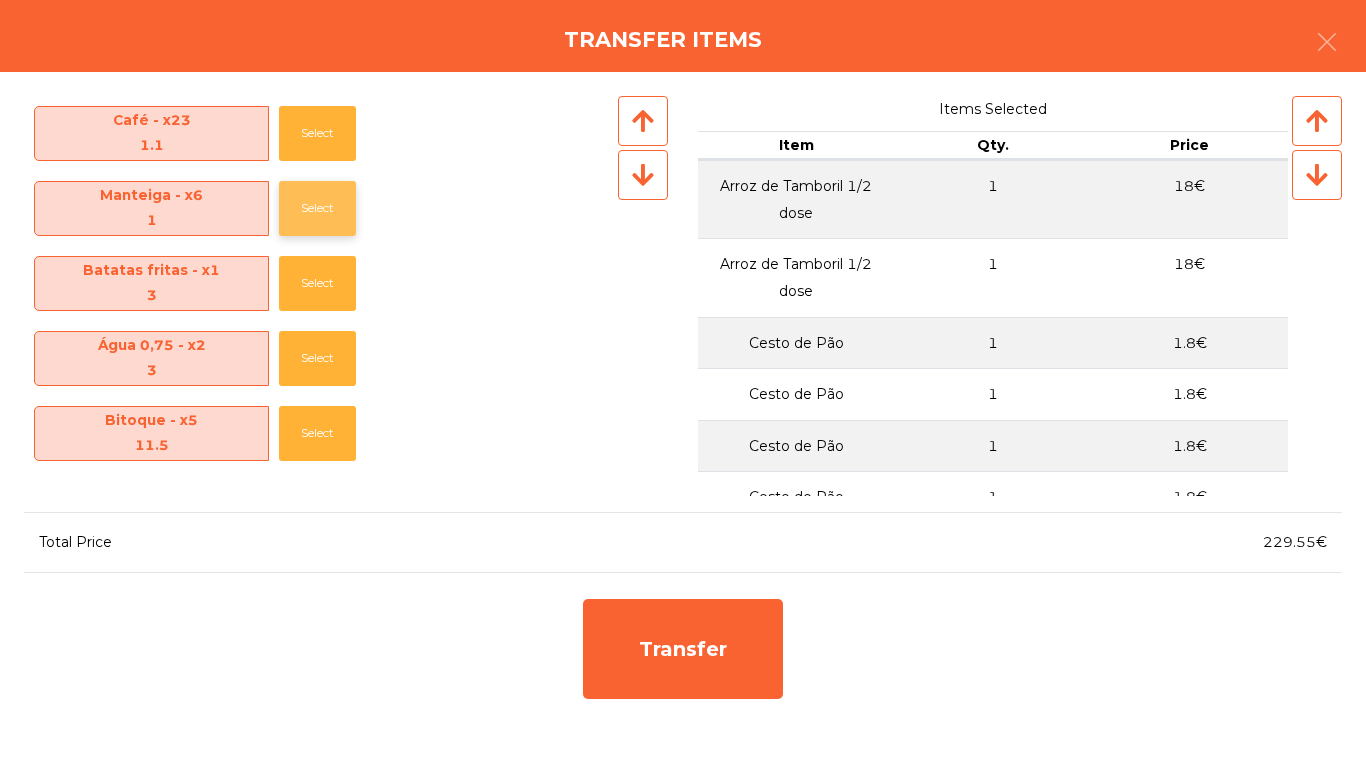click on "Select" 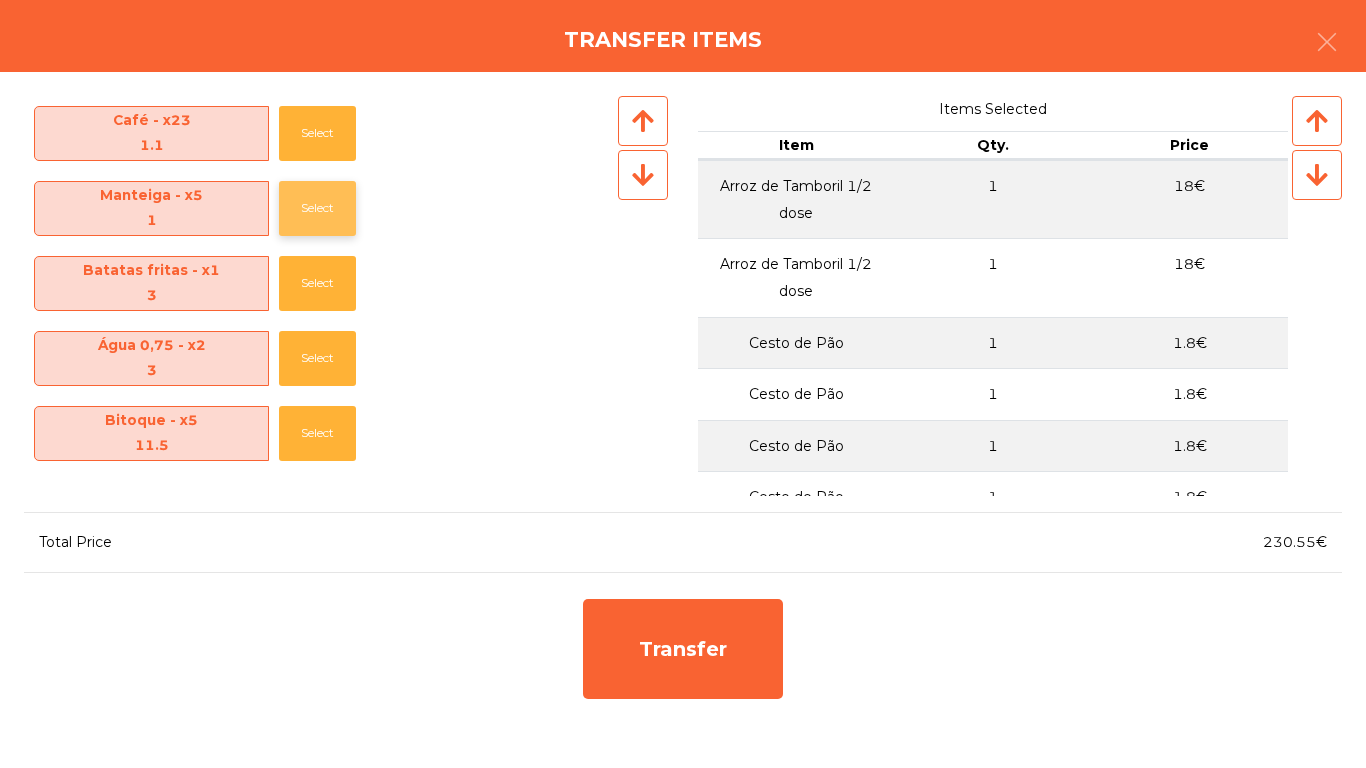 click on "Select" 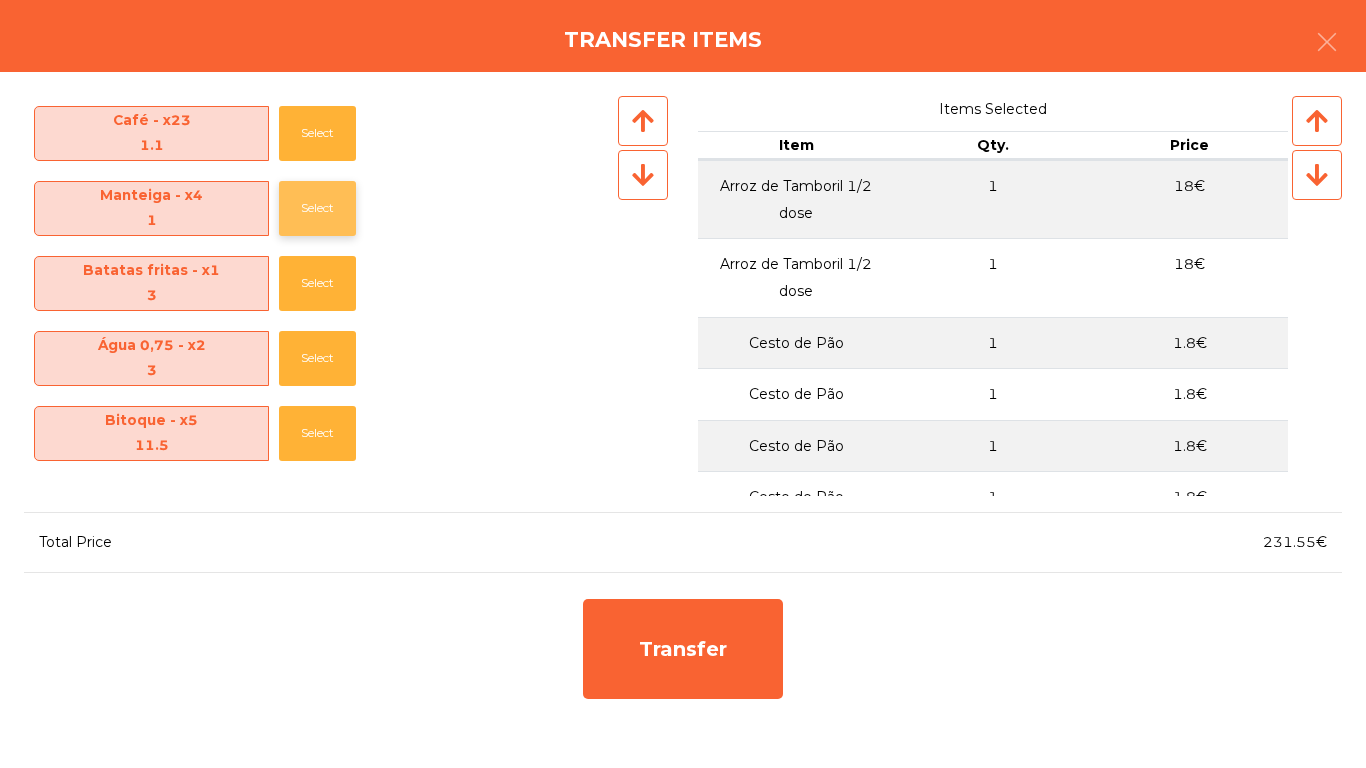 click on "Select" 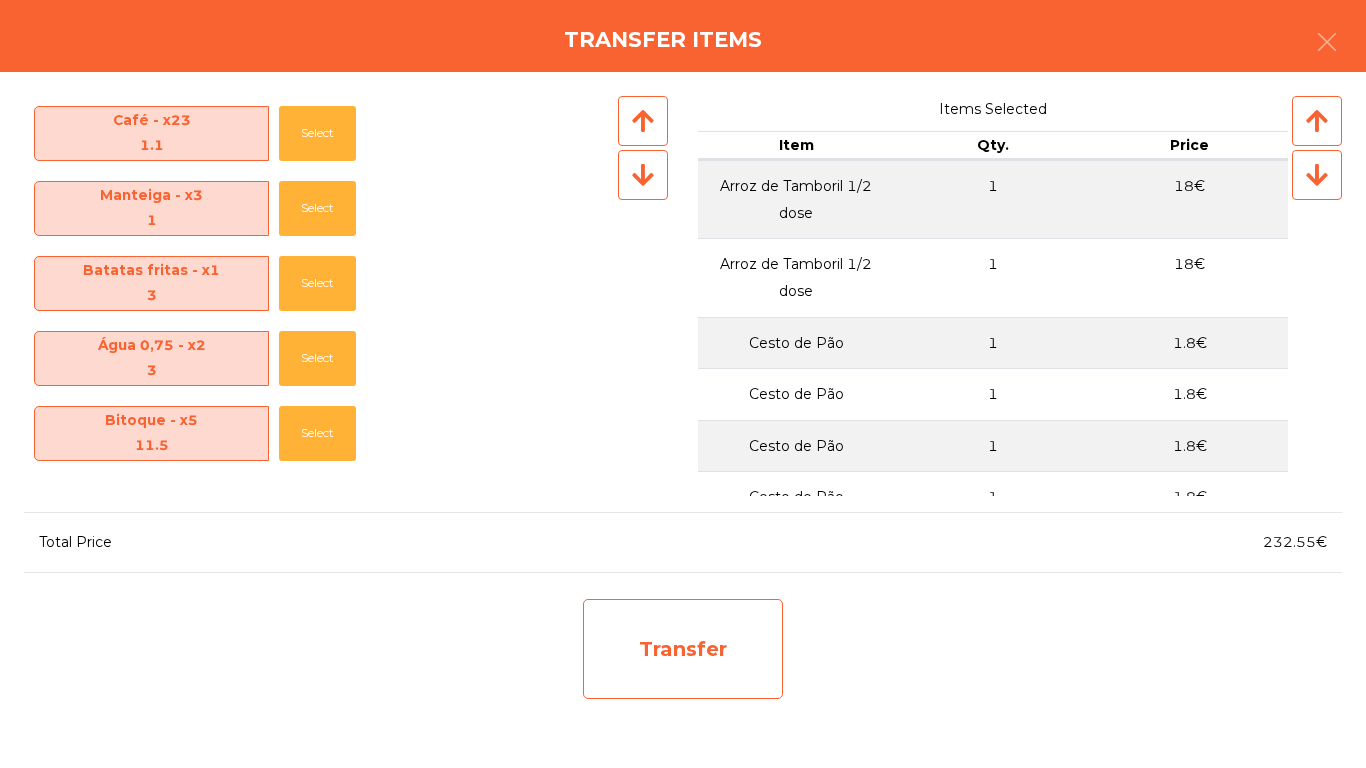 click on "Transfer" 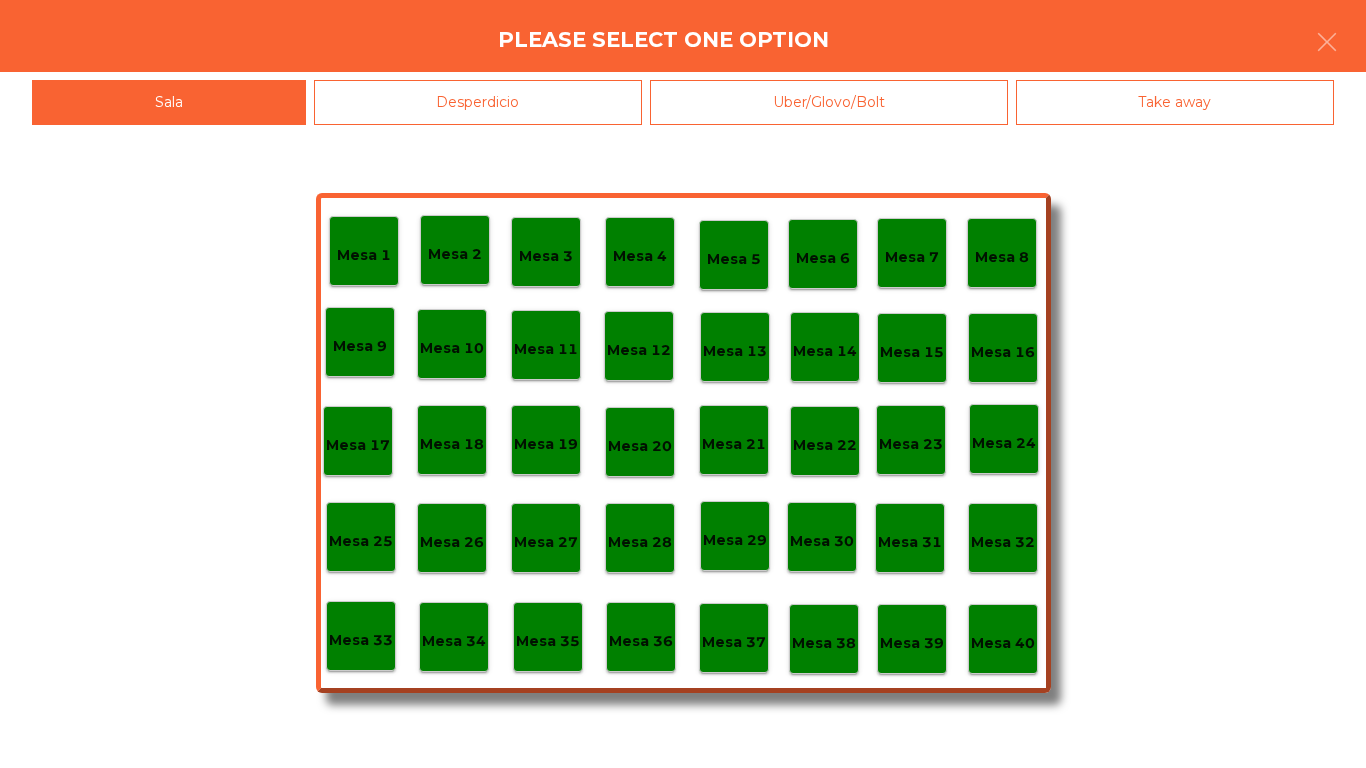 click on "Mesa 37" 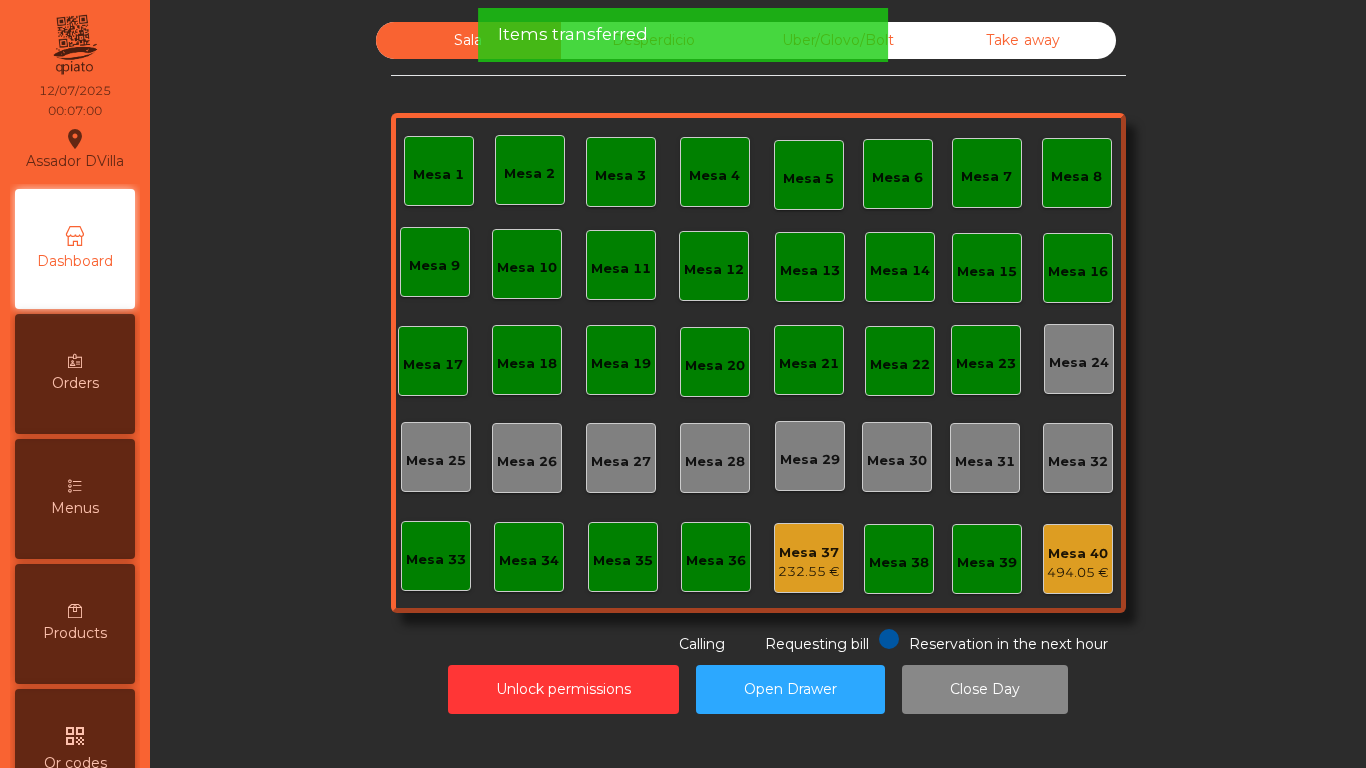 click on "232.55 €" 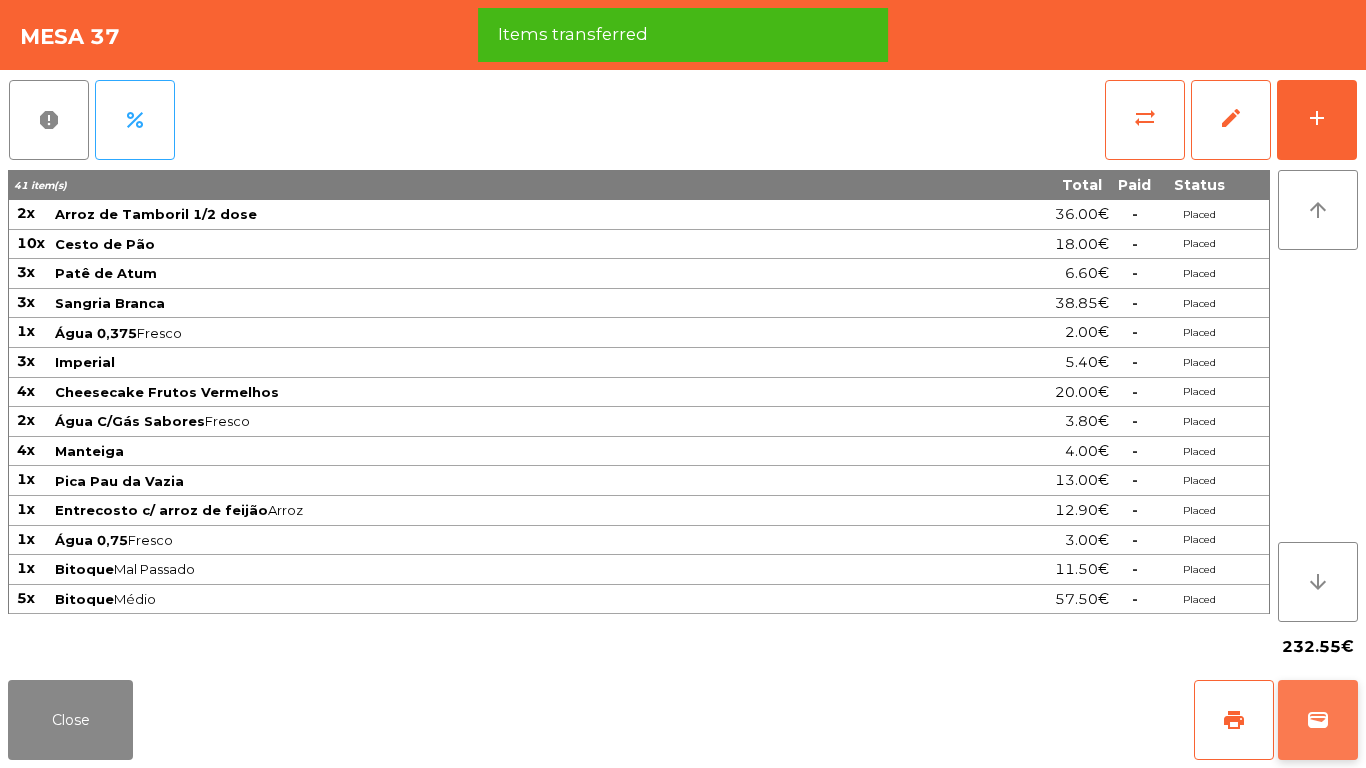 click on "wallet" 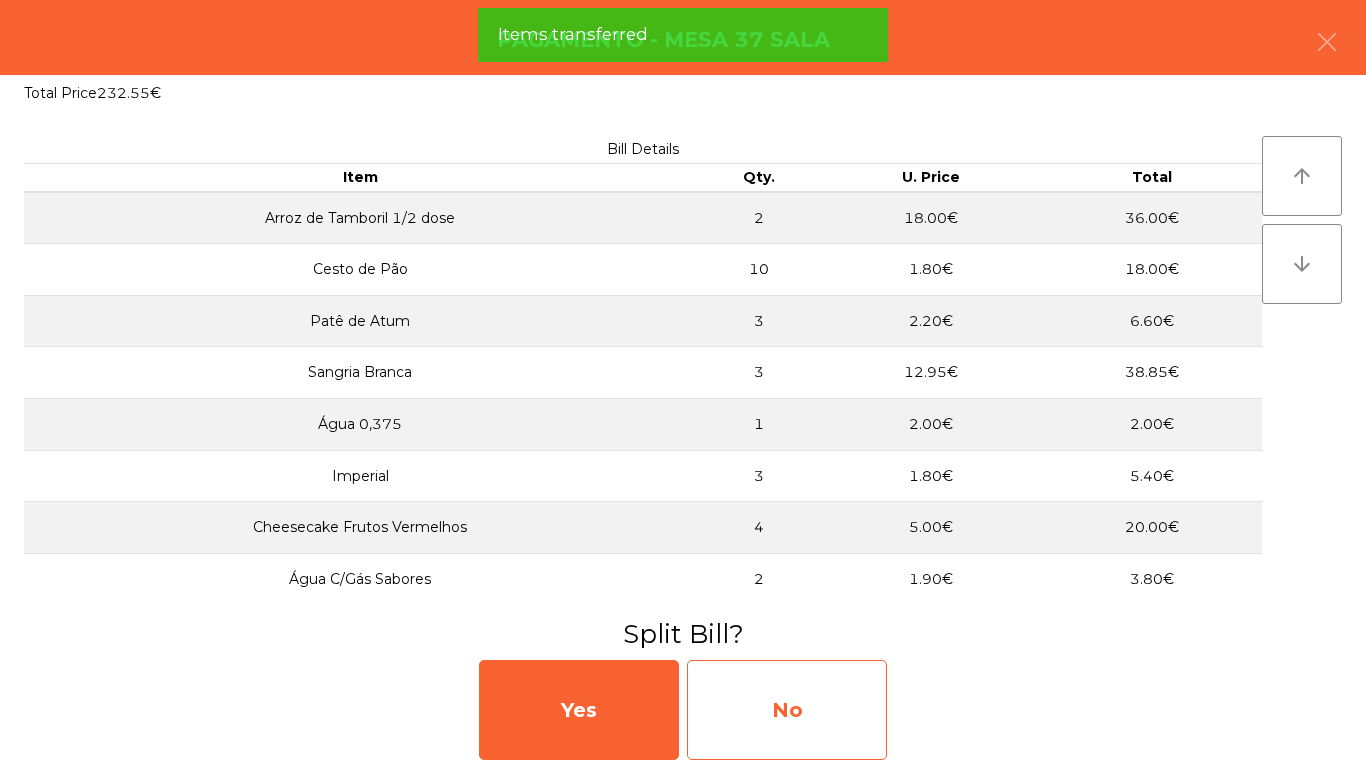click on "No" 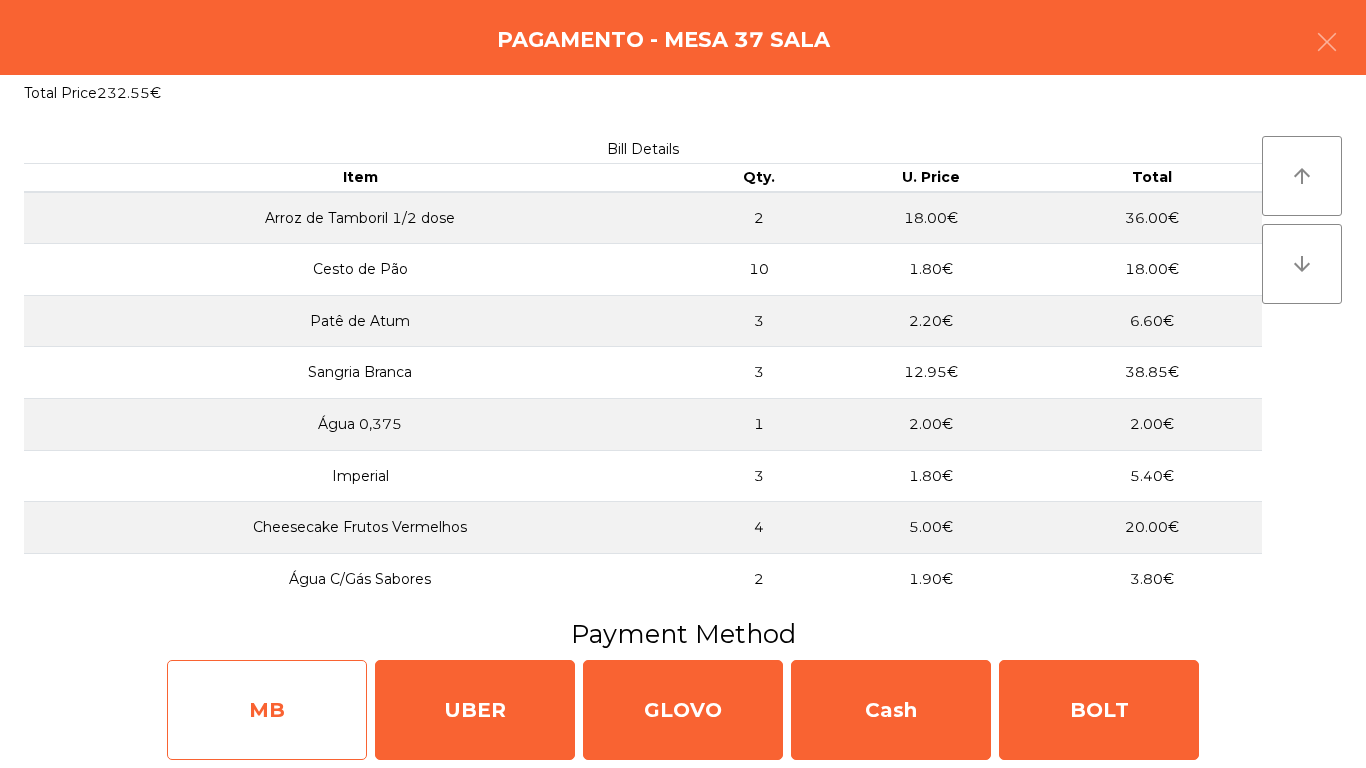click on "MB" 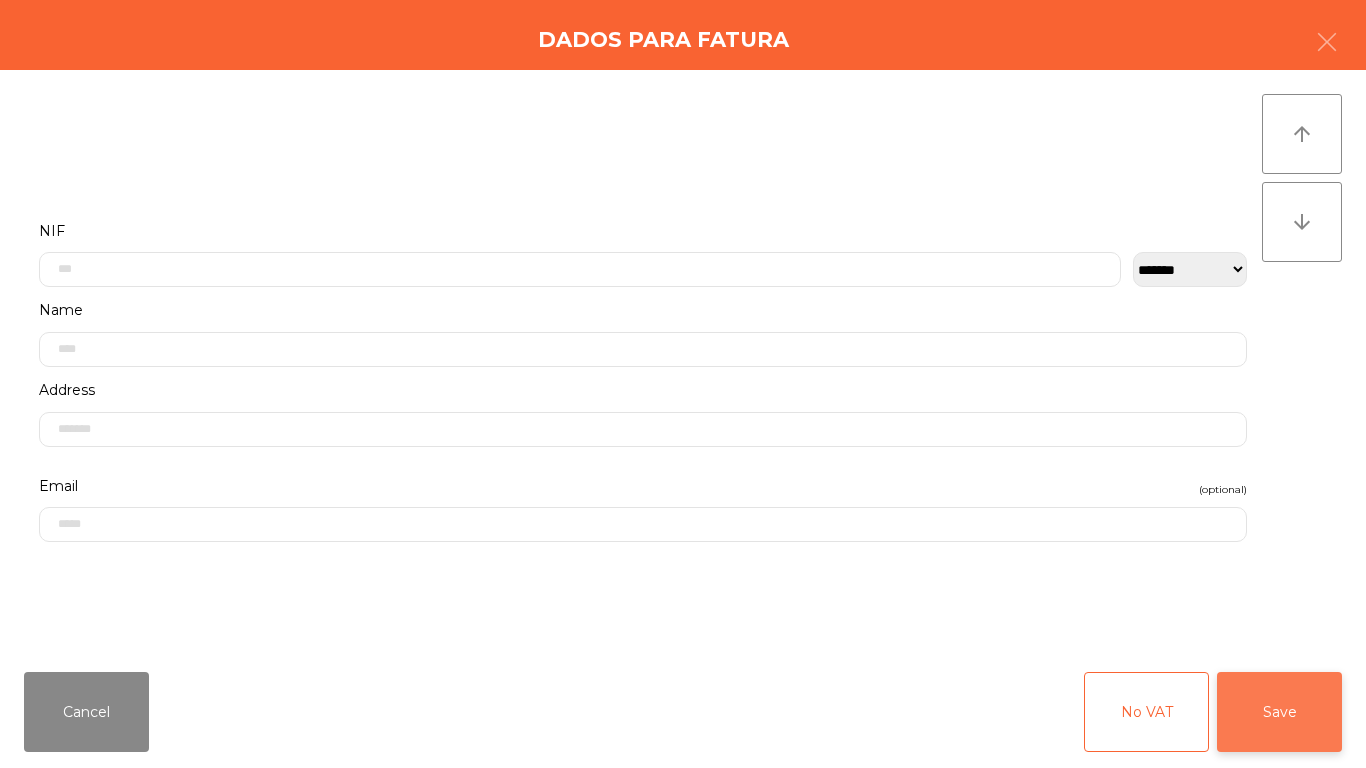 click on "Save" 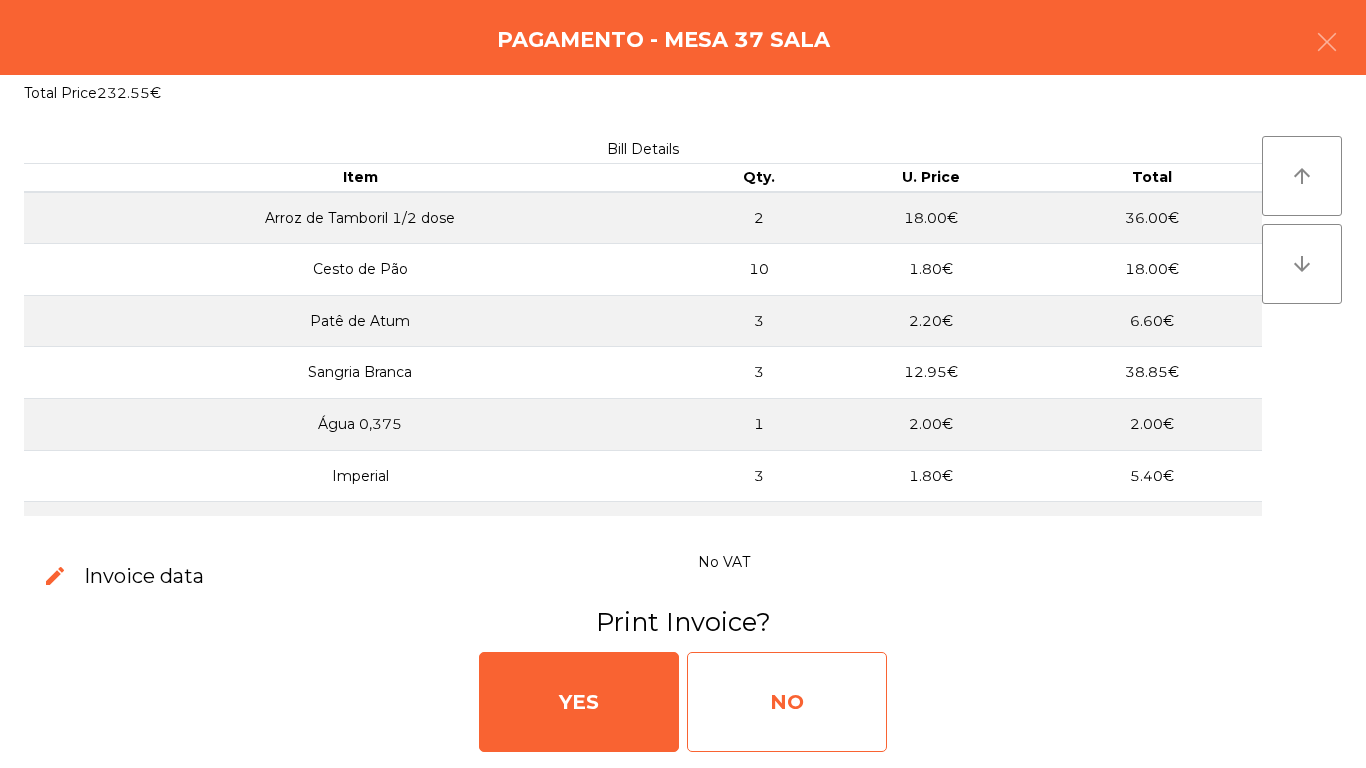 click on "NO" 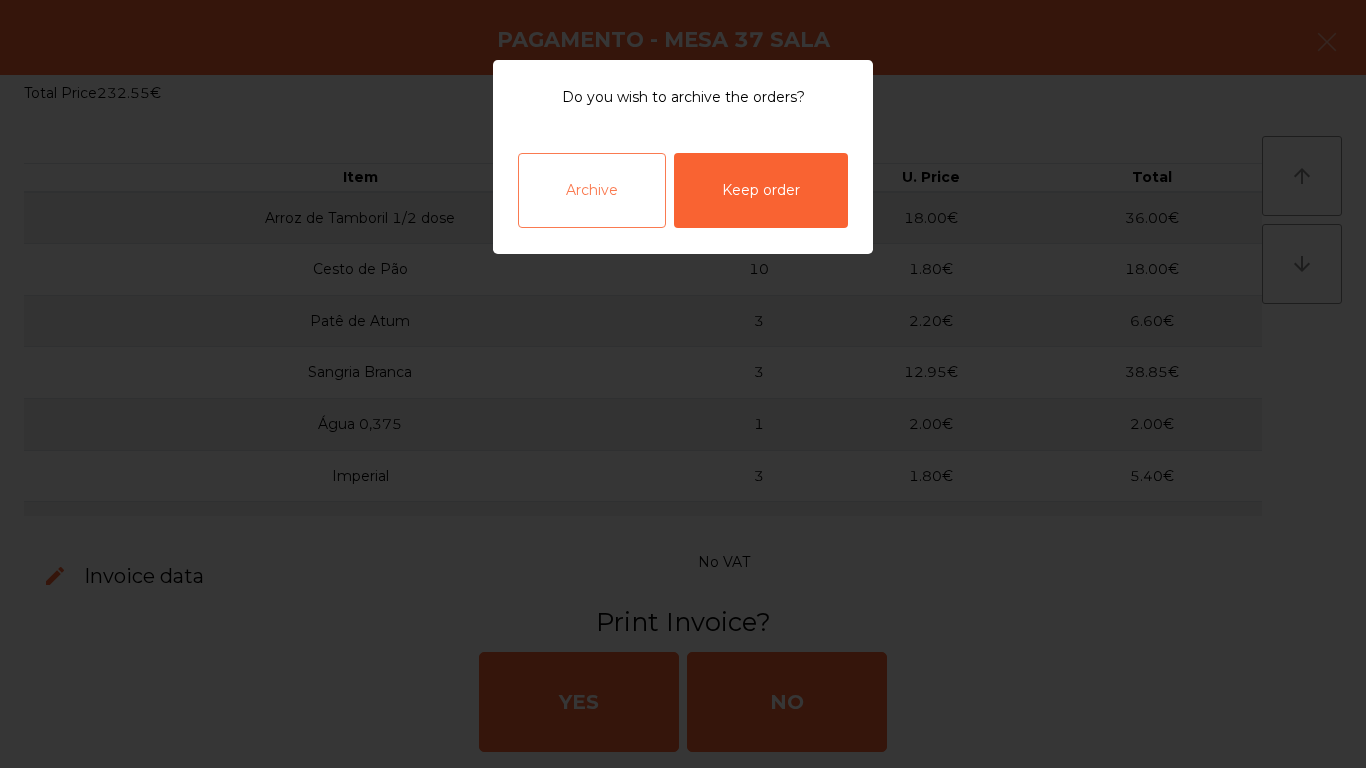 click on "Archive" 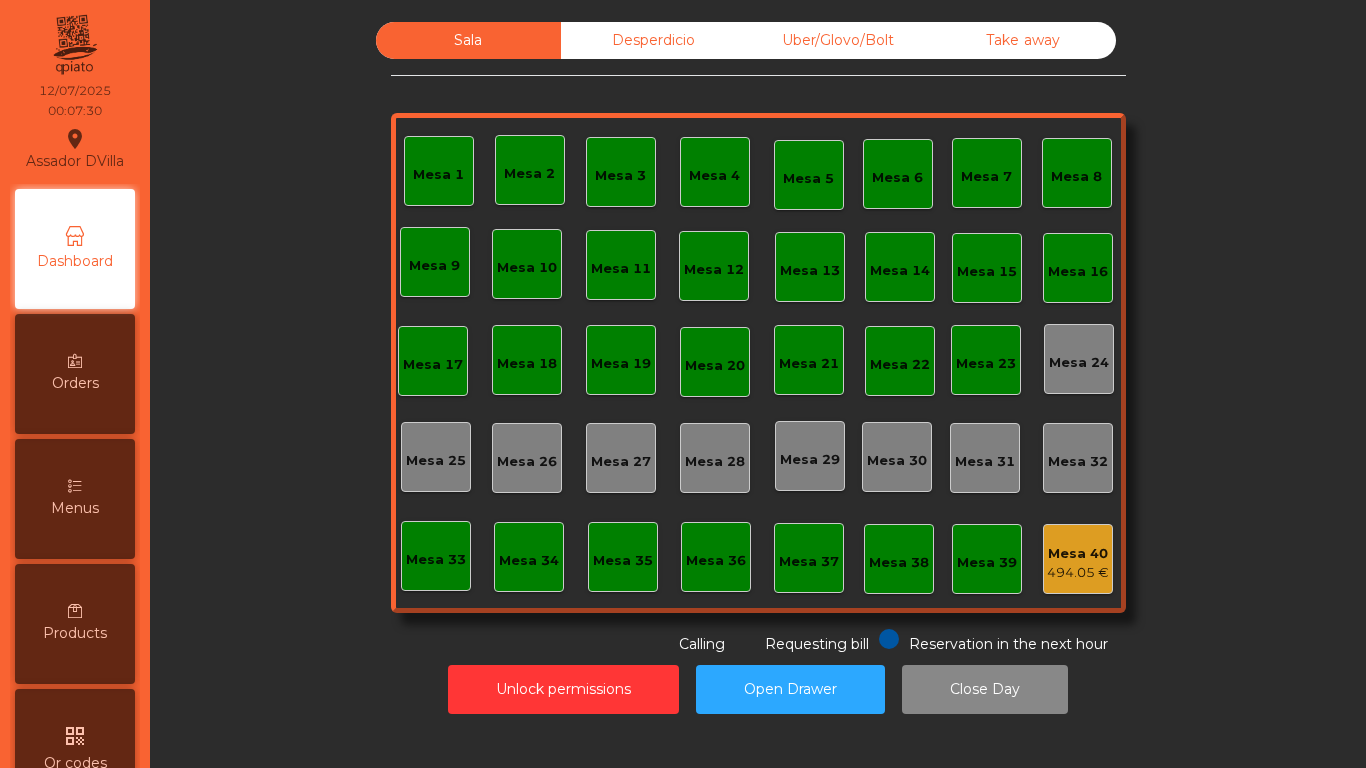 click on "494.05 €" 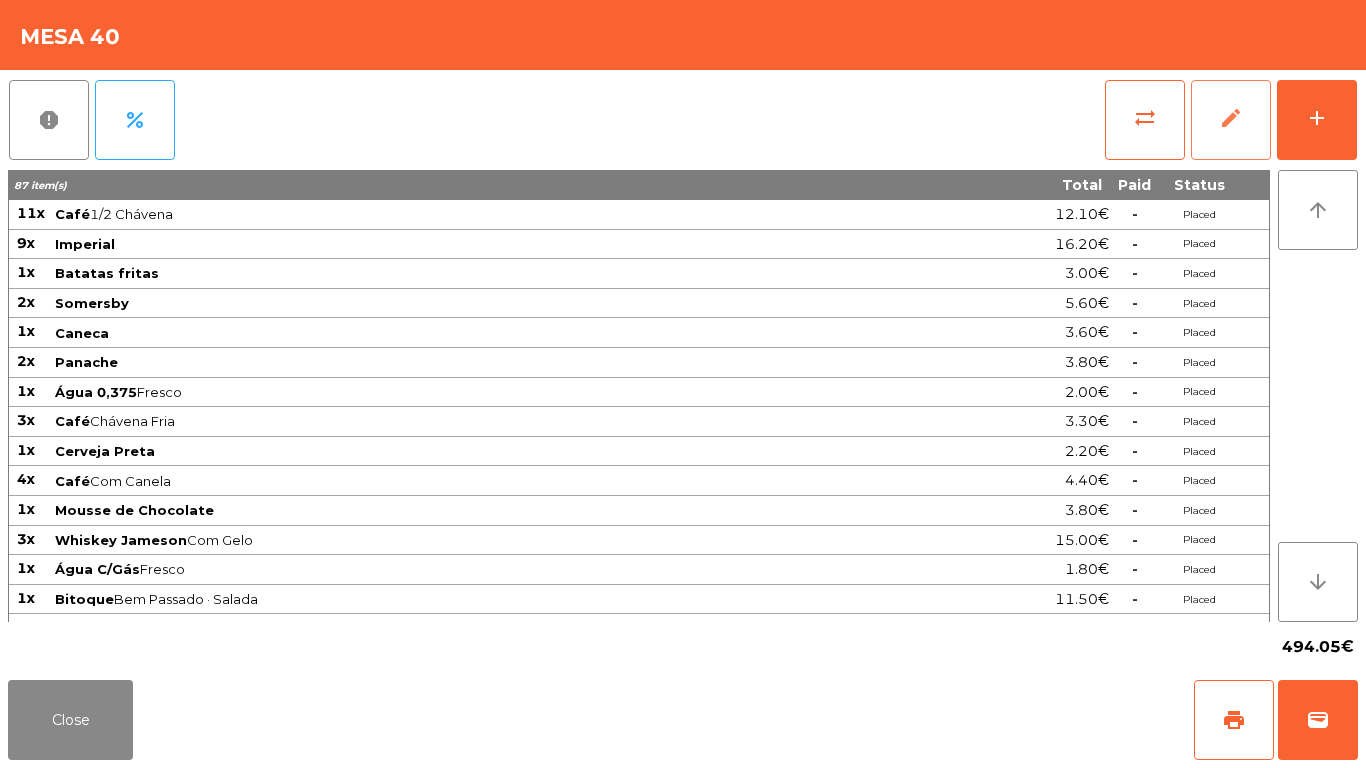 click on "edit" 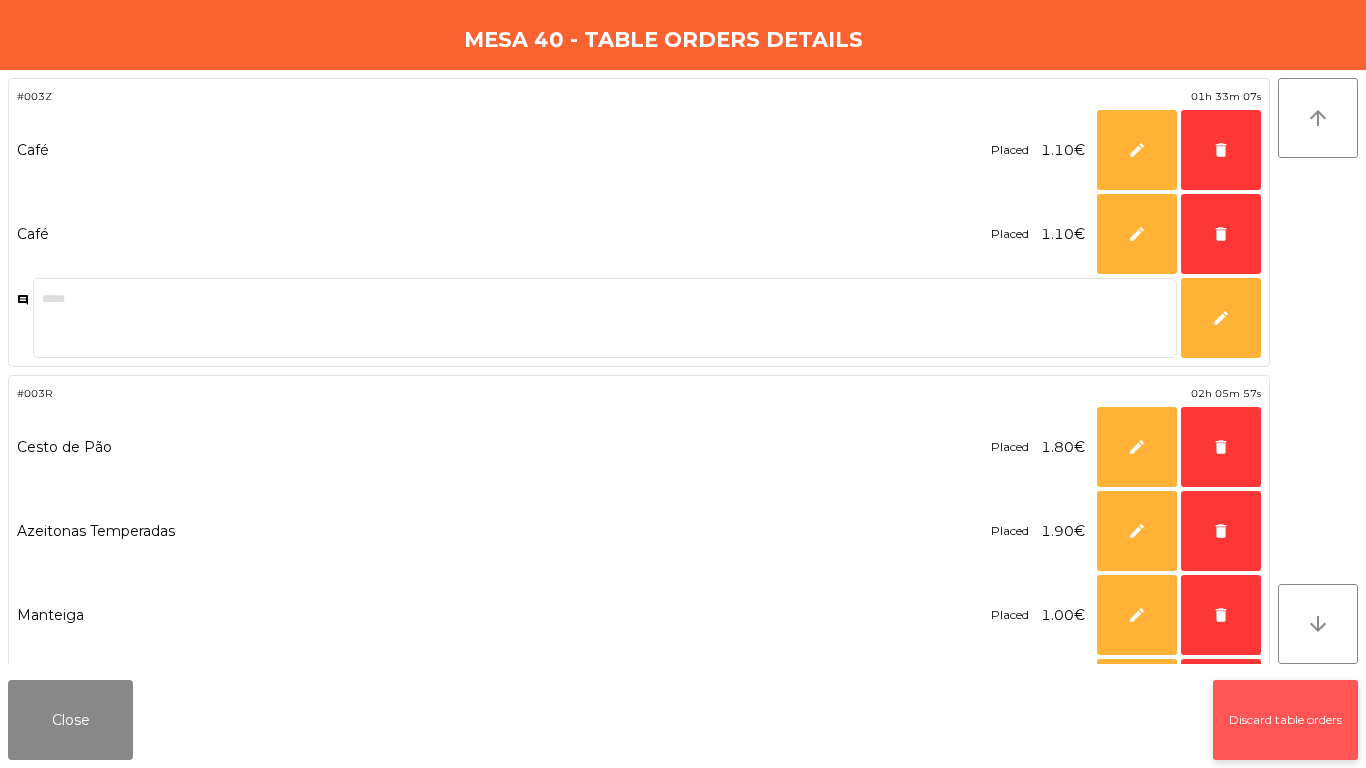 click on "Discard table orders" 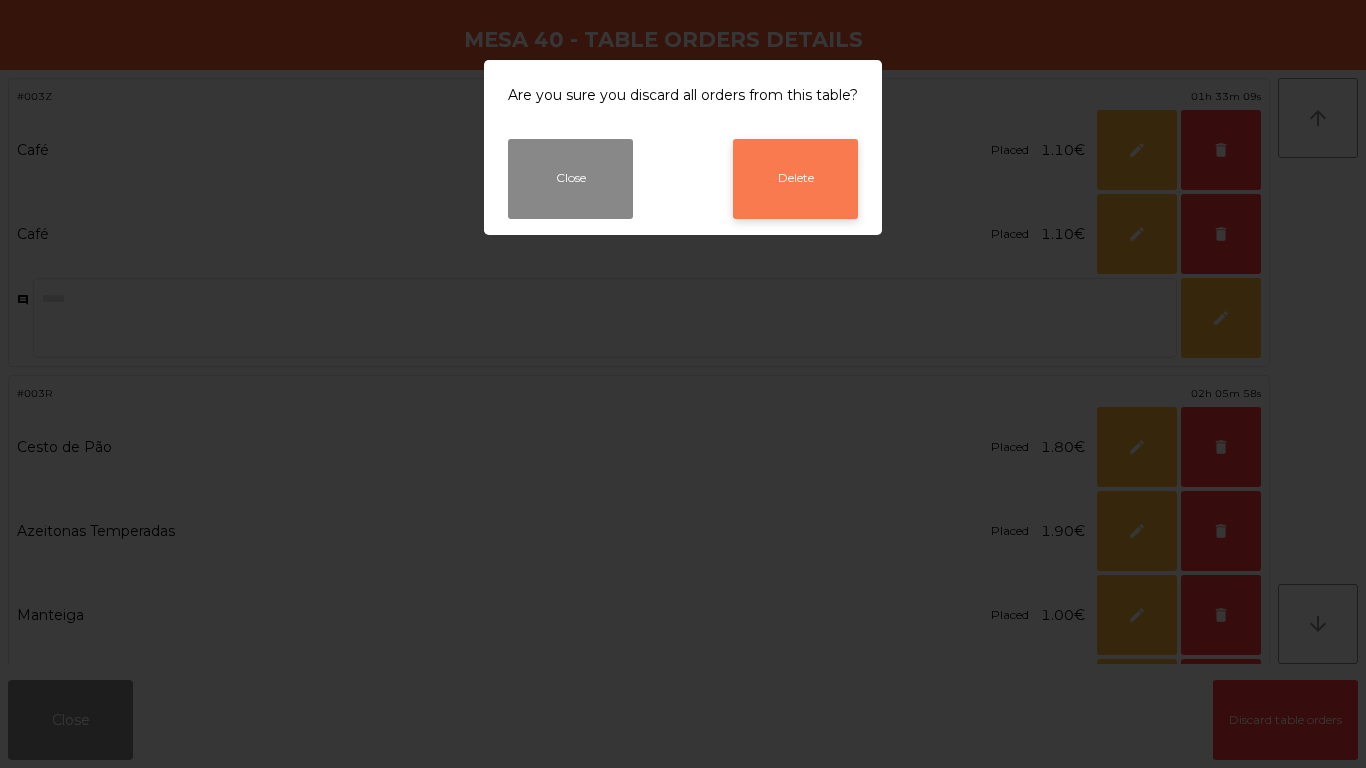 click on "Delete" 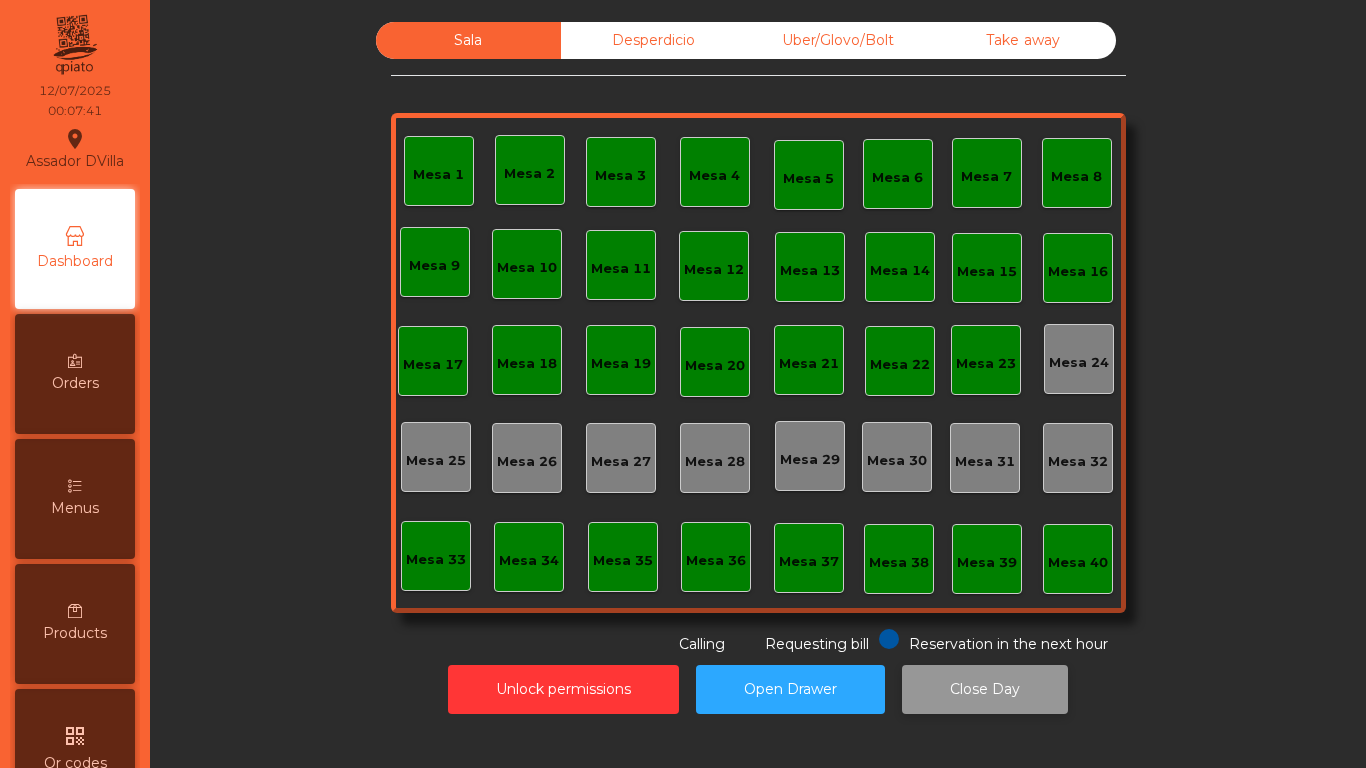 click on "Close Day" 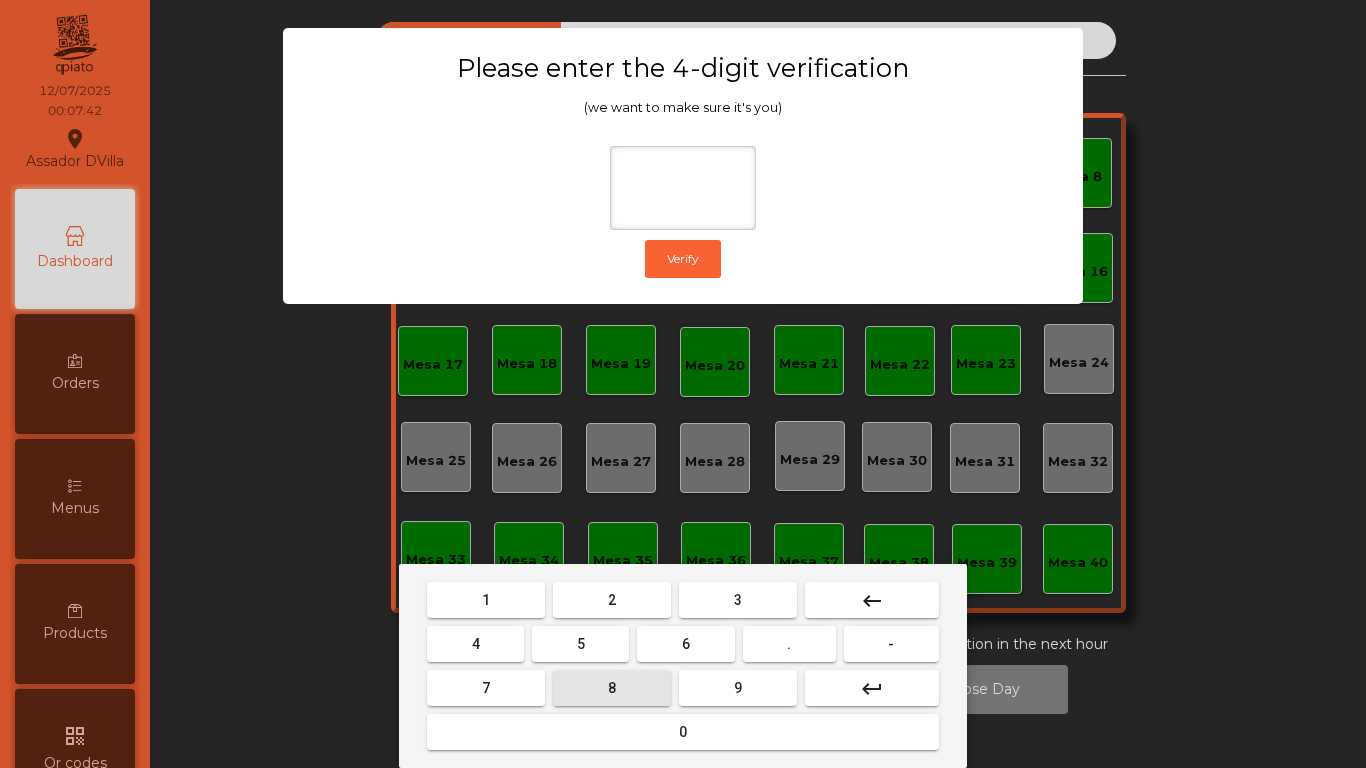 click on "8" at bounding box center [612, 688] 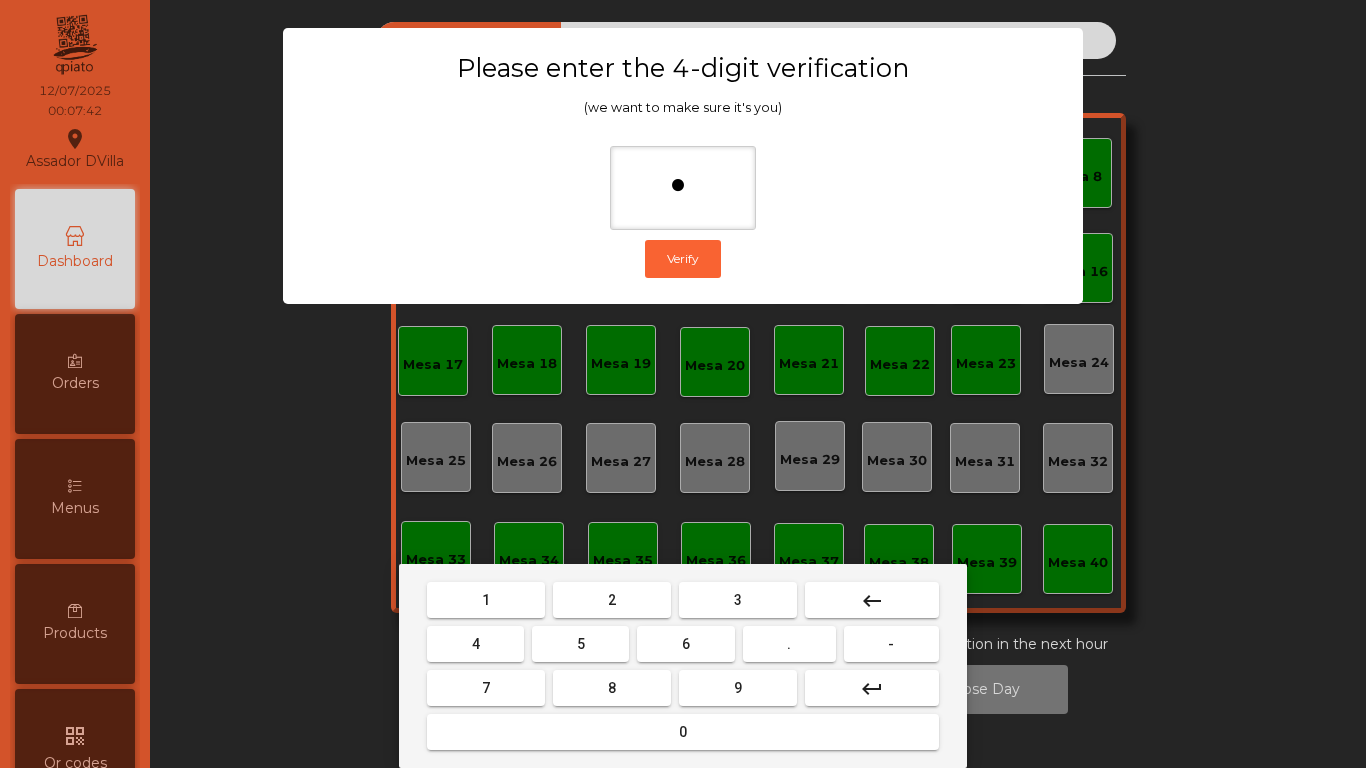 drag, startPoint x: 902, startPoint y: 597, endPoint x: 494, endPoint y: 573, distance: 408.70526 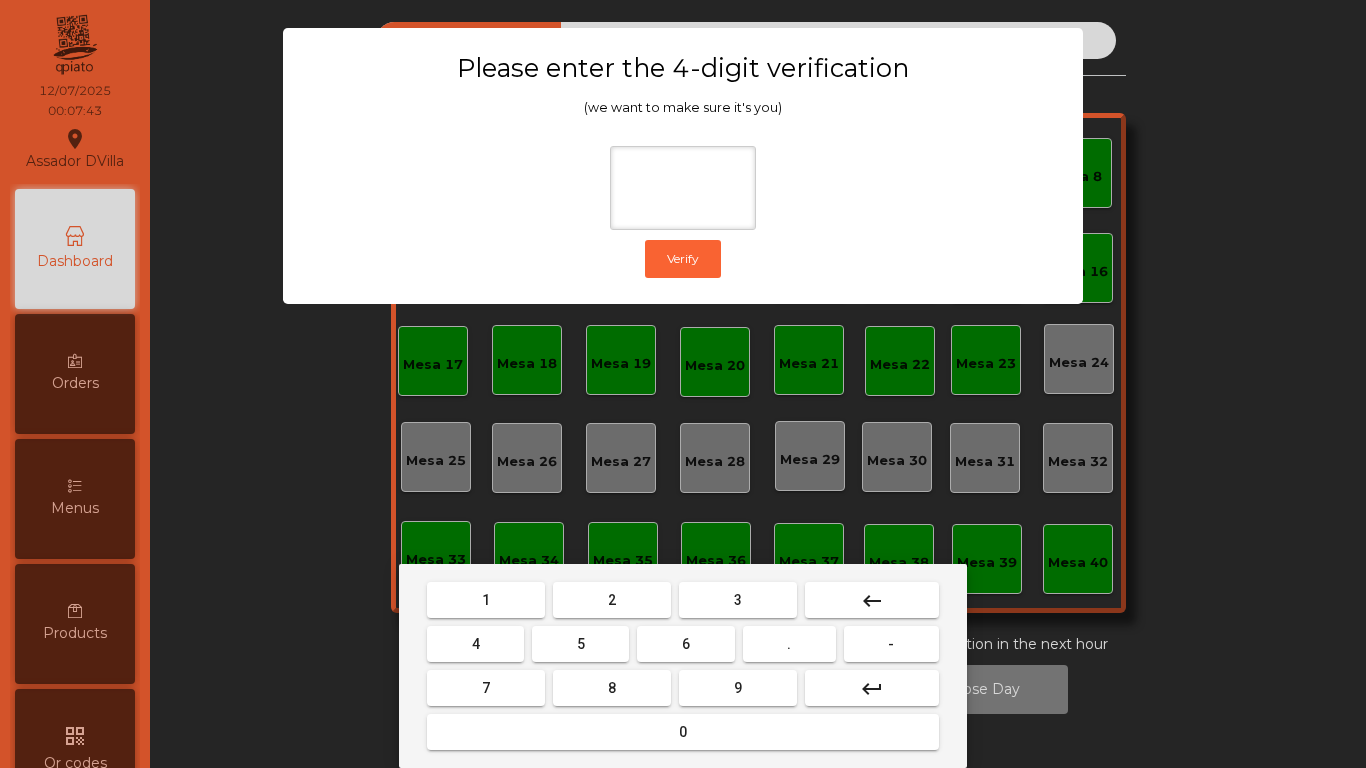 drag, startPoint x: 474, startPoint y: 584, endPoint x: 510, endPoint y: 594, distance: 37.363083 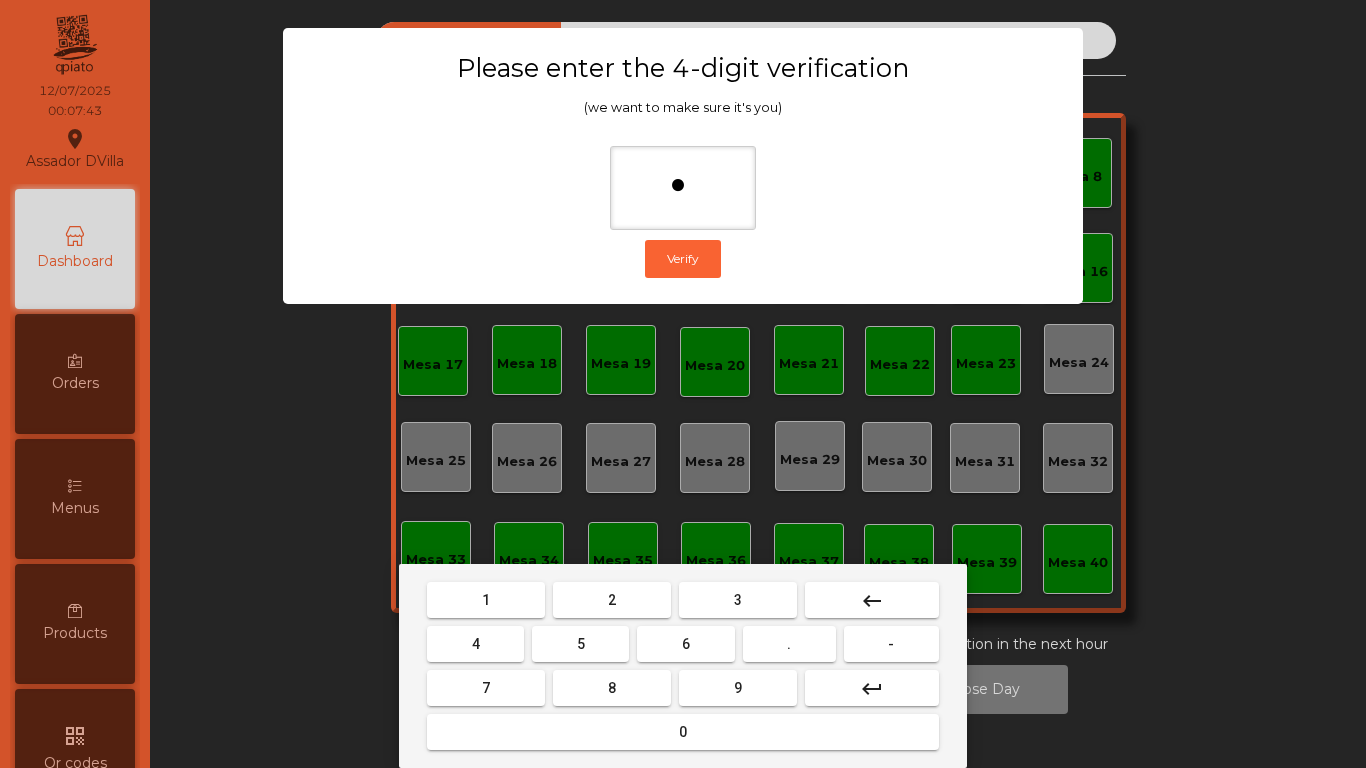 drag, startPoint x: 708, startPoint y: 690, endPoint x: 515, endPoint y: 641, distance: 199.12308 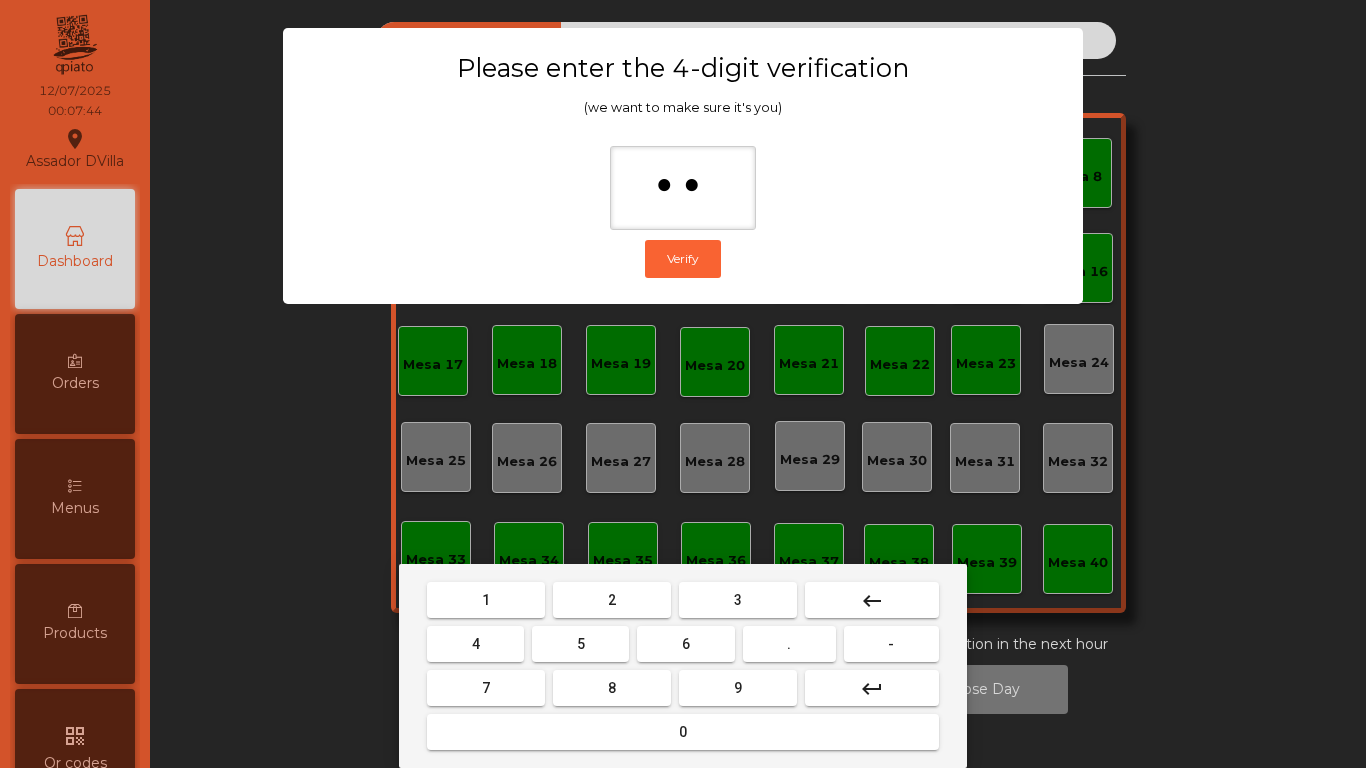 drag, startPoint x: 401, startPoint y: 631, endPoint x: 427, endPoint y: 642, distance: 28.231188 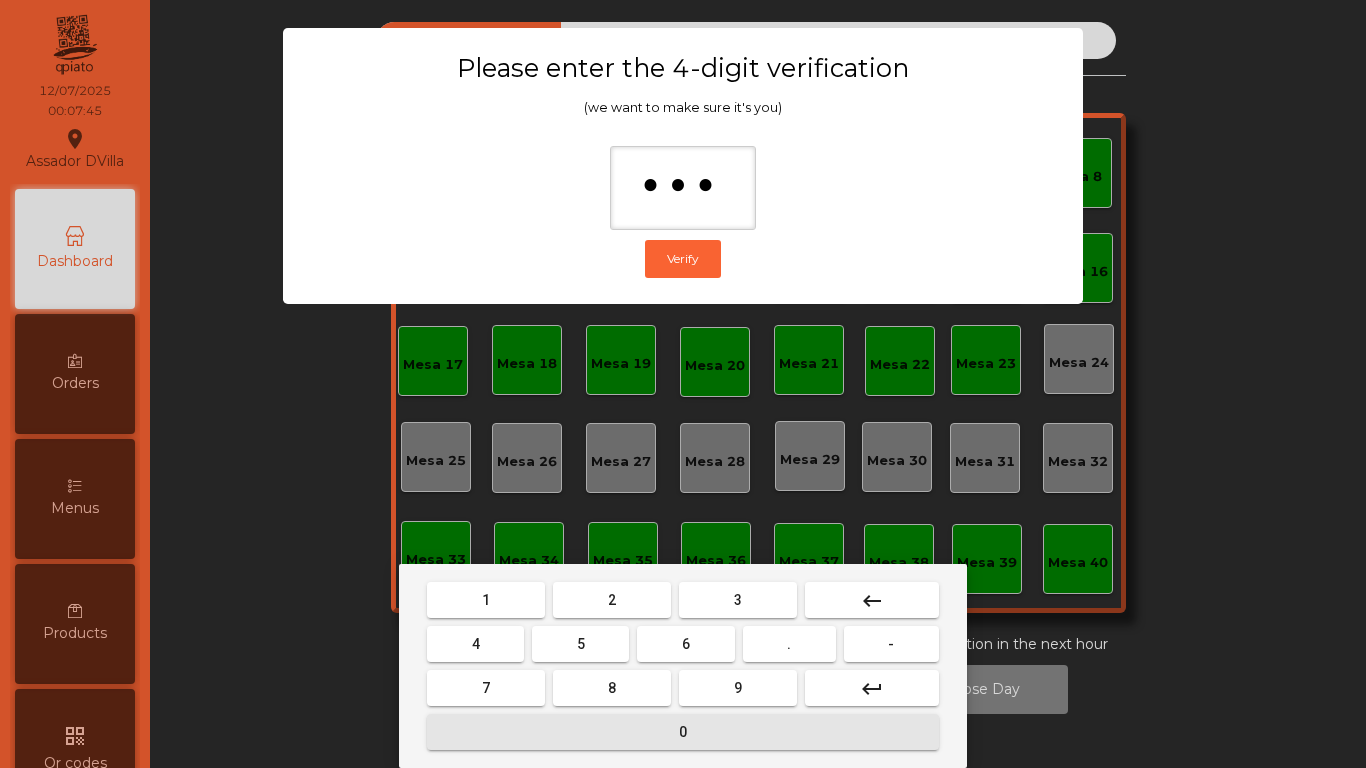 drag, startPoint x: 518, startPoint y: 721, endPoint x: 519, endPoint y: 710, distance: 11.045361 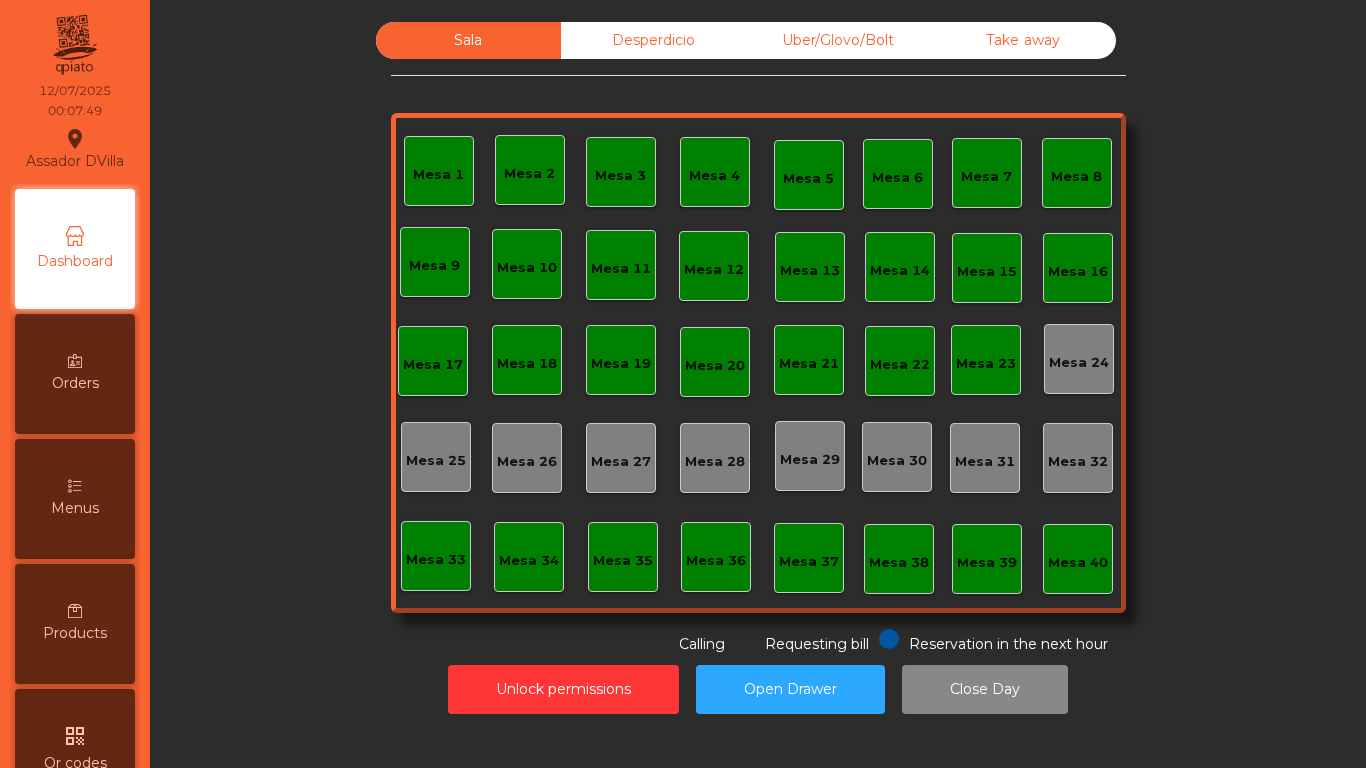 click on "Desperdicio" 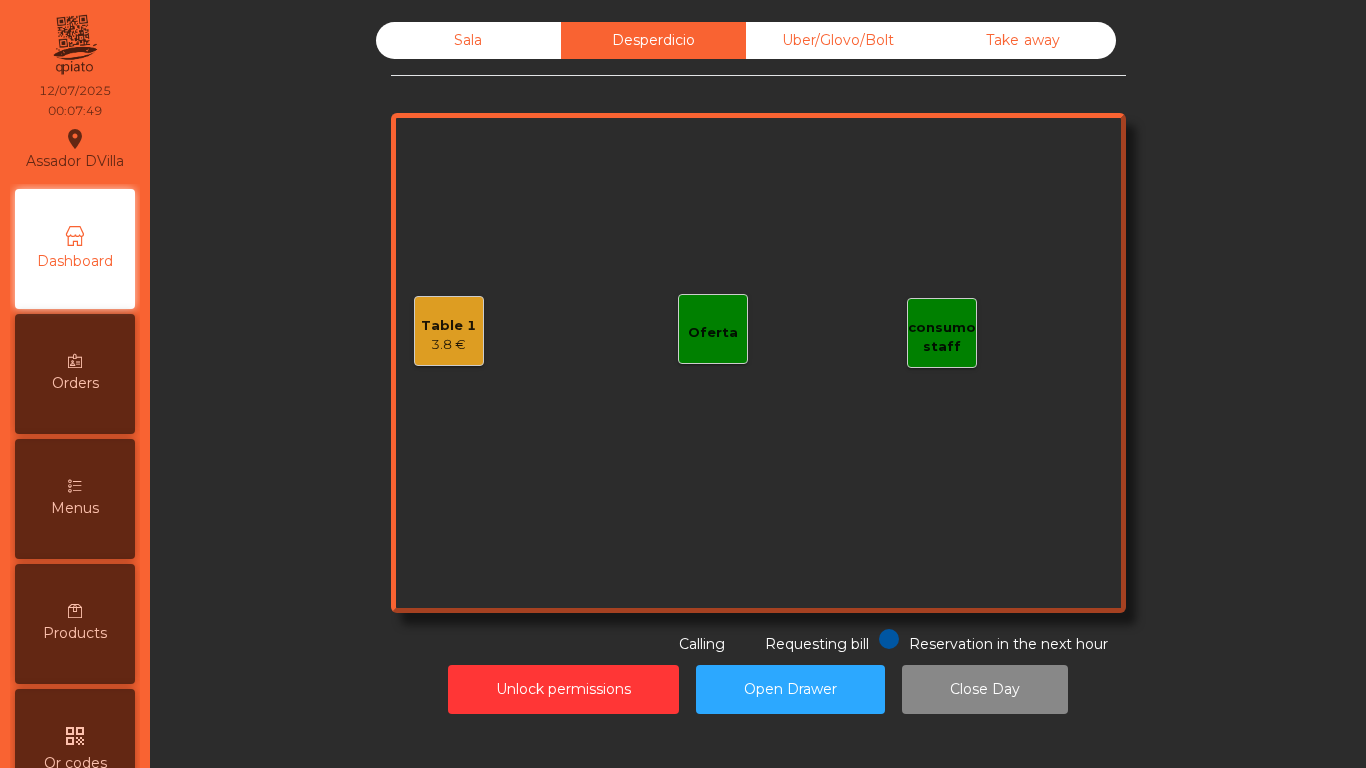 click on "Table 1   3.8 €" 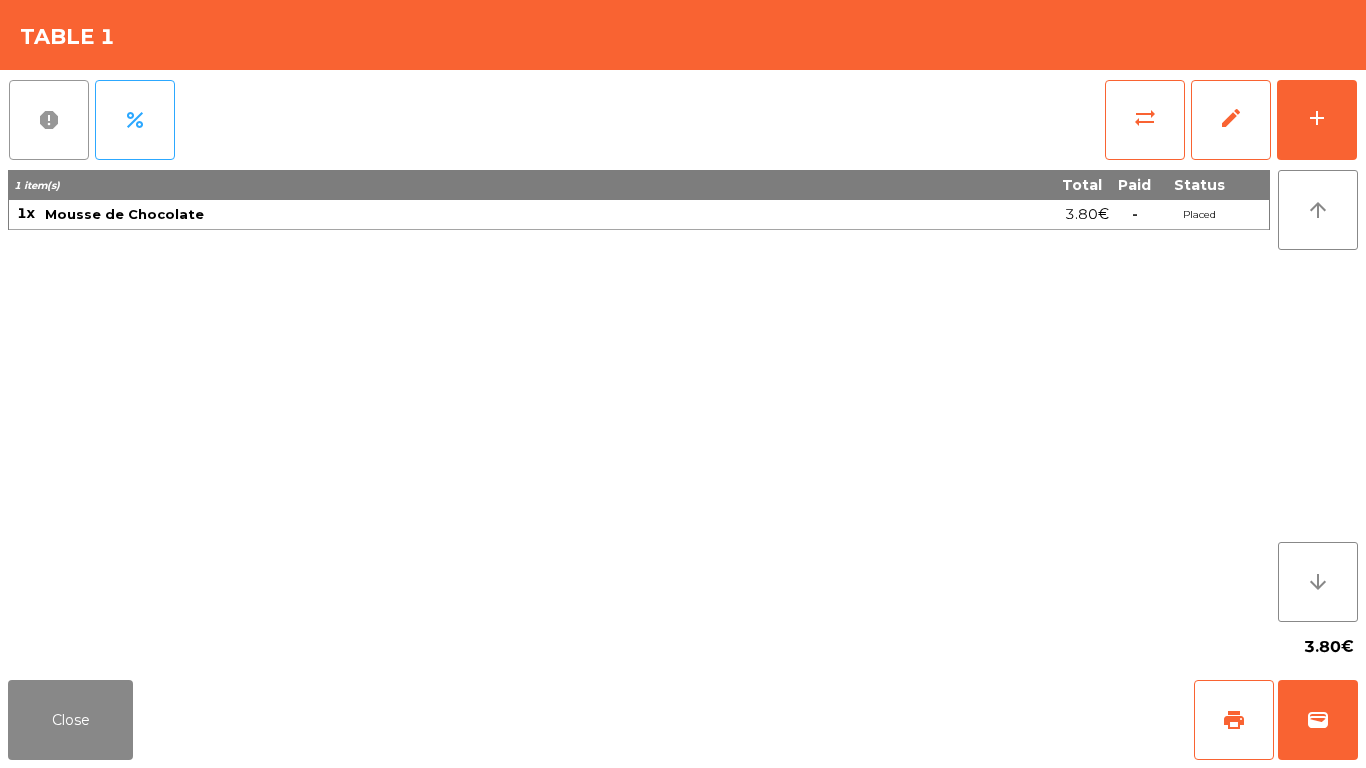 click on "report" 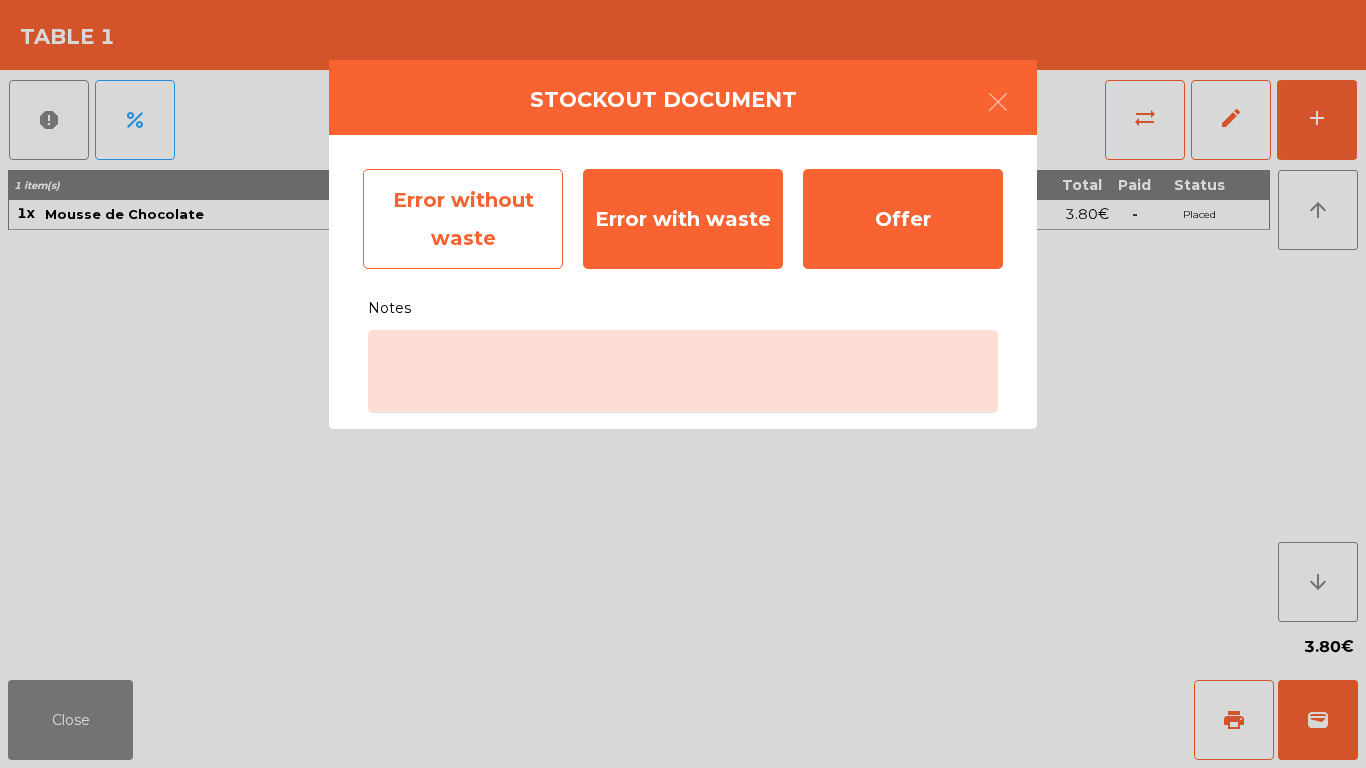 click on "Error without waste" 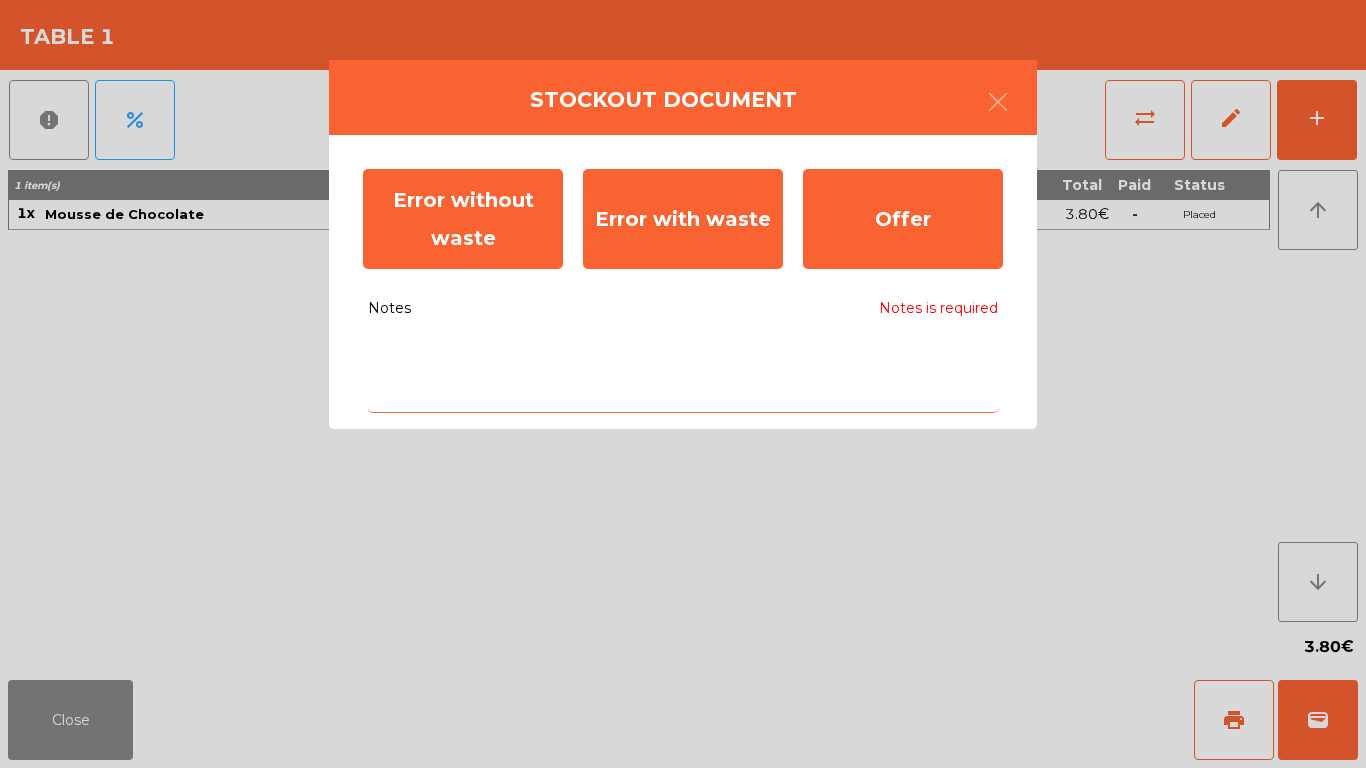 click on "Notes   Notes is required" at bounding box center [683, 371] 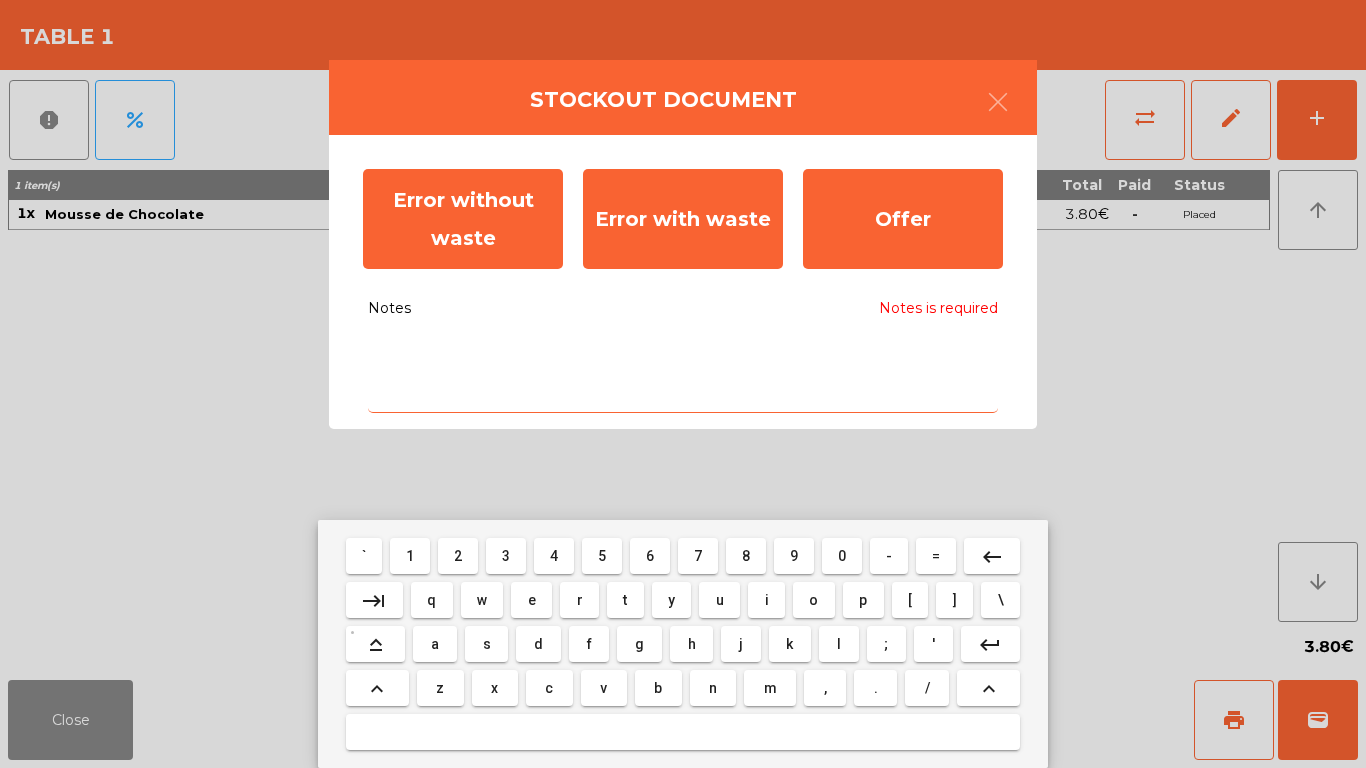 click on "b" at bounding box center [658, 688] 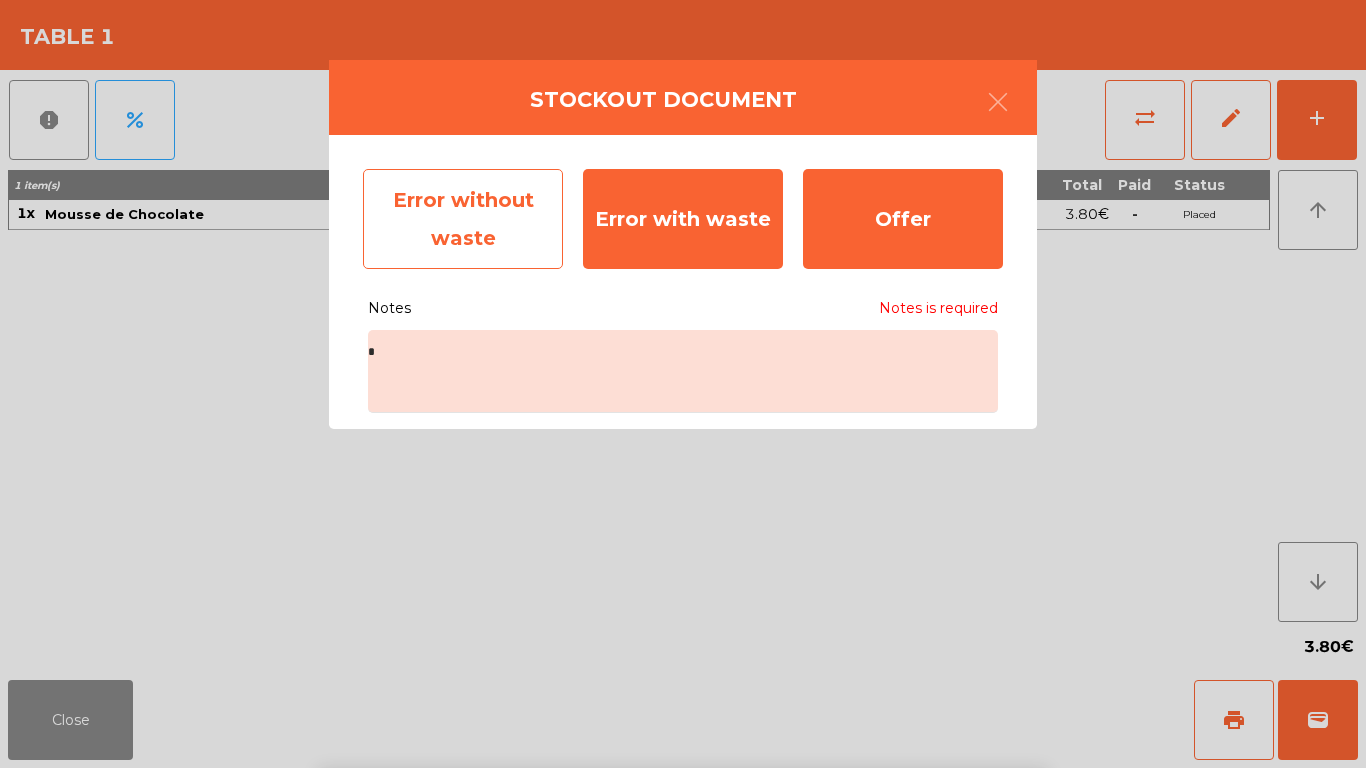 click on "Error without waste" 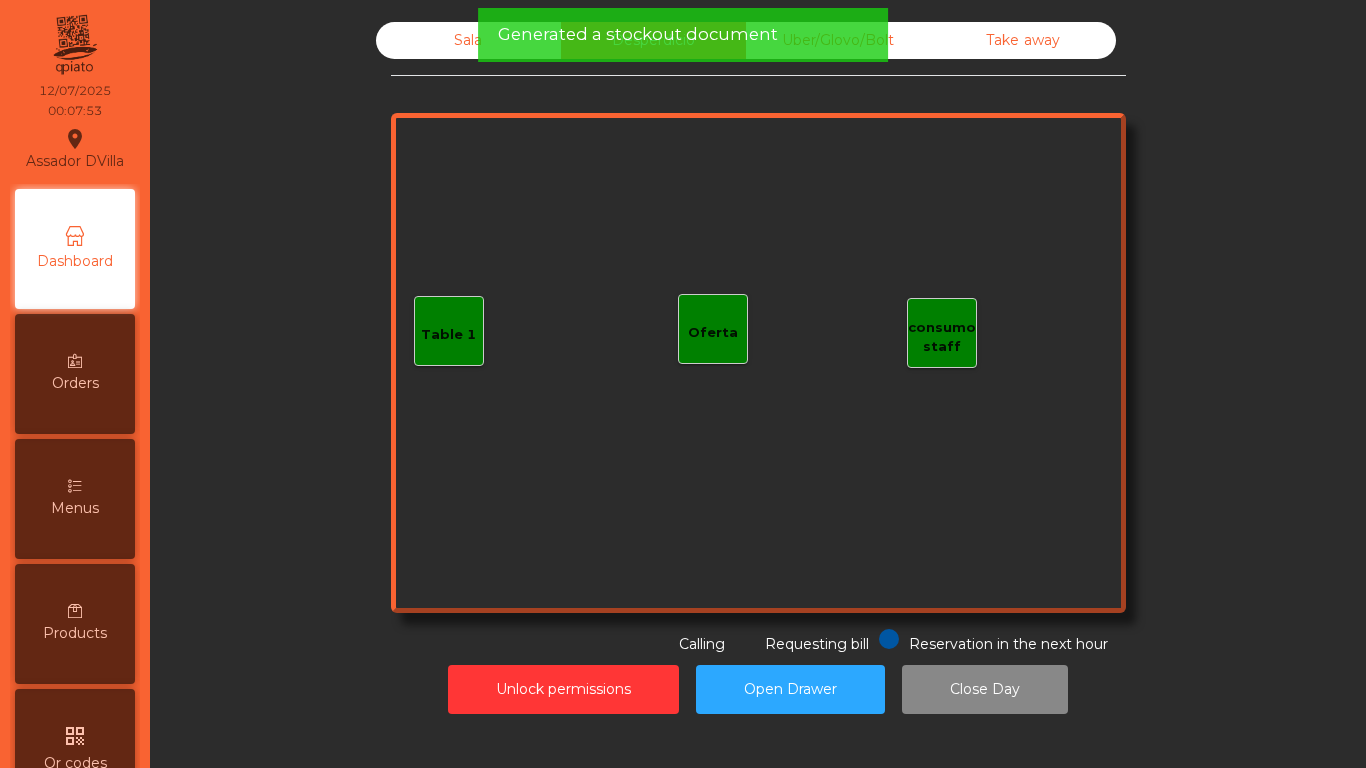 click on "Take away" 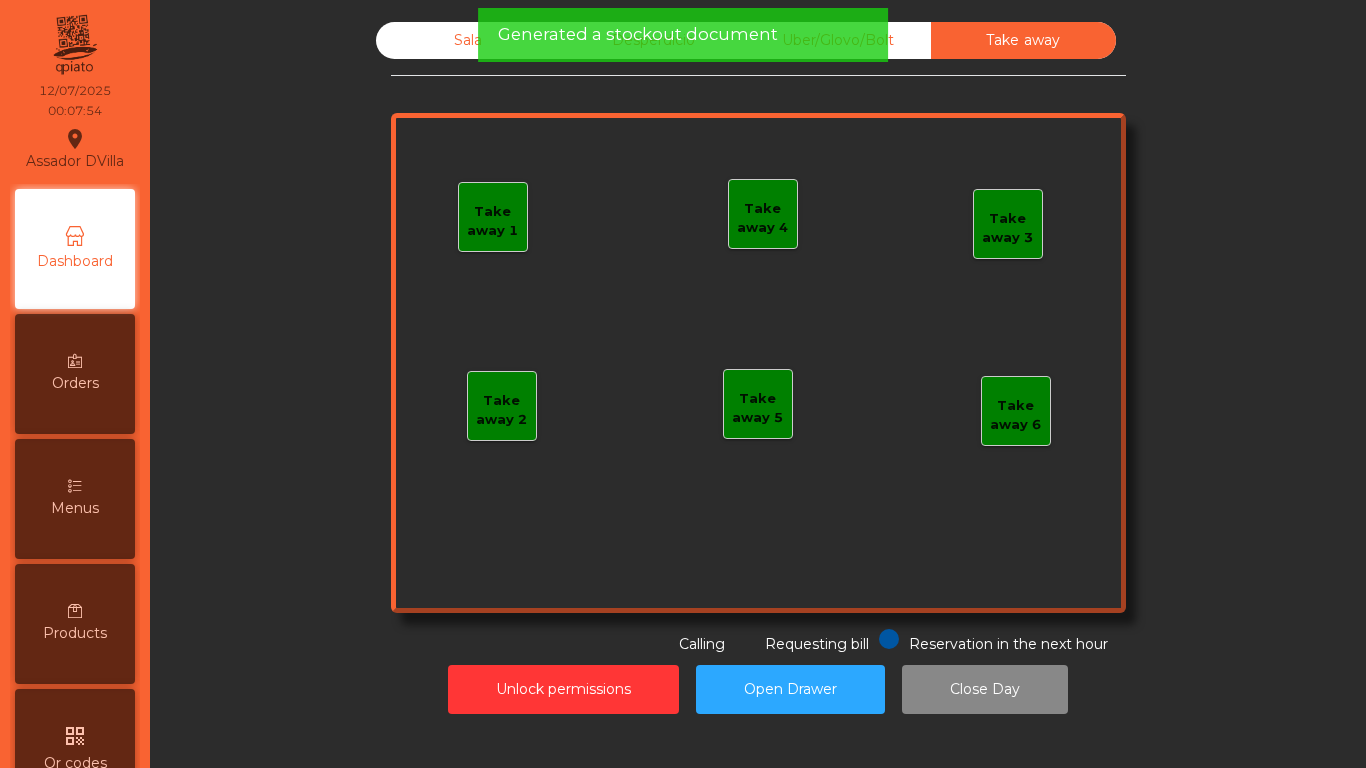 click on "Uber/Glovo/Bolt" 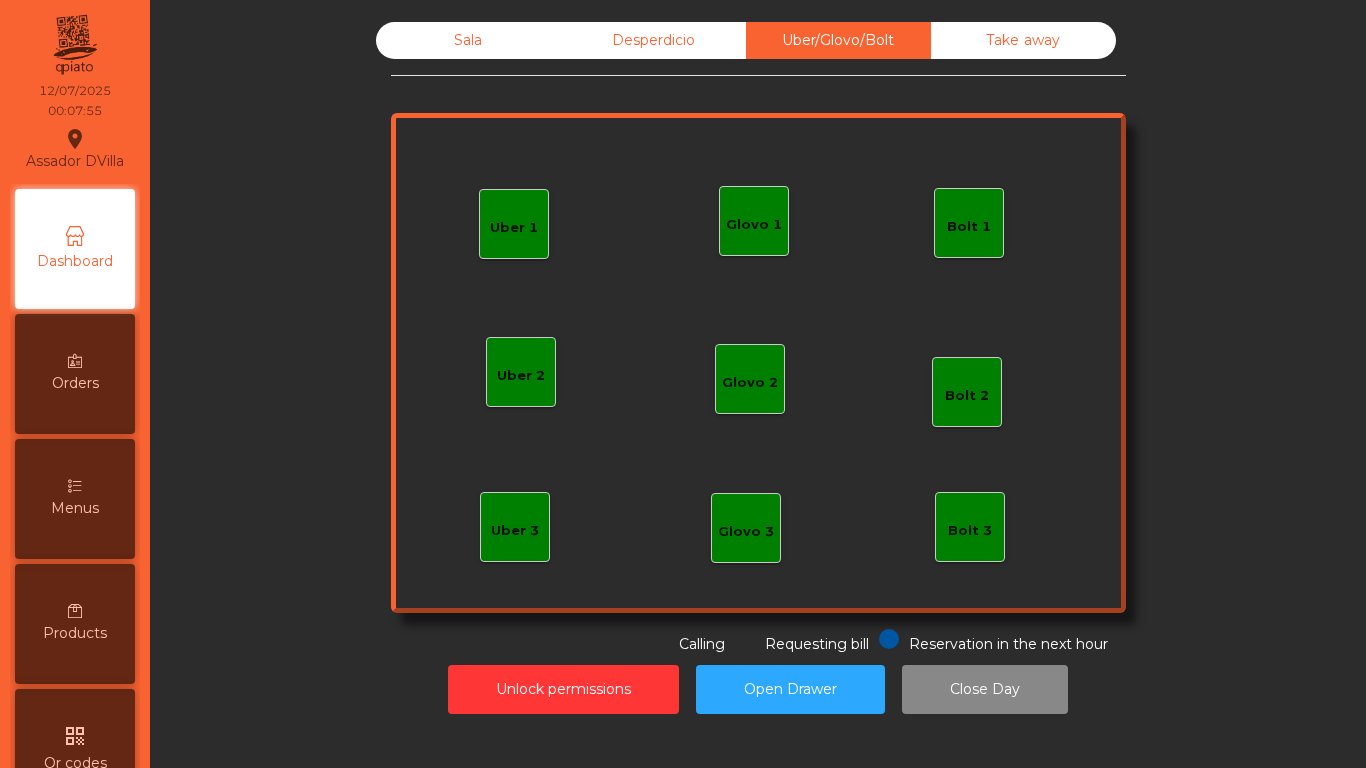 click on "Sala" 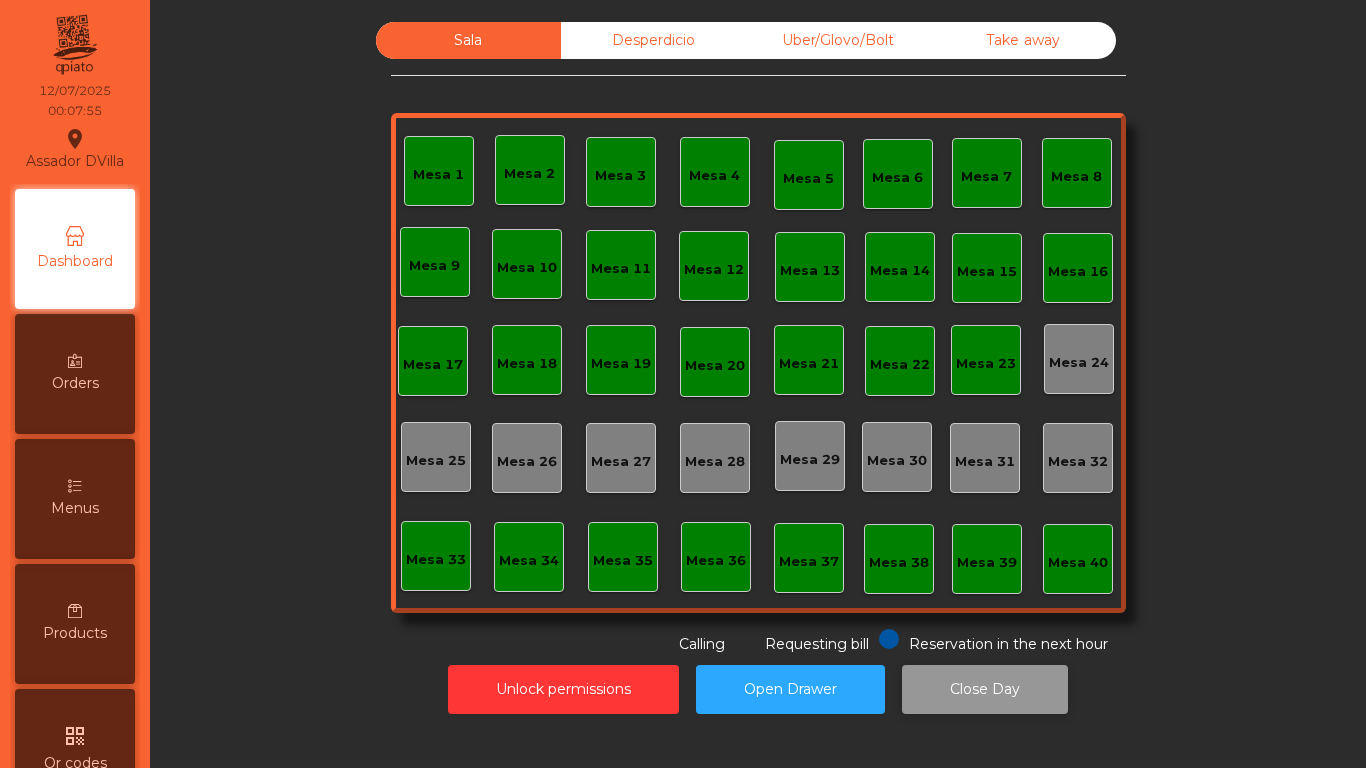 drag, startPoint x: 998, startPoint y: 733, endPoint x: 975, endPoint y: 692, distance: 47.010635 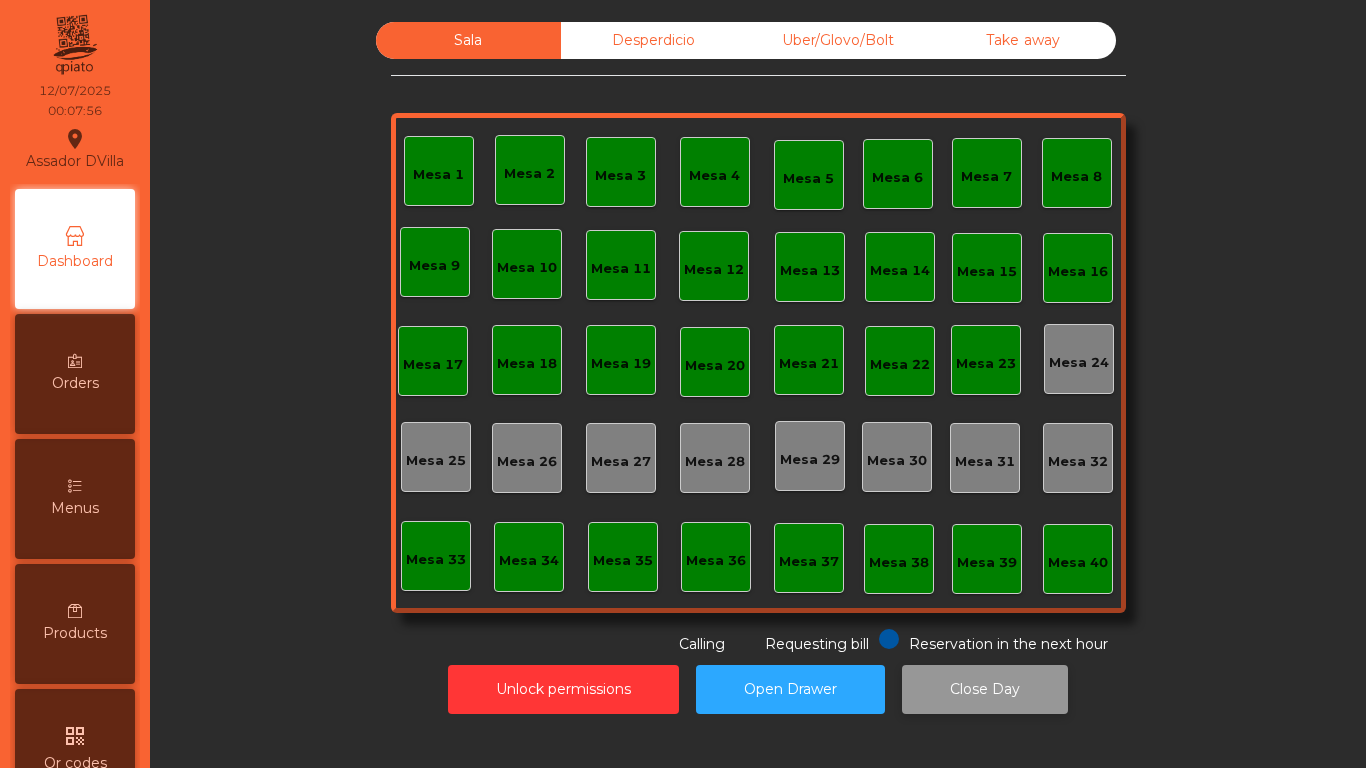 click on "Close Day" 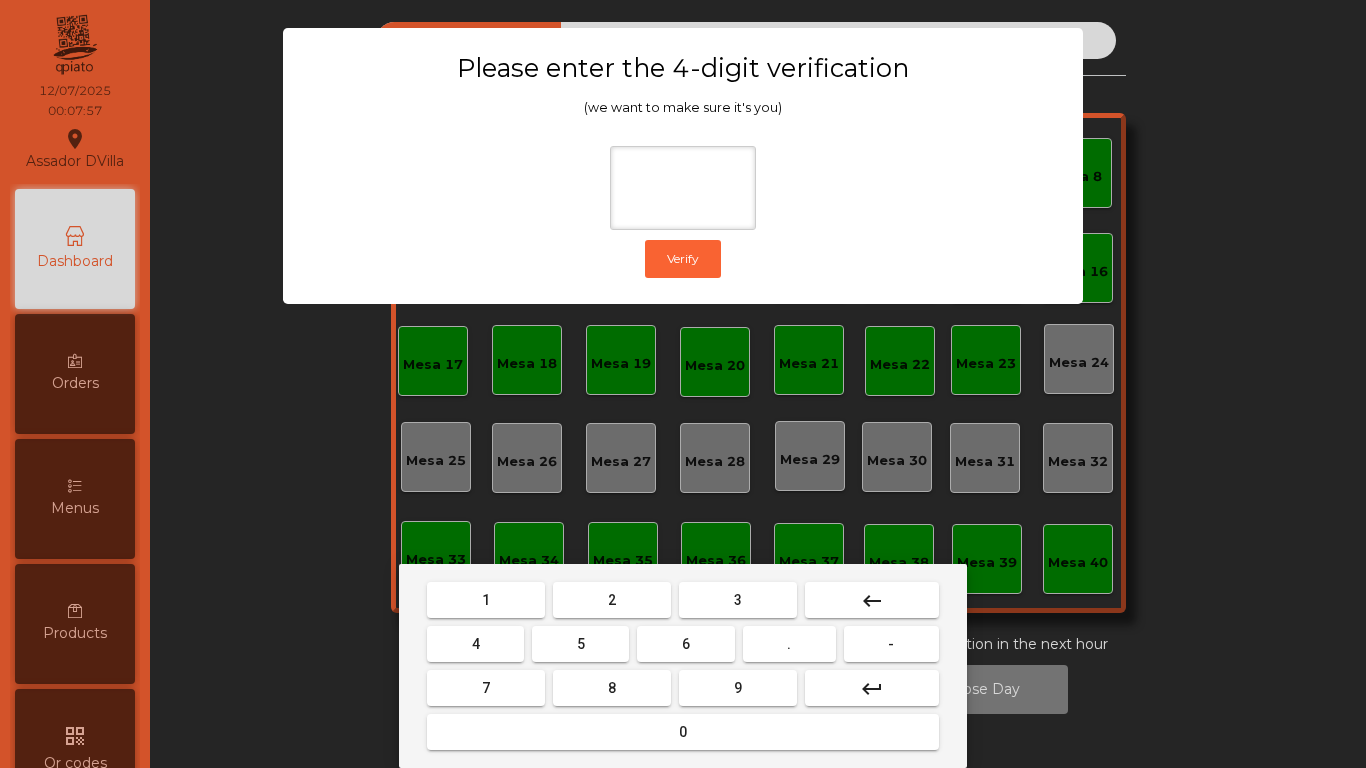 click on "1" at bounding box center (486, 600) 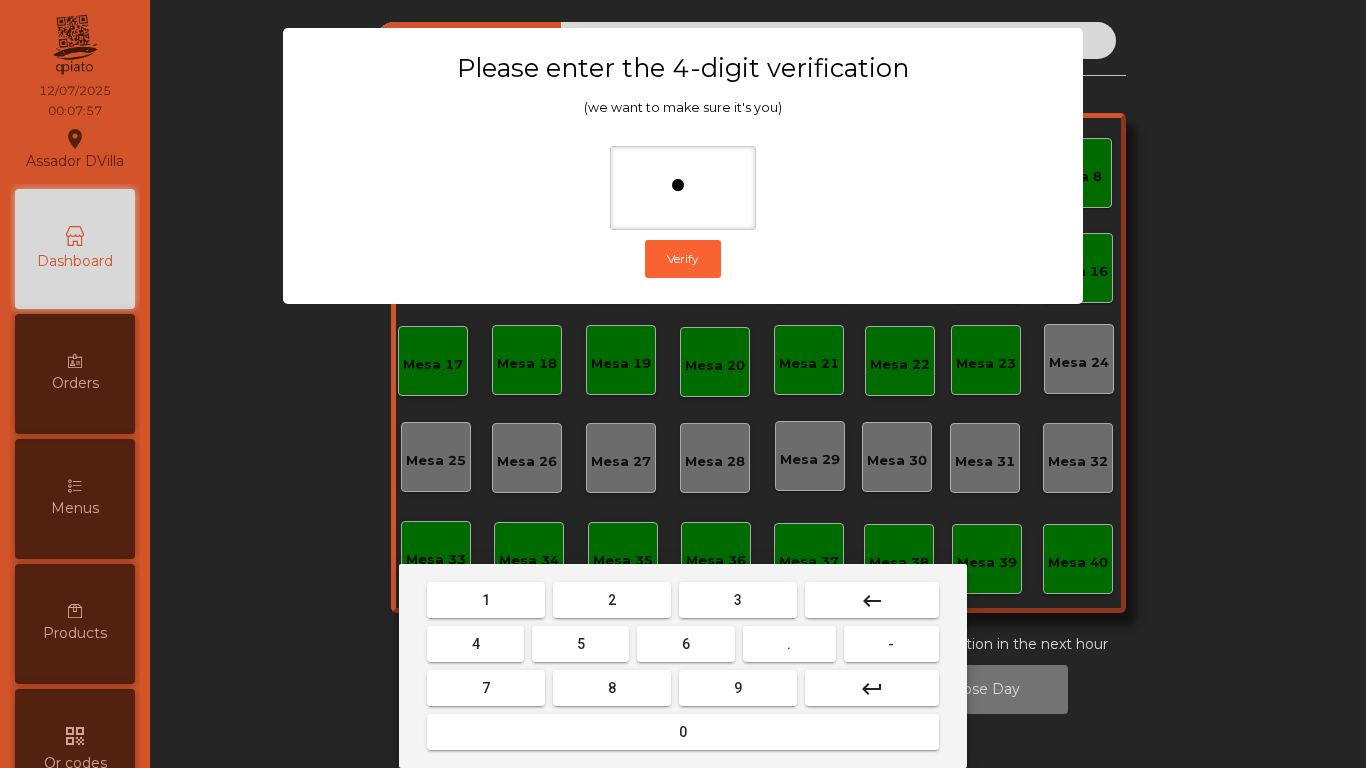 drag, startPoint x: 783, startPoint y: 683, endPoint x: 703, endPoint y: 684, distance: 80.00625 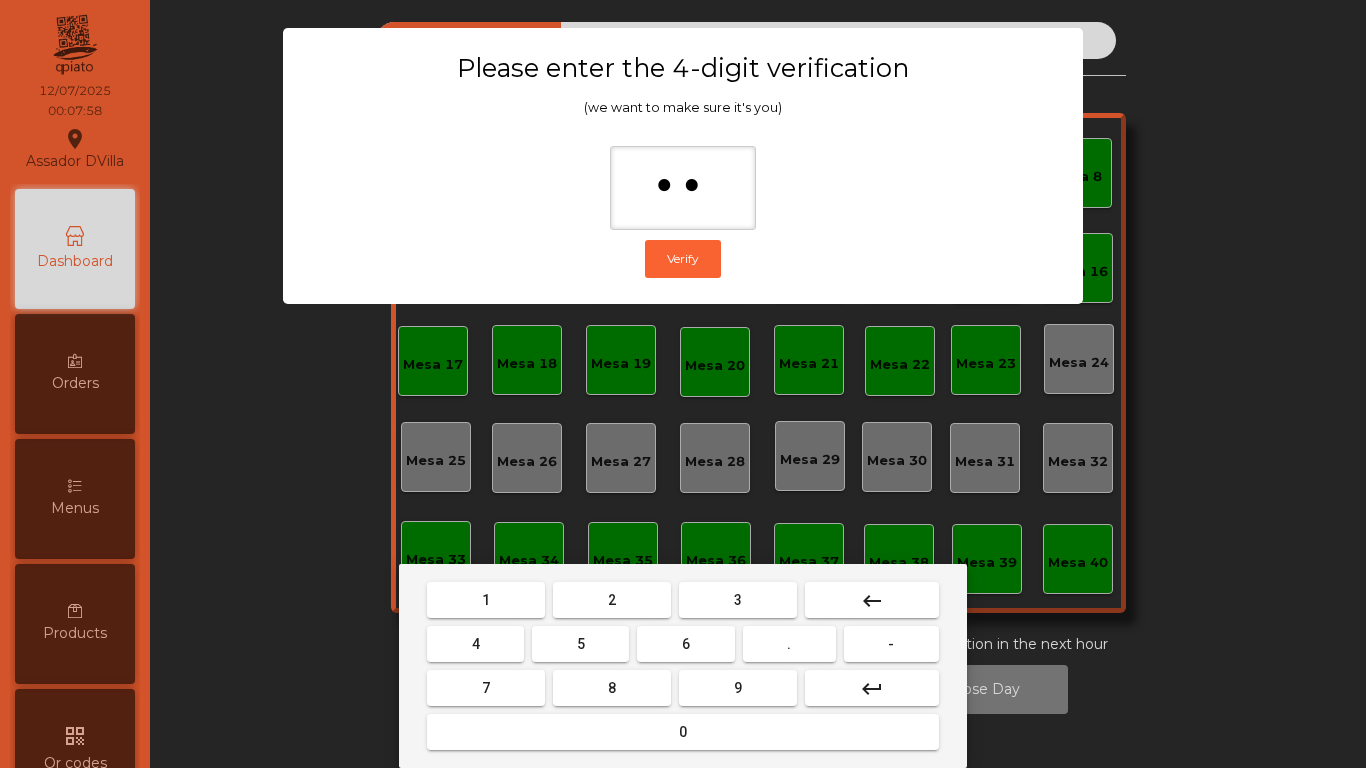 click on "4" at bounding box center (475, 644) 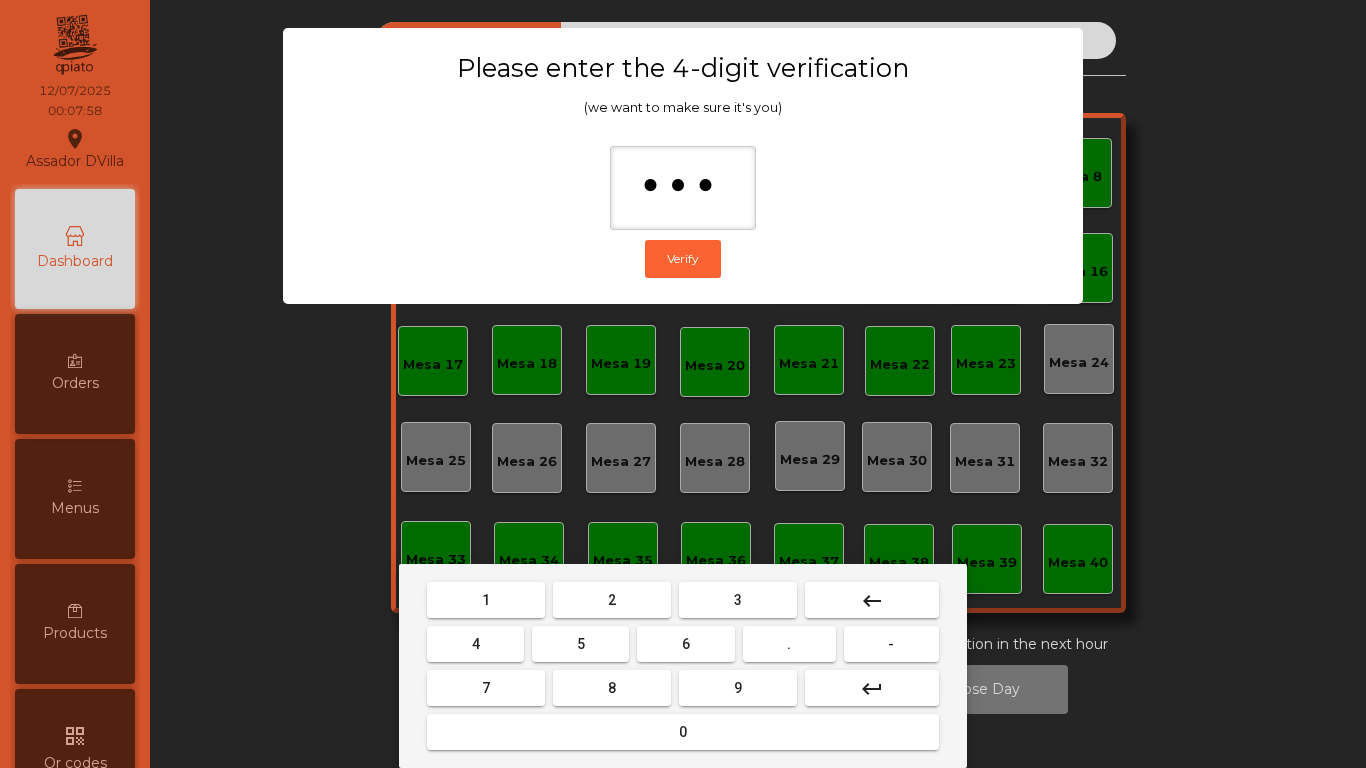 click on "0" at bounding box center [683, 732] 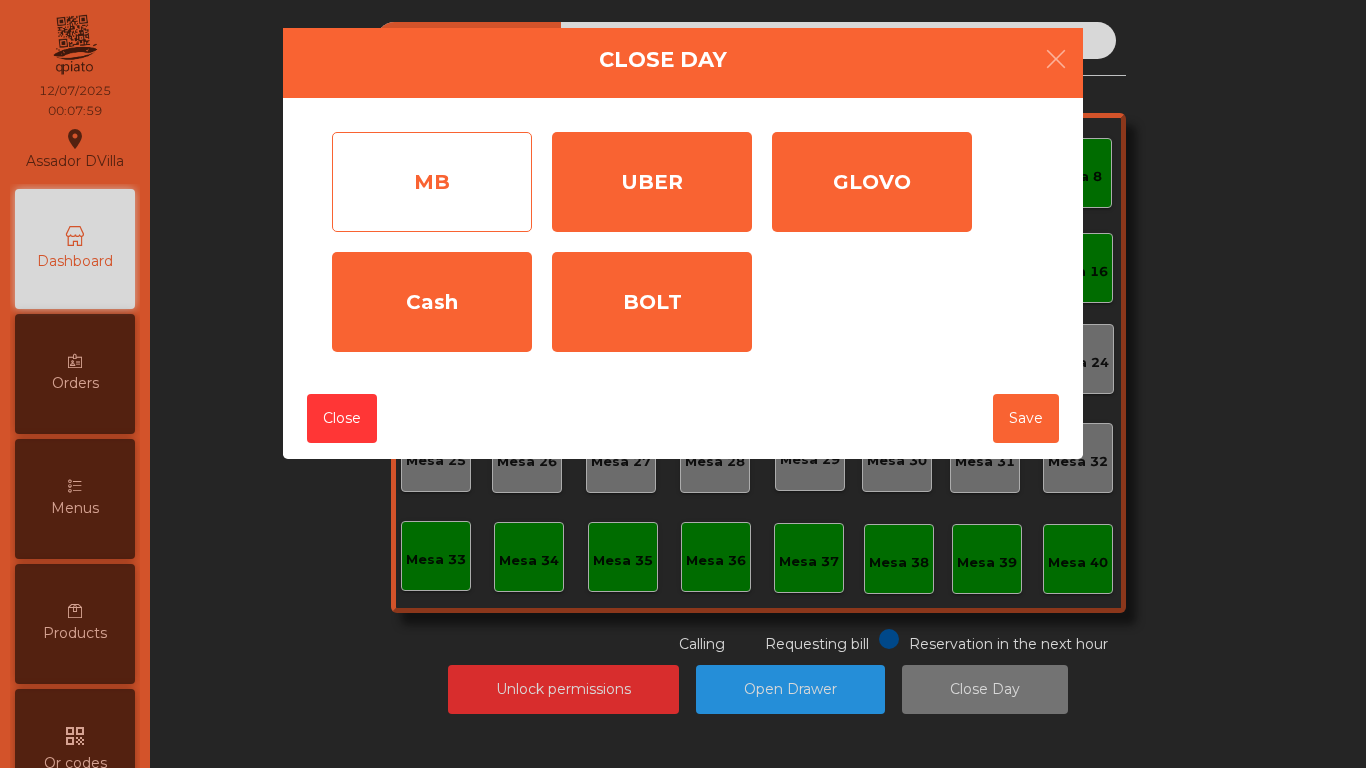 click on "MB" 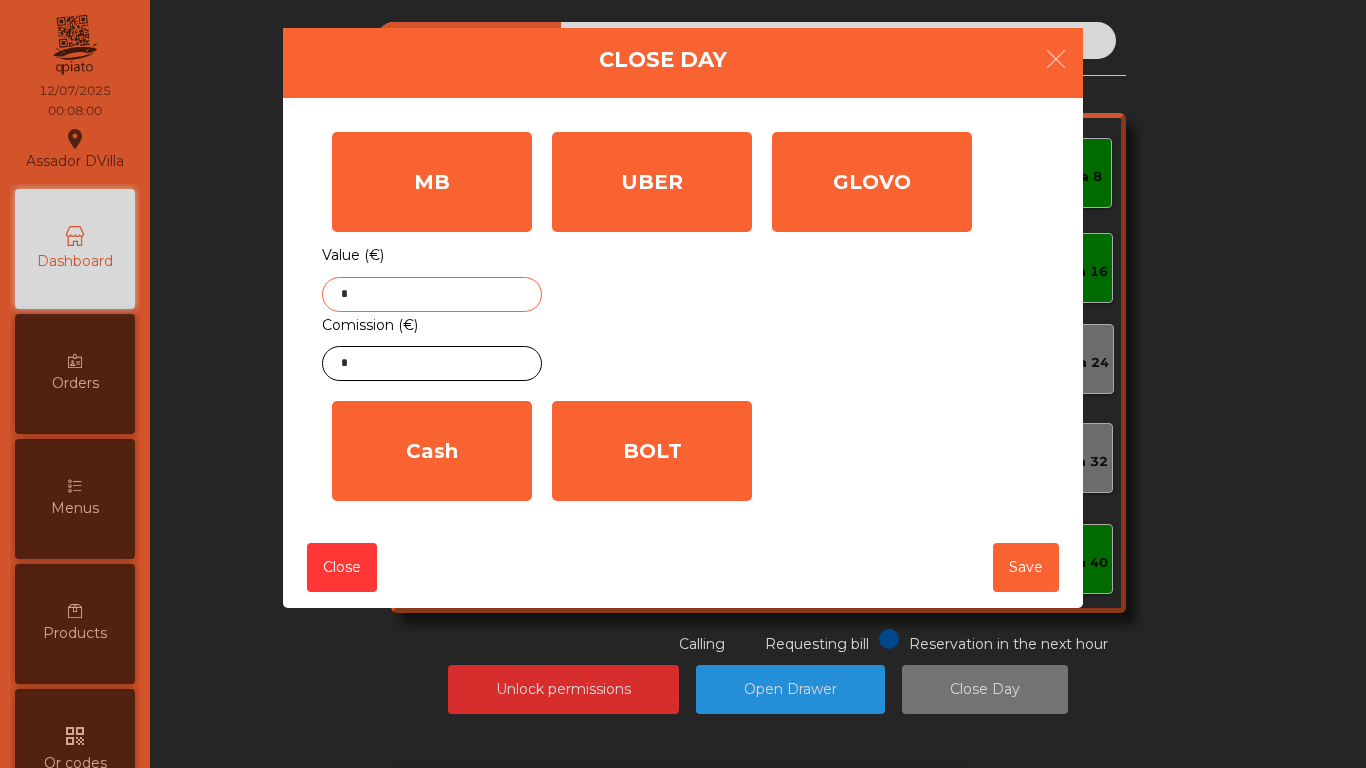 click on "*" 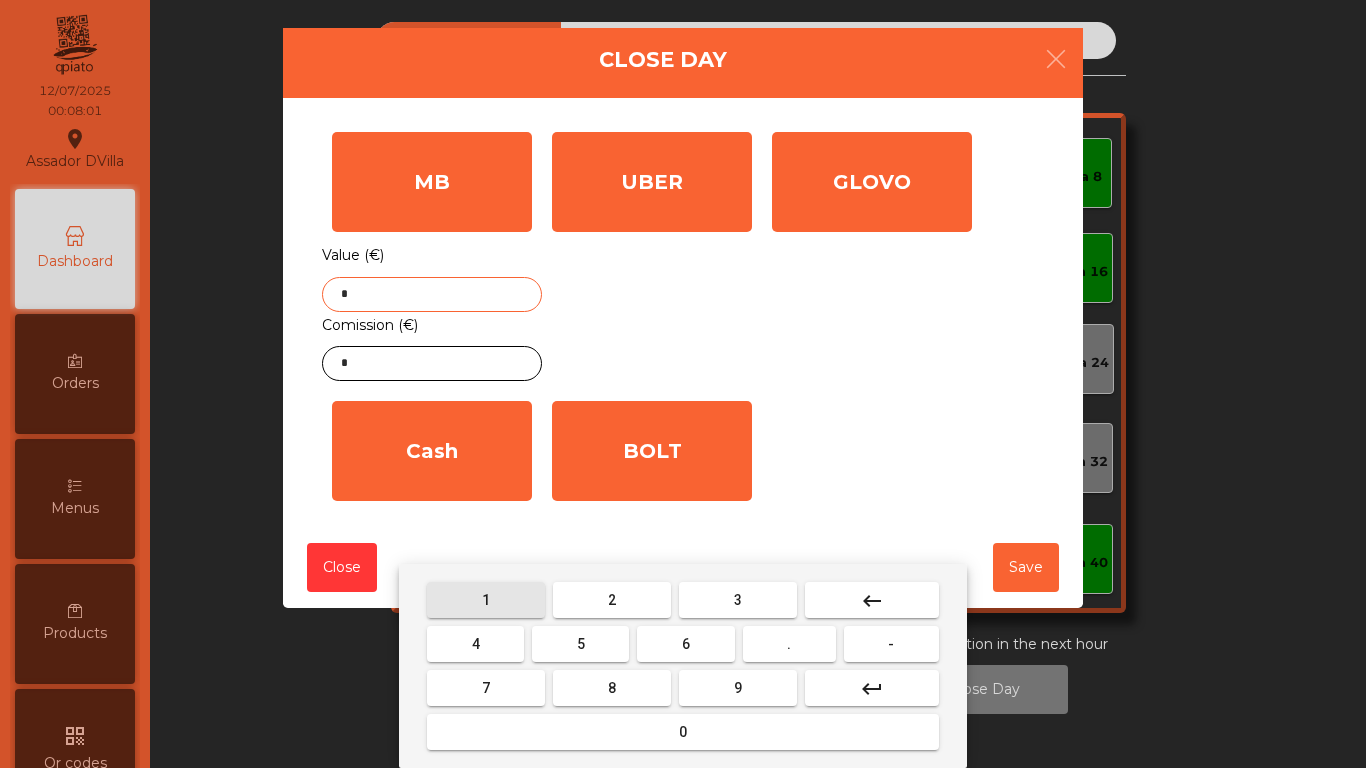 click on "1" at bounding box center [486, 600] 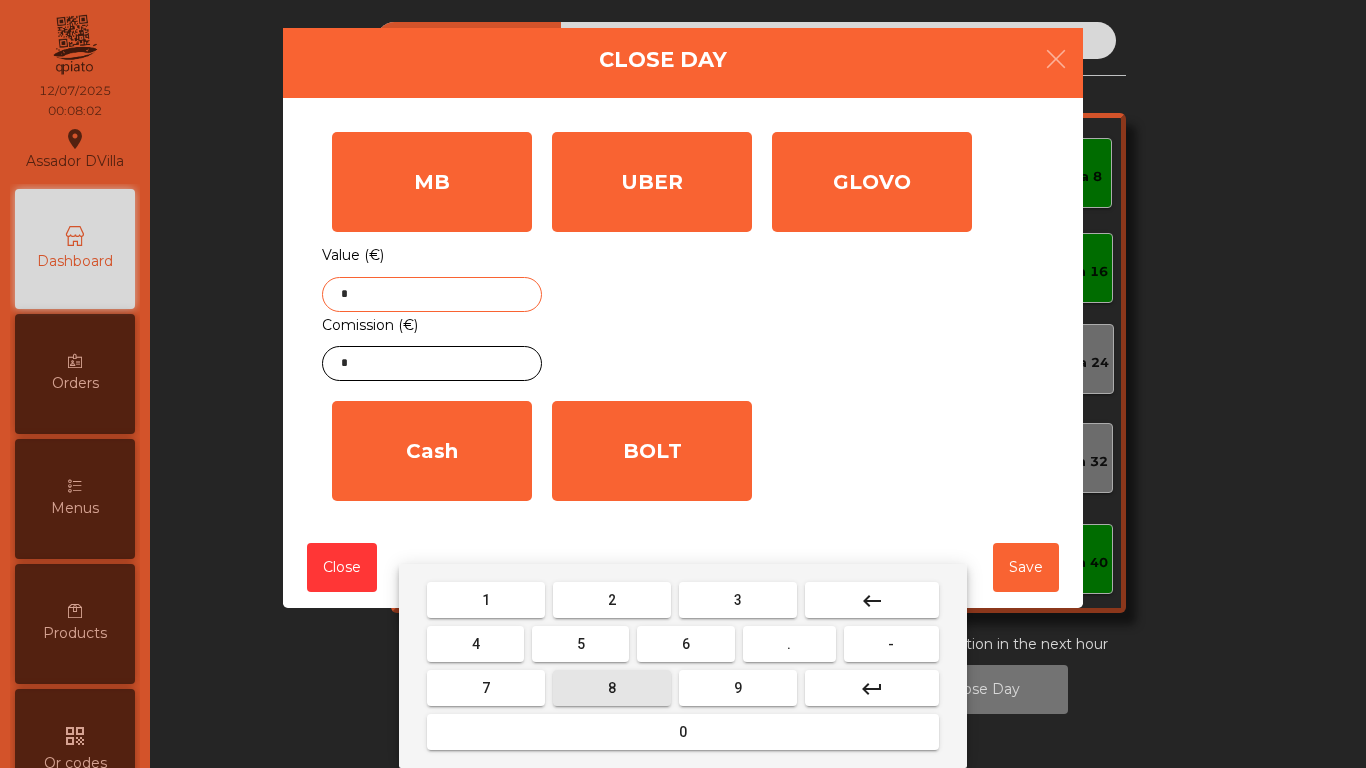 drag, startPoint x: 641, startPoint y: 684, endPoint x: 735, endPoint y: 691, distance: 94.26028 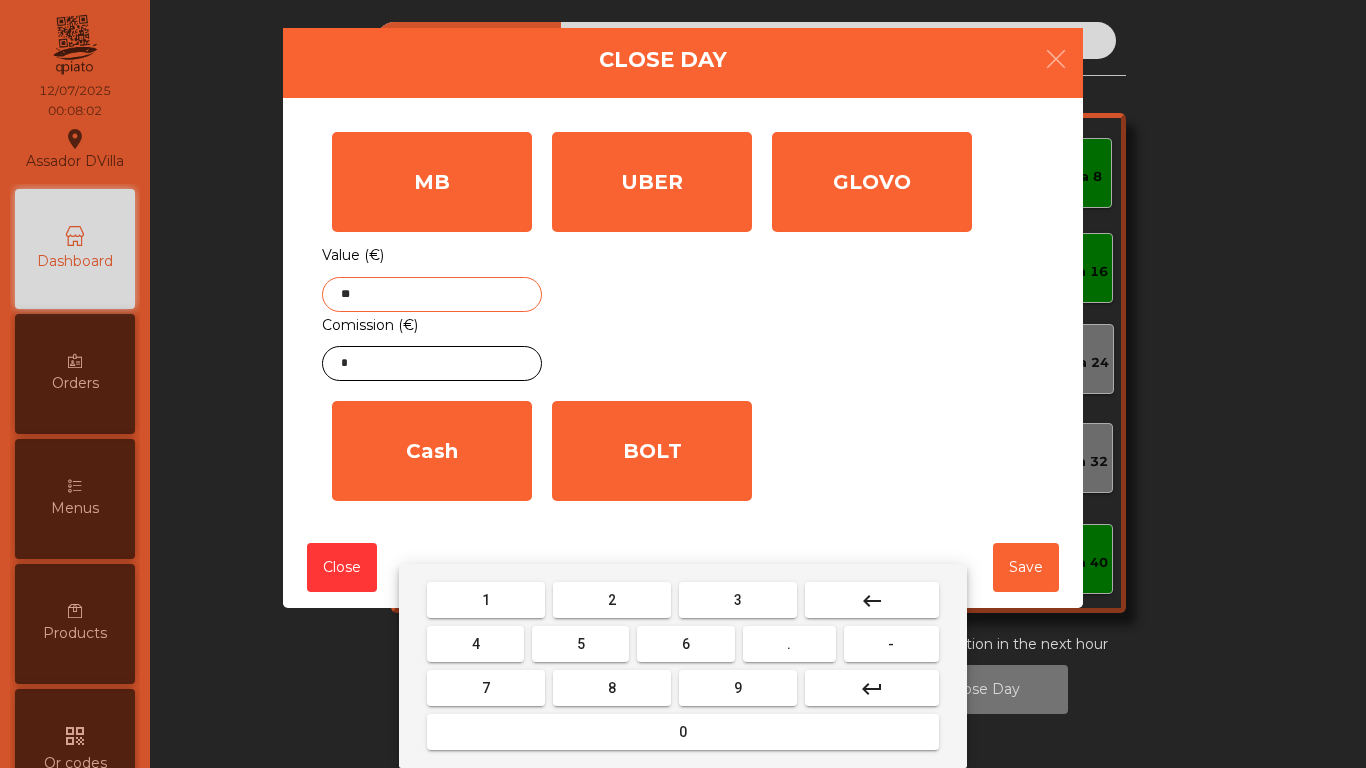 click on "9" at bounding box center (738, 688) 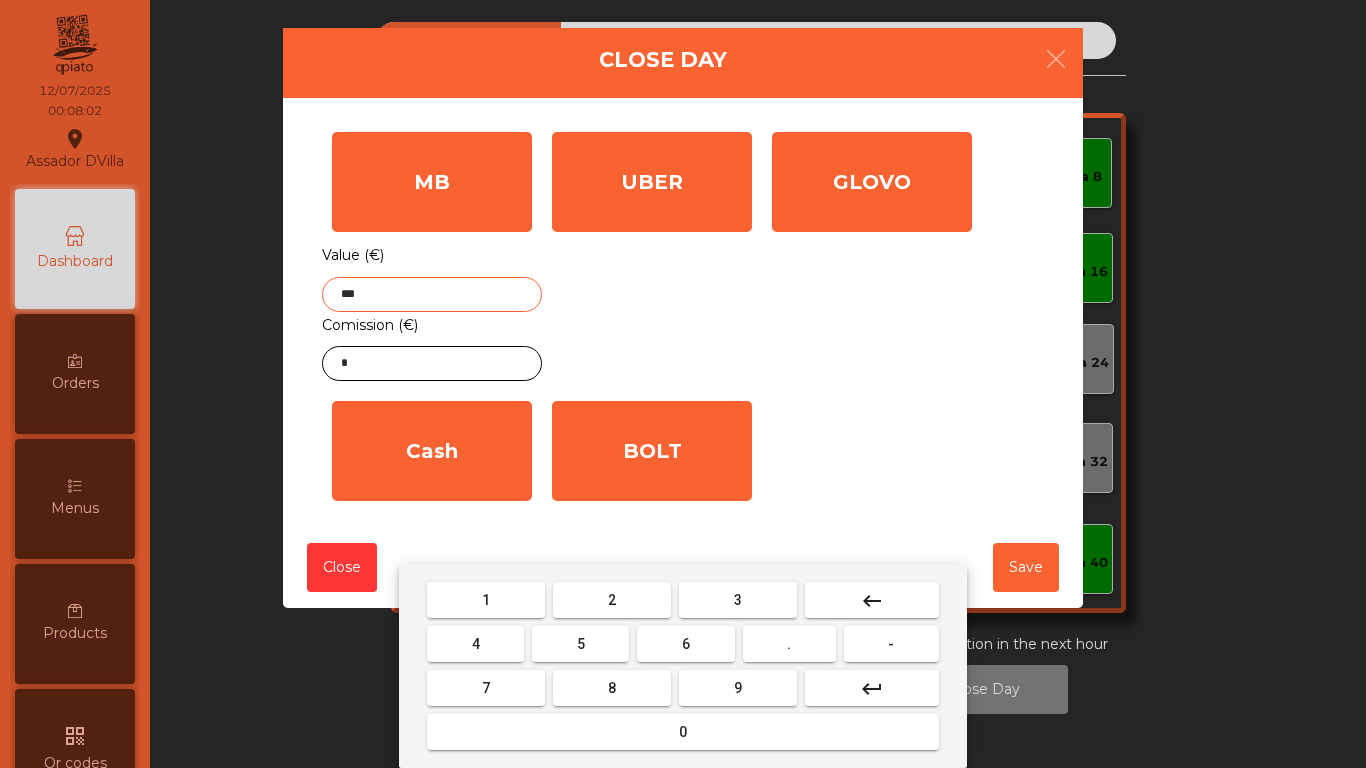 click on "0" at bounding box center (683, 732) 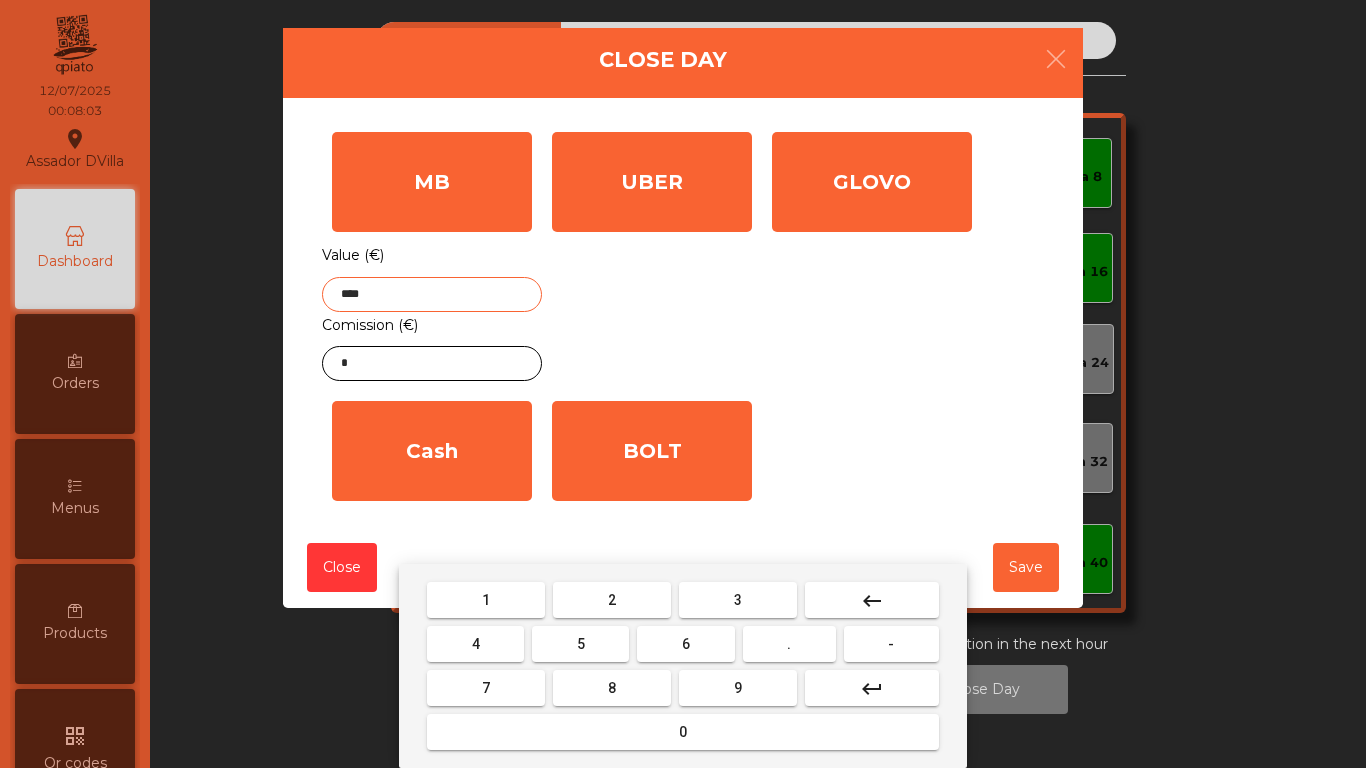 click on "." at bounding box center (789, 644) 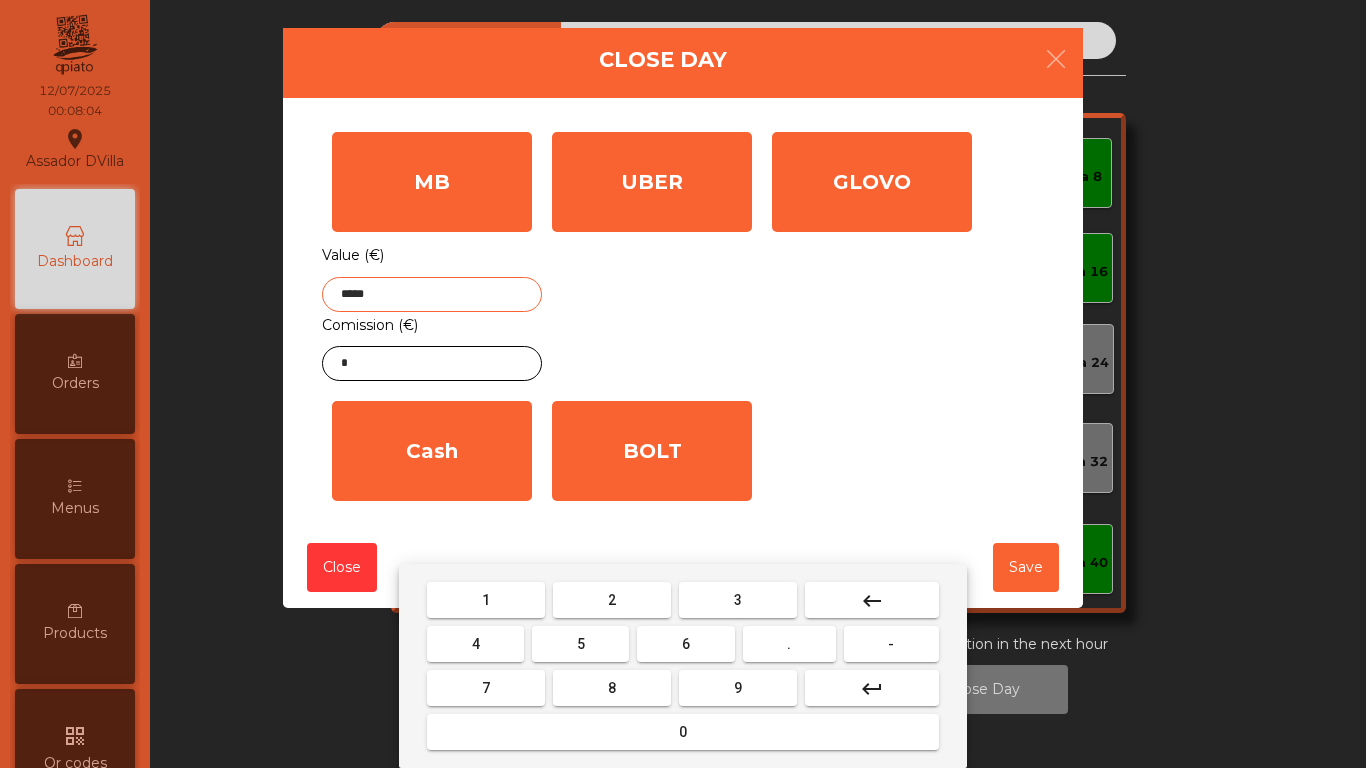 click on "4" at bounding box center [475, 644] 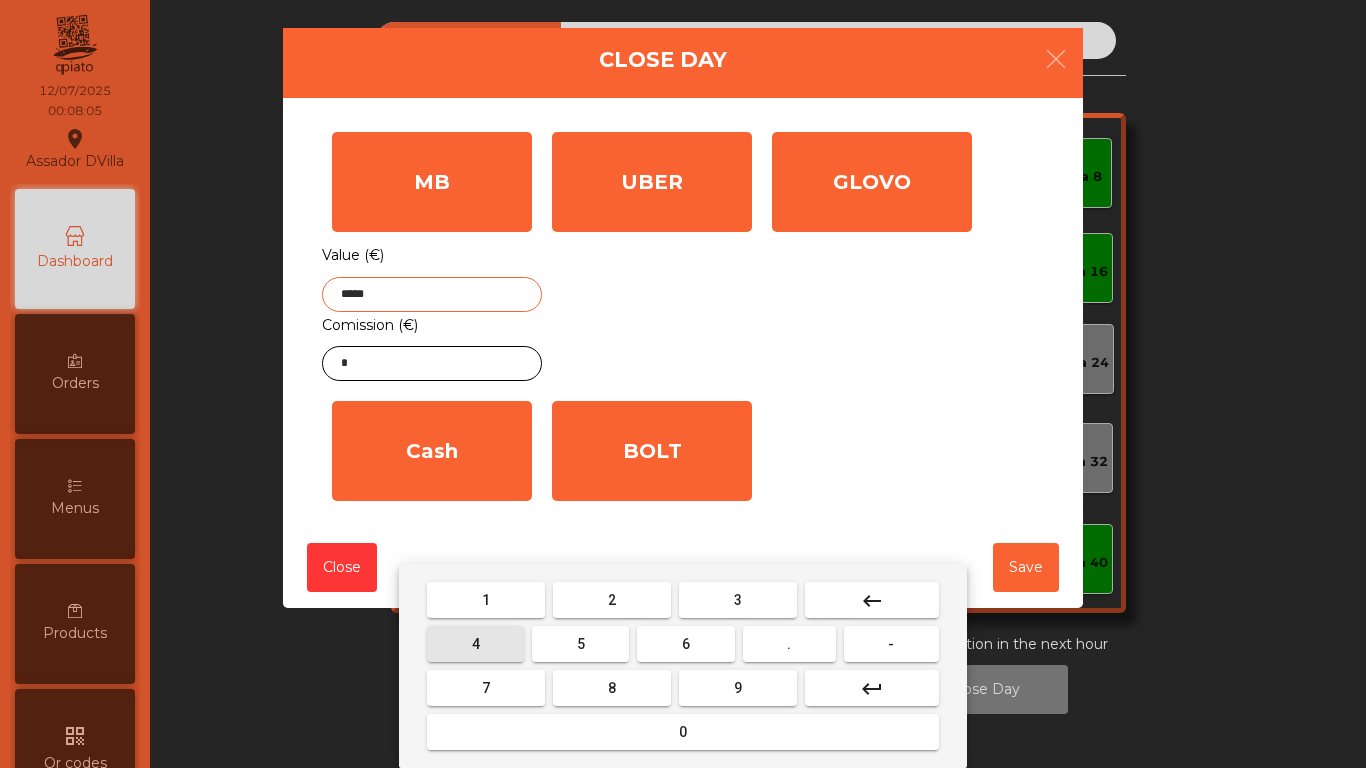 drag, startPoint x: 469, startPoint y: 635, endPoint x: 598, endPoint y: 640, distance: 129.09686 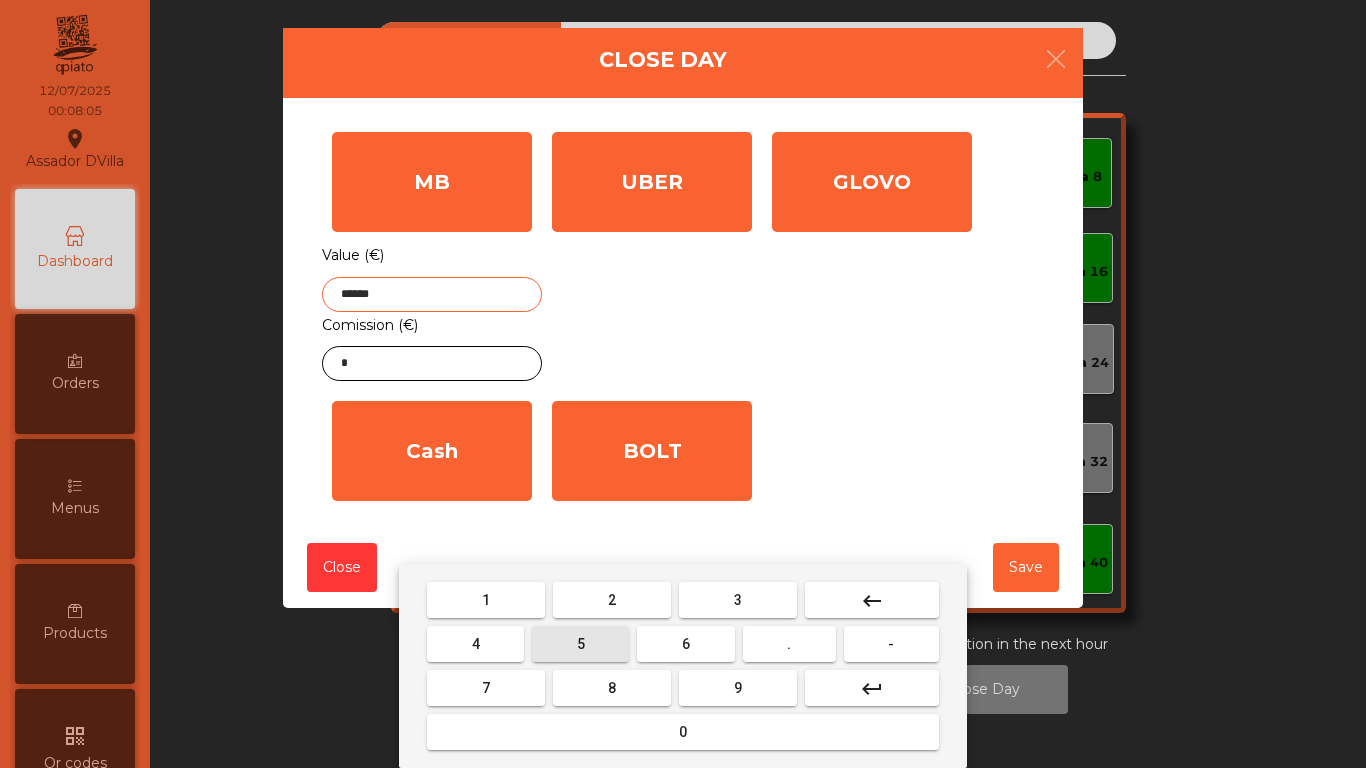 click on "5" at bounding box center [580, 644] 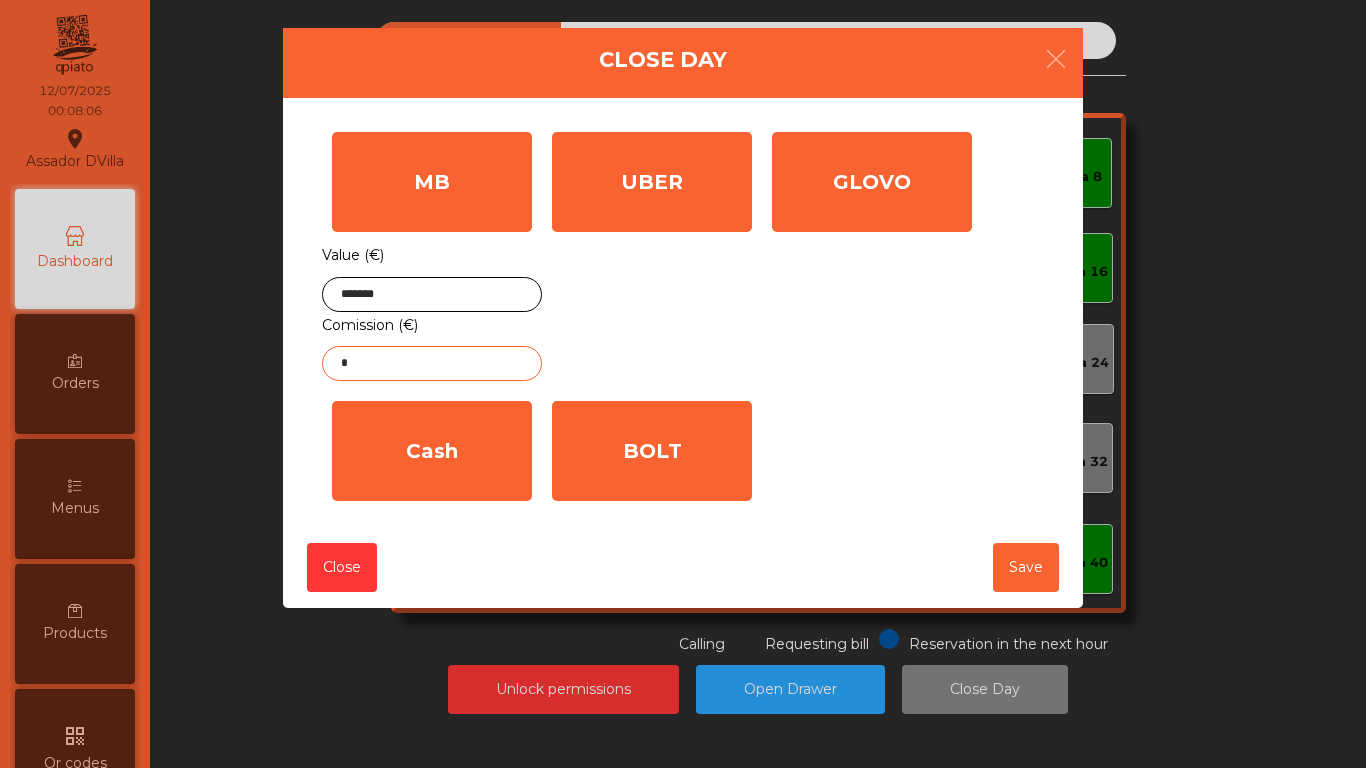 click on "*" 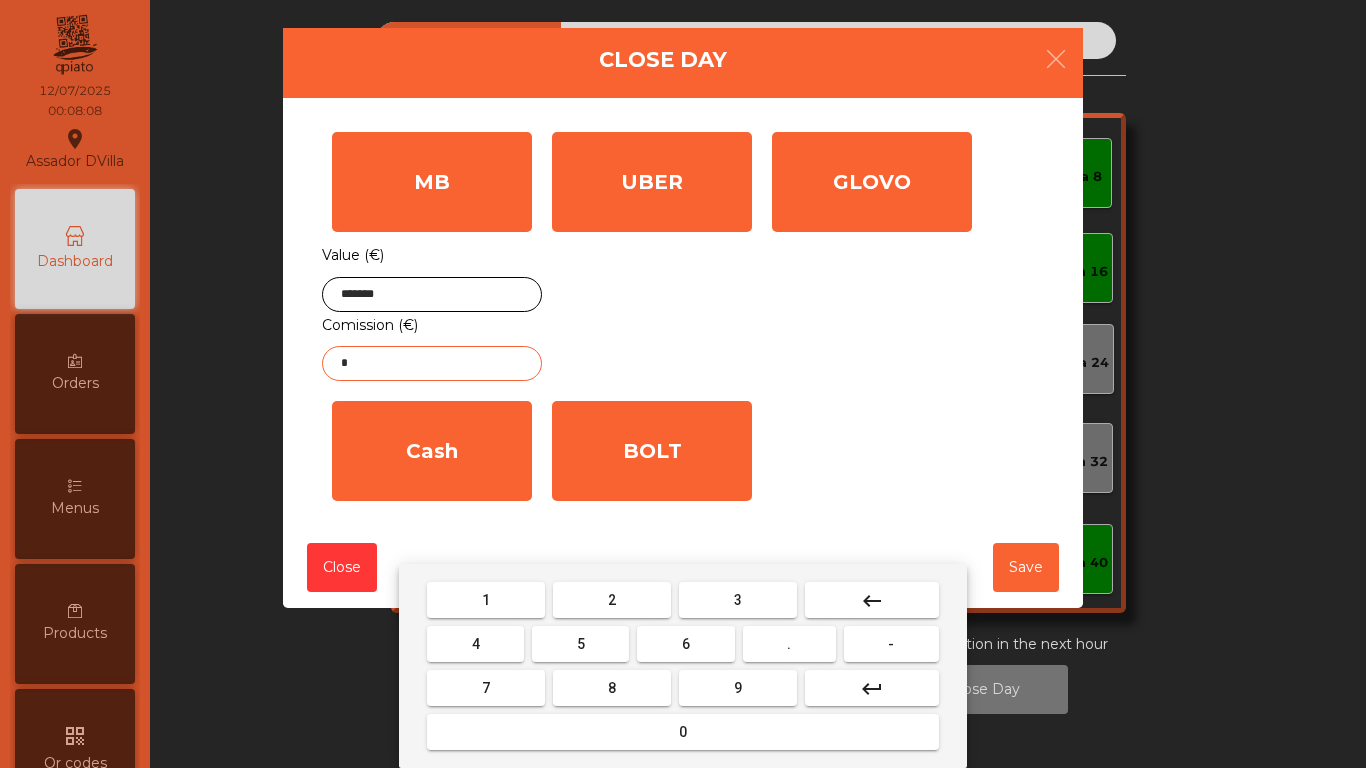 click on "4" at bounding box center [475, 644] 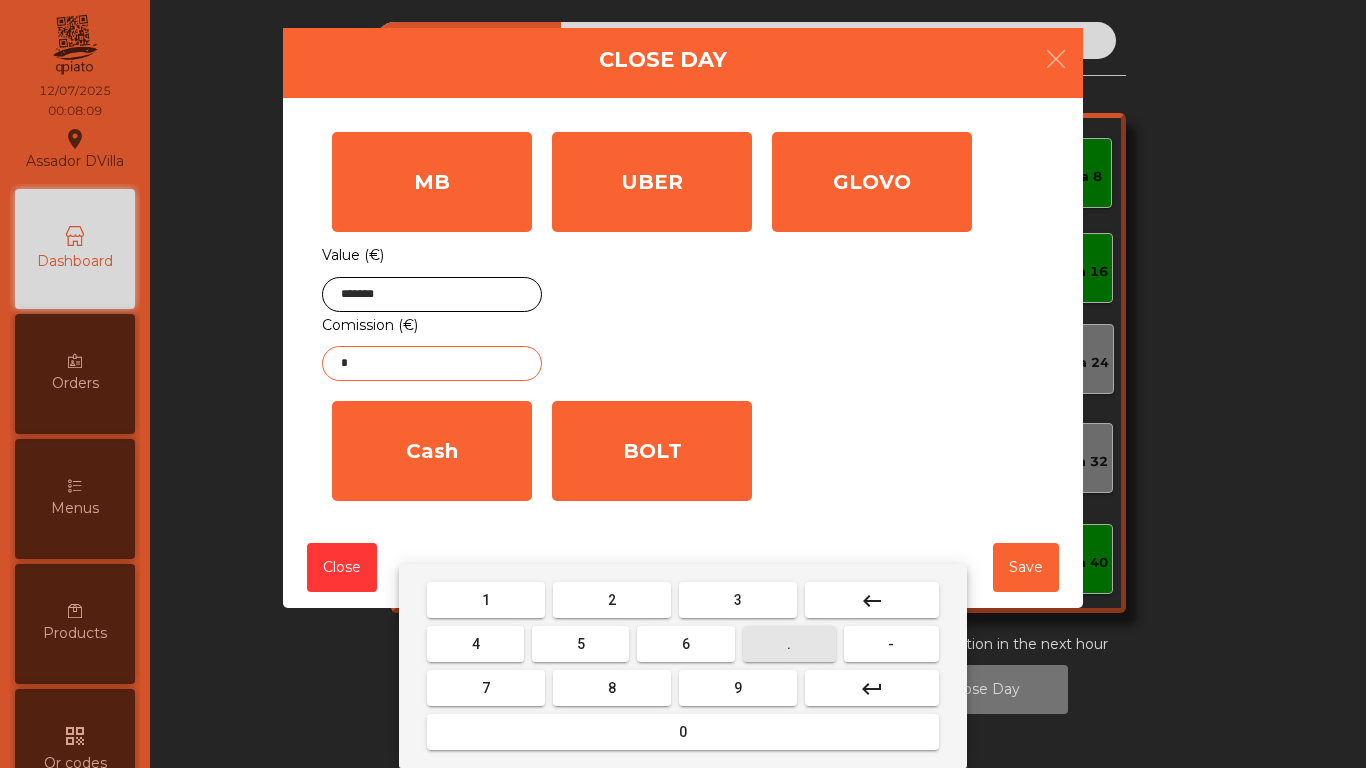 click on "." at bounding box center (789, 644) 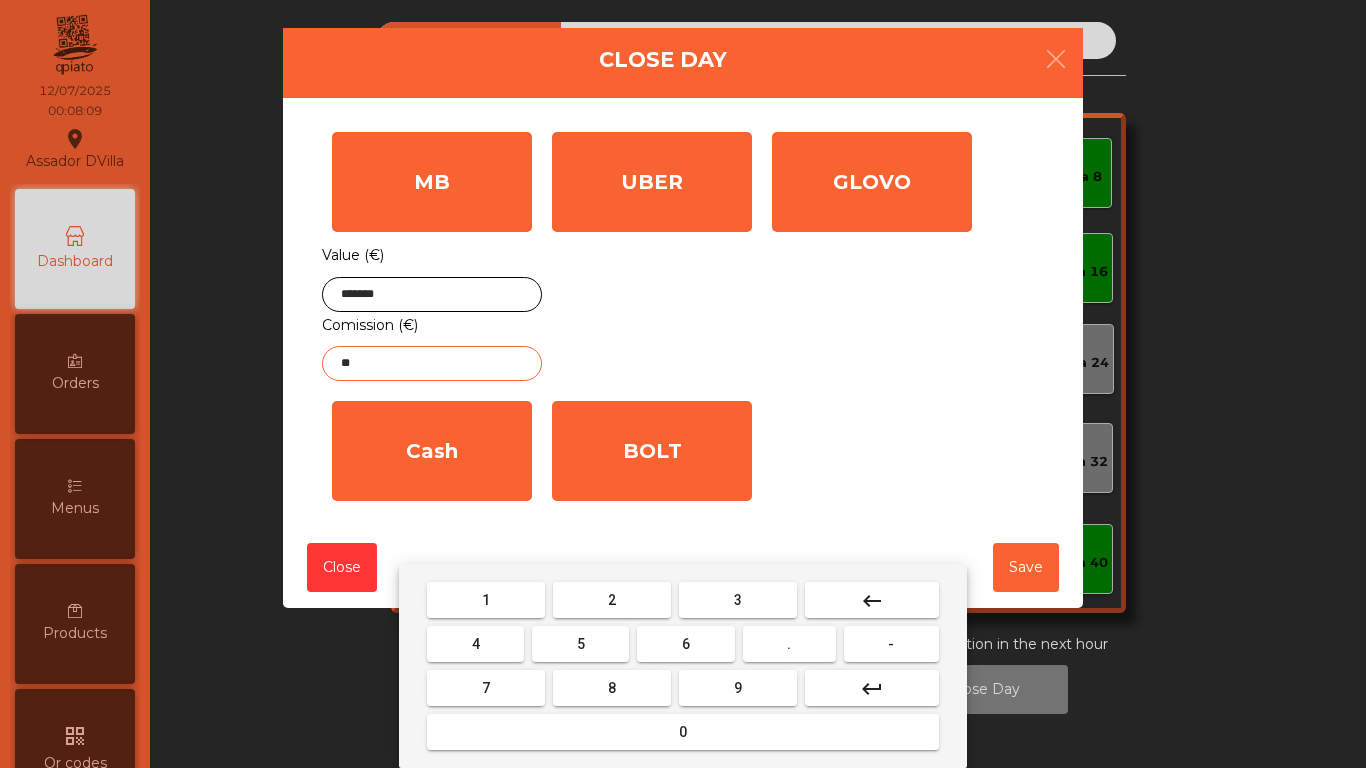 click on "2" at bounding box center (612, 600) 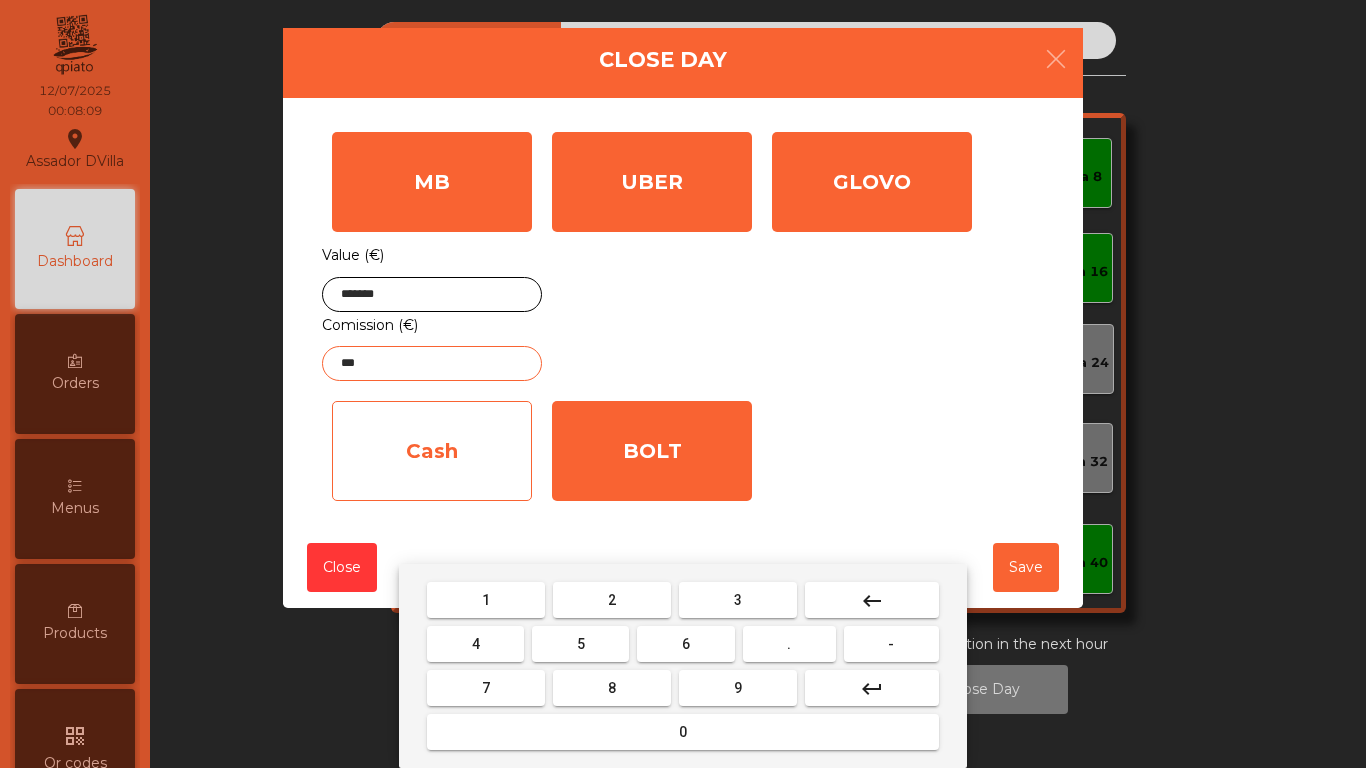 drag, startPoint x: 531, startPoint y: 681, endPoint x: 401, endPoint y: 421, distance: 290.68884 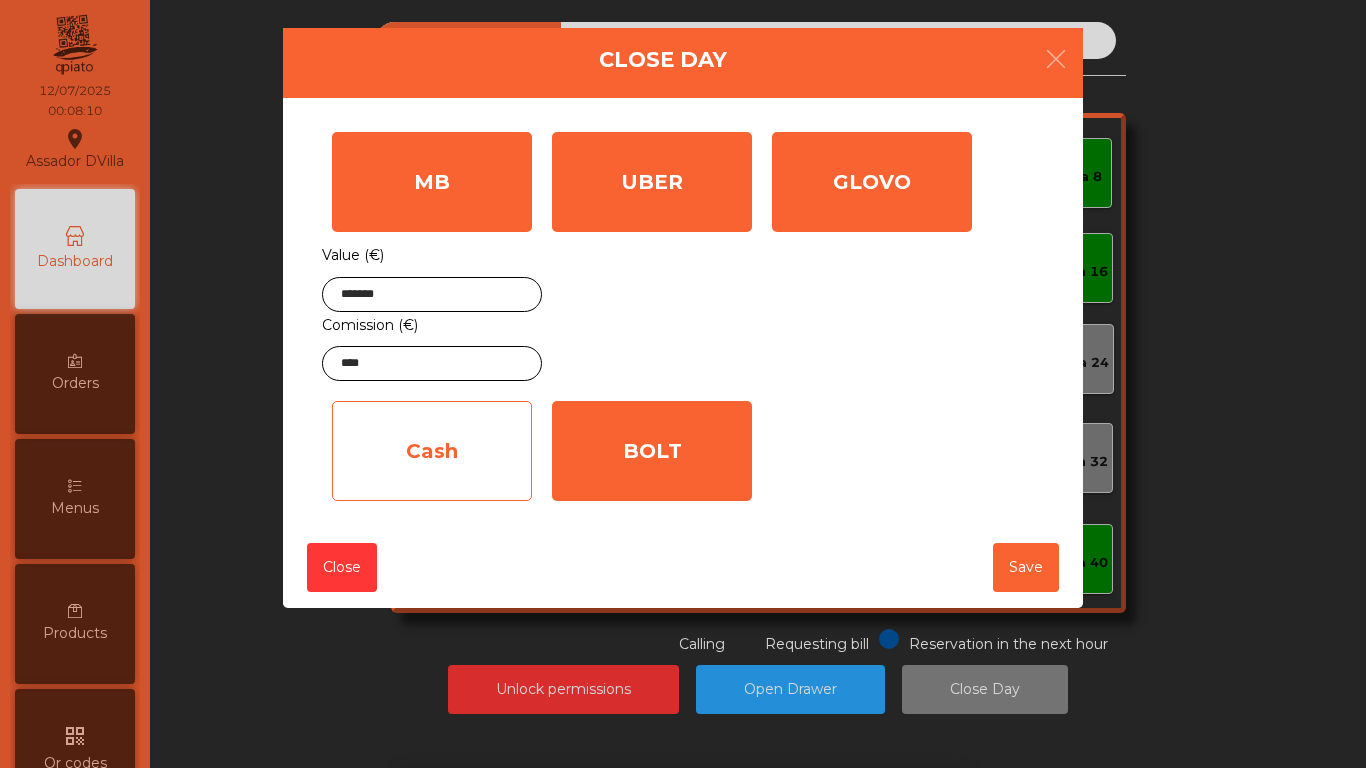 click on "Cash" 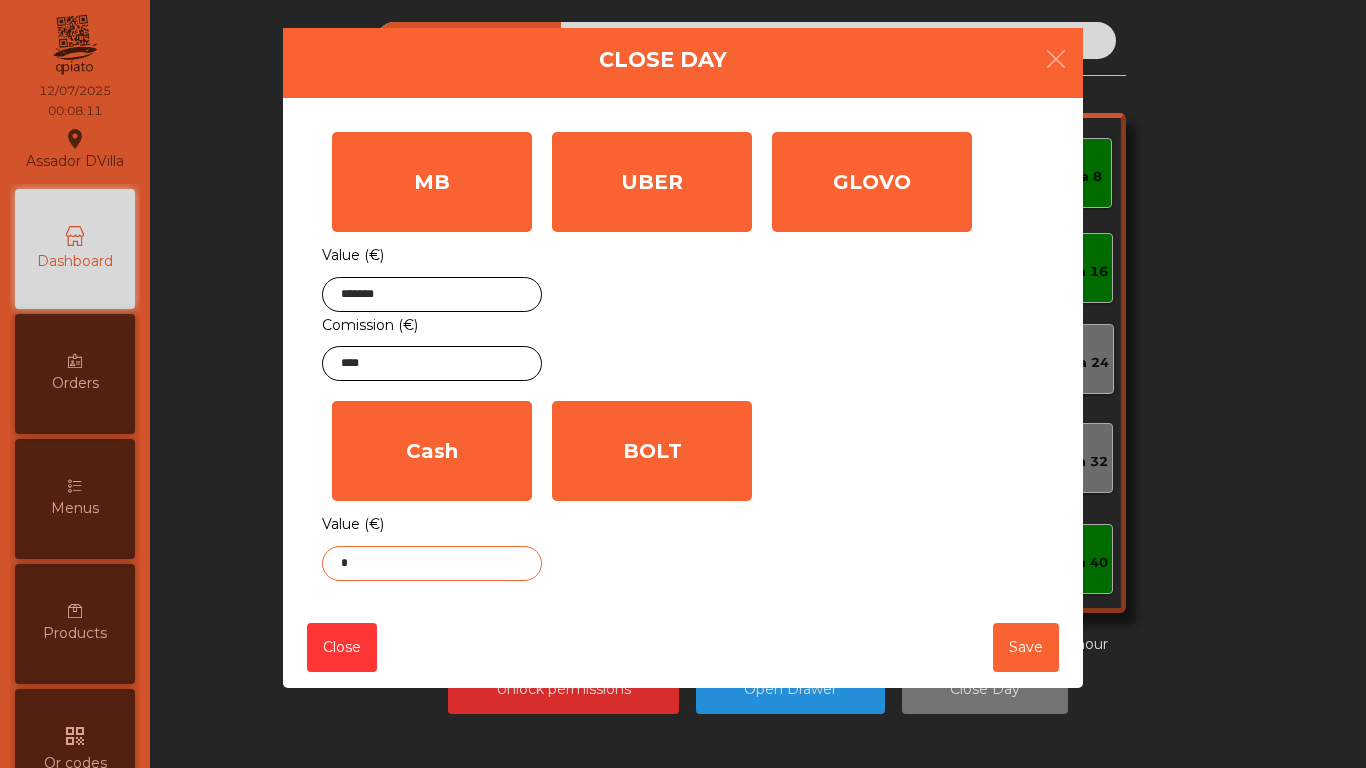 click on "*" 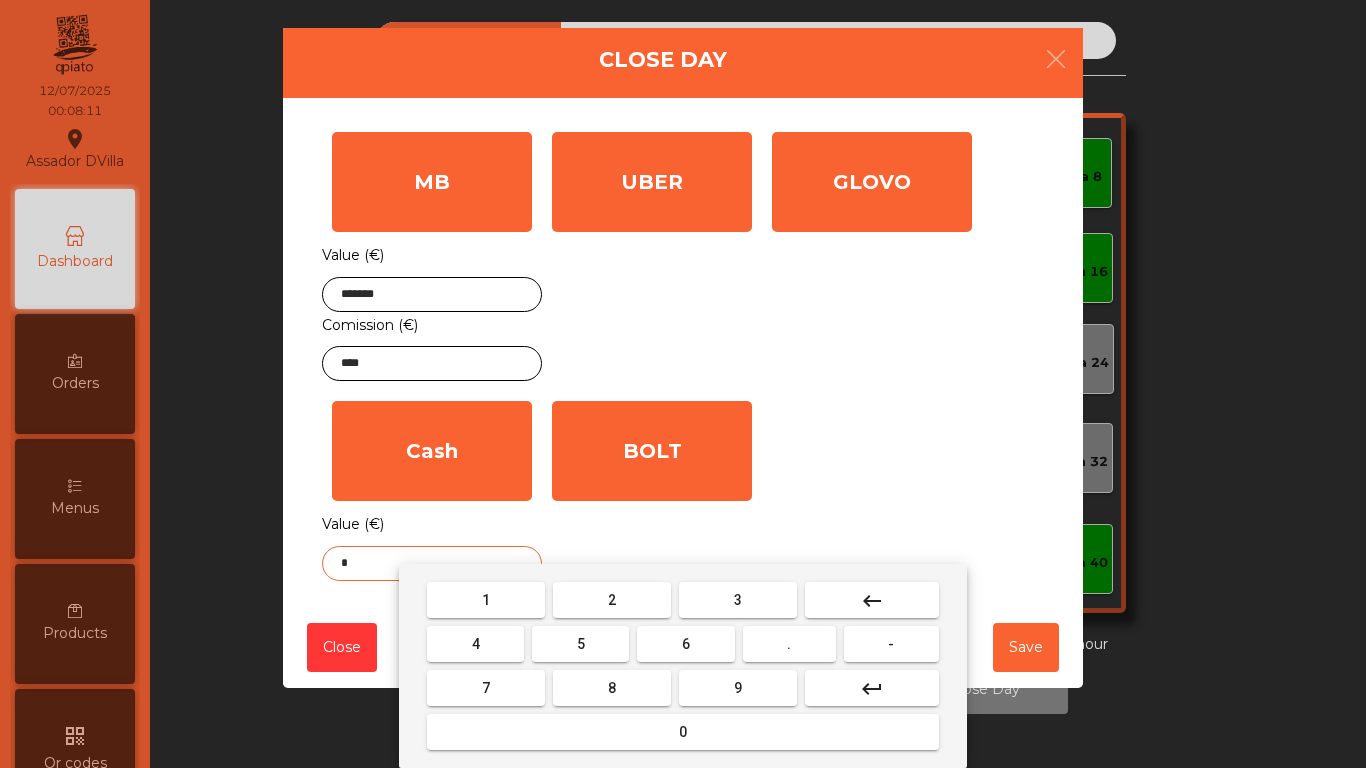 drag, startPoint x: 785, startPoint y: 649, endPoint x: 732, endPoint y: 705, distance: 77.10383 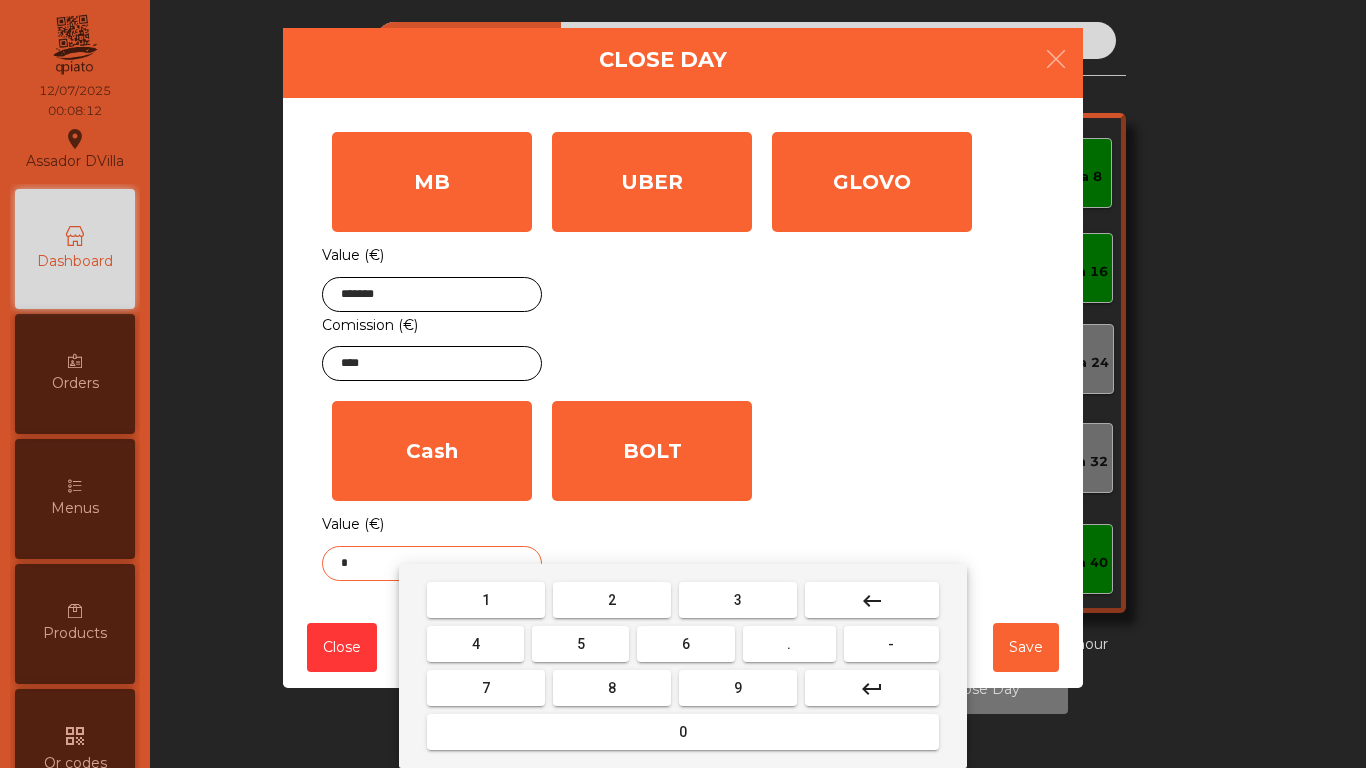 drag, startPoint x: 695, startPoint y: 735, endPoint x: 627, endPoint y: 638, distance: 118.46096 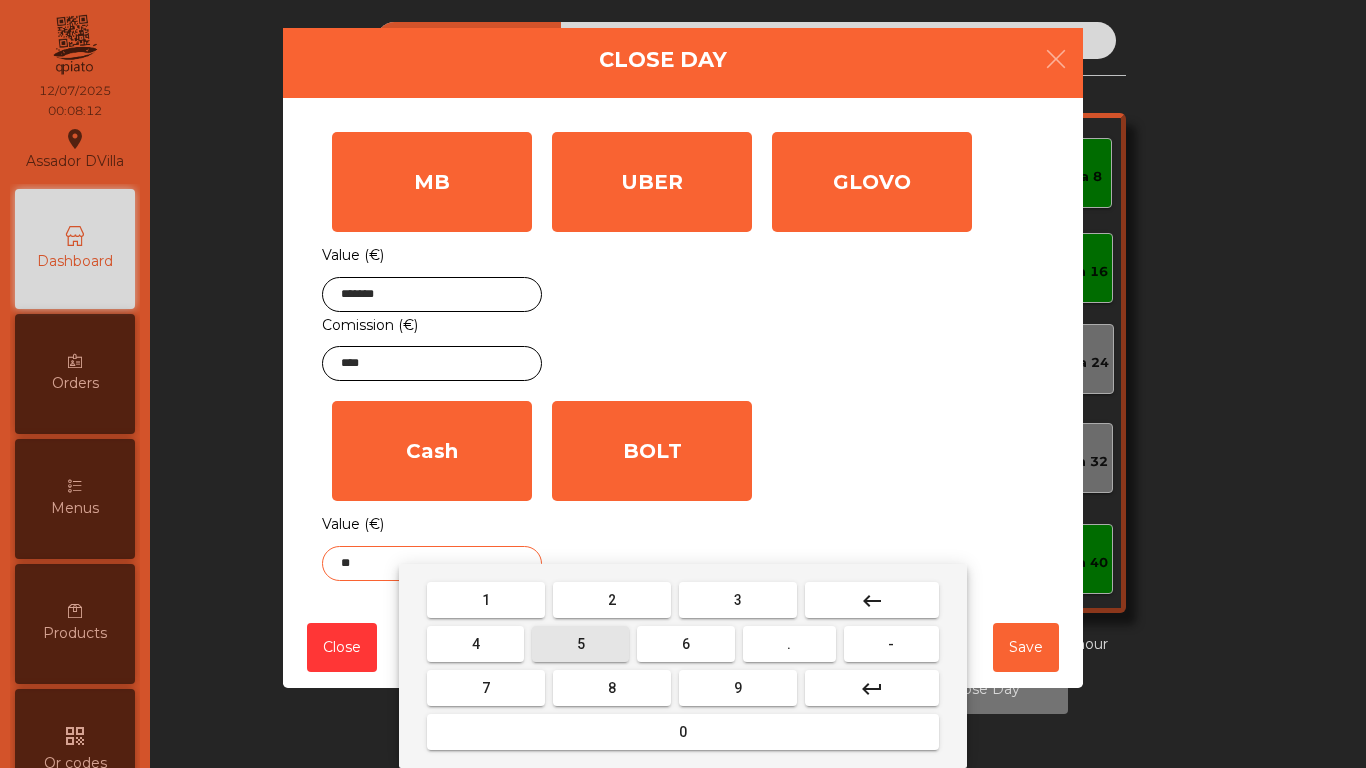 click on "5" at bounding box center (580, 644) 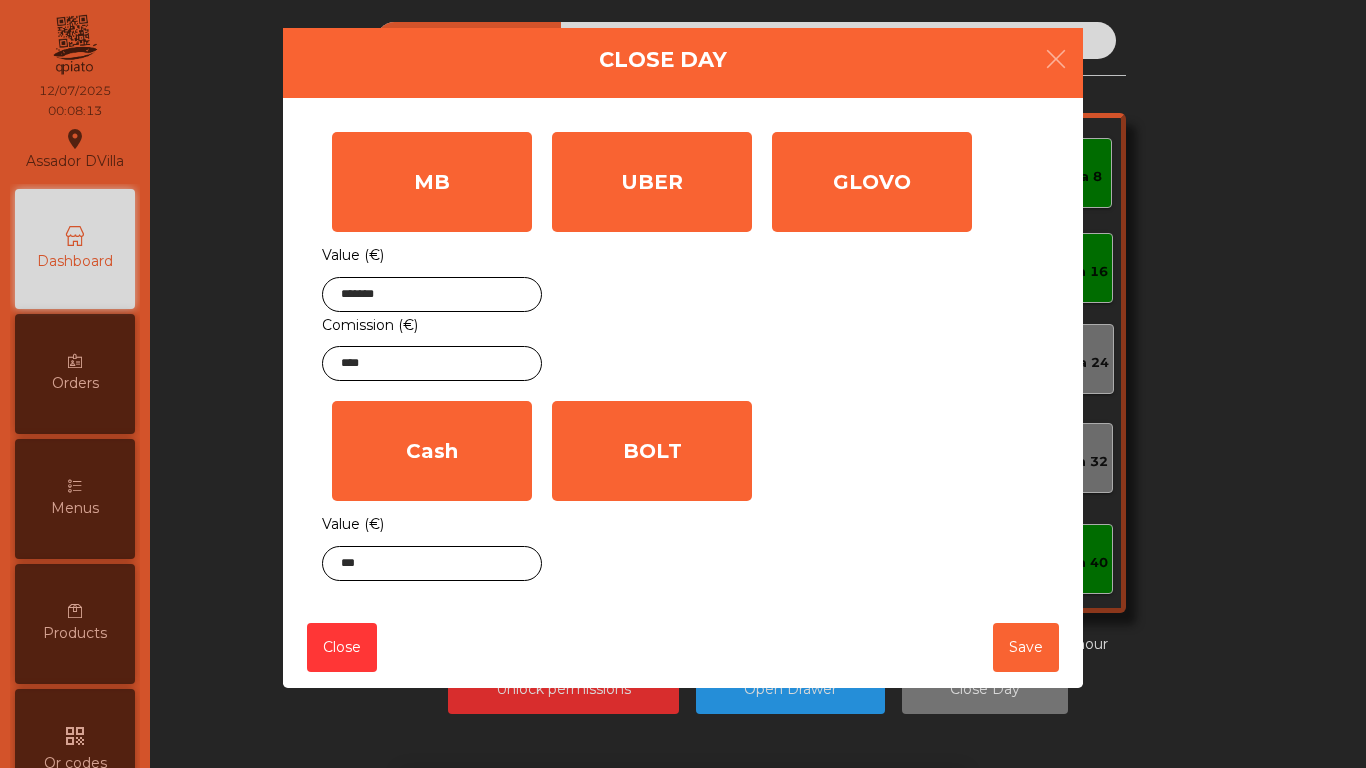 click on "GLOVO  Value (€) *" 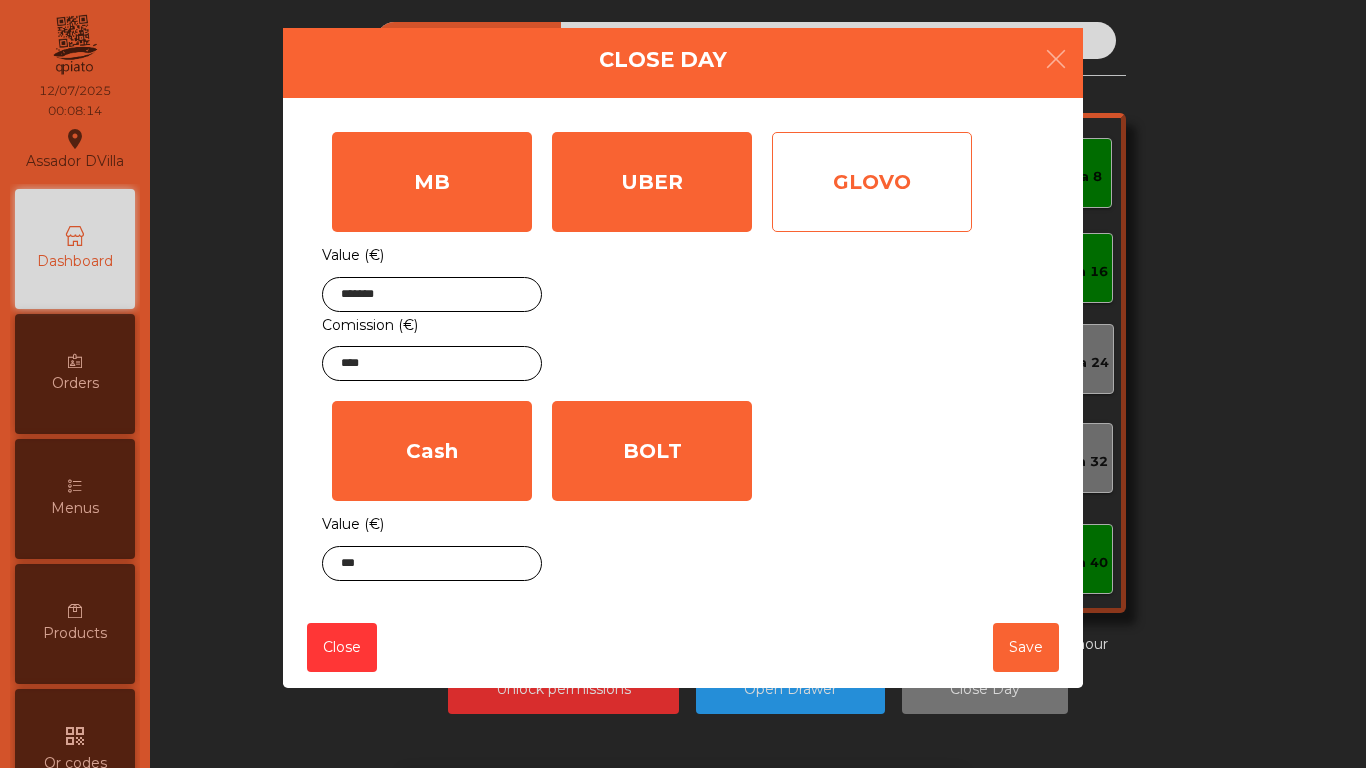 click on "GLOVO" 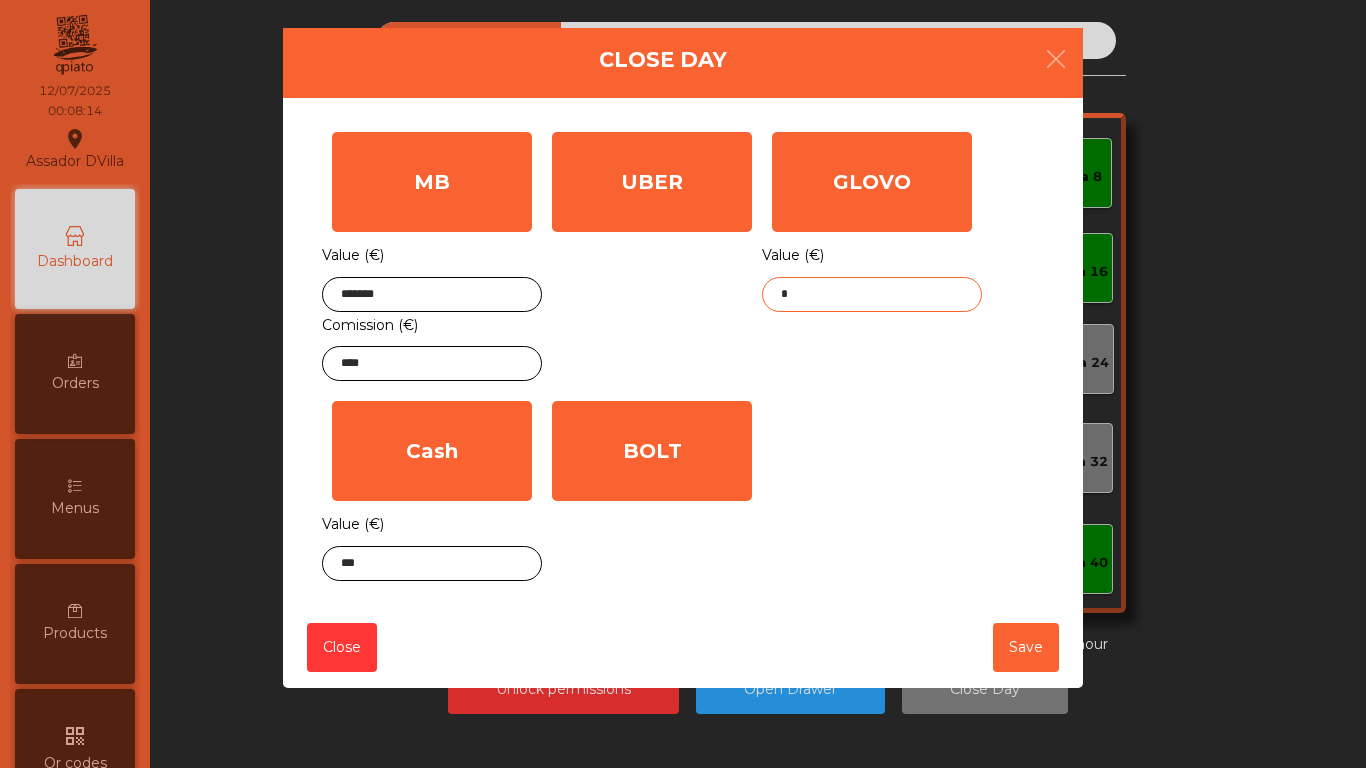 click on "*" 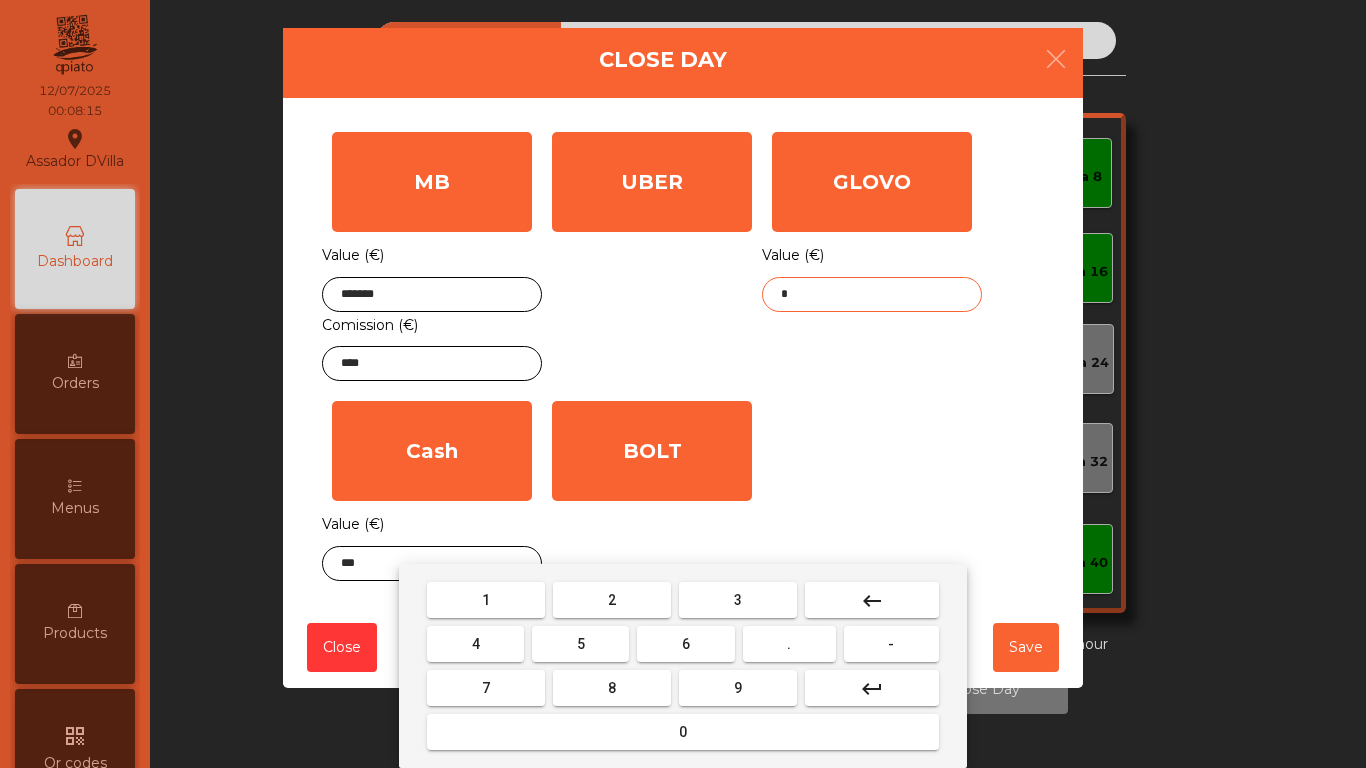 click on "1" at bounding box center (486, 600) 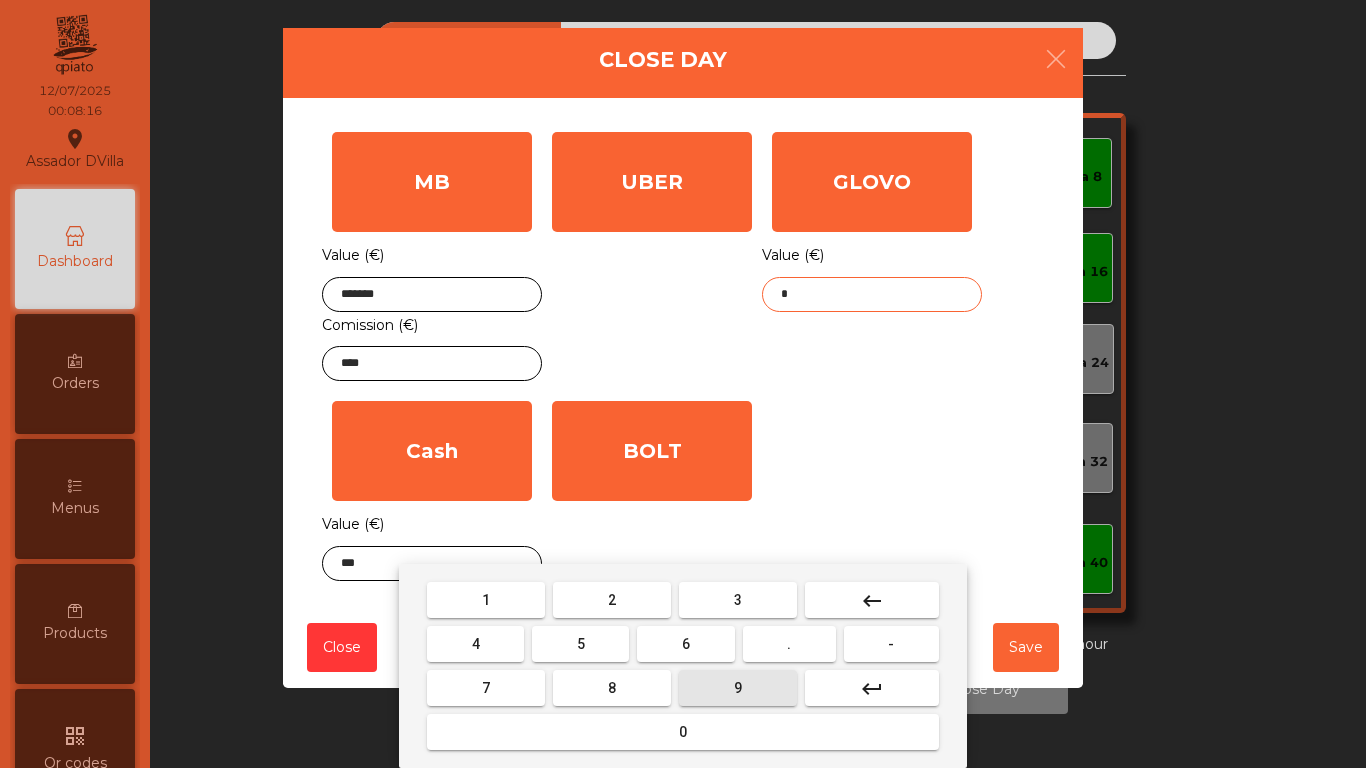 click on "9" at bounding box center (738, 688) 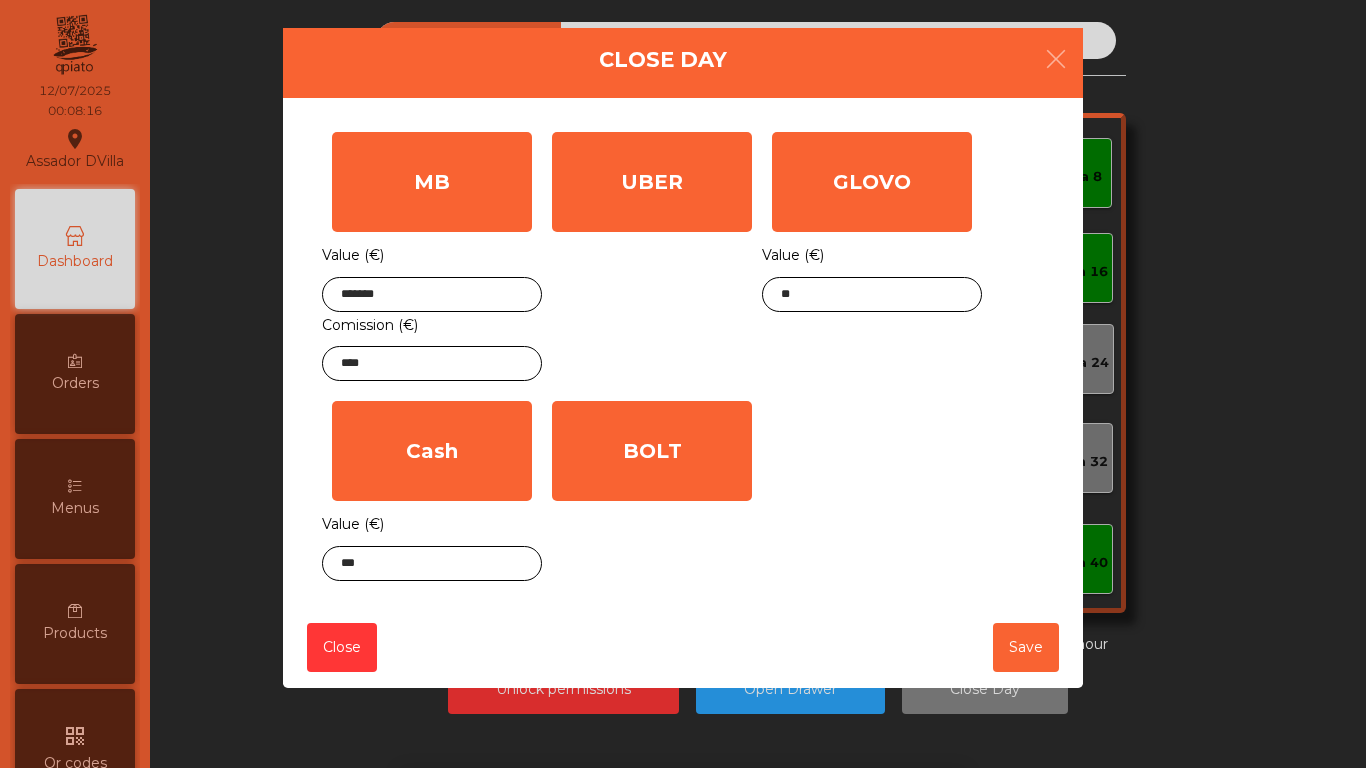 drag, startPoint x: 840, startPoint y: 484, endPoint x: 967, endPoint y: 566, distance: 151.17209 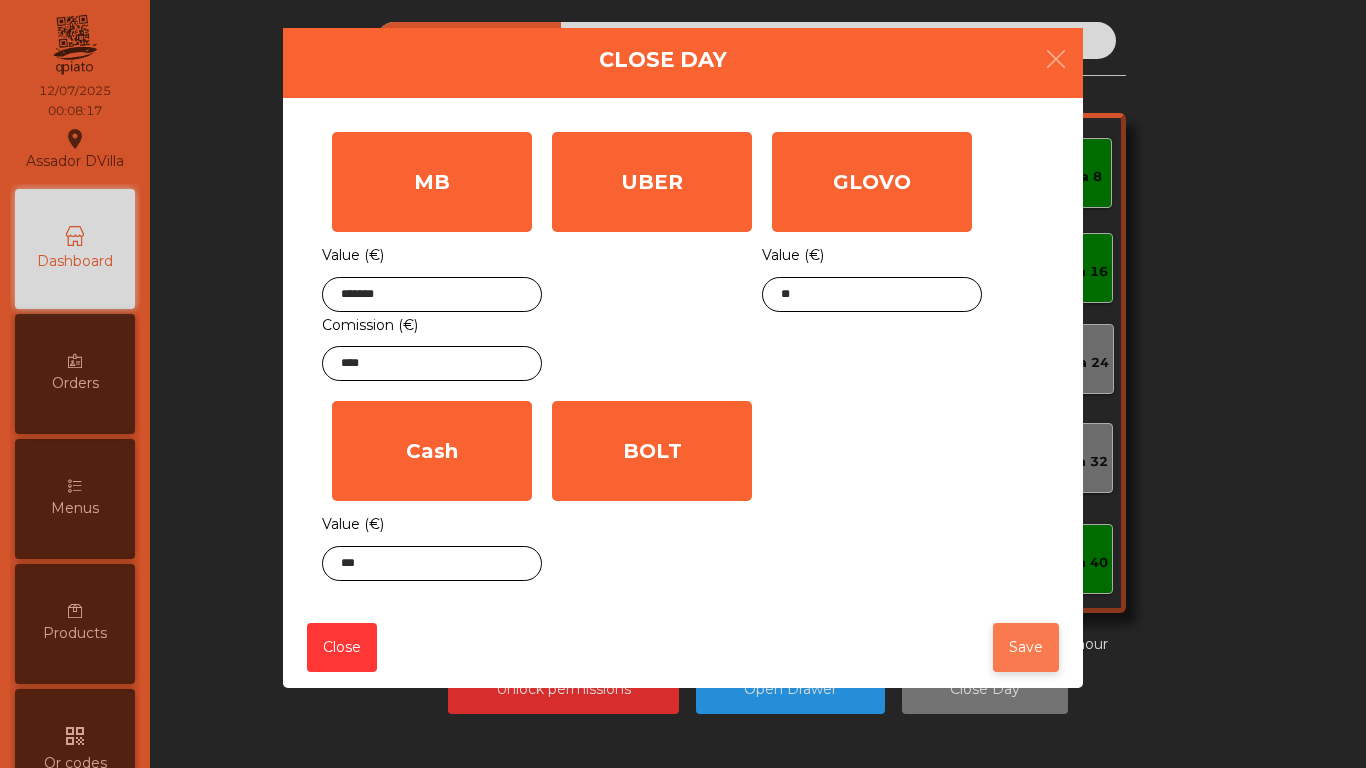click on "Save" 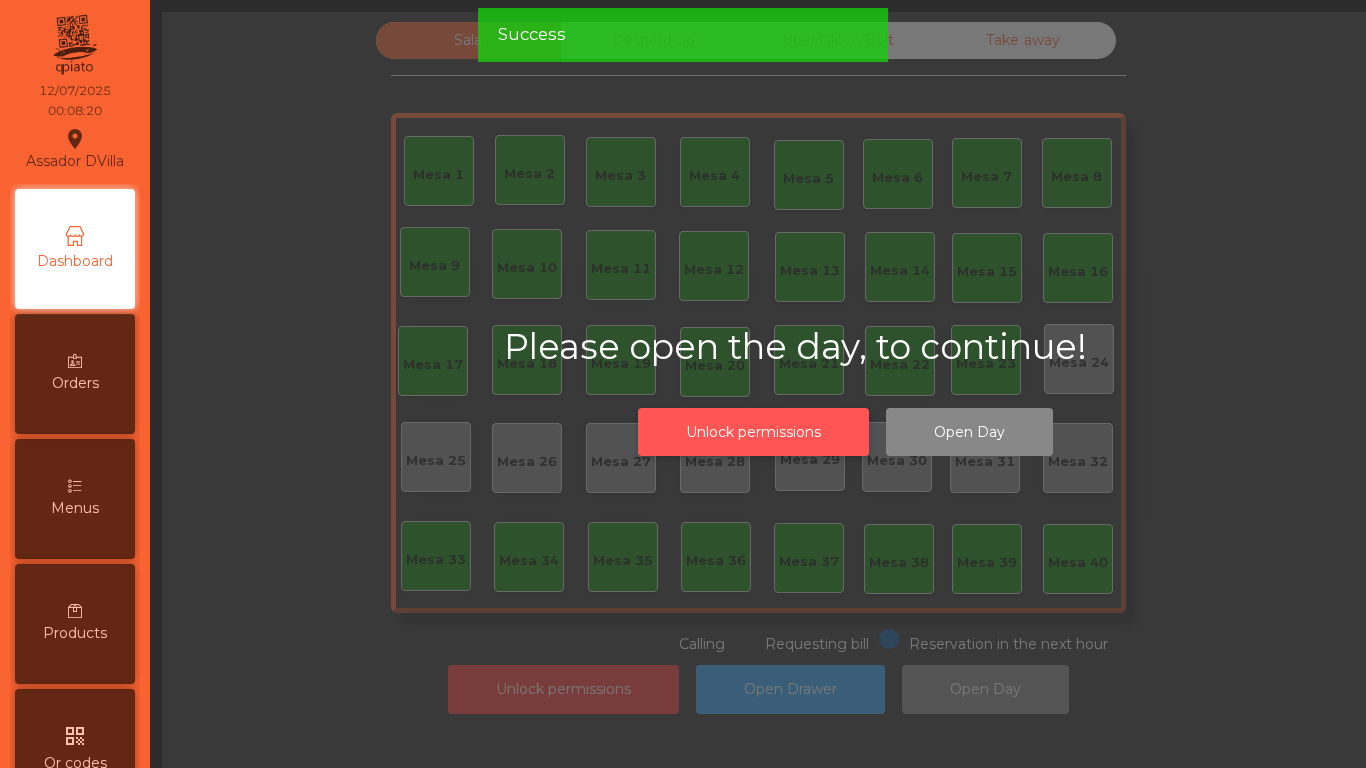 click on "Unlock permissions" 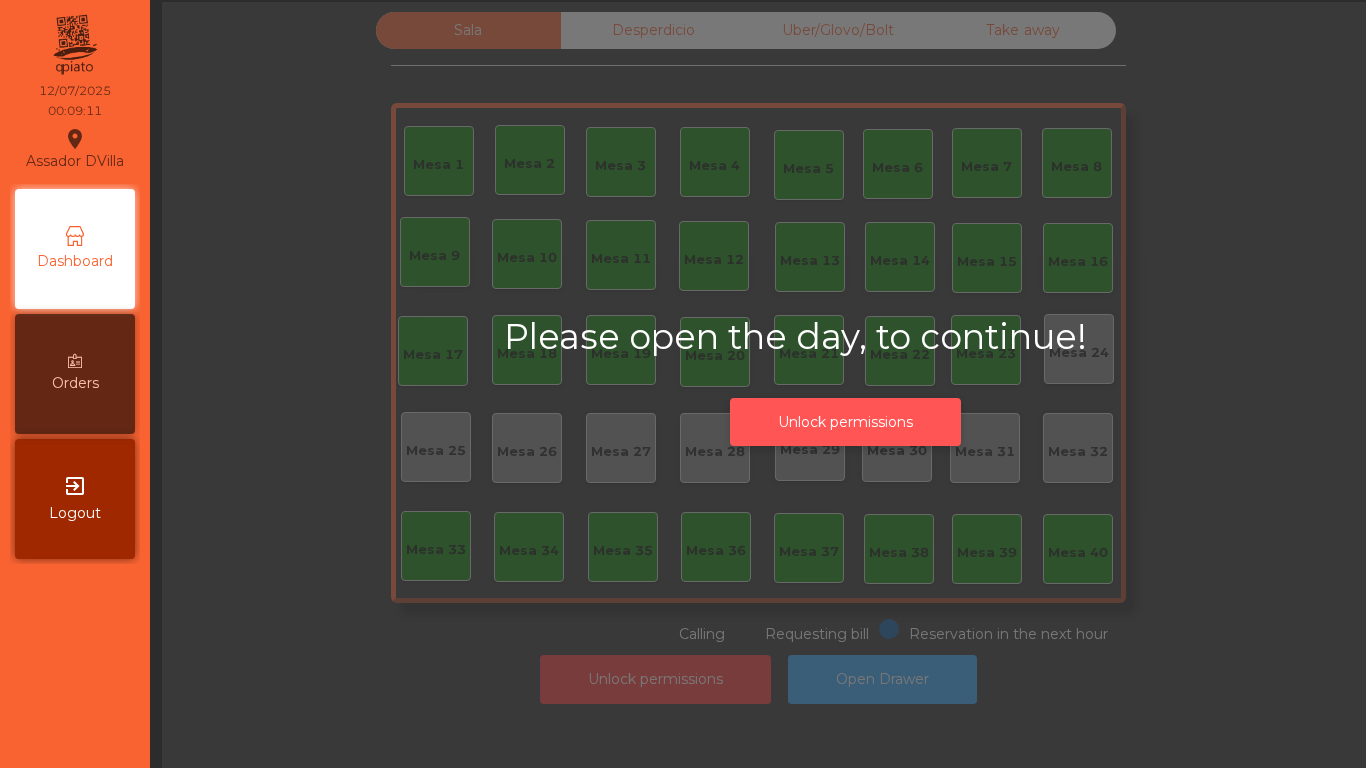 scroll, scrollTop: 18, scrollLeft: 0, axis: vertical 